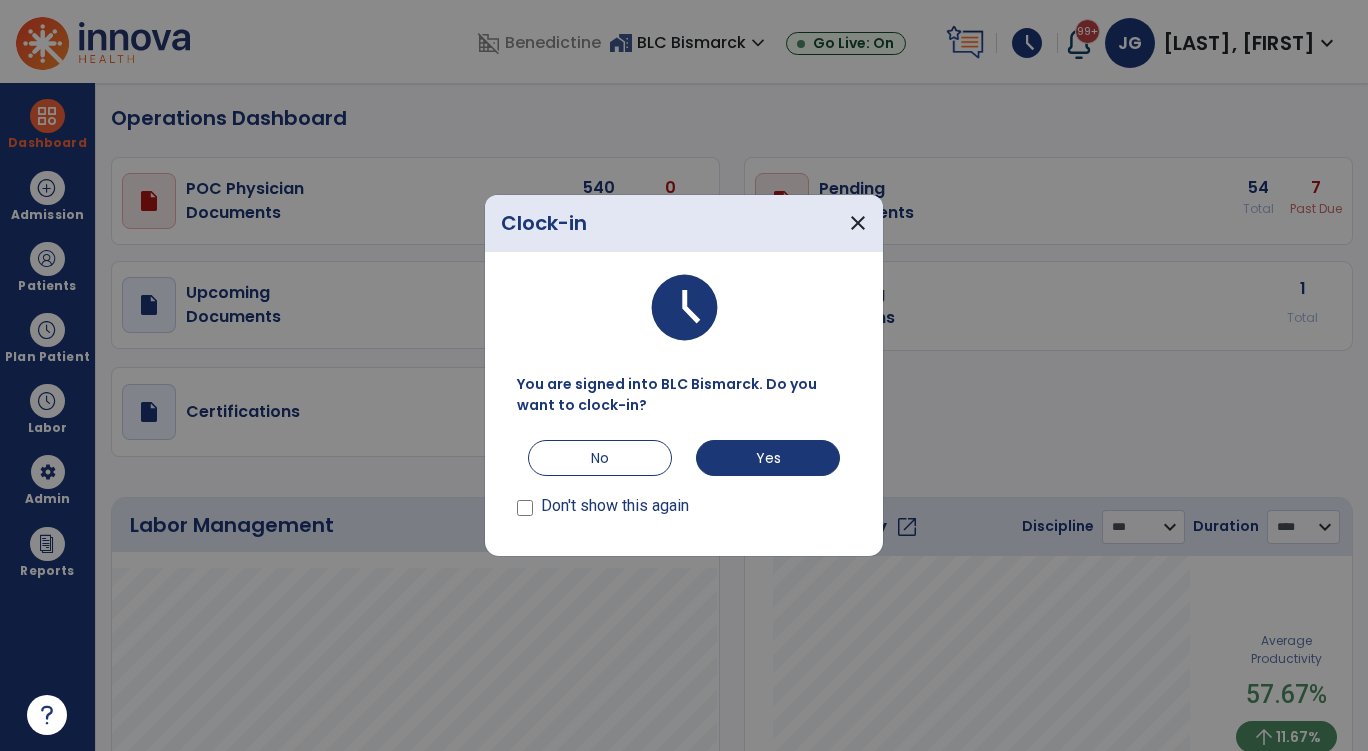 select on "***" 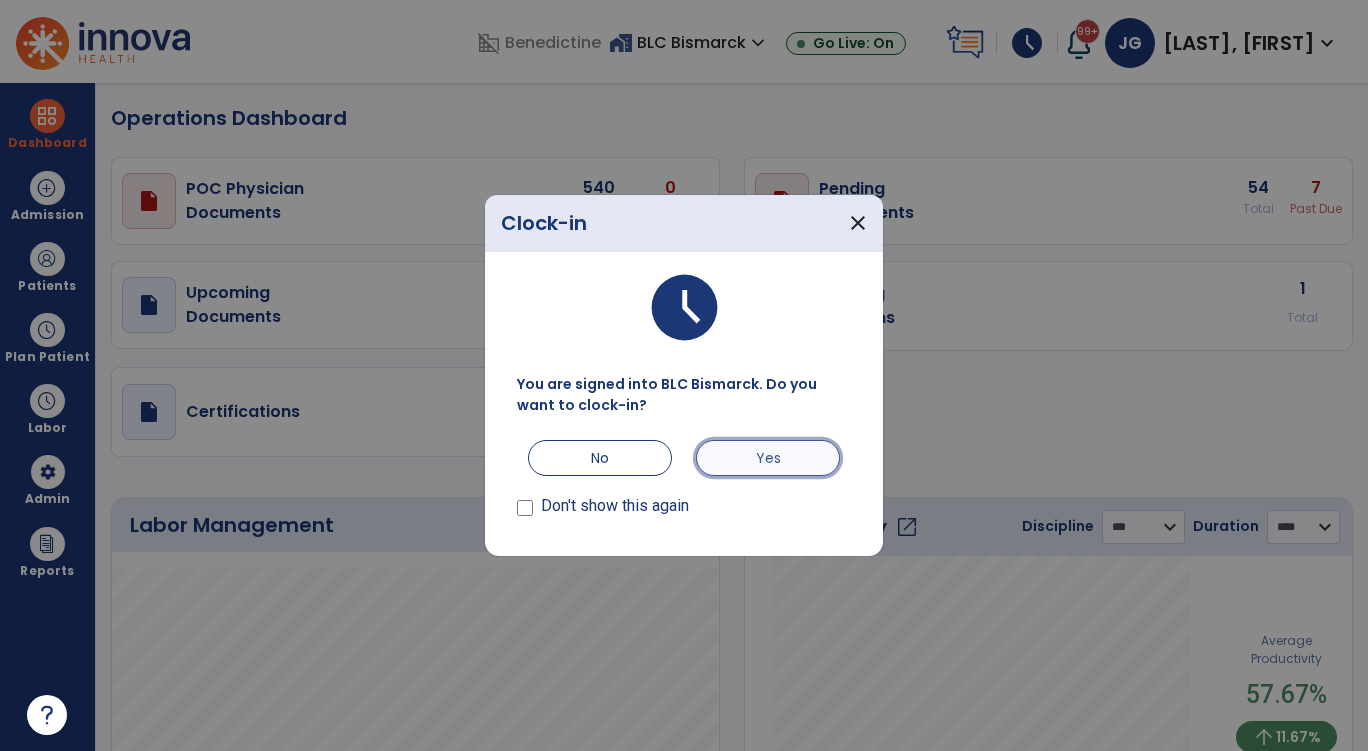 click on "Yes" at bounding box center (768, 458) 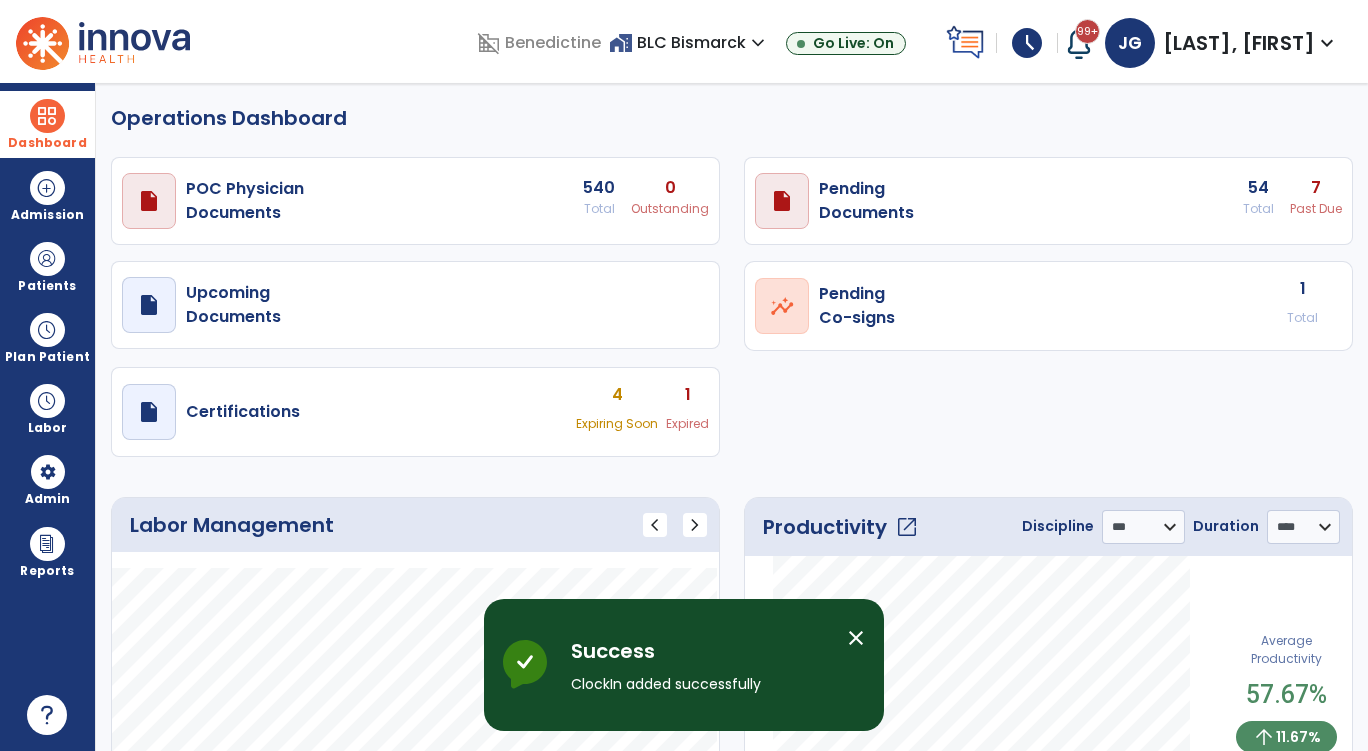 click at bounding box center [47, 116] 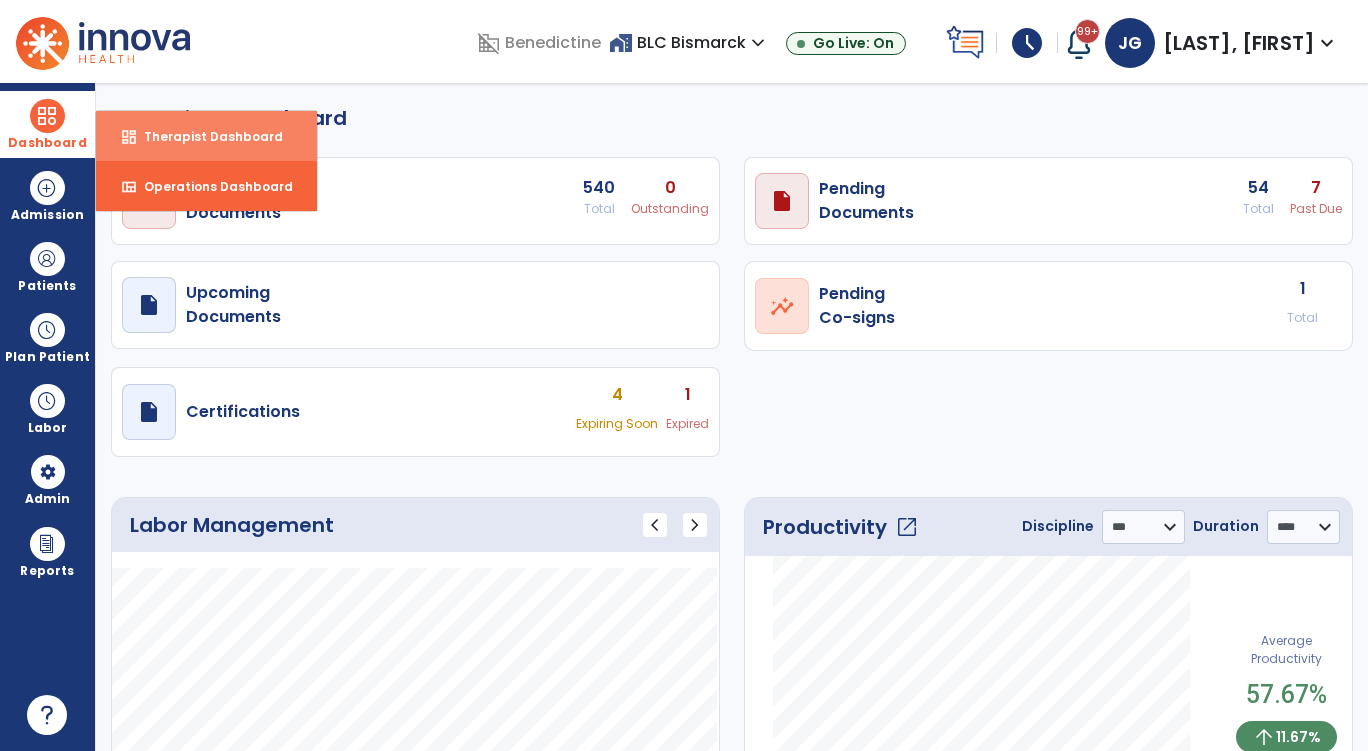 select on "****" 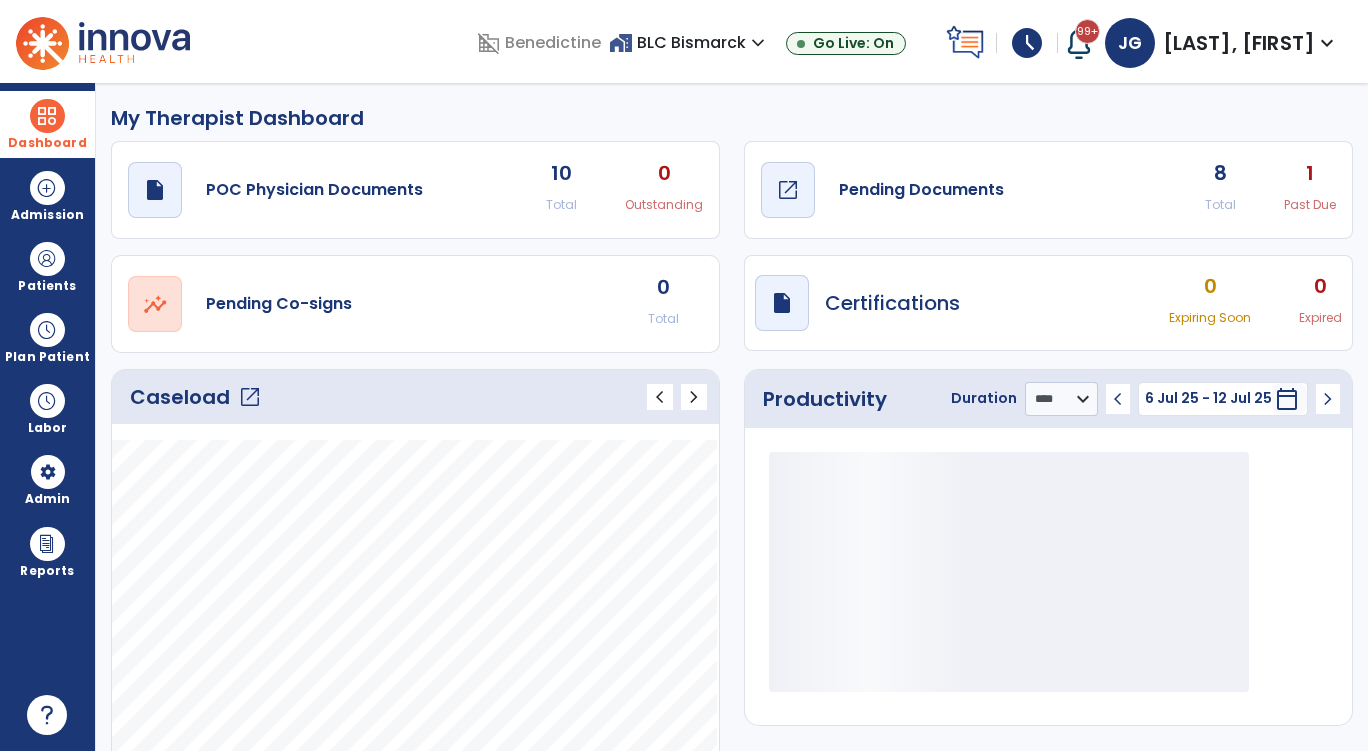 click on "draft   open_in_new" 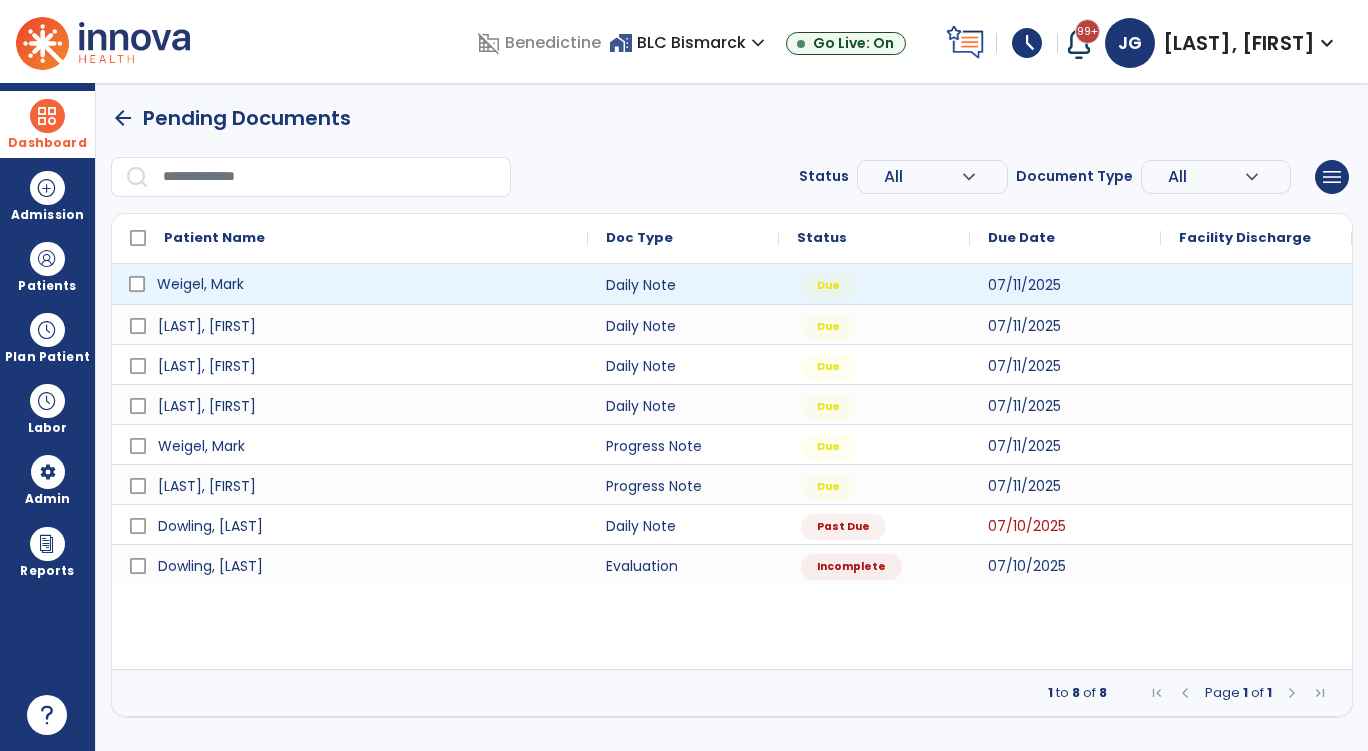 click on "Weigel, Mark" at bounding box center [200, 284] 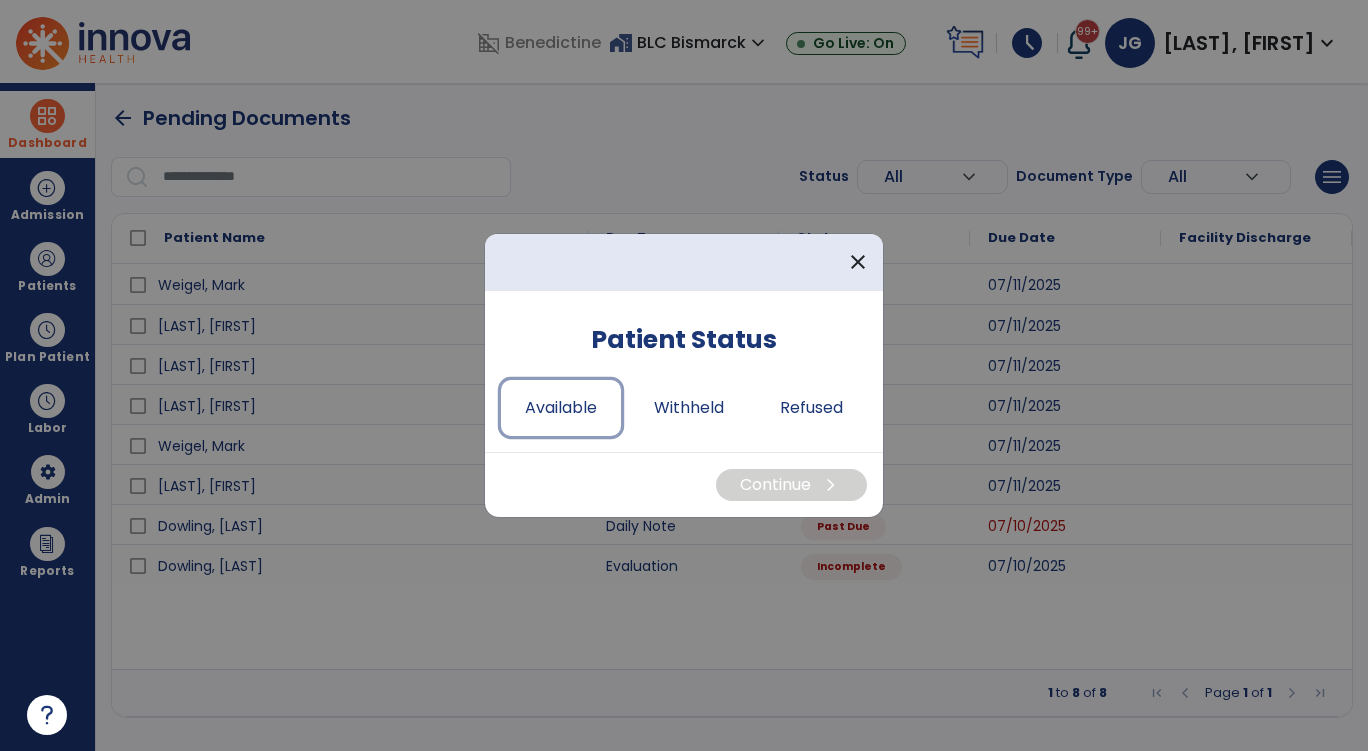 drag, startPoint x: 567, startPoint y: 393, endPoint x: 730, endPoint y: 444, distance: 170.79227 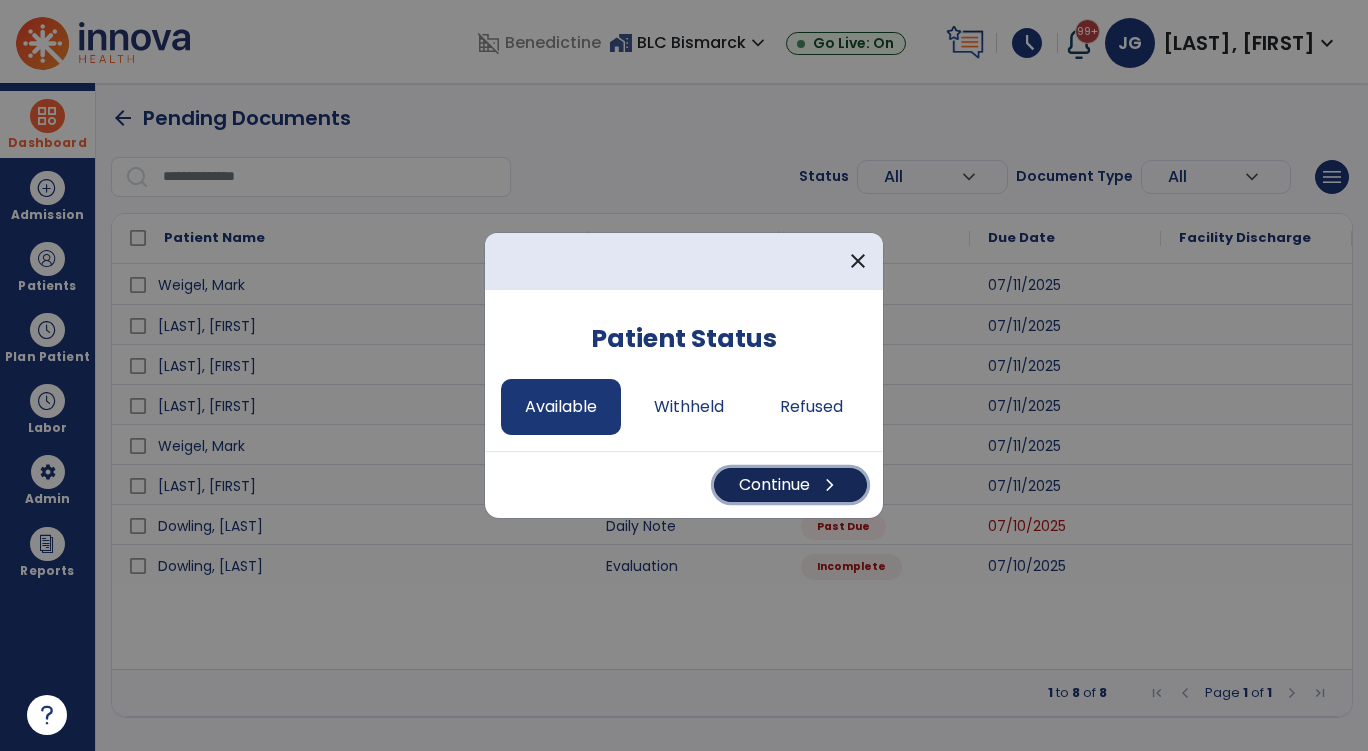 click on "Continue   chevron_right" at bounding box center [790, 485] 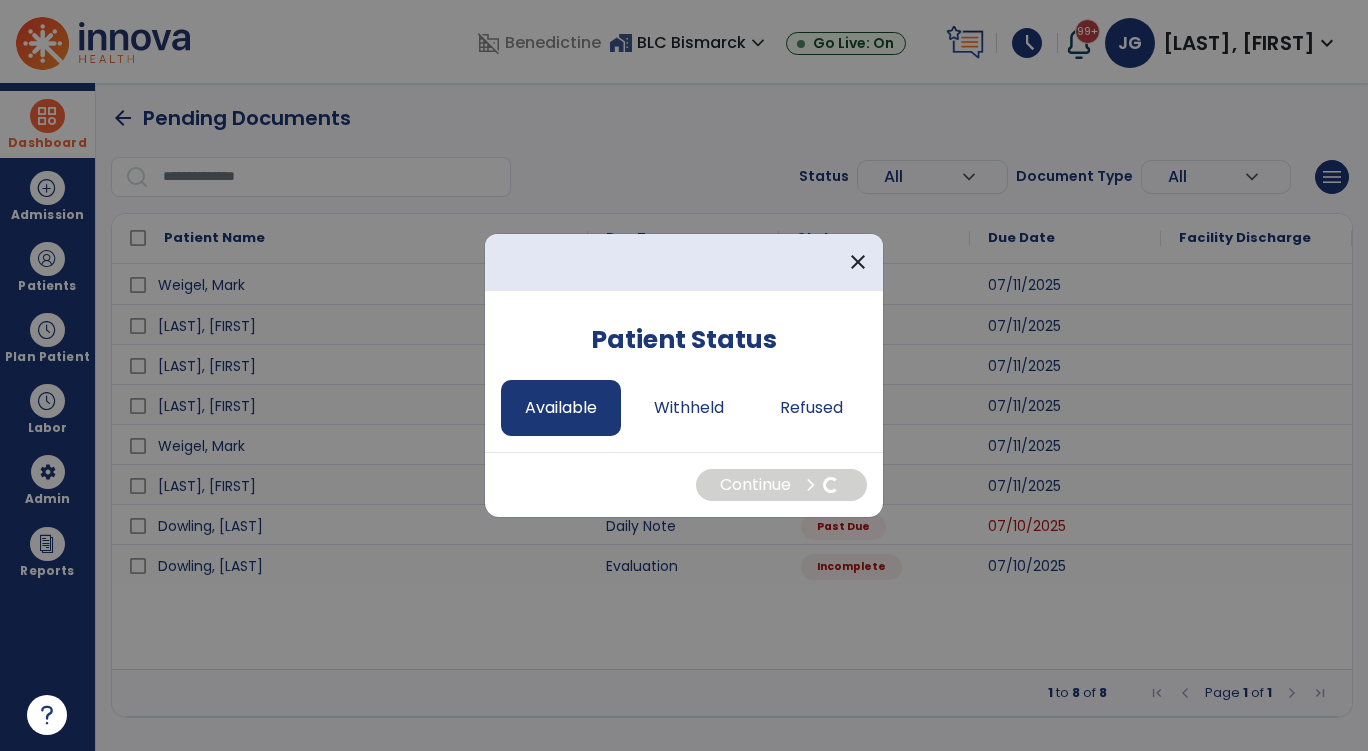 select on "*" 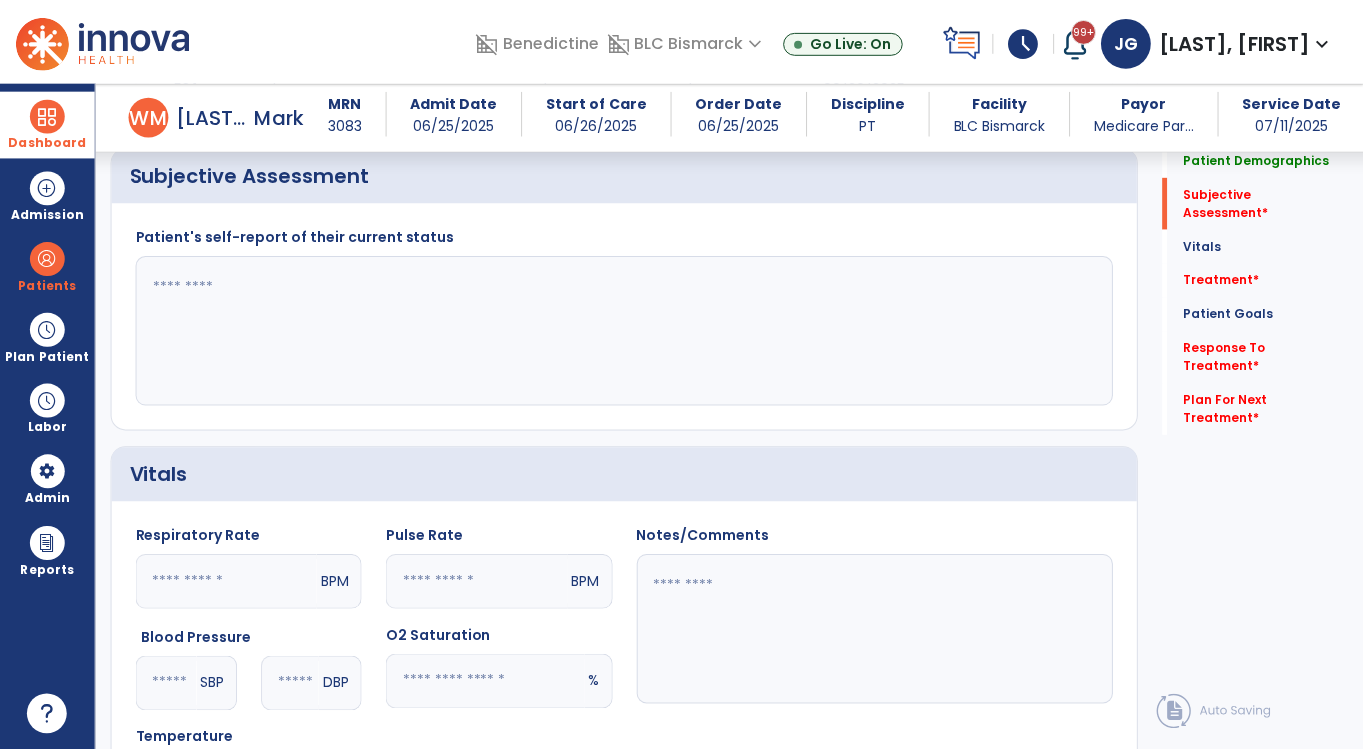 scroll, scrollTop: 900, scrollLeft: 0, axis: vertical 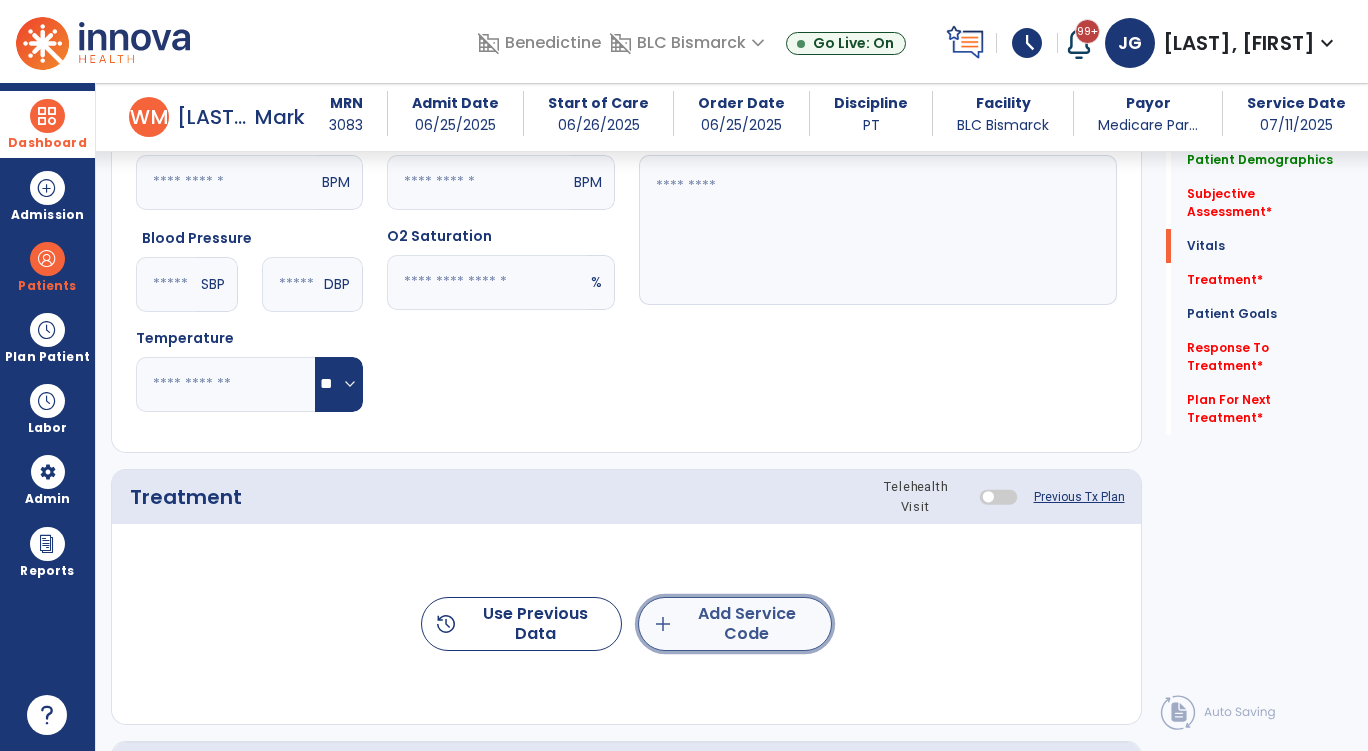 click on "add  Add Service Code" 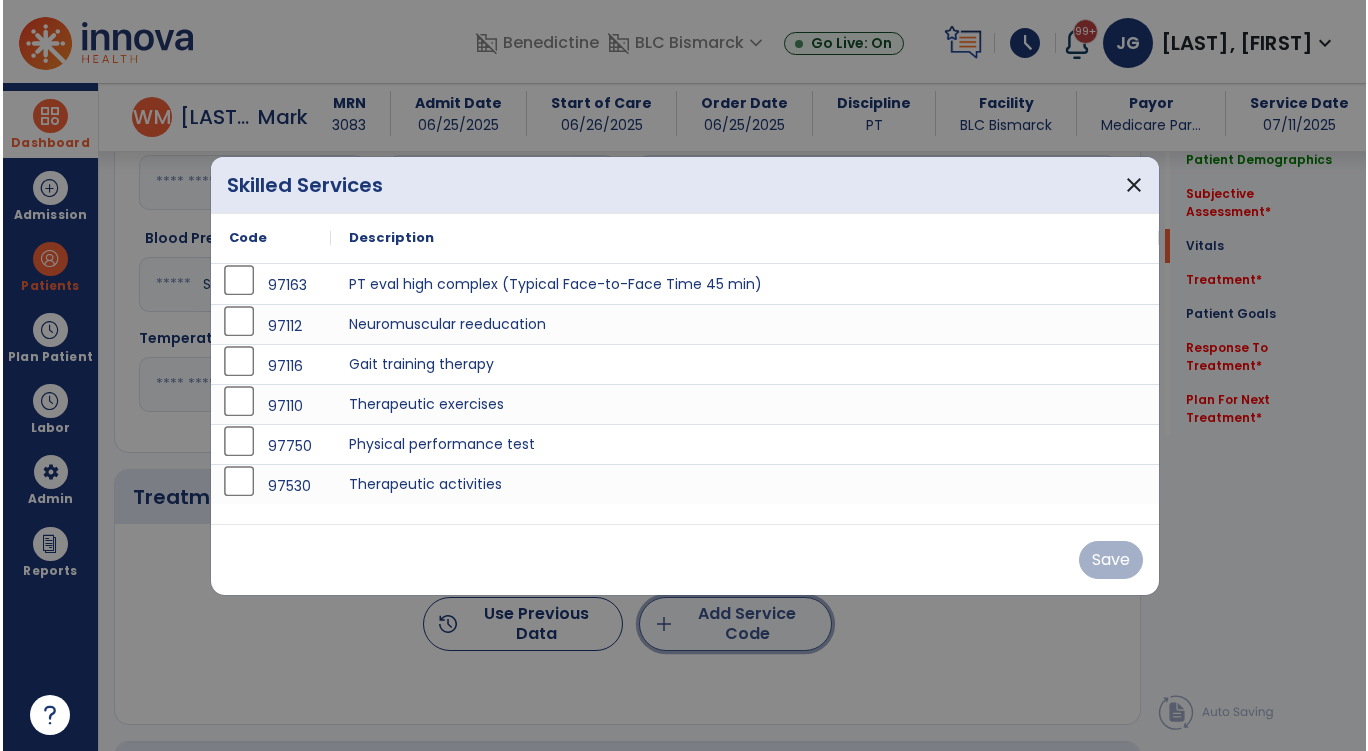scroll, scrollTop: 900, scrollLeft: 0, axis: vertical 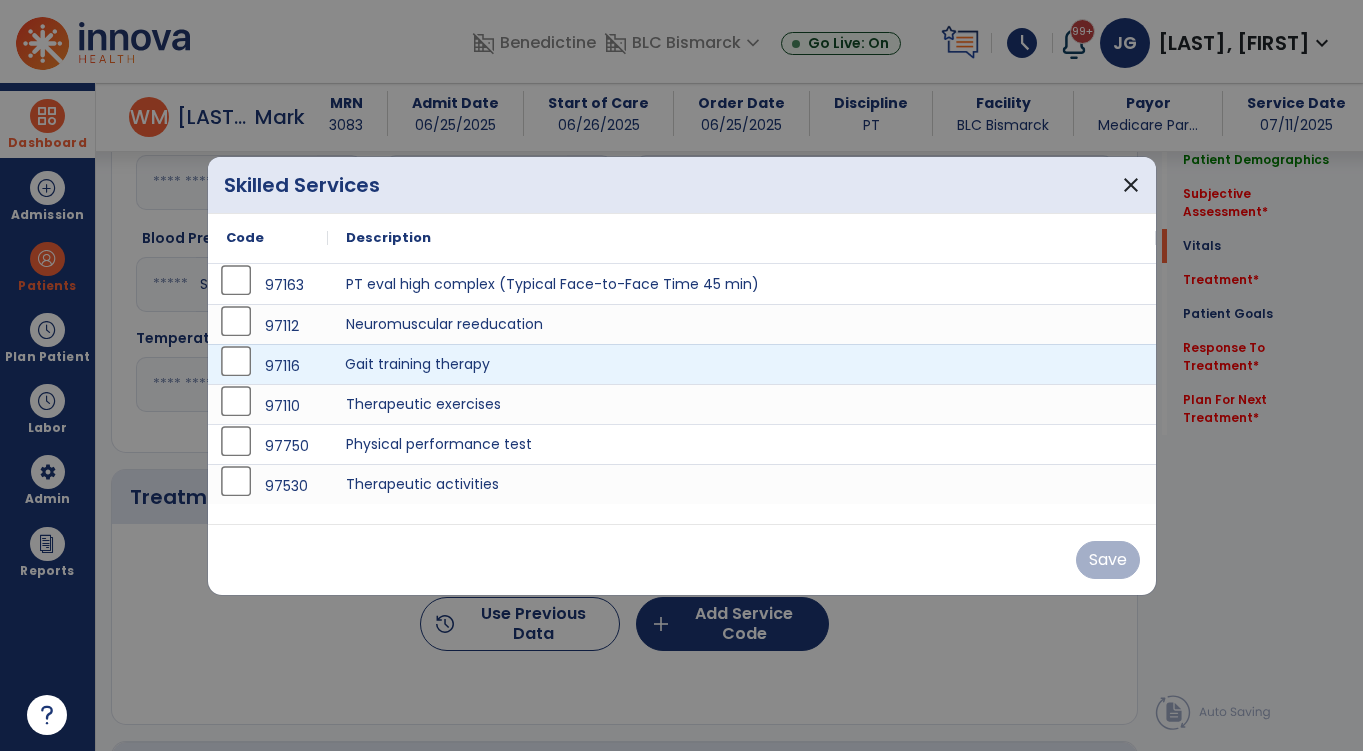 click on "Gait training therapy" at bounding box center (742, 364) 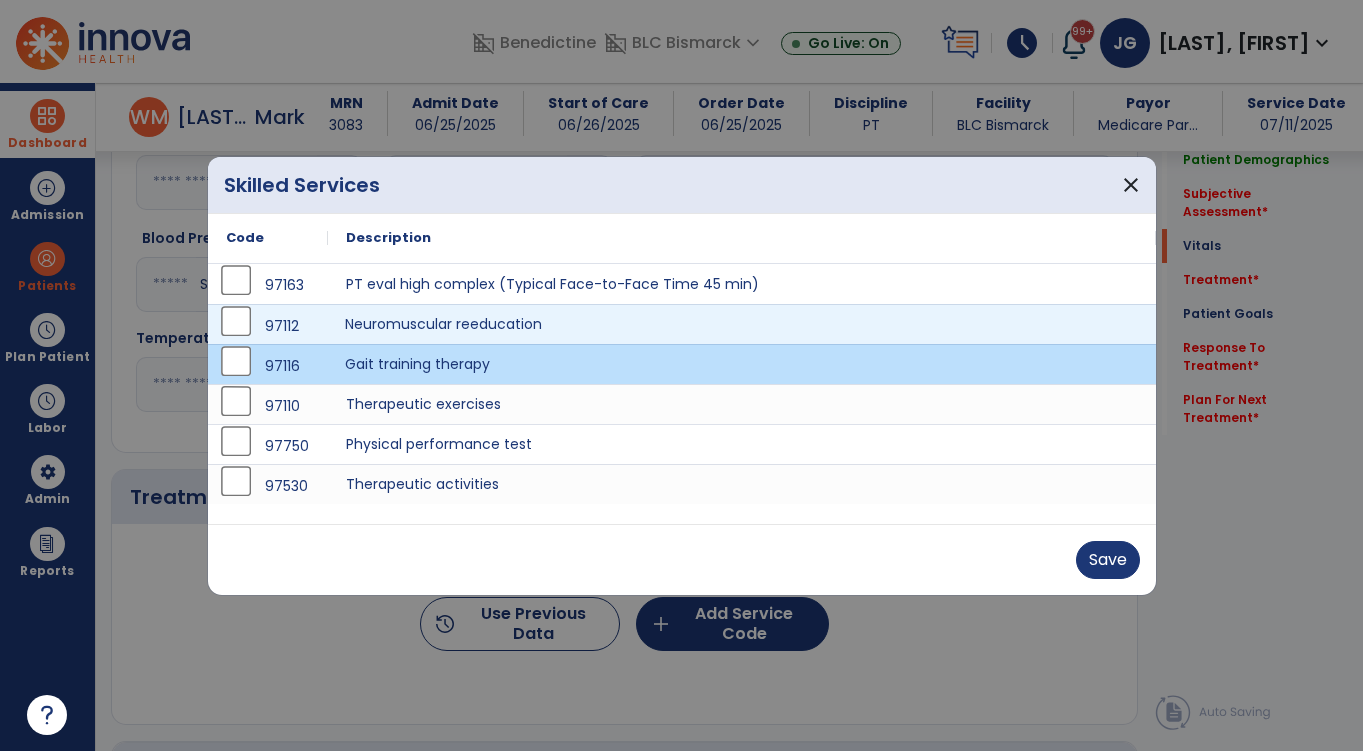 click on "Neuromuscular reeducation" at bounding box center (742, 324) 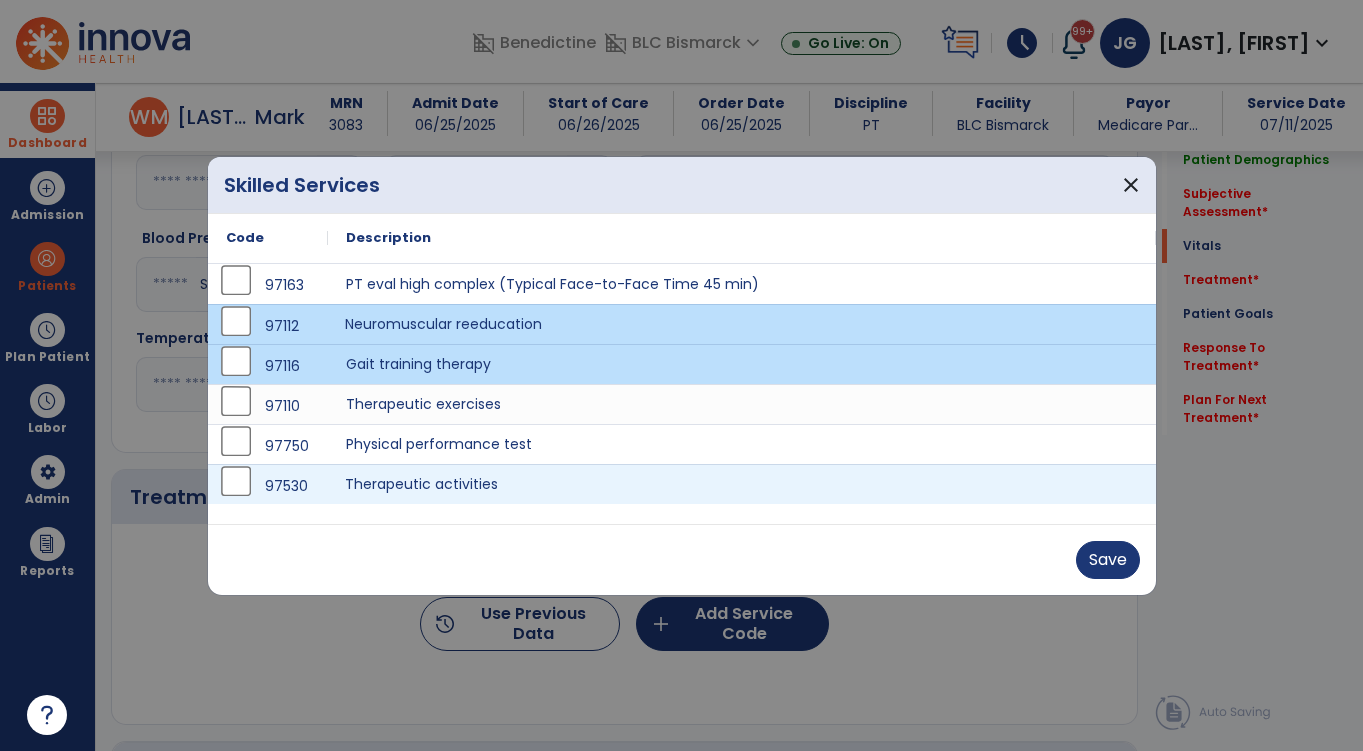 click on "Therapeutic activities" at bounding box center [742, 484] 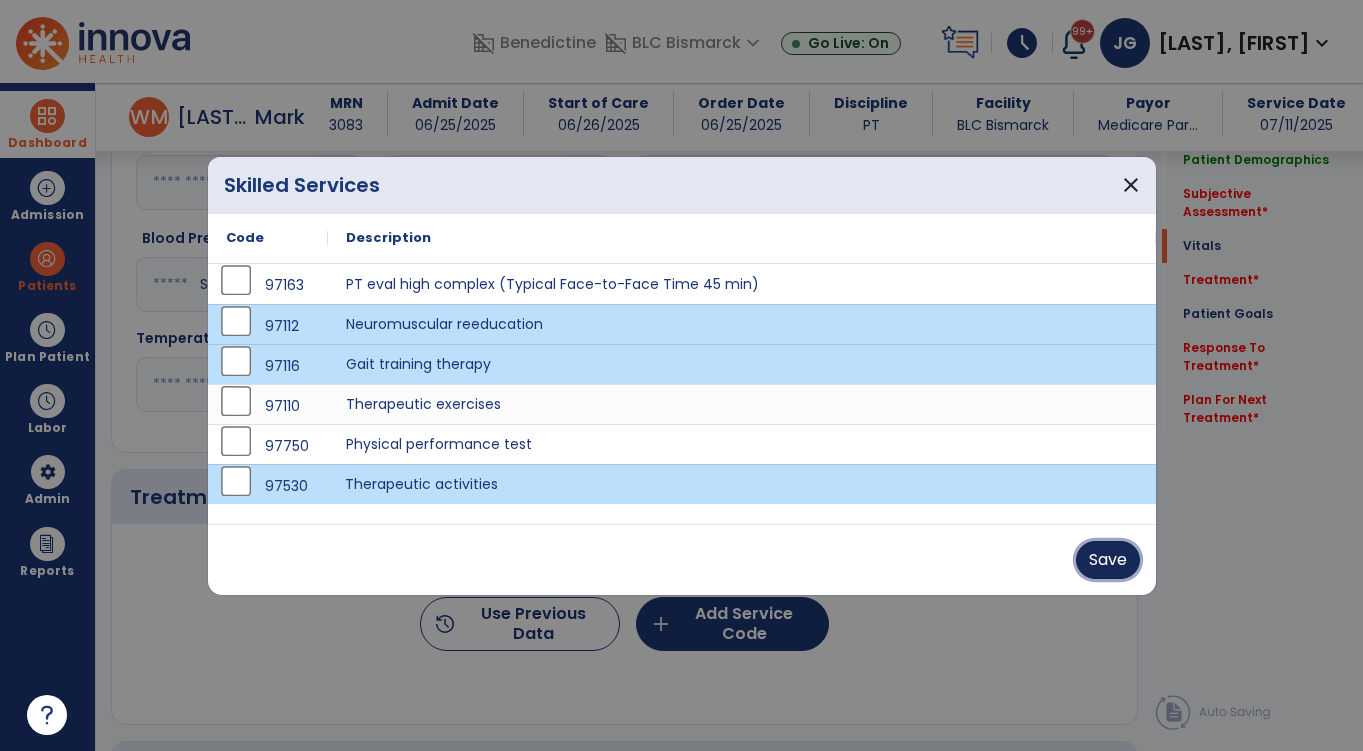 click on "Save" at bounding box center (1108, 560) 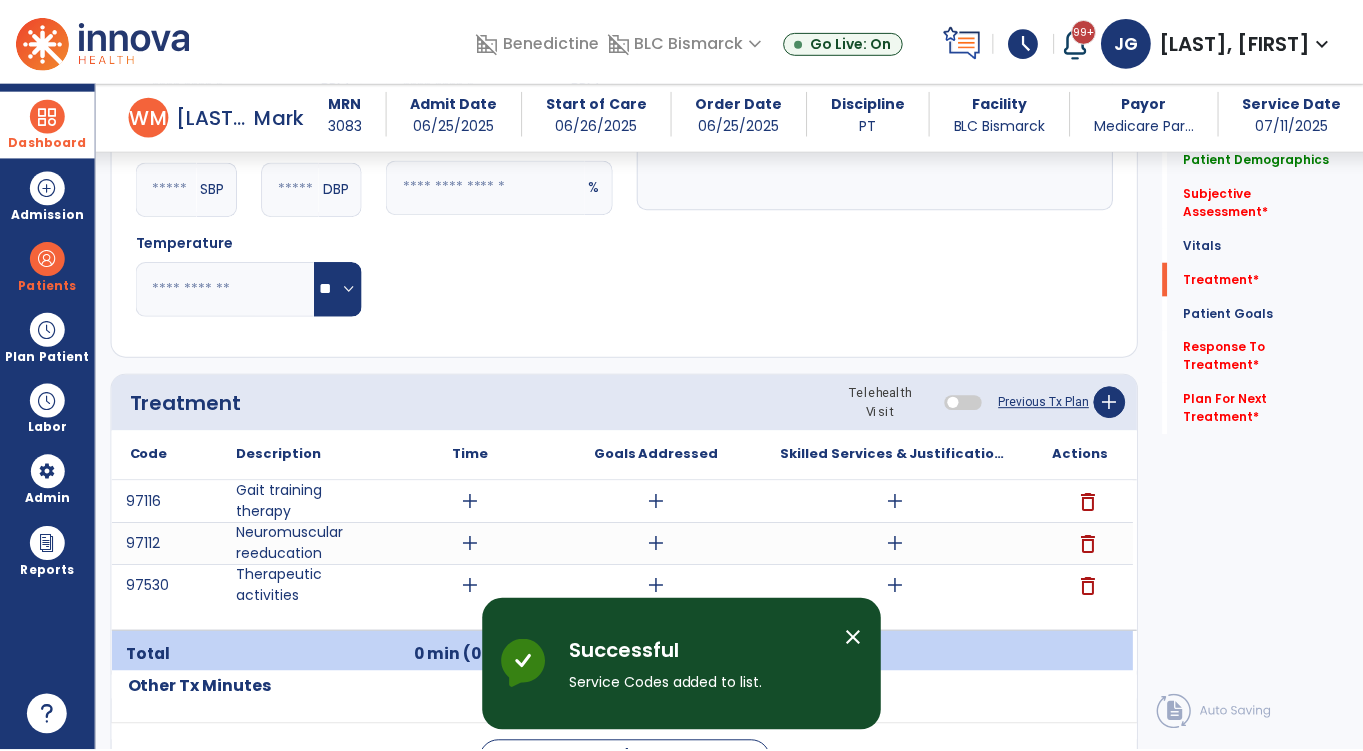 scroll, scrollTop: 1100, scrollLeft: 0, axis: vertical 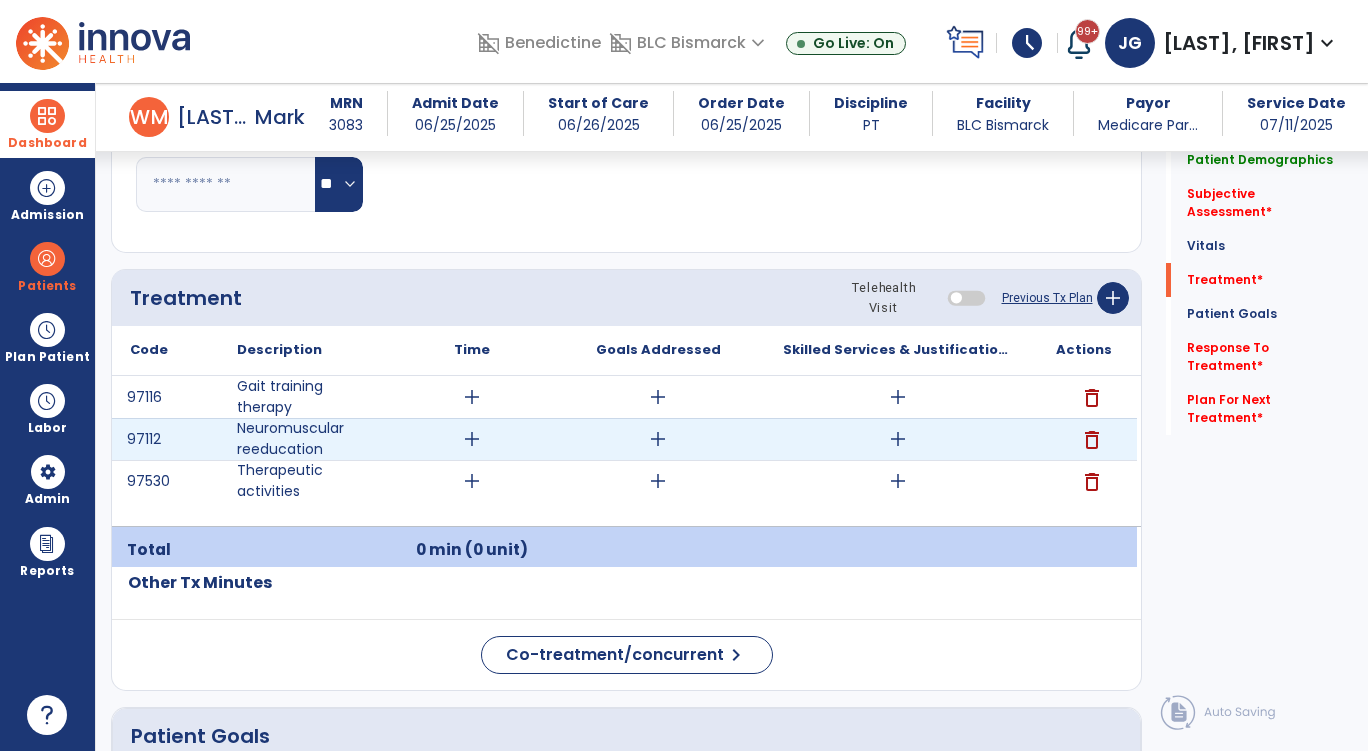 click on "add" at bounding box center (898, 439) 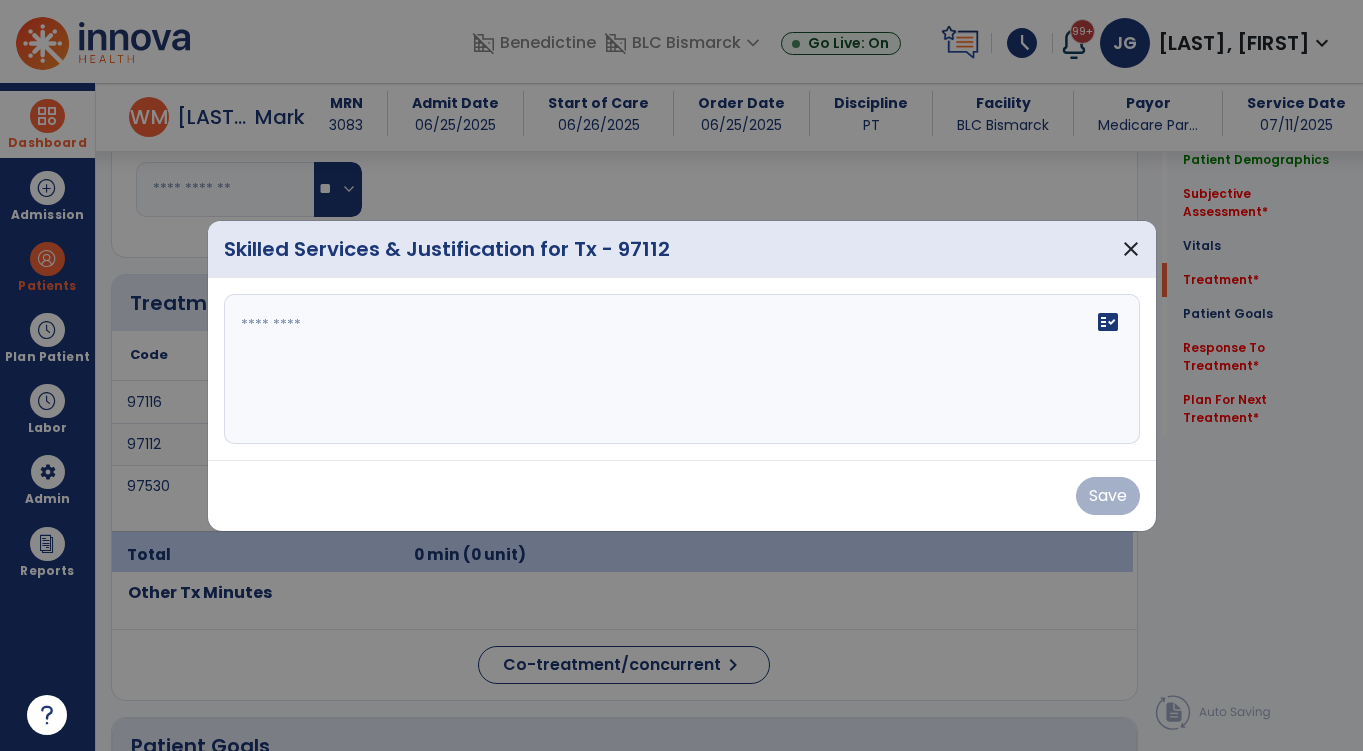 scroll, scrollTop: 1100, scrollLeft: 0, axis: vertical 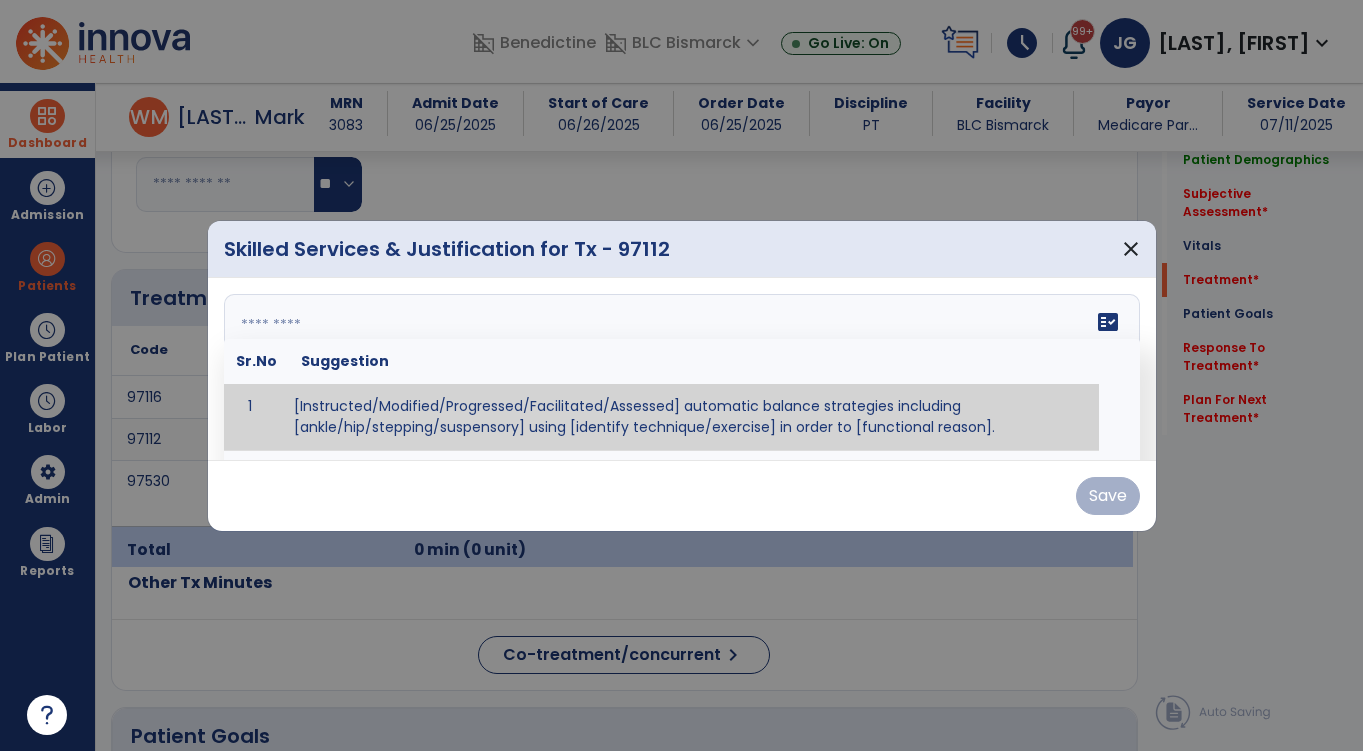 click on "fact_check  Sr.No Suggestion 1 [Instructed/Modified/Progressed/Facilitated/Assessed] automatic balance strategies including [ankle/hip/stepping/suspensory] using [identify technique/exercise] in order to [functional reason]. 2 [Instructed/Modified/Progressed/Facilitated/Assessed] sensory integration techniques including [visual inhibition/somatosensory inhibition/visual excitatory/somatosensory excitatory/vestibular excitatory] using [identify technique/exercise] in order to [functional reason]. 3 [Instructed/Modified/Progressed/Facilitated/Assessed] visual input including [oculomotor exercises, smooth pursuits, saccades, visual field, other] in order to [functional reasons]. 4 [Instructed/Modified/Progressed/Assessed] somatosensory techniques including [joint compression, proprioceptive activities, other] in order to [functional reasons]. 5 [Instructed/Modified/Progressed/Assessed] vestibular techniques including [gaze stabilization, Brandt-Darhoff, Epley, other] in order to [functional reasons]. 6 7" at bounding box center (682, 369) 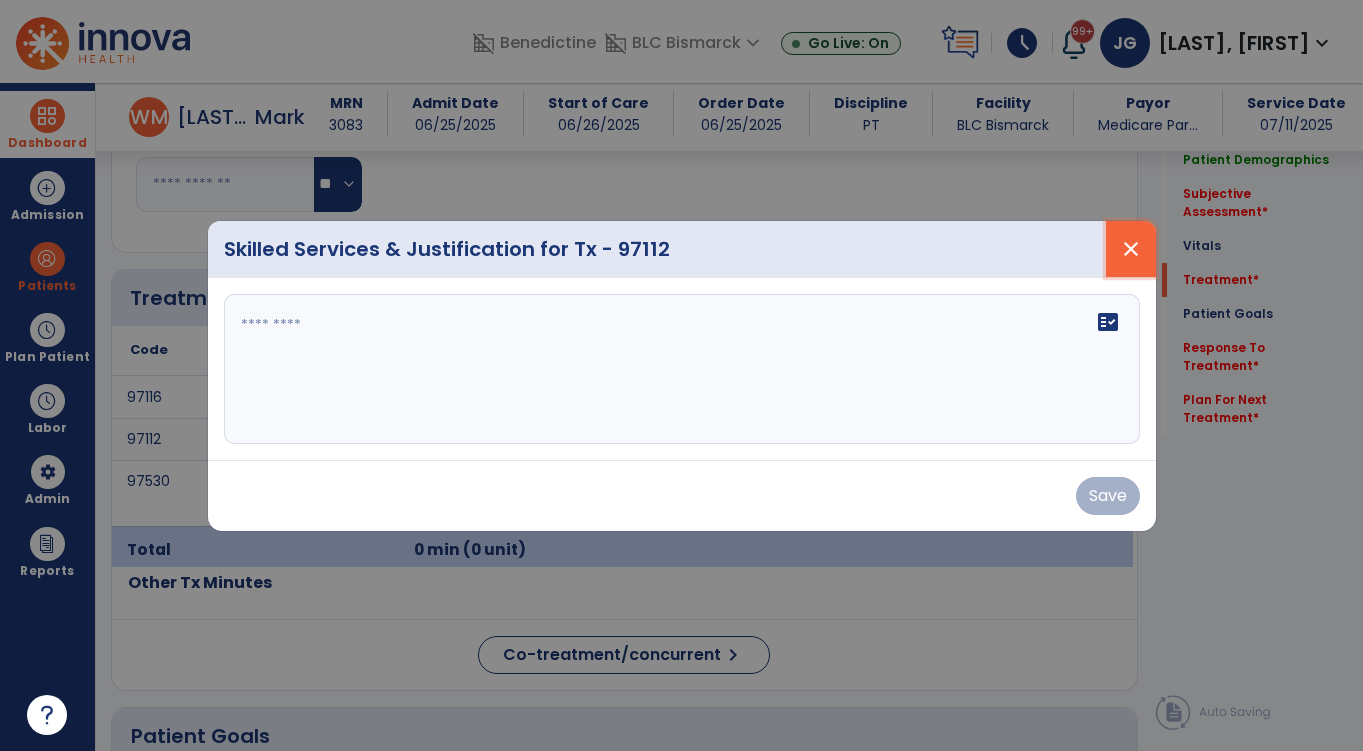 click on "close" at bounding box center [1131, 249] 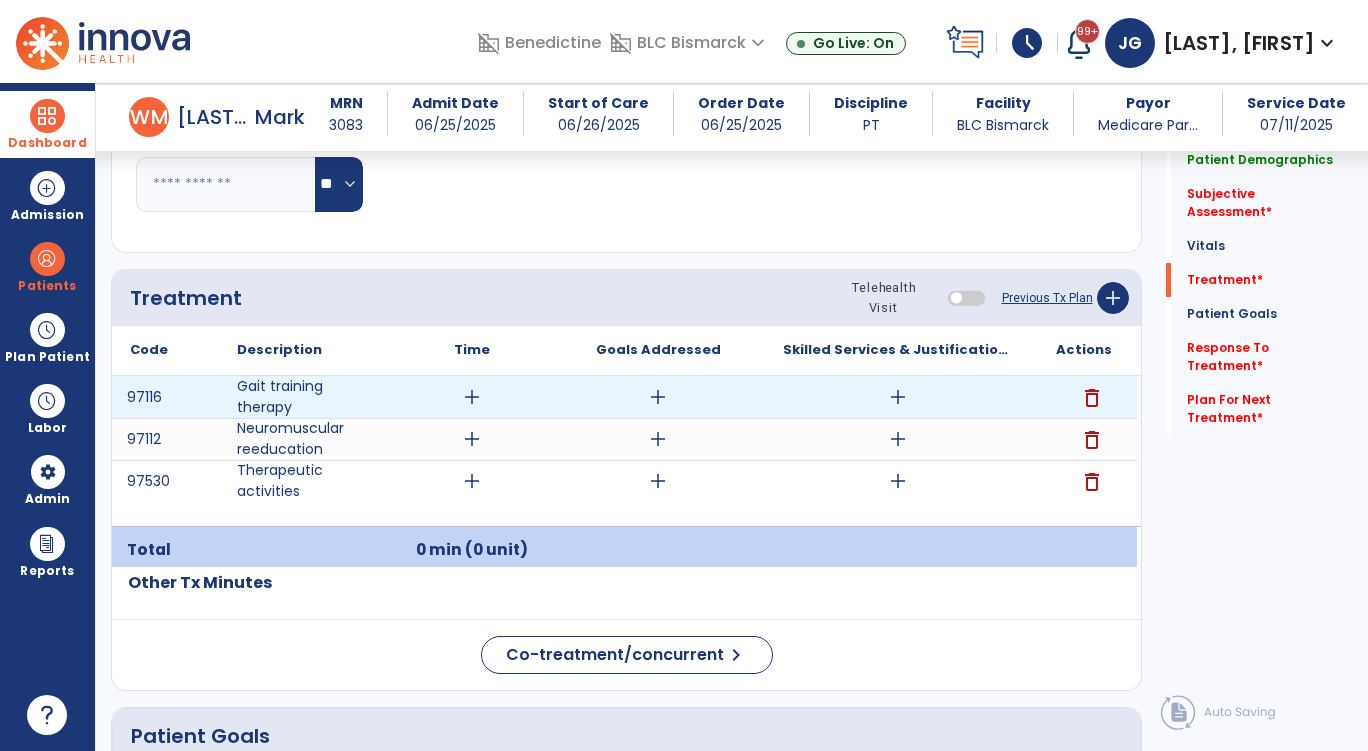 click on "add" at bounding box center [898, 397] 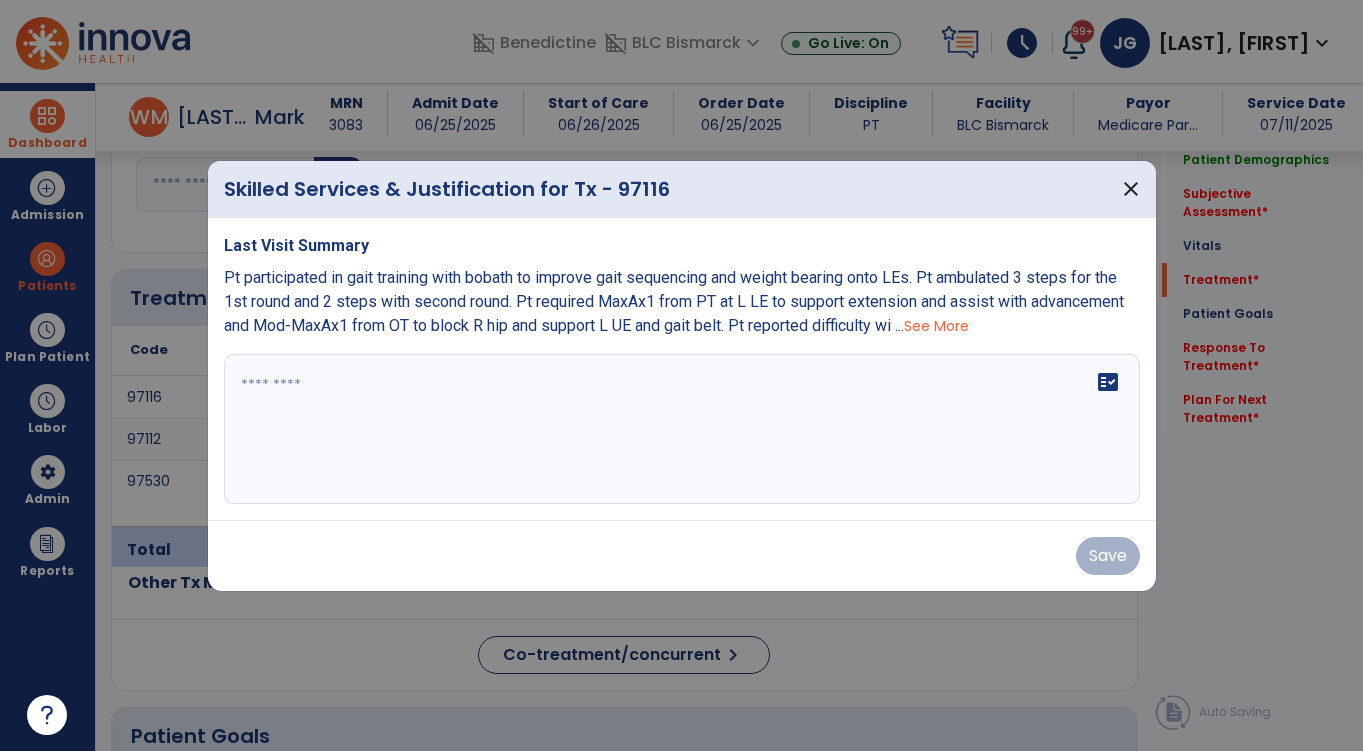 scroll, scrollTop: 1100, scrollLeft: 0, axis: vertical 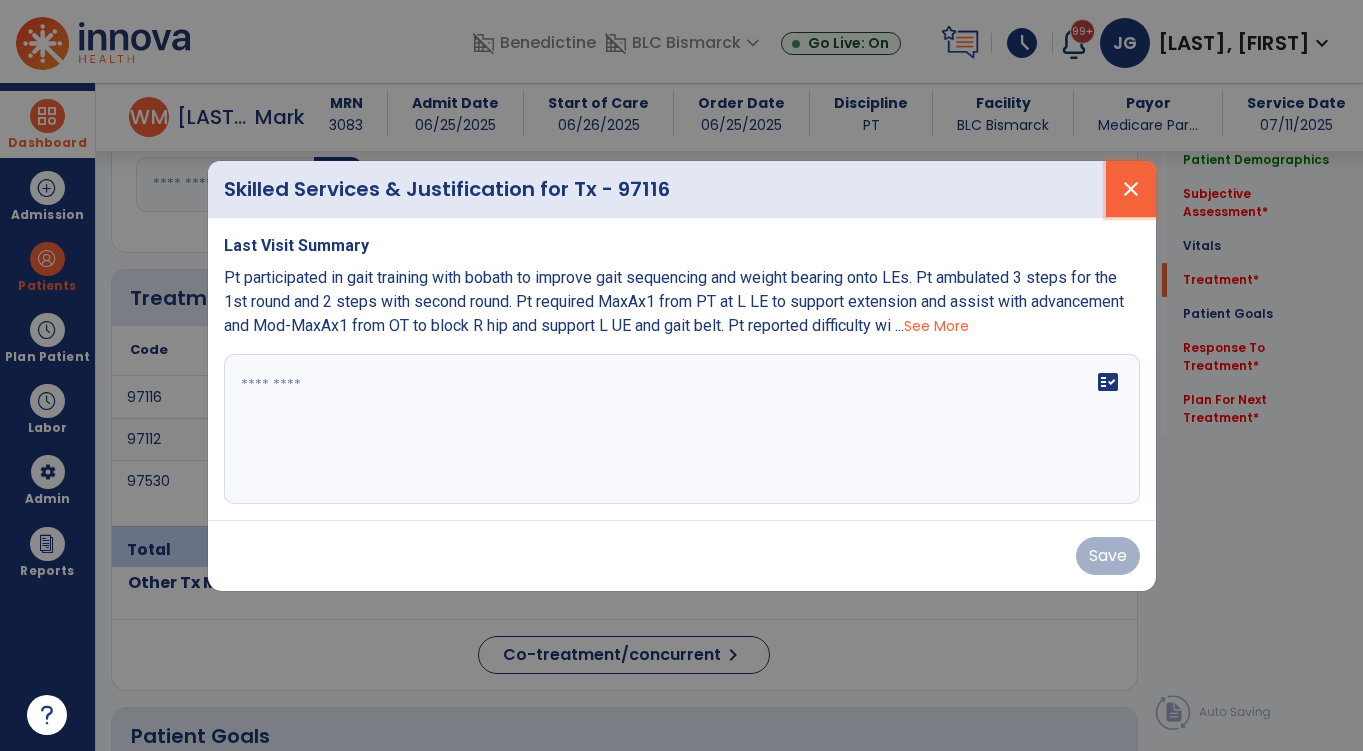 click on "close" at bounding box center [1131, 189] 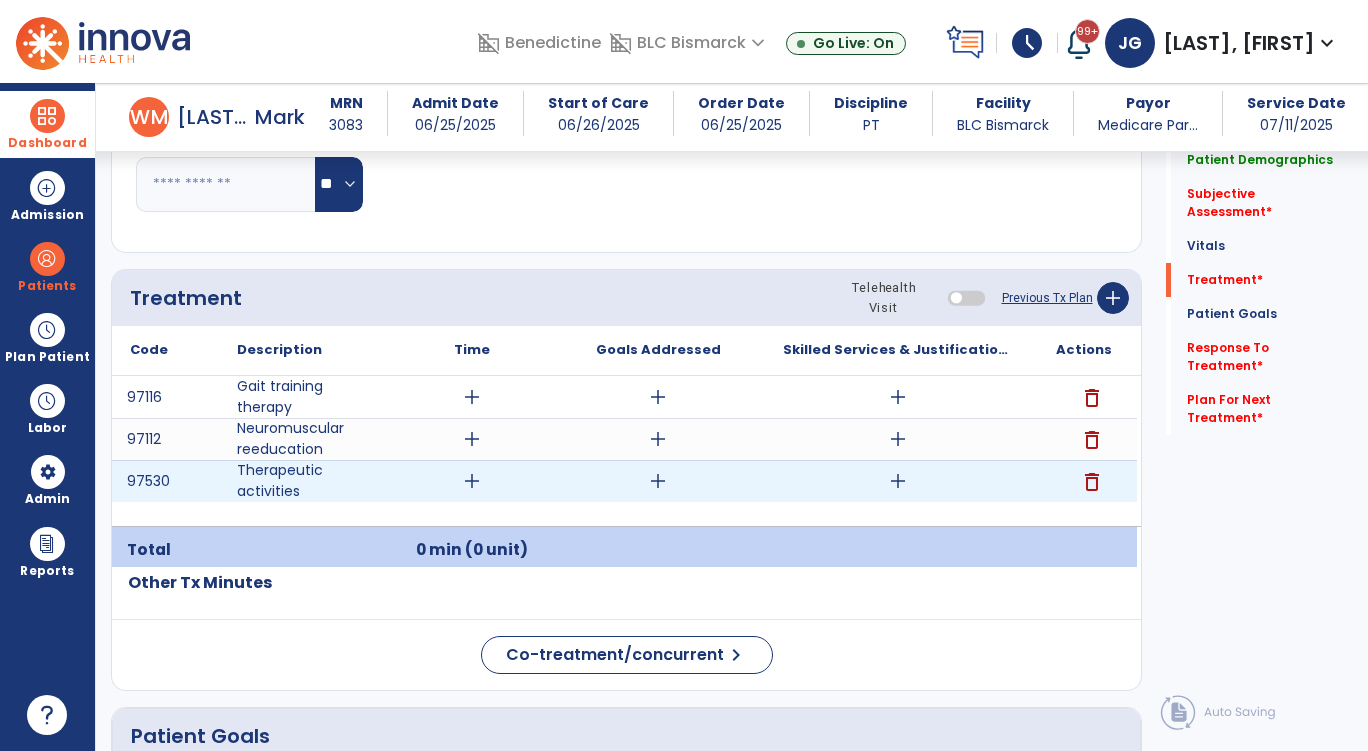 click on "add" at bounding box center [898, 481] 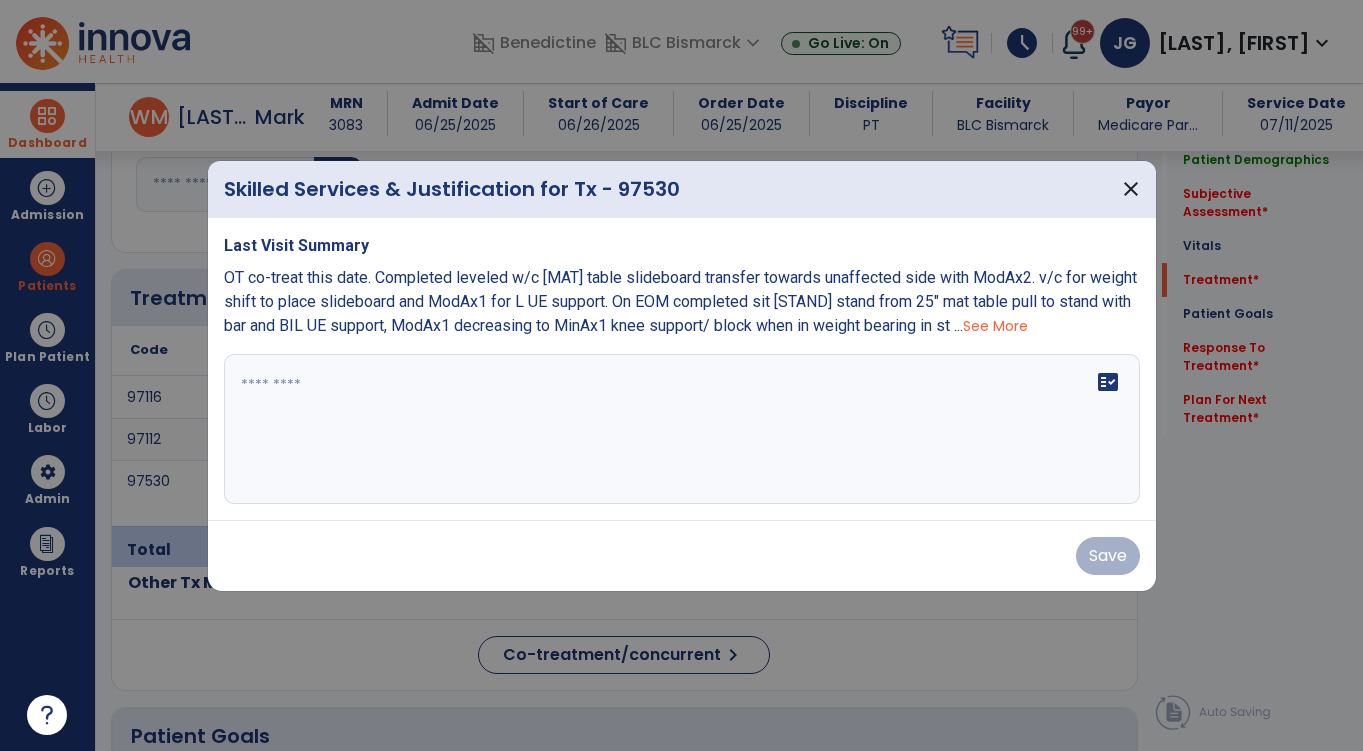 scroll, scrollTop: 1100, scrollLeft: 0, axis: vertical 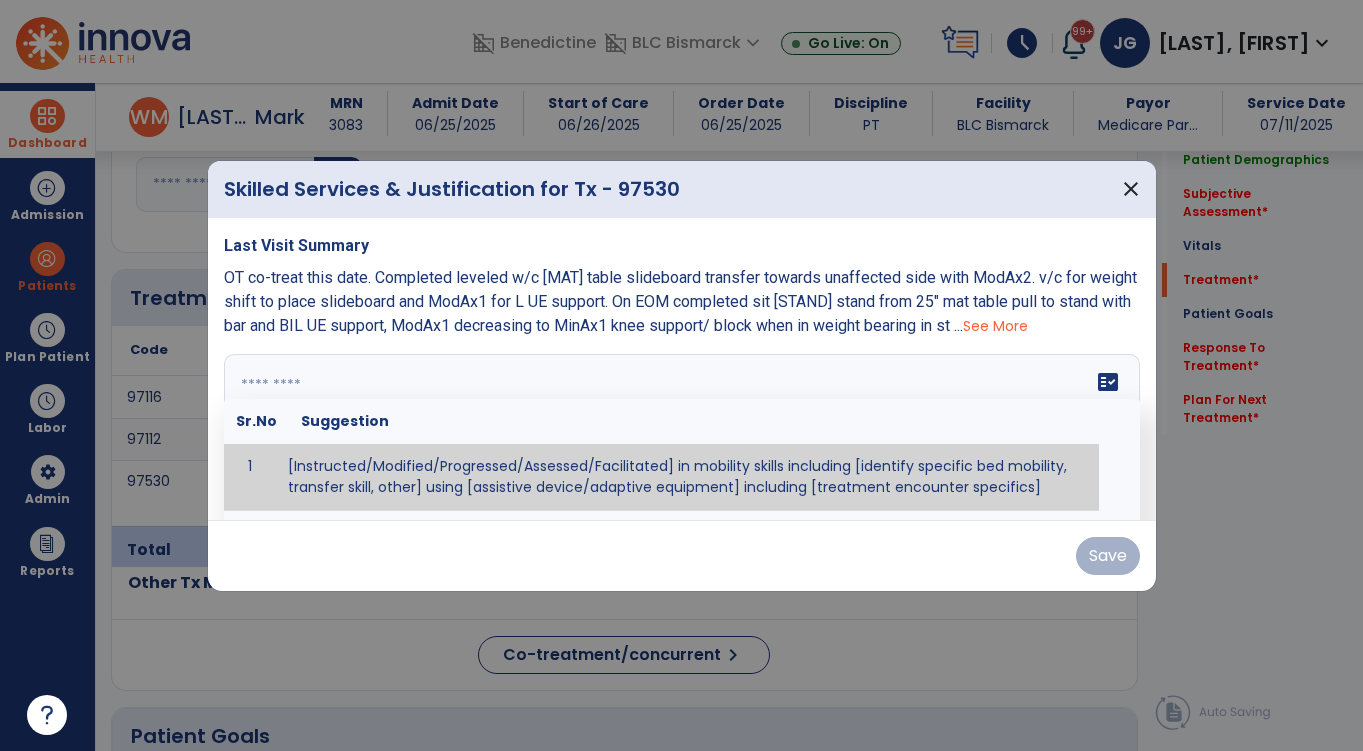 click on "fact_check  Sr.No Suggestion 1 [Instructed/Modified/Progressed/Assessed/Facilitated] in mobility skills including [identify specific bed mobility, transfer skill, other] using [assistive device/adaptive equipment] including [treatment encounter specifics]" at bounding box center [682, 429] 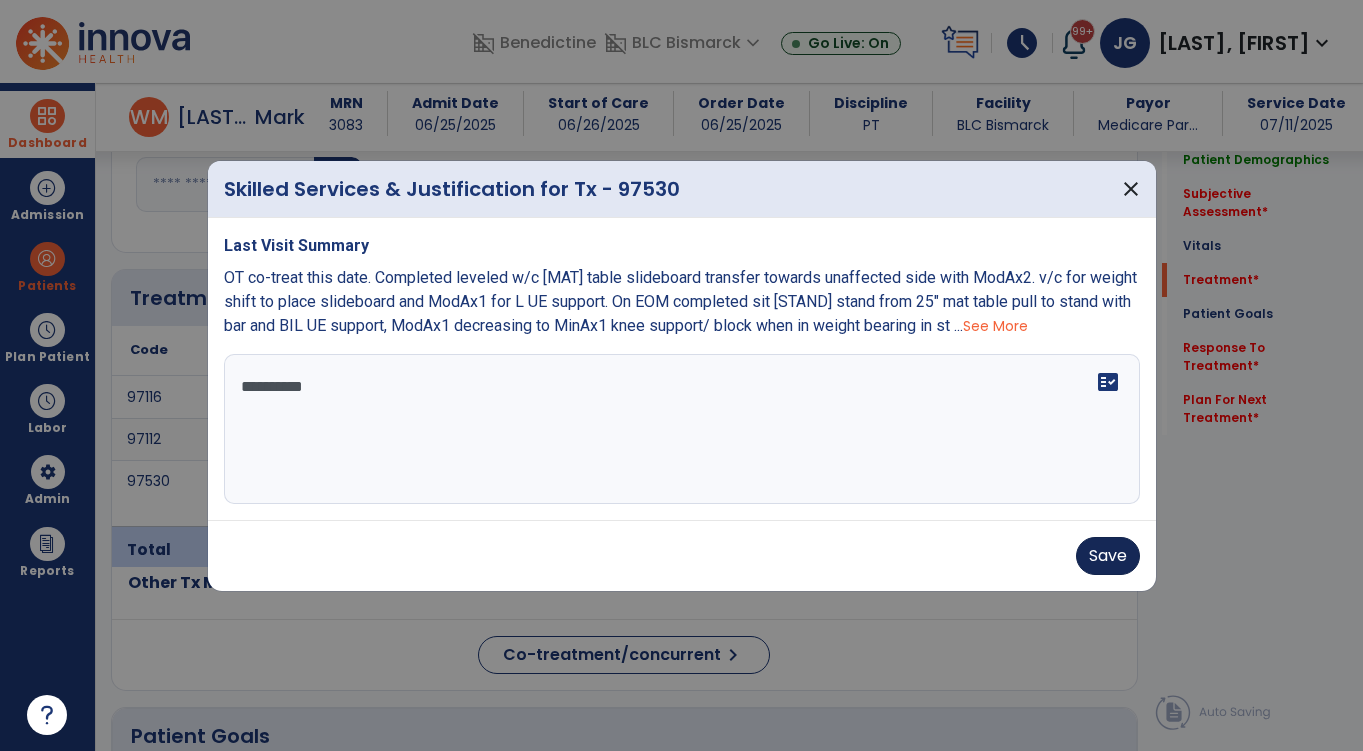 type on "**********" 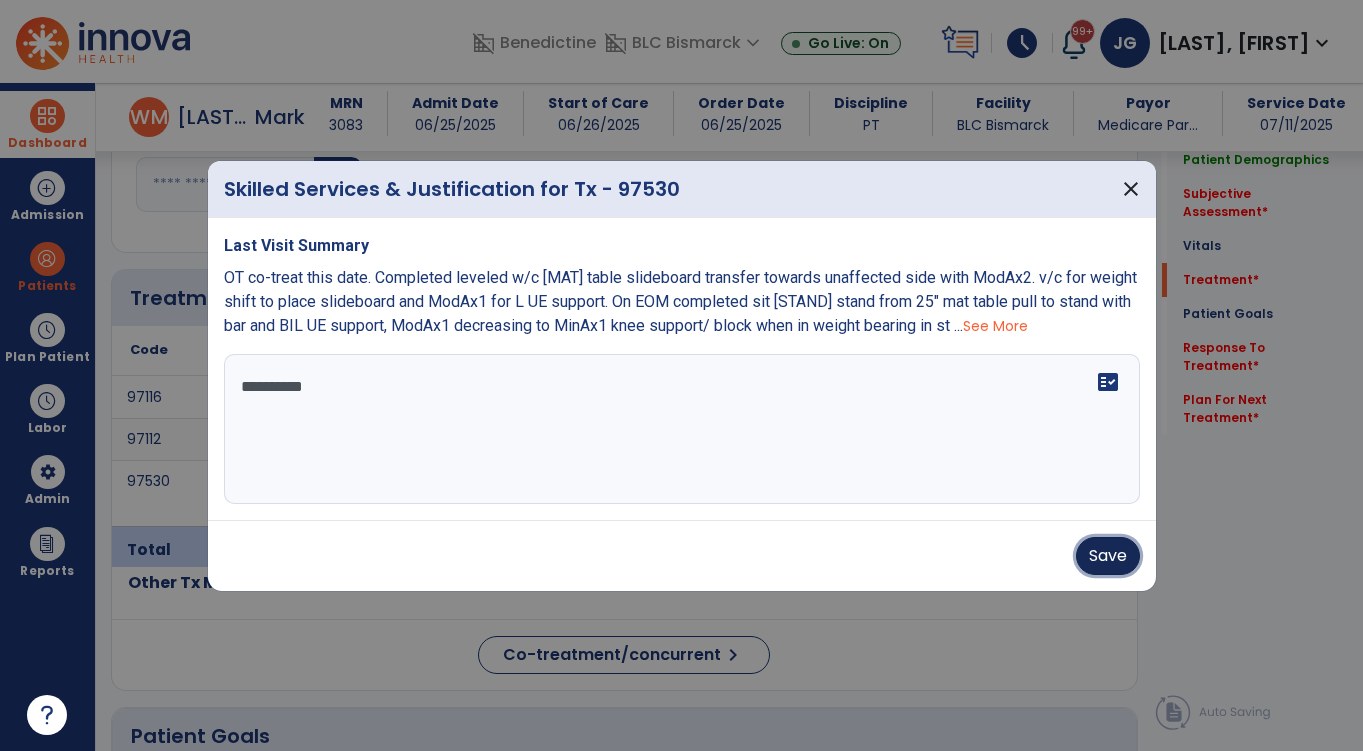 click on "Save" at bounding box center (1108, 556) 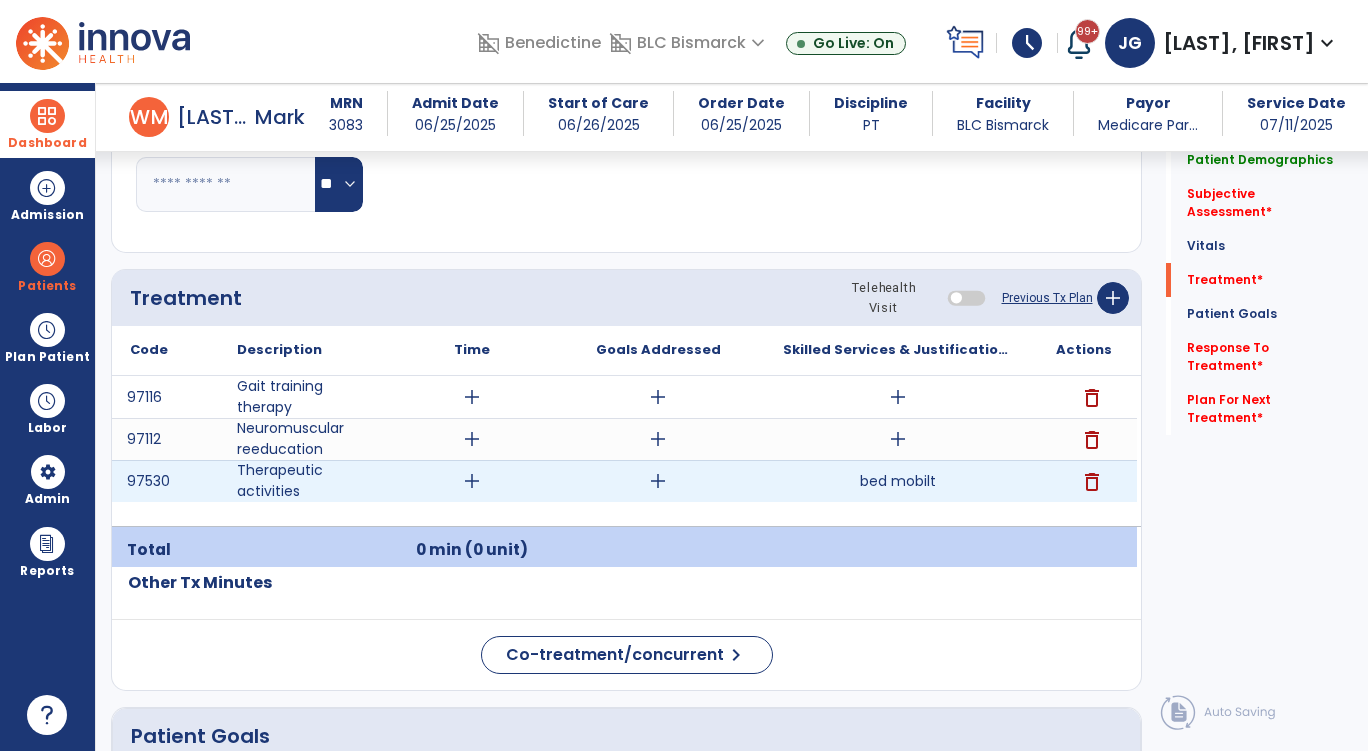 click on "bed mobilt" at bounding box center (898, 481) 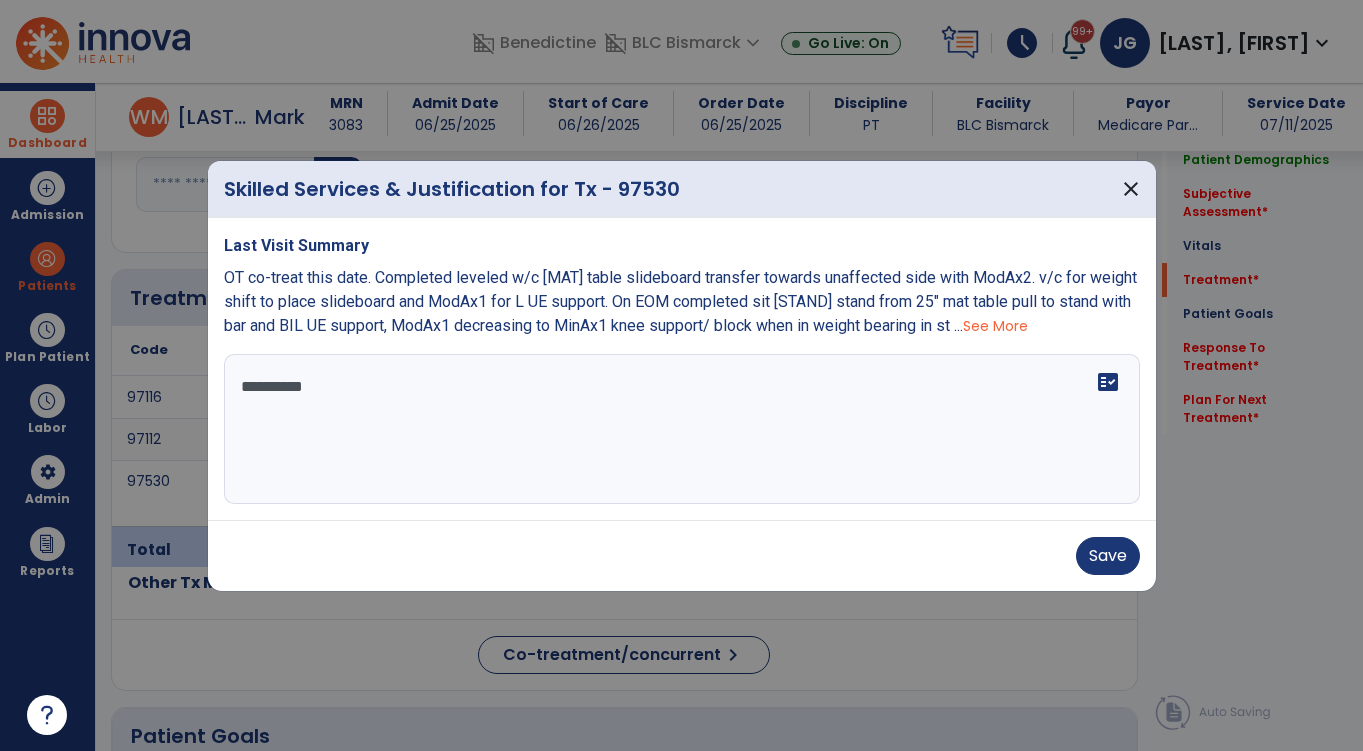 scroll, scrollTop: 1100, scrollLeft: 0, axis: vertical 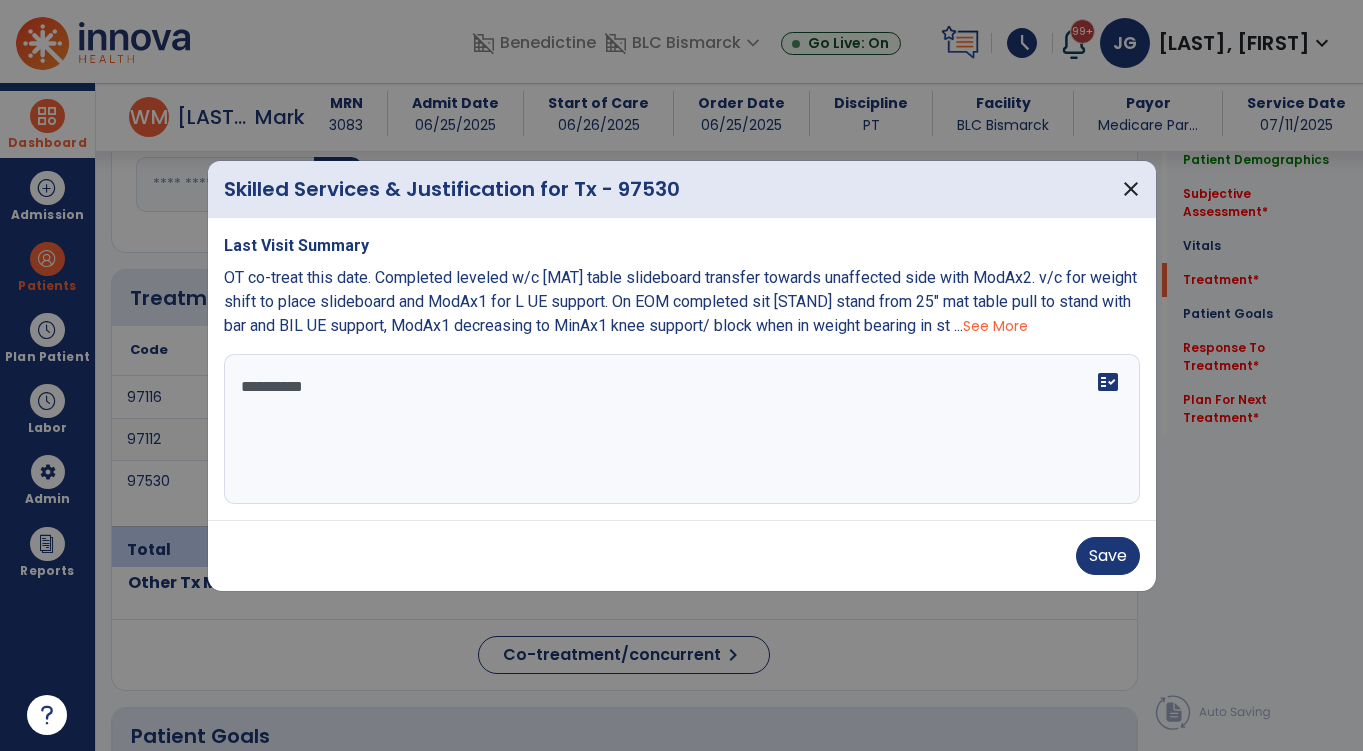 click on "**********" at bounding box center (682, 429) 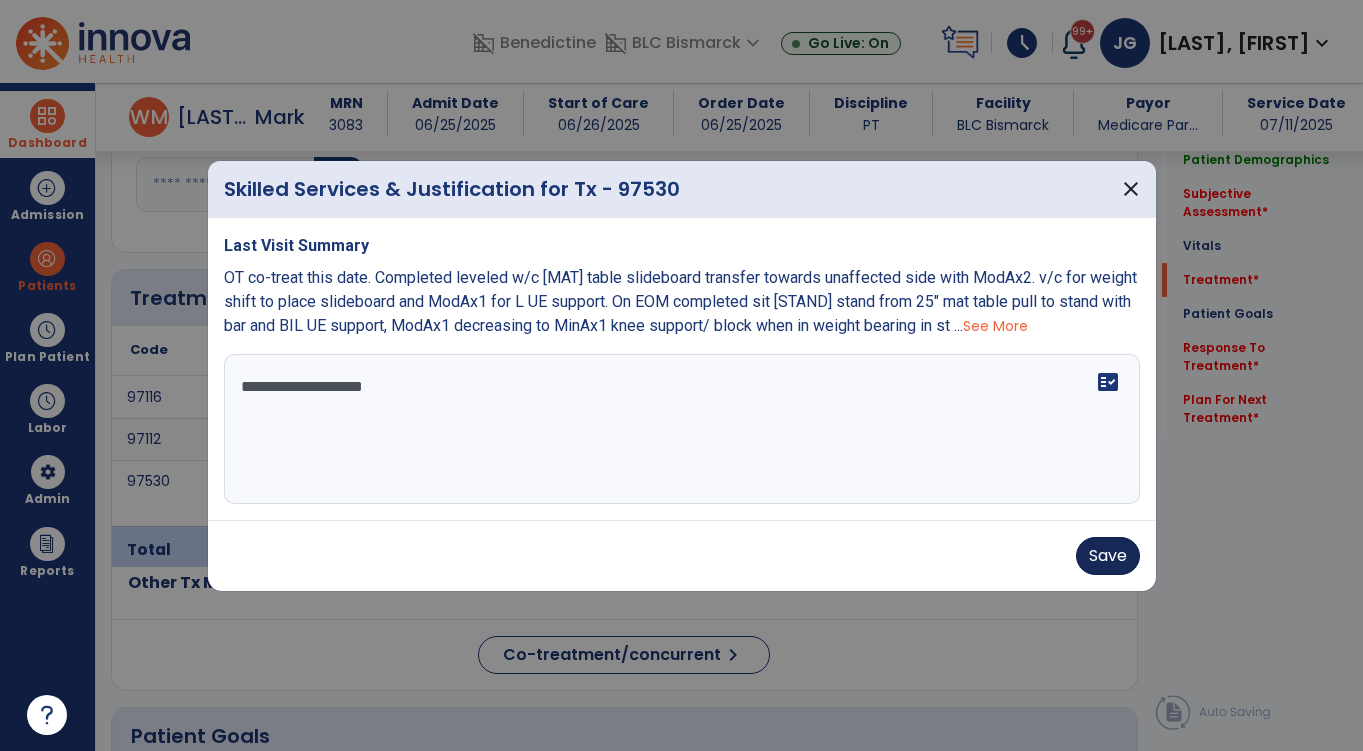 type on "**********" 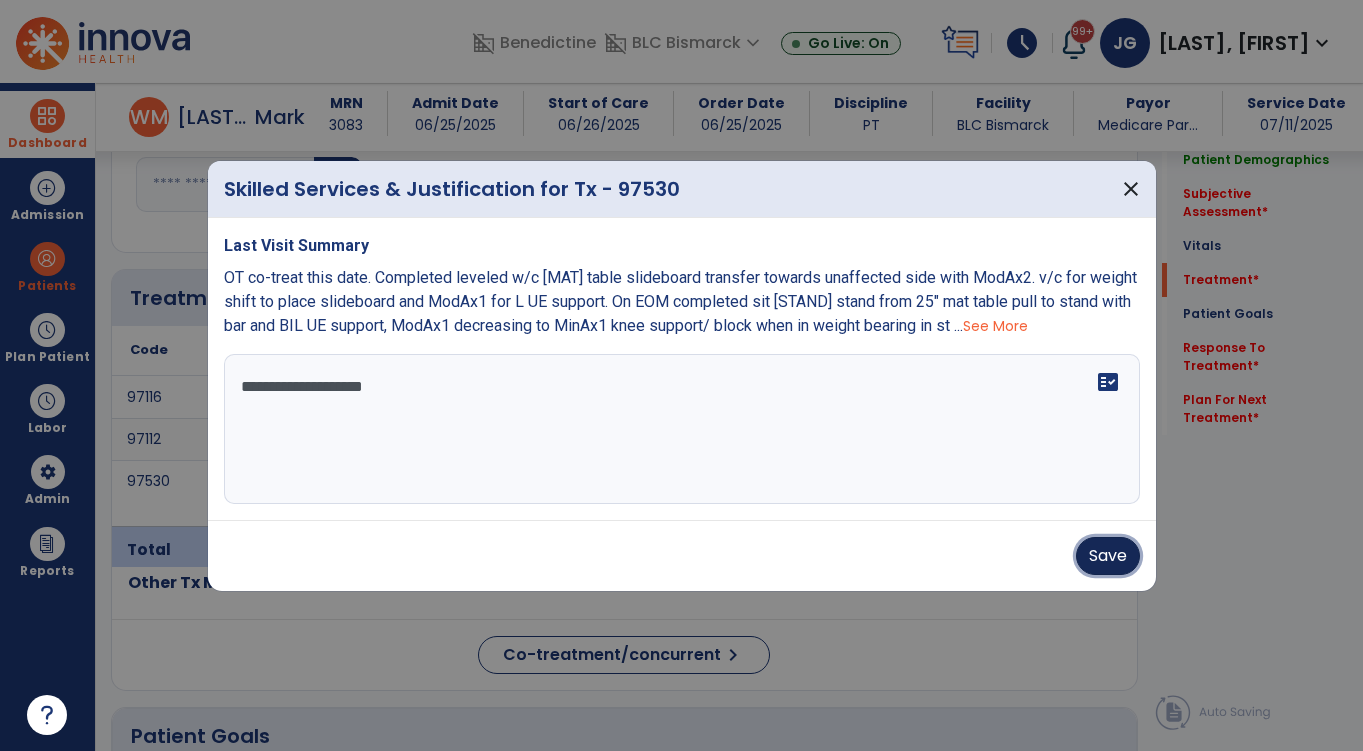 click on "Save" at bounding box center [1108, 556] 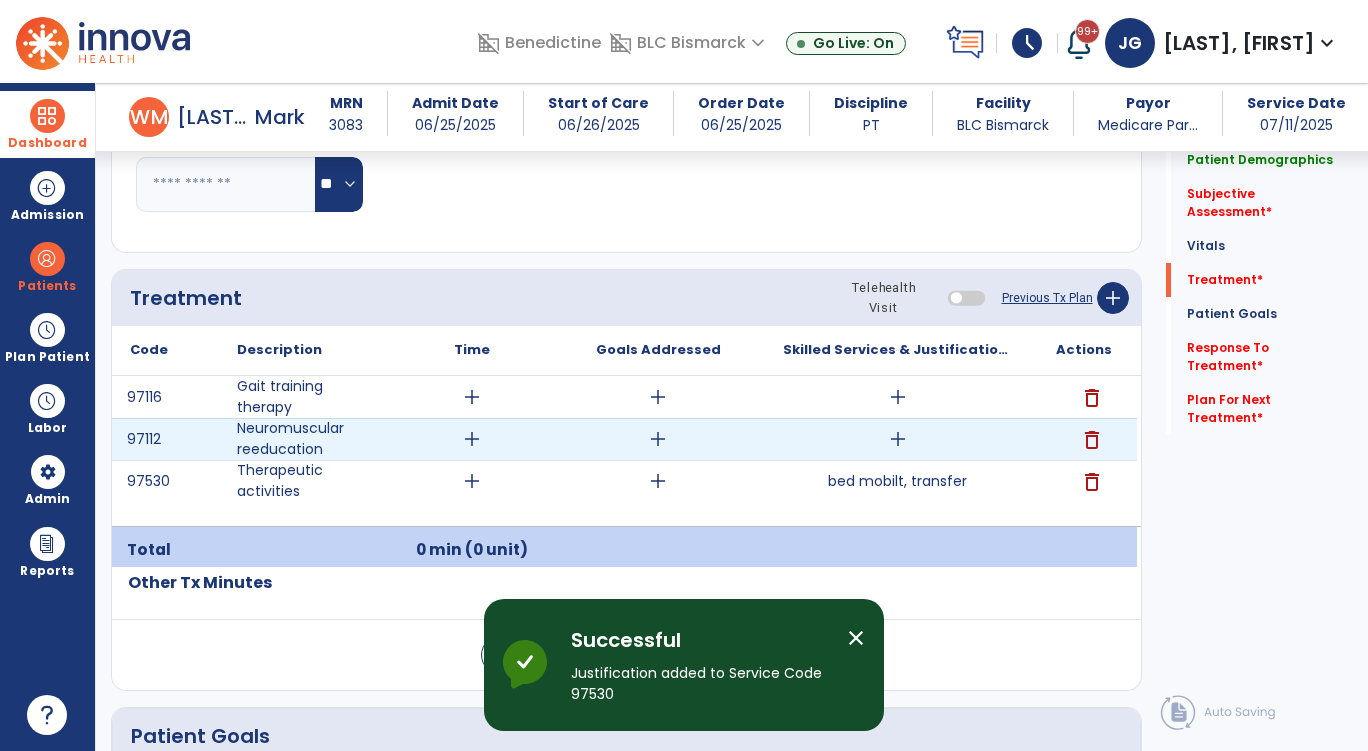 click on "add" at bounding box center [898, 439] 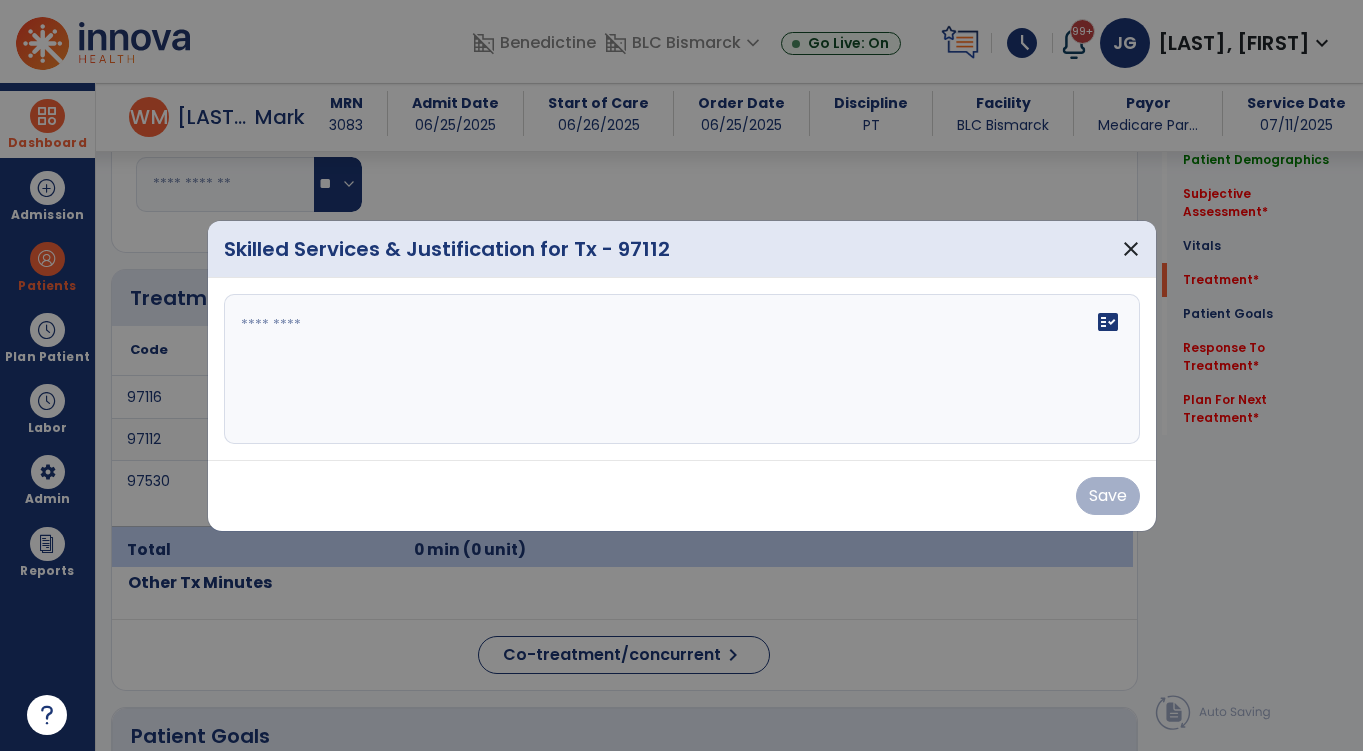 scroll, scrollTop: 1100, scrollLeft: 0, axis: vertical 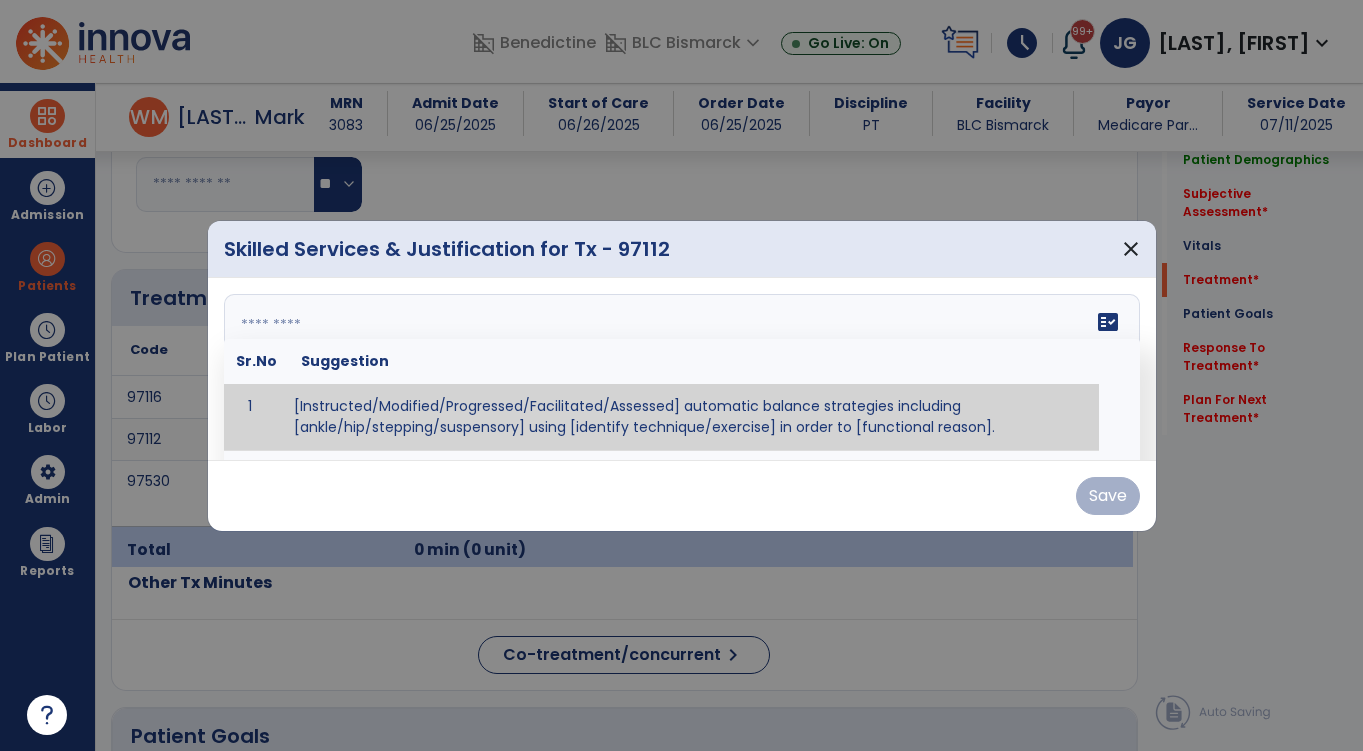 click on "fact_check  Sr.No Suggestion 1 [Instructed/Modified/Progressed/Facilitated/Assessed] automatic balance strategies including [ankle/hip/stepping/suspensory] using [identify technique/exercise] in order to [functional reason]. 2 [Instructed/Modified/Progressed/Facilitated/Assessed] sensory integration techniques including [visual inhibition/somatosensory inhibition/visual excitatory/somatosensory excitatory/vestibular excitatory] using [identify technique/exercise] in order to [functional reason]. 3 [Instructed/Modified/Progressed/Facilitated/Assessed] visual input including [oculomotor exercises, smooth pursuits, saccades, visual field, other] in order to [functional reasons]. 4 [Instructed/Modified/Progressed/Assessed] somatosensory techniques including [joint compression, proprioceptive activities, other] in order to [functional reasons]. 5 [Instructed/Modified/Progressed/Assessed] vestibular techniques including [gaze stabilization, Brandt-Darhoff, Epley, other] in order to [functional reasons]. 6 7" at bounding box center (682, 369) 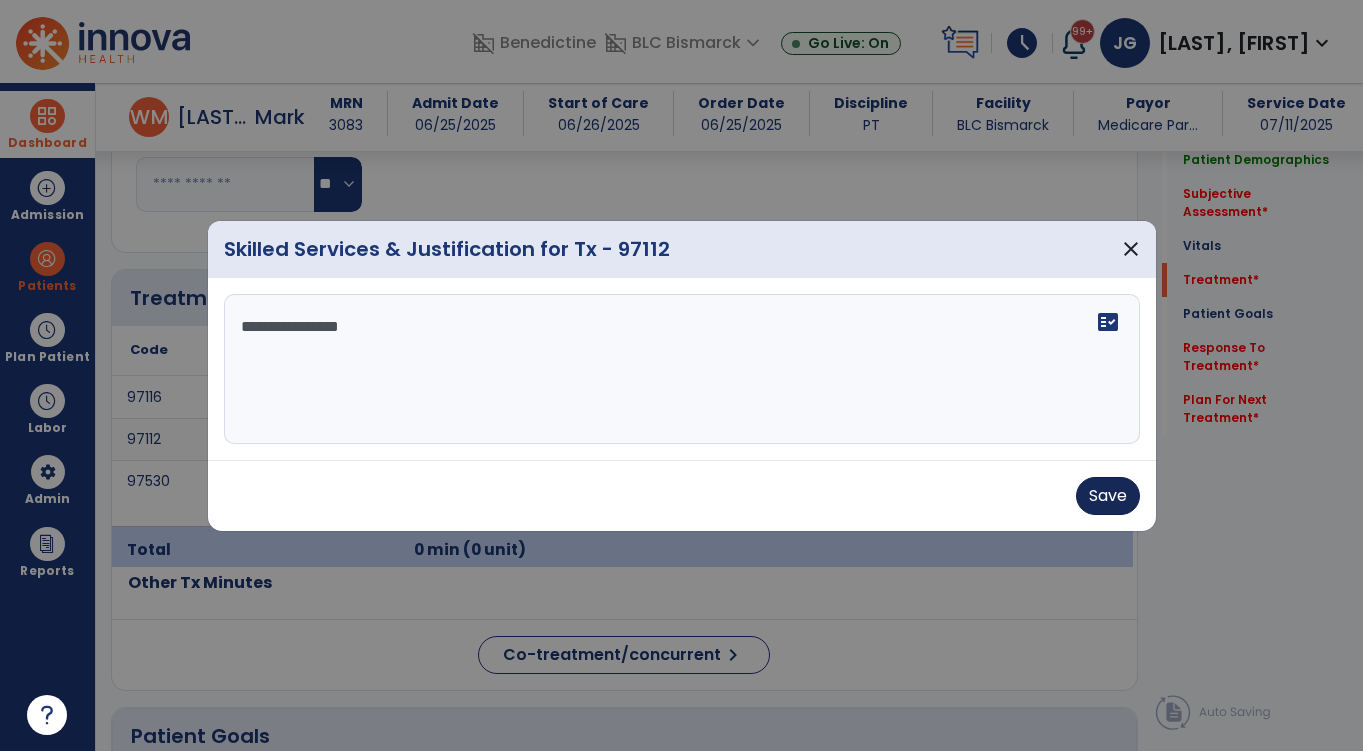 type on "**********" 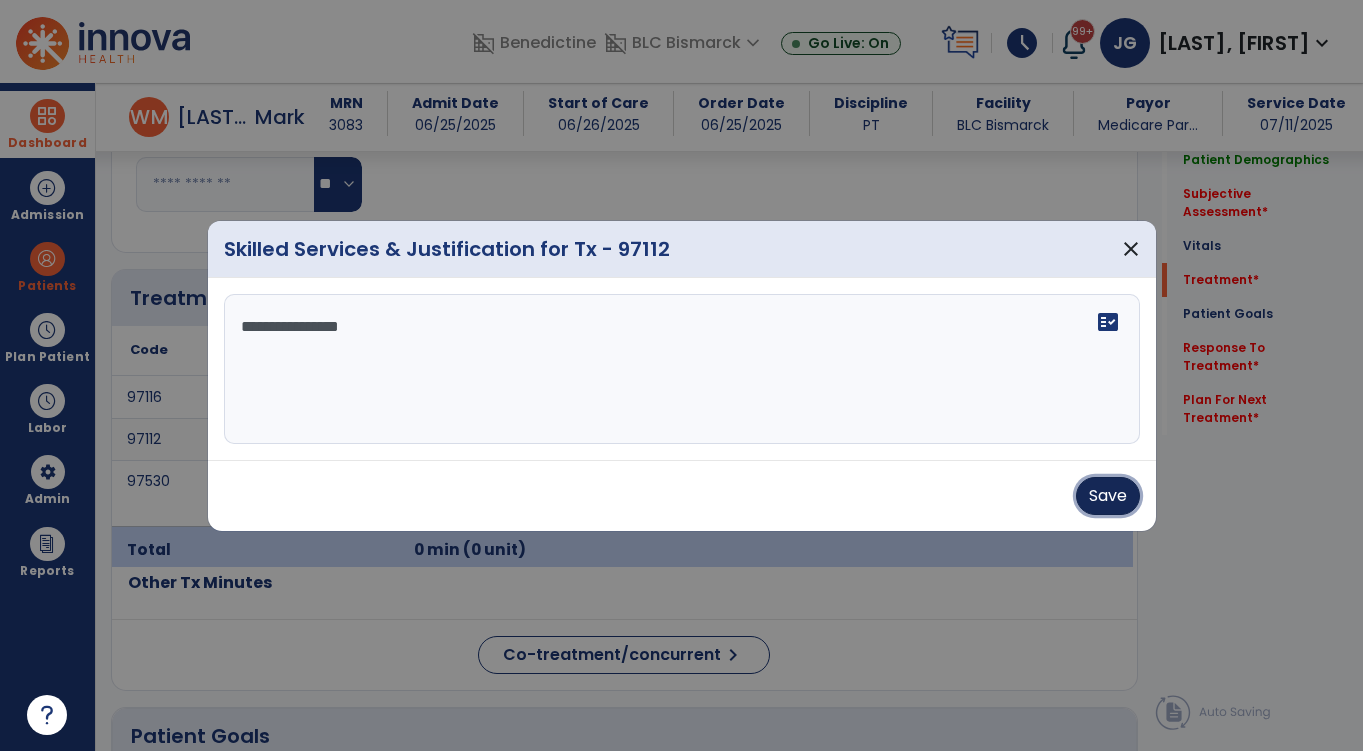 click on "Save" at bounding box center [1108, 496] 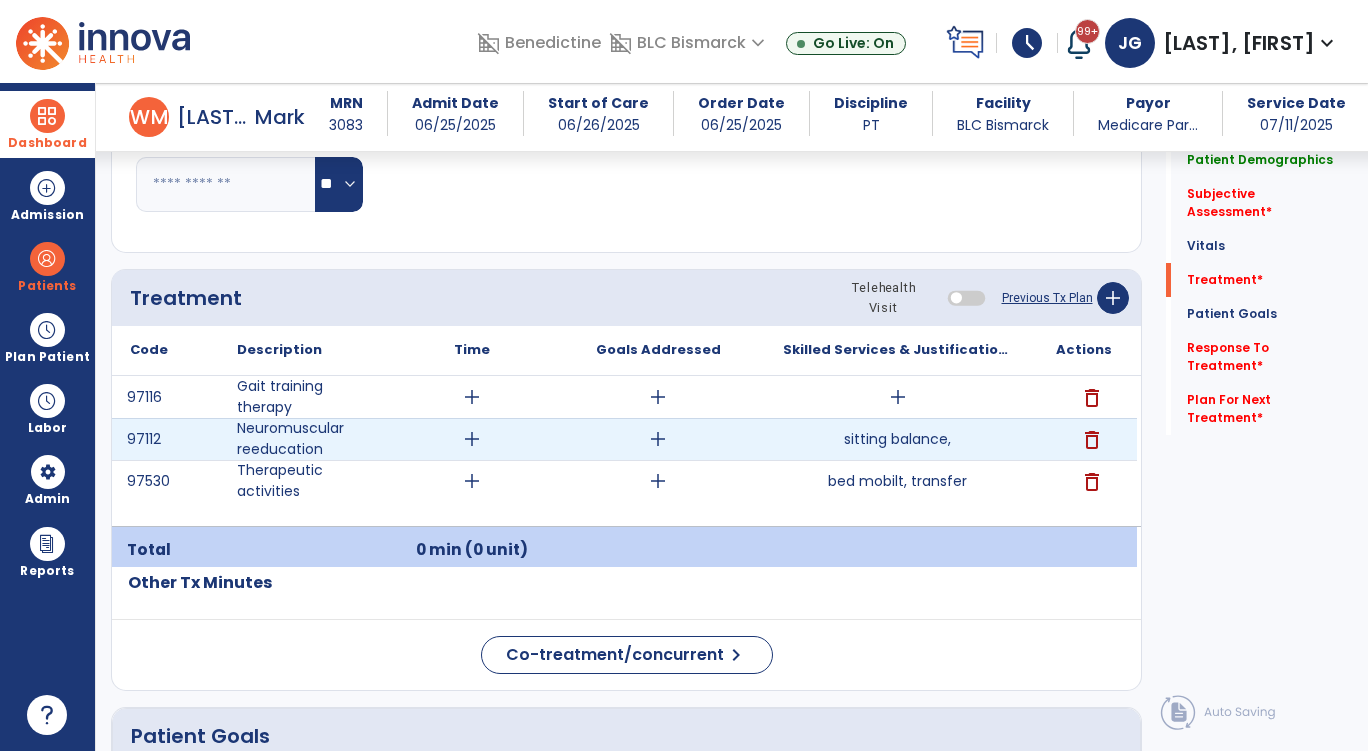 click on "sitting balance," at bounding box center [897, 439] 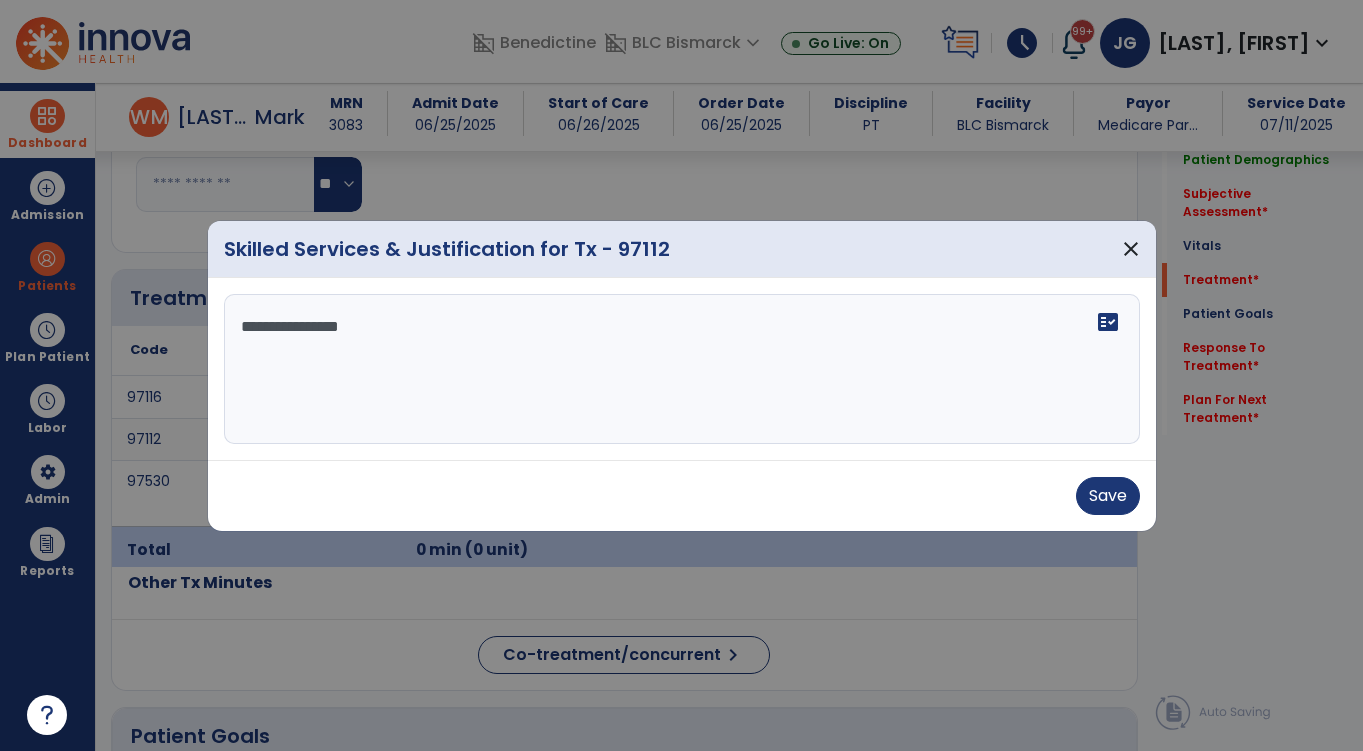 scroll, scrollTop: 1100, scrollLeft: 0, axis: vertical 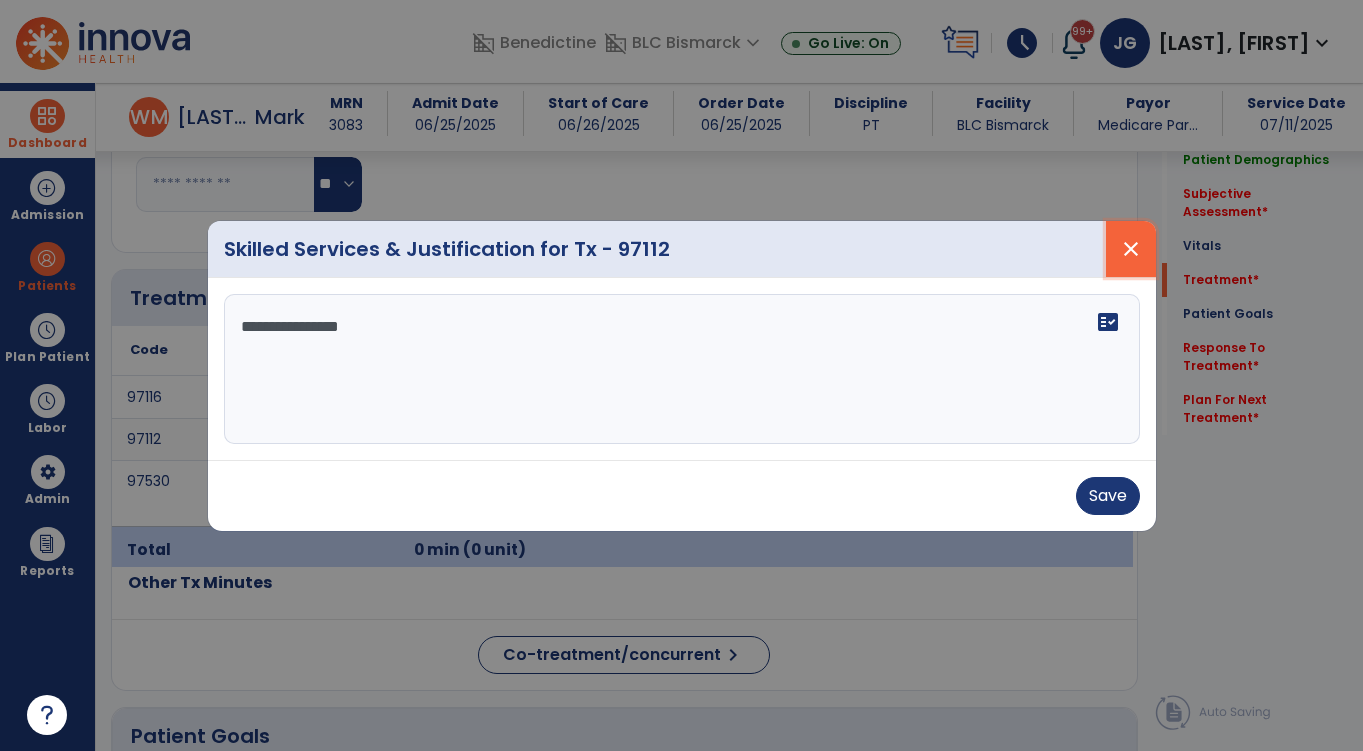 click on "close" at bounding box center [1131, 249] 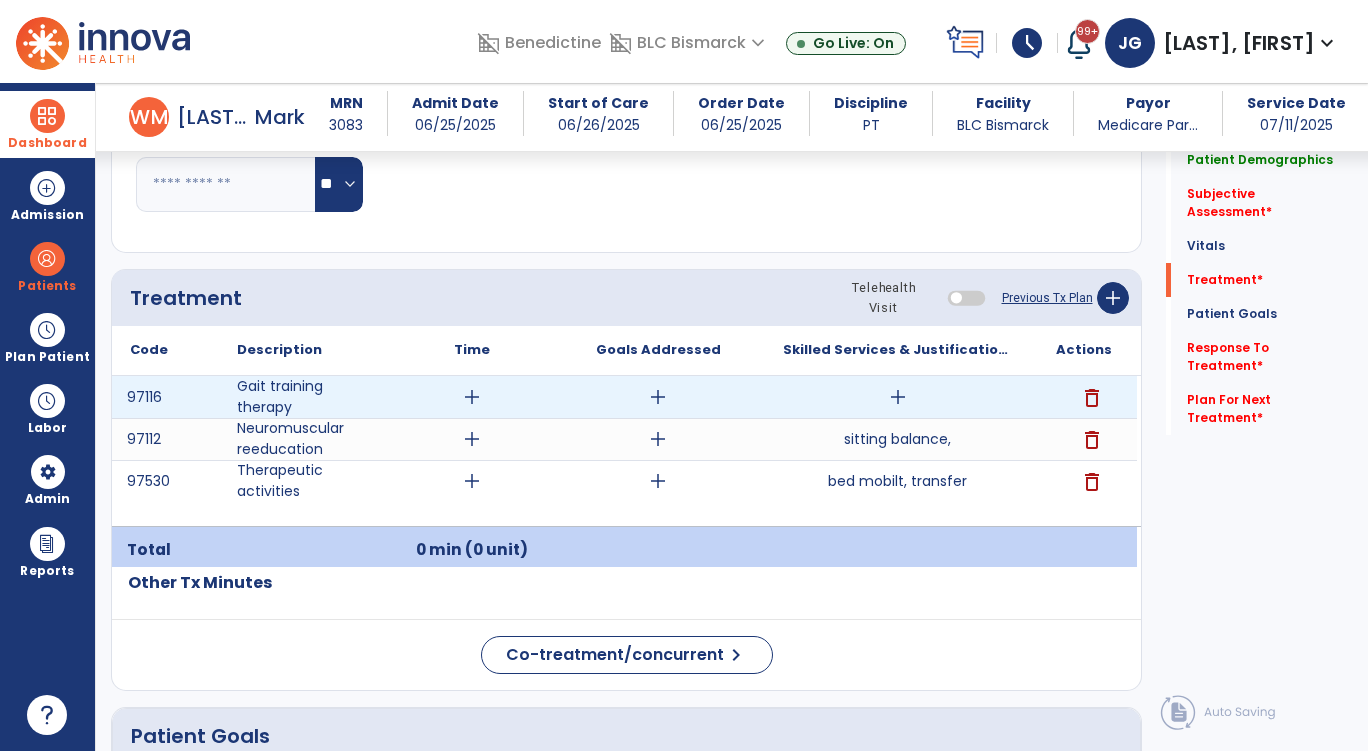 click on "add" at bounding box center (898, 397) 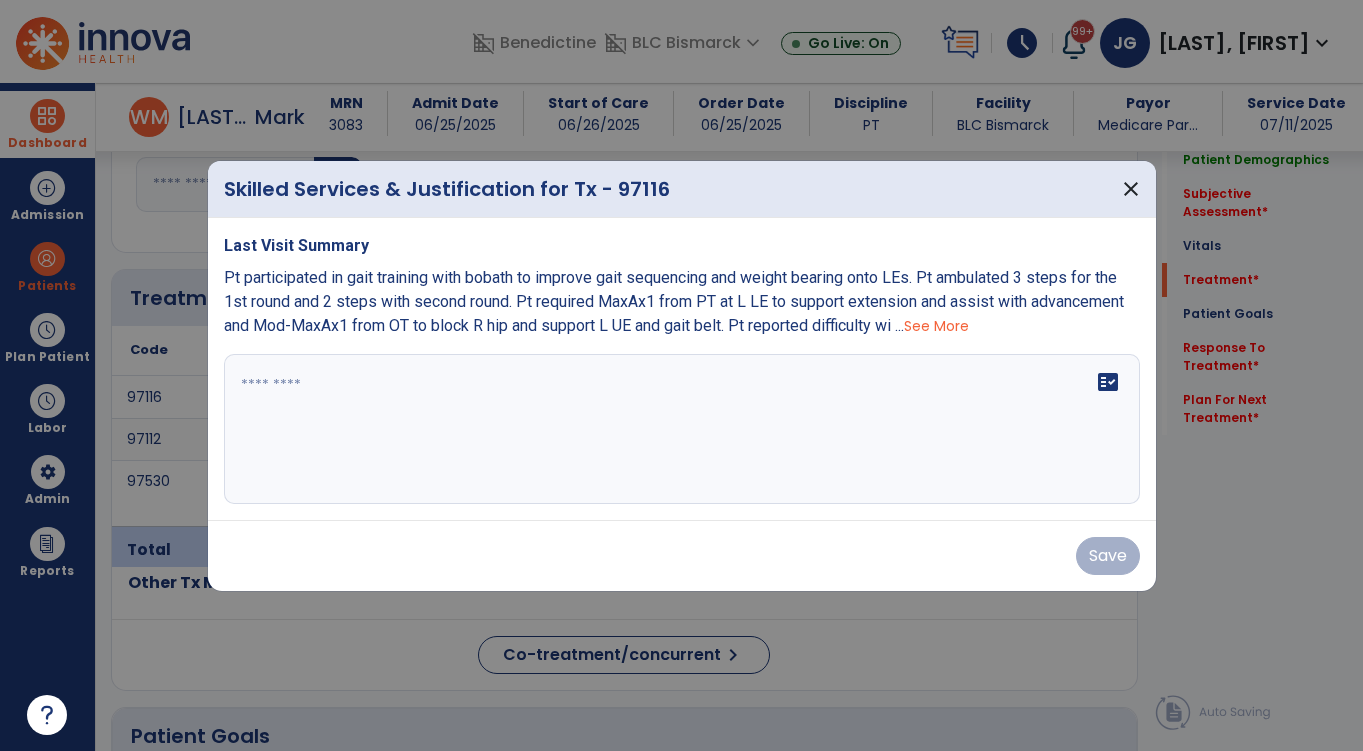 scroll, scrollTop: 1100, scrollLeft: 0, axis: vertical 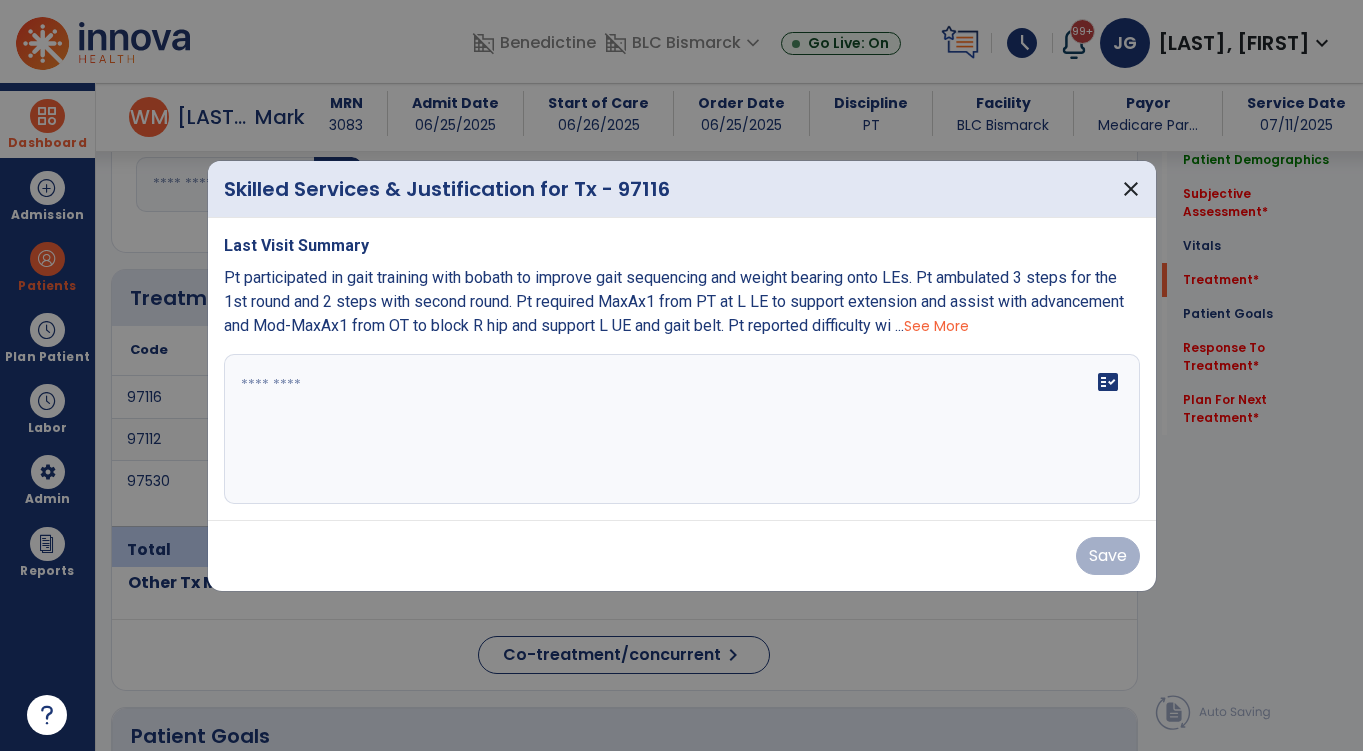 click on "See More" at bounding box center (936, 326) 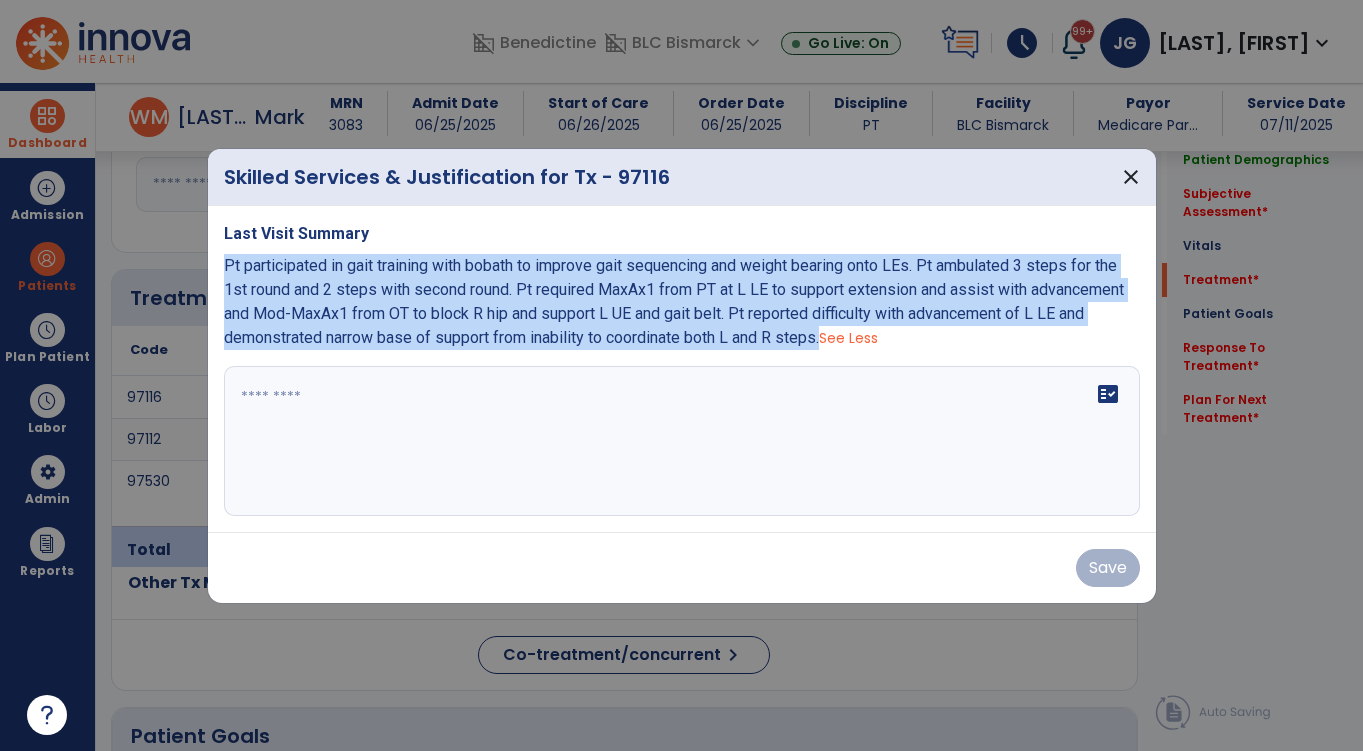 drag, startPoint x: 828, startPoint y: 342, endPoint x: 224, endPoint y: 276, distance: 607.5953 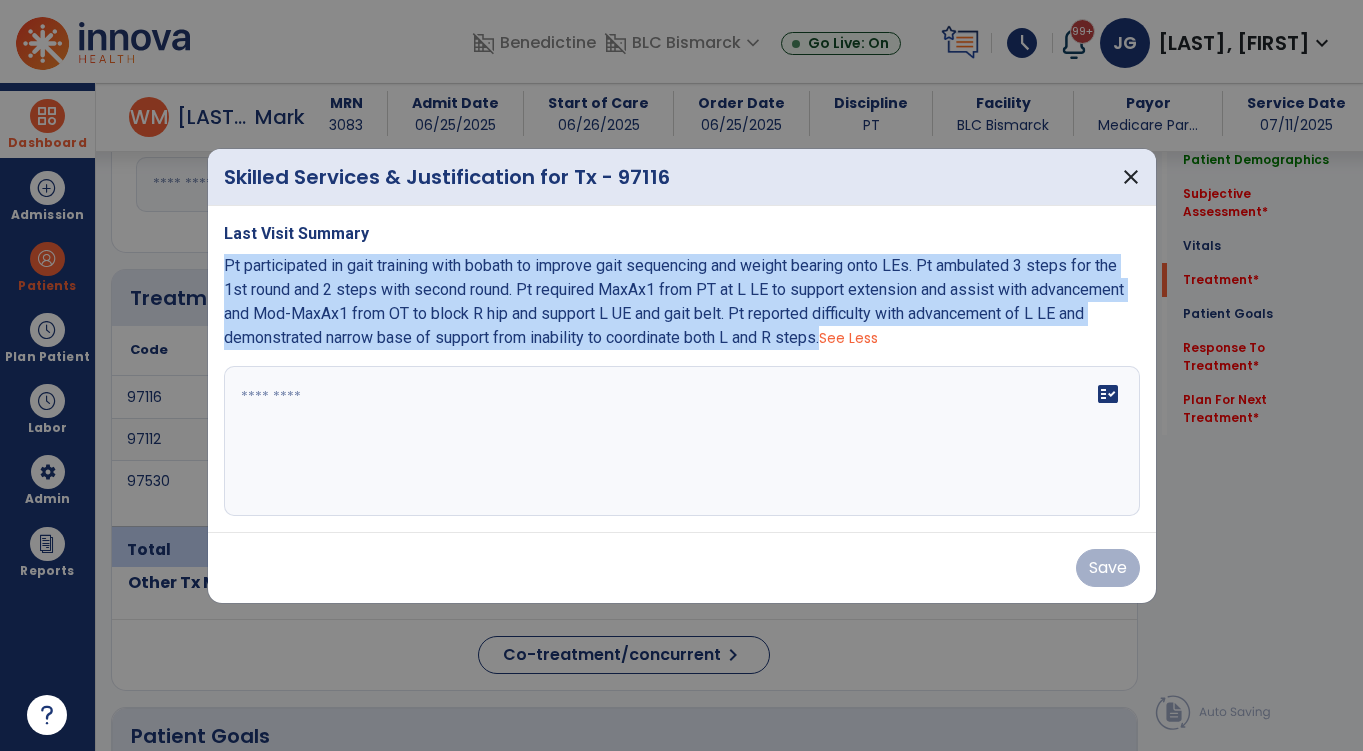 click on "Pt participated in gait training with bobath to improve gait sequencing and weight bearing onto LEs. Pt ambulated 3 steps for the 1st round and 2 steps with second round. Pt required MaxAx1 from PT at L LE to support extension and assist with advancement and Mod-MaxAx1 from OT to block R hip and support L UE and gait belt. Pt reported difficulty with advancement of L LE and demonstrated narrow base of support from inability to coordinate both L and R steps.  See Less" at bounding box center (682, 302) 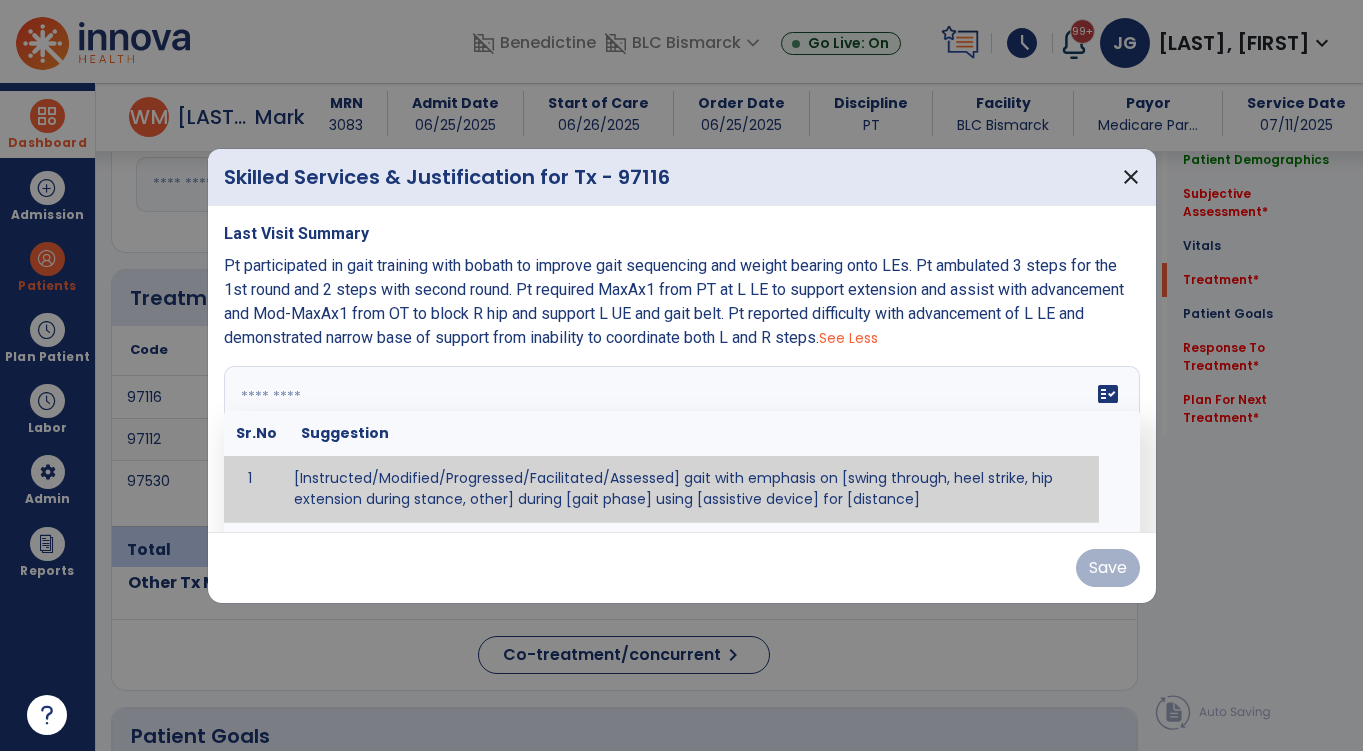 click at bounding box center (682, 441) 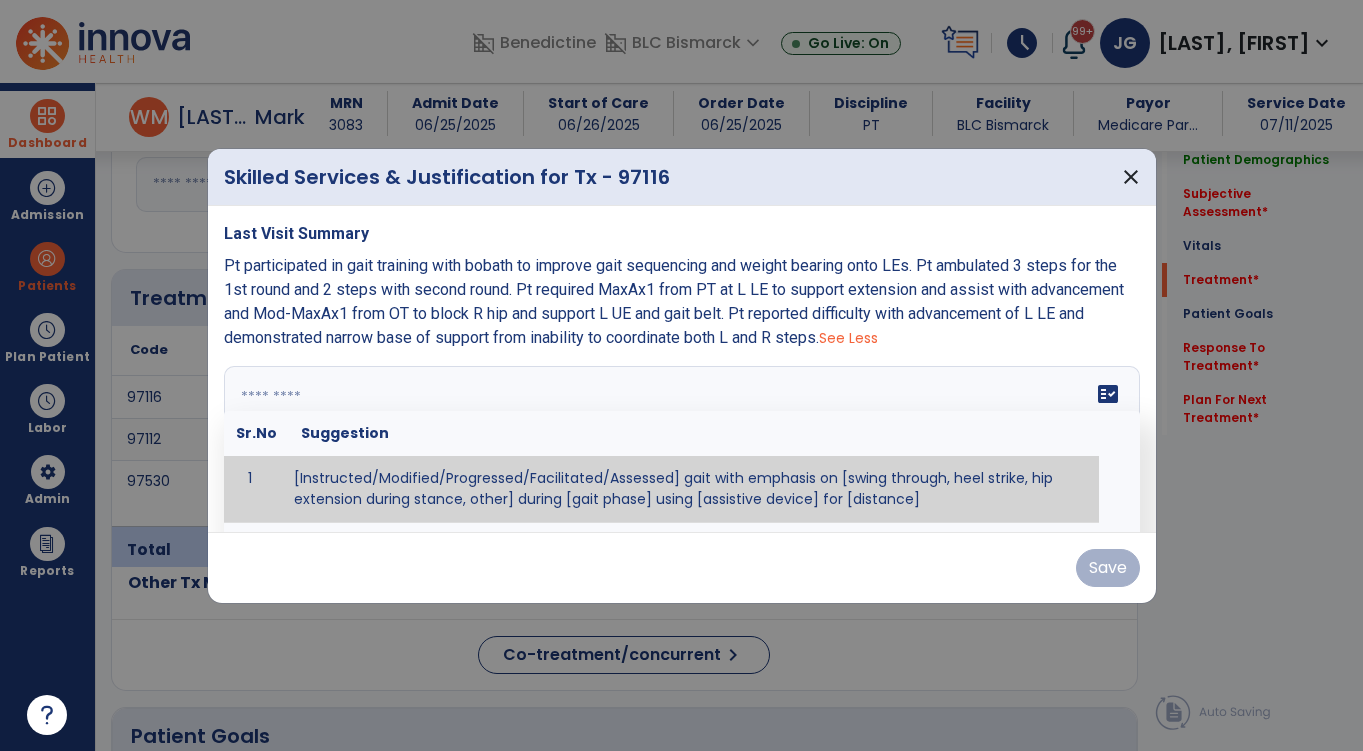 paste on "**********" 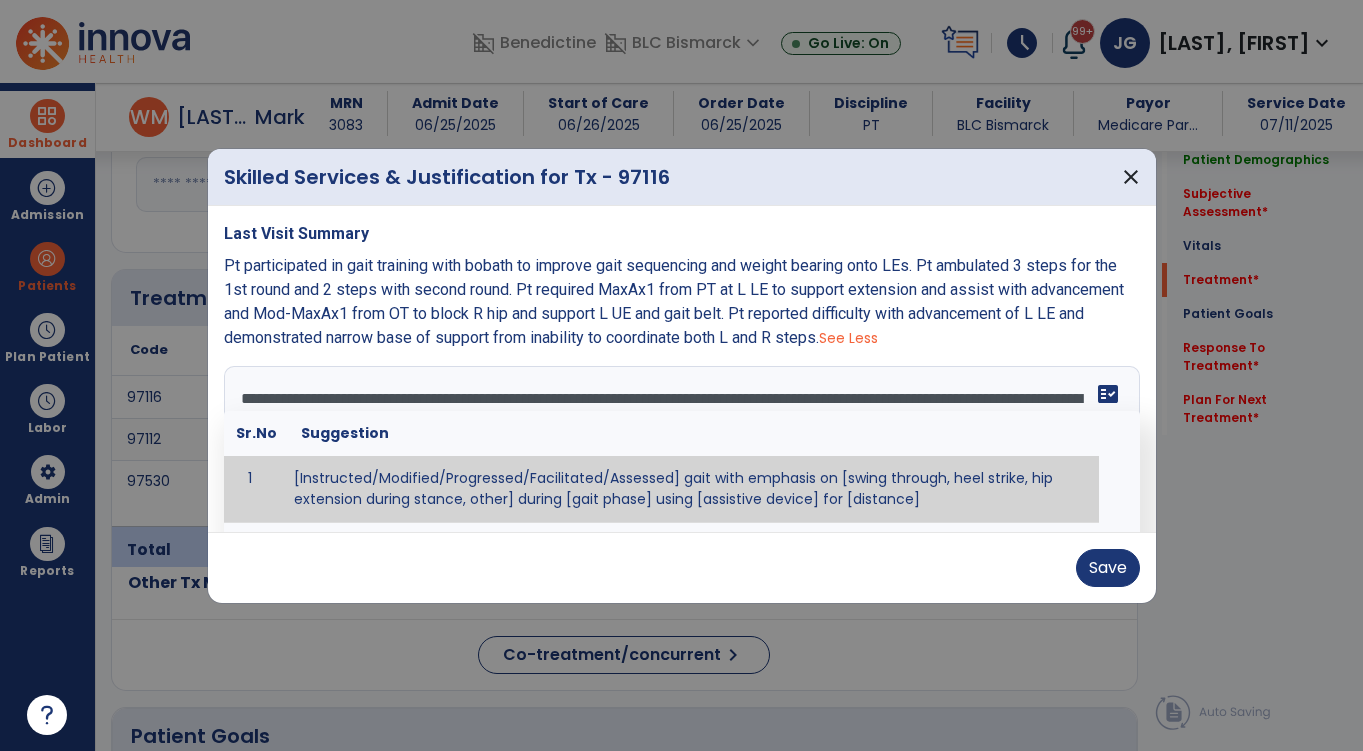 click on "**********" at bounding box center [679, 441] 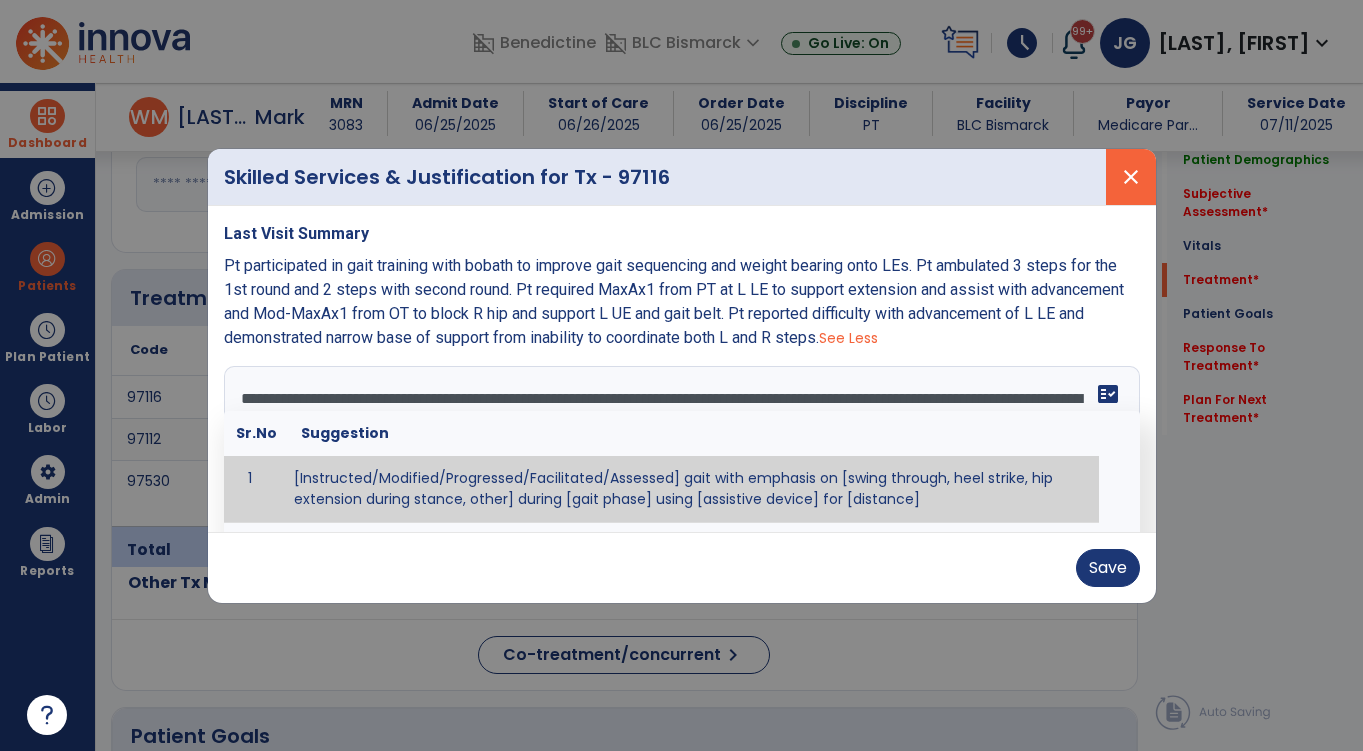 type on "**********" 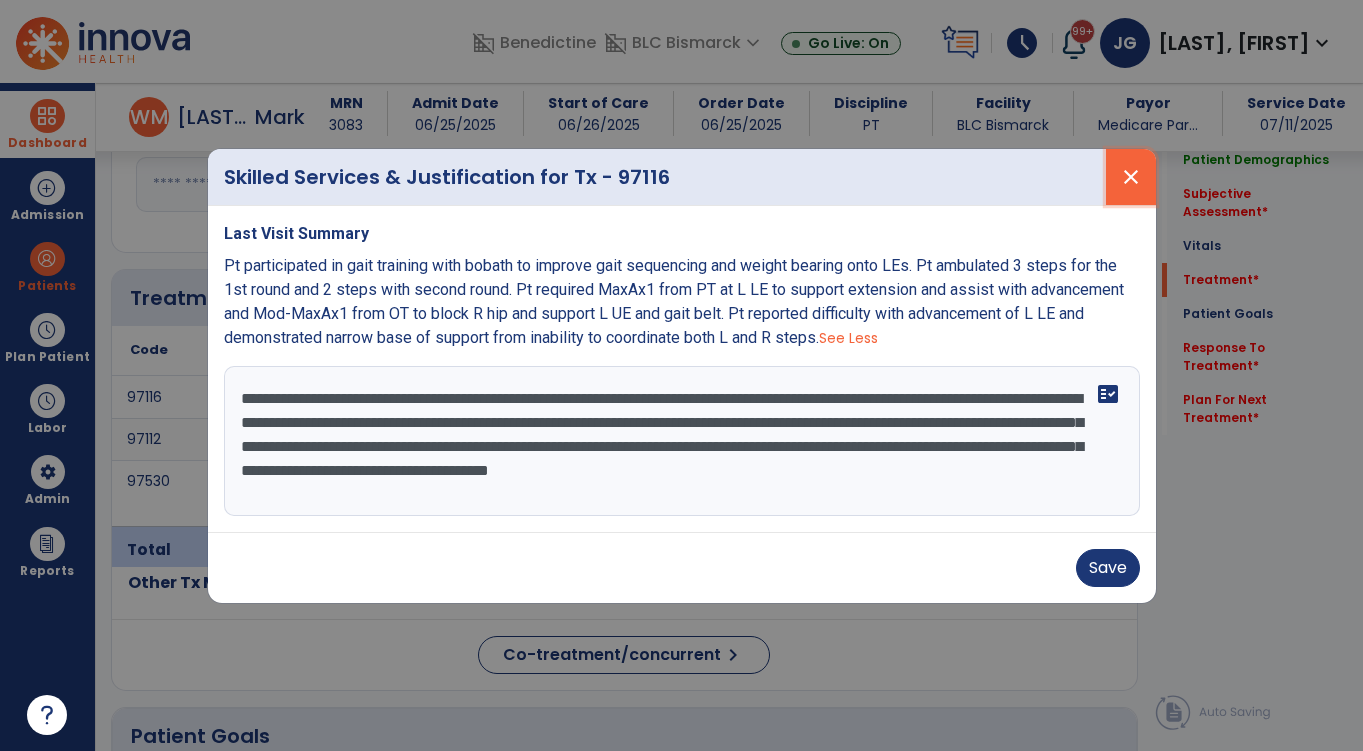 click on "close" at bounding box center [1131, 177] 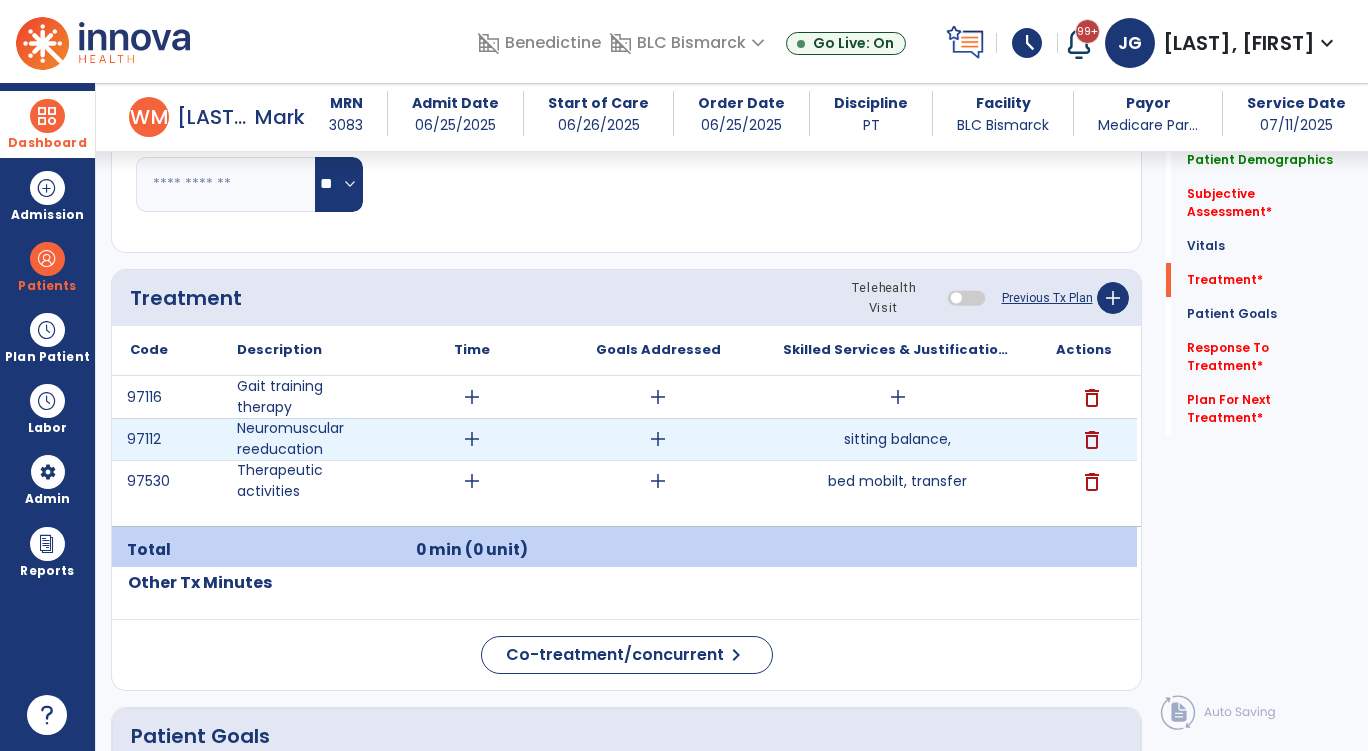 click on "add" at bounding box center [472, 439] 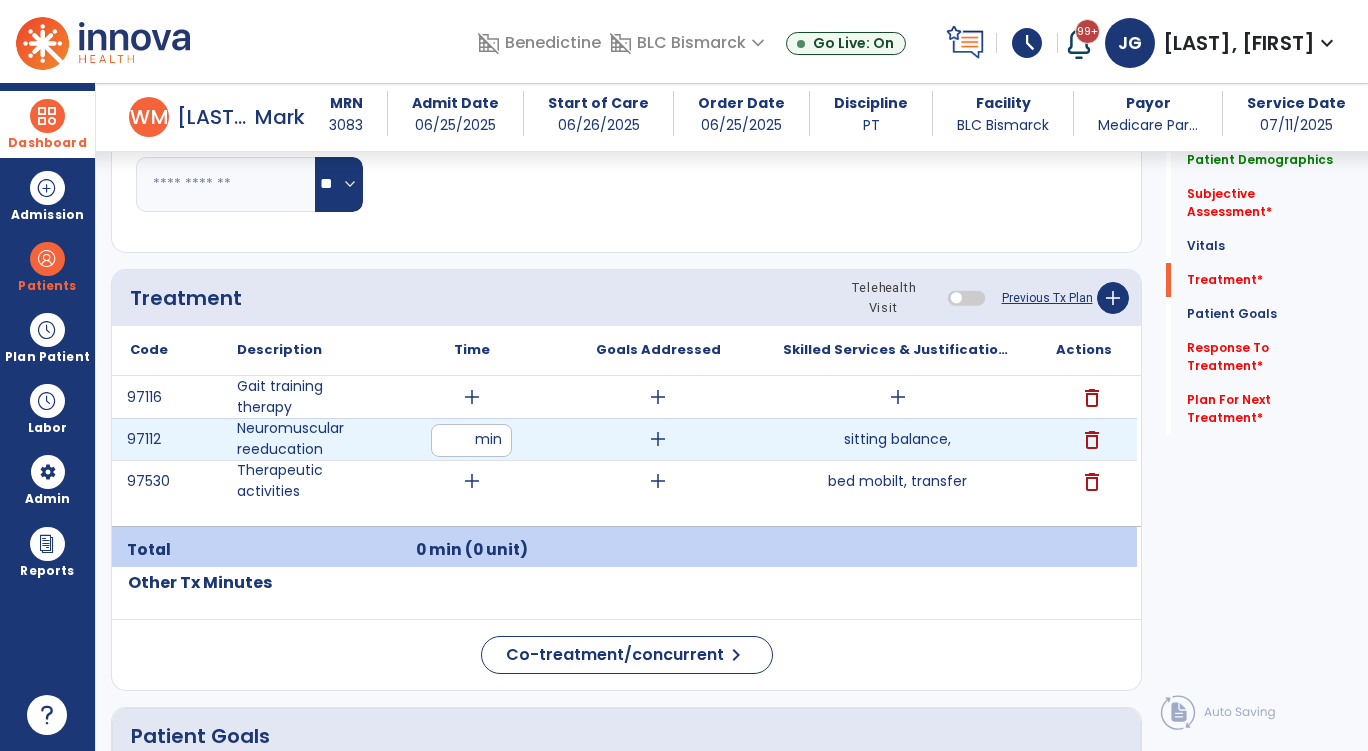 type on "**" 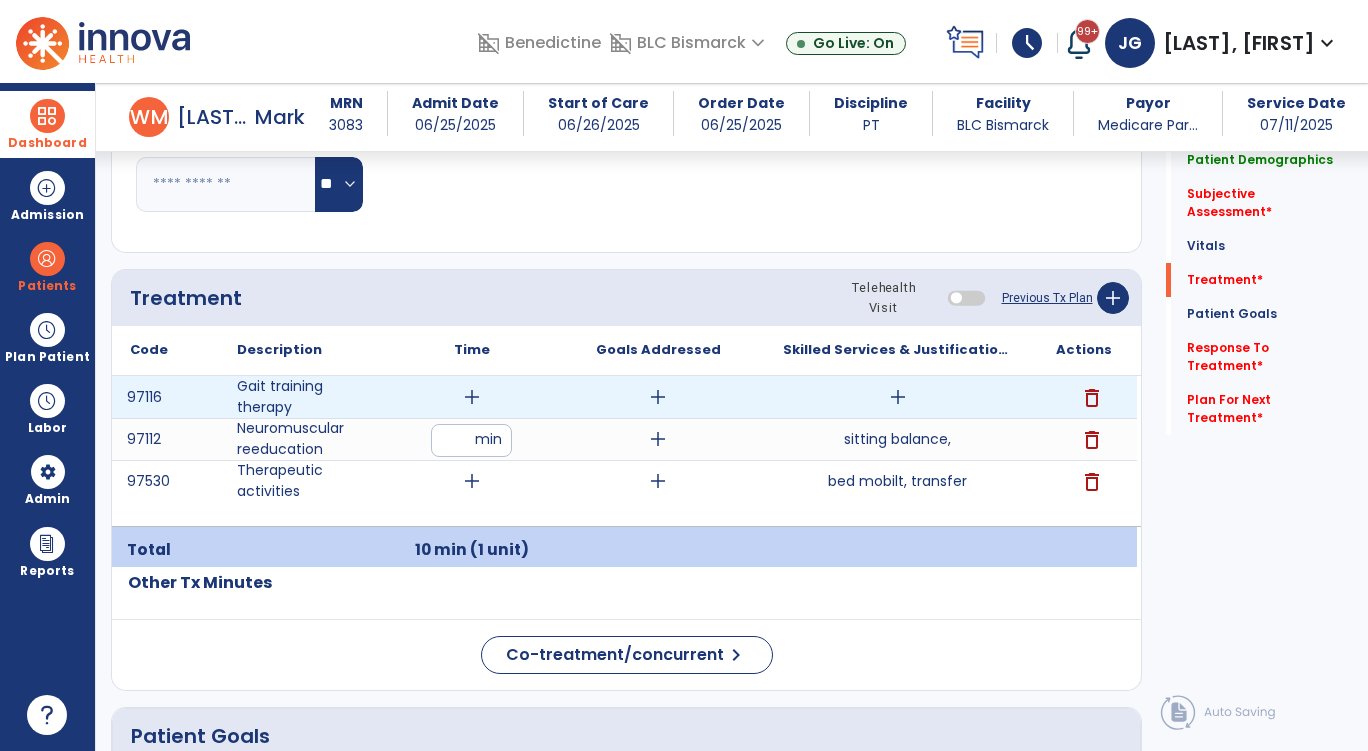 click on "add" at bounding box center [472, 397] 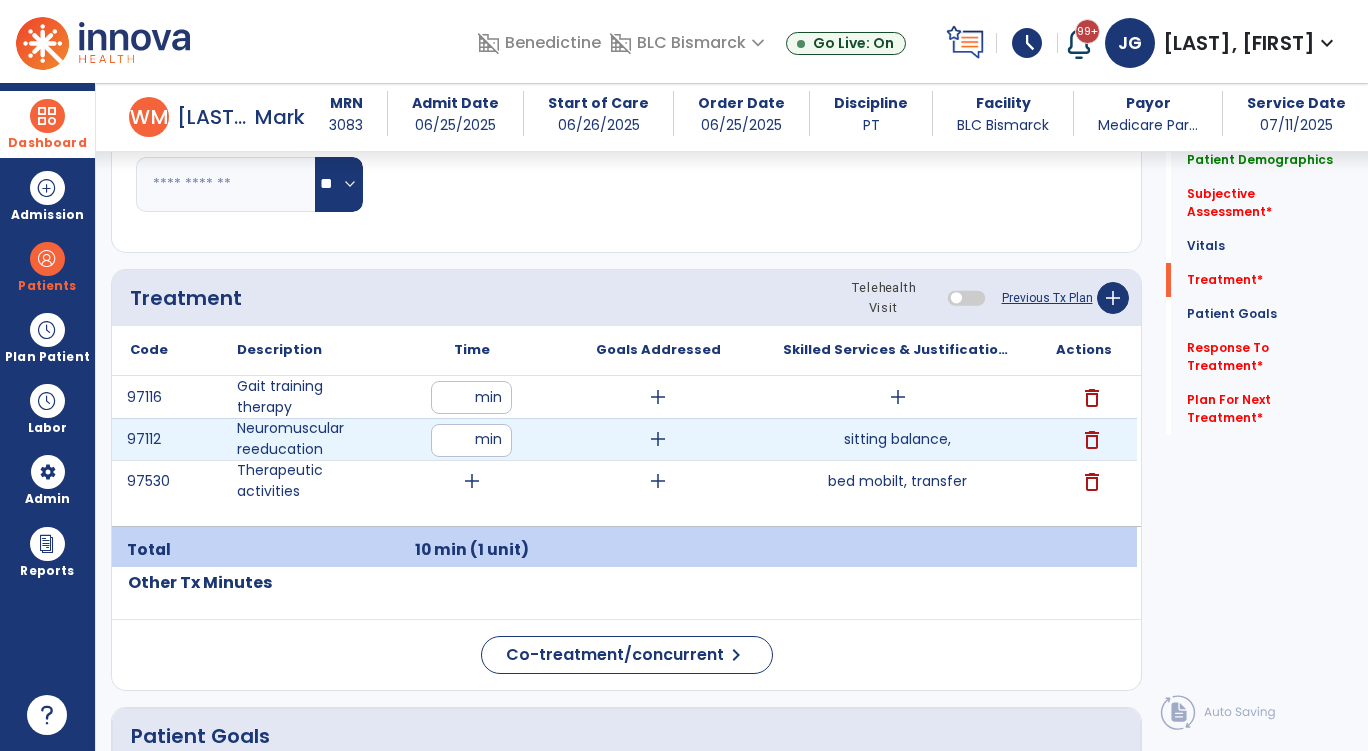 type on "**" 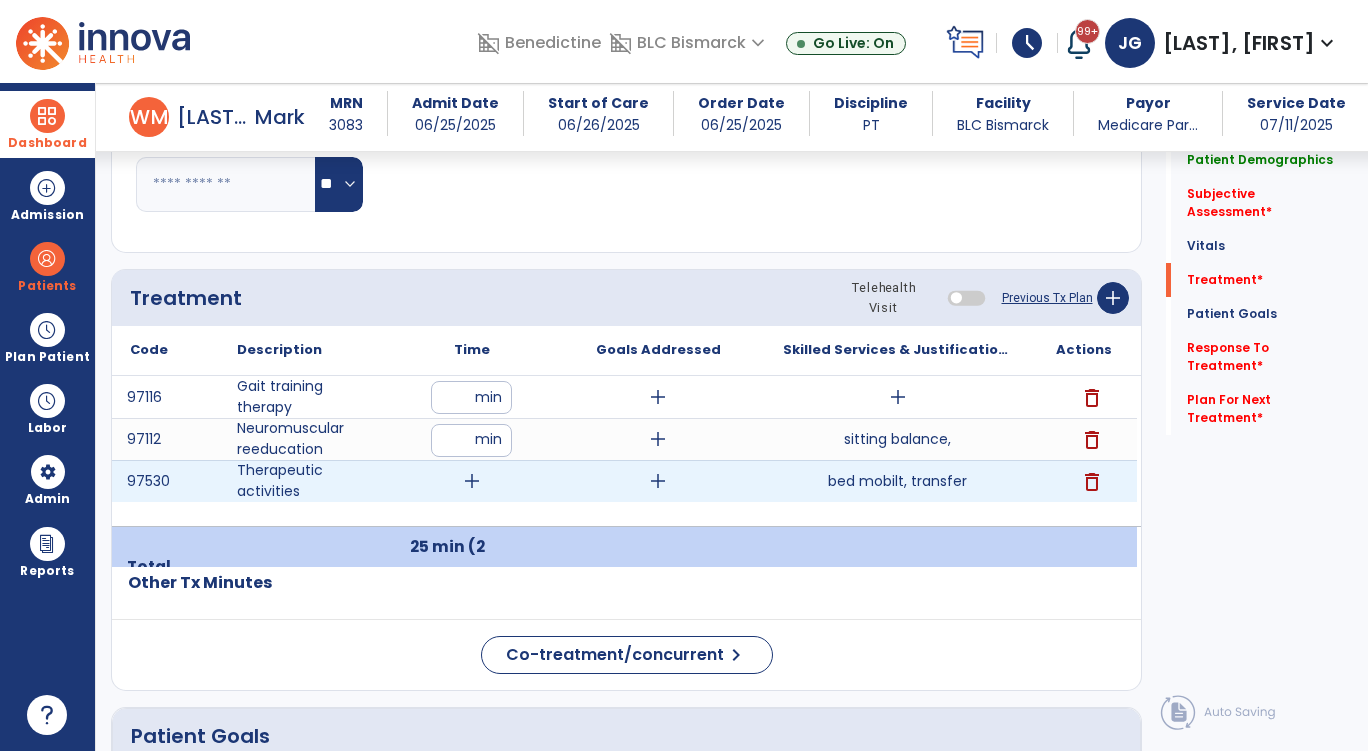 click on "add" at bounding box center (472, 481) 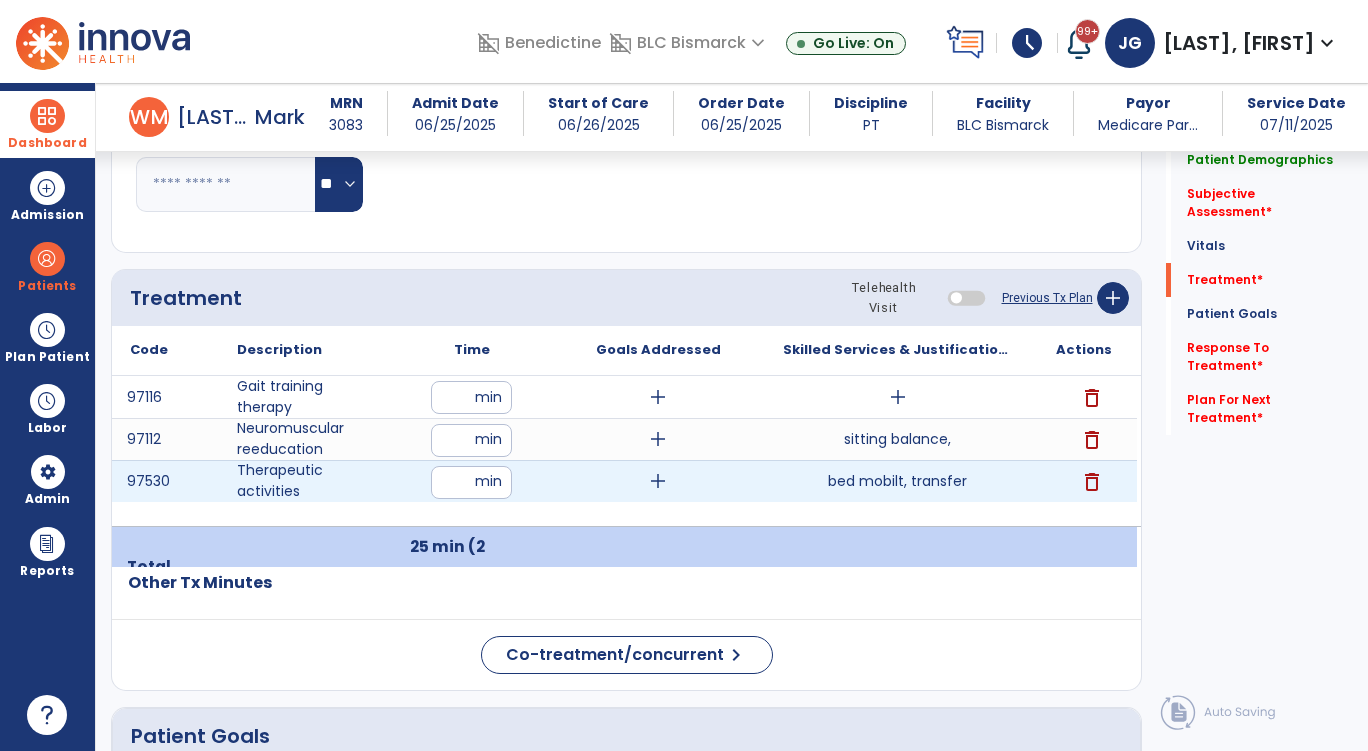 type on "**" 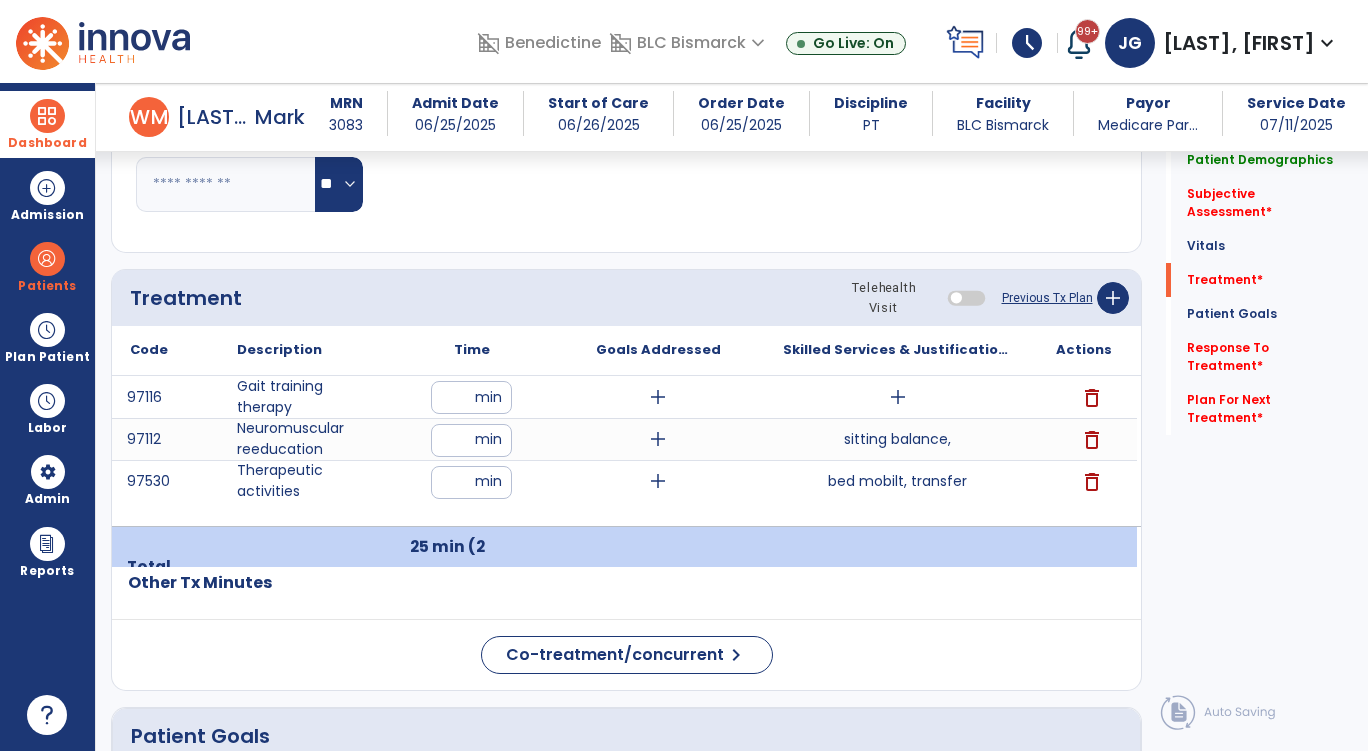 click on "97116 Gait training therapy ** min add add delete 97112 Neuromuscular reeducation ** min add sitting balance, delete 97530 Therapeutic activities ** min add bed mobilt, transfer bed mobilt, transfer delete" at bounding box center [624, 451] 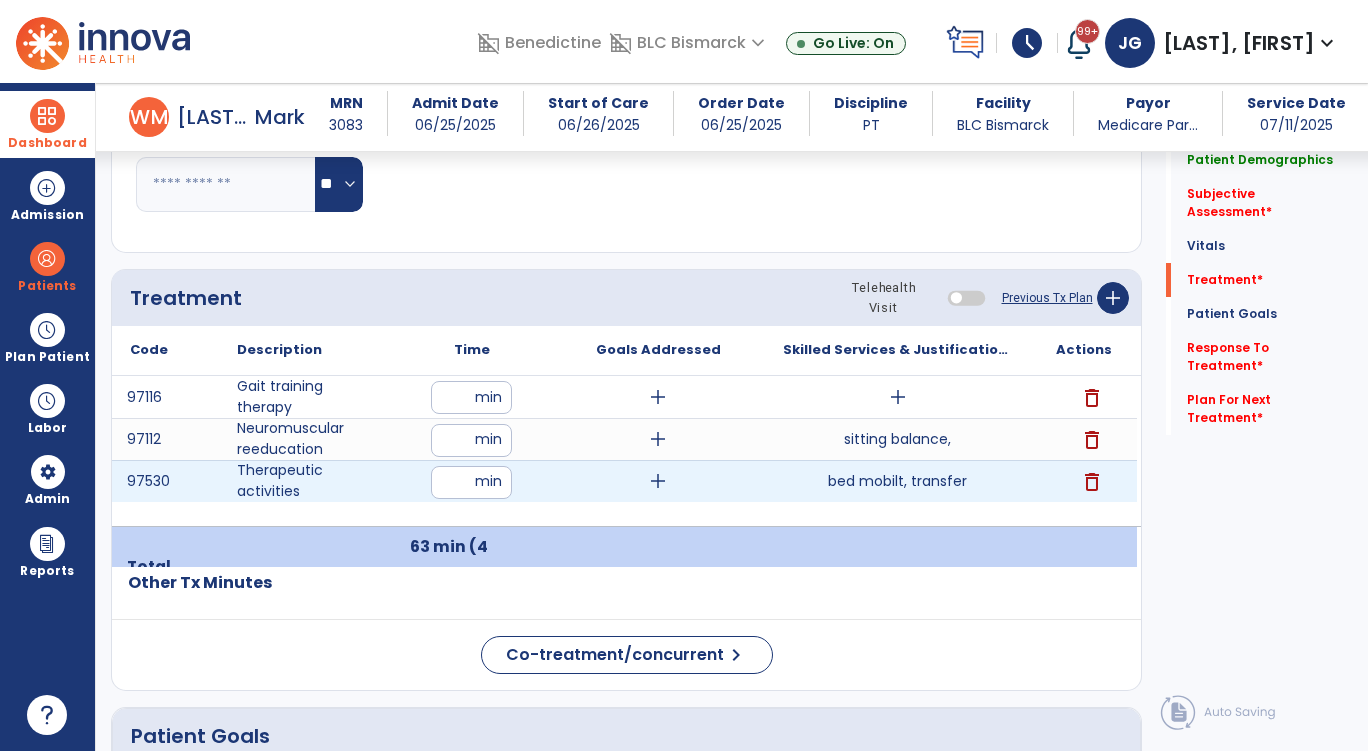 click on "**" at bounding box center (471, 482) 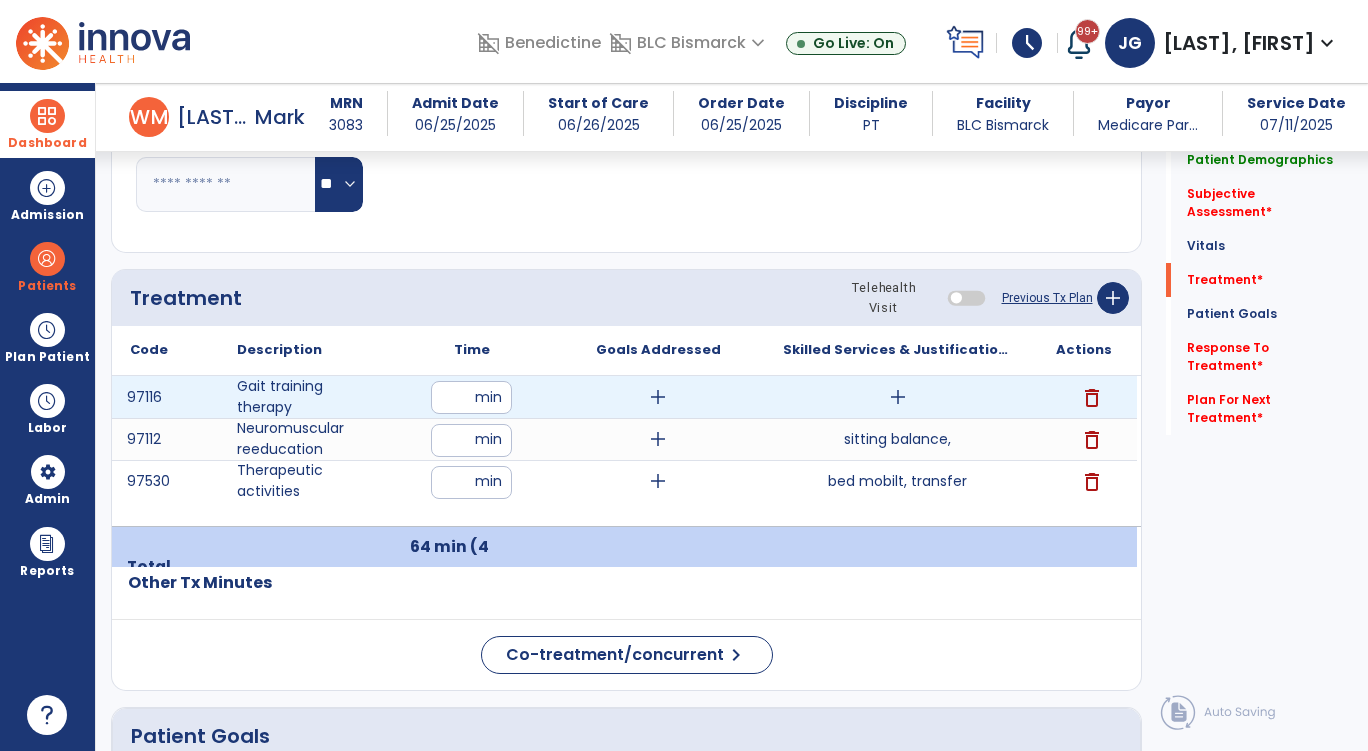 click on "add" at bounding box center [898, 397] 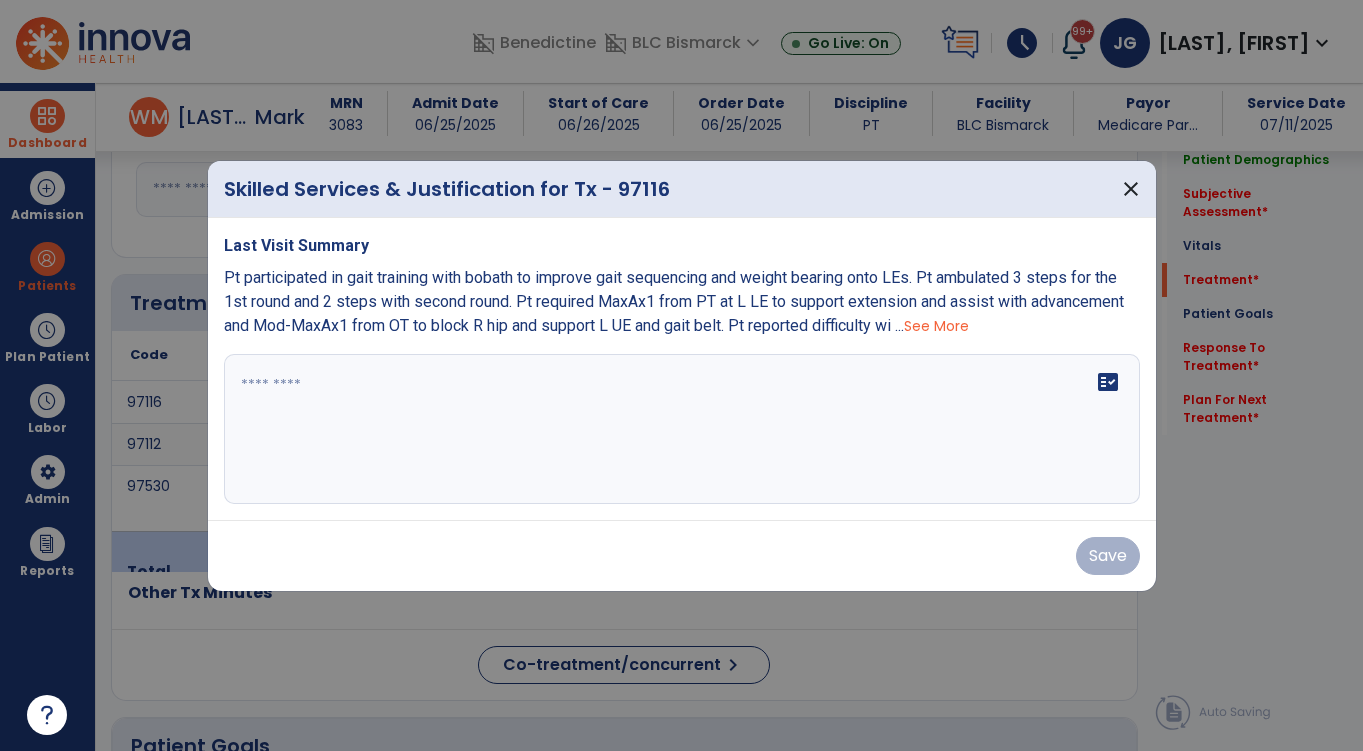 scroll, scrollTop: 1100, scrollLeft: 0, axis: vertical 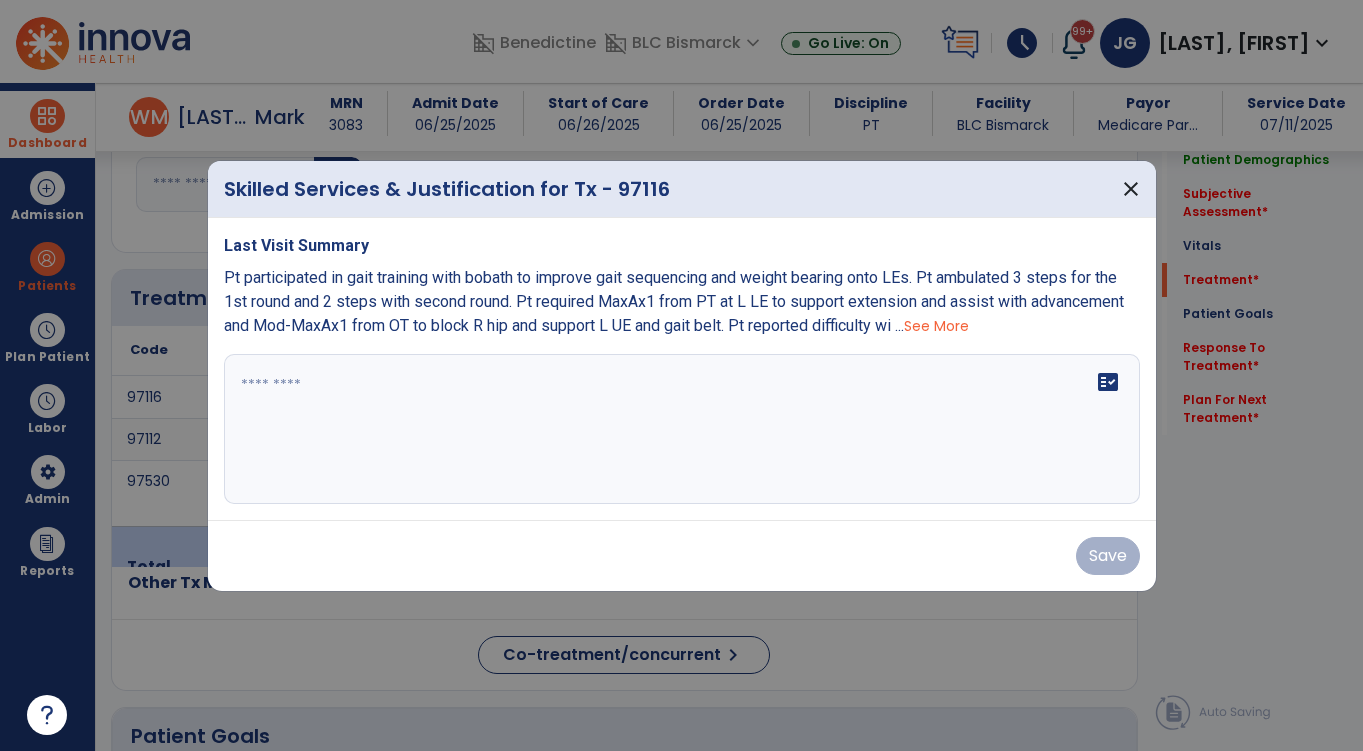 click on "See More" at bounding box center (936, 326) 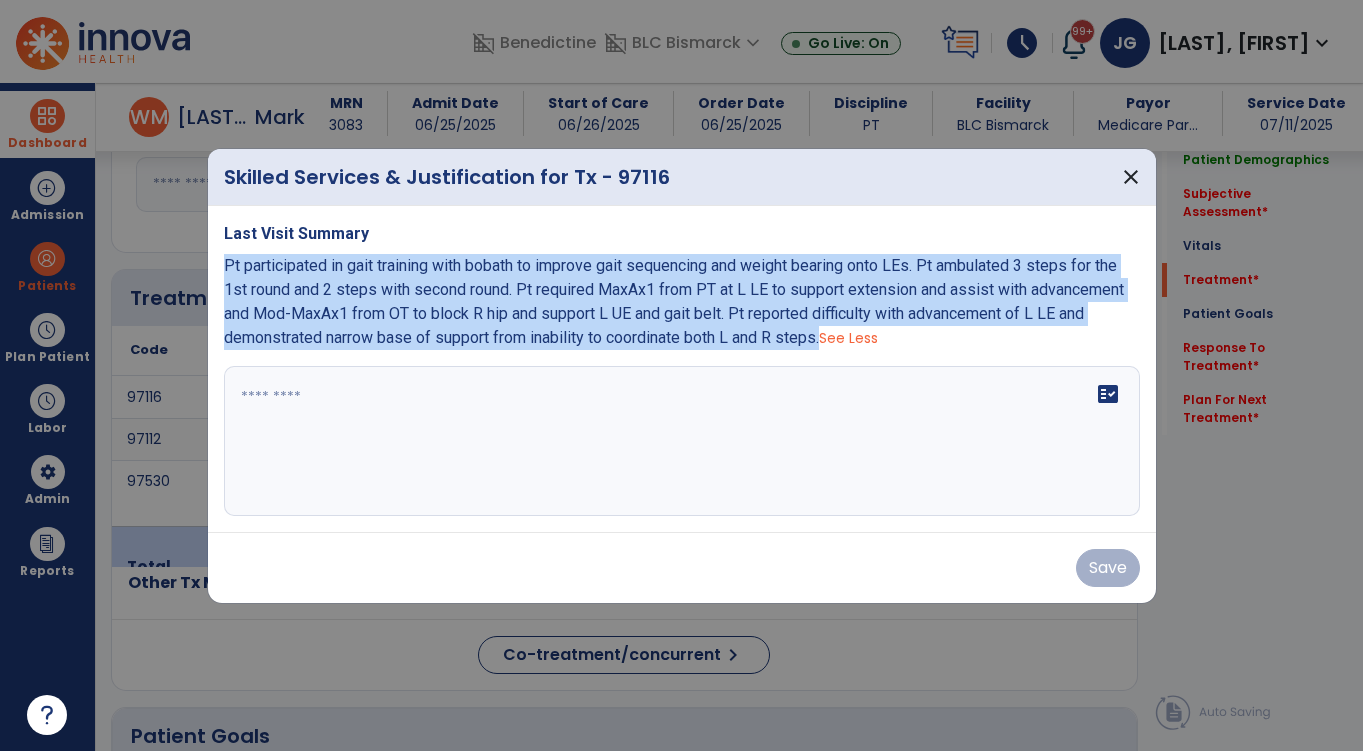 drag, startPoint x: 828, startPoint y: 340, endPoint x: 225, endPoint y: 259, distance: 608.41595 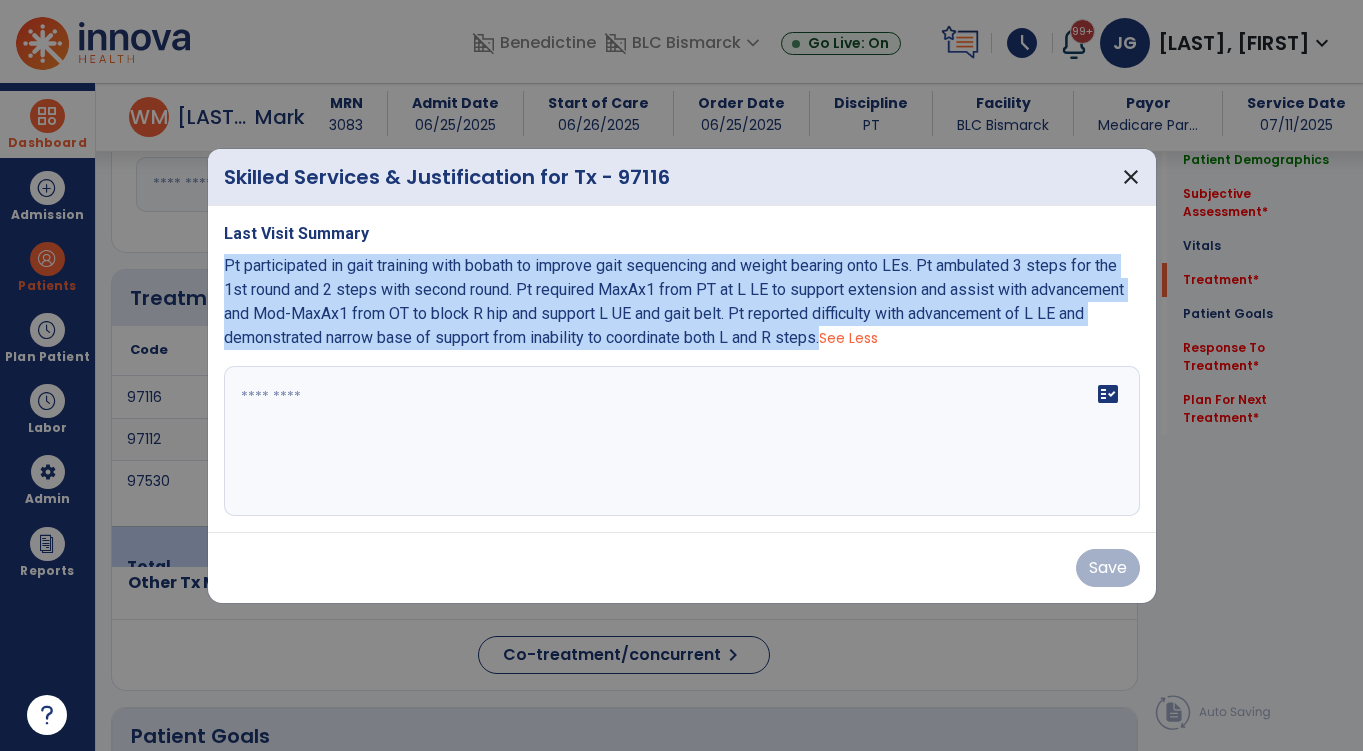 click on "Pt participated in gait training with bobath to improve gait sequencing and weight bearing onto LEs. Pt ambulated 3 steps for the 1st round and 2 steps with second round. Pt required MaxAx1 from PT at L LE to support extension and assist with advancement and Mod-MaxAx1 from OT to block R hip and support L UE and gait belt. Pt reported difficulty with advancement of L LE and demonstrated narrow base of support from inability to coordinate both L and R steps.  See Less" at bounding box center (682, 302) 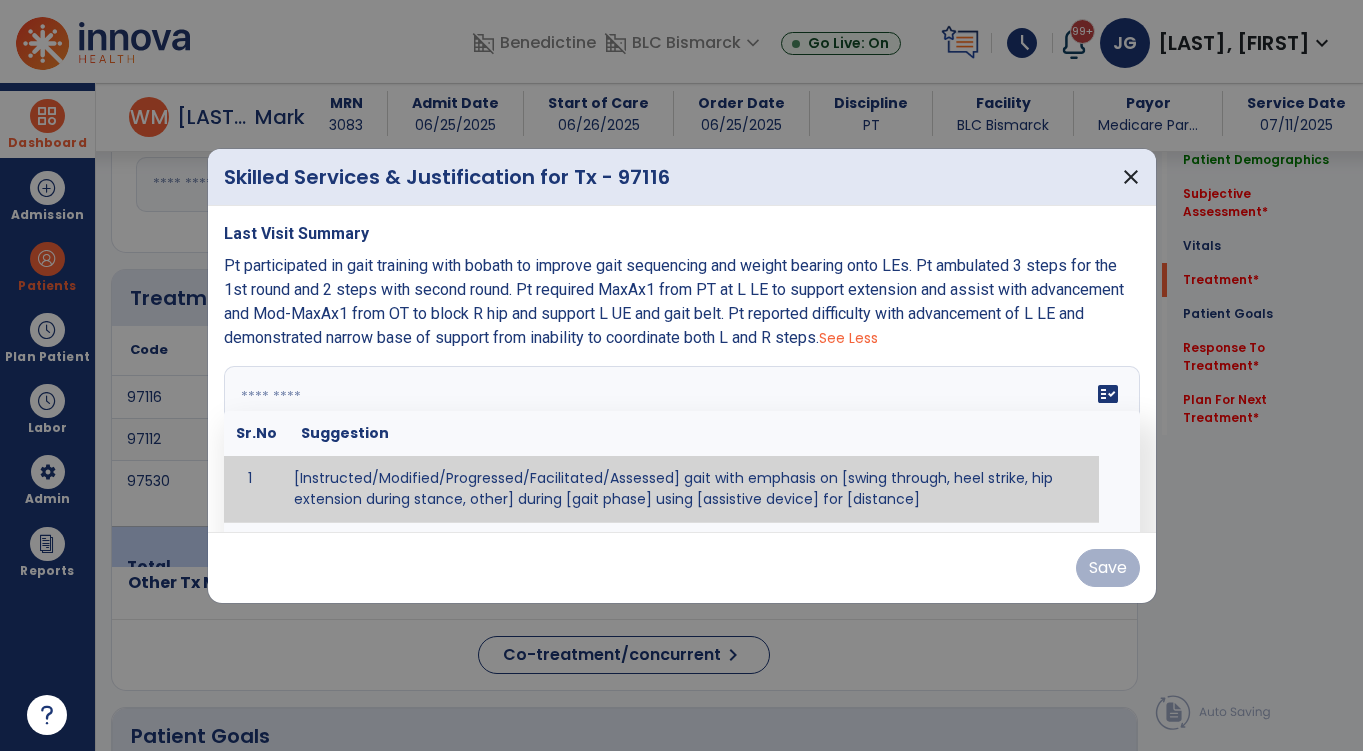 click on "fact_check  Sr.No Suggestion 1 [Instructed/Modified/Progressed/Facilitated/Assessed] gait with emphasis on [swing through, heel strike, hip extension during stance, other] during [gait phase] using [assistive device] for [distance] 2 [Instructed/Modified/Progressed/Facilitated/Assessed] use of [assistive device] and [NWB, PWB, step-to gait pattern, step through gait pattern] 3 [Instructed/Modified/Progressed/Facilitated/Assessed] patient's ability to [ascend/descend # of steps, perform directional changes, walk on even/uneven surfaces, pick-up objects off floor, velocity changes, other] using [assistive device]. 4 [Instructed/Modified/Progressed/Facilitated/Assessed] pre-gait activities including [identify exercise] in order to prepare for gait training. 5" at bounding box center (682, 441) 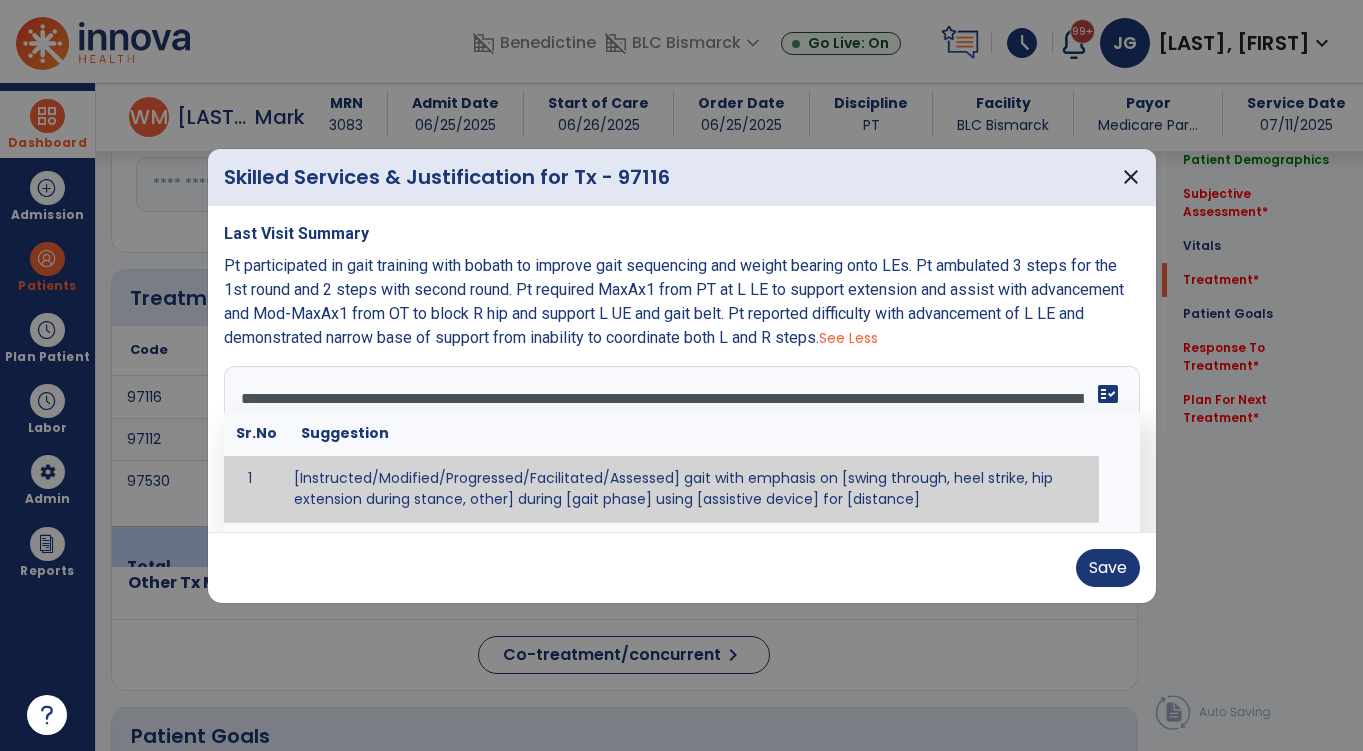 click on "**********" at bounding box center (679, 441) 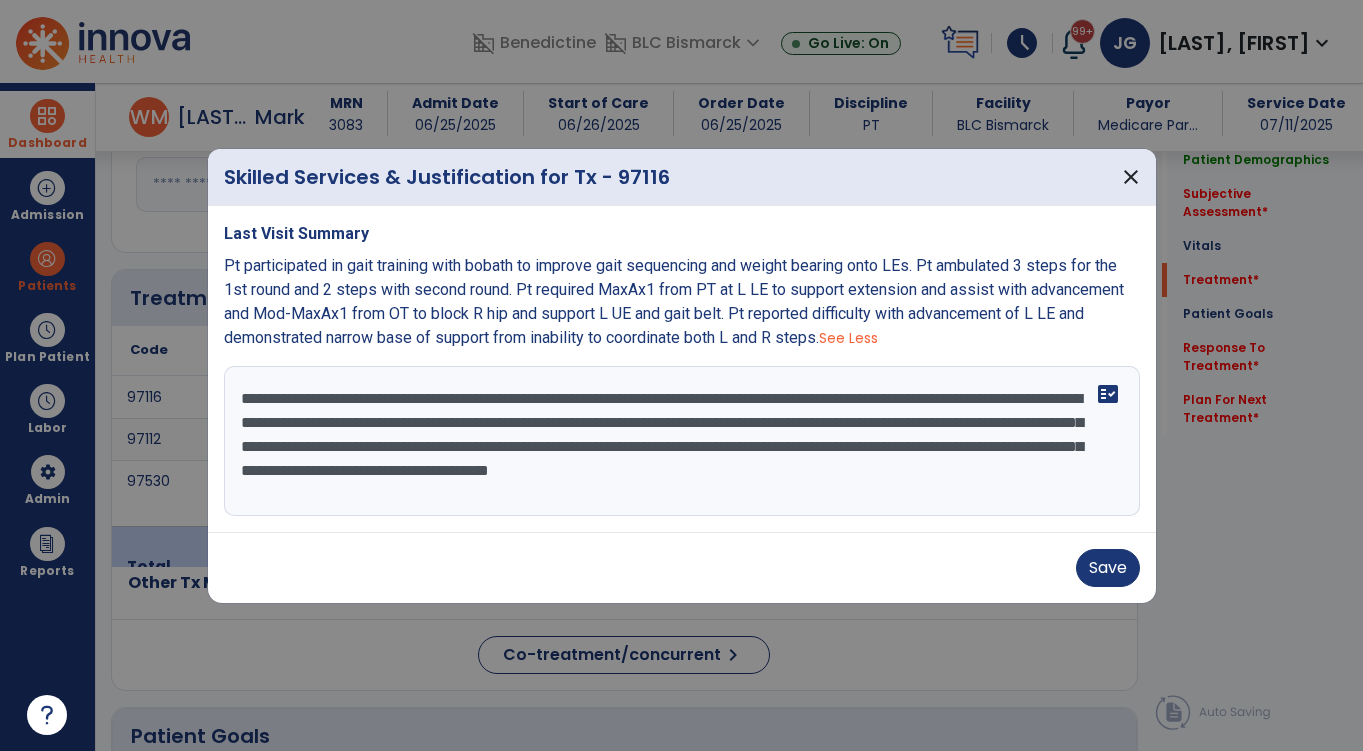 click on "Pt participated in gait training with bobath to improve gait sequencing and weight bearing onto LEs. Pt ambulated 3 steps for the 1st round and 2 steps with second round. Pt required MaxAx1 from PT at L LE to support extension and assist with advancement and Mod-MaxAx1 from OT to block R hip and support L UE and gait belt. Pt reported difficulty with advancement of L LE and demonstrated narrow base of support from inability to coordinate both L and R steps." at bounding box center (674, 301) 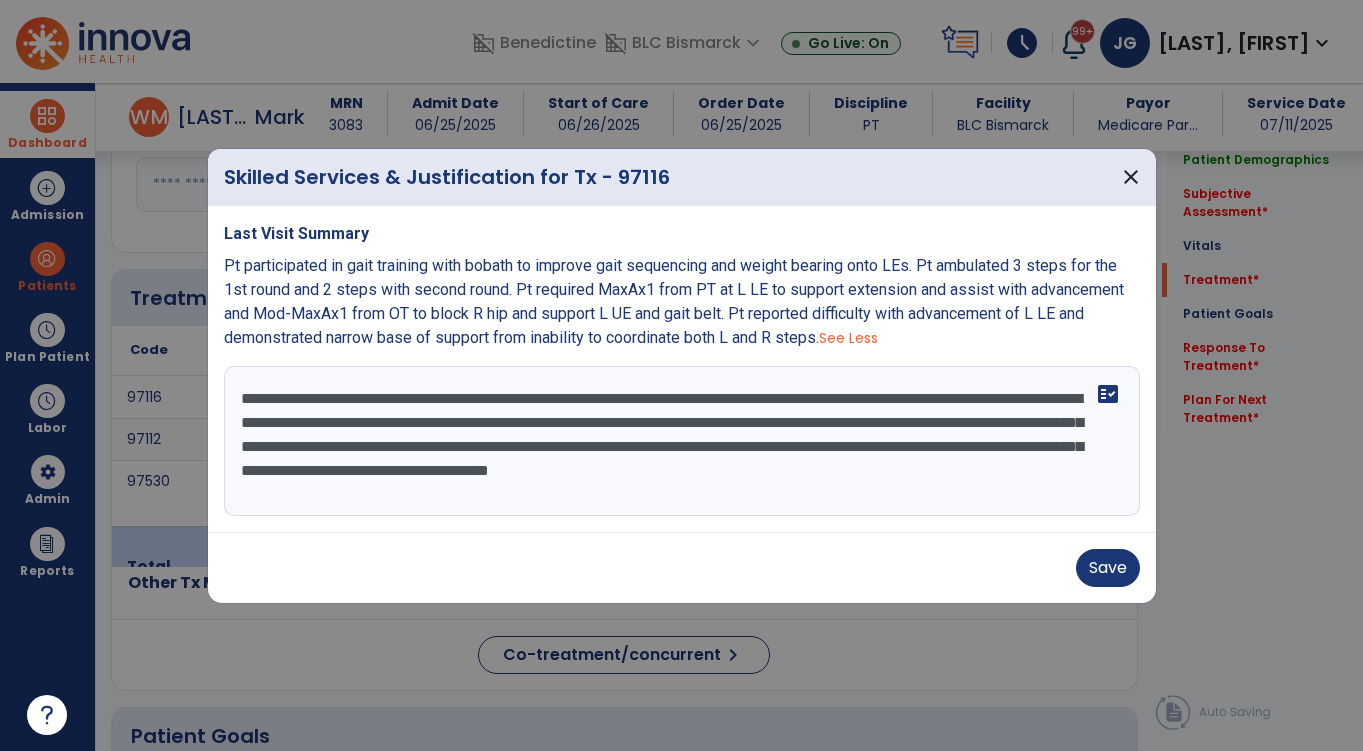 click on "**********" at bounding box center [682, 441] 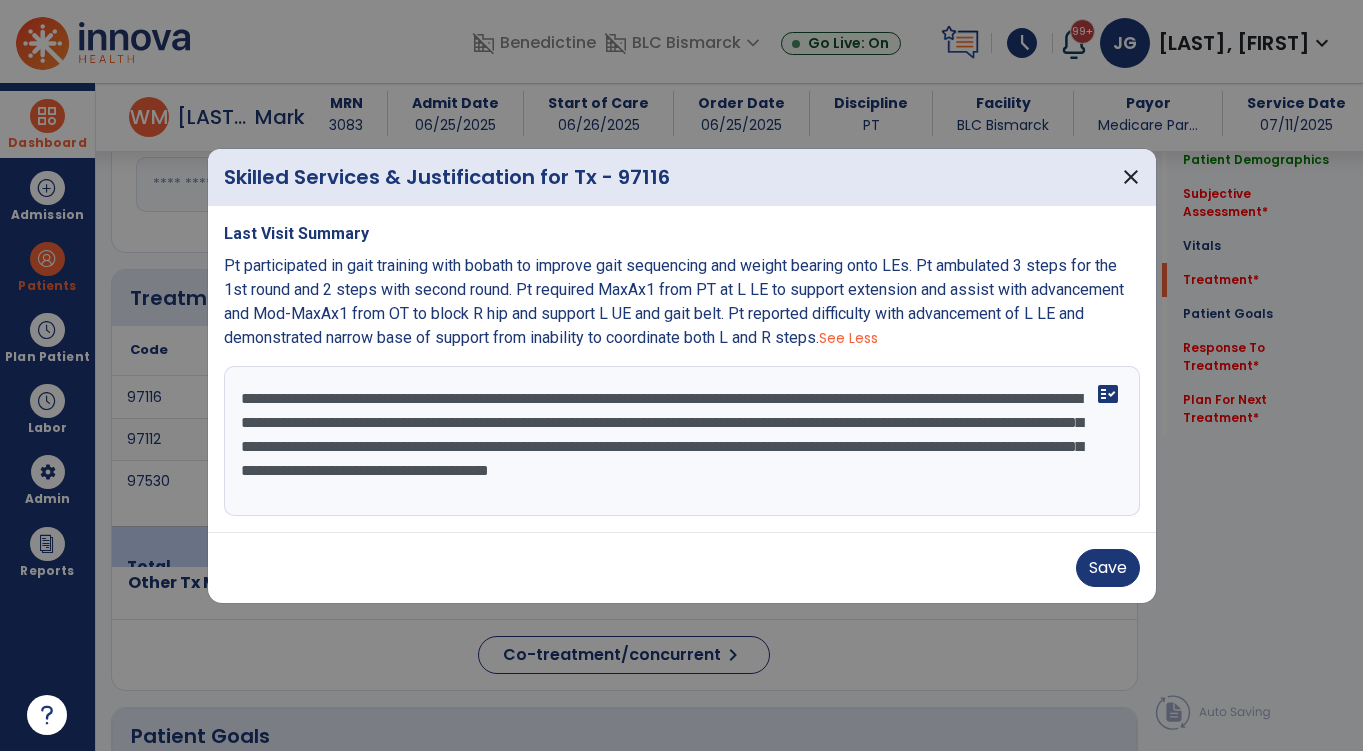 drag, startPoint x: 337, startPoint y: 420, endPoint x: 385, endPoint y: 427, distance: 48.507732 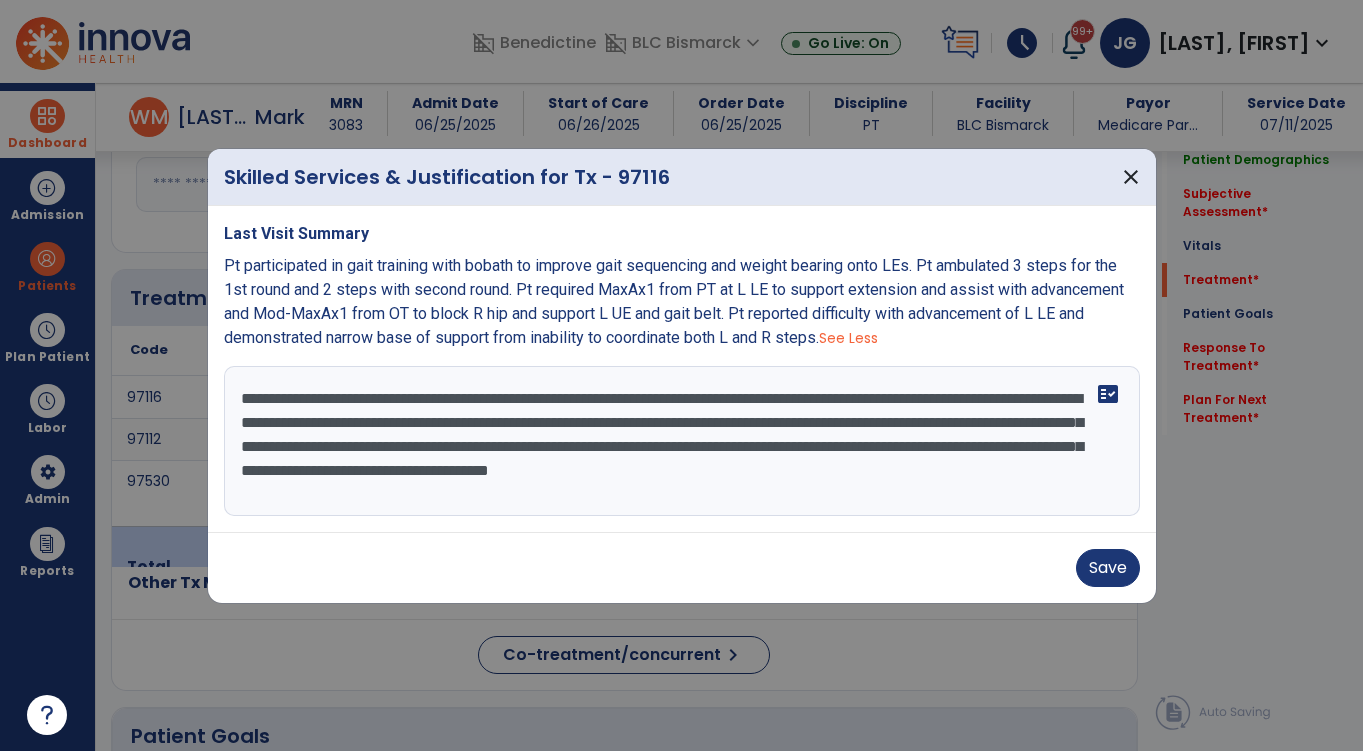 click on "**********" at bounding box center [682, 441] 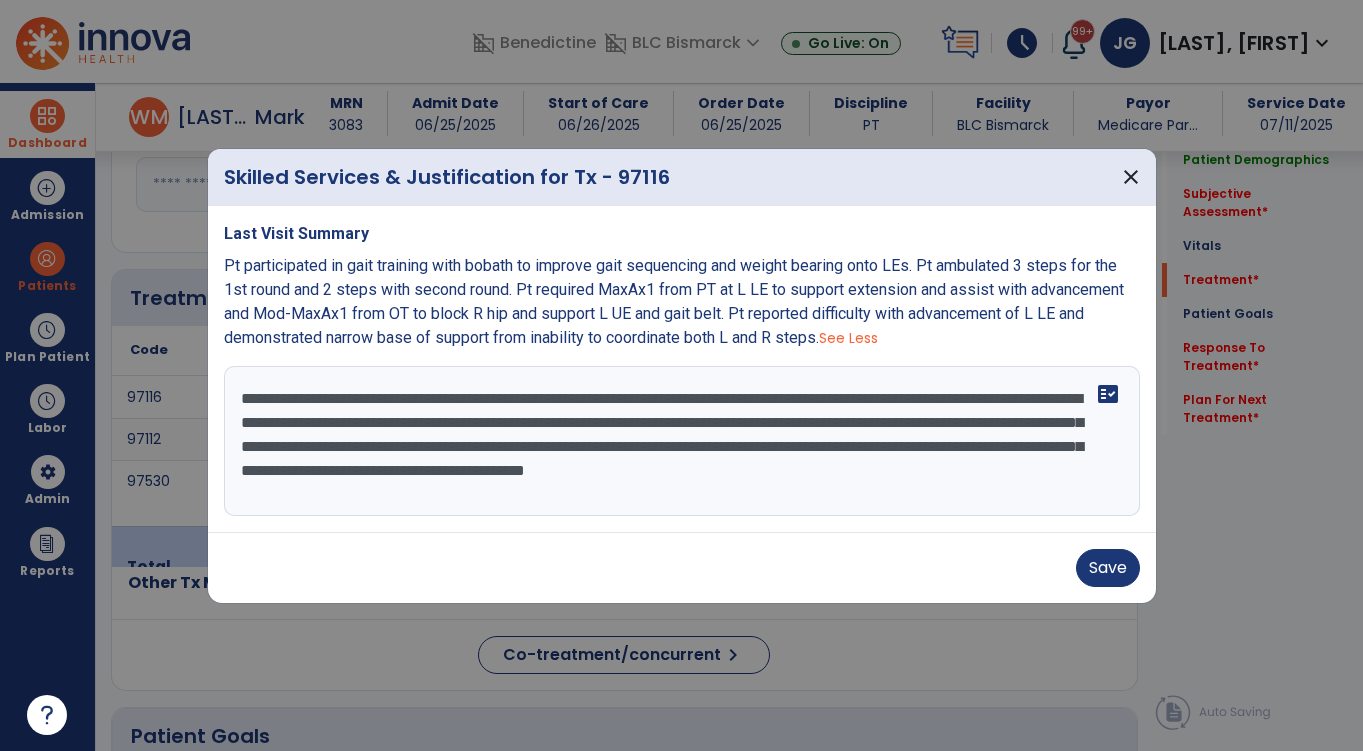 click on "**********" at bounding box center (682, 441) 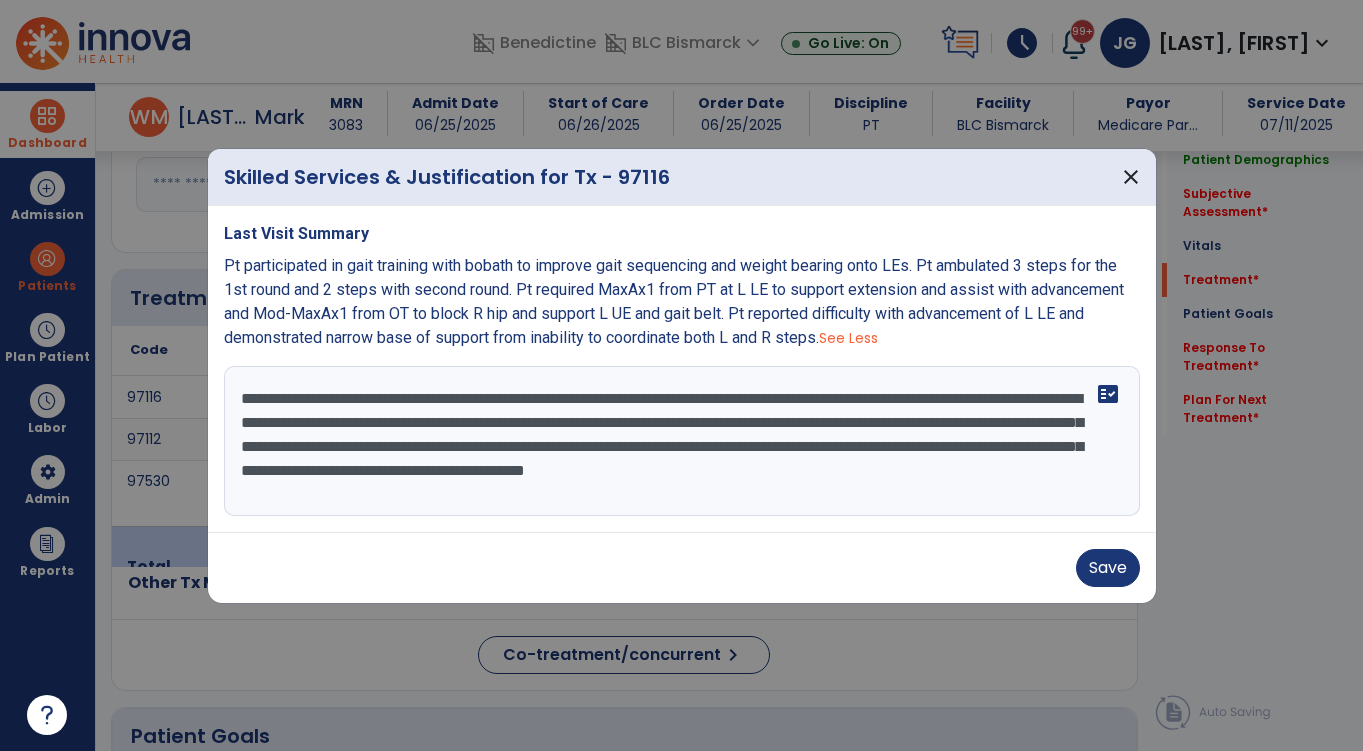 drag, startPoint x: 432, startPoint y: 425, endPoint x: 809, endPoint y: 423, distance: 377.0053 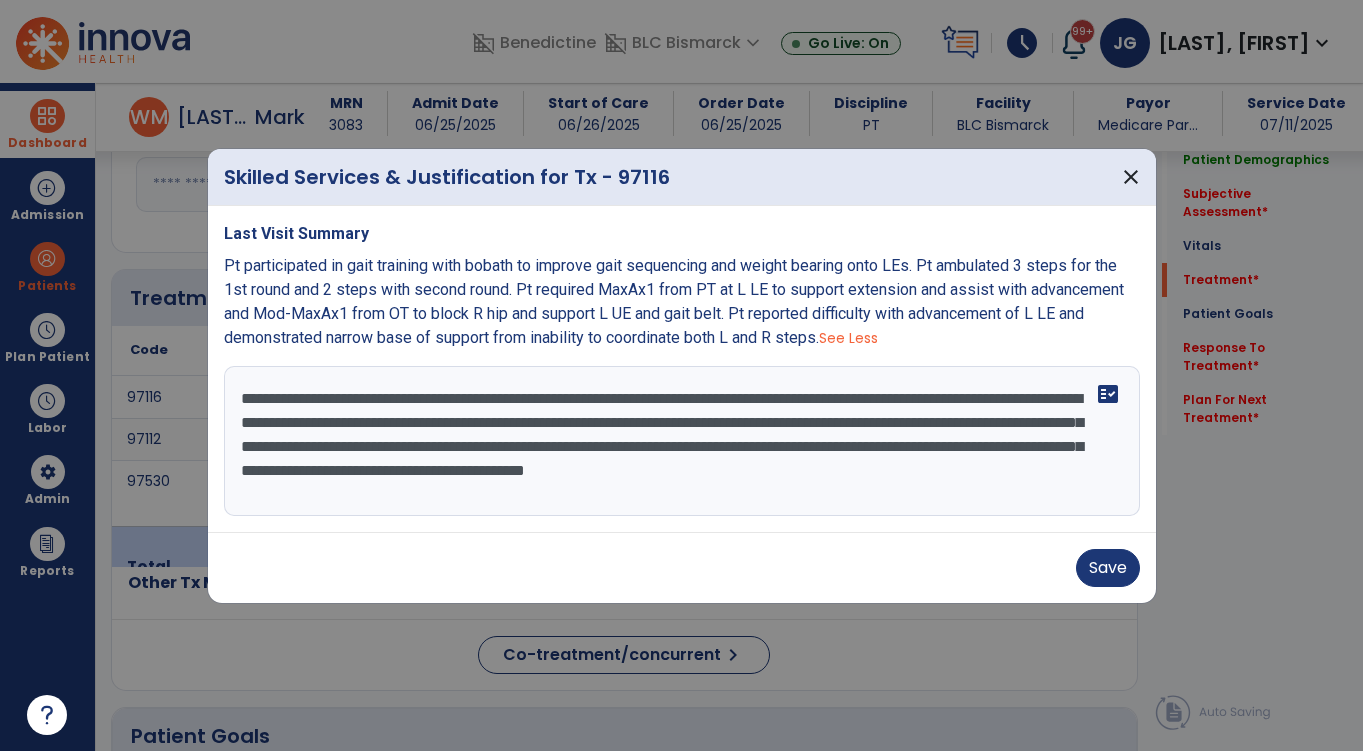 click on "**********" at bounding box center (682, 441) 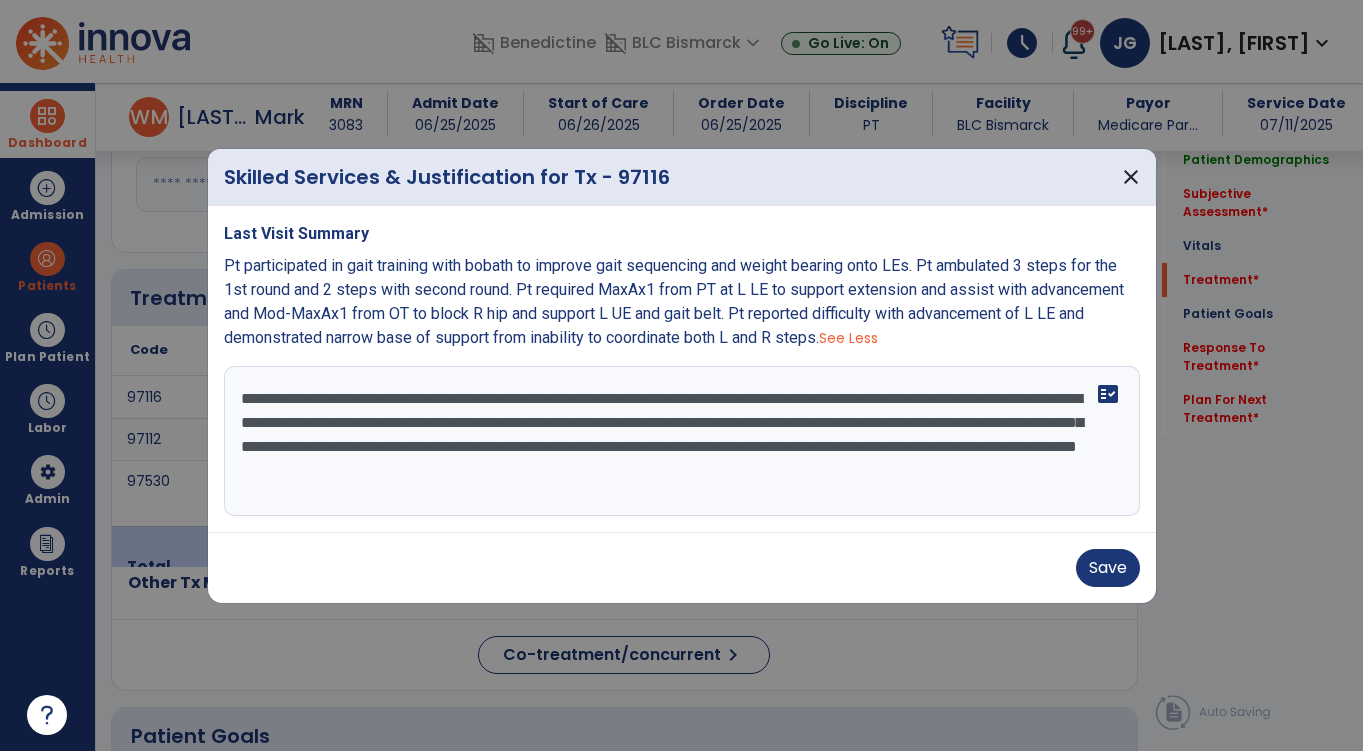 click on "**********" at bounding box center [682, 441] 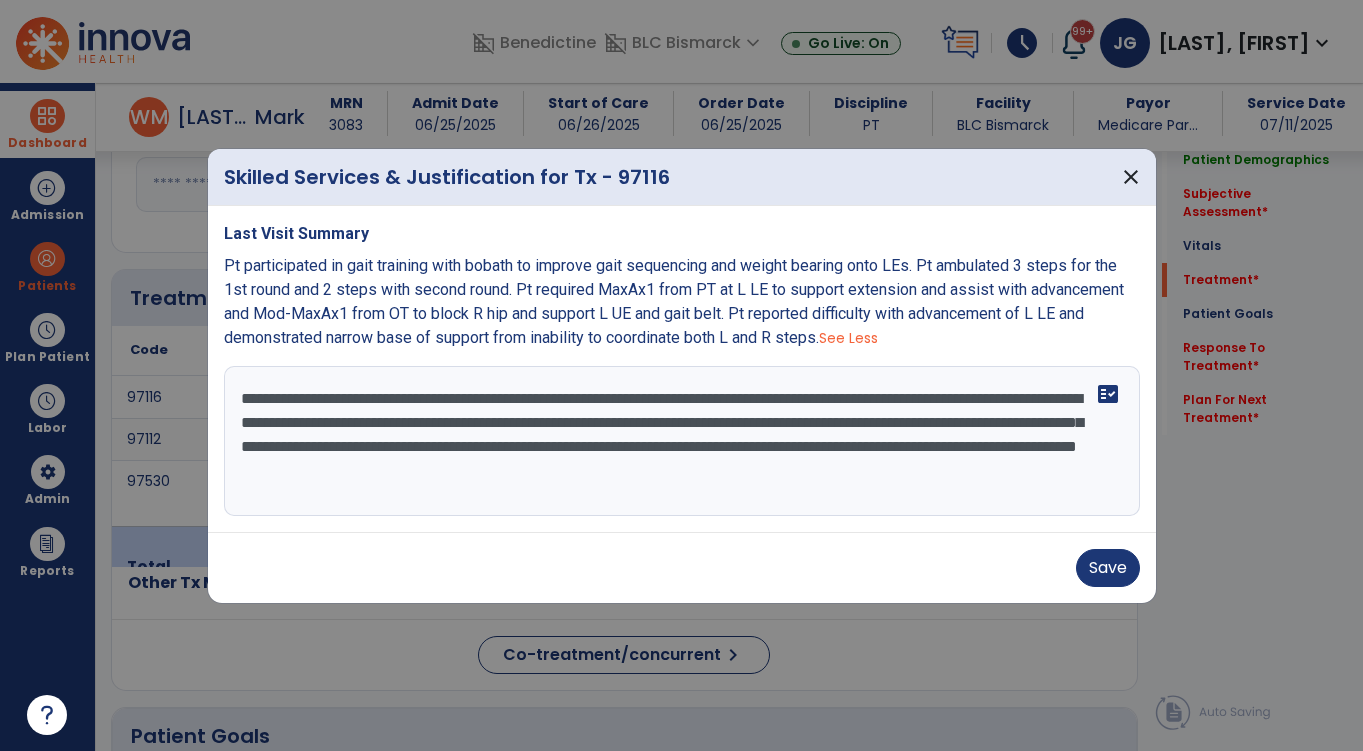 drag, startPoint x: 415, startPoint y: 450, endPoint x: 496, endPoint y: 443, distance: 81.3019 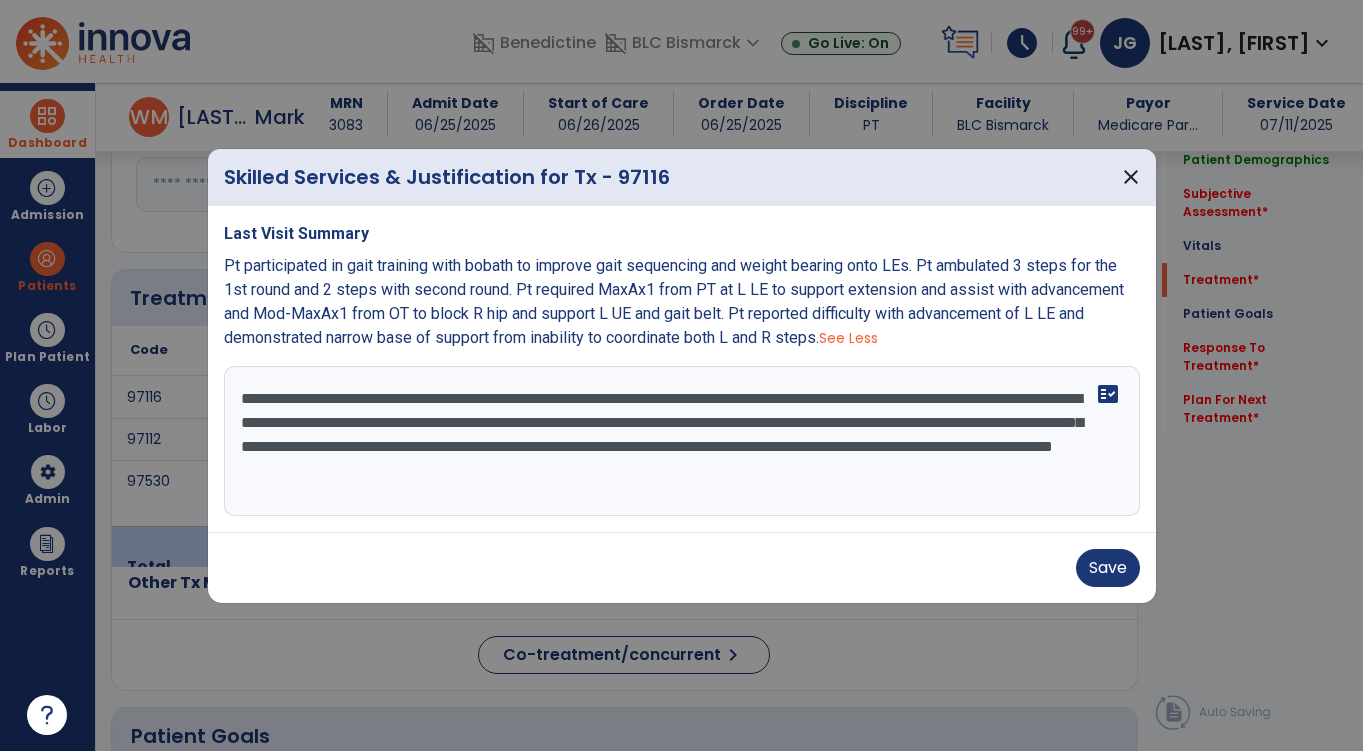 click on "**********" at bounding box center (682, 441) 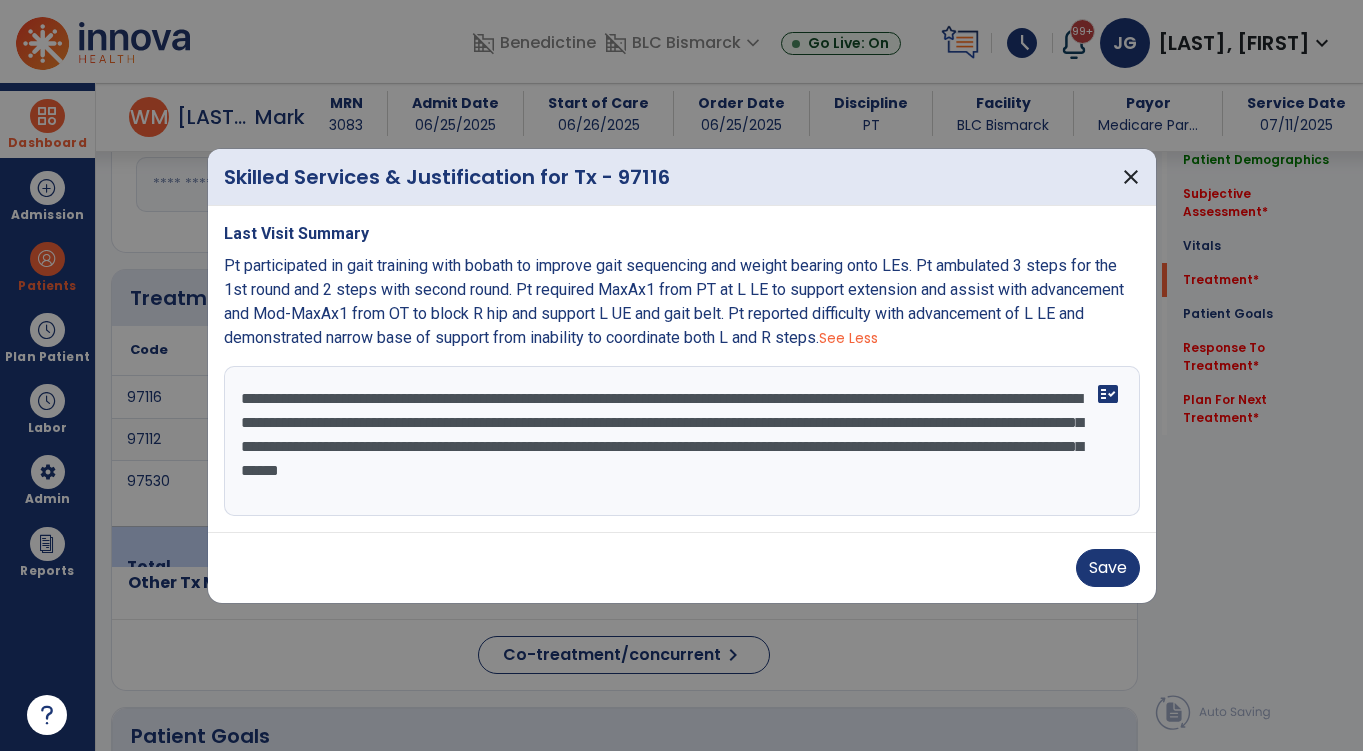 click on "**********" at bounding box center (682, 441) 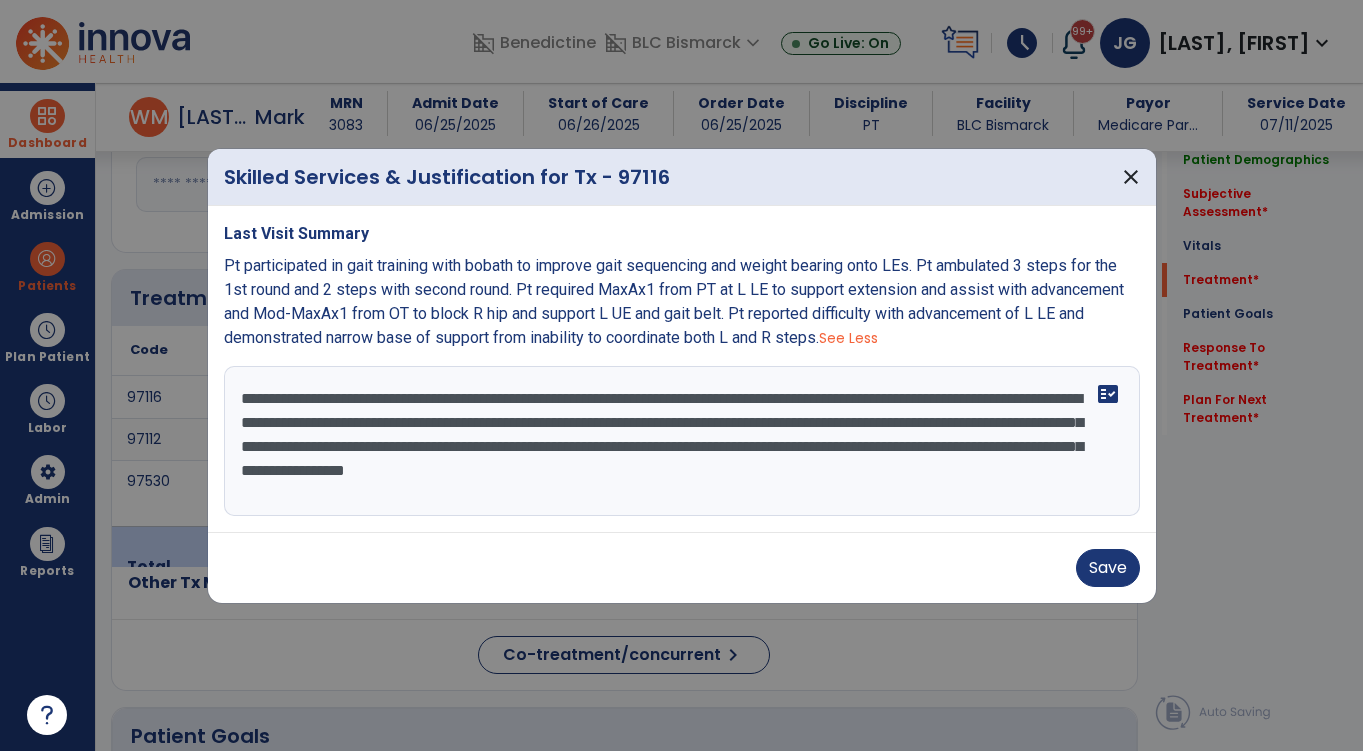click on "**********" at bounding box center (682, 441) 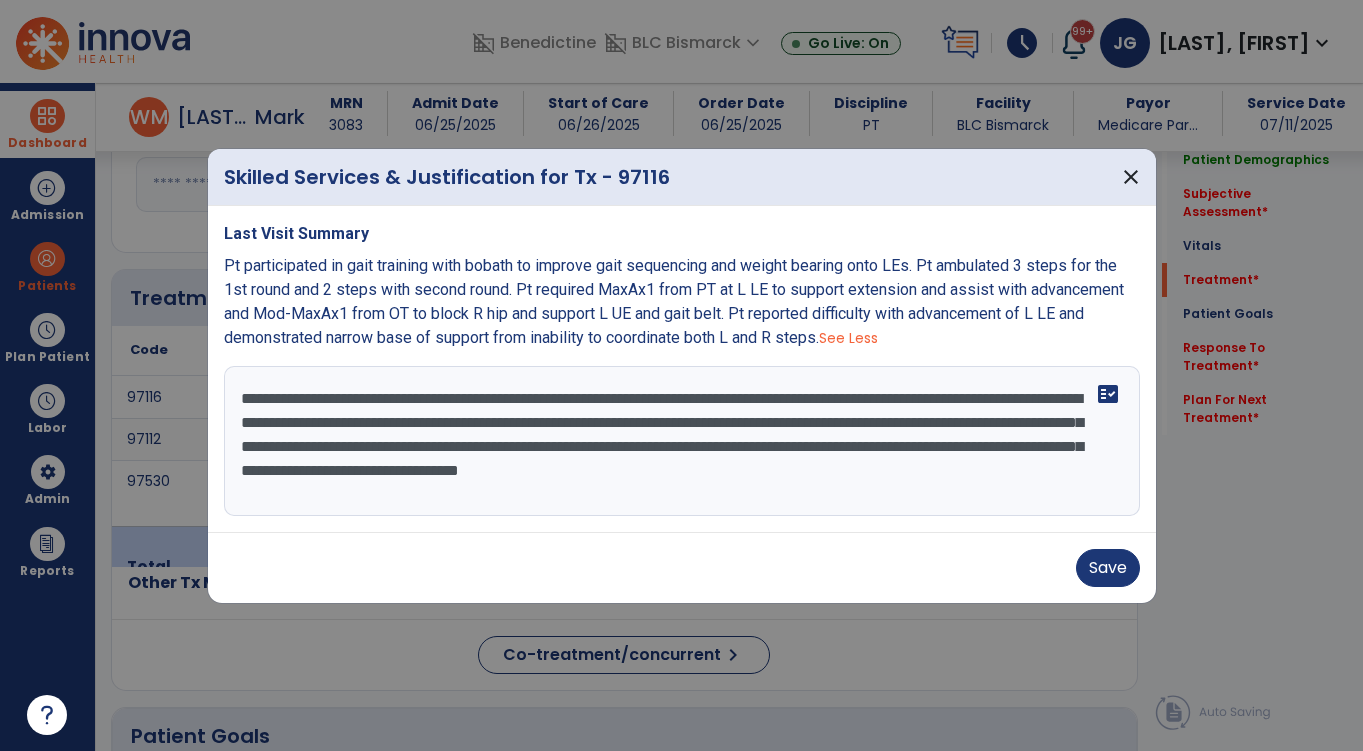 drag, startPoint x: 310, startPoint y: 473, endPoint x: 245, endPoint y: 466, distance: 65.37584 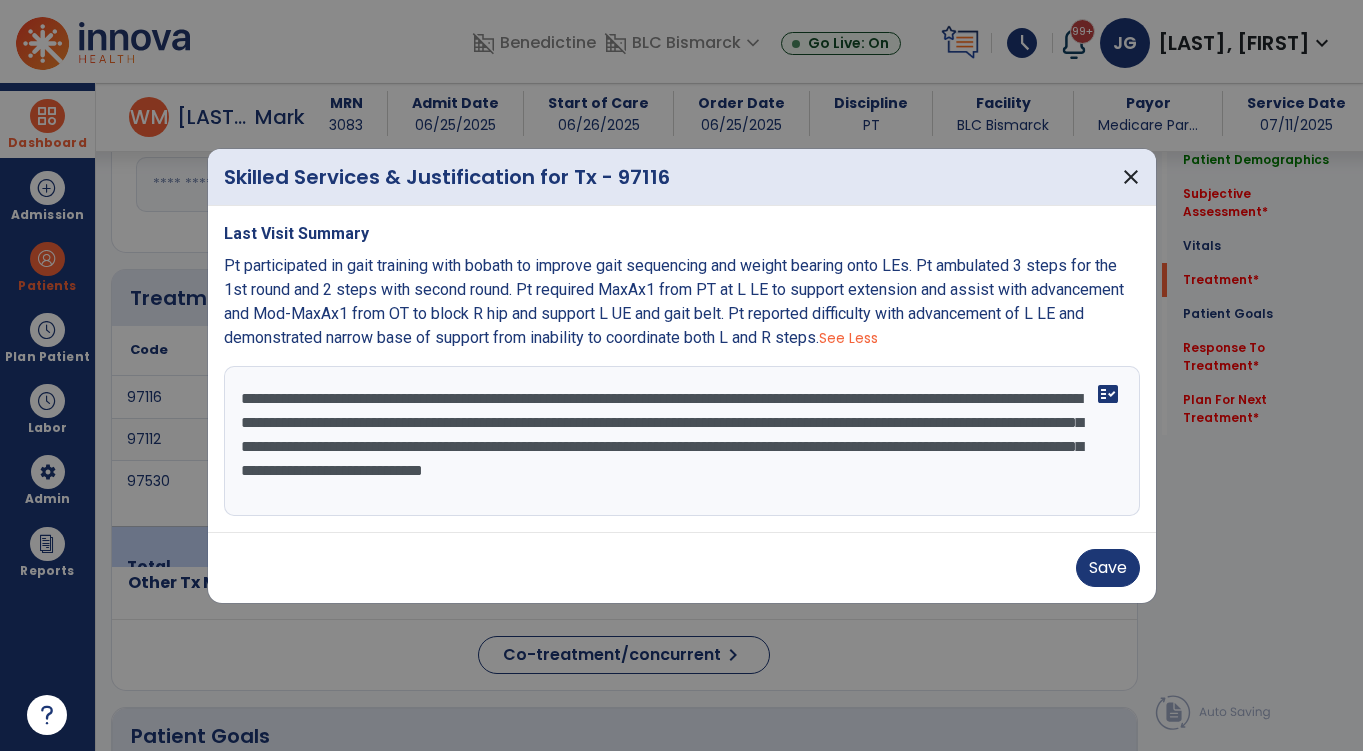 drag, startPoint x: 639, startPoint y: 497, endPoint x: 348, endPoint y: 473, distance: 291.988 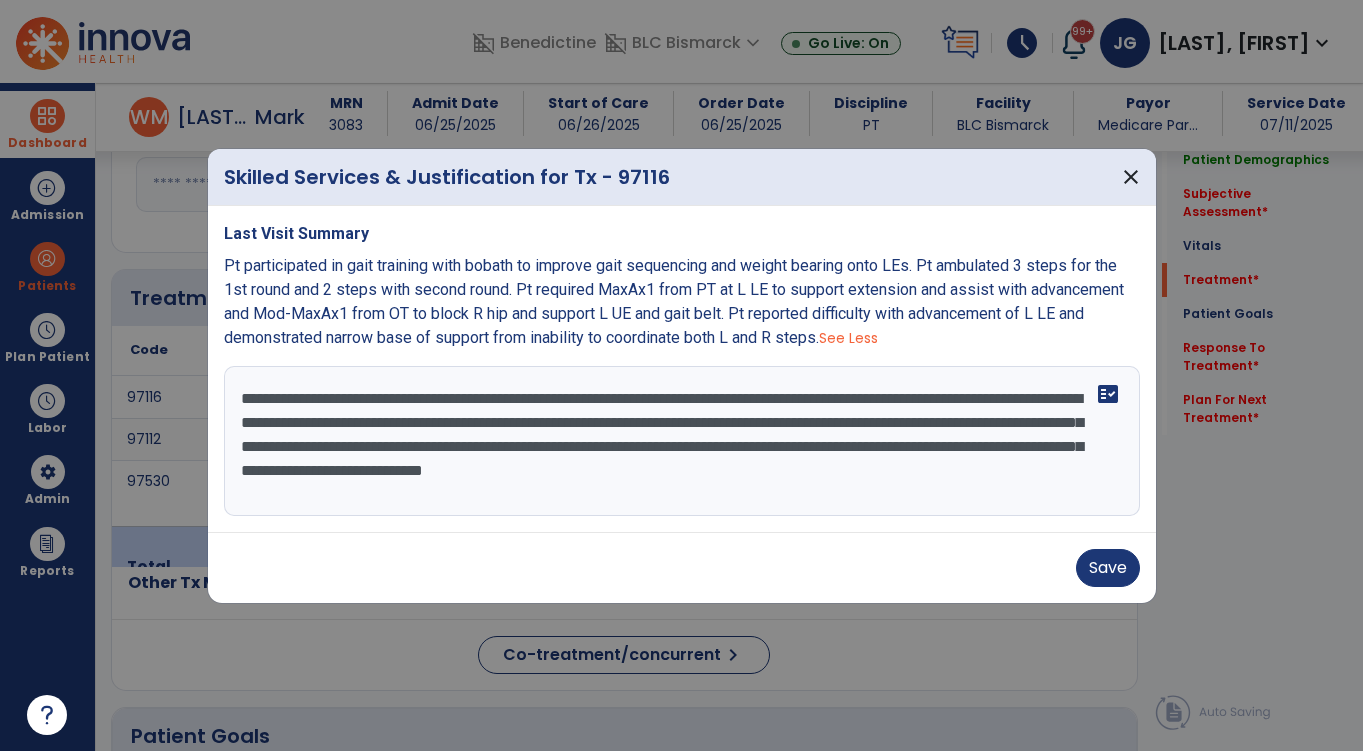 drag, startPoint x: 329, startPoint y: 470, endPoint x: 611, endPoint y: 516, distance: 285.72714 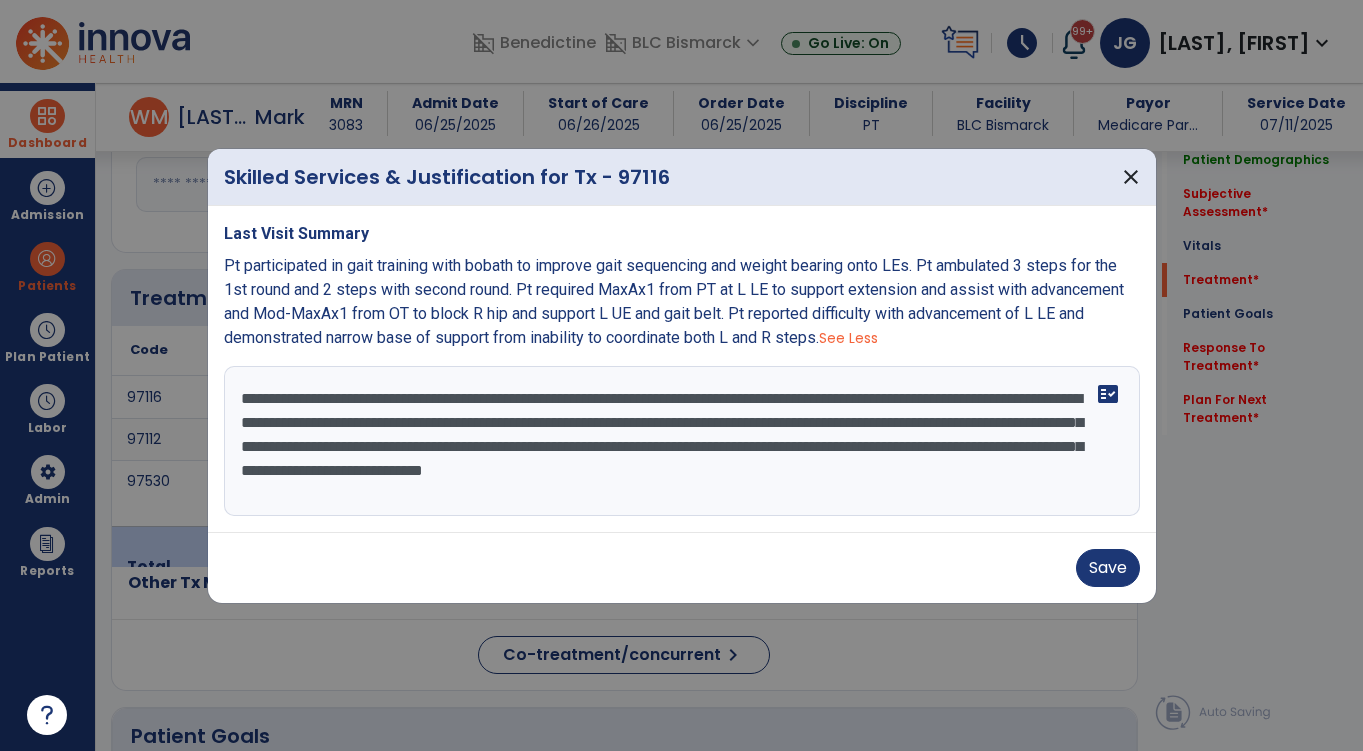 click on "Last Visit Summary Pt participated in gait training with bobath to improve gait sequencing and weight bearing onto LEs. Pt ambulated 3 steps for the 1st round and 2 steps with second round. Pt required MaxAx1 from PT at L LE to support extension and assist with advancement and Mod-MaxAx1 from OT to block R hip and support L UE and gait belt. Pt reported difficulty with advancement of L LE and demonstrated narrow base of support from inability to coordinate both L and R steps.  See Less  Pt participated in gait training with bobath to improve gait sequencing and weight bearing onto LEs. Pt ambulated 16ft then 6ft. Pt required MaxAx1 from PT at L LE to support extension and assist with advancement and placement, MinAx1 from OT to block R hip and L UE on bobath and Min-ModAx1 support at gait belt. Pt reported difficulty with advancement of L LE and demonstrated narrow base of support from inability to coordinate both L and R steps.  fact_check" at bounding box center (682, 369) 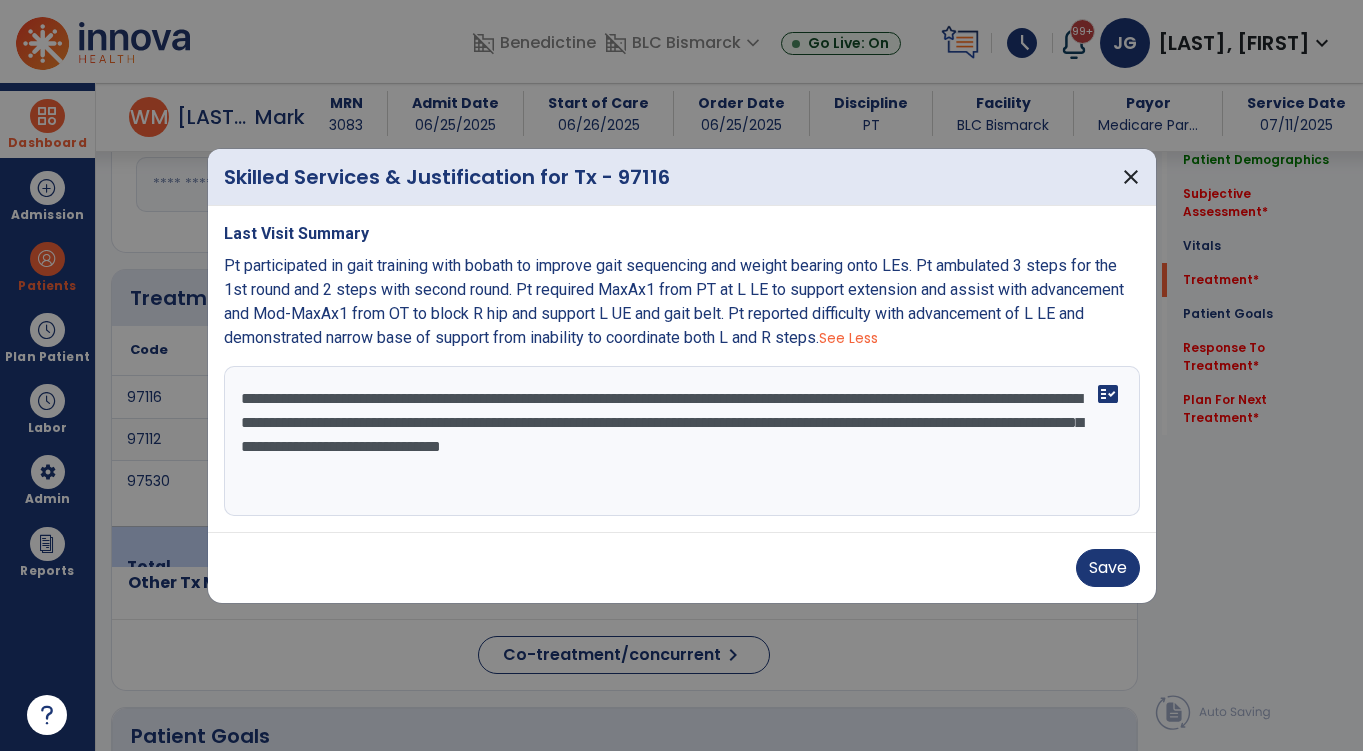 click on "**********" at bounding box center (682, 441) 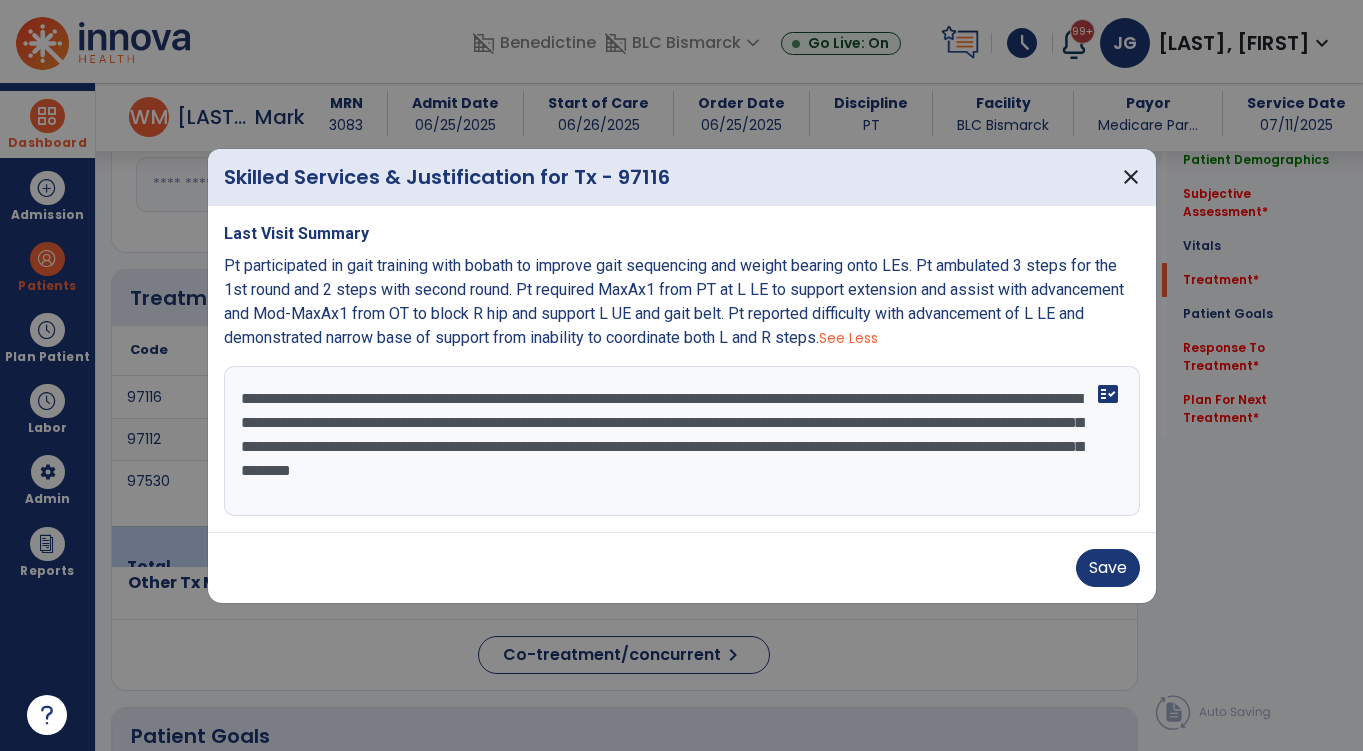 type on "**********" 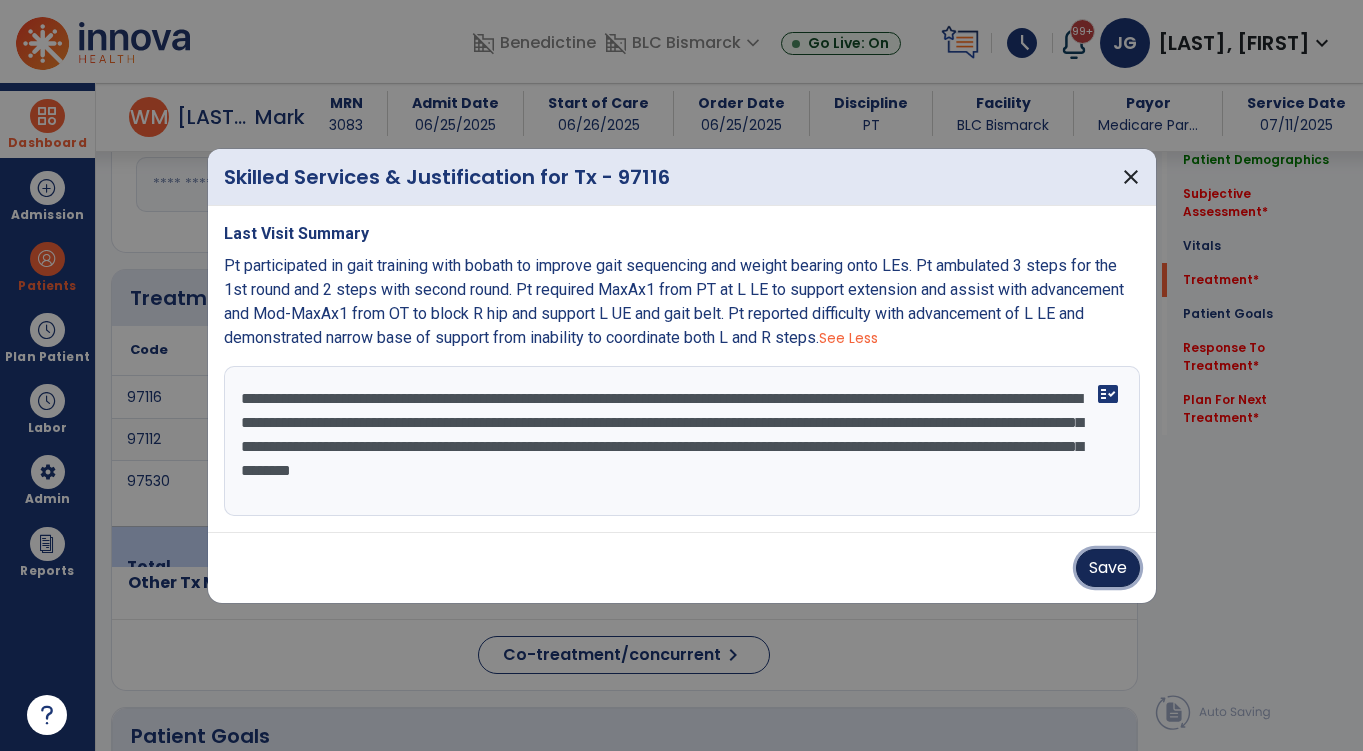 click on "Save" at bounding box center (1108, 568) 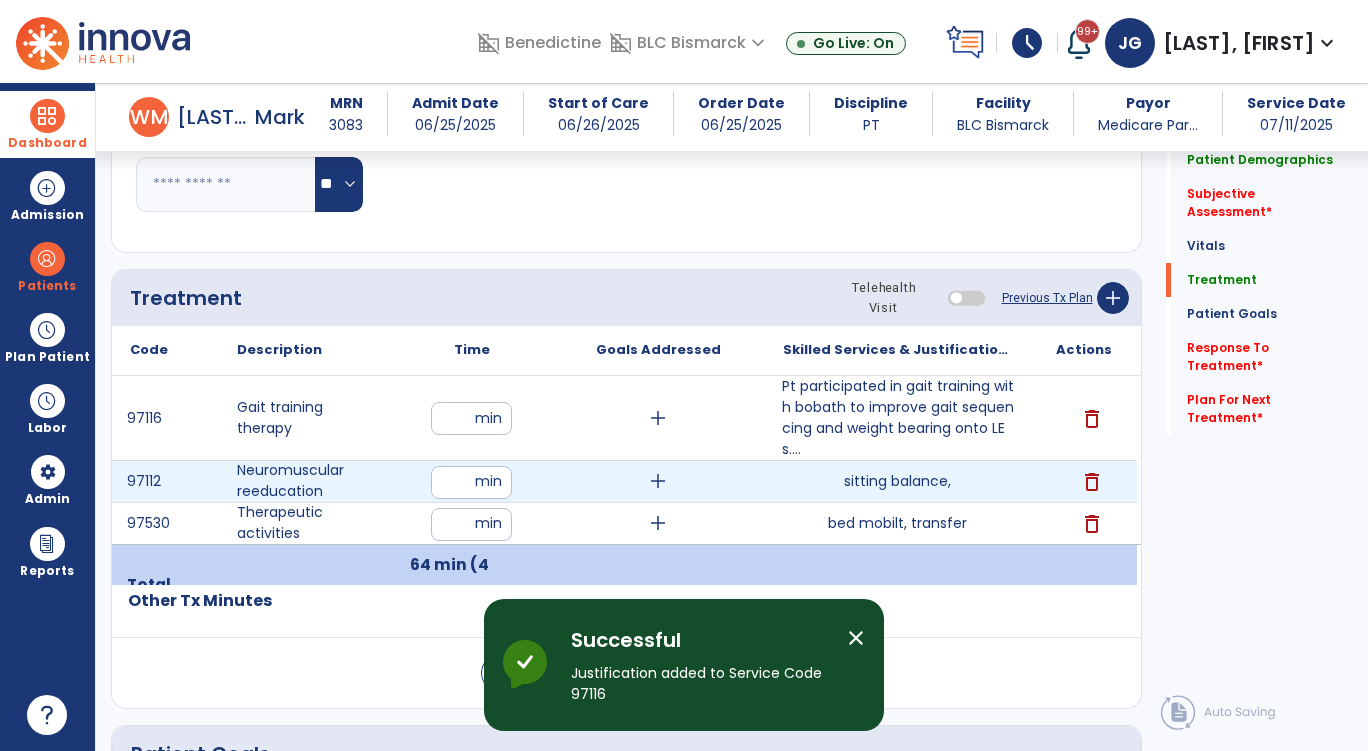 click on "sitting balance," at bounding box center (897, 481) 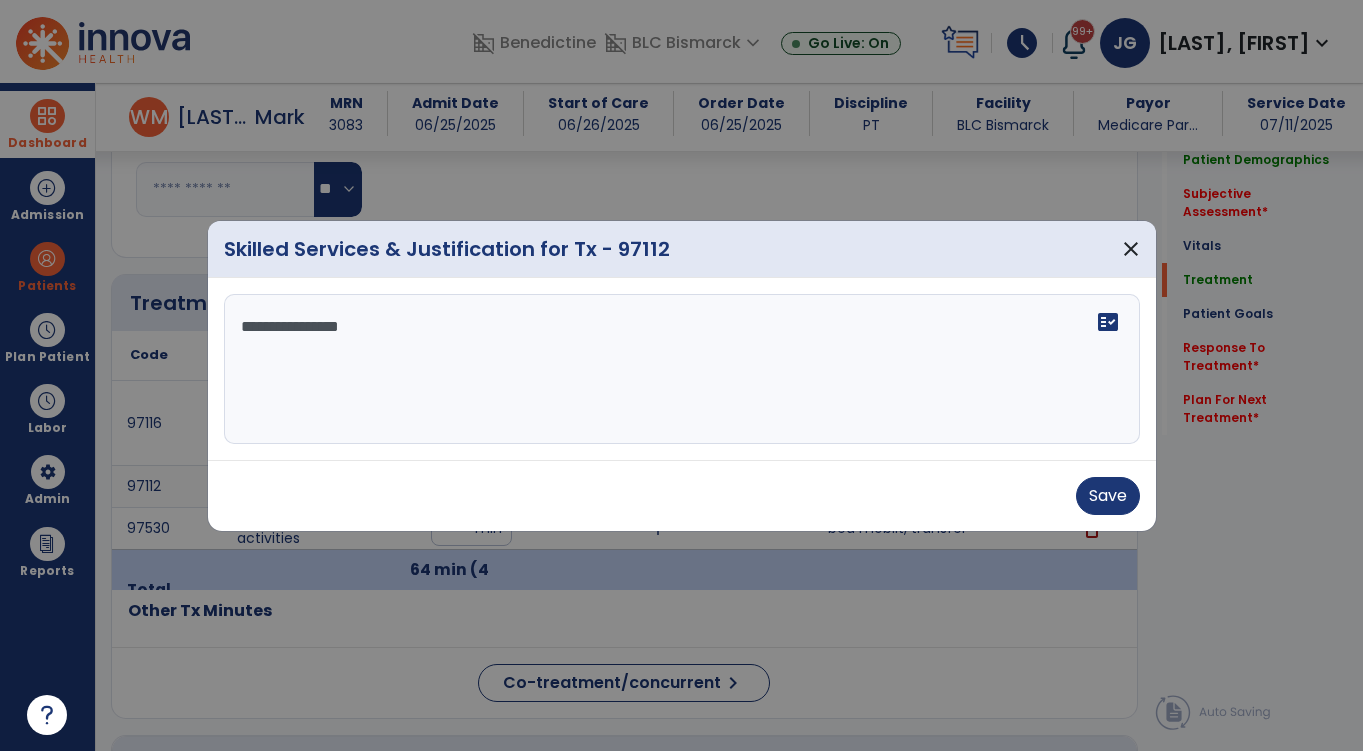 scroll, scrollTop: 1100, scrollLeft: 0, axis: vertical 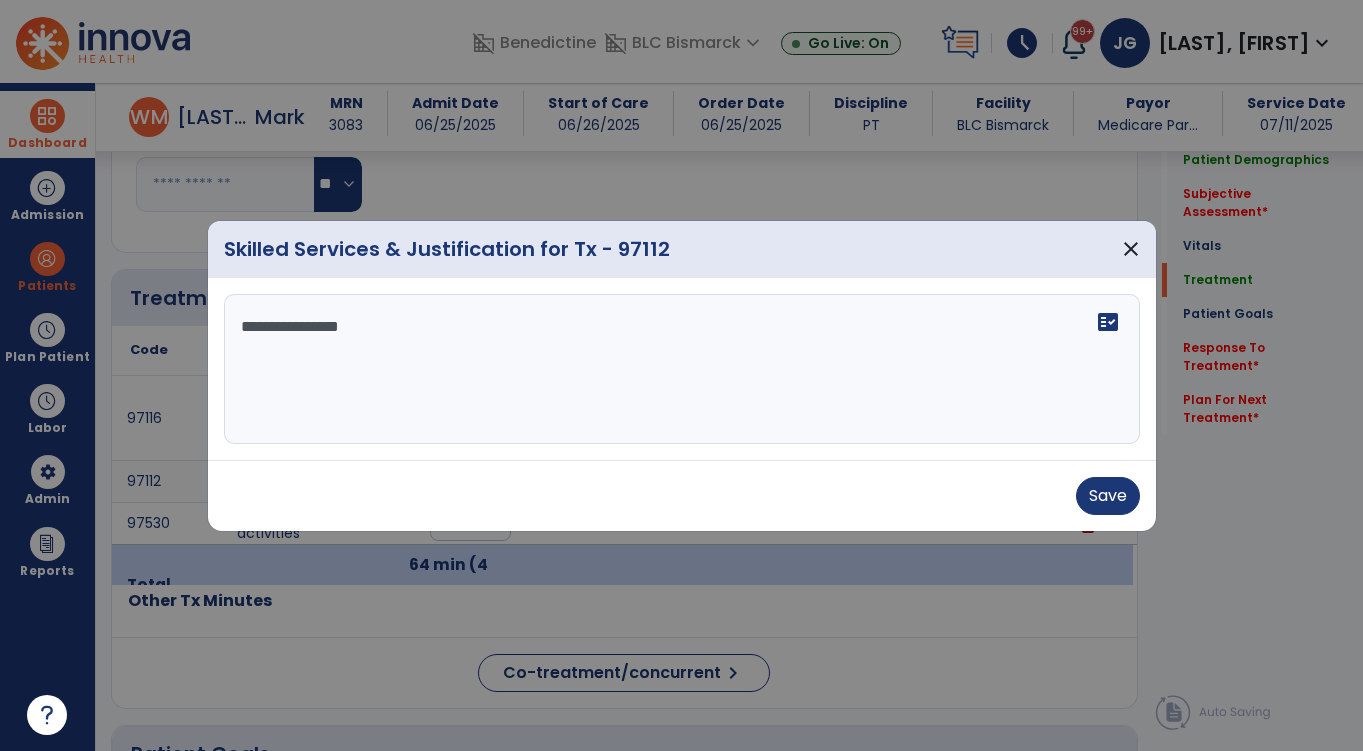 drag, startPoint x: 527, startPoint y: 367, endPoint x: 239, endPoint y: 358, distance: 288.1406 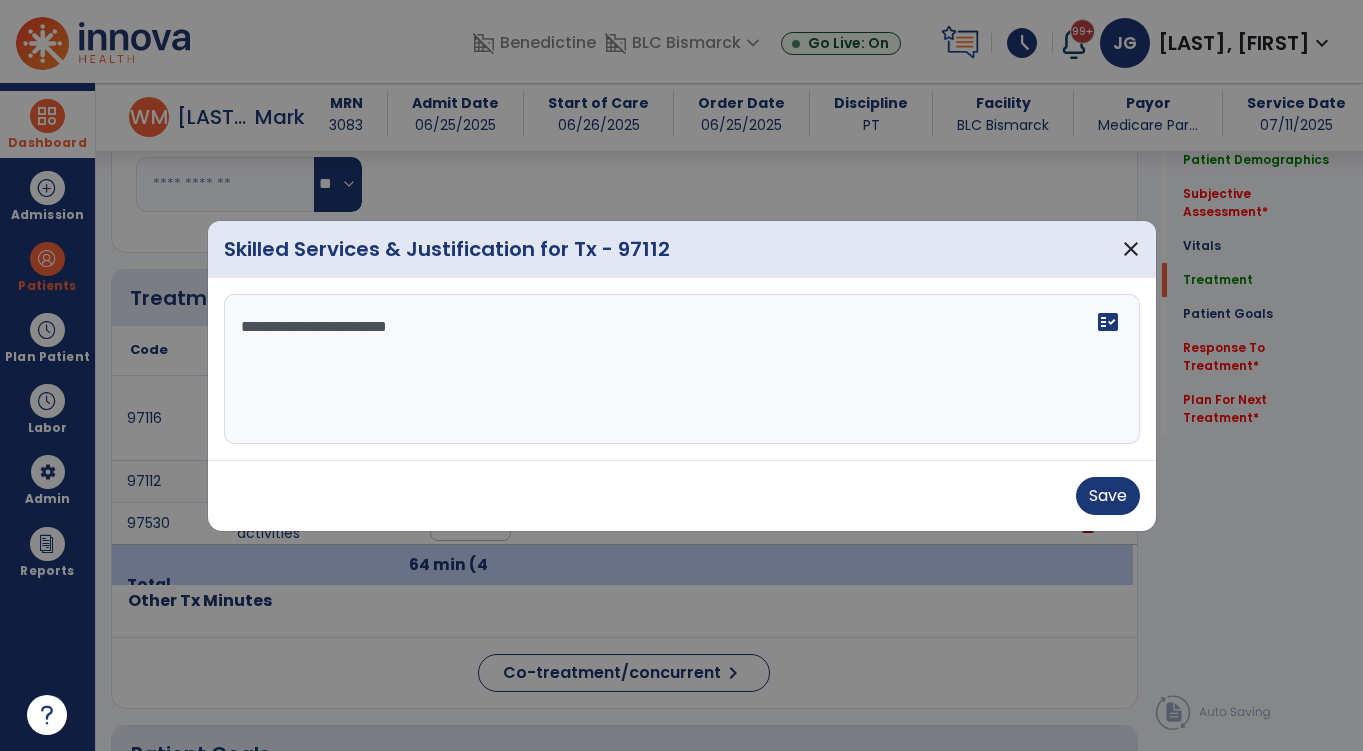 click on "**********" at bounding box center (682, 369) 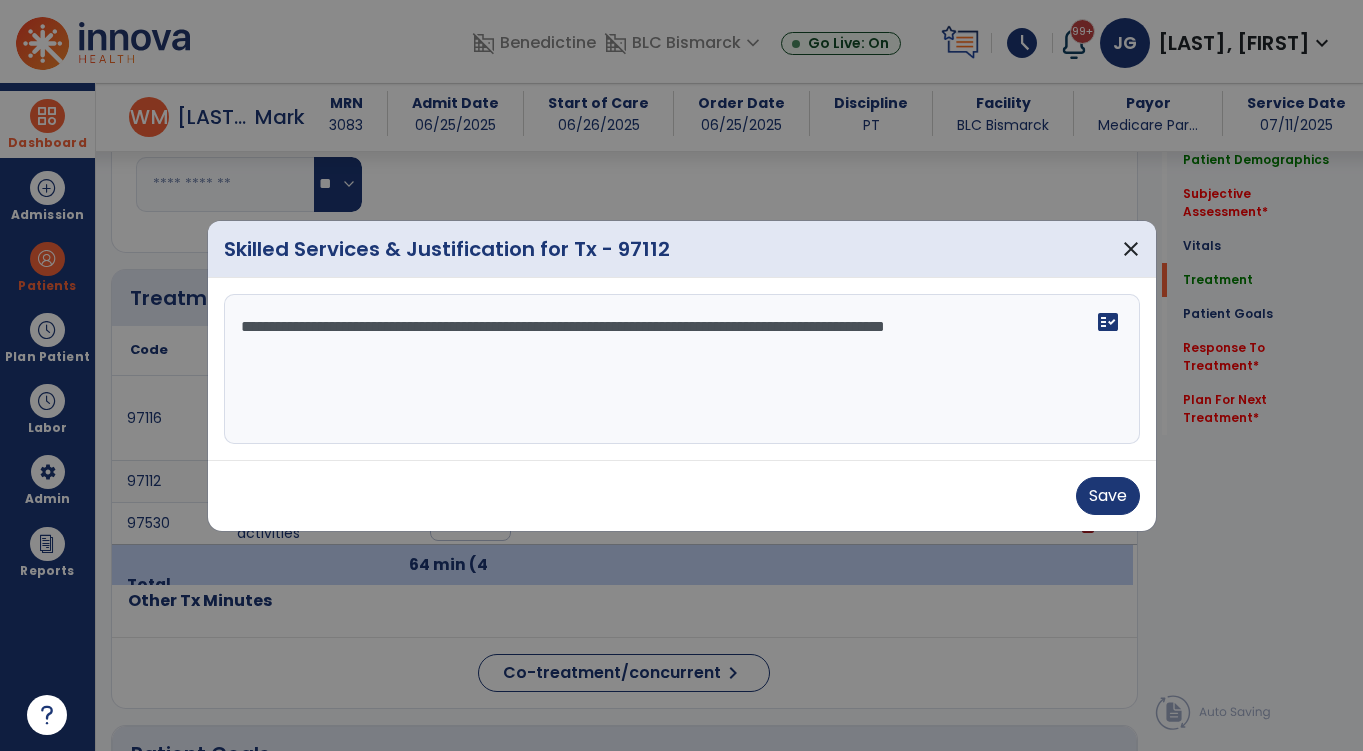 click on "**********" at bounding box center [682, 369] 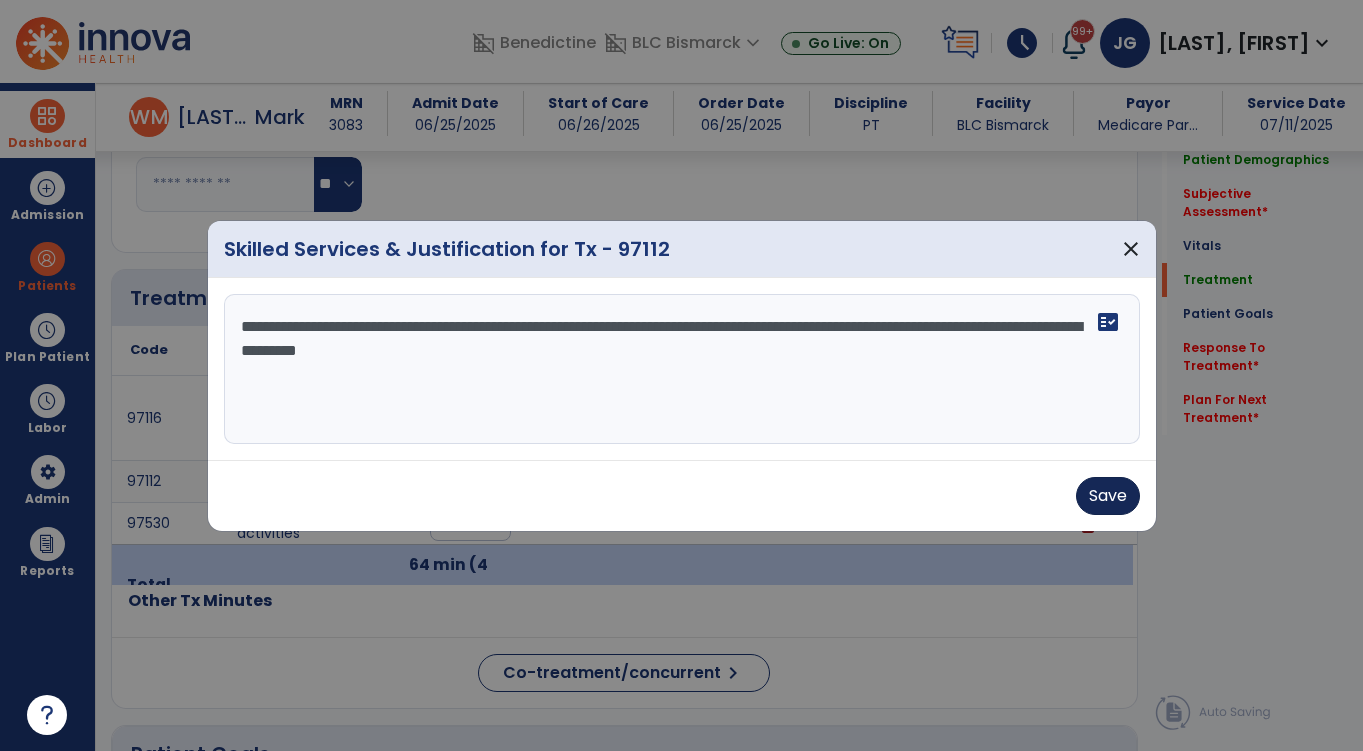 type on "**********" 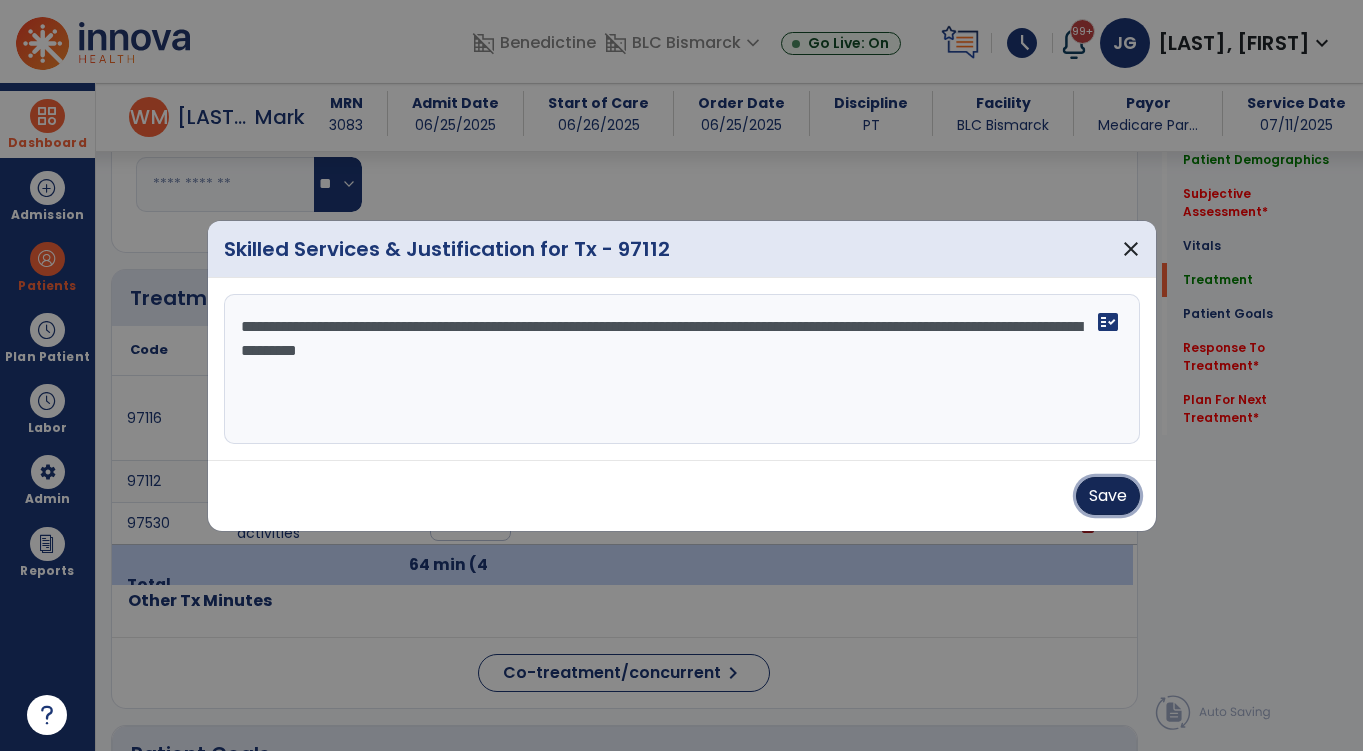 click on "Save" at bounding box center [1108, 496] 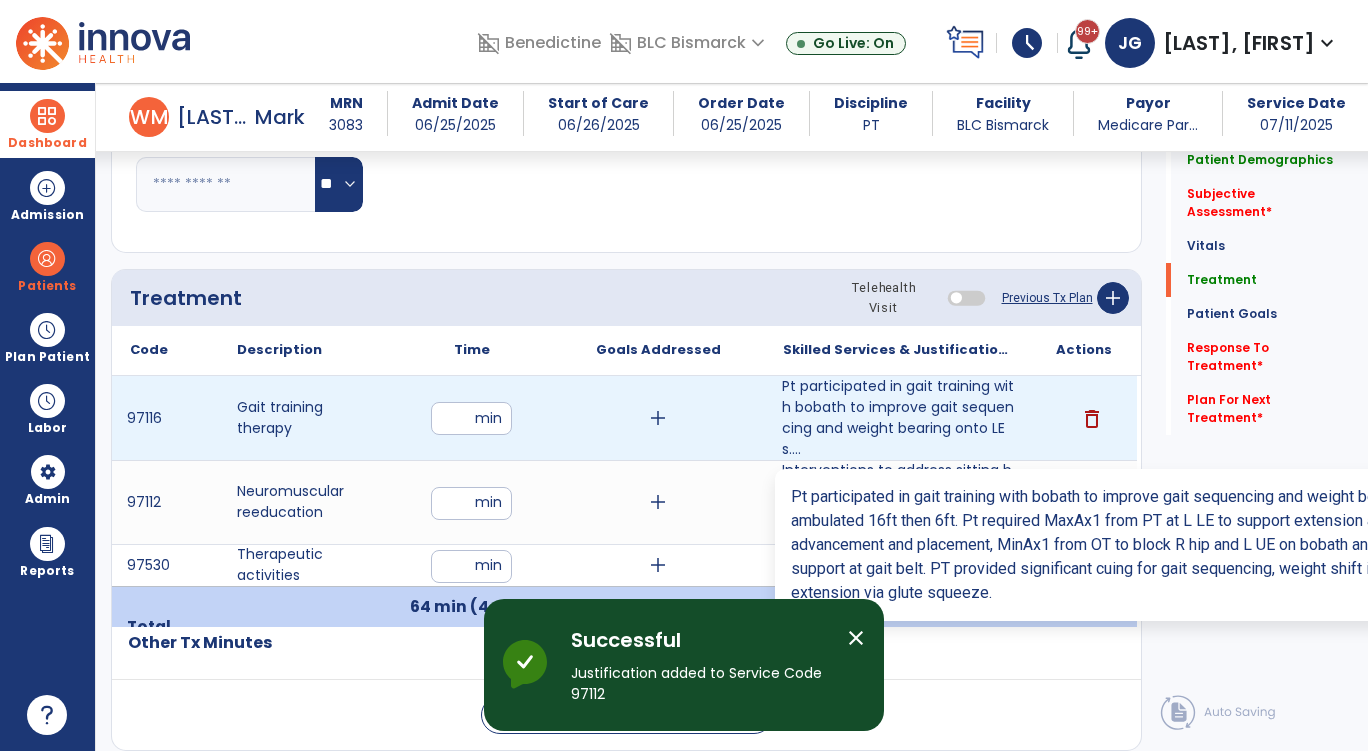 click on "Pt participated in gait training with bobath to improve gait sequencing and weight bearing onto LEs...." at bounding box center [898, 418] 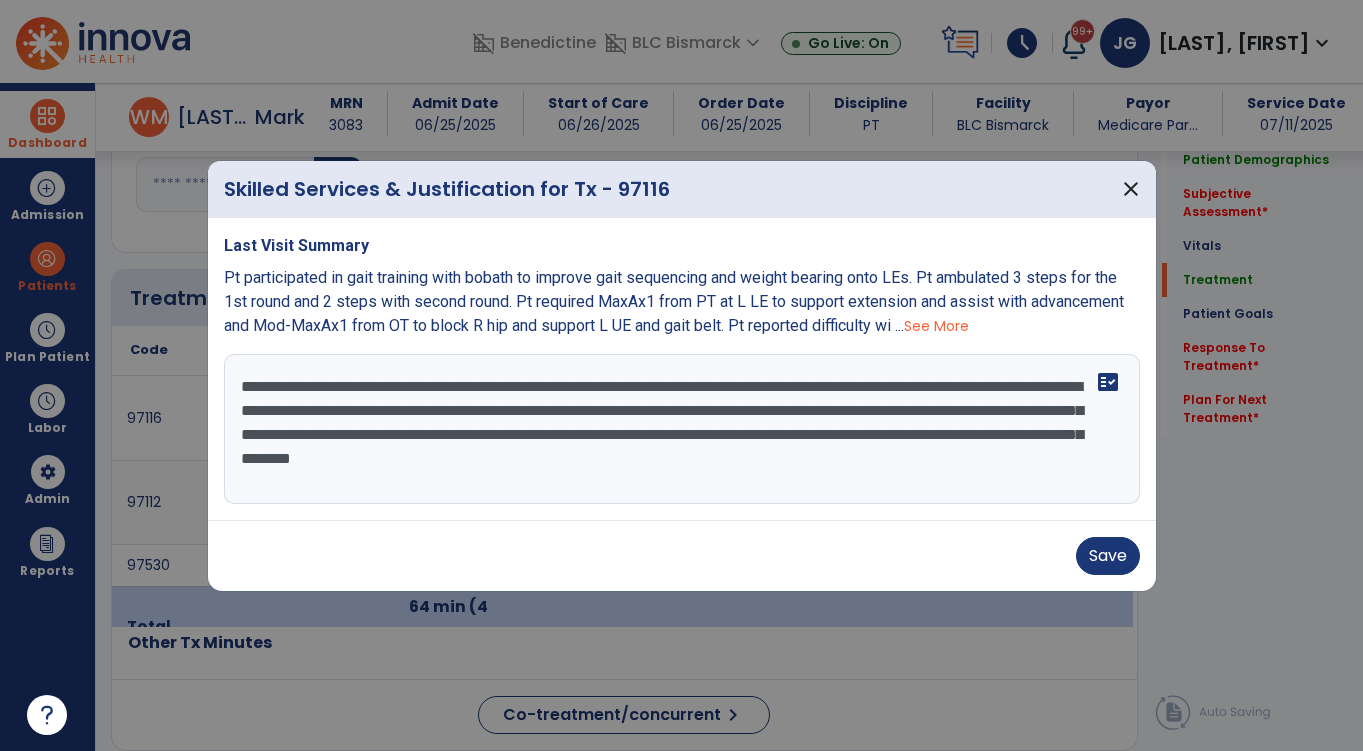 scroll, scrollTop: 1100, scrollLeft: 0, axis: vertical 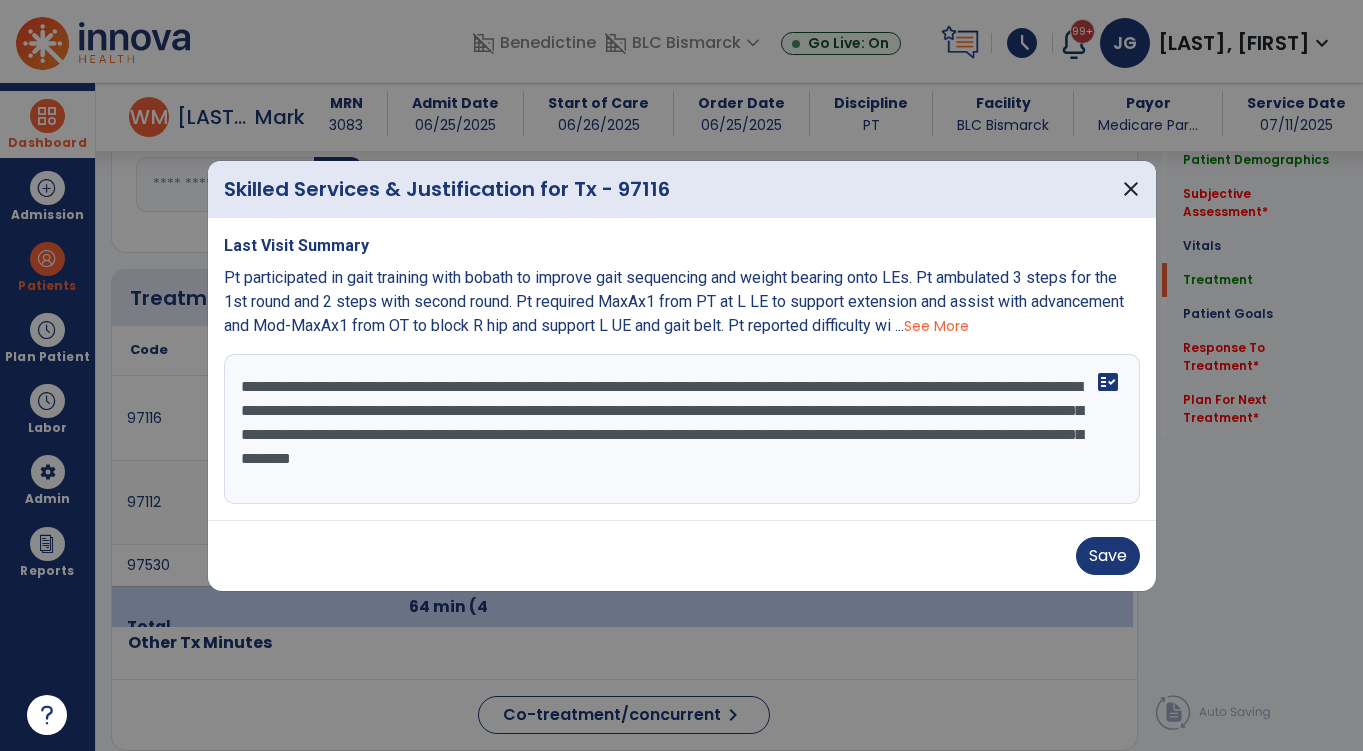 click on "**********" at bounding box center [682, 429] 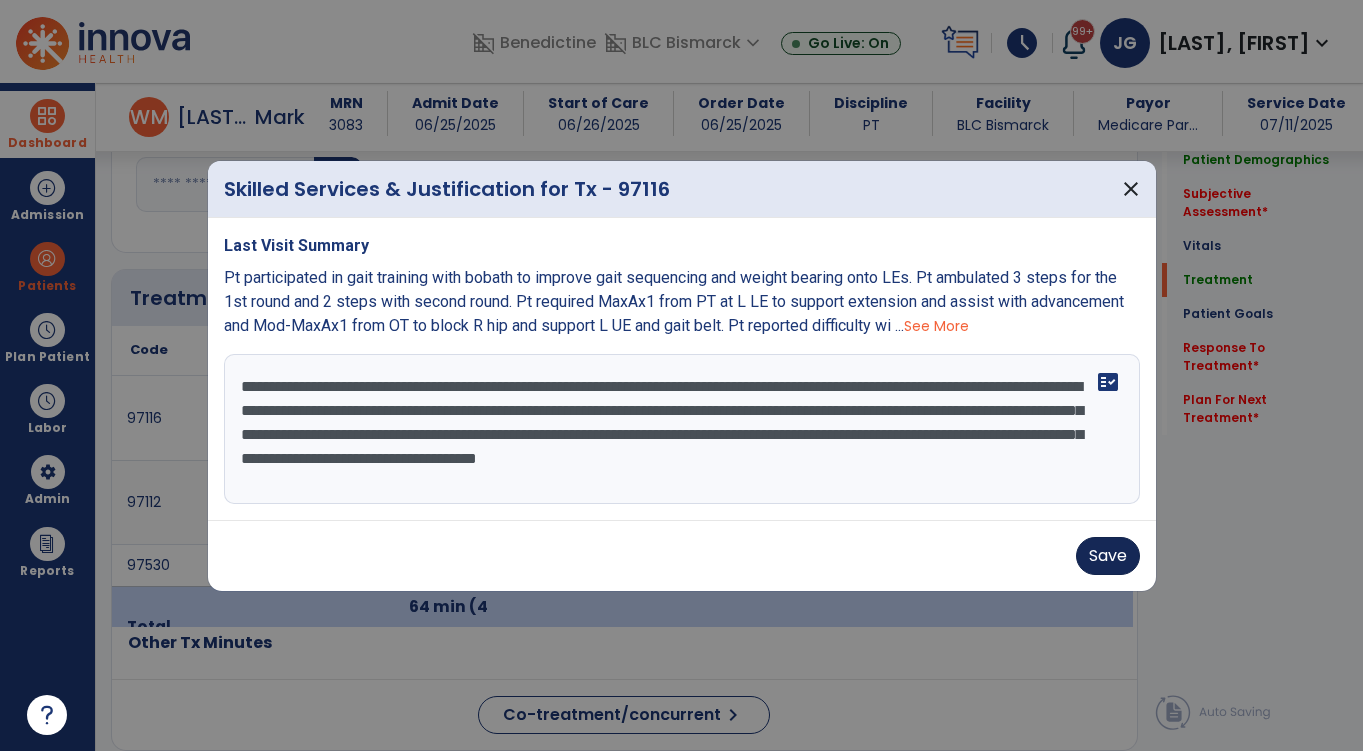 type on "**********" 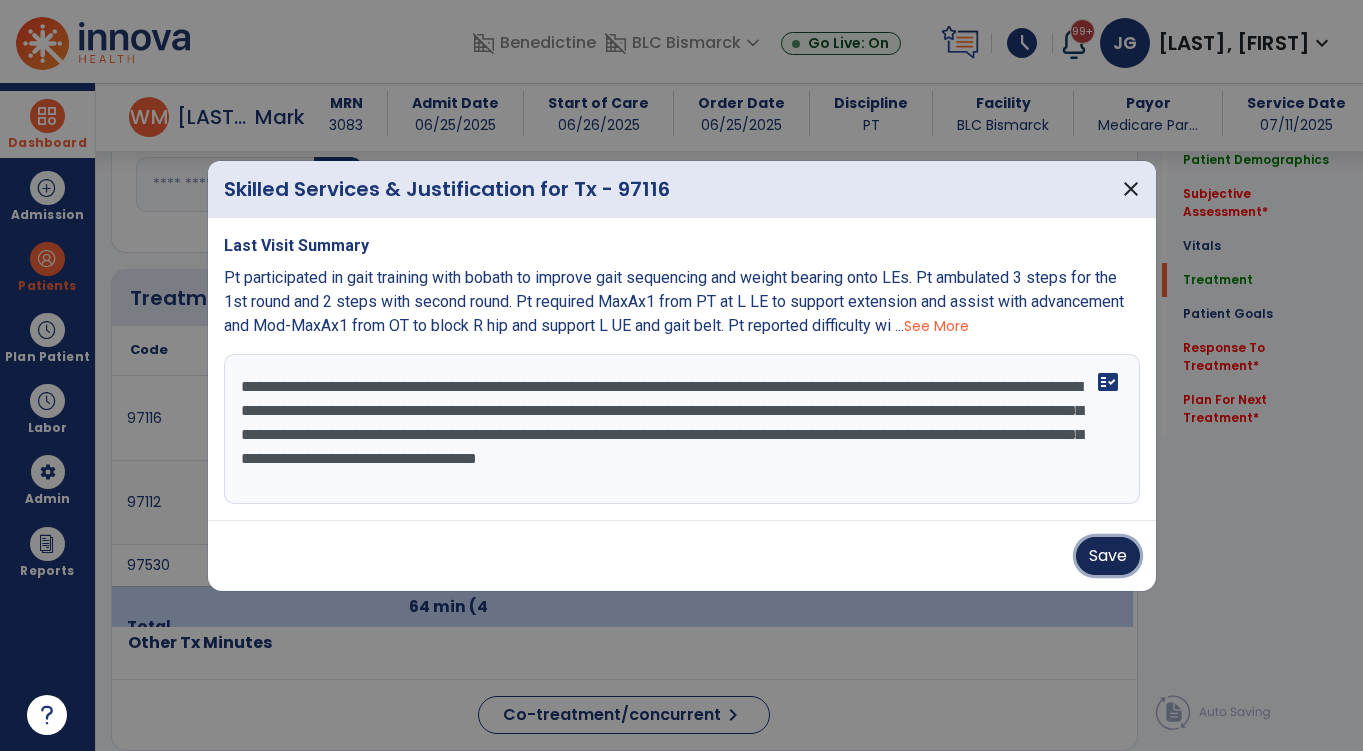 click on "Save" at bounding box center [1108, 556] 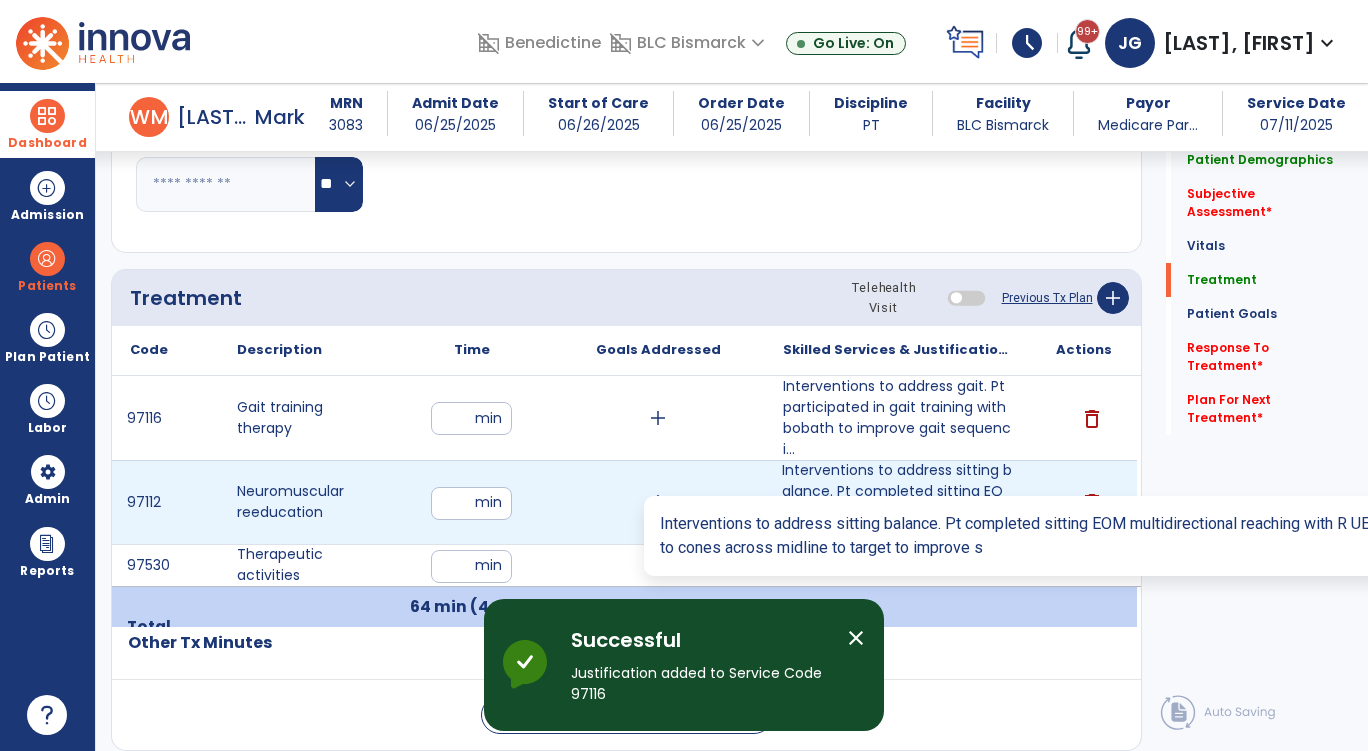 click on "Interventions to address sitting balance. Pt completed sitting EOM multidirectional reaching with R ..." at bounding box center [898, 502] 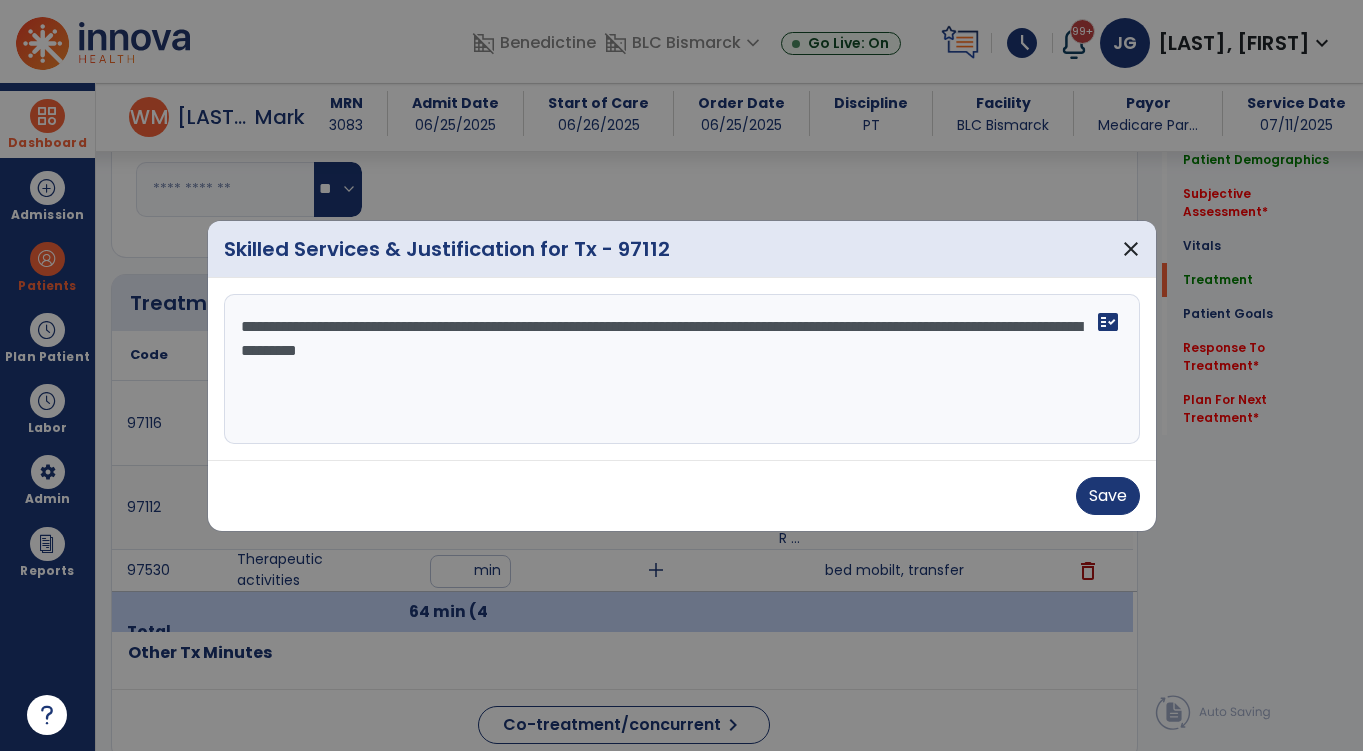 scroll, scrollTop: 1100, scrollLeft: 0, axis: vertical 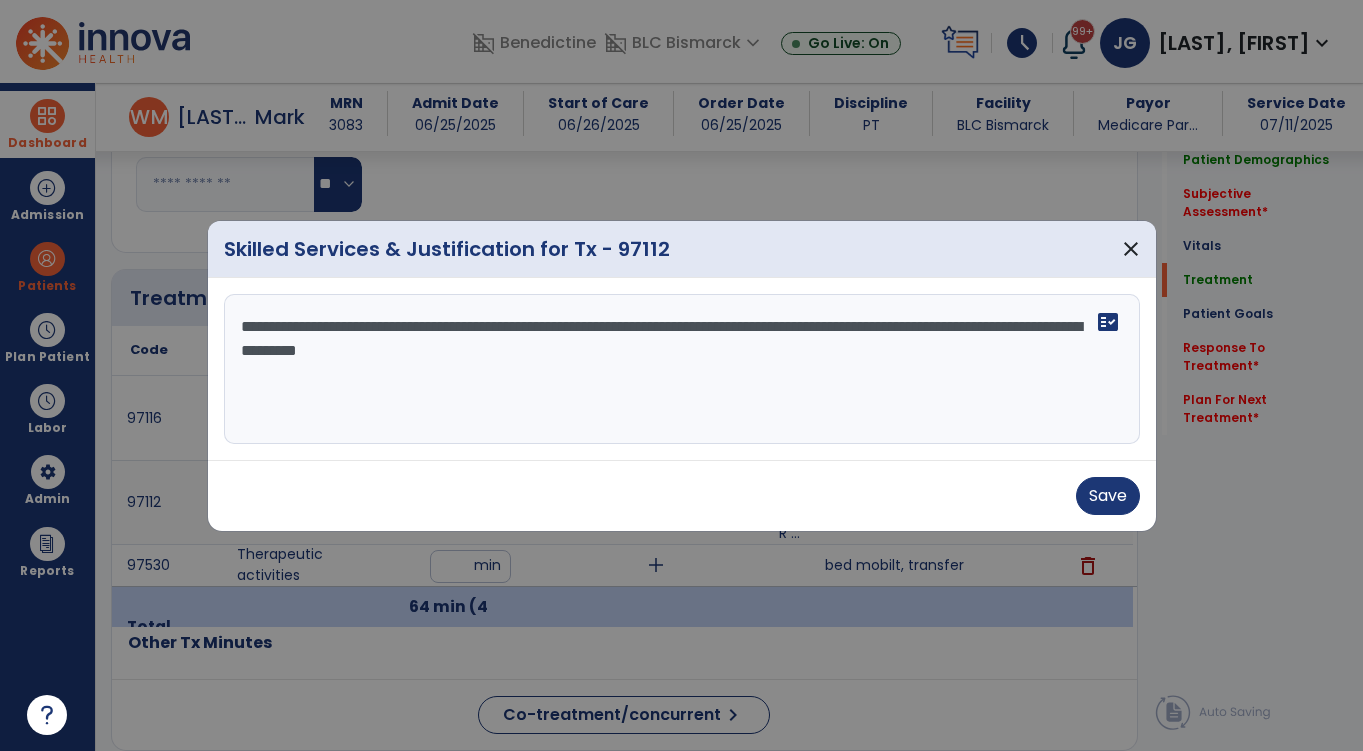 click on "**********" at bounding box center [682, 369] 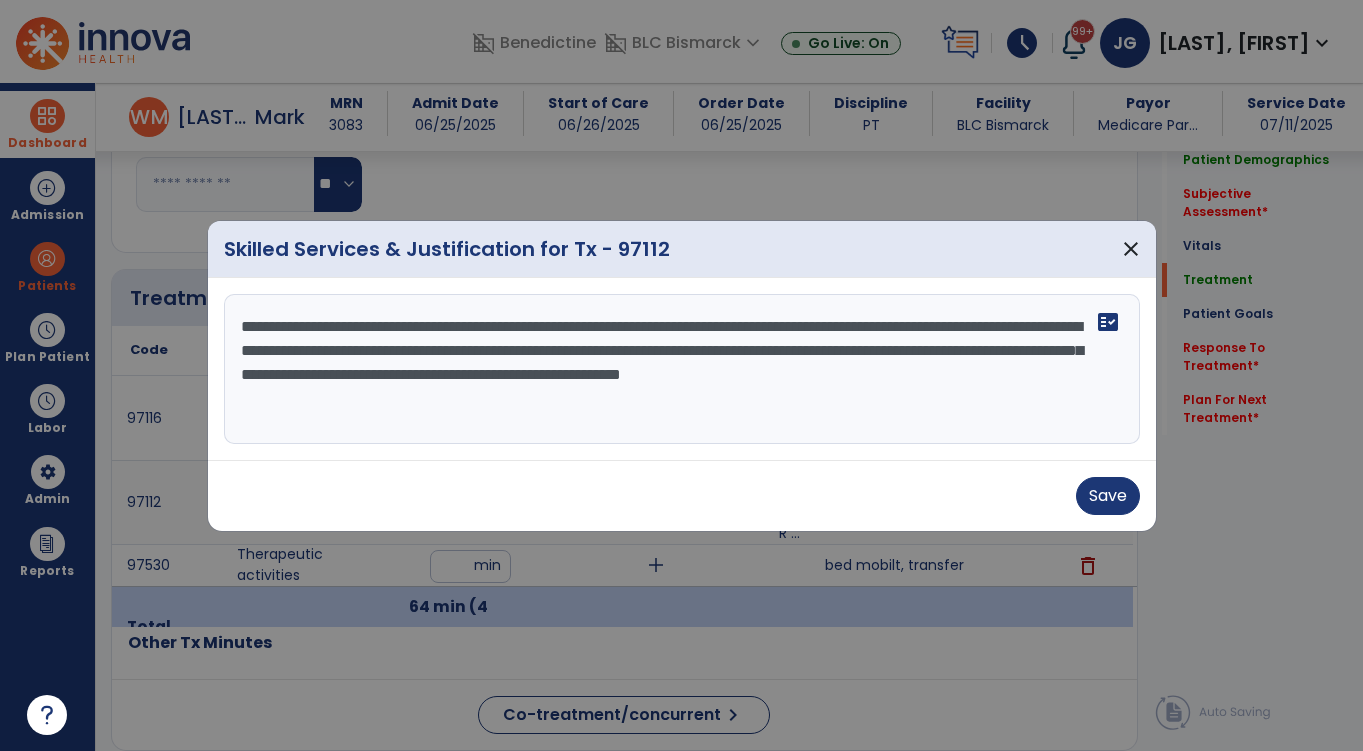 click on "**********" at bounding box center (682, 369) 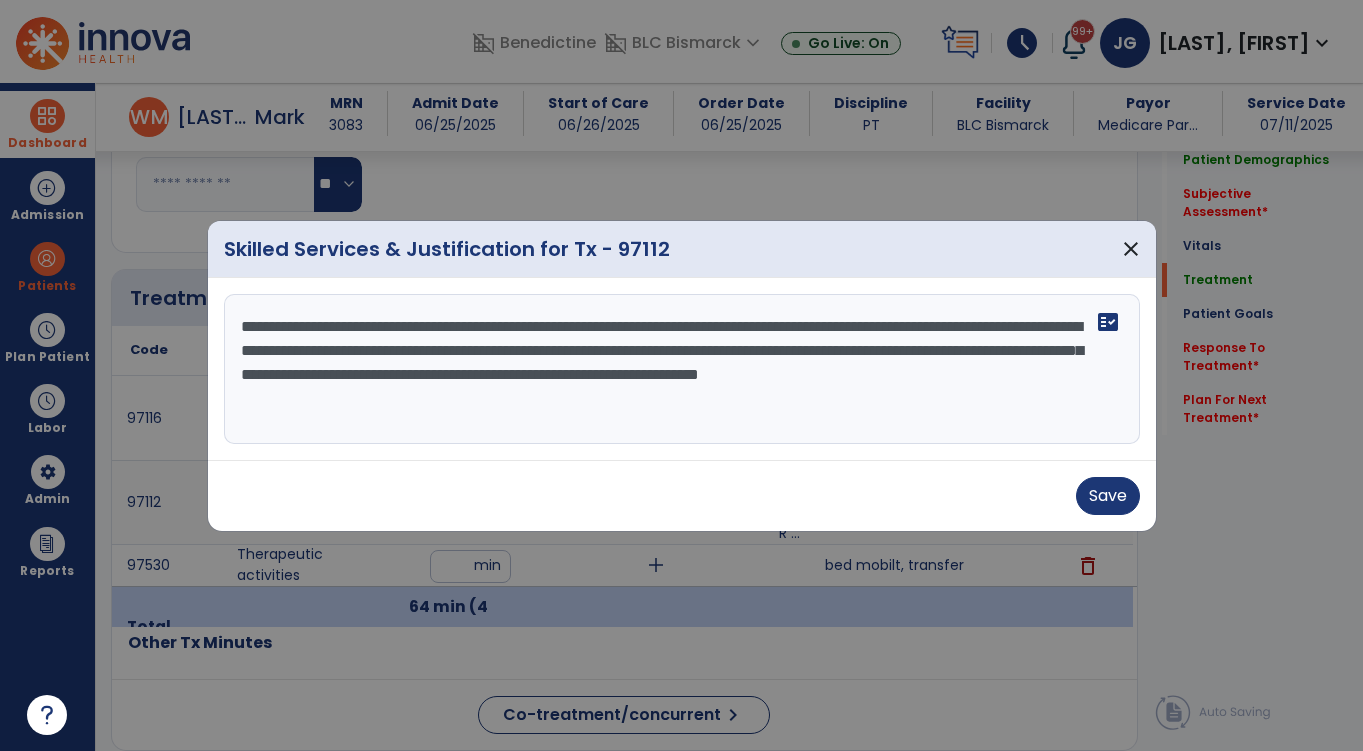 click on "**********" at bounding box center (682, 369) 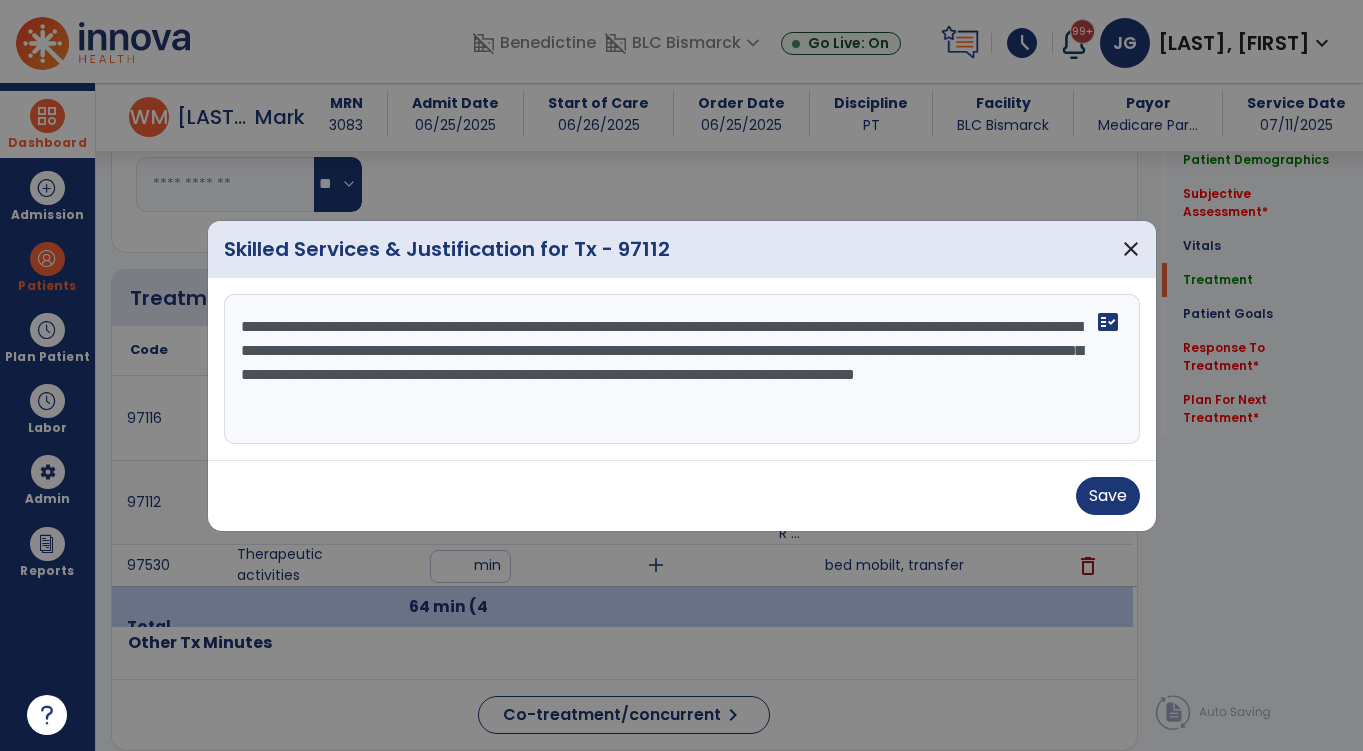 click on "**********" at bounding box center (682, 369) 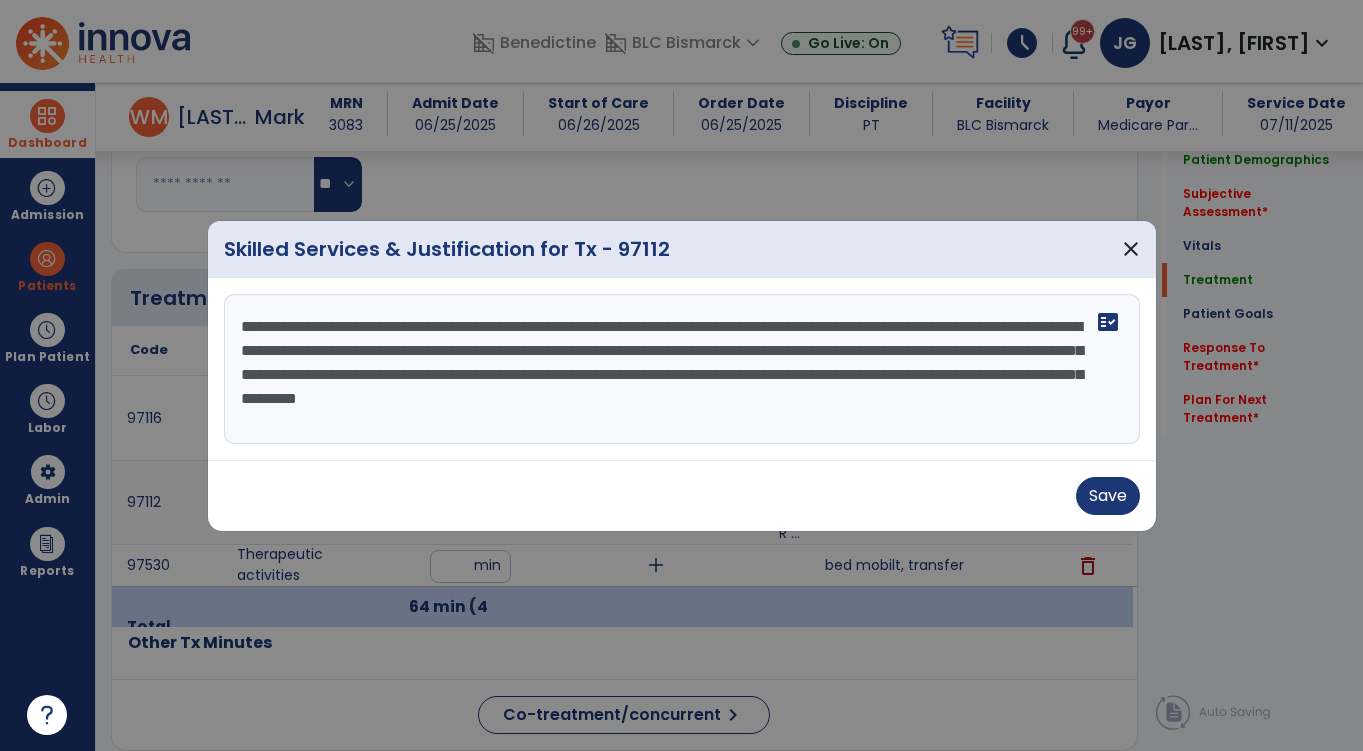 click on "**********" at bounding box center [682, 369] 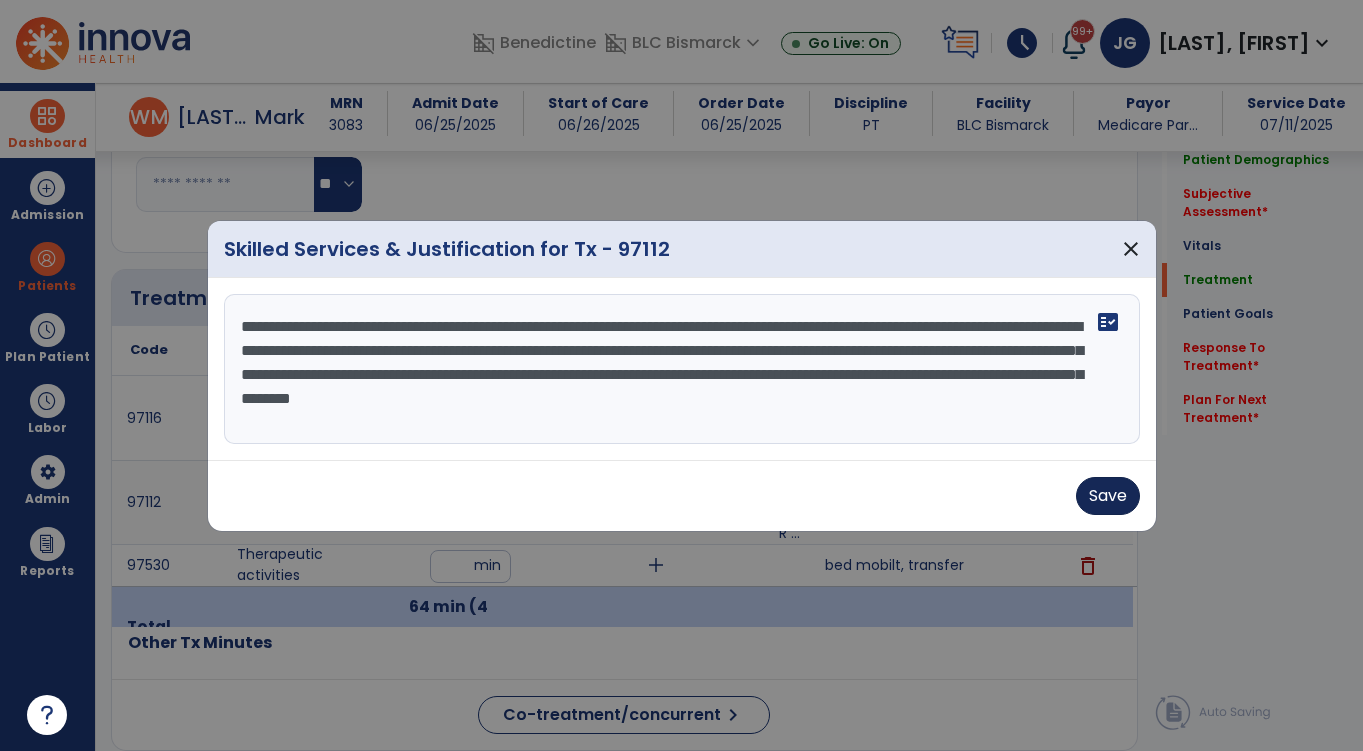 type on "**********" 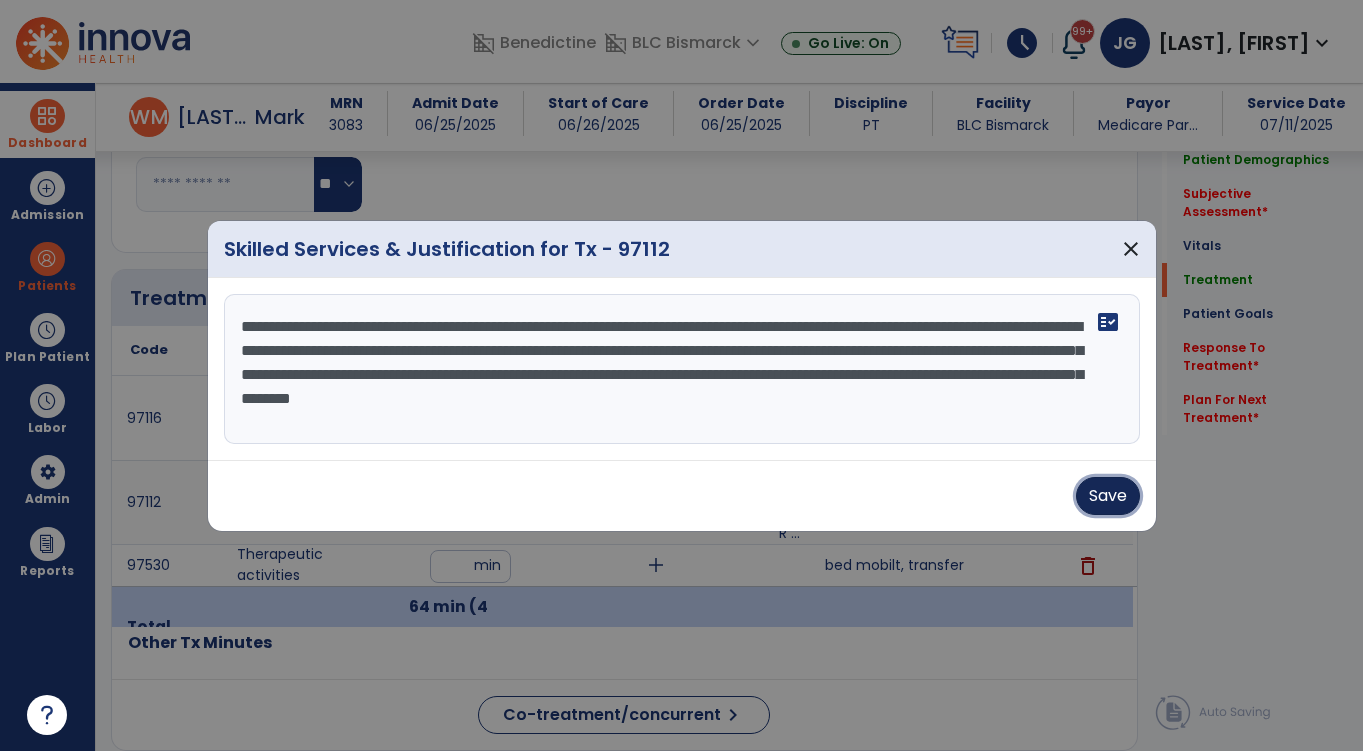 click on "Save" at bounding box center (1108, 496) 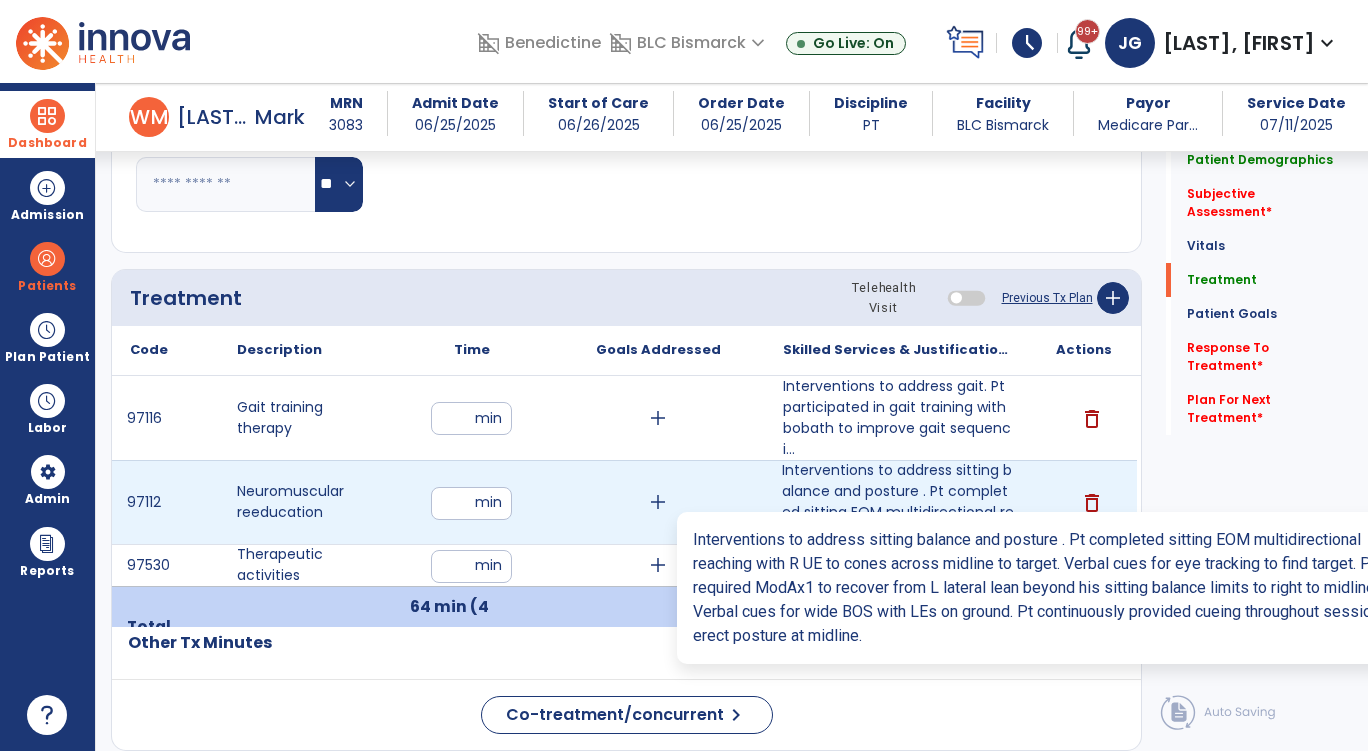 click on "Interventions to address sitting balance and posture . Pt completed sitting EOM multidirectional rea..." at bounding box center (898, 502) 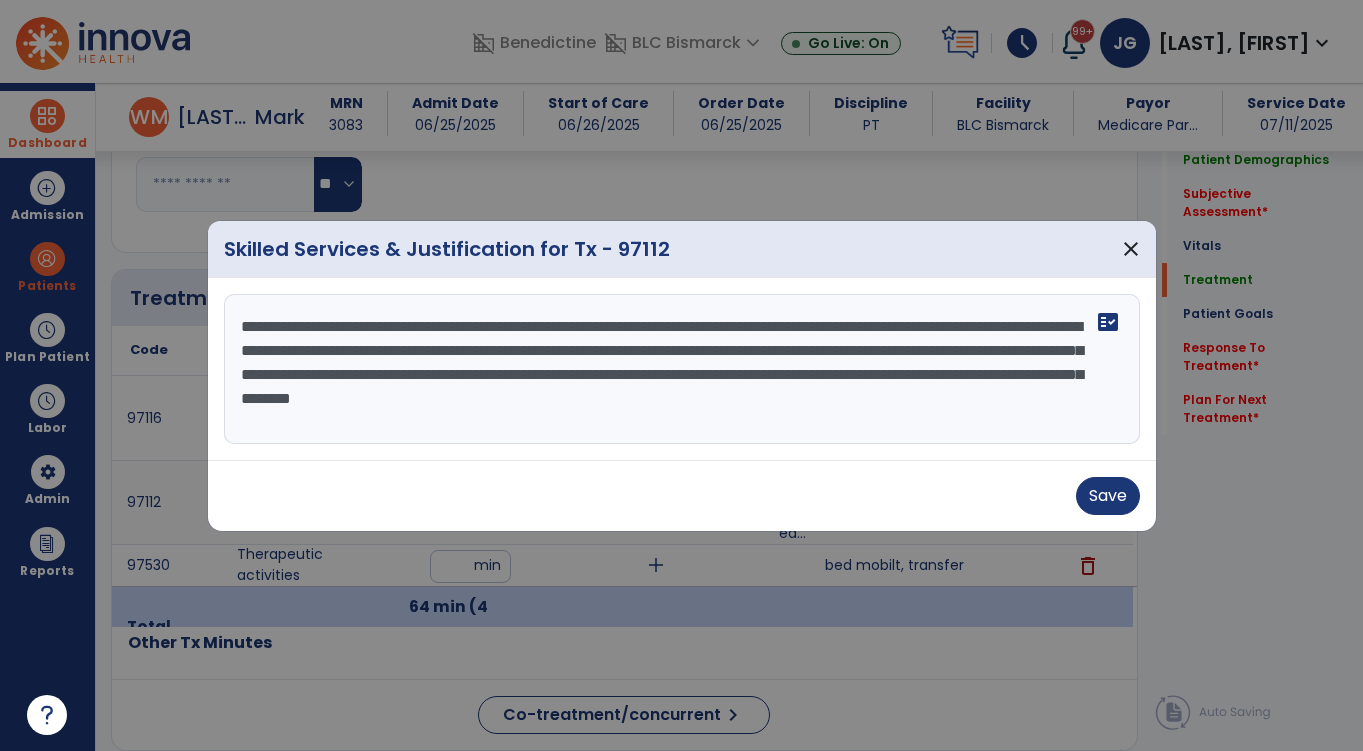 scroll, scrollTop: 1100, scrollLeft: 0, axis: vertical 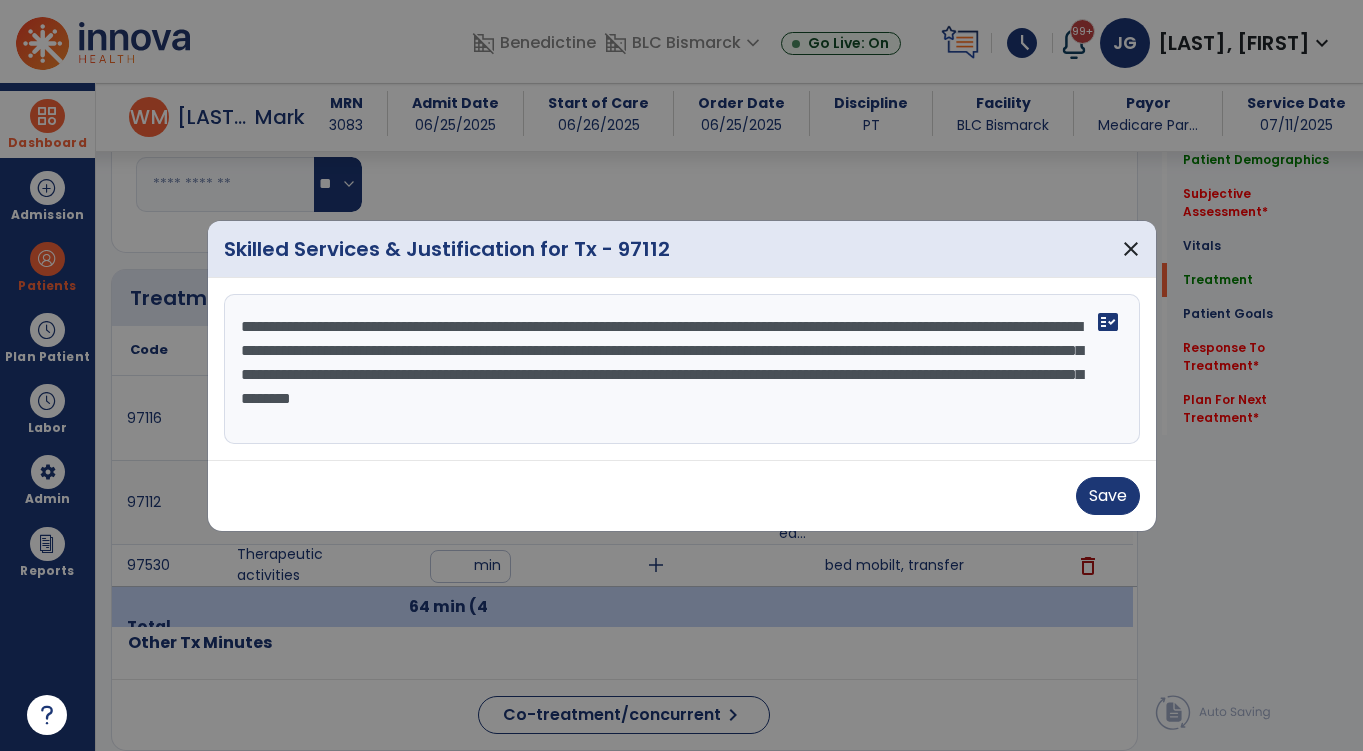 click on "**********" at bounding box center (682, 369) 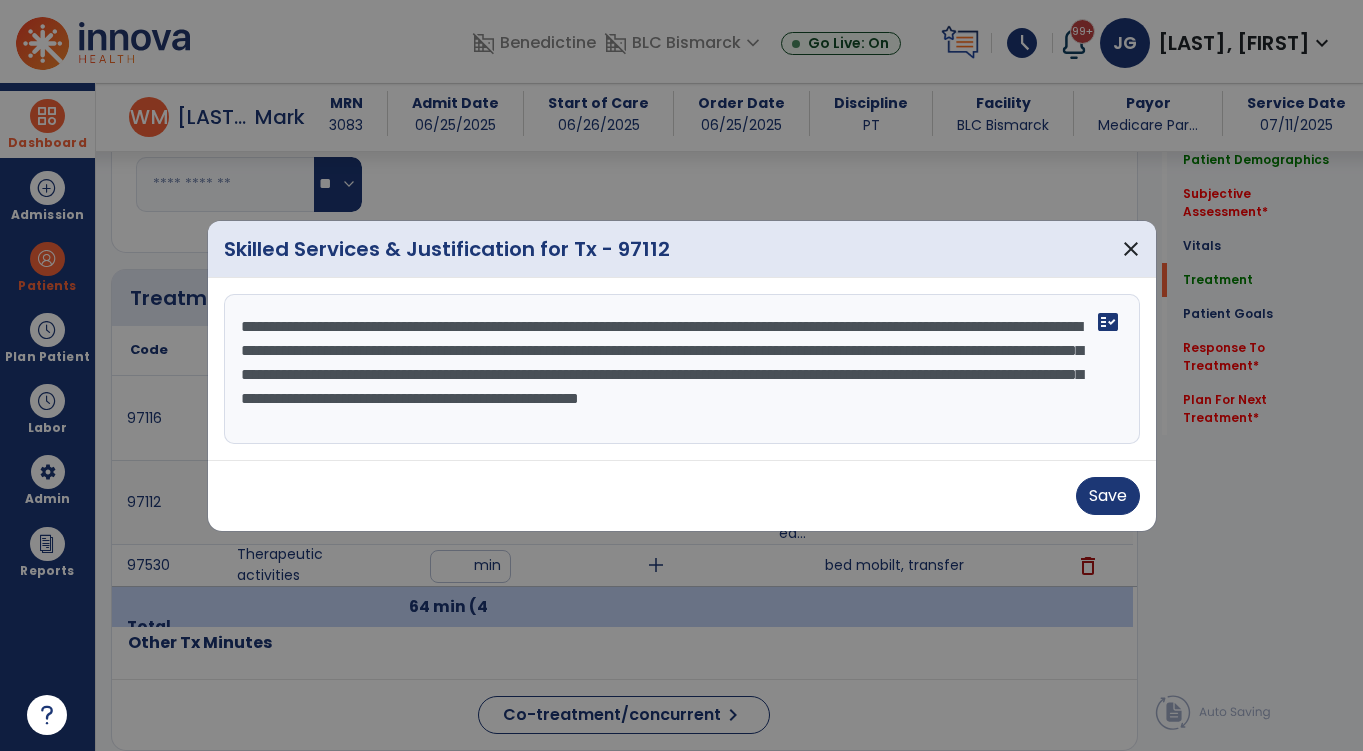 click on "**********" at bounding box center [682, 369] 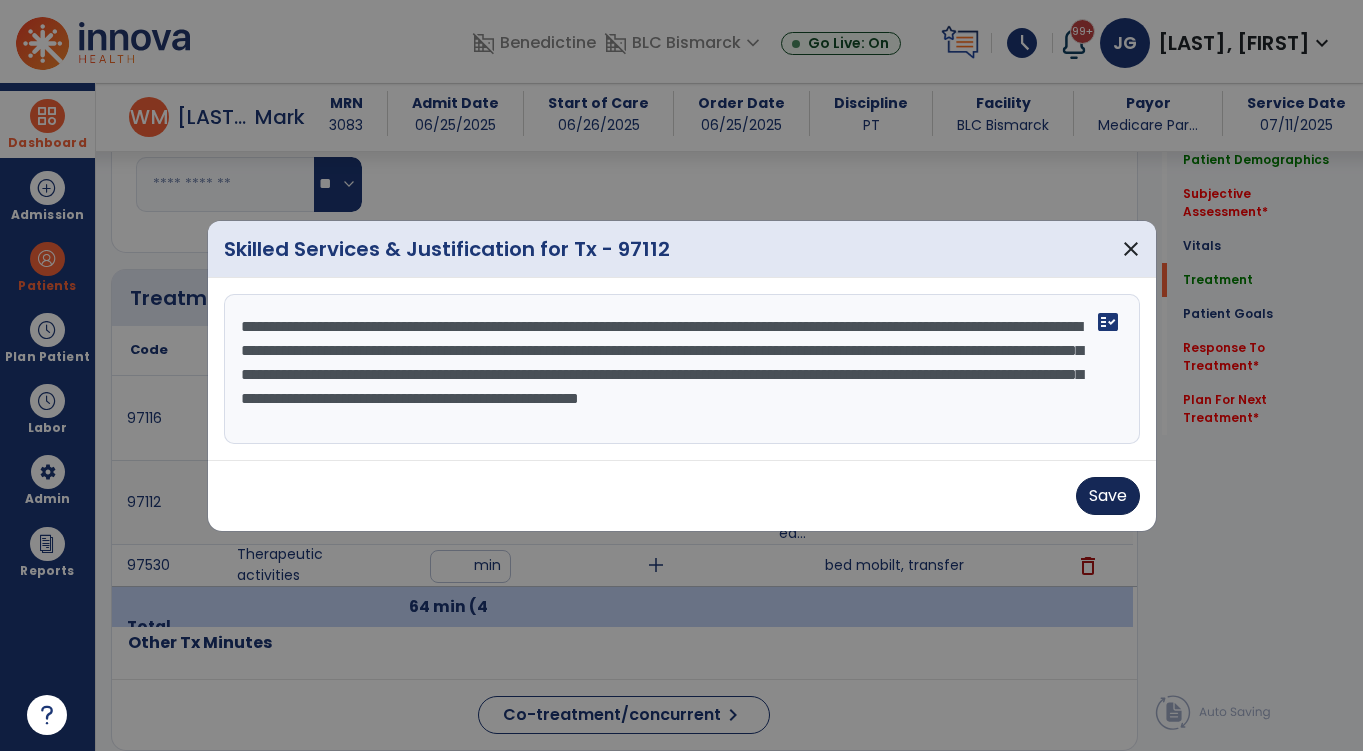 type on "**********" 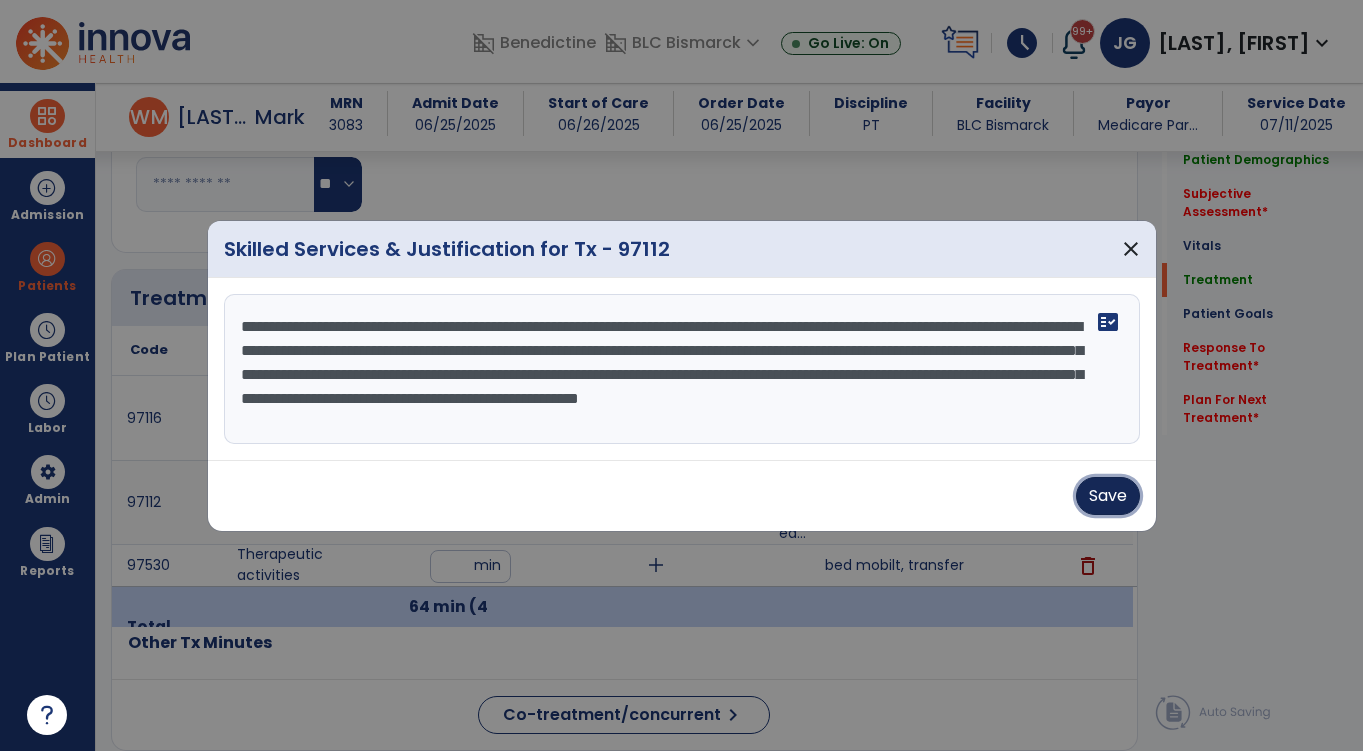 click on "Save" at bounding box center (1108, 496) 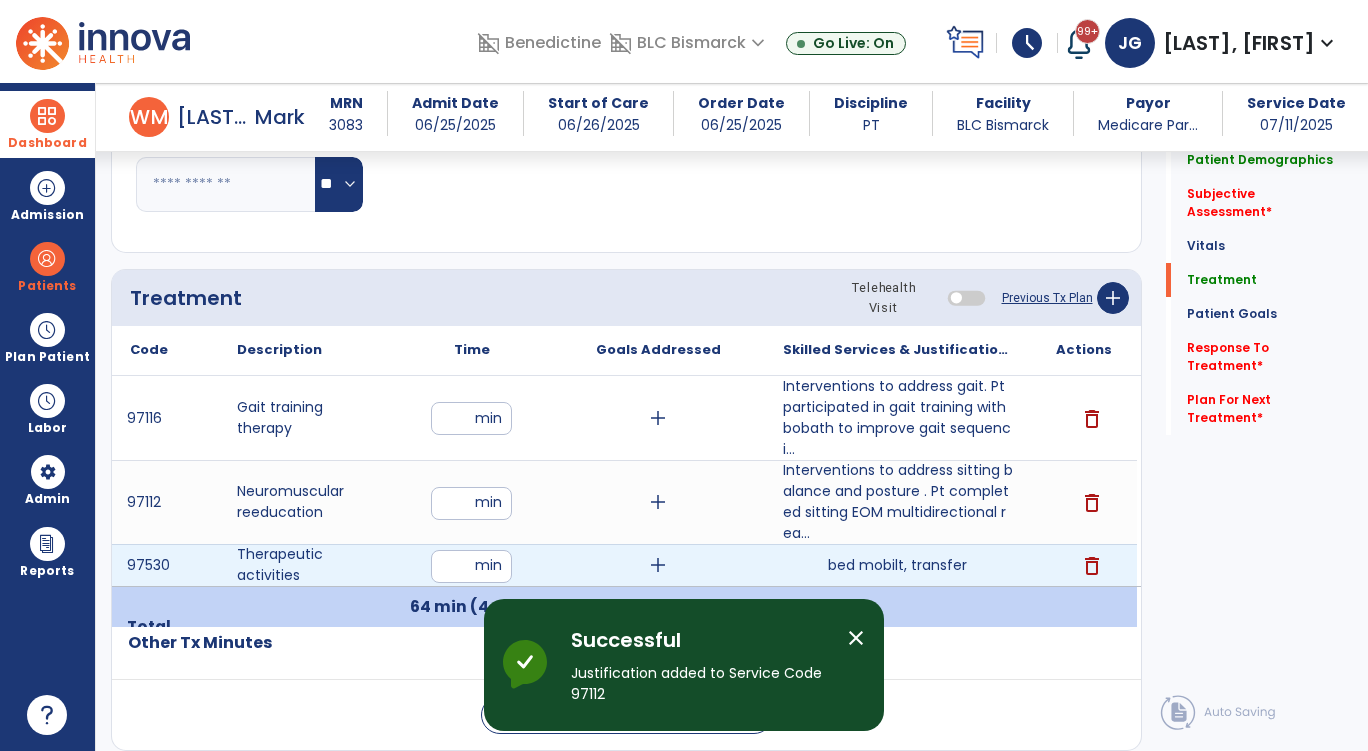 click on "bed mobilt, transfer" at bounding box center [897, 565] 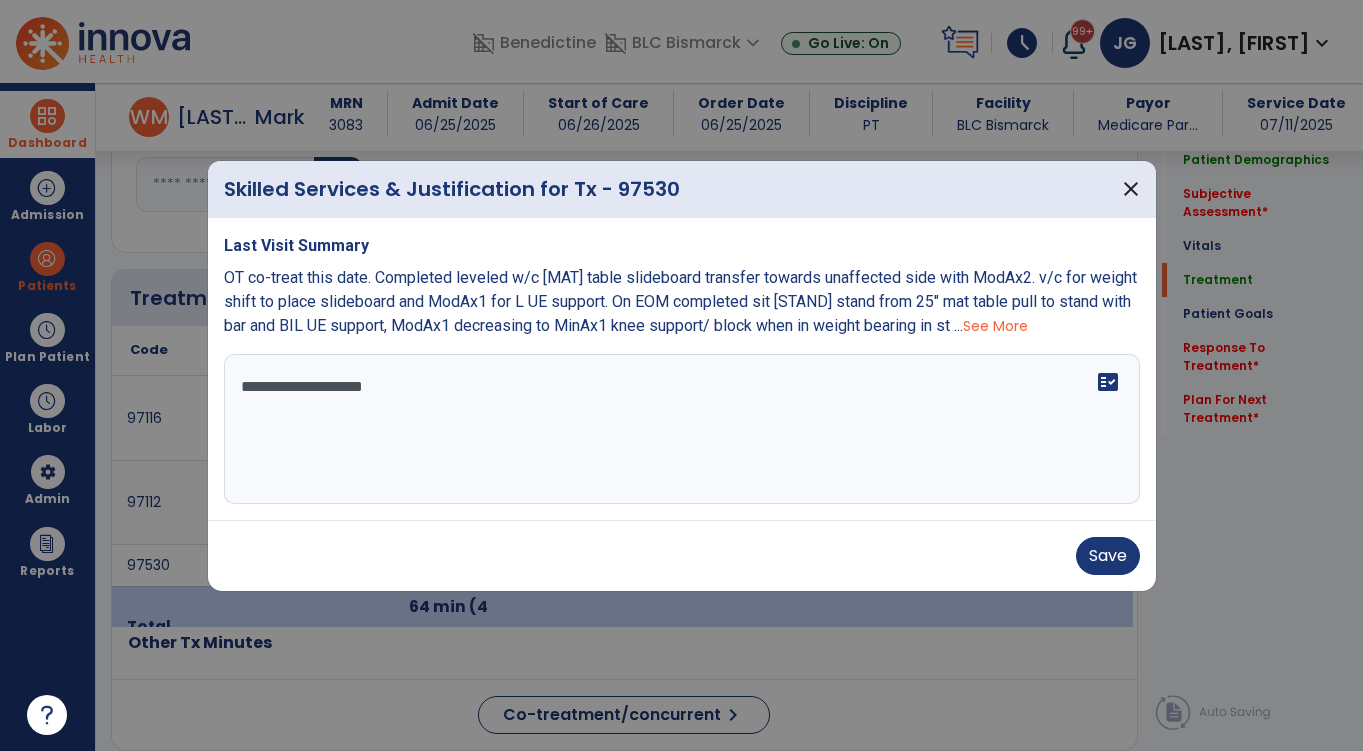 scroll, scrollTop: 1100, scrollLeft: 0, axis: vertical 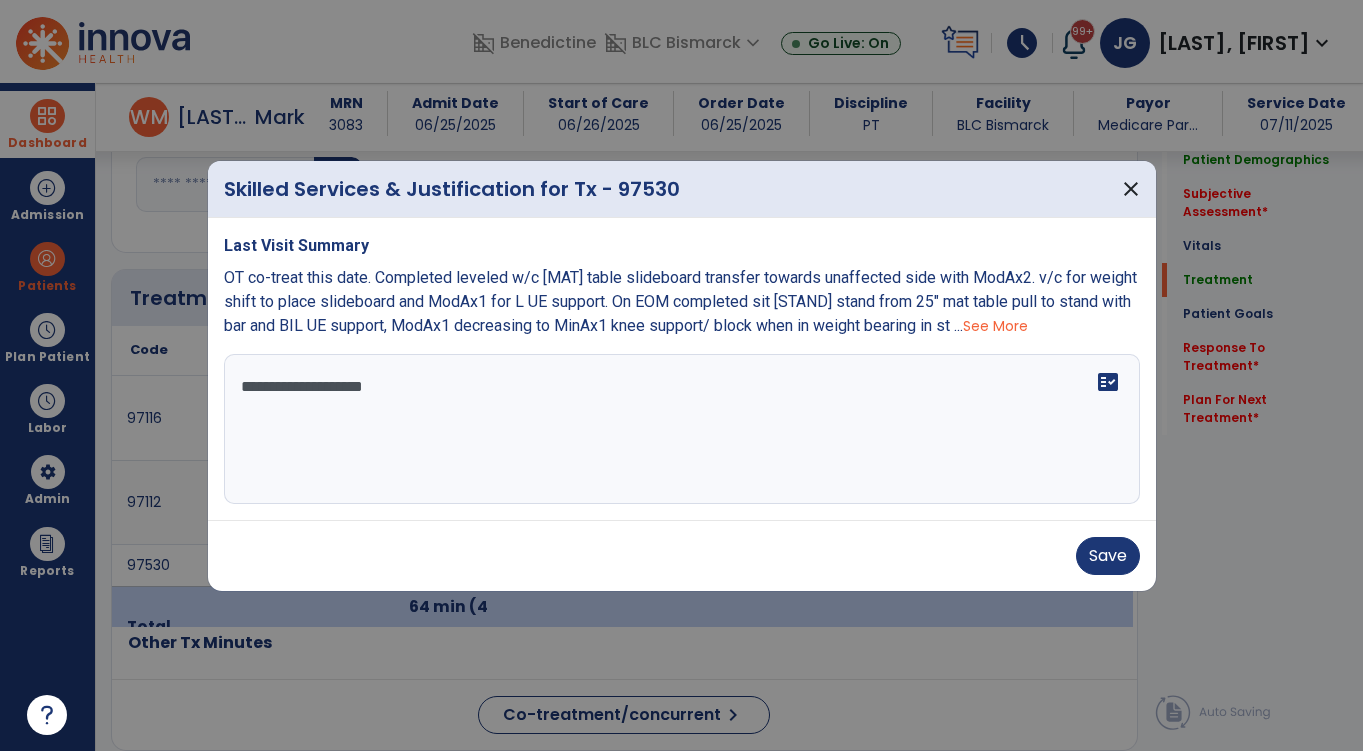 click on "**********" at bounding box center (682, 429) 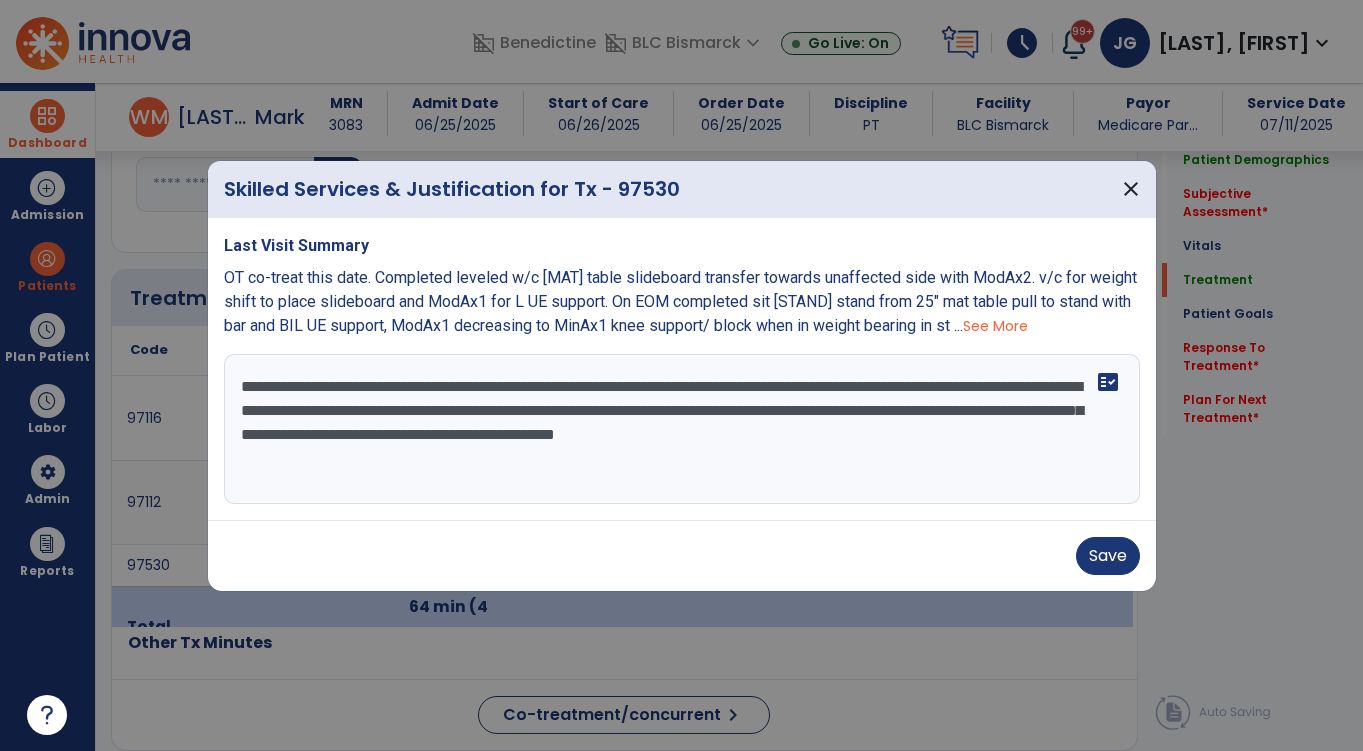 drag, startPoint x: 428, startPoint y: 480, endPoint x: 245, endPoint y: 462, distance: 183.88312 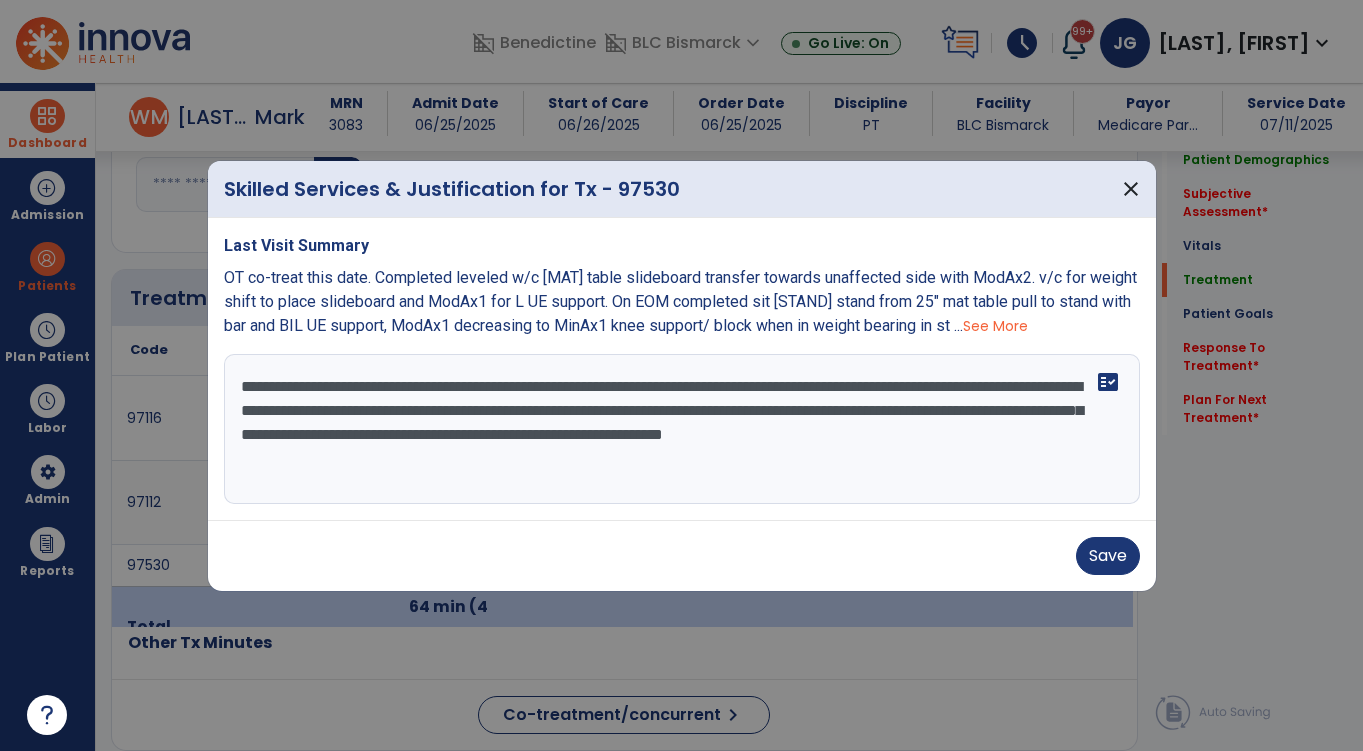 click on "**********" at bounding box center [682, 429] 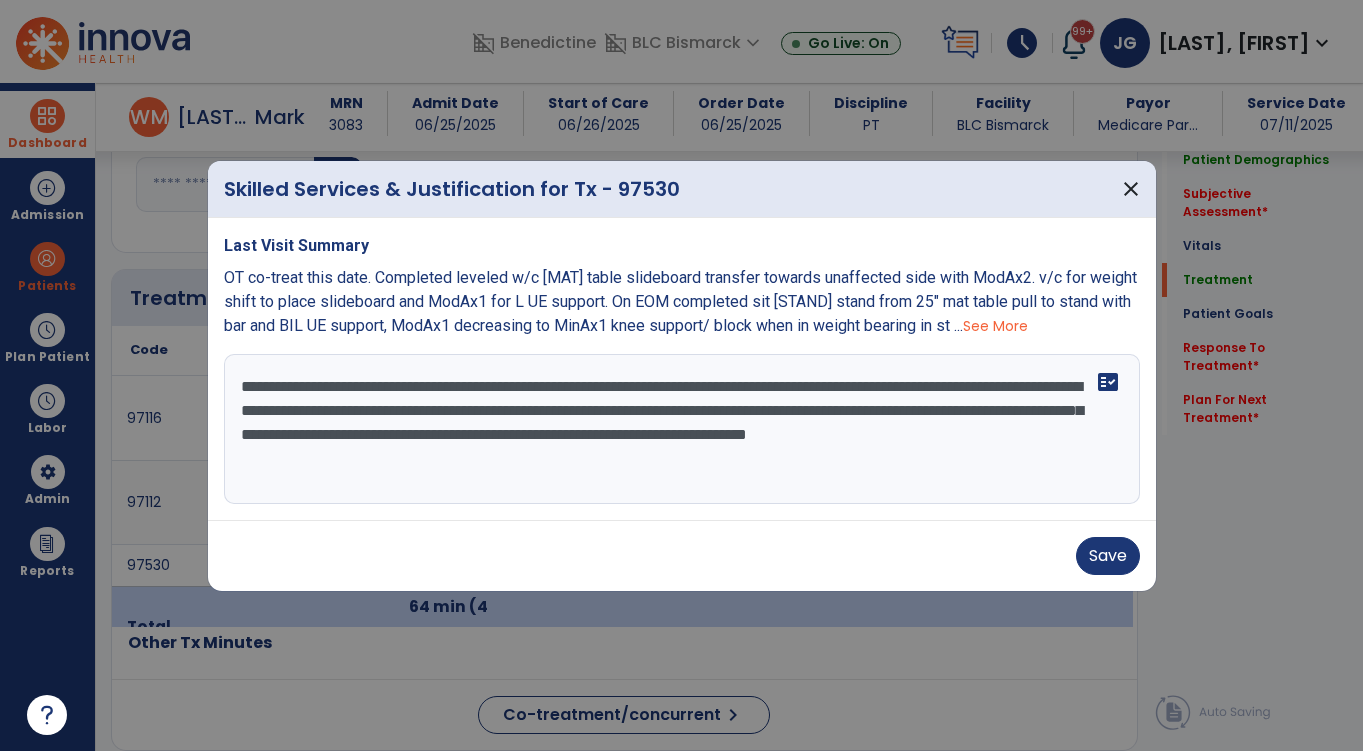 click on "**********" at bounding box center (682, 429) 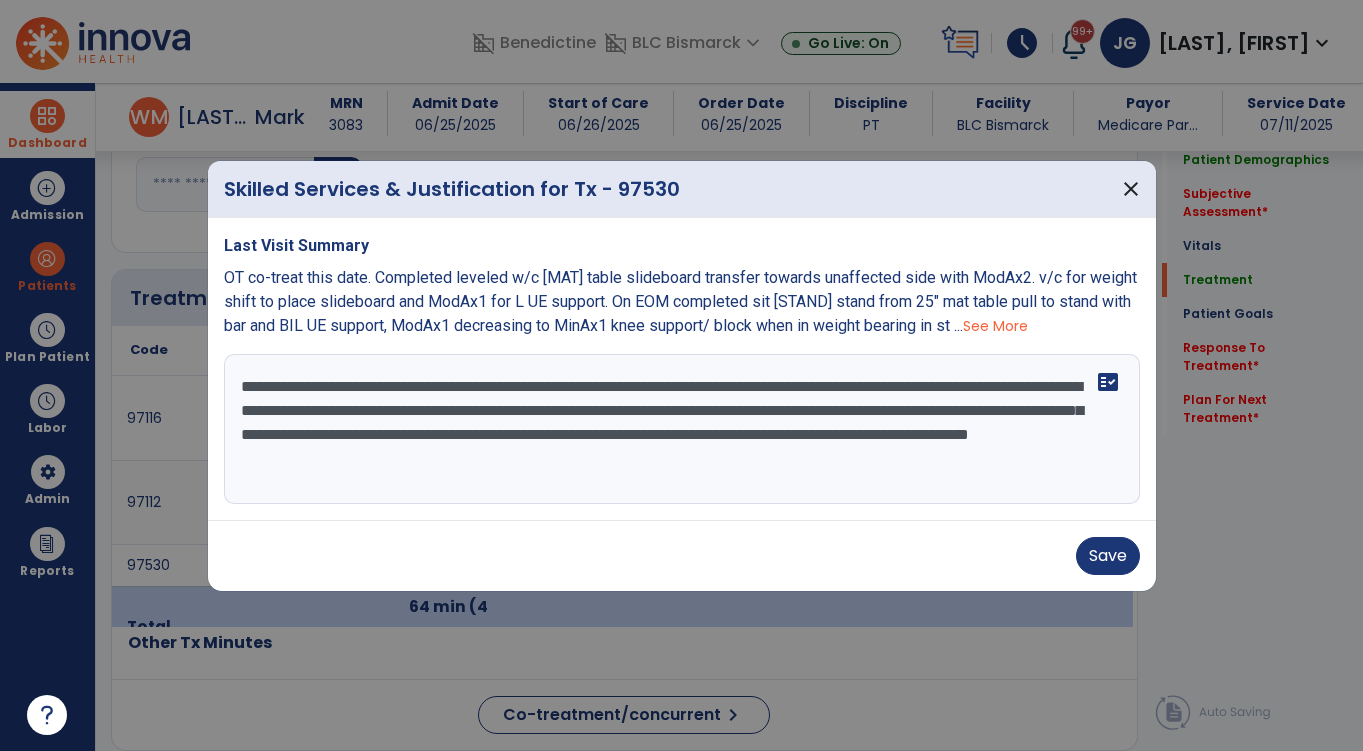 click on "**********" at bounding box center [682, 429] 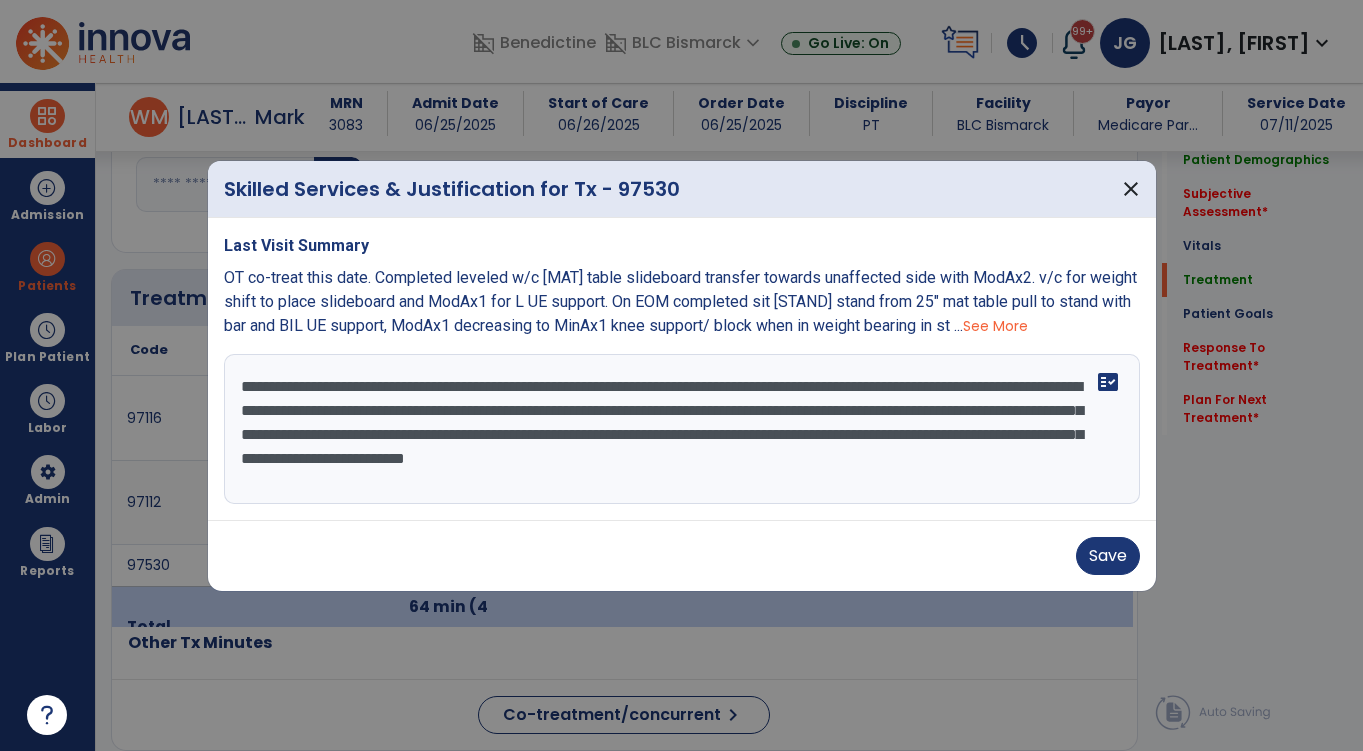 click on "**********" at bounding box center (682, 429) 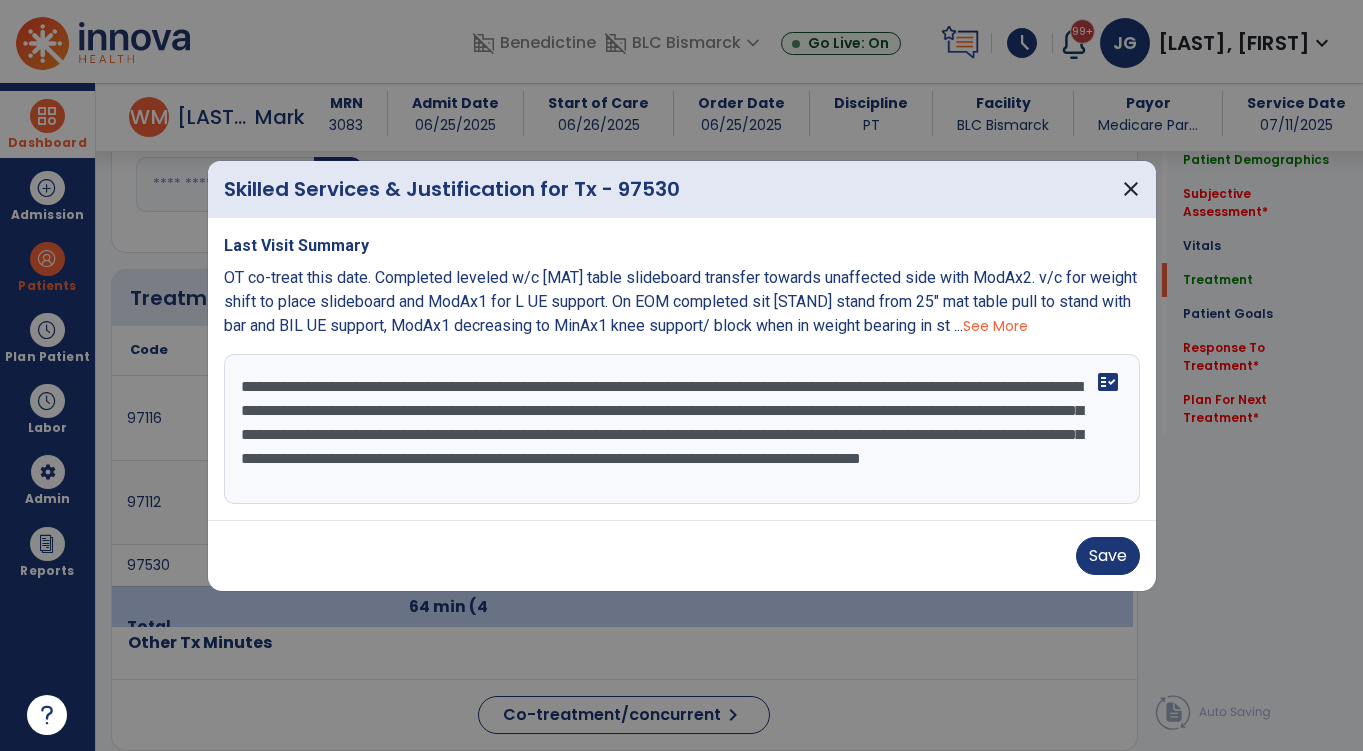 scroll, scrollTop: 21, scrollLeft: 0, axis: vertical 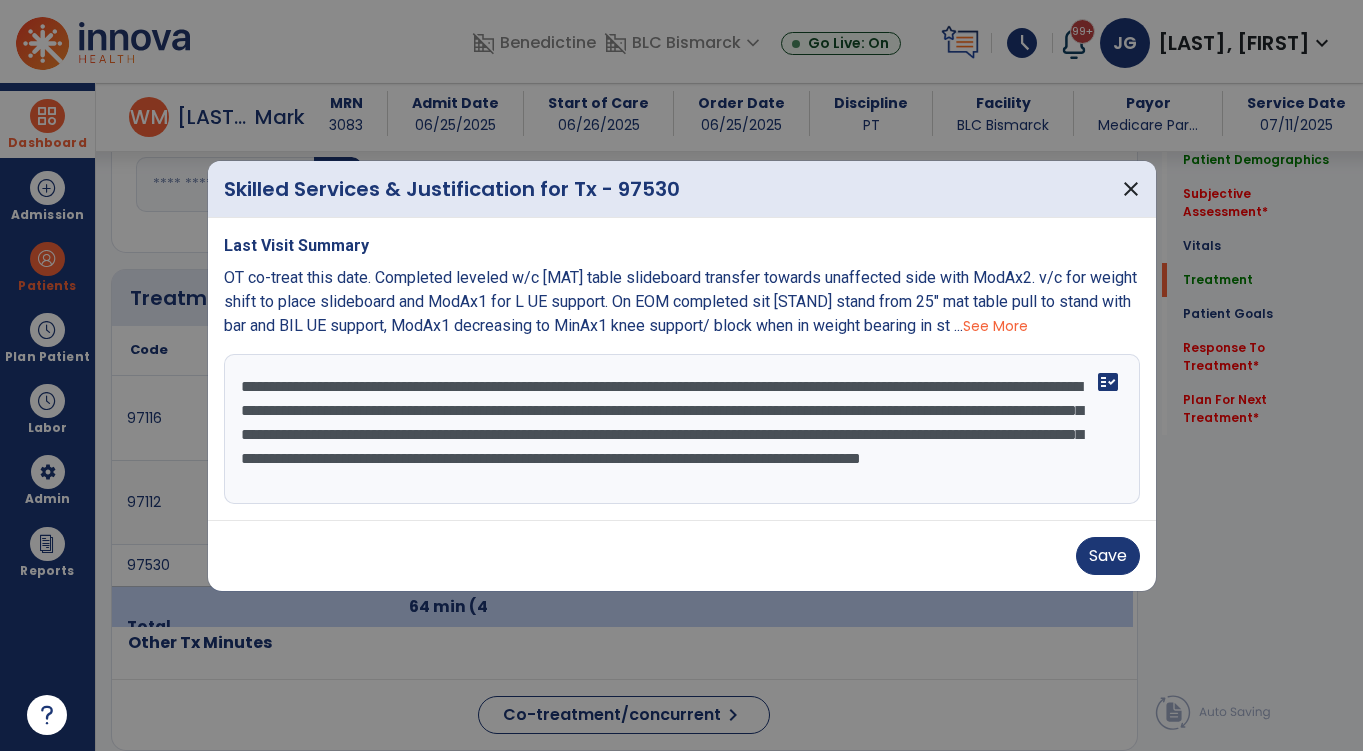 click on "**********" at bounding box center (682, 429) 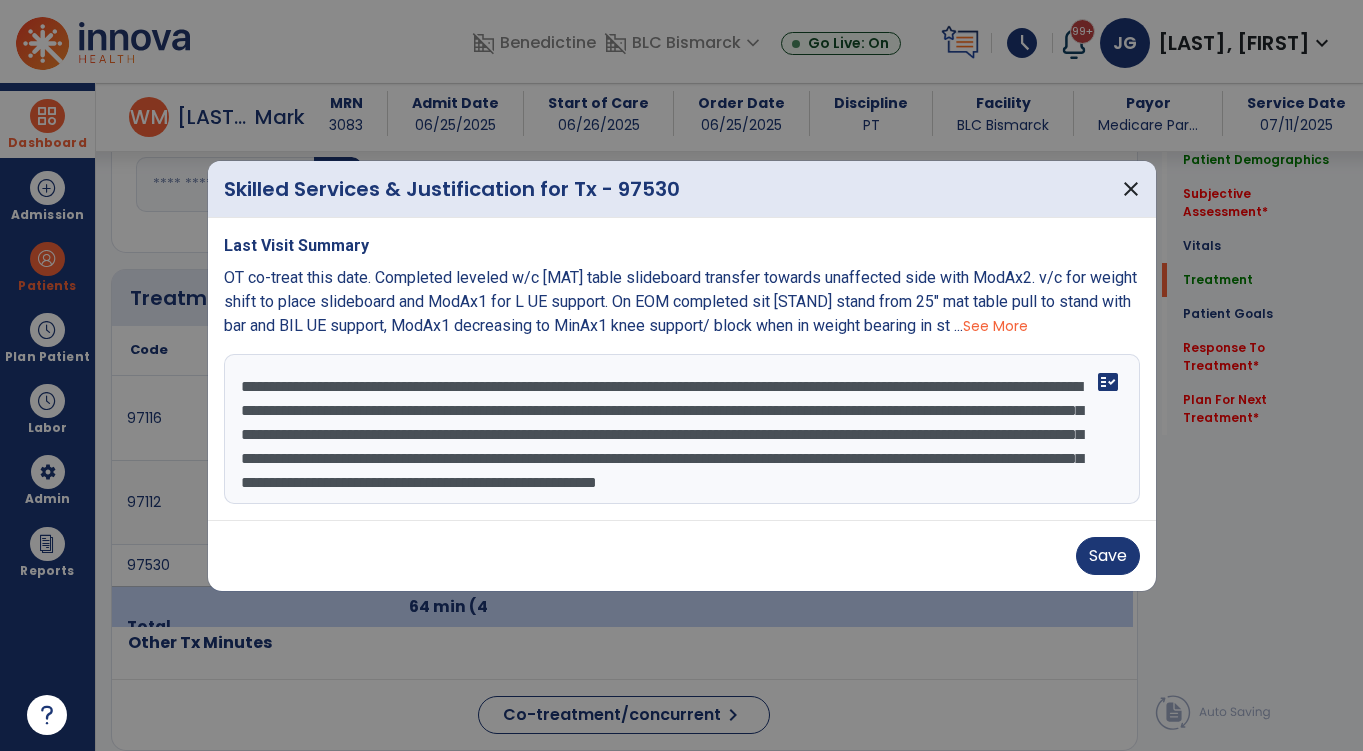 scroll, scrollTop: 39, scrollLeft: 0, axis: vertical 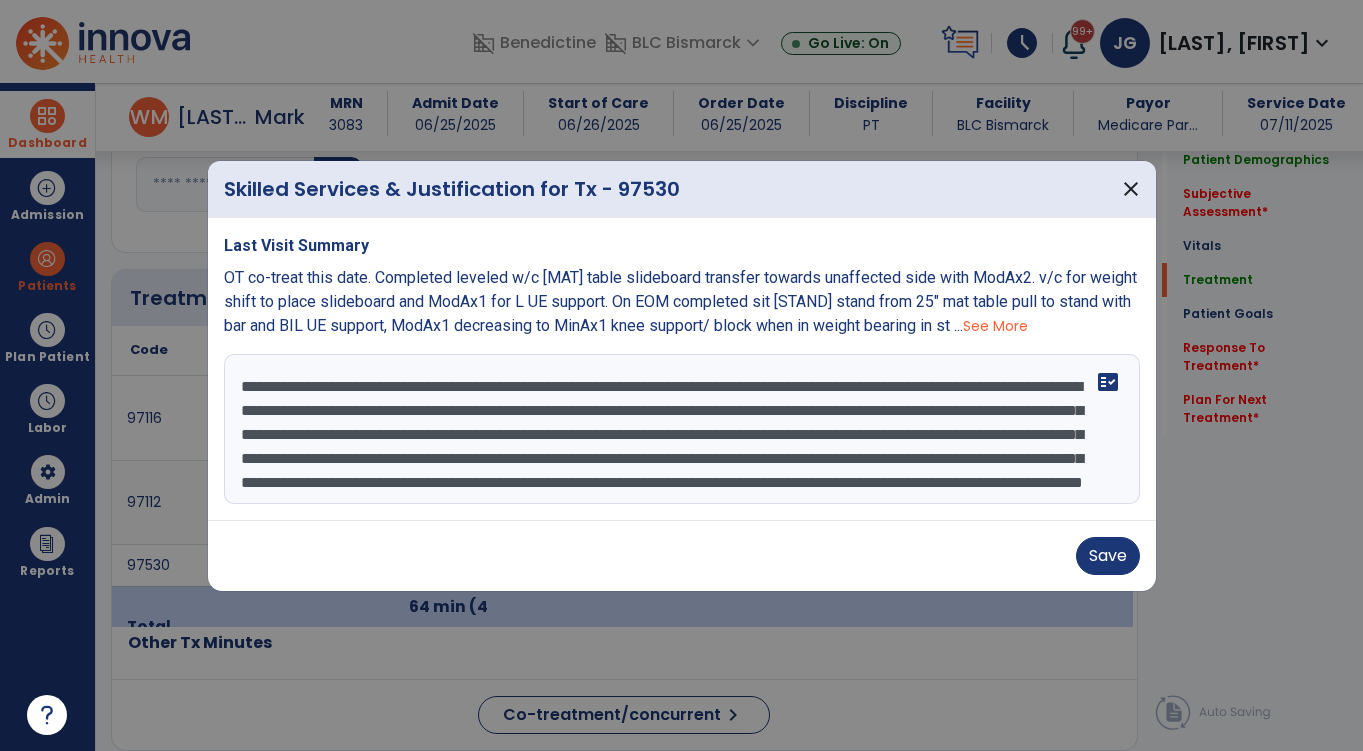 click on "**********" at bounding box center (682, 429) 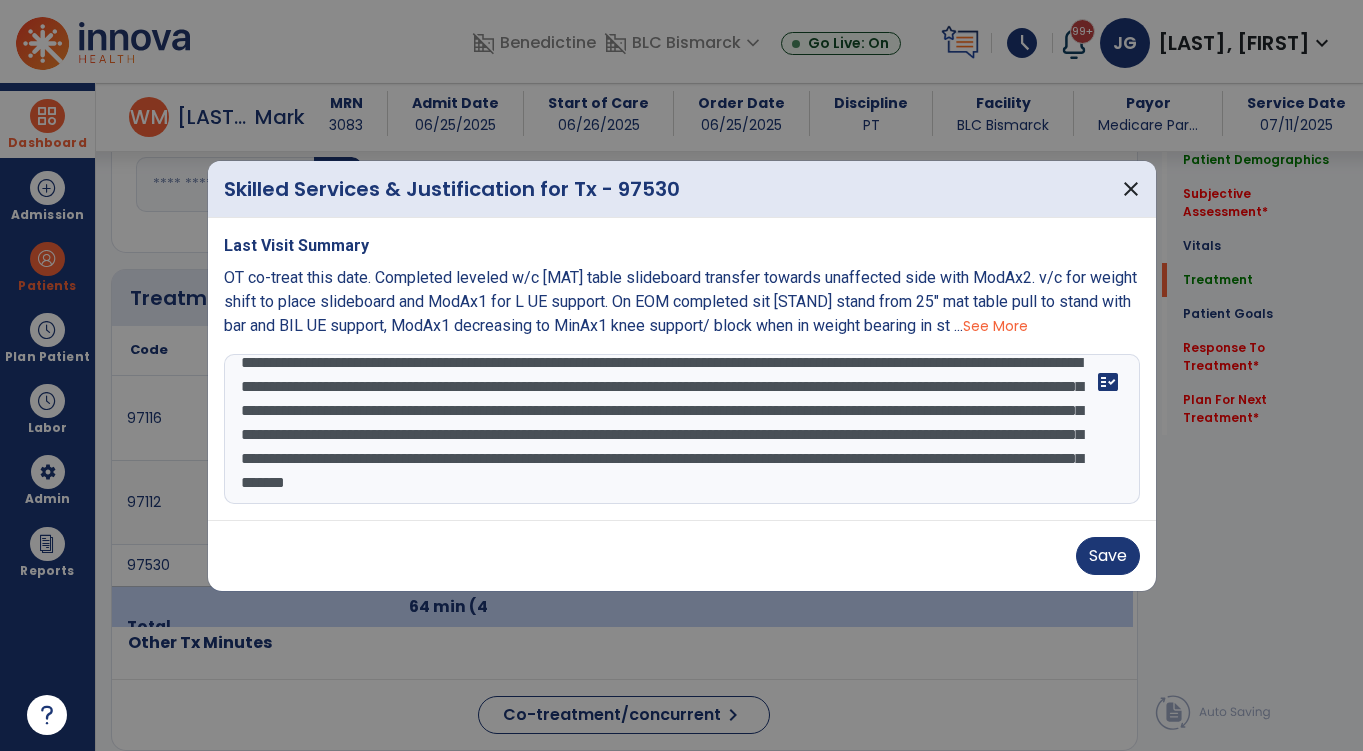 click on "**********" at bounding box center (682, 429) 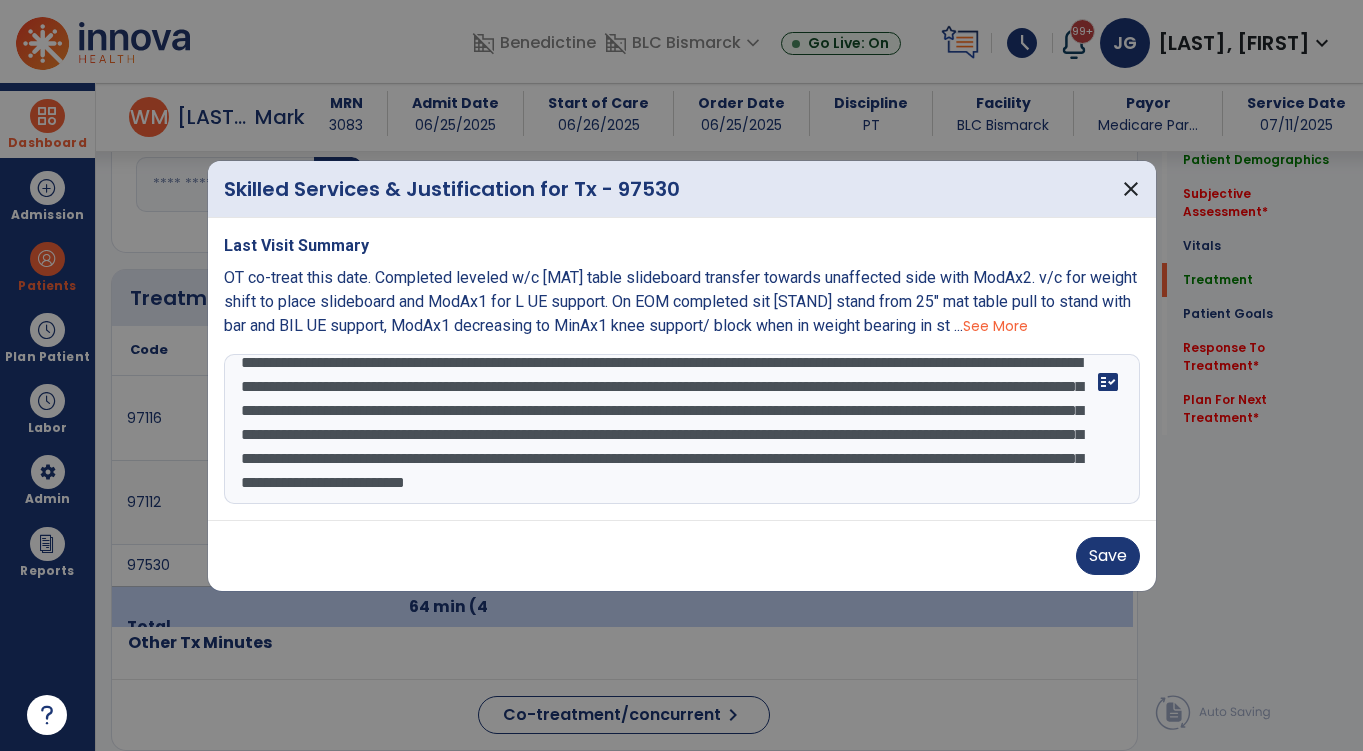scroll, scrollTop: 63, scrollLeft: 0, axis: vertical 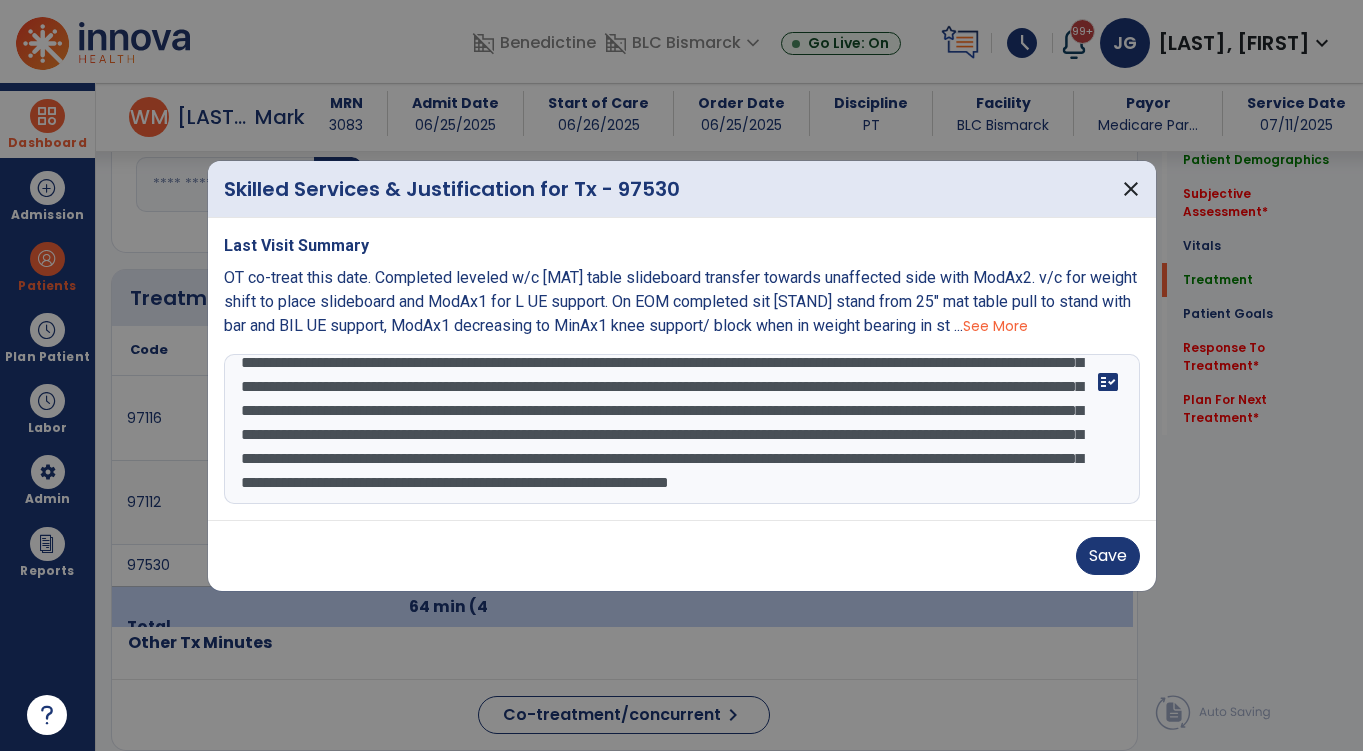 paste on "**********" 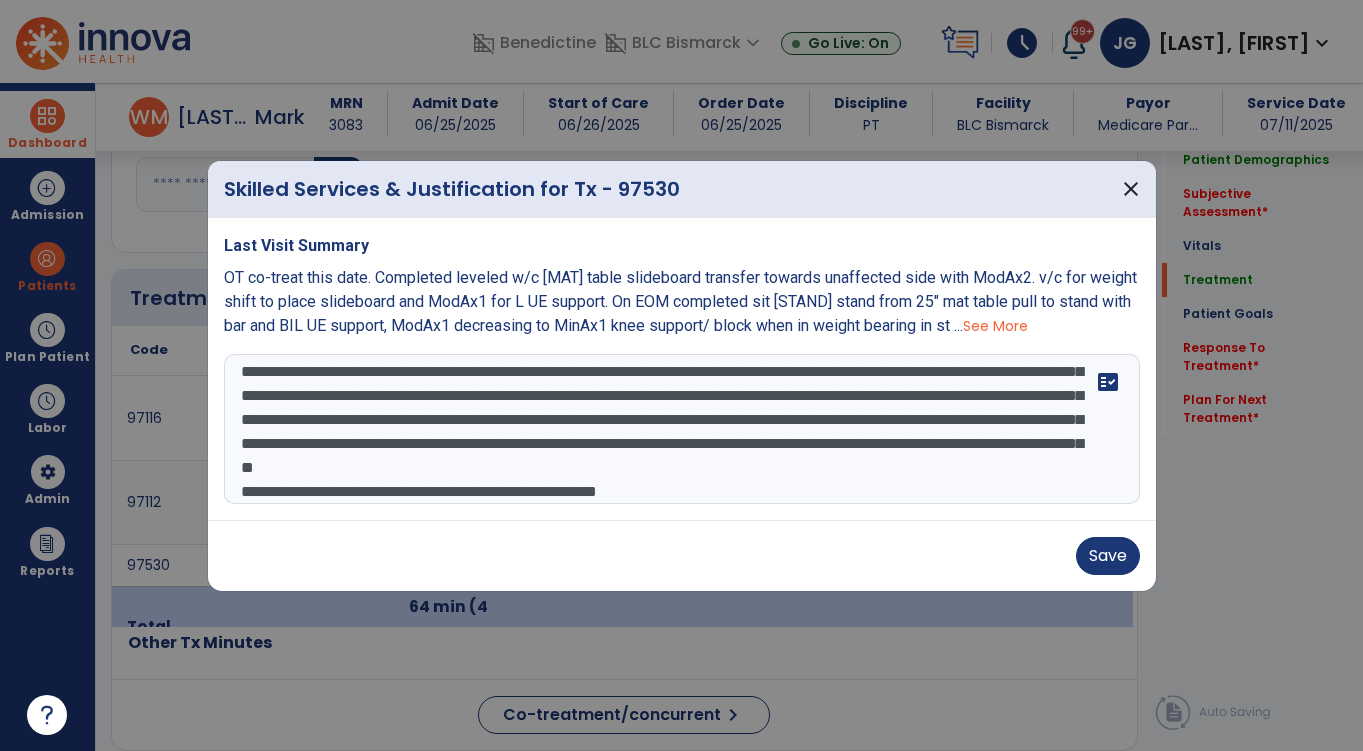 scroll, scrollTop: 183, scrollLeft: 0, axis: vertical 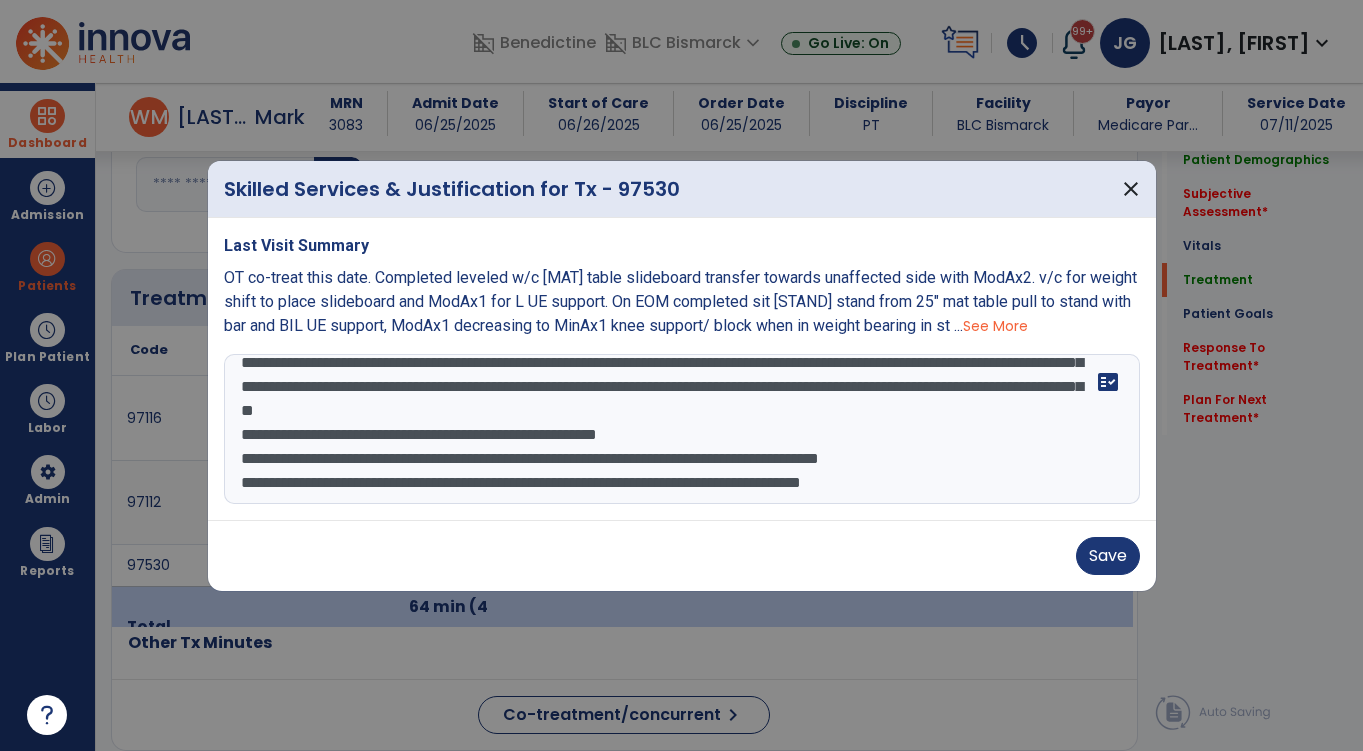 click at bounding box center (682, 429) 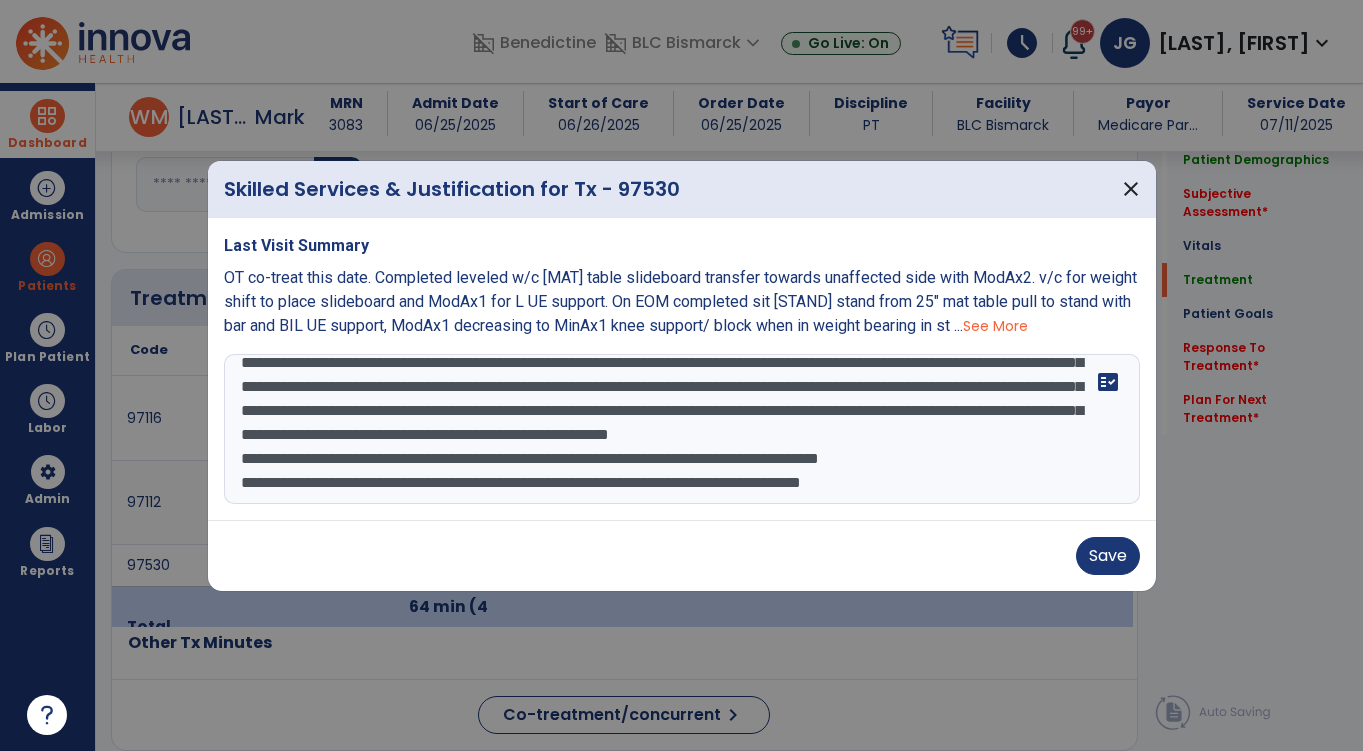 scroll, scrollTop: 159, scrollLeft: 0, axis: vertical 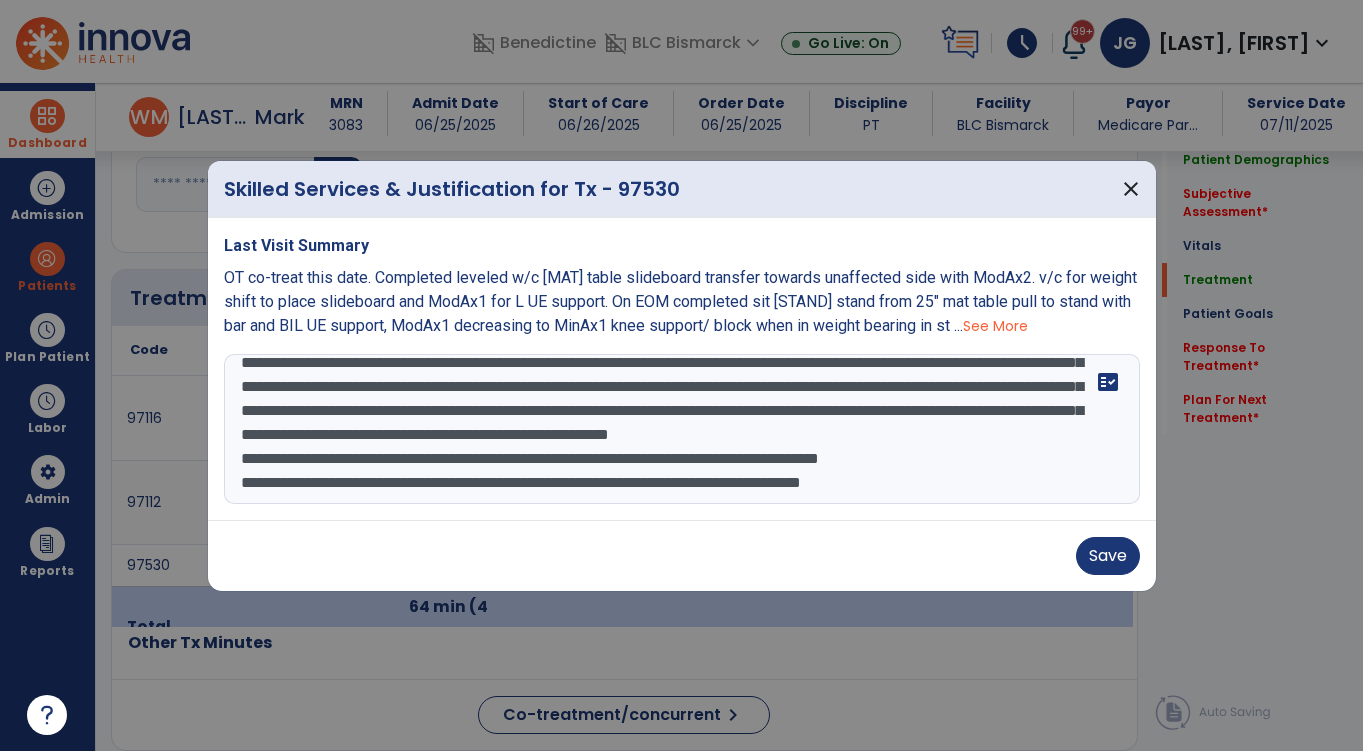 drag, startPoint x: 410, startPoint y: 467, endPoint x: 265, endPoint y: 473, distance: 145.12408 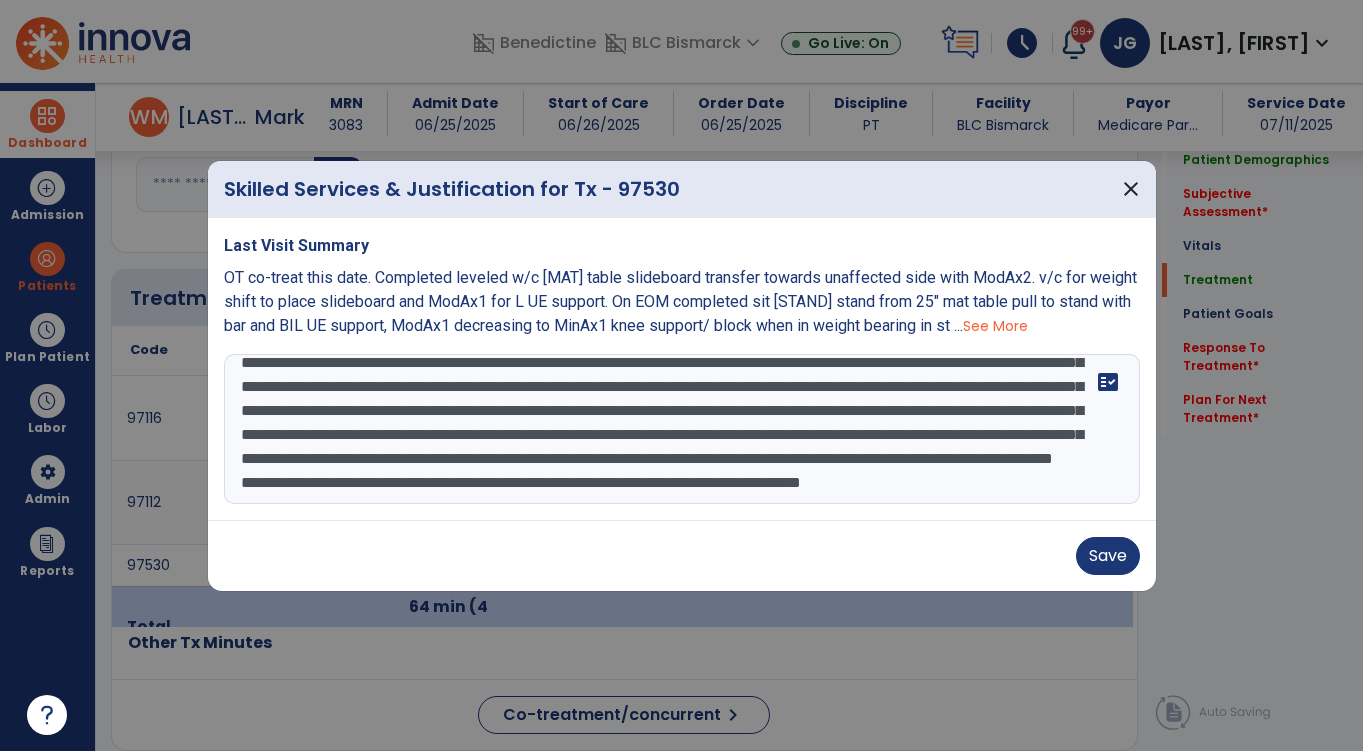 scroll, scrollTop: 135, scrollLeft: 0, axis: vertical 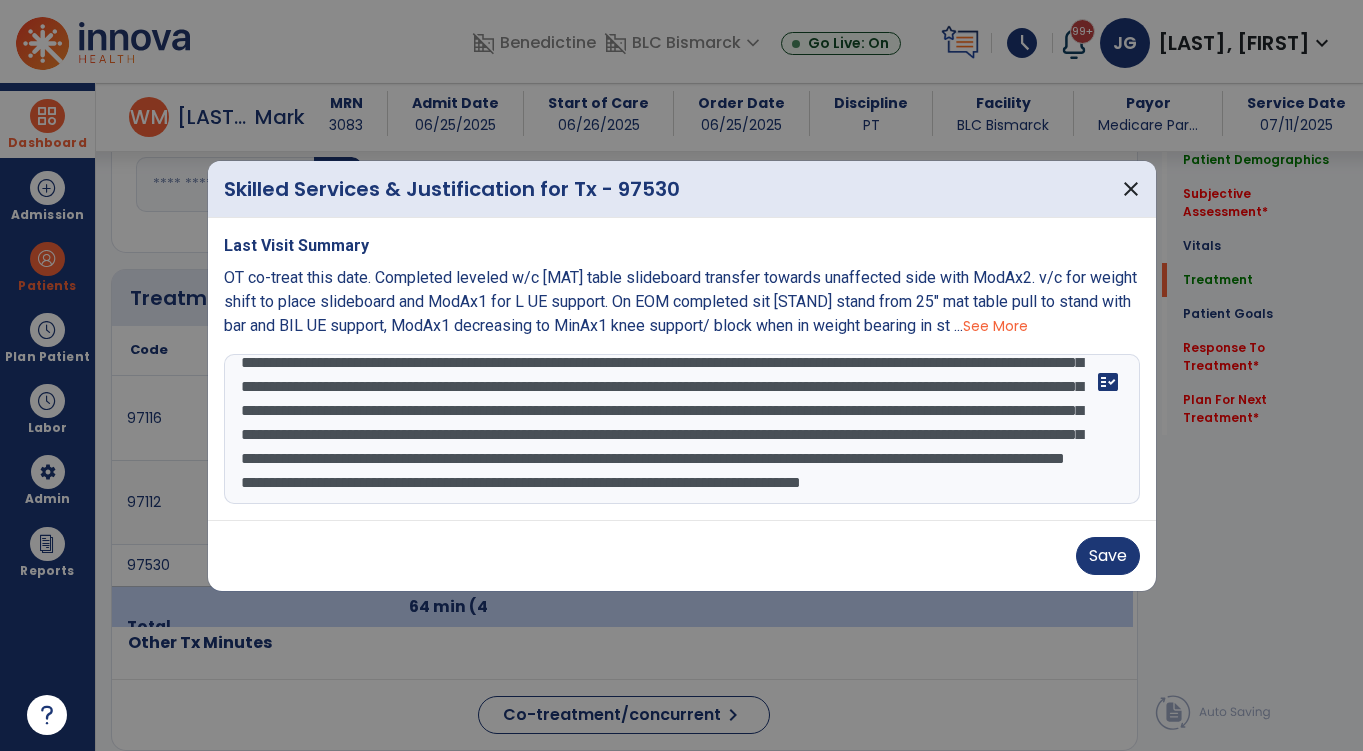 drag, startPoint x: 340, startPoint y: 481, endPoint x: 259, endPoint y: 489, distance: 81.394104 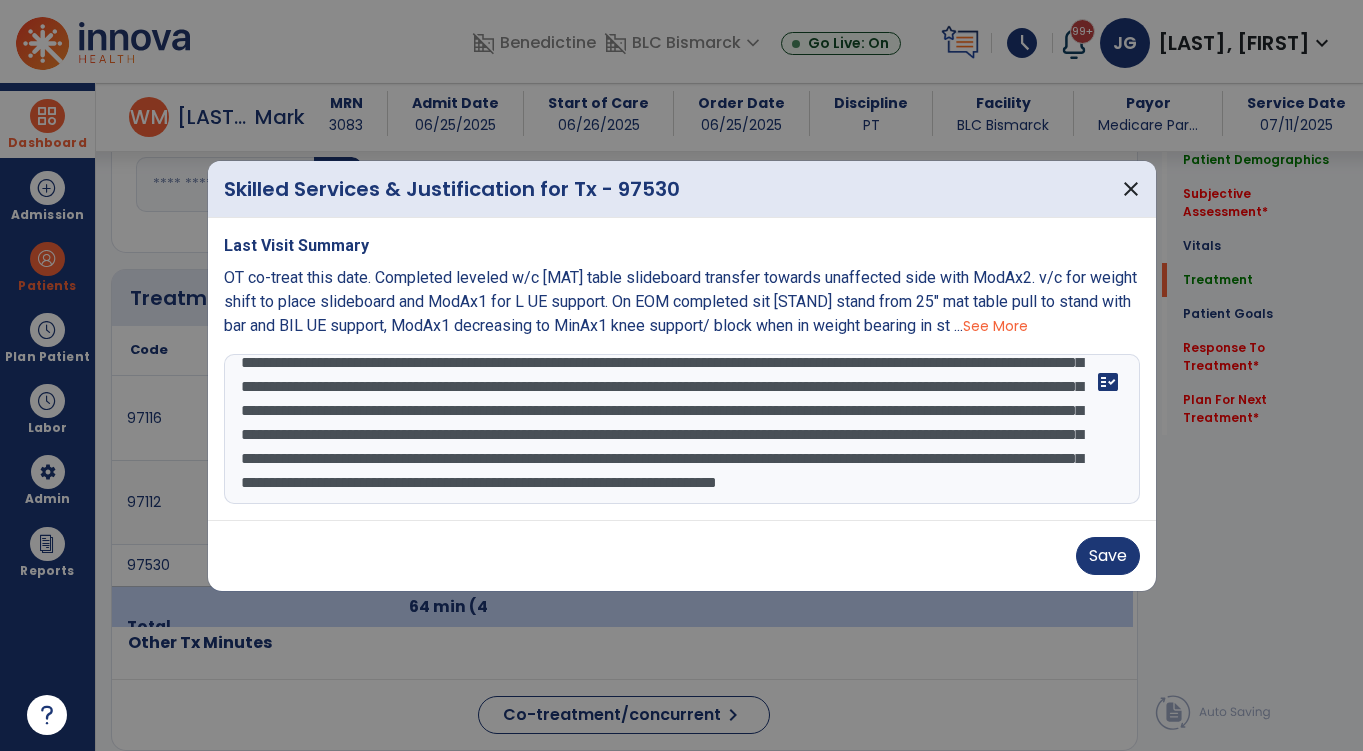 scroll, scrollTop: 144, scrollLeft: 0, axis: vertical 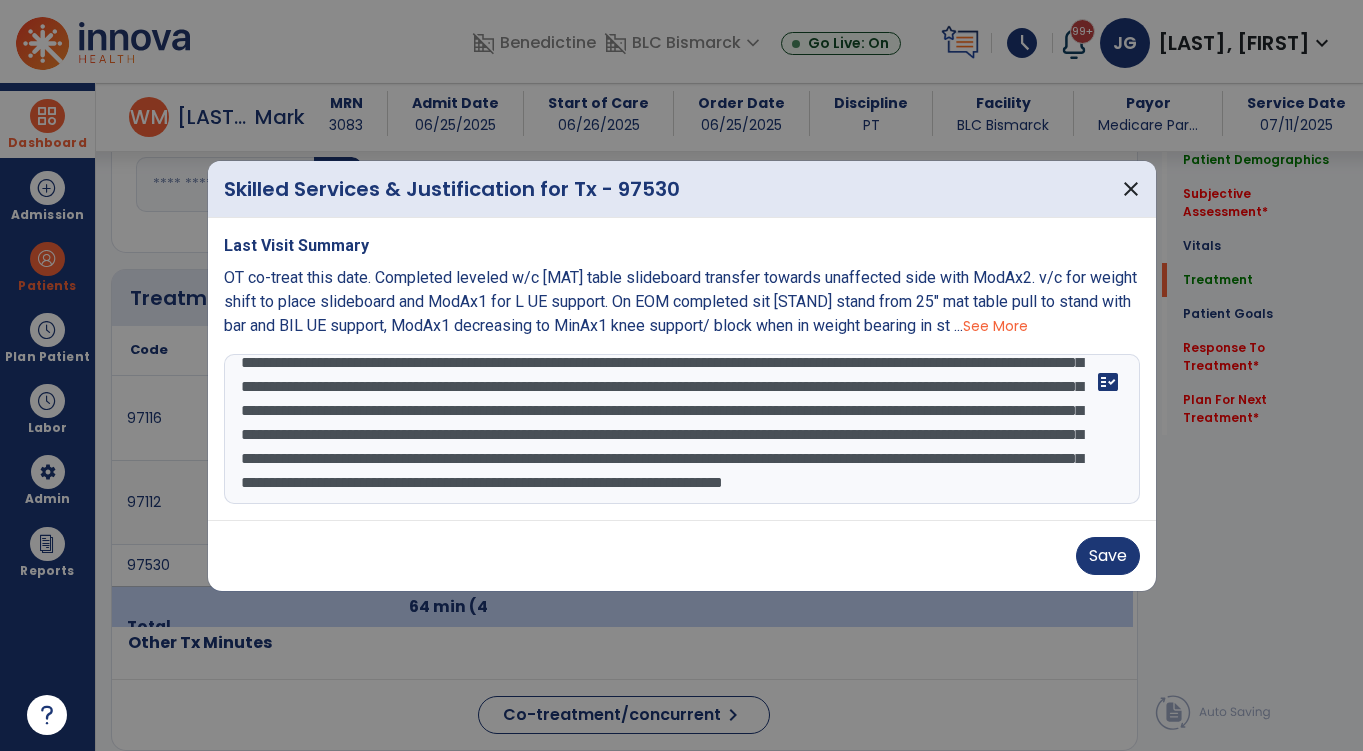 click at bounding box center (682, 429) 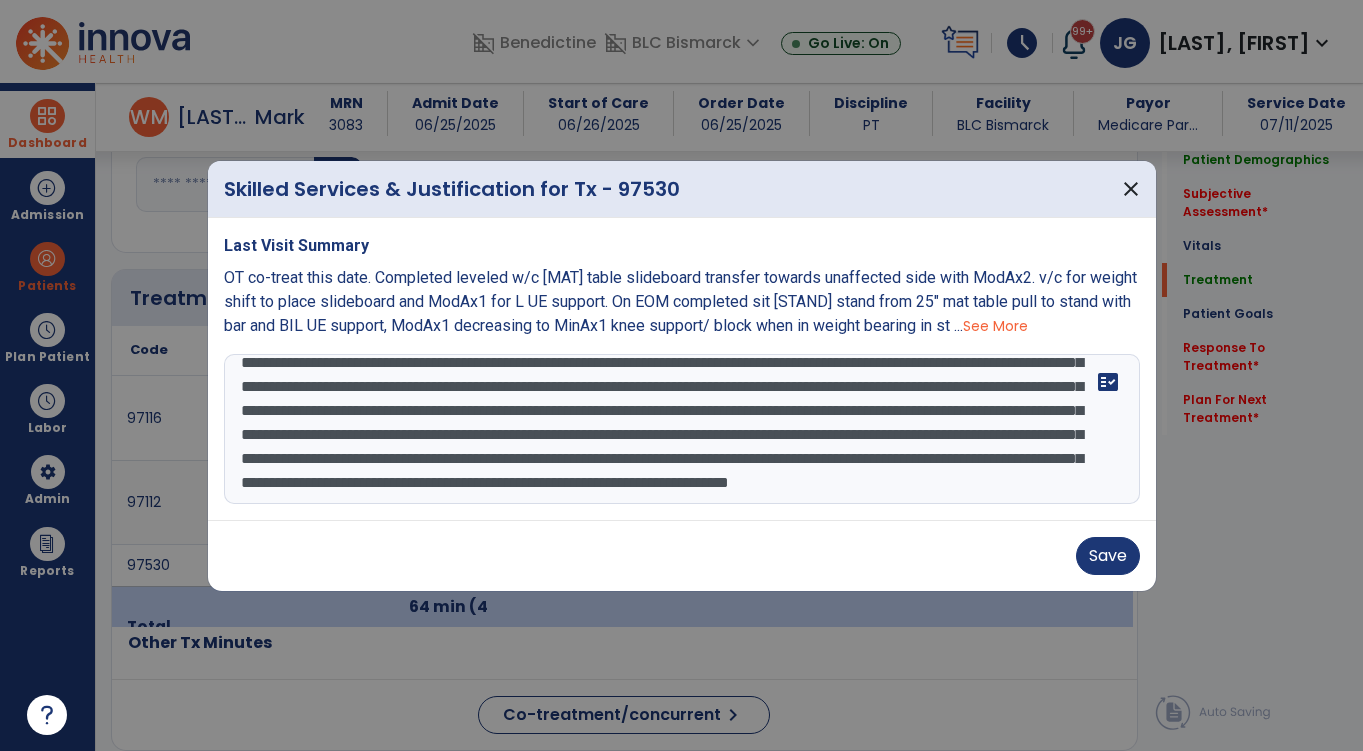 click at bounding box center (682, 429) 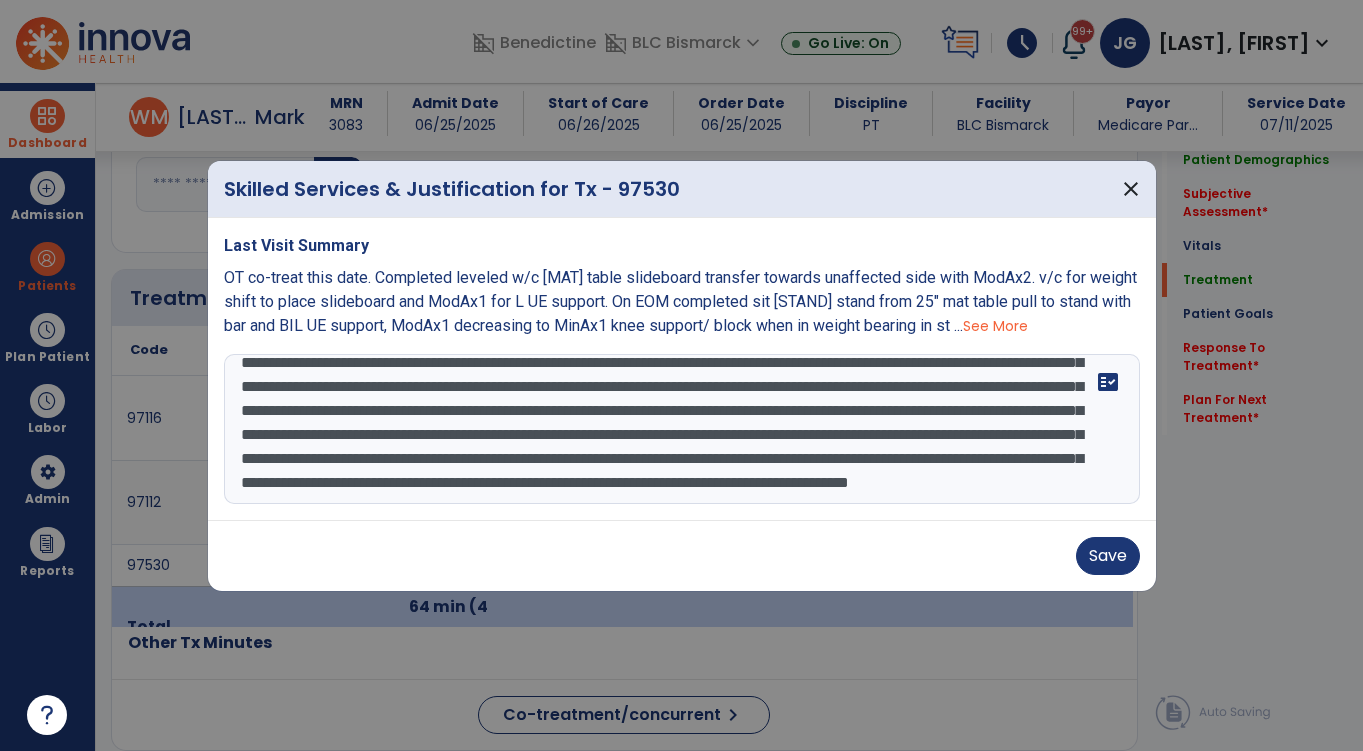scroll, scrollTop: 168, scrollLeft: 0, axis: vertical 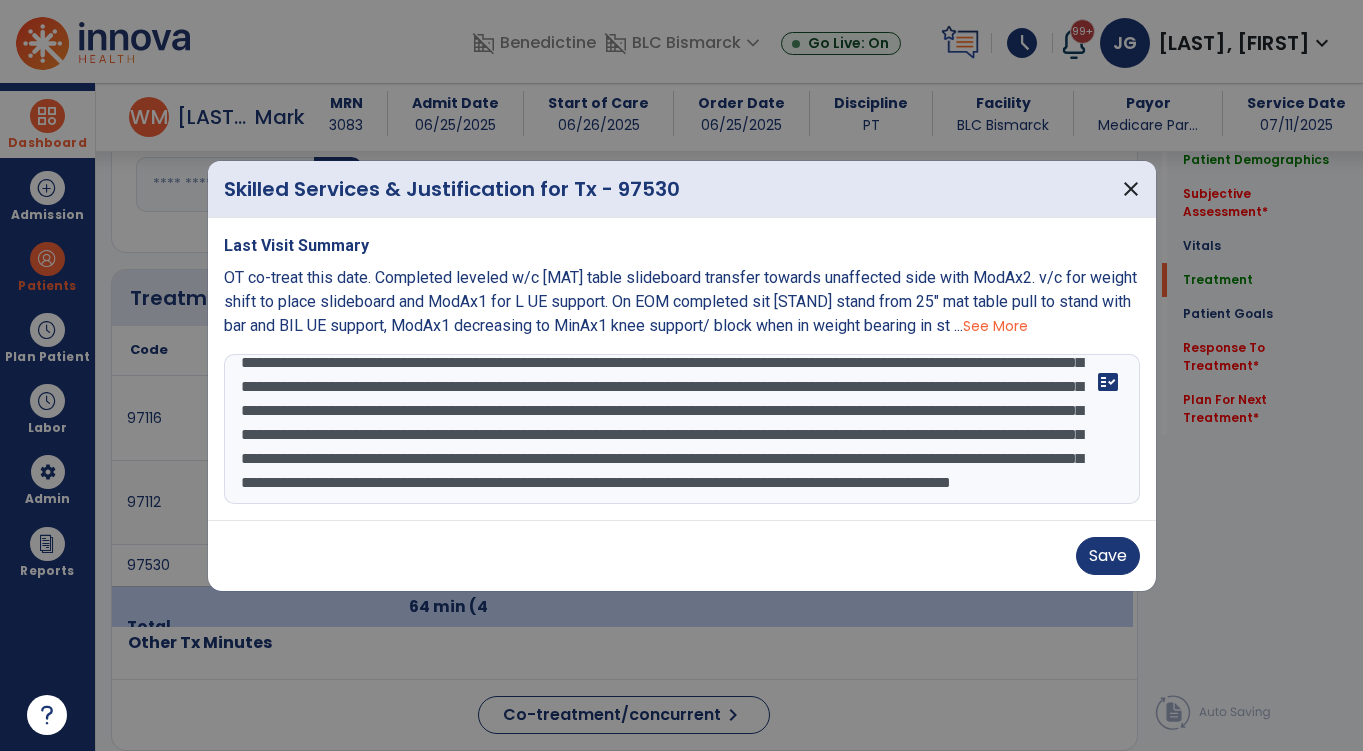 click at bounding box center (682, 429) 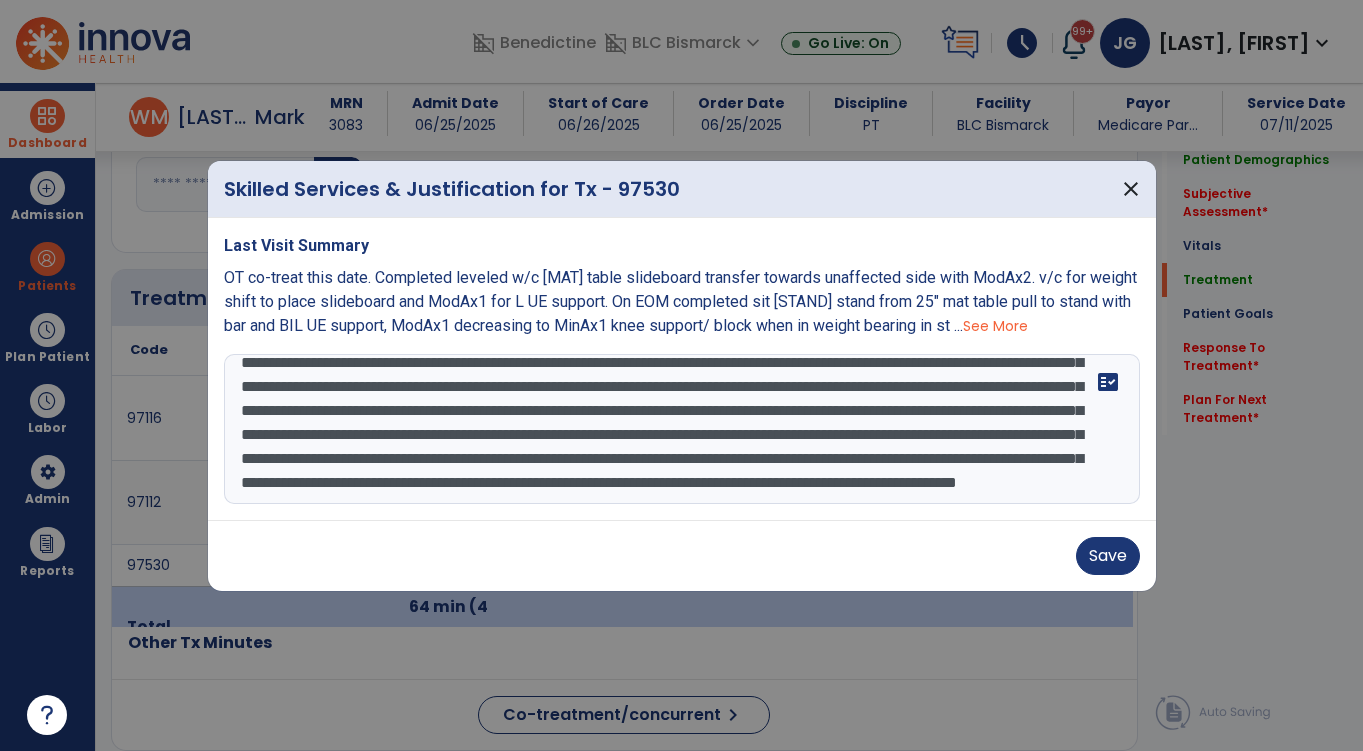 type on "**********" 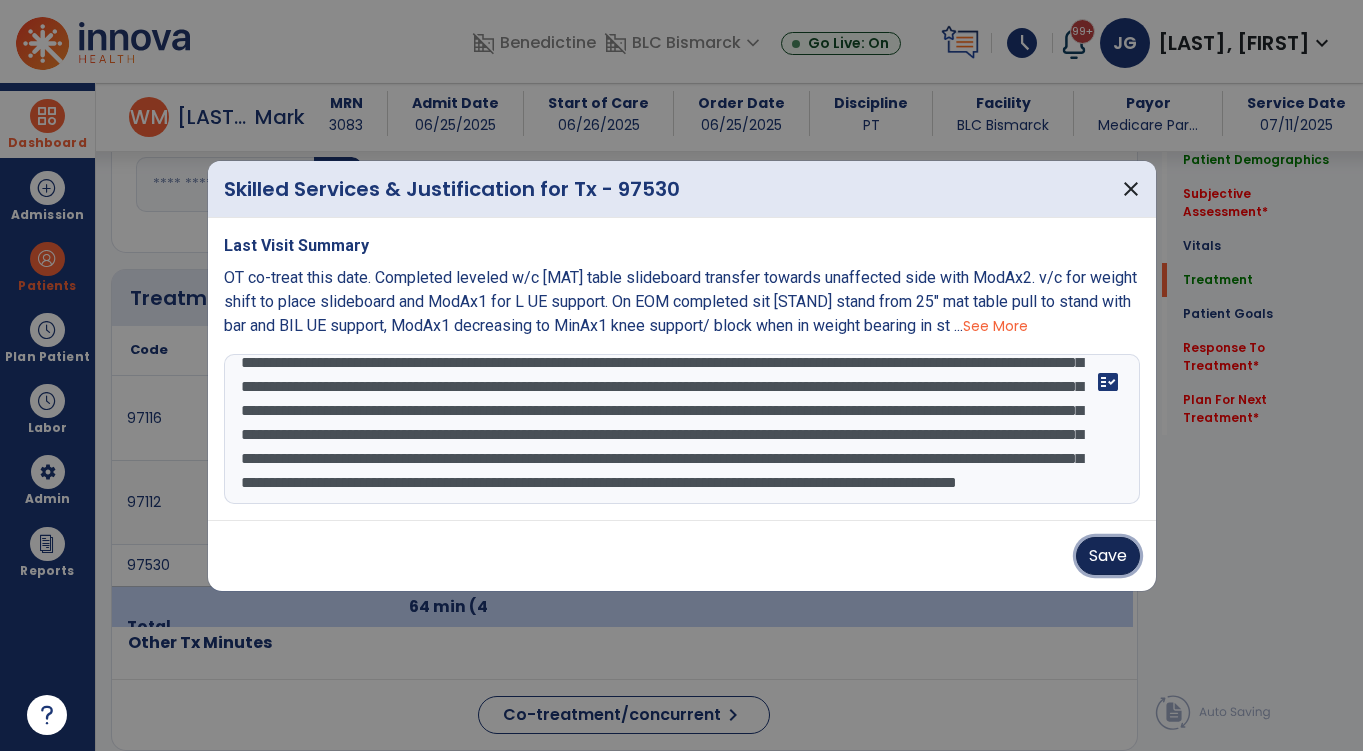 click on "Save" at bounding box center (1108, 556) 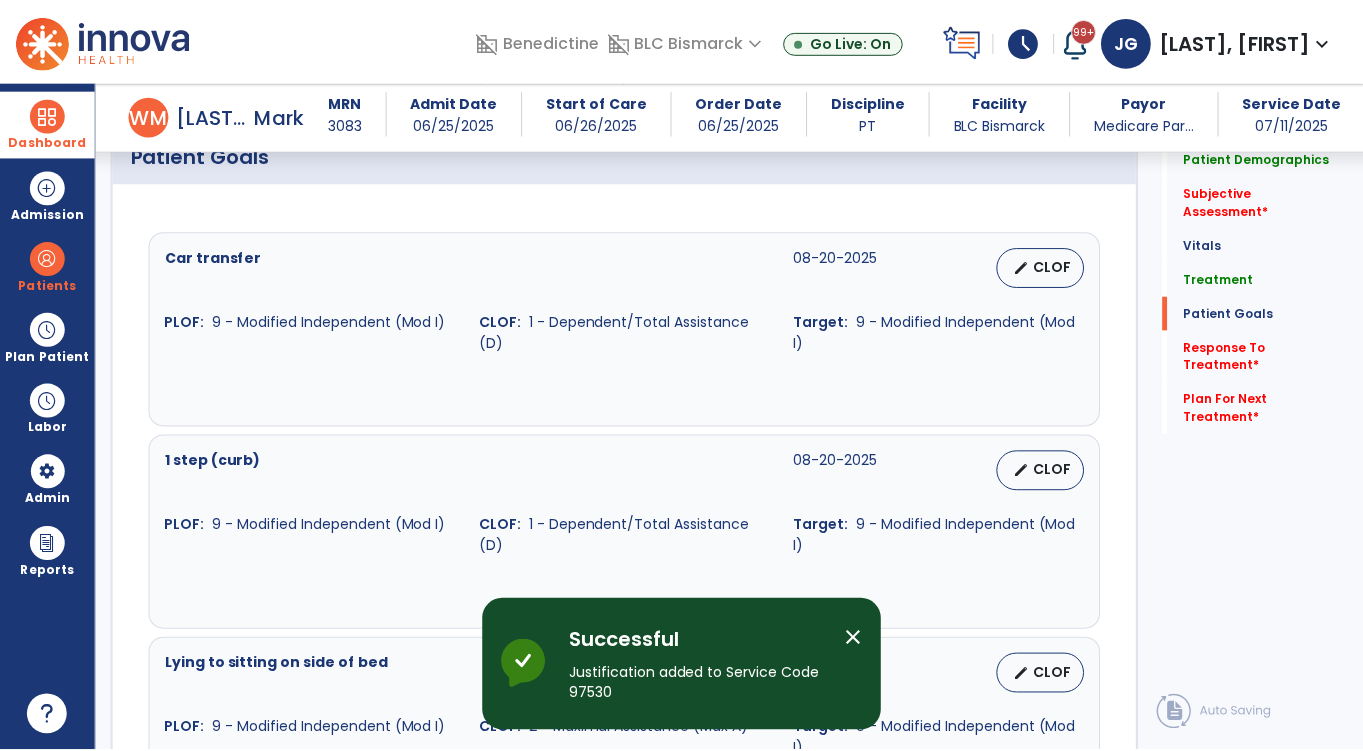 scroll, scrollTop: 1600, scrollLeft: 0, axis: vertical 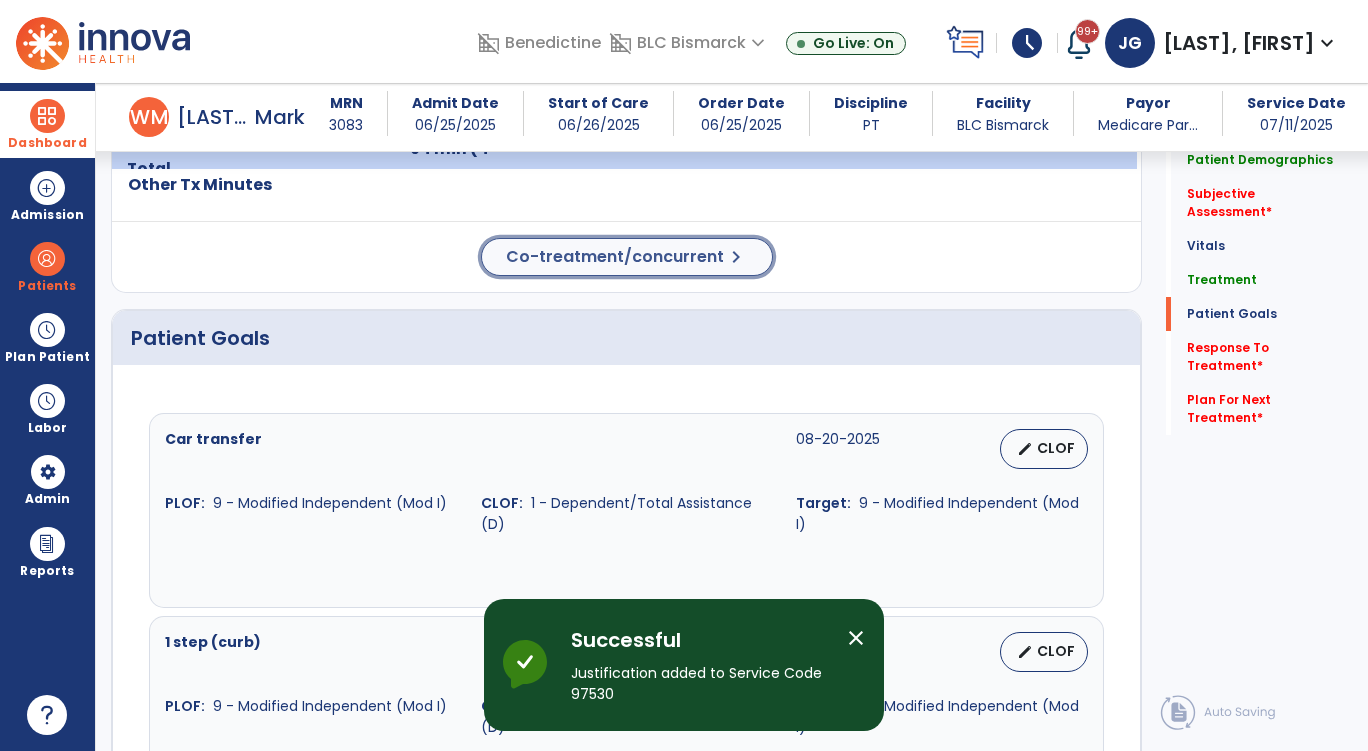 click on "Co-treatment/concurrent" 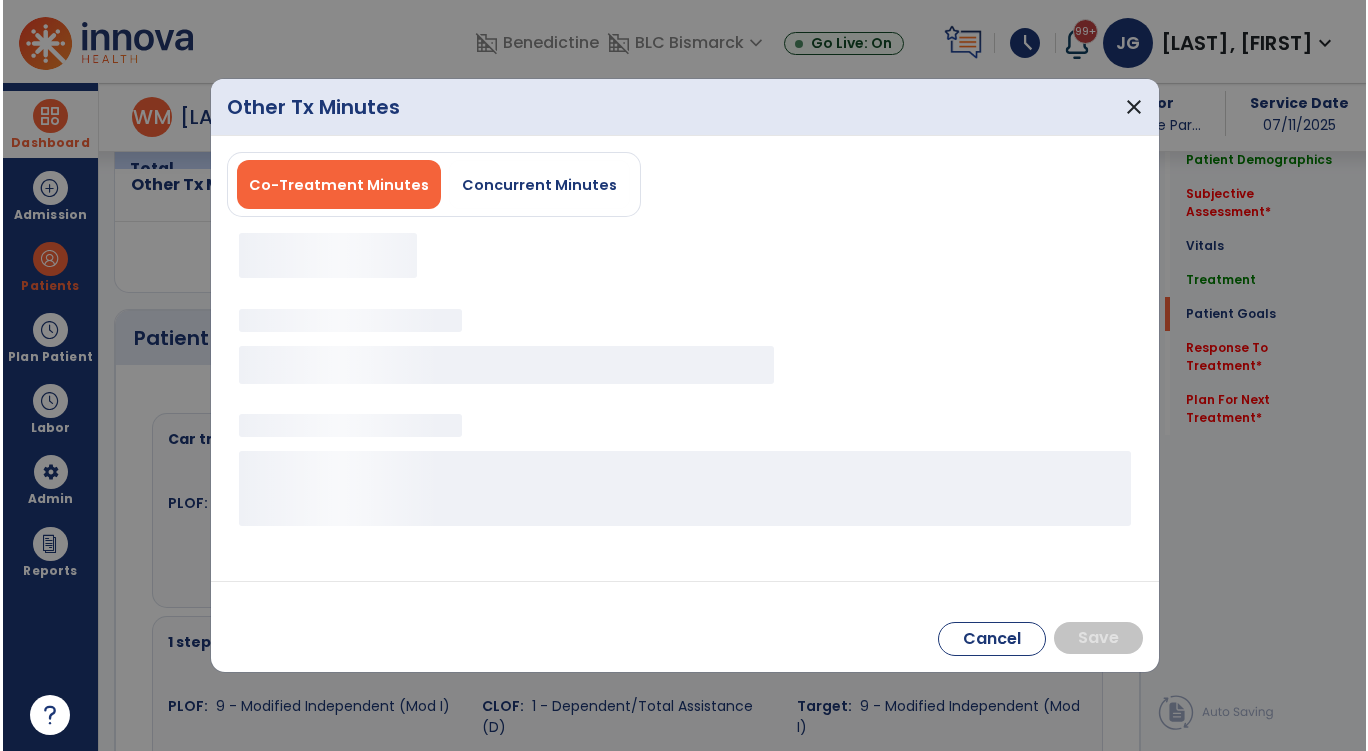scroll, scrollTop: 1595, scrollLeft: 0, axis: vertical 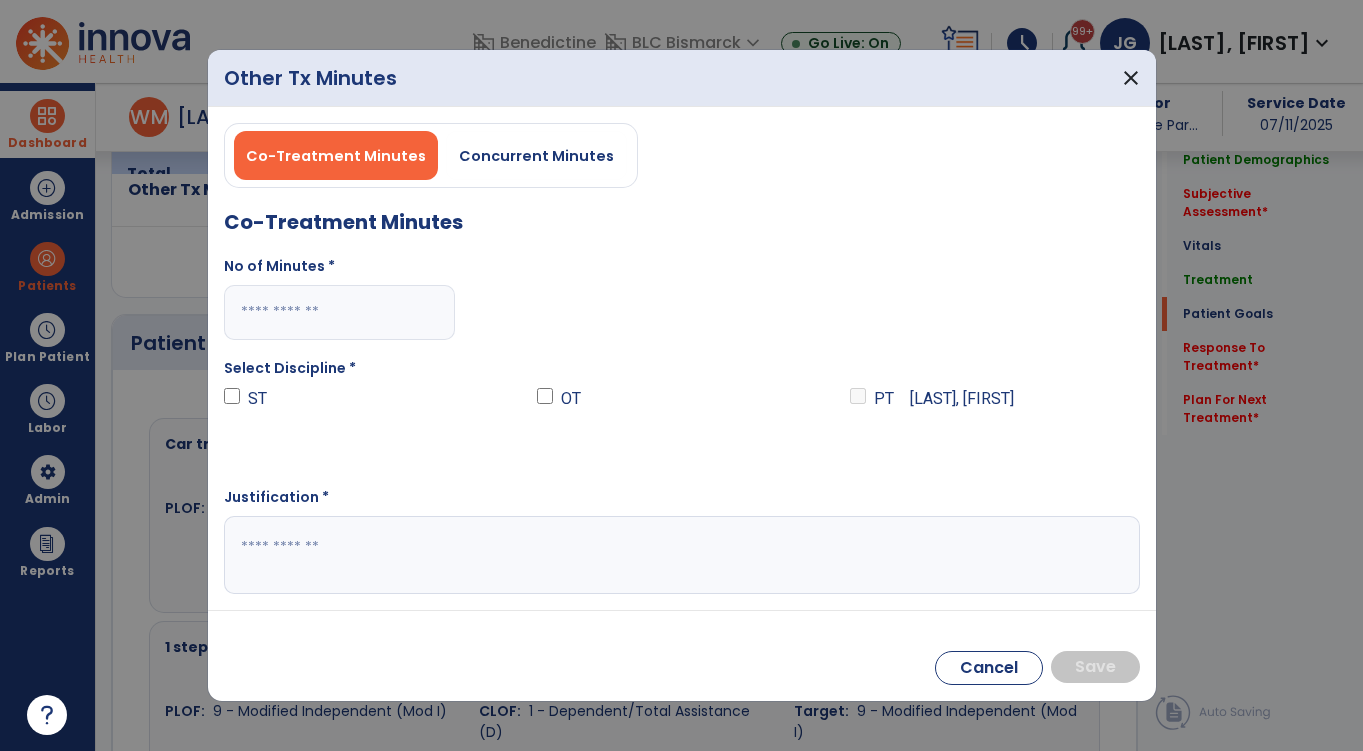 click at bounding box center [340, 312] 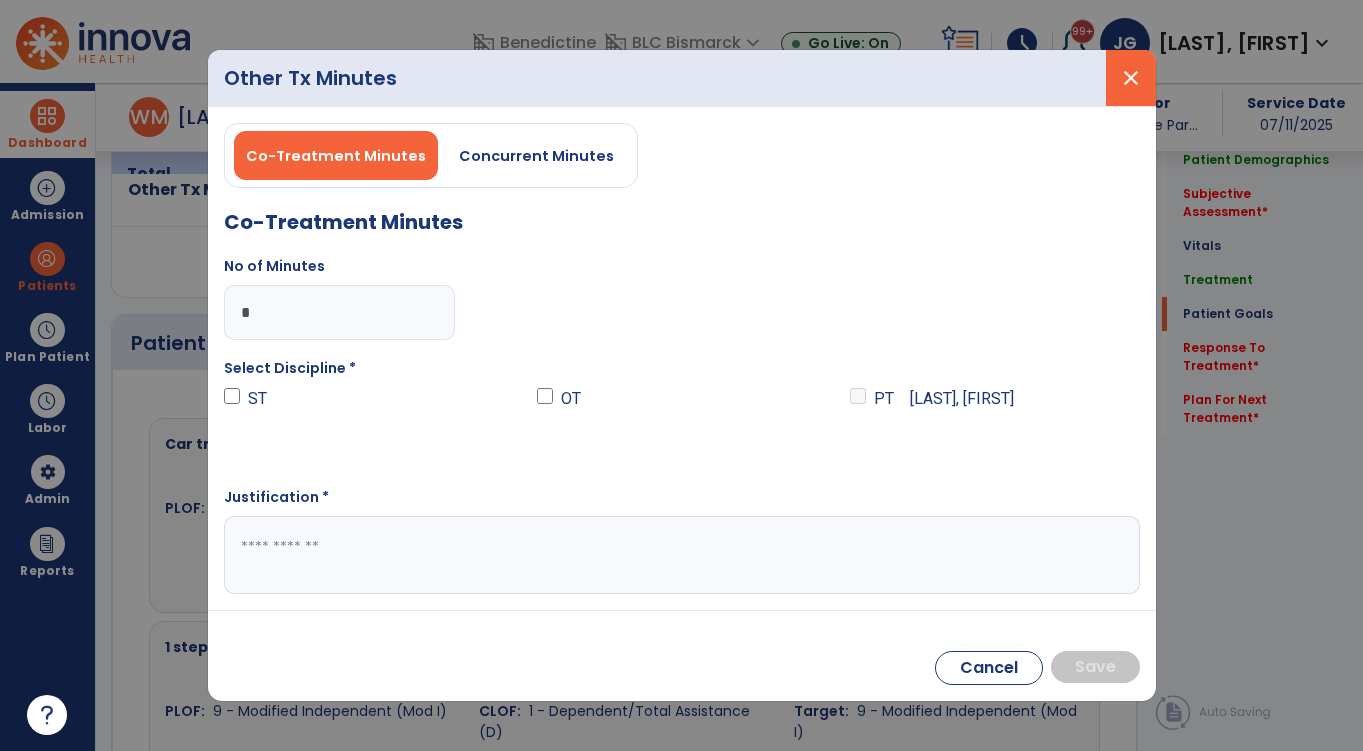 type on "*" 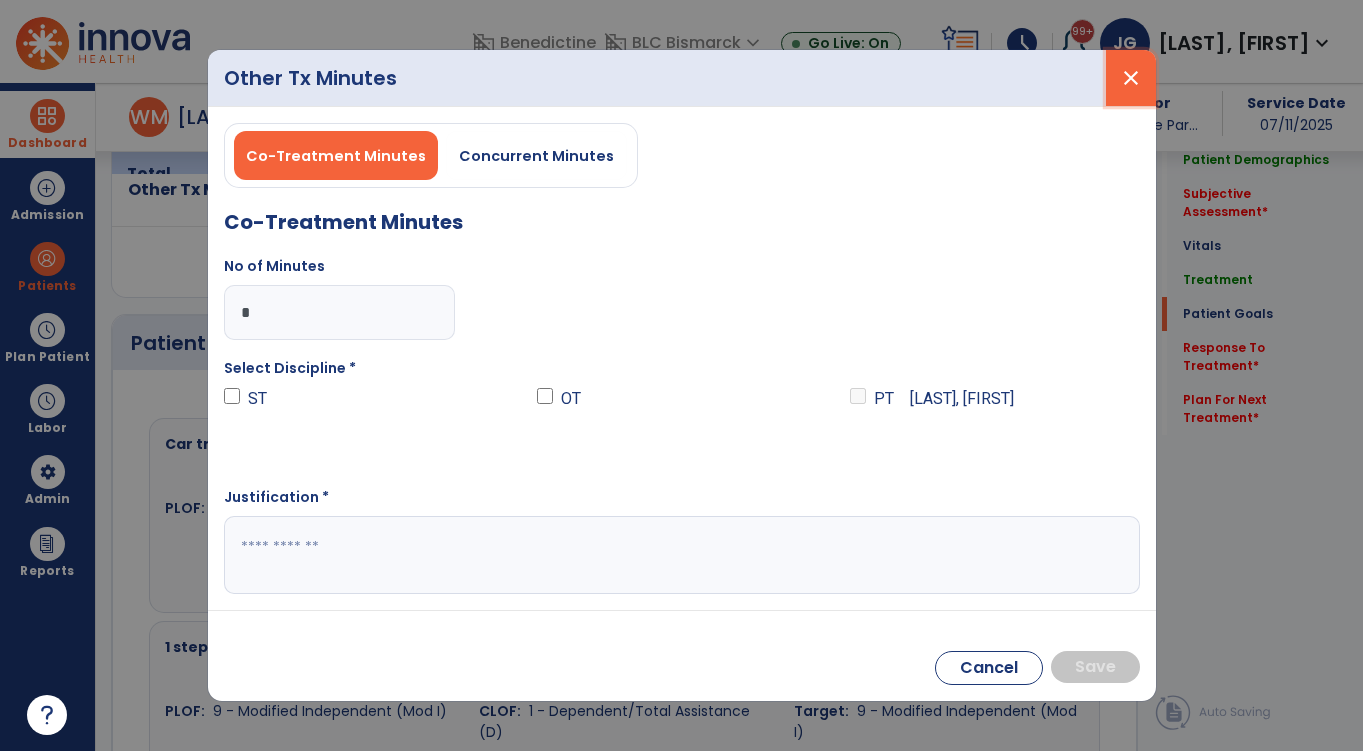 click on "close" at bounding box center (1131, 78) 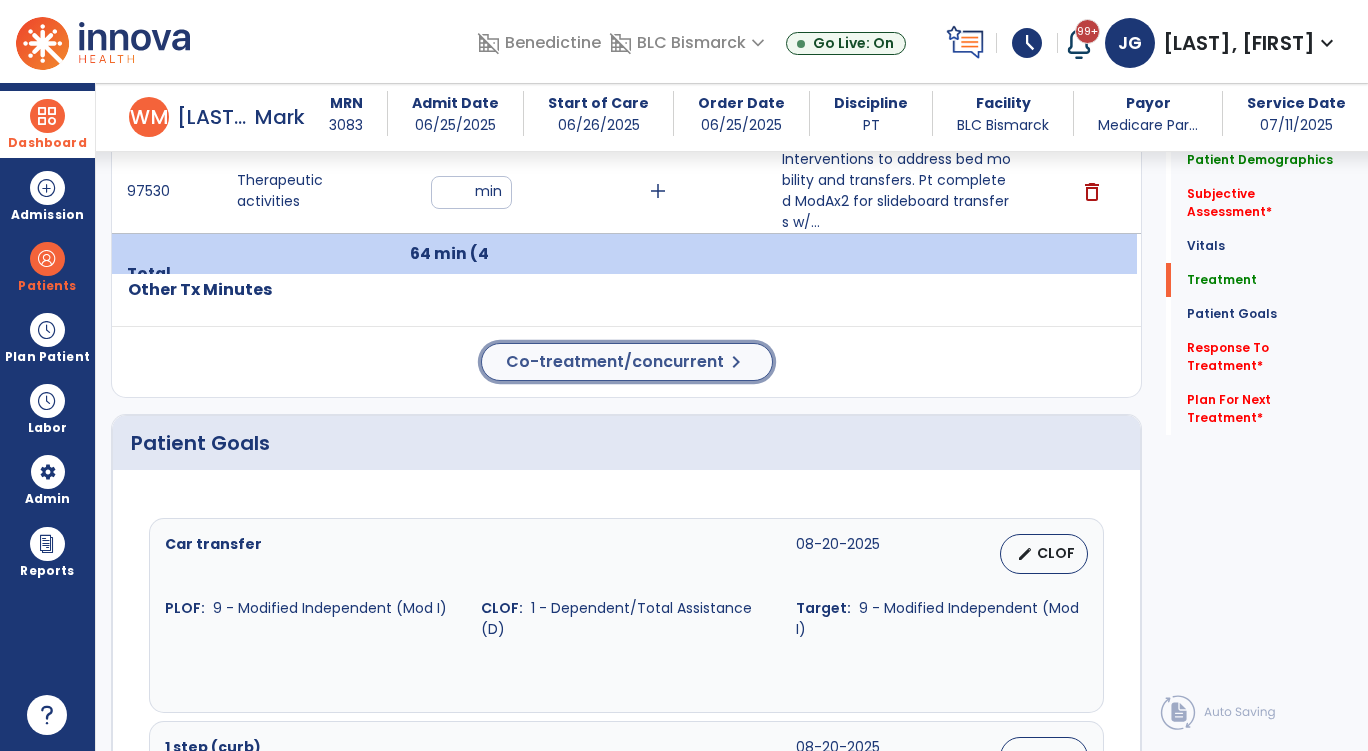 click on "Co-treatment/concurrent" 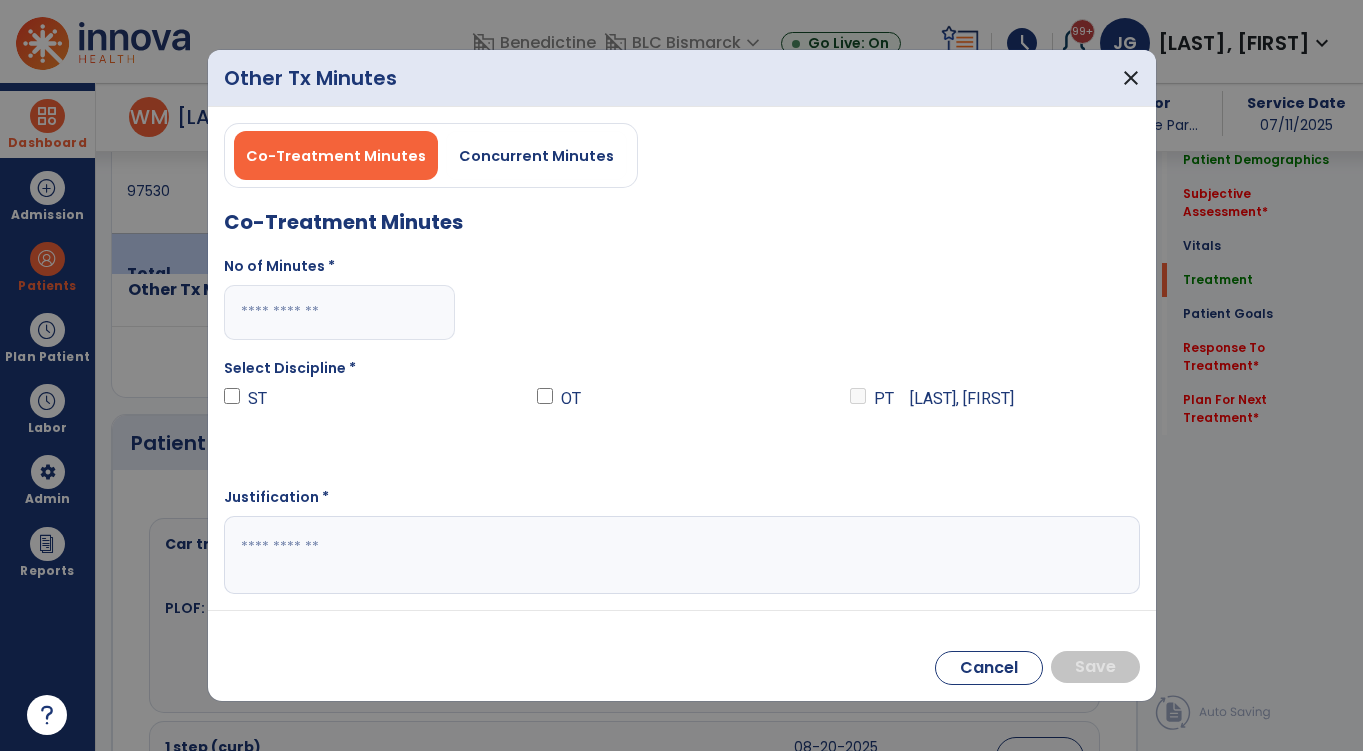 scroll, scrollTop: 1495, scrollLeft: 0, axis: vertical 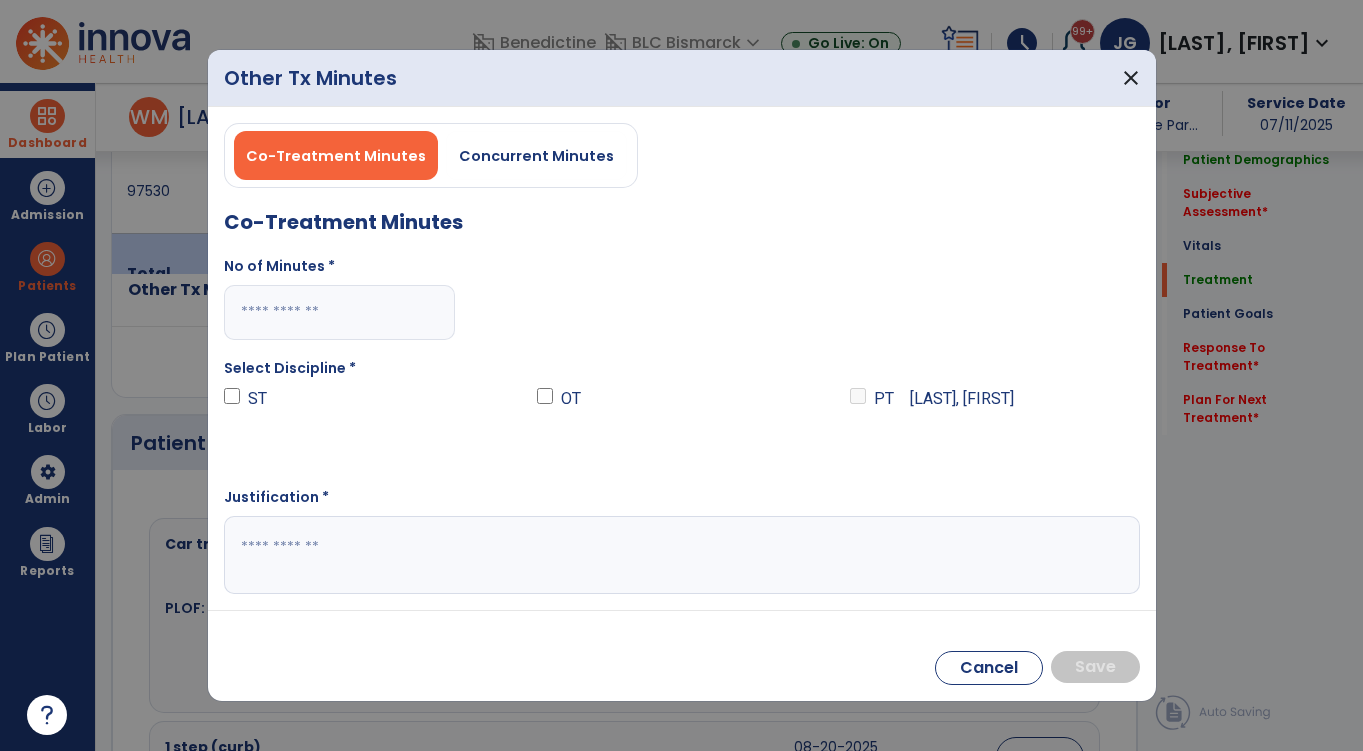 click on "Select Discipline *     ST      OT      PT   [NAME]" at bounding box center [682, 421] 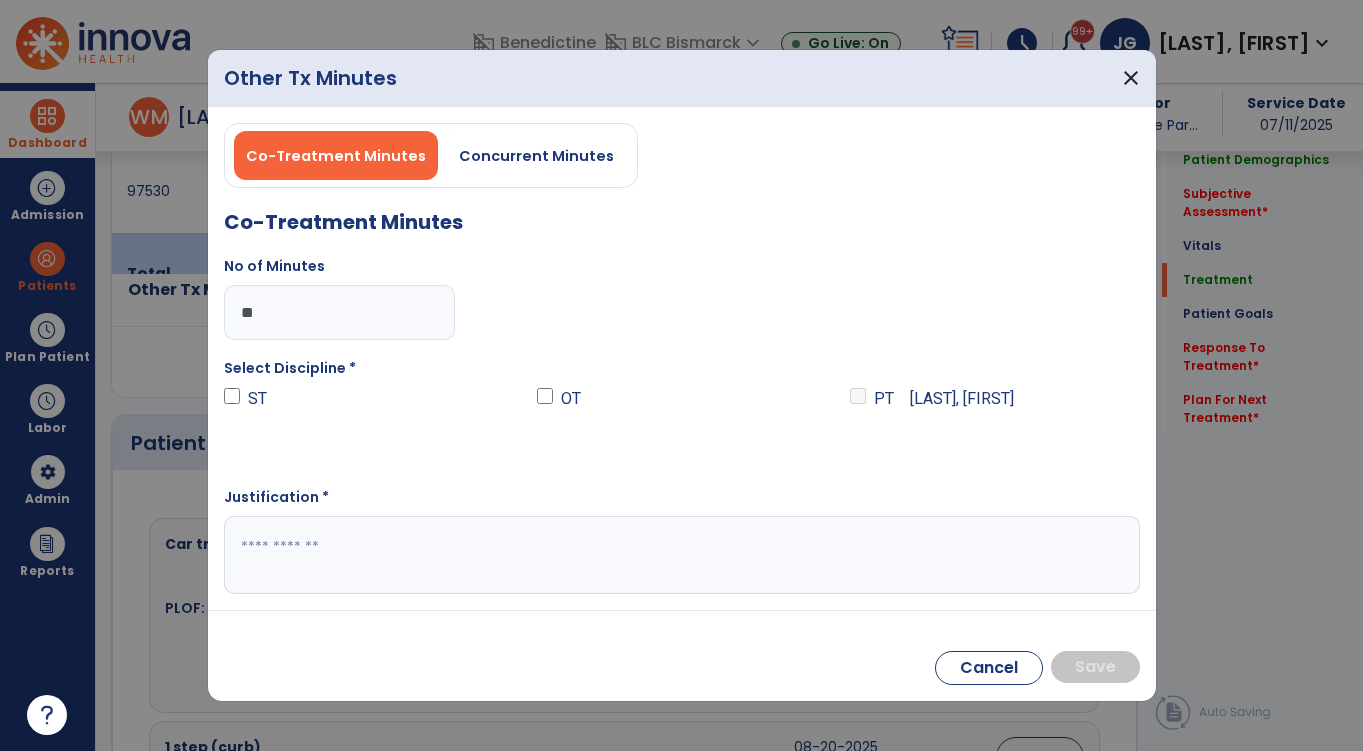 type on "**" 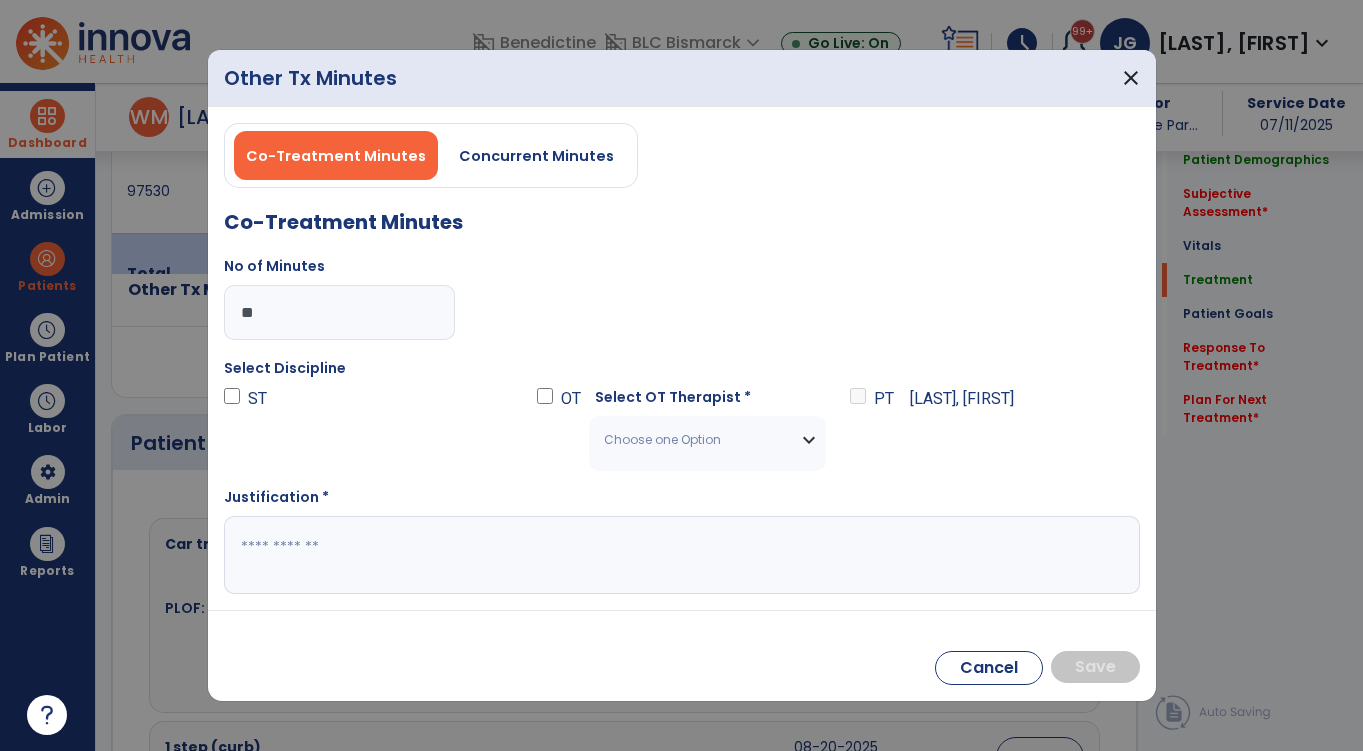 click on "Choose one Option" at bounding box center (707, 440) 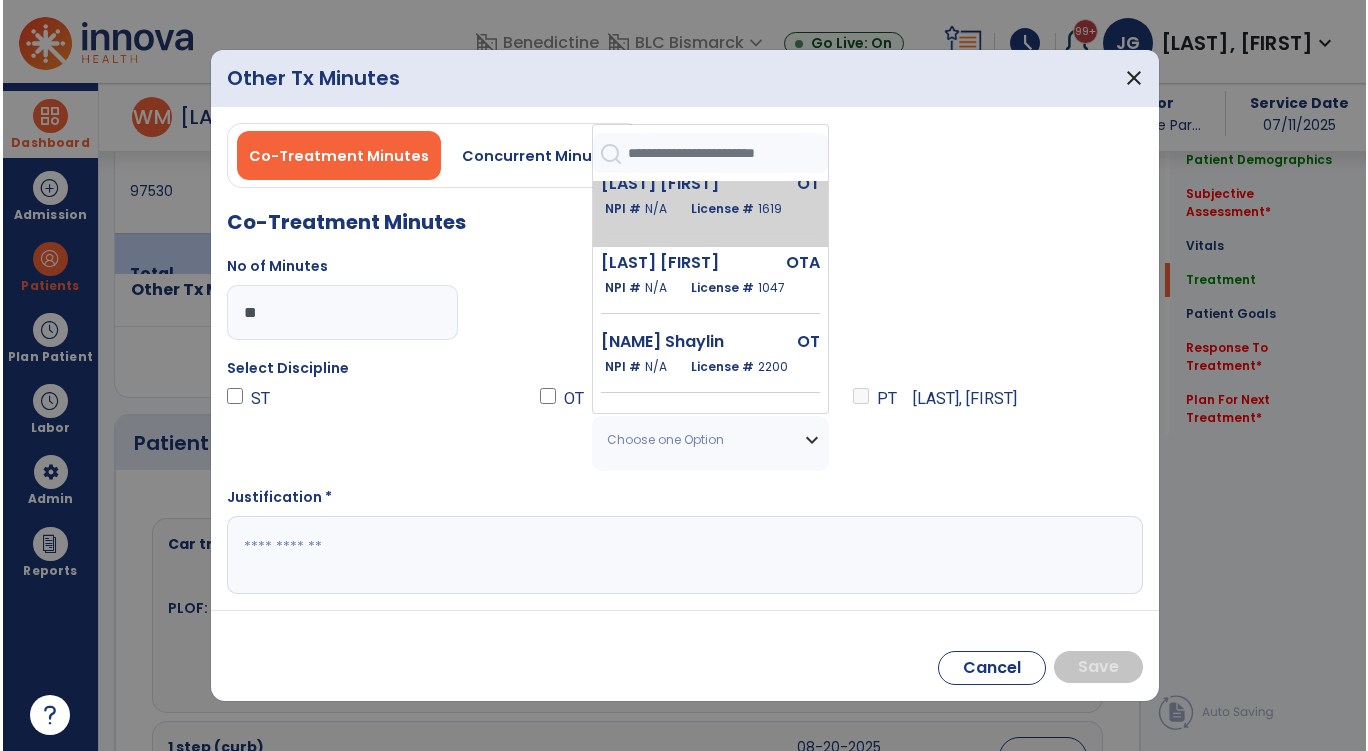 scroll, scrollTop: 377, scrollLeft: 0, axis: vertical 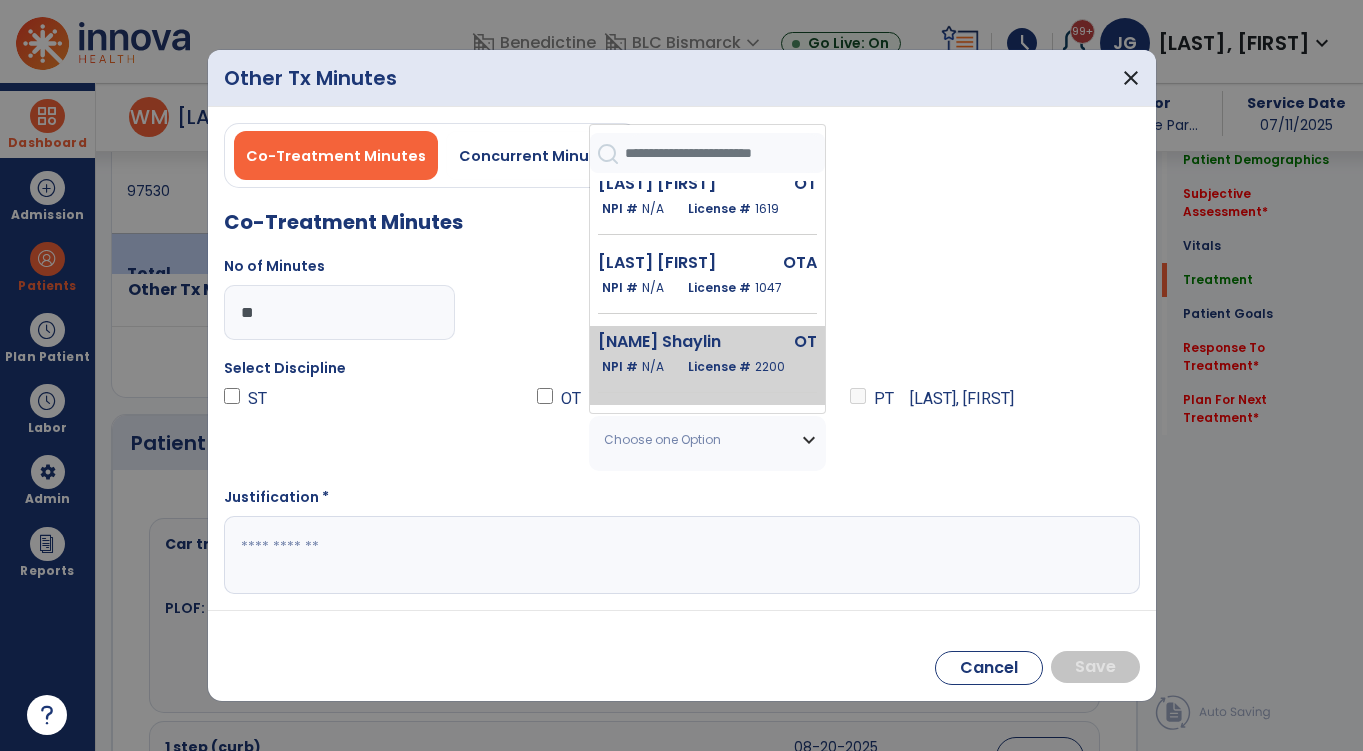 click on "[NAME] Shaylin" at bounding box center (667, 342) 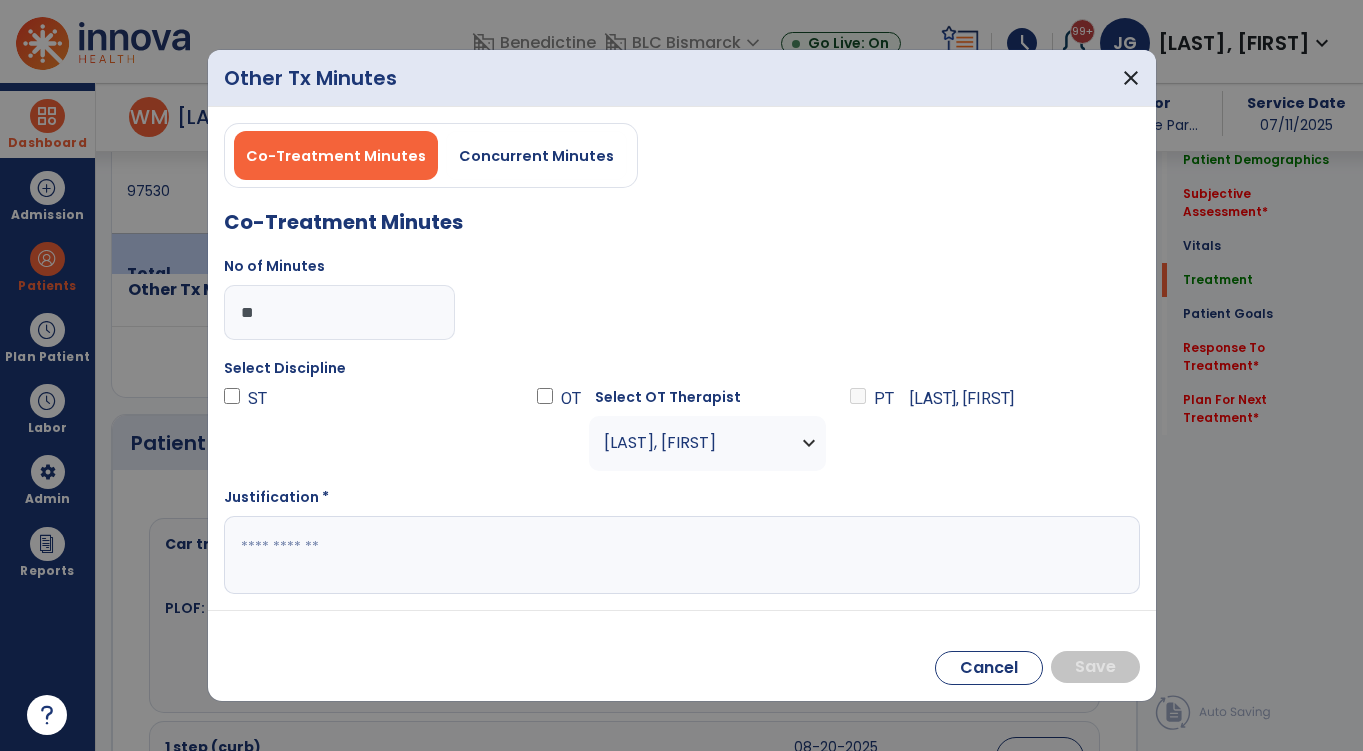 click at bounding box center [682, 555] 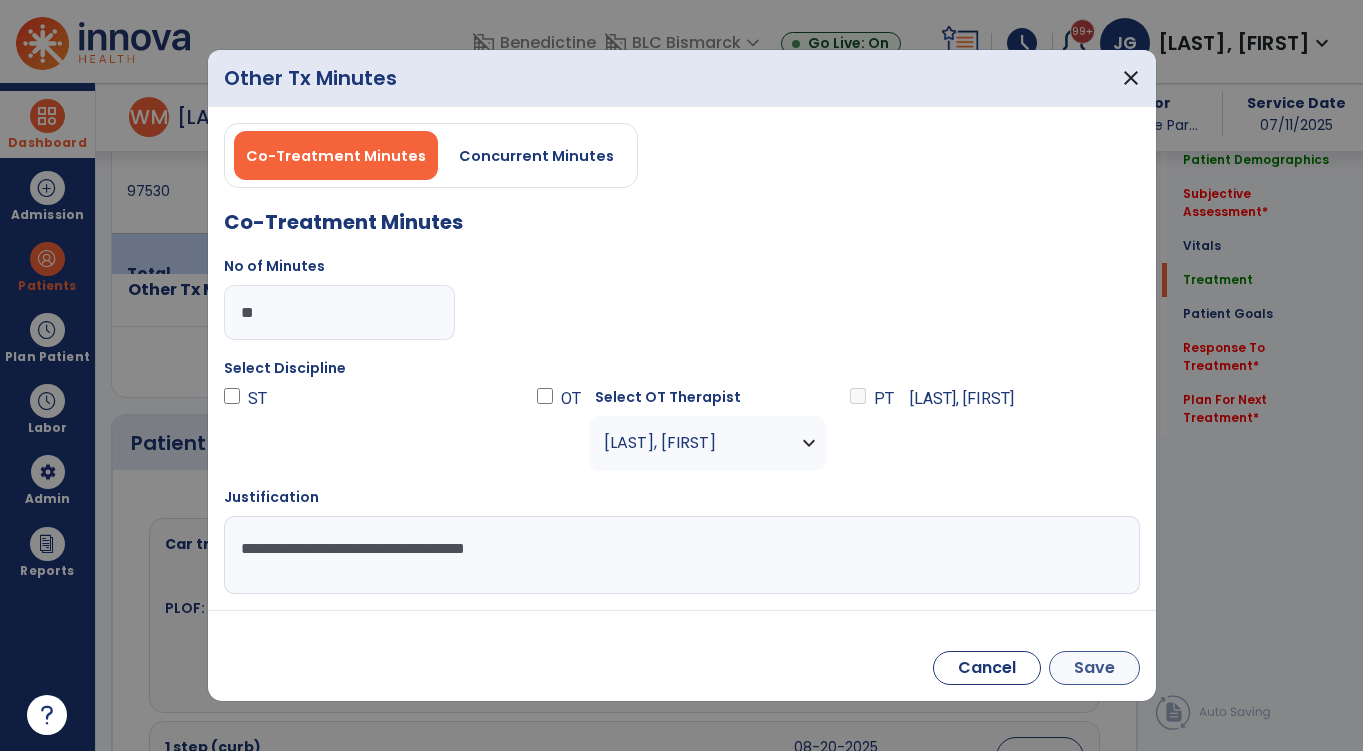 type on "**********" 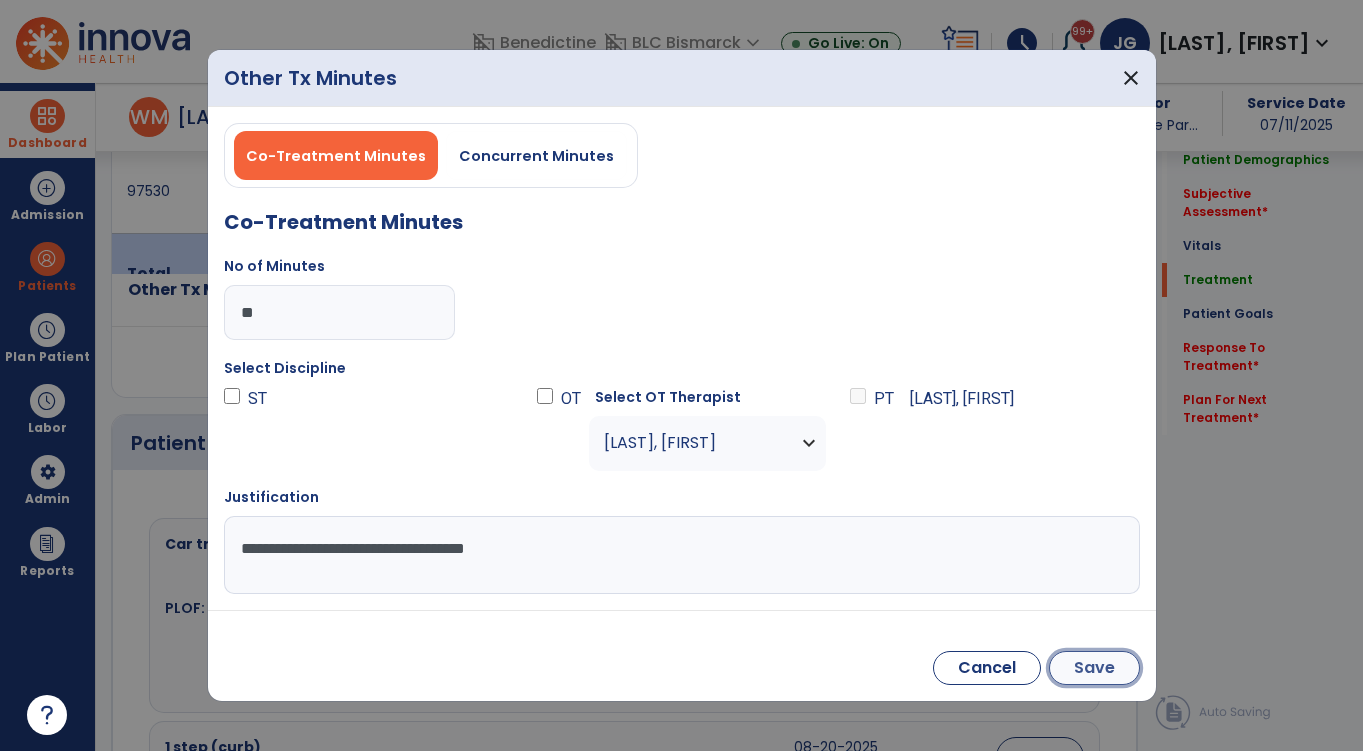 click on "Save" at bounding box center [1094, 668] 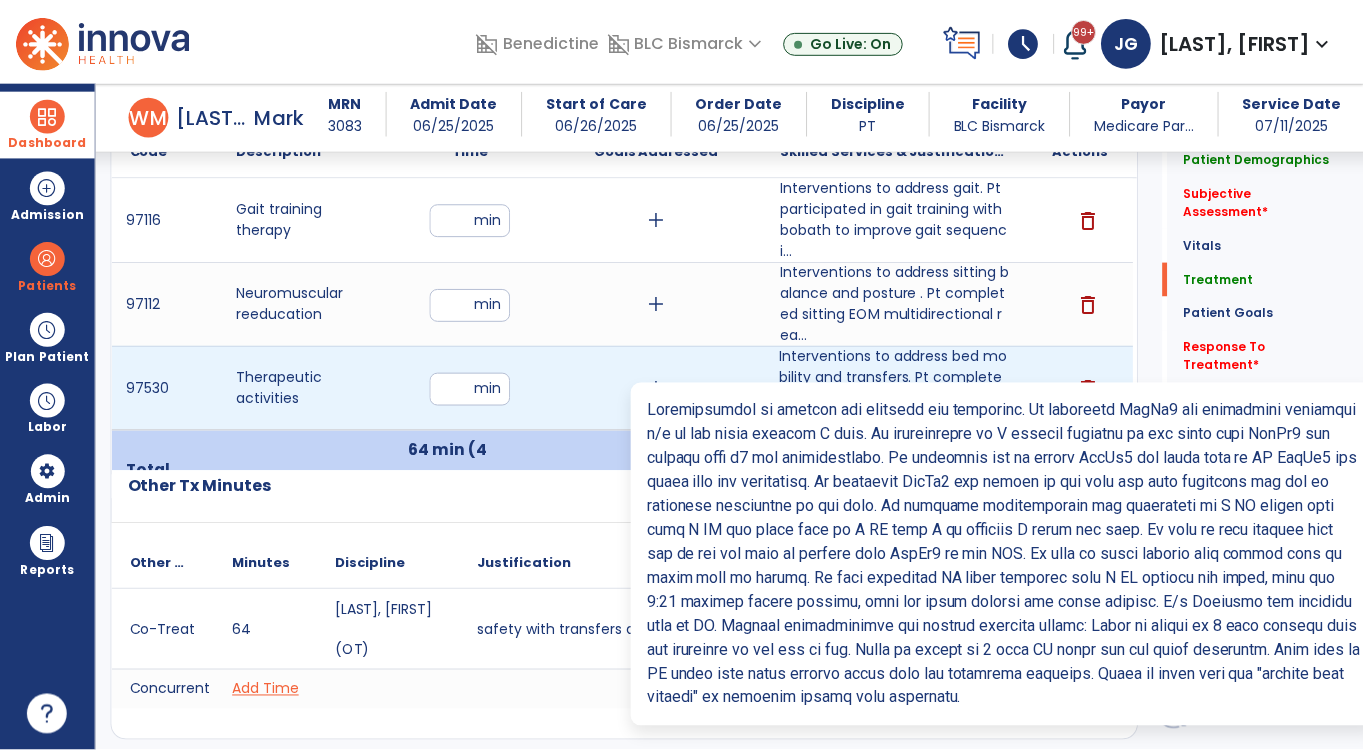 scroll, scrollTop: 1195, scrollLeft: 0, axis: vertical 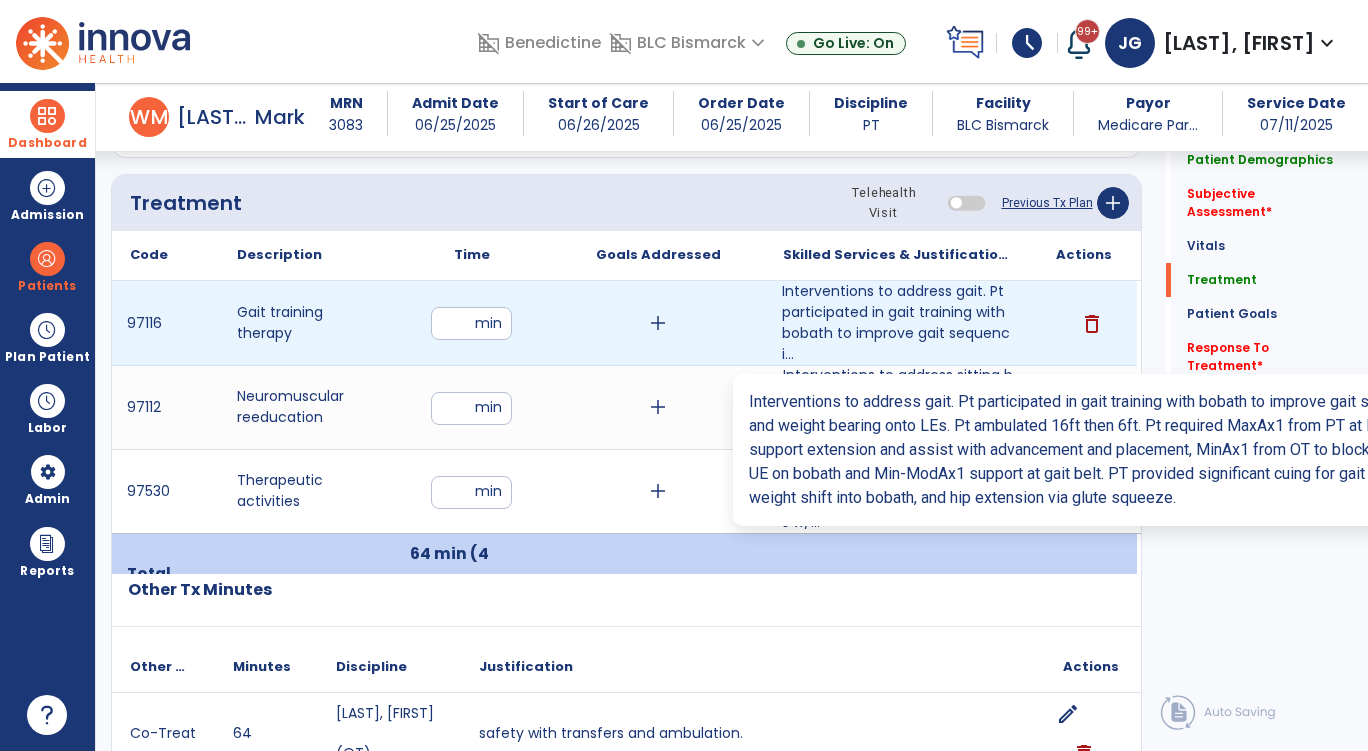 click on "Interventions to address gait. Pt participated in gait training with bobath to improve gait sequenci..." at bounding box center [898, 323] 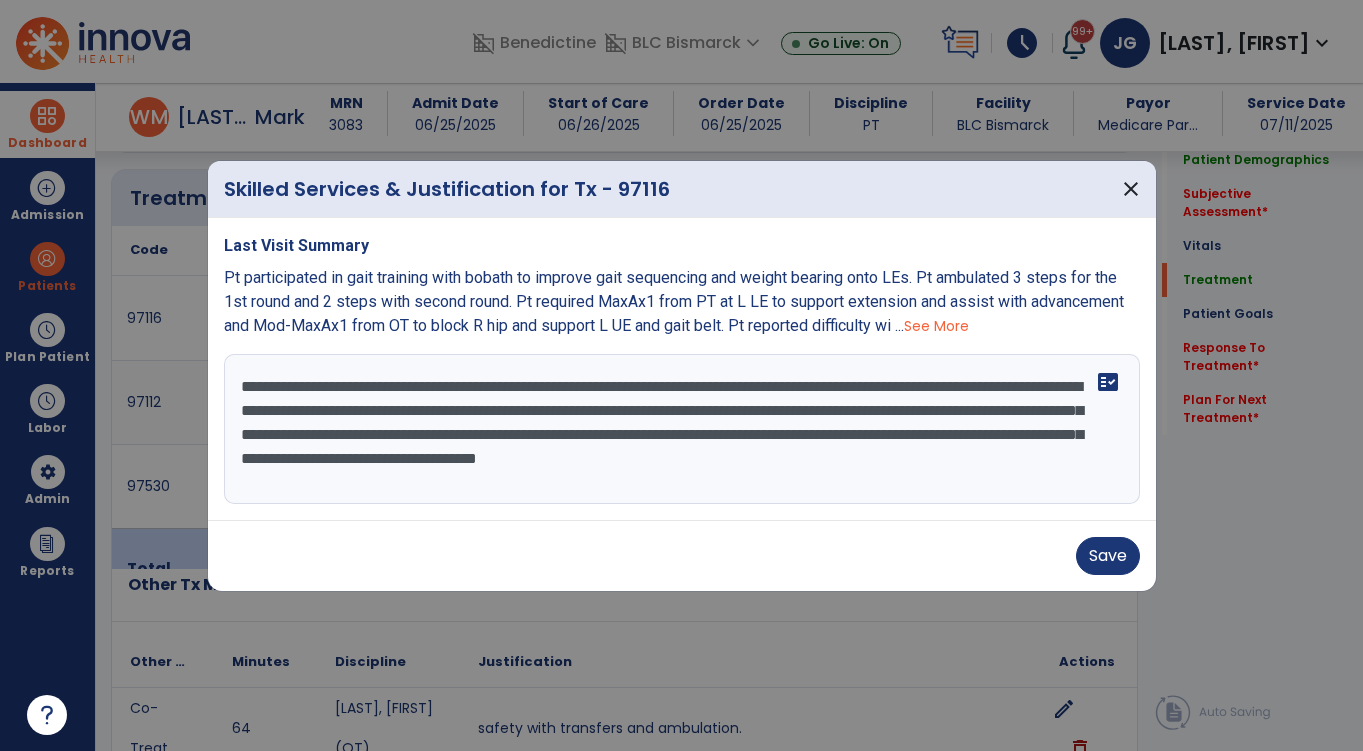 scroll, scrollTop: 1195, scrollLeft: 0, axis: vertical 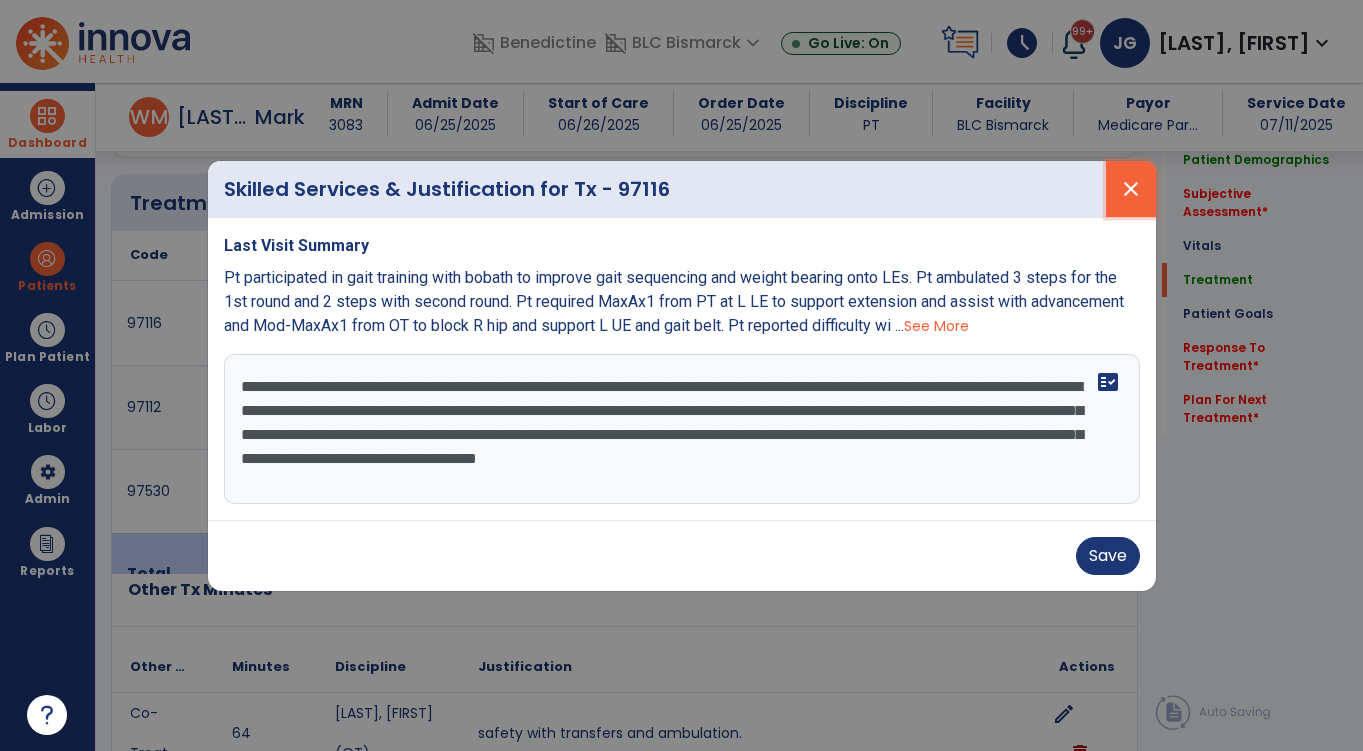 click on "close" at bounding box center (1131, 189) 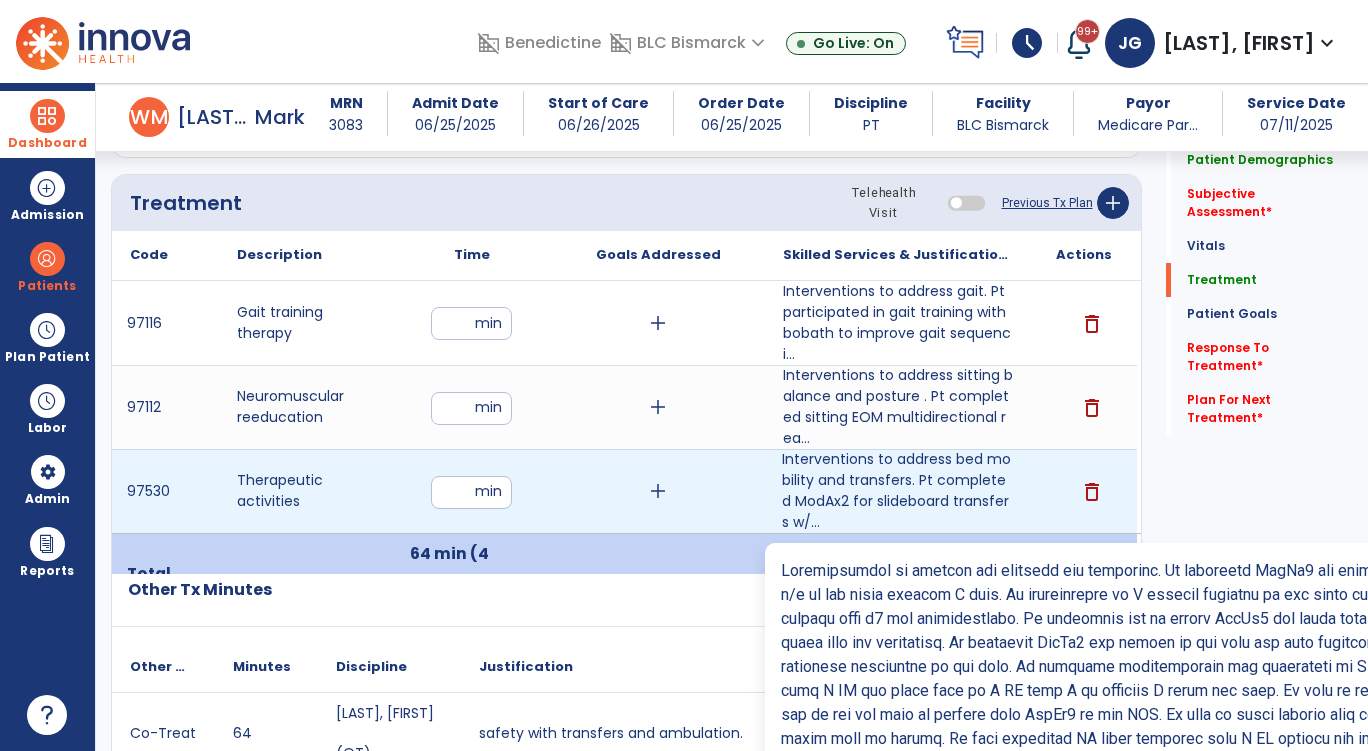 click on "Interventions to address bed mobility and transfers. Pt completed ModAx2 for slideboard transfers w/..." at bounding box center (898, 491) 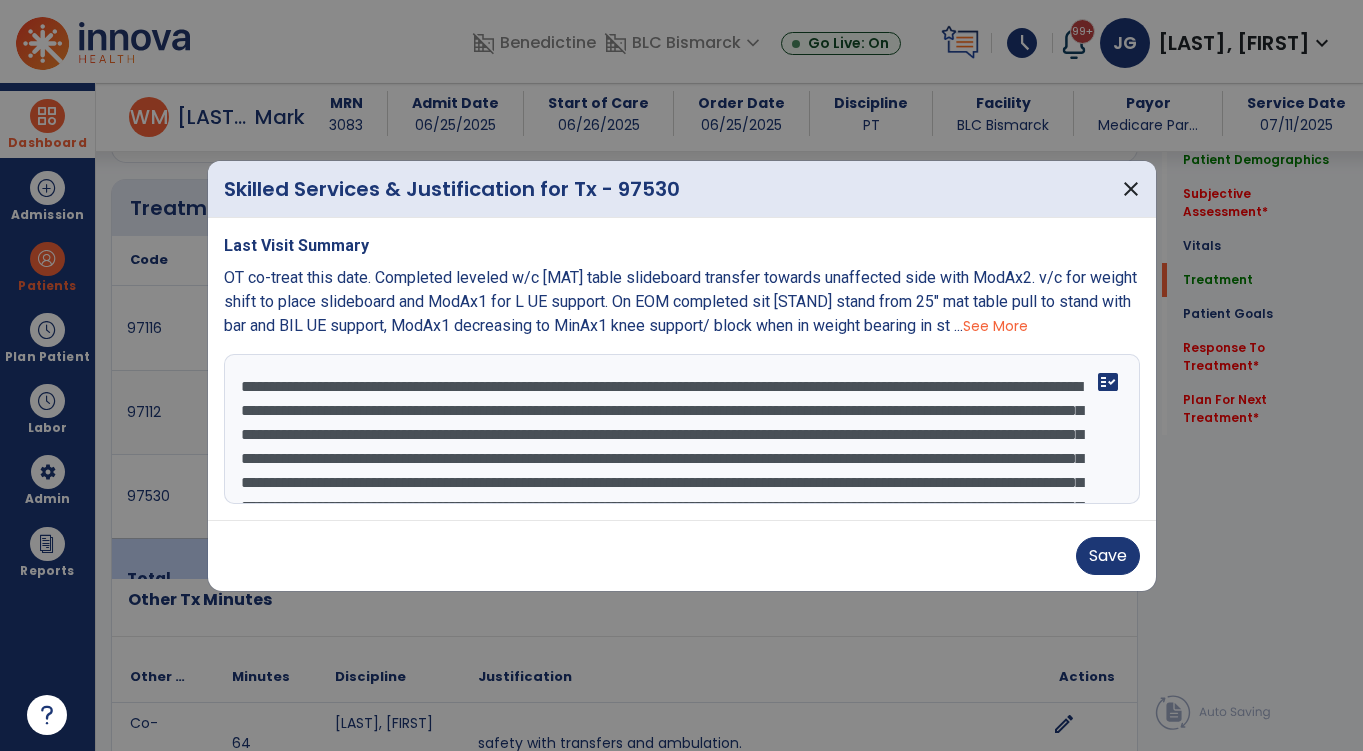 scroll, scrollTop: 1195, scrollLeft: 0, axis: vertical 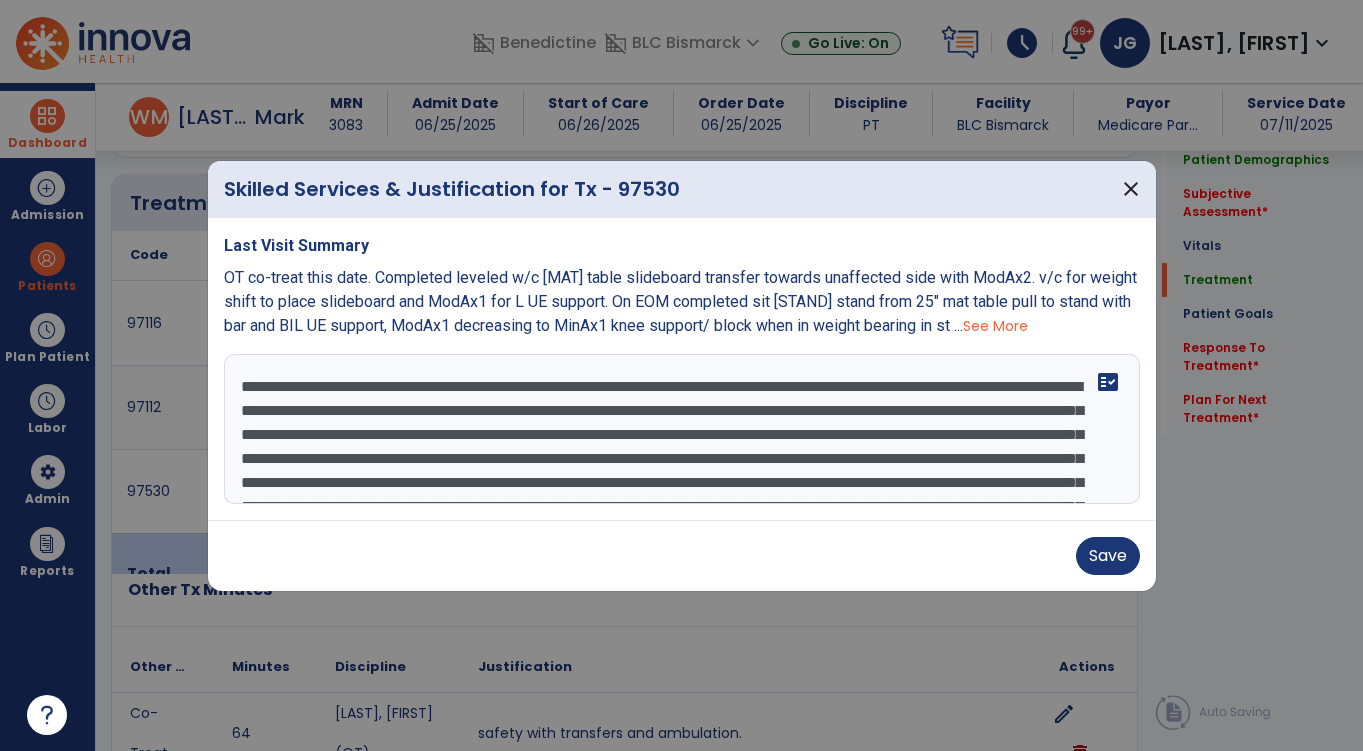 click at bounding box center [682, 429] 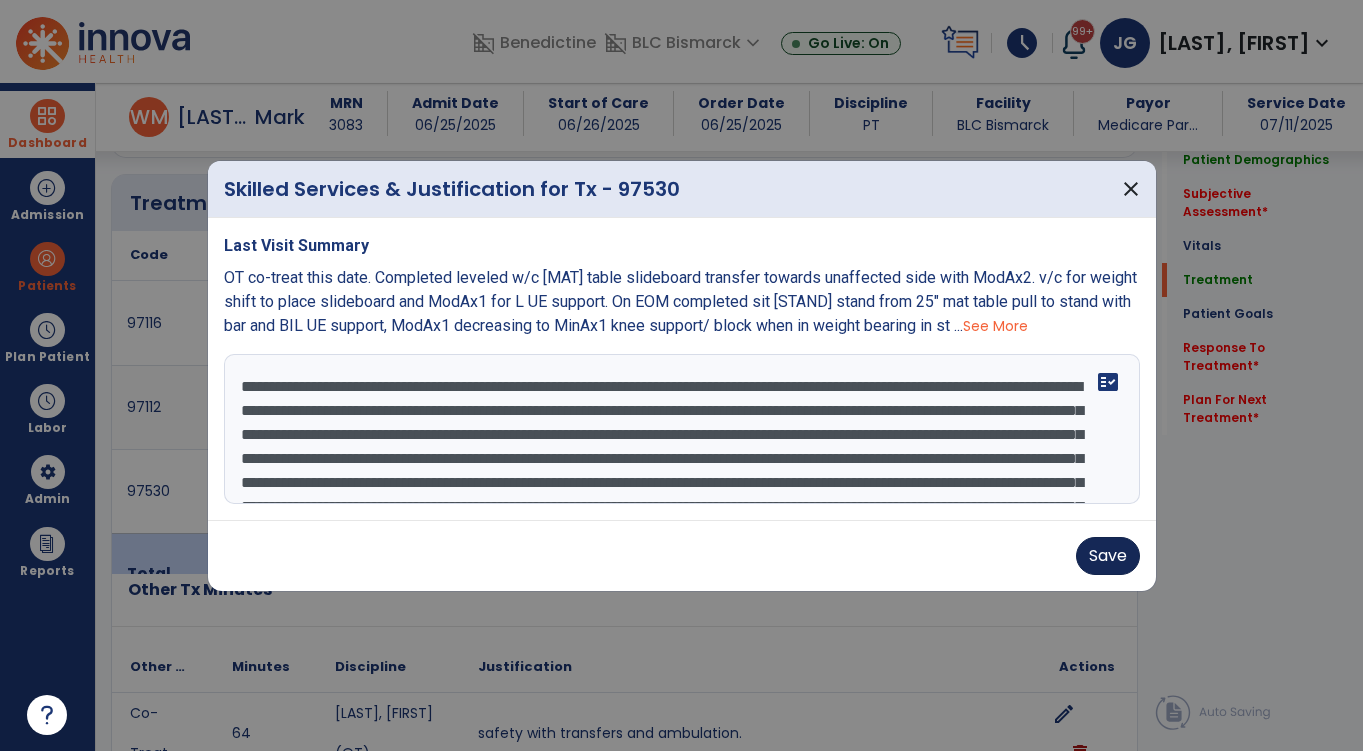 type on "**********" 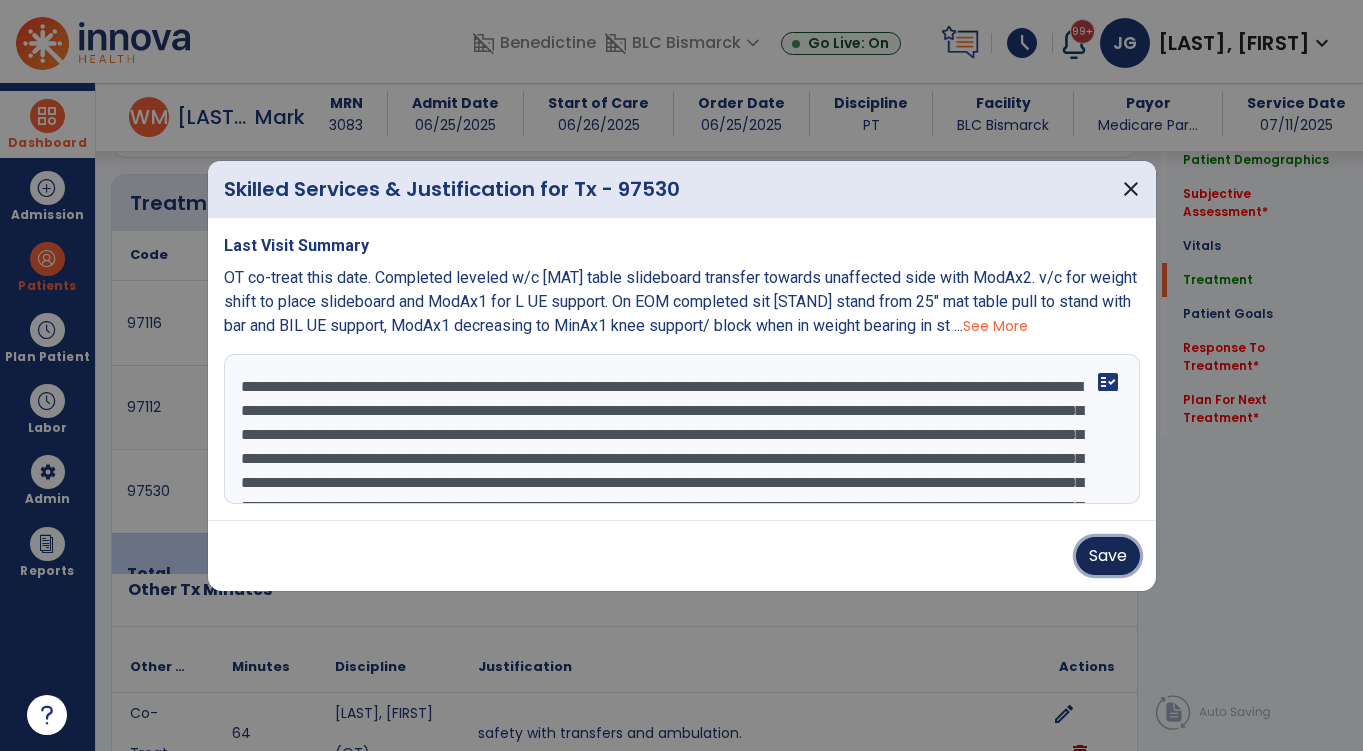 click on "Save" at bounding box center [1108, 556] 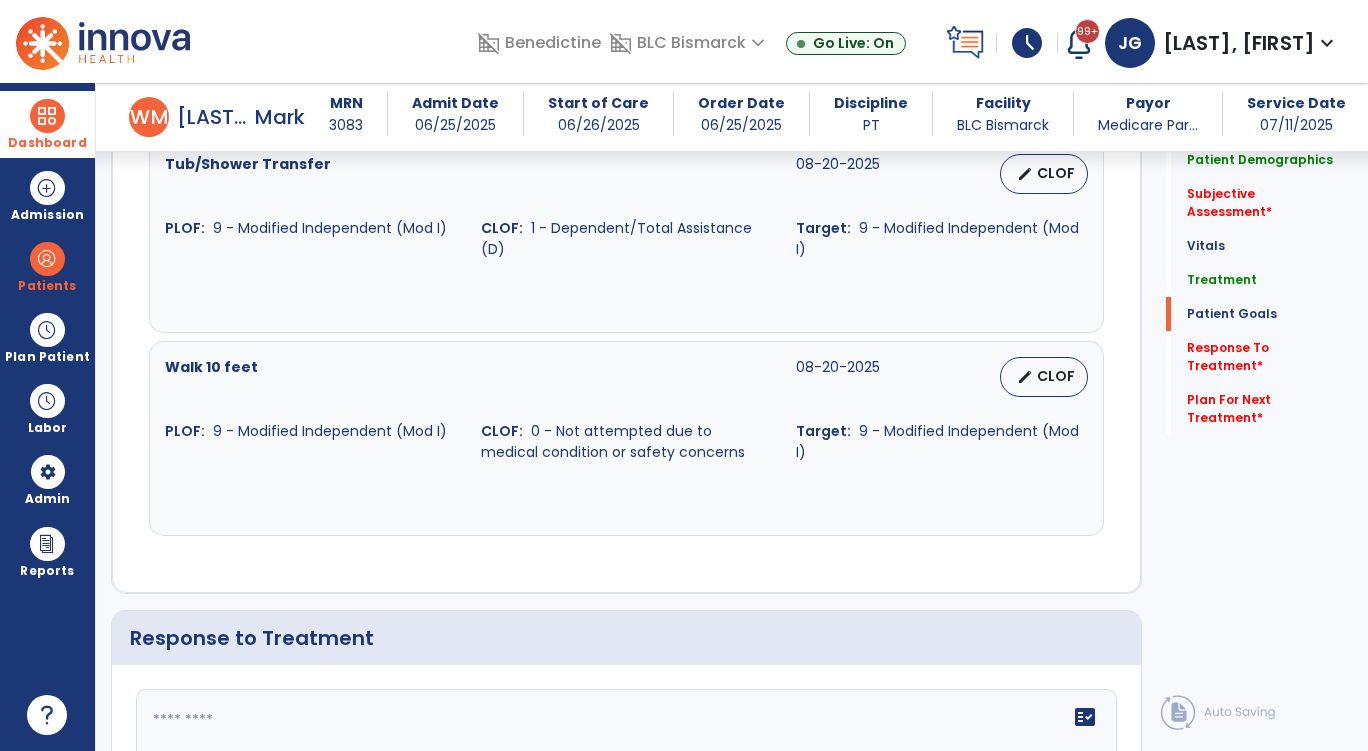 scroll, scrollTop: 4895, scrollLeft: 0, axis: vertical 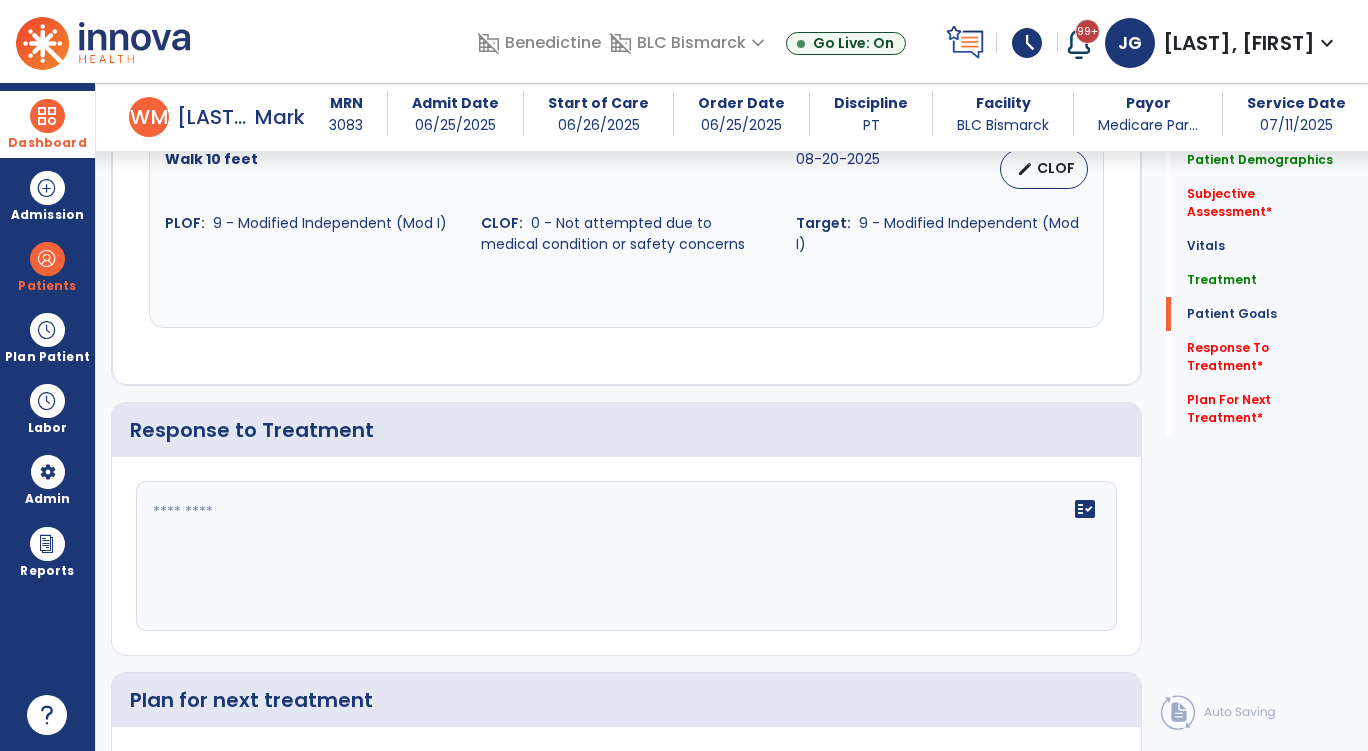 click on "fact_check" 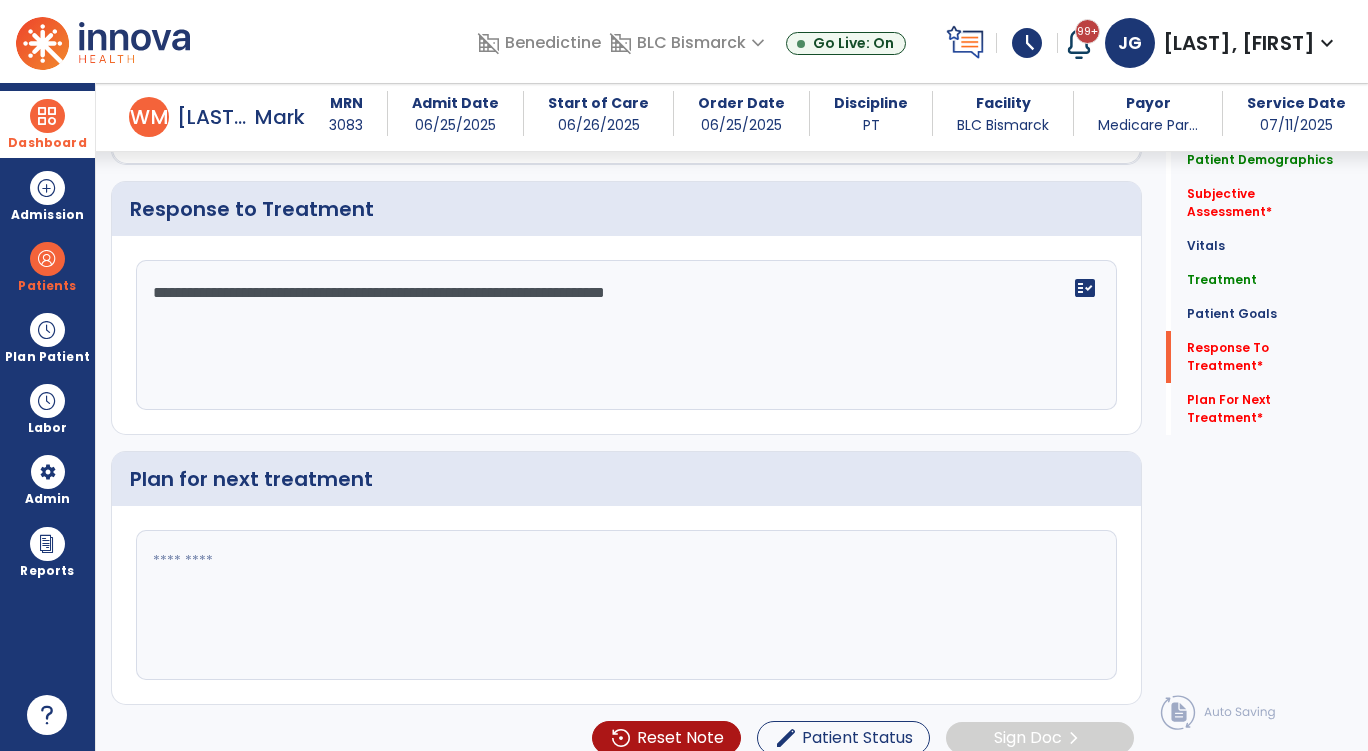 type on "**********" 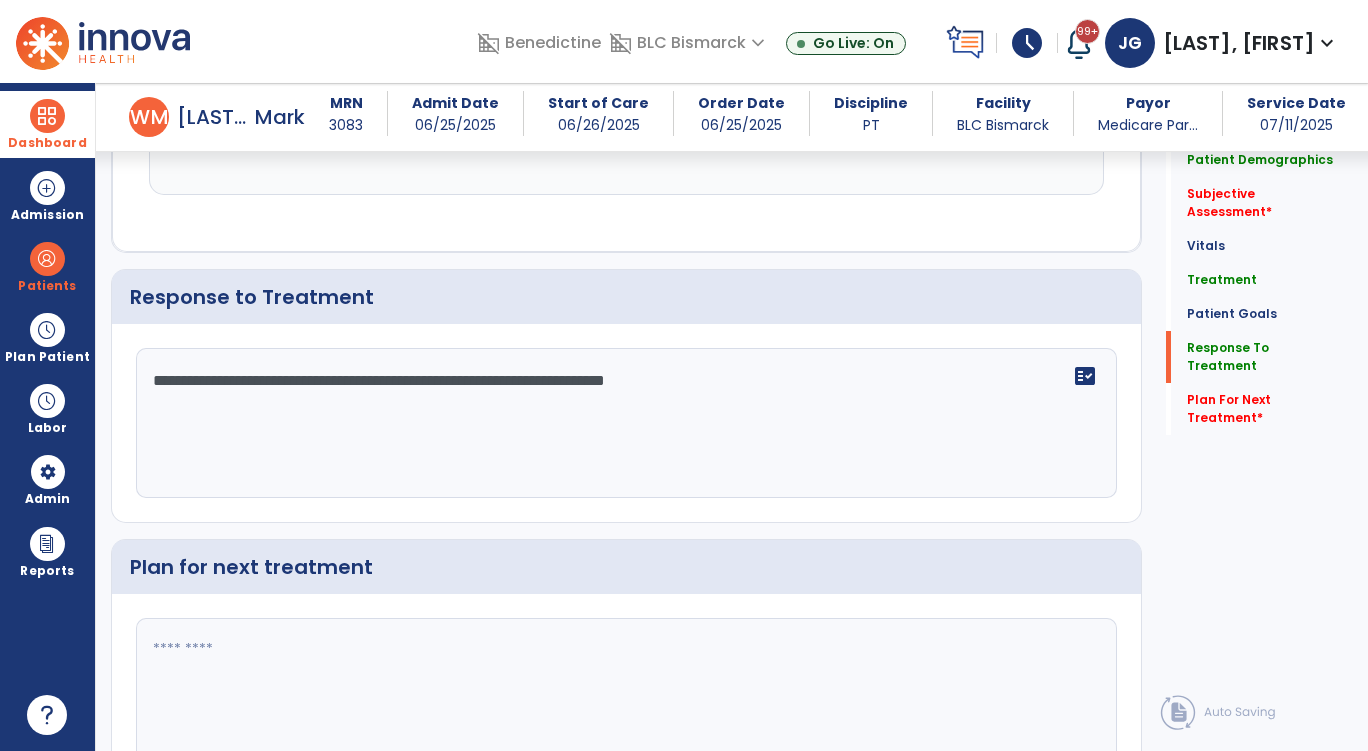 scroll, scrollTop: 5116, scrollLeft: 0, axis: vertical 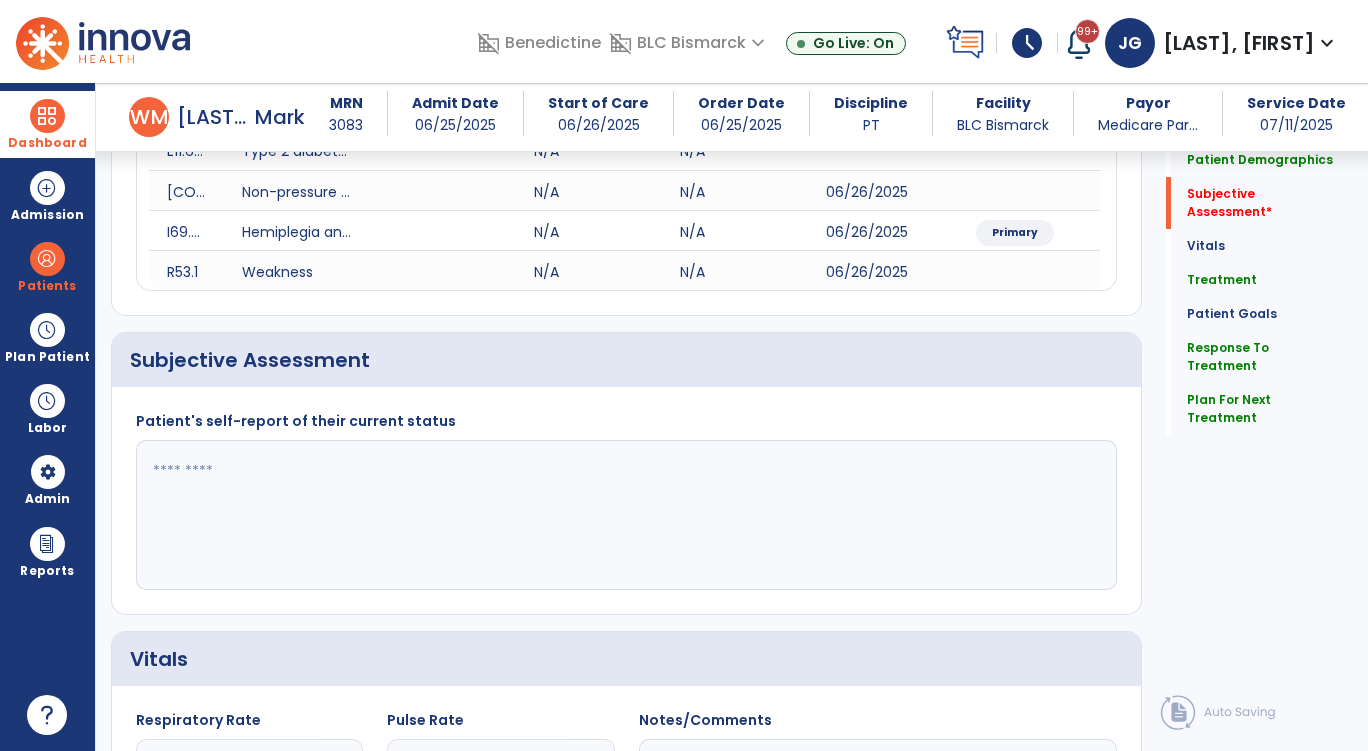 type on "**********" 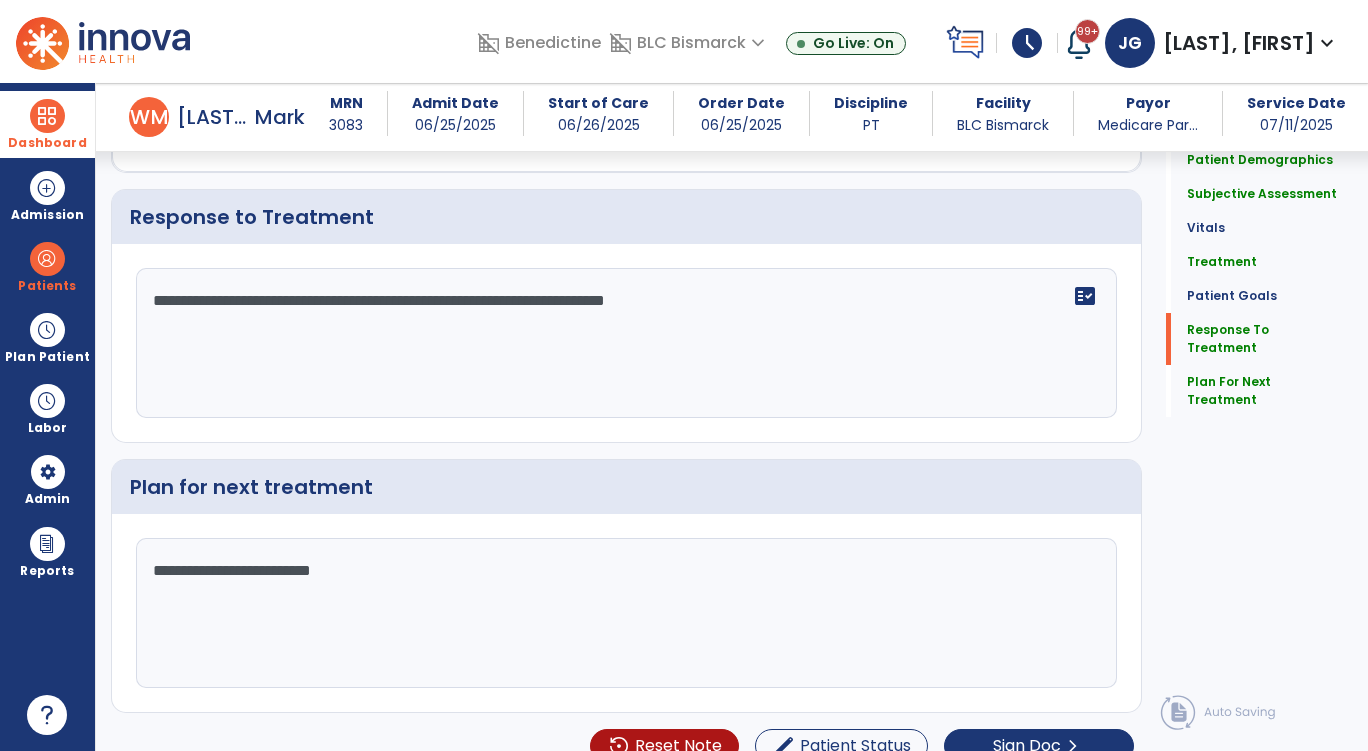 scroll, scrollTop: 5116, scrollLeft: 0, axis: vertical 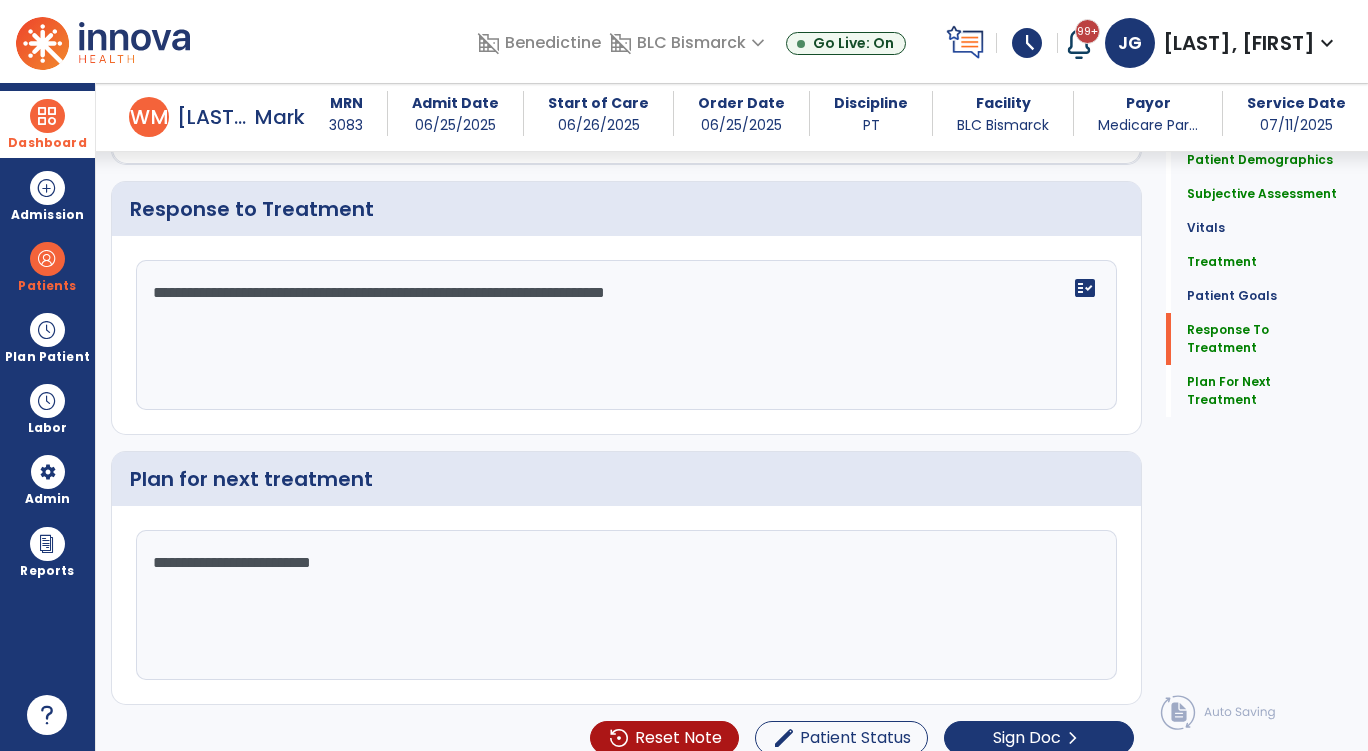 type on "**********" 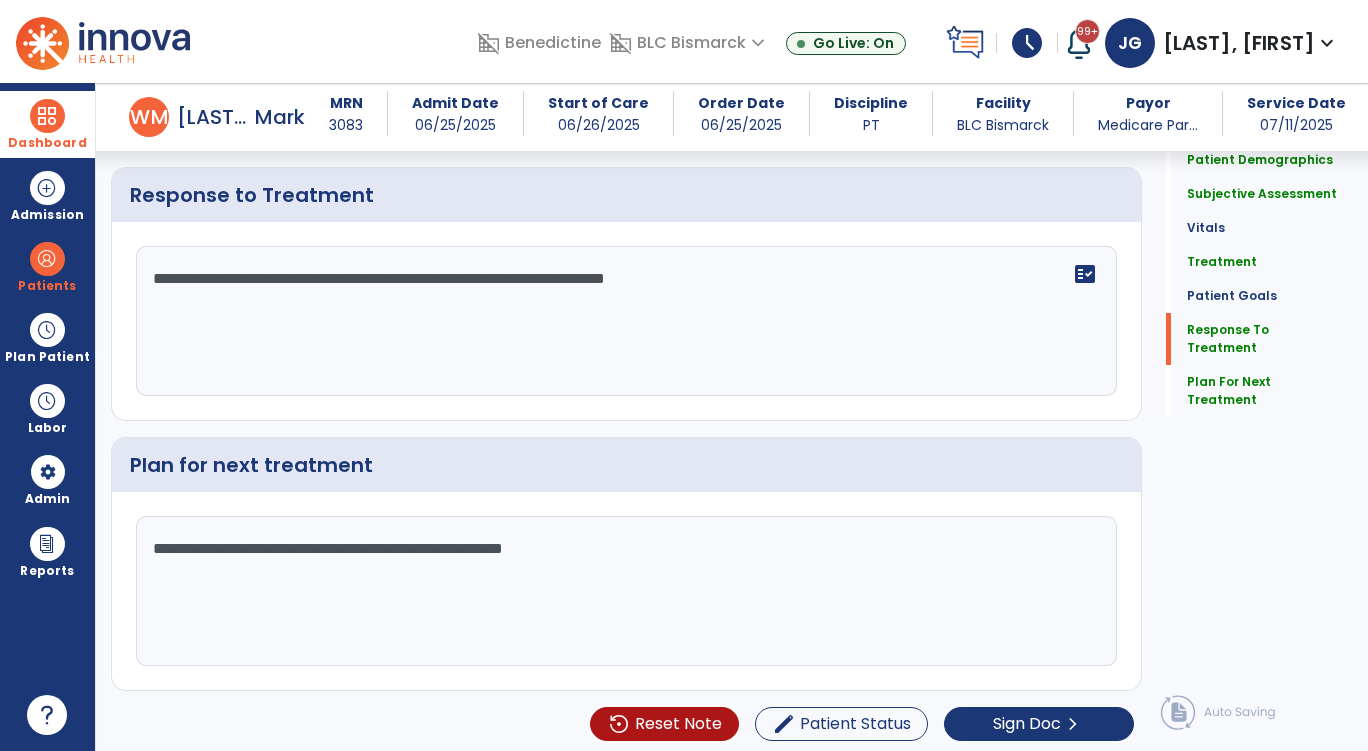 click on "**********" 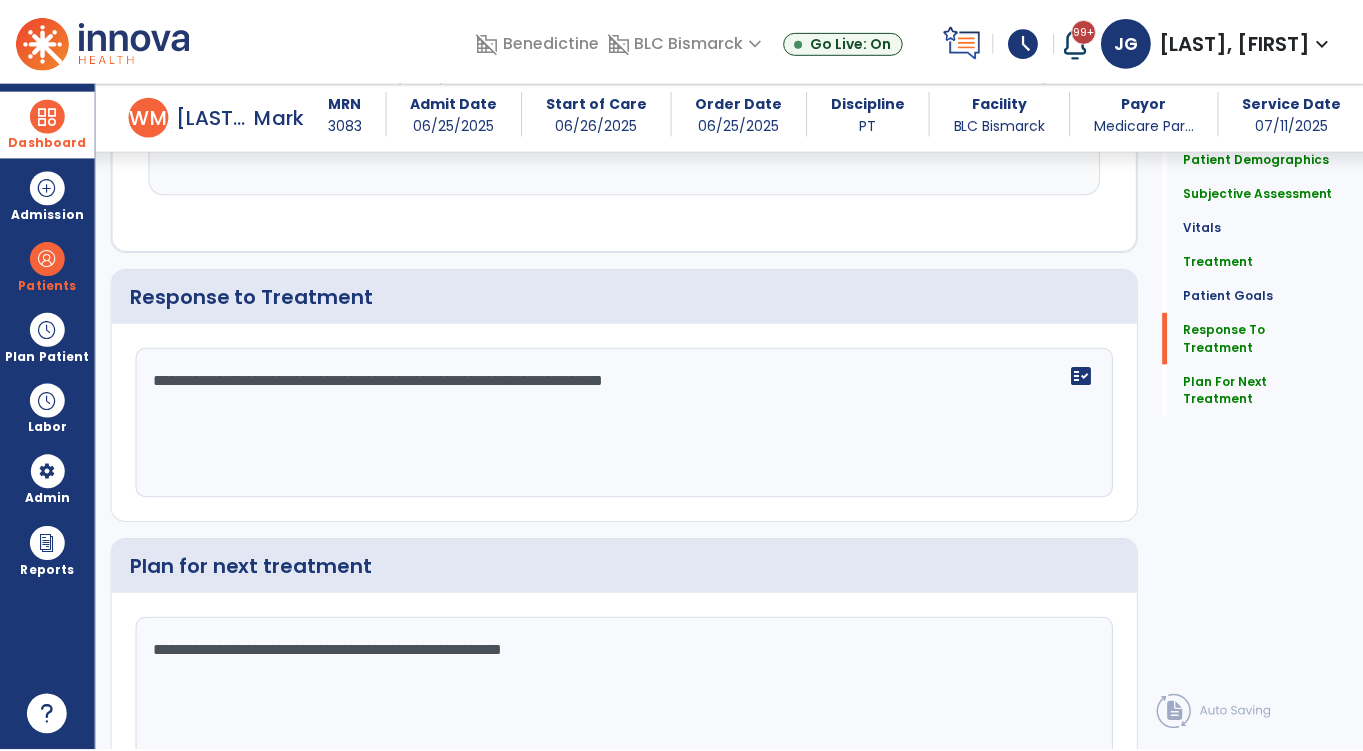scroll, scrollTop: 5116, scrollLeft: 0, axis: vertical 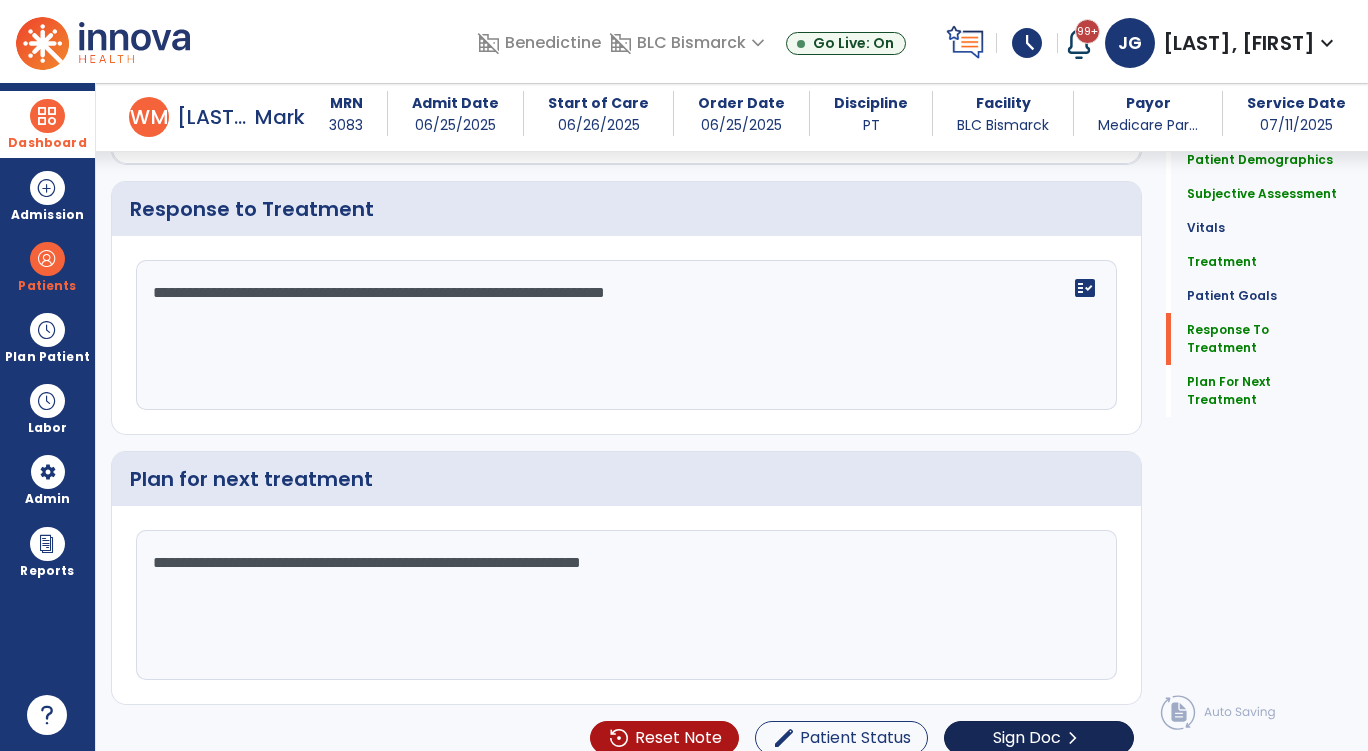 type on "**********" 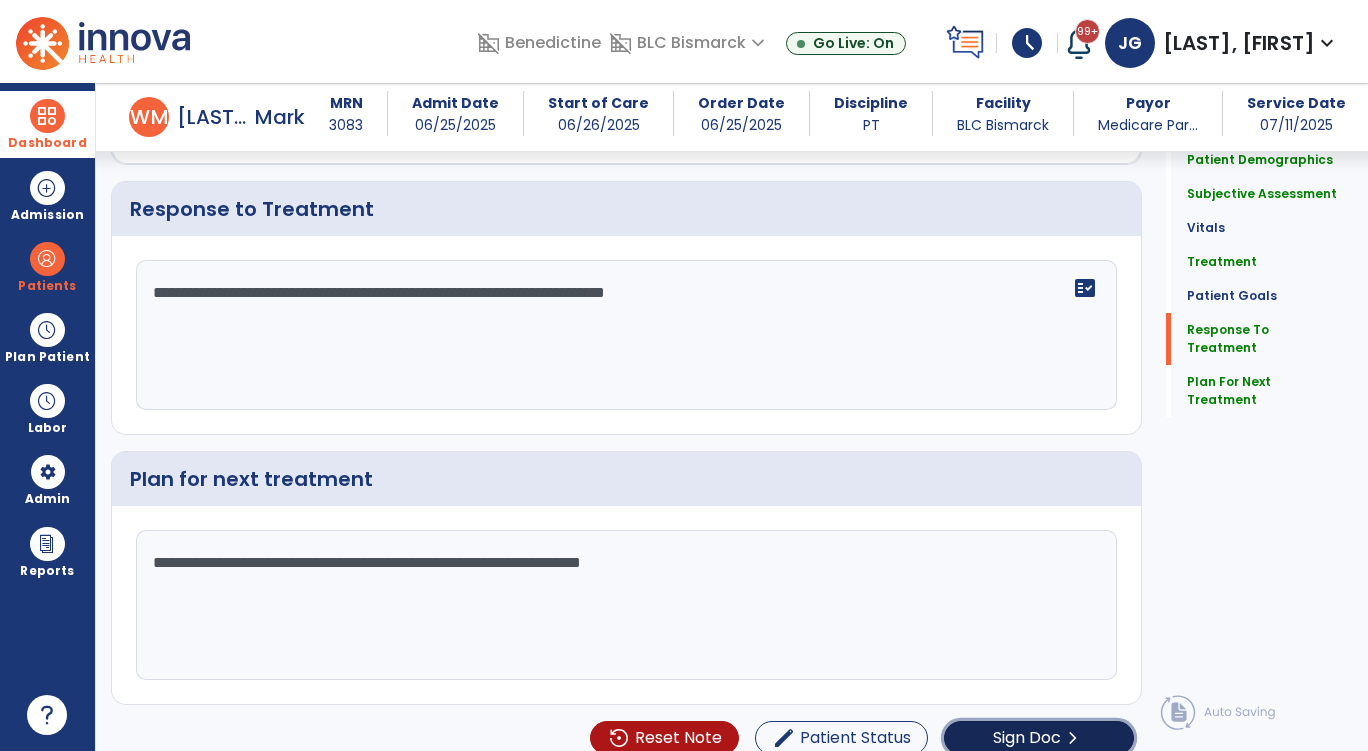 click on "Sign Doc  chevron_right" 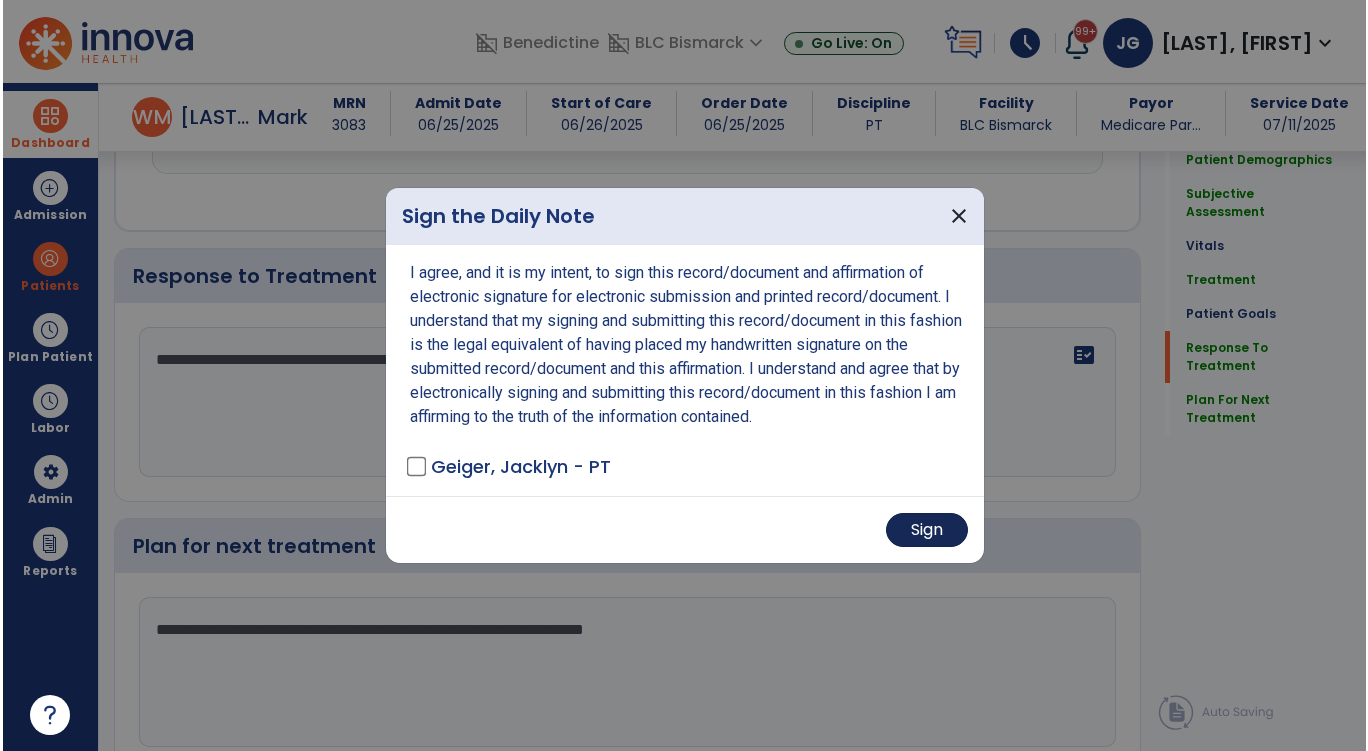 scroll, scrollTop: 5137, scrollLeft: 0, axis: vertical 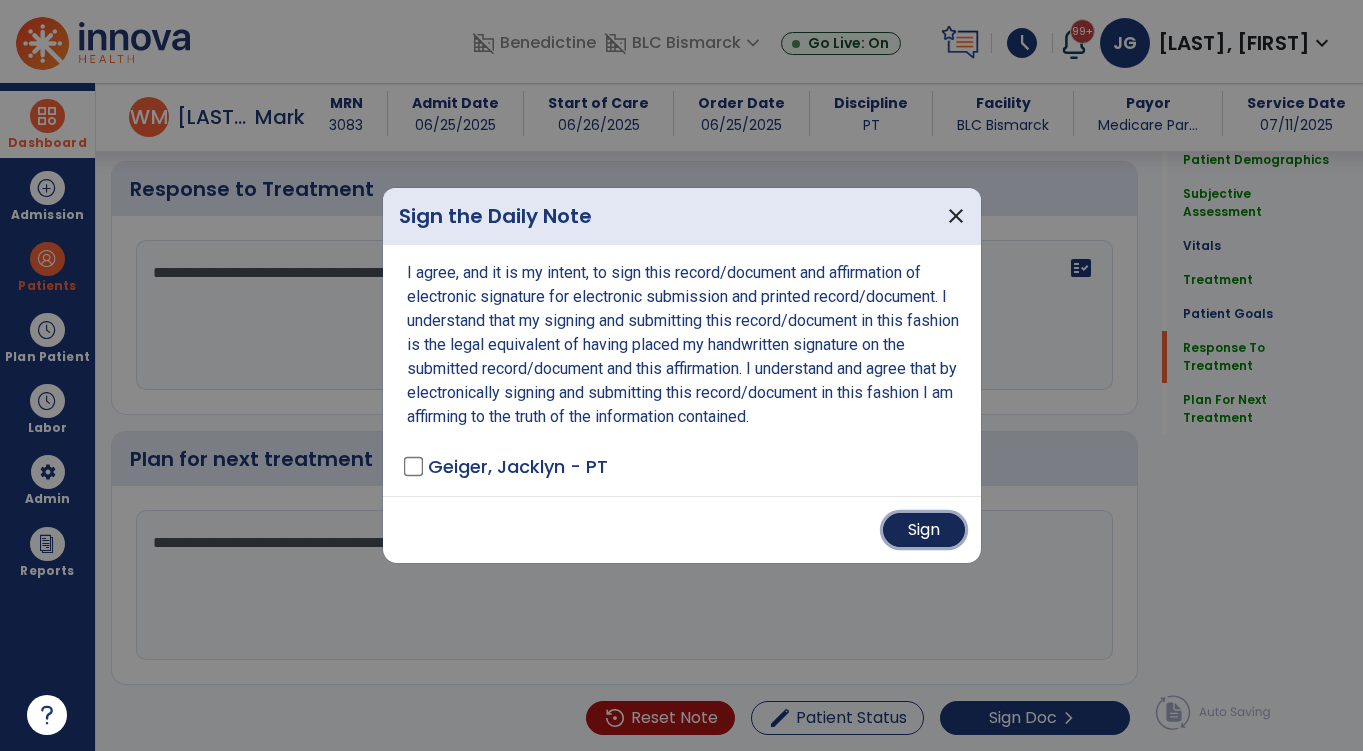 click on "Sign" at bounding box center (924, 530) 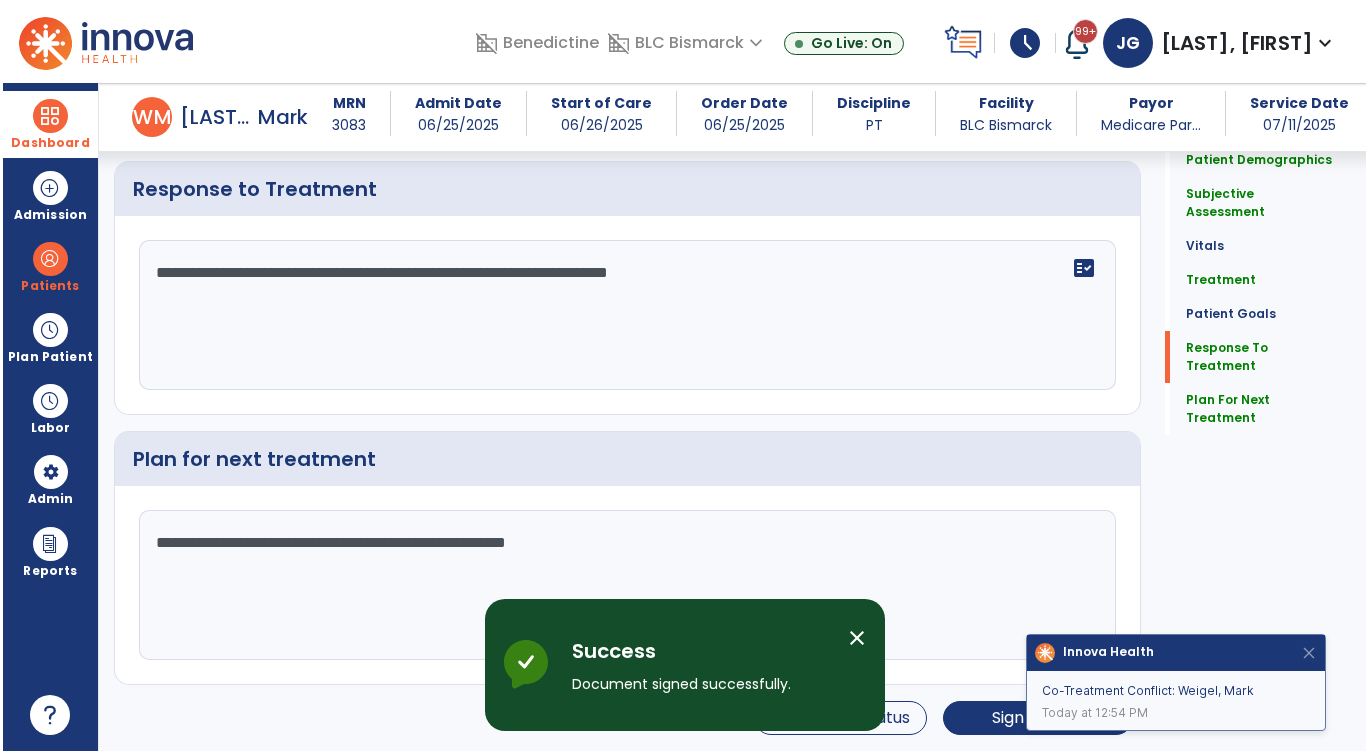 scroll, scrollTop: 0, scrollLeft: 0, axis: both 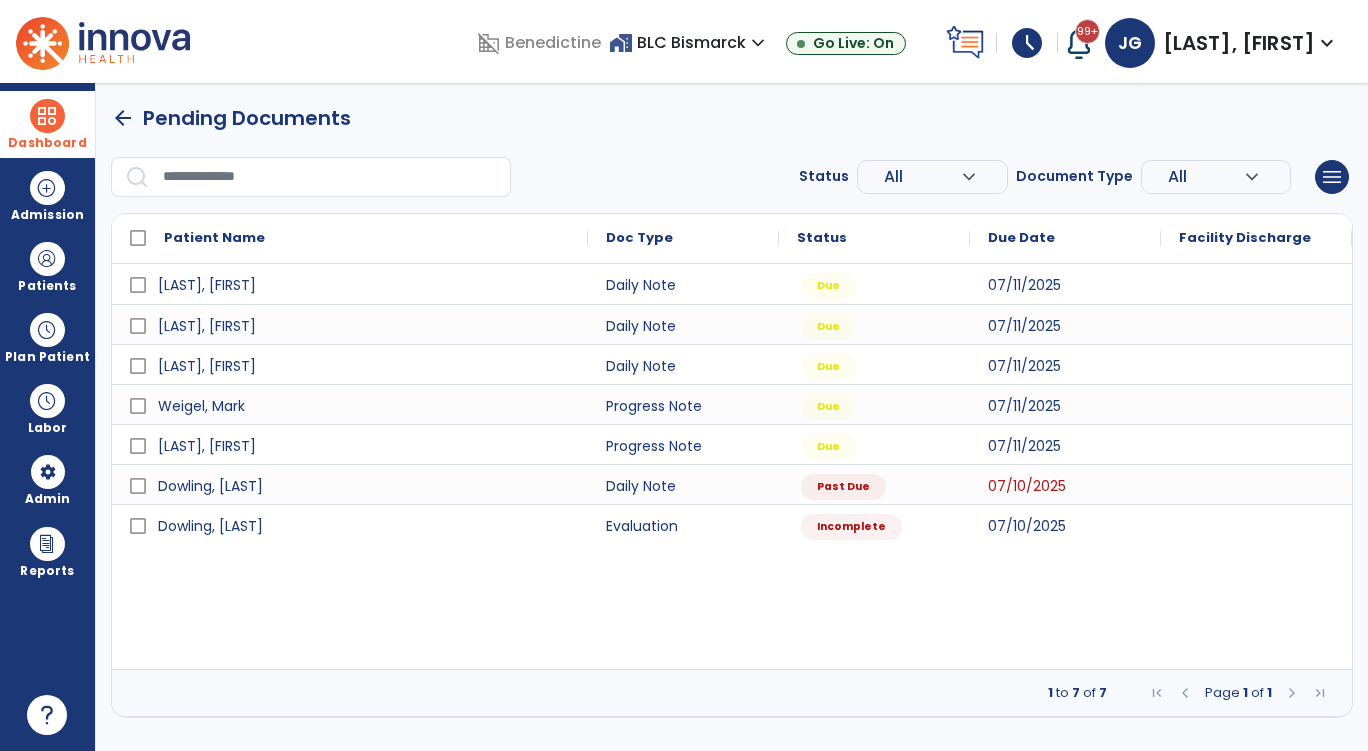 click on "Dashboard" at bounding box center [47, 124] 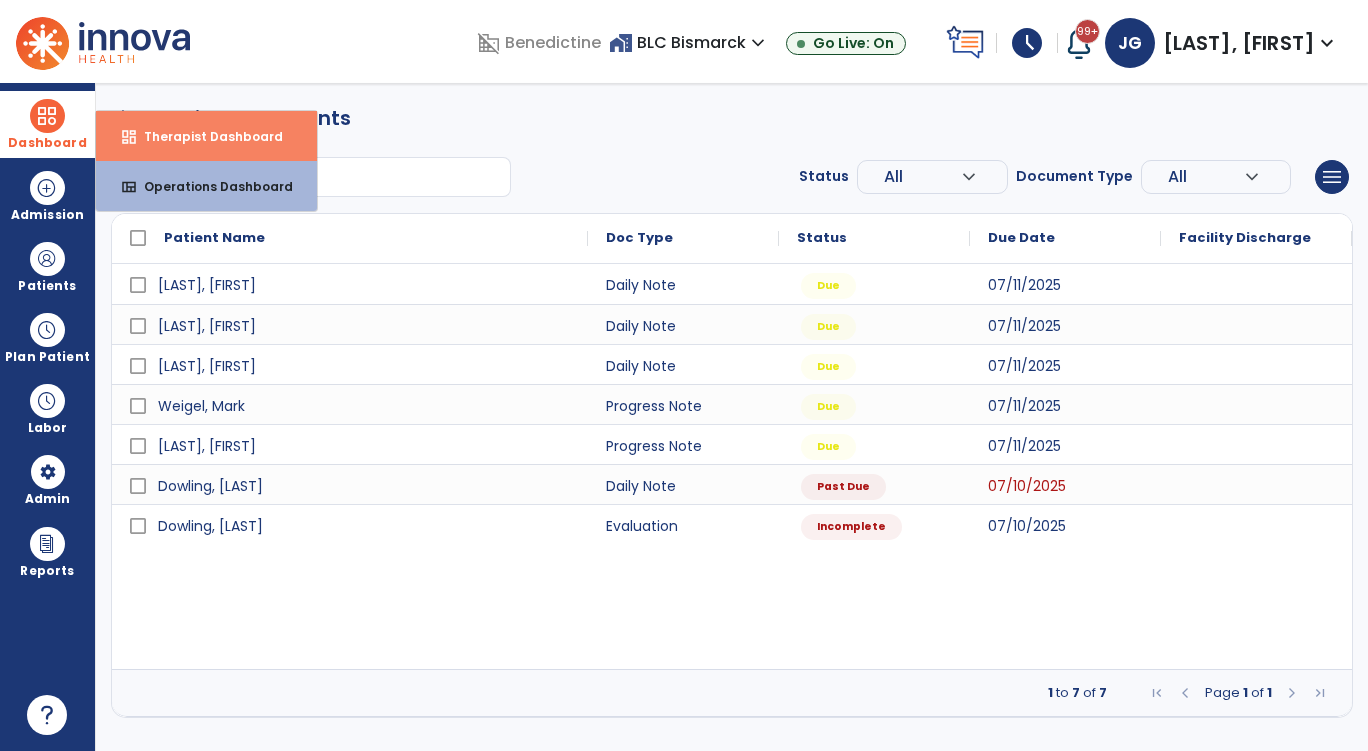 click on "Therapist Dashboard" at bounding box center (205, 136) 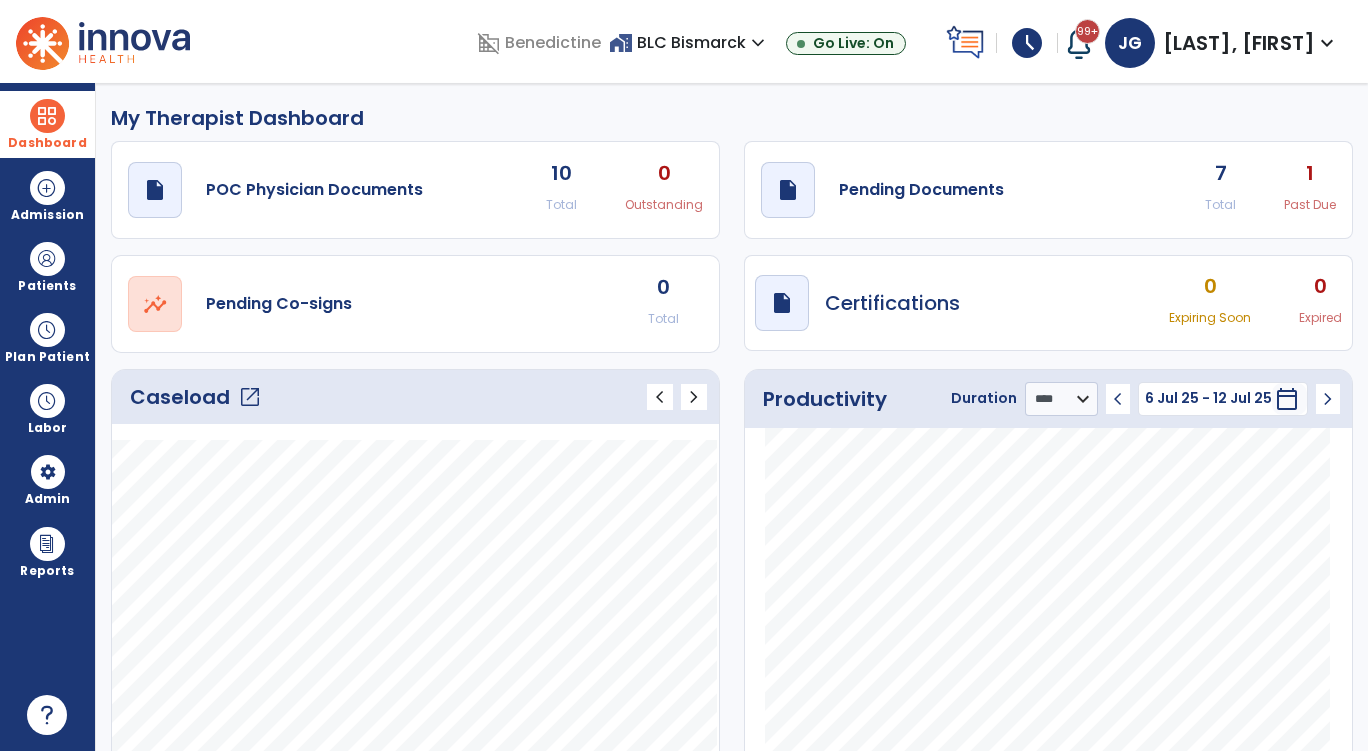 click on "Dashboard" at bounding box center [47, 124] 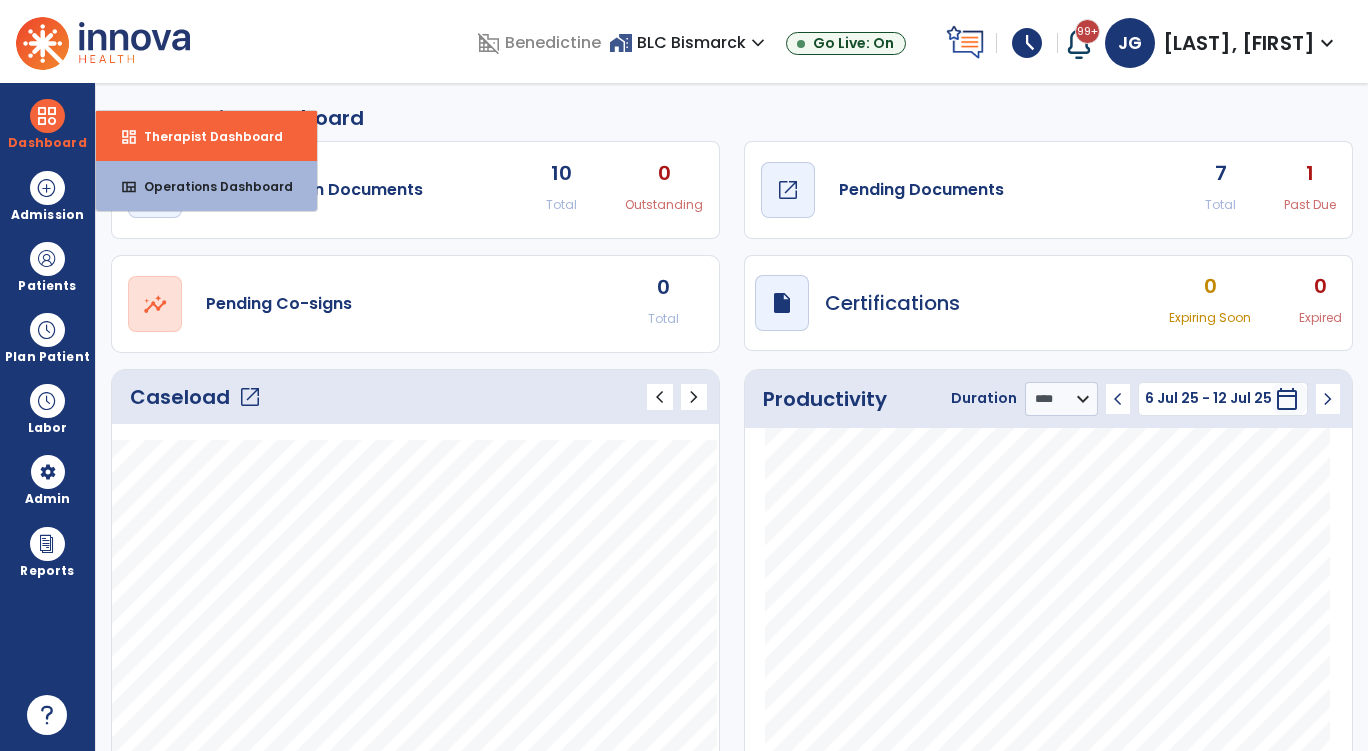 click on "draft   open_in_new" 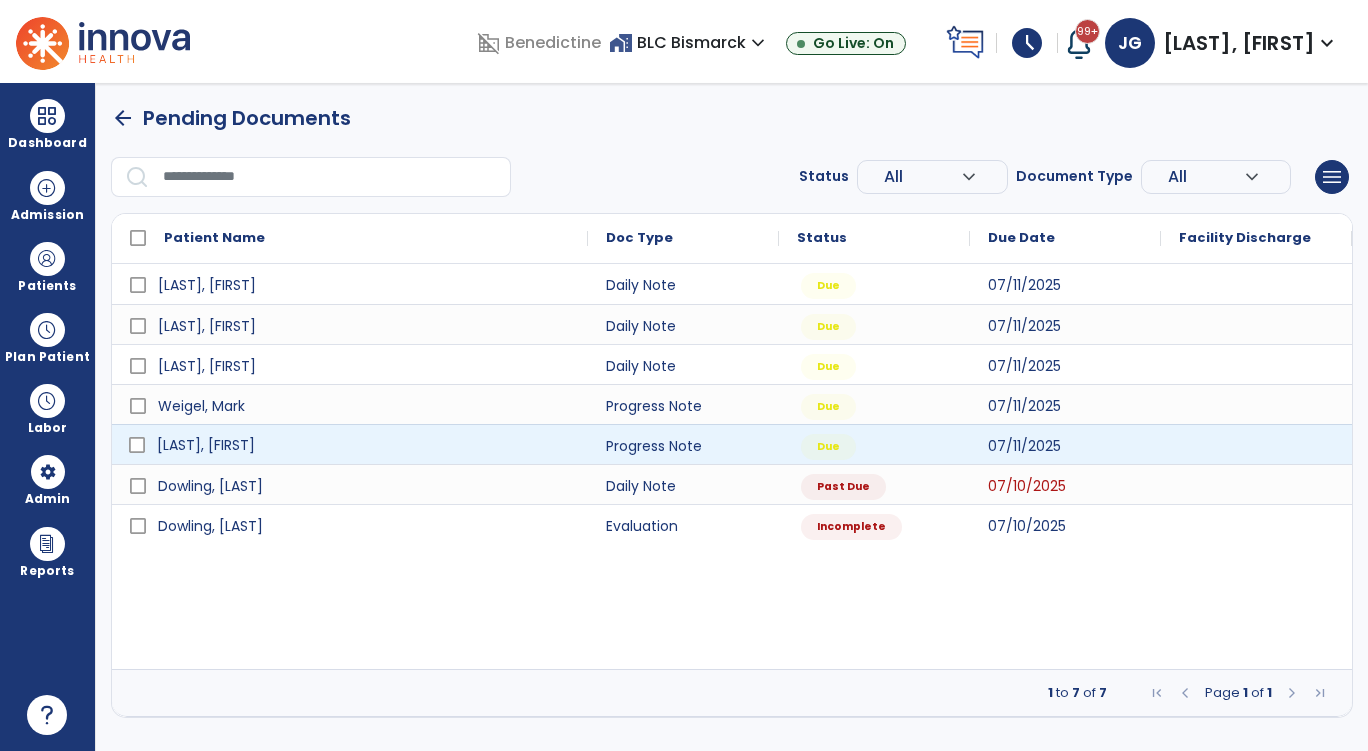 click on "[LAST], [FIRST]" at bounding box center (364, 445) 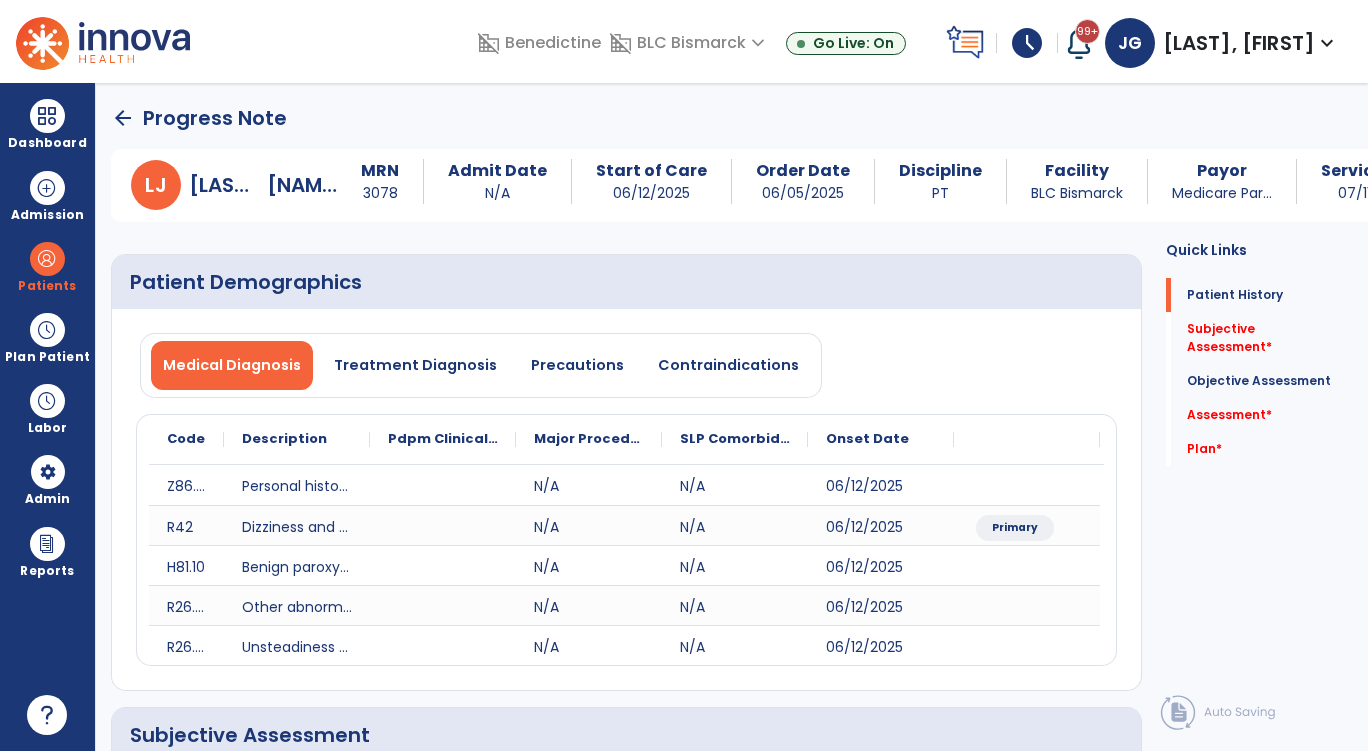 click on "arrow_back" 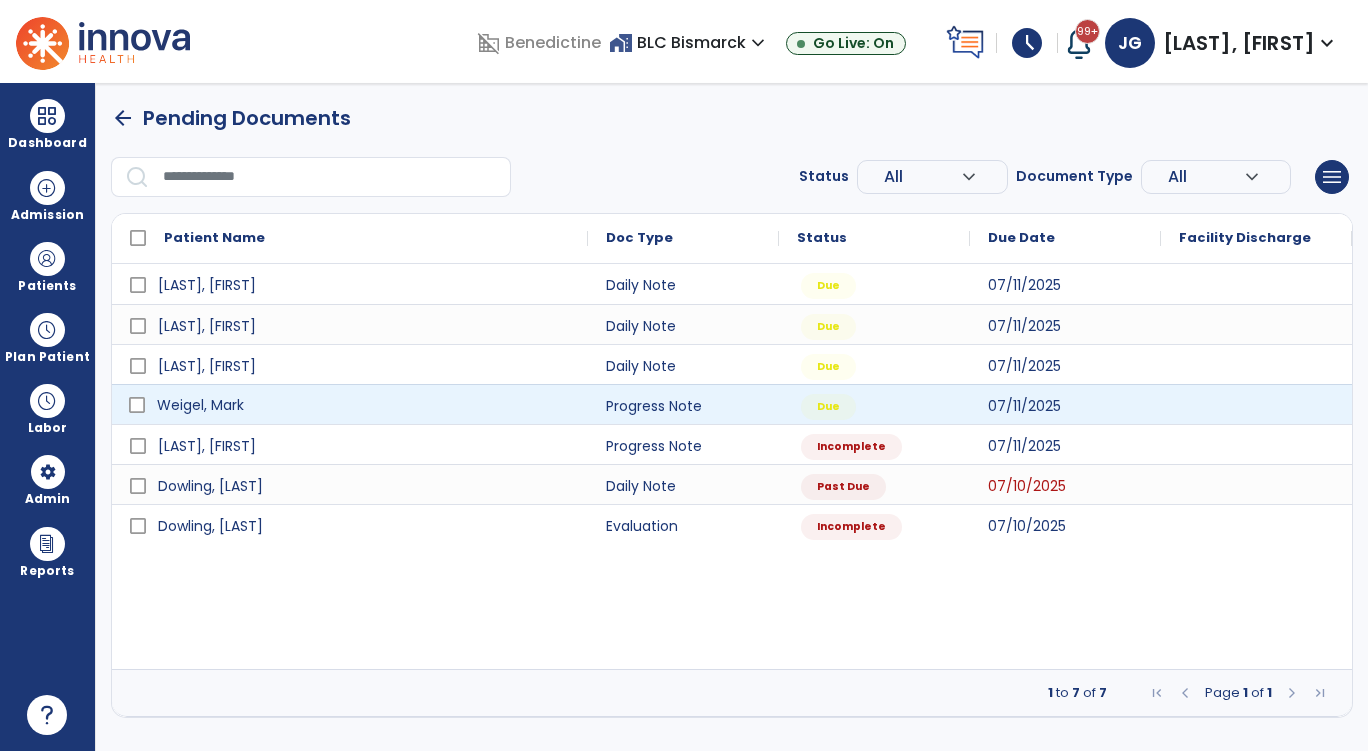 click on "Weigel, Mark" at bounding box center [200, 405] 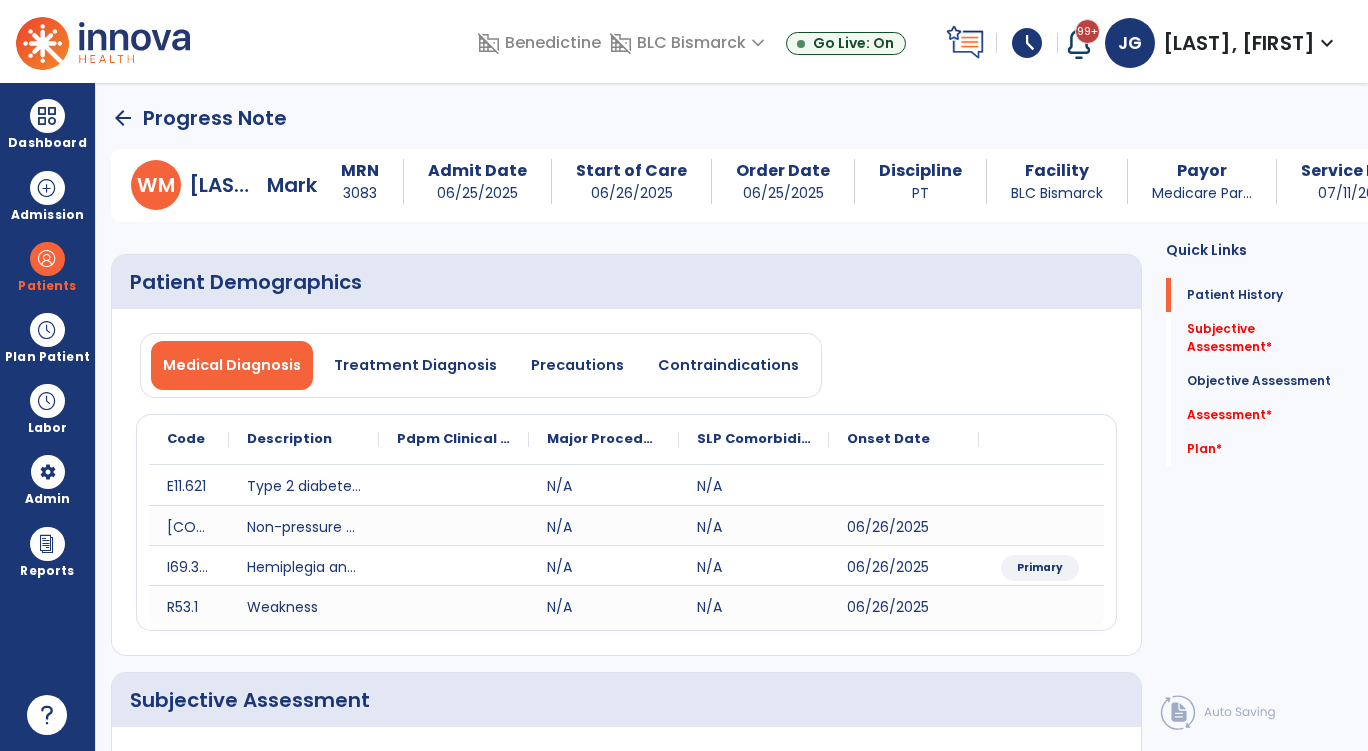 click on "Description" 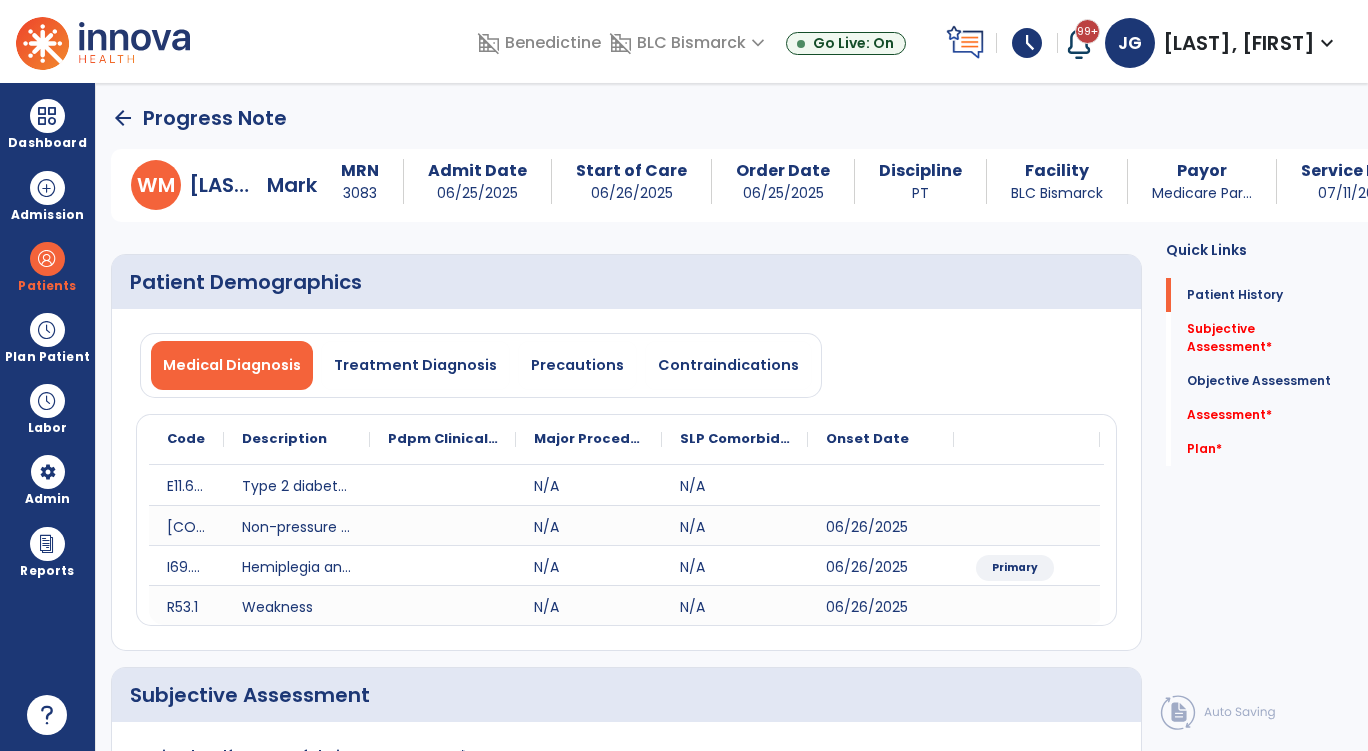 click on "arrow_back" 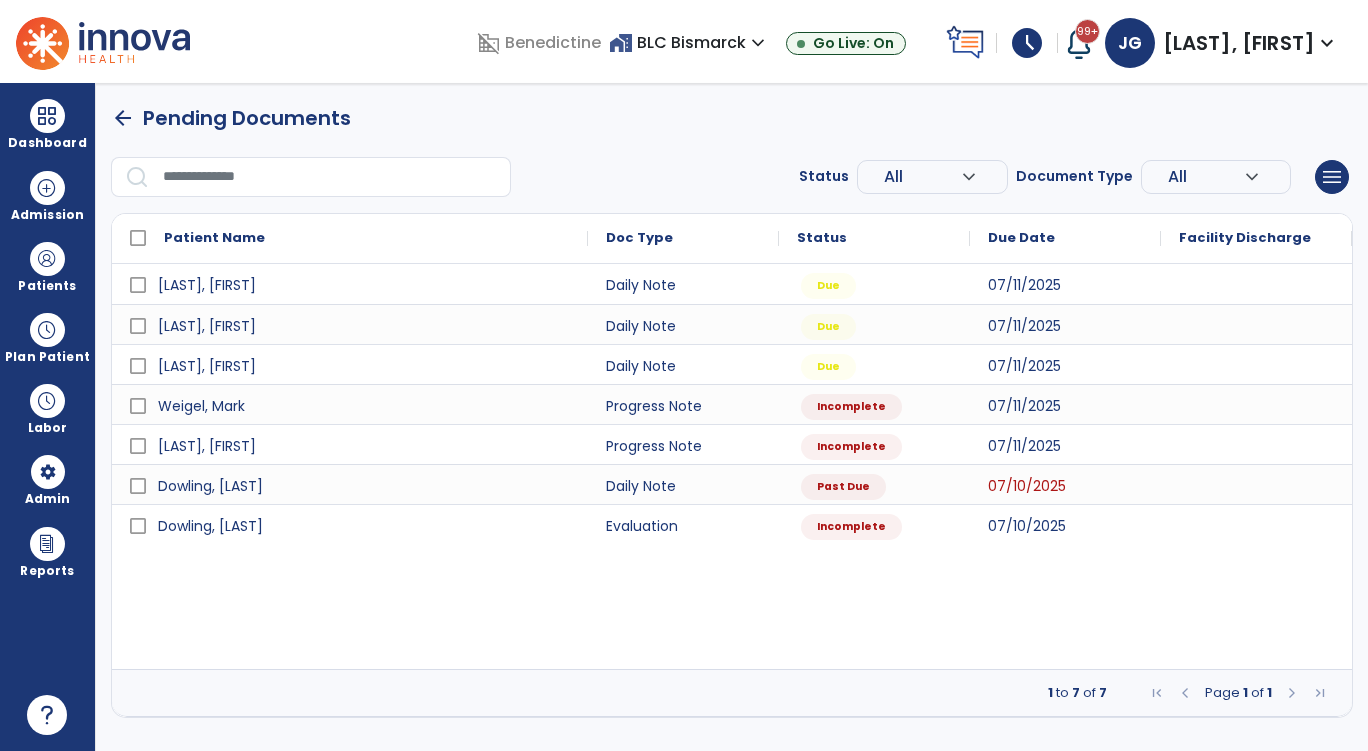drag, startPoint x: 903, startPoint y: 640, endPoint x: 871, endPoint y: 622, distance: 36.71512 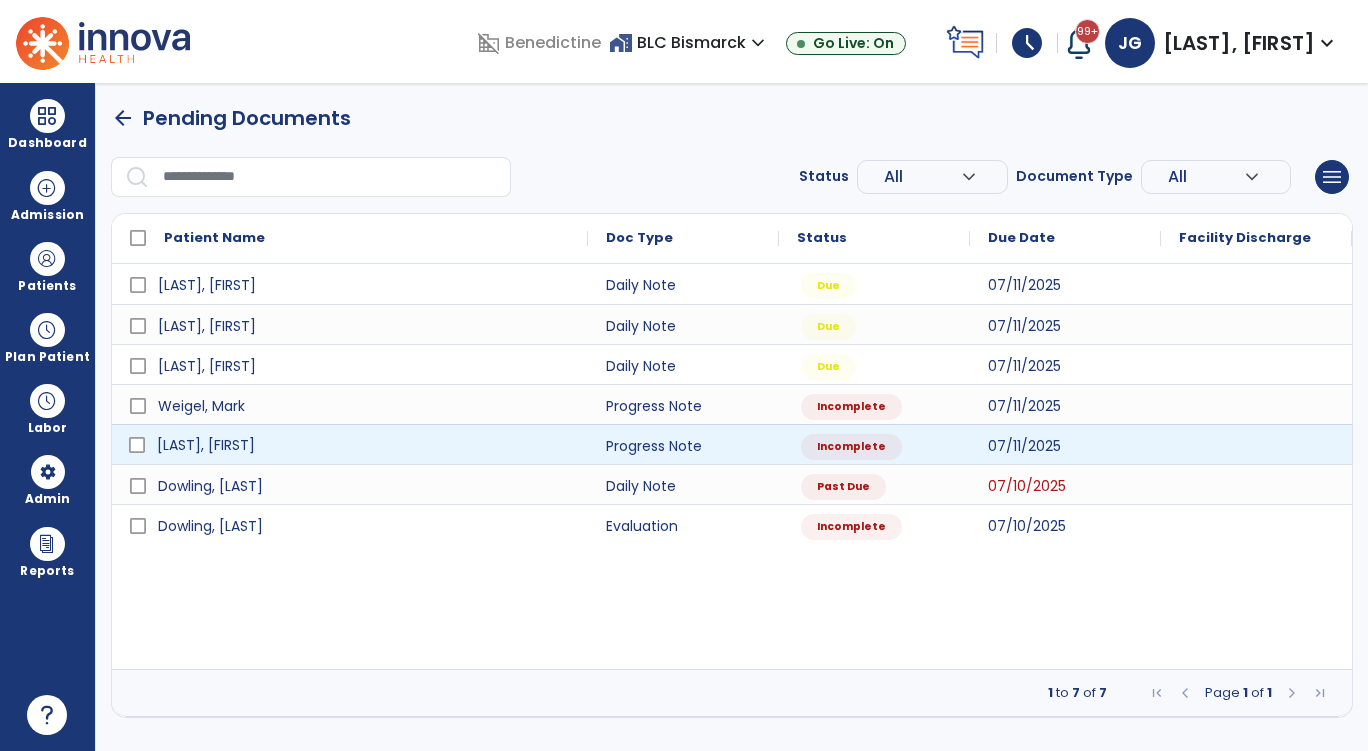 click on "[LAST], [FIRST]" at bounding box center (206, 445) 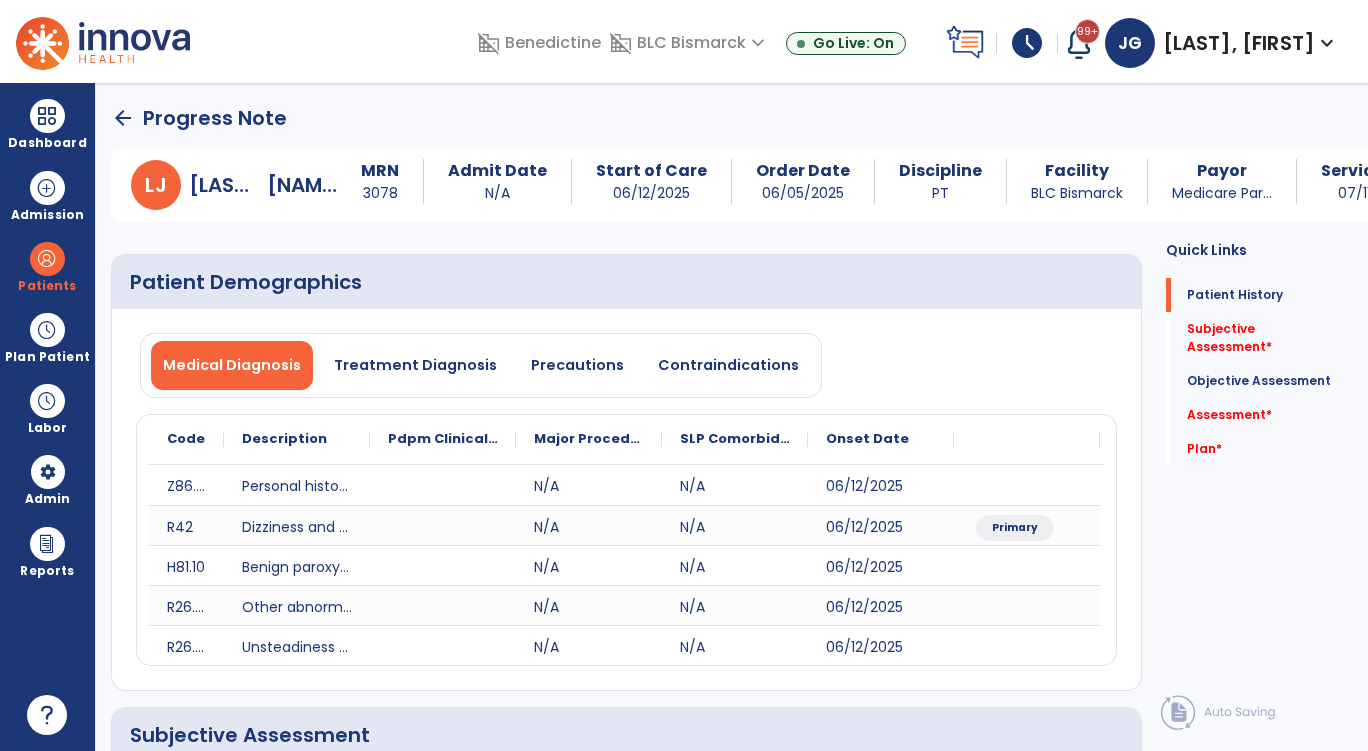 click on "arrow_back" 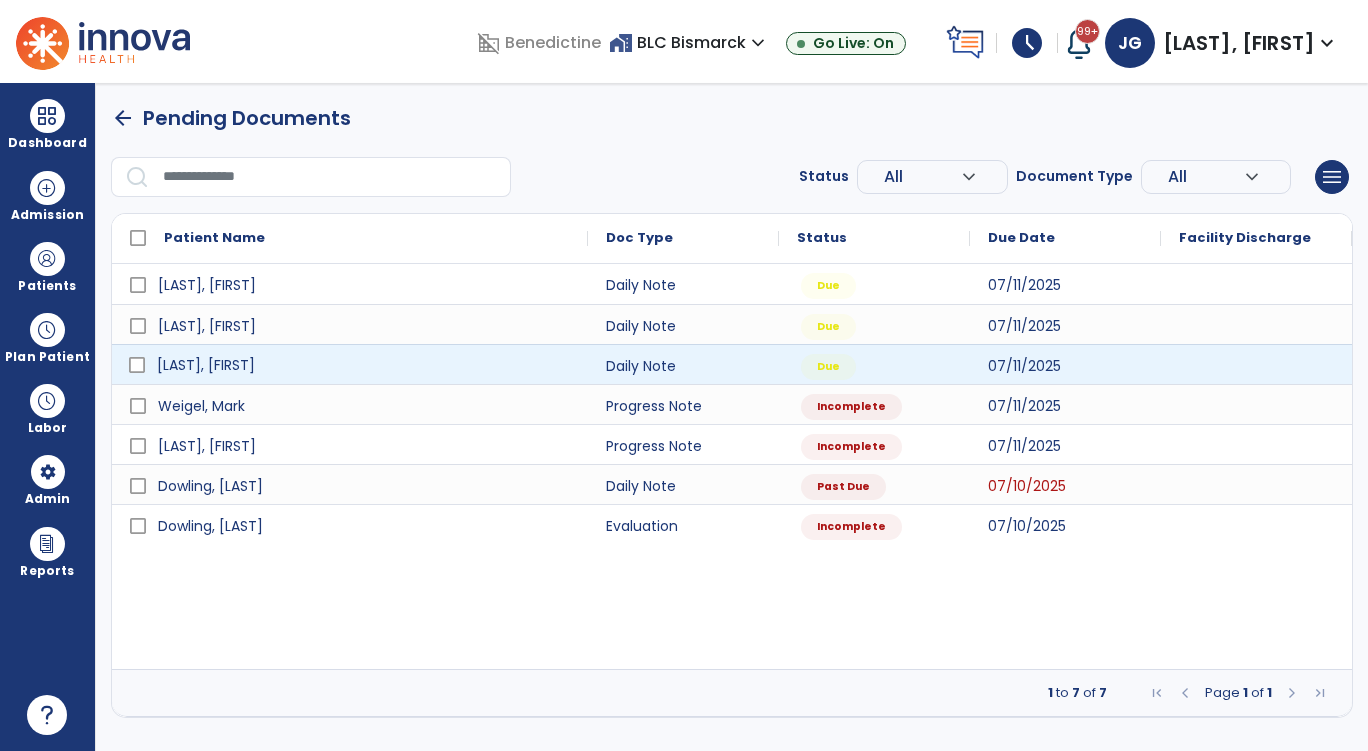click on "[LAST], [FIRST]" at bounding box center (206, 365) 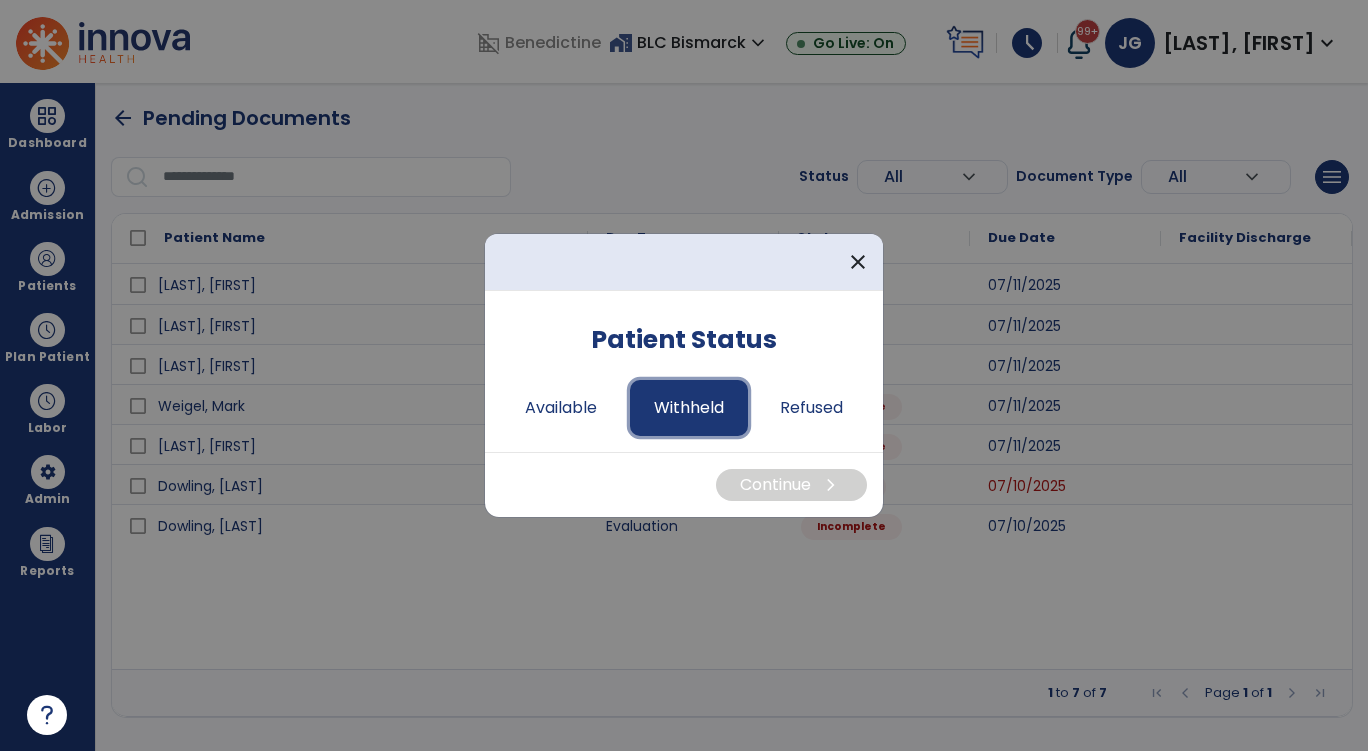 click on "Withheld" at bounding box center [689, 408] 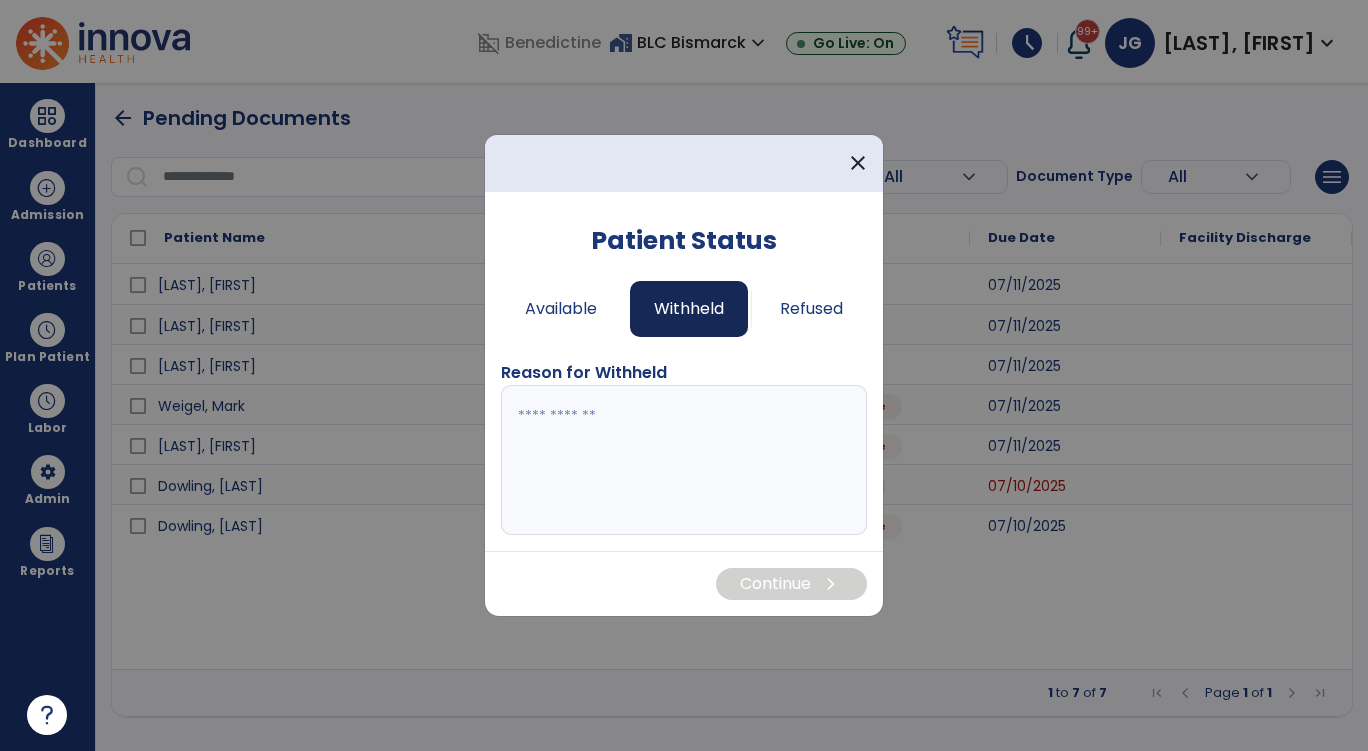 click at bounding box center [684, 460] 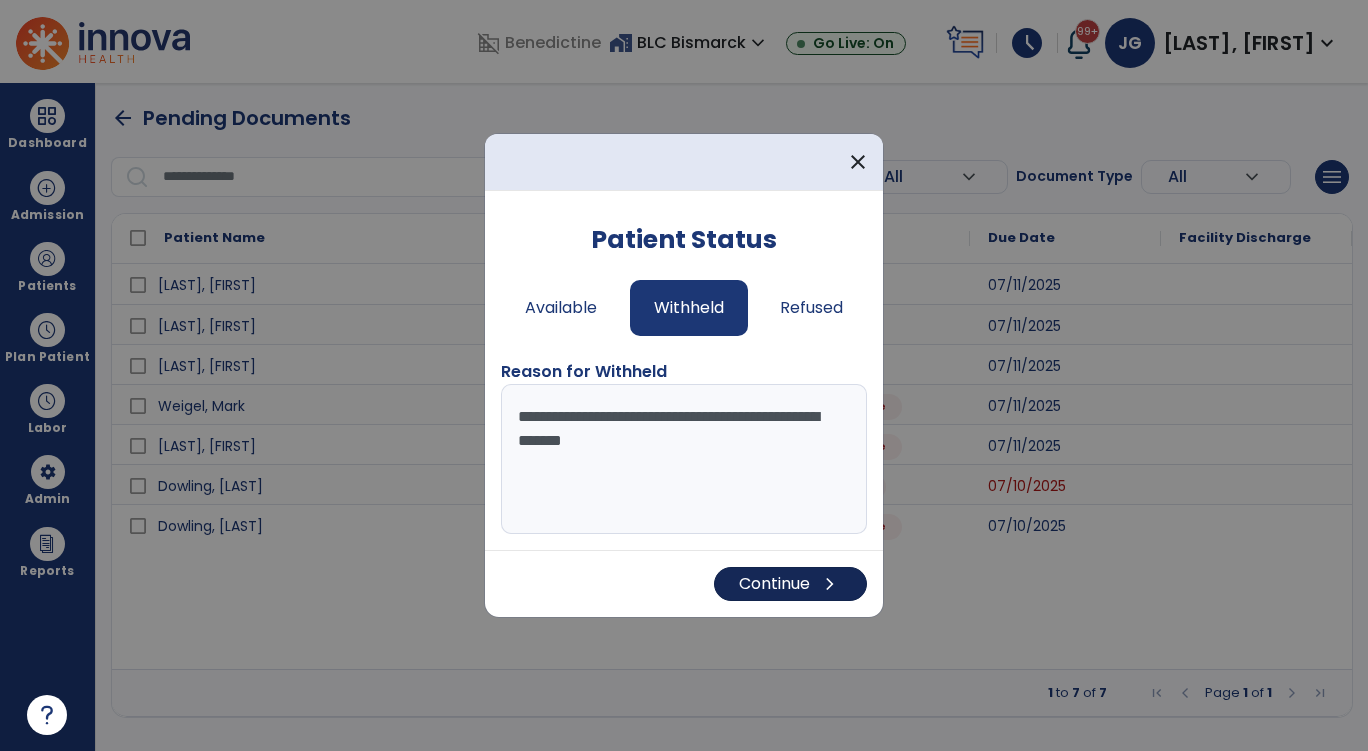 type on "**********" 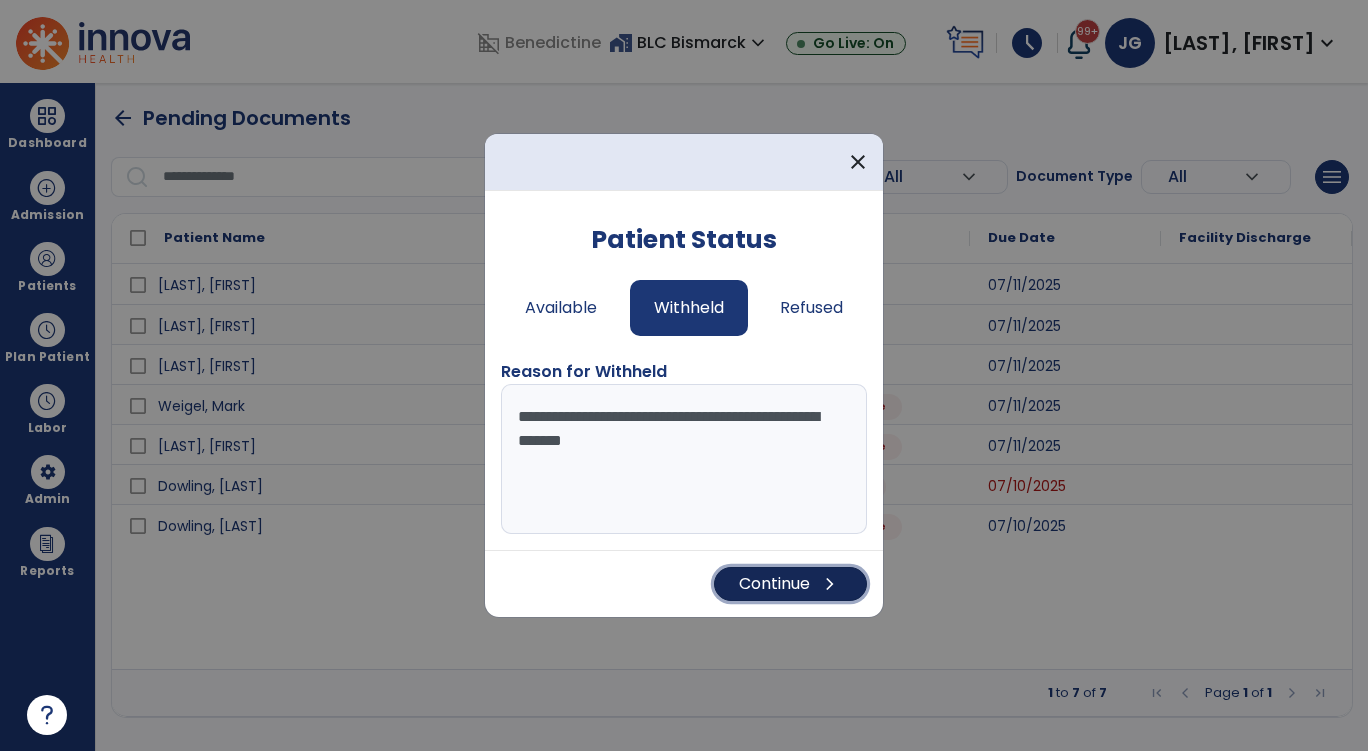 click on "chevron_right" at bounding box center [830, 584] 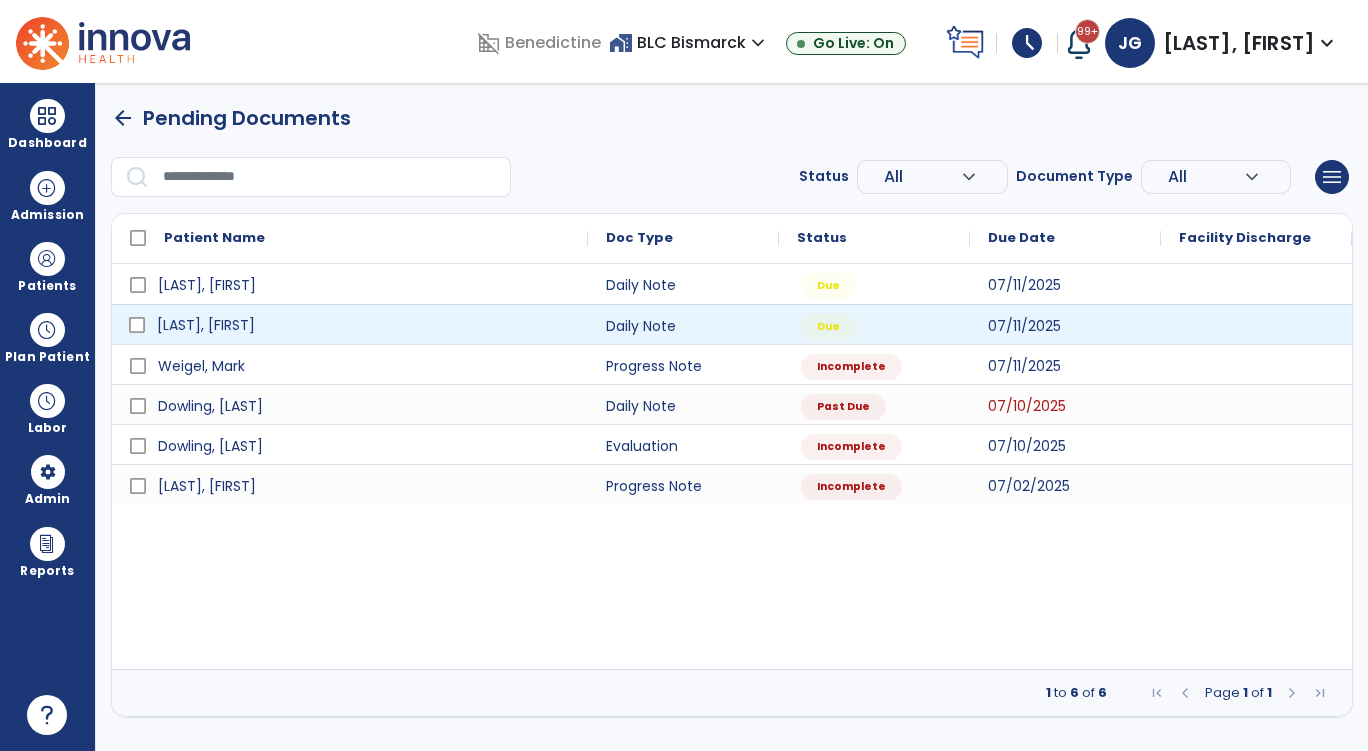 click on "[LAST], [FIRST]" at bounding box center [206, 325] 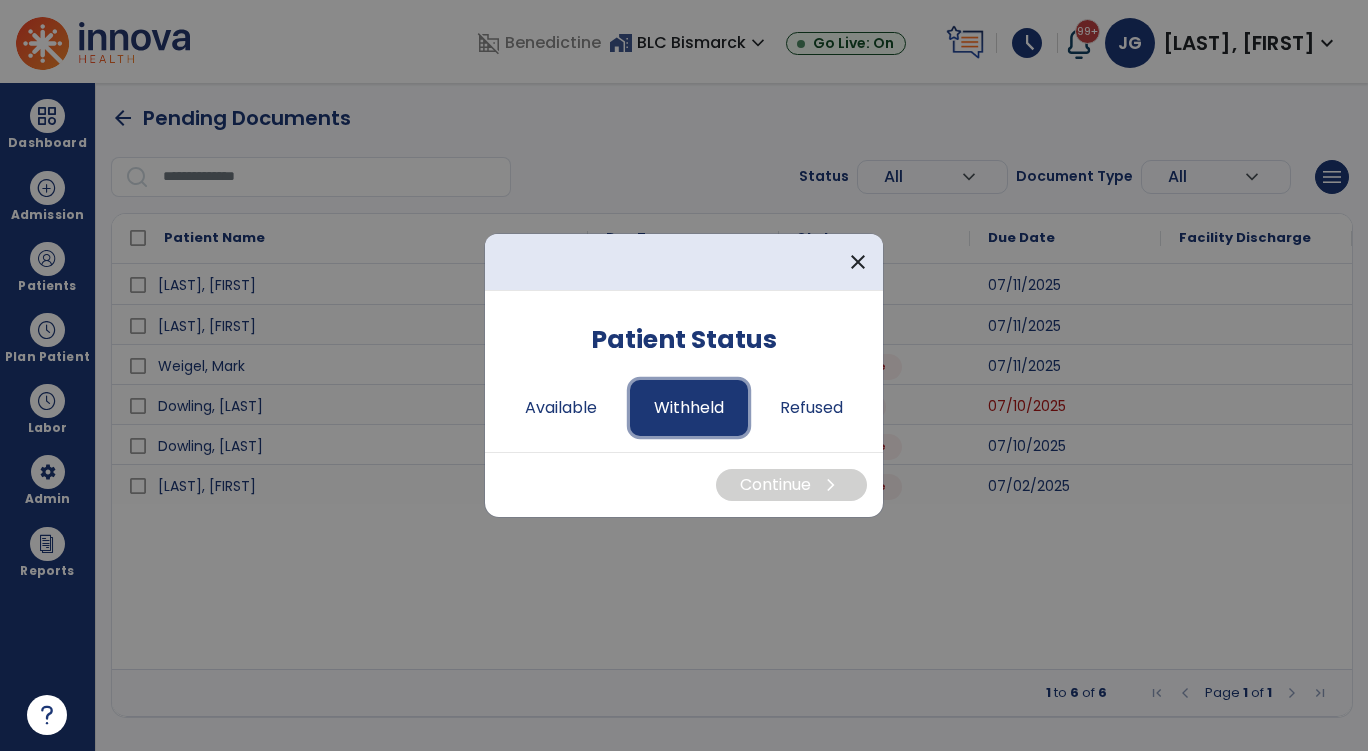 click on "Withheld" at bounding box center (689, 408) 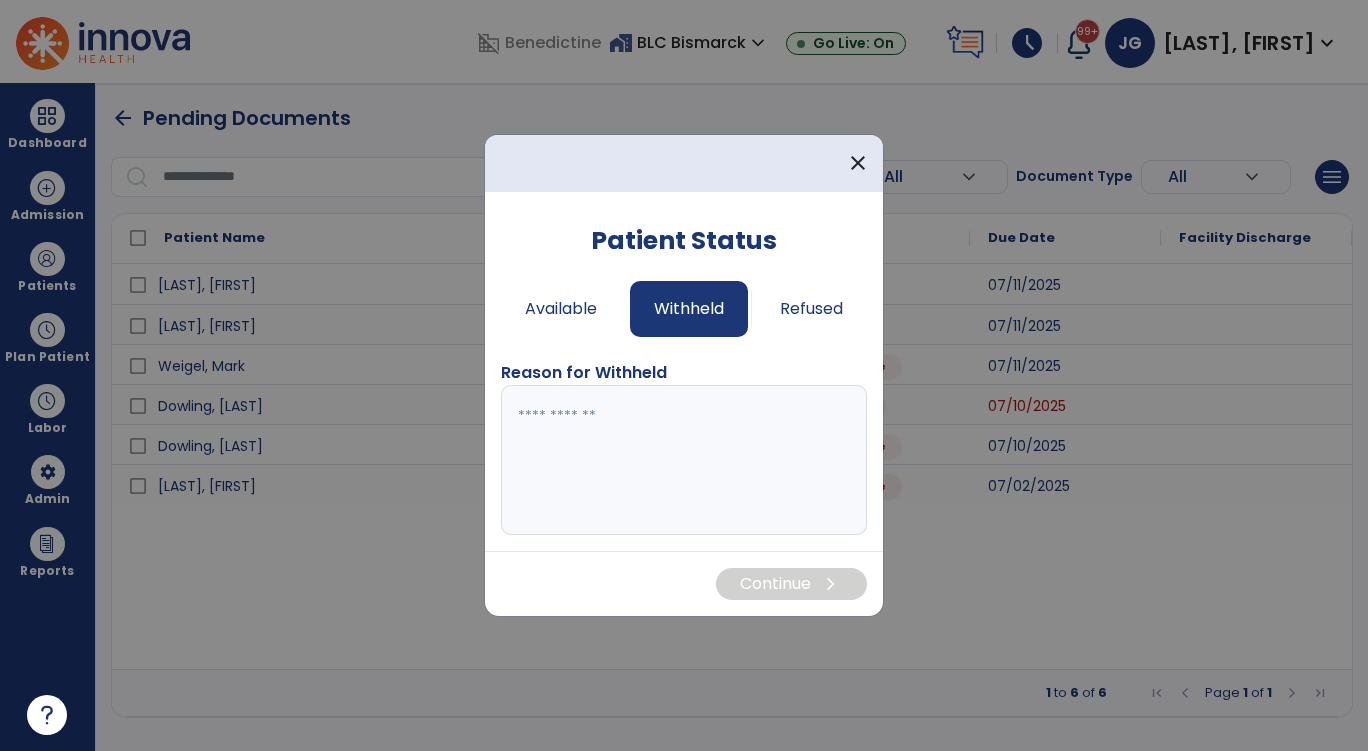 click at bounding box center [684, 460] 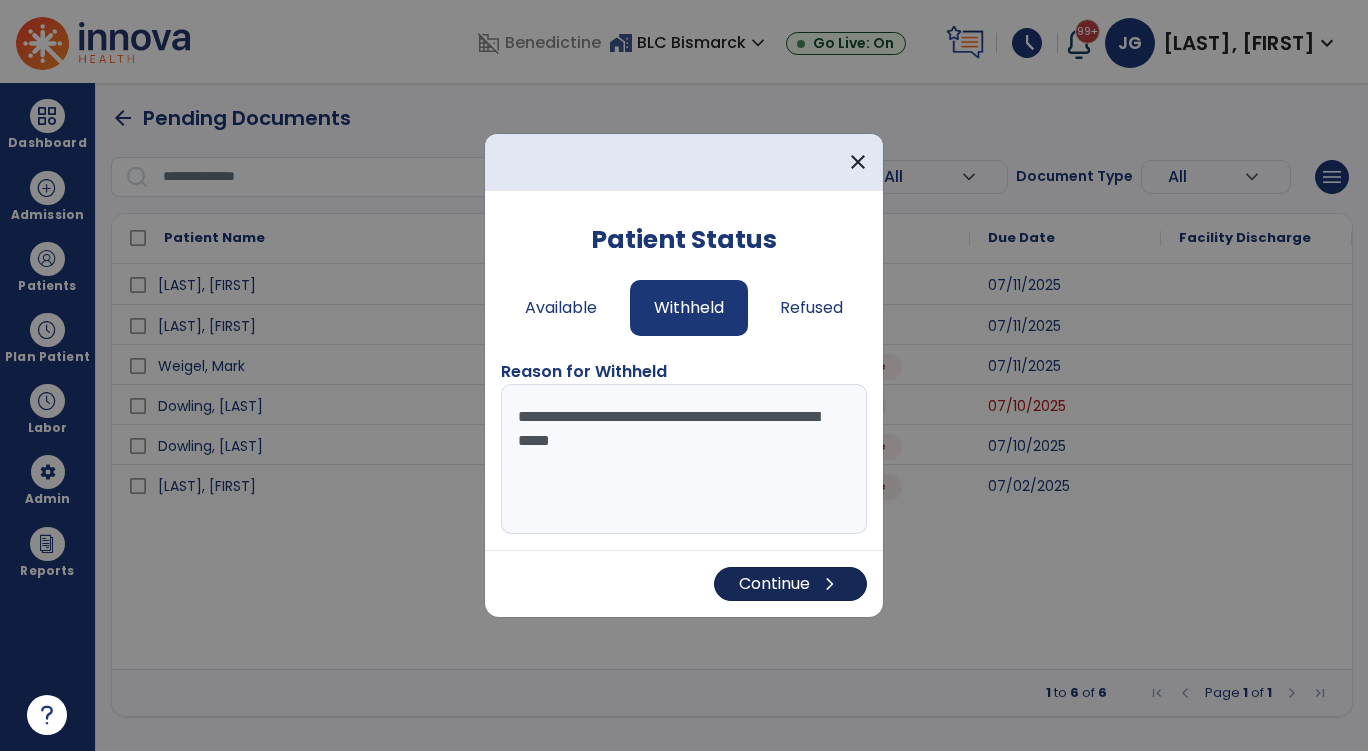 type on "**********" 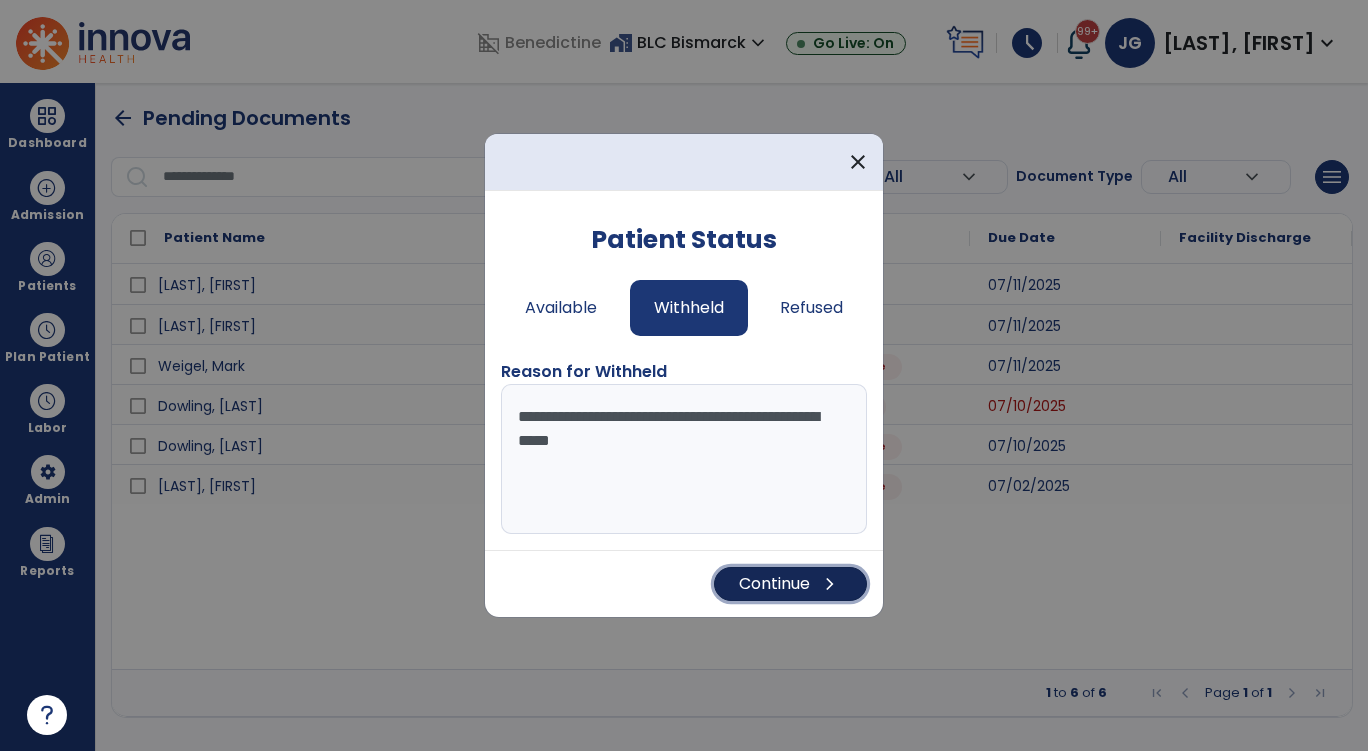 click on "Continue   chevron_right" at bounding box center (790, 584) 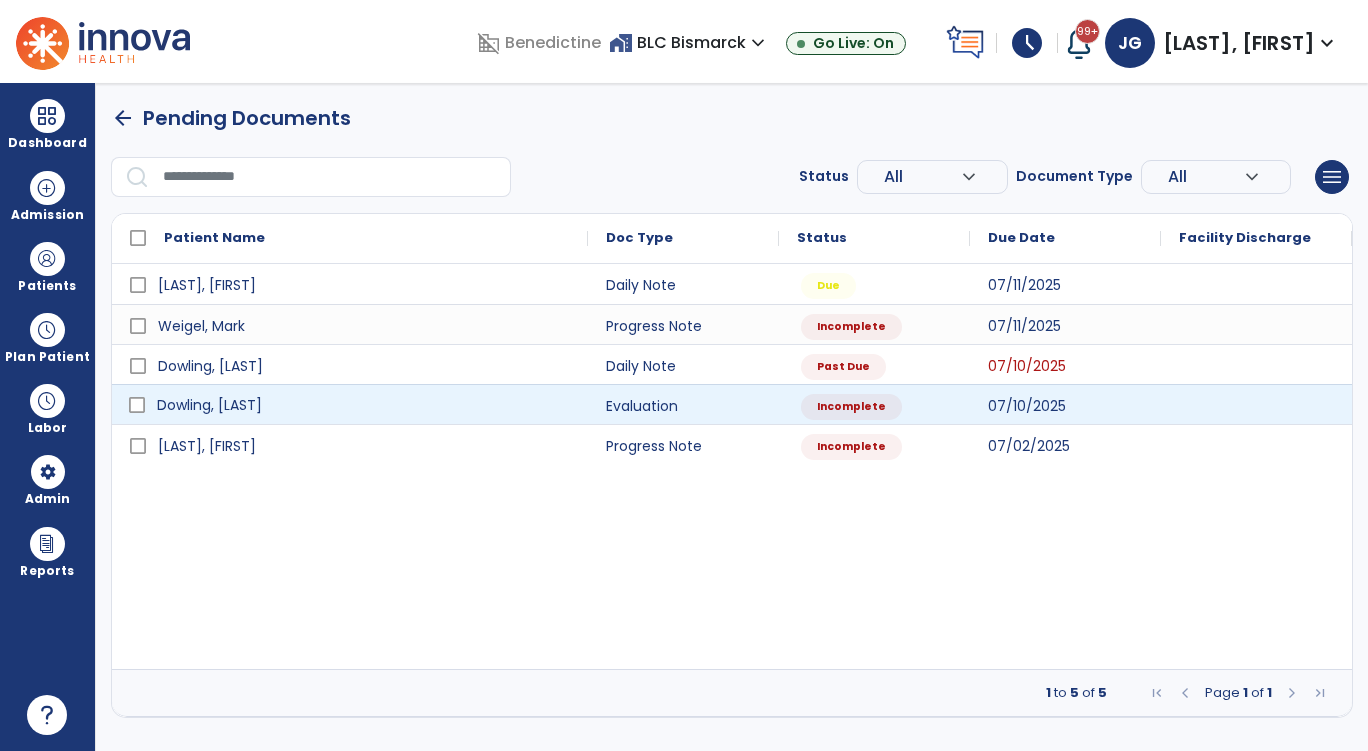 click on "Dowling, [LAST]" at bounding box center (209, 405) 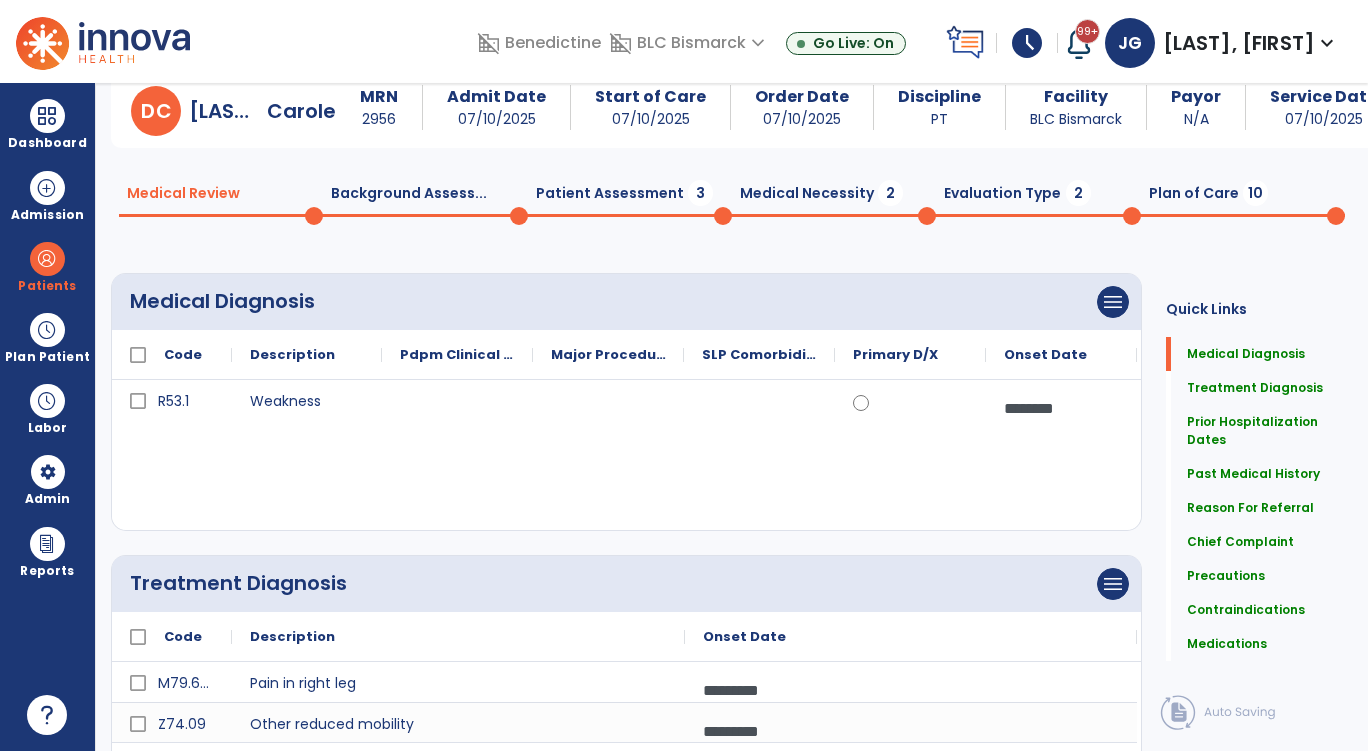 scroll, scrollTop: 0, scrollLeft: 0, axis: both 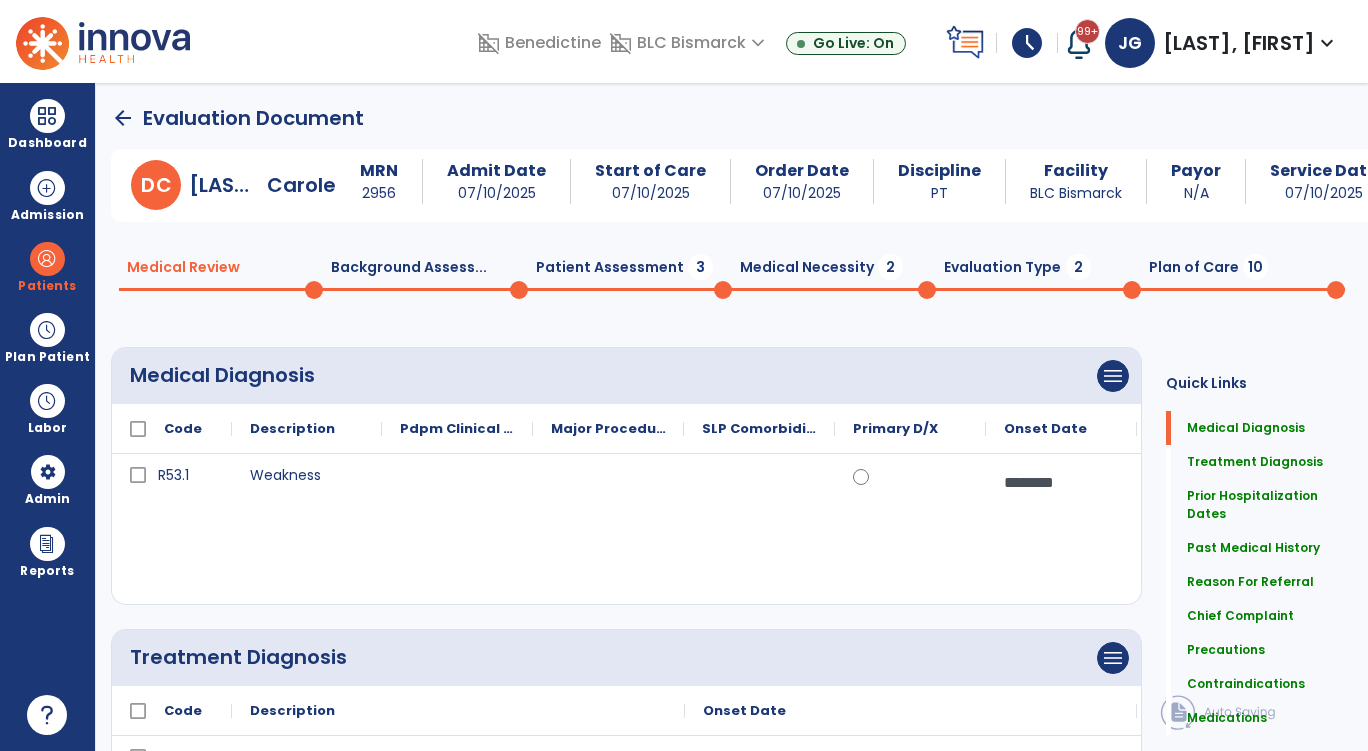 click on "Patient Assessment  3" 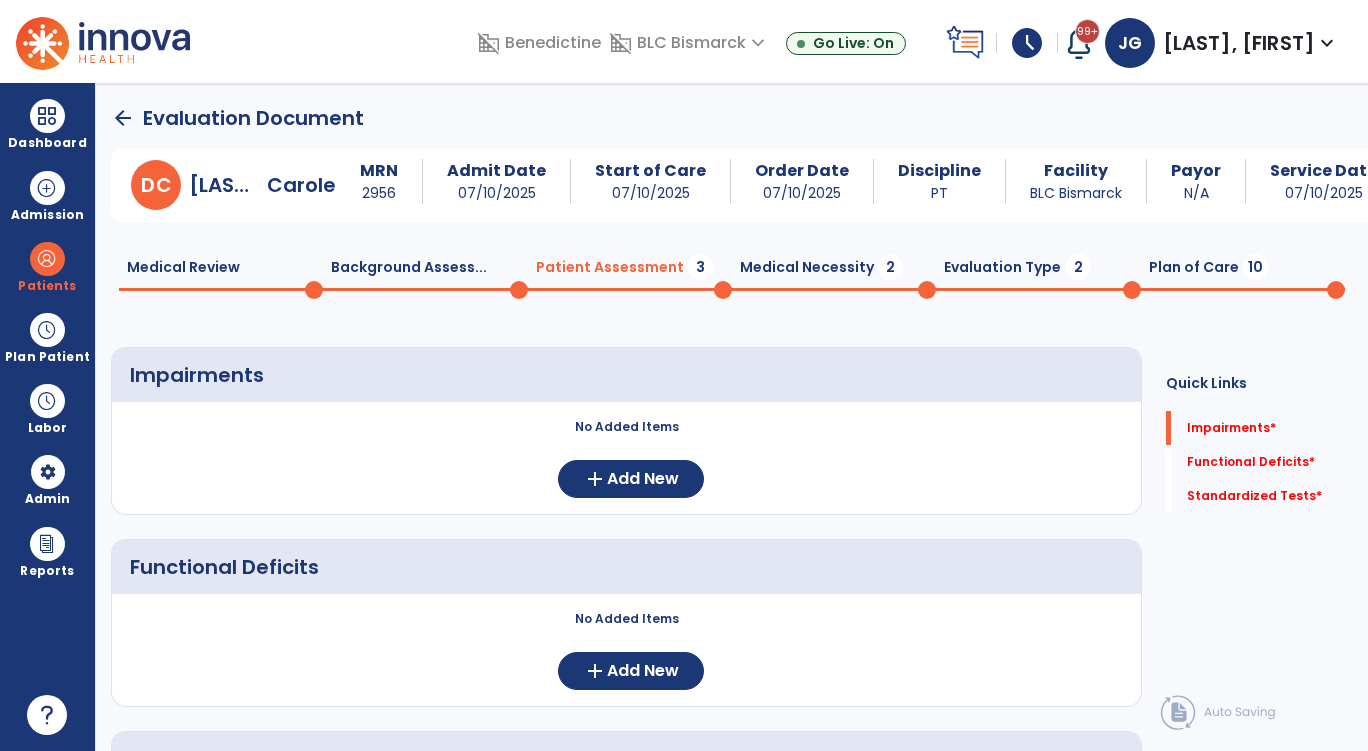 click on "Background Assess...  0" 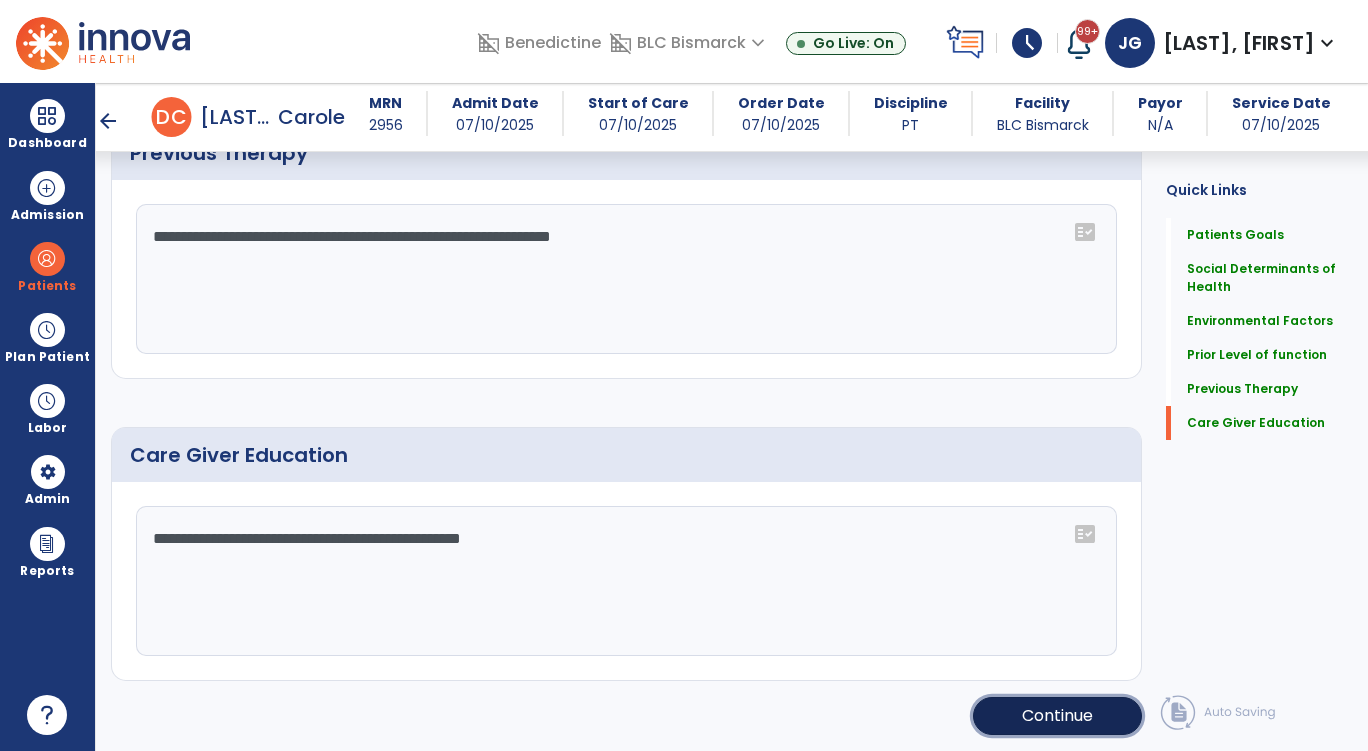 click on "Continue" 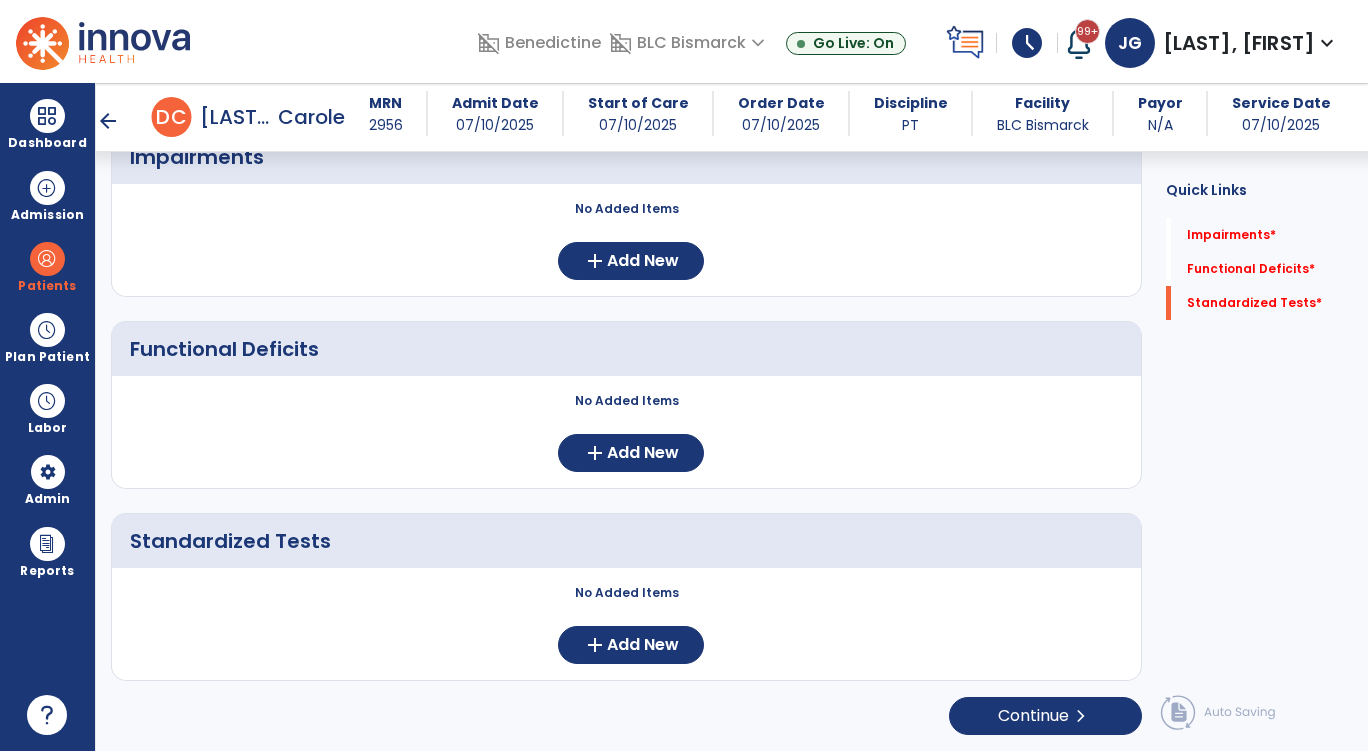 scroll, scrollTop: 0, scrollLeft: 0, axis: both 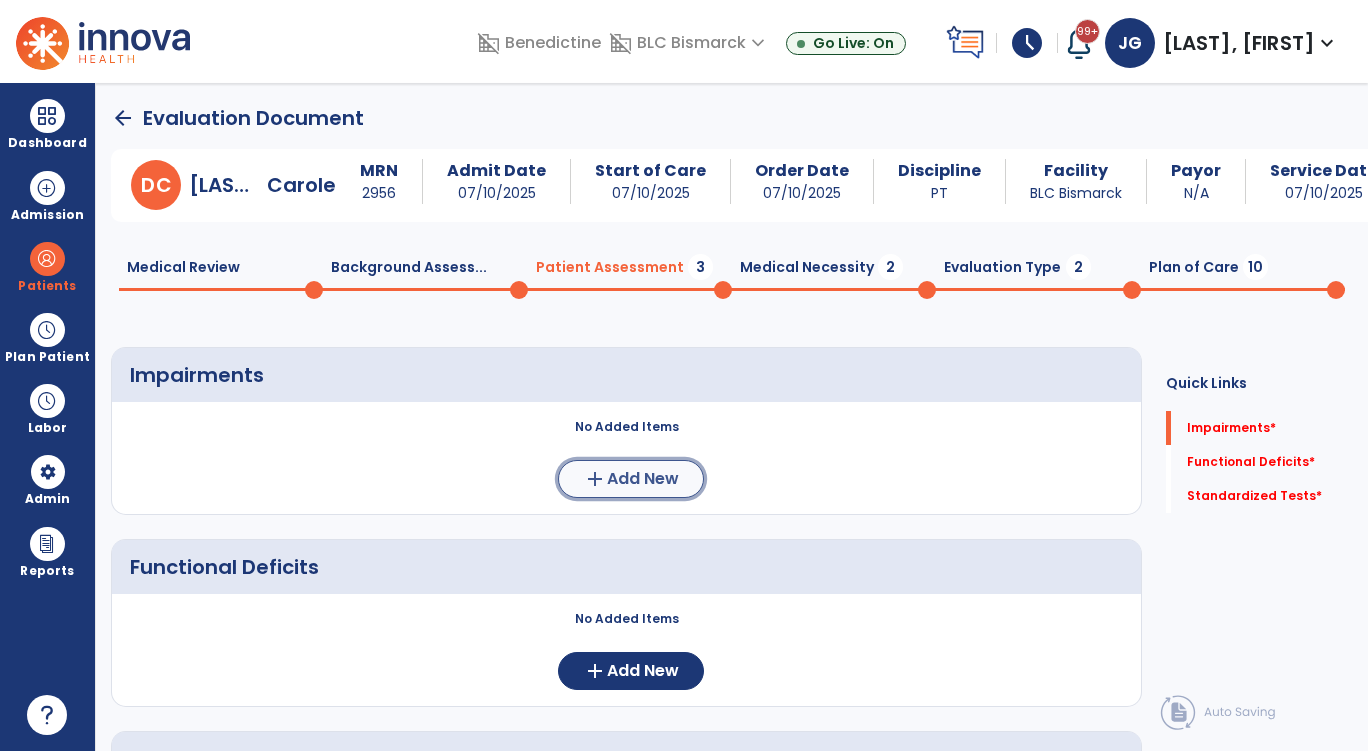 click on "Add New" 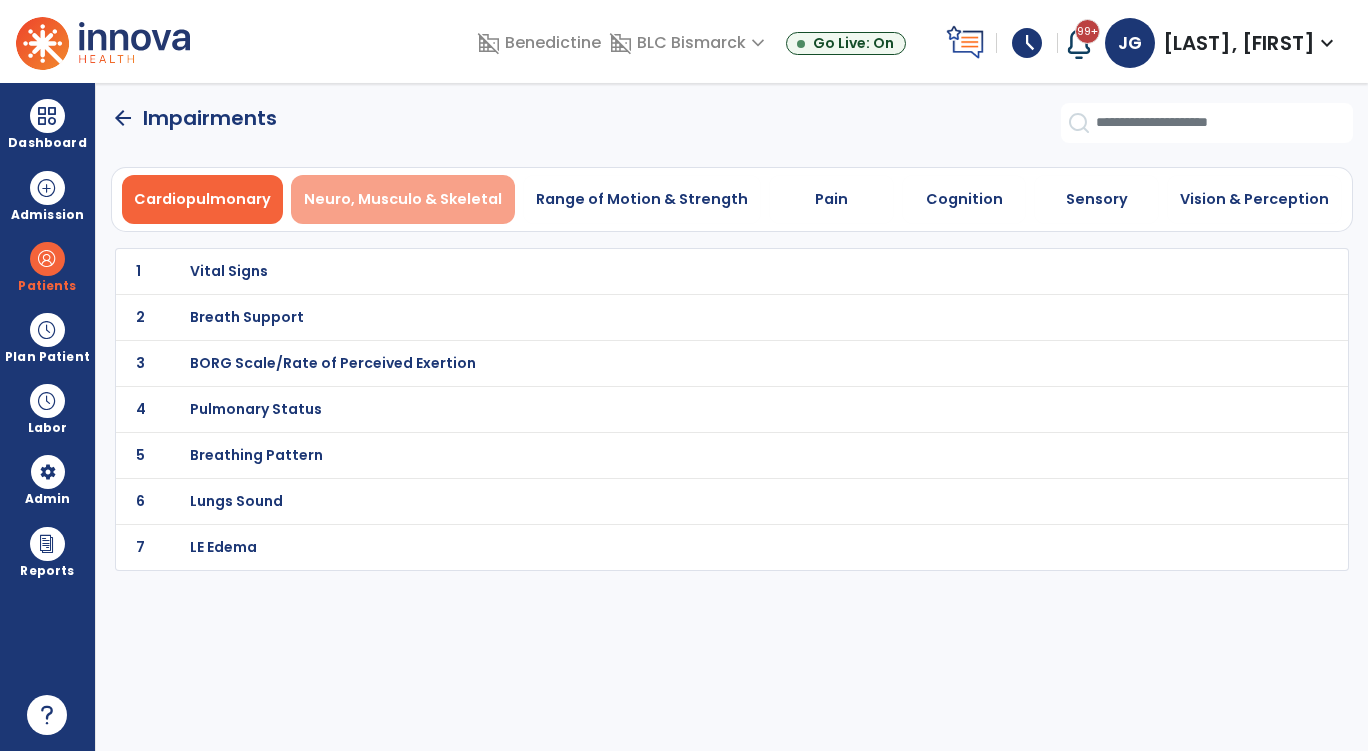 click on "Neuro, Musculo & Skeletal" at bounding box center (403, 199) 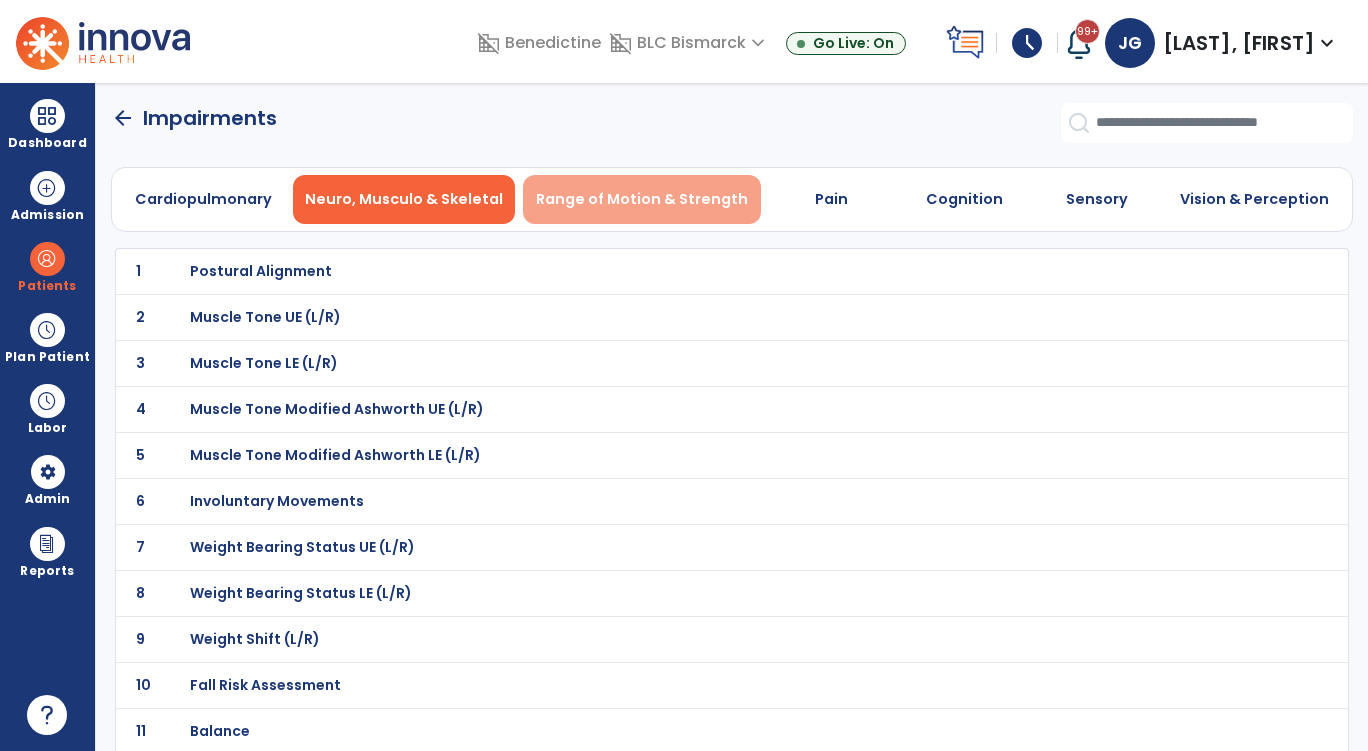 click on "Range of Motion & Strength" at bounding box center (642, 199) 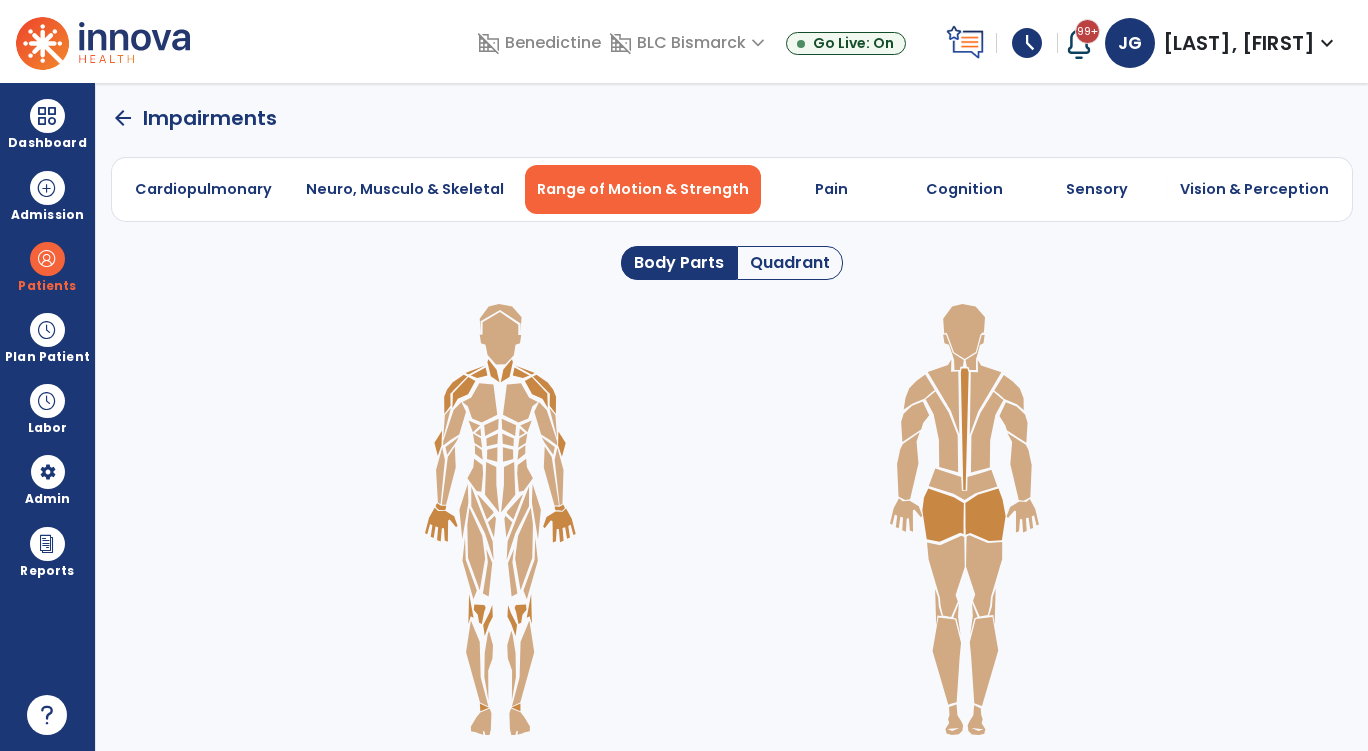 click on "Quadrant" 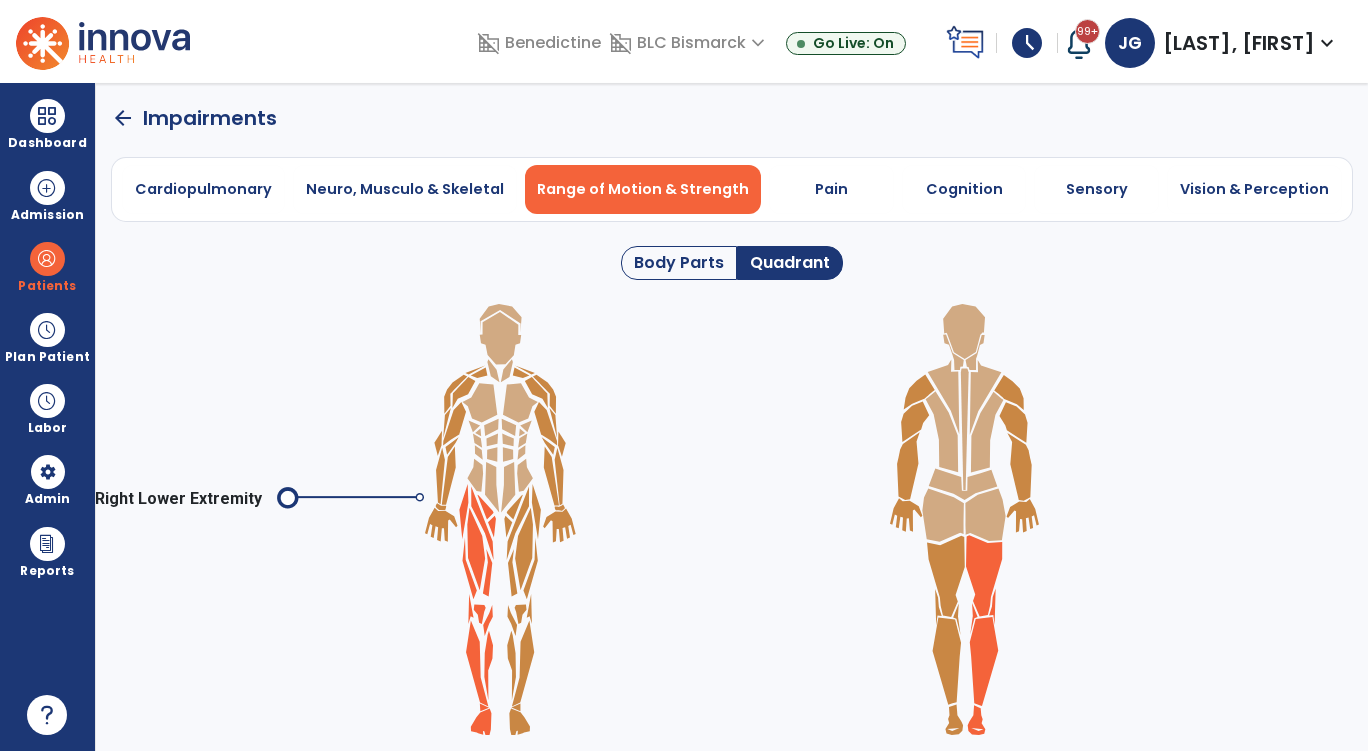 click 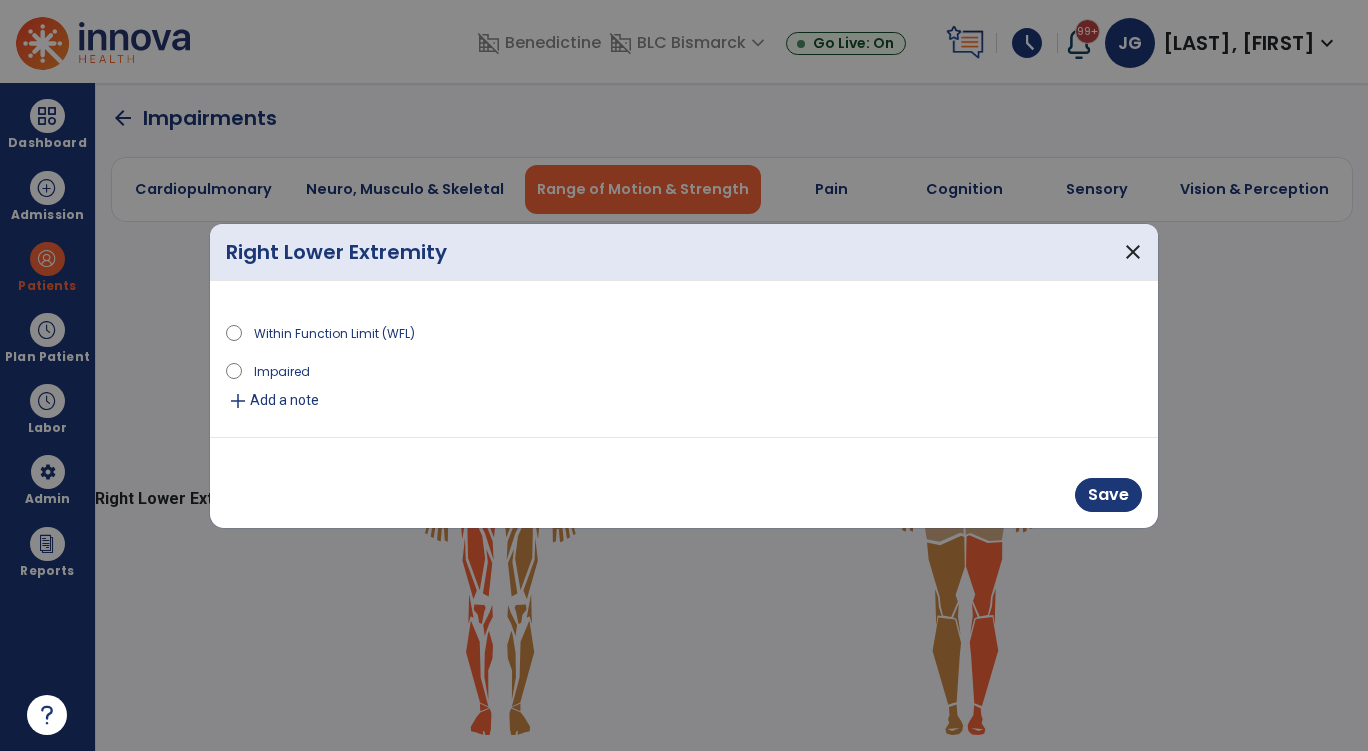 click on "Impaired" at bounding box center (282, 370) 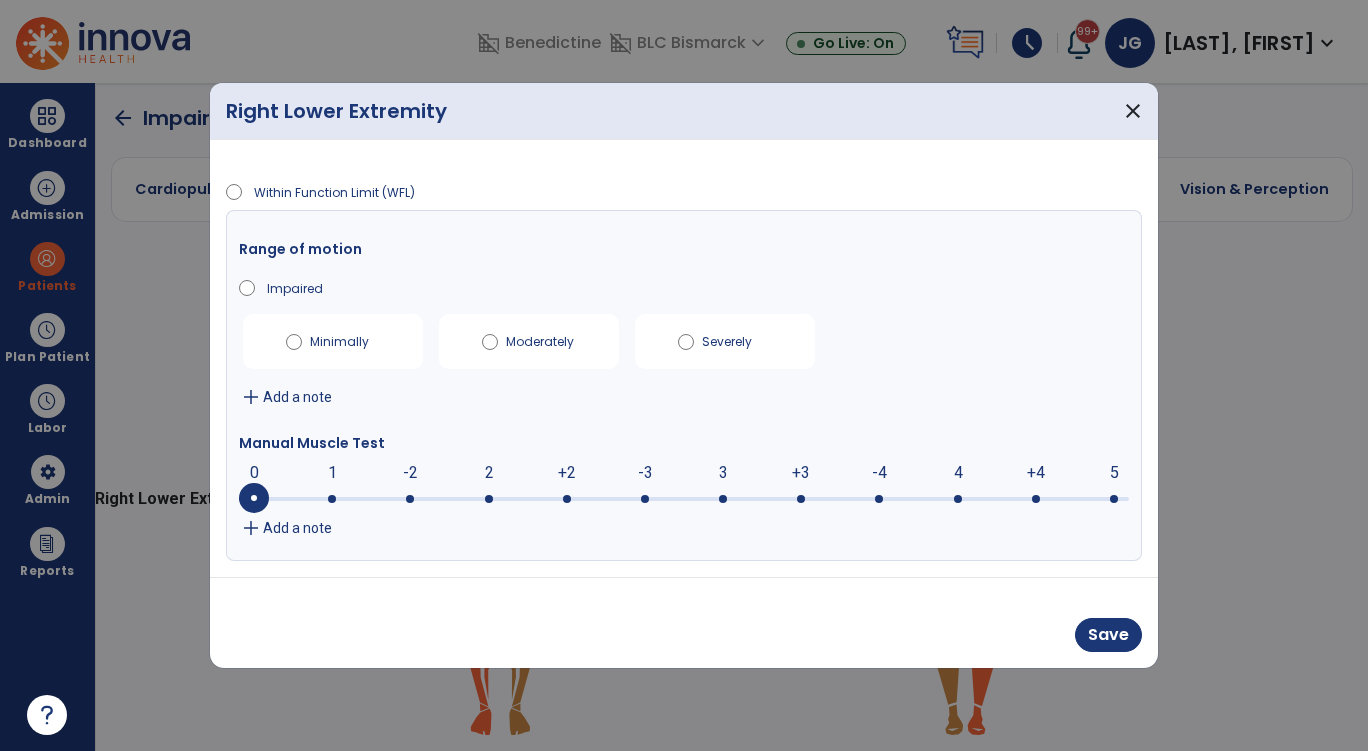 click on "Add a note" at bounding box center [297, 528] 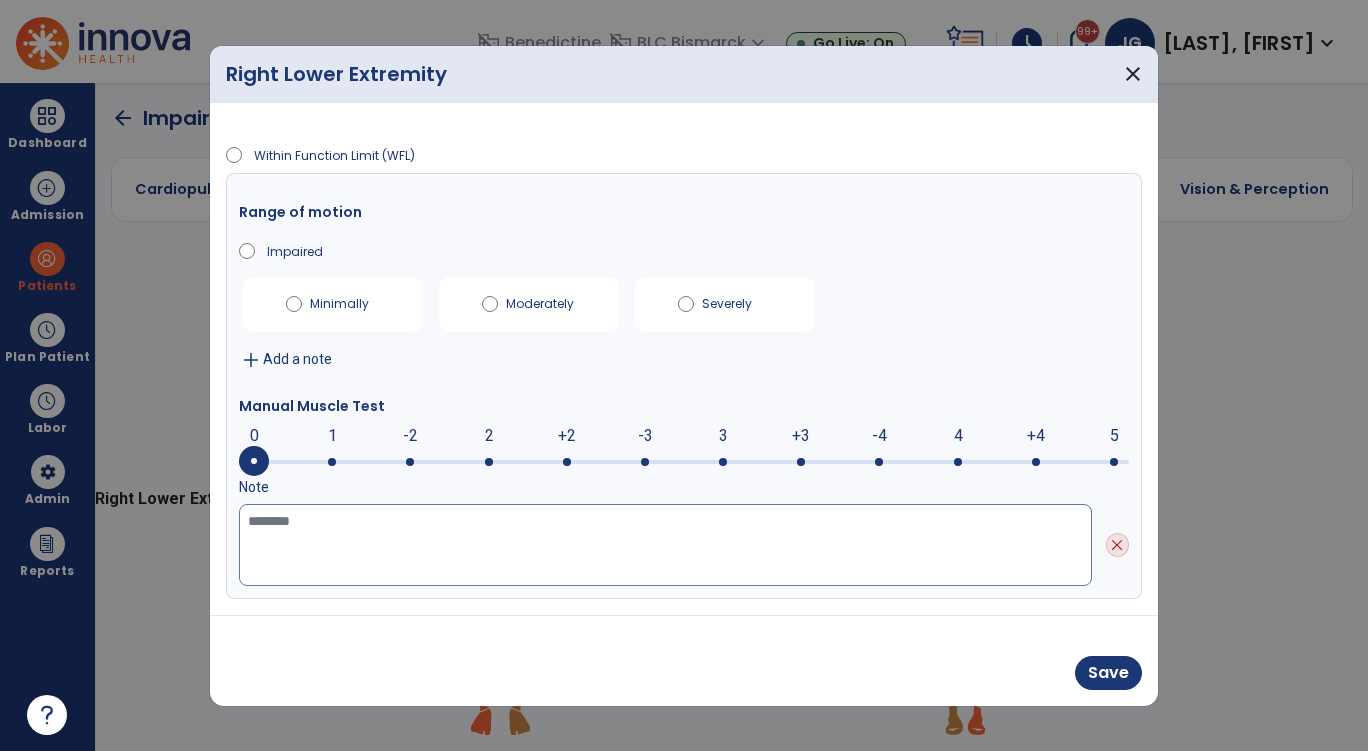 click at bounding box center (665, 545) 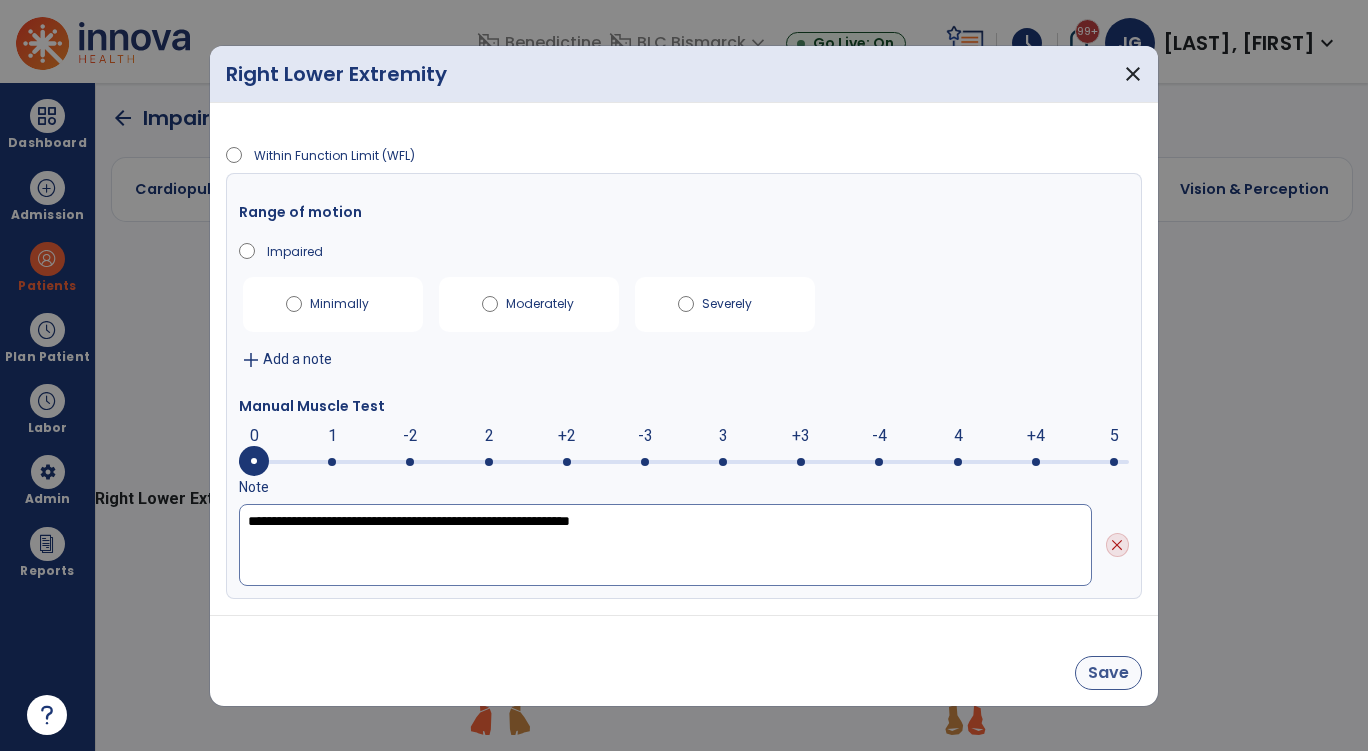 type on "**********" 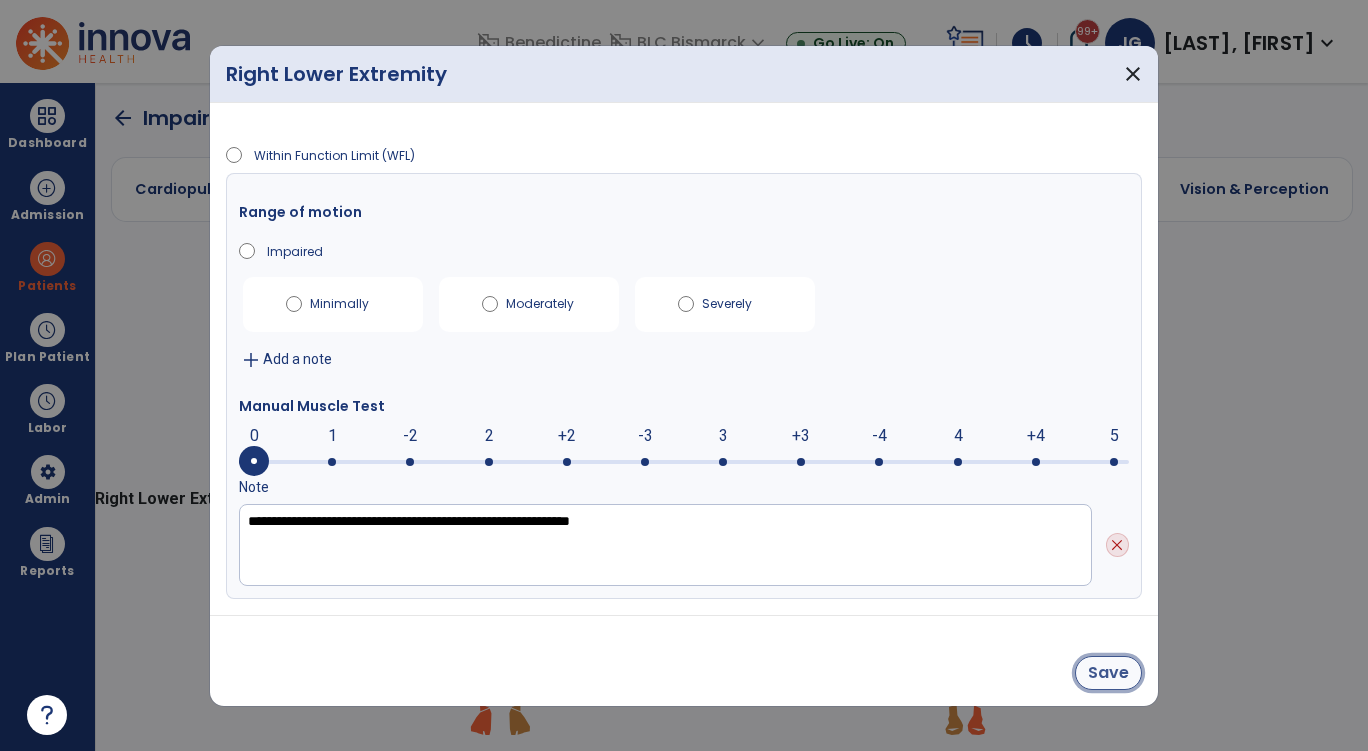 click on "Save" at bounding box center (1108, 673) 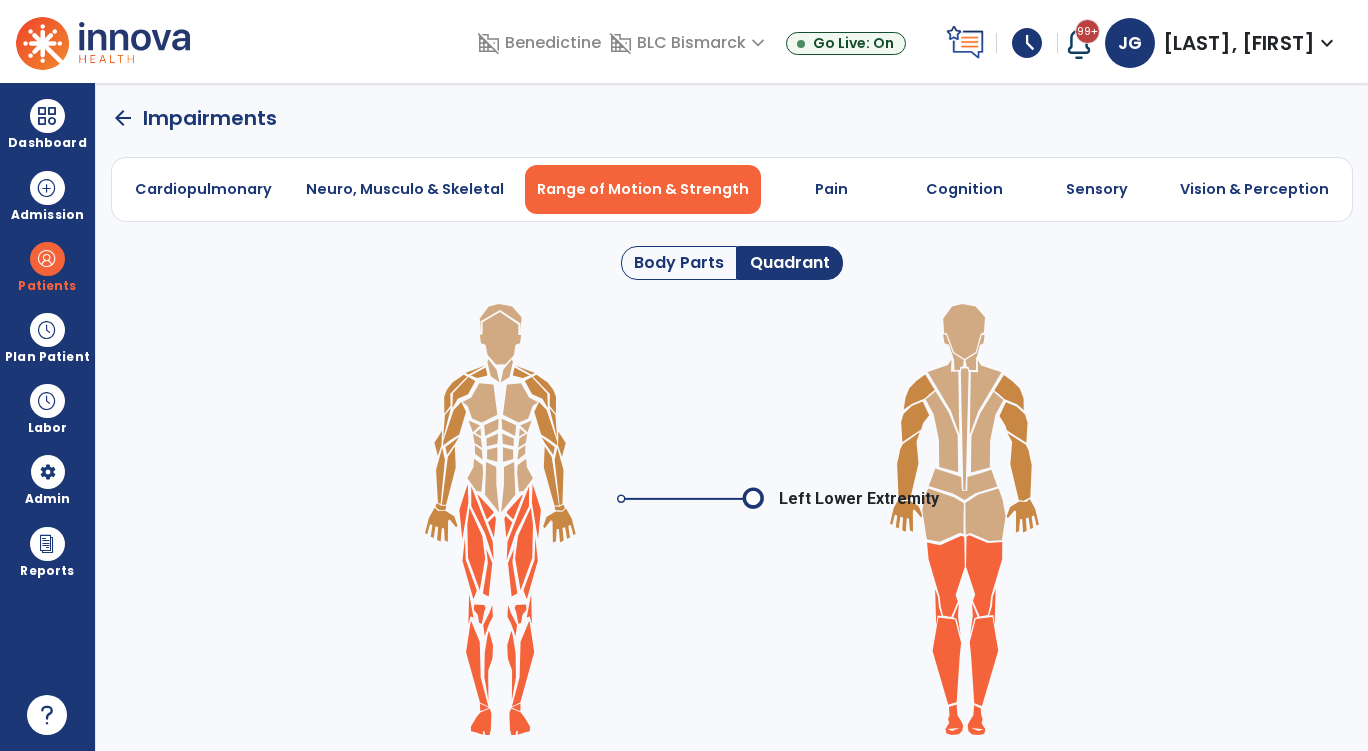 click 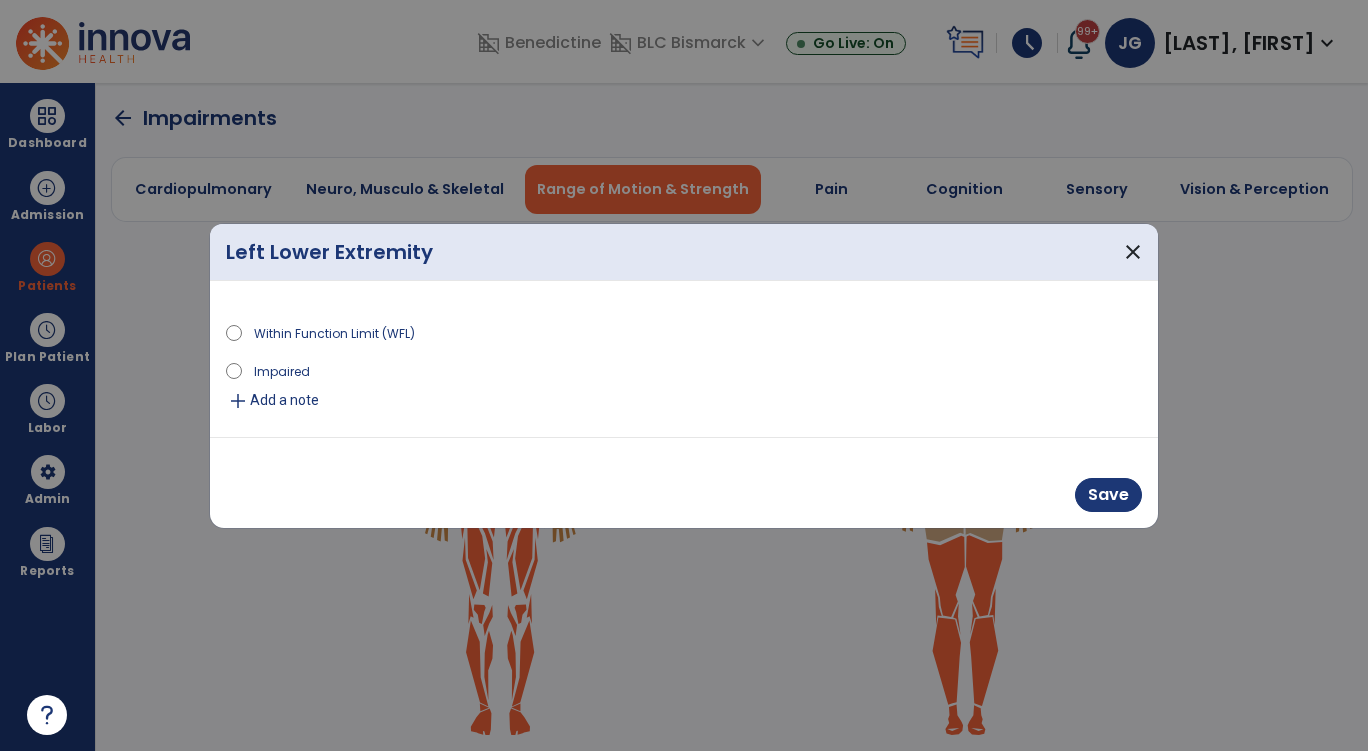 click on "Impaired" at bounding box center [282, 370] 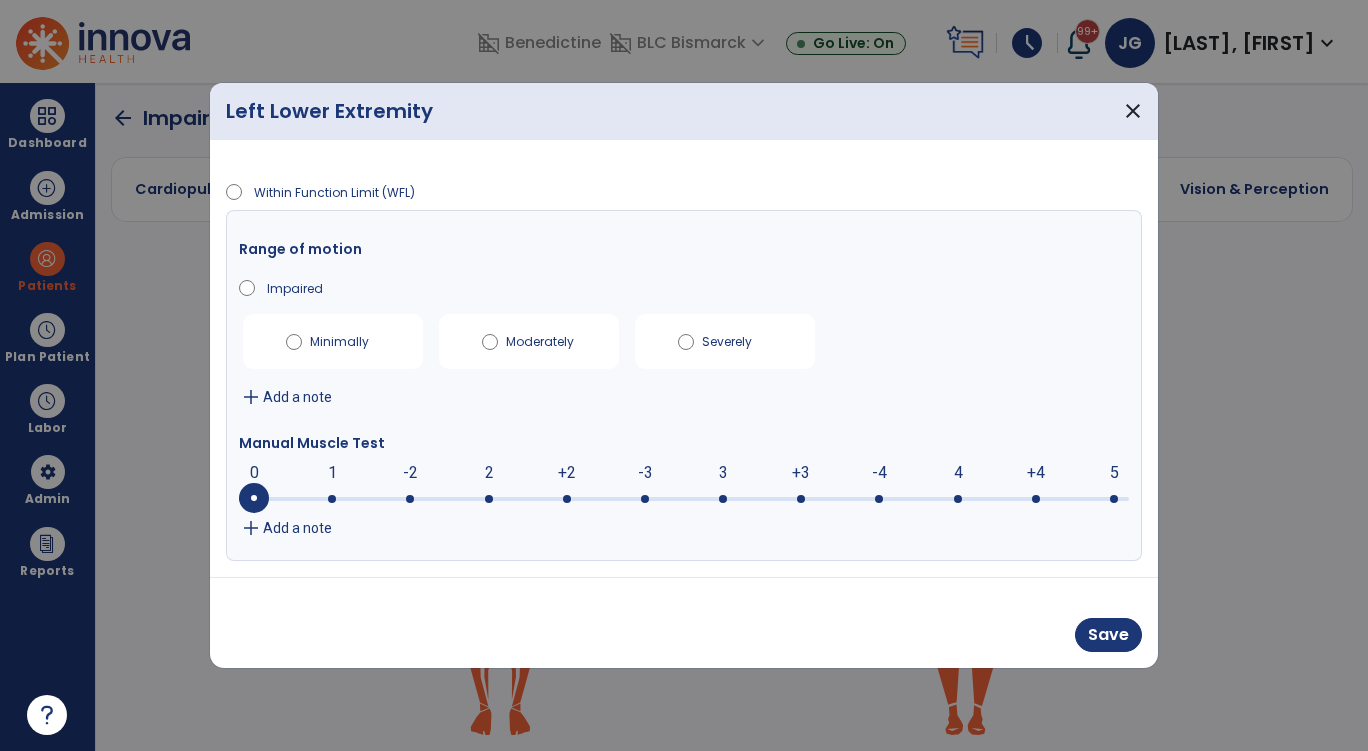 click on "Severely" at bounding box center [725, 341] 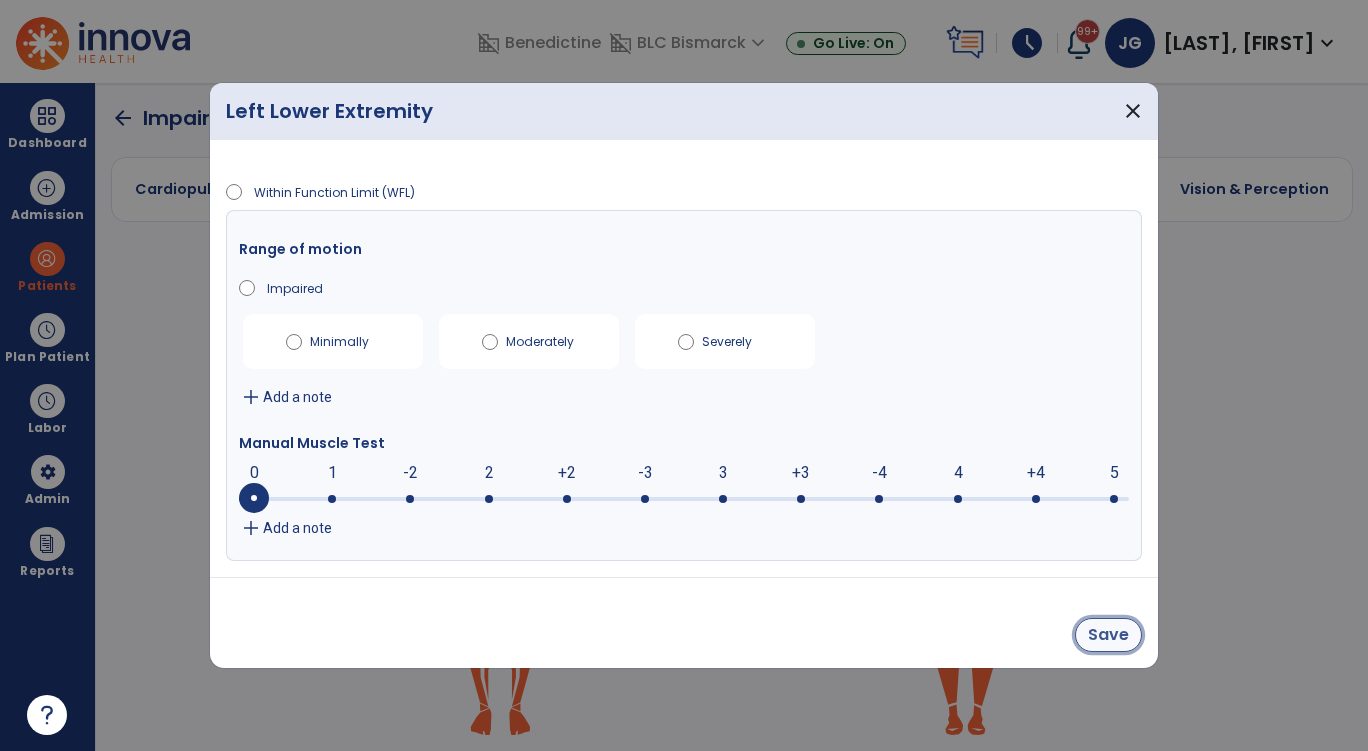 click on "Save" at bounding box center (1108, 635) 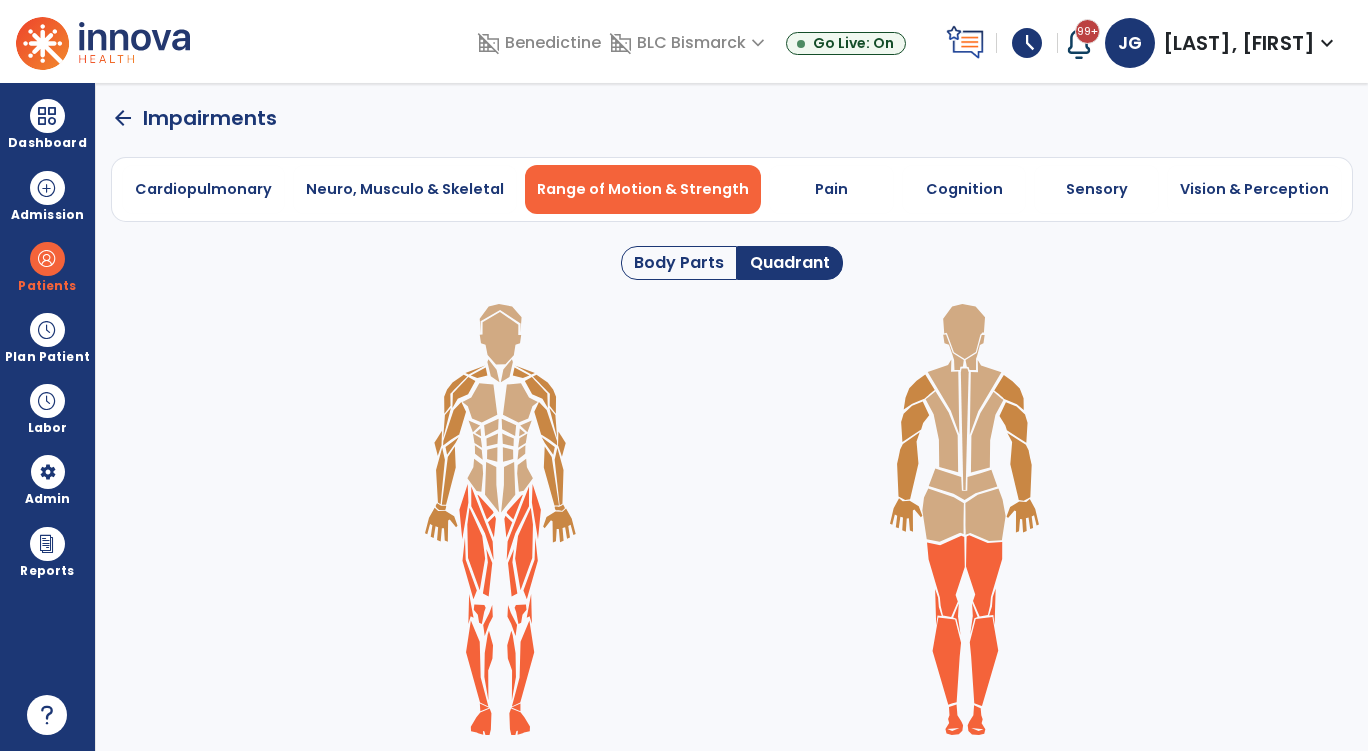 click 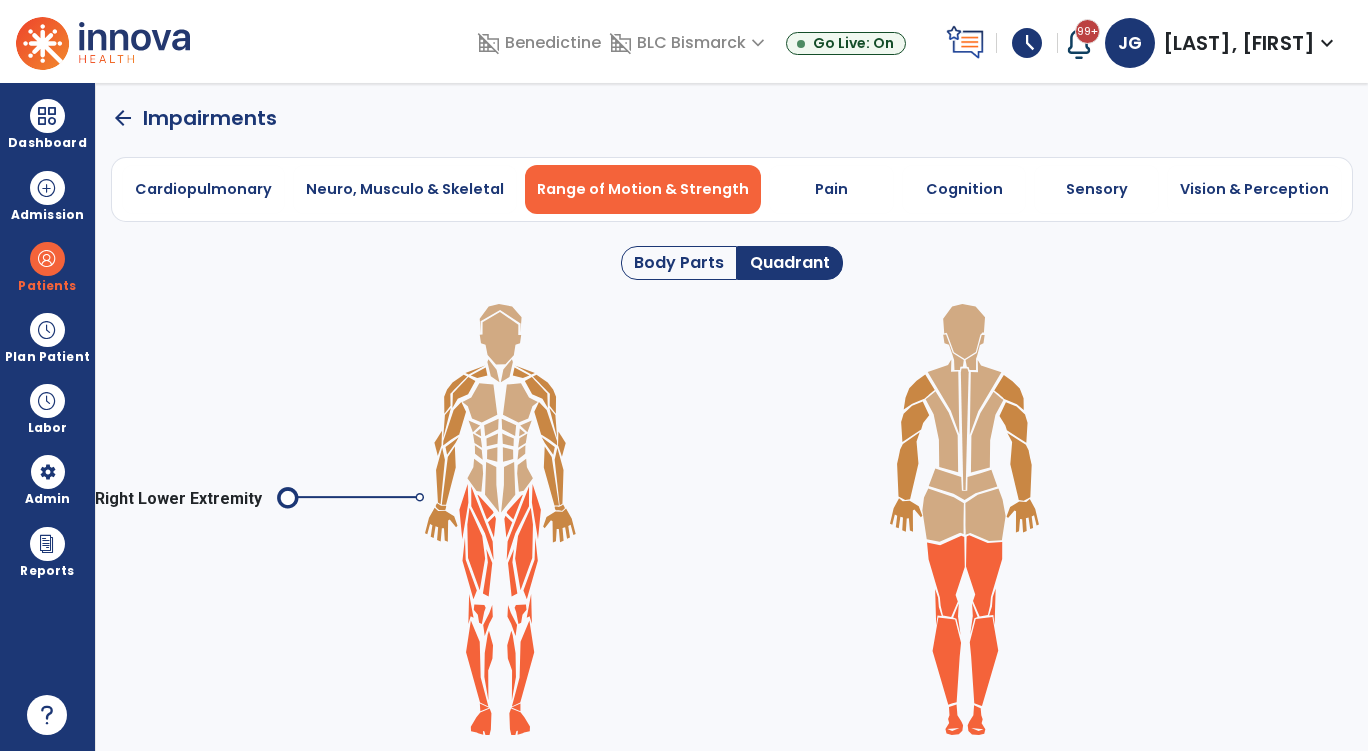 click 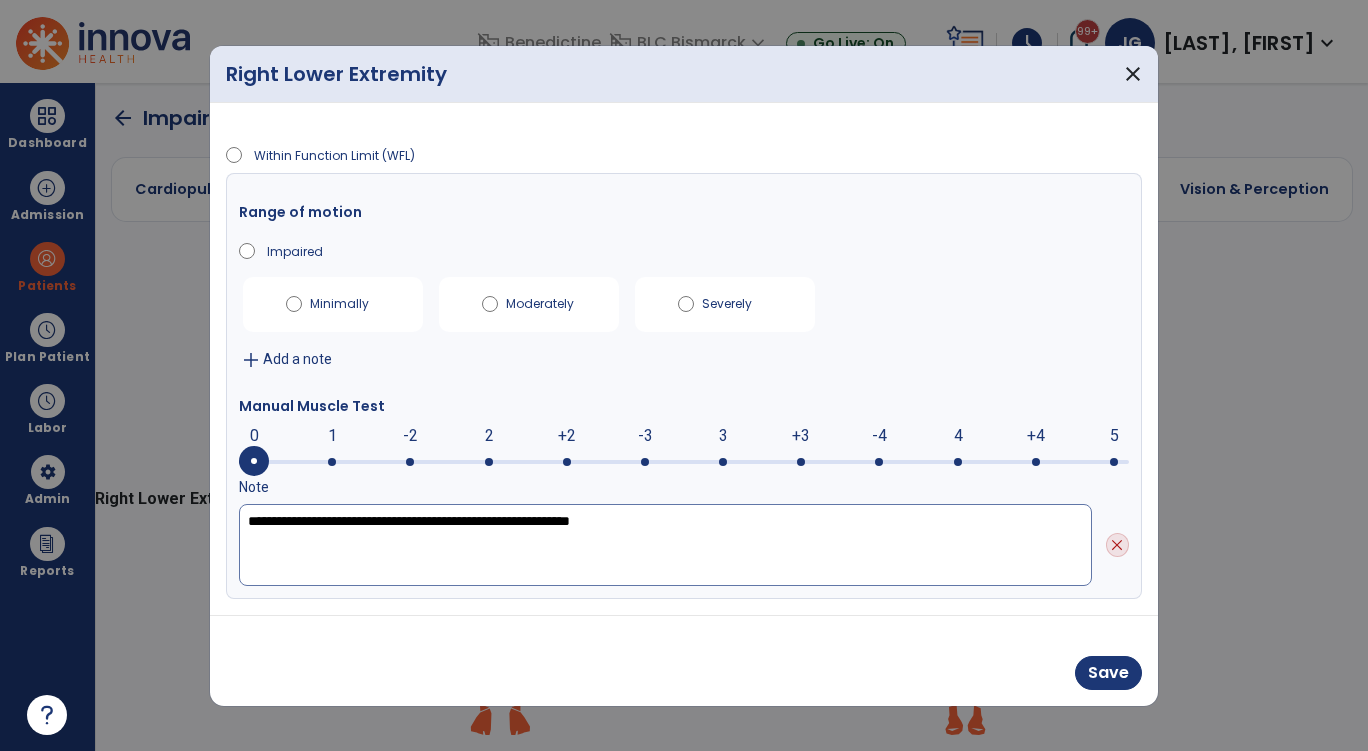 drag, startPoint x: 608, startPoint y: 518, endPoint x: 237, endPoint y: 504, distance: 371.26407 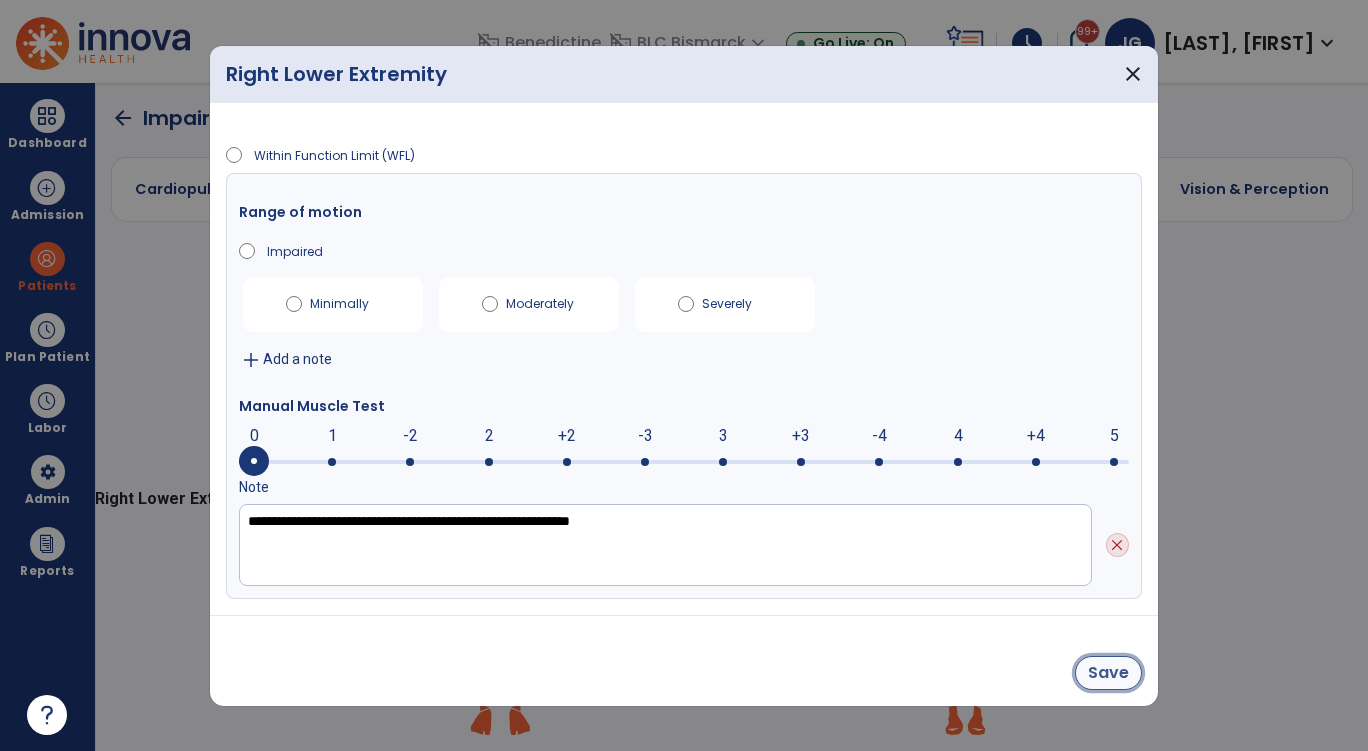 click on "Save" at bounding box center (1108, 673) 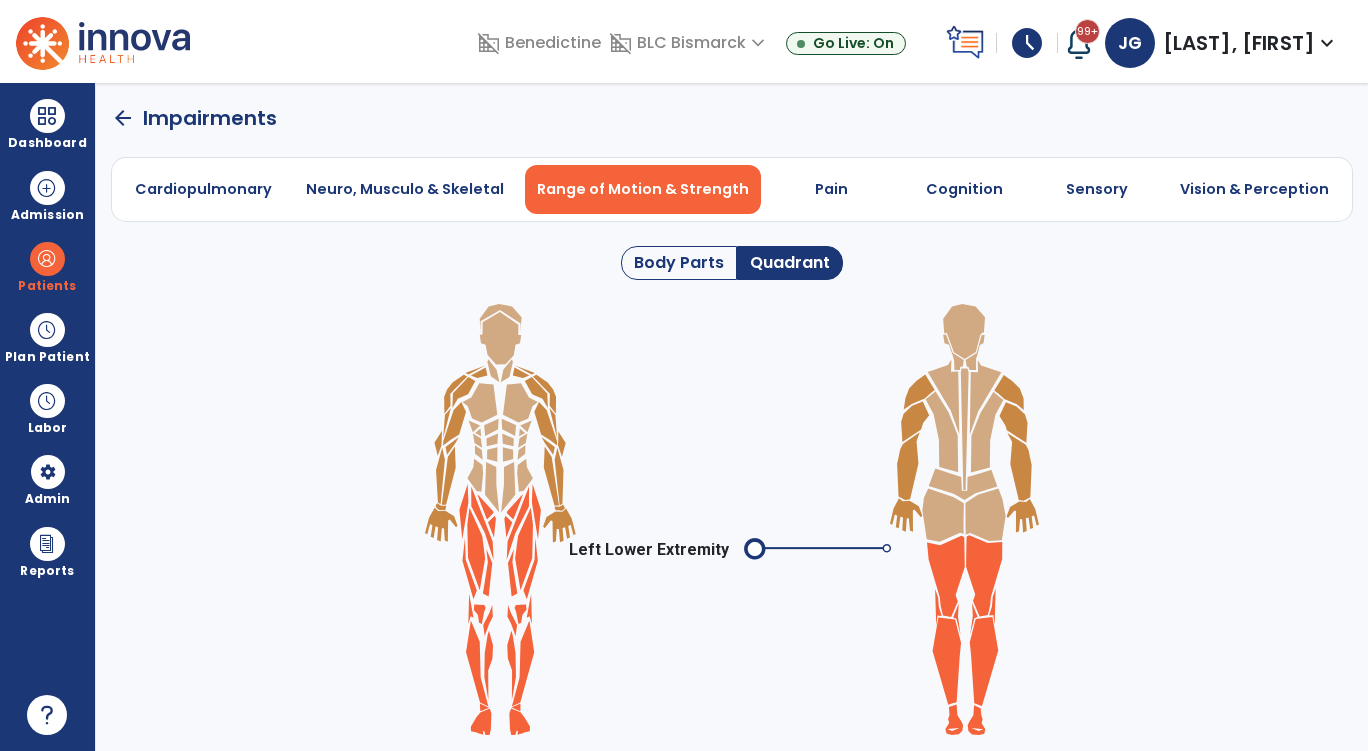 click on "Left Lower Extremity" at bounding box center [707, 550] 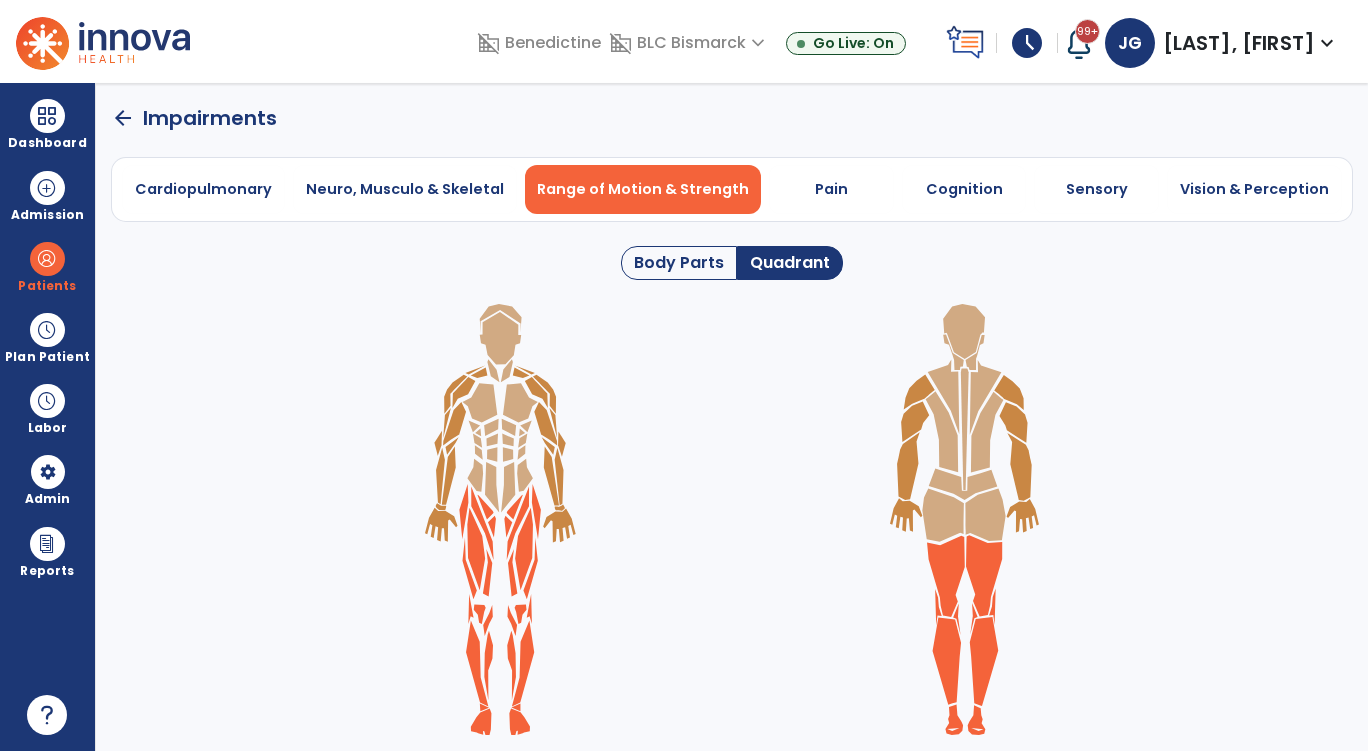 click 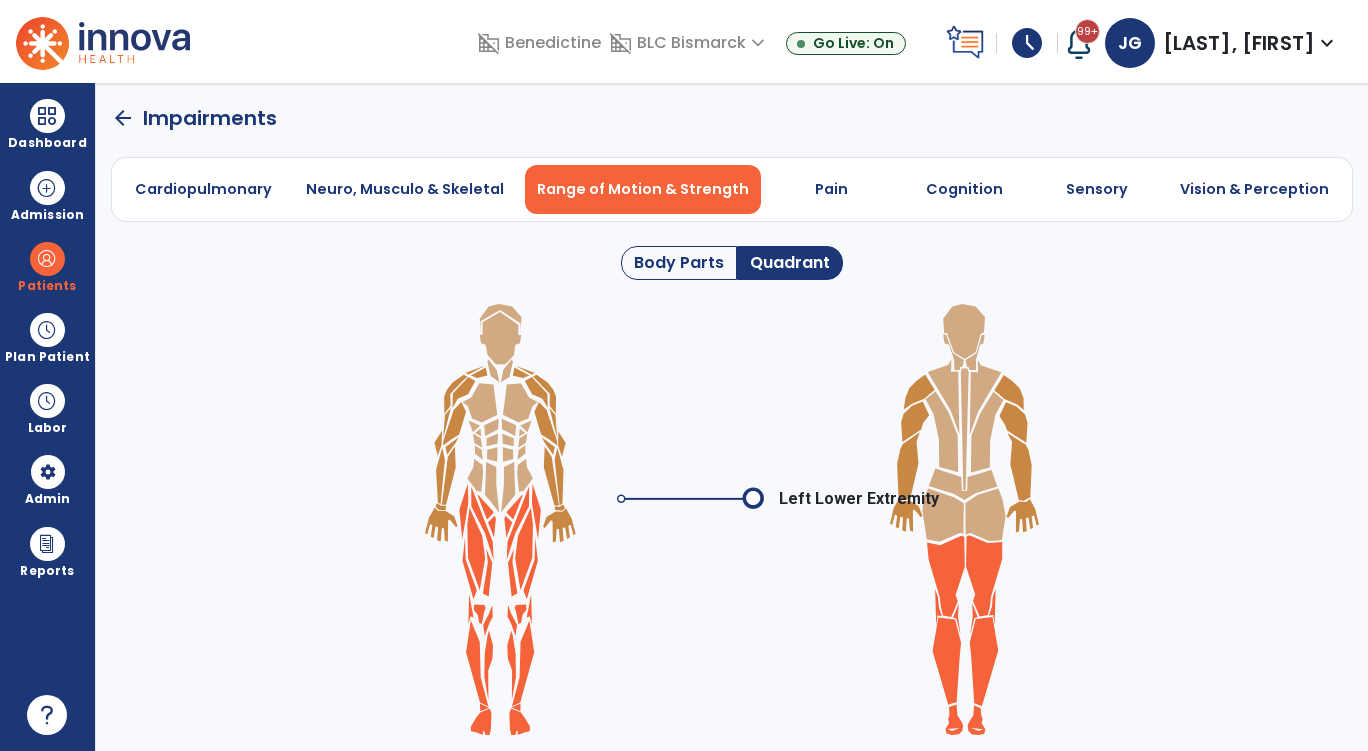 click 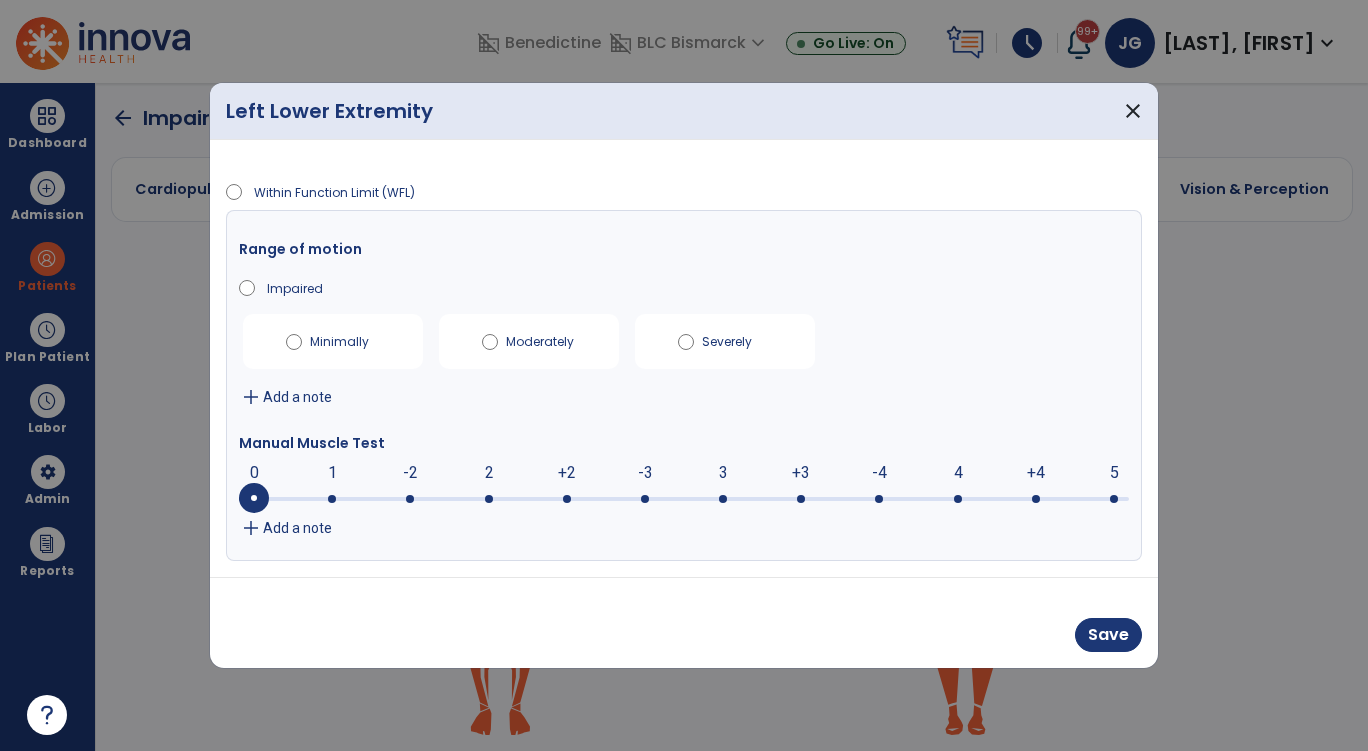 click on "Add a note" at bounding box center (297, 528) 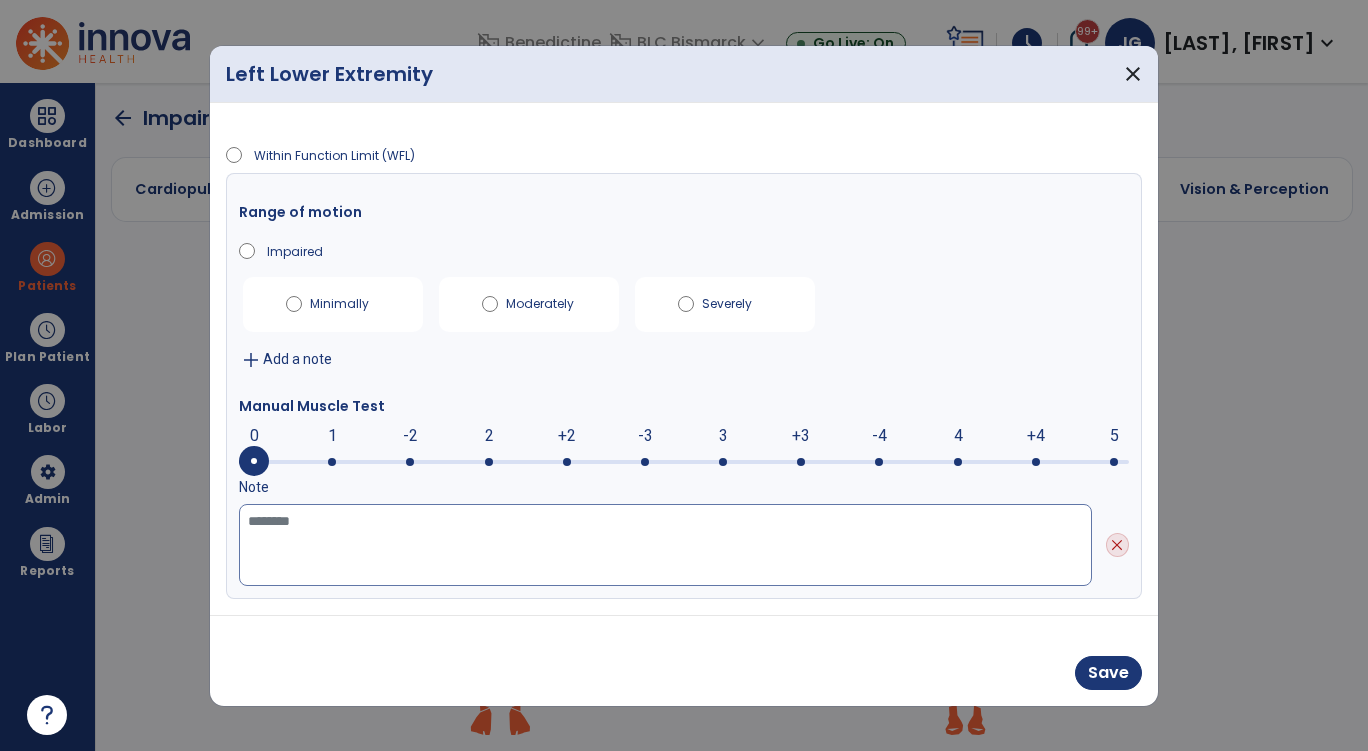 click at bounding box center [665, 545] 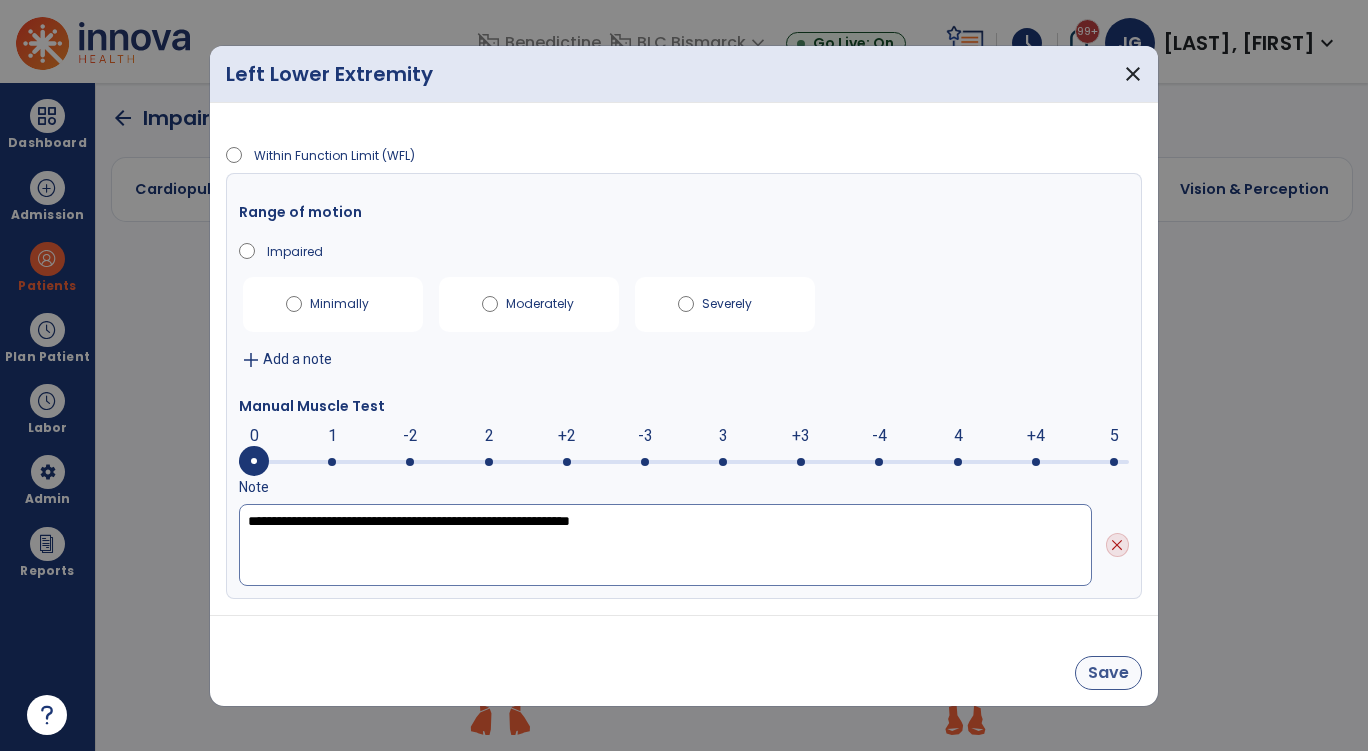 type on "**********" 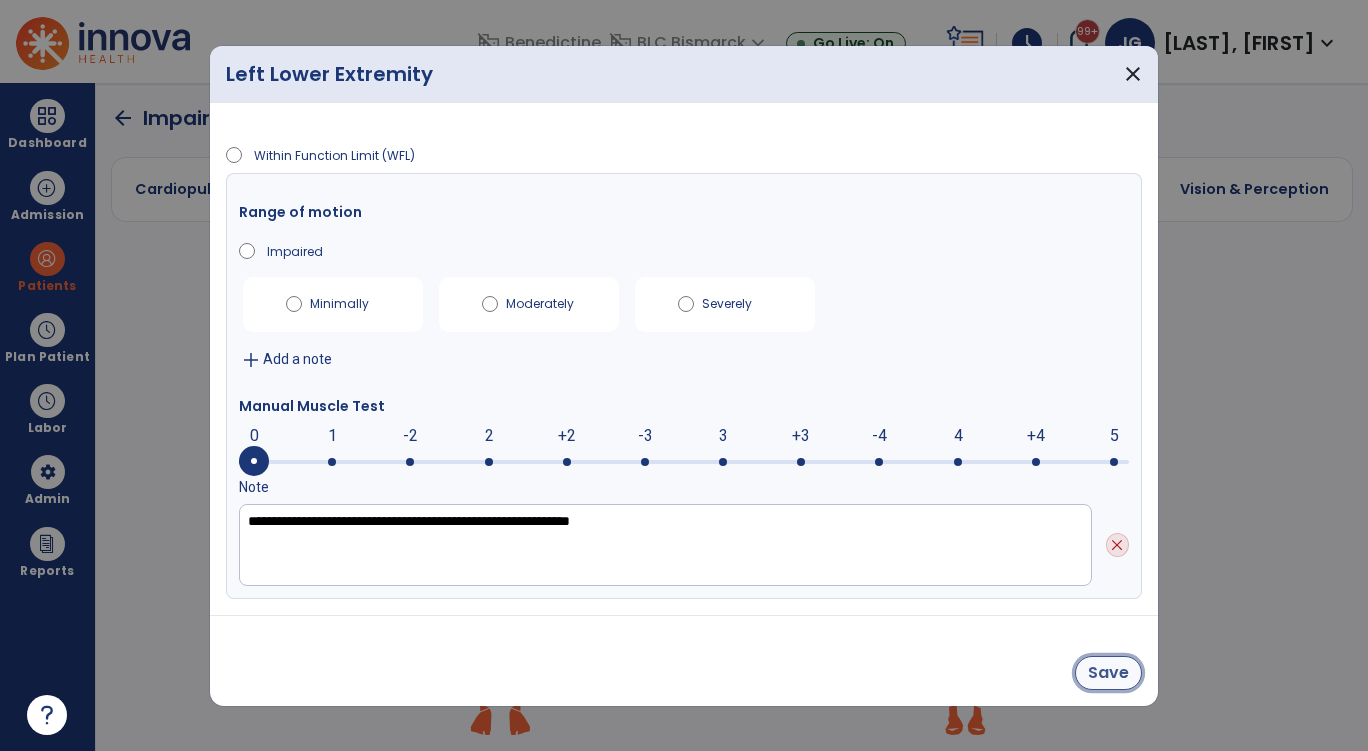 click on "Save" at bounding box center (1108, 673) 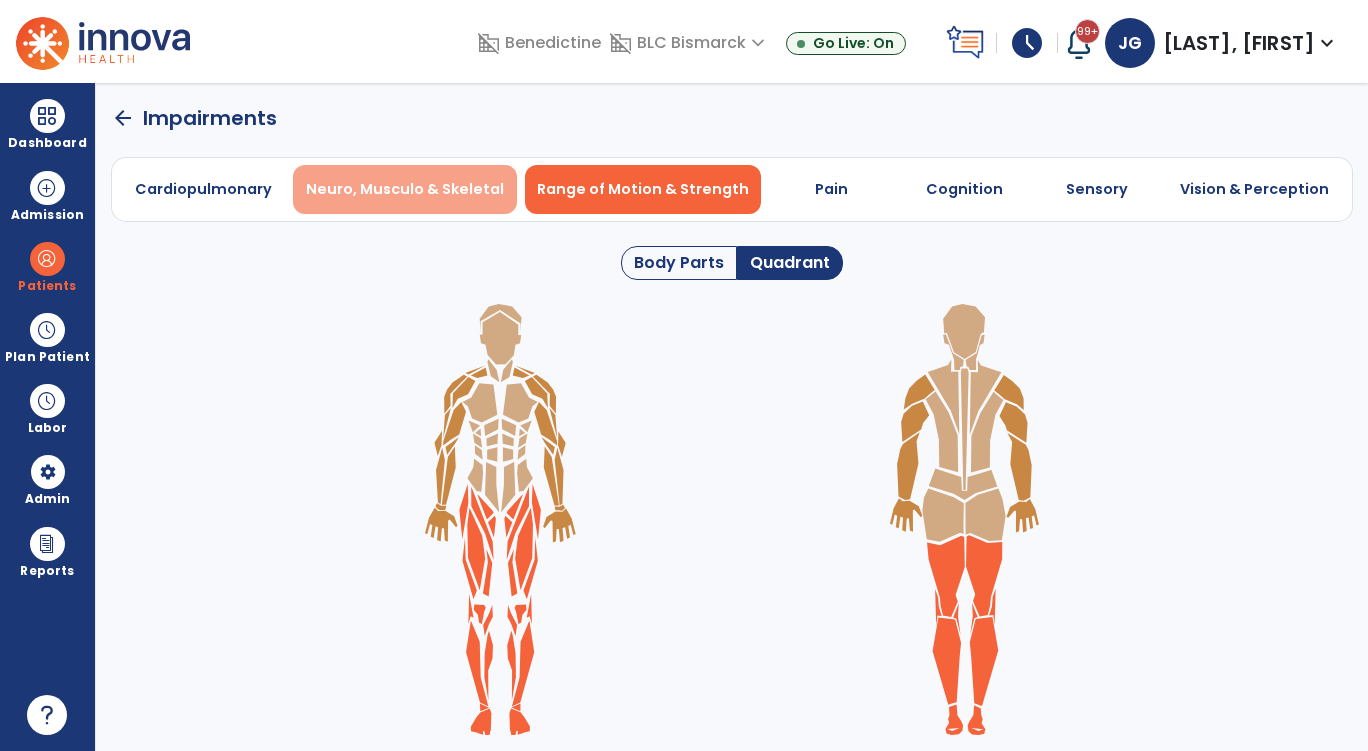 click on "Neuro, Musculo & Skeletal" at bounding box center (405, 189) 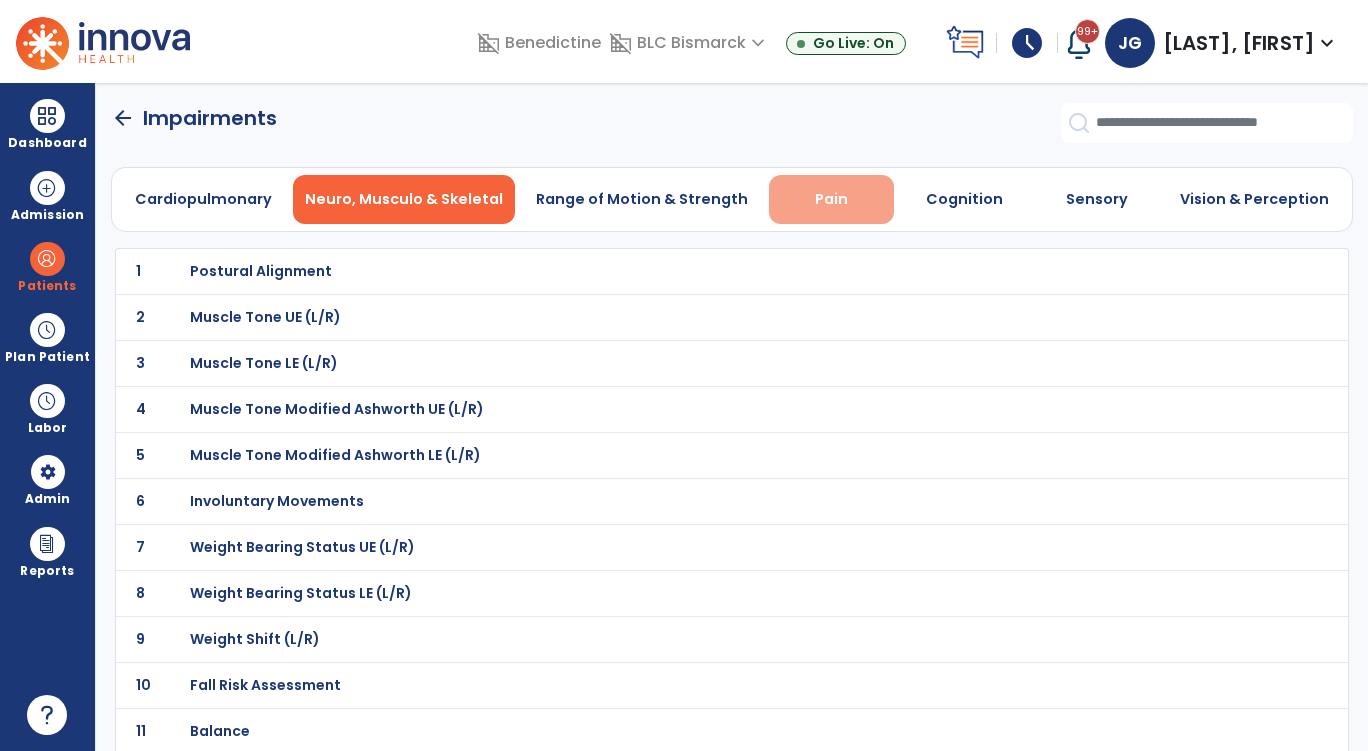click on "Pain" at bounding box center [831, 199] 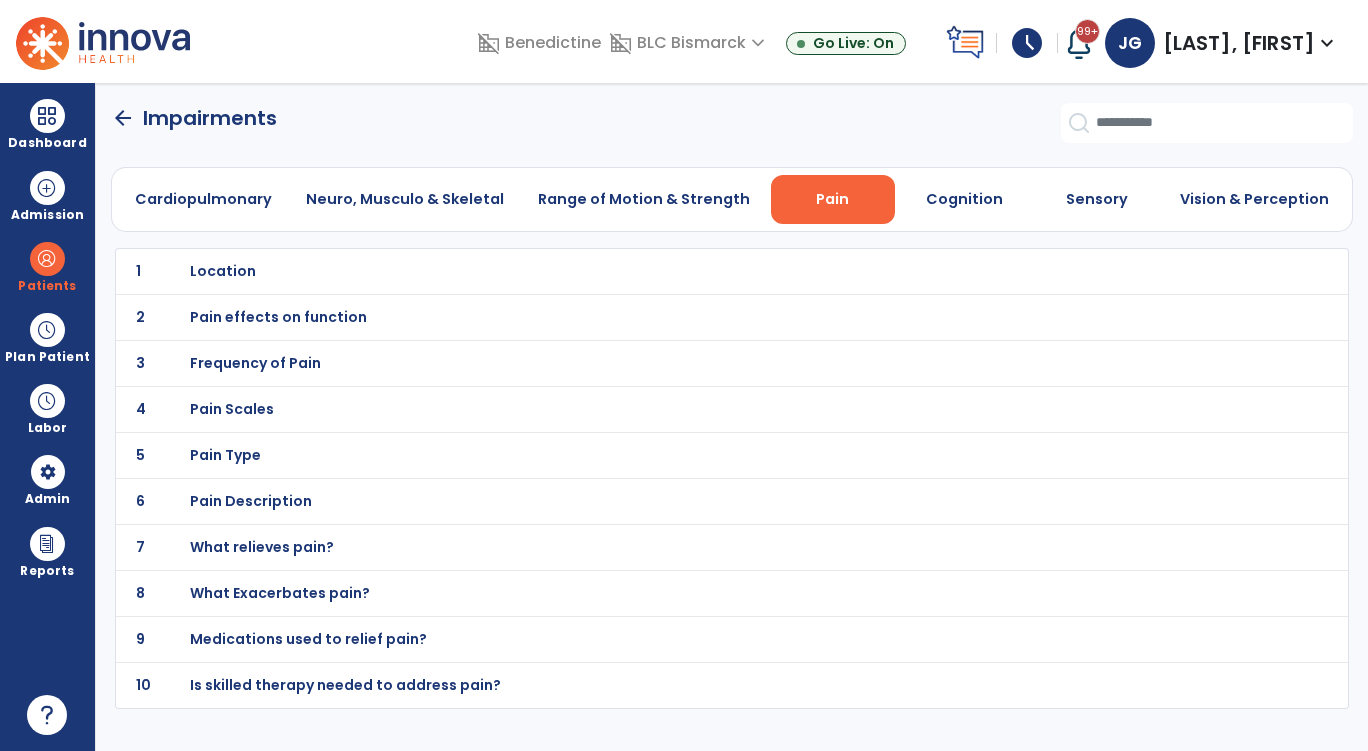 click on "1 Location" 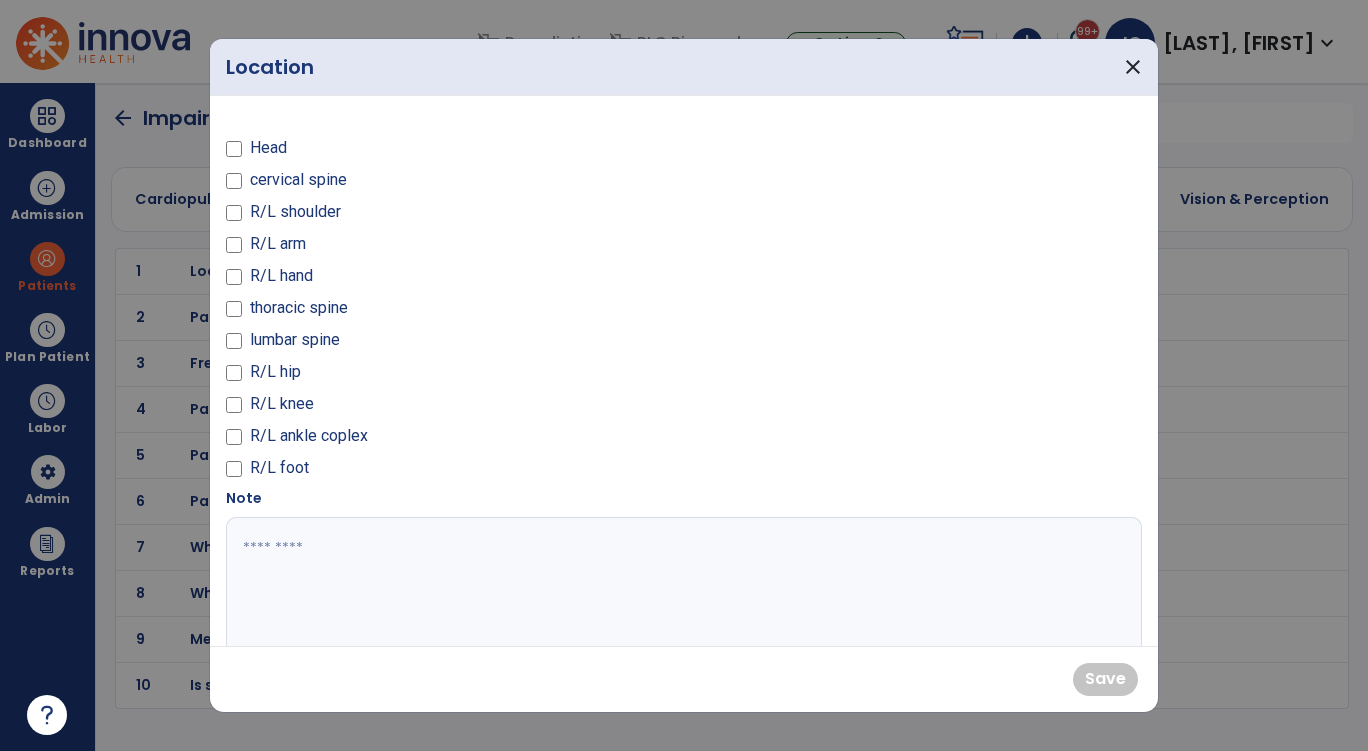 click on "Head      cervical spine      R/L shoulder      R/L arm      R/L hand      thoracic spine      lumbar spine      R/L hip      R/L knee      R/L ankle coplex      R/L foot" at bounding box center (449, 300) 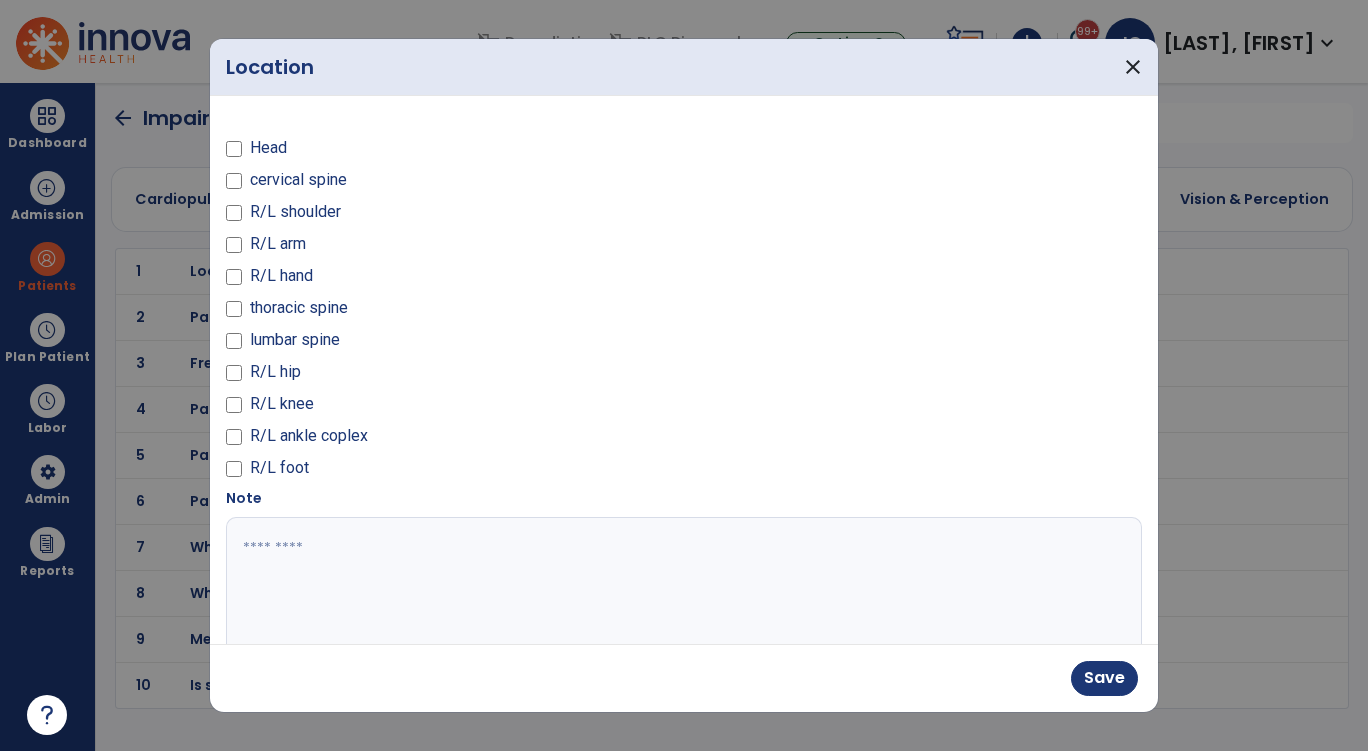click at bounding box center (681, 592) 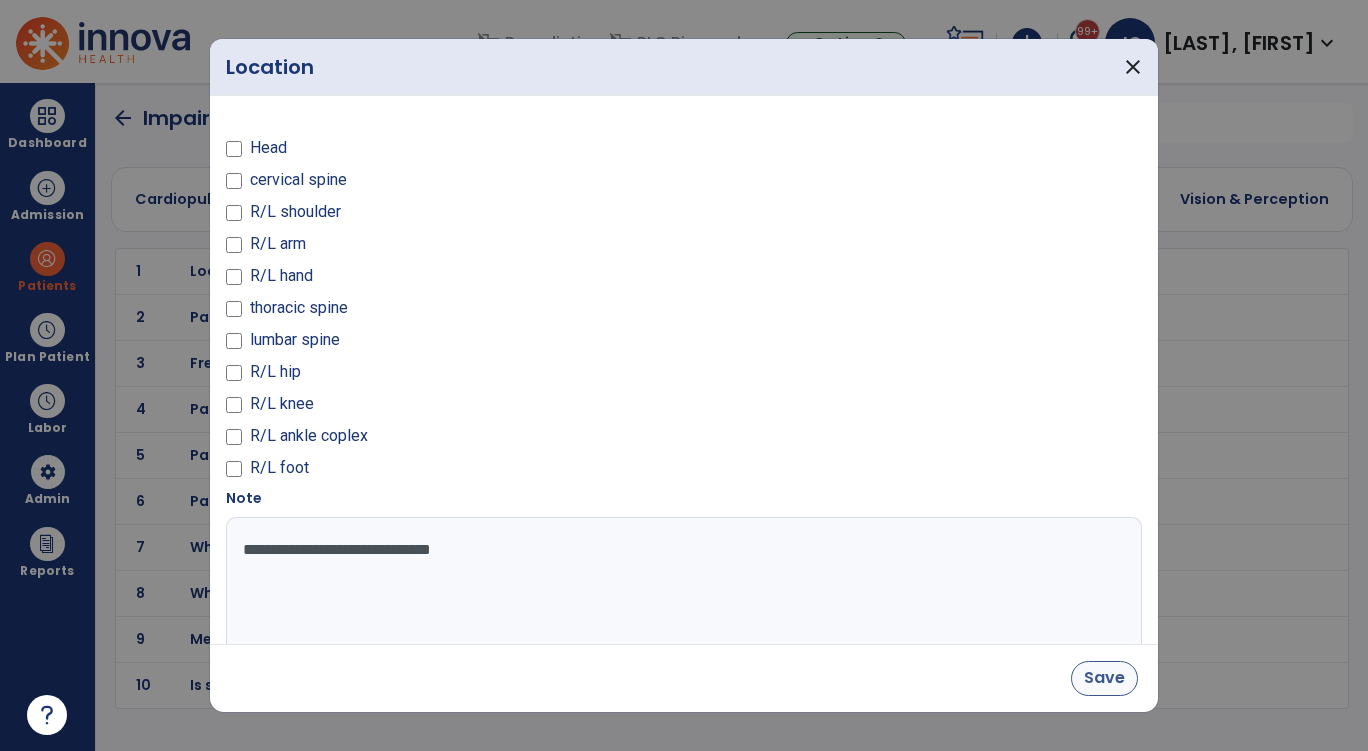 type on "**********" 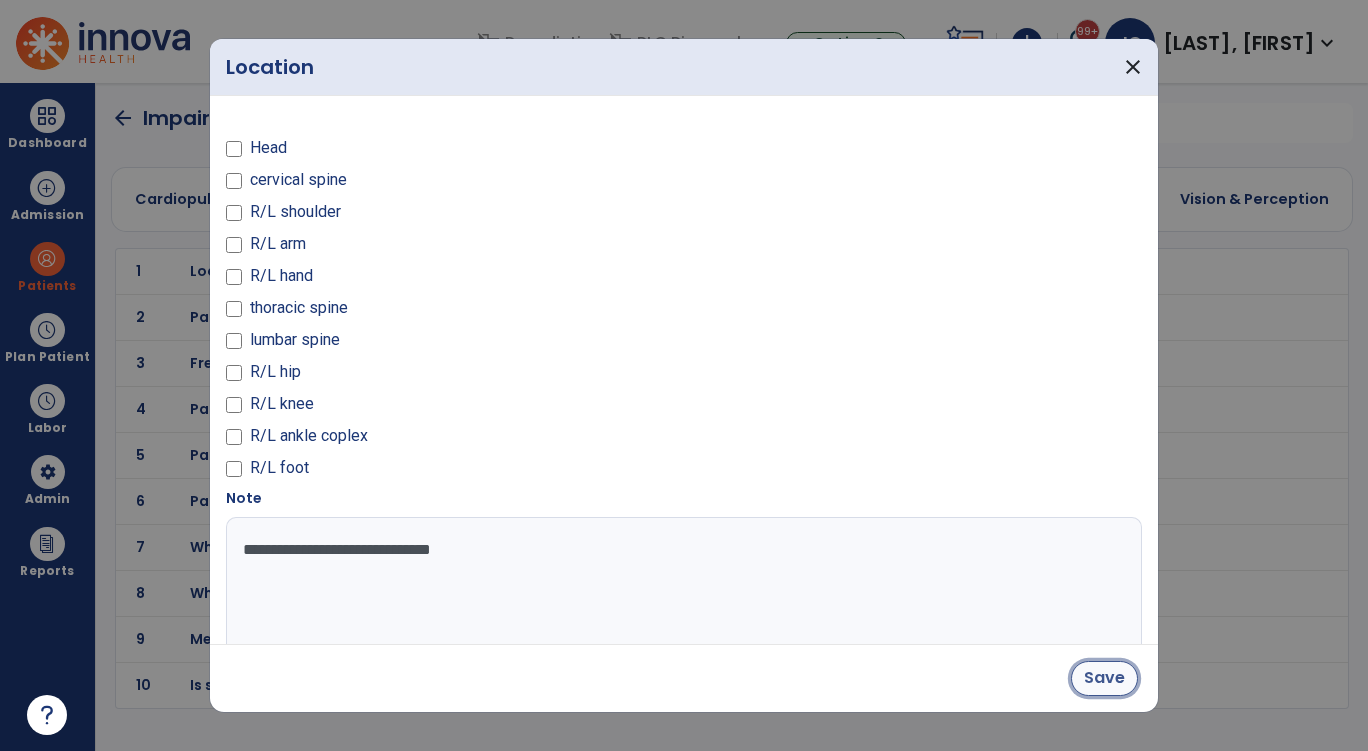 click on "Save" at bounding box center [1104, 678] 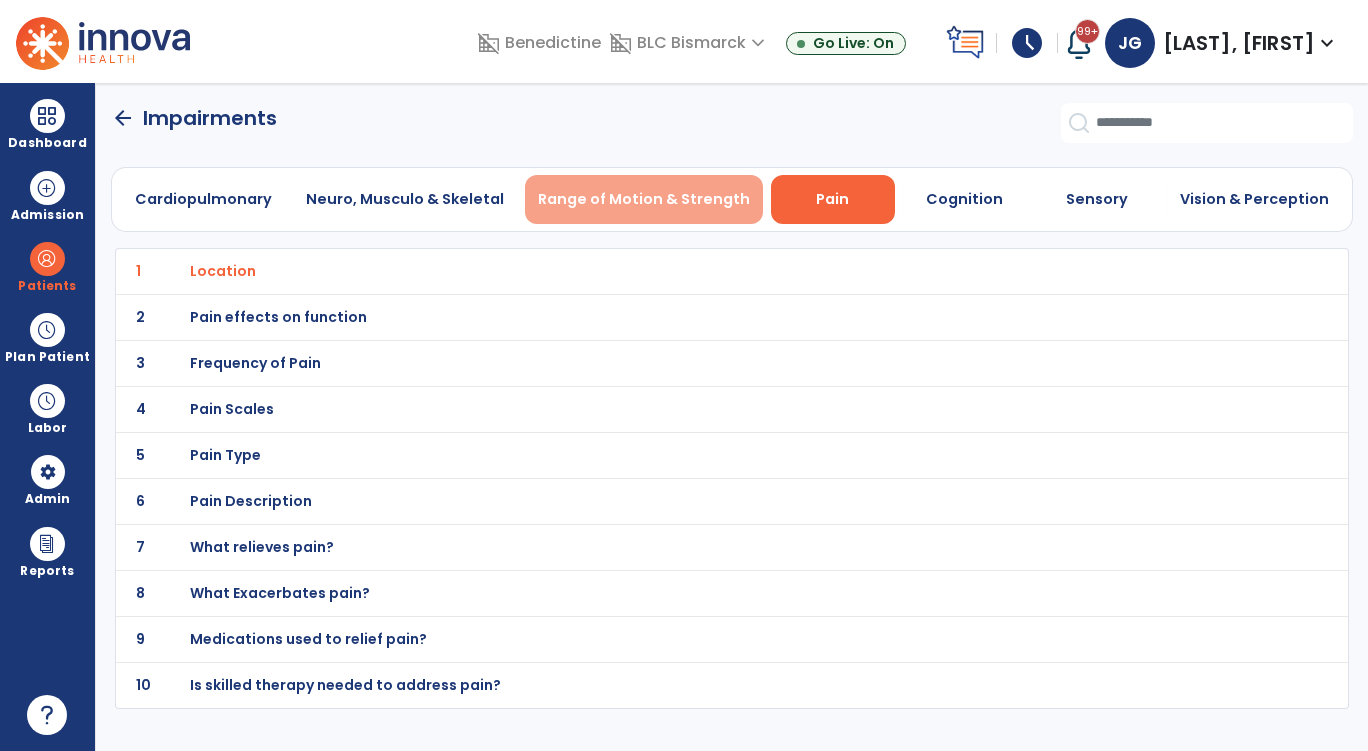 click on "Range of Motion & Strength" at bounding box center [644, 199] 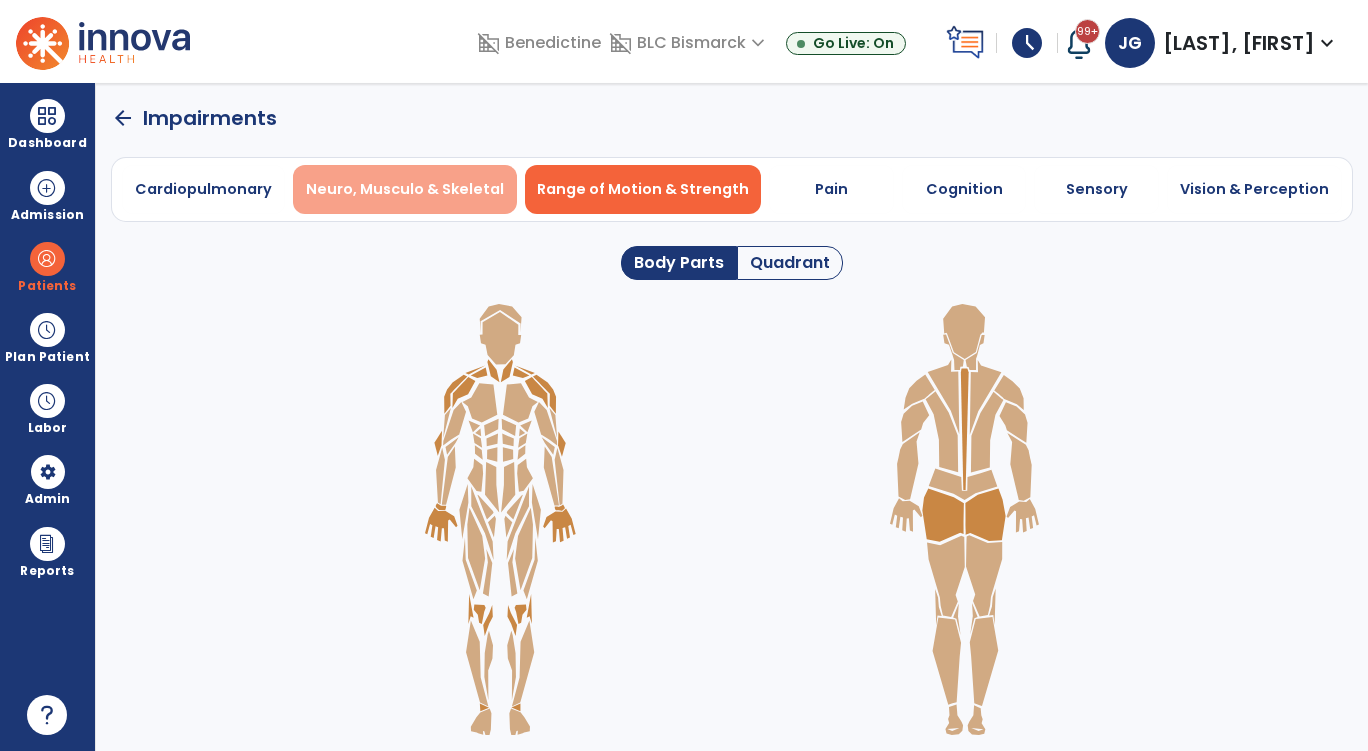 click on "Neuro, Musculo & Skeletal" at bounding box center (405, 189) 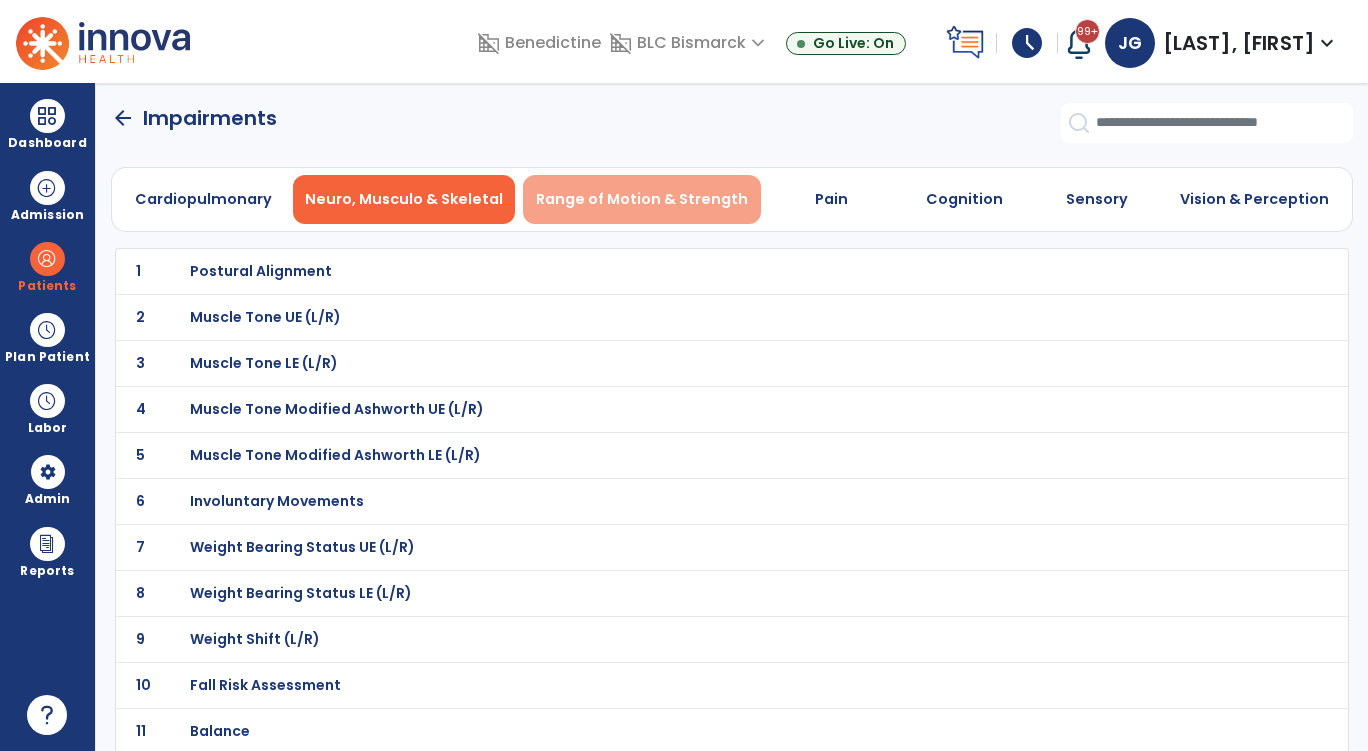 click on "Range of Motion & Strength" at bounding box center (642, 199) 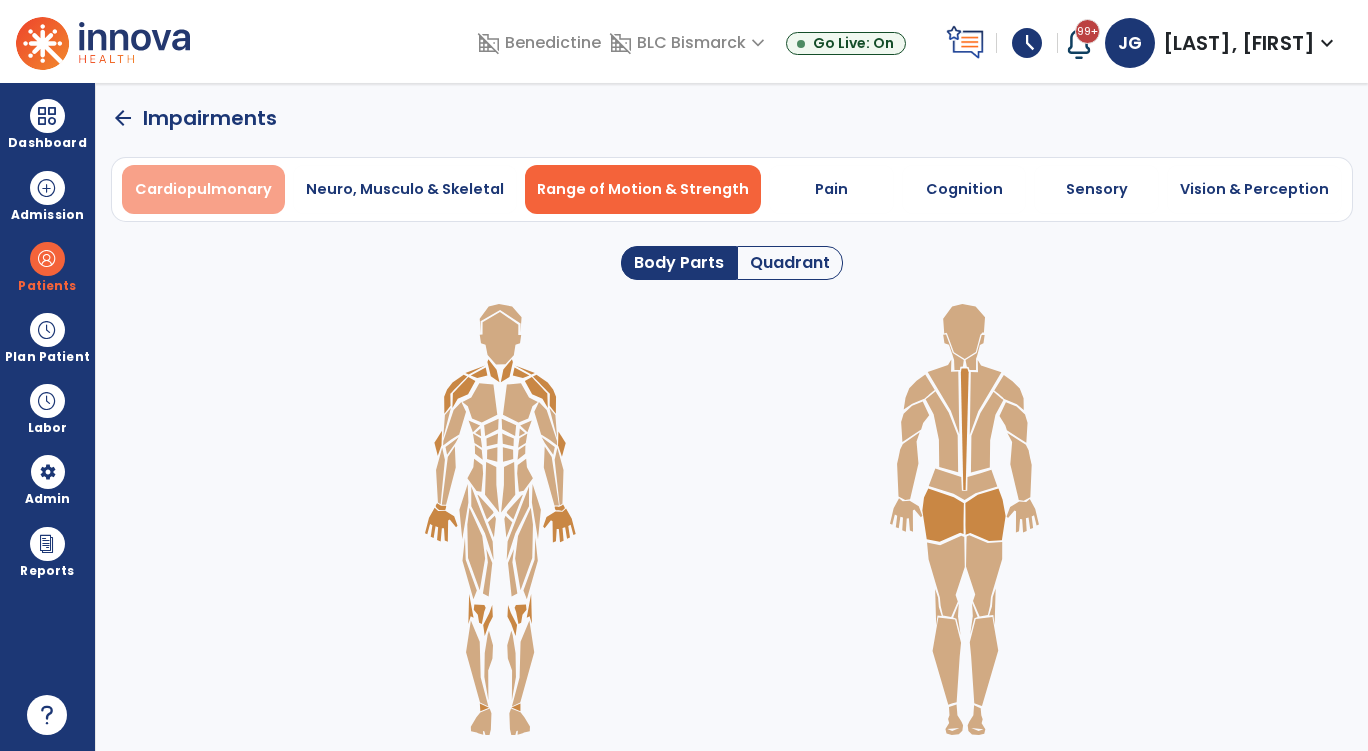 click on "Cardiopulmonary" at bounding box center [203, 189] 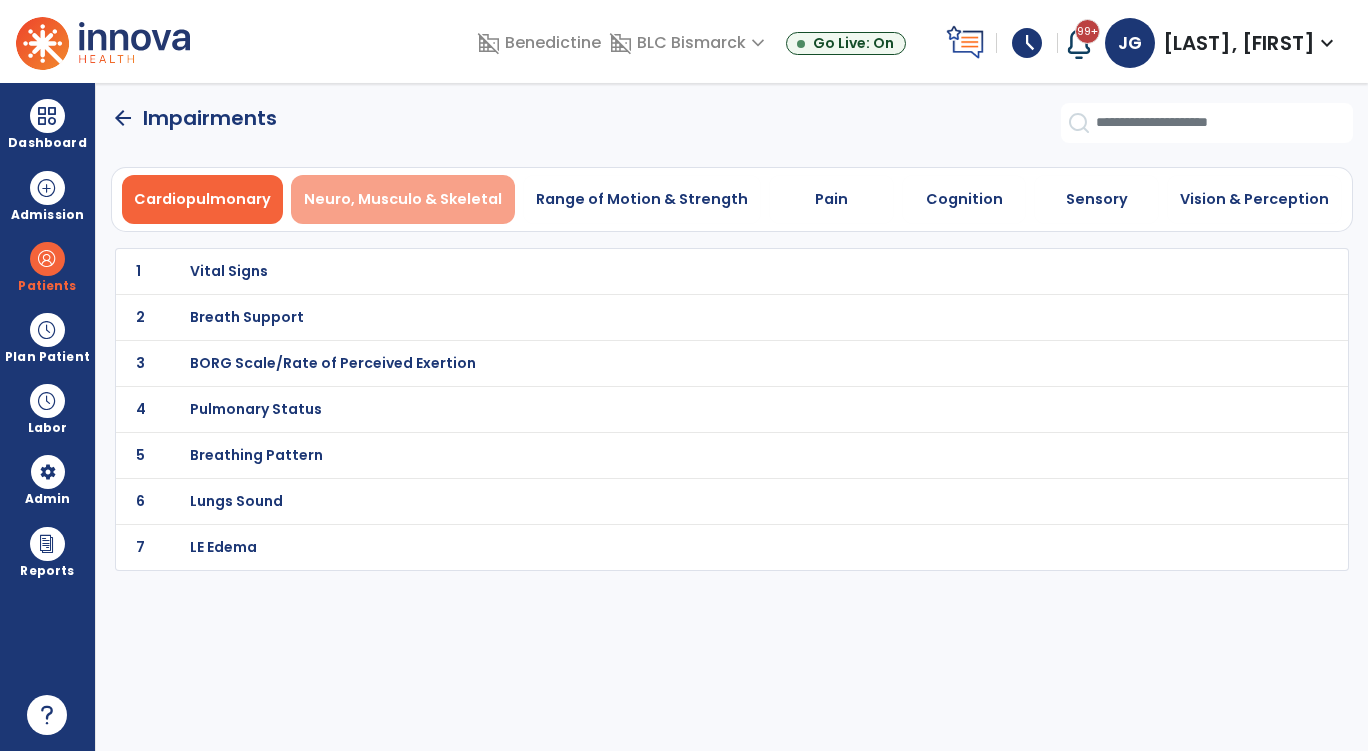 click on "Neuro, Musculo & Skeletal" at bounding box center [403, 199] 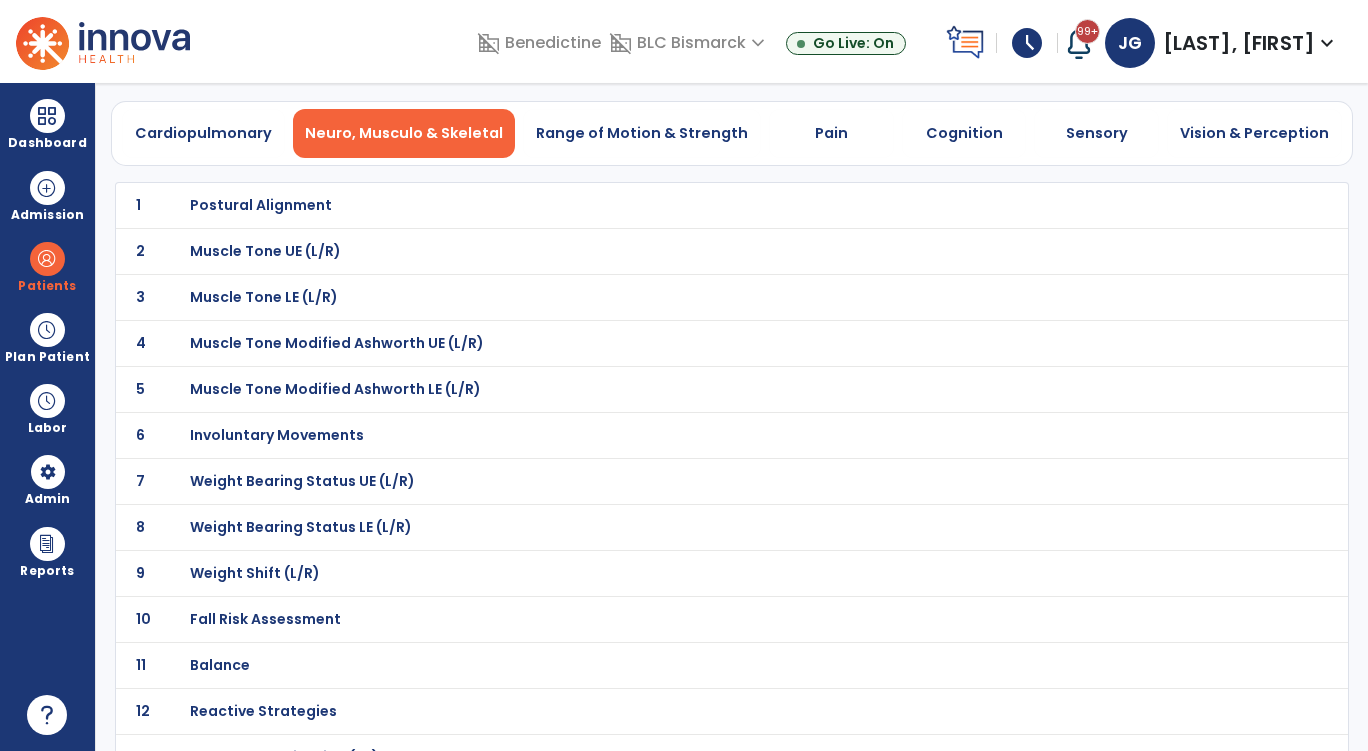 scroll, scrollTop: 100, scrollLeft: 0, axis: vertical 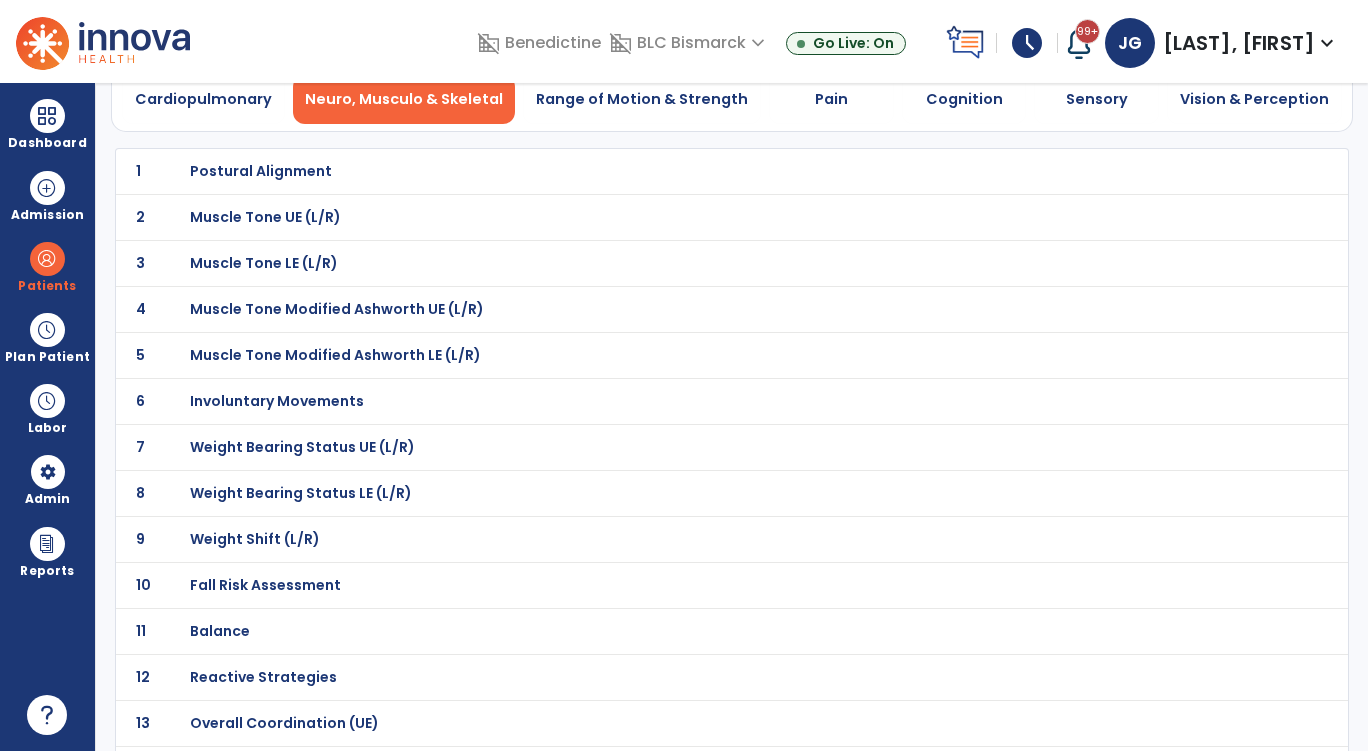 click on "Weight Bearing Status LE (L/R)" at bounding box center [261, 171] 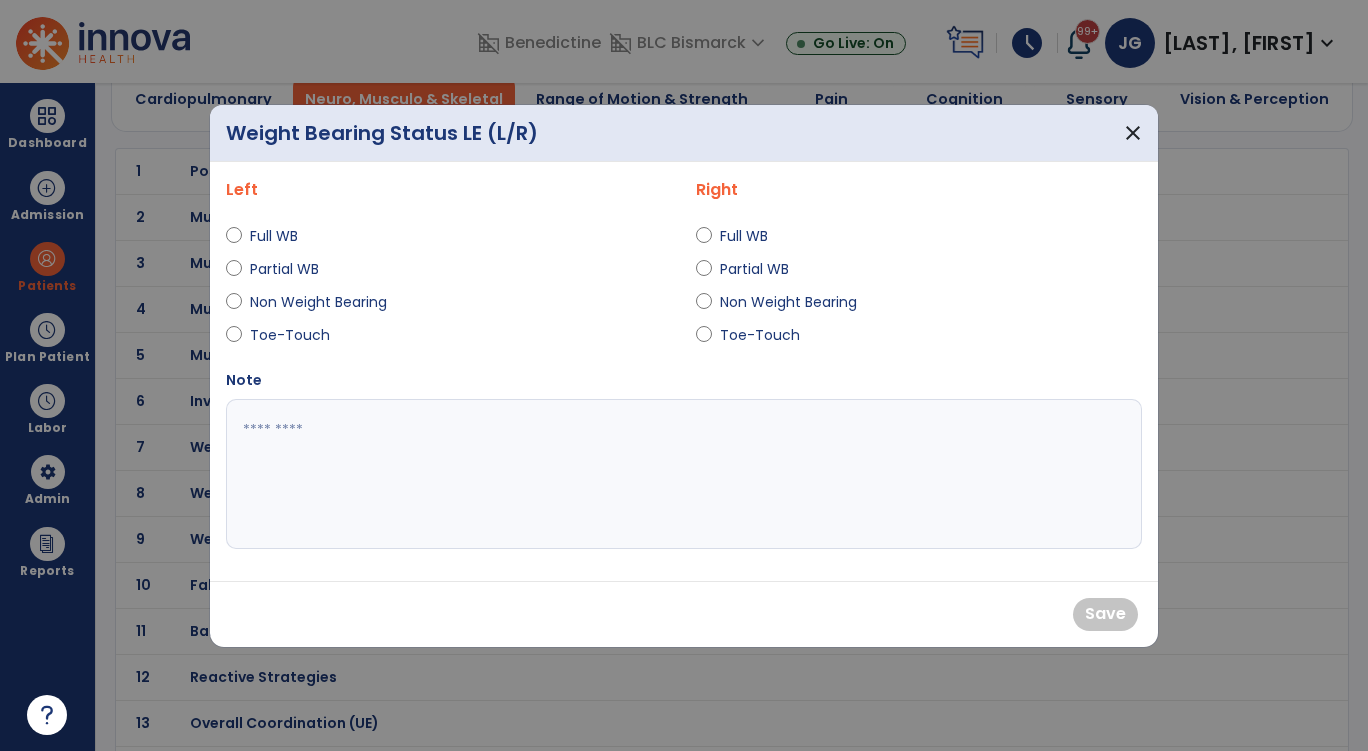 click at bounding box center [234, 240] 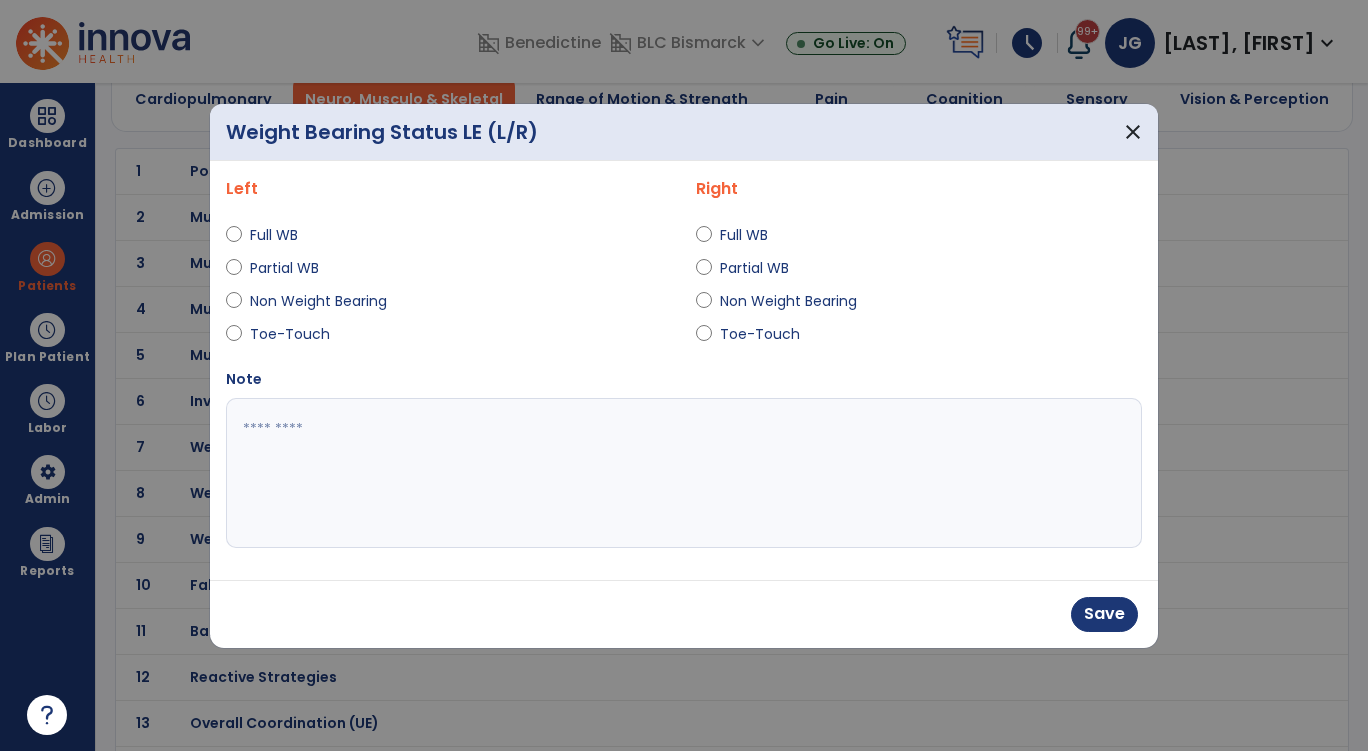 click at bounding box center [684, 473] 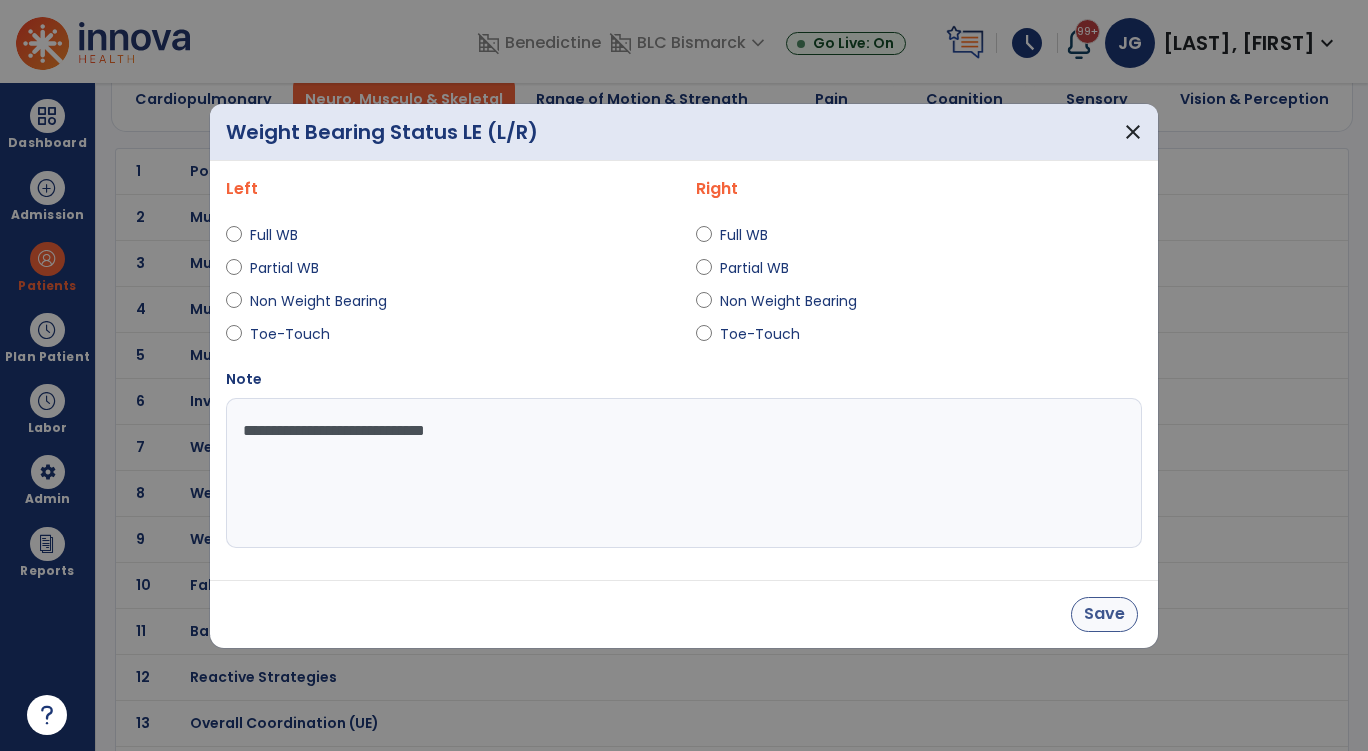 type on "**********" 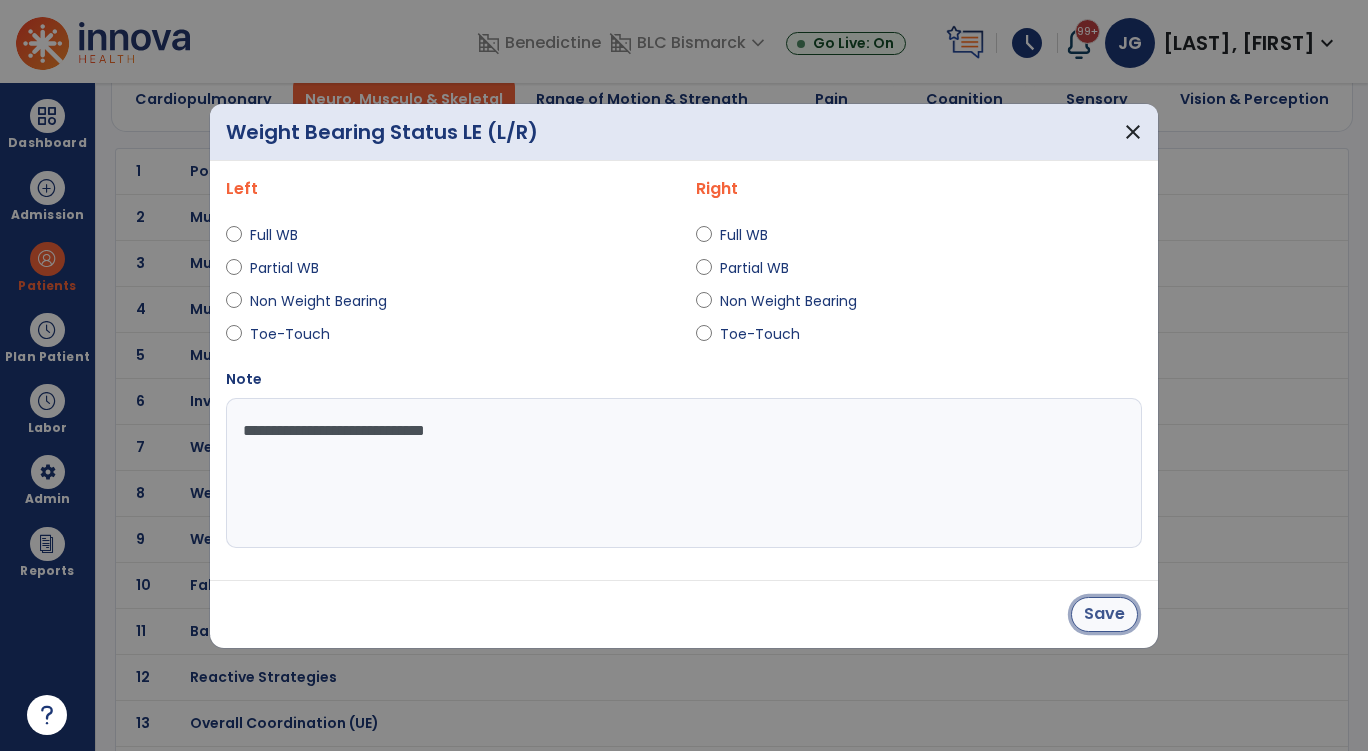 click on "Save" at bounding box center [1104, 614] 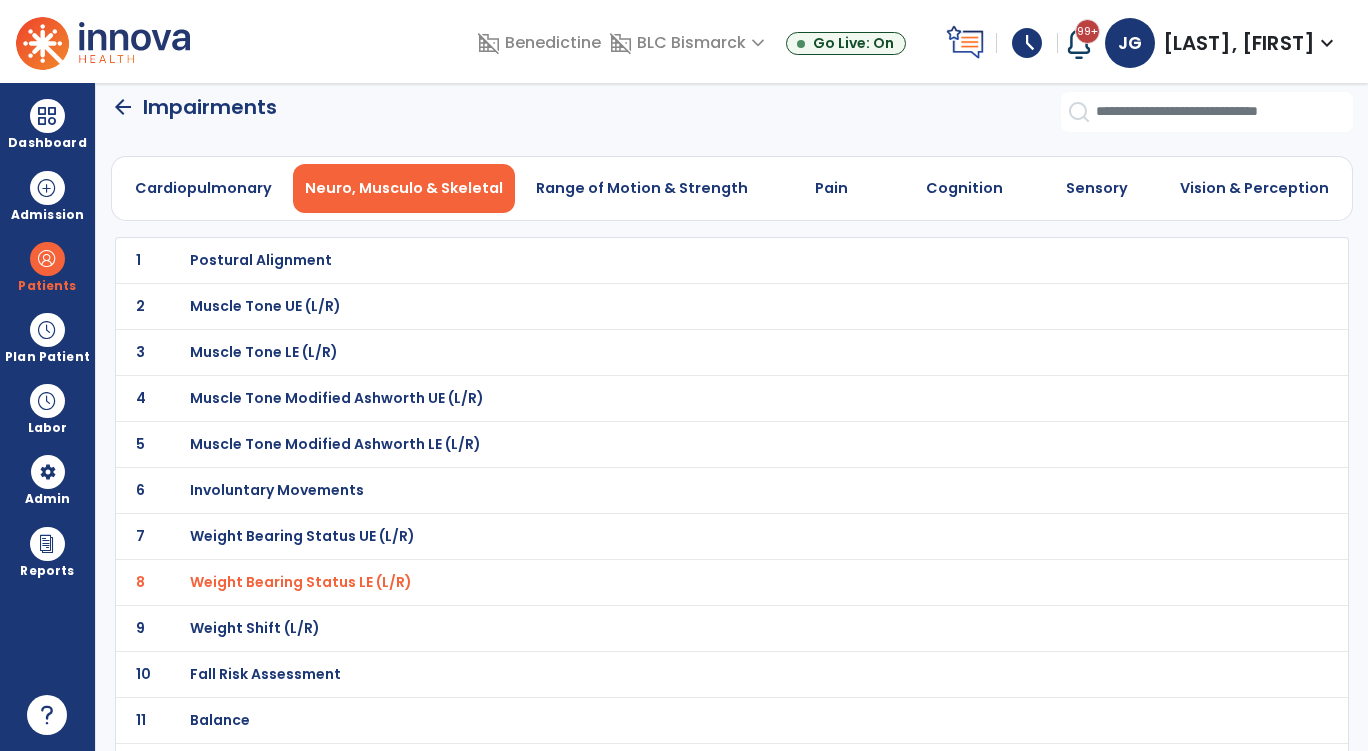 scroll, scrollTop: 0, scrollLeft: 0, axis: both 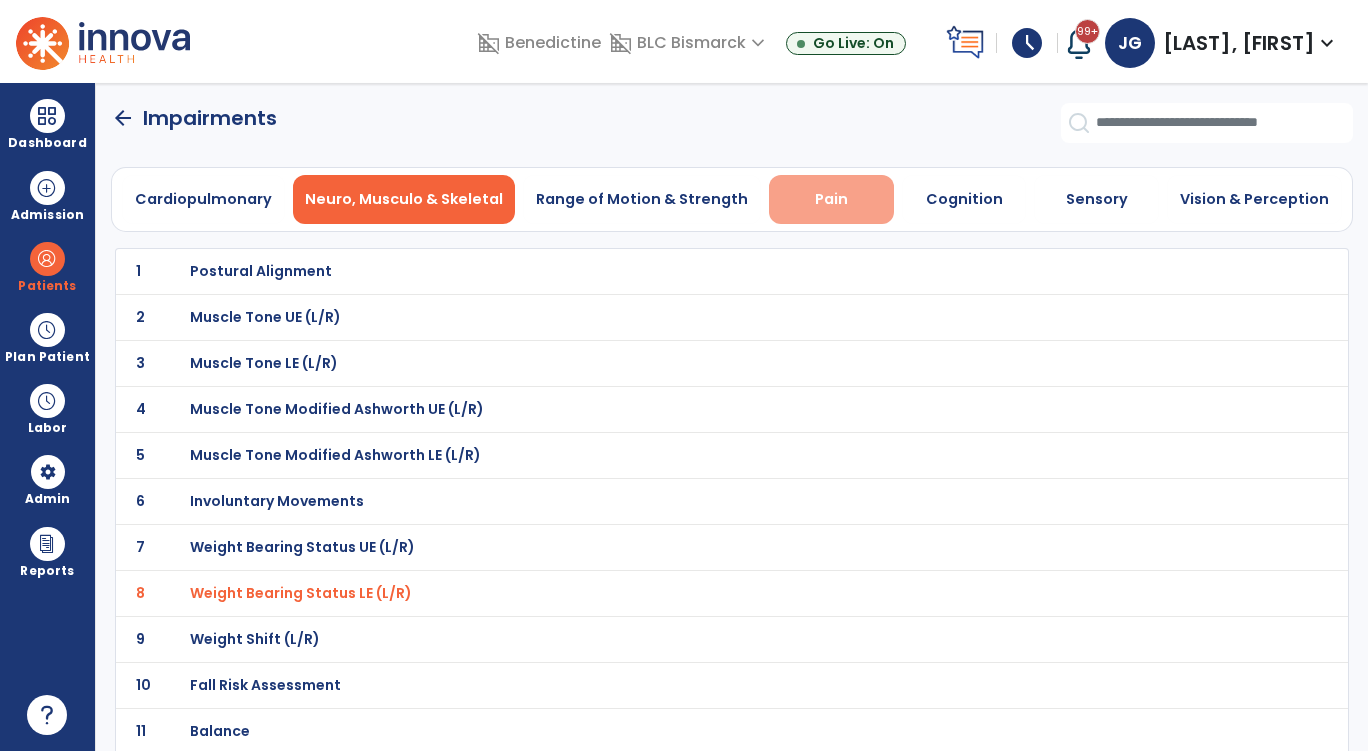 click on "Pain" at bounding box center (831, 199) 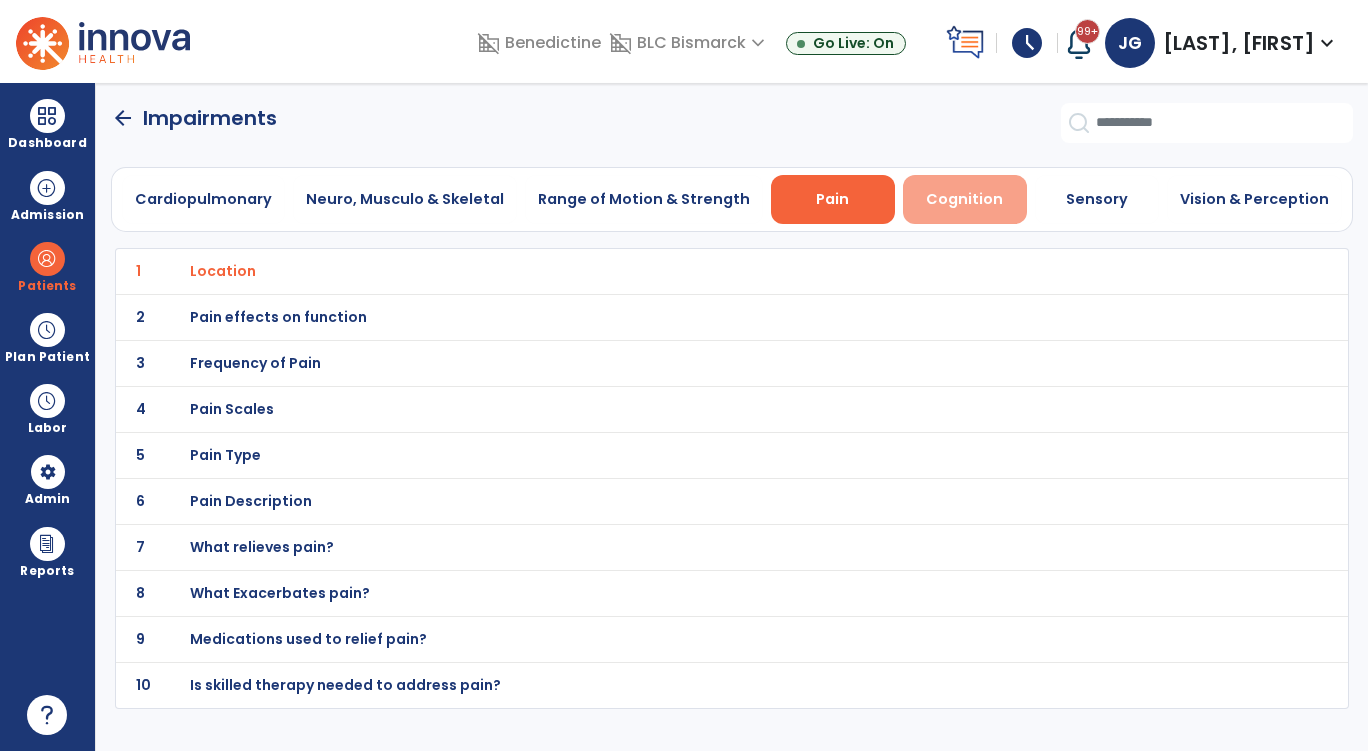 click on "Cognition" at bounding box center (965, 199) 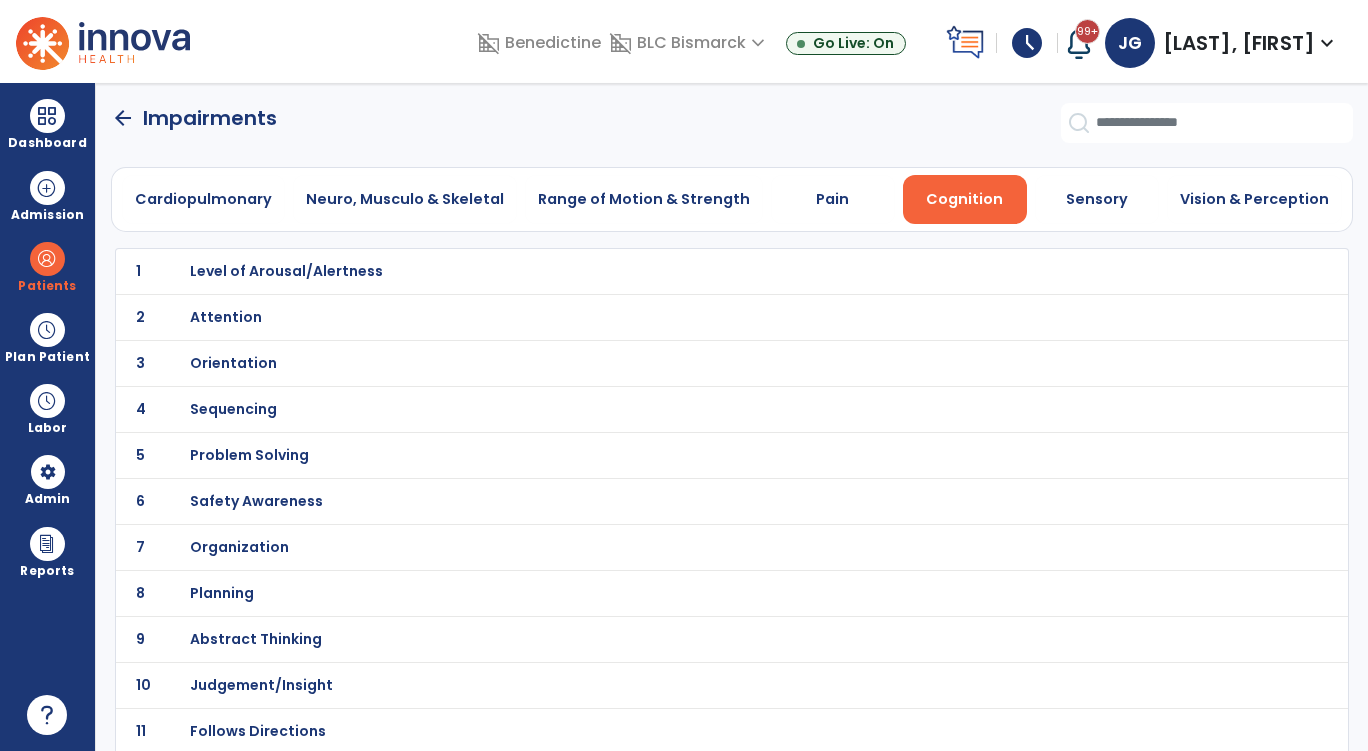 click on "Level of Arousal/Alertness" at bounding box center [688, 271] 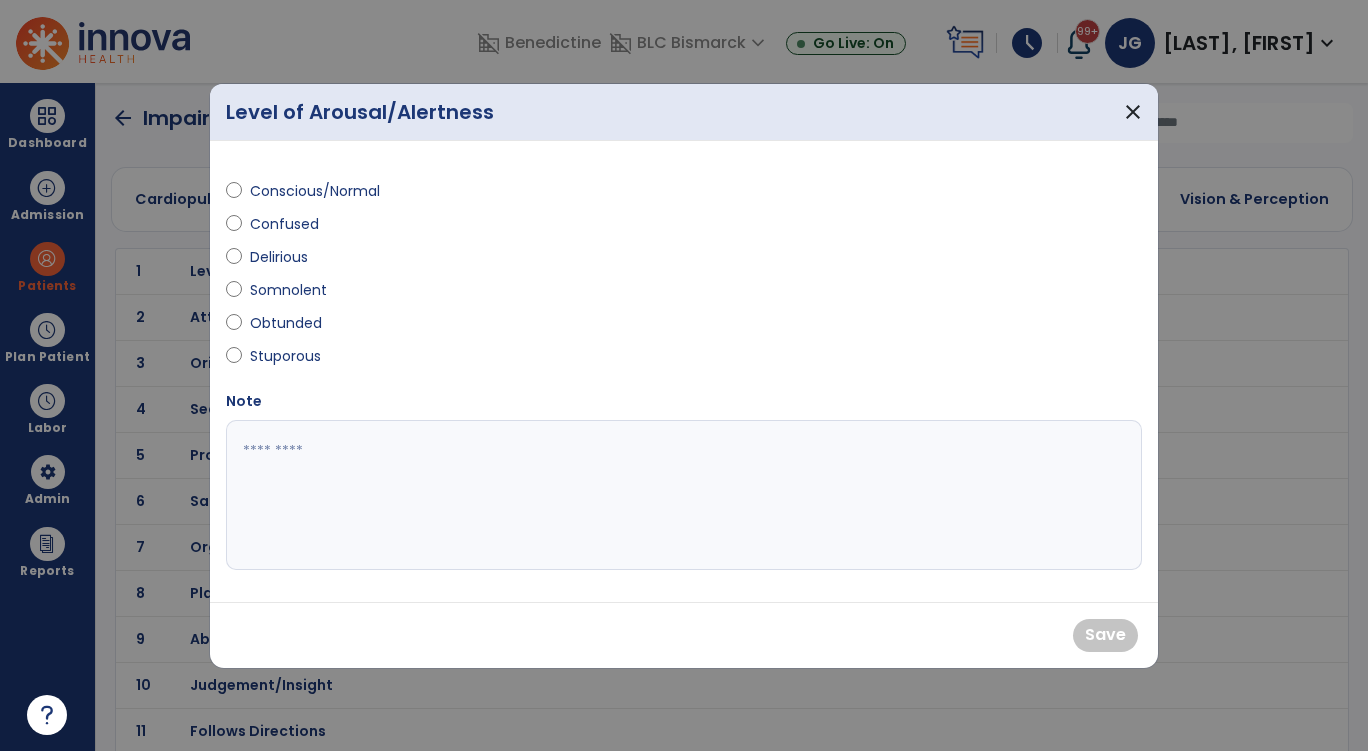 click on "Stuporous" at bounding box center [449, 360] 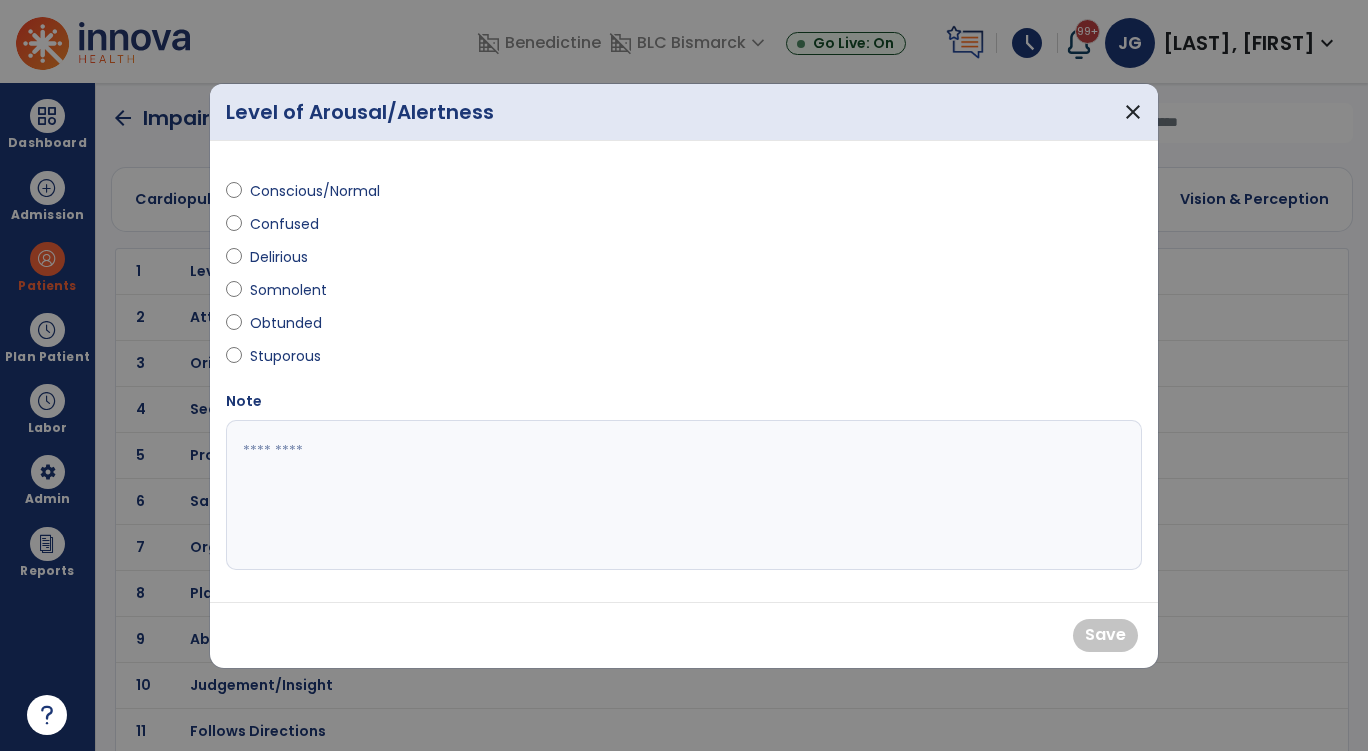 click on "Stuporous" at bounding box center (285, 356) 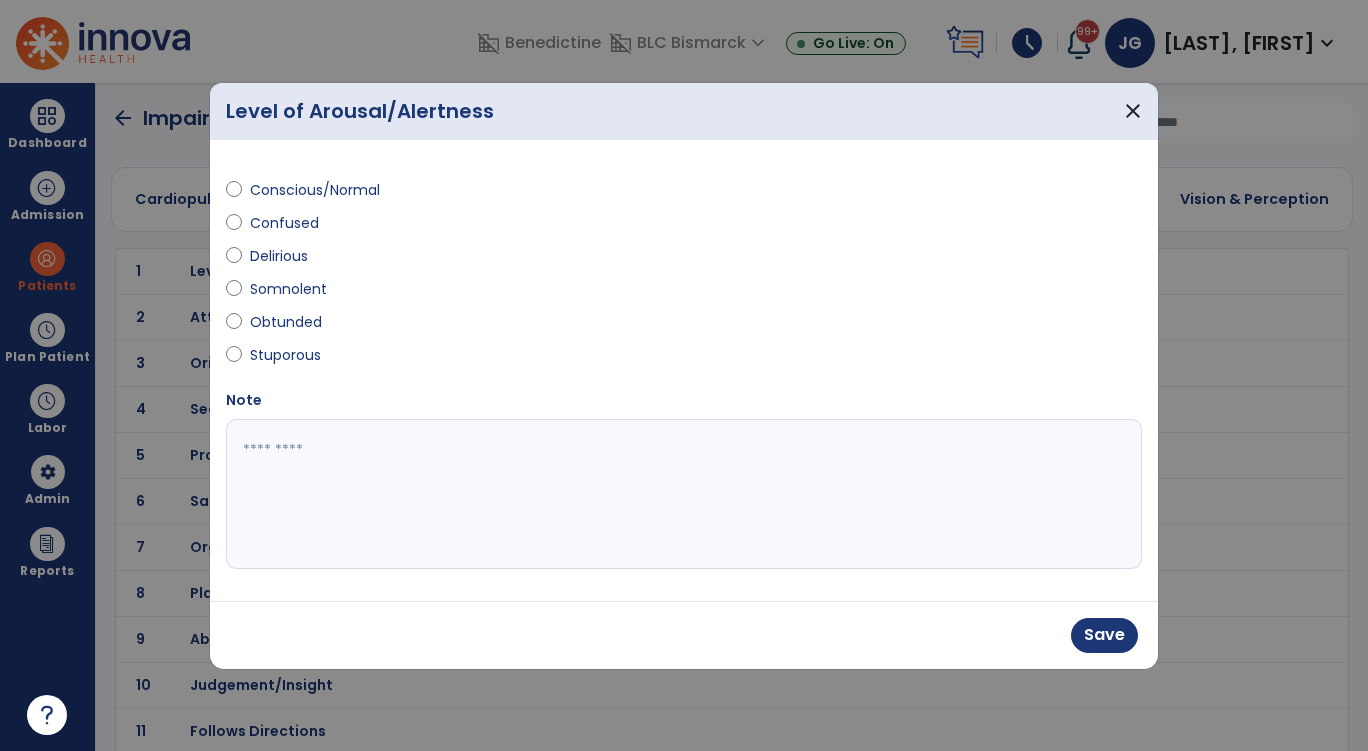 click at bounding box center [684, 494] 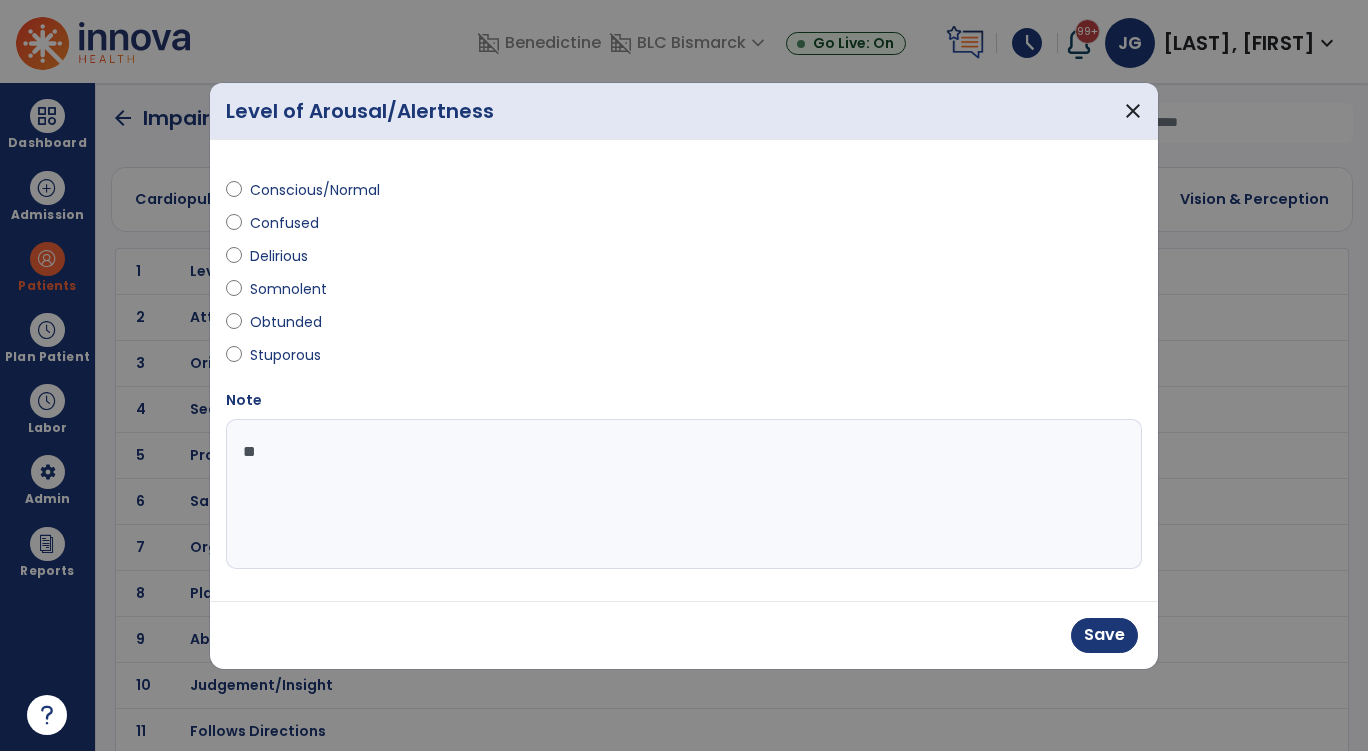 type on "*" 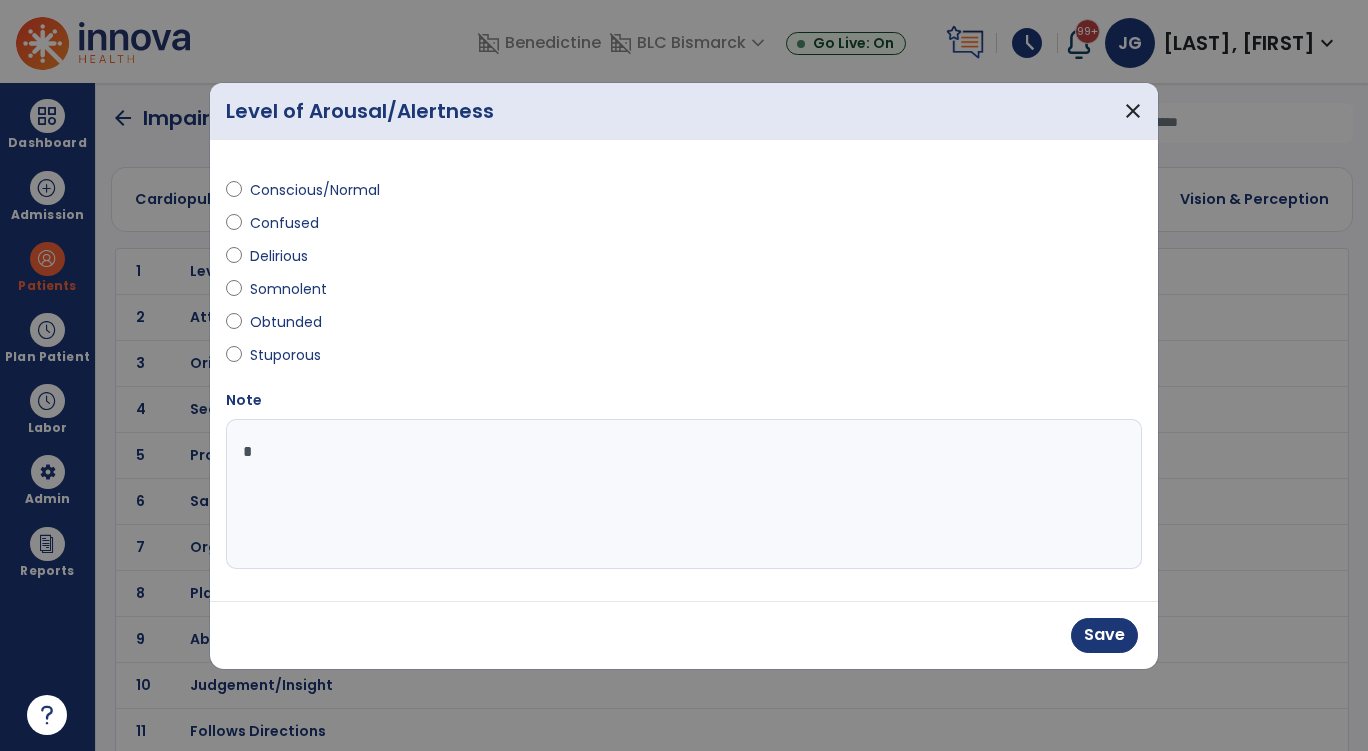 type 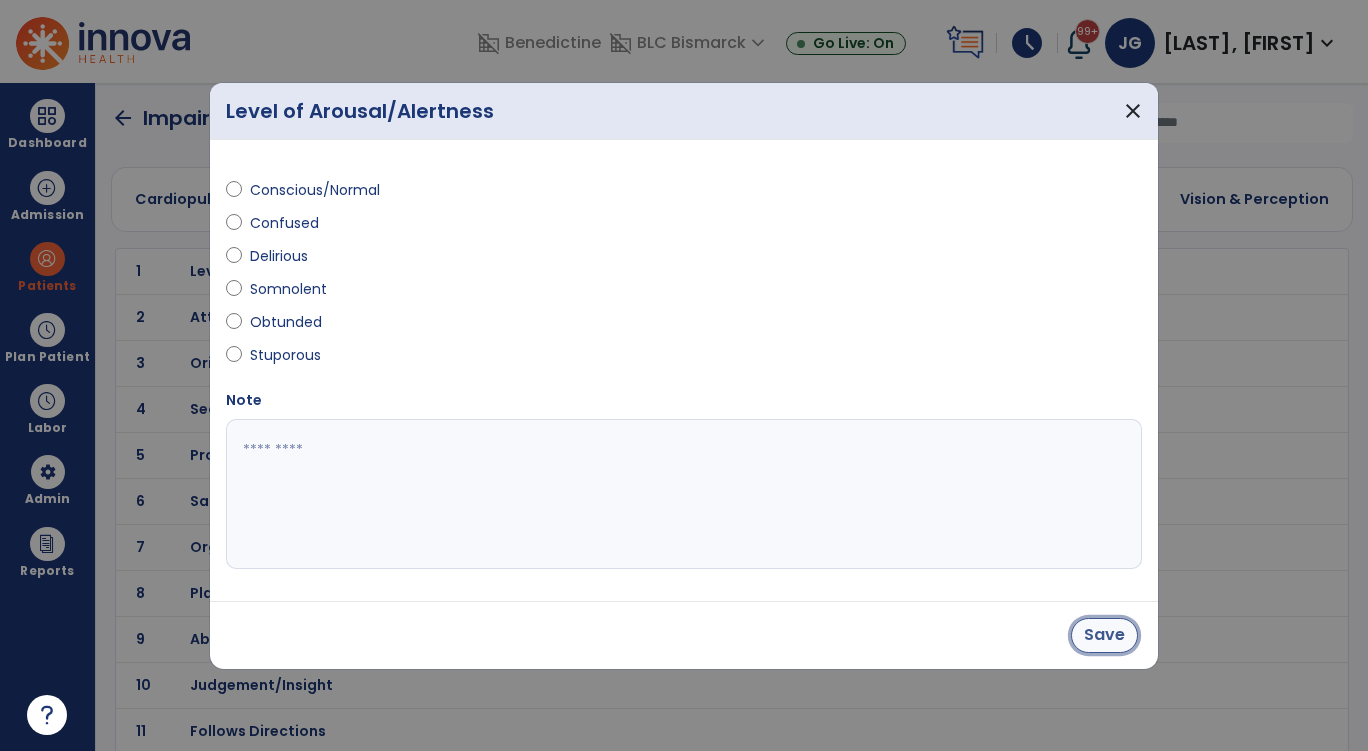 click on "Save" at bounding box center [1104, 635] 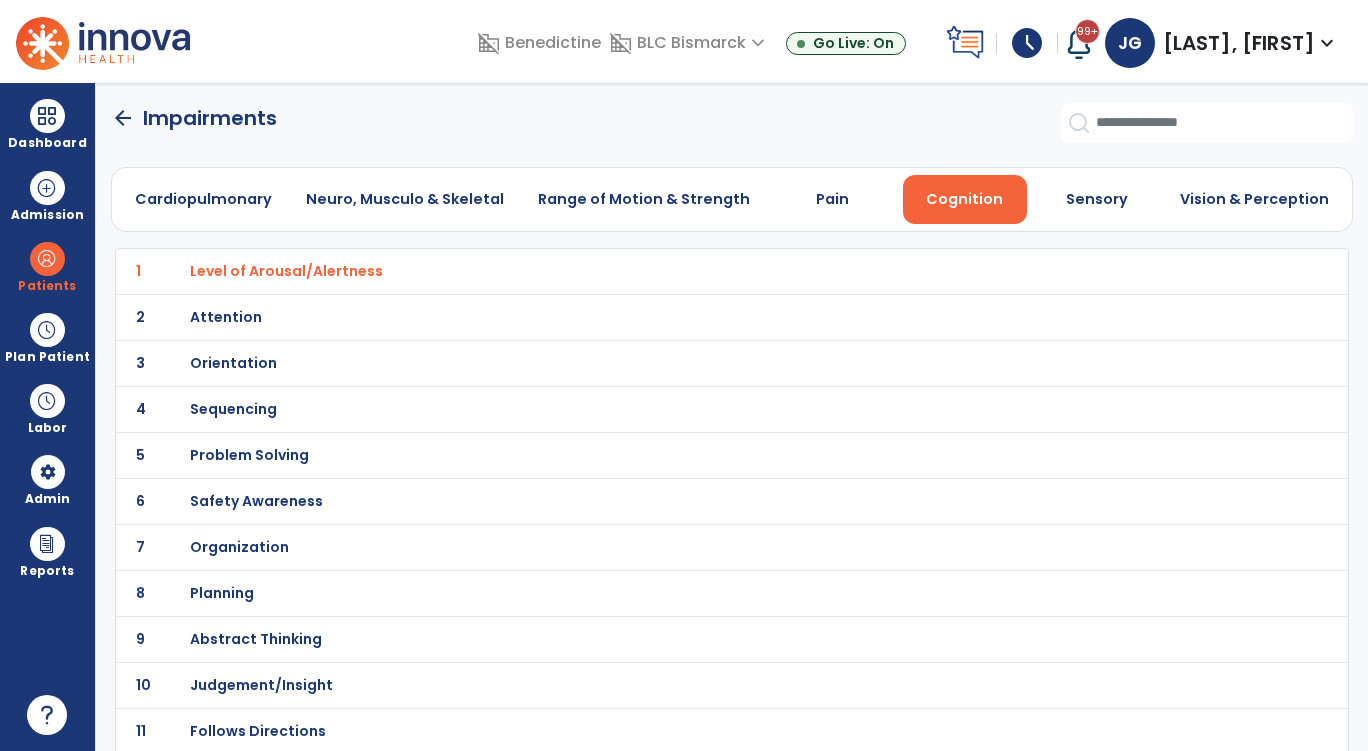 click on "Level of Arousal/Alertness" at bounding box center [286, 271] 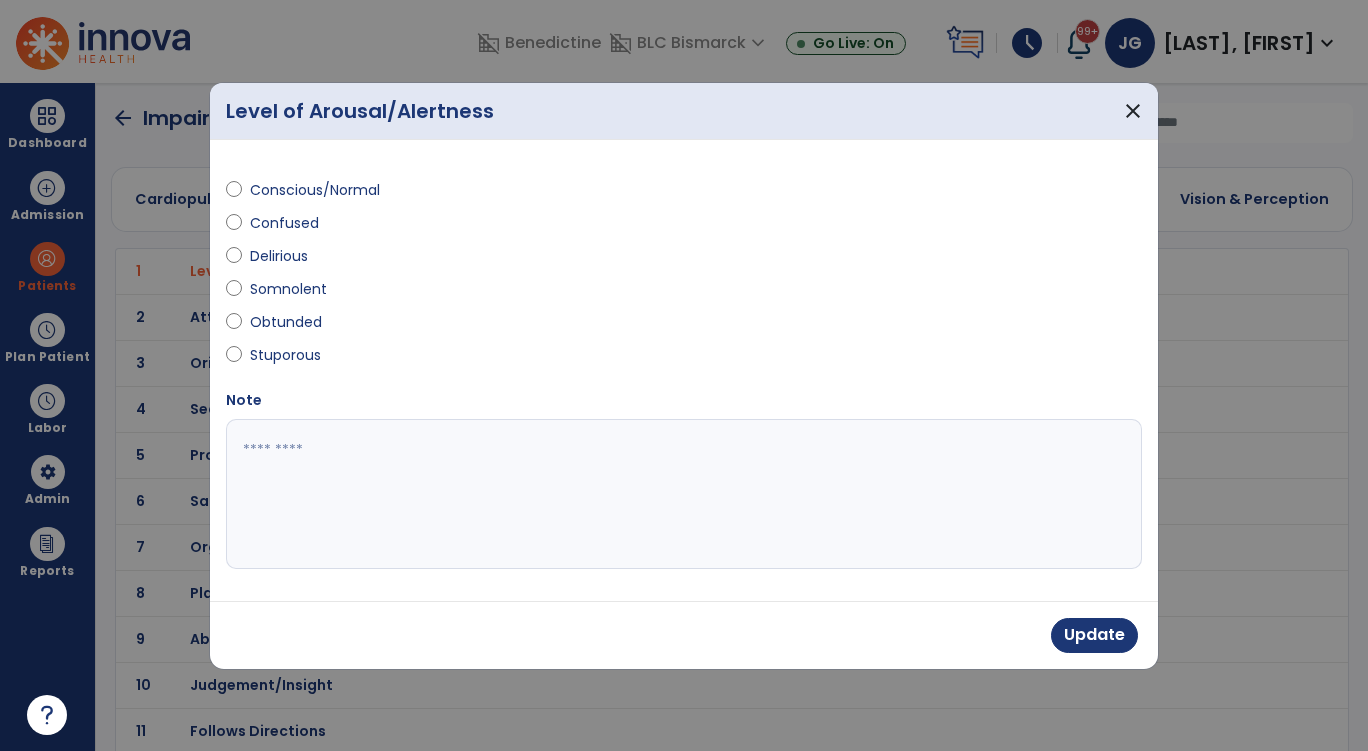 click at bounding box center (684, 494) 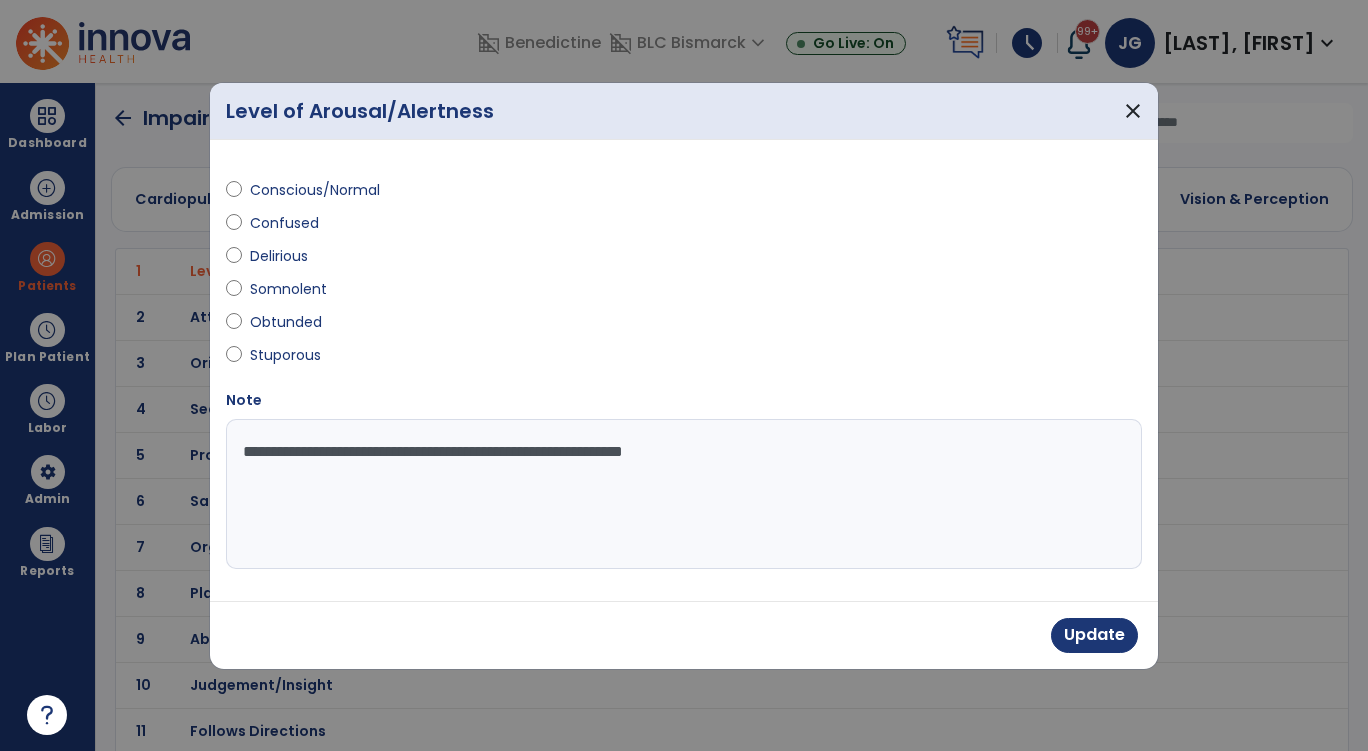 type on "**********" 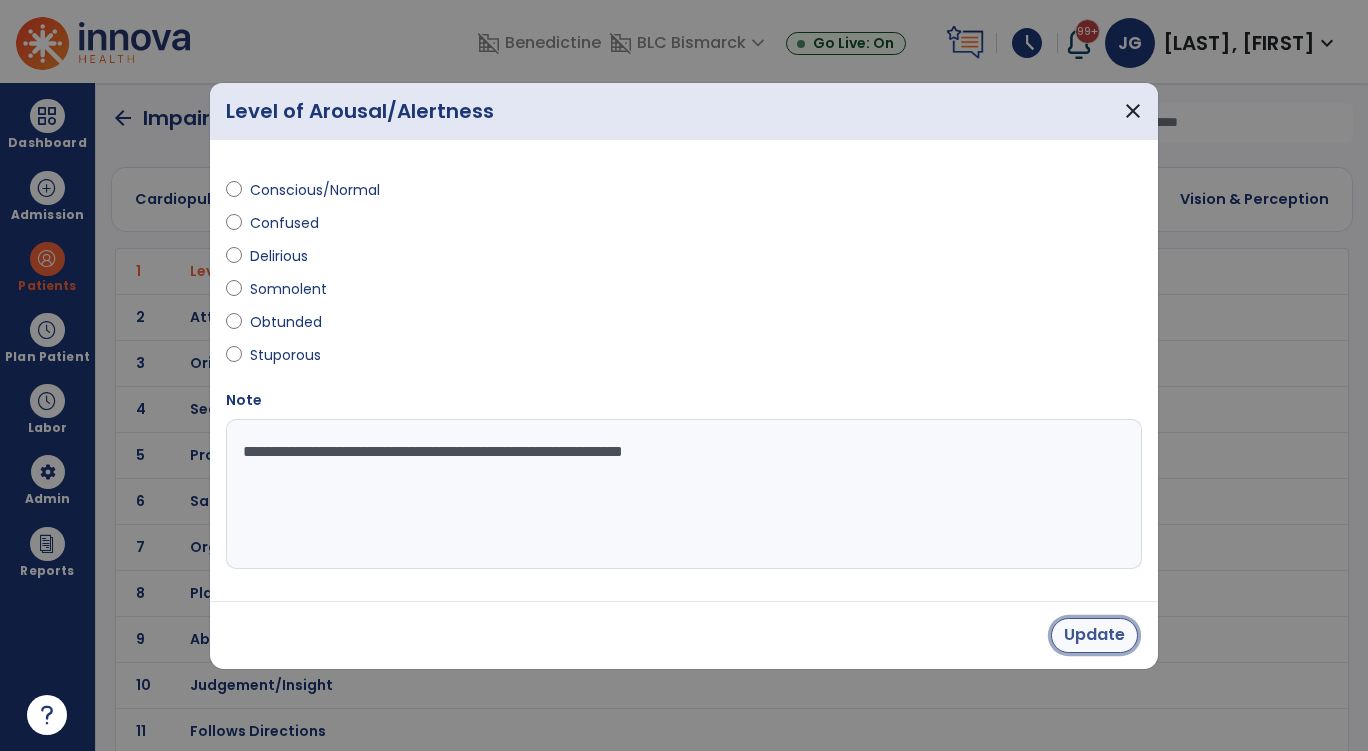 click on "Update" at bounding box center [1094, 635] 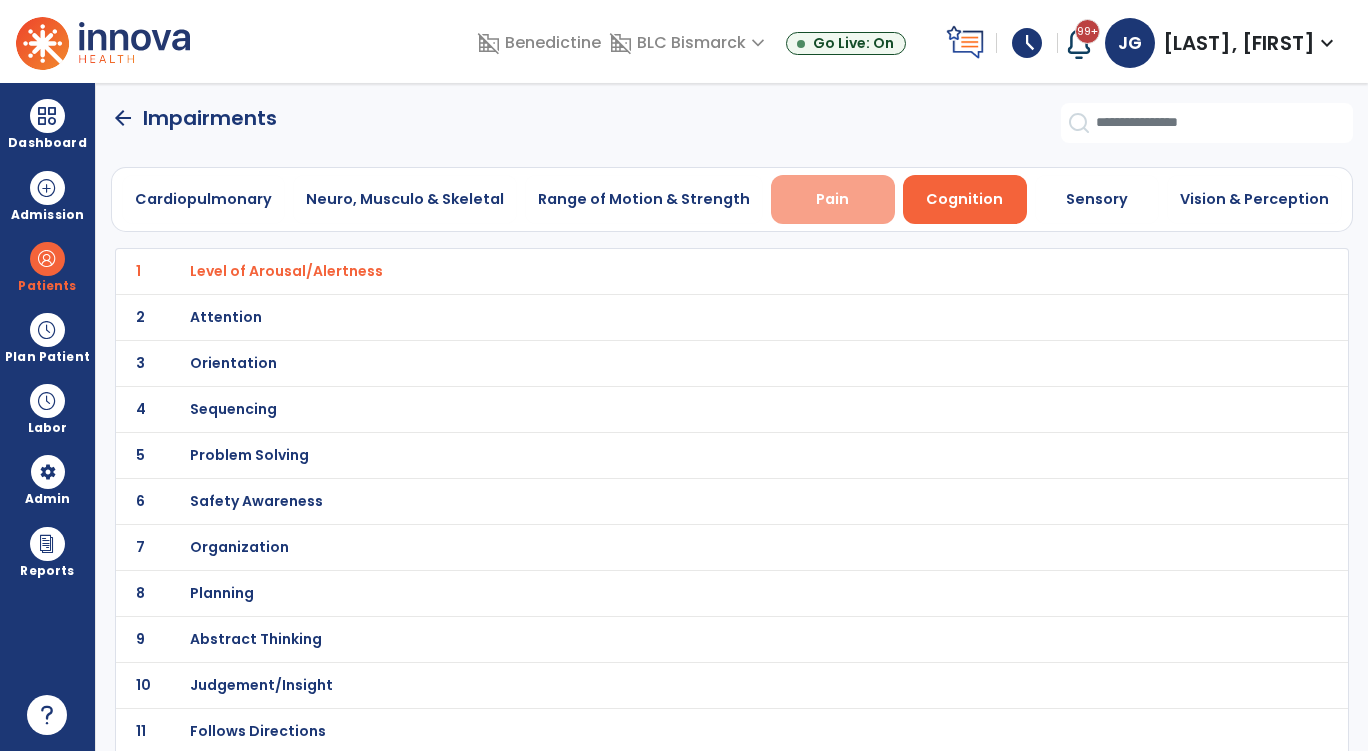 click on "Pain" at bounding box center (832, 199) 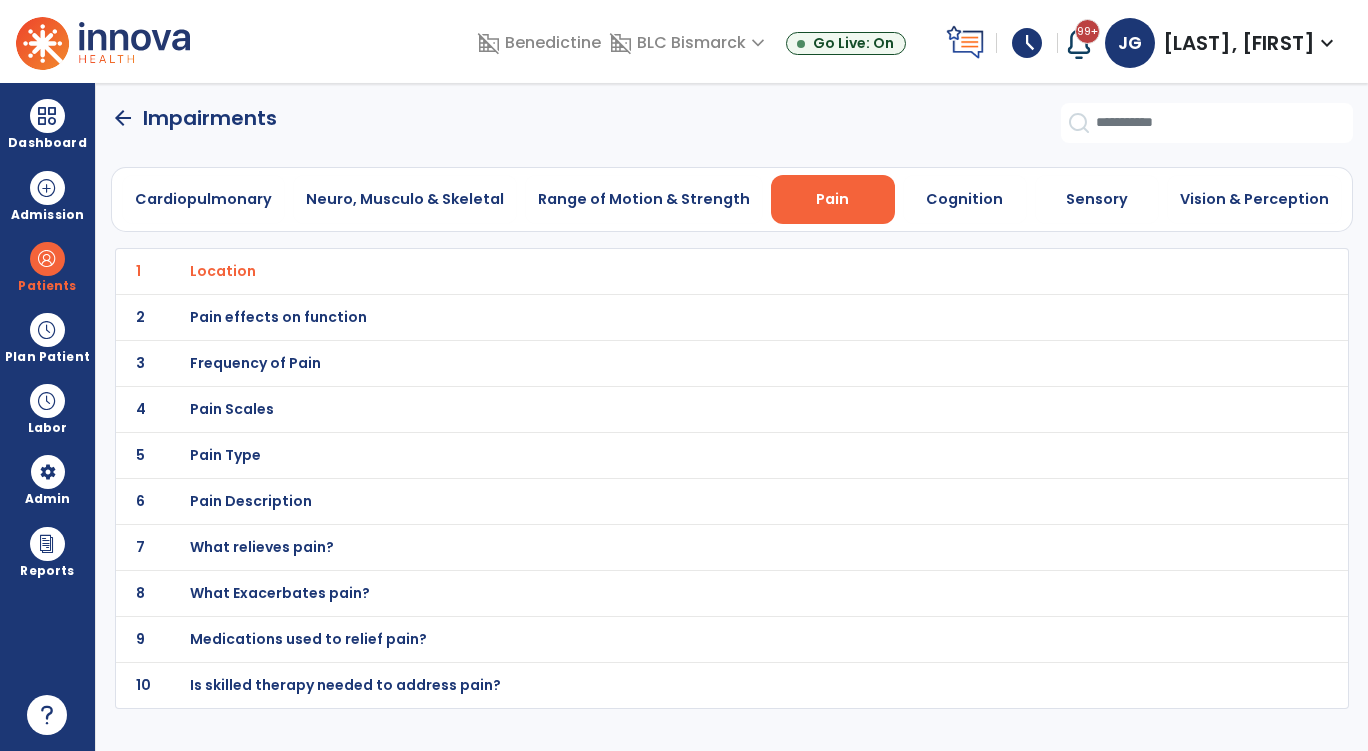 click on "2 Pain effects on function" 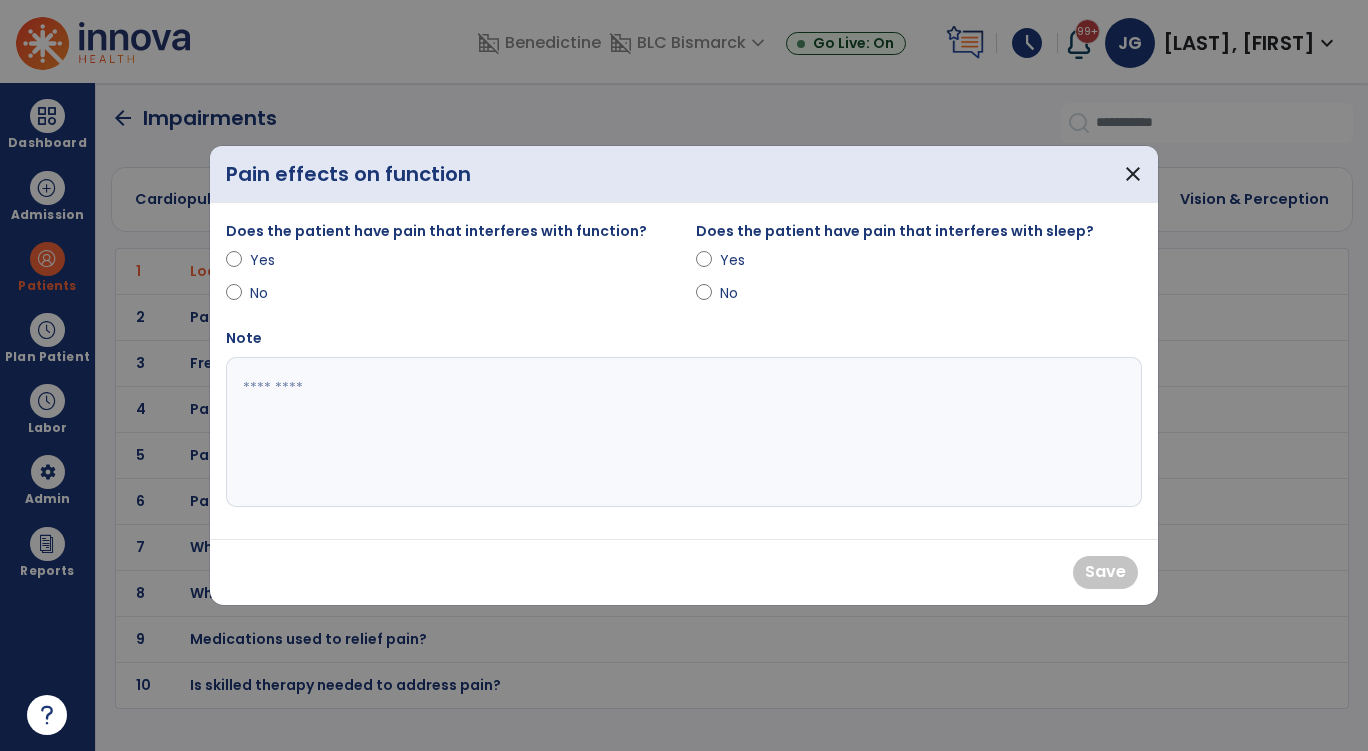 click on "Does the patient have pain that interferes with function? Yes No" at bounding box center [449, 265] 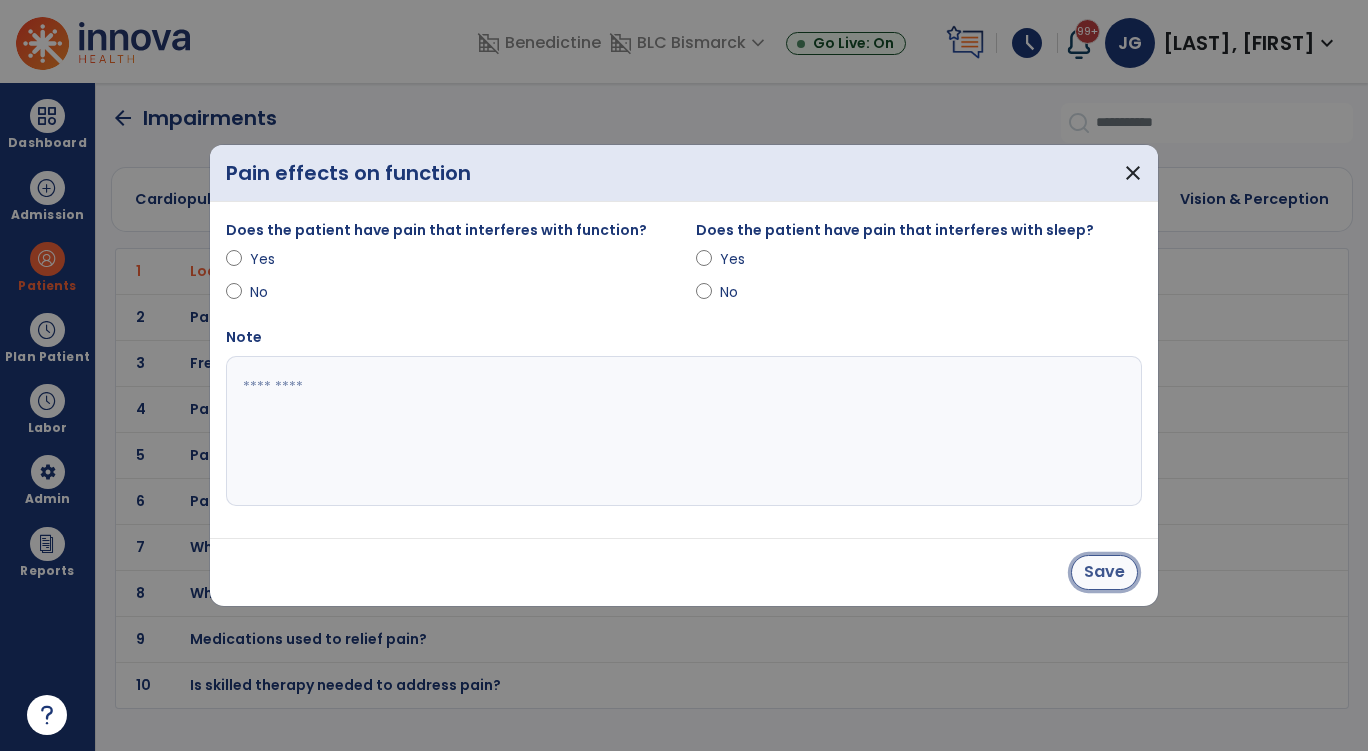 click on "Save" at bounding box center [1104, 572] 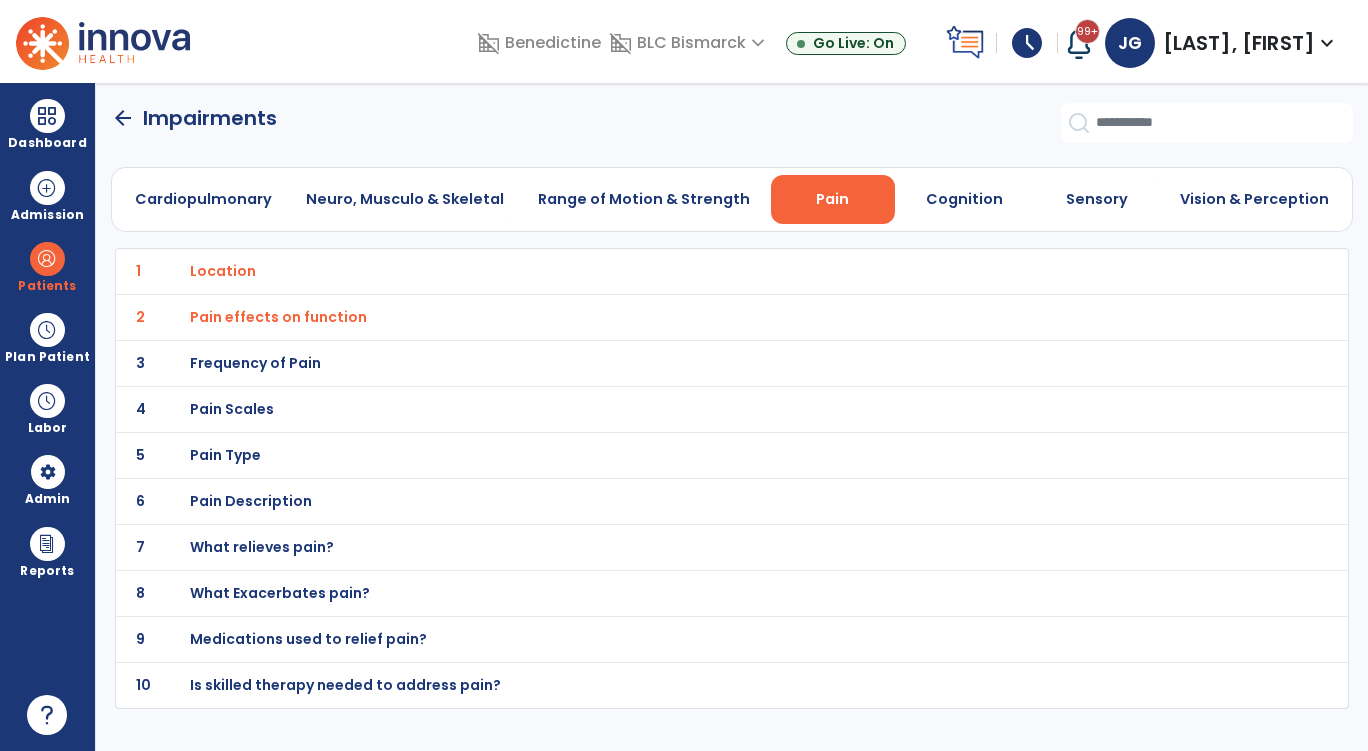 click on "Frequency of Pain" at bounding box center [223, 271] 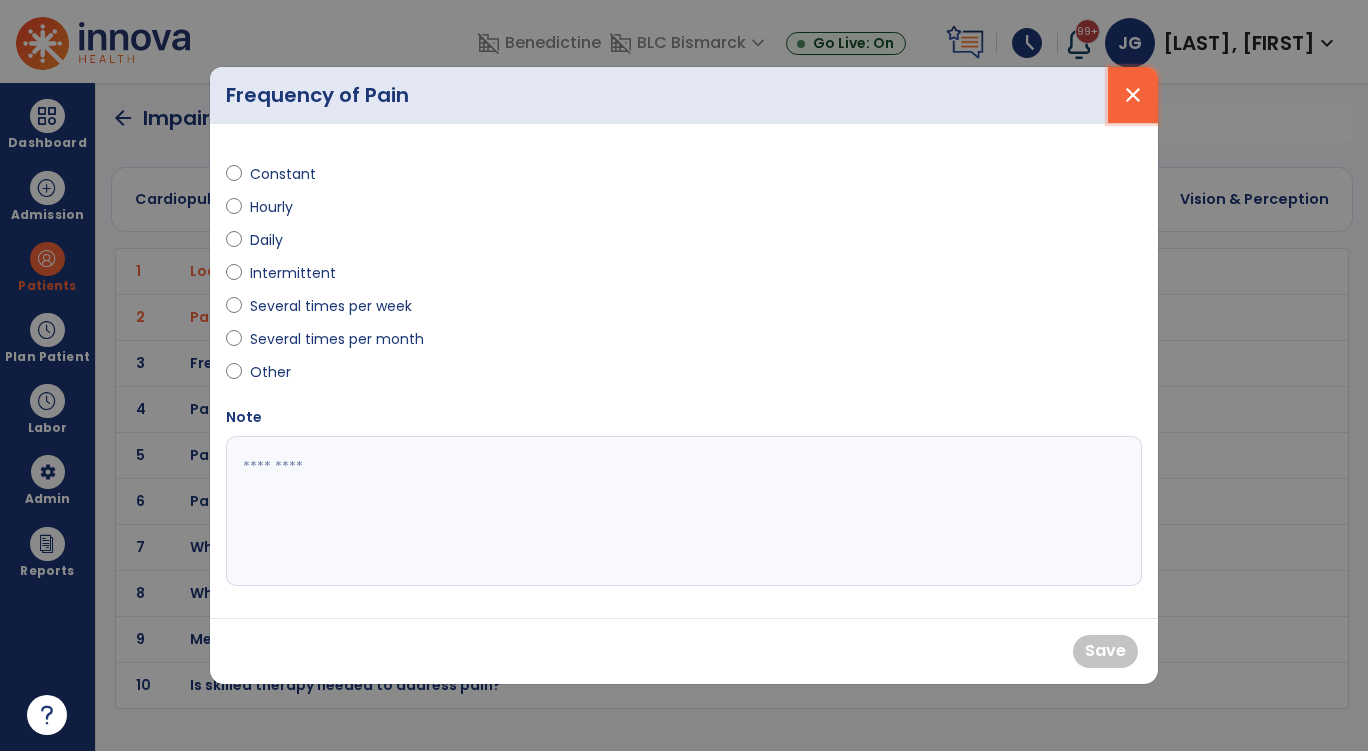 click on "close" at bounding box center [1133, 95] 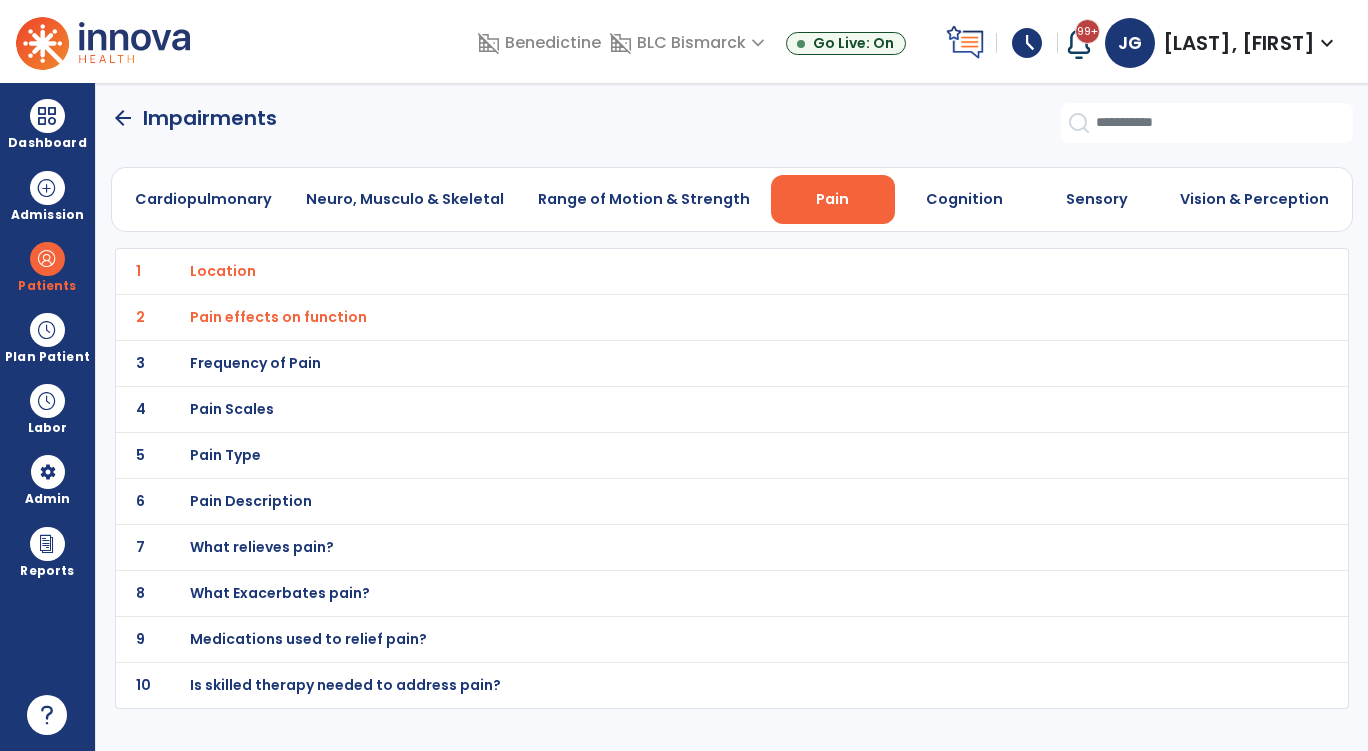 click on "Medications used to relief pain?" at bounding box center (223, 271) 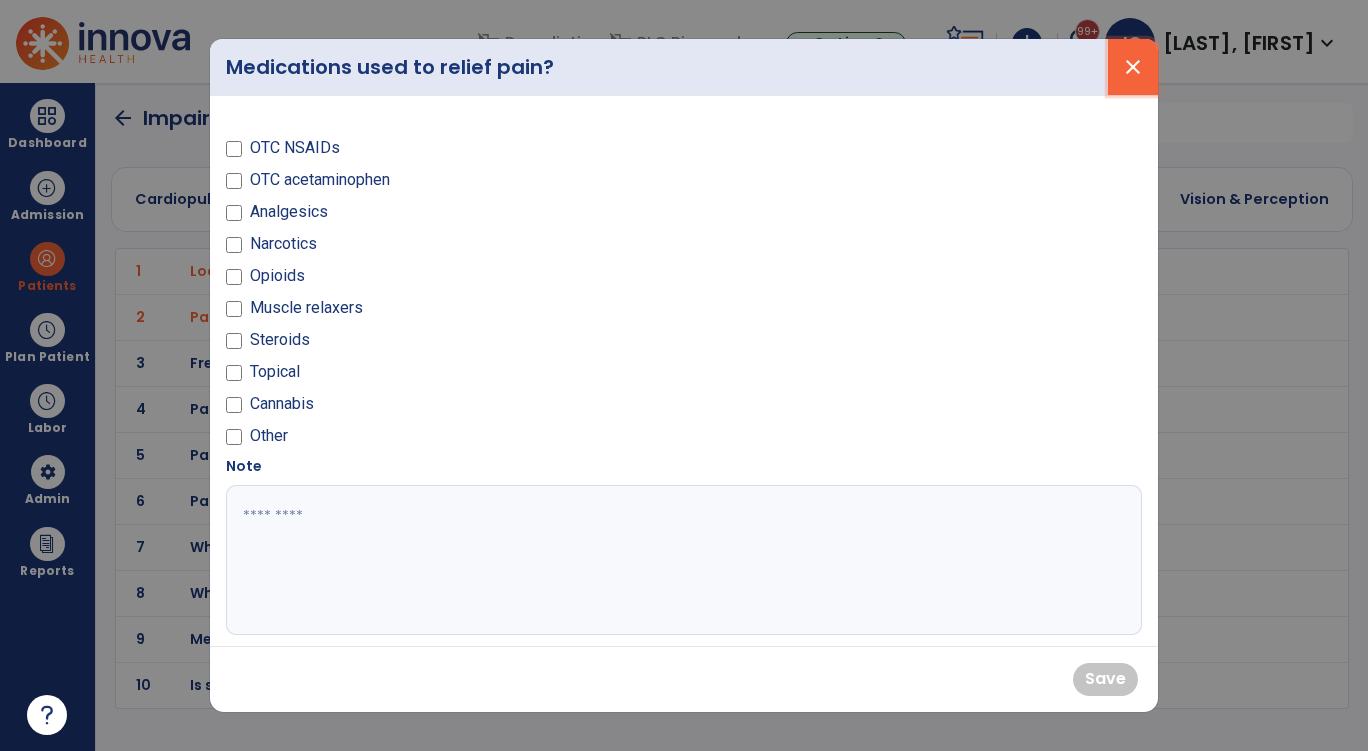 click on "close" at bounding box center [1133, 67] 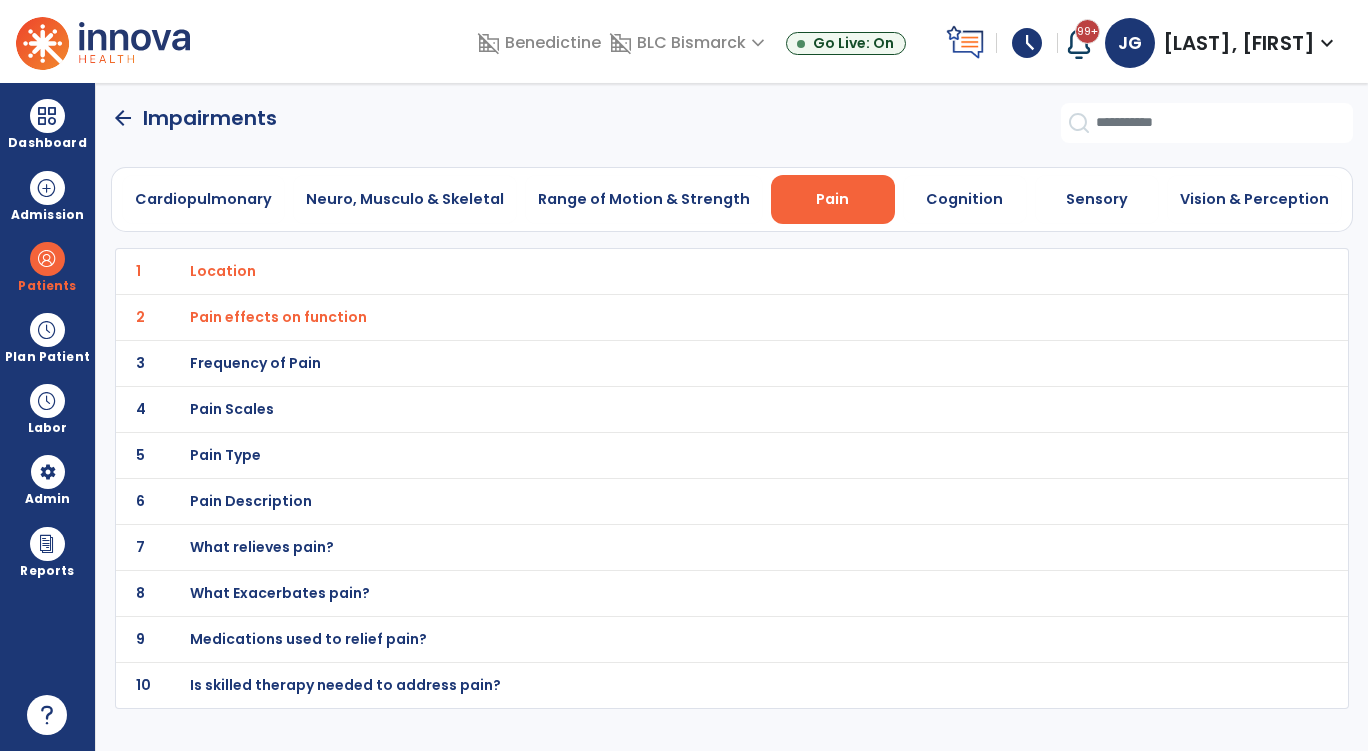 click on "Pain Scales" at bounding box center (223, 271) 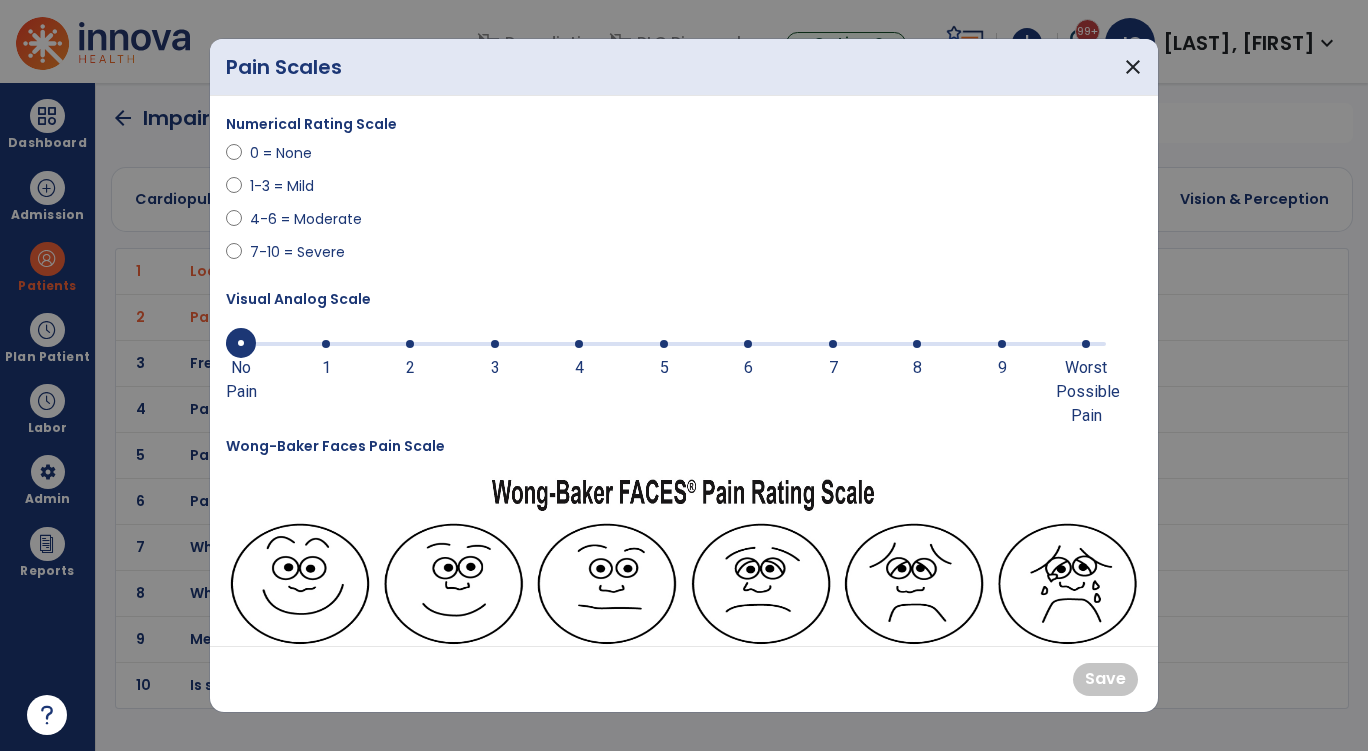 click on "0    No Pain    1    2    3    4    5    6    7    8    9    Worst Possible Pain" at bounding box center [666, 344] 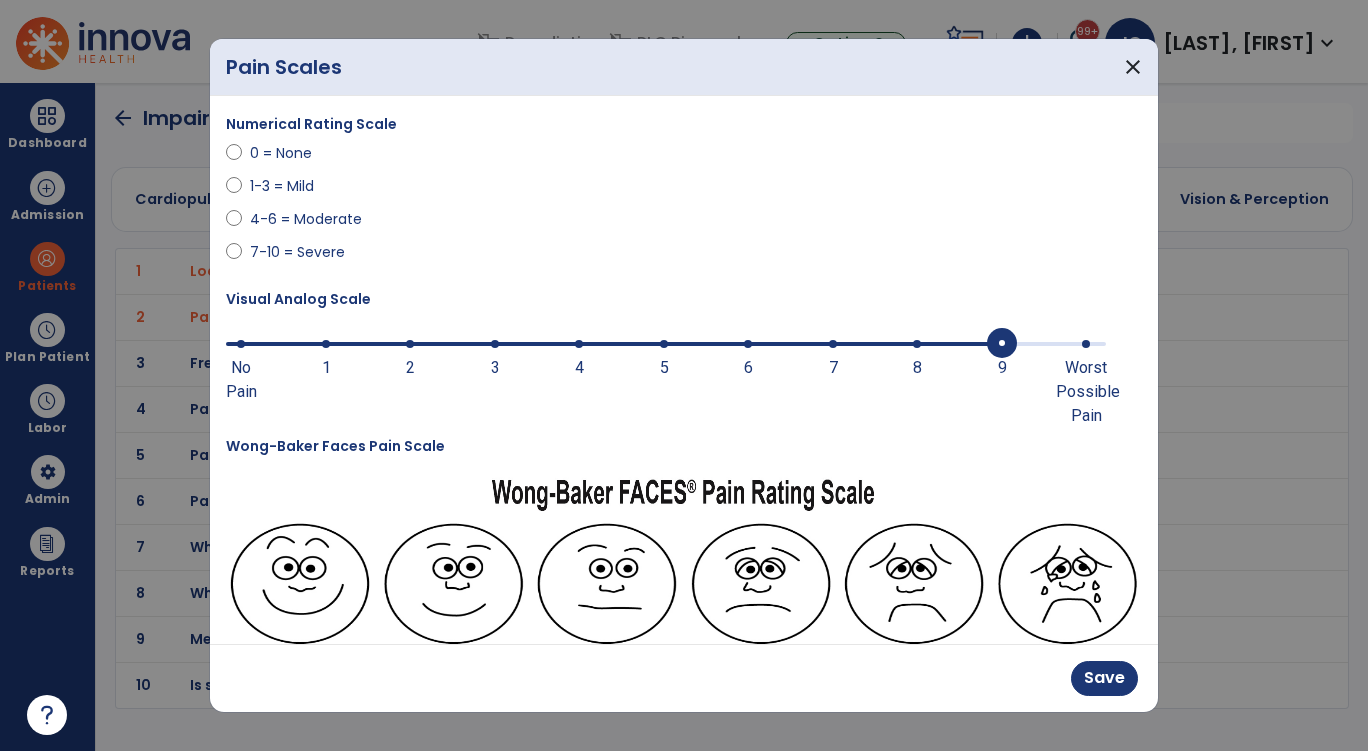 click on "Numerical Rating Scale 0 = None 1-3 = Mild 4-6 = Moderate 7-10 = Severe" at bounding box center (449, 199) 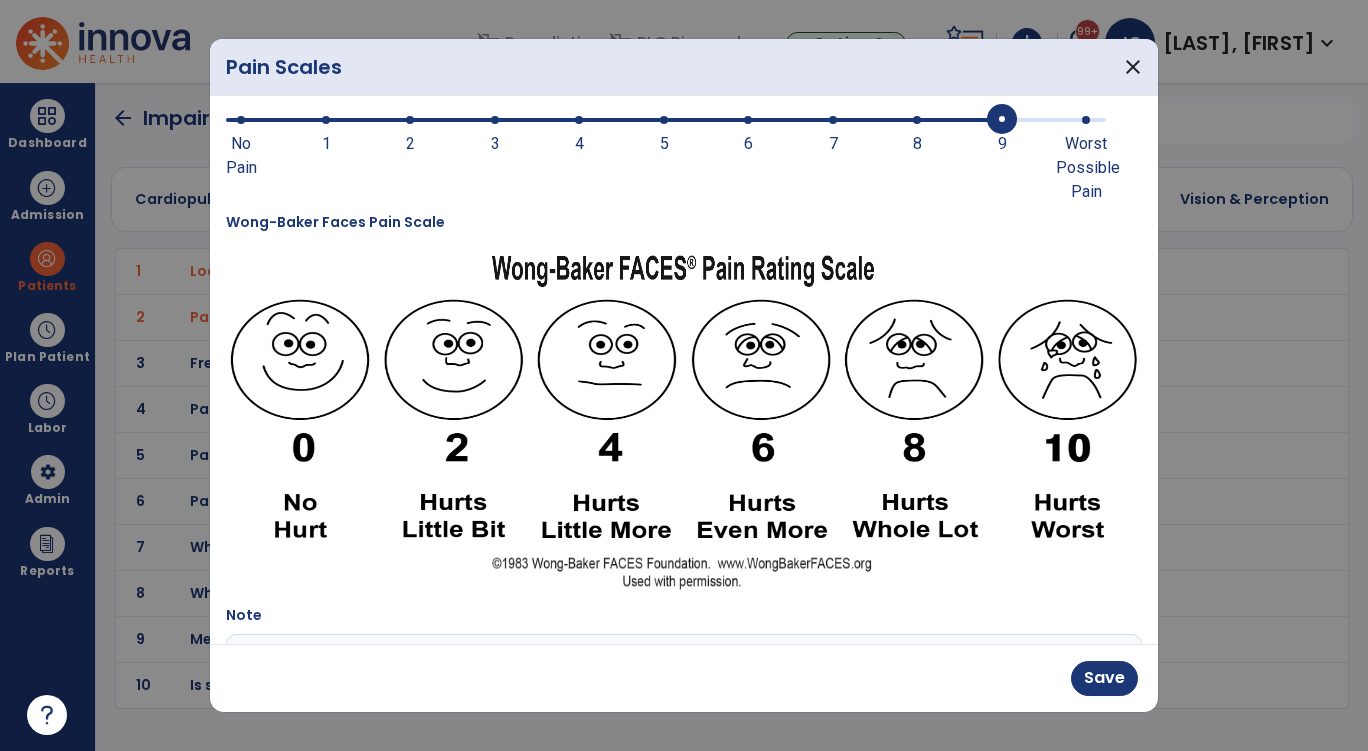 scroll, scrollTop: 300, scrollLeft: 0, axis: vertical 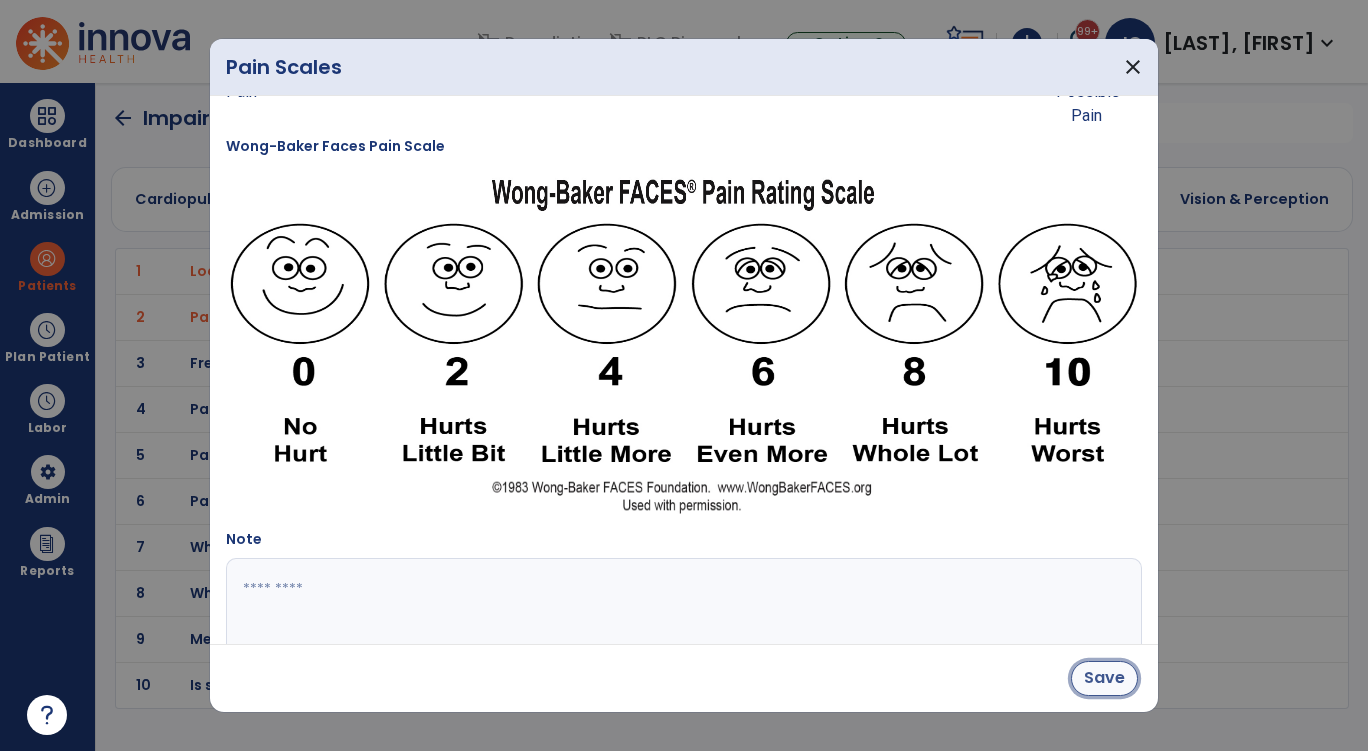 click on "Save" at bounding box center (1104, 678) 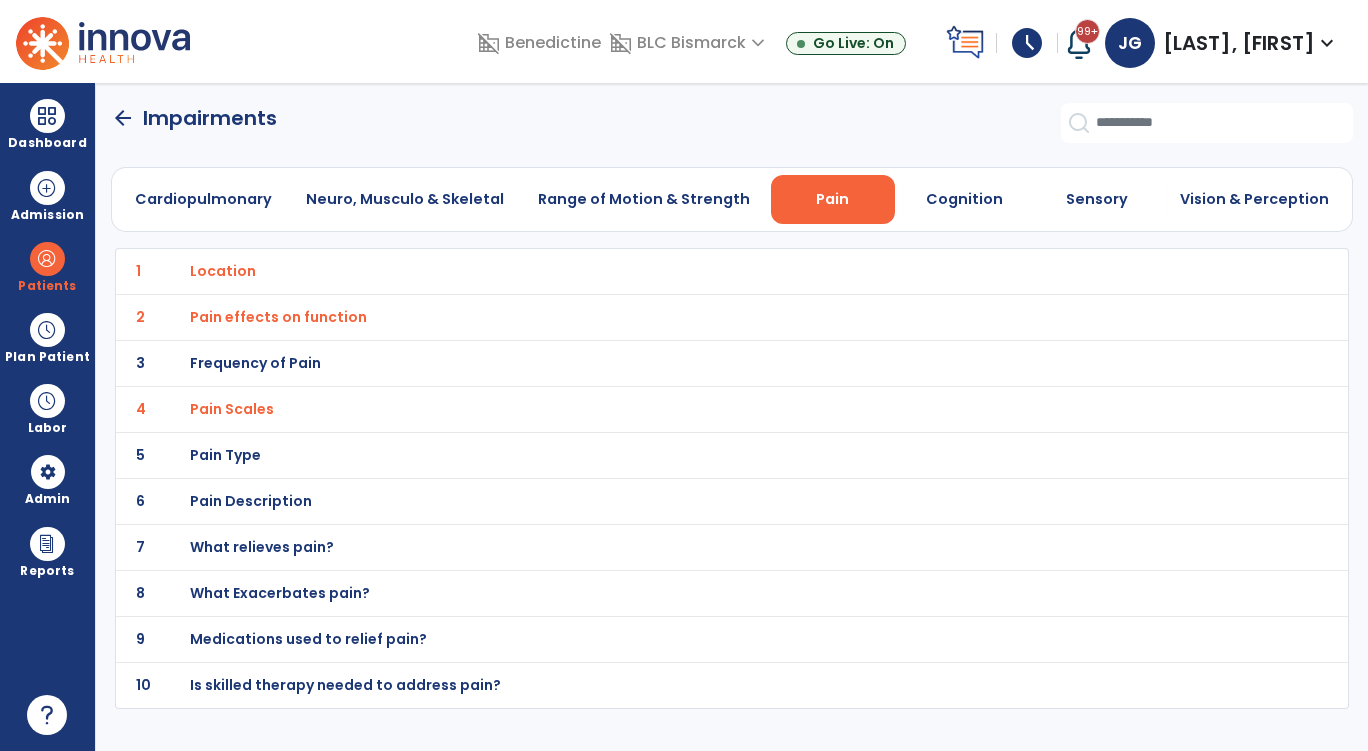 click on "arrow_back" 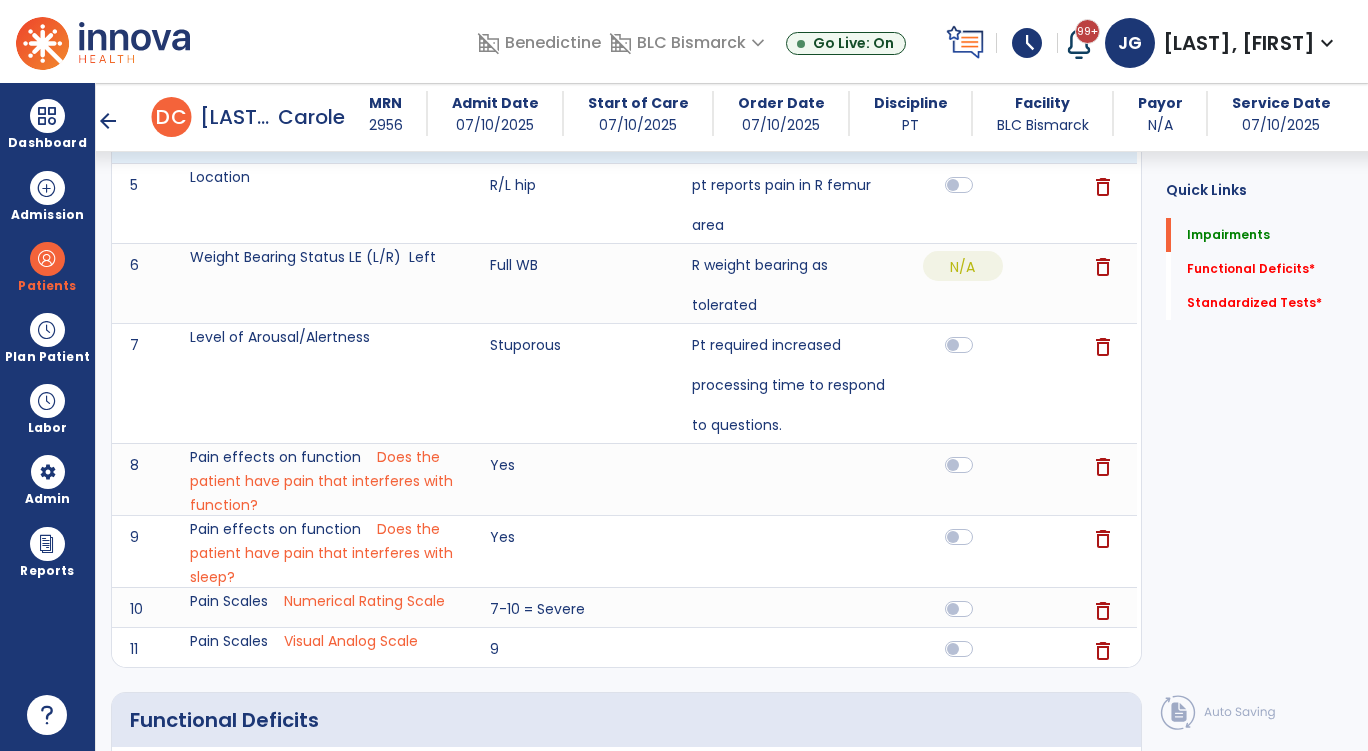 scroll, scrollTop: 971, scrollLeft: 0, axis: vertical 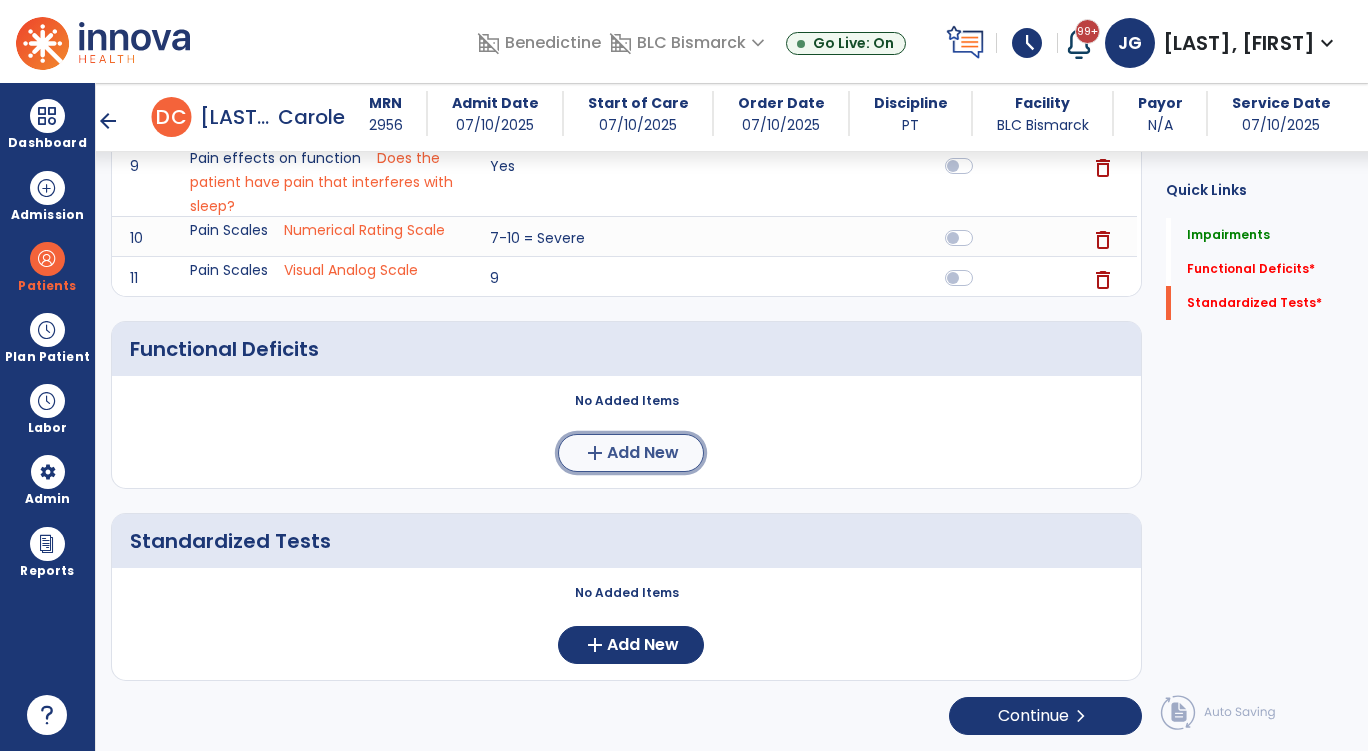 click on "Add New" 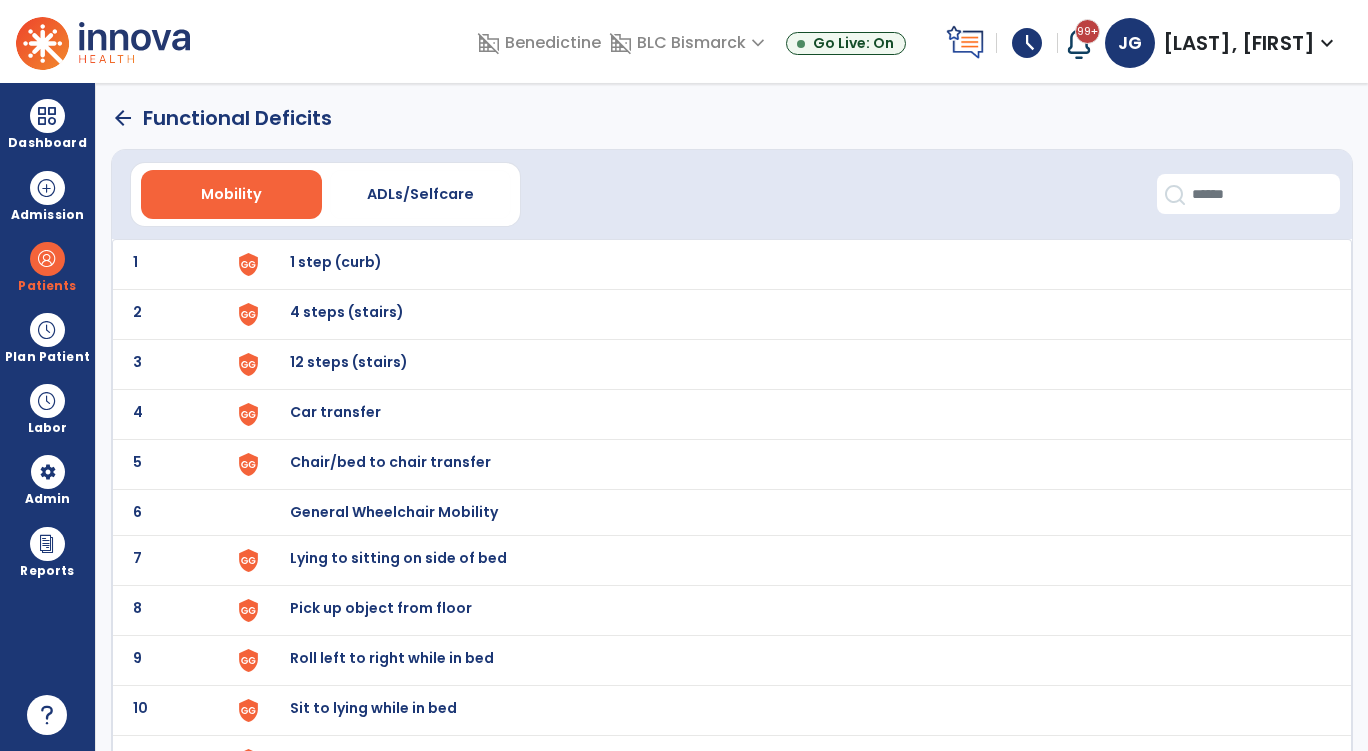 scroll, scrollTop: 100, scrollLeft: 0, axis: vertical 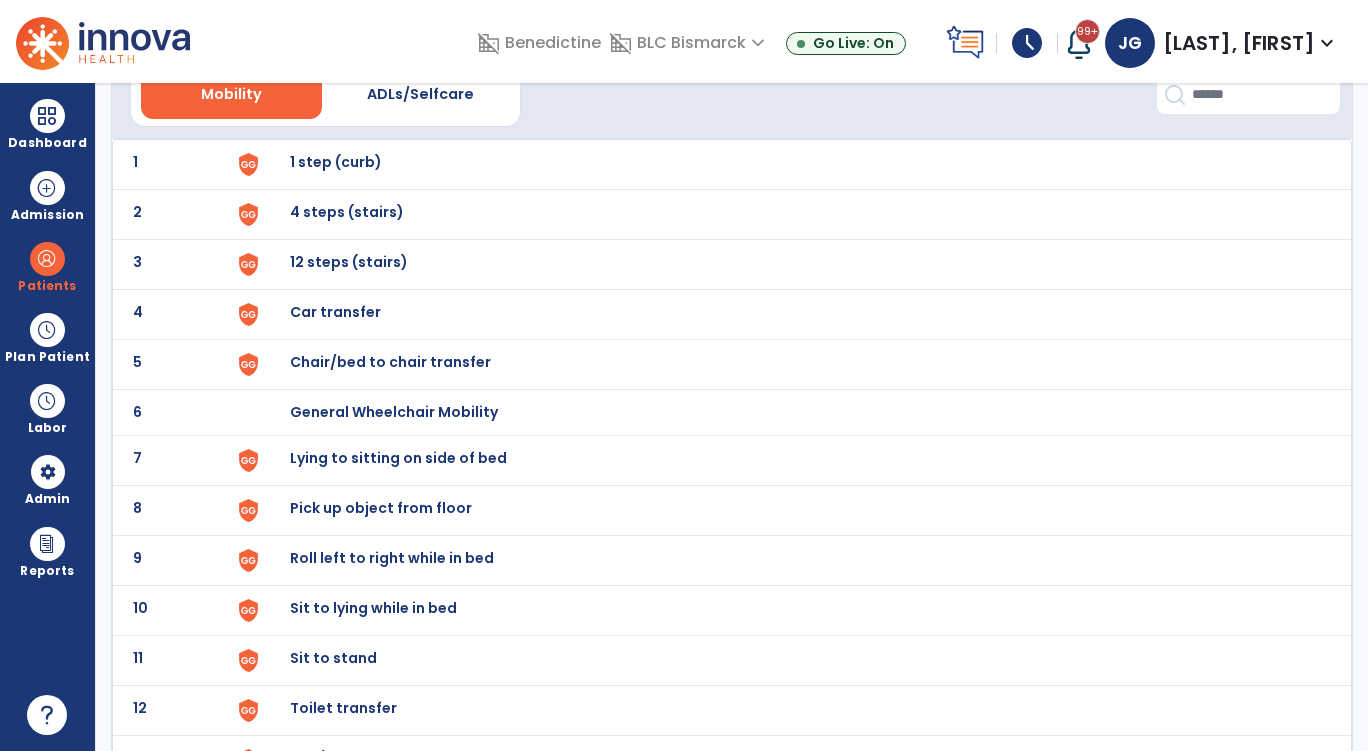 click on "Lying to sitting on side of bed" at bounding box center [336, 162] 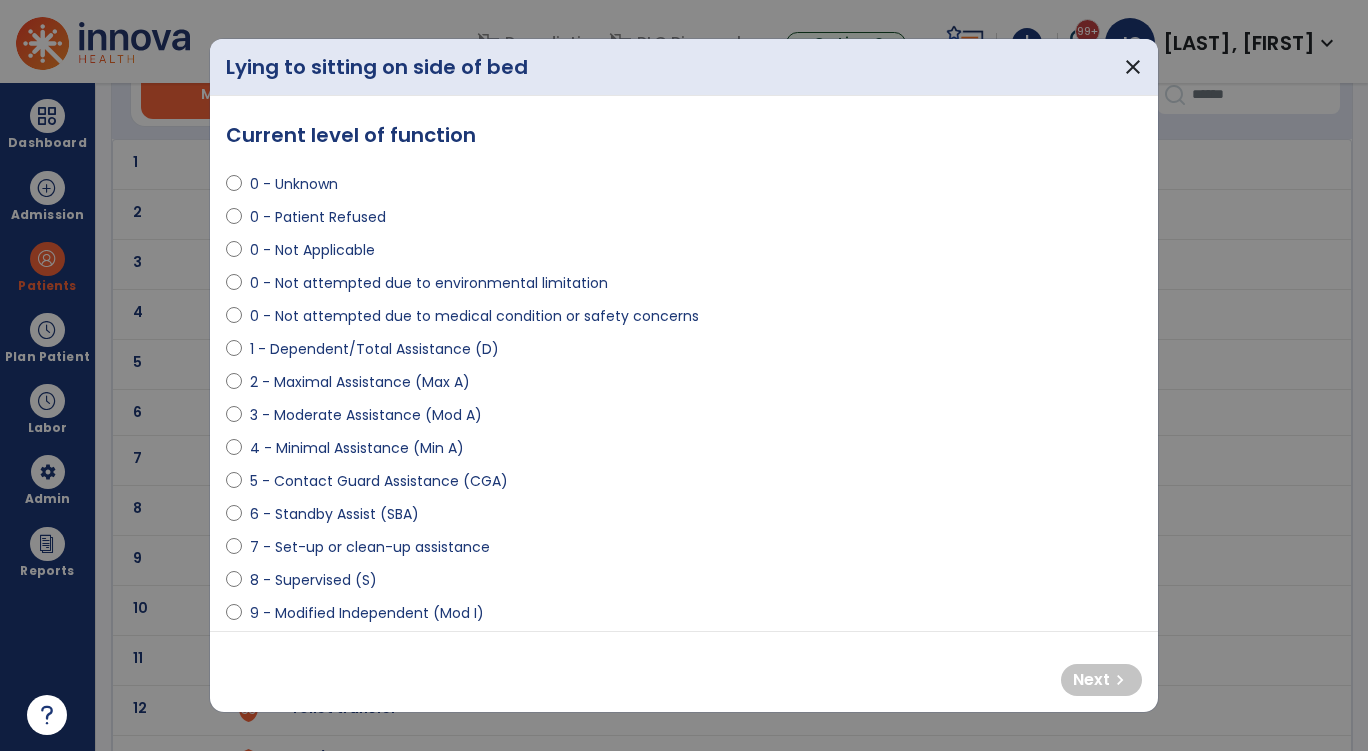 click on "1 - Dependent/Total Assistance (D)" at bounding box center (374, 349) 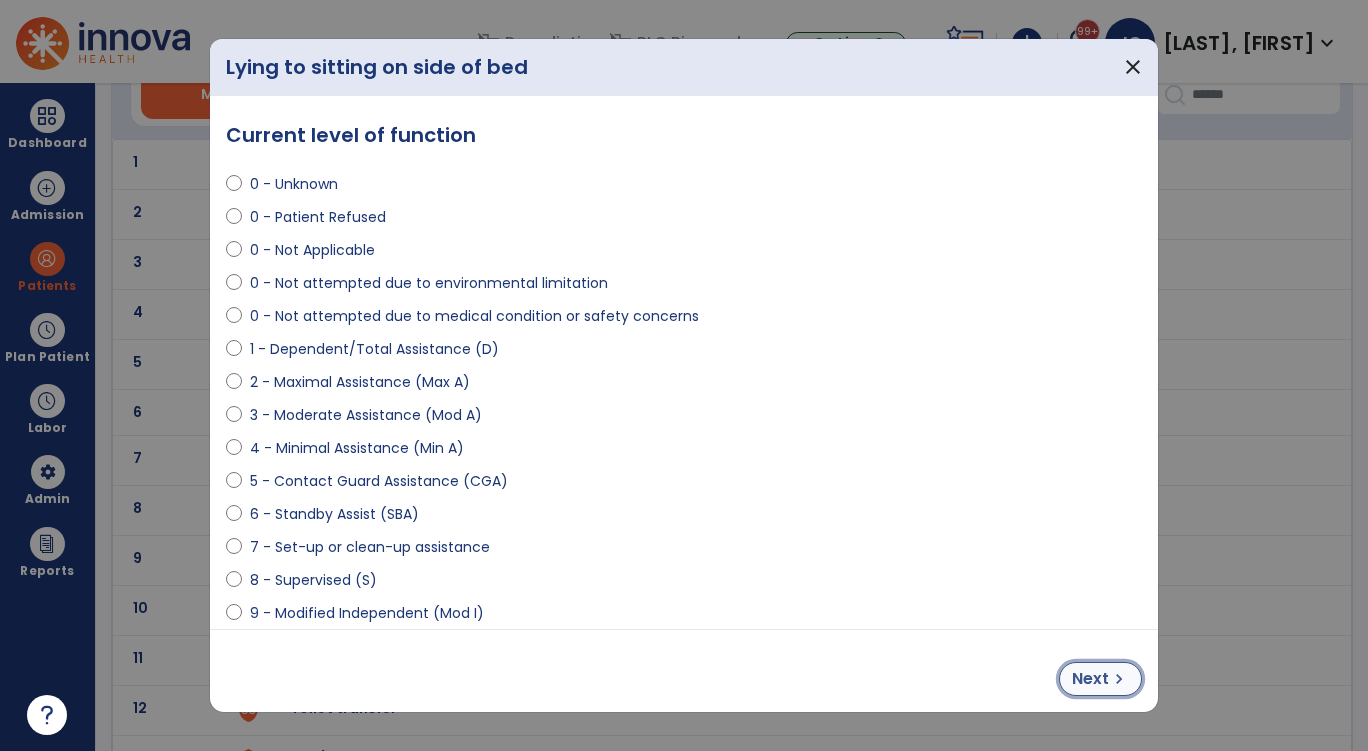 click on "chevron_right" at bounding box center (1119, 679) 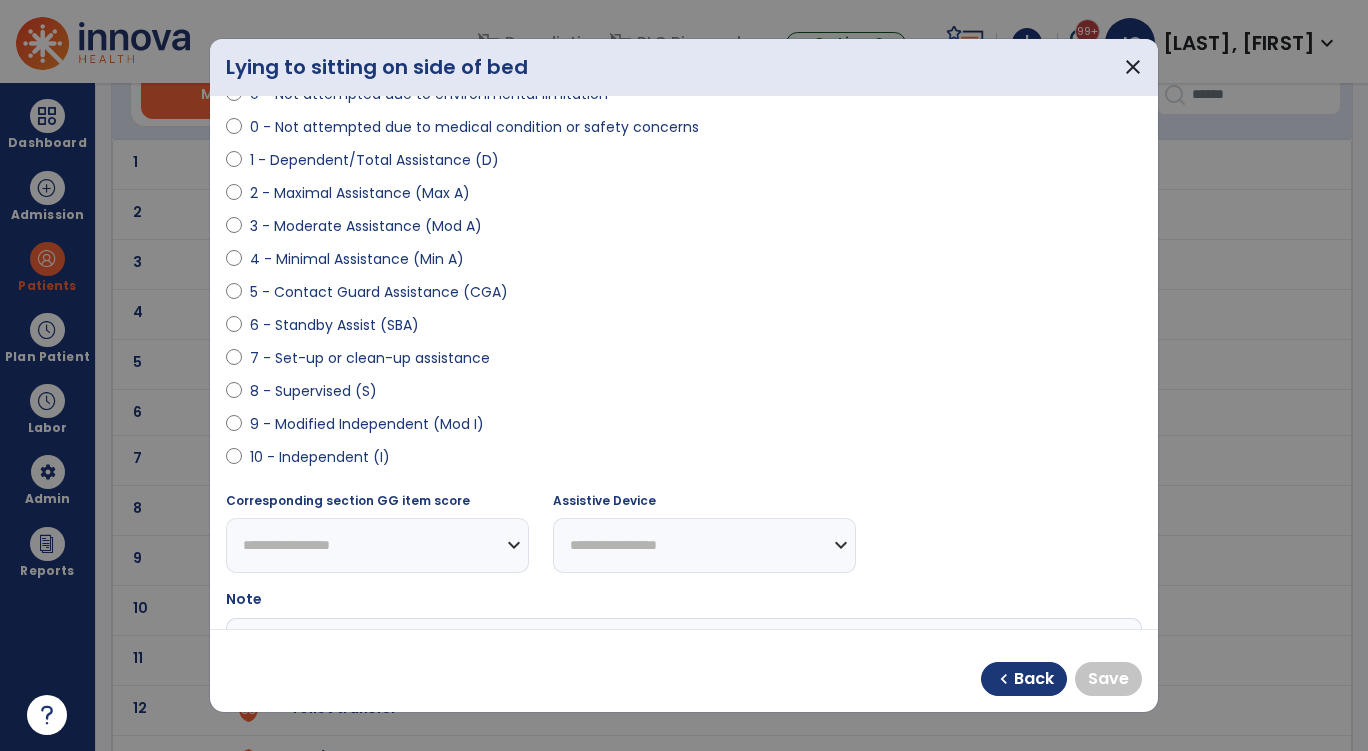 scroll, scrollTop: 200, scrollLeft: 0, axis: vertical 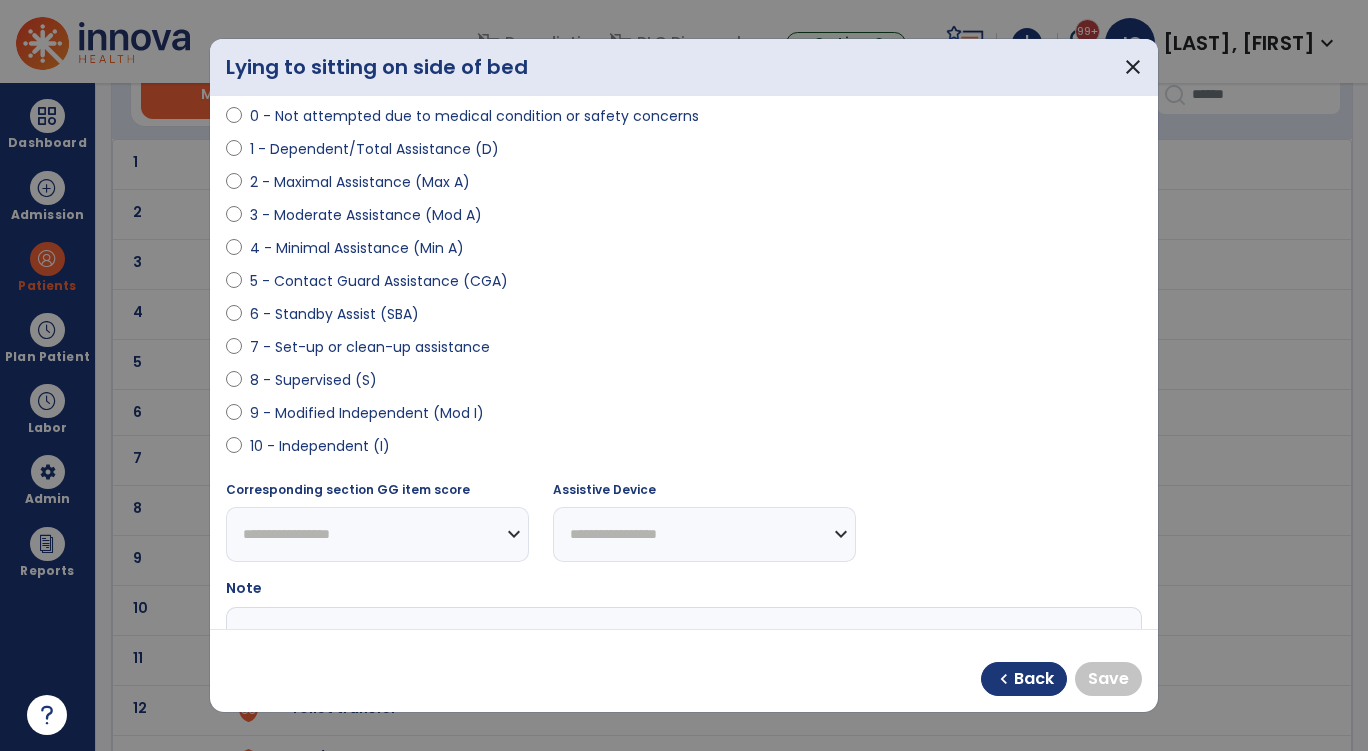 click on "10 - Independent (I)" at bounding box center (320, 446) 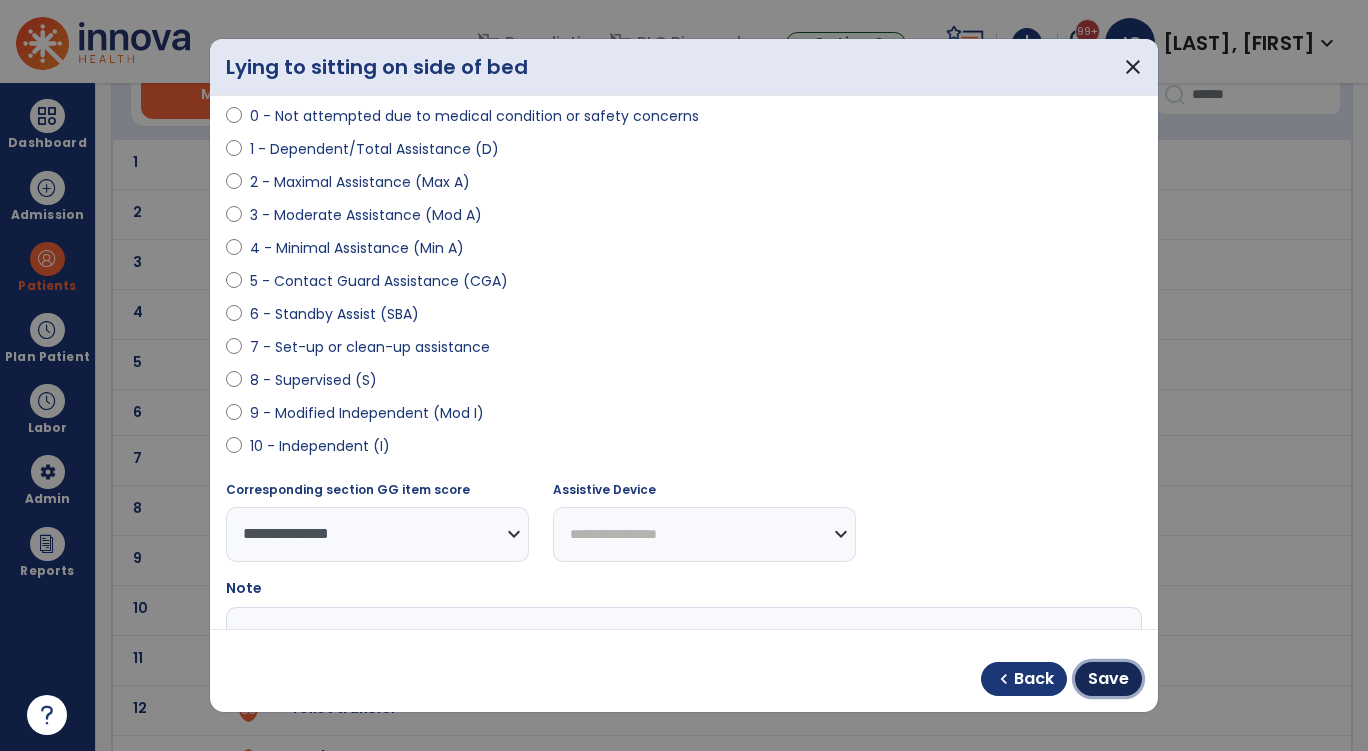 click on "Save" at bounding box center (1108, 679) 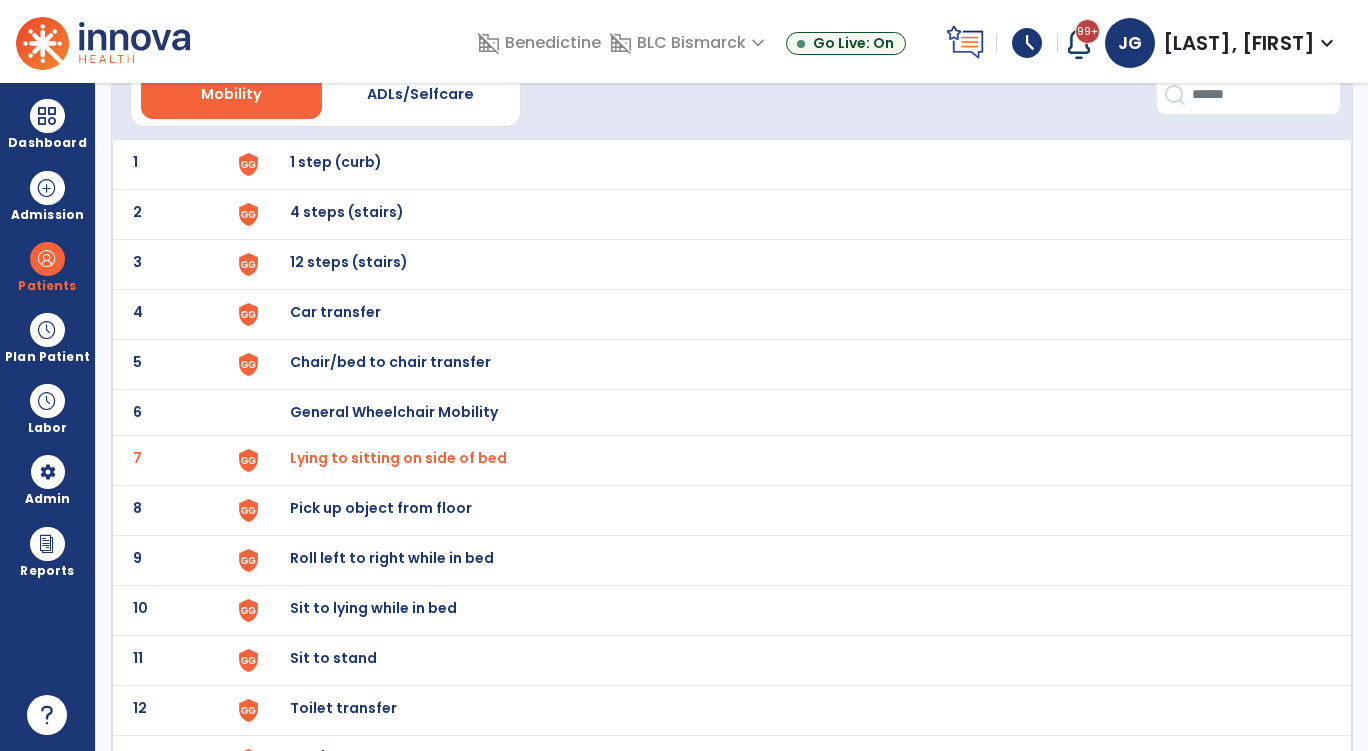 click on "1 step (curb)" at bounding box center (336, 162) 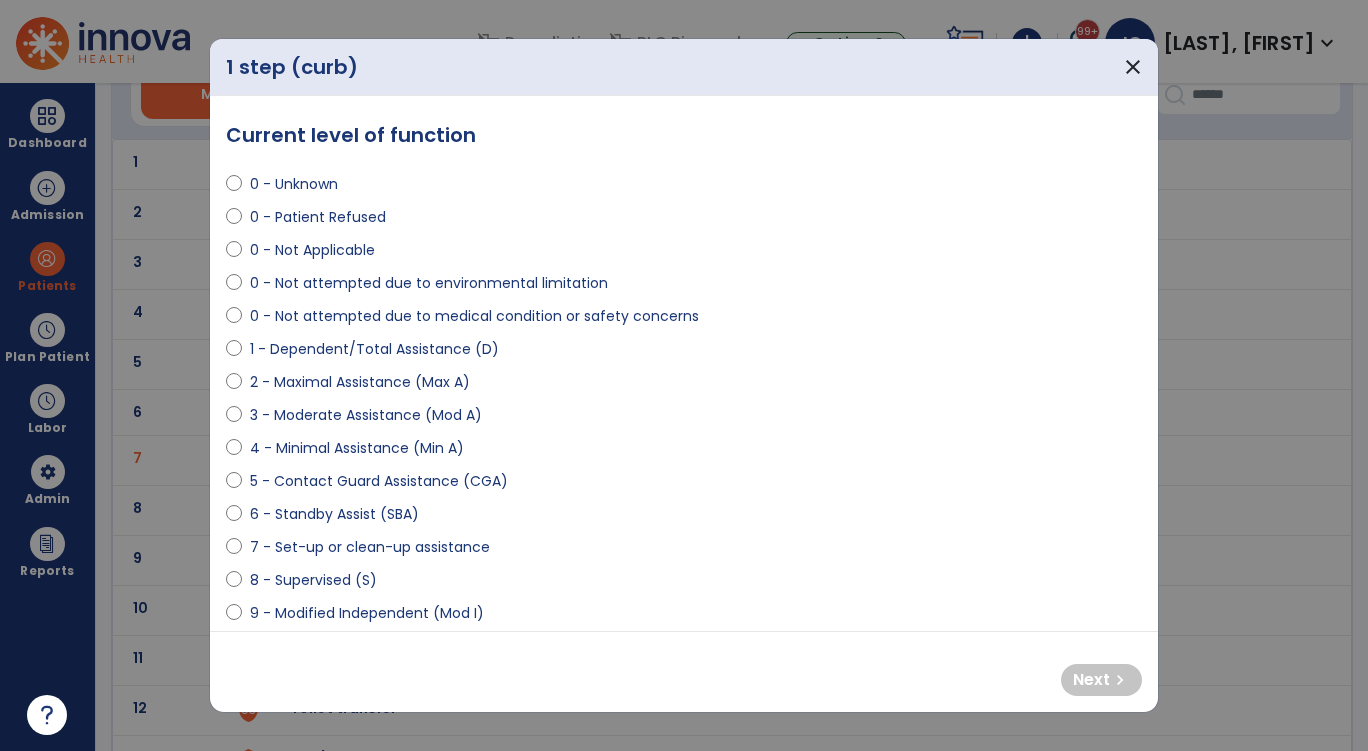 click on "0 - Not attempted due to medical condition or safety concerns" at bounding box center [474, 316] 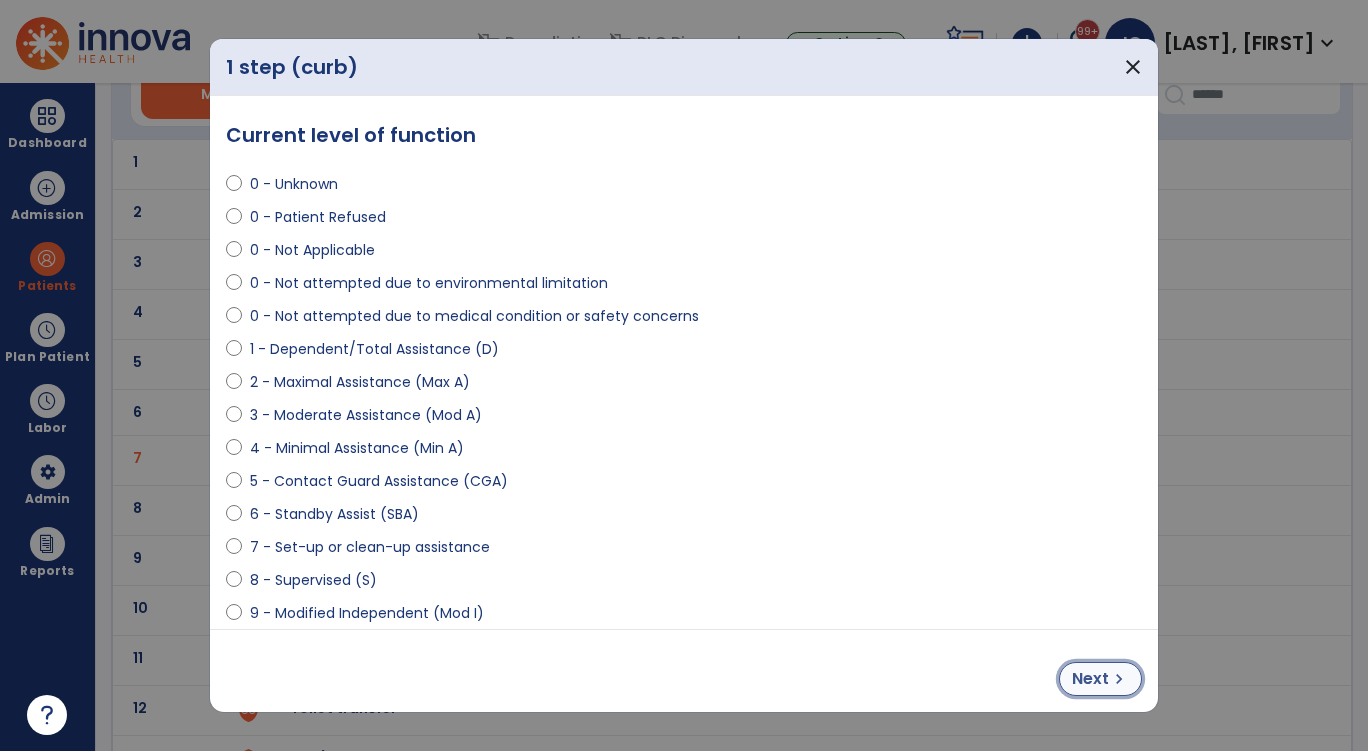 click on "Next  chevron_right" at bounding box center [1100, 679] 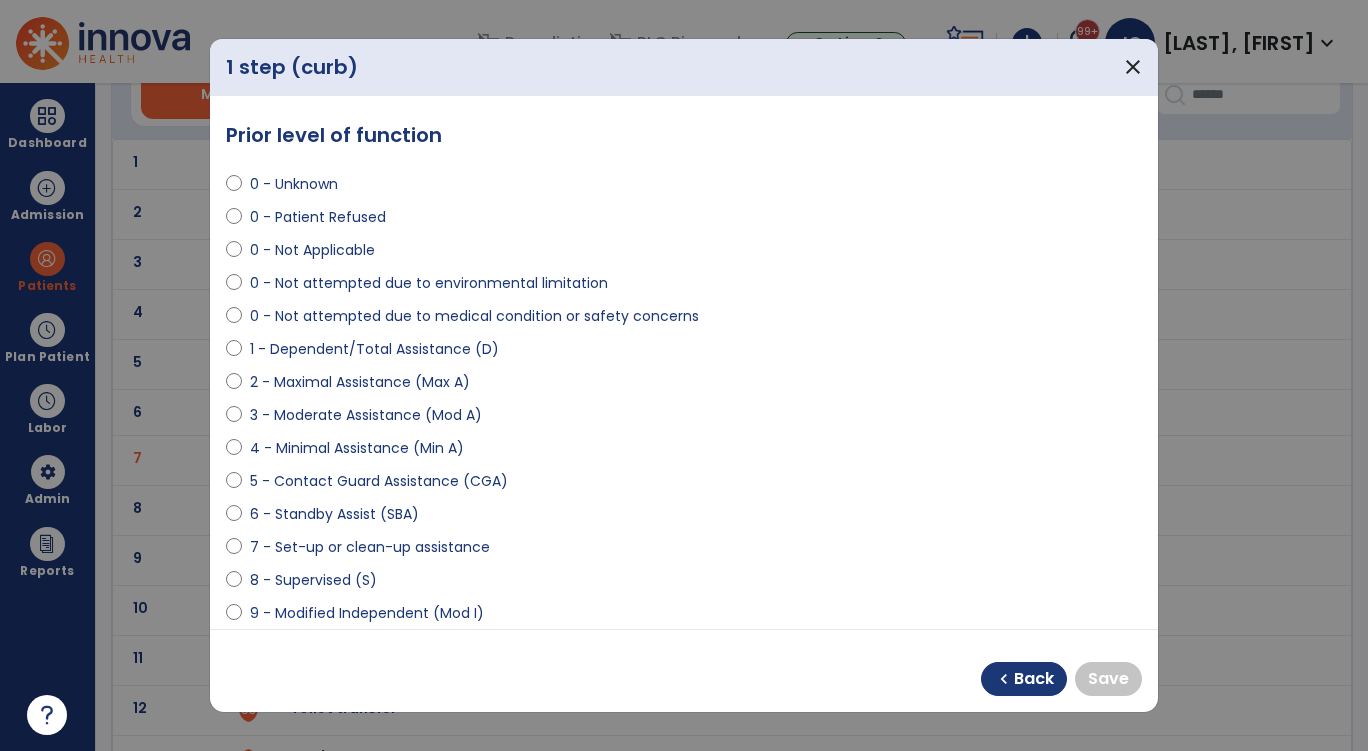 scroll, scrollTop: 100, scrollLeft: 0, axis: vertical 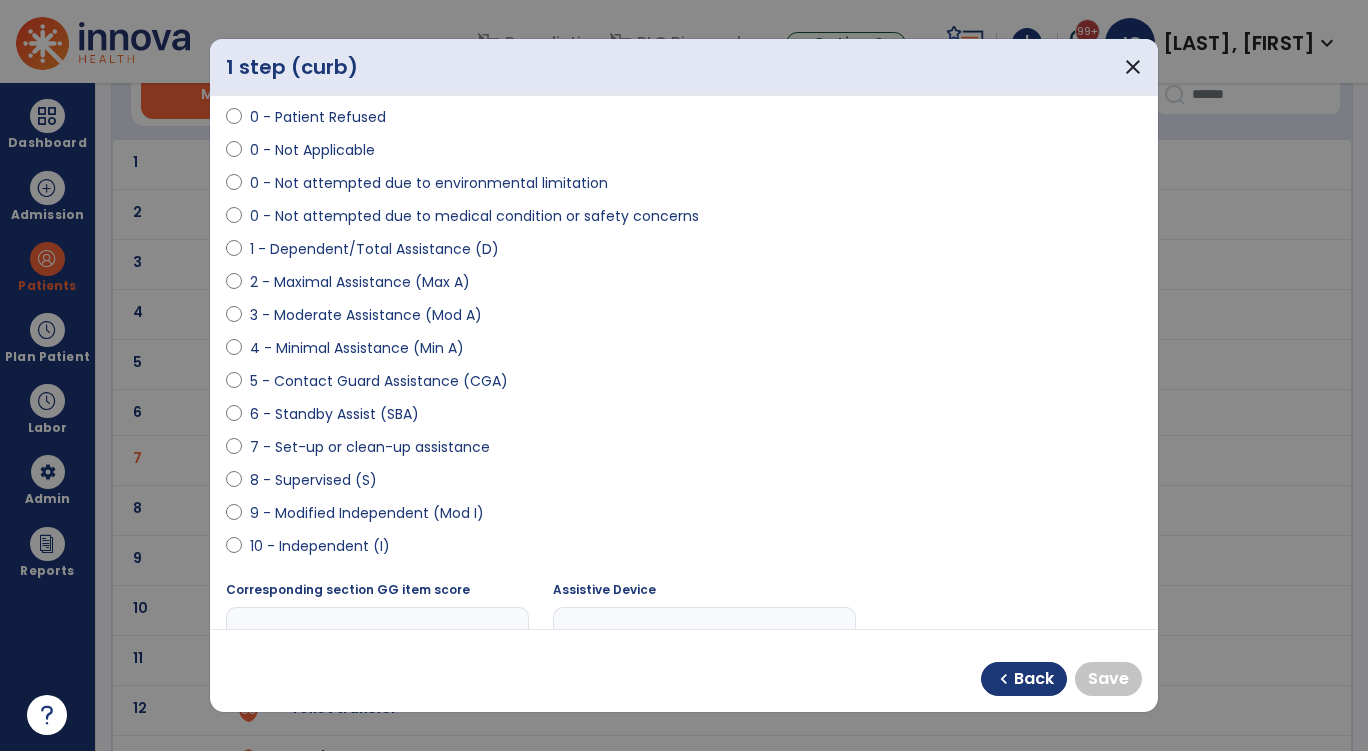 click on "9 - Modified Independent (Mod I)" at bounding box center [367, 513] 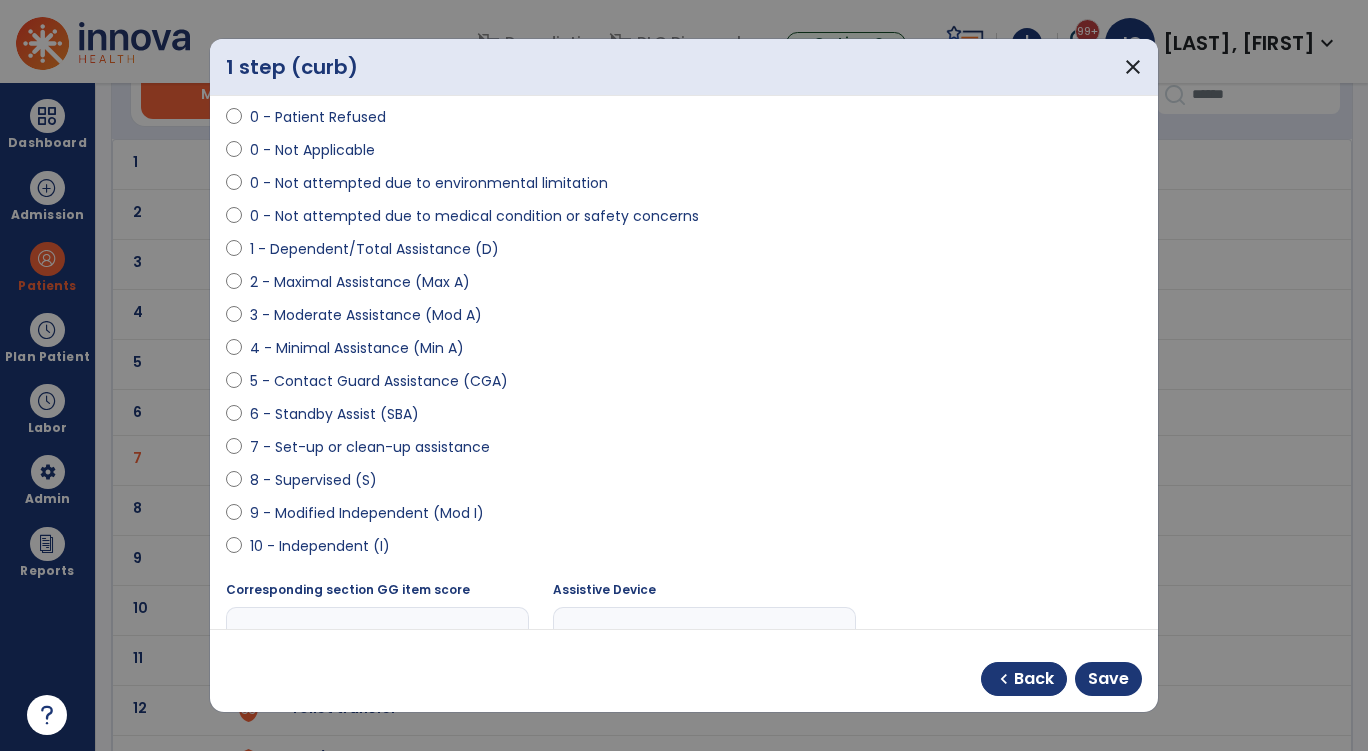 click on "10 - Independent (I)" at bounding box center (320, 546) 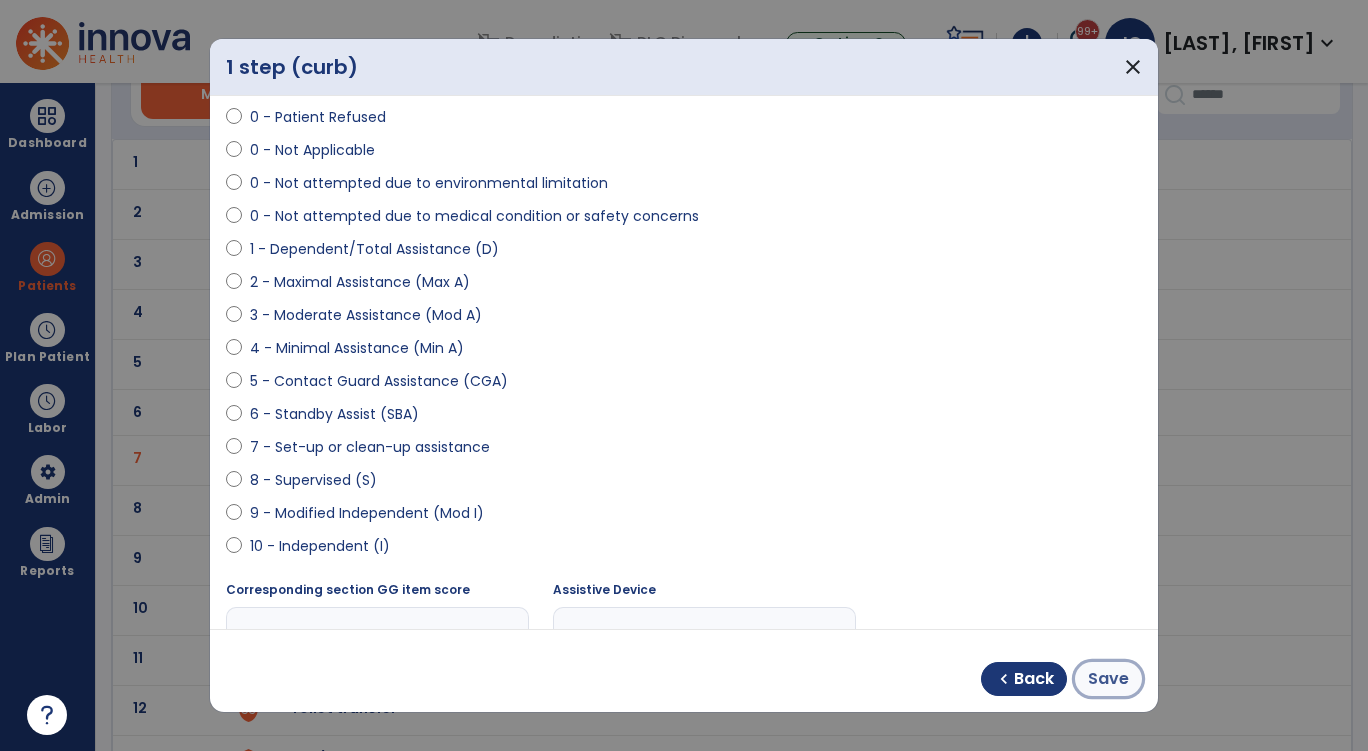 click on "Save" at bounding box center [1108, 679] 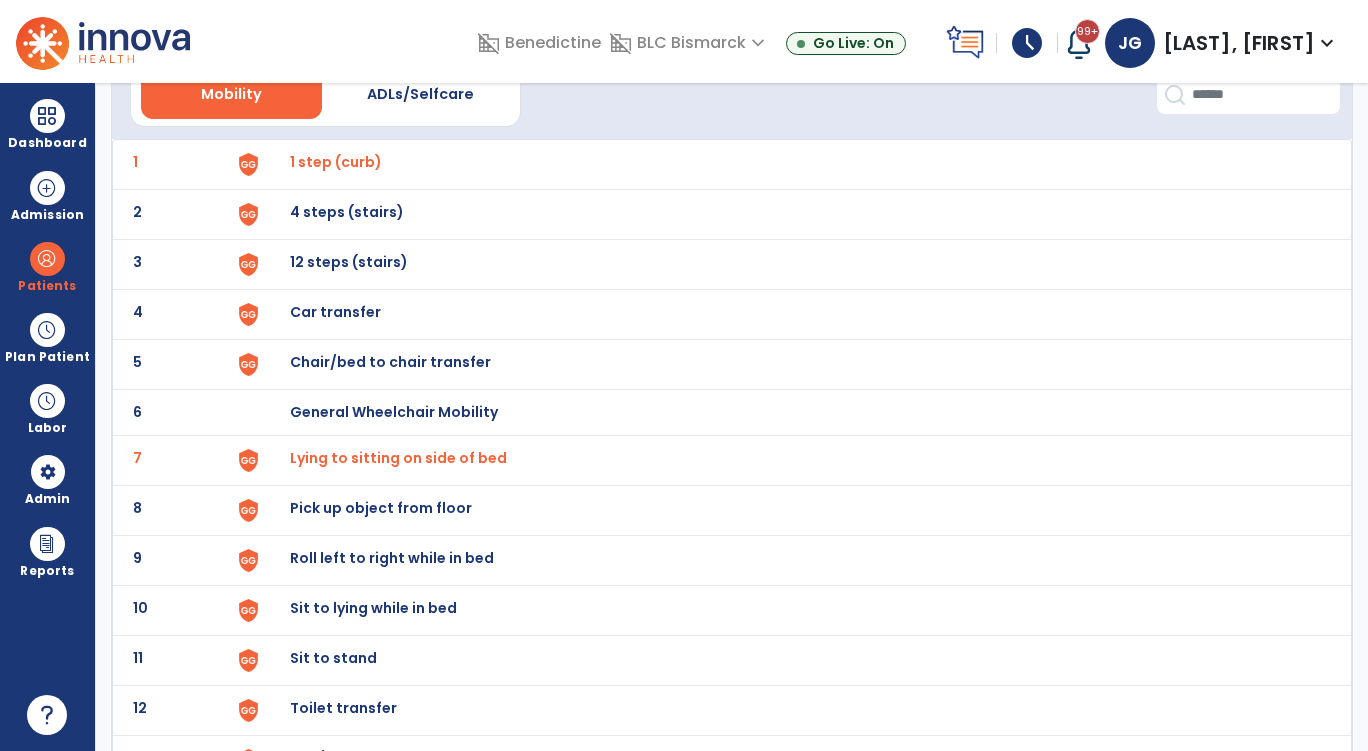 click on "4 steps (stairs)" at bounding box center [336, 162] 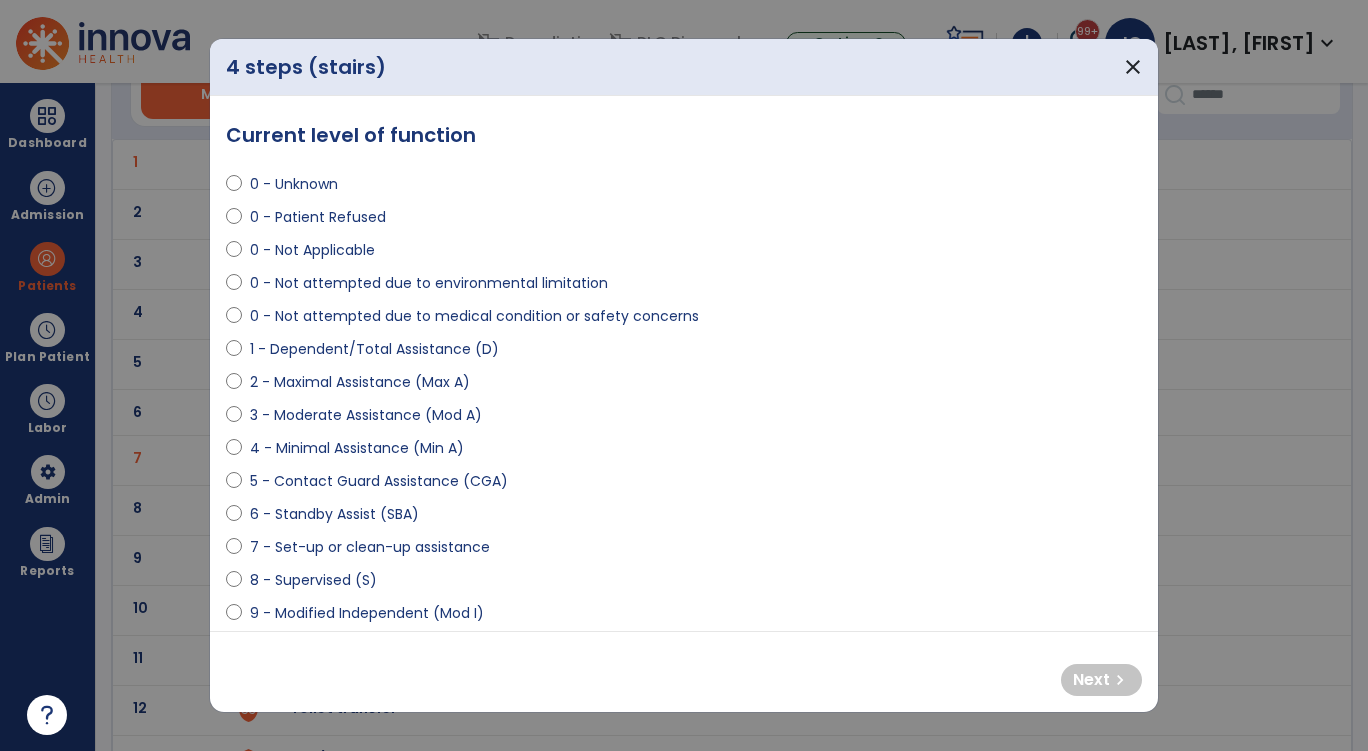 click on "0 - Not attempted due to medical condition or safety concerns" at bounding box center [474, 316] 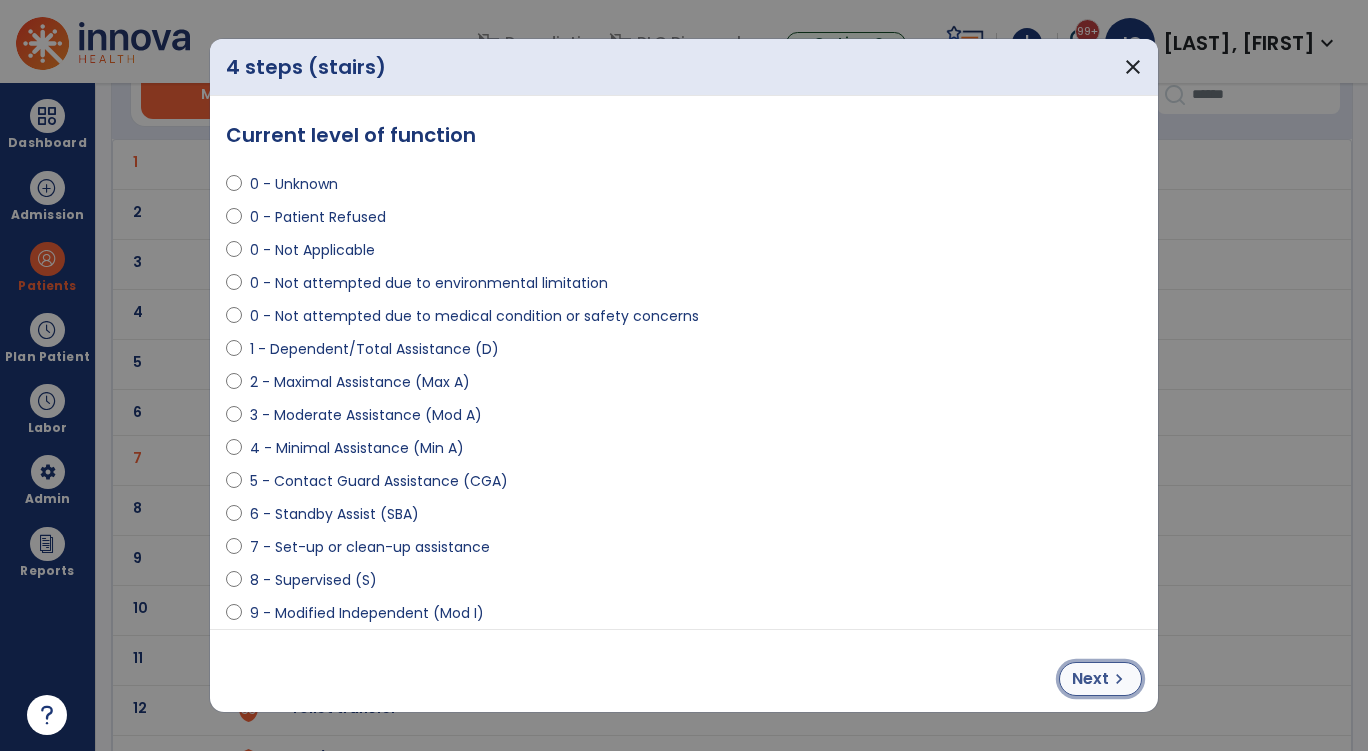 click on "chevron_right" at bounding box center (1119, 679) 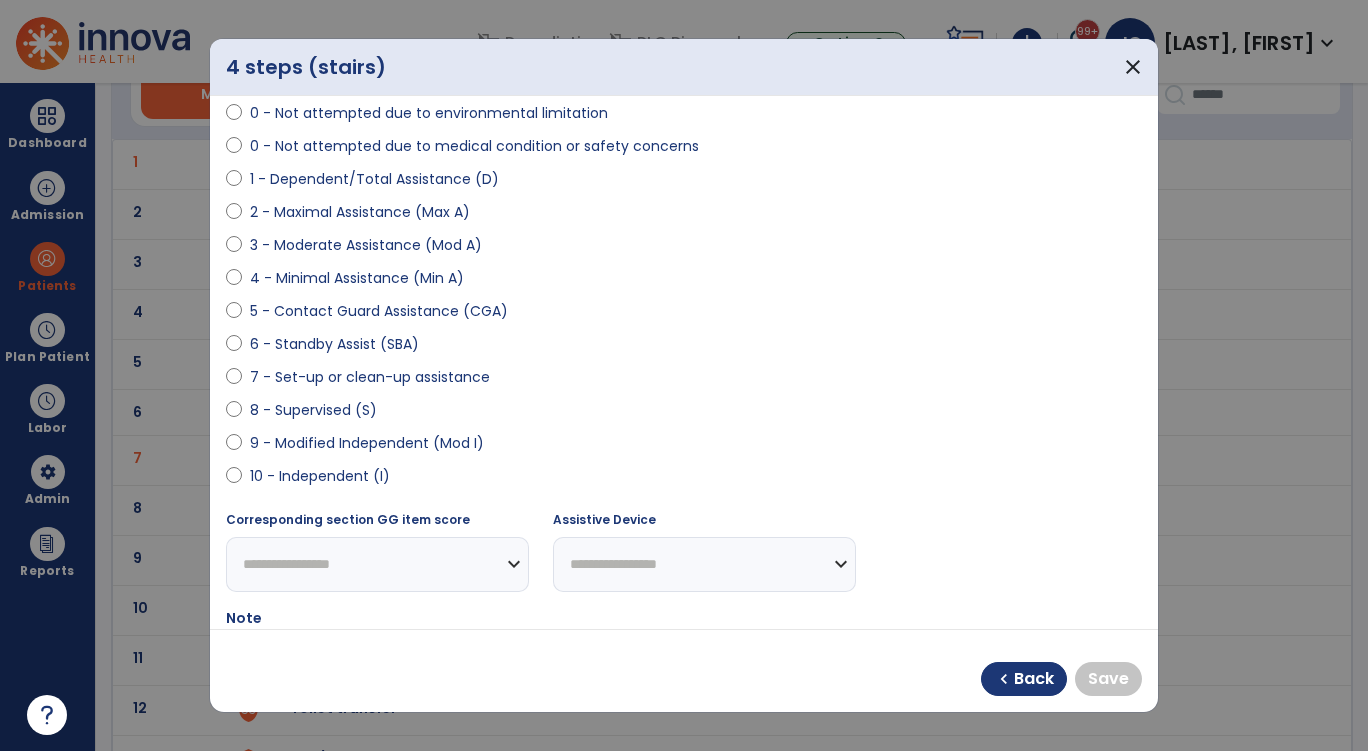 scroll, scrollTop: 200, scrollLeft: 0, axis: vertical 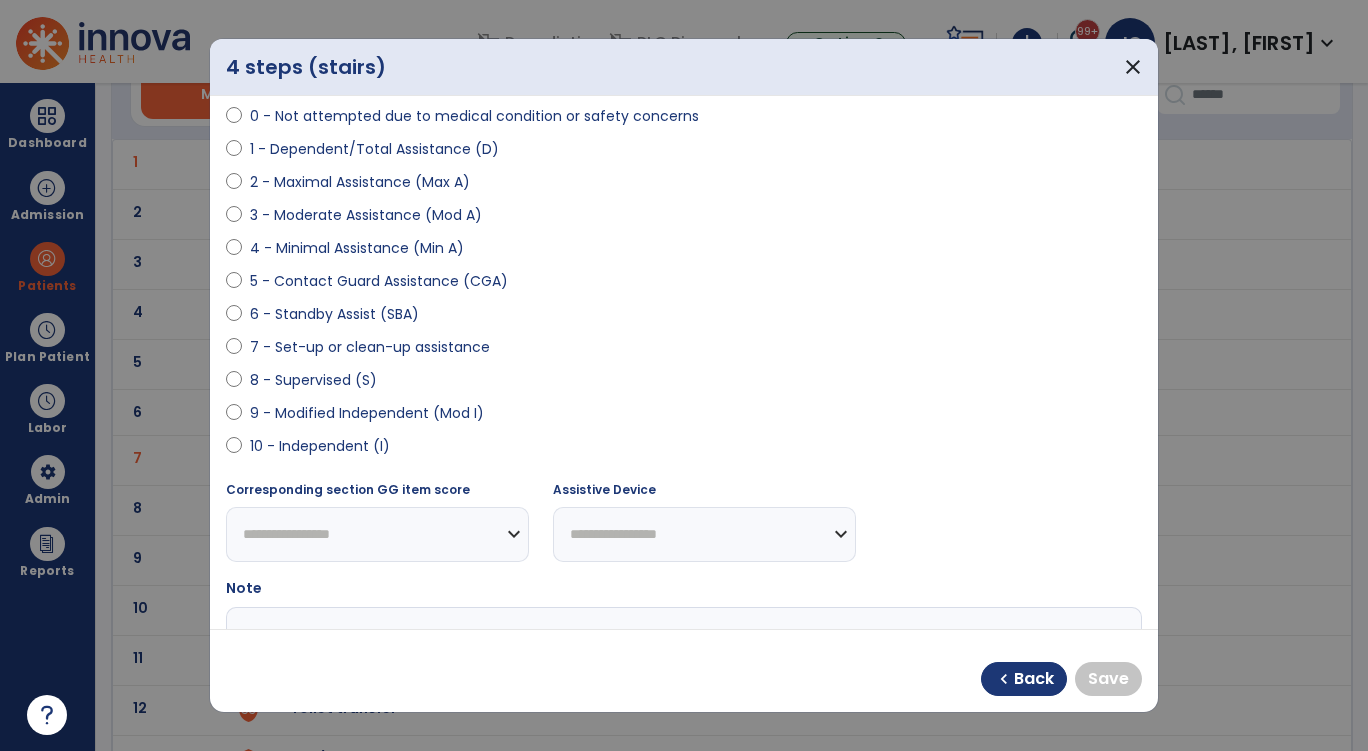 click on "9 - Modified Independent (Mod I)" at bounding box center (367, 413) 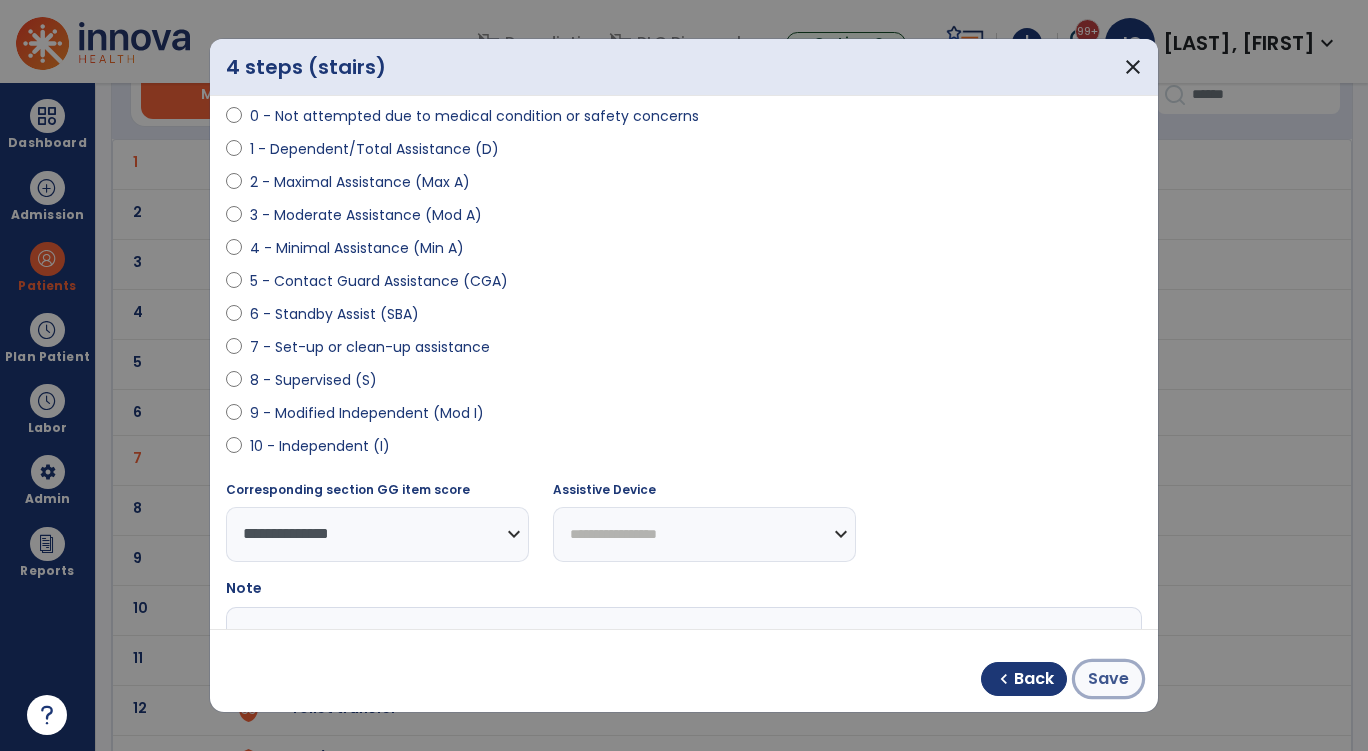 click on "Save" at bounding box center (1108, 679) 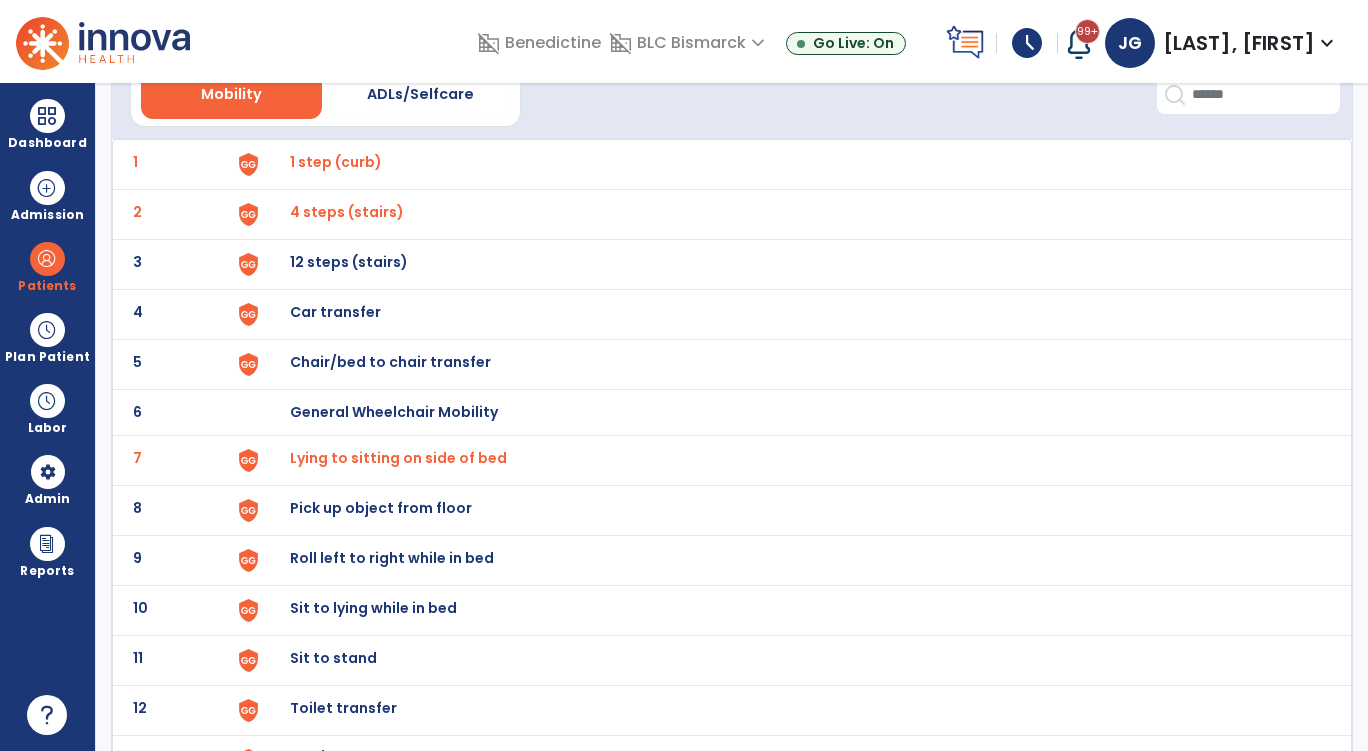 click on "12 steps (stairs)" at bounding box center [336, 162] 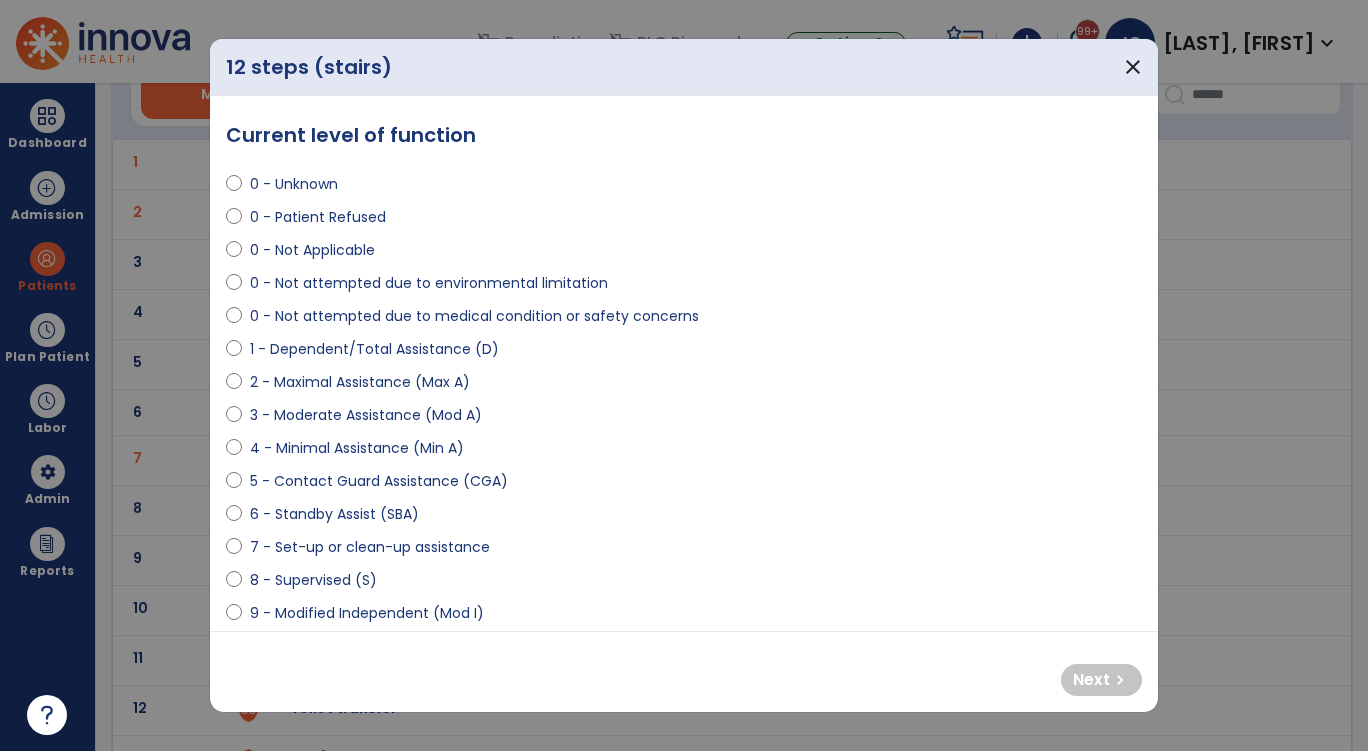 click on "0 - Not attempted due to medical condition or safety concerns" at bounding box center (474, 316) 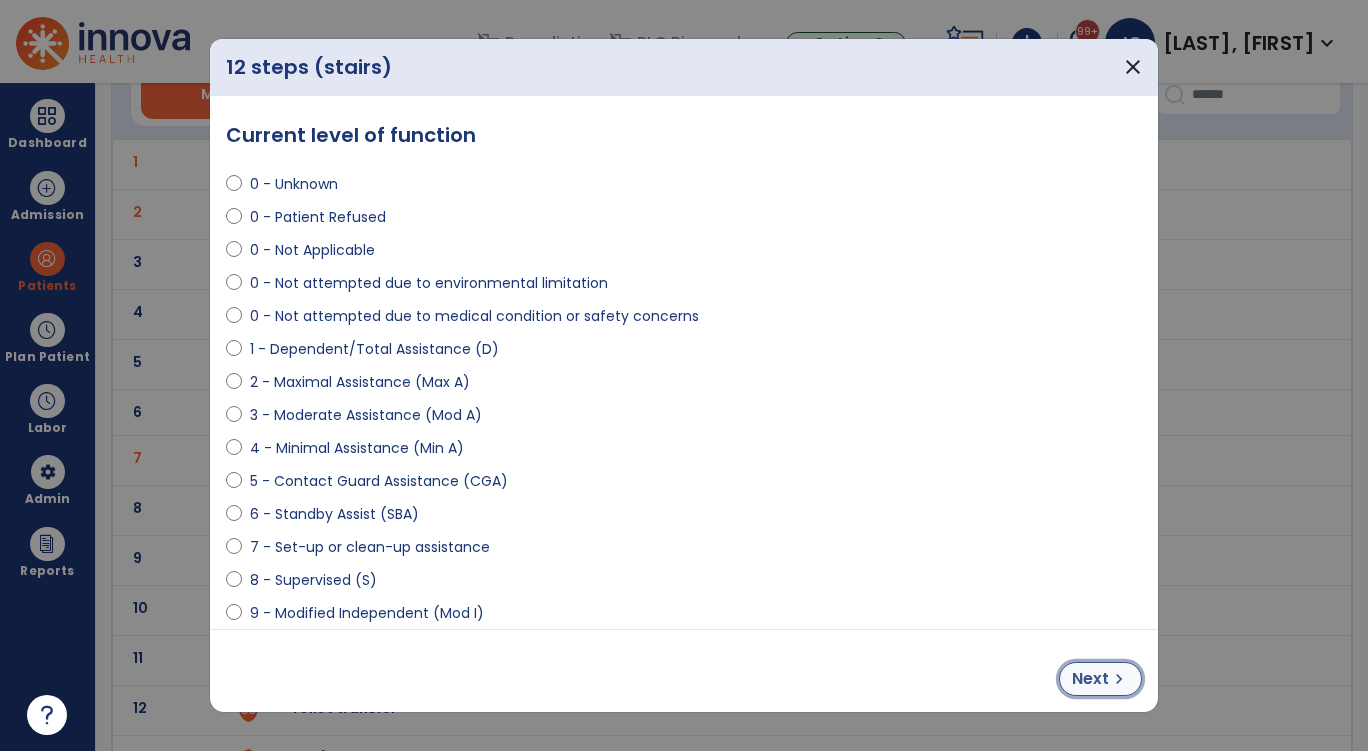 click on "Next" at bounding box center (1090, 679) 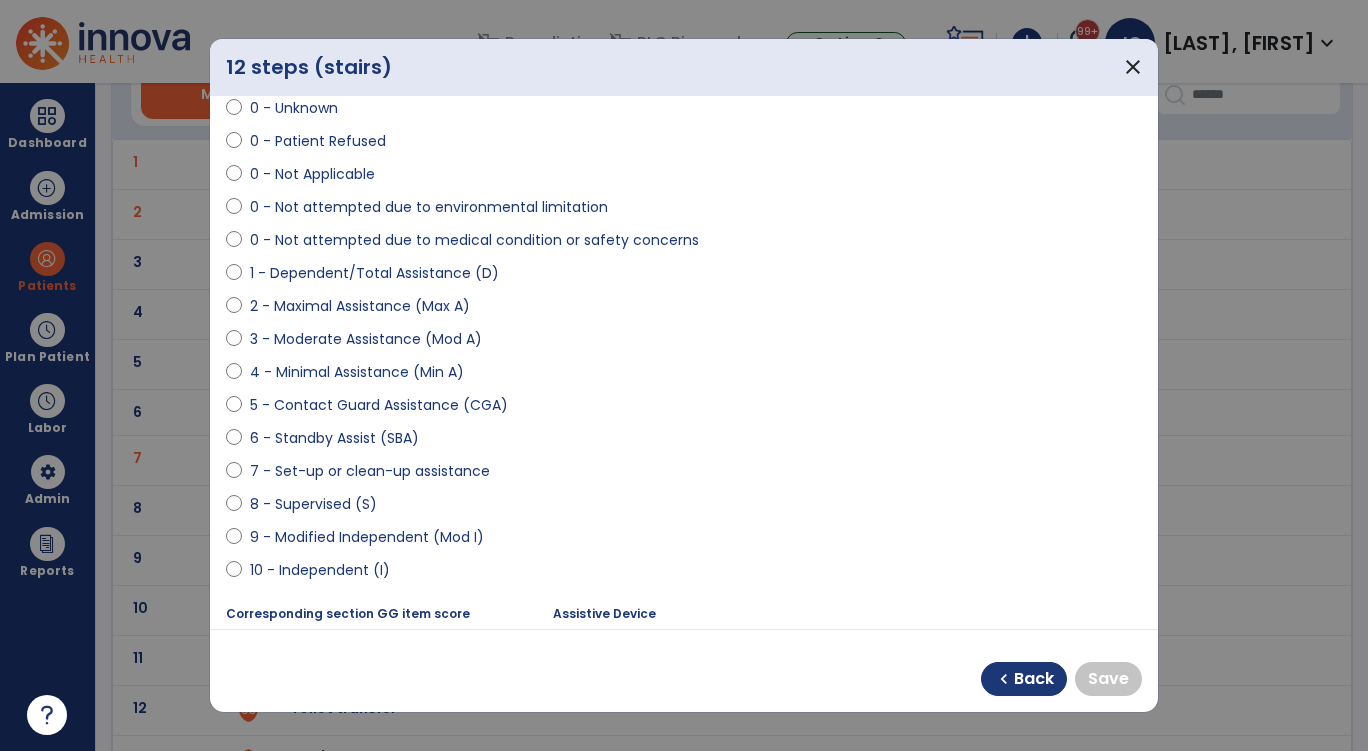 scroll, scrollTop: 100, scrollLeft: 0, axis: vertical 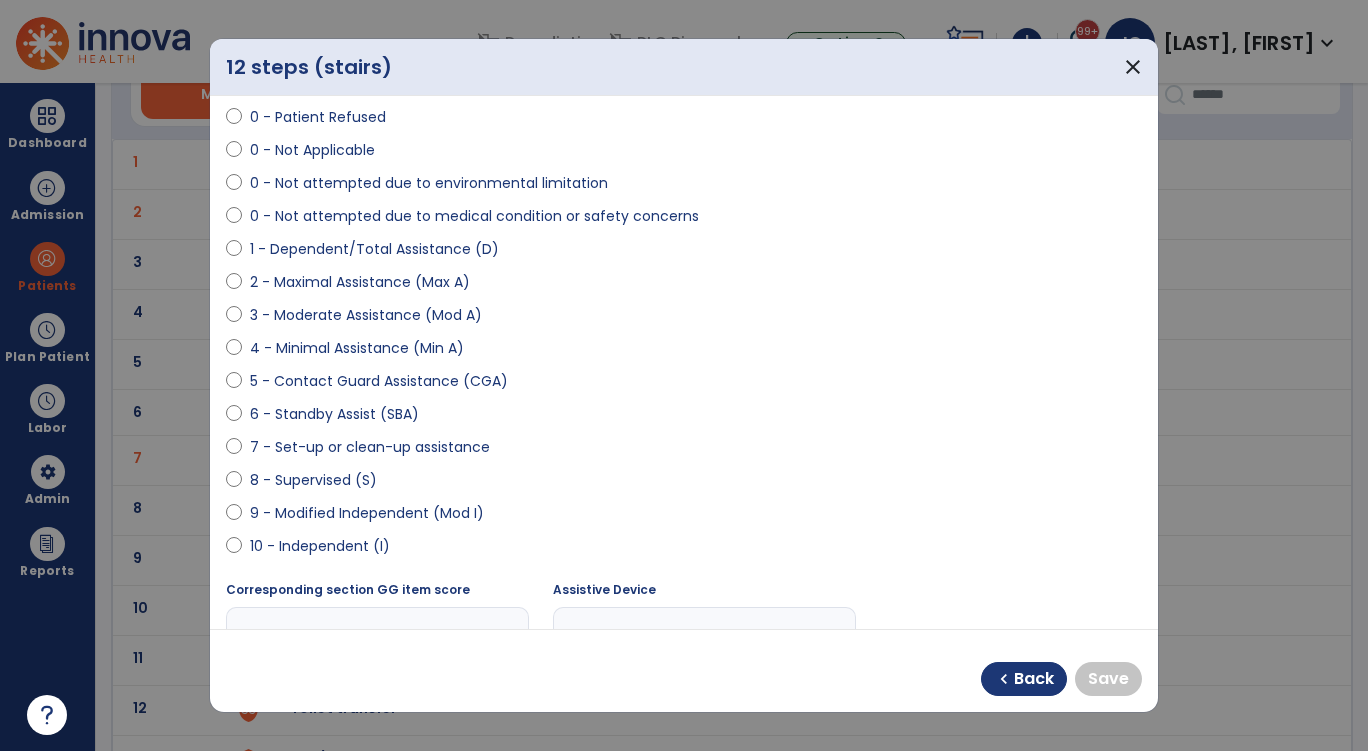 click on "9 - Modified Independent (Mod I)" at bounding box center (367, 513) 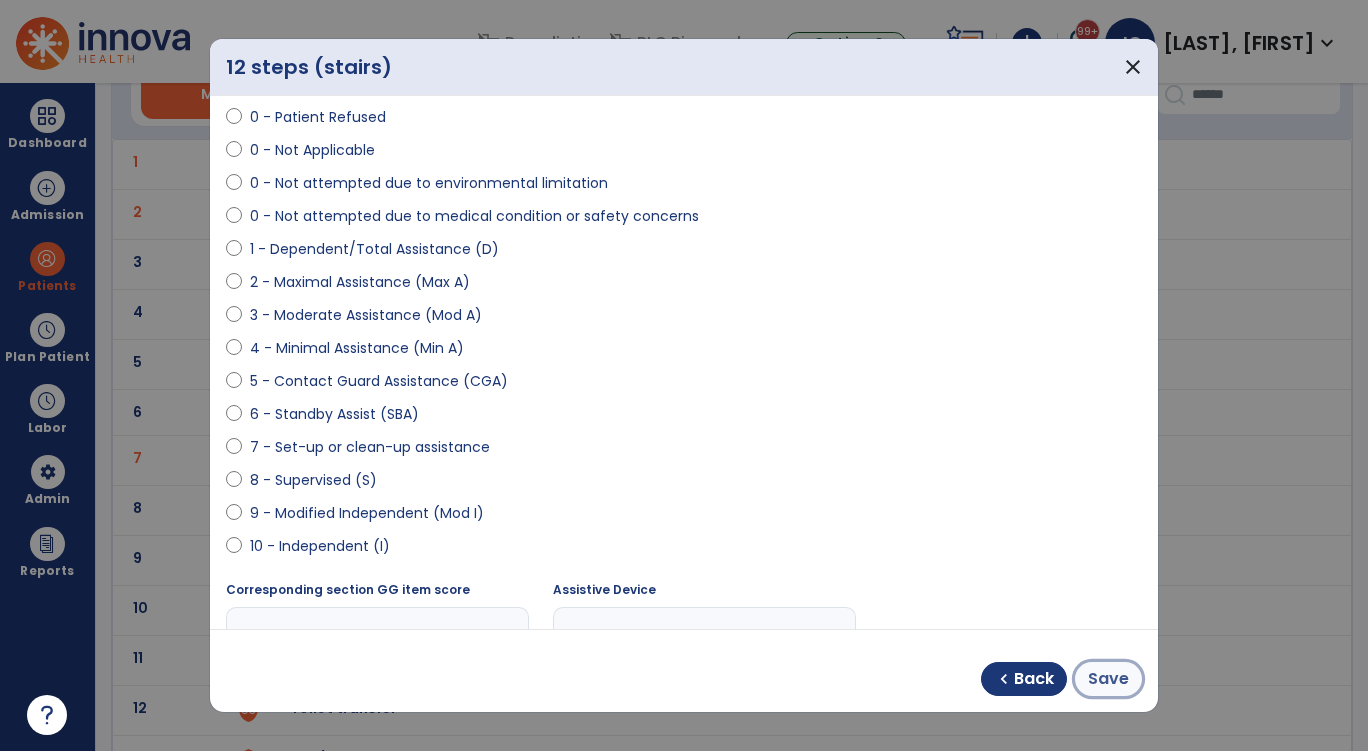 click on "Save" at bounding box center (1108, 679) 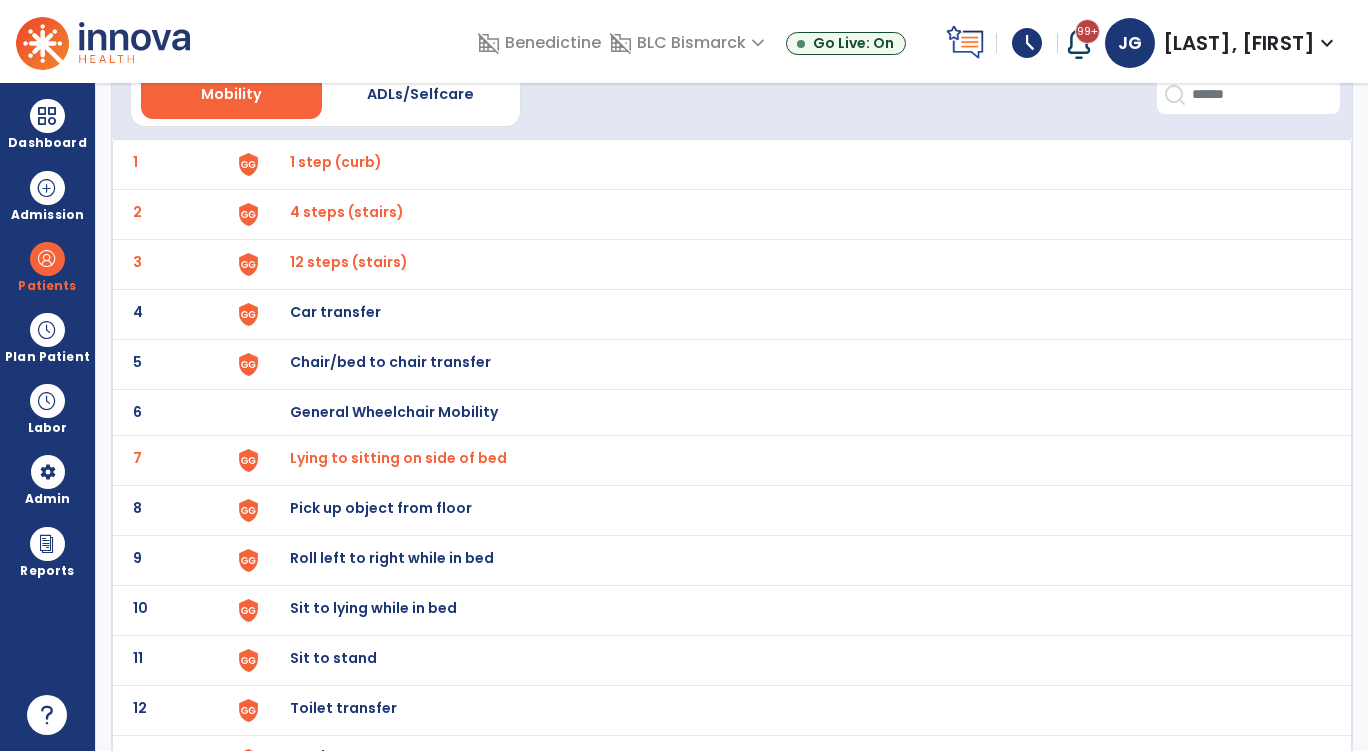 click on "Car transfer" at bounding box center [336, 162] 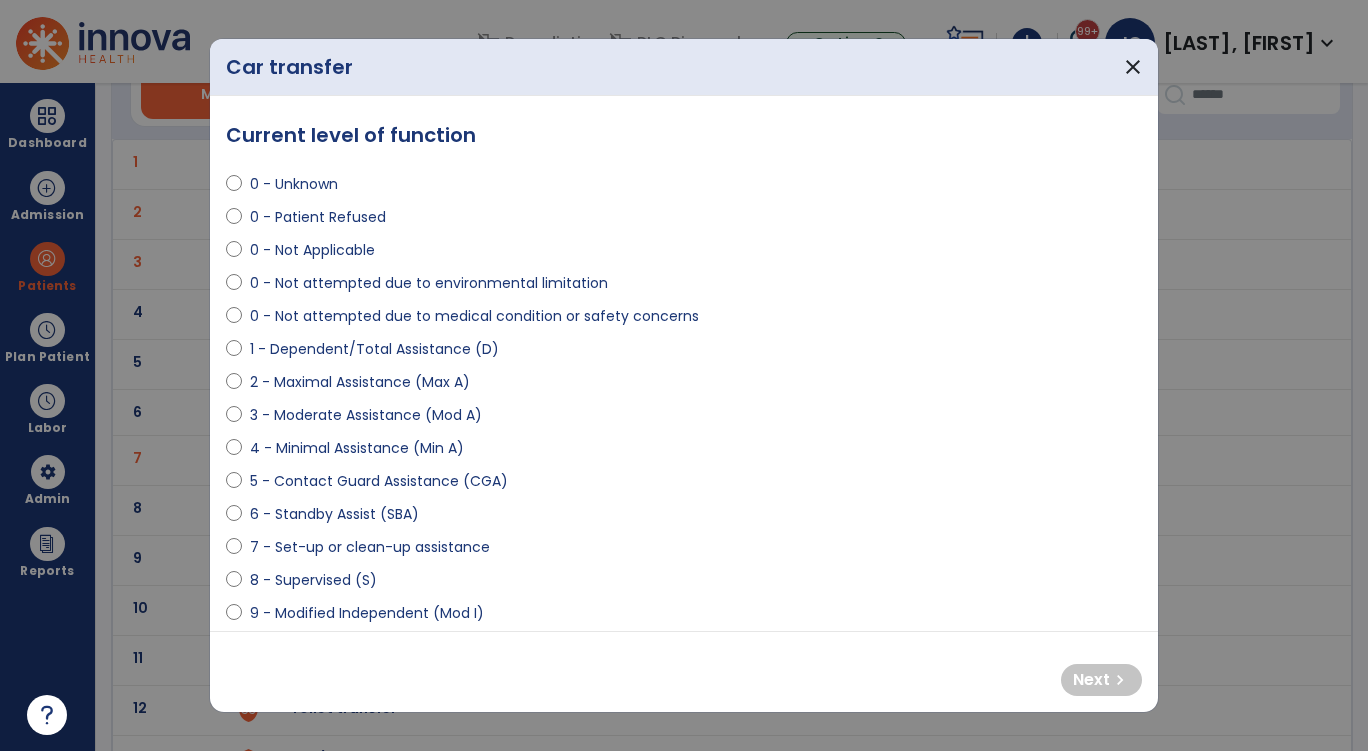 click on "0 - Not attempted due to medical condition or safety concerns" at bounding box center [474, 316] 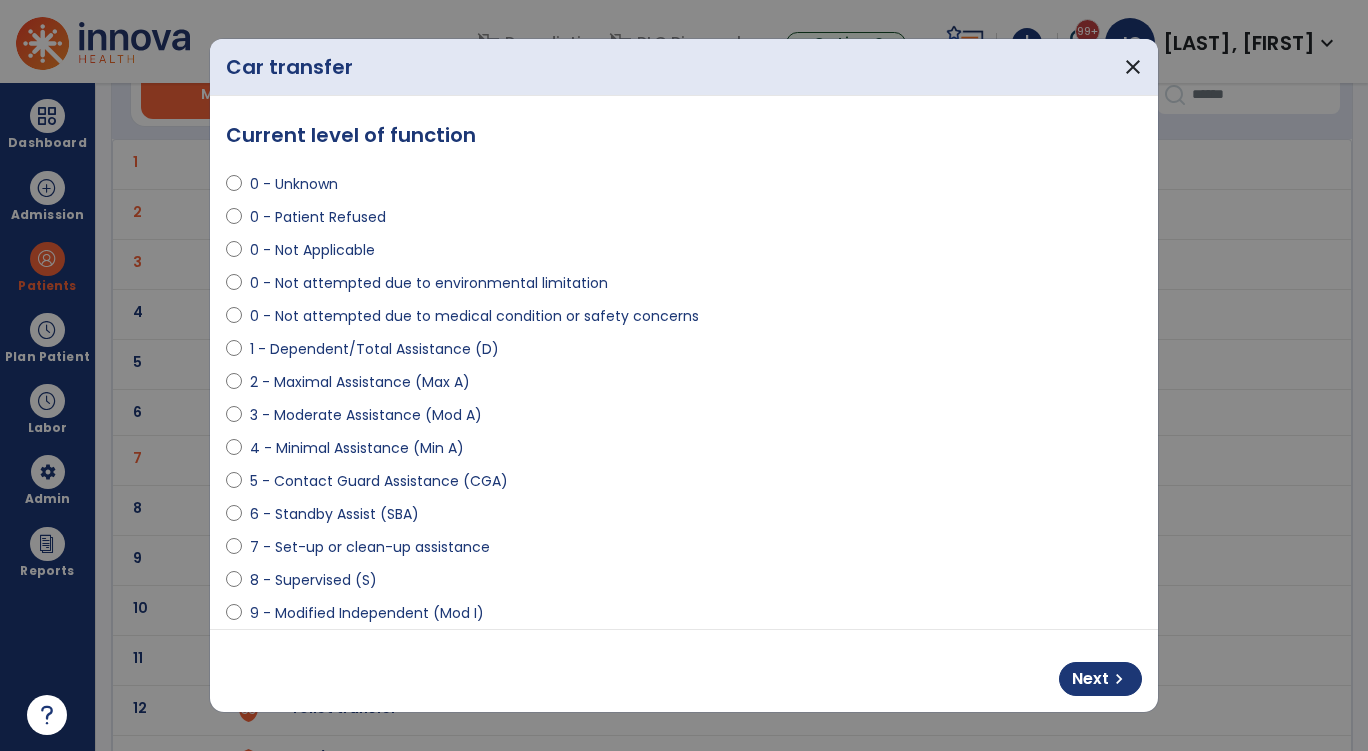 click on "Next  chevron_right" at bounding box center (1100, 679) 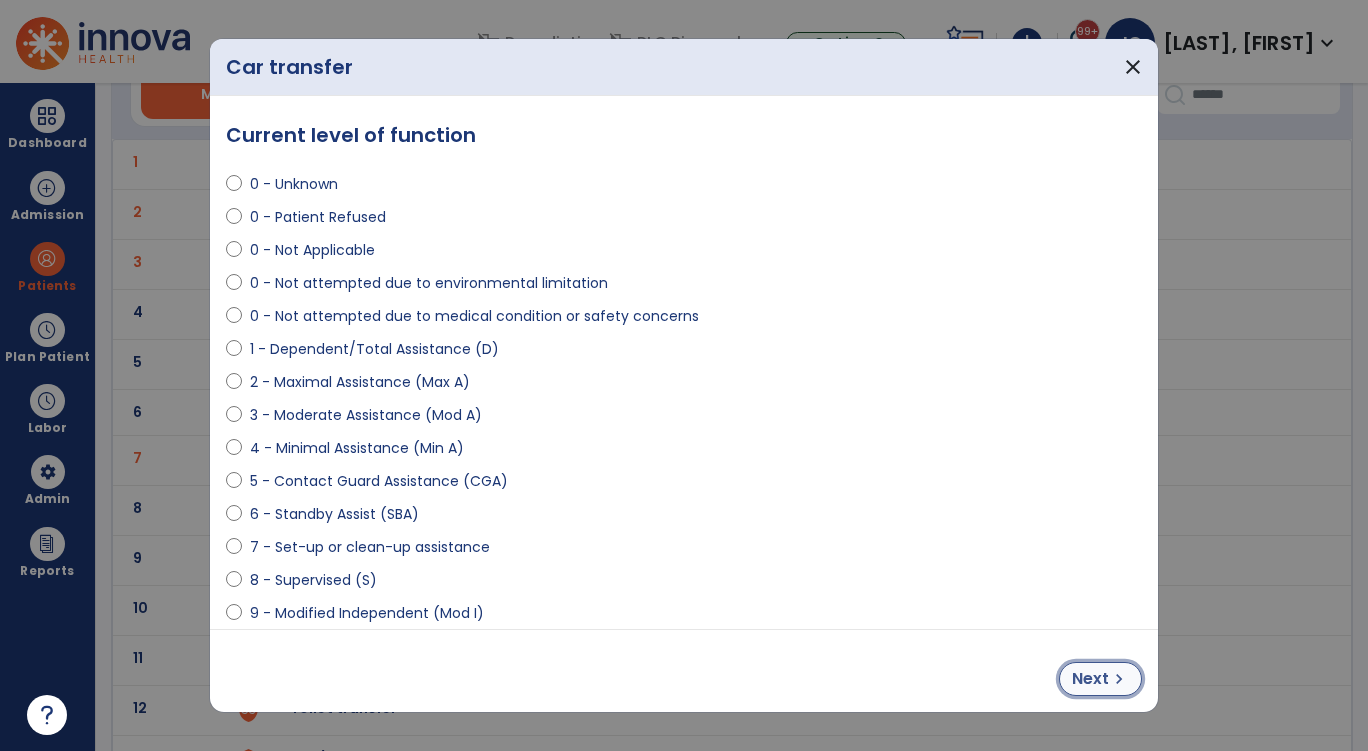 click on "Next" at bounding box center [1090, 679] 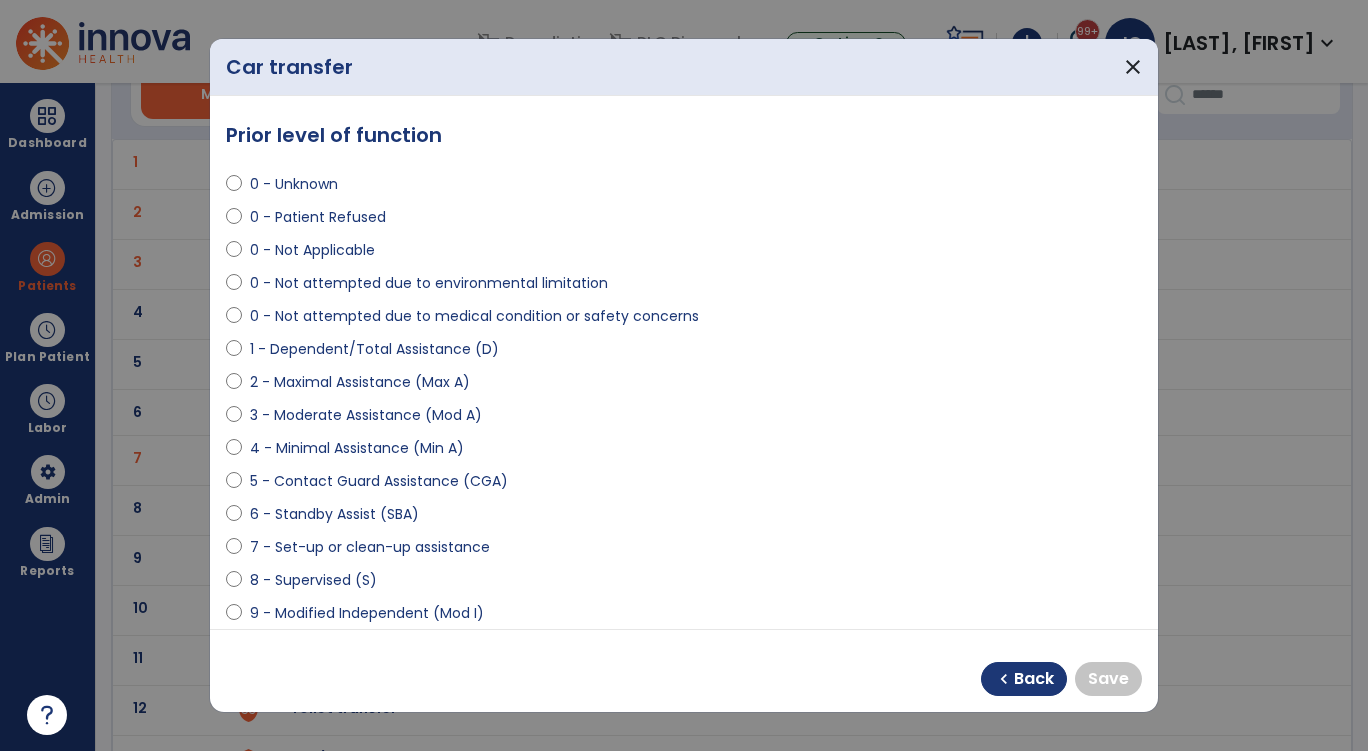 scroll, scrollTop: 100, scrollLeft: 0, axis: vertical 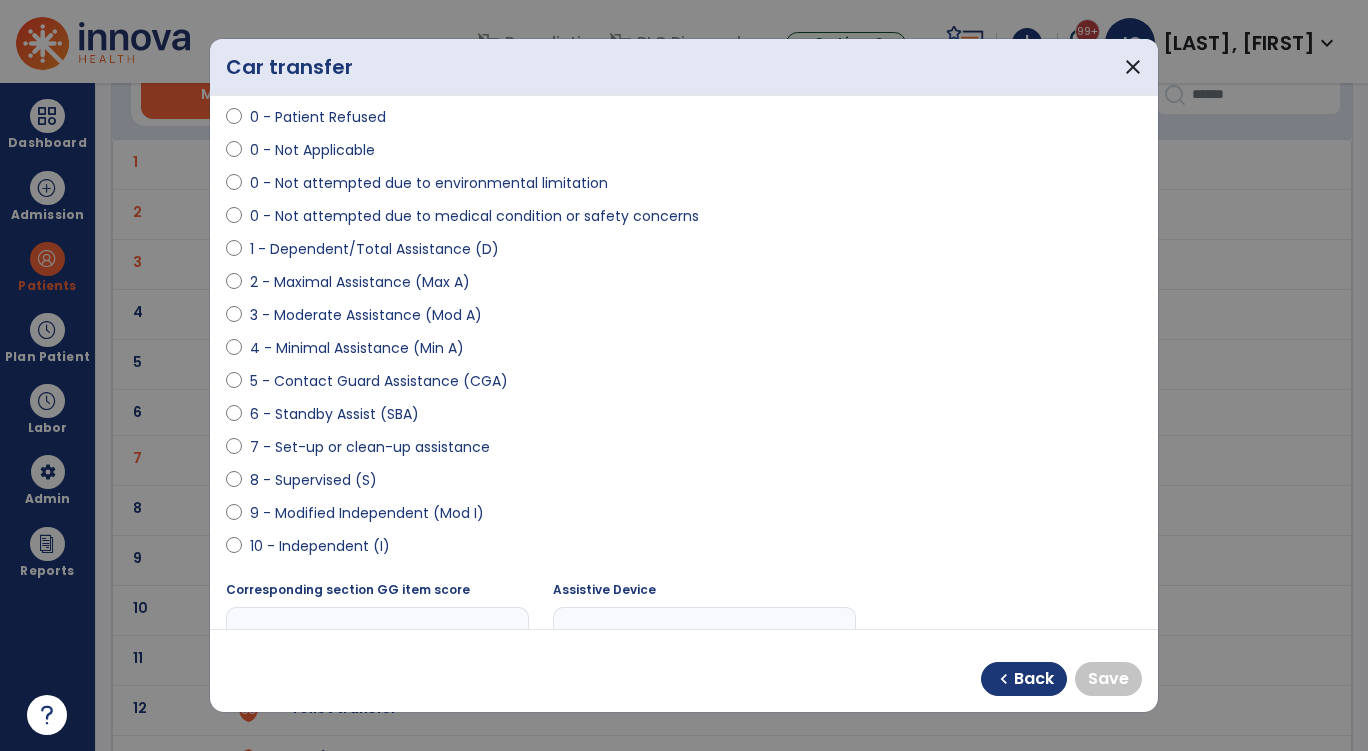 click on "9 - Modified Independent (Mod I)" at bounding box center (367, 513) 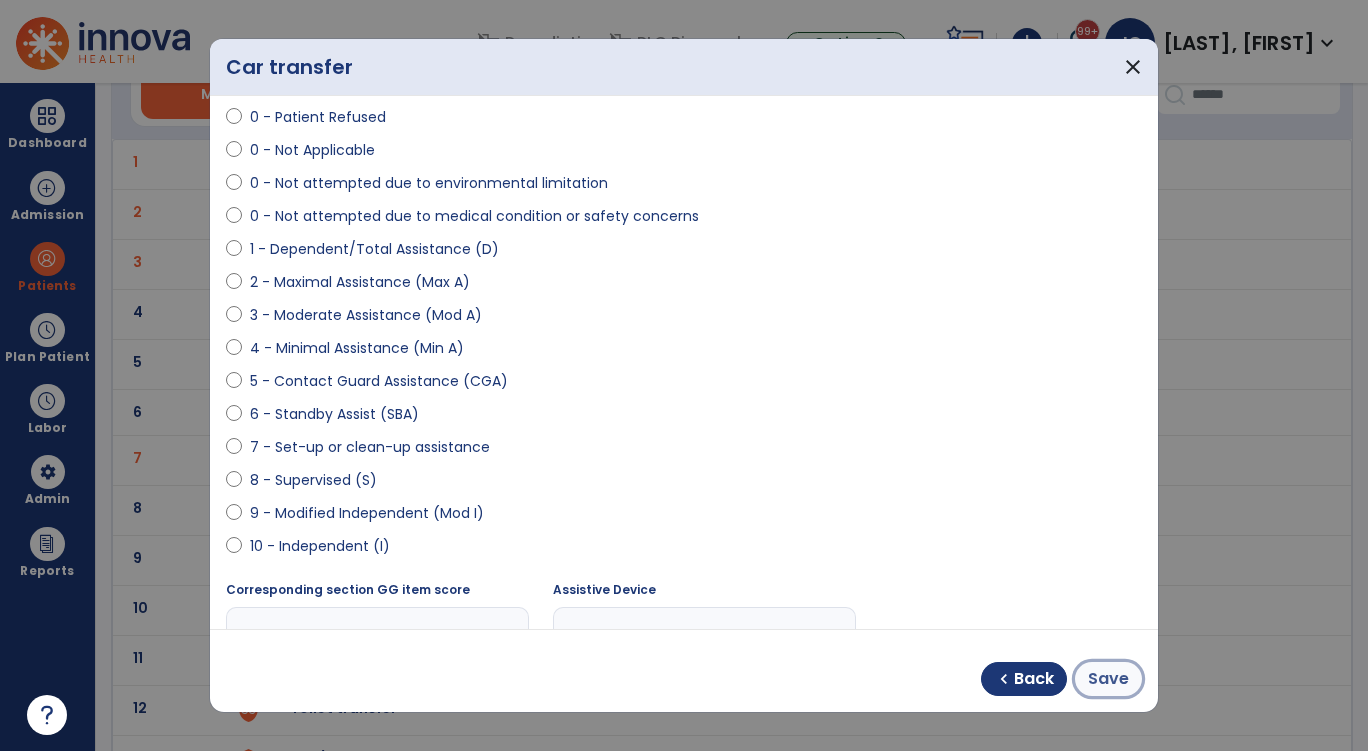 click on "Save" at bounding box center [1108, 679] 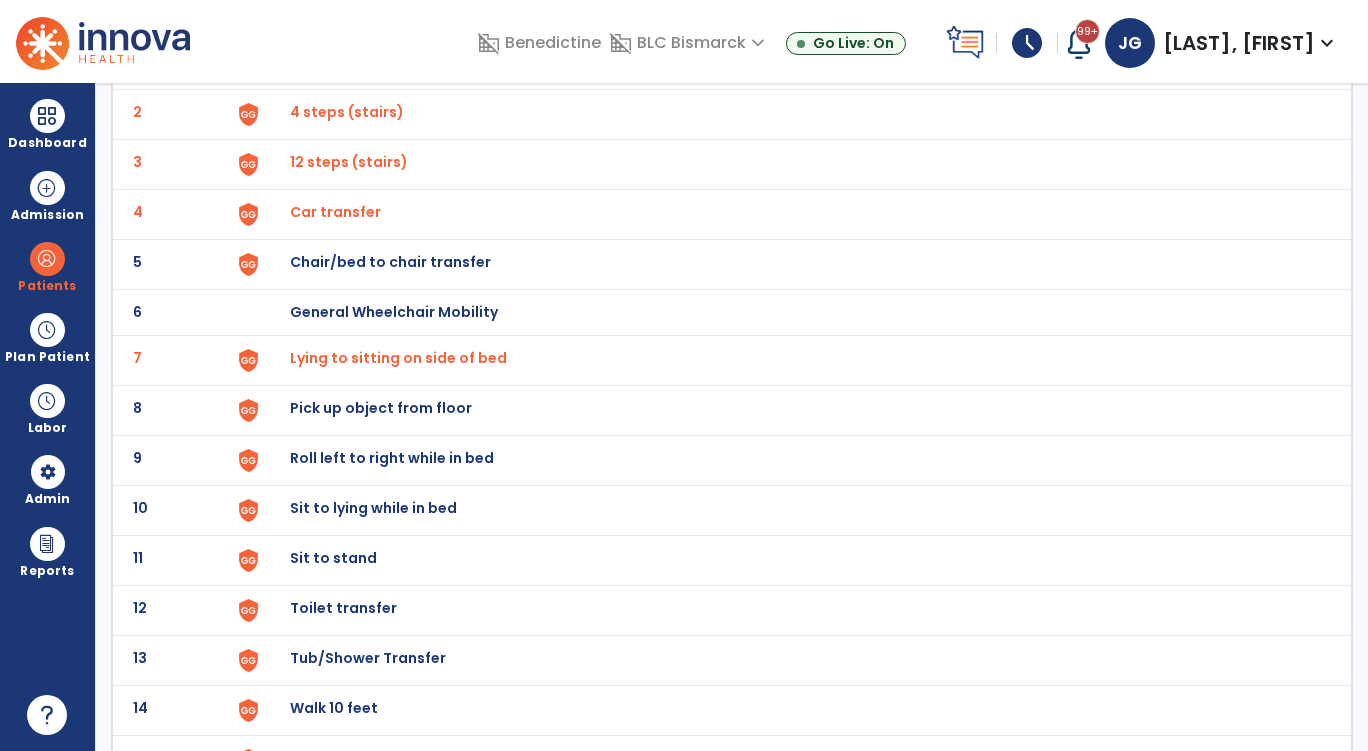 scroll, scrollTop: 300, scrollLeft: 0, axis: vertical 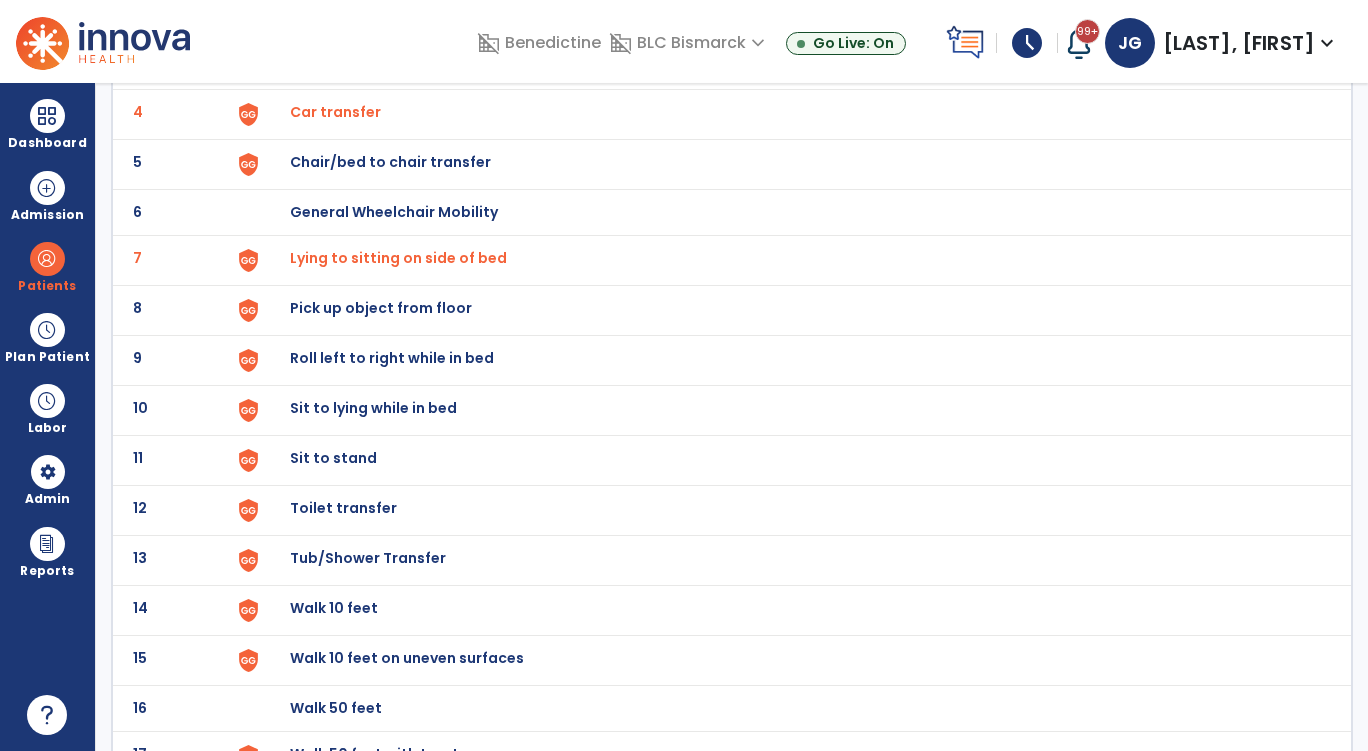 click on "Sit to stand" at bounding box center (336, -38) 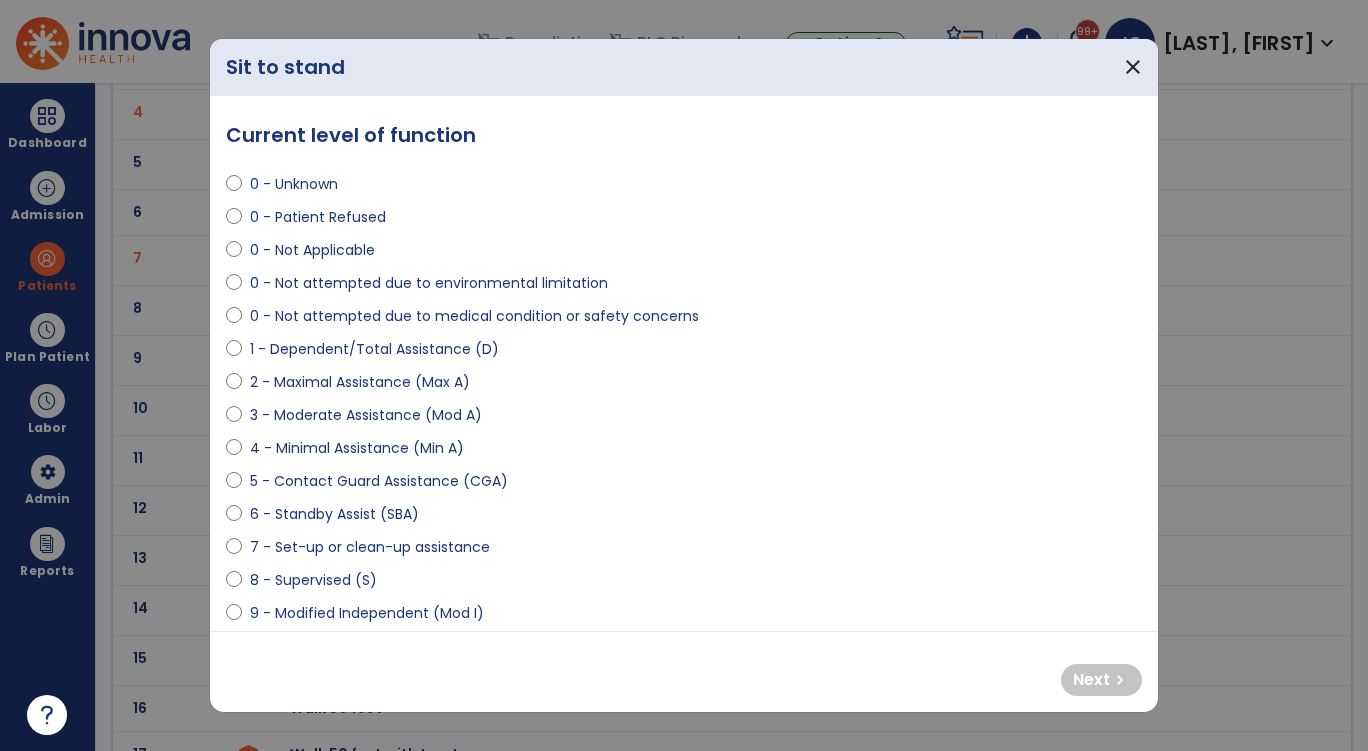 click on "1 - Dependent/Total Assistance (D)" at bounding box center [374, 349] 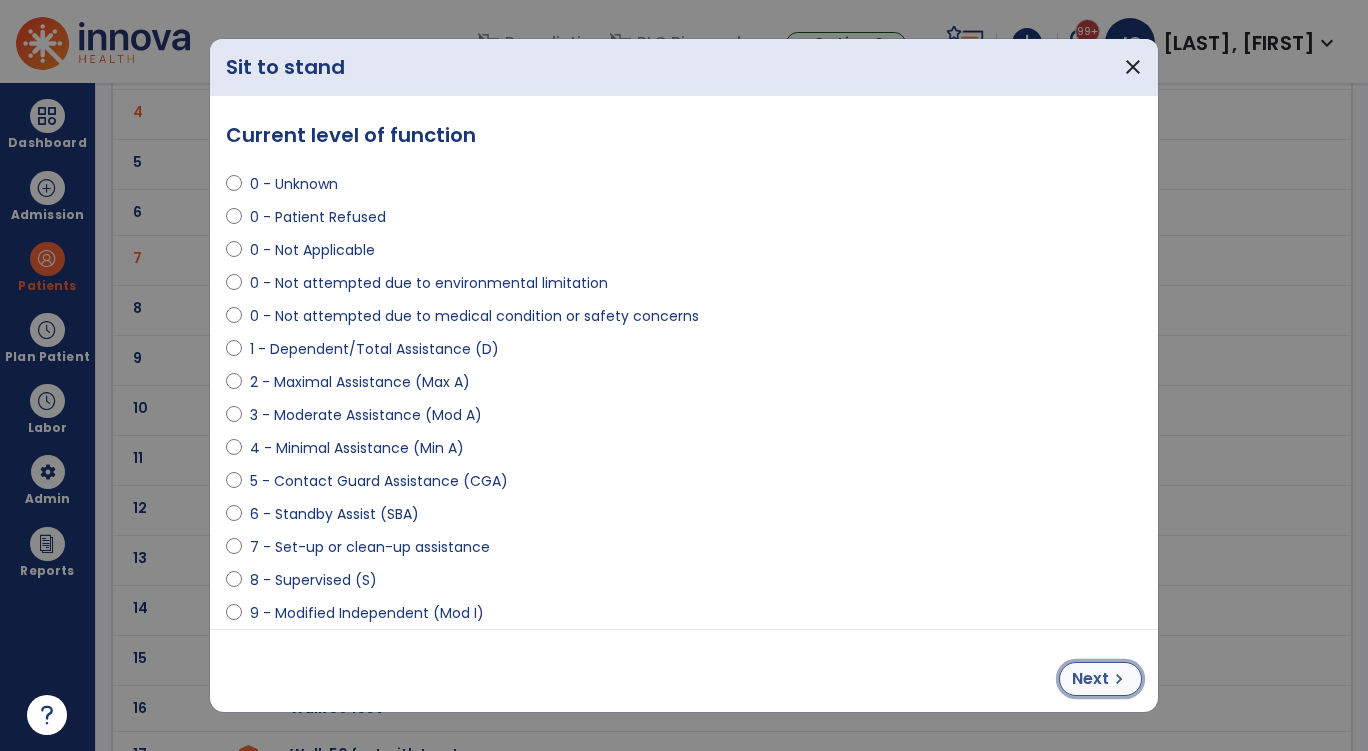 click on "chevron_right" at bounding box center [1119, 679] 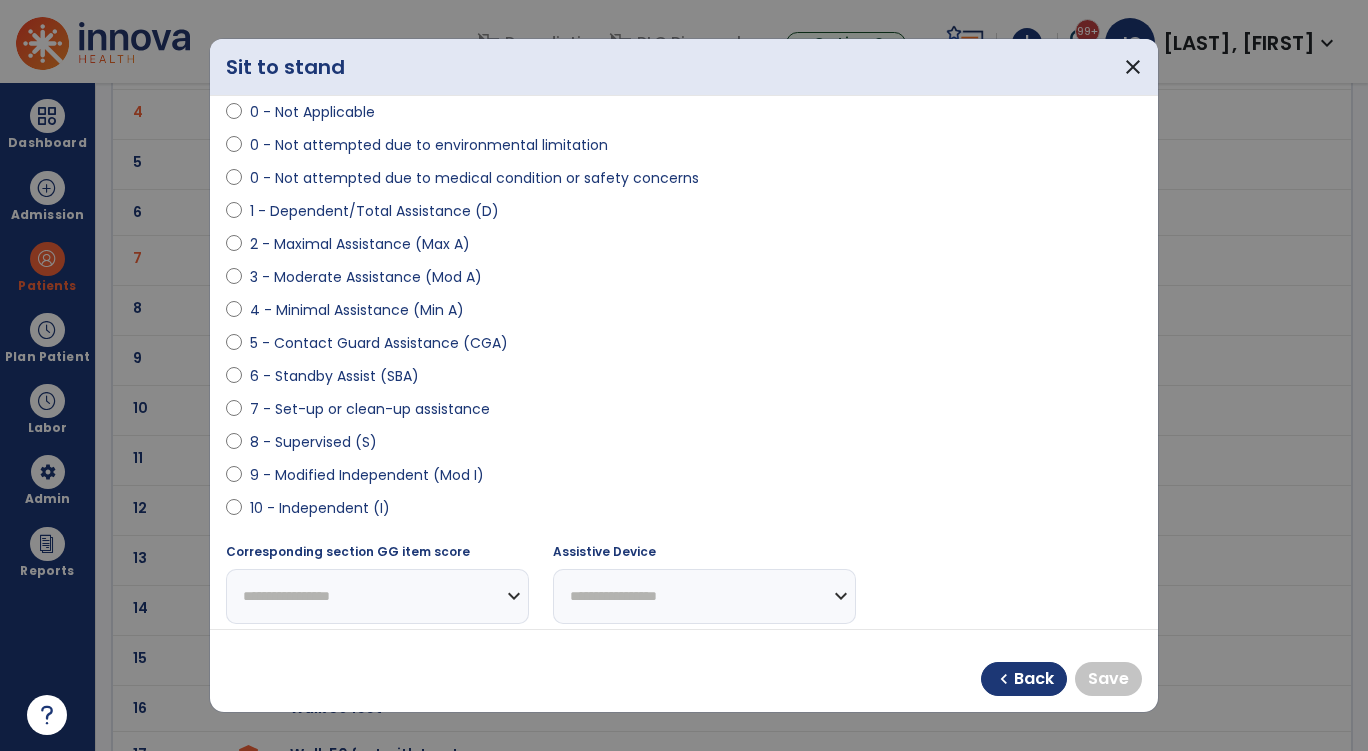 scroll, scrollTop: 360, scrollLeft: 0, axis: vertical 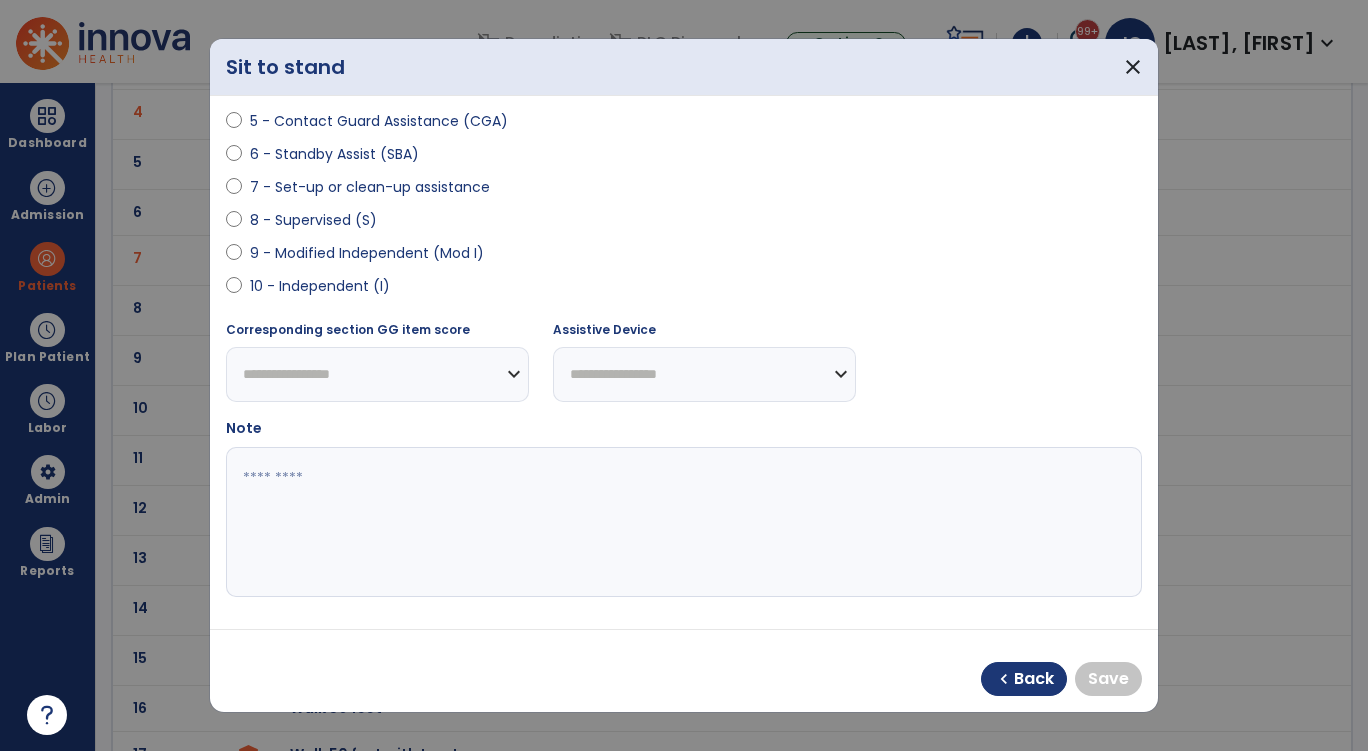 click on "10 - Independent (I)" at bounding box center (320, 286) 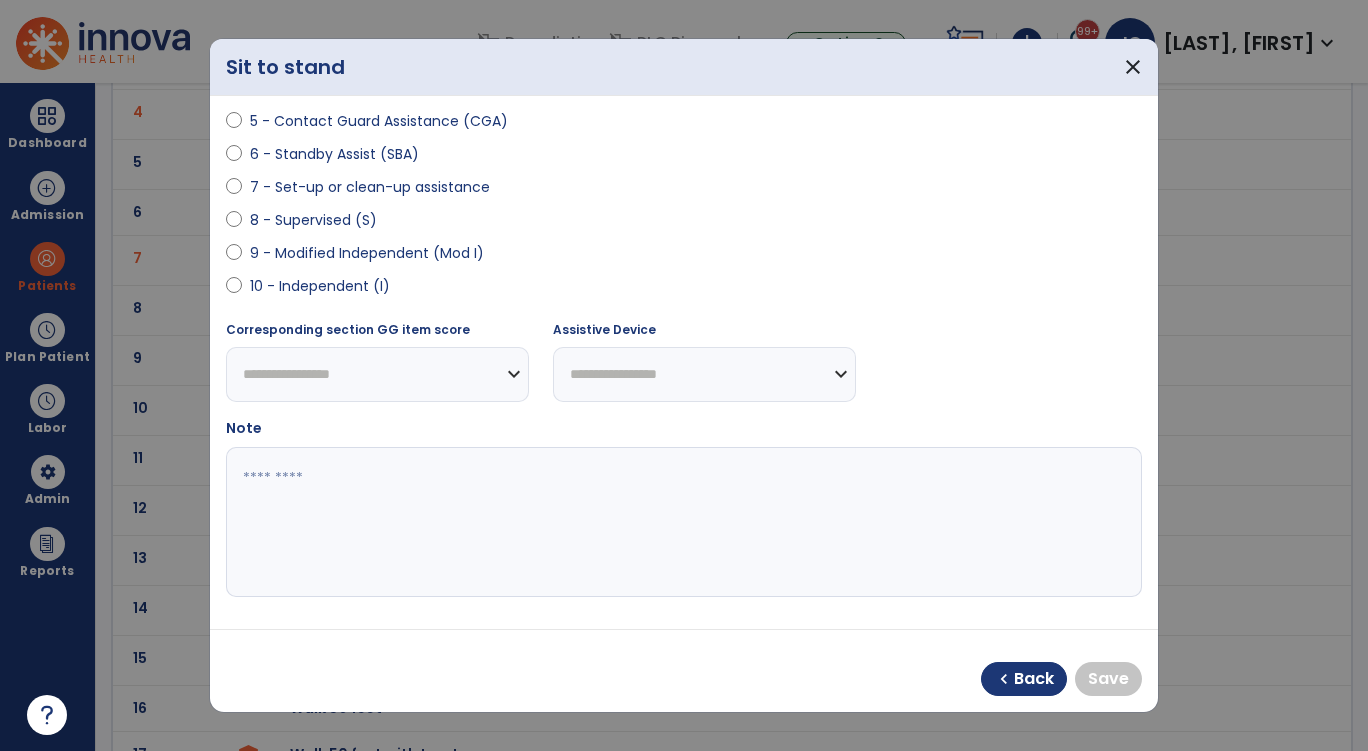 select on "**********" 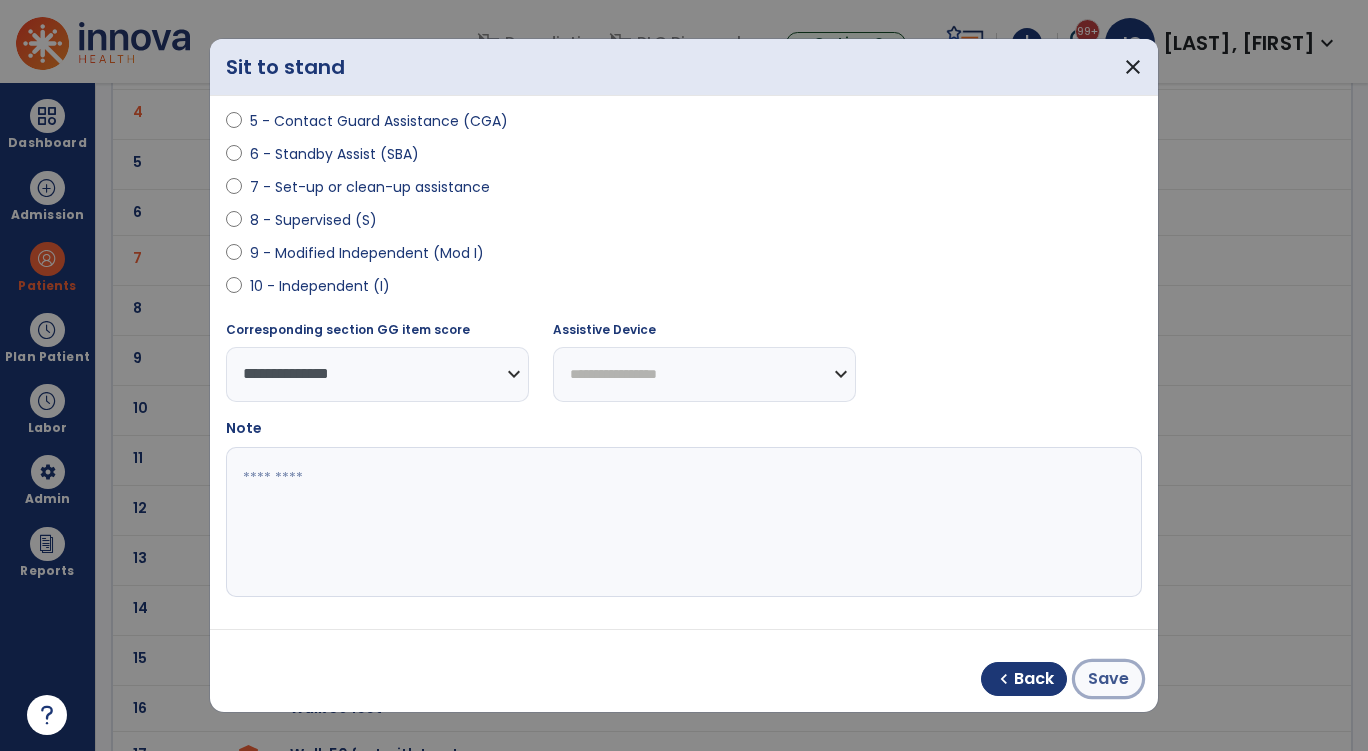 click on "Save" at bounding box center (1108, 679) 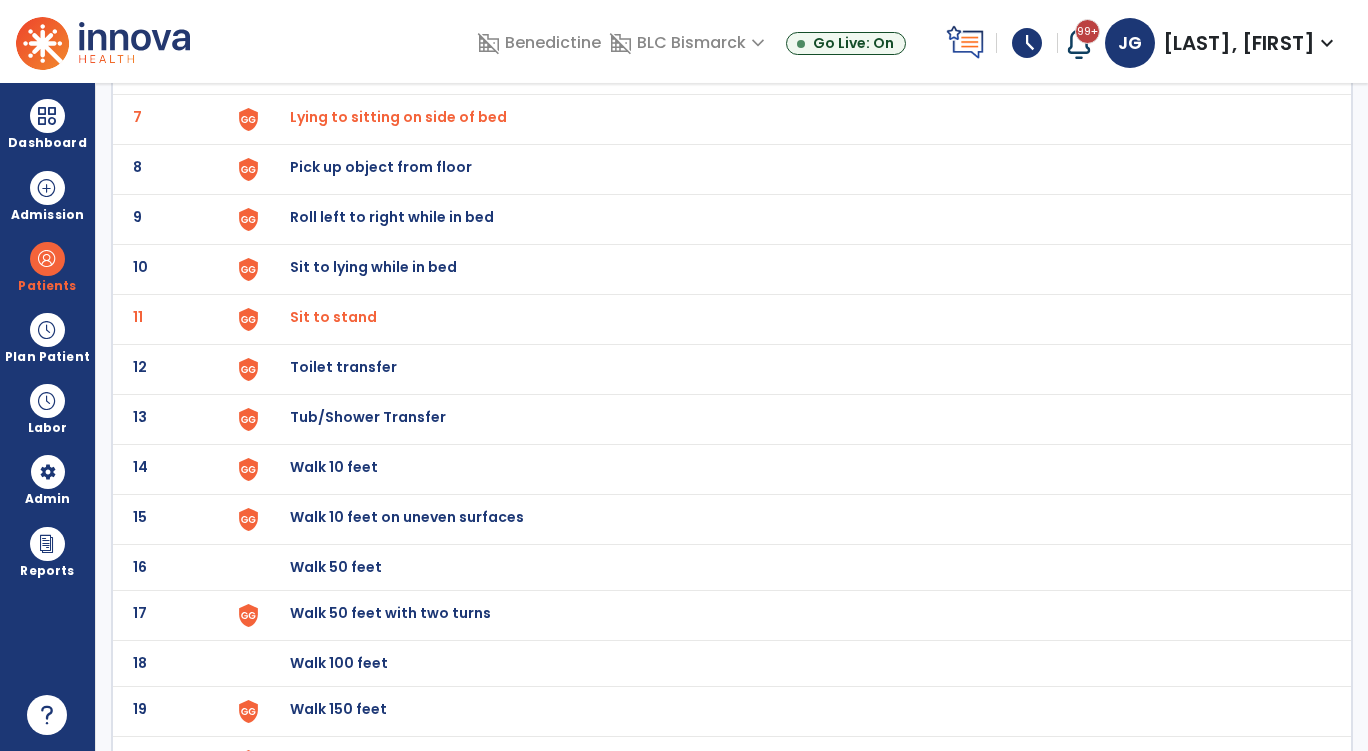 scroll, scrollTop: 500, scrollLeft: 0, axis: vertical 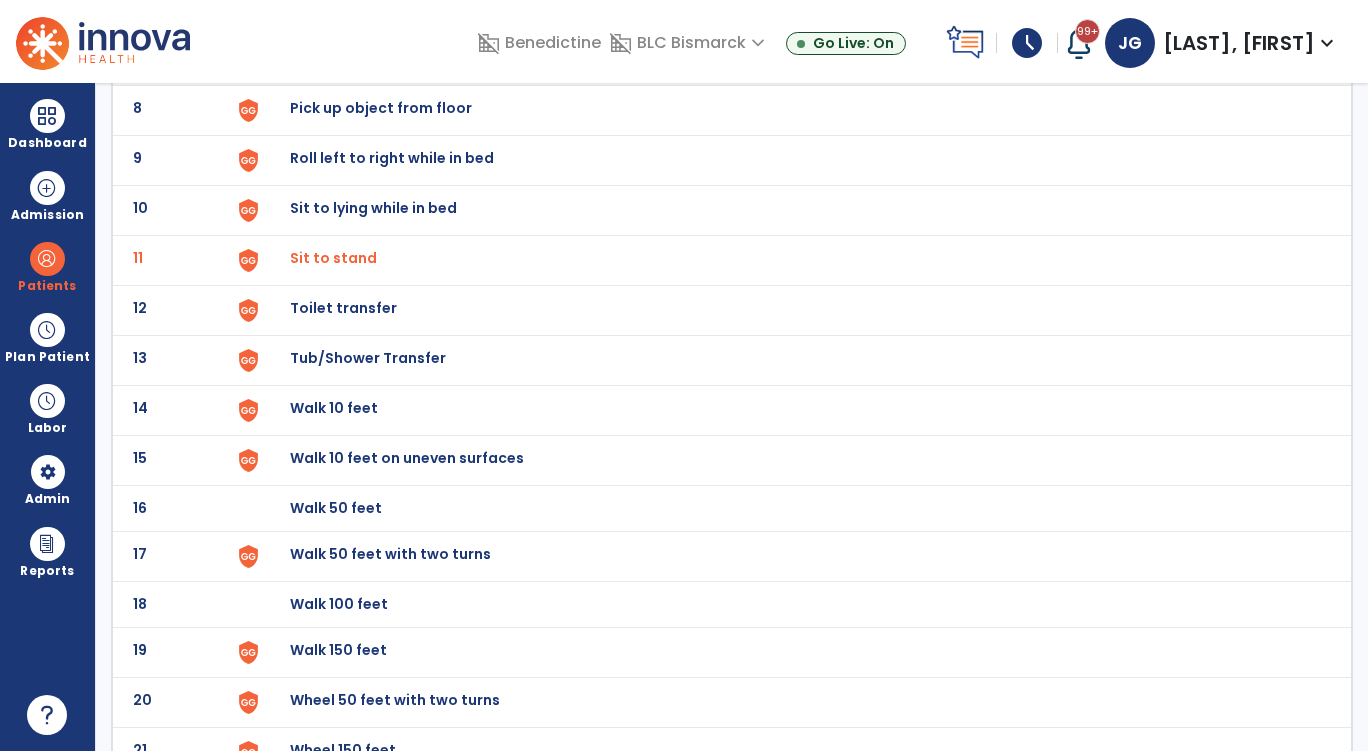 click on "Toilet transfer" at bounding box center [790, -236] 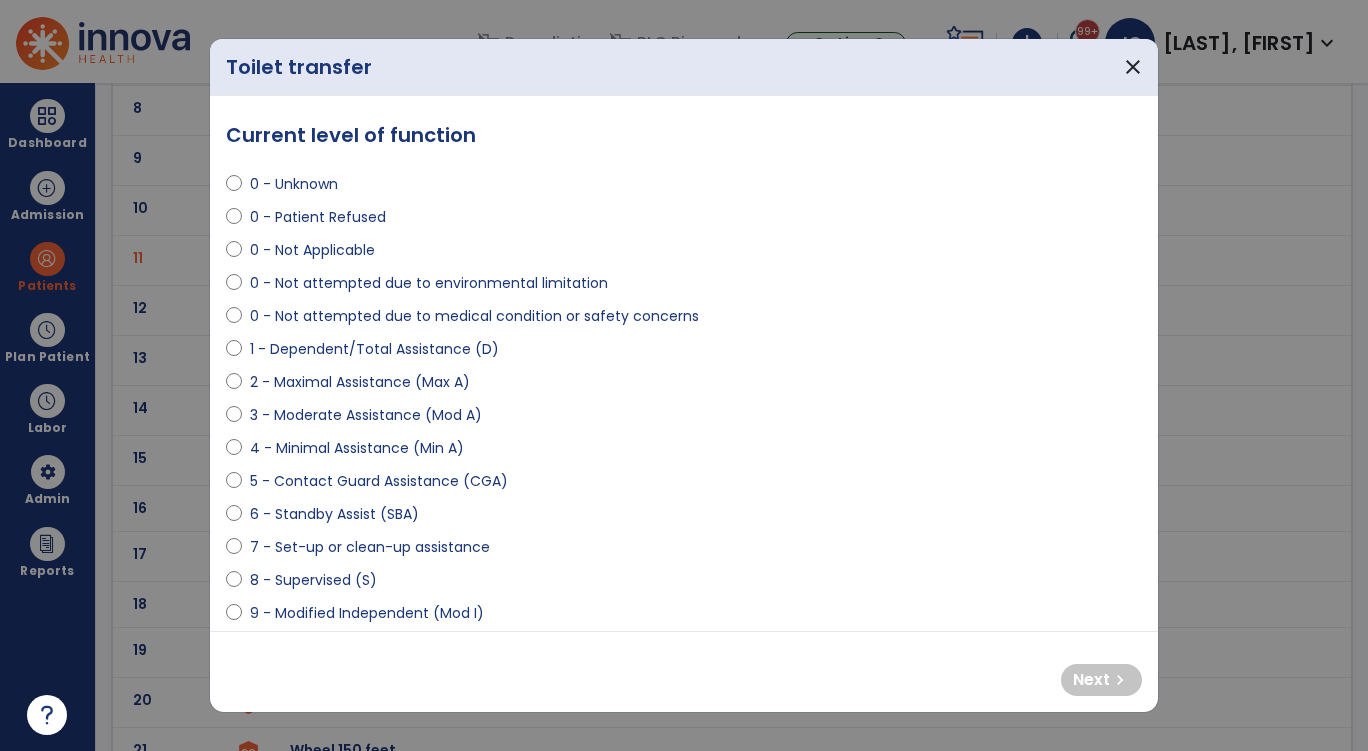 click on "0 - Not attempted due to medical condition or safety concerns" at bounding box center (474, 316) 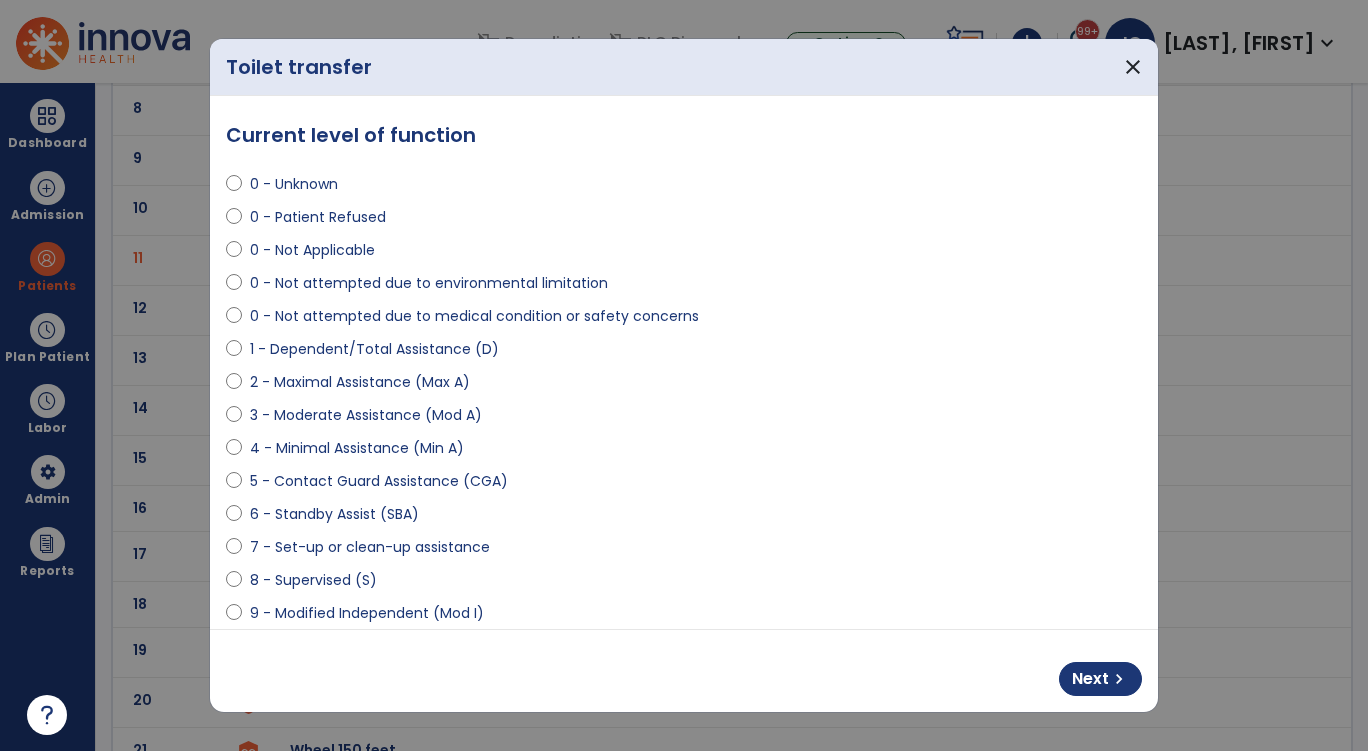 click on "1 - Dependent/Total Assistance (D)" at bounding box center [374, 349] 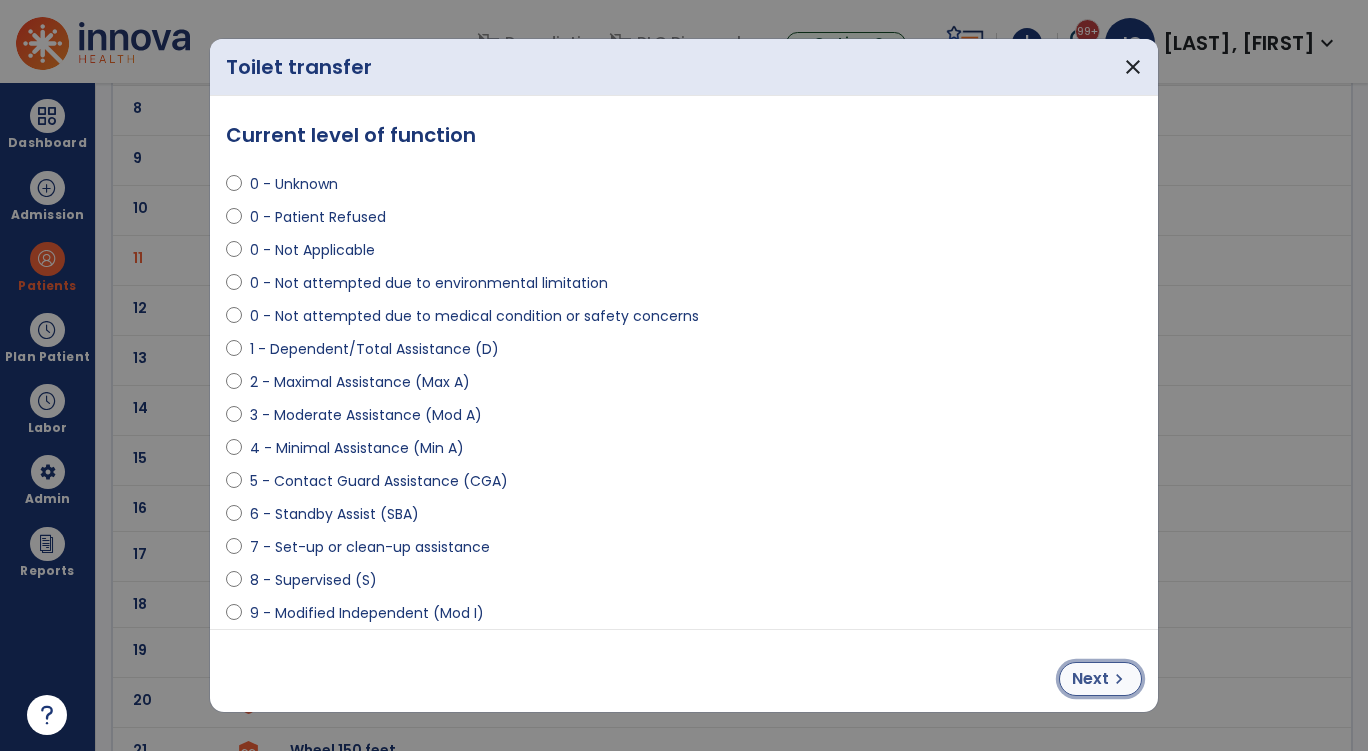 click on "Next  chevron_right" at bounding box center (1100, 679) 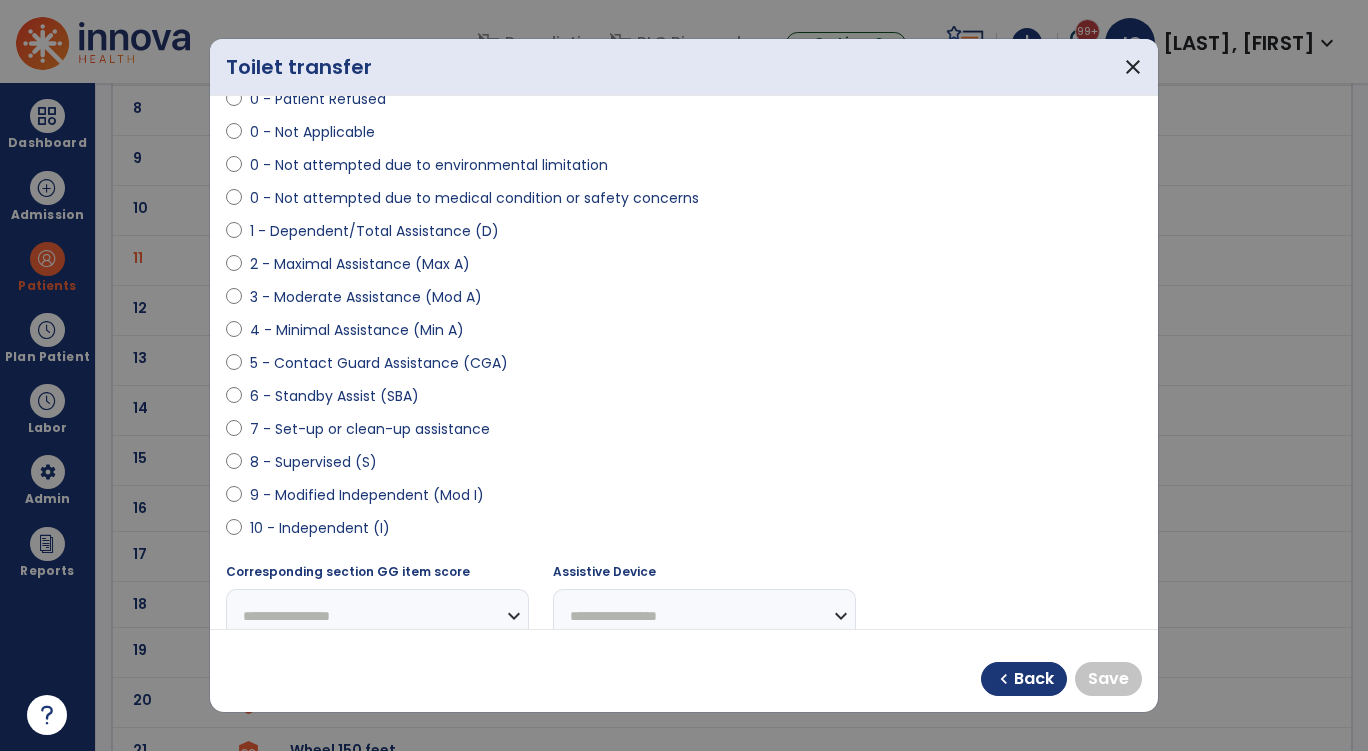 scroll, scrollTop: 300, scrollLeft: 0, axis: vertical 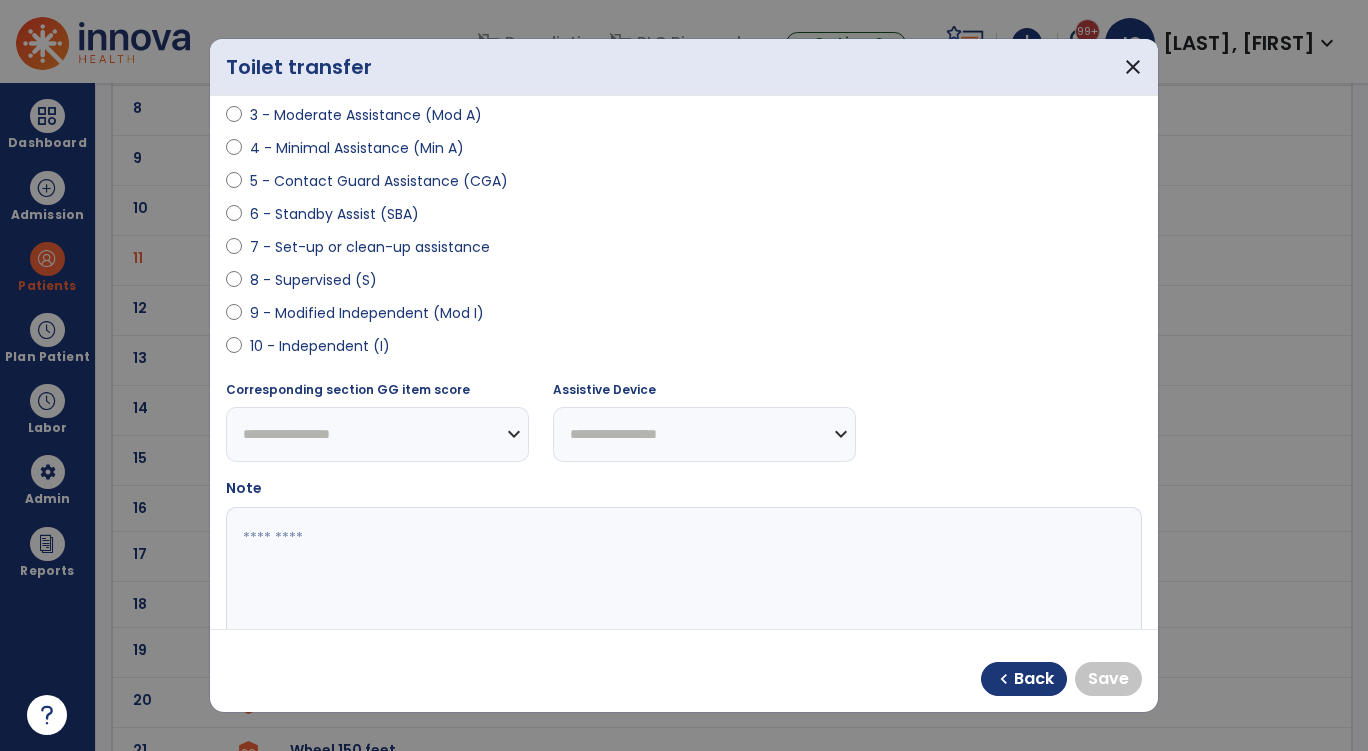click on "9 - Modified Independent (Mod I)" at bounding box center [367, 313] 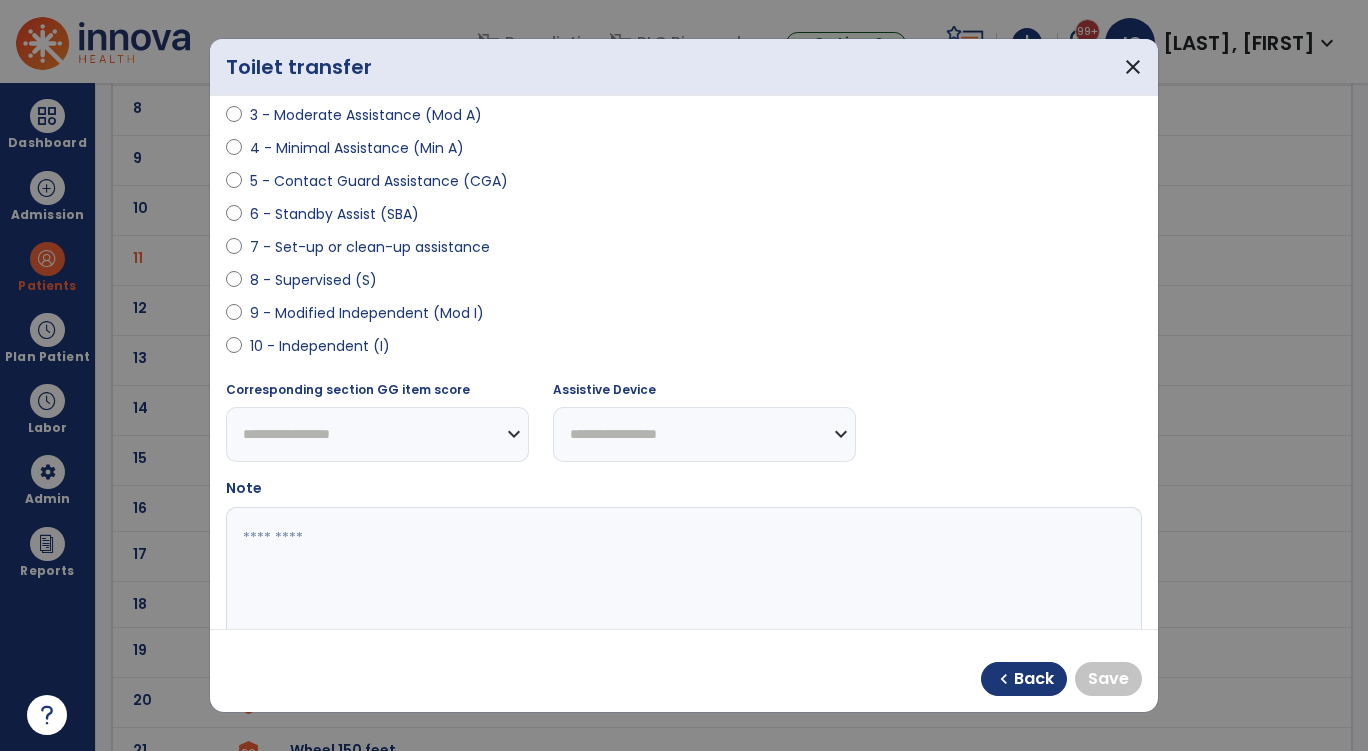 select on "**********" 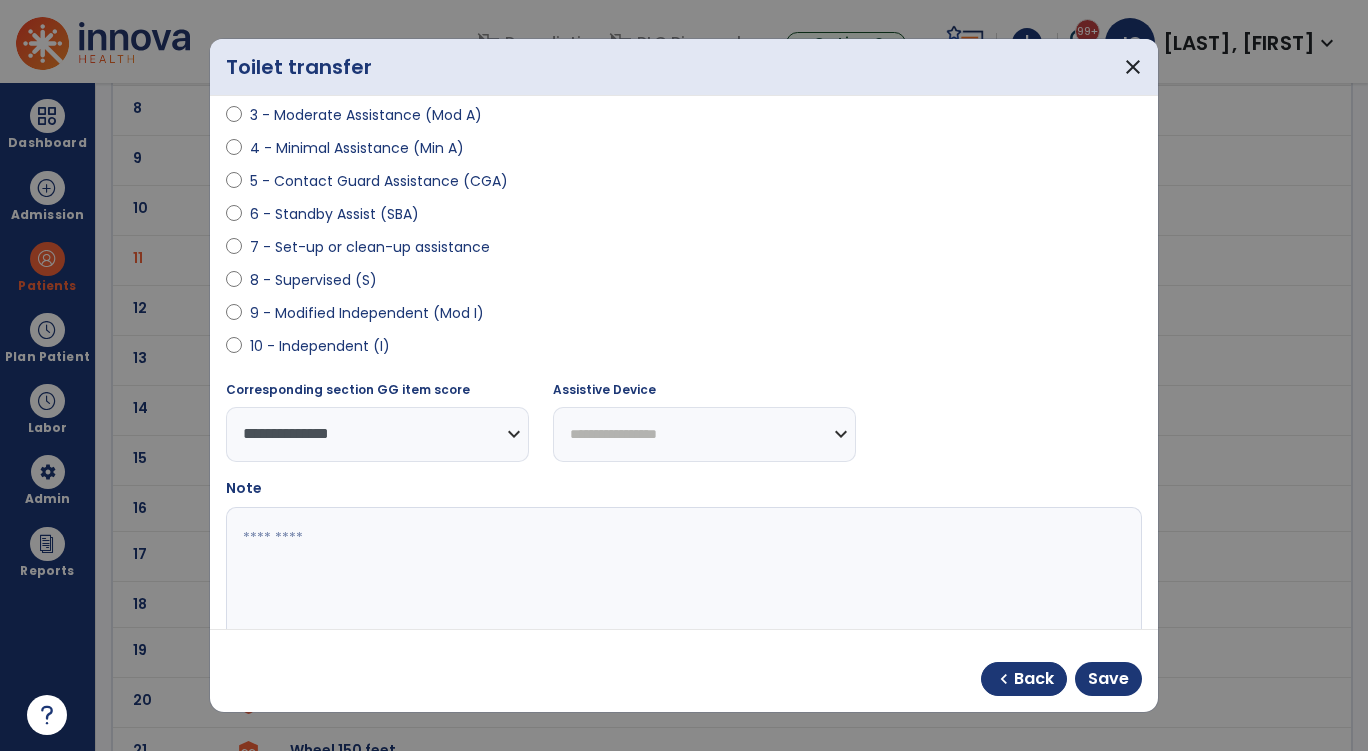 click on "10 - Independent (I)" at bounding box center (320, 346) 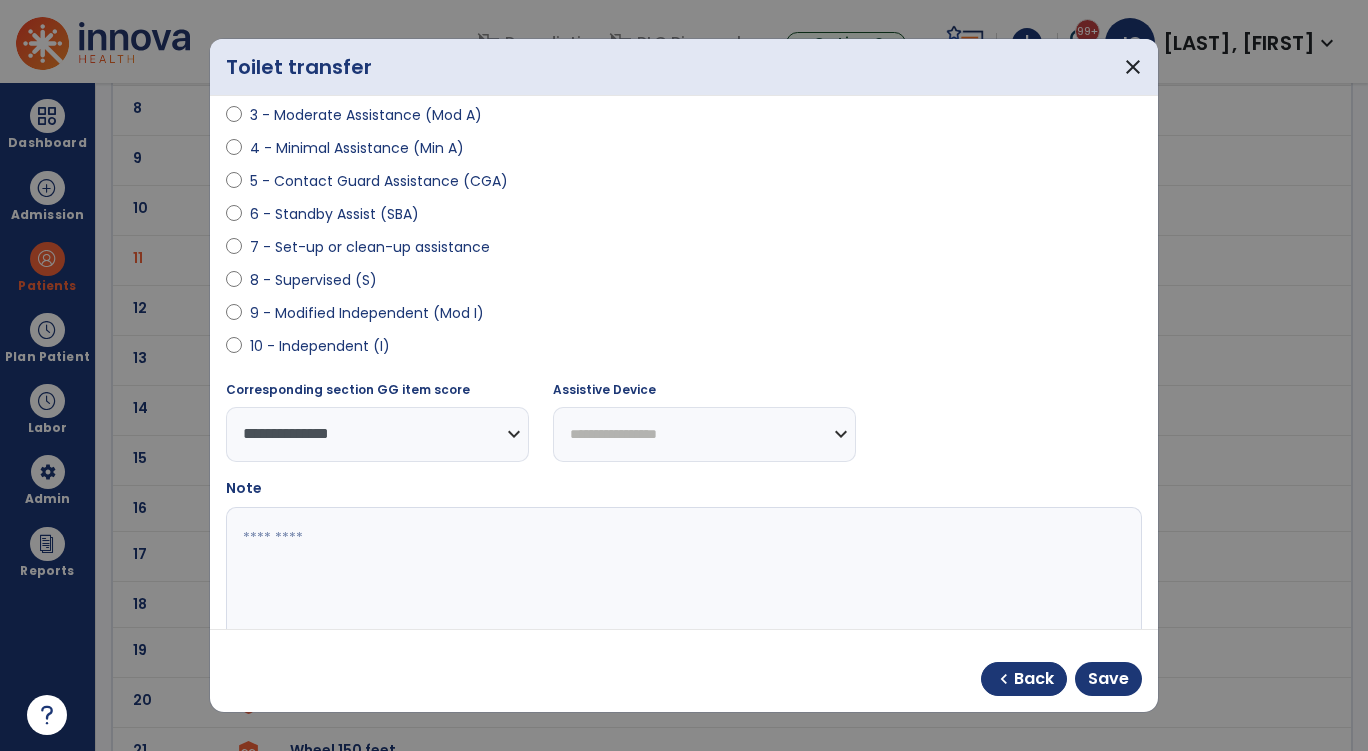 click on "10 - Independent (I)" at bounding box center [320, 346] 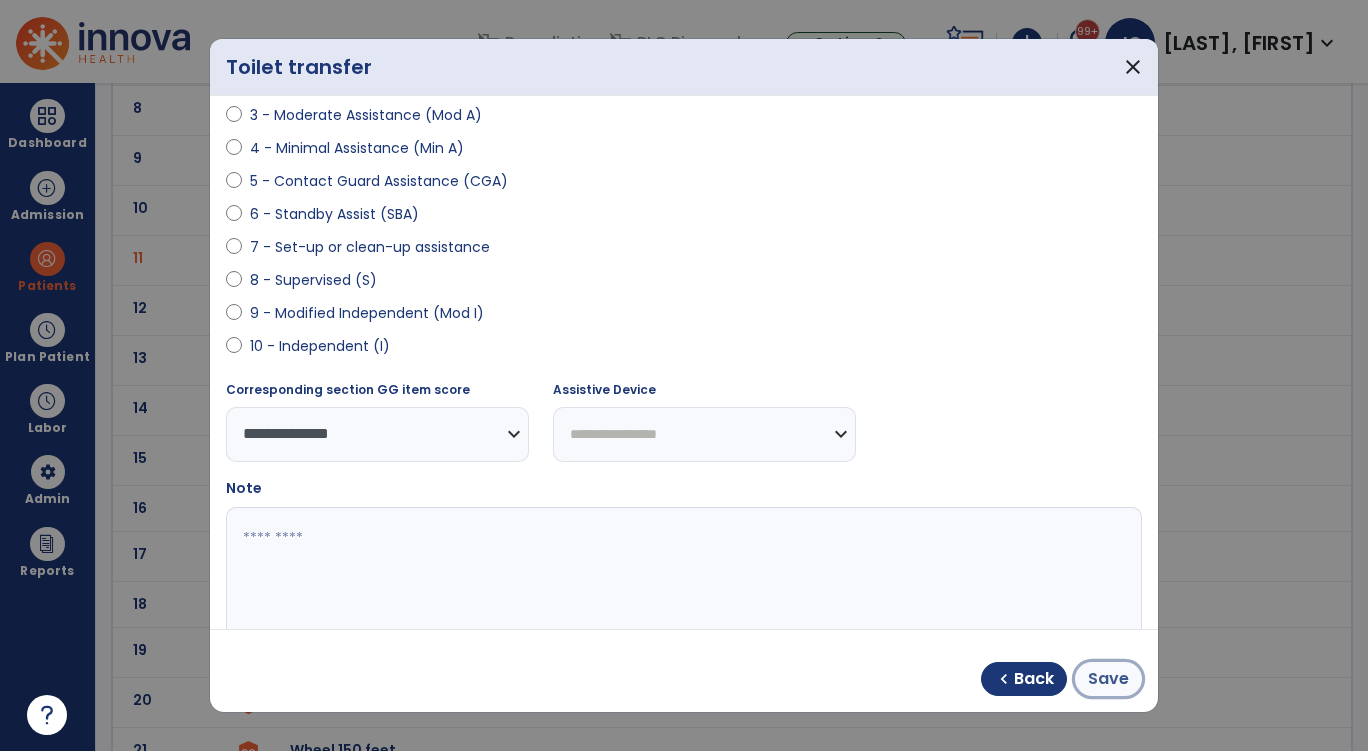 click on "Save" at bounding box center [1108, 679] 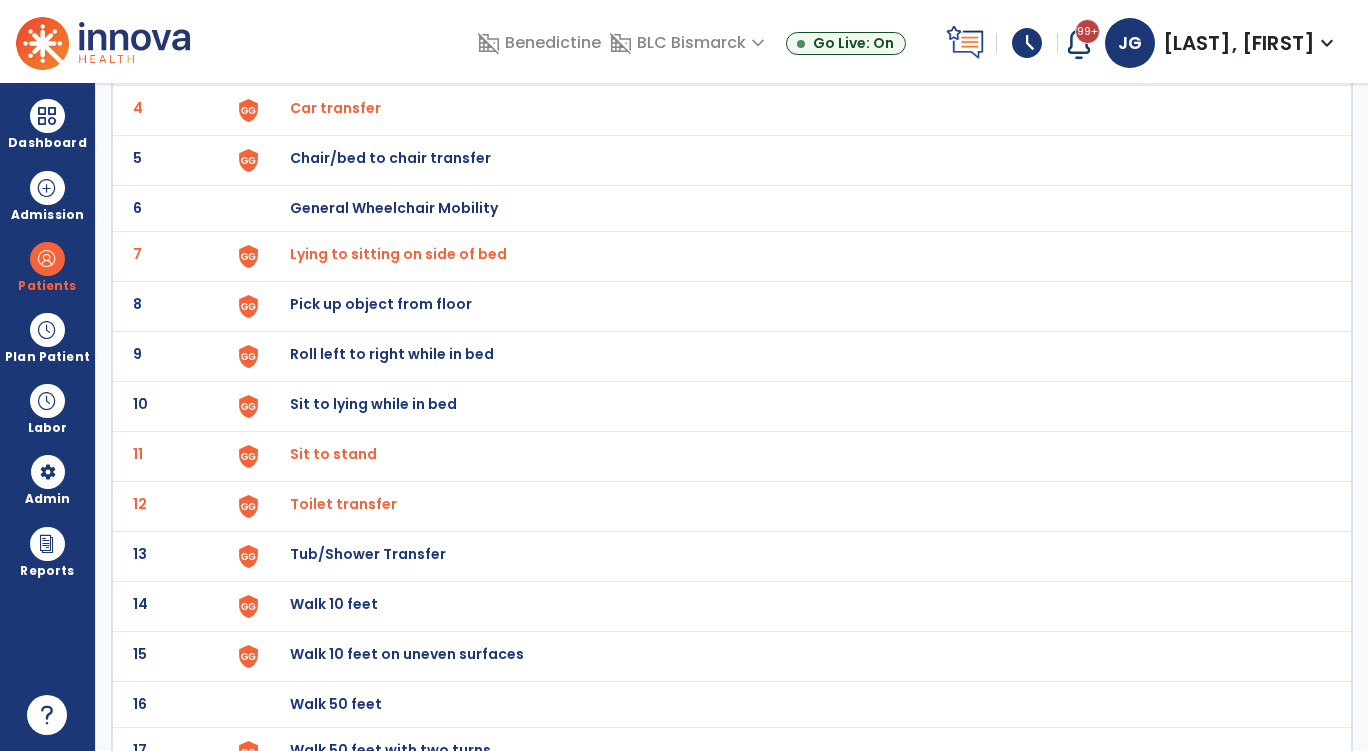scroll, scrollTop: 300, scrollLeft: 0, axis: vertical 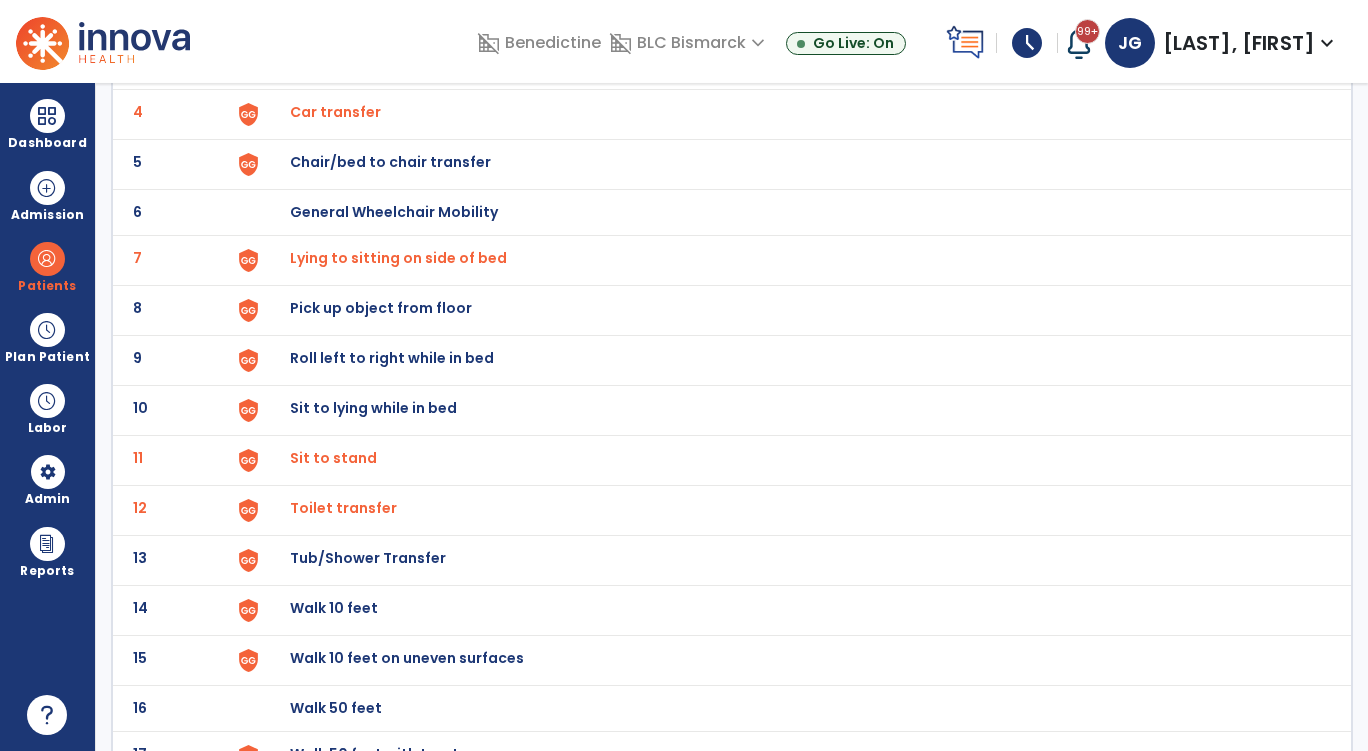 click on "Pick up object from floor" at bounding box center [336, -38] 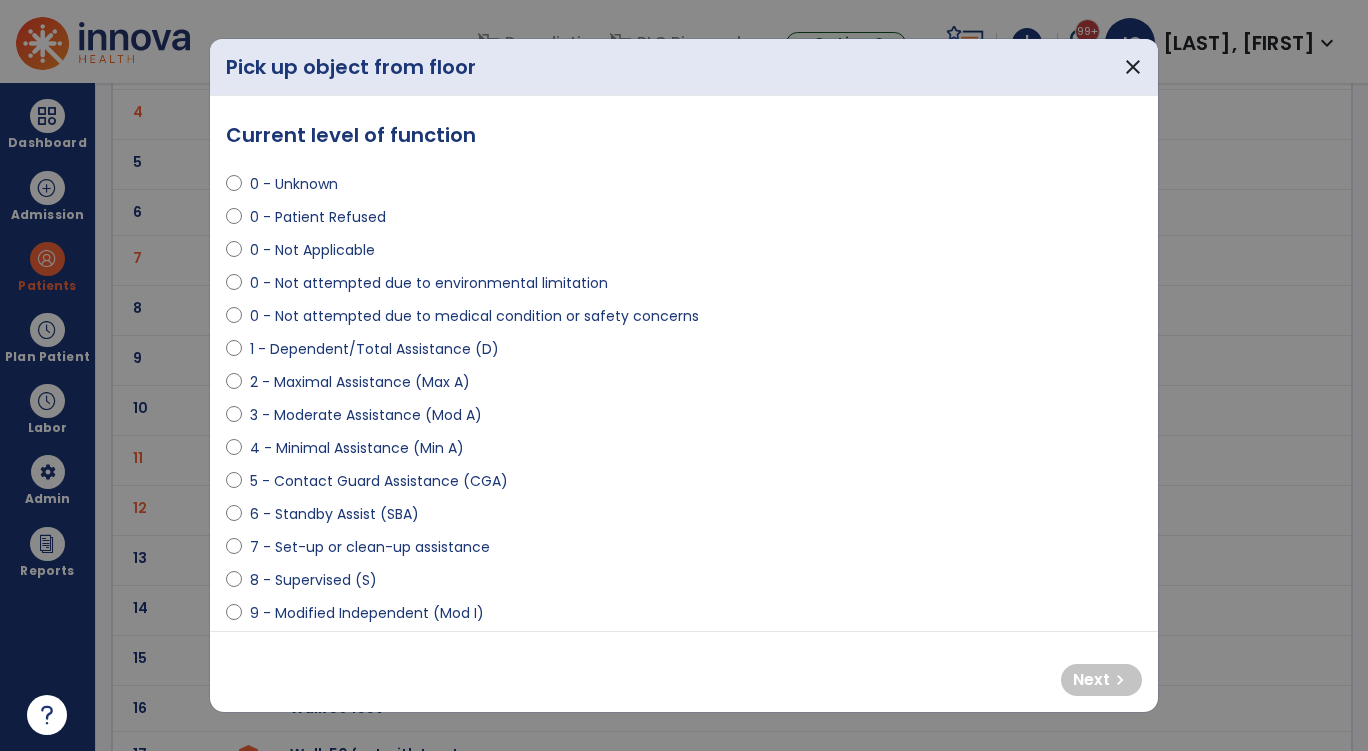 click on "0 - Not attempted due to medical condition or safety concerns" at bounding box center [474, 316] 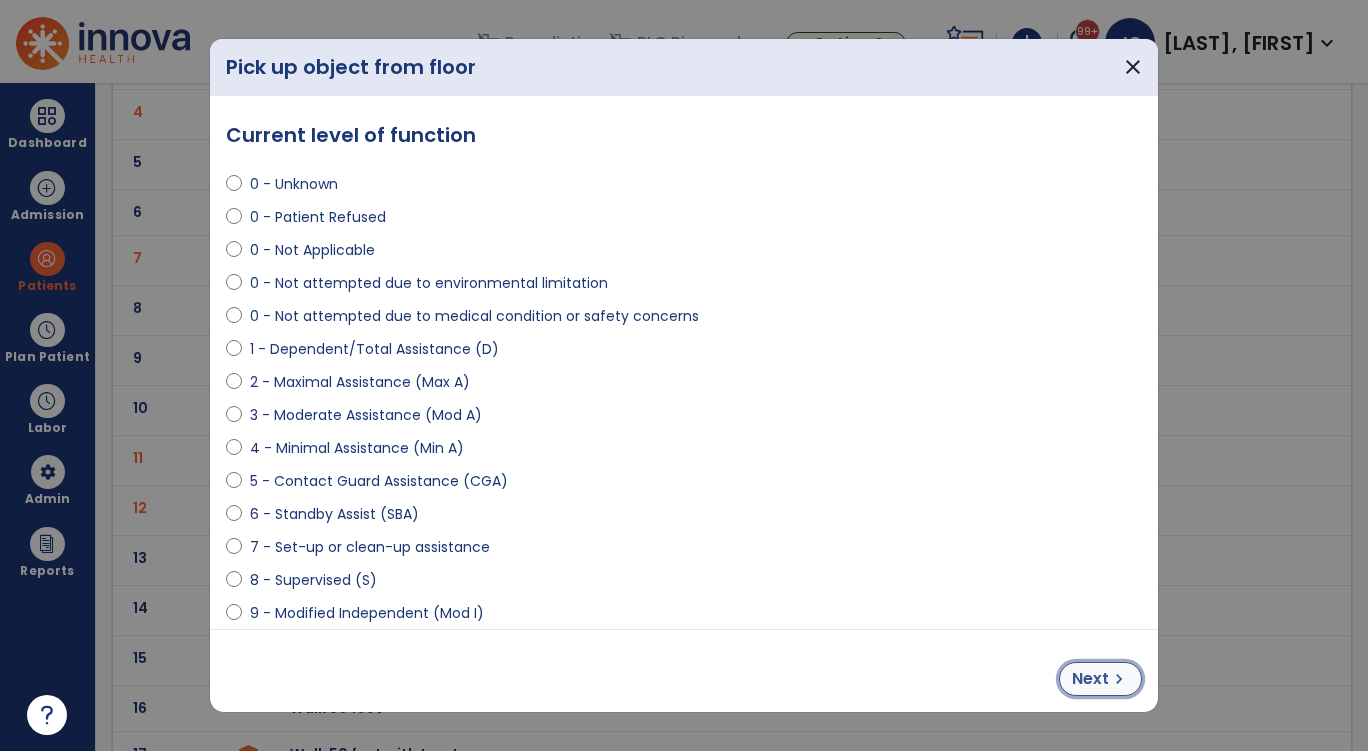 click on "Next  chevron_right" at bounding box center (1100, 679) 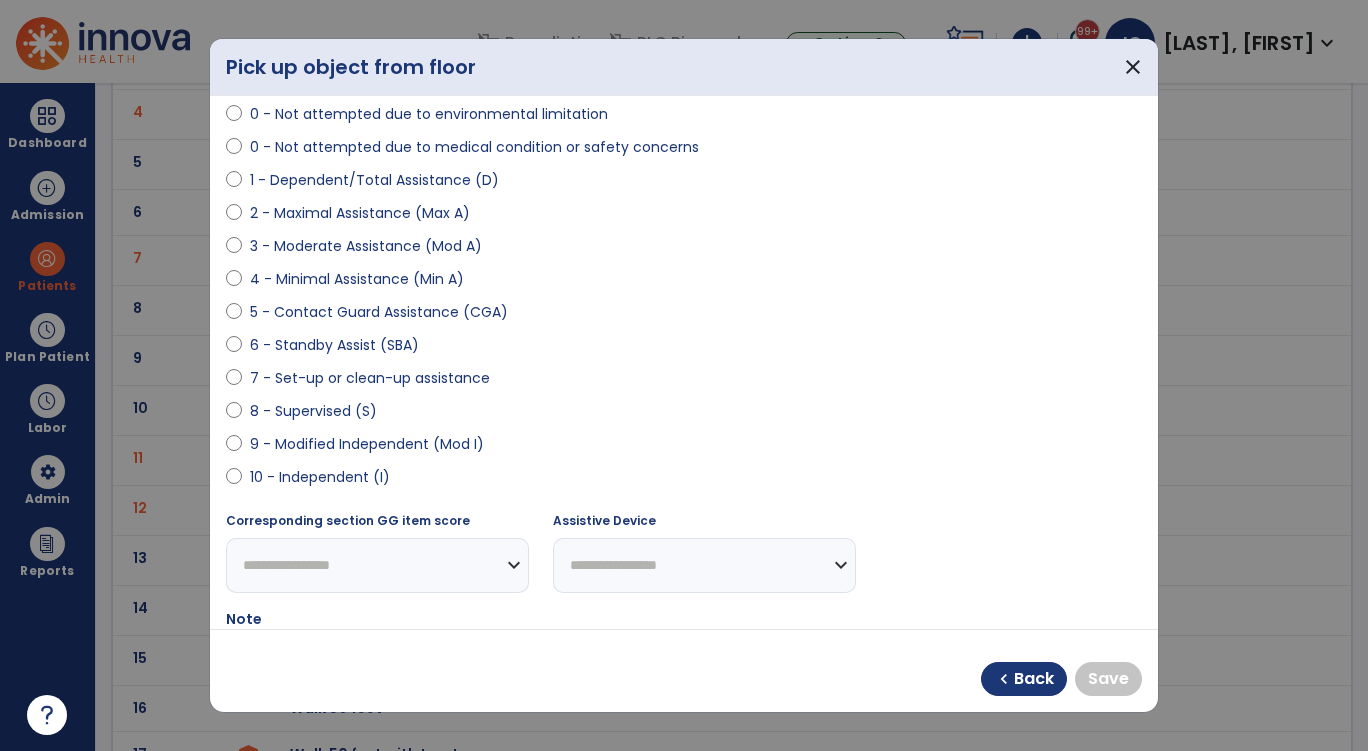 scroll, scrollTop: 200, scrollLeft: 0, axis: vertical 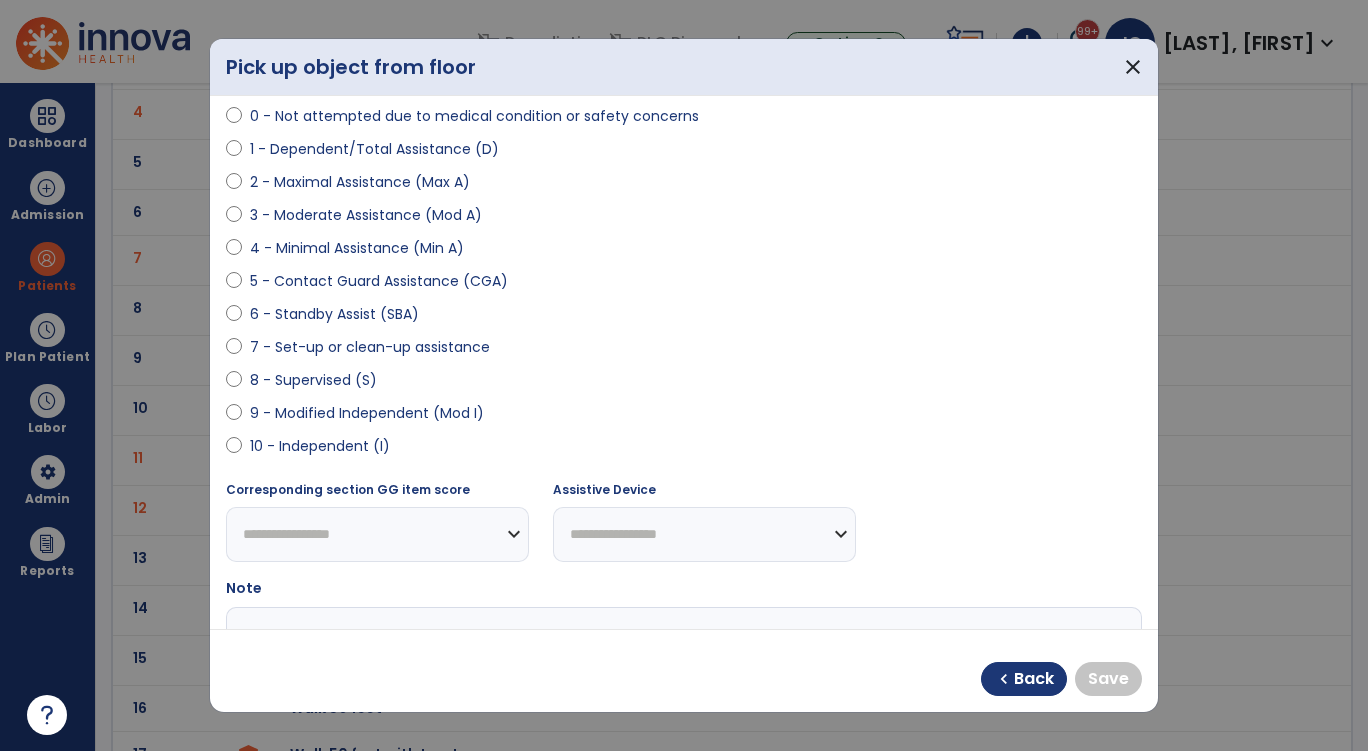 click on "10 - Independent (I)" at bounding box center [320, 446] 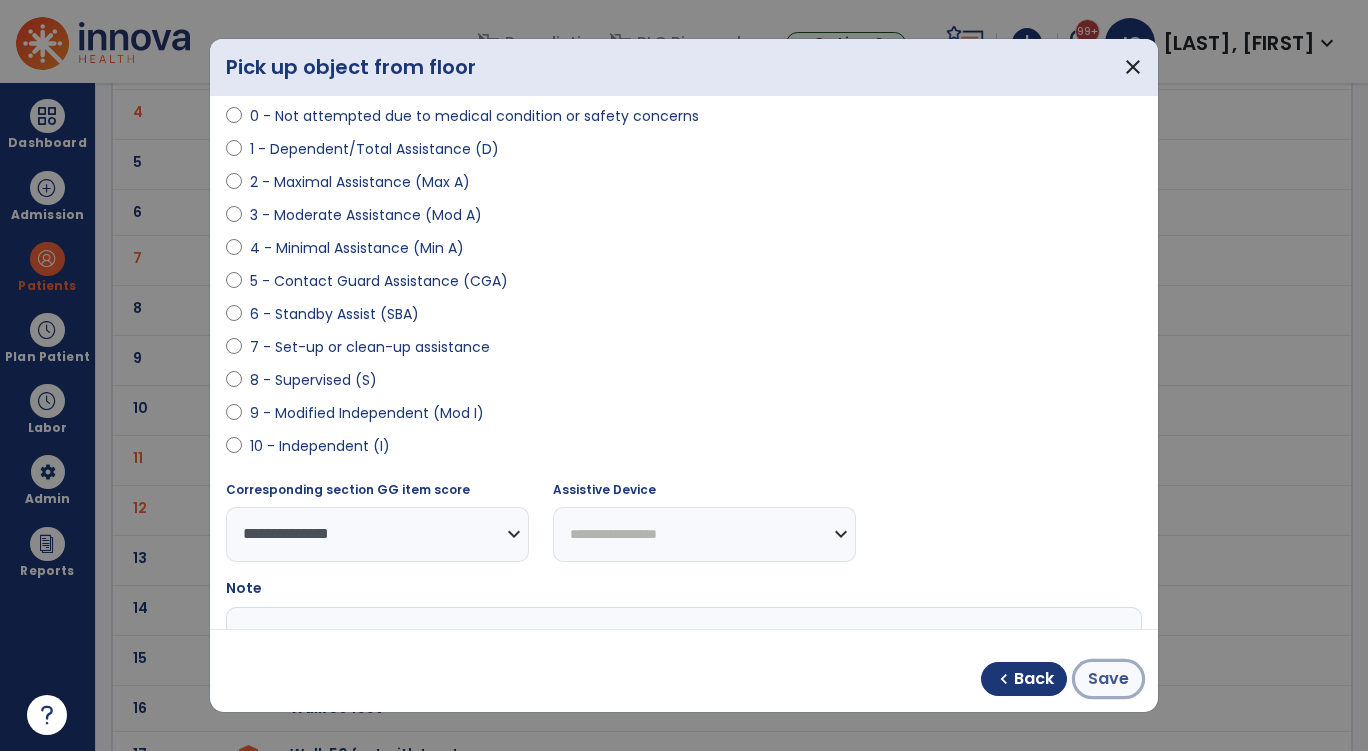click on "Save" at bounding box center [1108, 679] 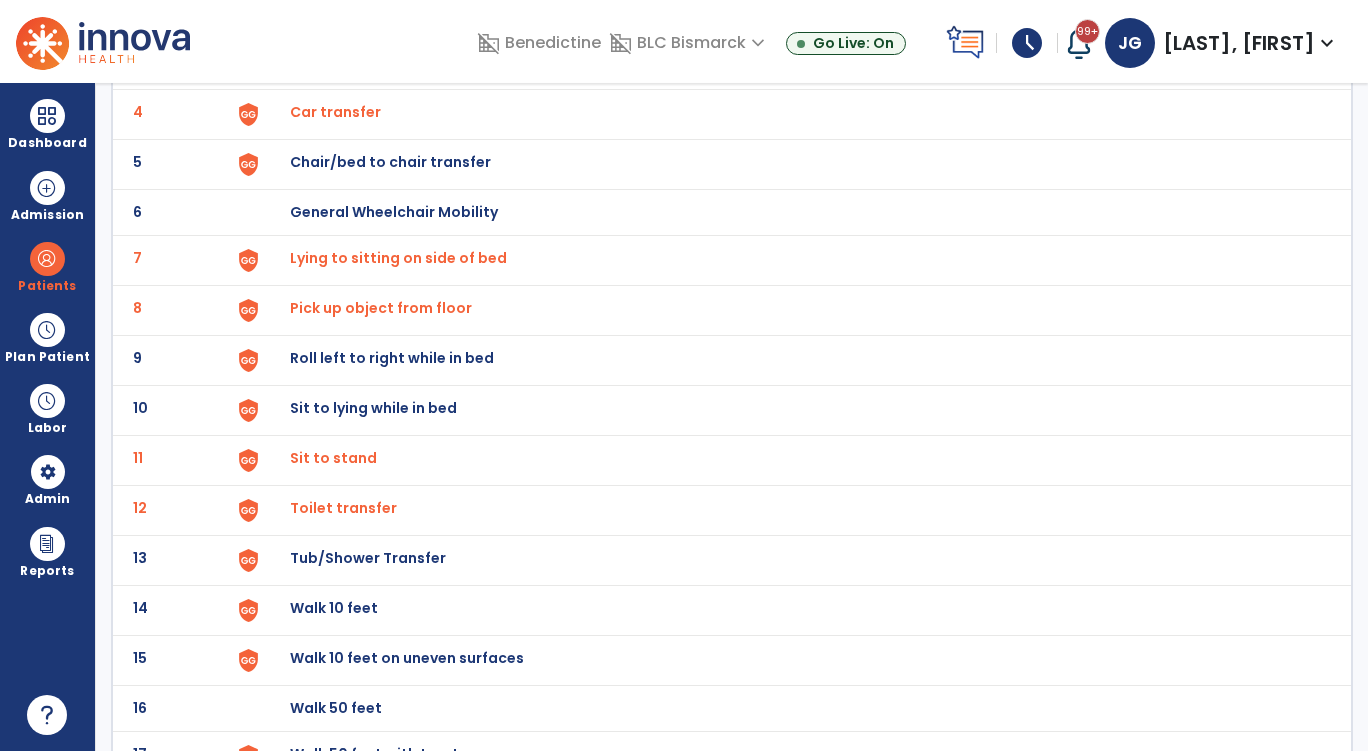 click on "Roll left to right while in bed" at bounding box center [336, -38] 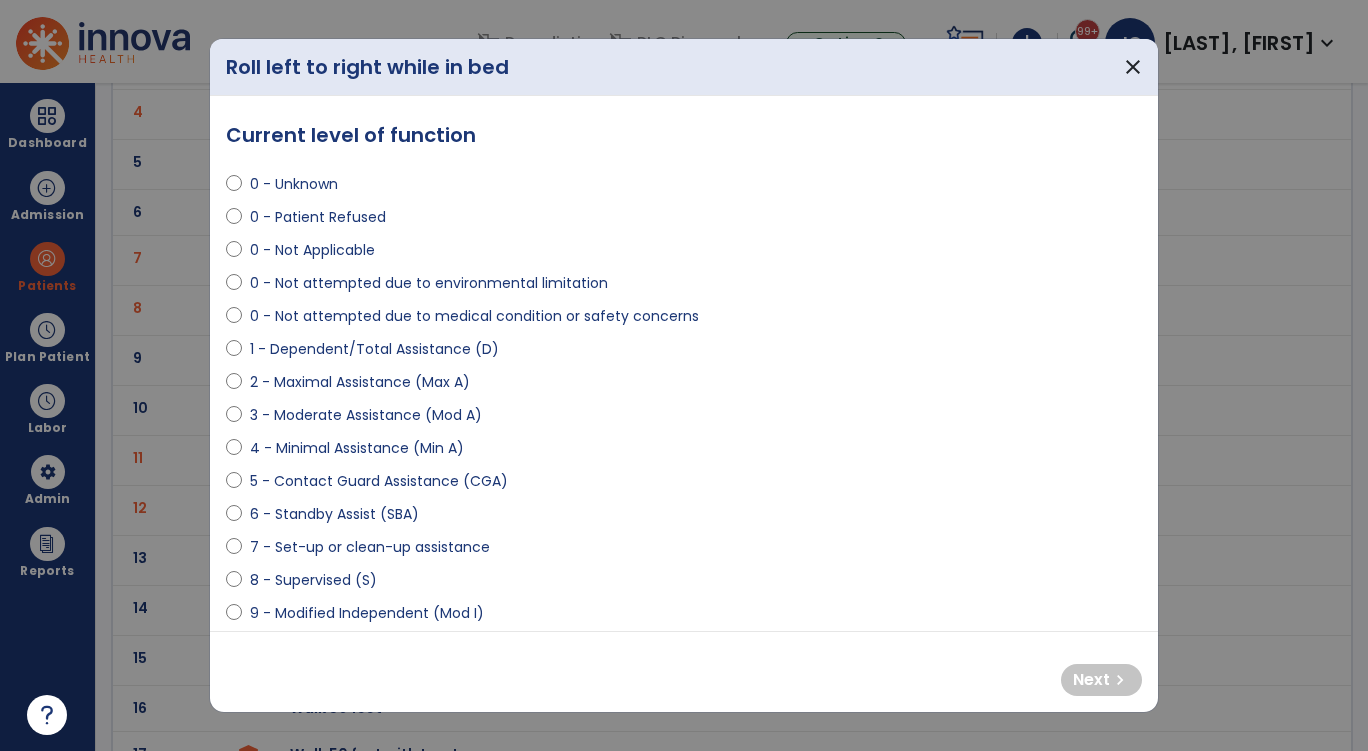 click on "0 - Not attempted due to medical condition or safety concerns" at bounding box center [684, 320] 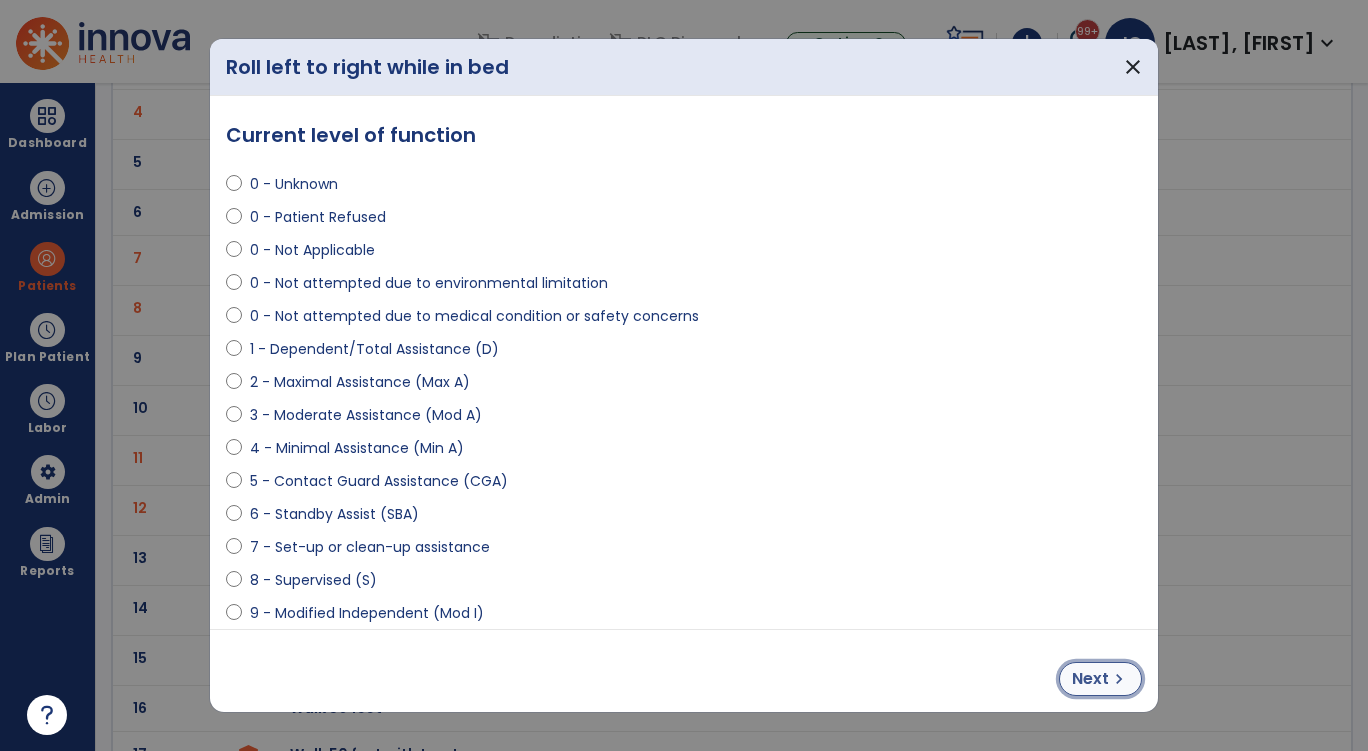 click on "Next" at bounding box center [1090, 679] 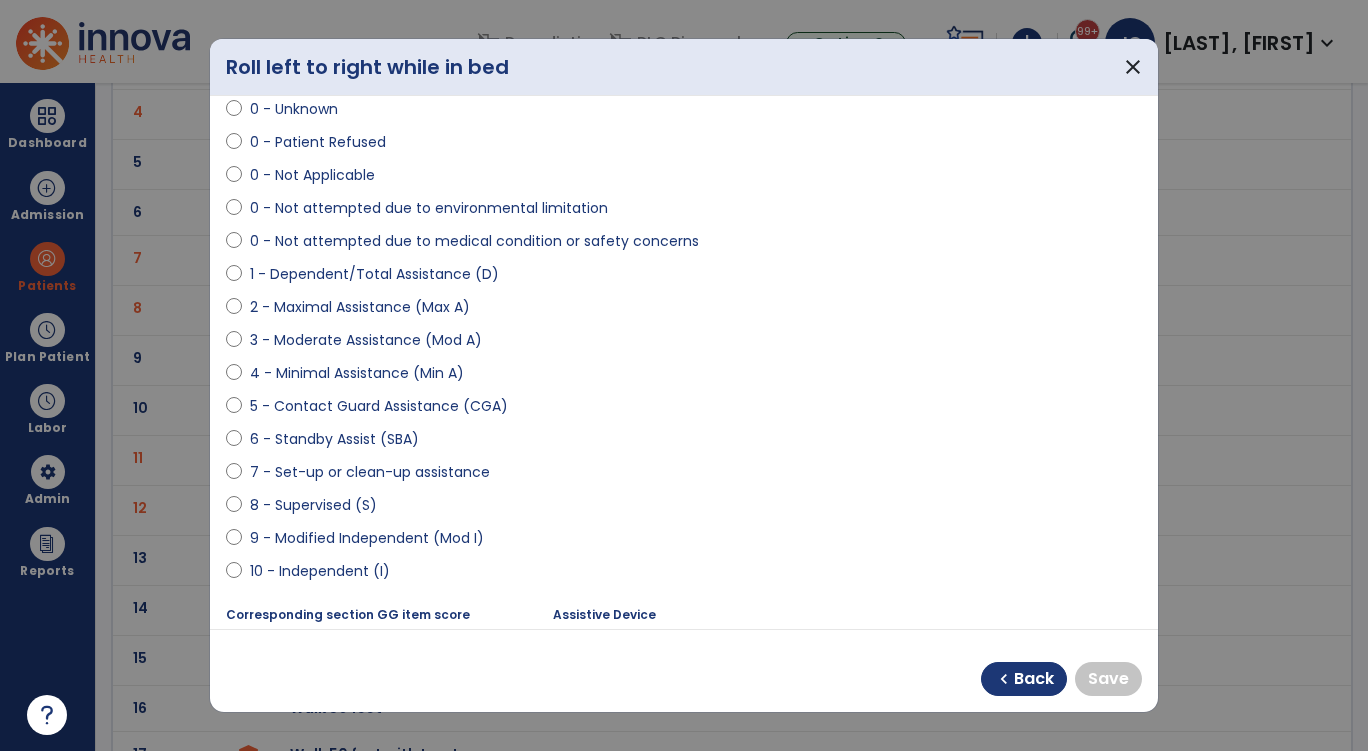 scroll, scrollTop: 100, scrollLeft: 0, axis: vertical 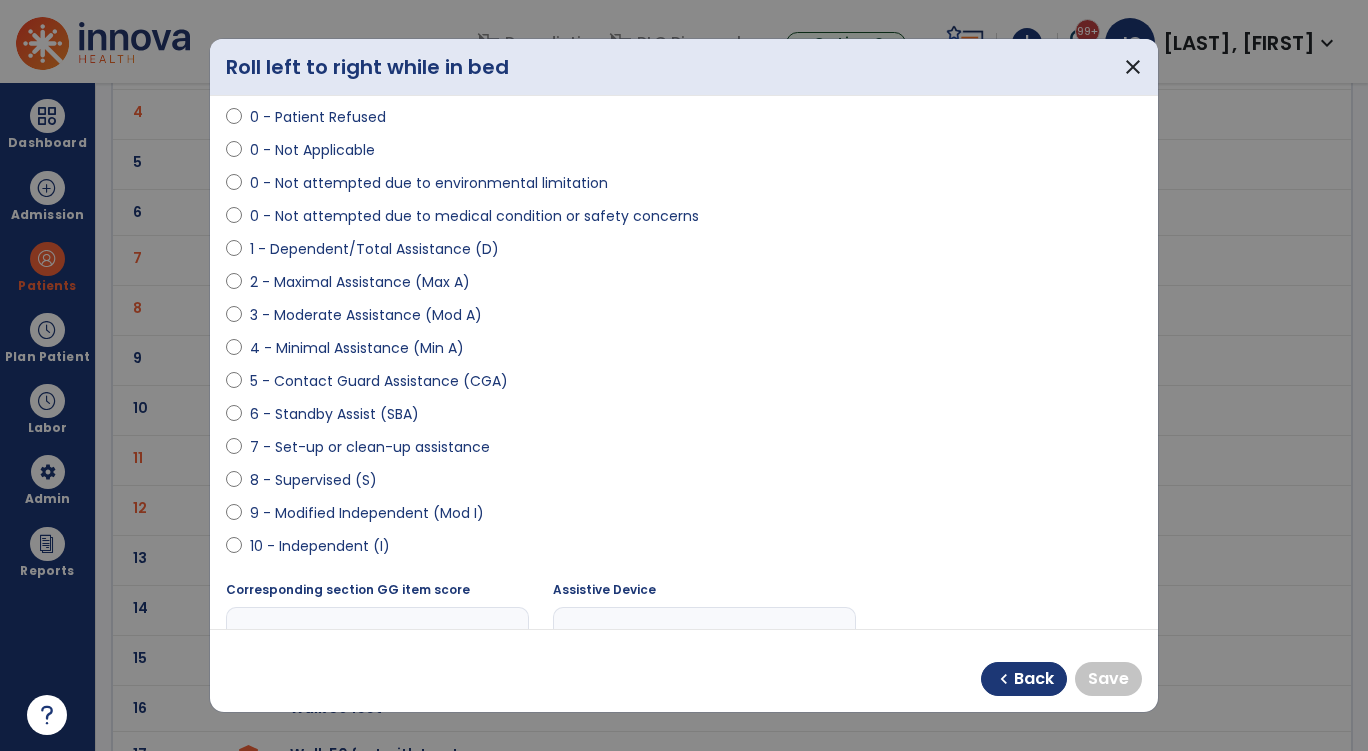 click on "9 - Modified Independent (Mod I)" at bounding box center [367, 513] 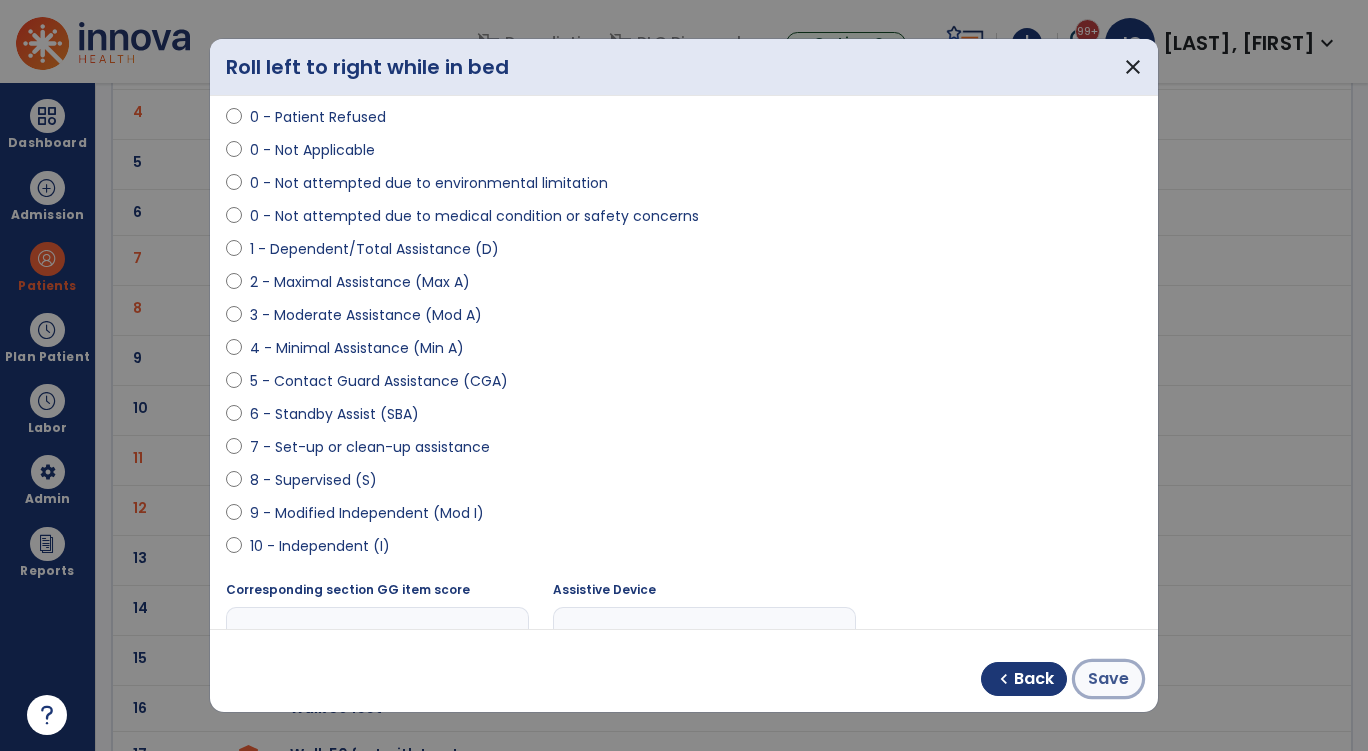 click on "Save" at bounding box center [1108, 679] 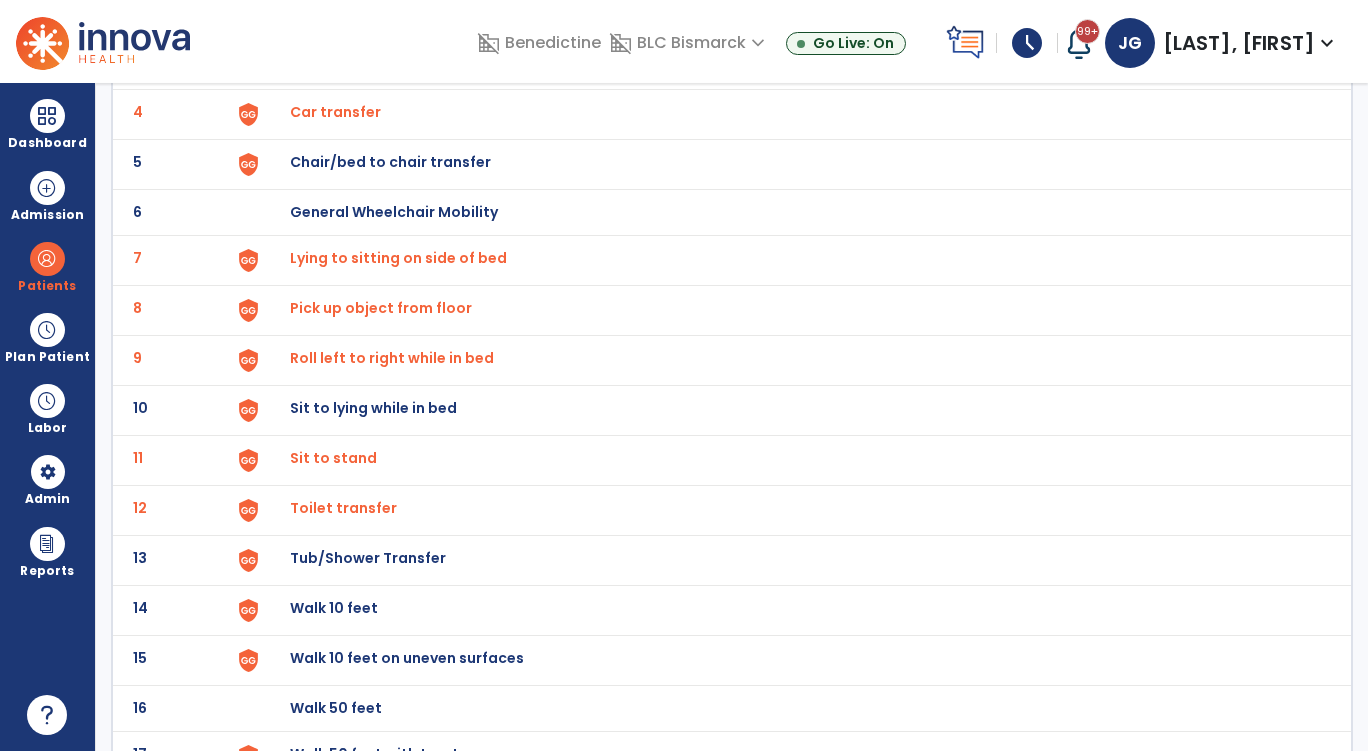 click on "Sit to lying while in bed" at bounding box center [336, -38] 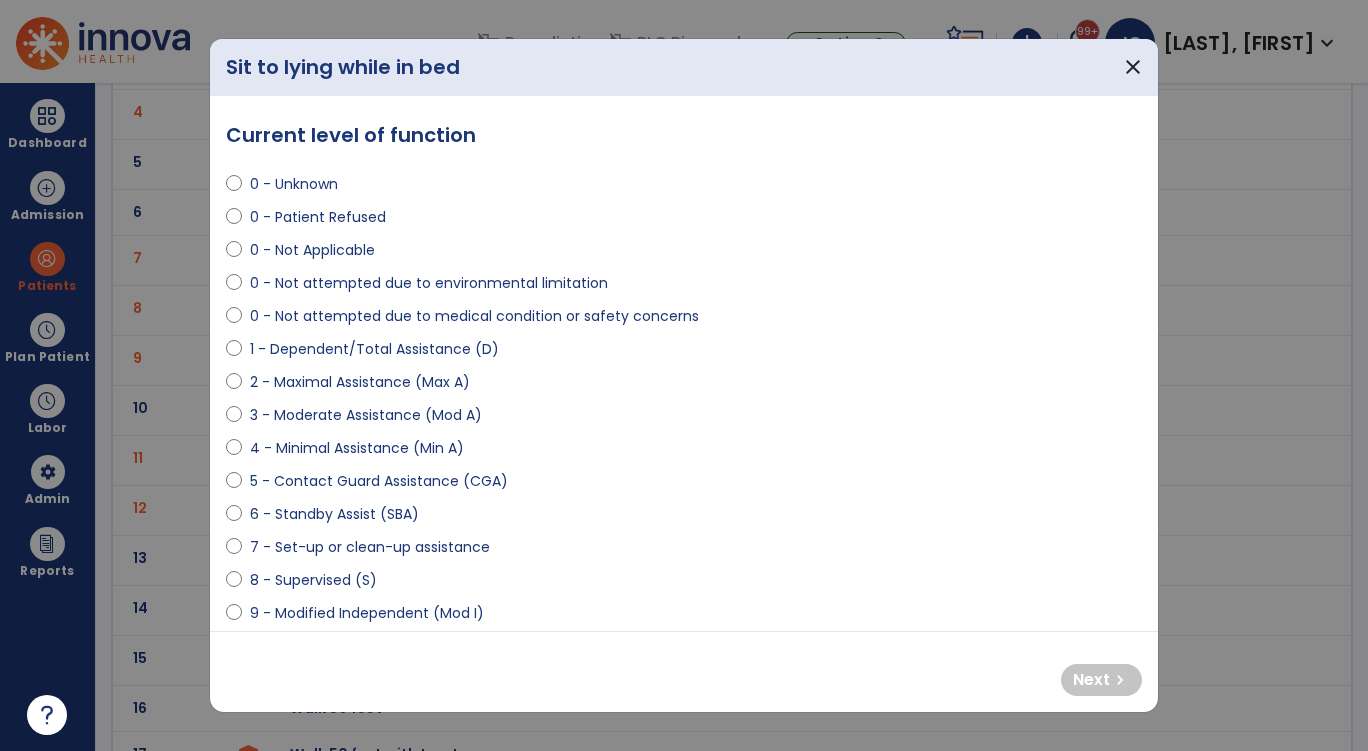 click on "0 - Not attempted due to medical condition or safety concerns" at bounding box center [474, 316] 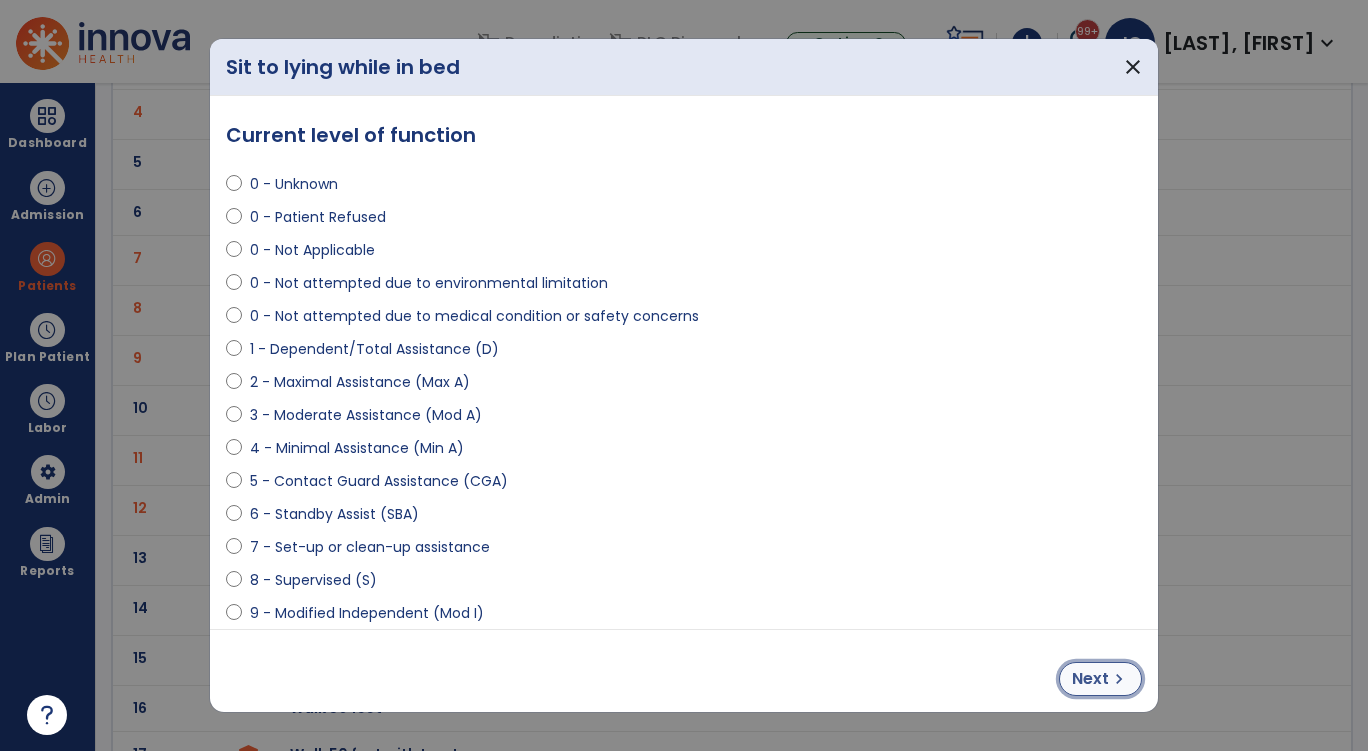 click on "Next  chevron_right" at bounding box center (1100, 679) 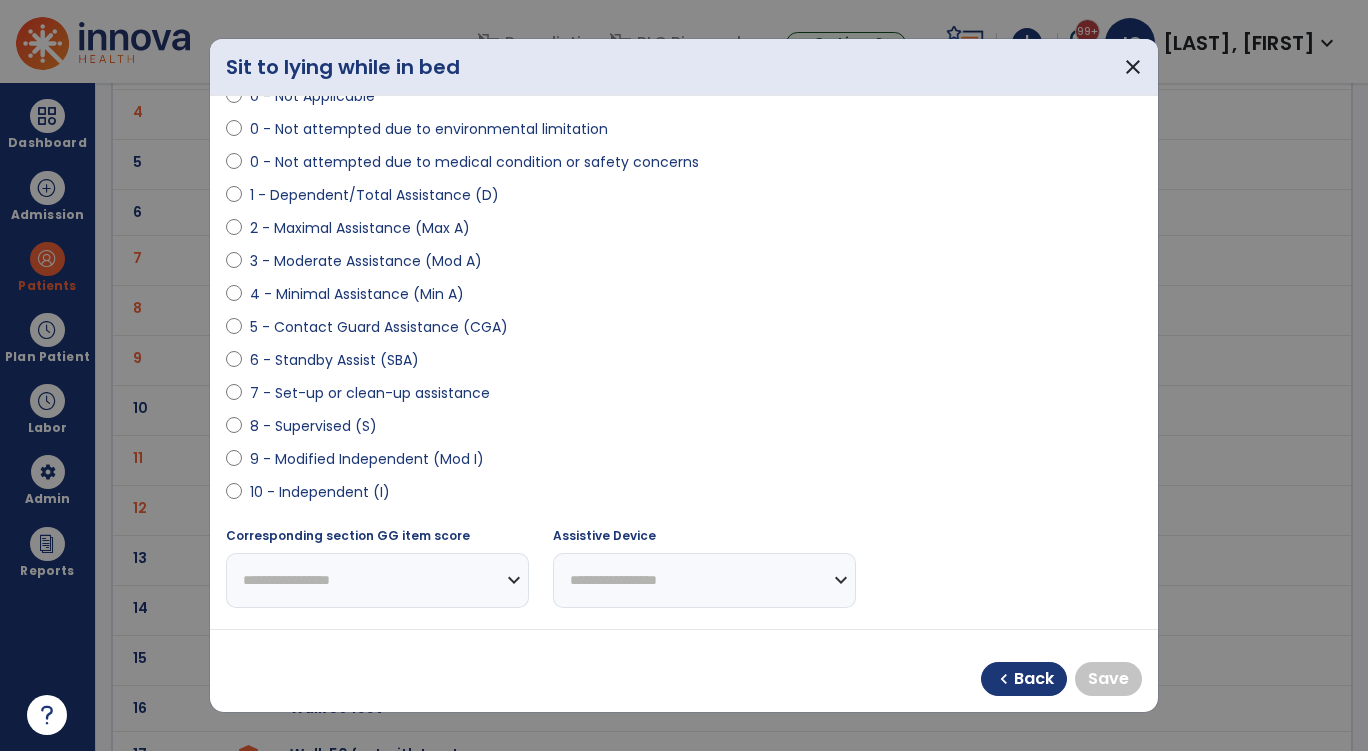 scroll, scrollTop: 360, scrollLeft: 0, axis: vertical 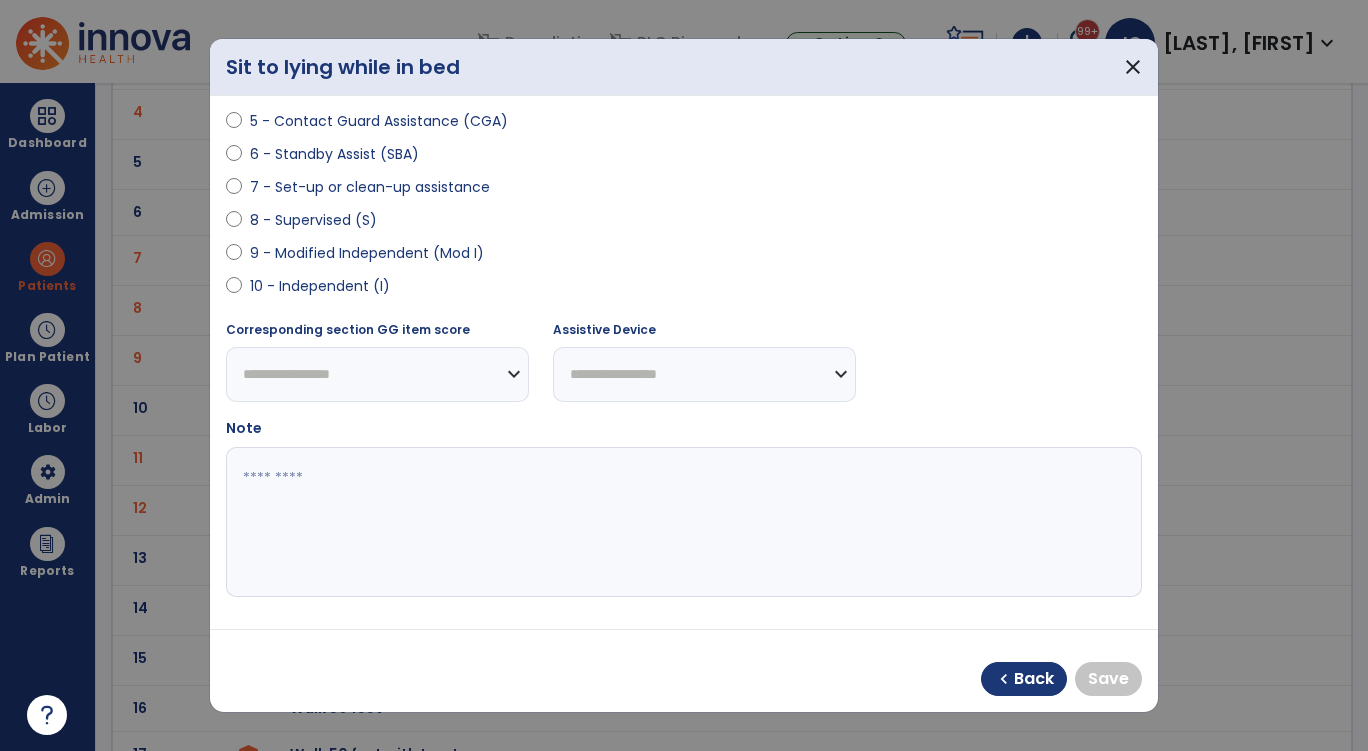click on "9 - Modified Independent (Mod I)" at bounding box center (367, 253) 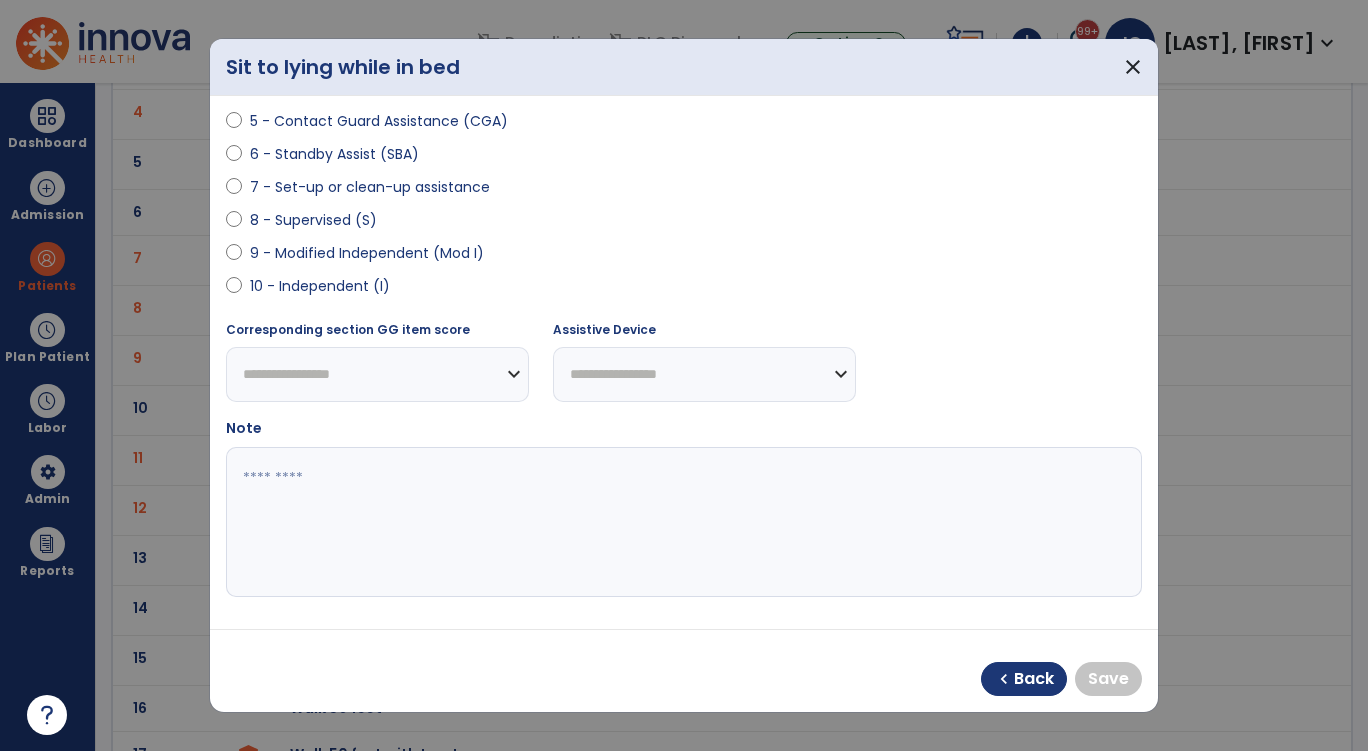 select on "**********" 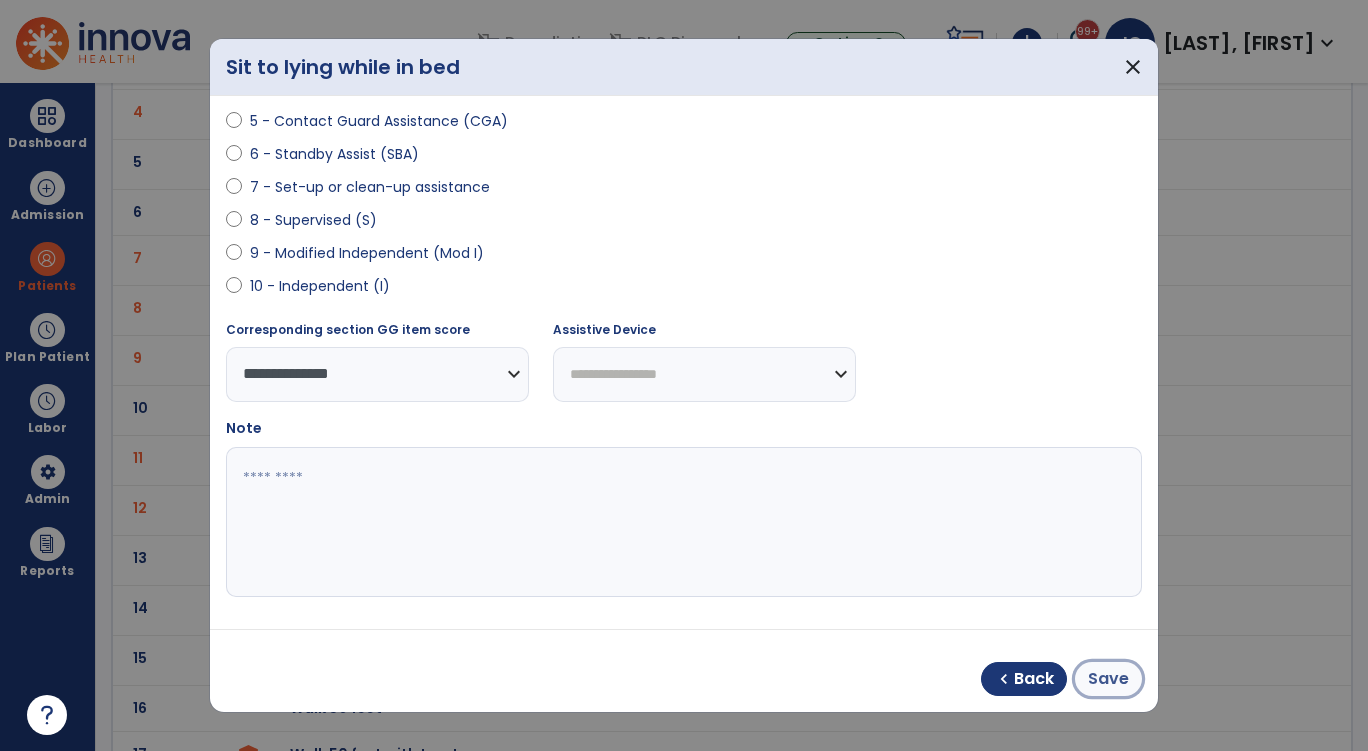 click on "Save" at bounding box center [1108, 679] 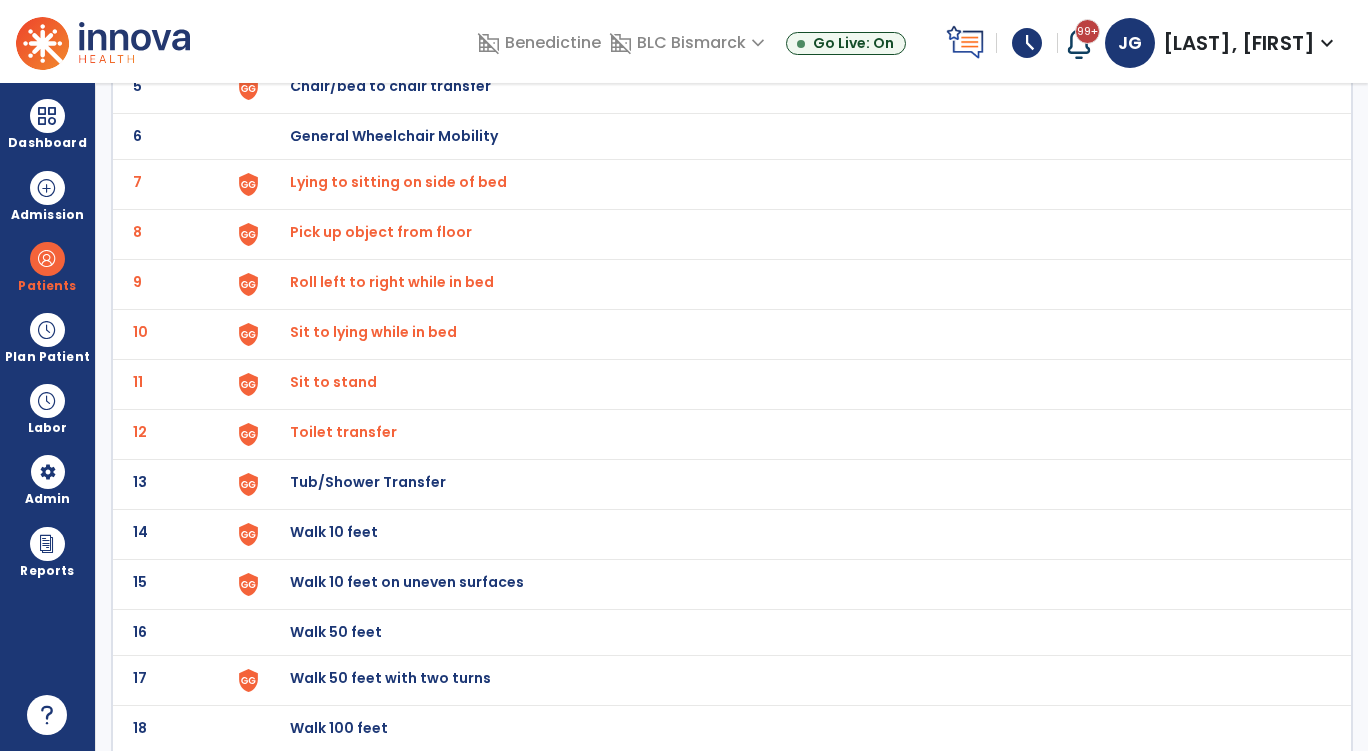 scroll, scrollTop: 400, scrollLeft: 0, axis: vertical 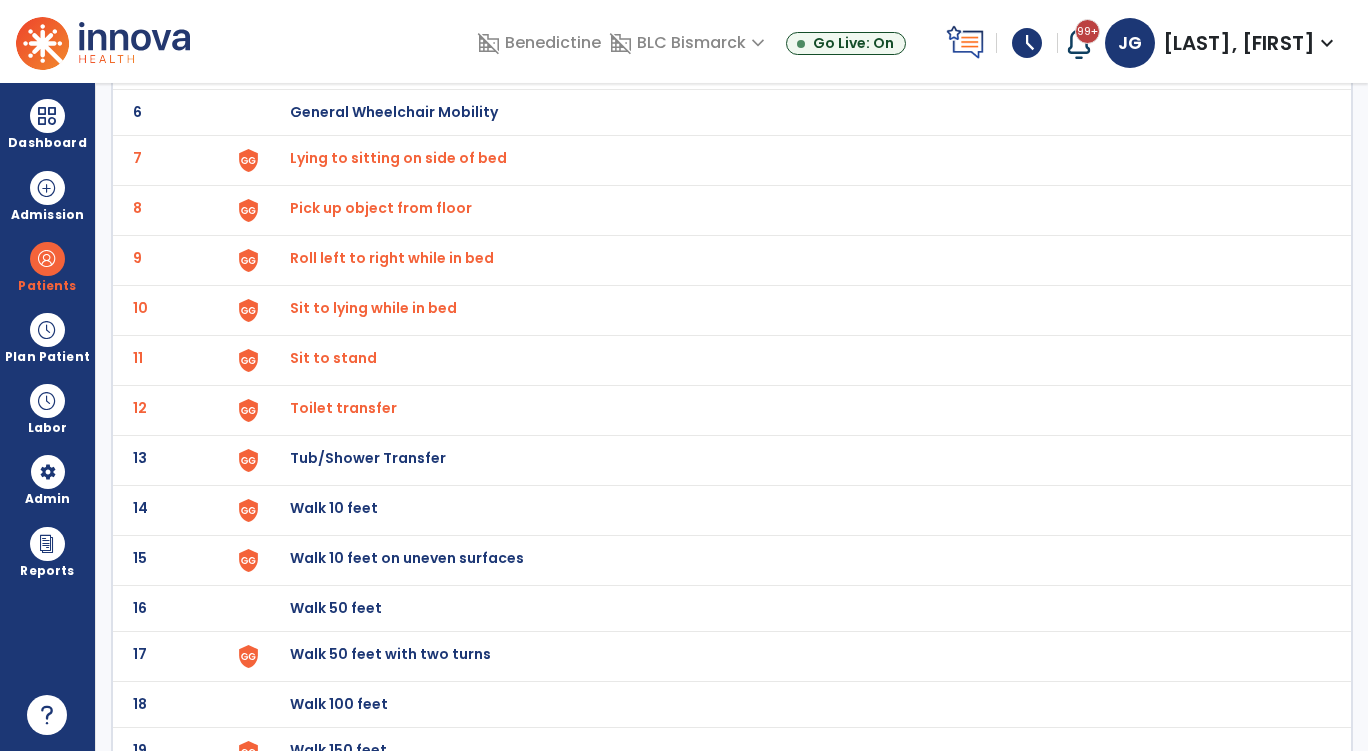 click on "Walk 10 feet" at bounding box center [336, -138] 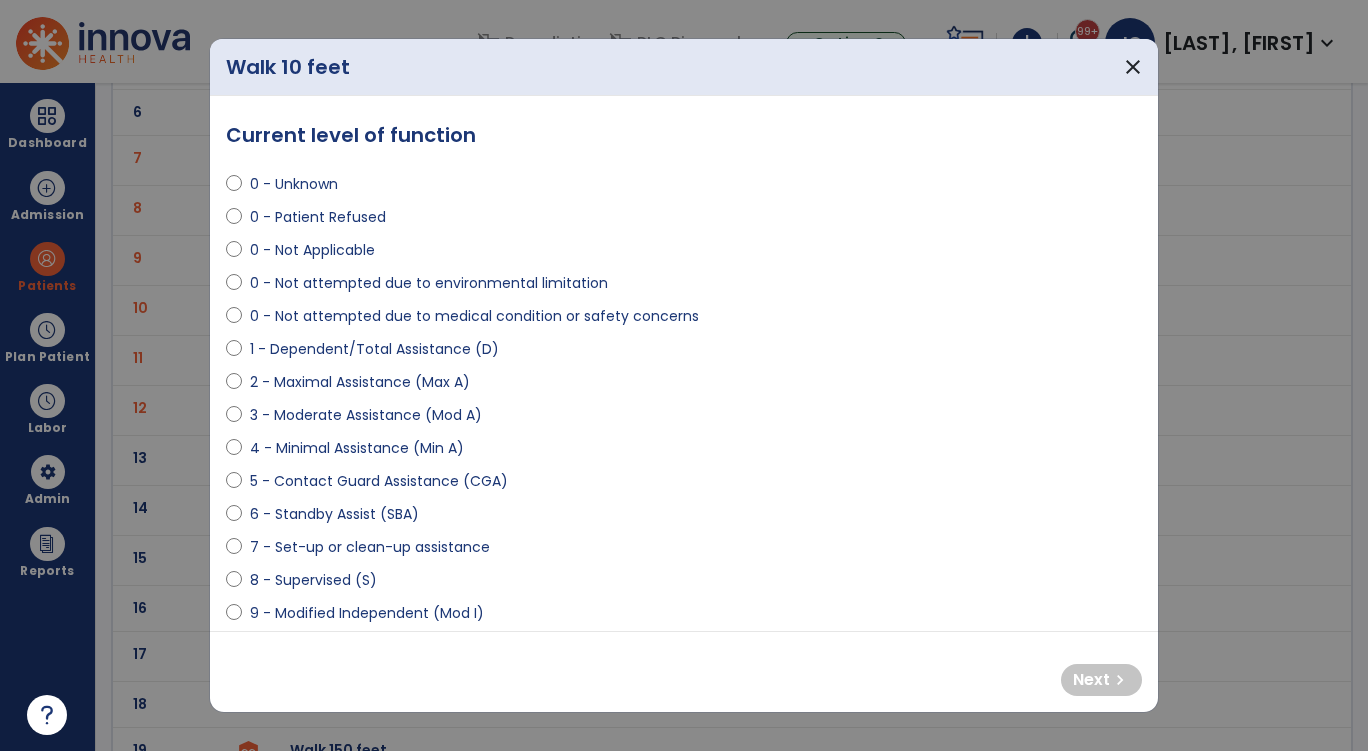 click on "0 - Not attempted due to medical condition or safety concerns" at bounding box center (474, 316) 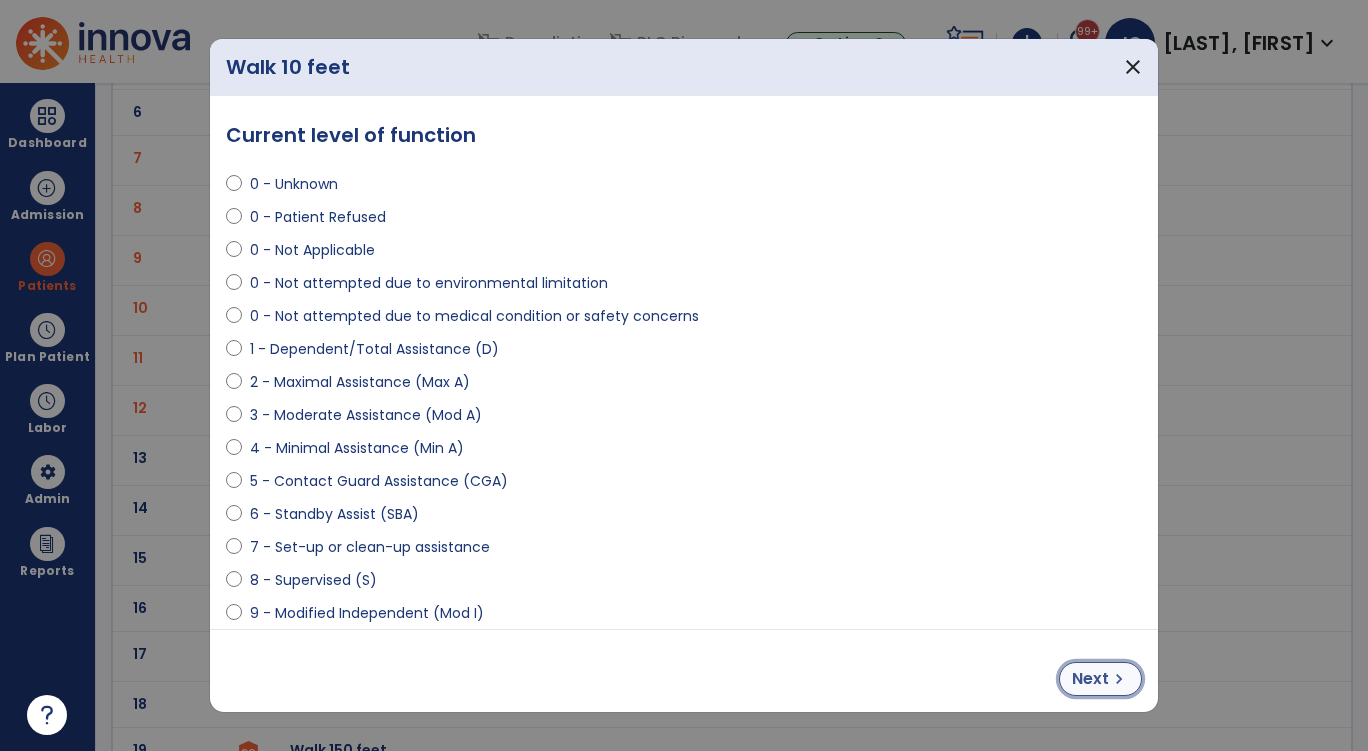 click on "Next" at bounding box center [1090, 679] 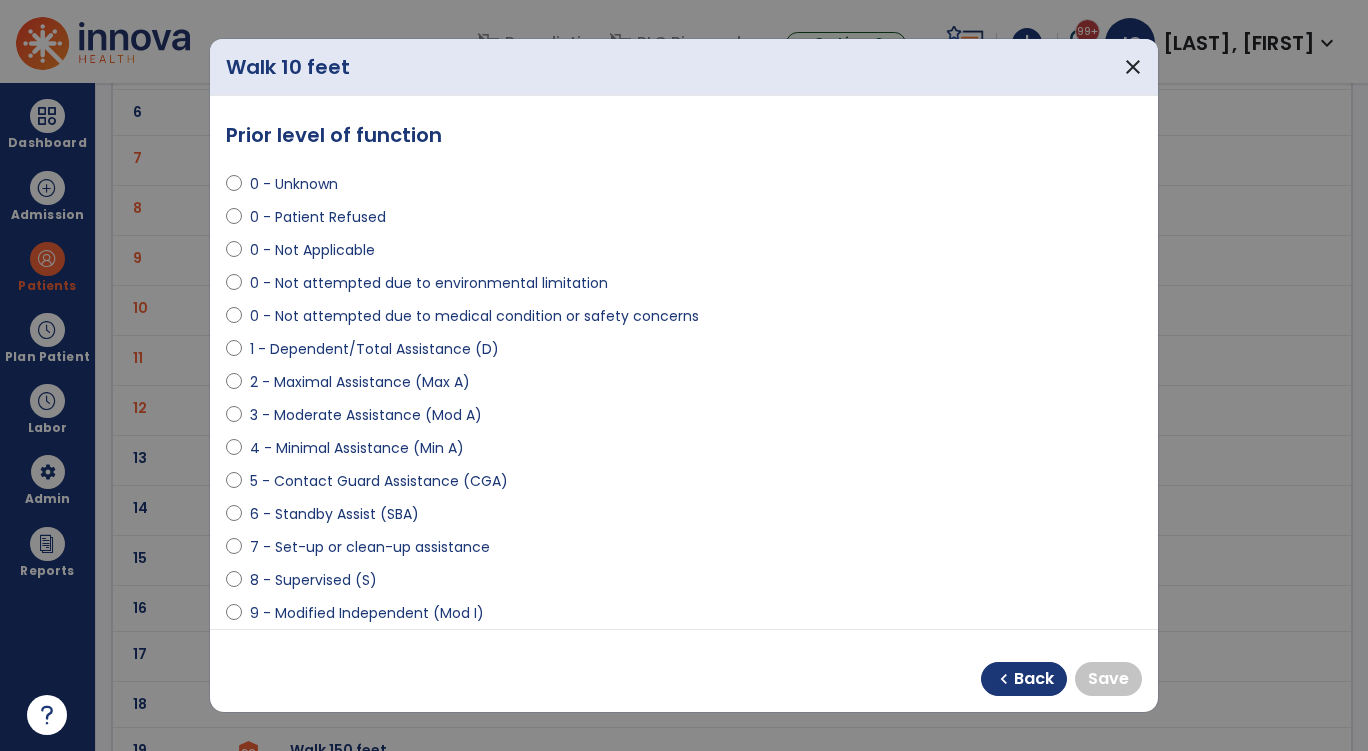 scroll, scrollTop: 200, scrollLeft: 0, axis: vertical 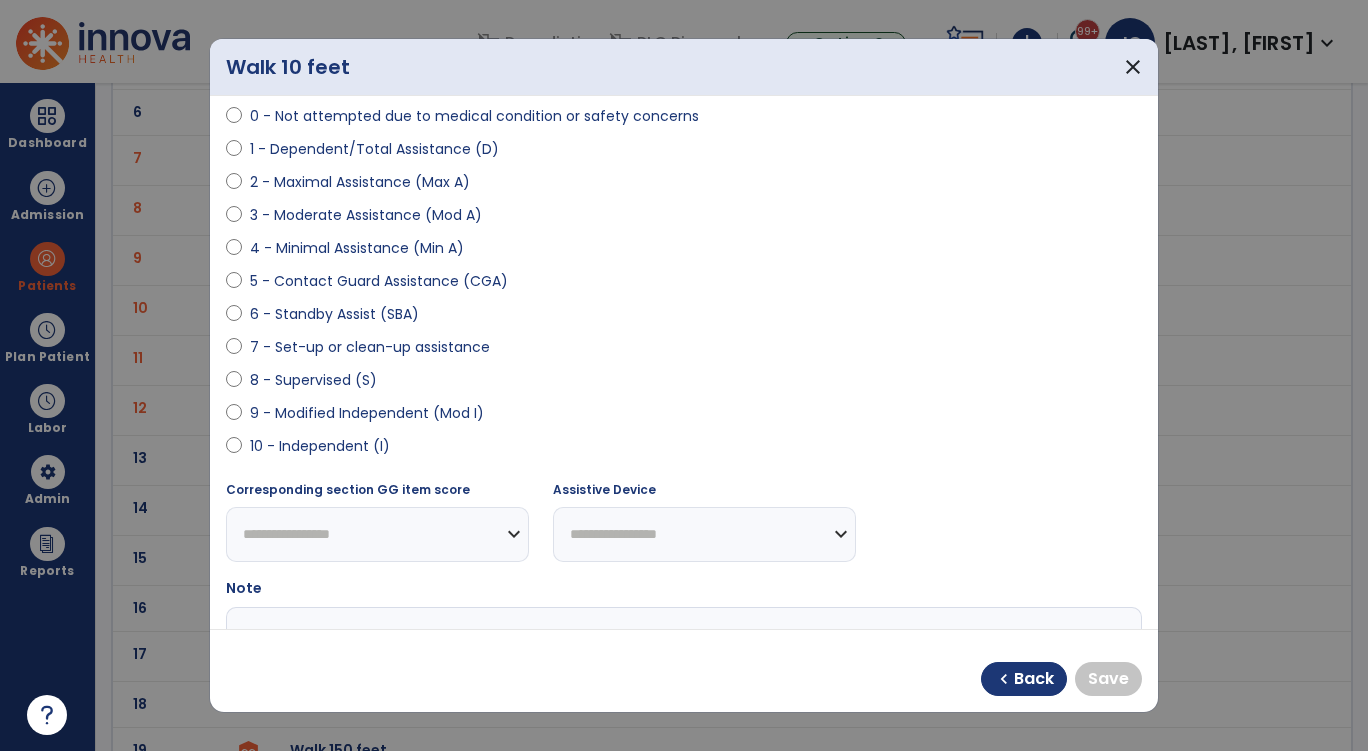 click on "10 - Independent (I)" at bounding box center [320, 446] 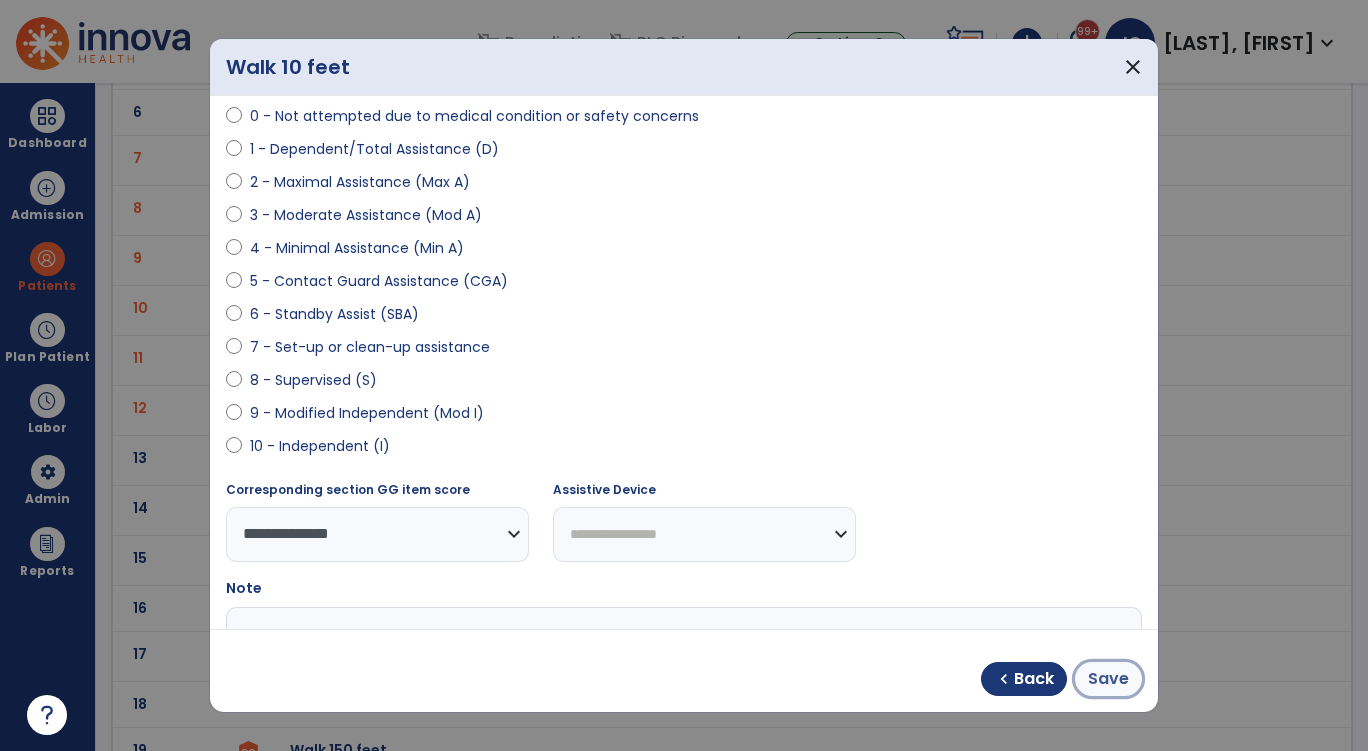 click on "Save" at bounding box center [1108, 679] 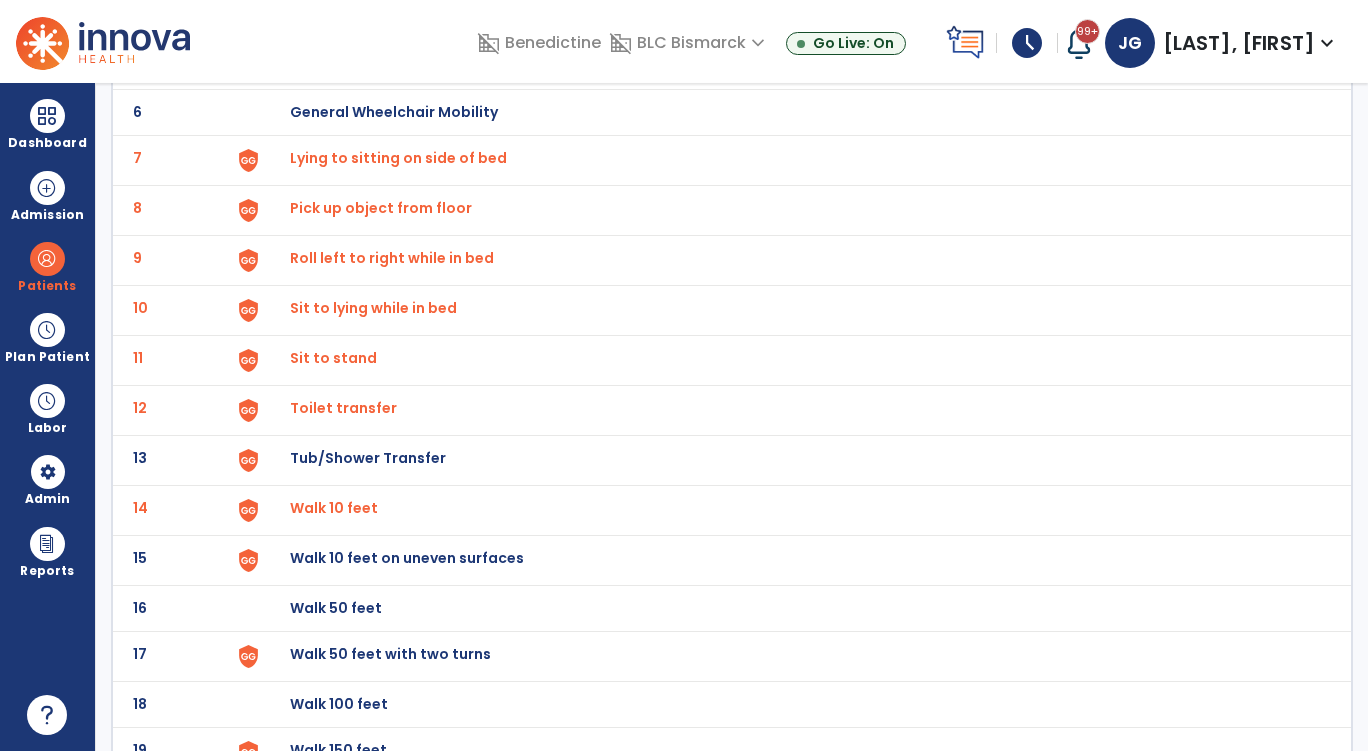 click on "Walk 10 feet on uneven surfaces" at bounding box center [790, -136] 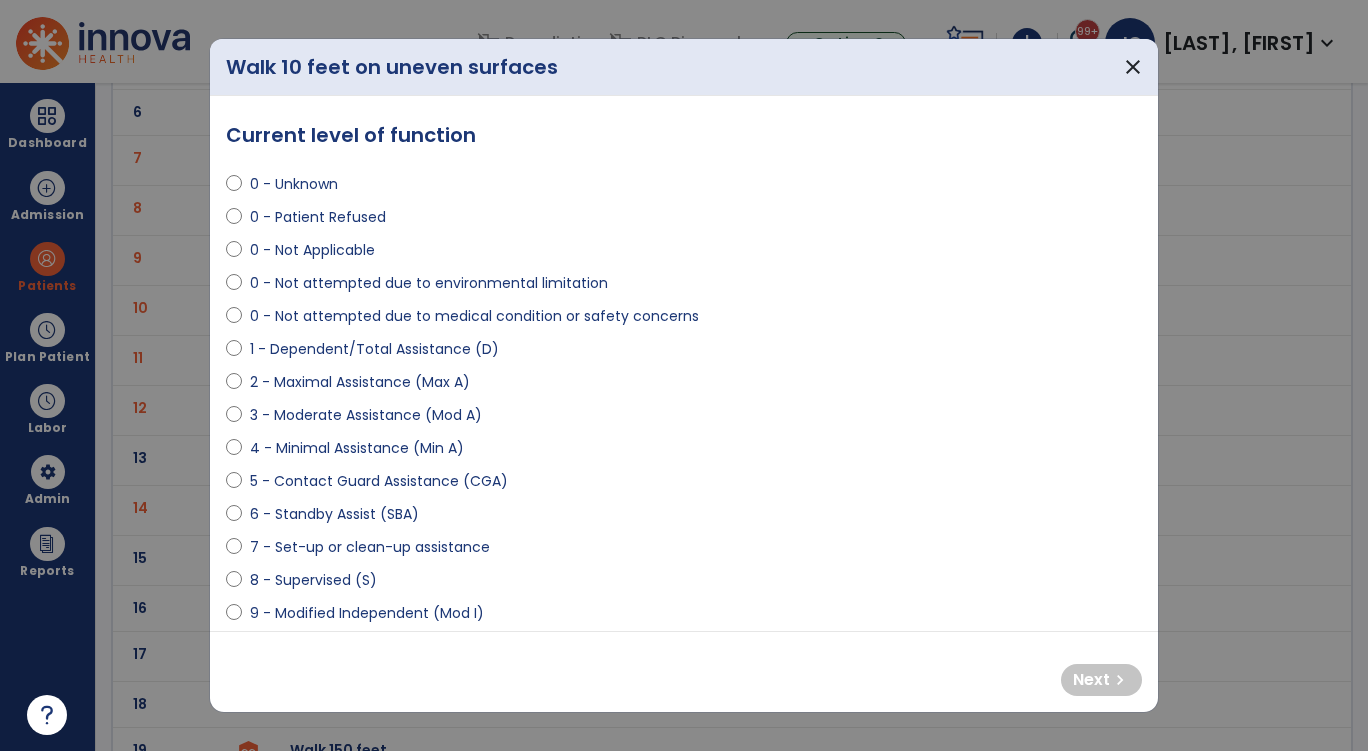 click on "0 - Not attempted due to medical condition or safety concerns" at bounding box center (474, 316) 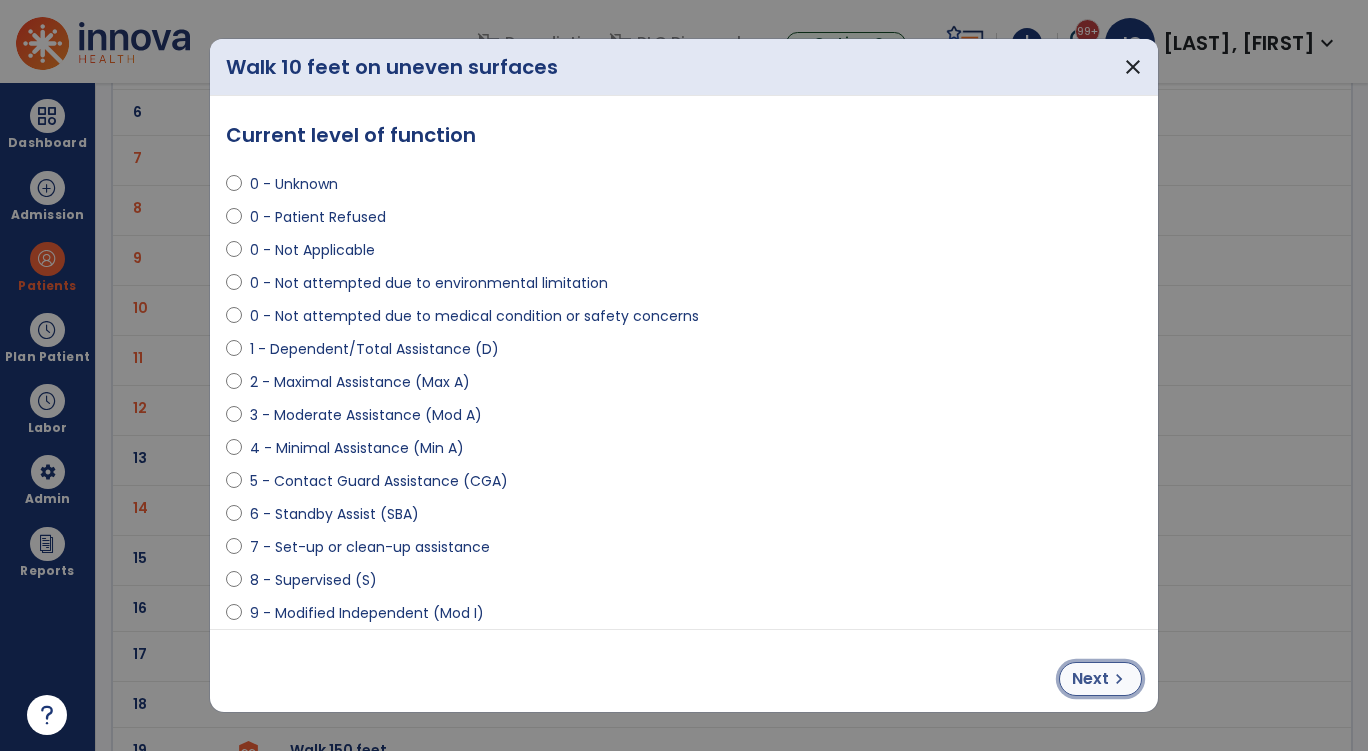 click on "chevron_right" at bounding box center (1119, 679) 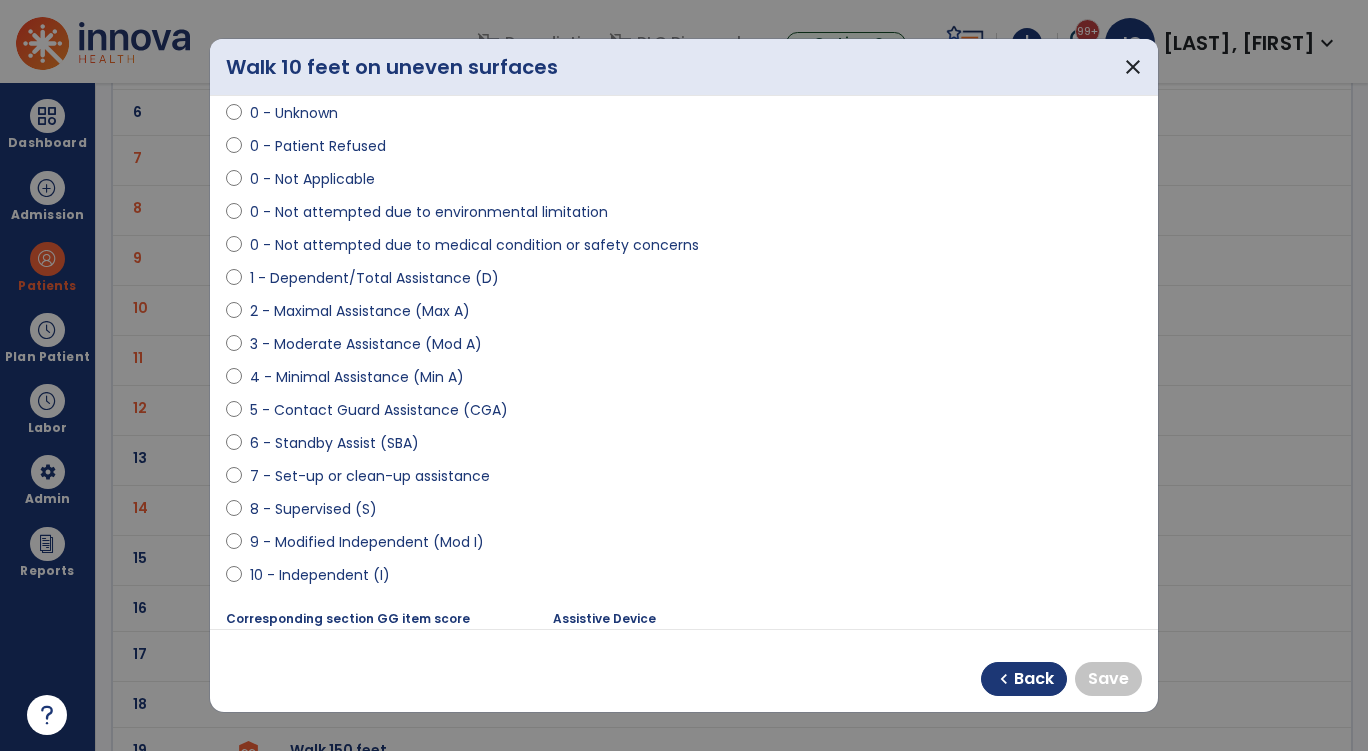 scroll, scrollTop: 200, scrollLeft: 0, axis: vertical 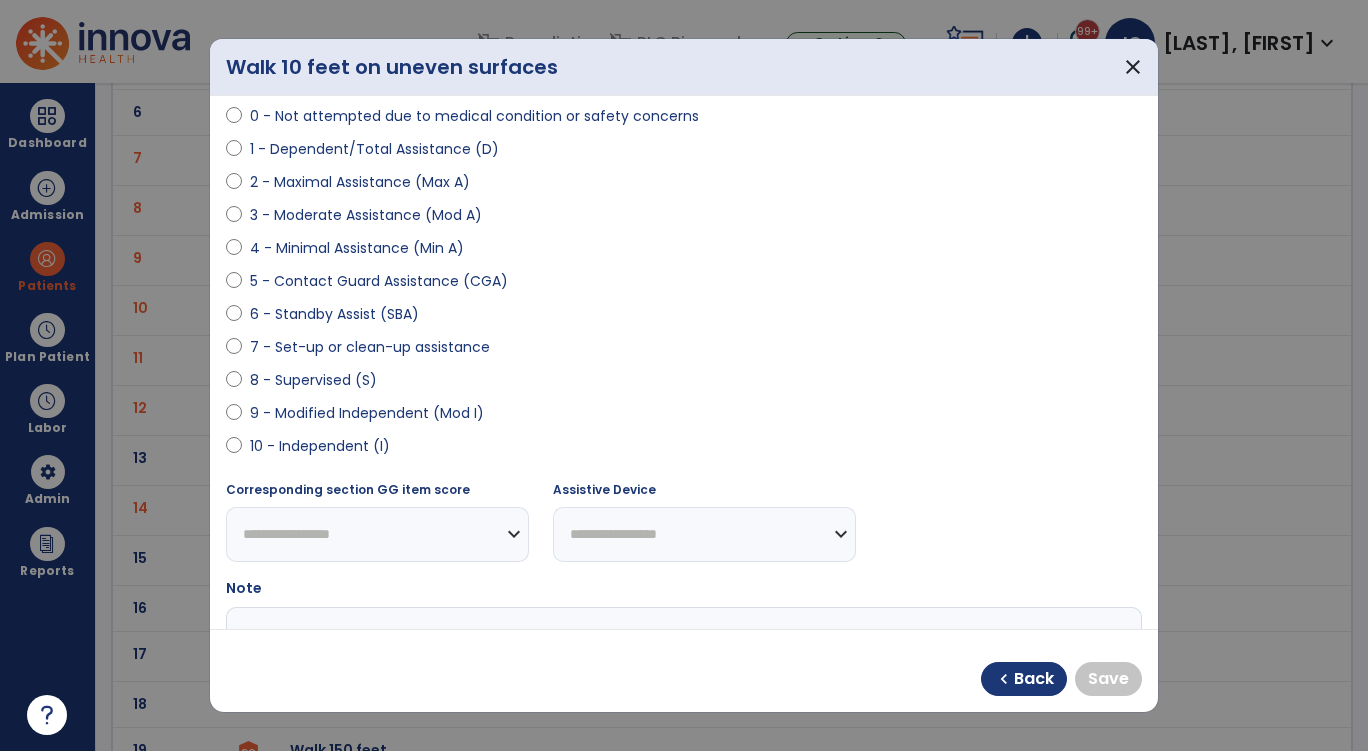 click on "10 - Independent (I)" at bounding box center (320, 446) 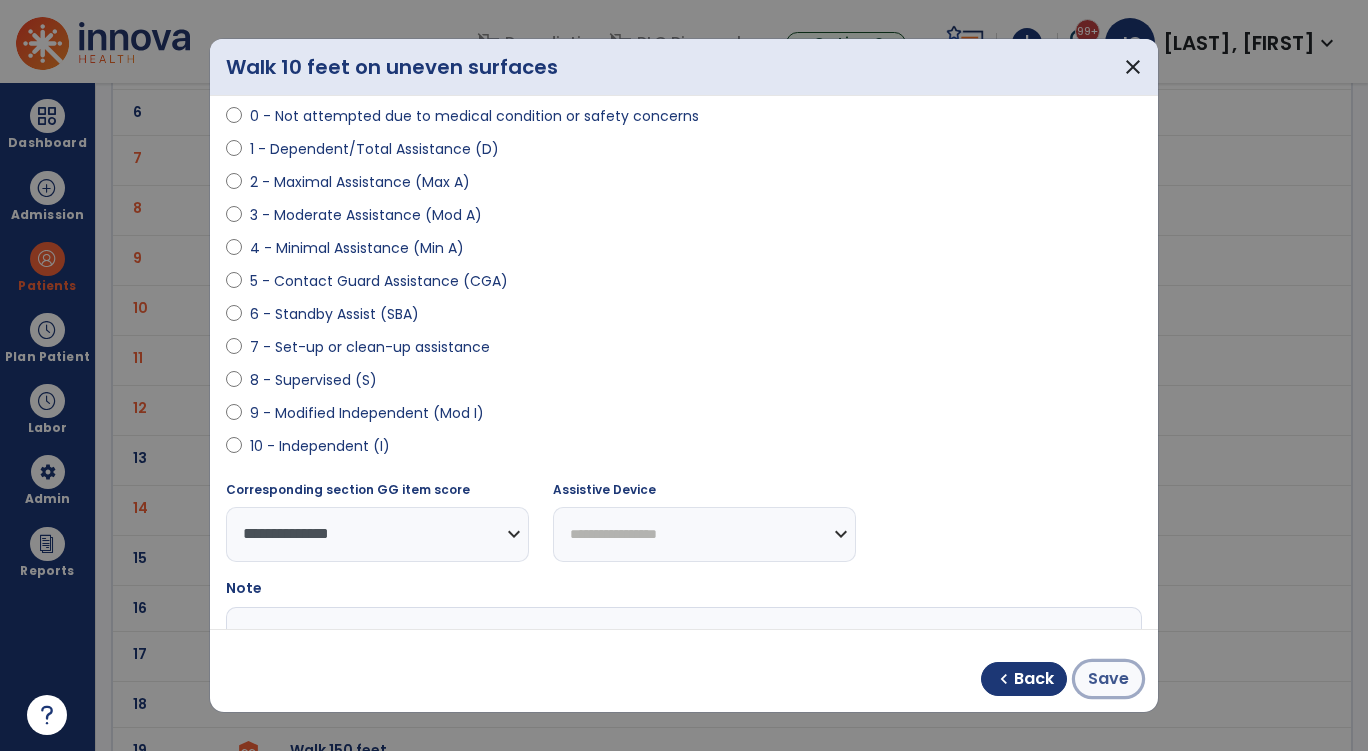 click on "Save" at bounding box center (1108, 679) 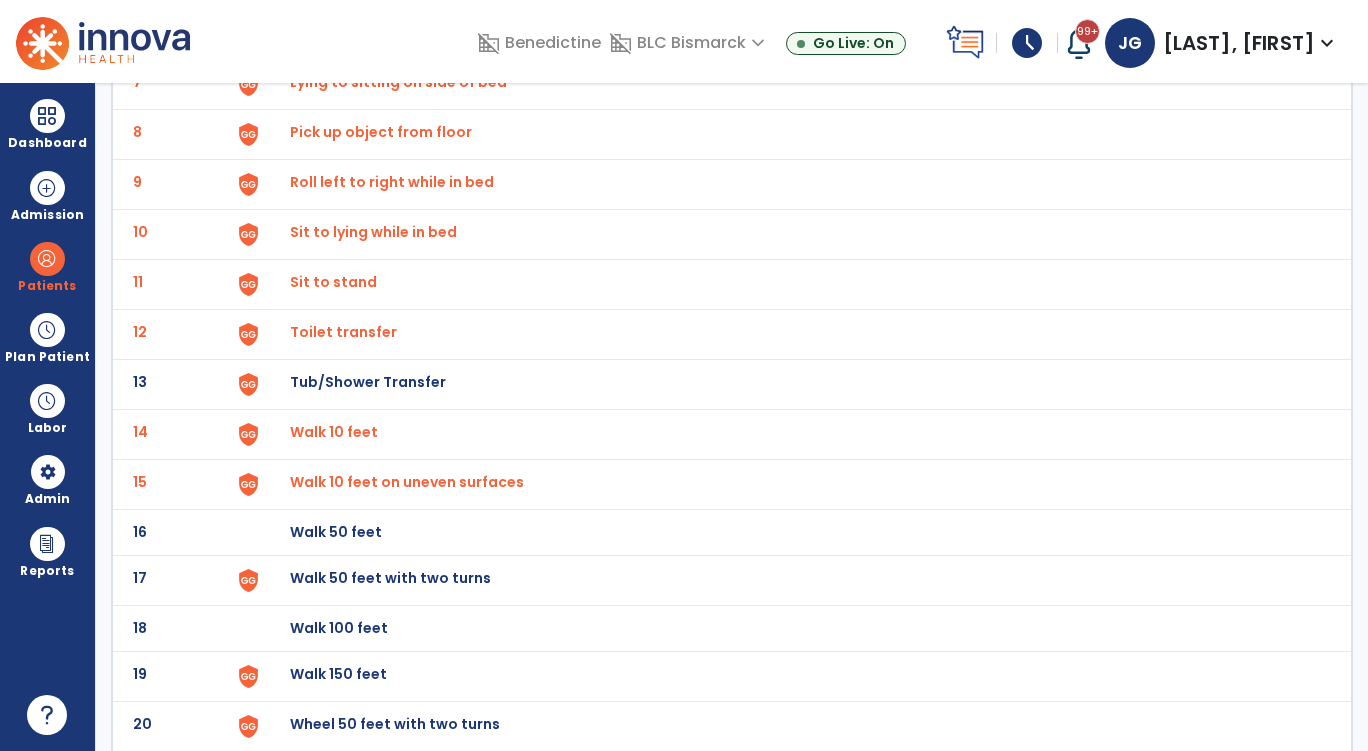 scroll, scrollTop: 500, scrollLeft: 0, axis: vertical 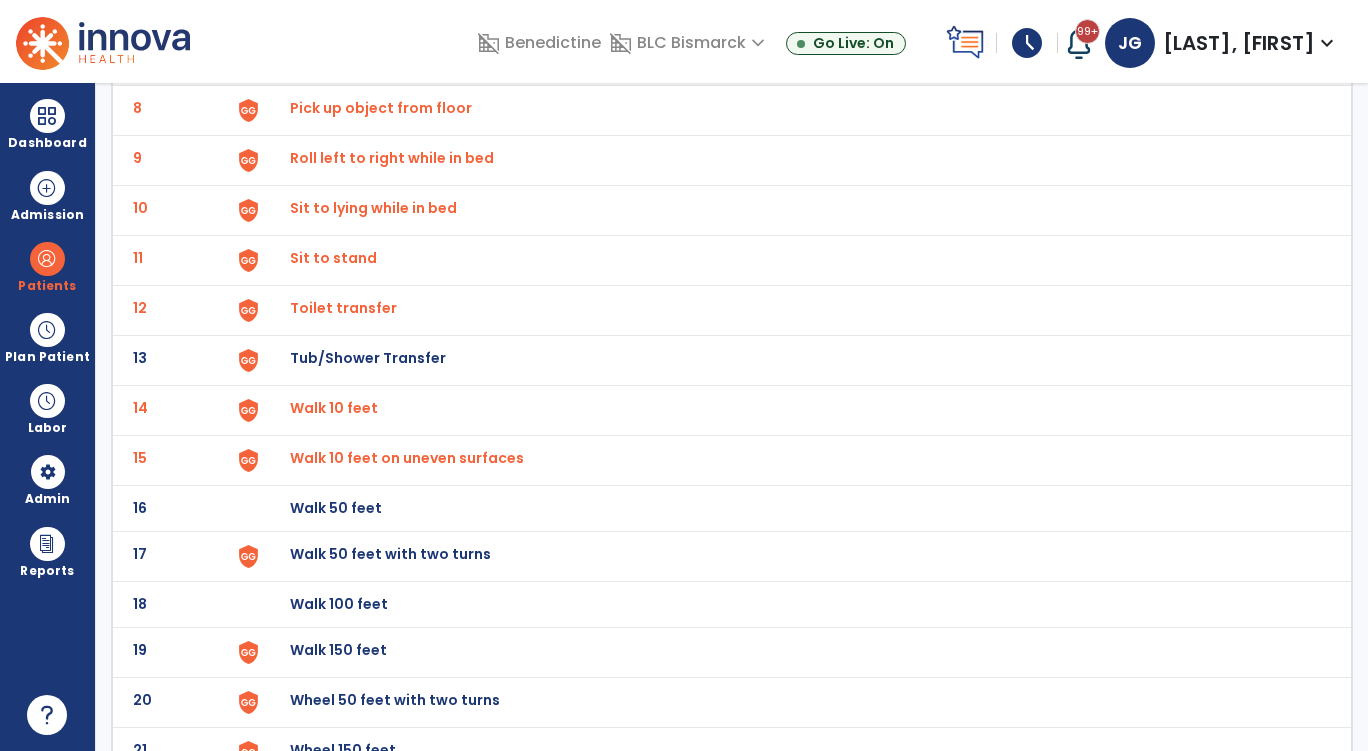 click on "Walk 50 feet" at bounding box center (336, -238) 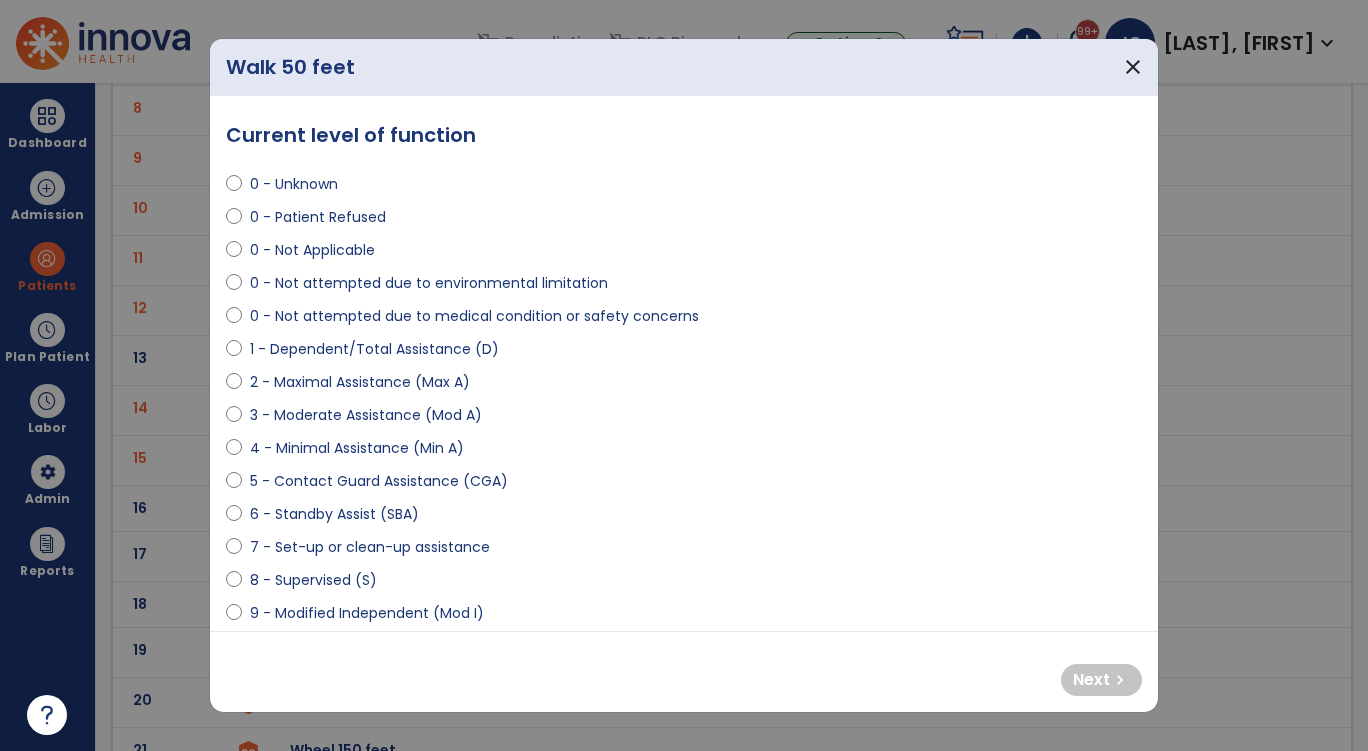 click on "0 - Not attempted due to medical condition or safety concerns" at bounding box center (474, 316) 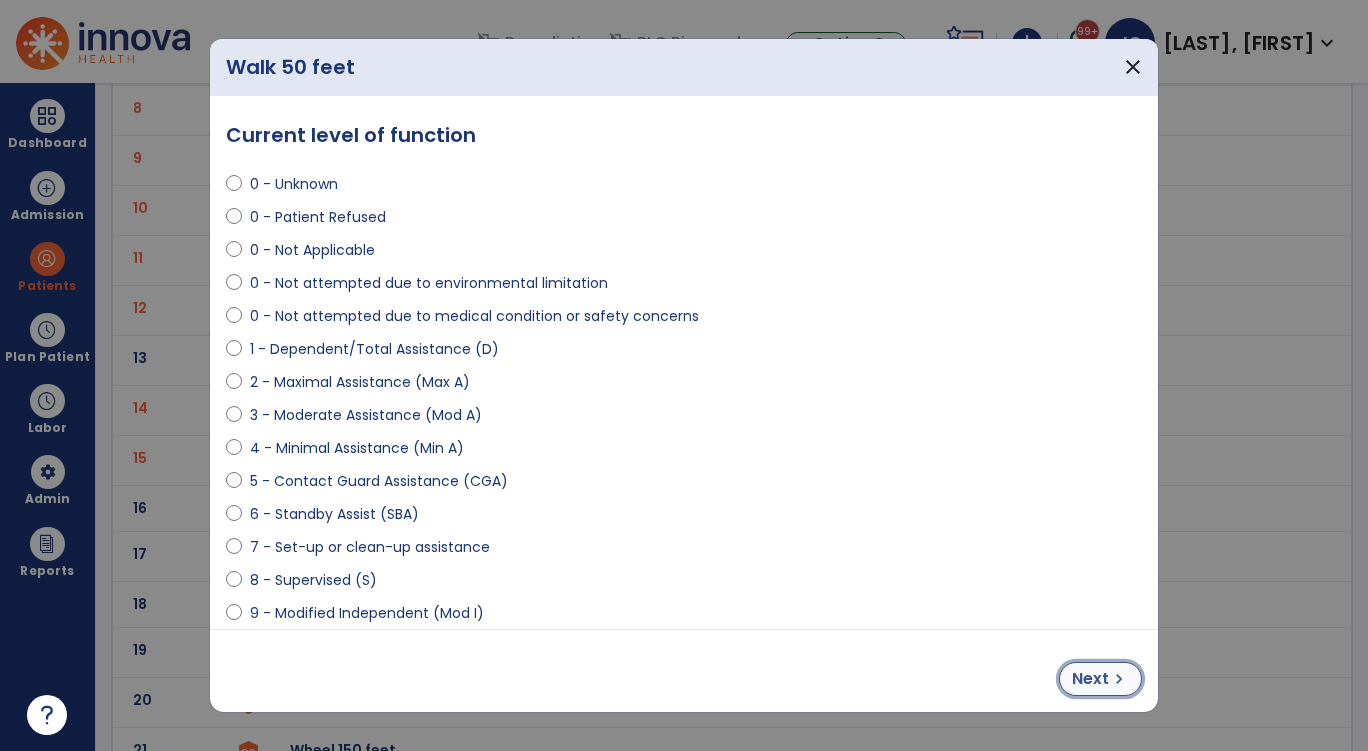 click on "Next" at bounding box center (1090, 679) 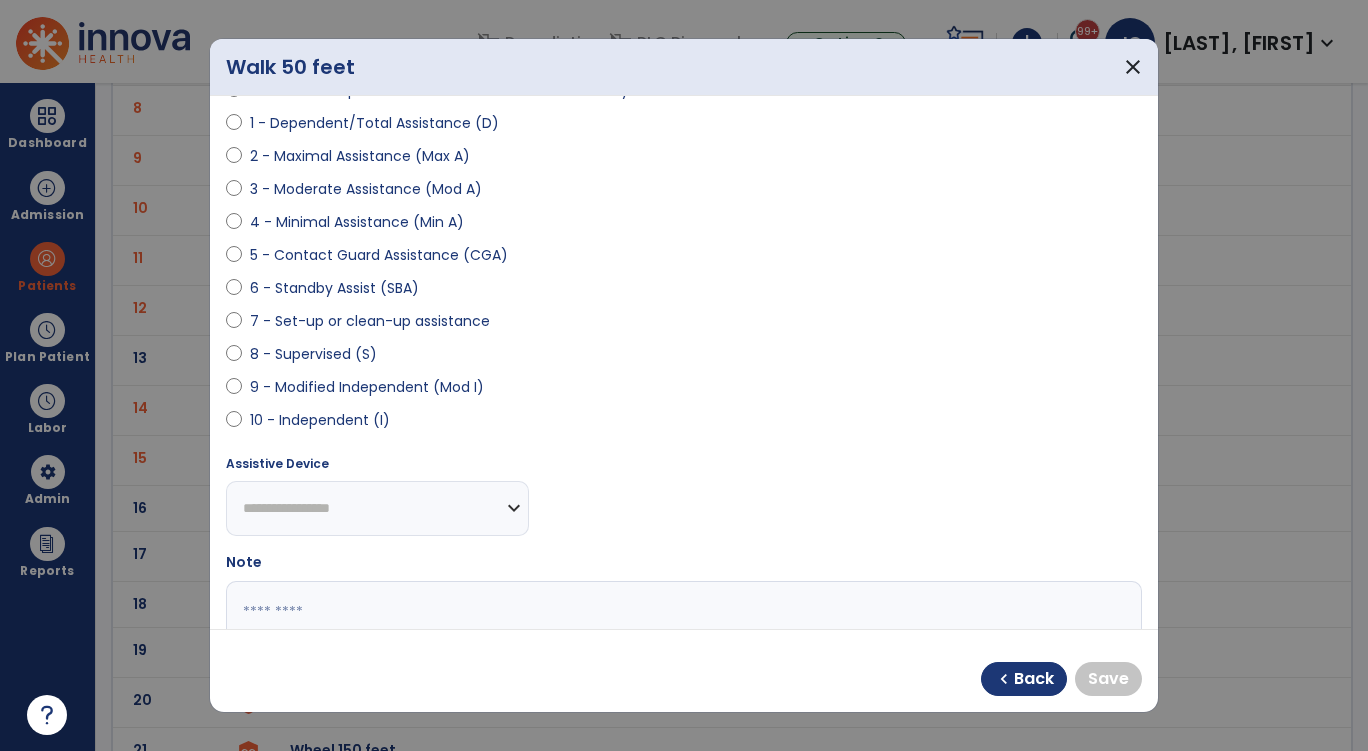 scroll, scrollTop: 360, scrollLeft: 0, axis: vertical 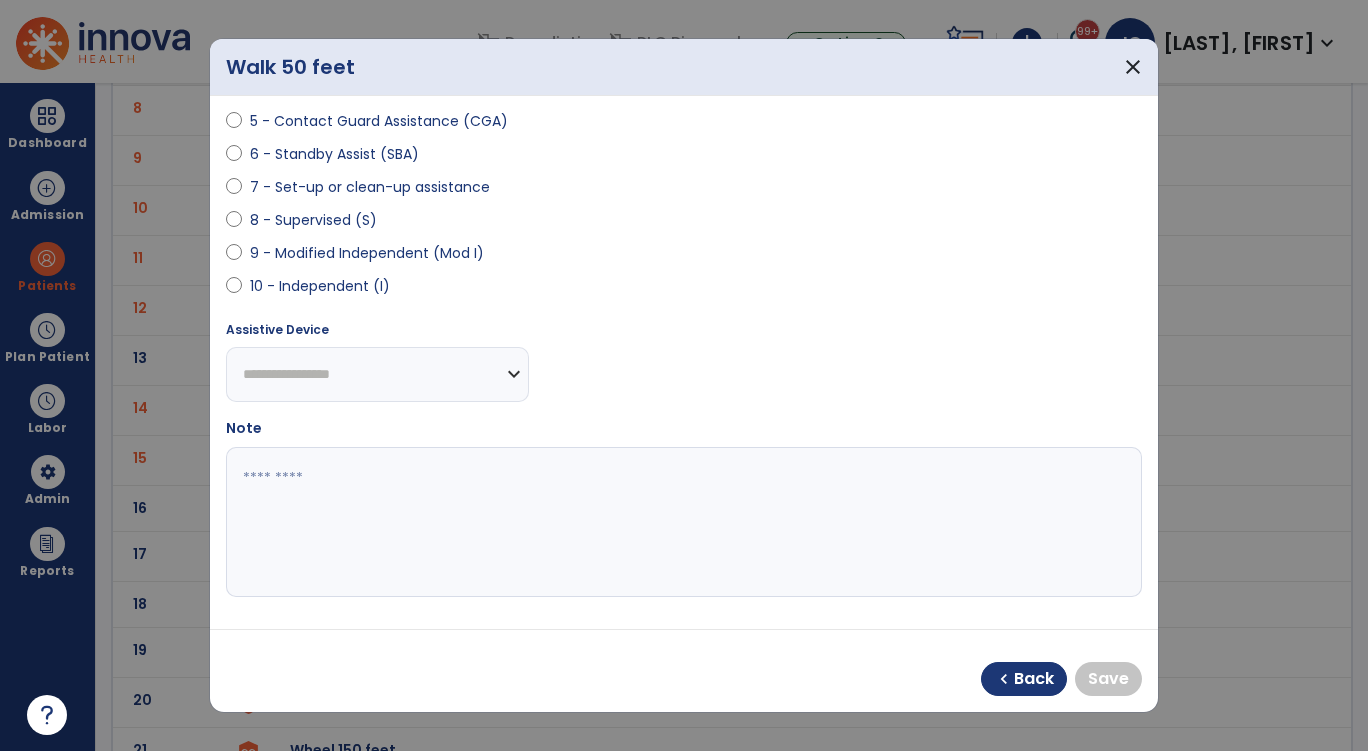 click on "10 - Independent (I)" at bounding box center (684, 290) 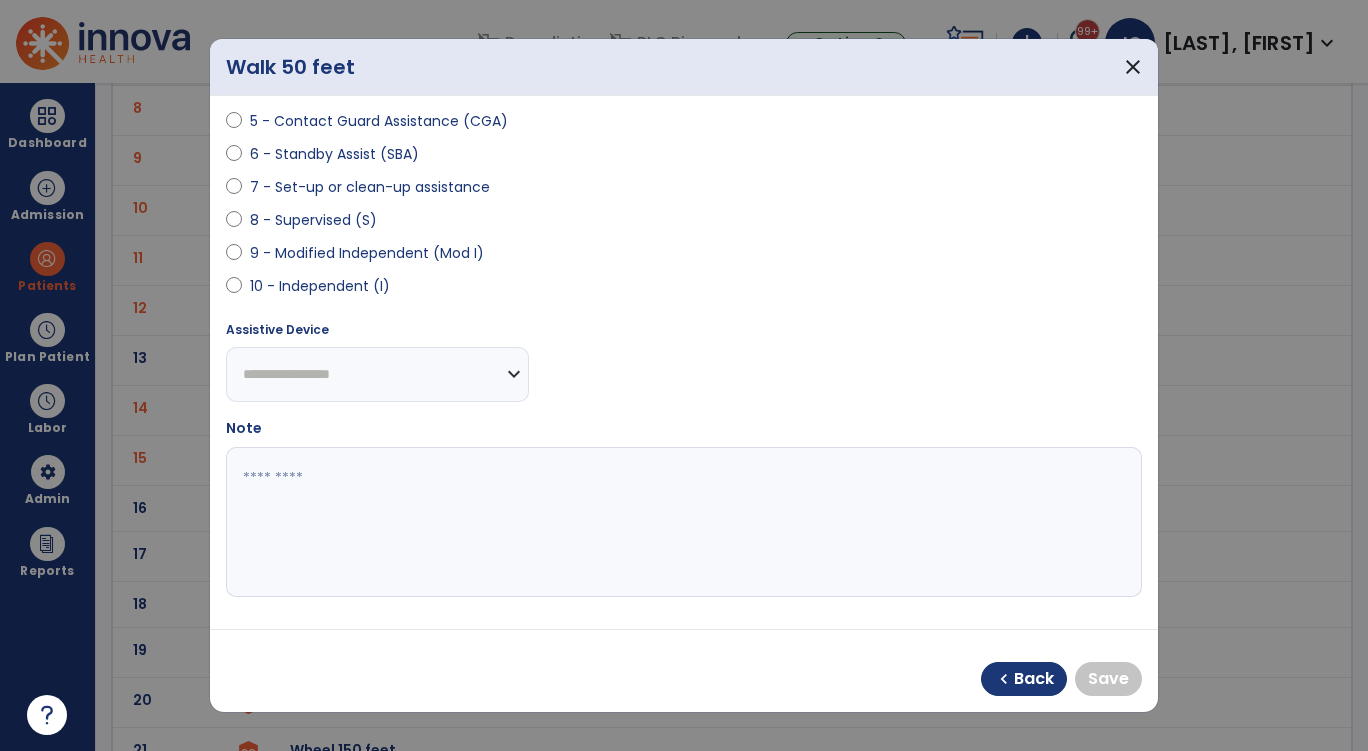click on "10 - Independent (I)" at bounding box center [320, 286] 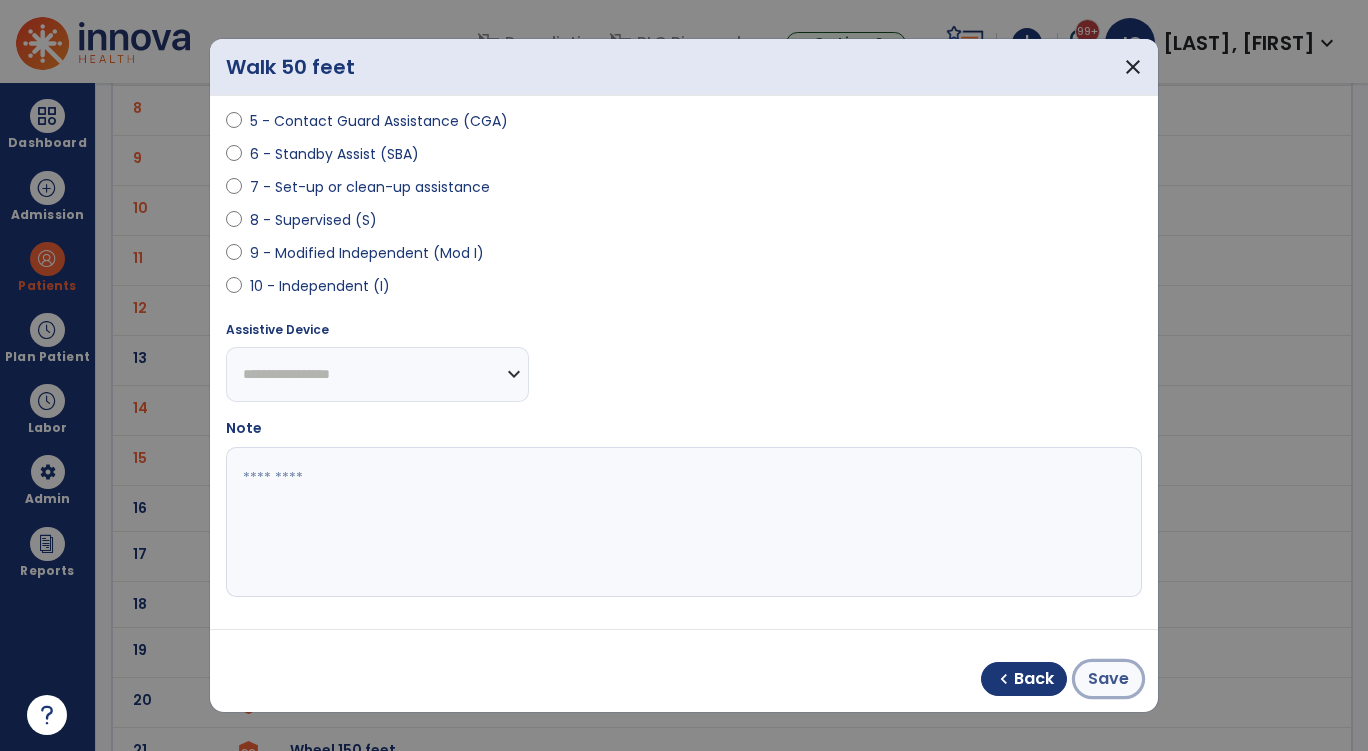 click on "Save" at bounding box center (1108, 679) 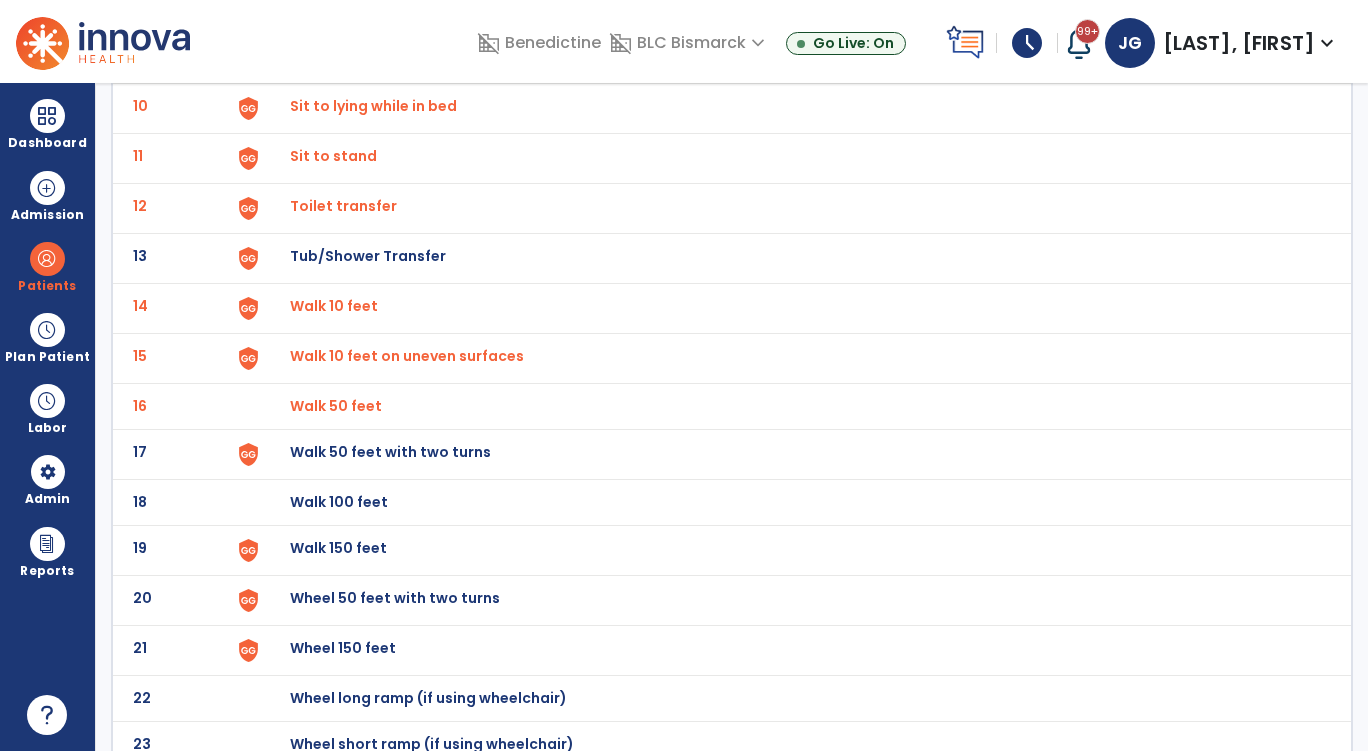 scroll, scrollTop: 620, scrollLeft: 0, axis: vertical 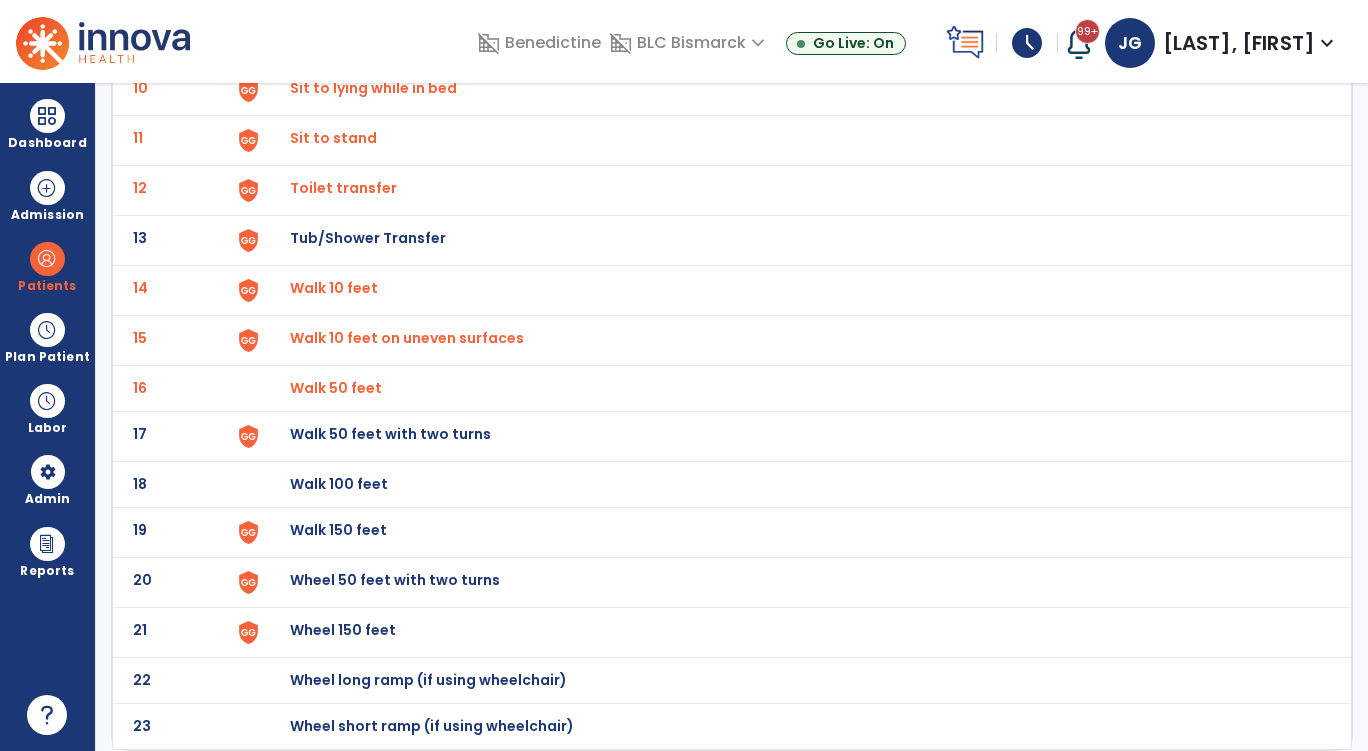 click on "17 Walk 50 feet with two turns" 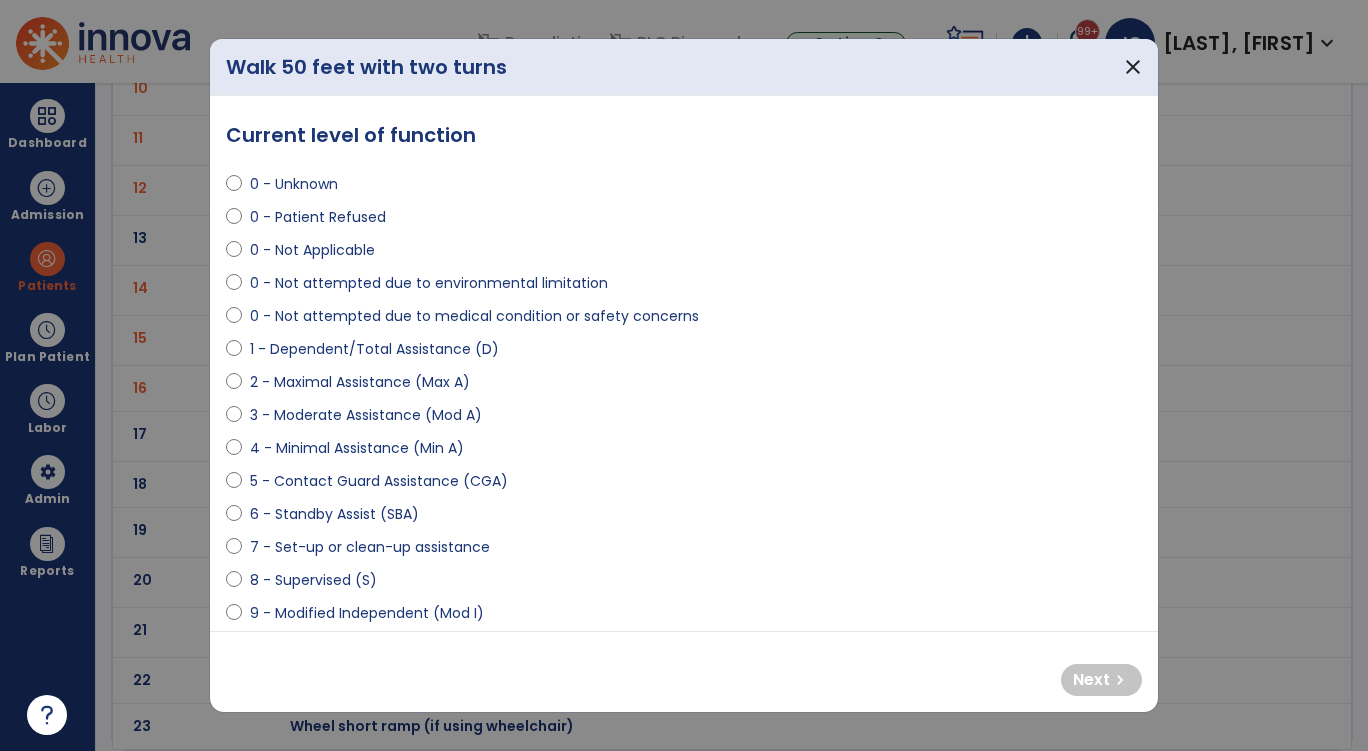 click on "0 - Not attempted due to medical condition or safety concerns" at bounding box center [474, 316] 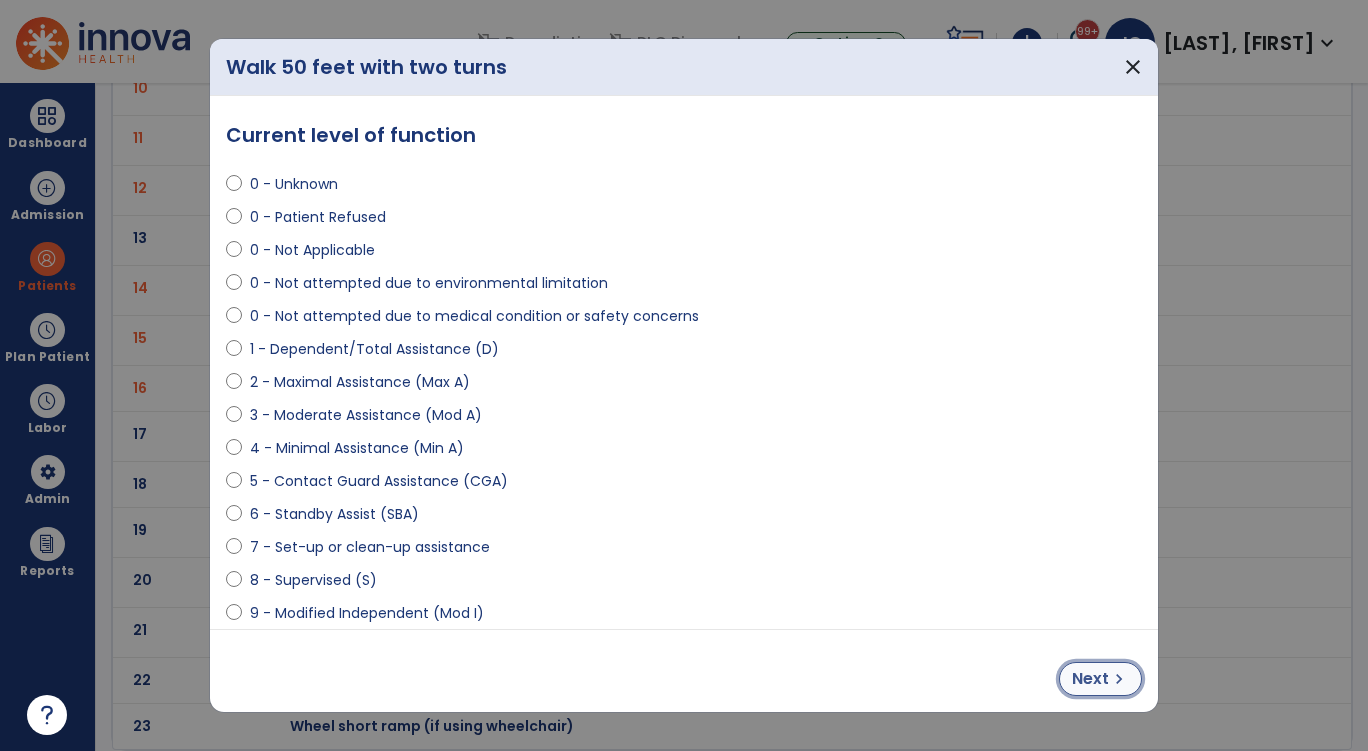 click on "Next" at bounding box center [1090, 679] 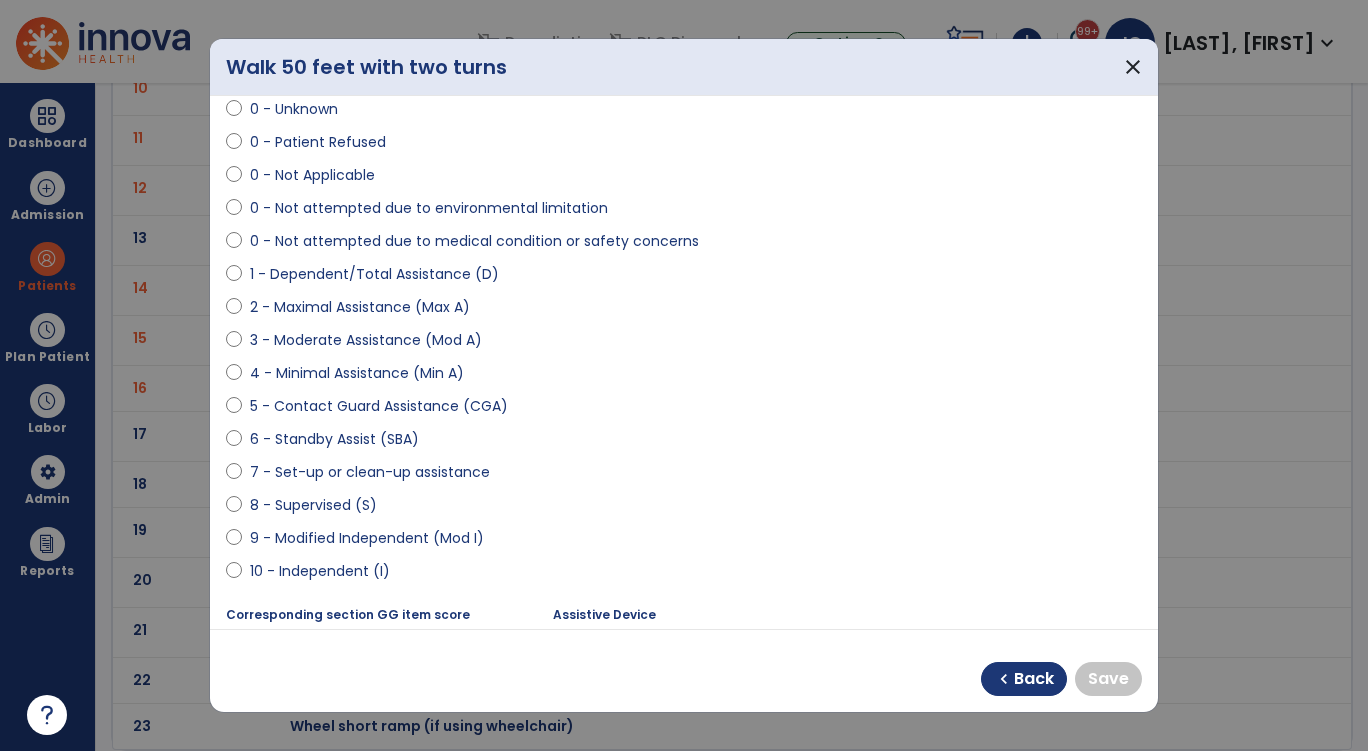 scroll, scrollTop: 100, scrollLeft: 0, axis: vertical 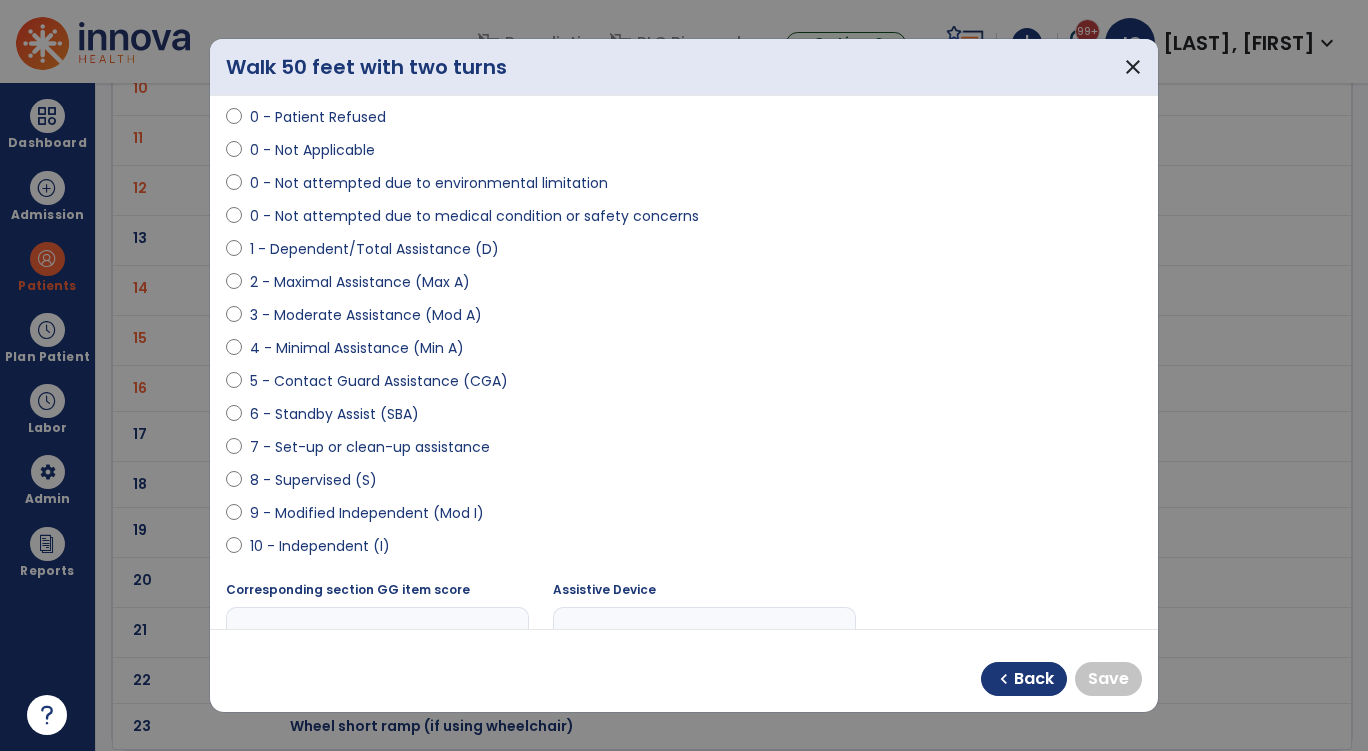 click on "10 - Independent (I)" at bounding box center (320, 546) 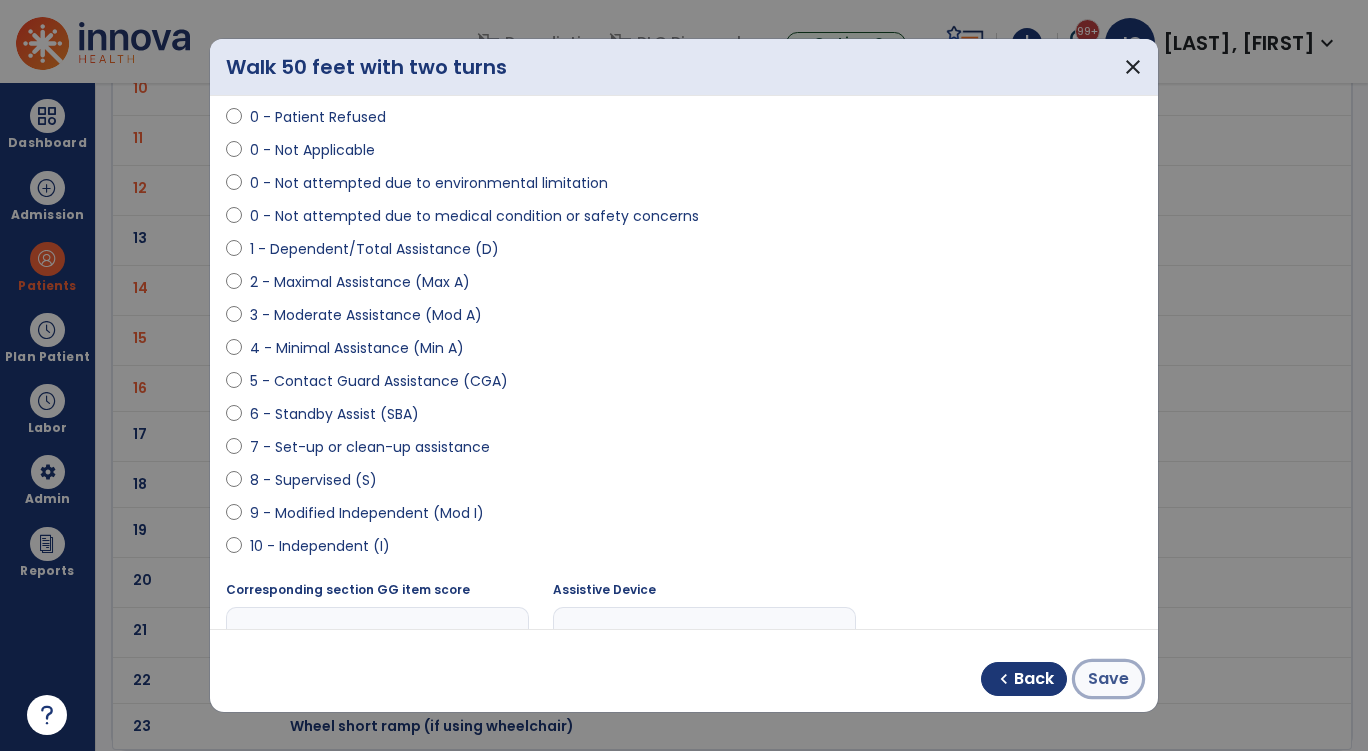 click on "Save" at bounding box center (1108, 679) 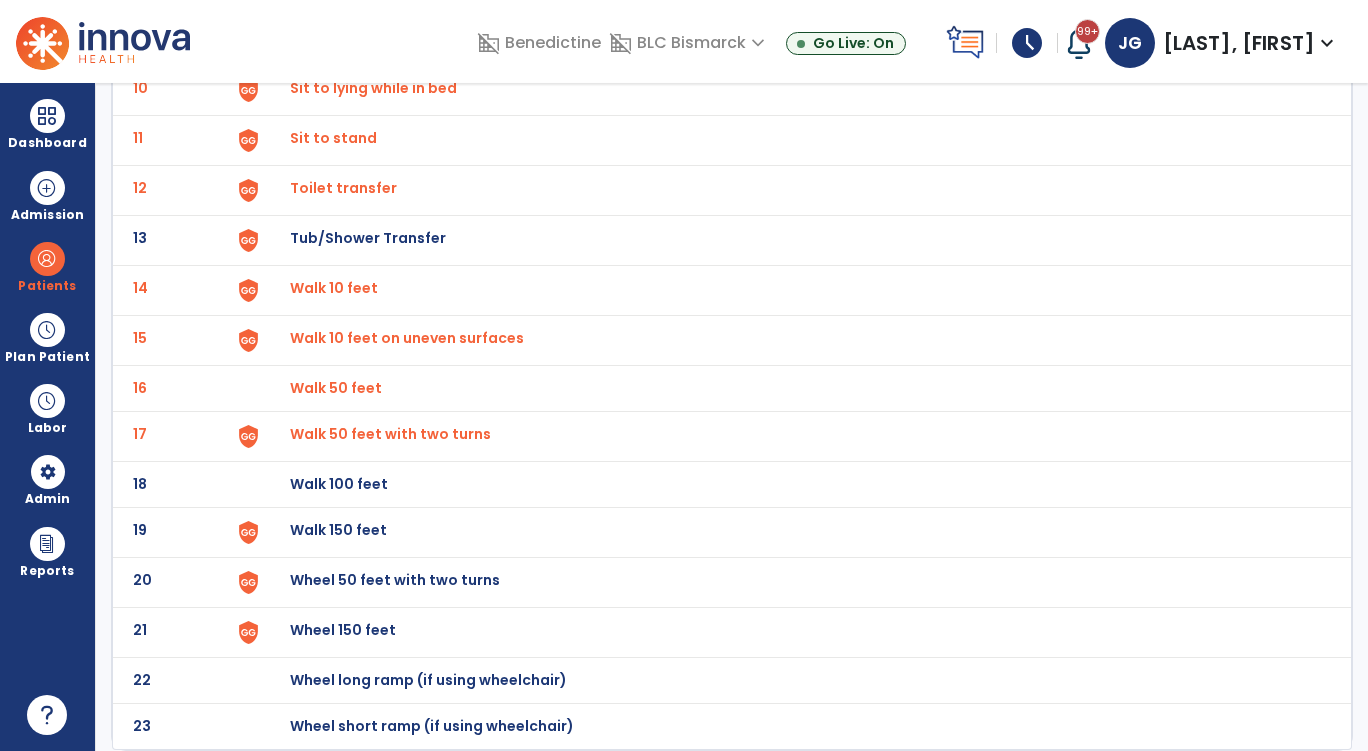 click on "Walk 100 feet" at bounding box center (336, -358) 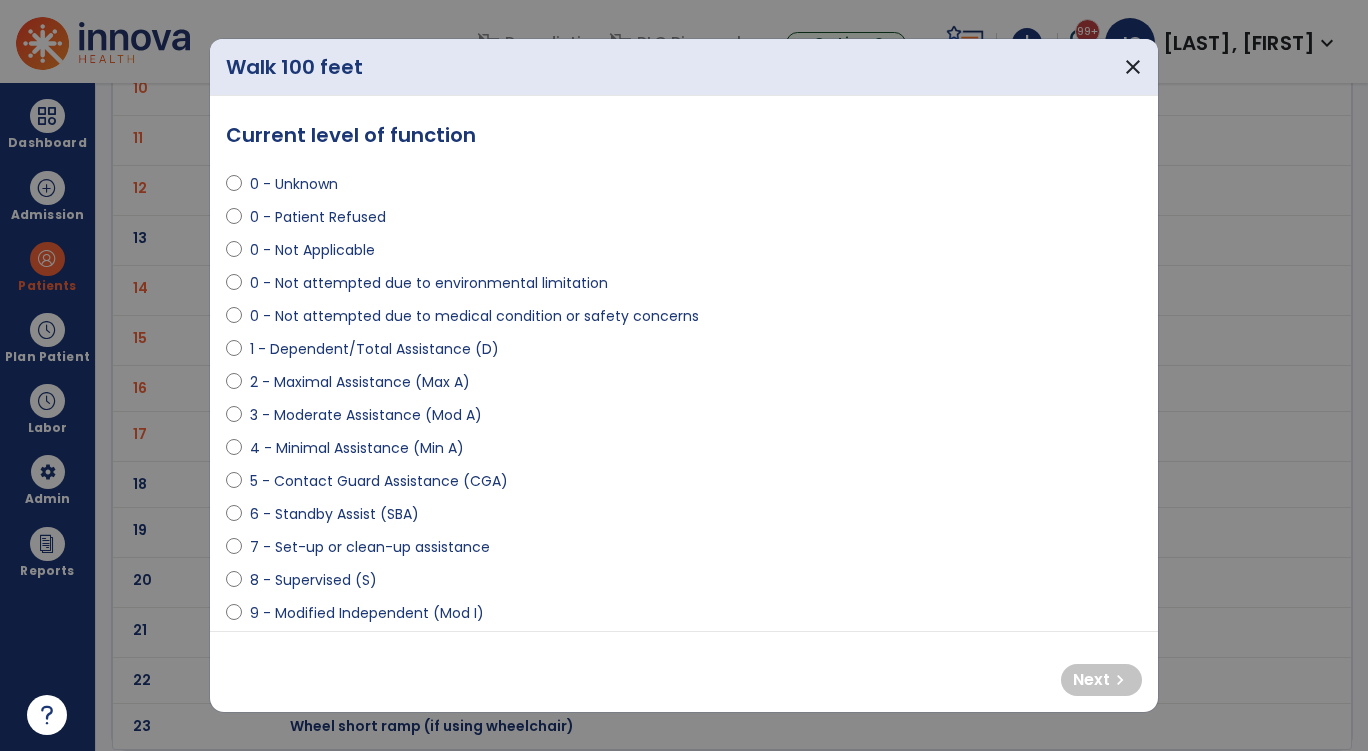 click on "0 - Not attempted due to medical condition or safety concerns" at bounding box center (474, 316) 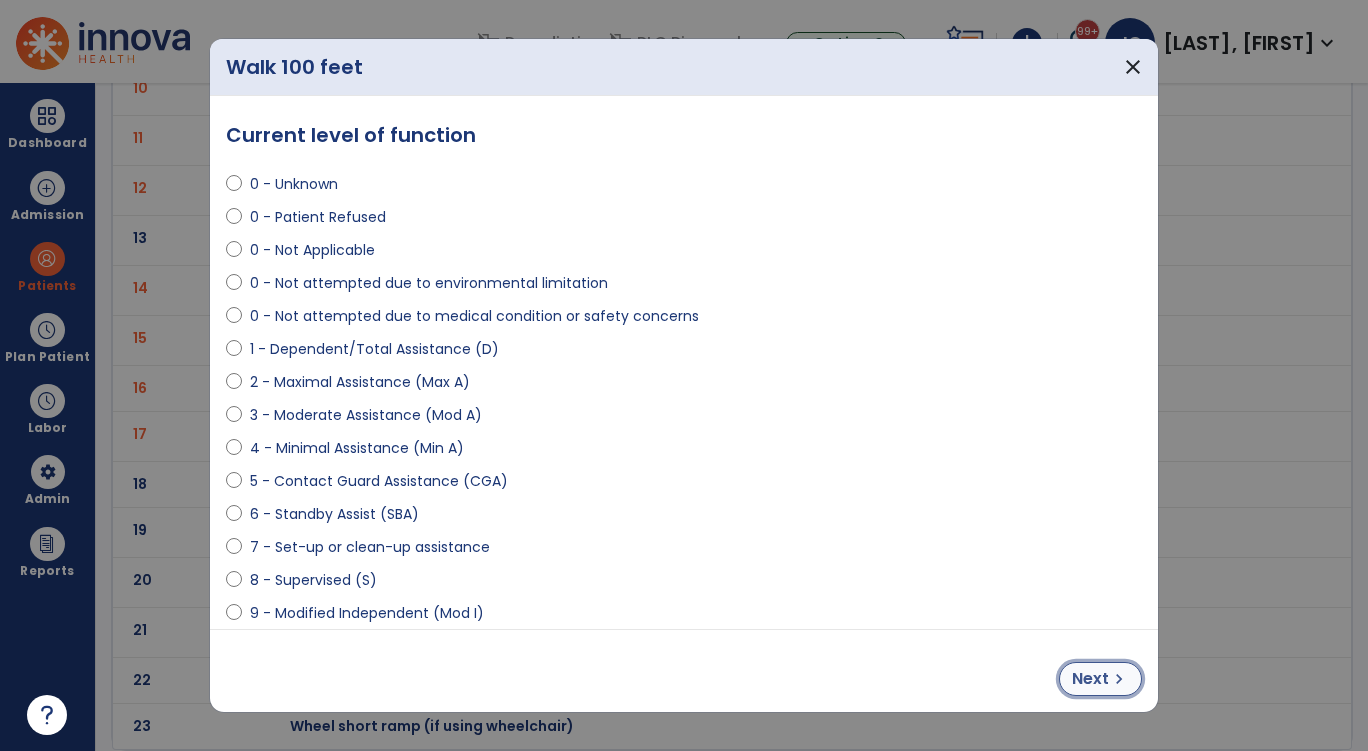 click on "Next" at bounding box center (1090, 679) 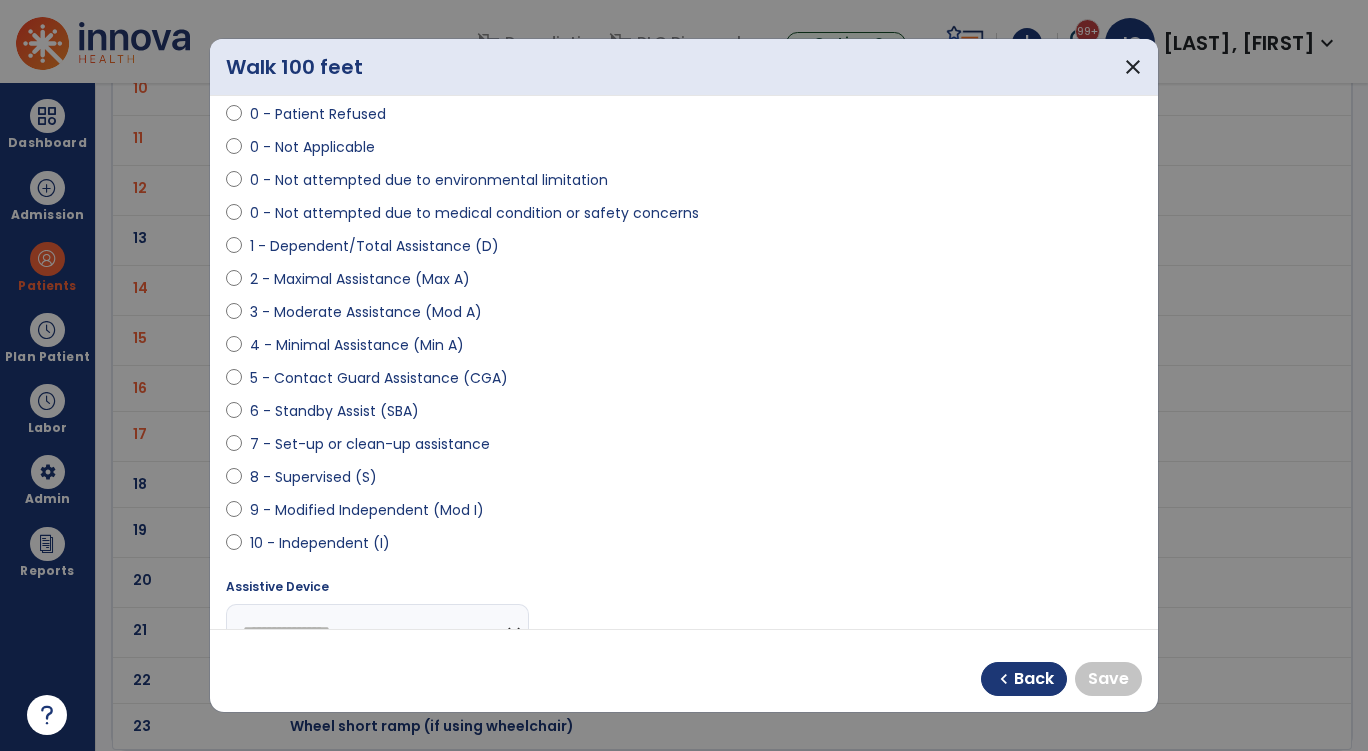 scroll, scrollTop: 200, scrollLeft: 0, axis: vertical 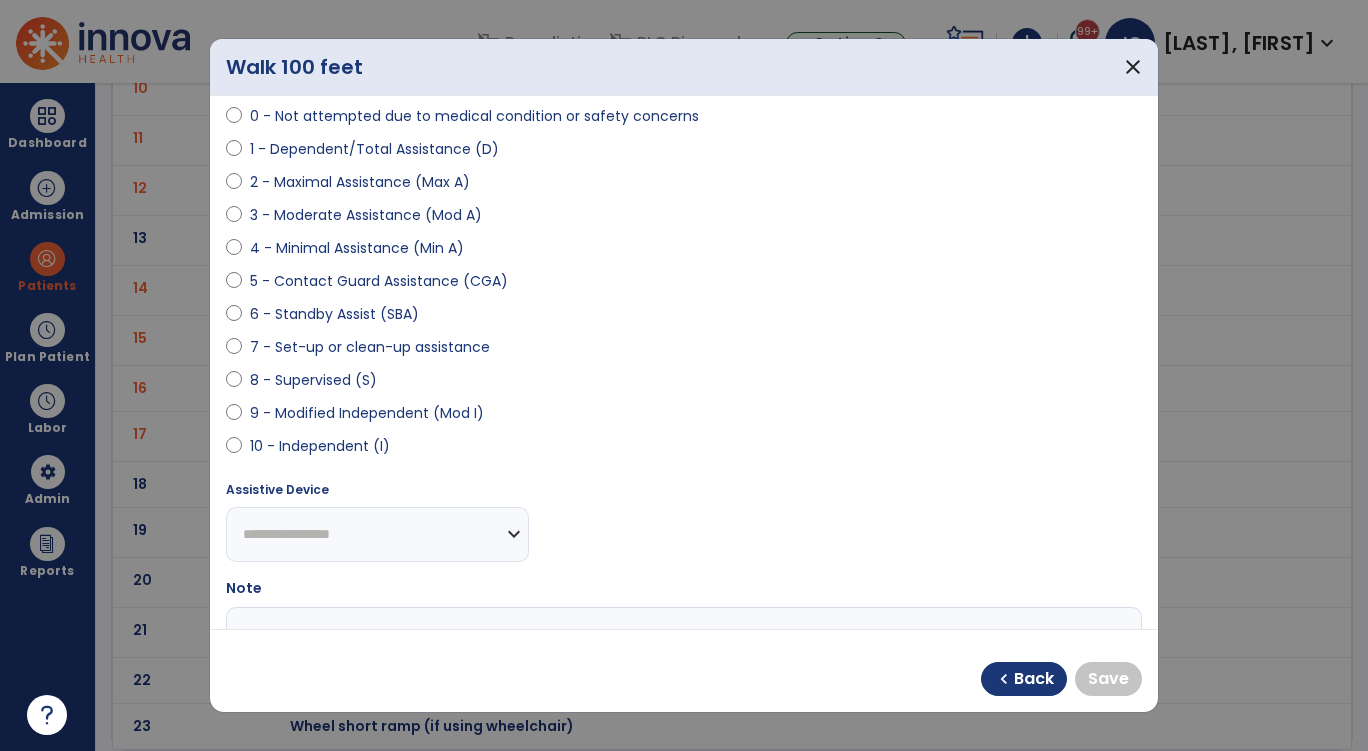 click on "**********" at bounding box center (684, 361) 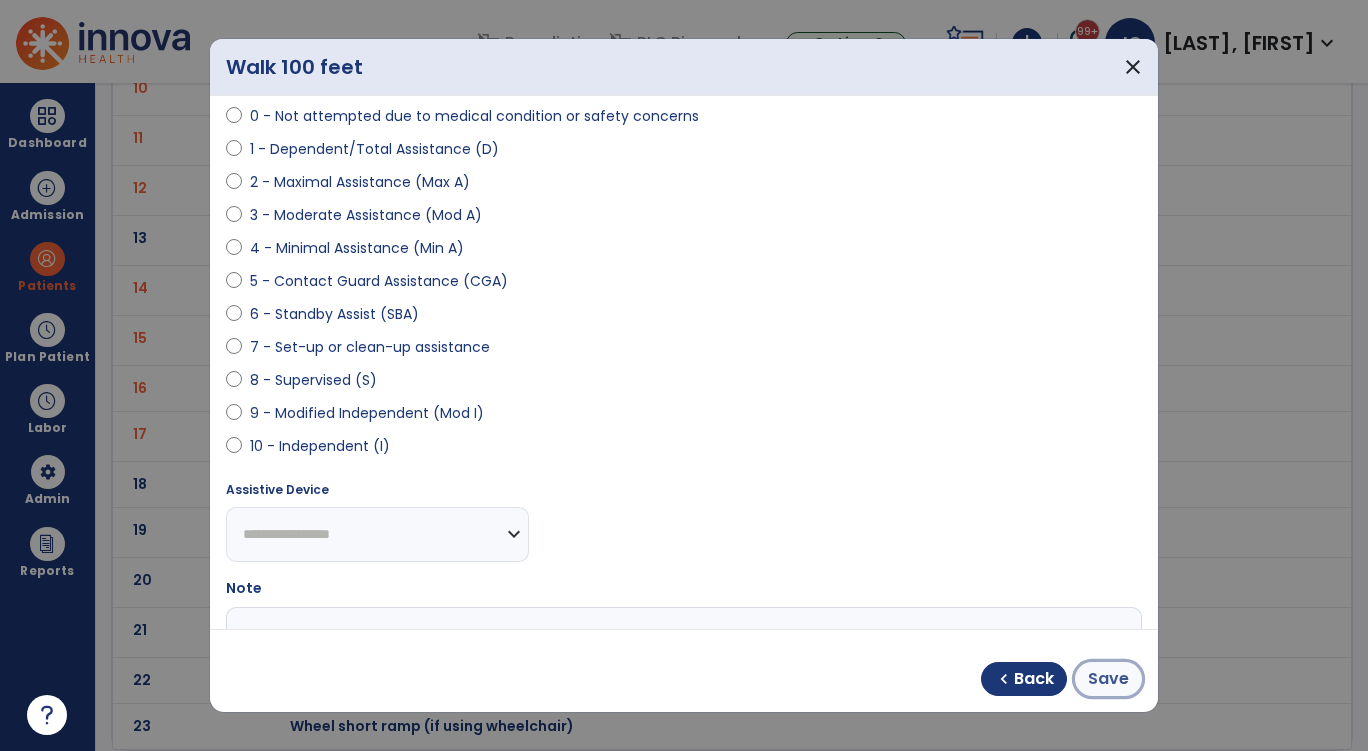 click on "Save" at bounding box center [1108, 679] 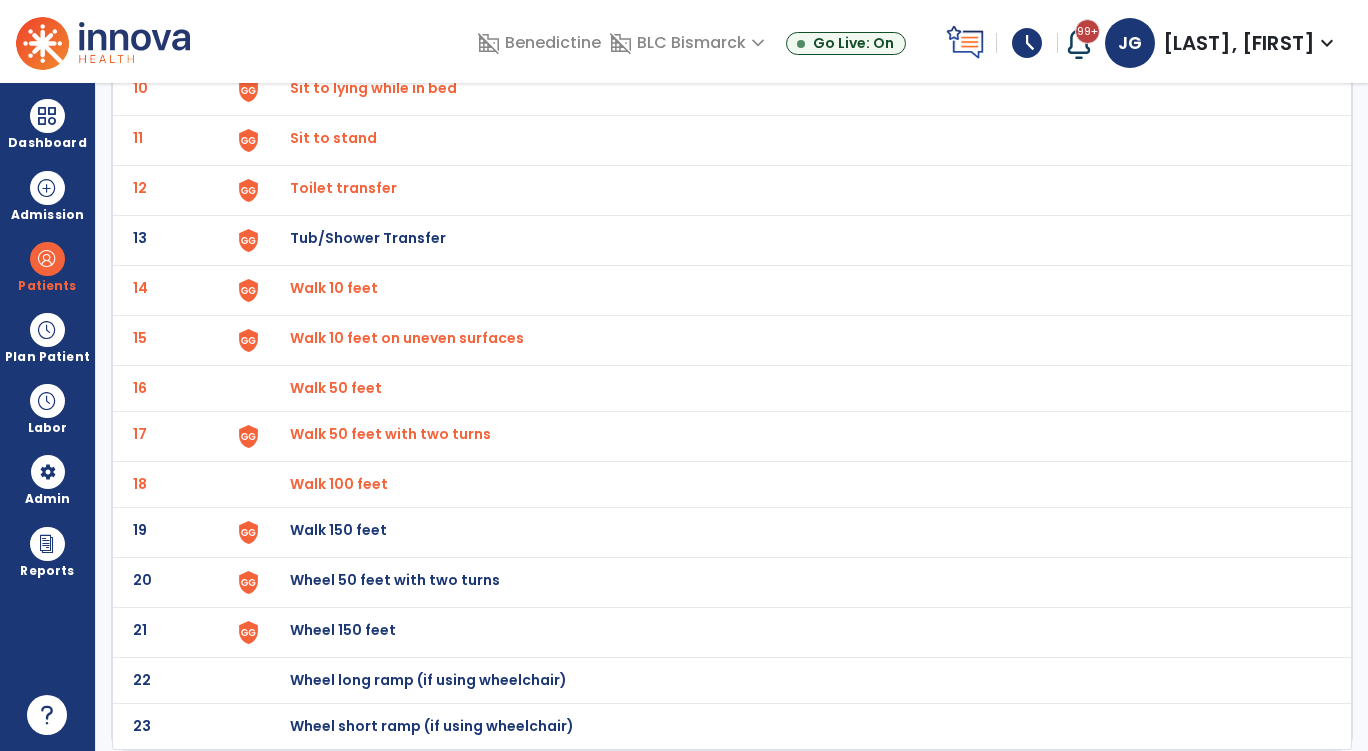 click on "Walk 150 feet" at bounding box center (336, -358) 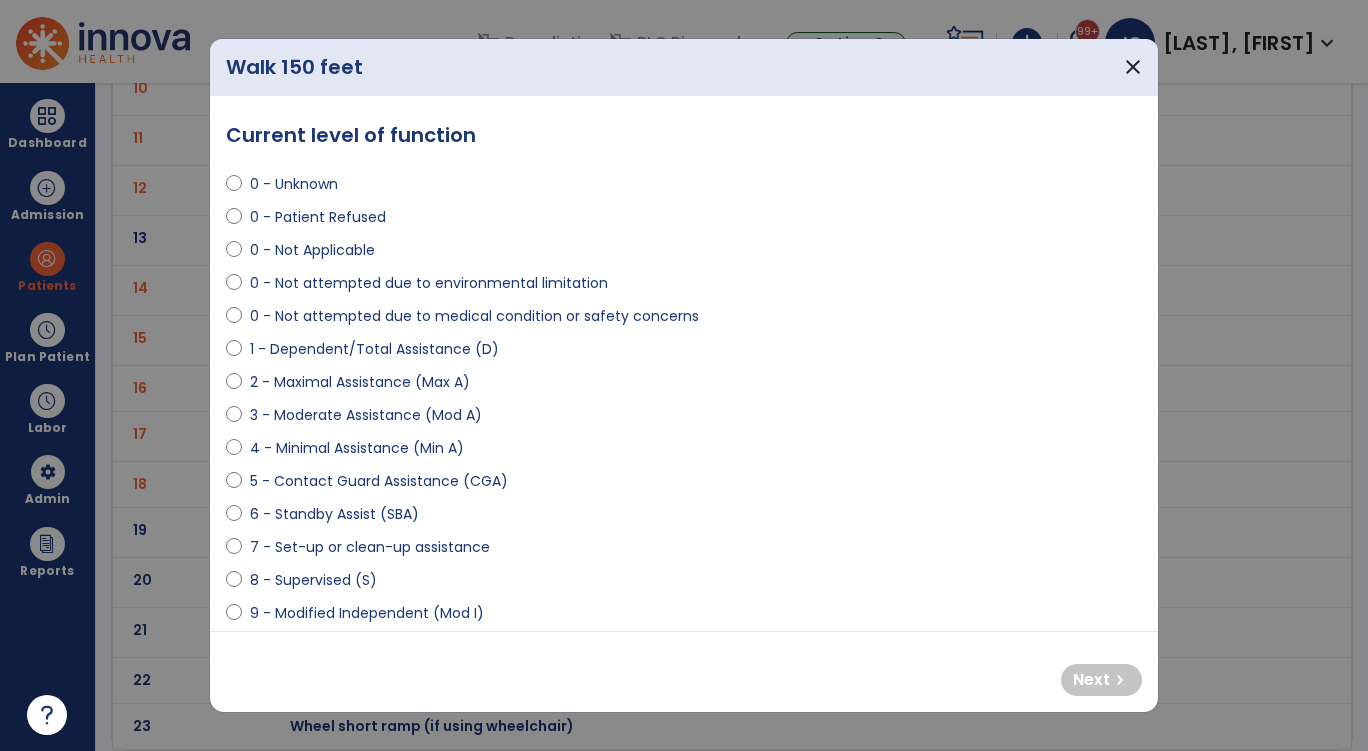 click on "0 - Not attempted due to medical condition or safety concerns" at bounding box center (474, 316) 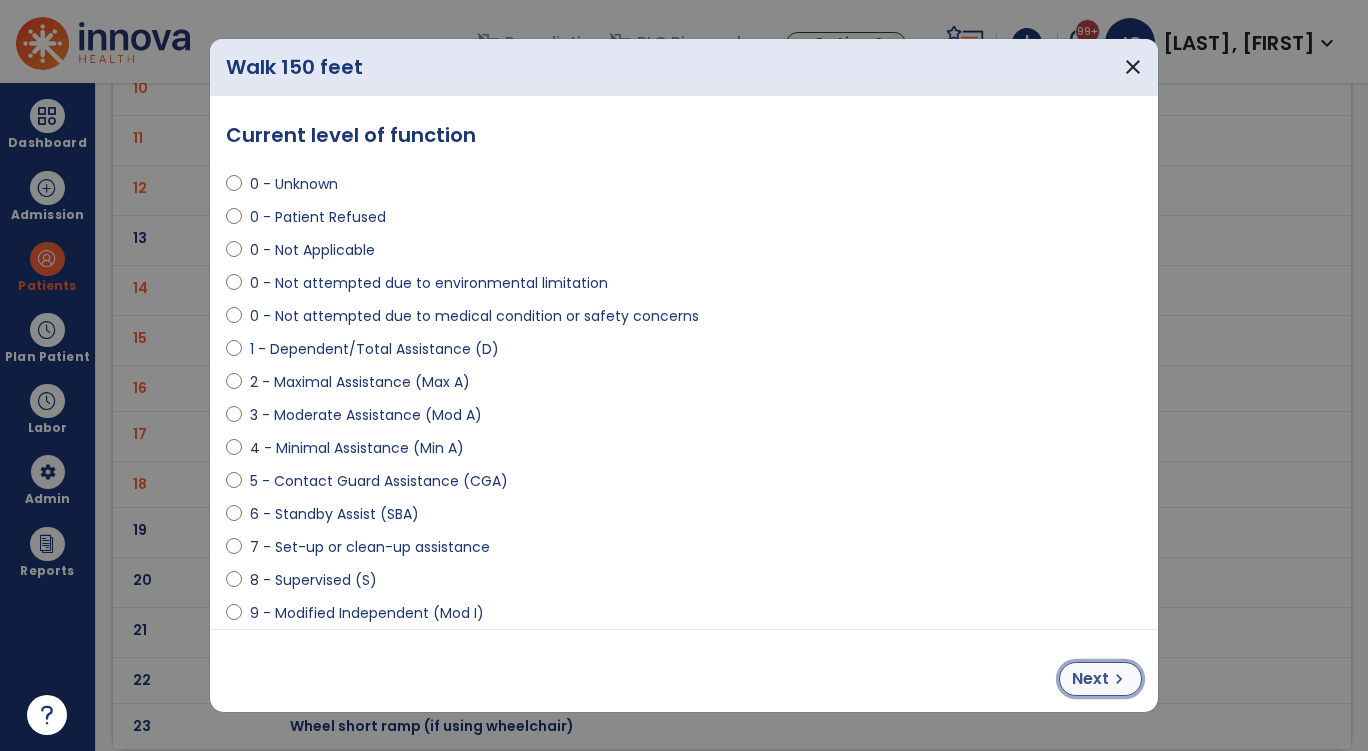 click on "Next" at bounding box center [1090, 679] 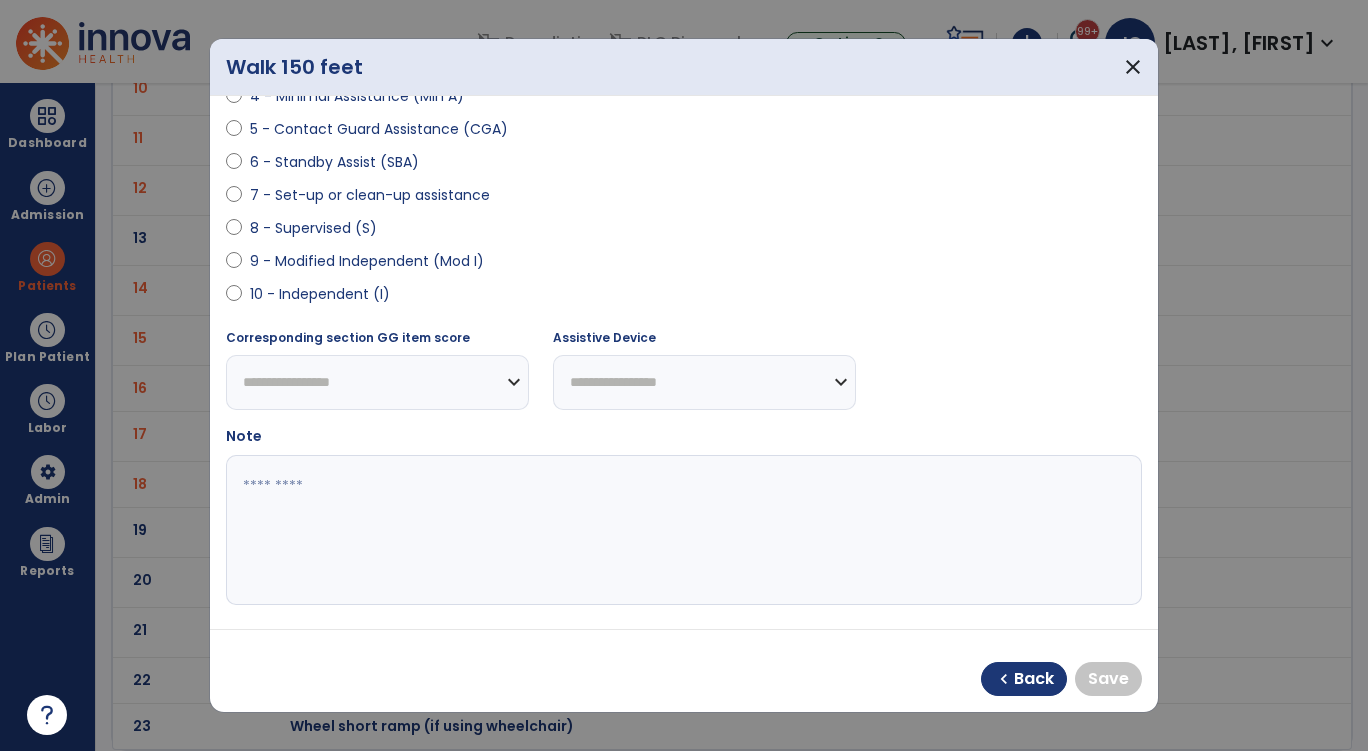 scroll, scrollTop: 360, scrollLeft: 0, axis: vertical 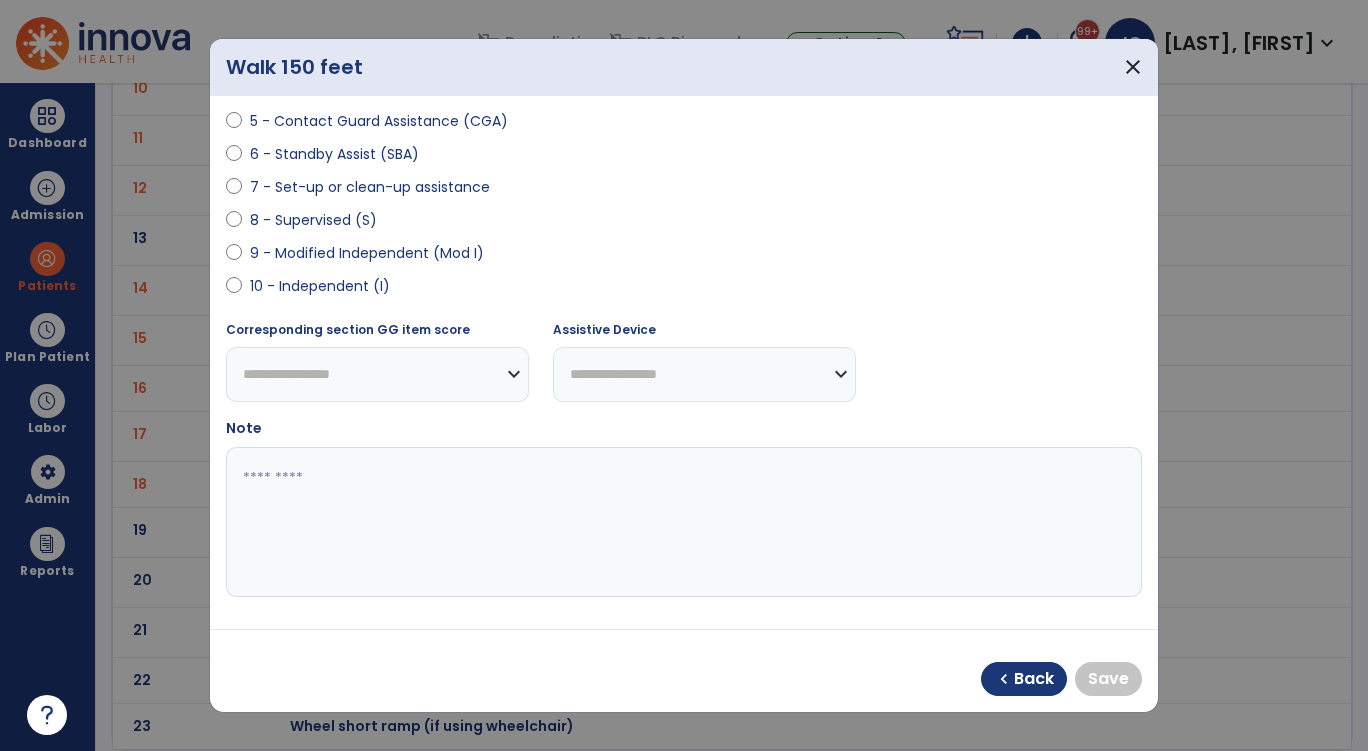 click on "10 - Independent (I)" at bounding box center [320, 286] 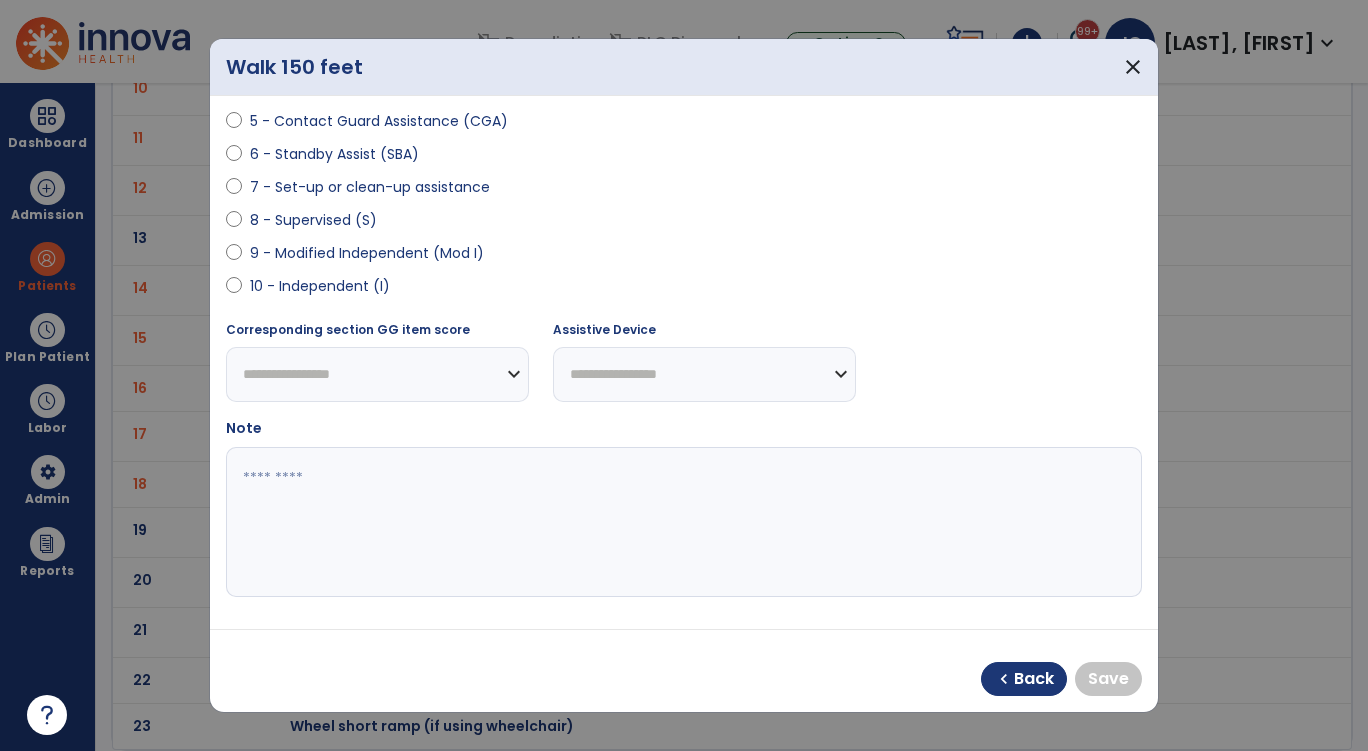 select on "**********" 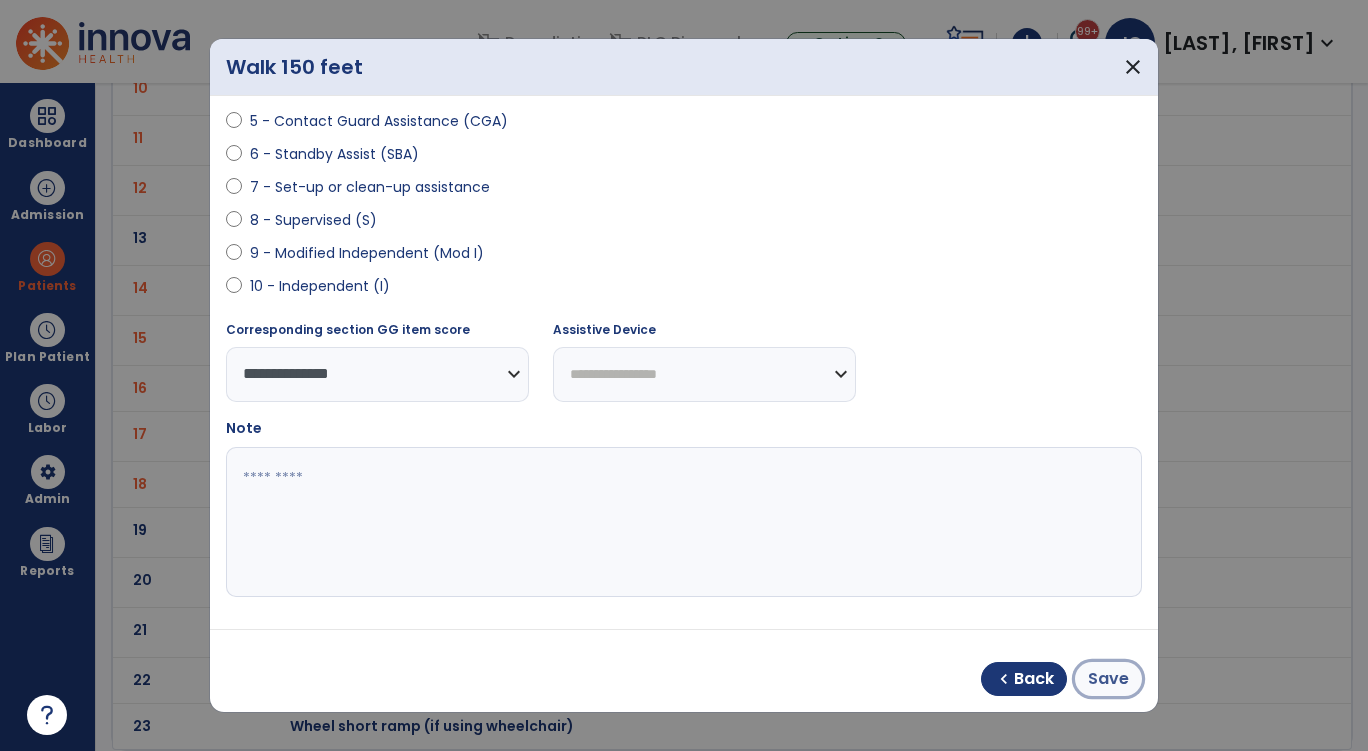 click on "Save" at bounding box center (1108, 679) 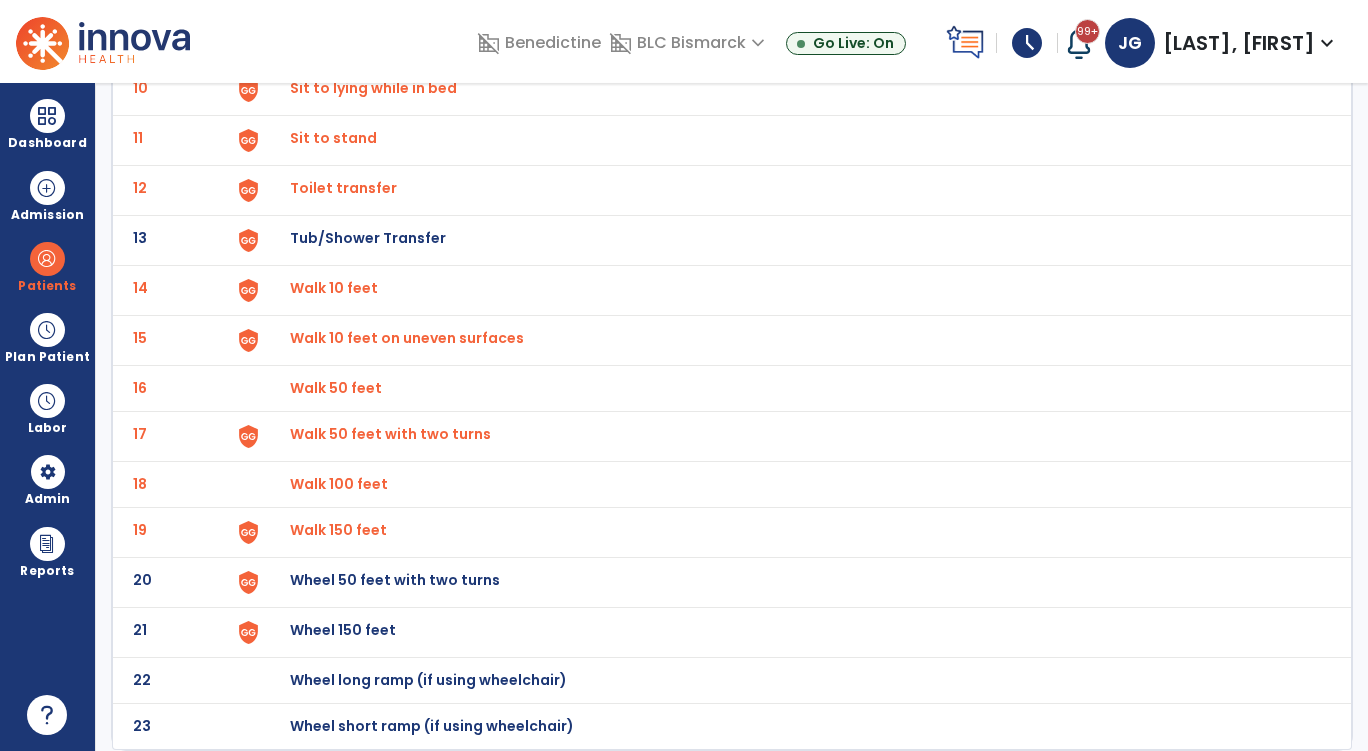 click on "Wheel 50 feet with two turns" at bounding box center [336, -358] 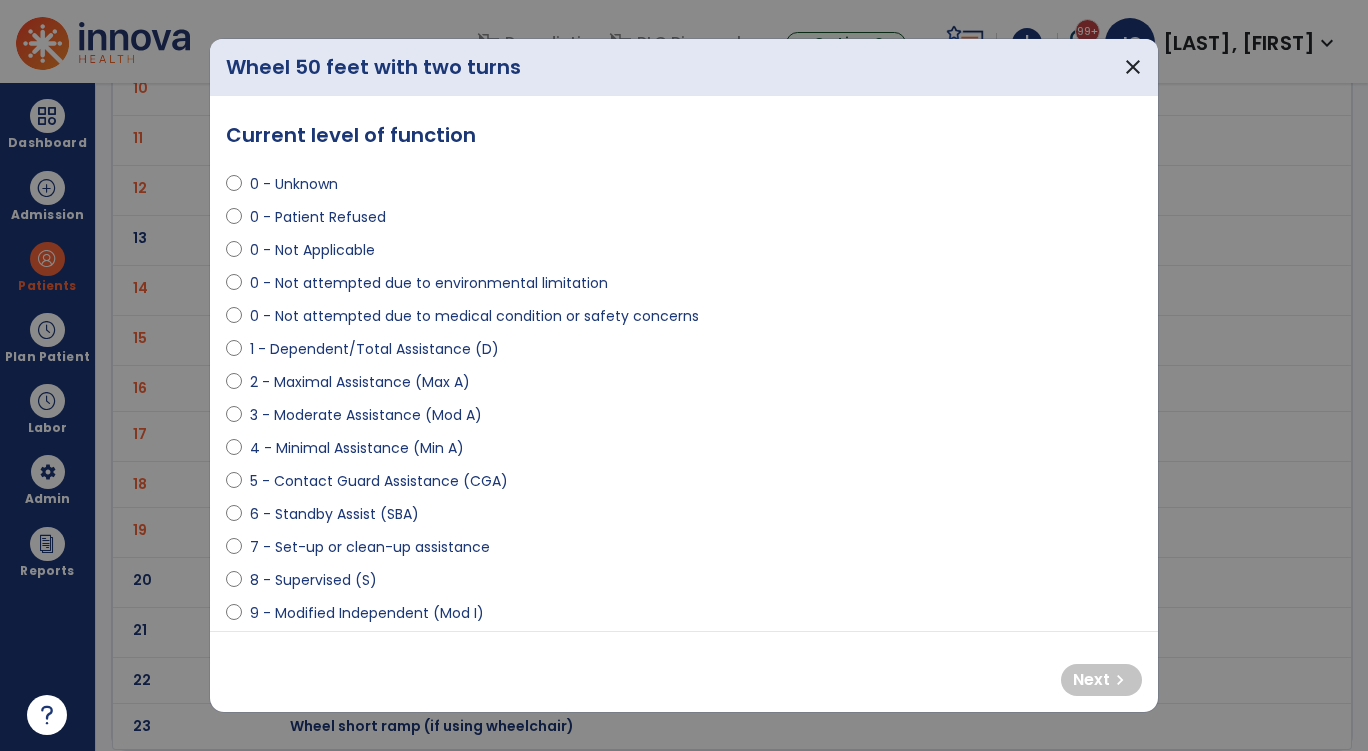click on "0 - Not attempted due to medical condition or safety concerns" at bounding box center [474, 316] 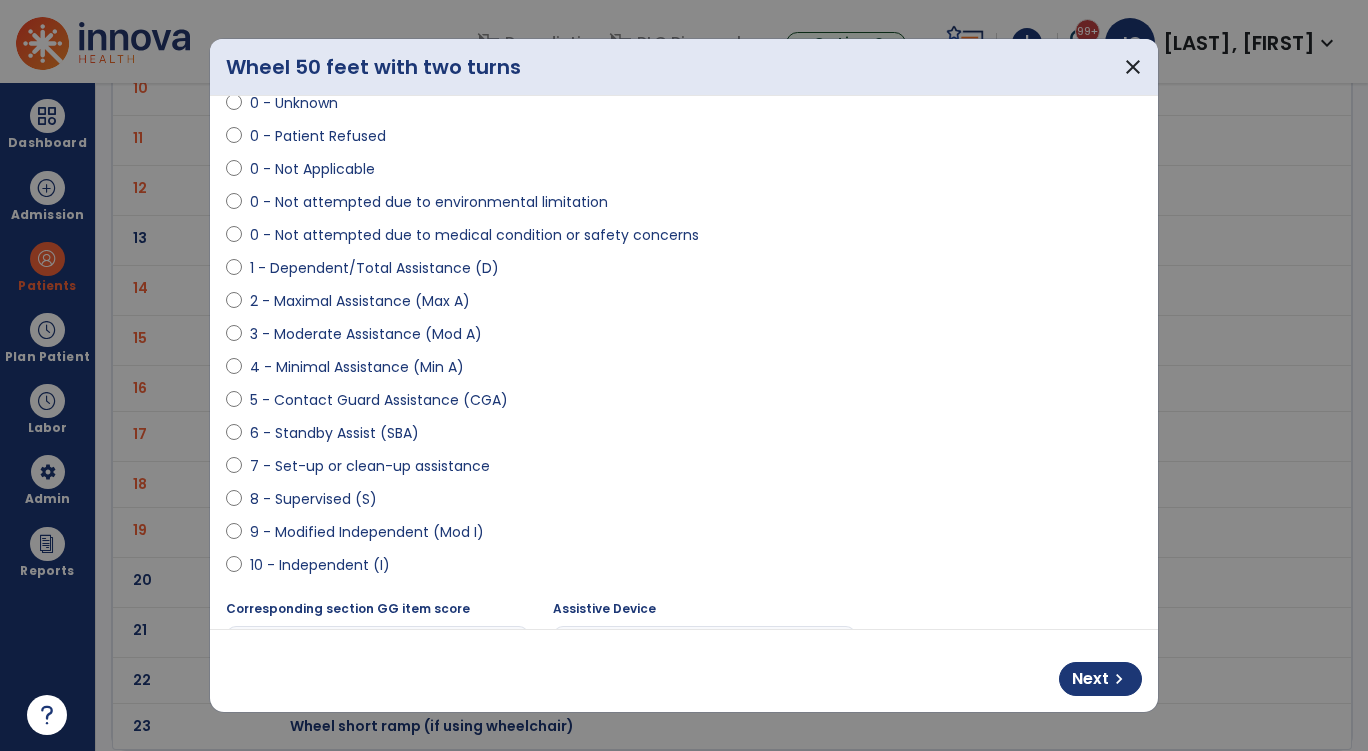 scroll, scrollTop: 100, scrollLeft: 0, axis: vertical 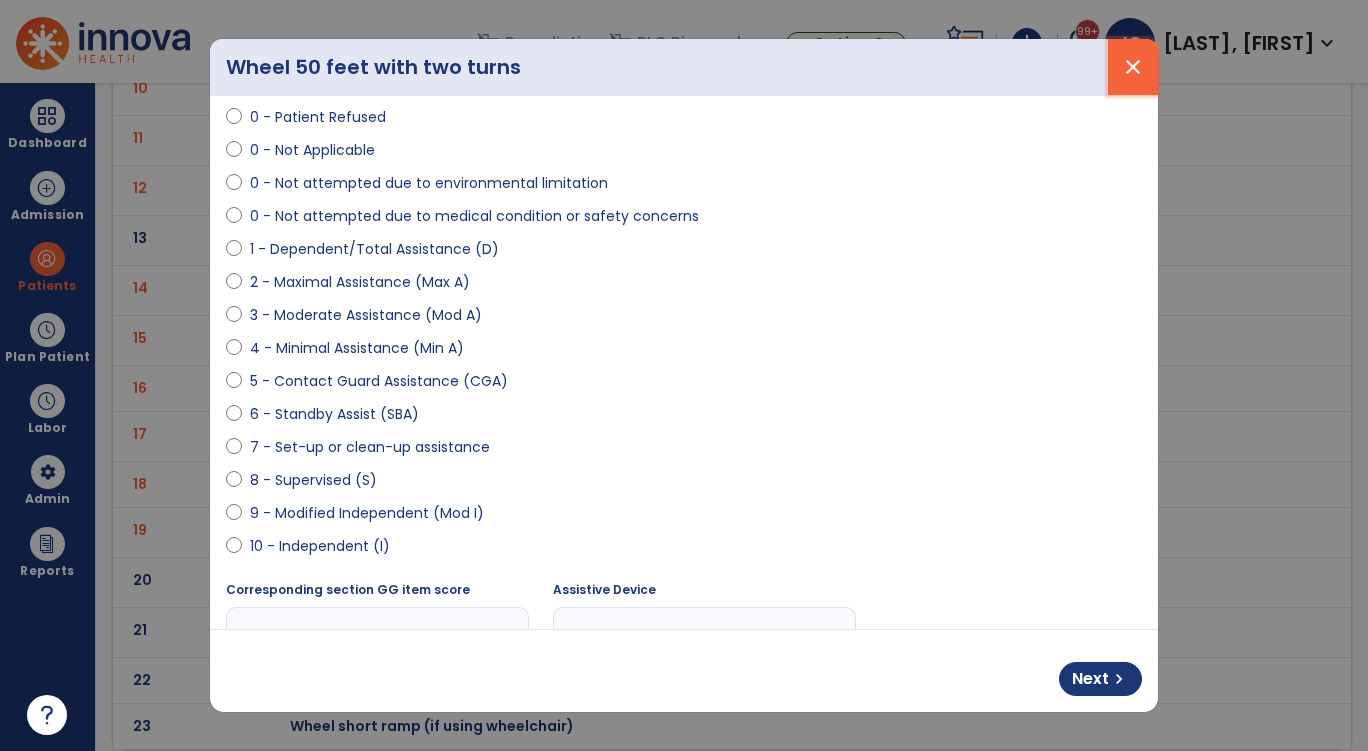click on "close" at bounding box center (1133, 67) 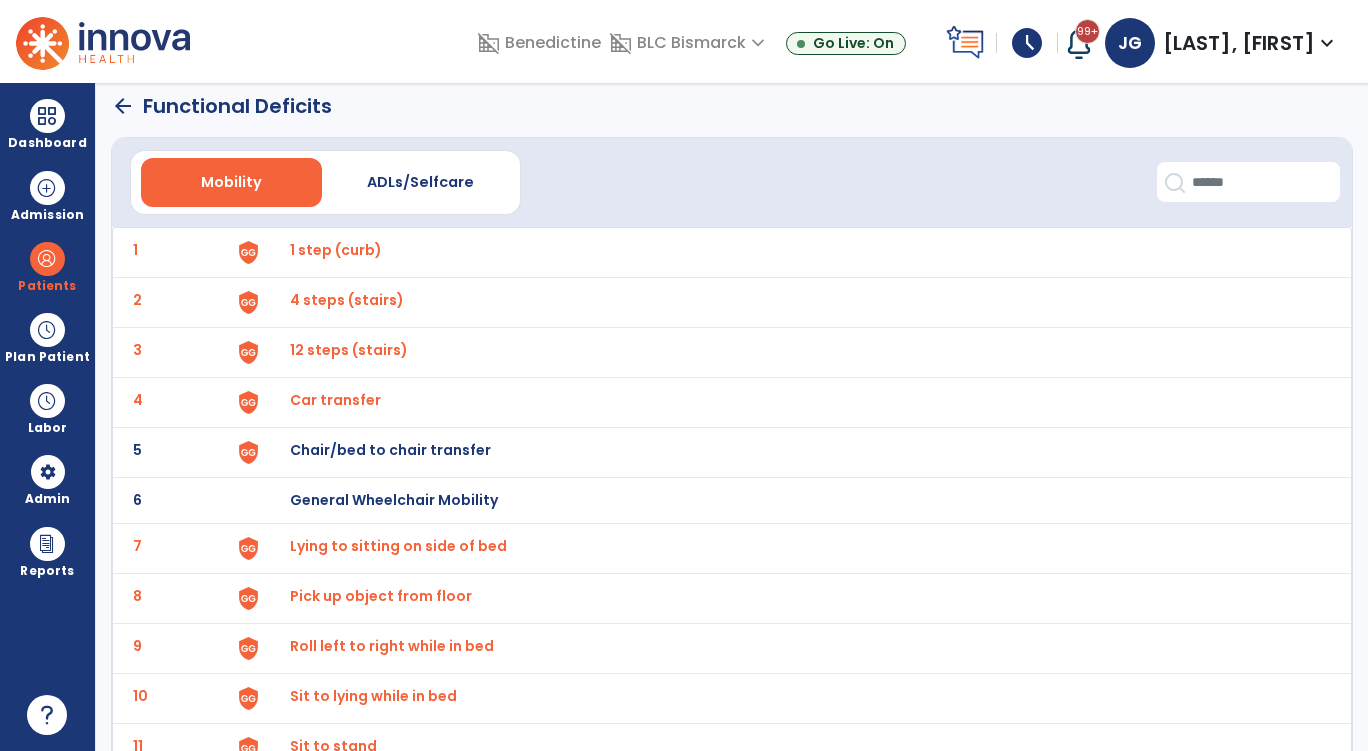 scroll, scrollTop: 0, scrollLeft: 0, axis: both 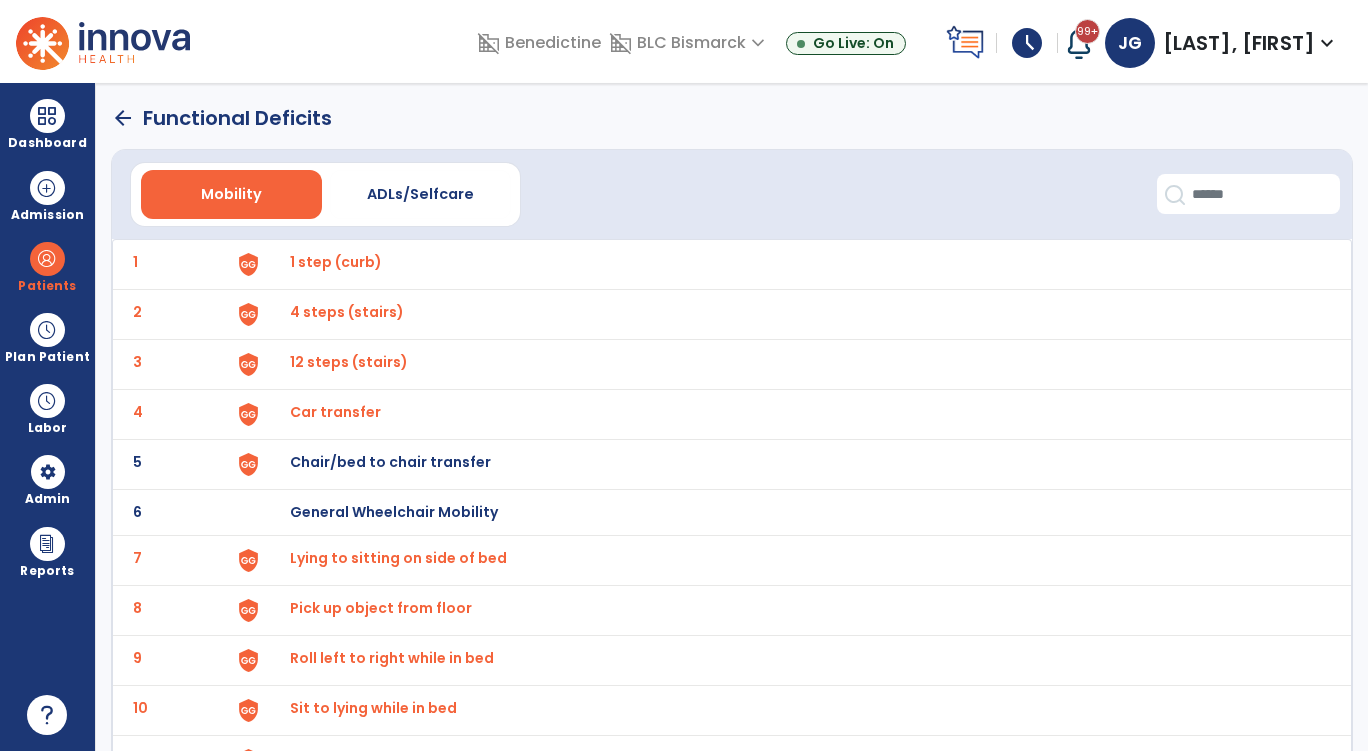 click on "arrow_back" 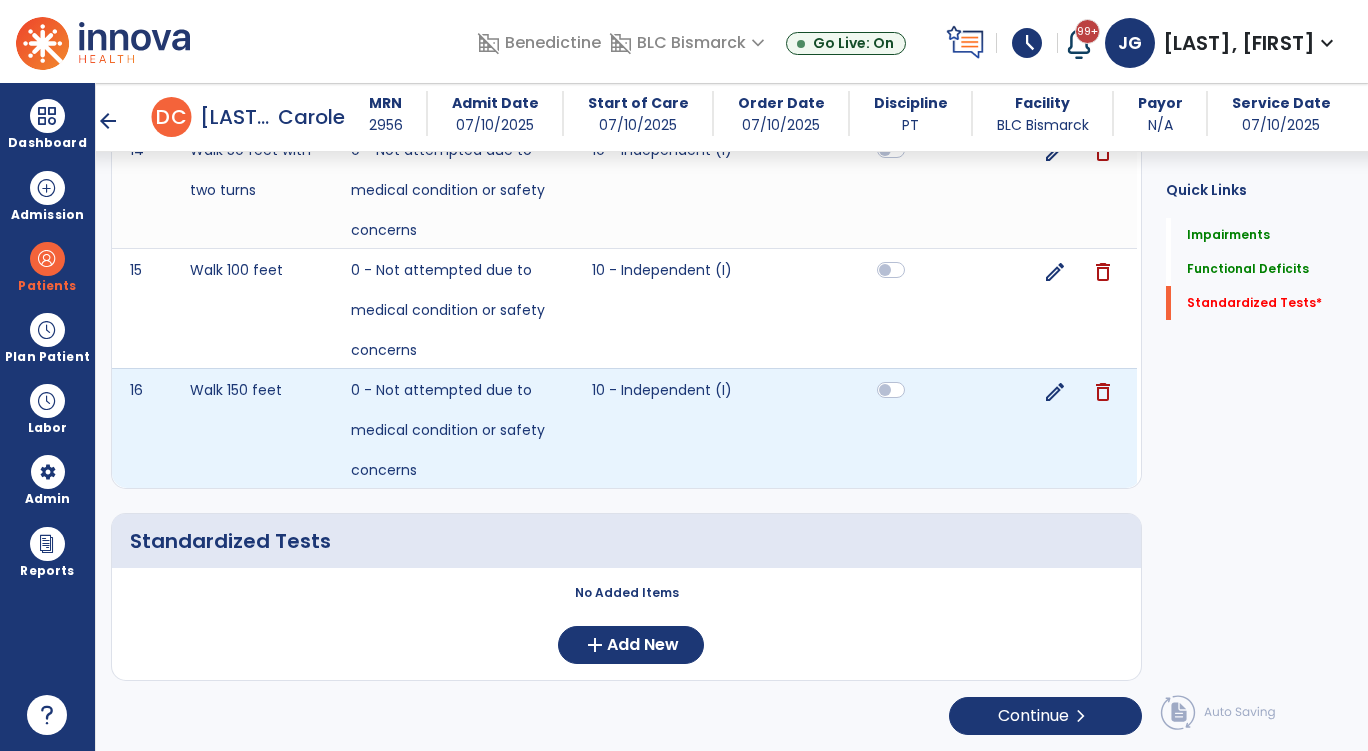 scroll, scrollTop: 2719, scrollLeft: 0, axis: vertical 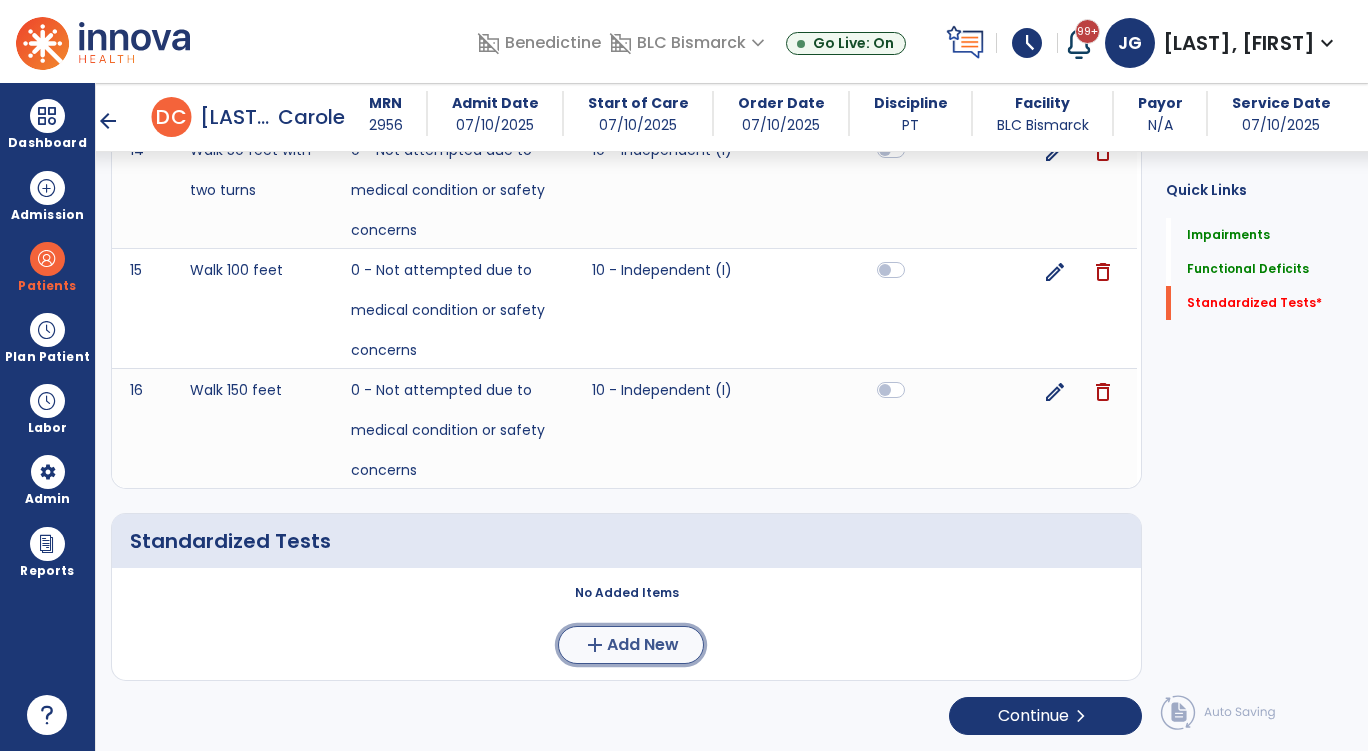 click on "add  Add New" 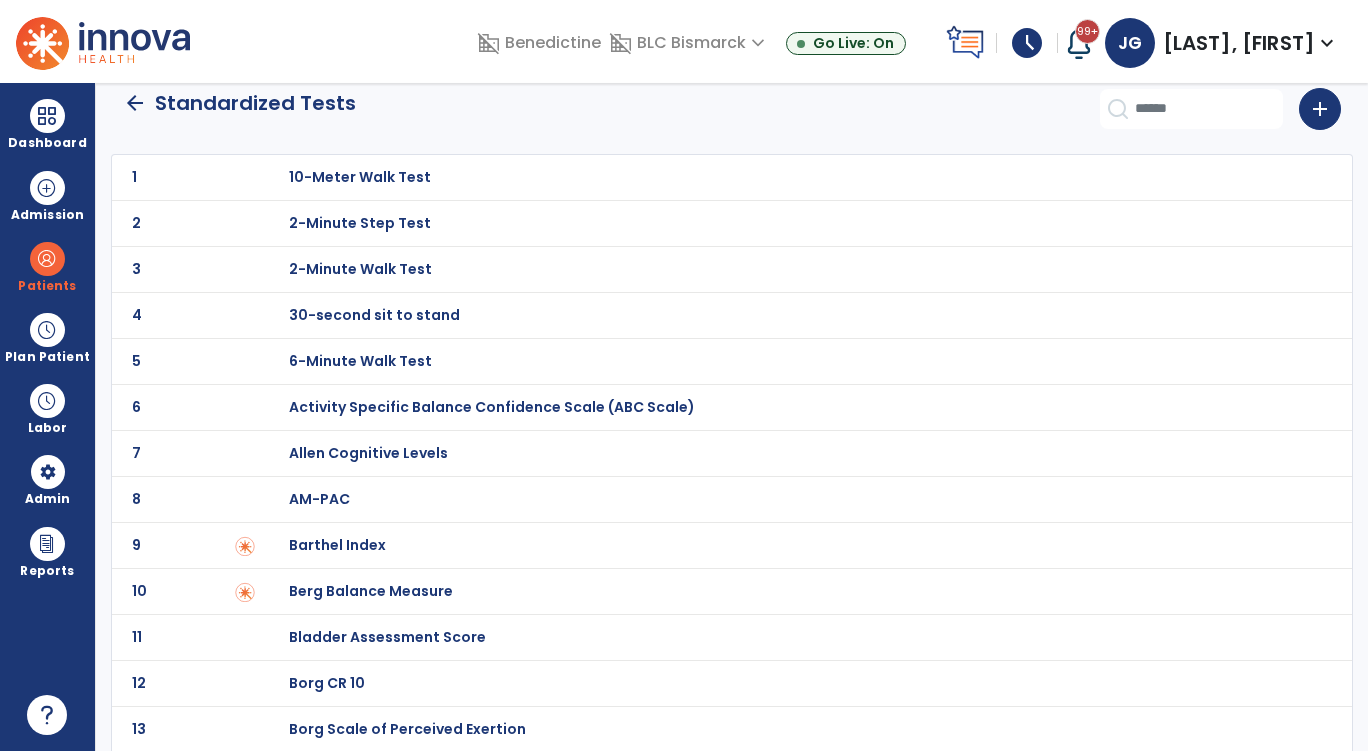scroll, scrollTop: 0, scrollLeft: 0, axis: both 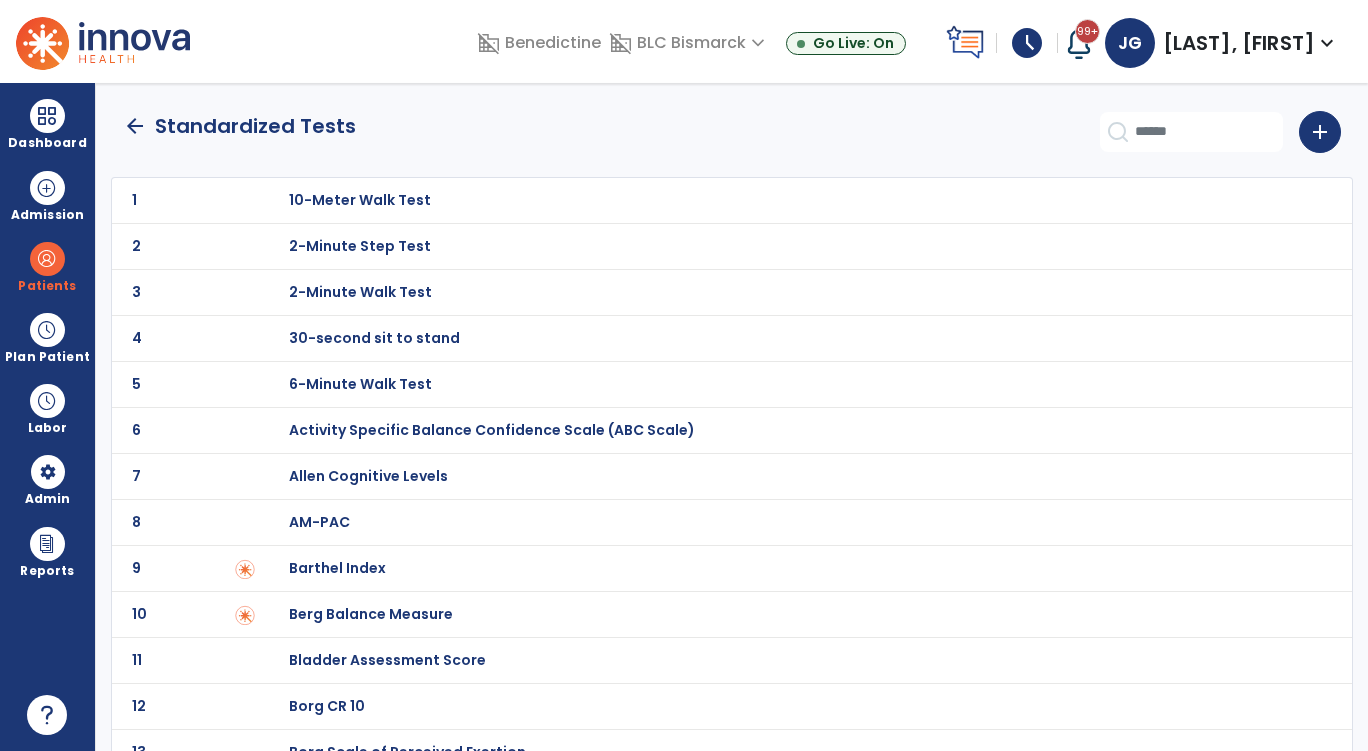 click on "2-Minute Walk Test" at bounding box center (360, 200) 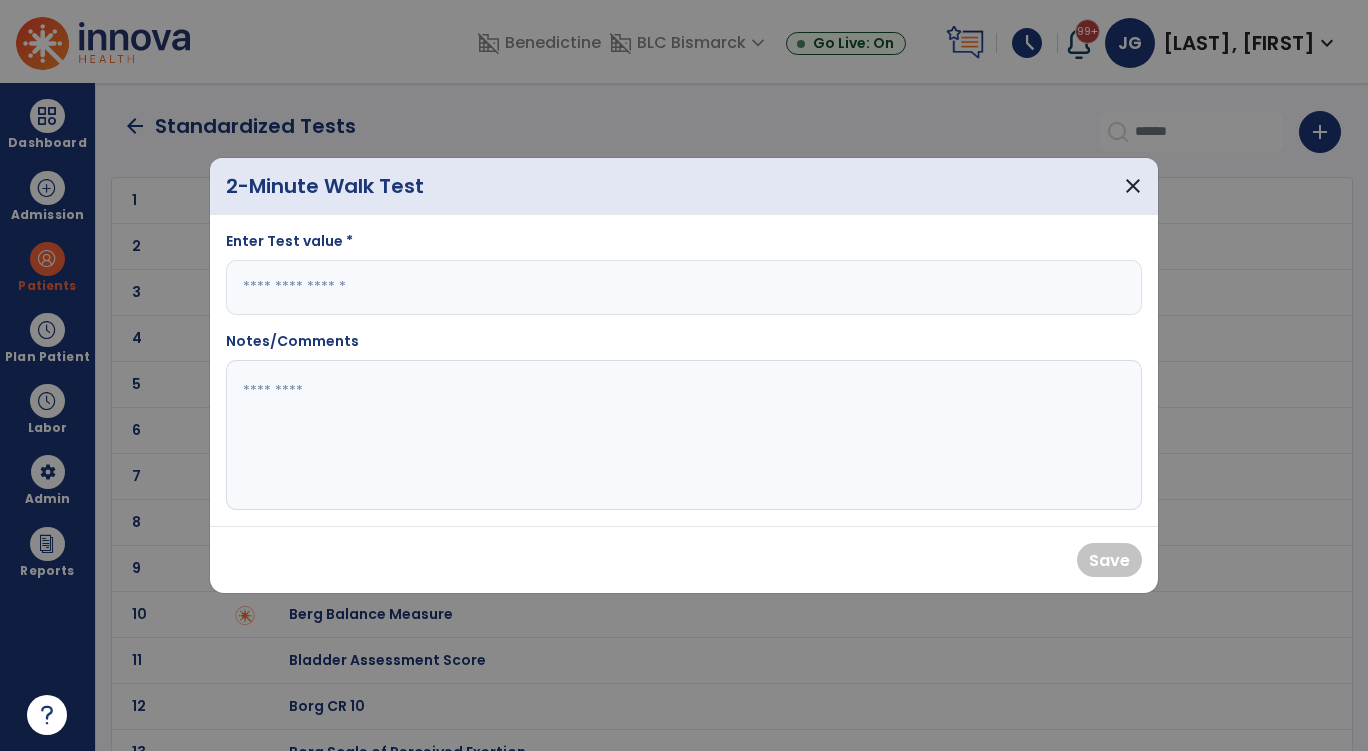 click at bounding box center (684, 287) 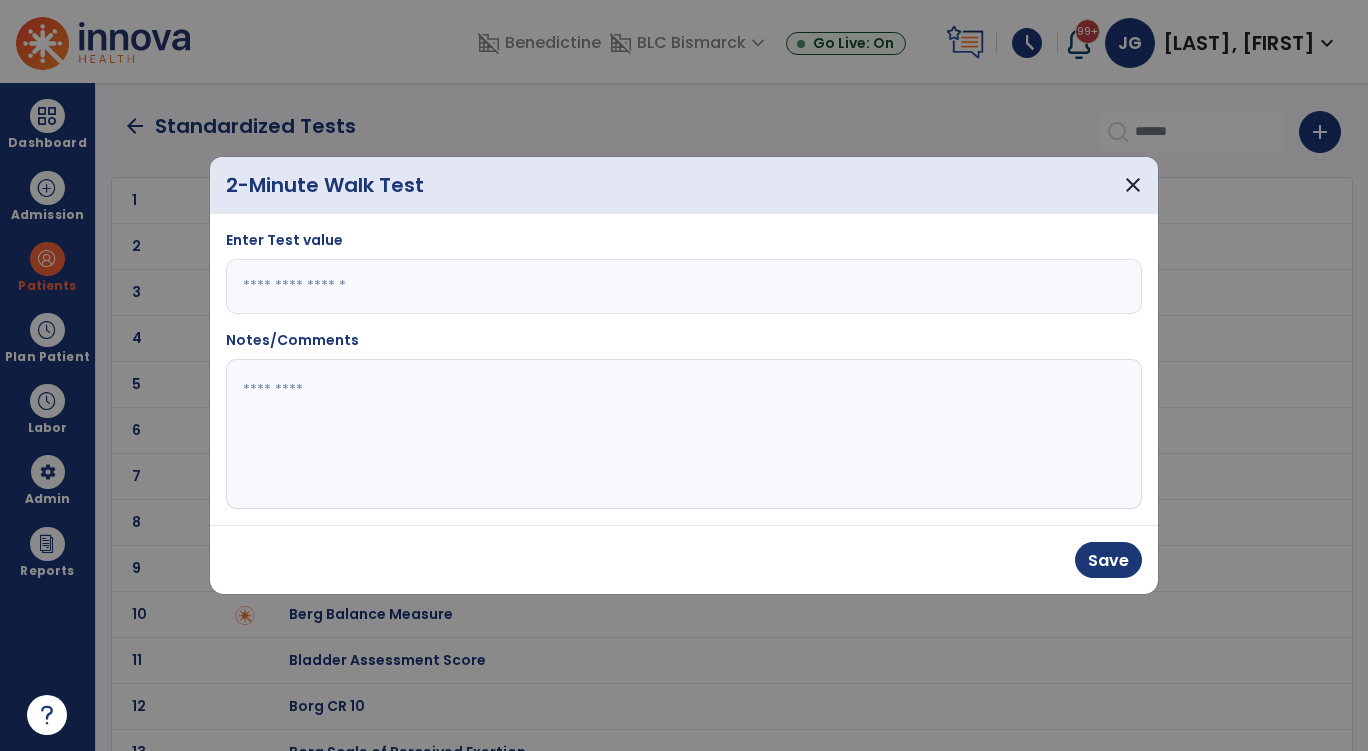 type on "*" 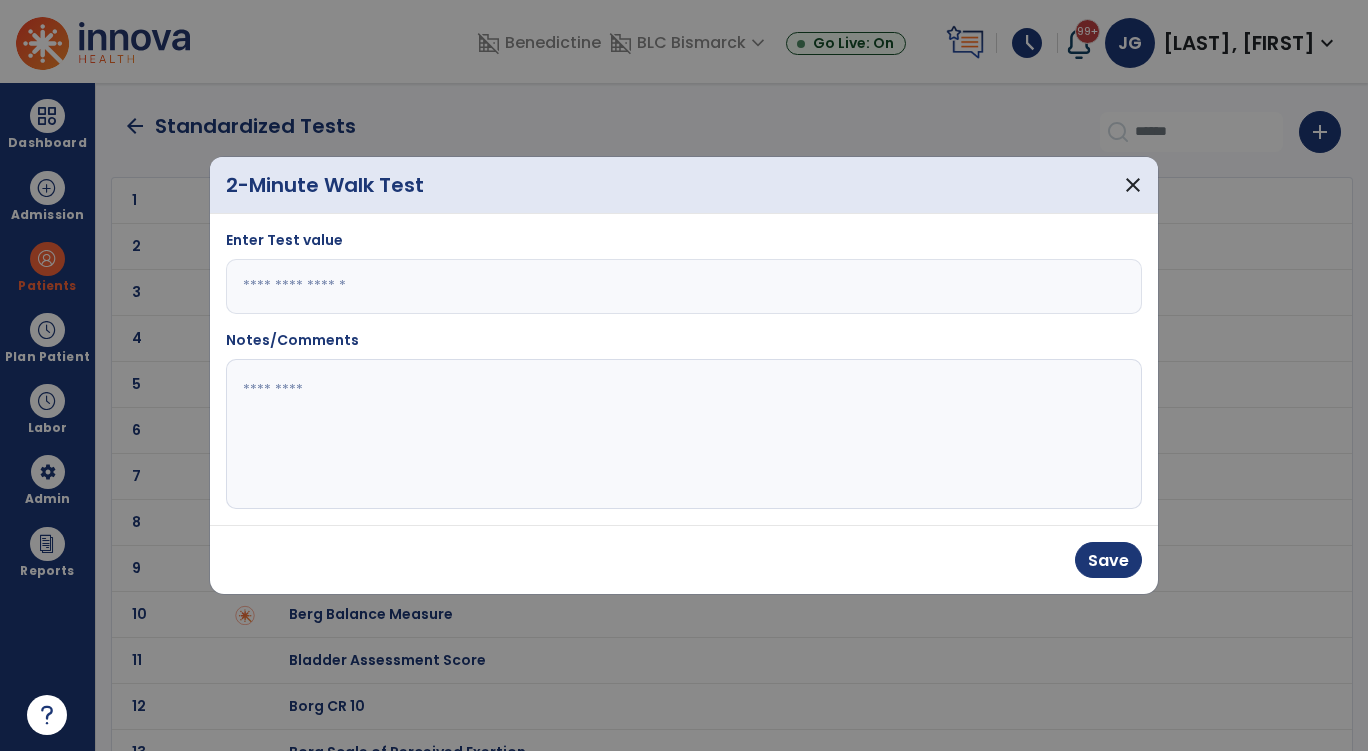 click 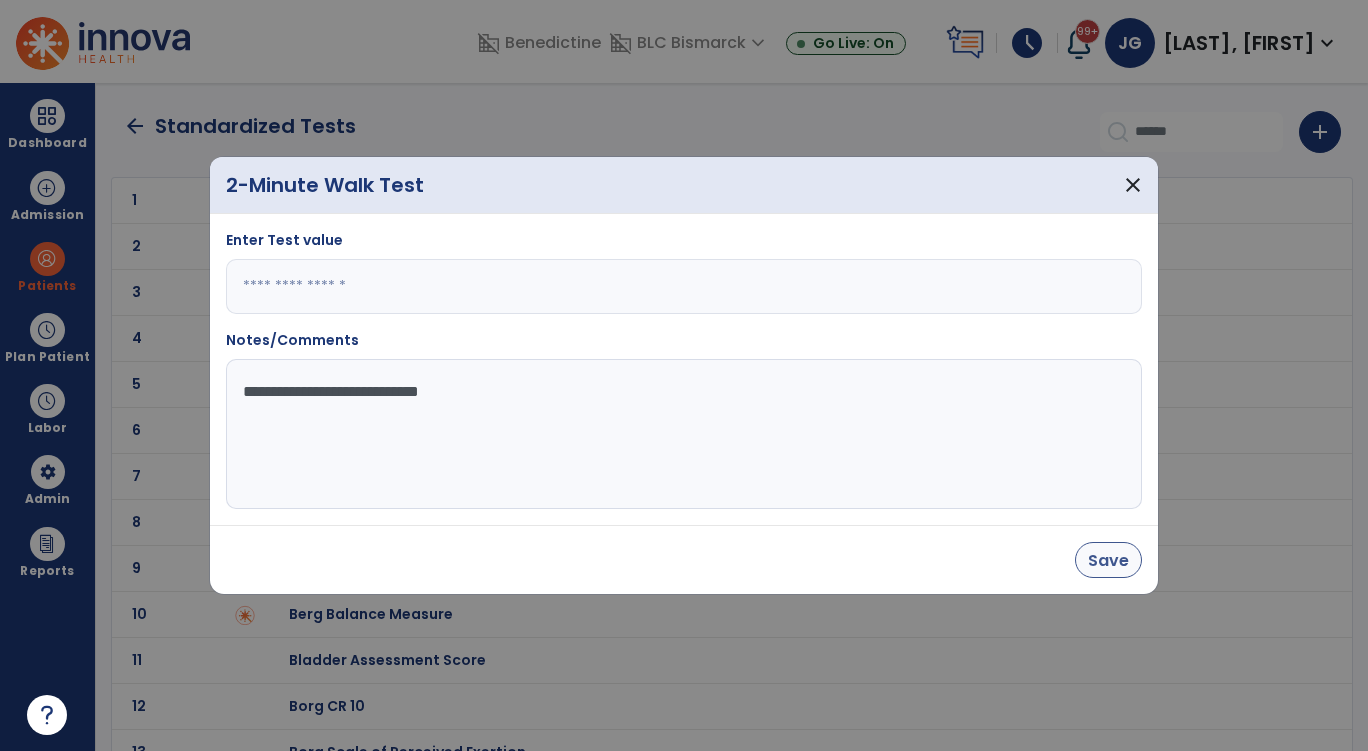 type on "**********" 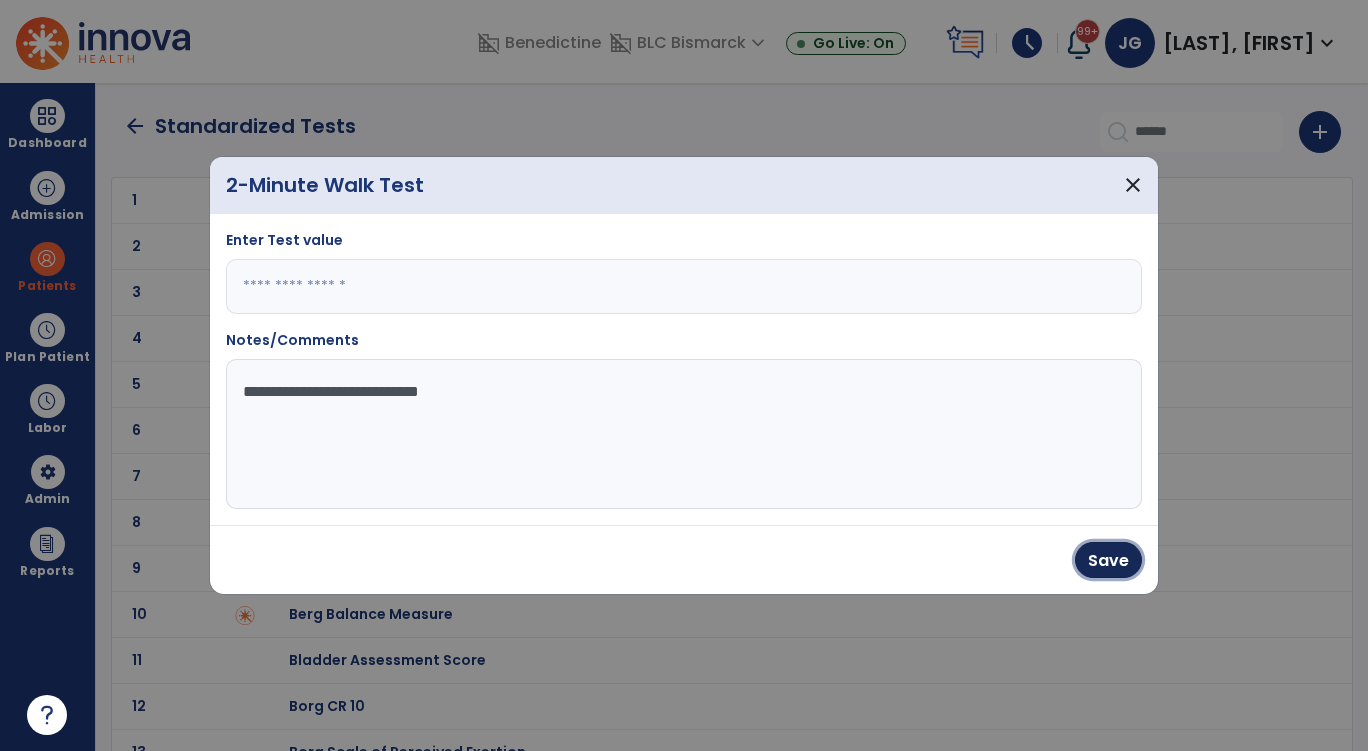 click on "Save" at bounding box center (1108, 560) 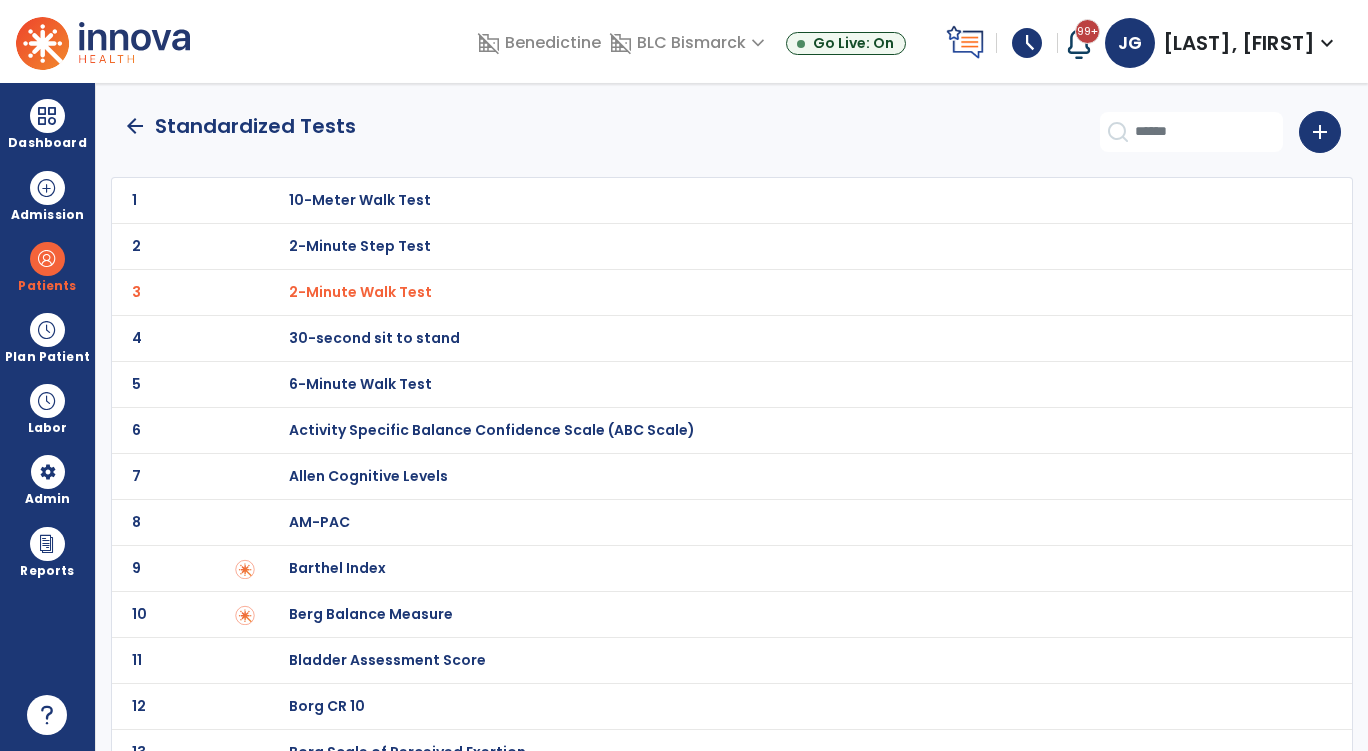 click on "arrow_back" 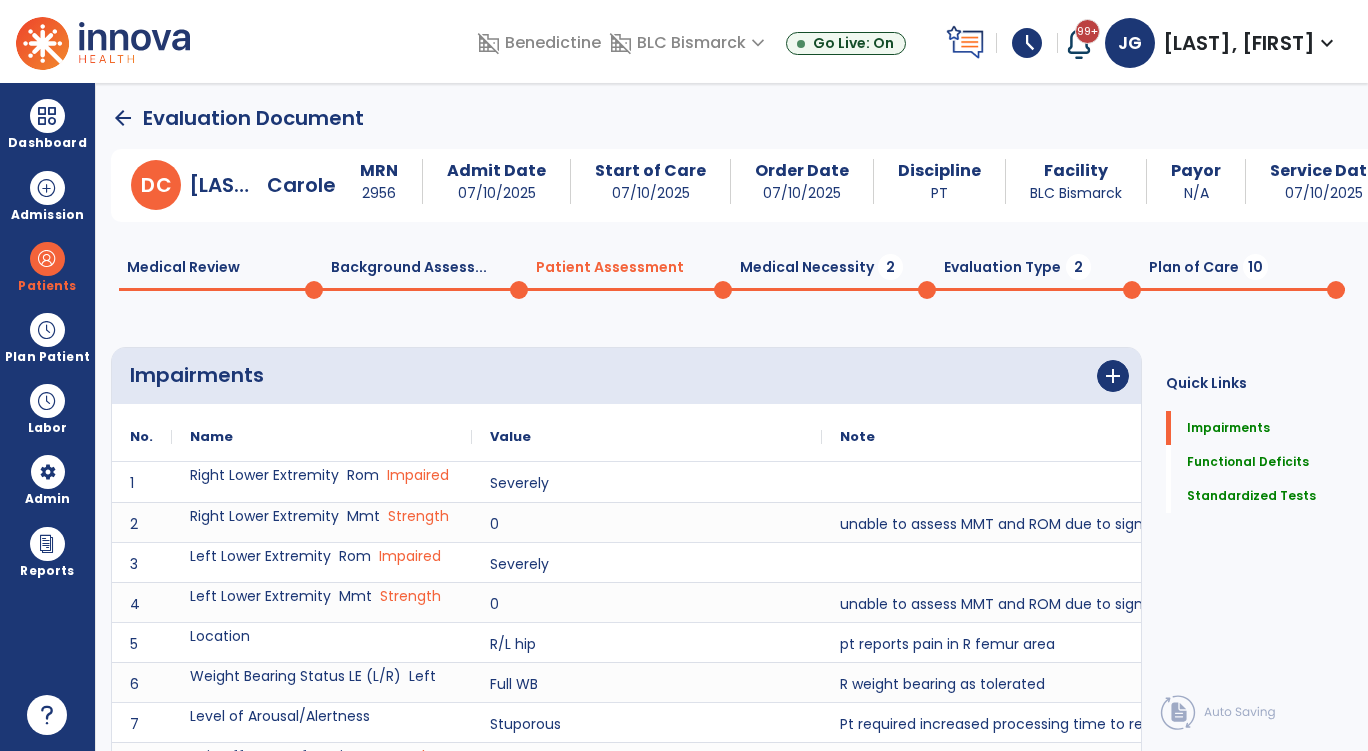 scroll, scrollTop: 1, scrollLeft: 0, axis: vertical 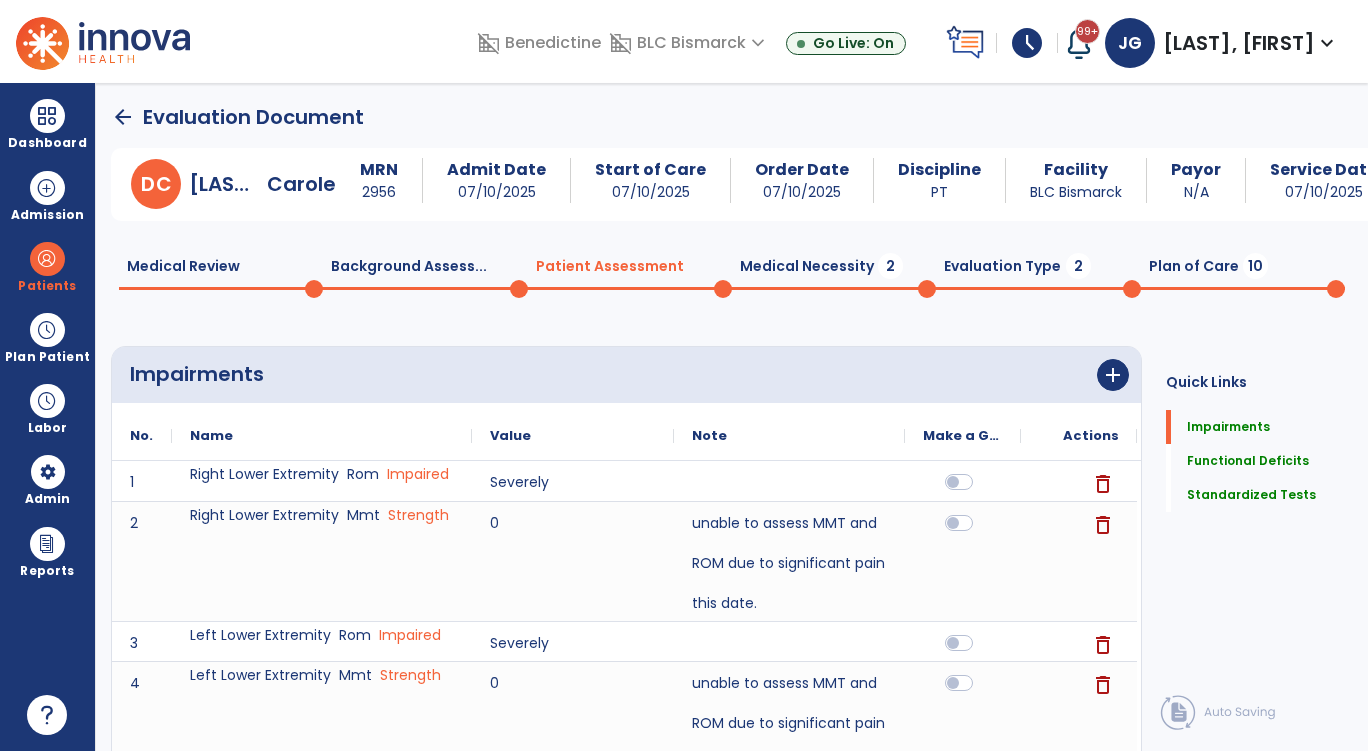 click on "Medical Necessity  2" 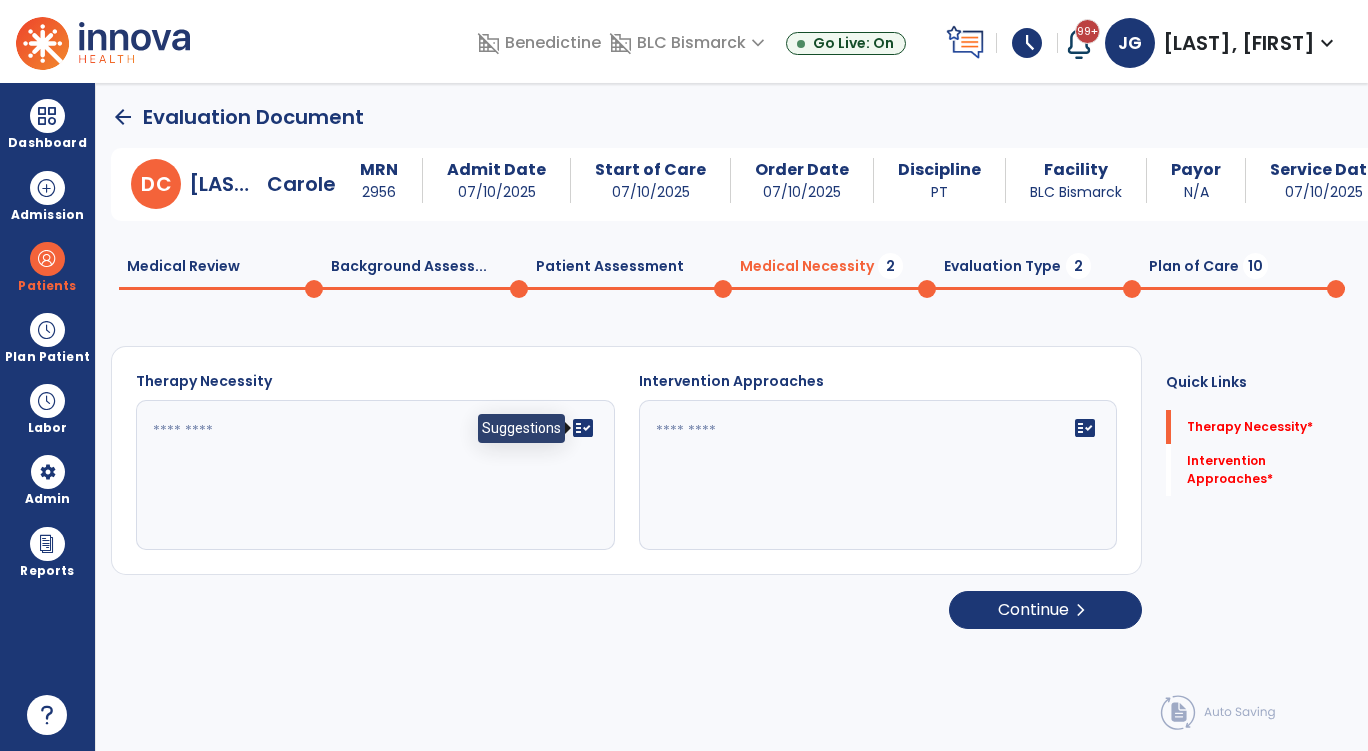 click on "fact_check" 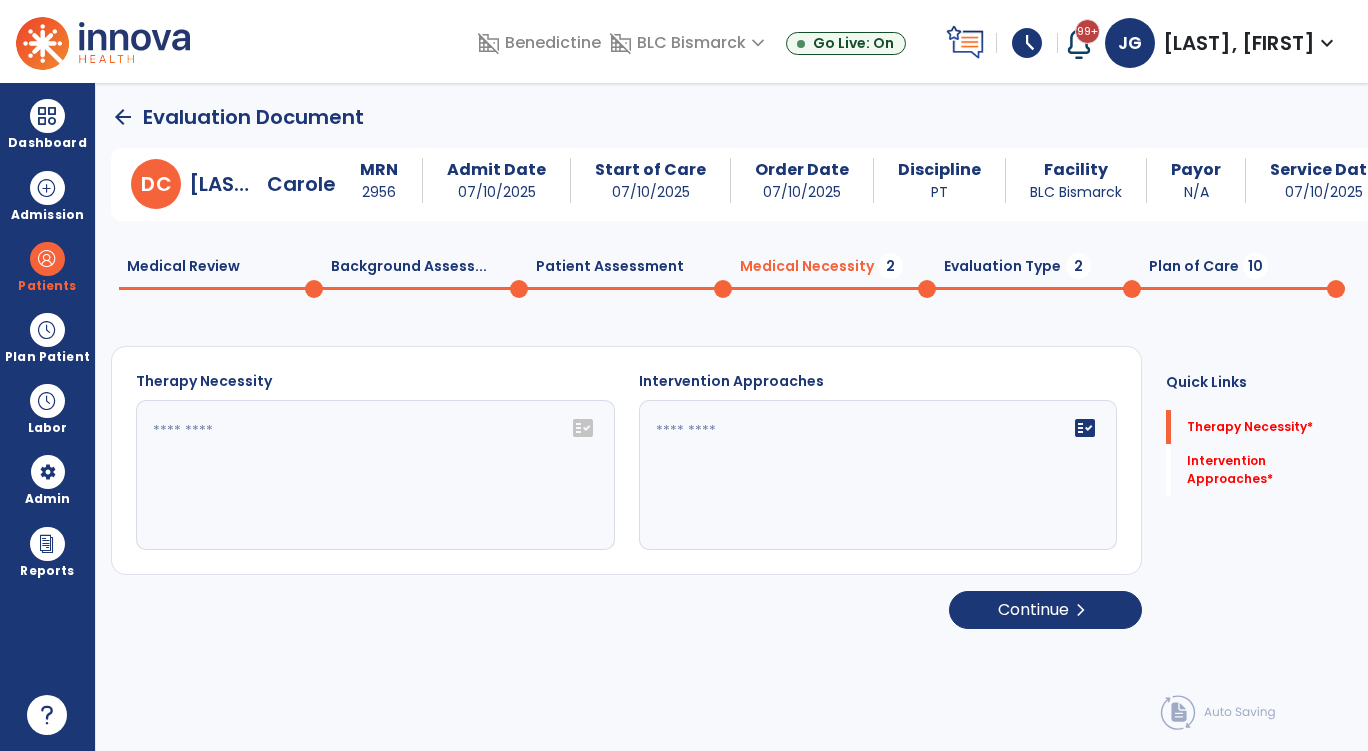 drag, startPoint x: 387, startPoint y: 422, endPoint x: 381, endPoint y: 431, distance: 10.816654 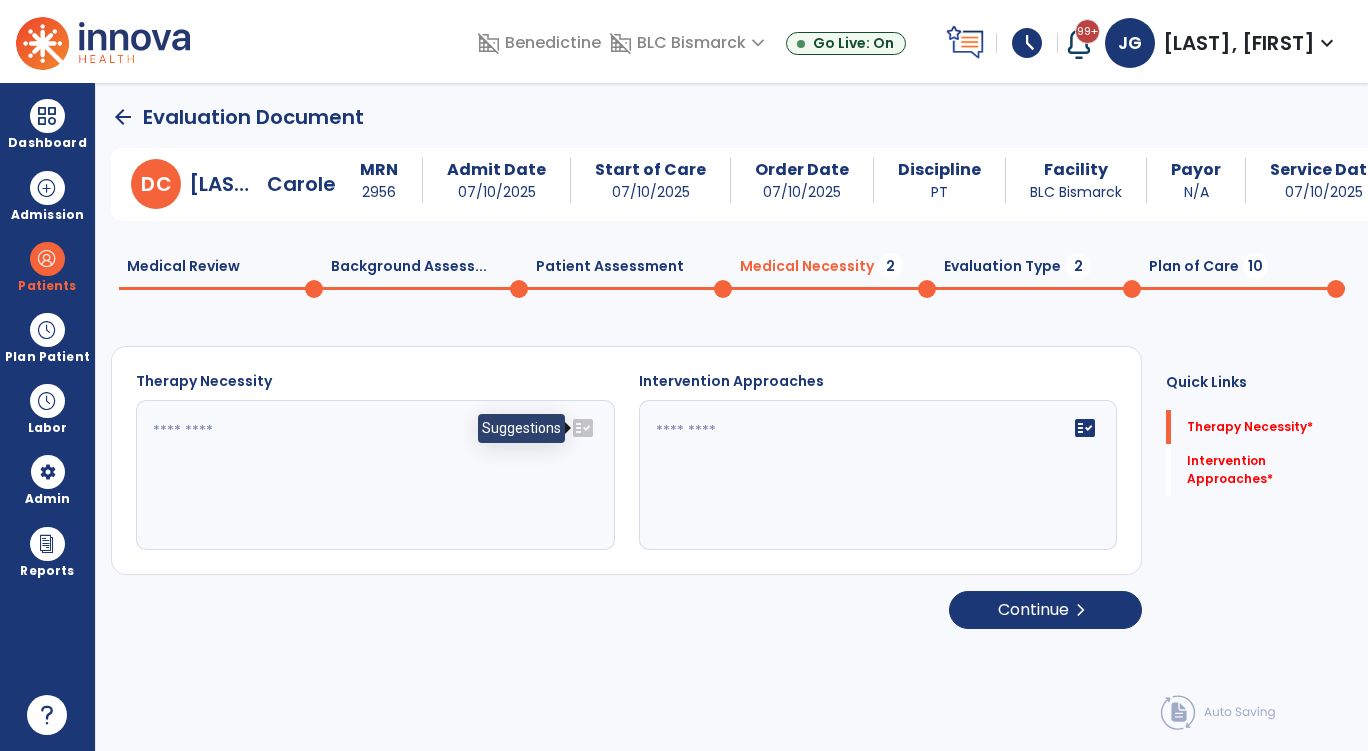 click on "fact_check" 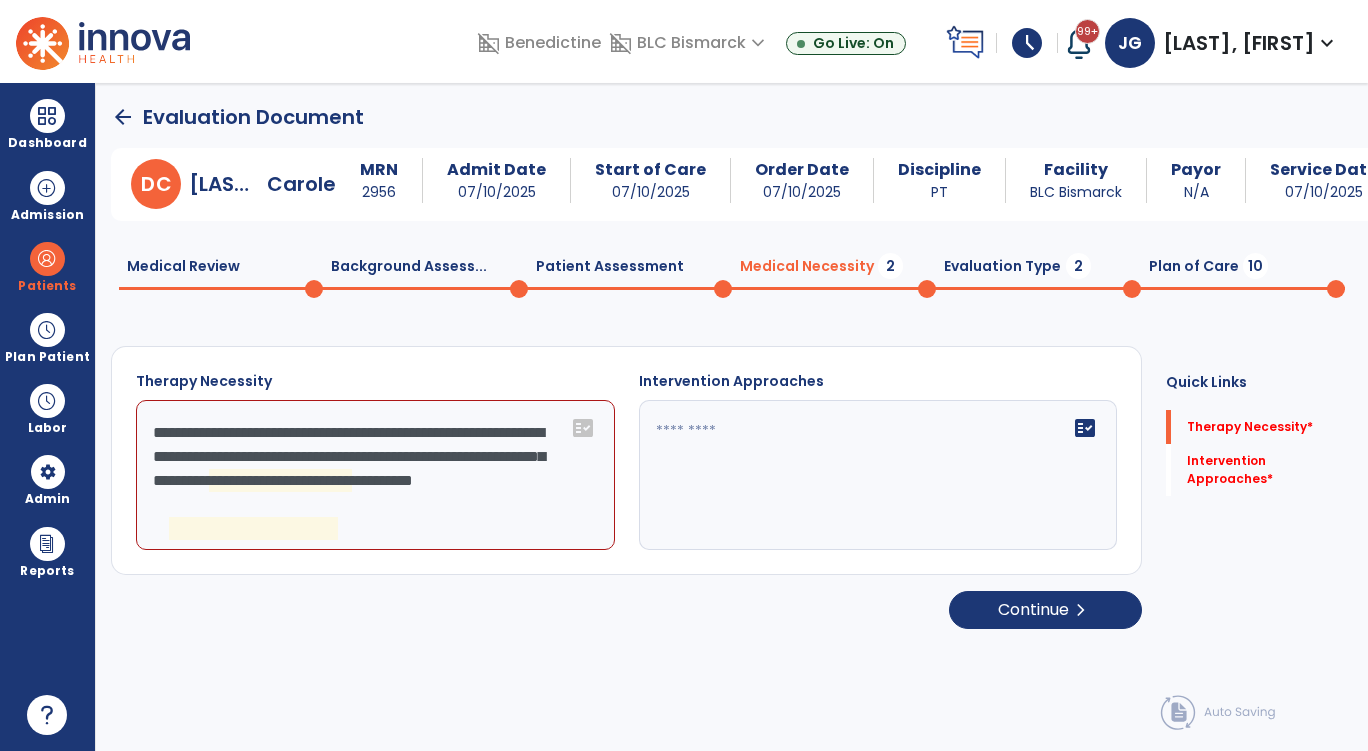 click on "**********" 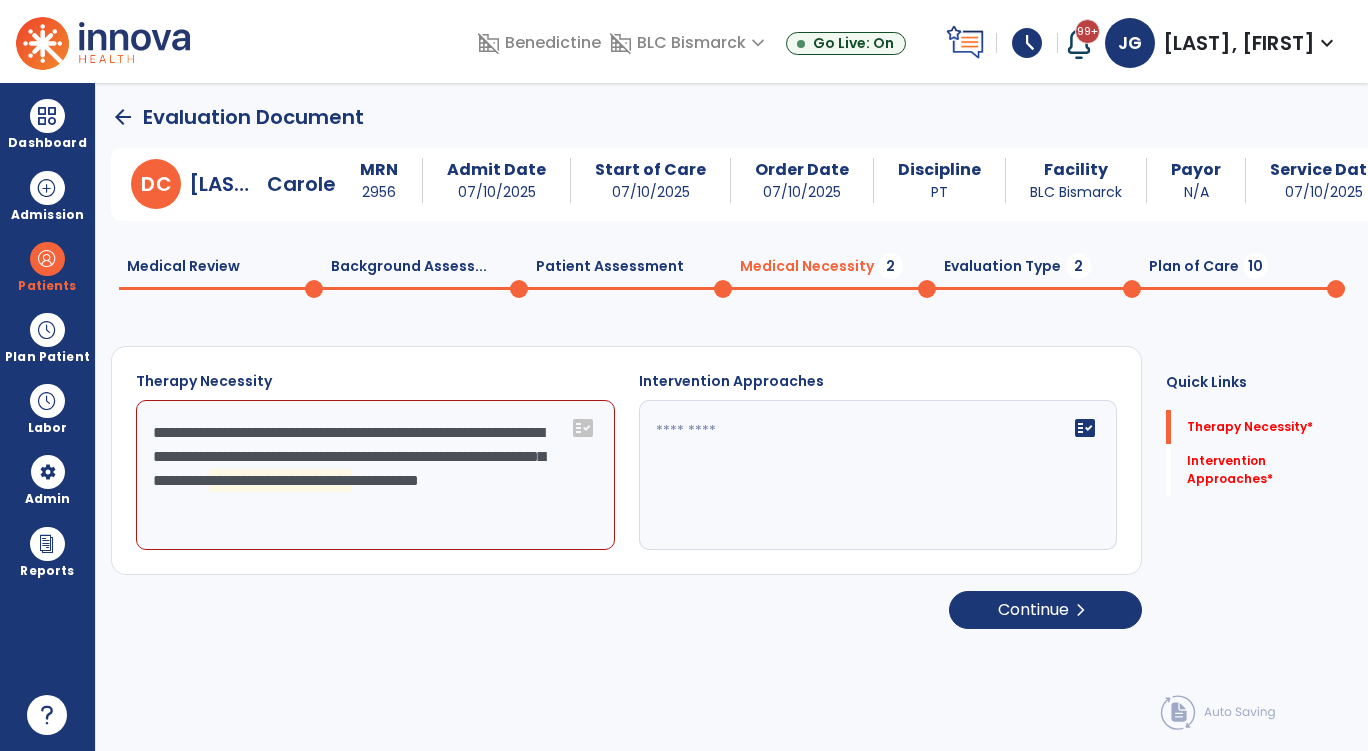 type on "**********" 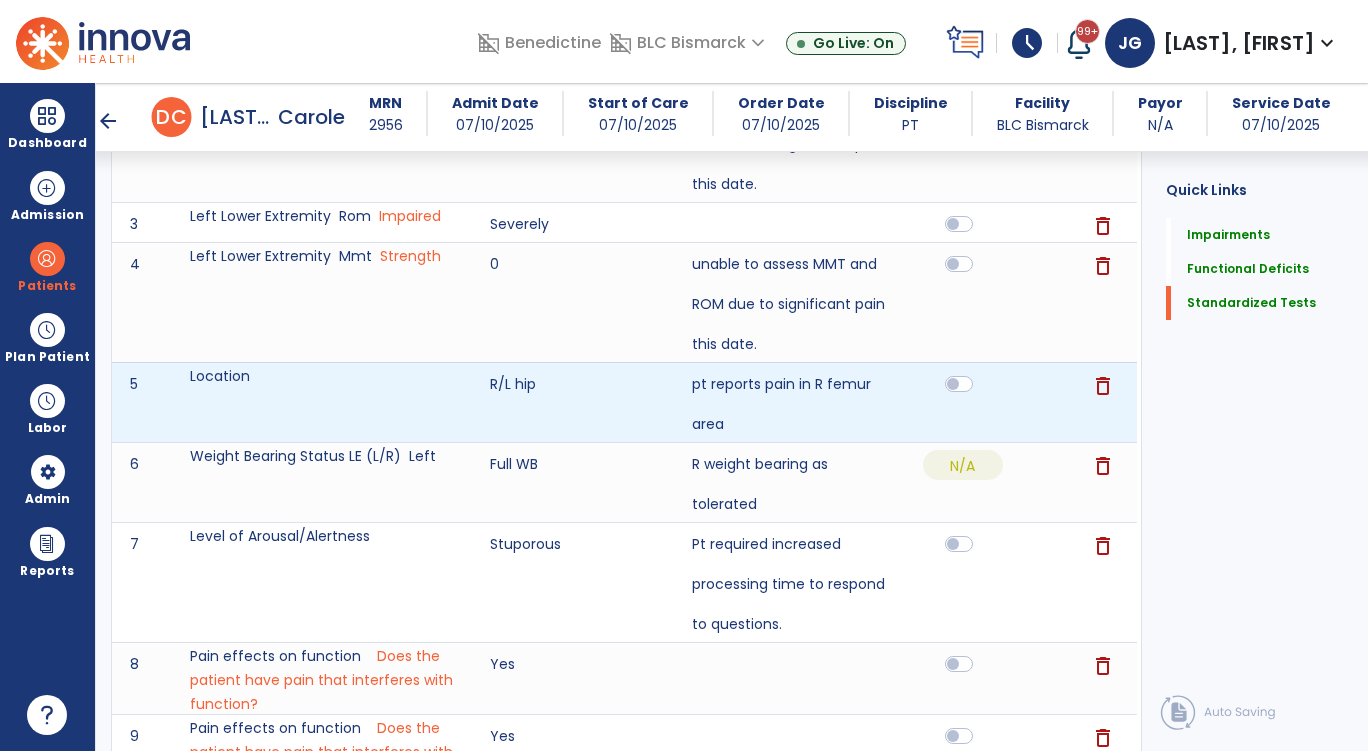 scroll, scrollTop: 0, scrollLeft: 0, axis: both 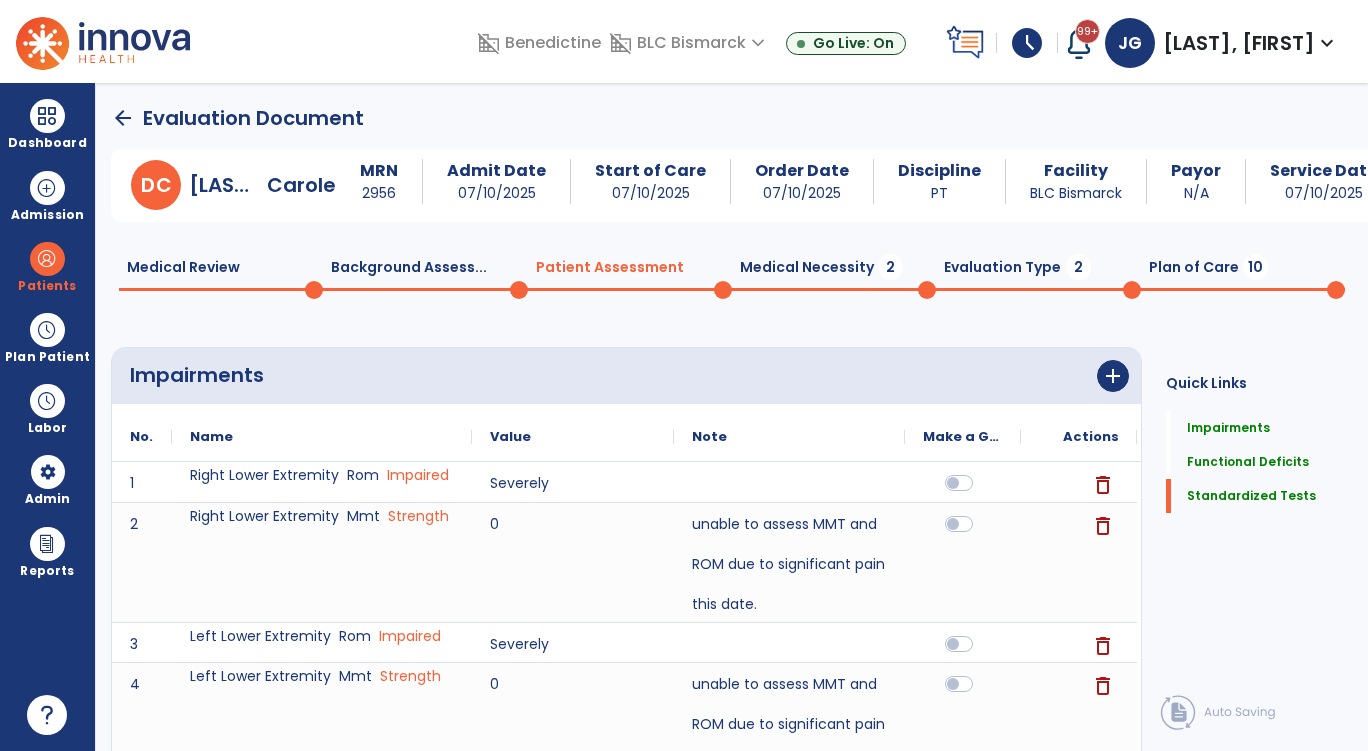 click on "Background Assess...  0" 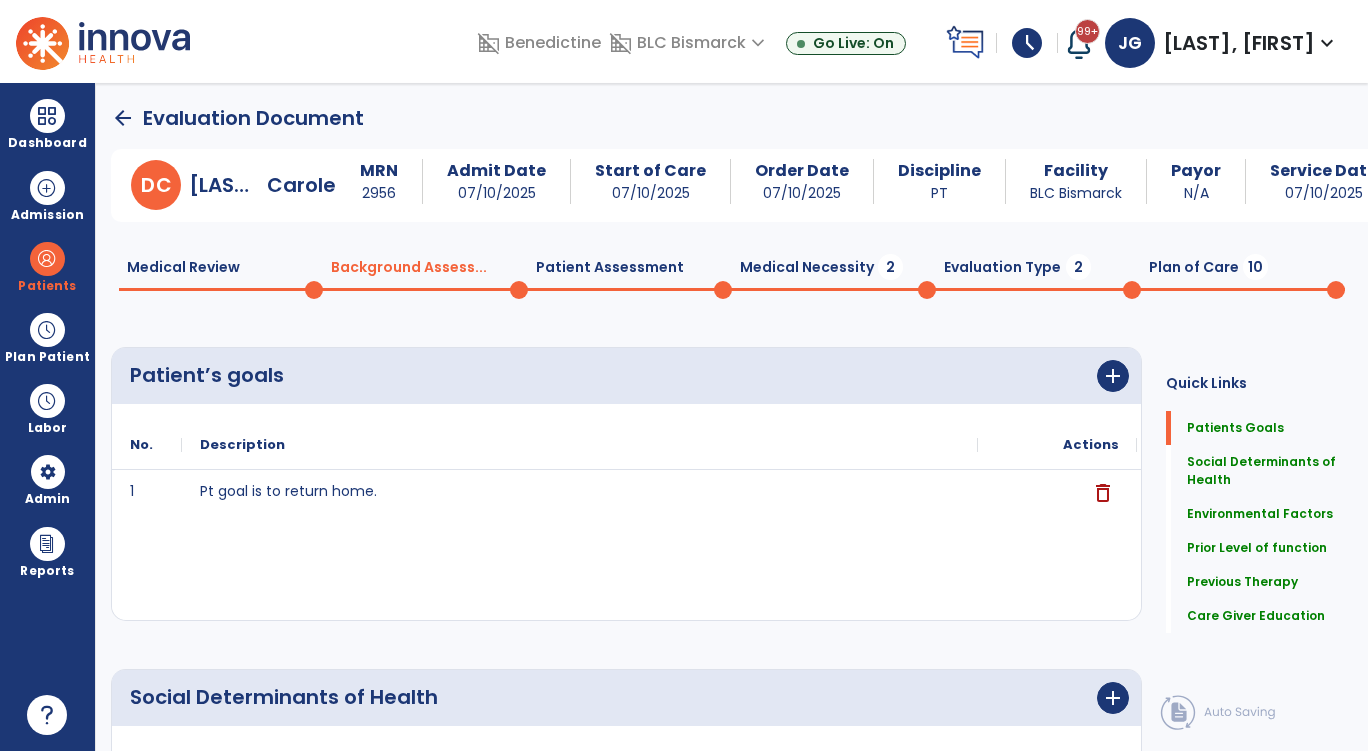 click on "Patient Assessment  0" 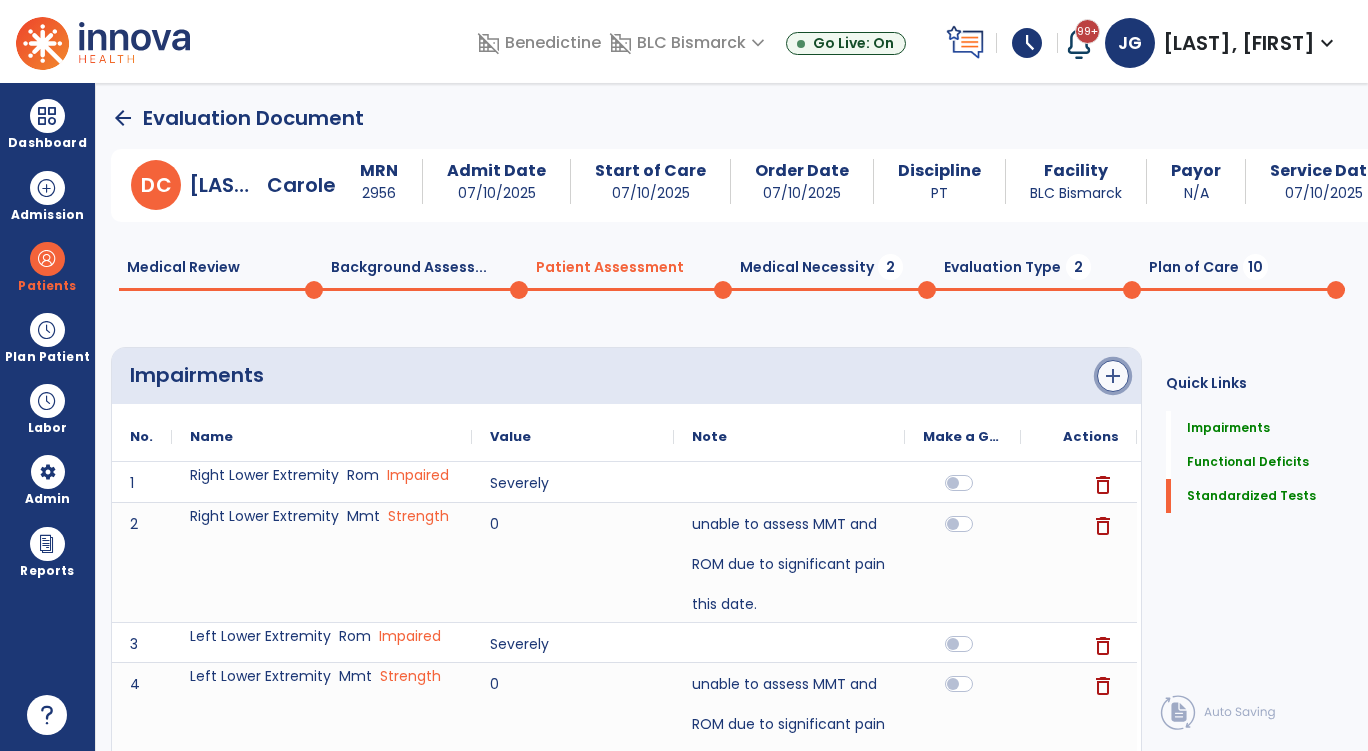click on "add" 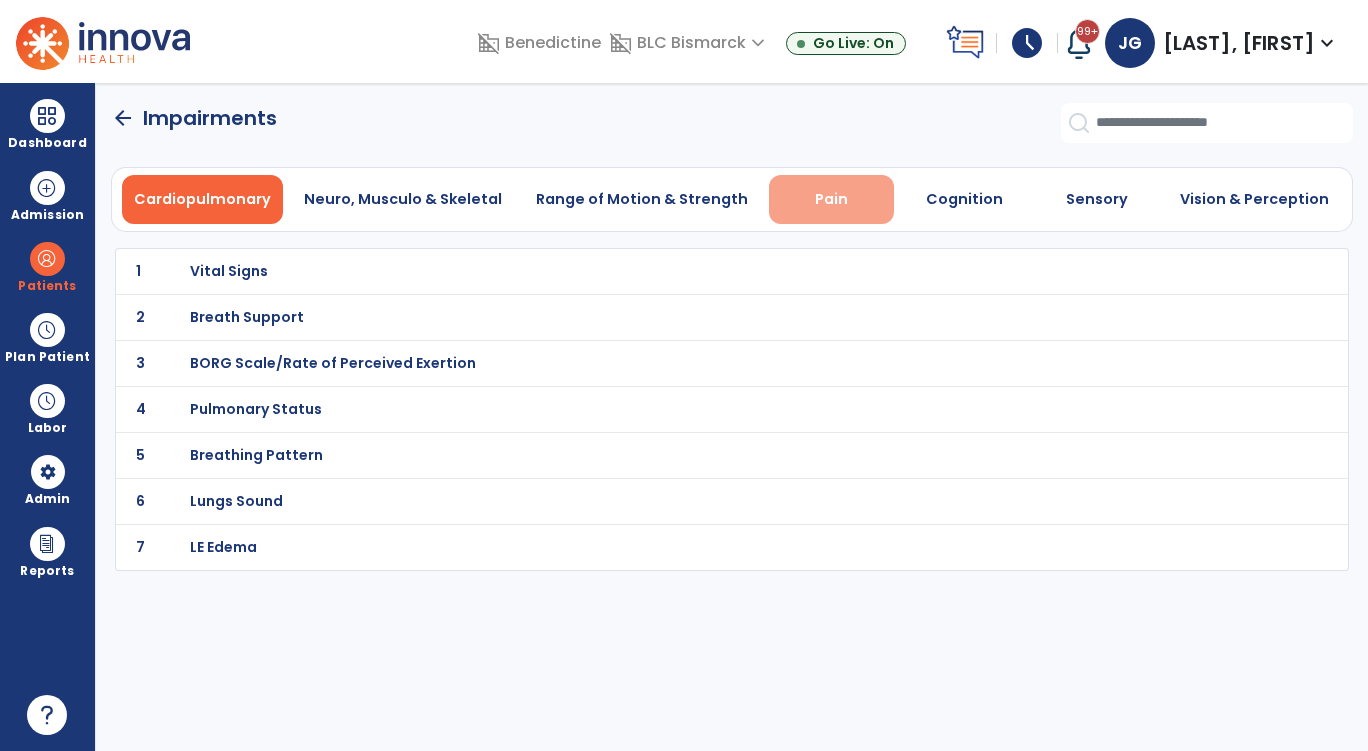 click on "Pain" at bounding box center (831, 199) 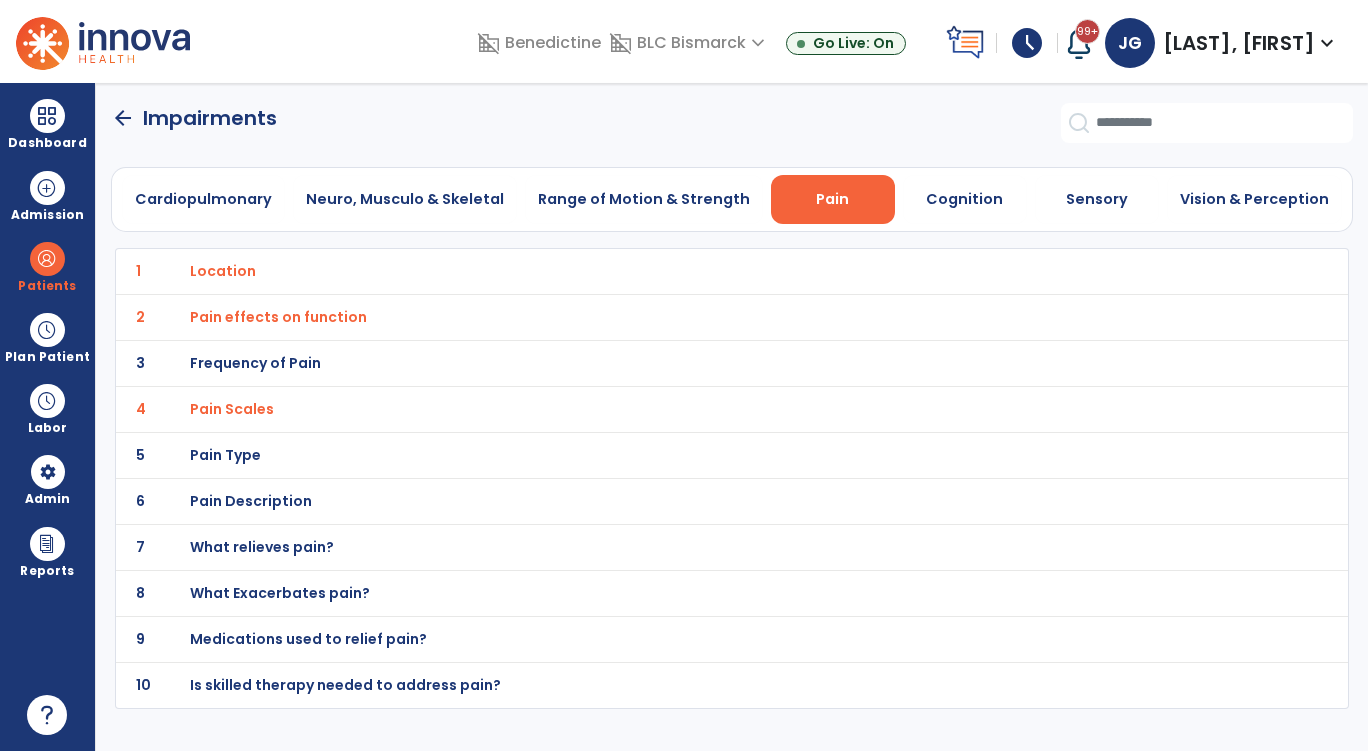 click on "Location" at bounding box center [223, 271] 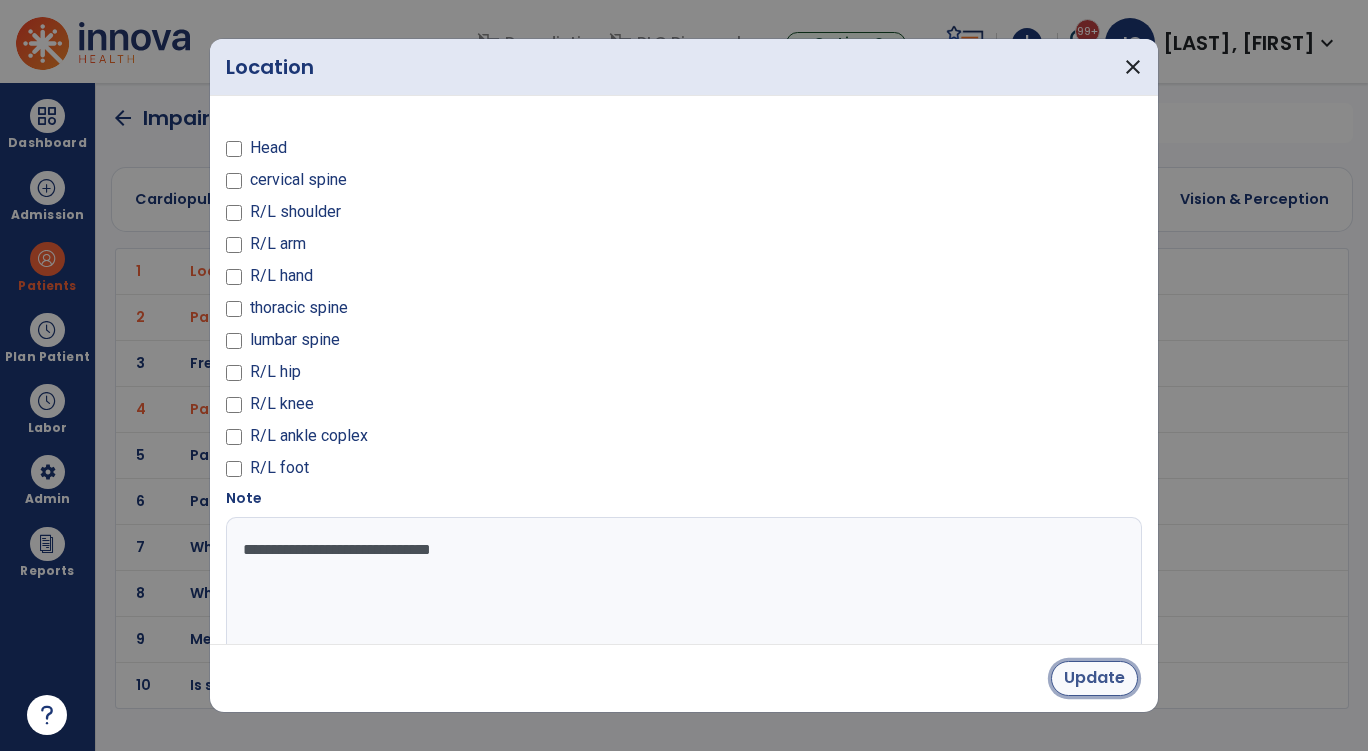 click on "Update" at bounding box center (1094, 678) 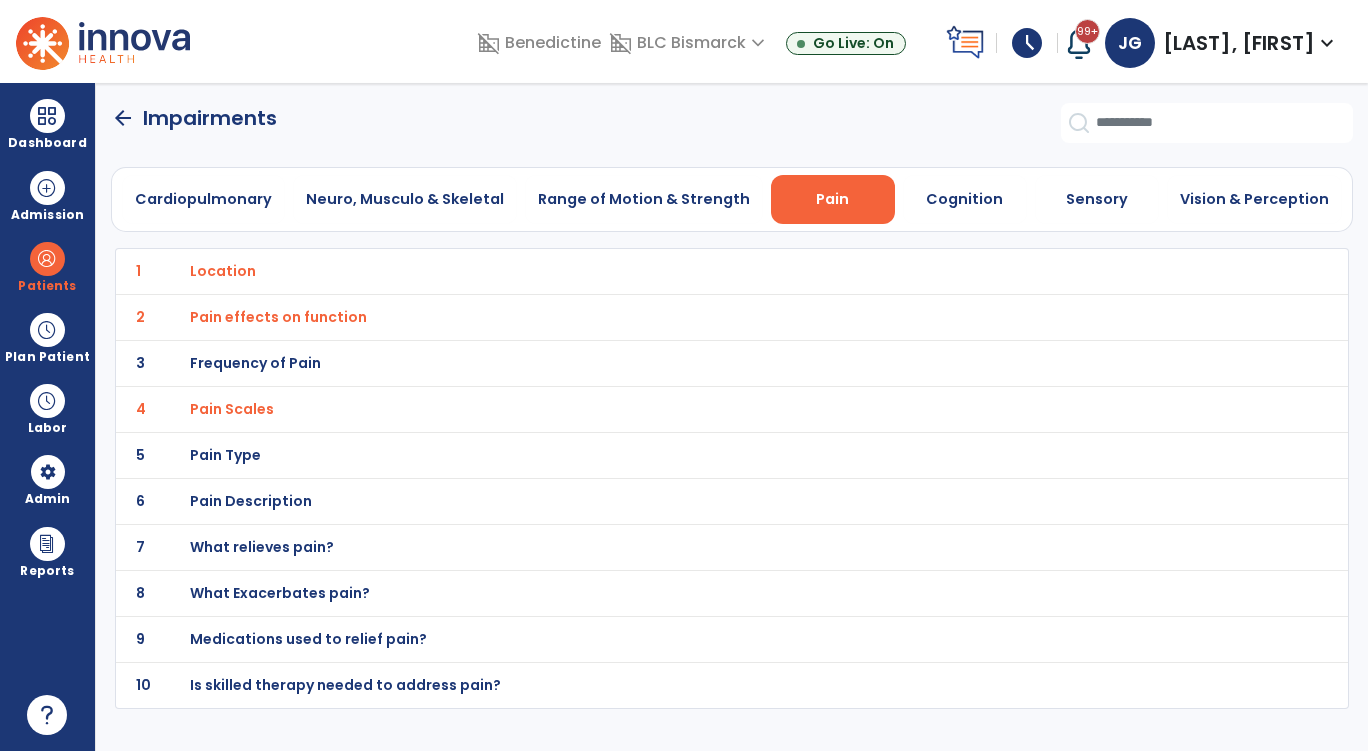 click on "Pain" at bounding box center (833, 199) 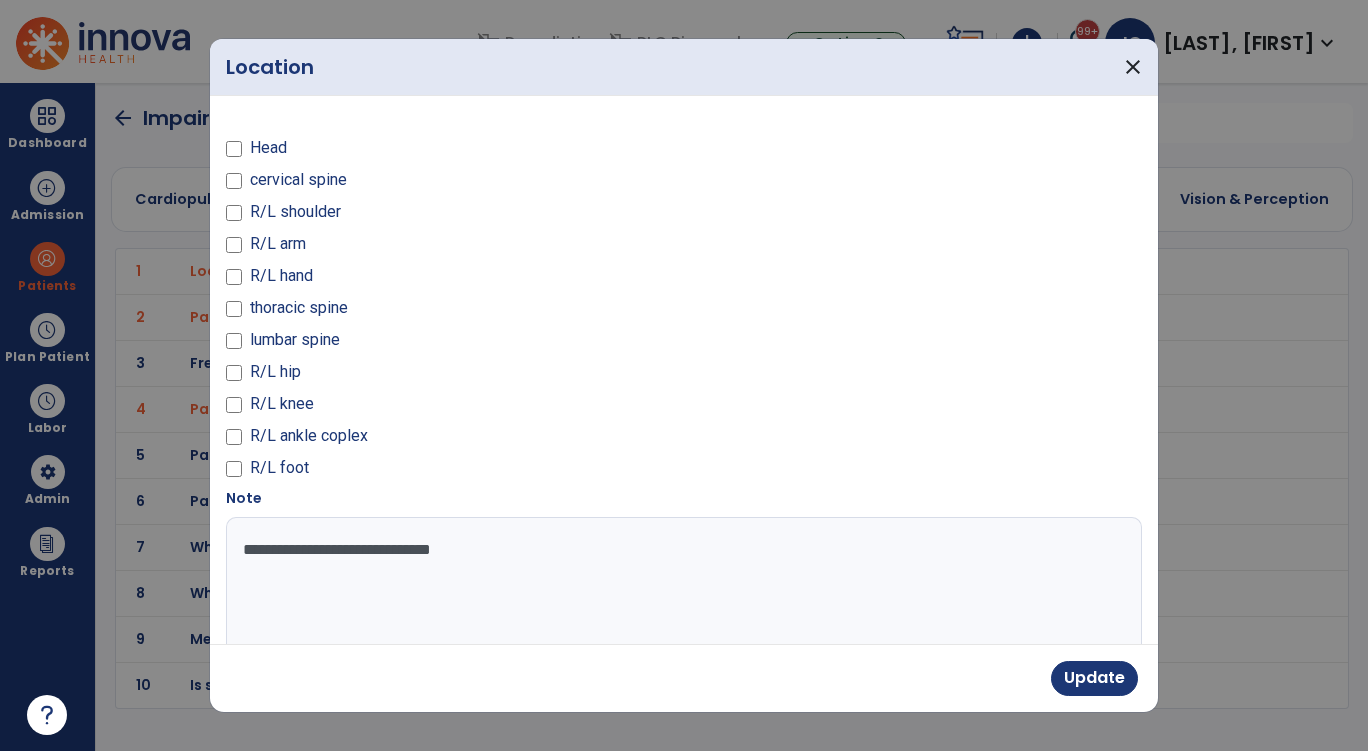 click on "**********" at bounding box center (681, 592) 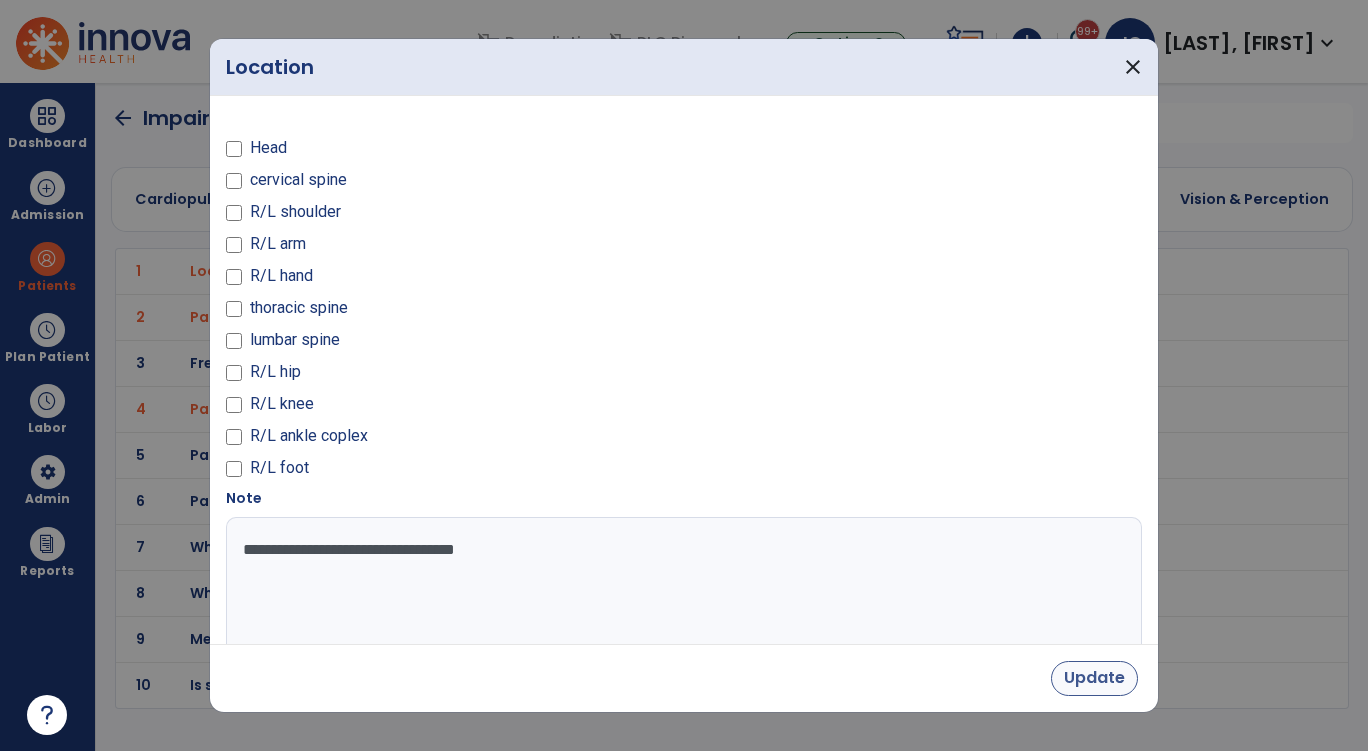 type on "**********" 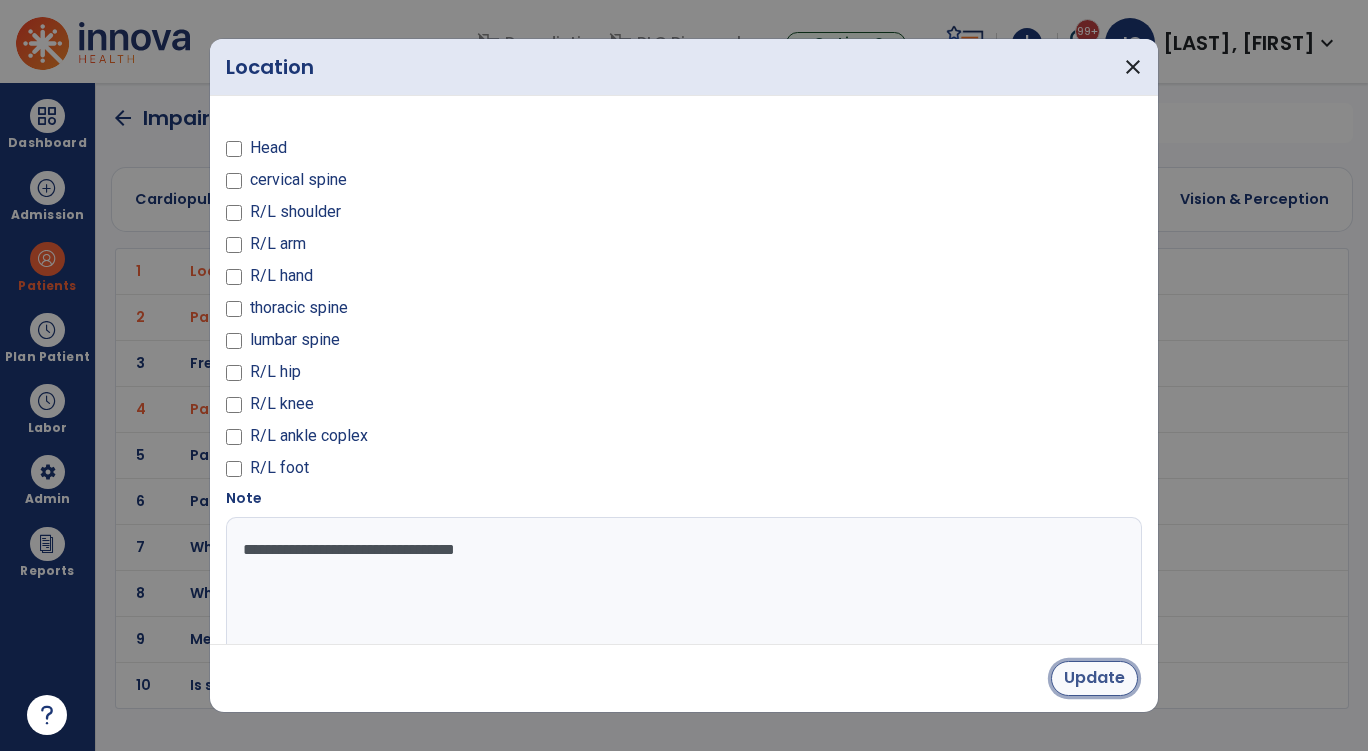 click on "Update" at bounding box center [1094, 678] 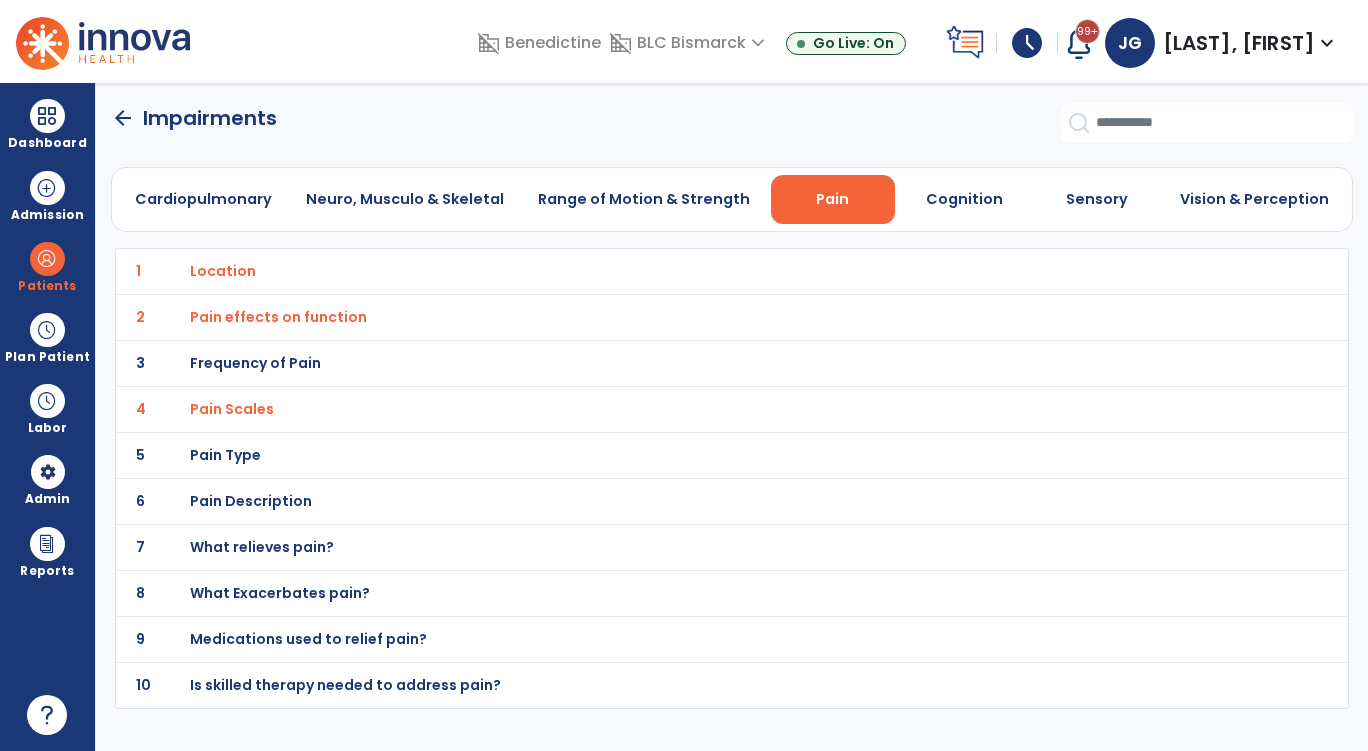 click on "arrow_back" 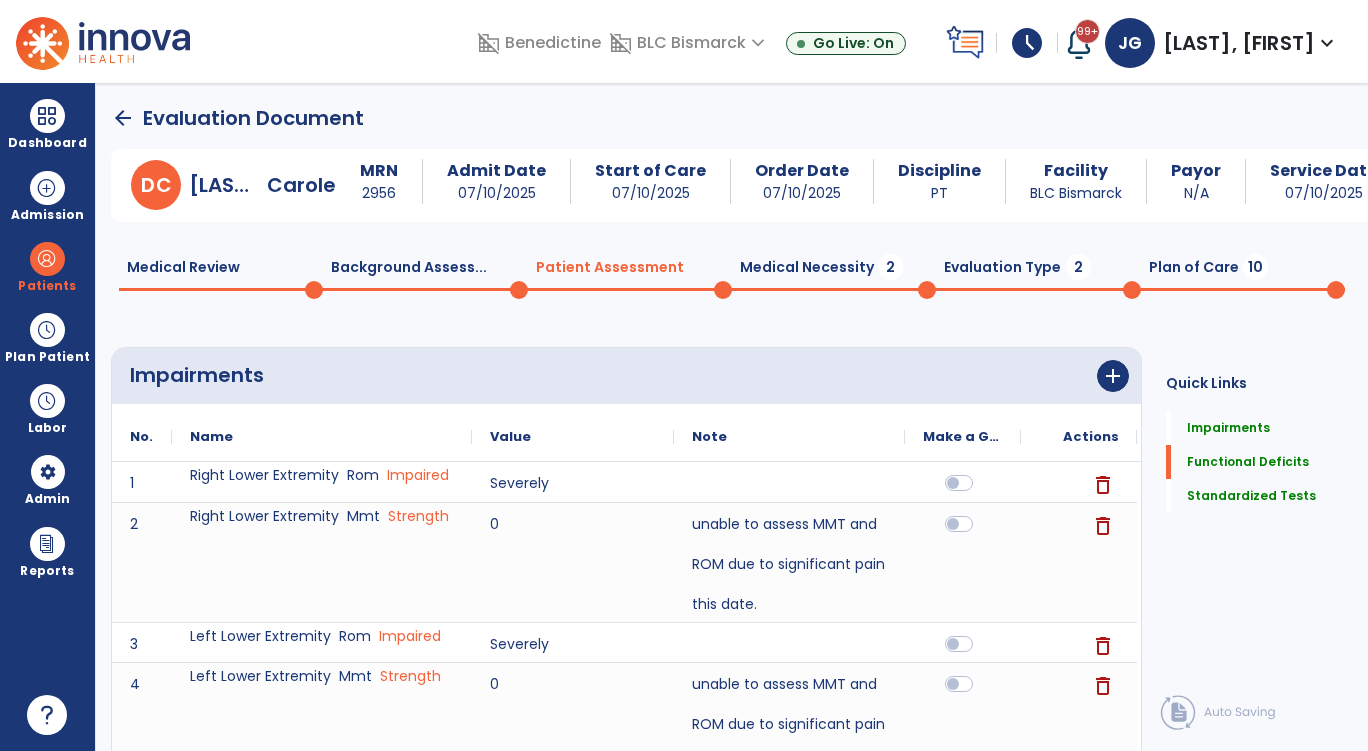 click on "Medical Necessity  2" 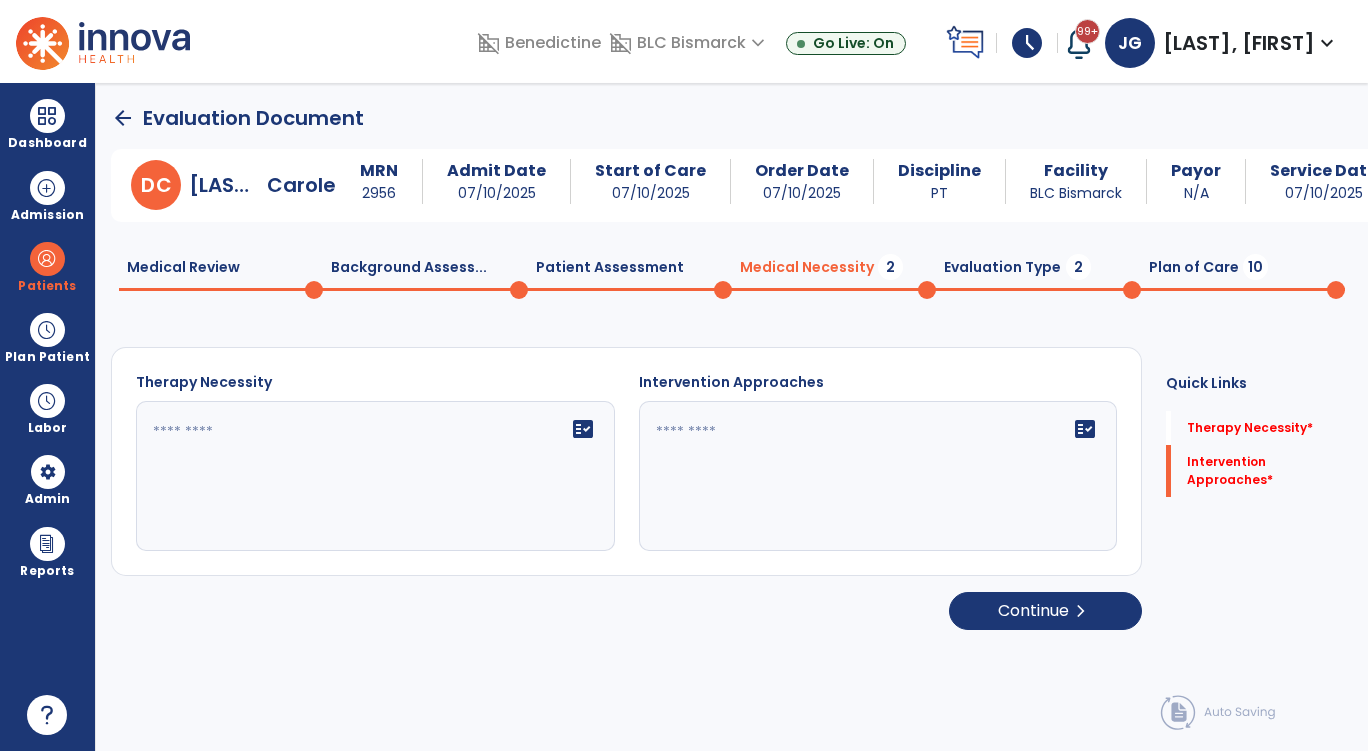 scroll, scrollTop: 1, scrollLeft: 0, axis: vertical 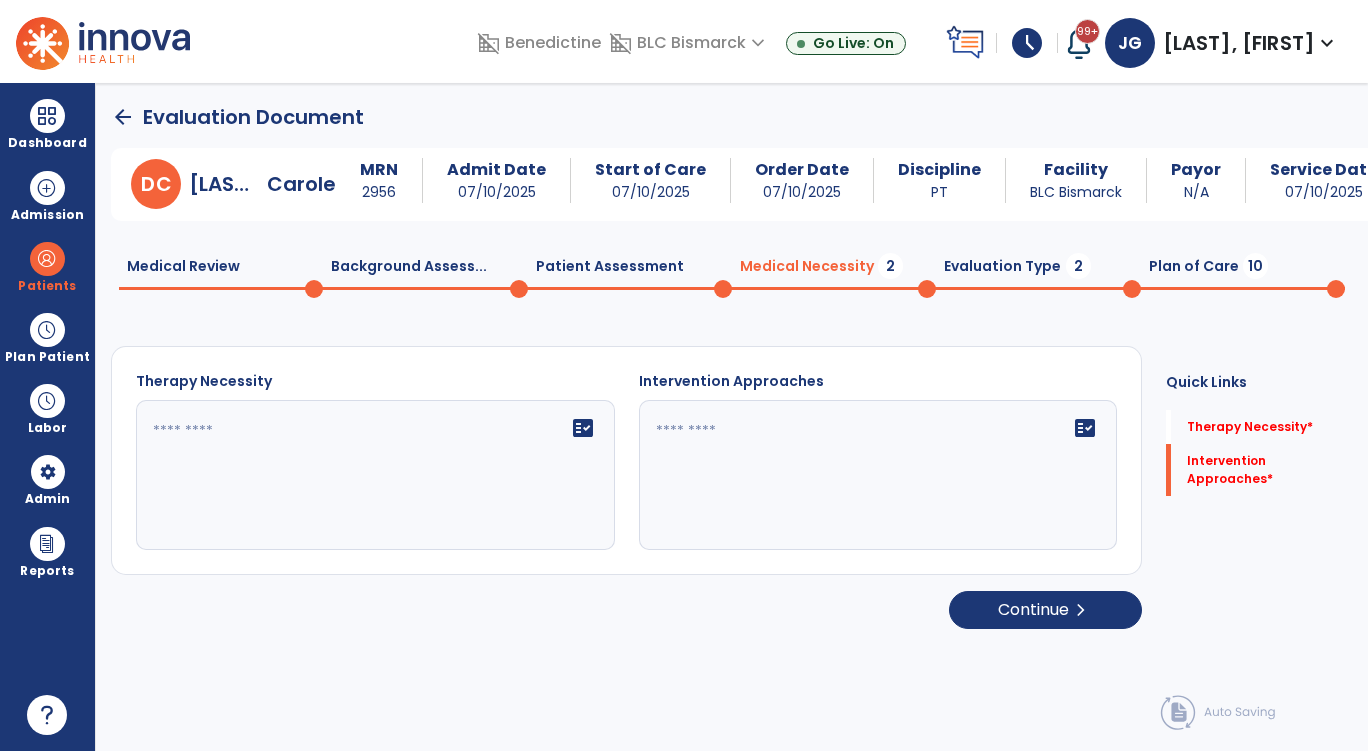 click 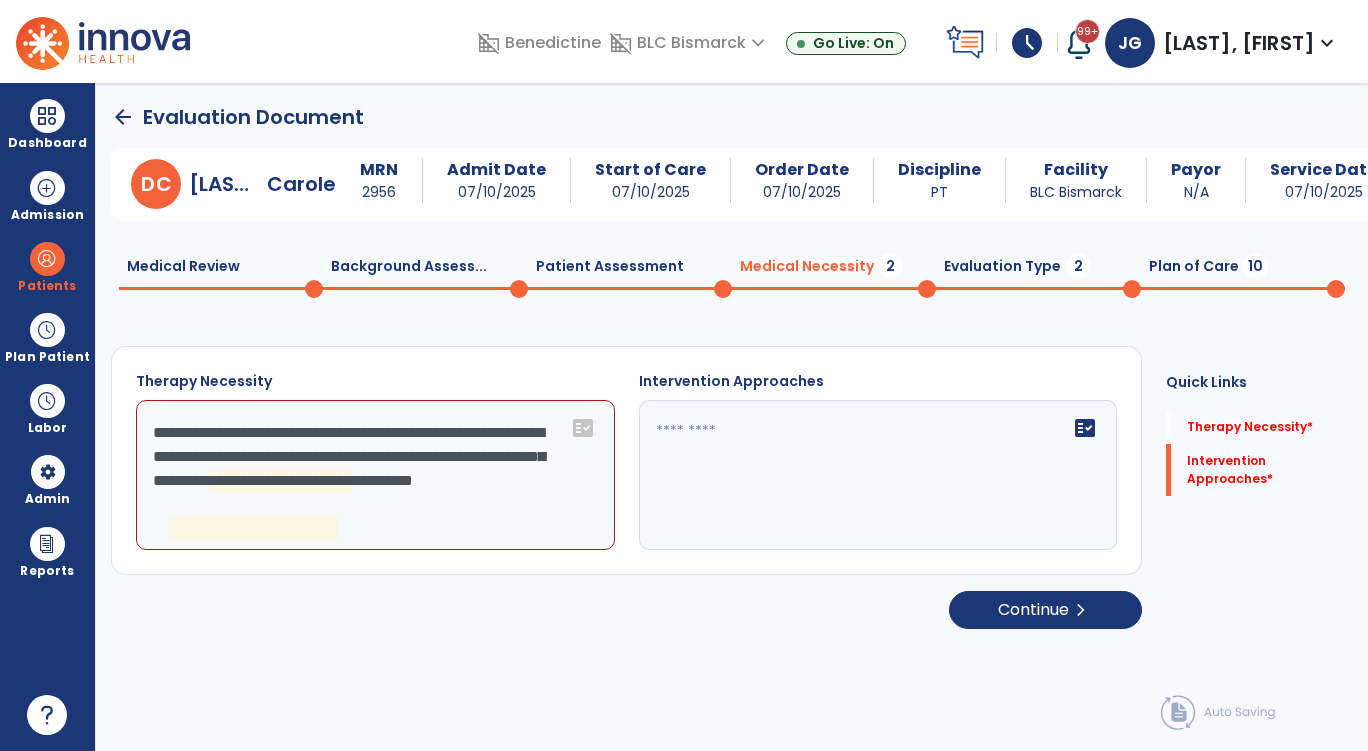 click on "**********" 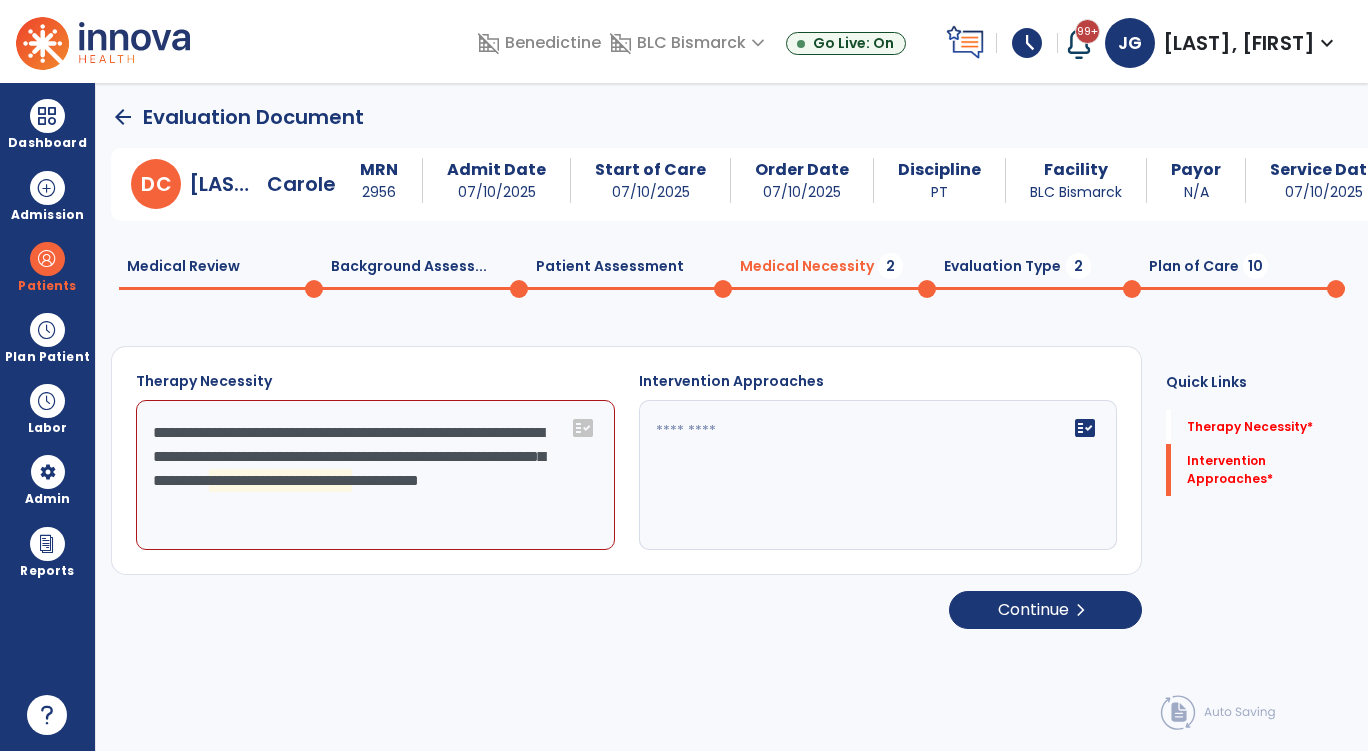 click on "**********" 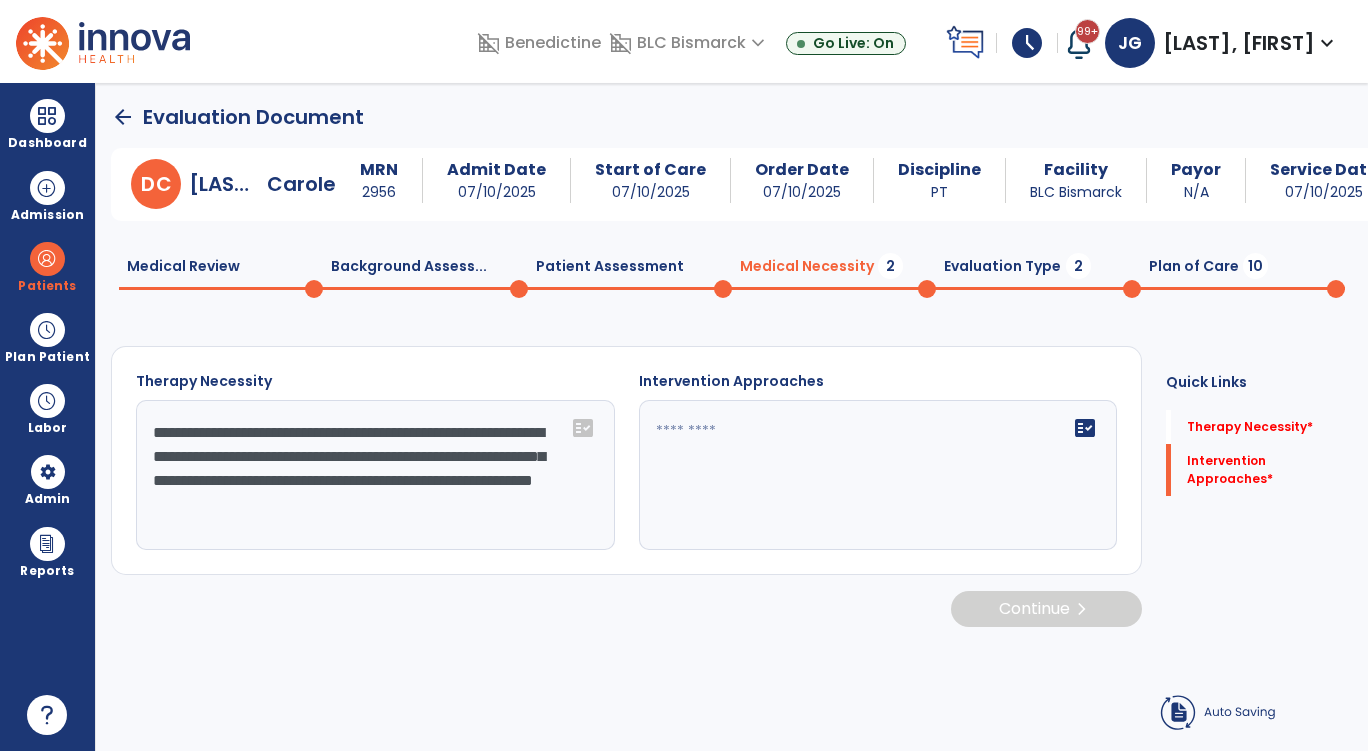 type on "**********" 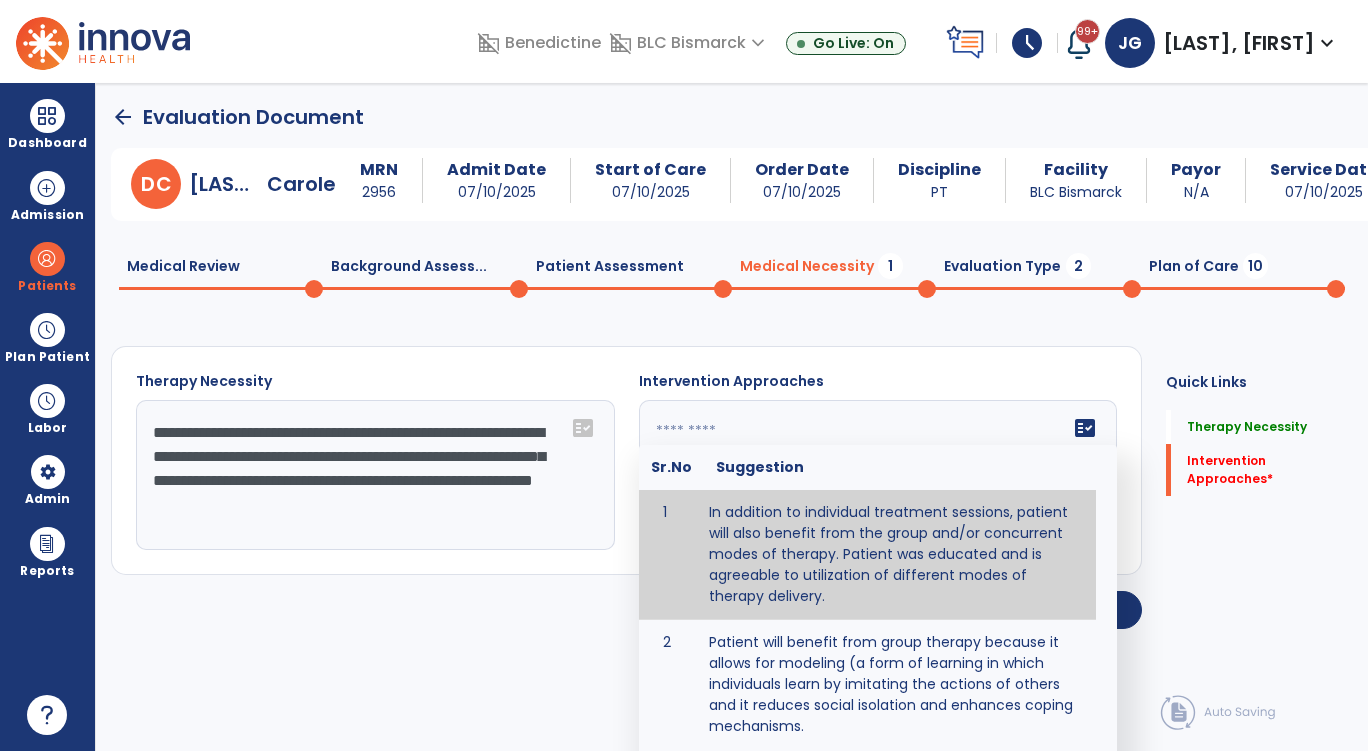 click on "fact_check  Sr.No Suggestion 1 In addition to individual treatment sessions, patient will also benefit from the group and/or concurrent modes of therapy. Patient was educated and is agreeable to utilization of different modes of therapy delivery. 2 Patient will benefit from group therapy because it allows for modeling (a form of learning in which individuals learn by imitating the actions of others and it reduces social isolation and enhances coping mechanisms. 3 Patient will benefit from group therapy to: Create a network that promotes growth and learning by enabling patients to receive and give support and to share experiences from different points of view. 4 Patient will benefit from group/concurrent therapy because it is supported by evidence to promote increased patient engagement and sustainable outcomes. 5 Patient will benefit from group/concurrent therapy to: Promote independence and minimize dependence." 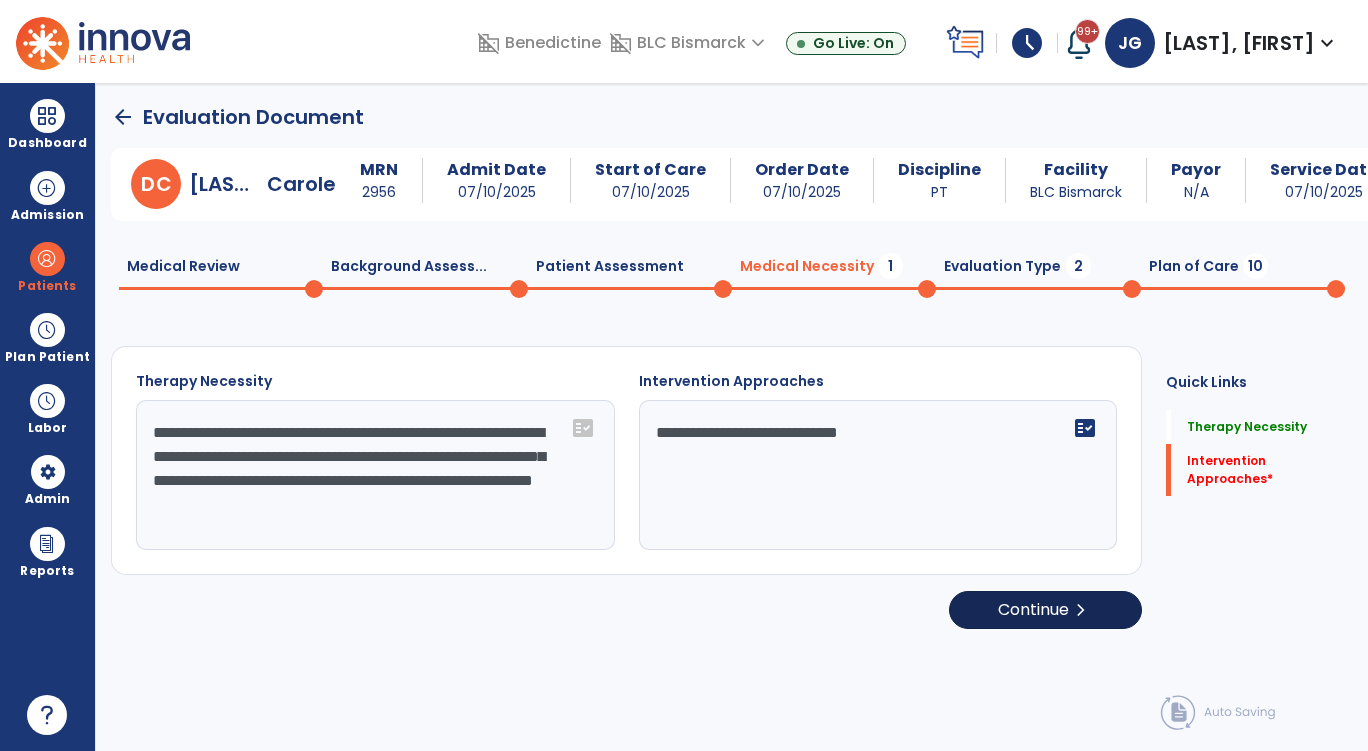 type on "**********" 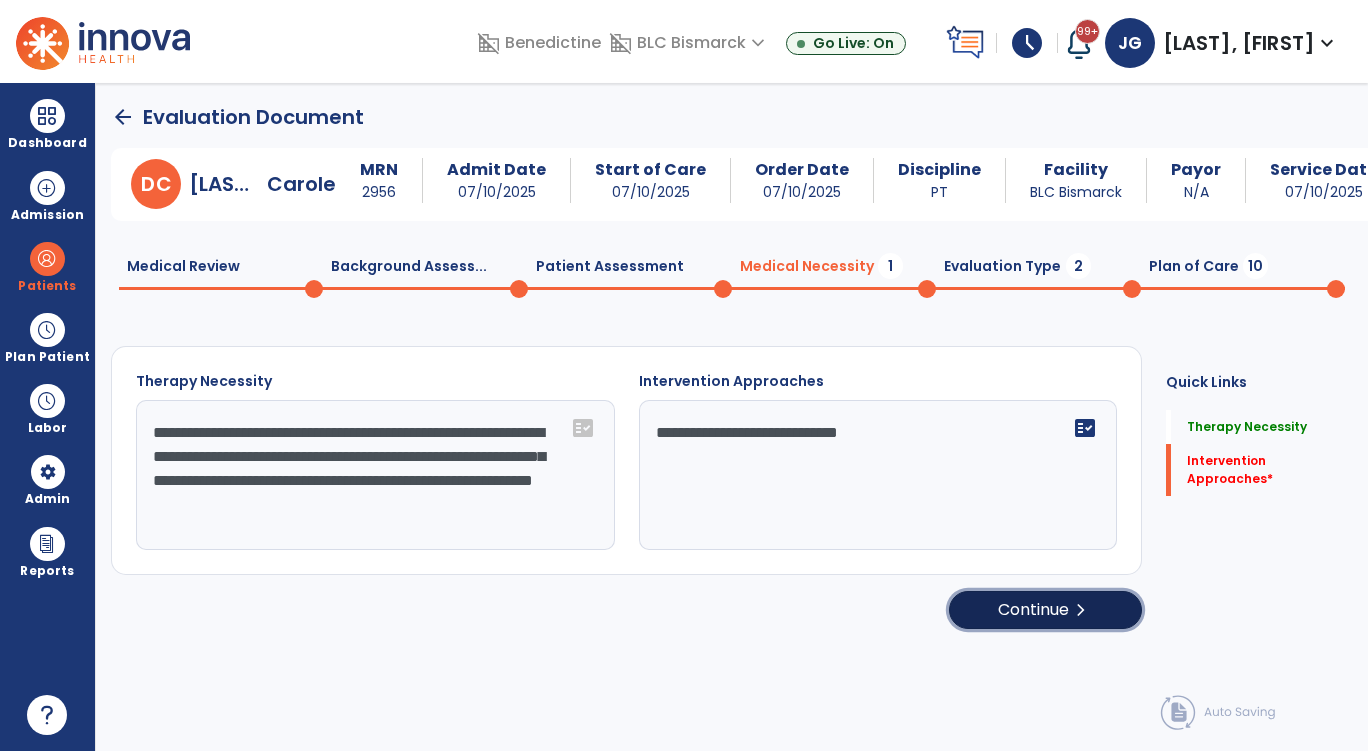 click on "Continue  chevron_right" 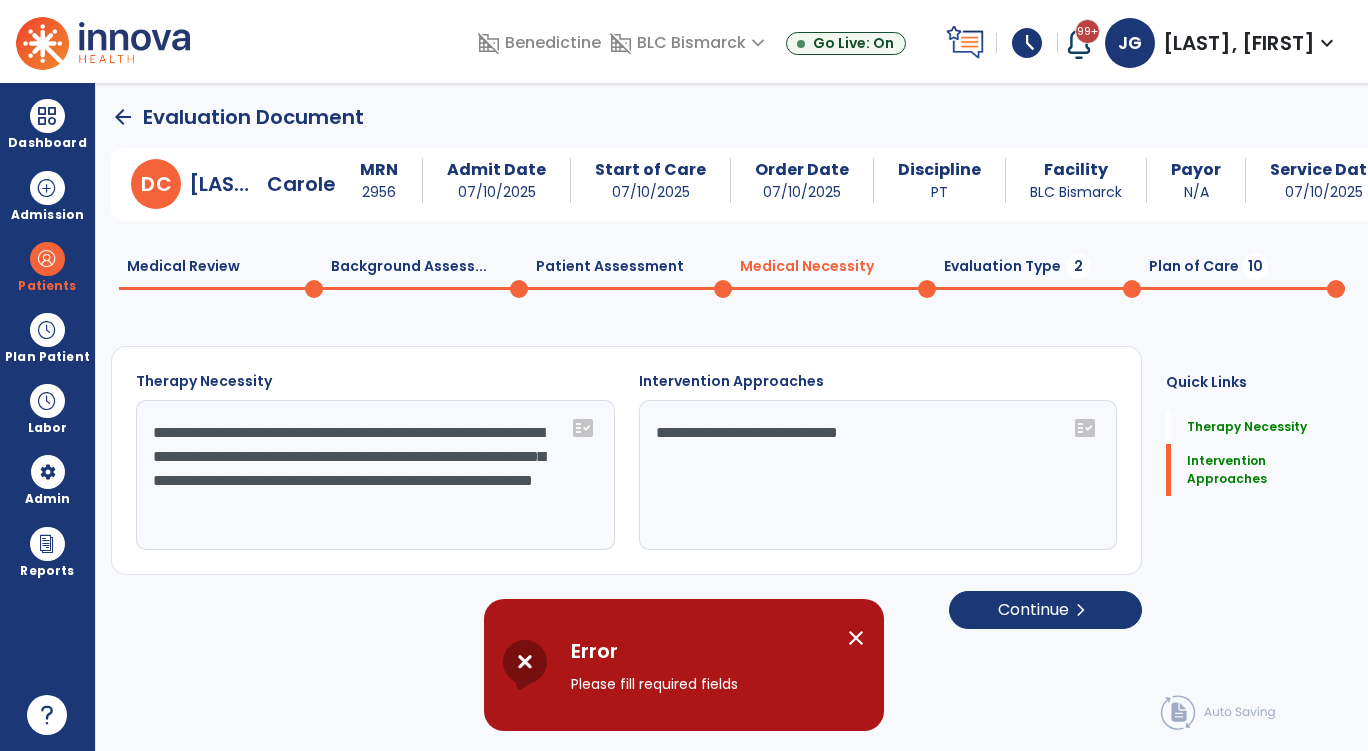 click on "**********" 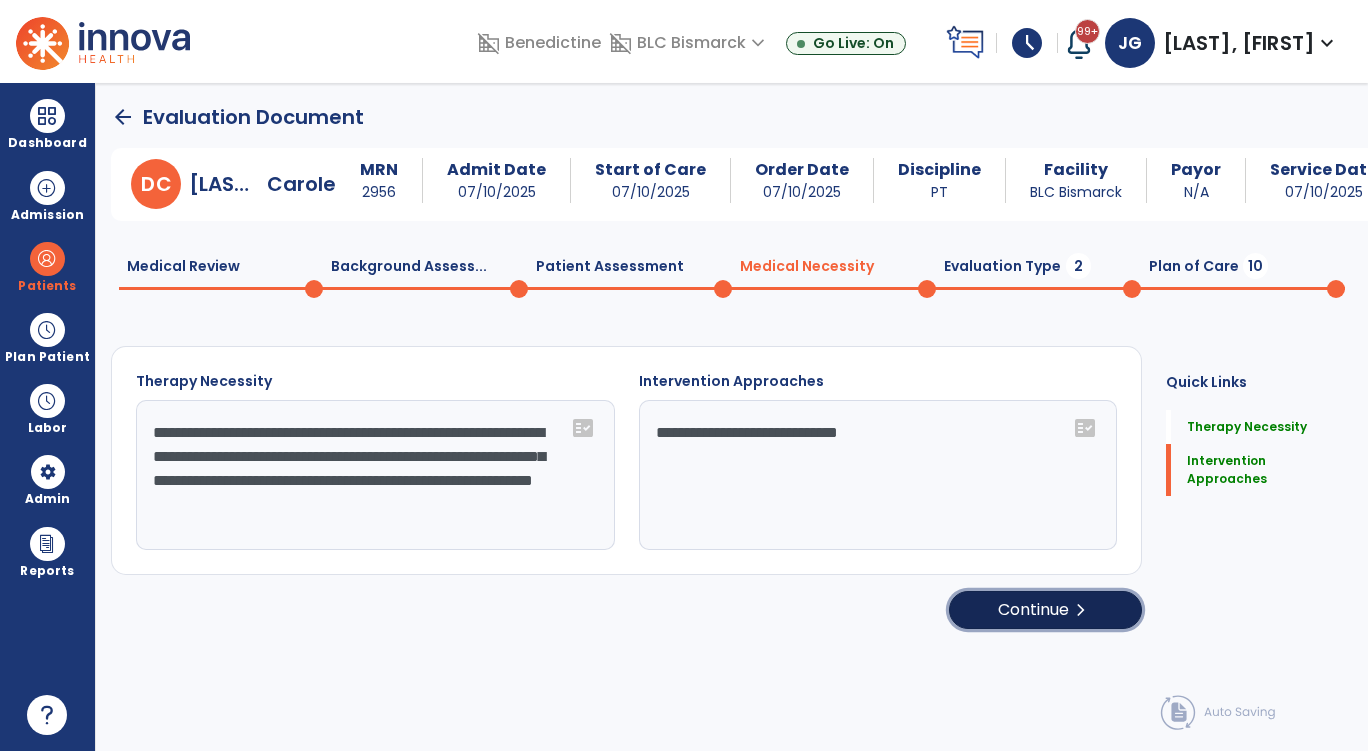 click on "Continue  chevron_right" 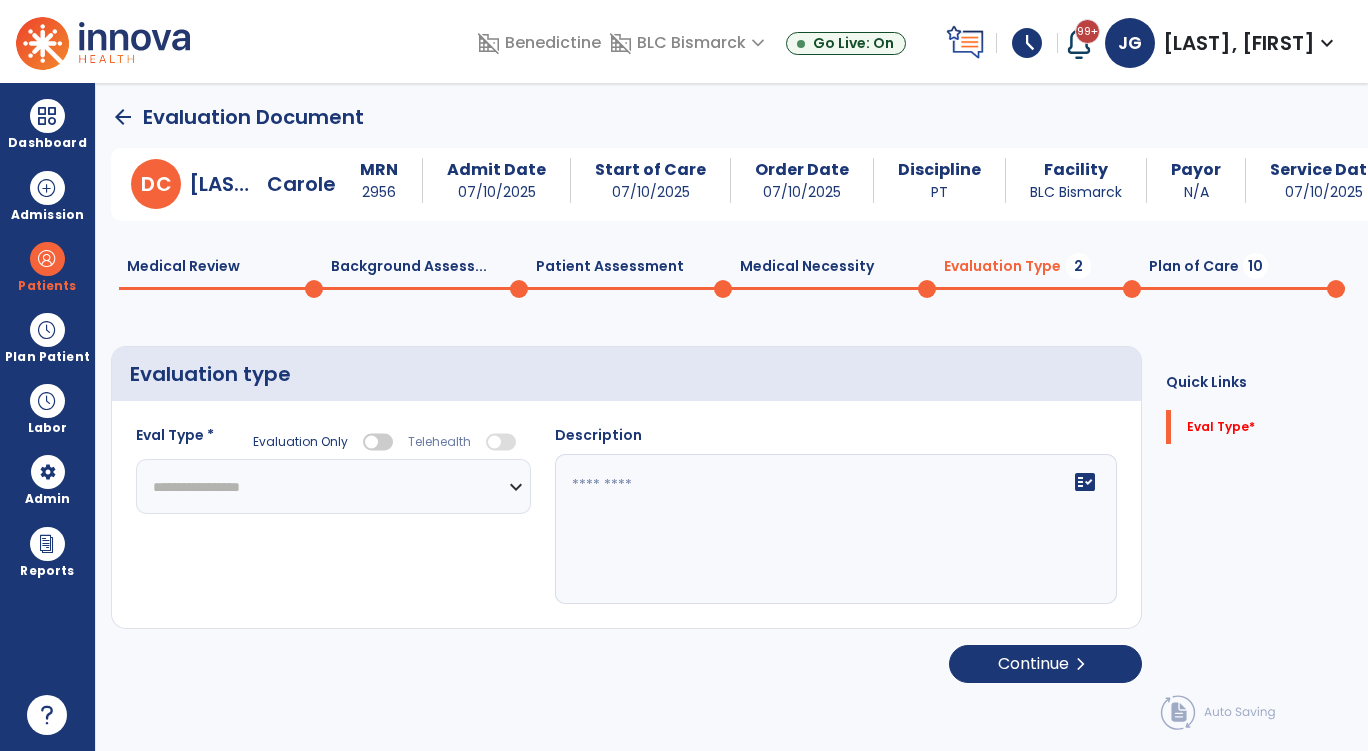 click on "**********" 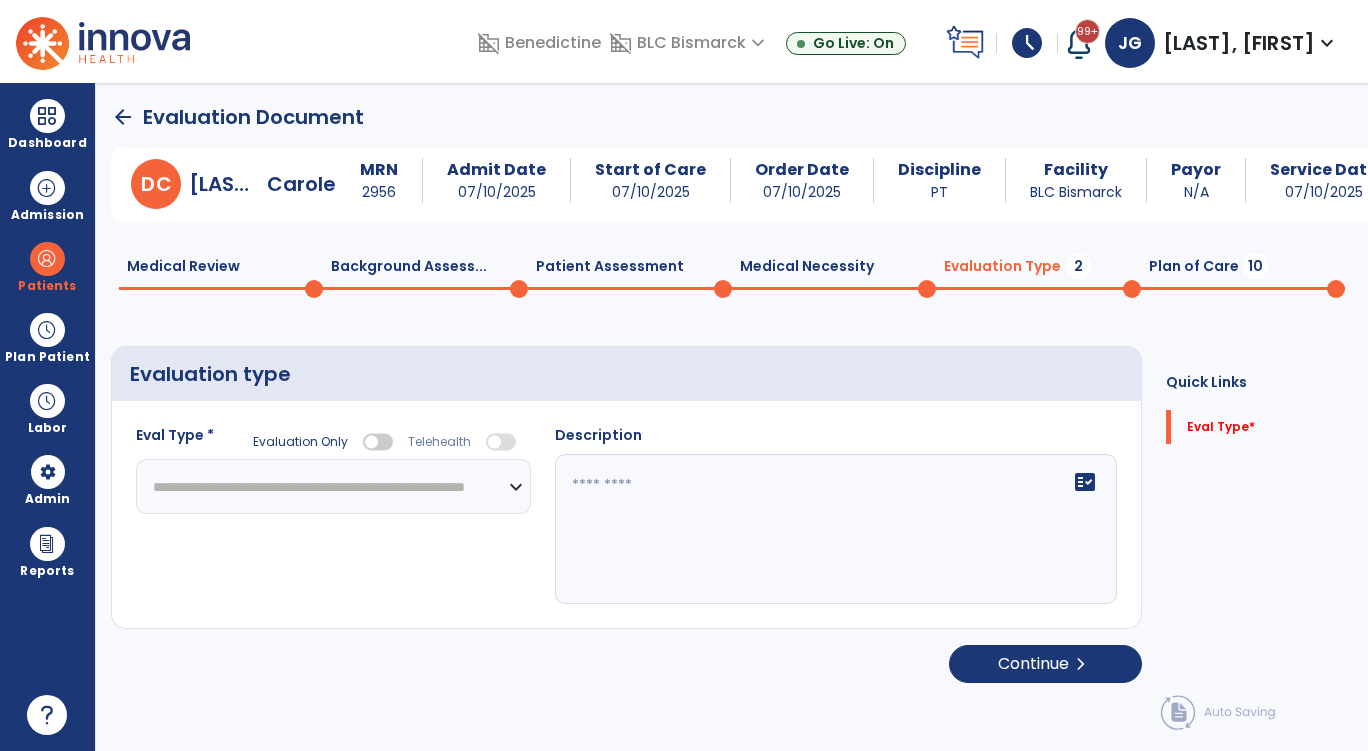 click on "**********" 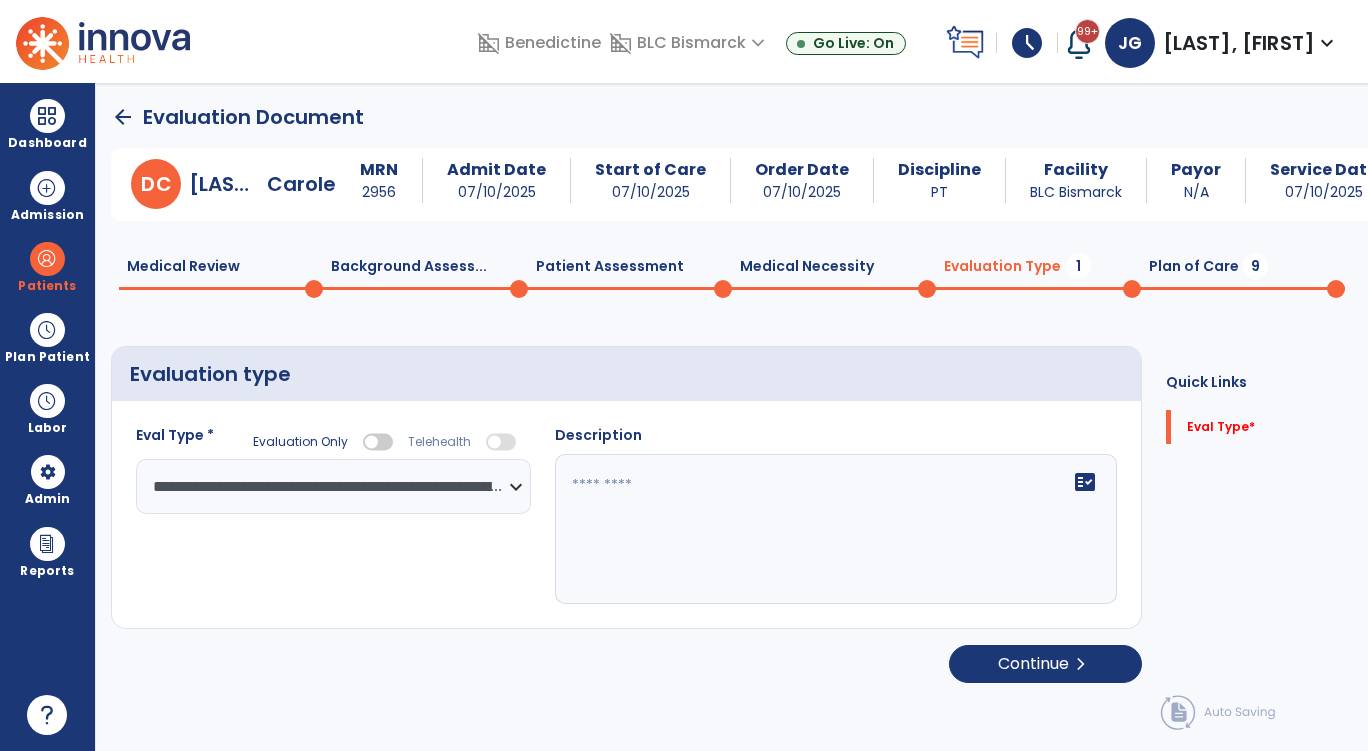 click 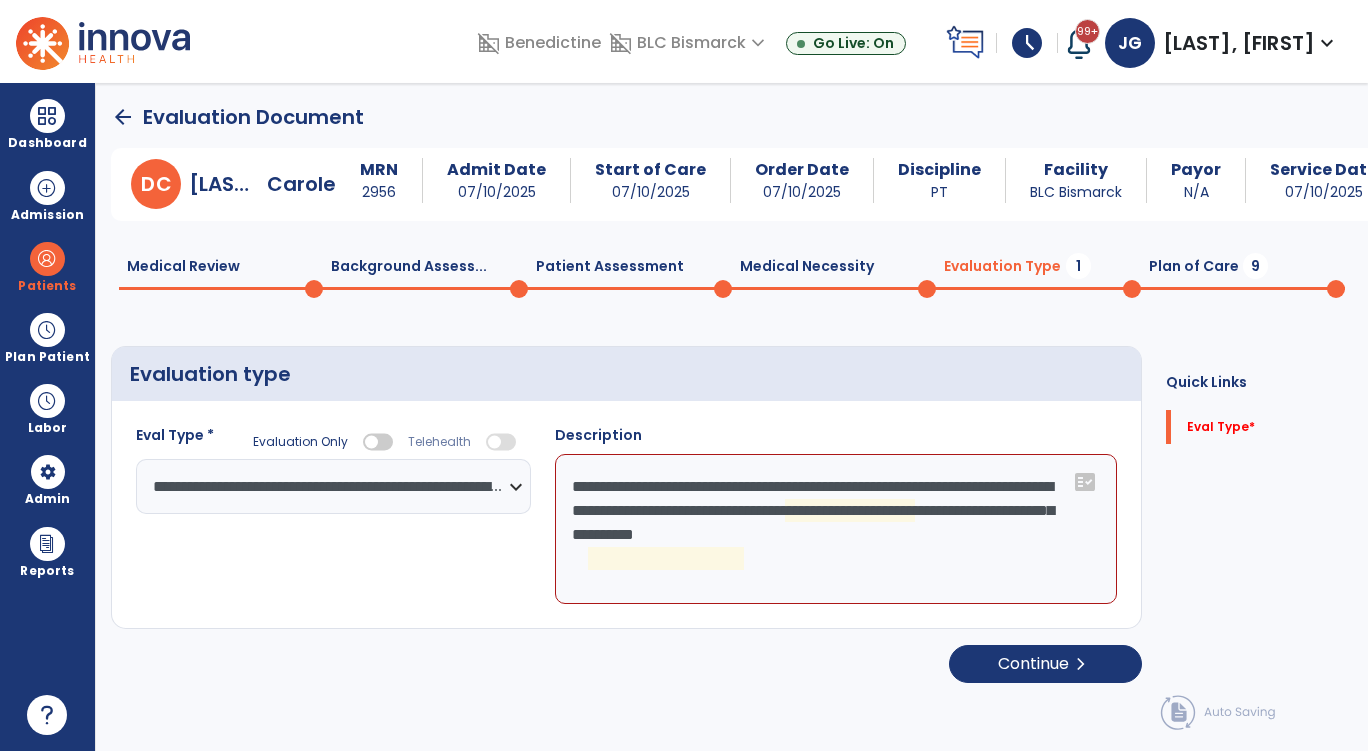 click on "**********" 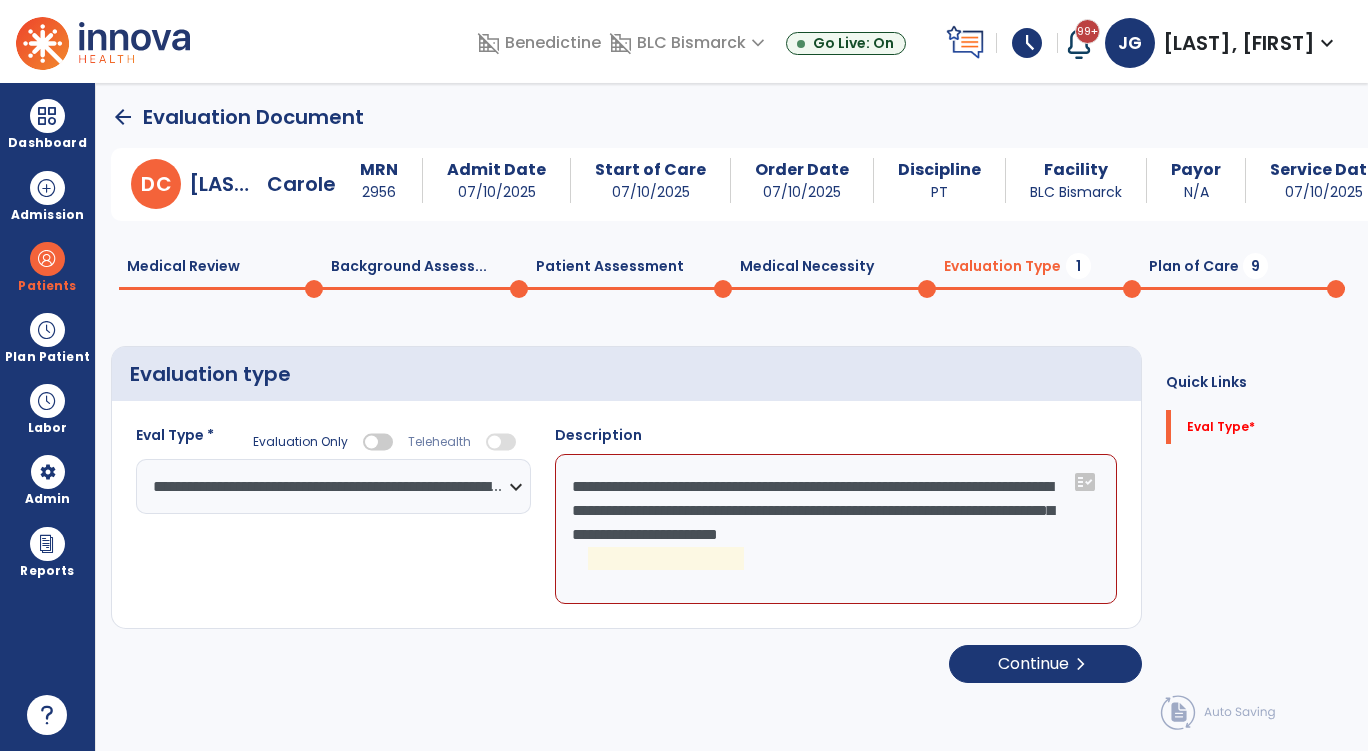 click on "**********" 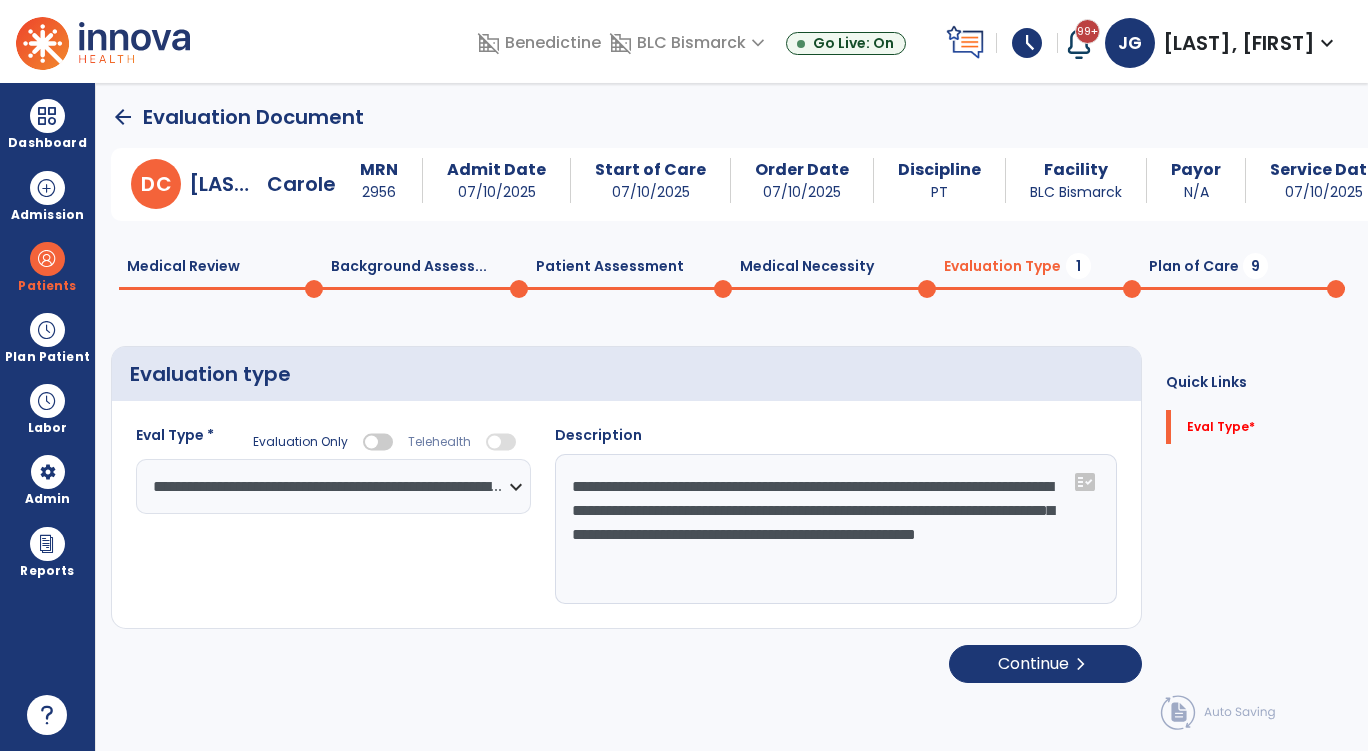 click on "**********" 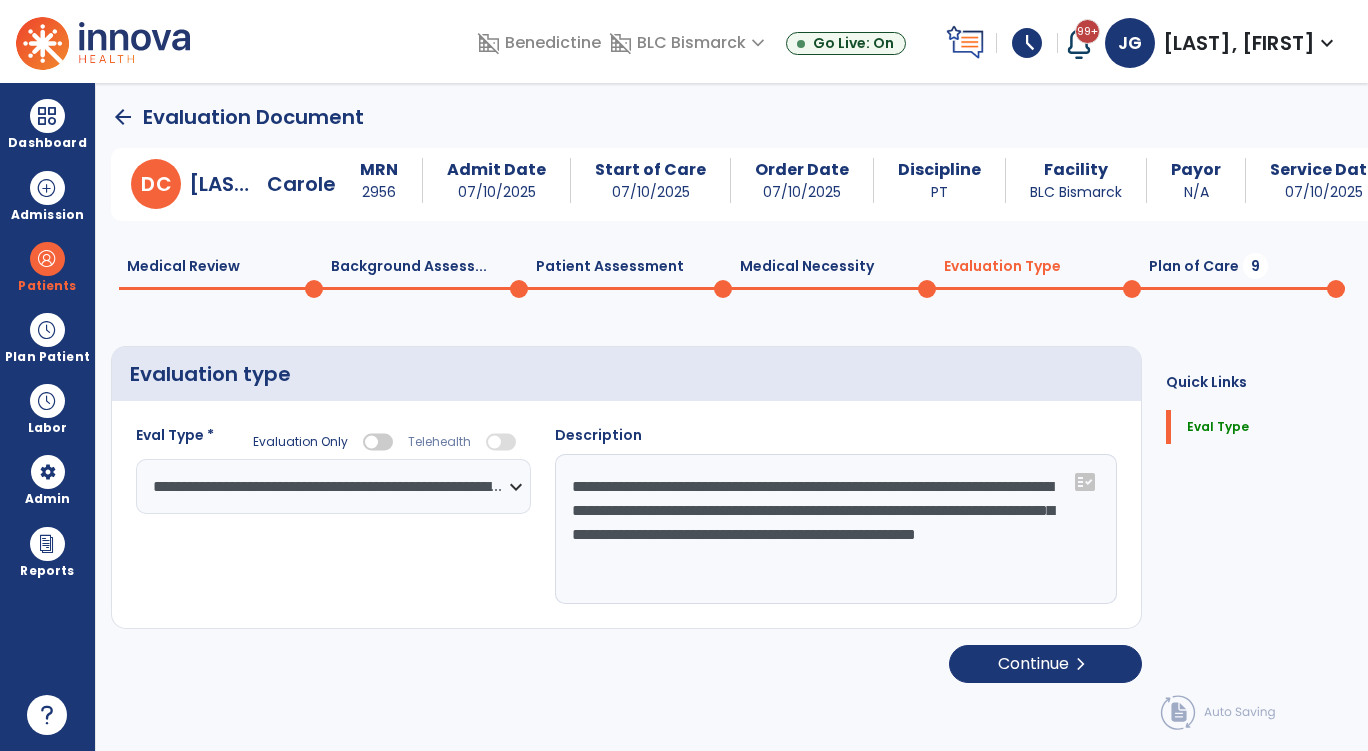 type on "**********" 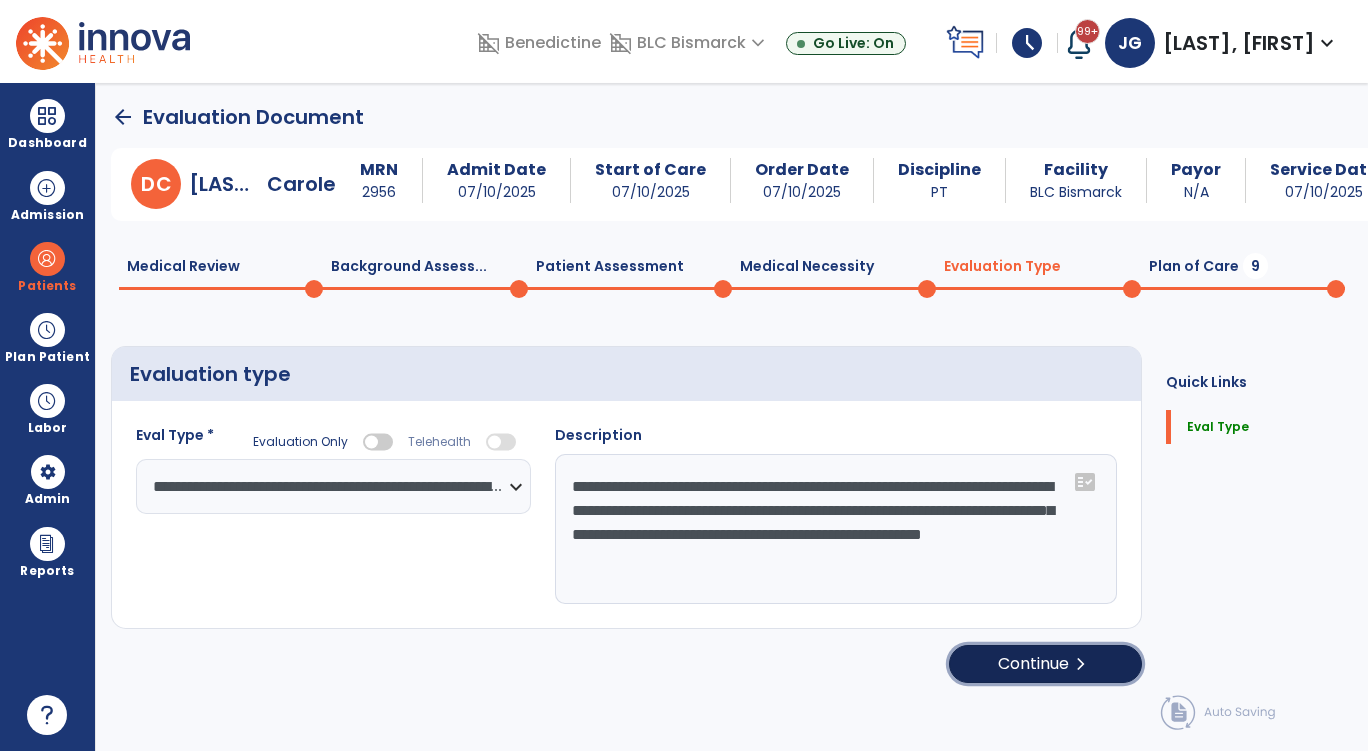 click on "chevron_right" 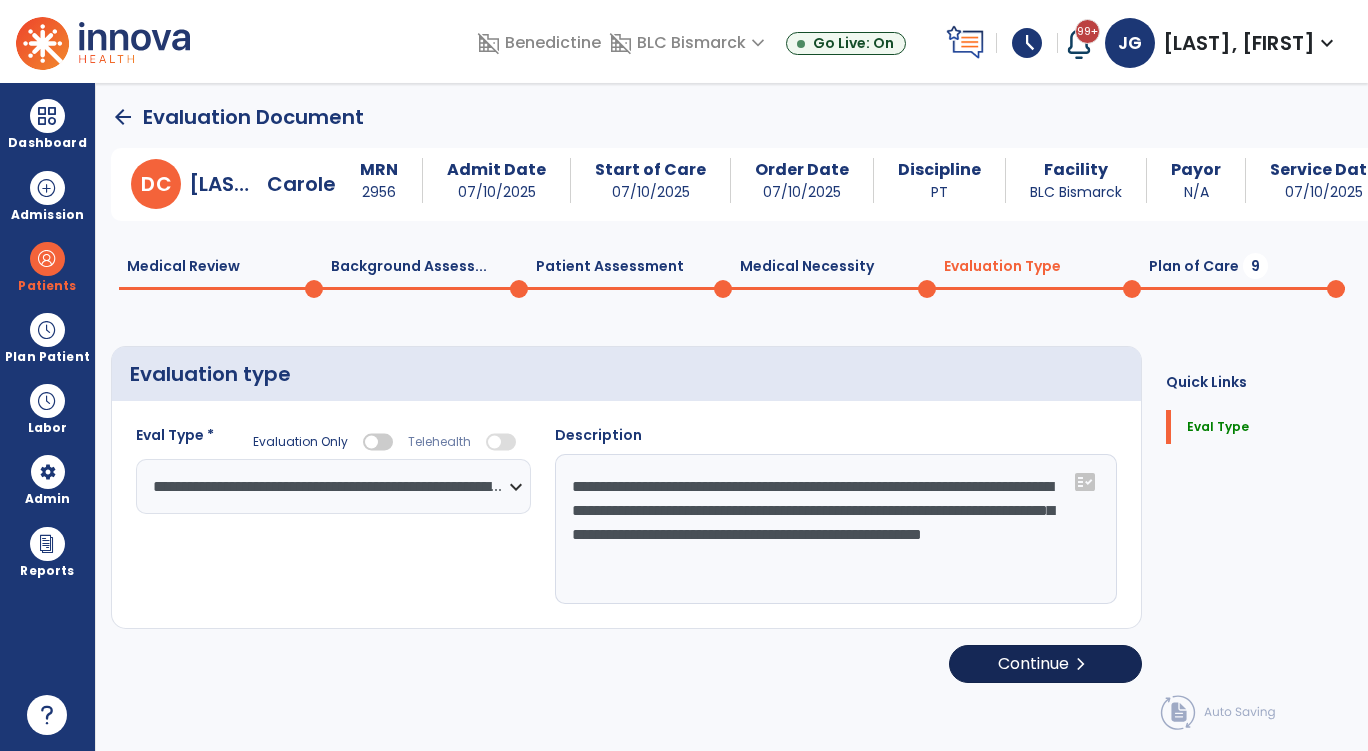 select on "*****" 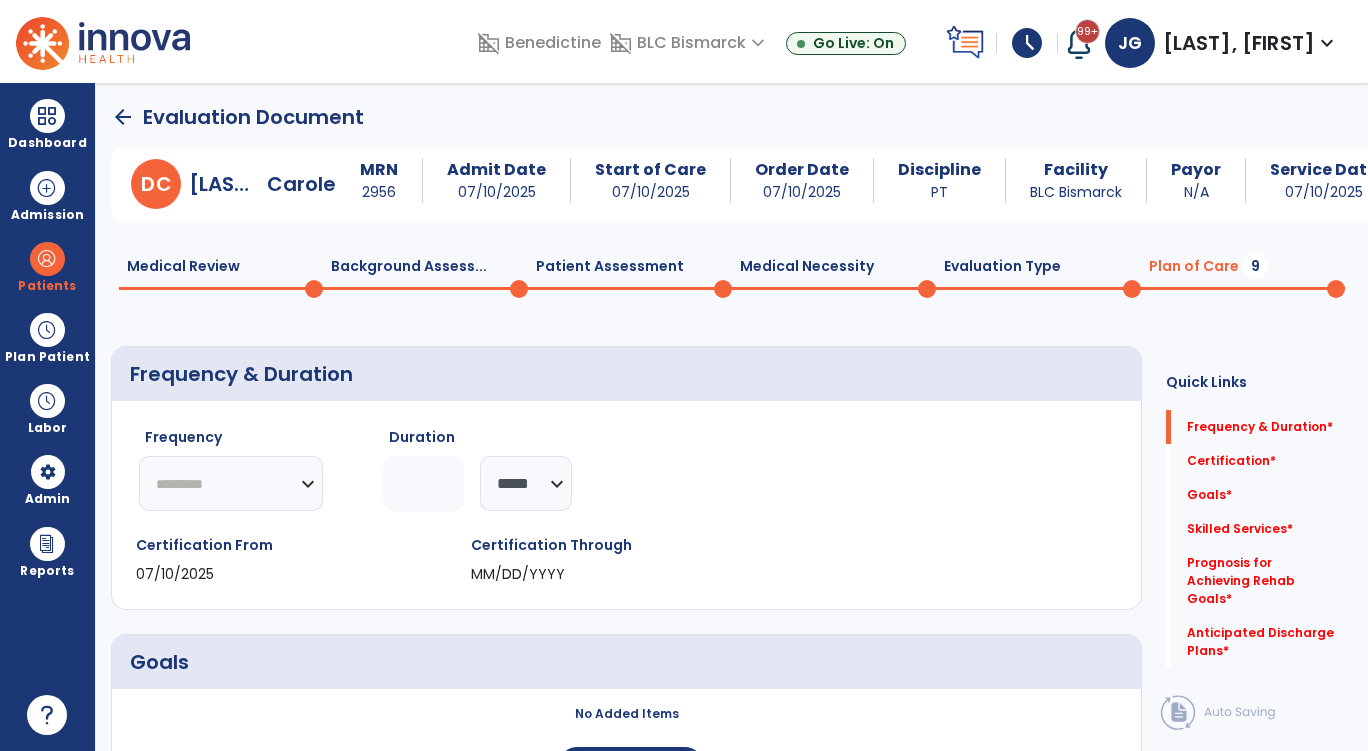 click on "********* ** ** ** ** ** ** **" 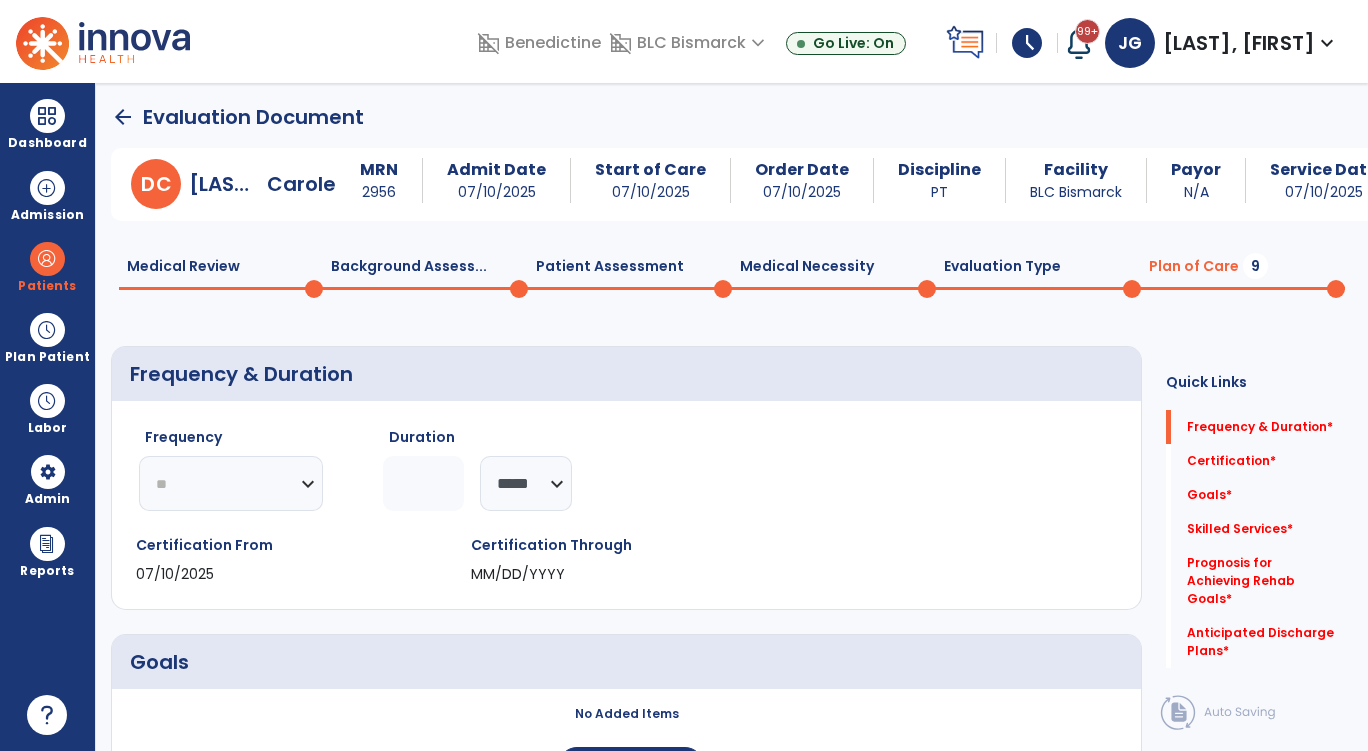 click on "********* ** ** ** ** ** ** **" 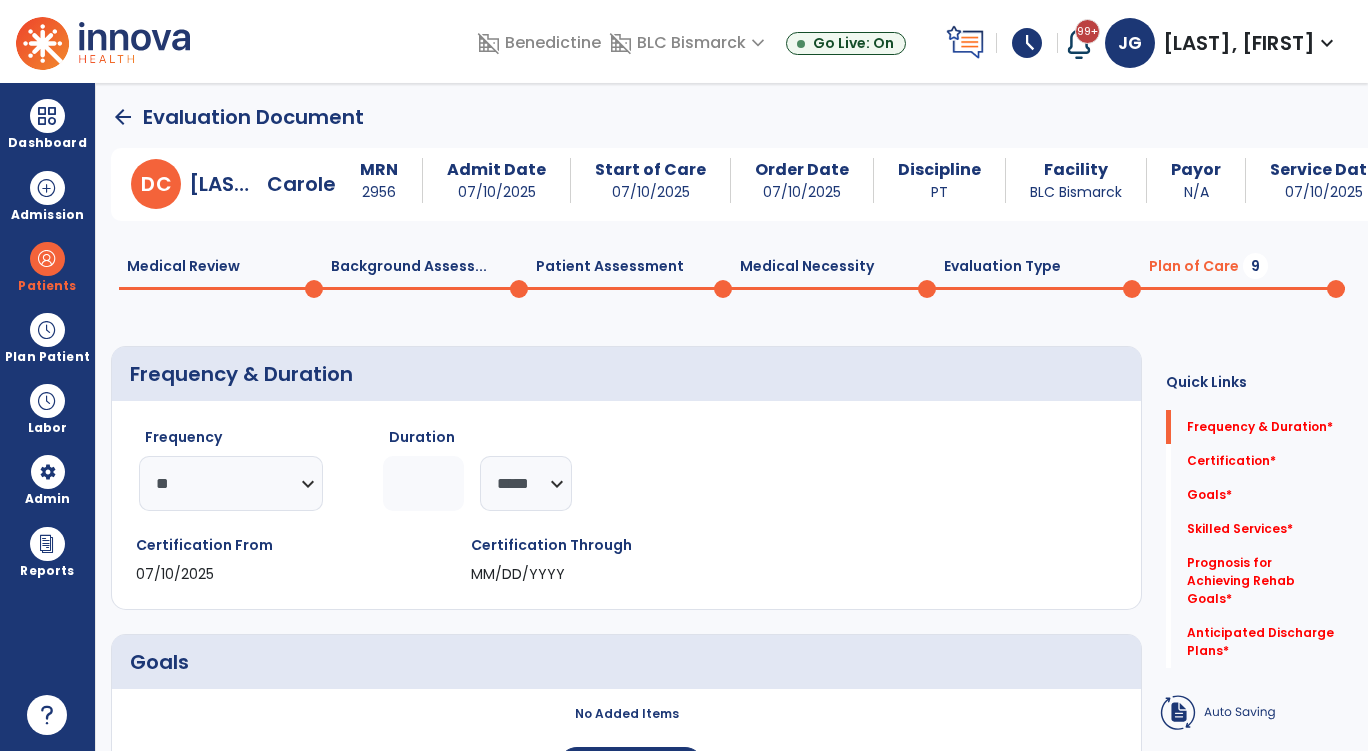 click 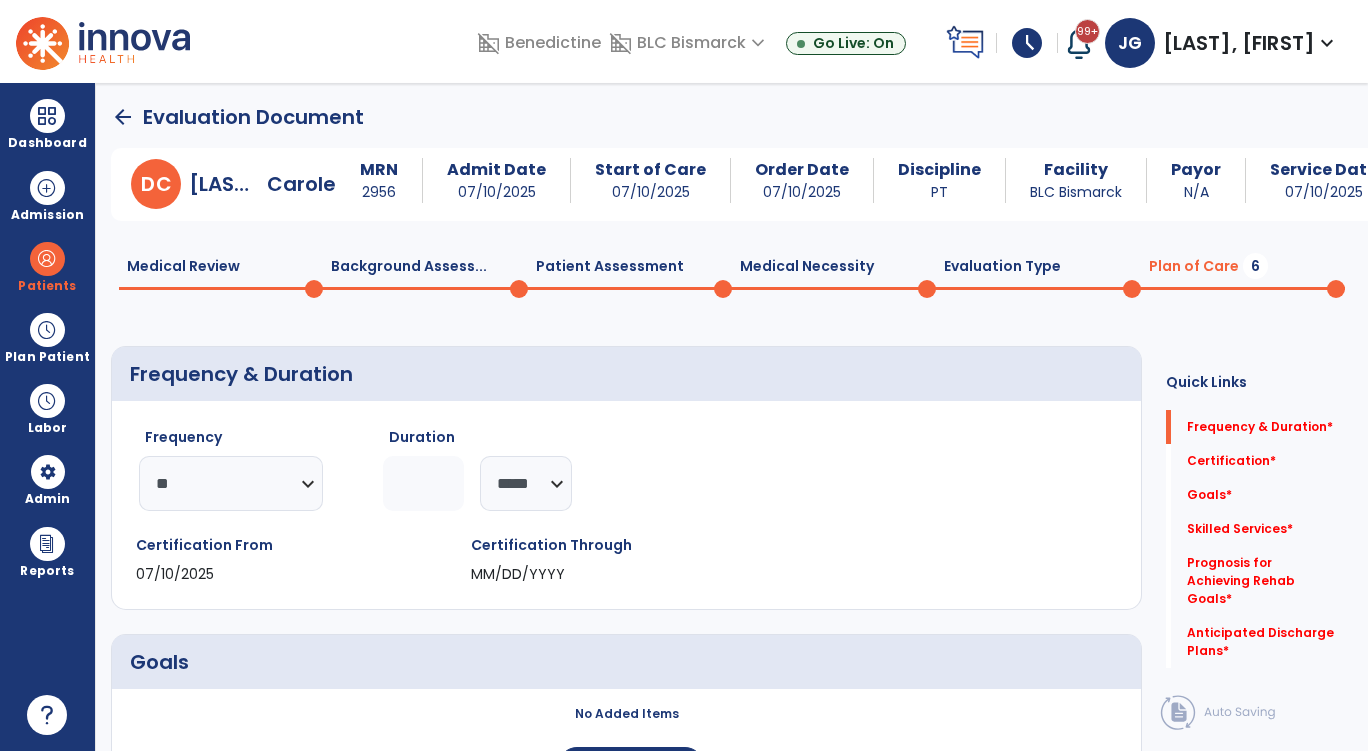 type on "*" 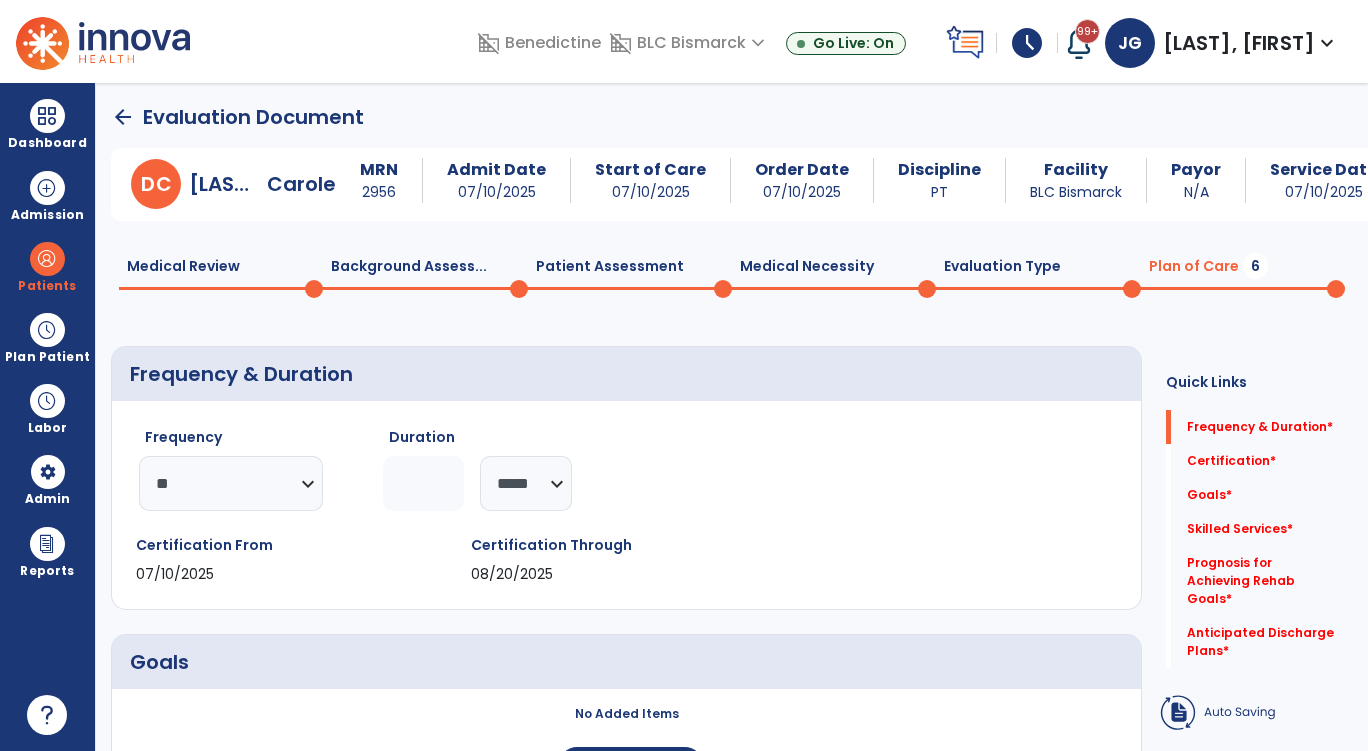 click on "Frequency & Duration" 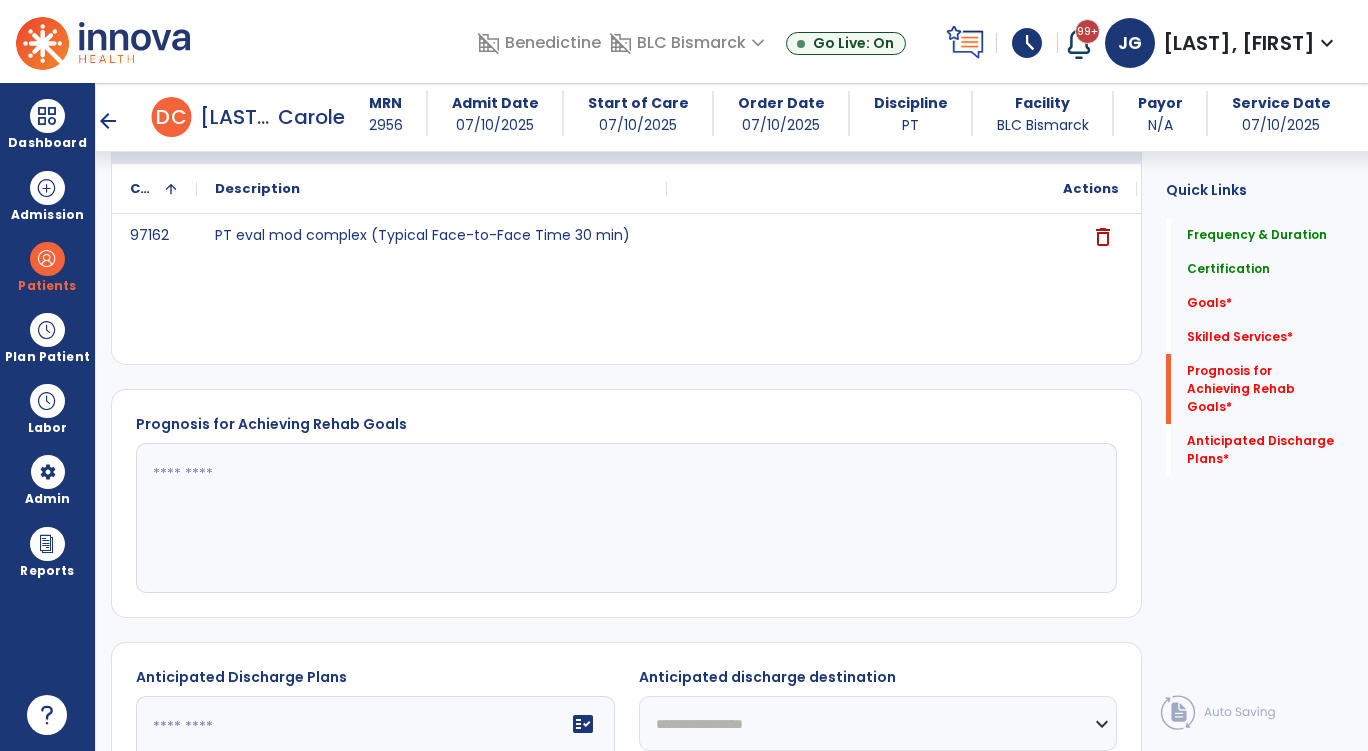 scroll, scrollTop: 919, scrollLeft: 0, axis: vertical 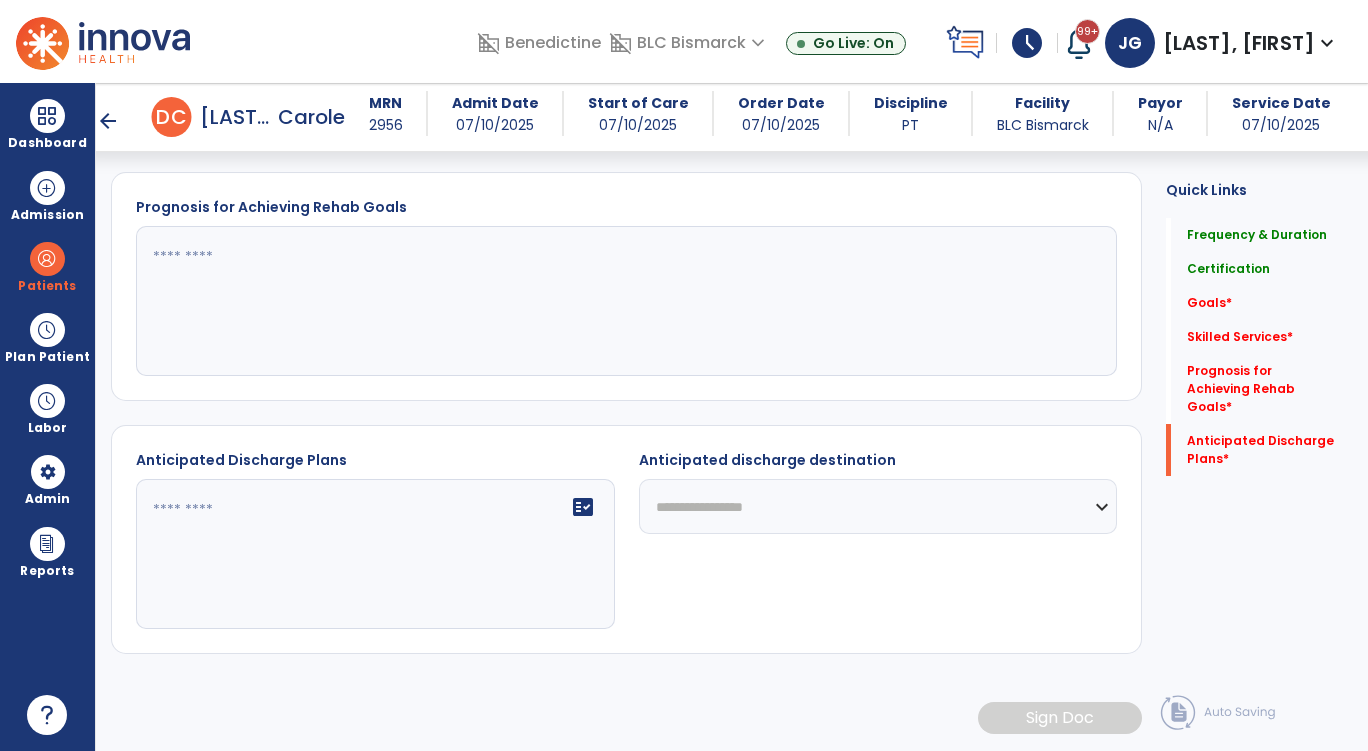 click 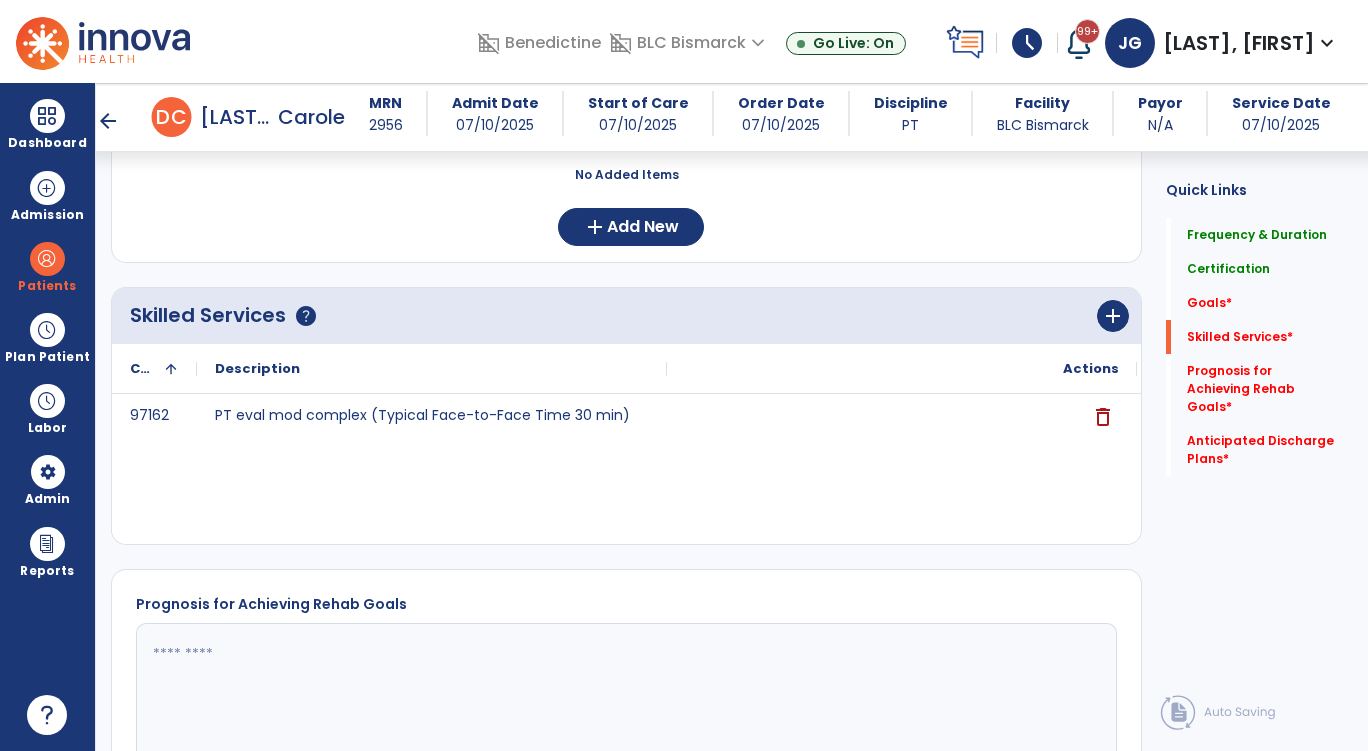 scroll, scrollTop: 519, scrollLeft: 0, axis: vertical 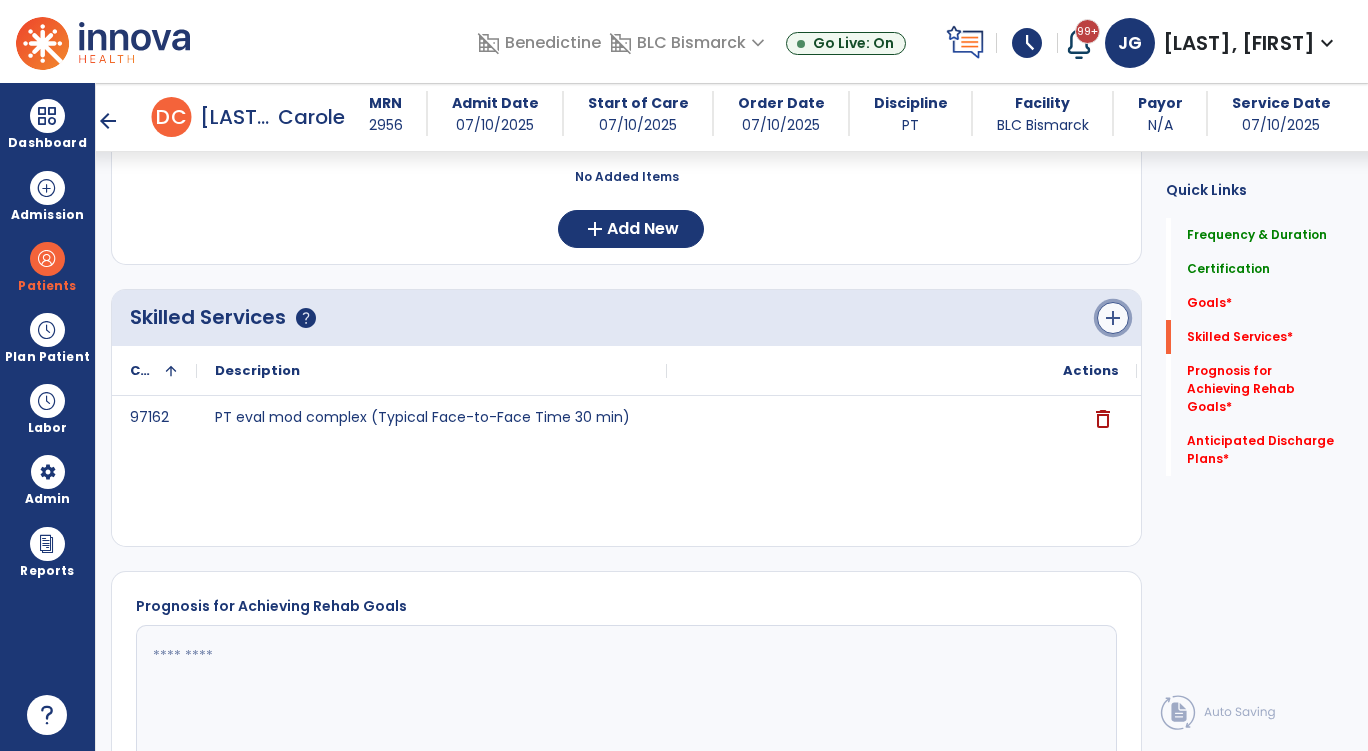 click on "add" 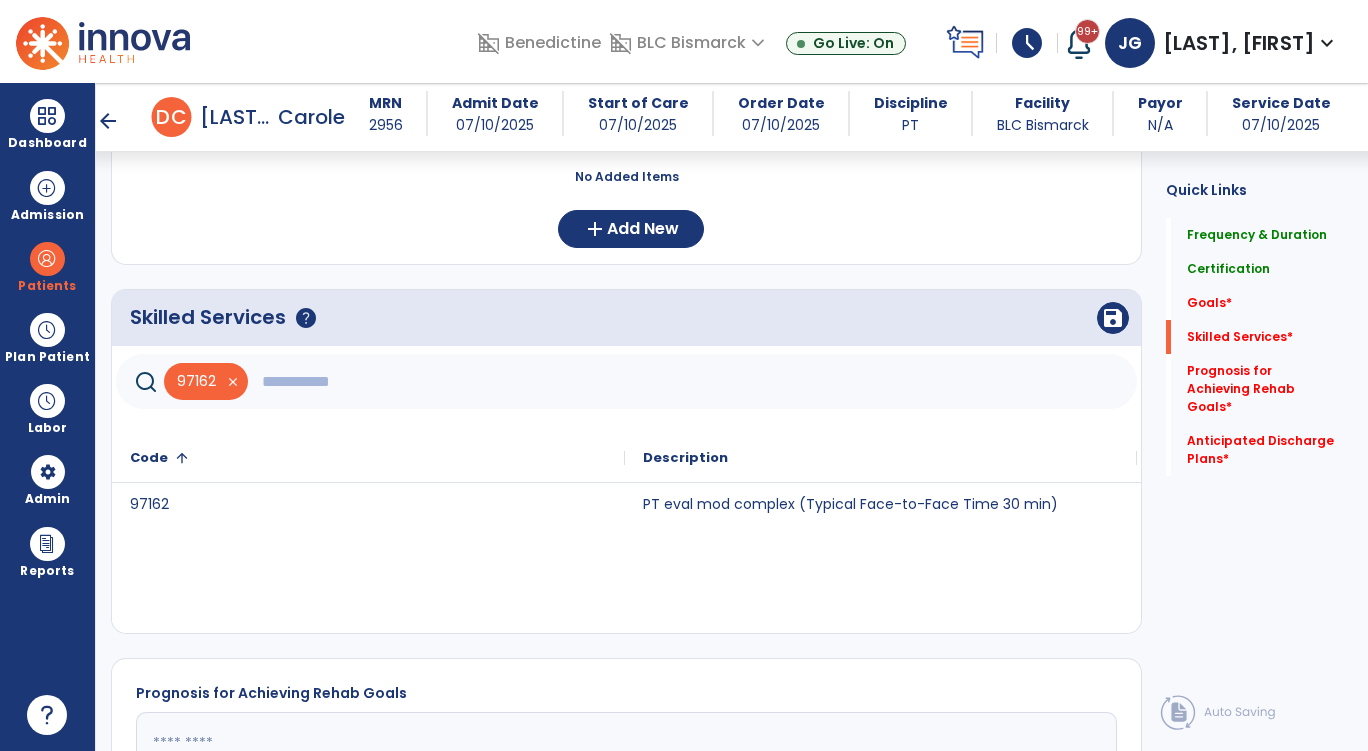 click 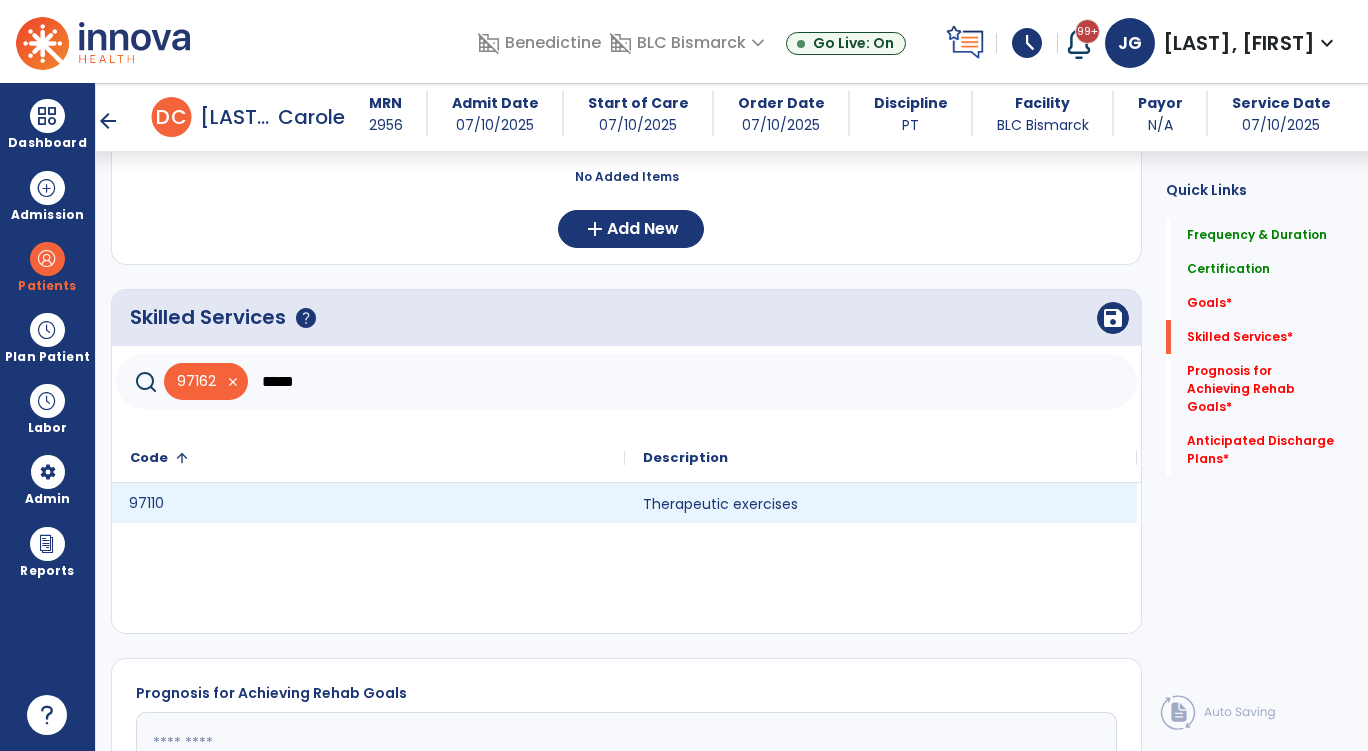 click on "97110" 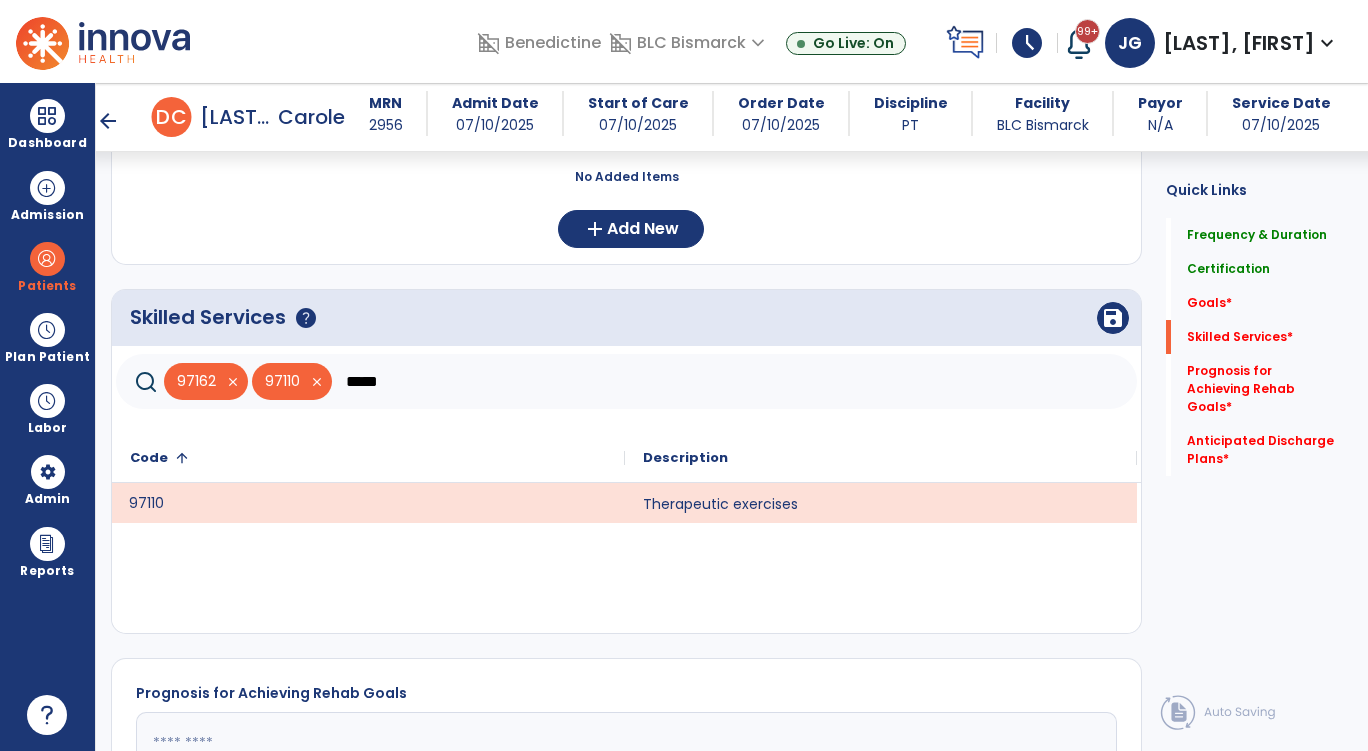 click on "*****" 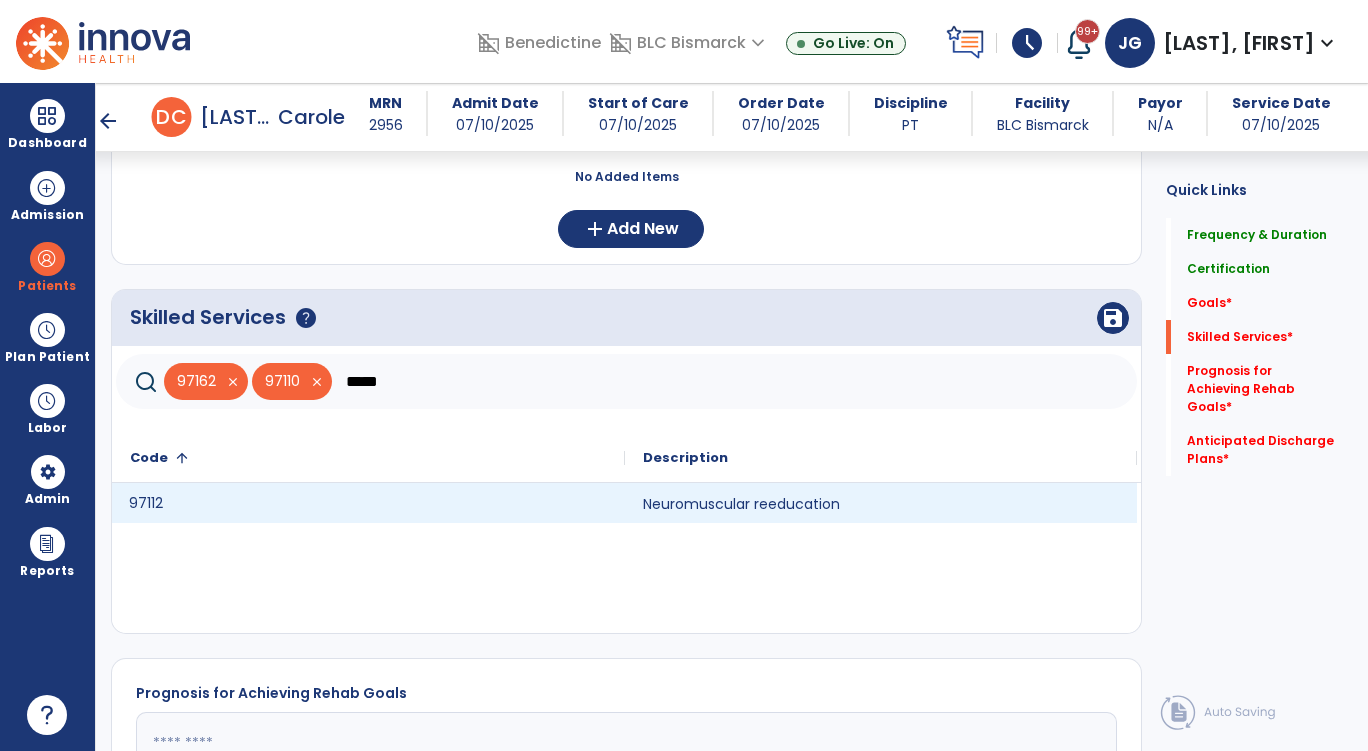 click on "97112" 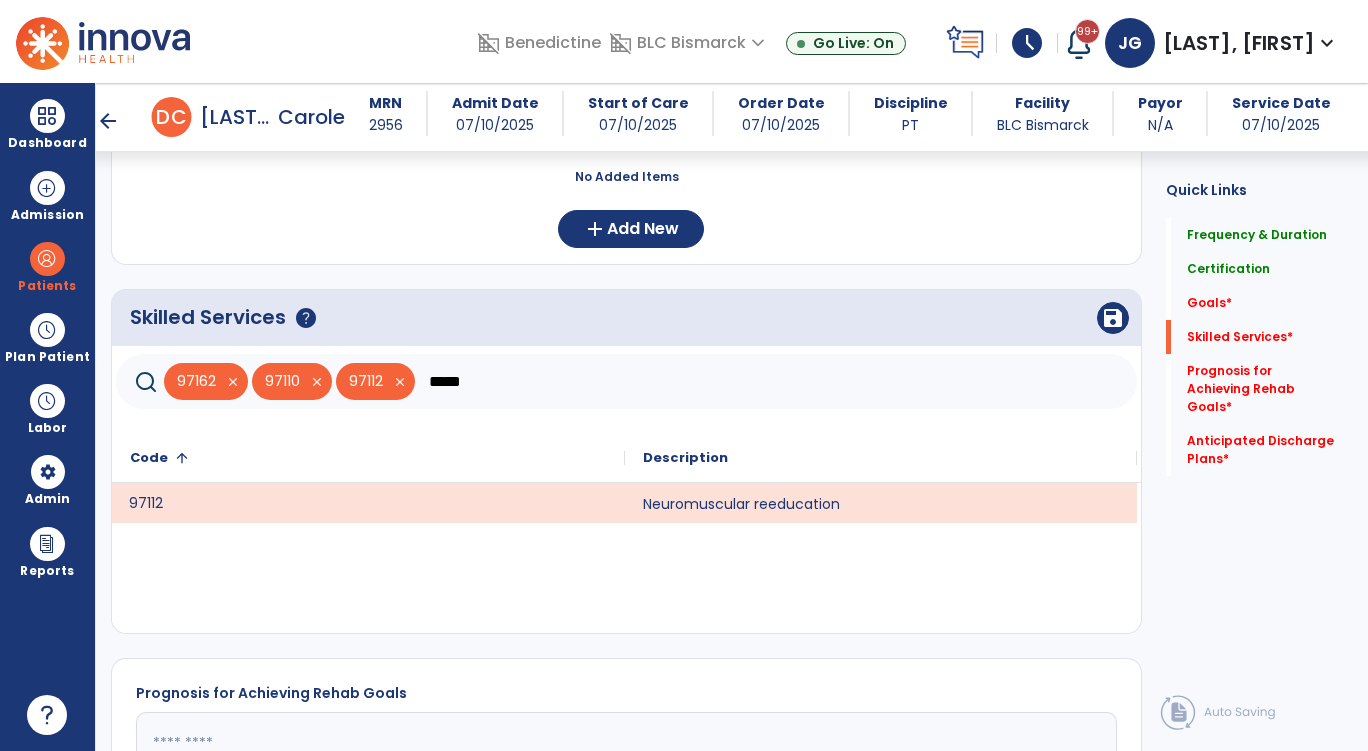 click on "*****" 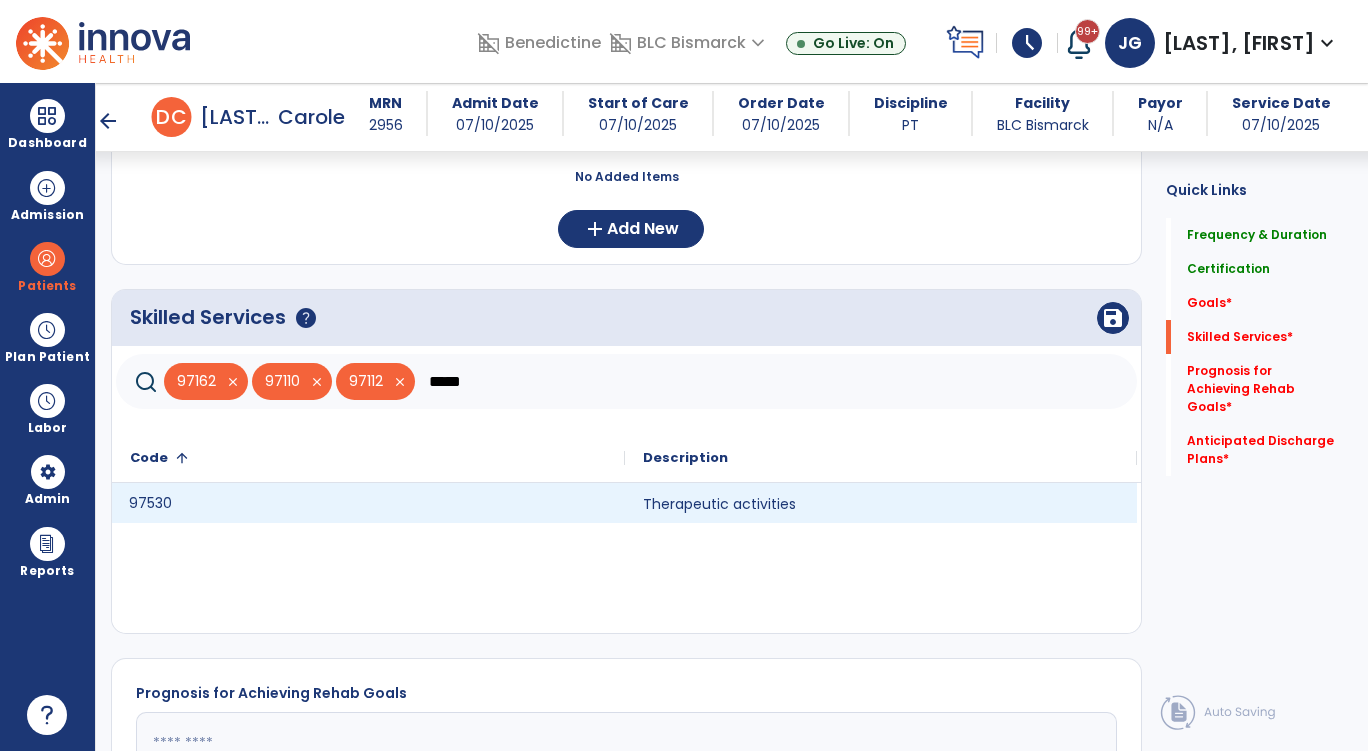 click on "97530" 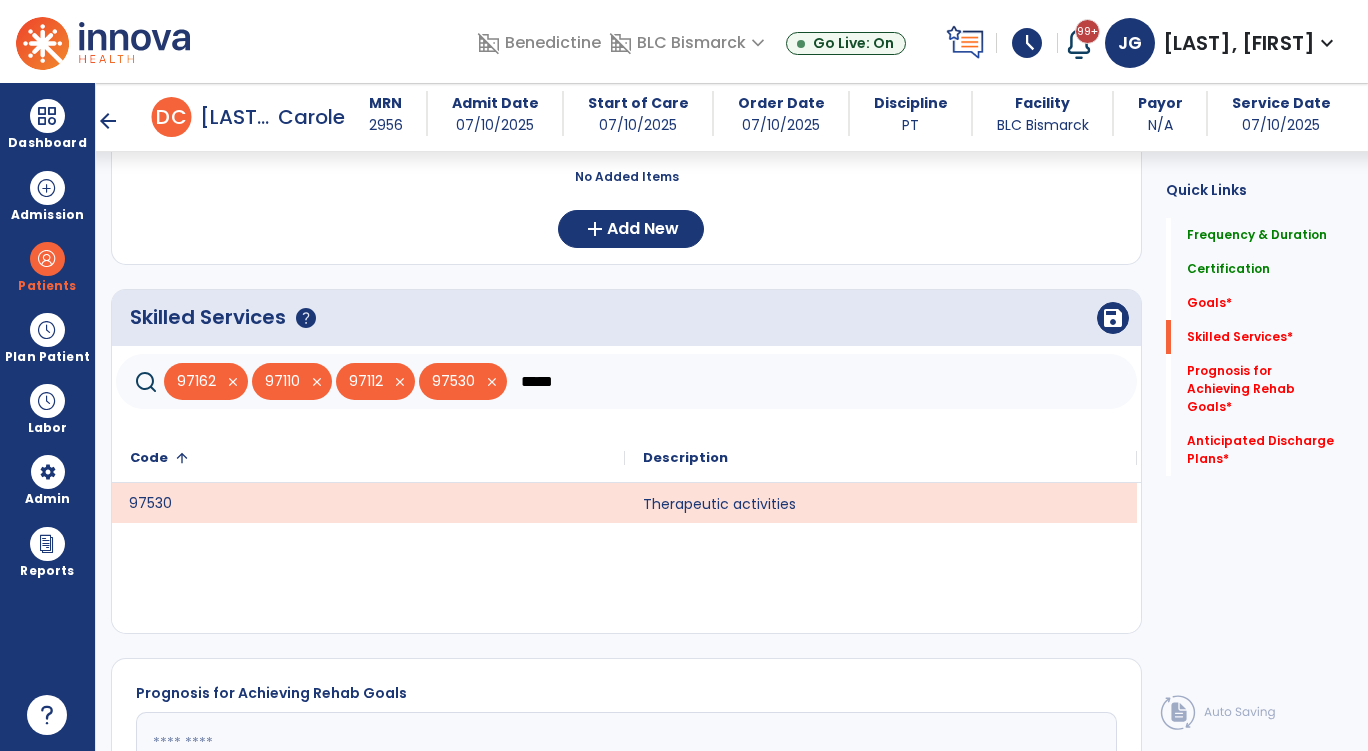 click on "*****" 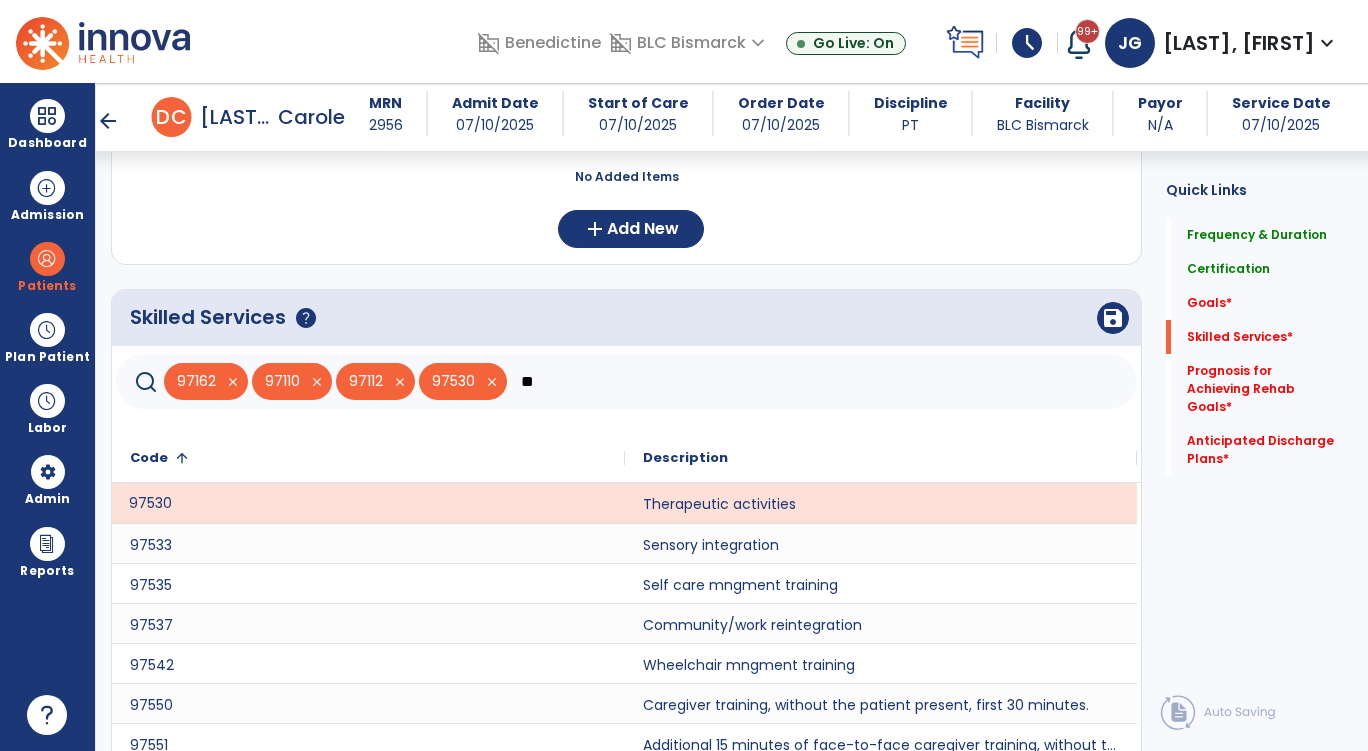 type on "*" 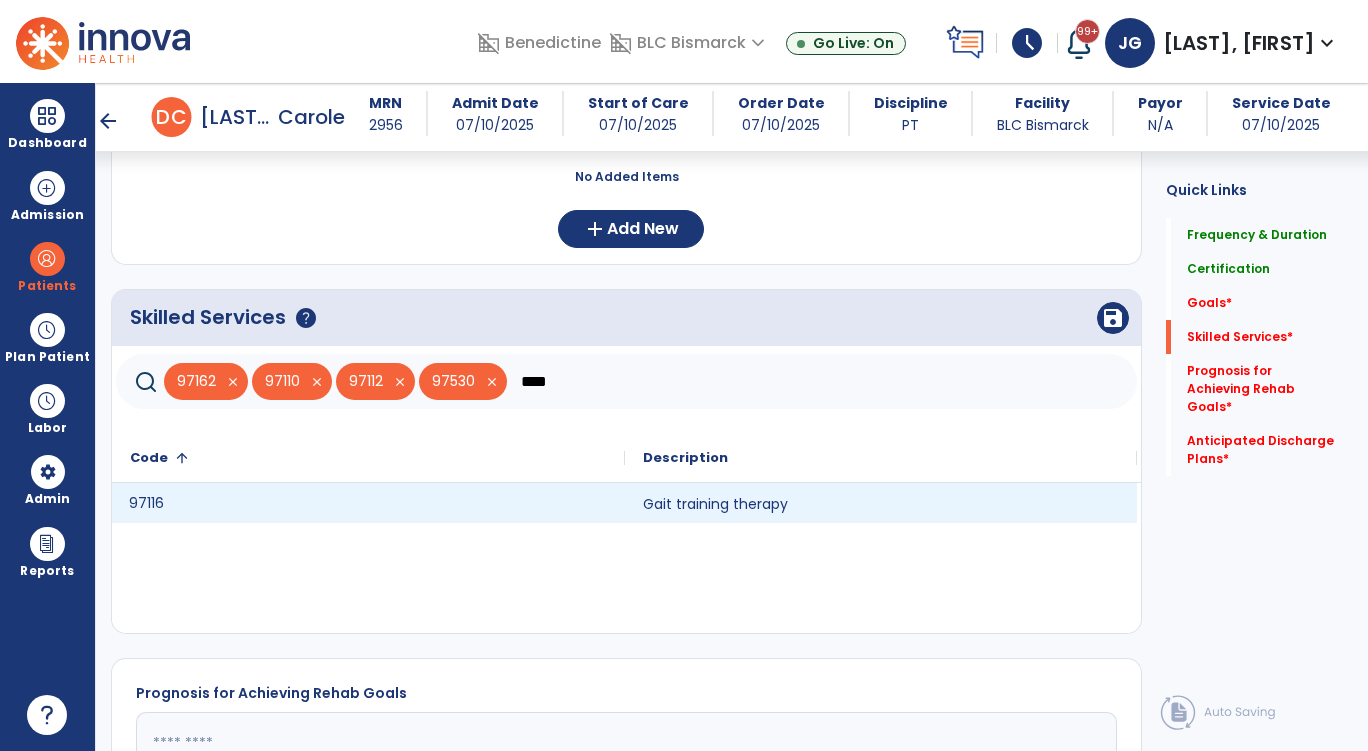 click on "97116" 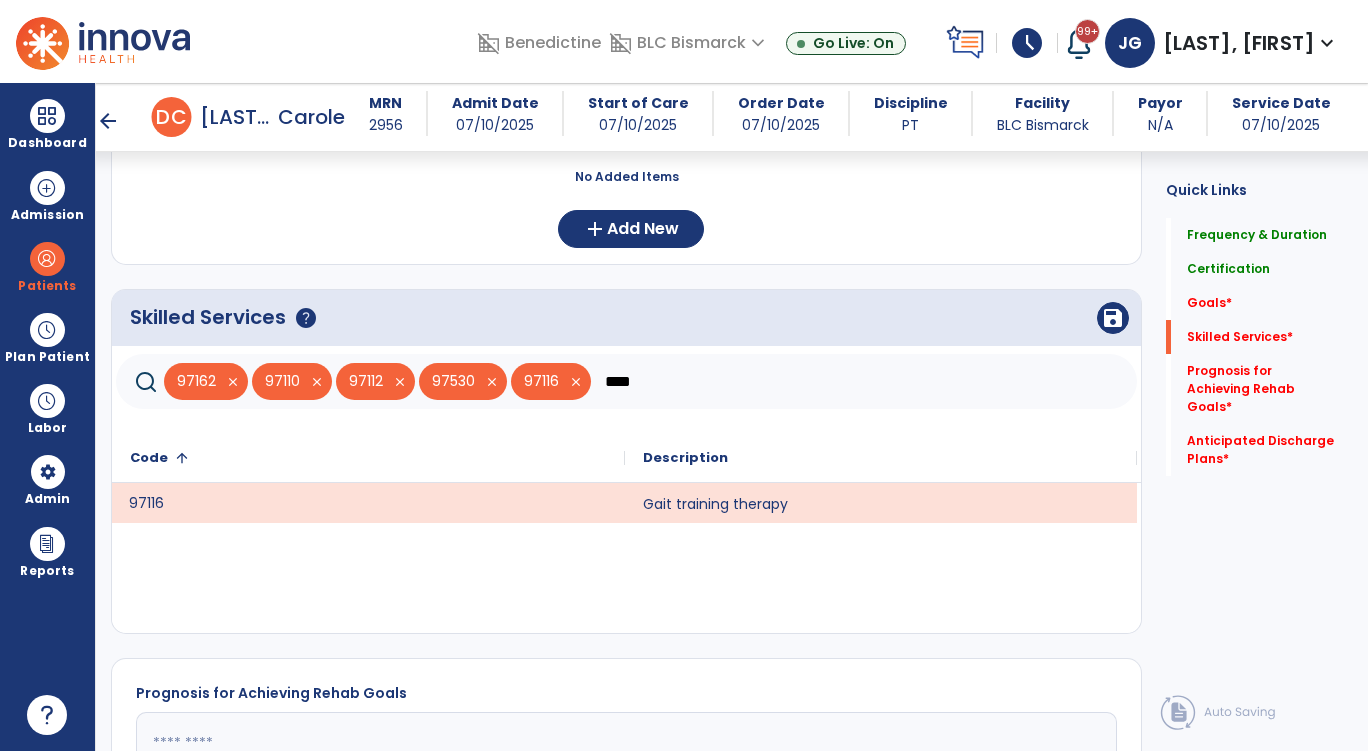 click on "****" 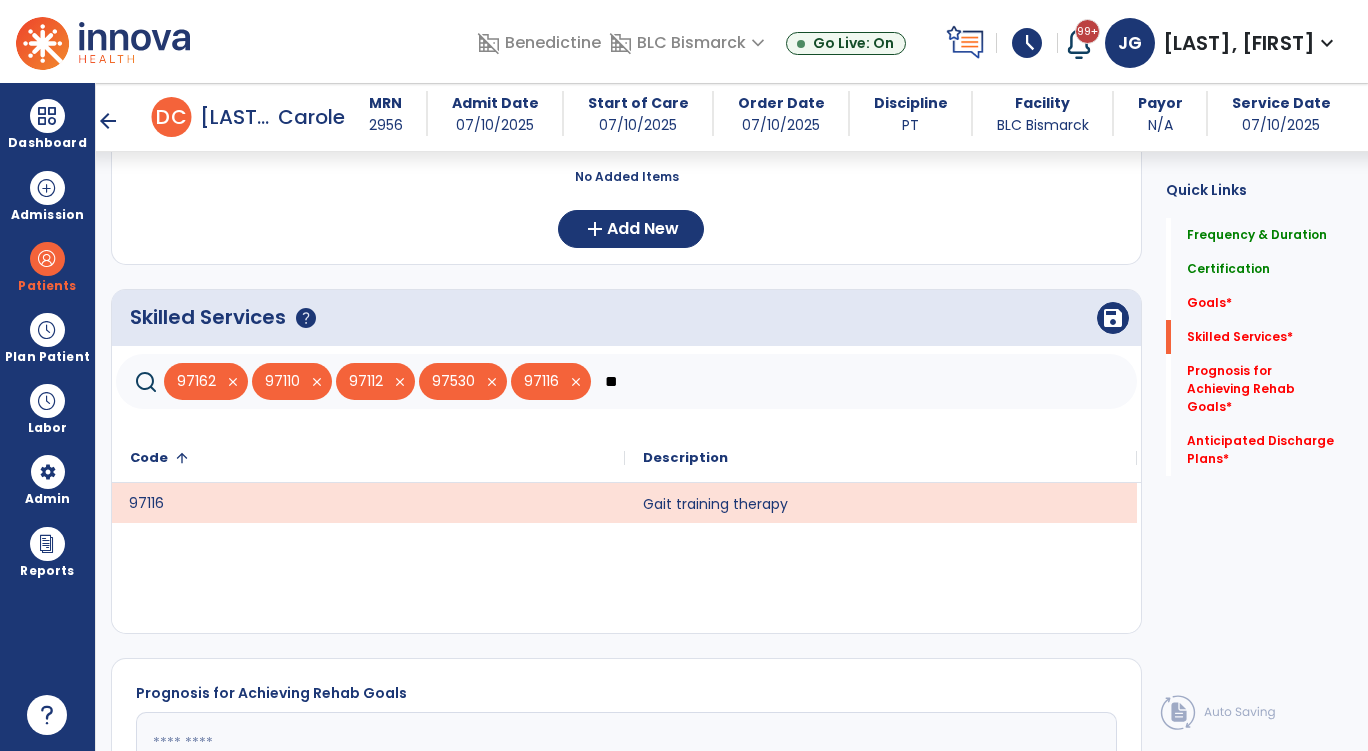 type on "*" 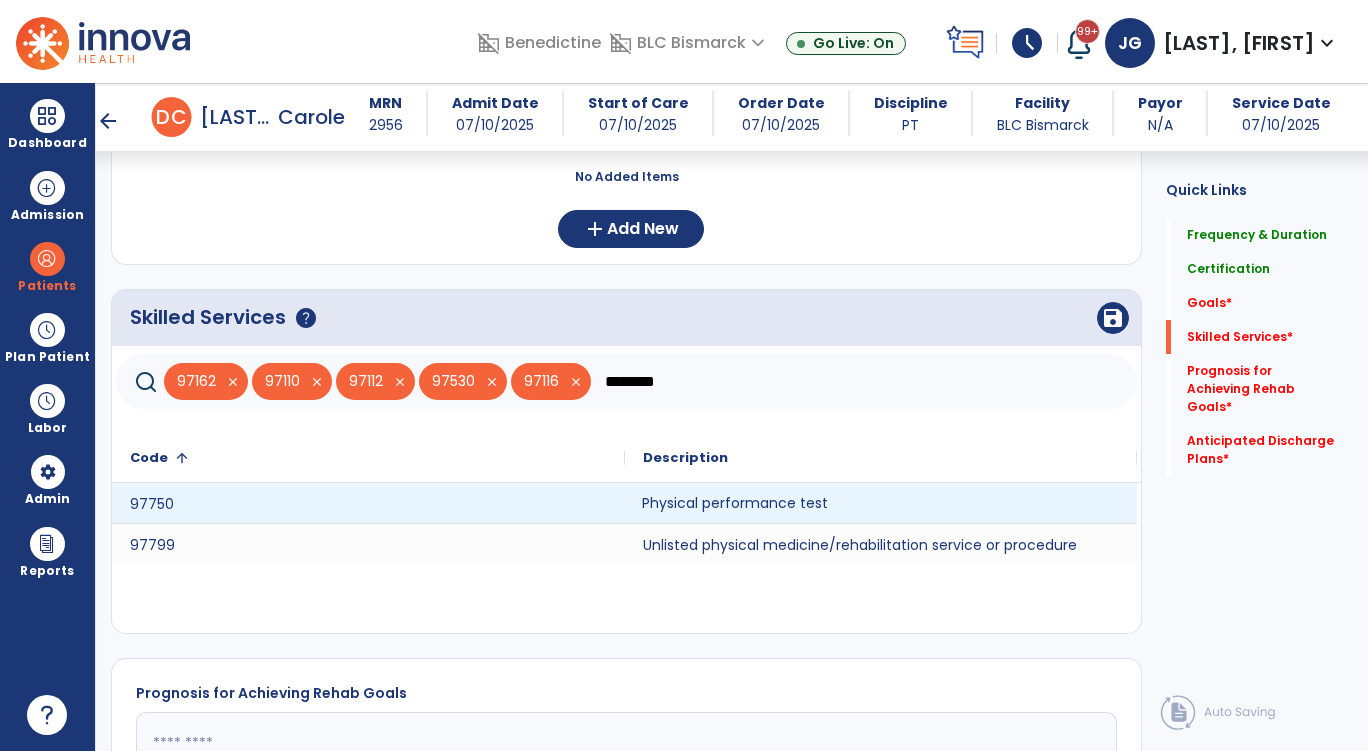 click on "Physical performance test" 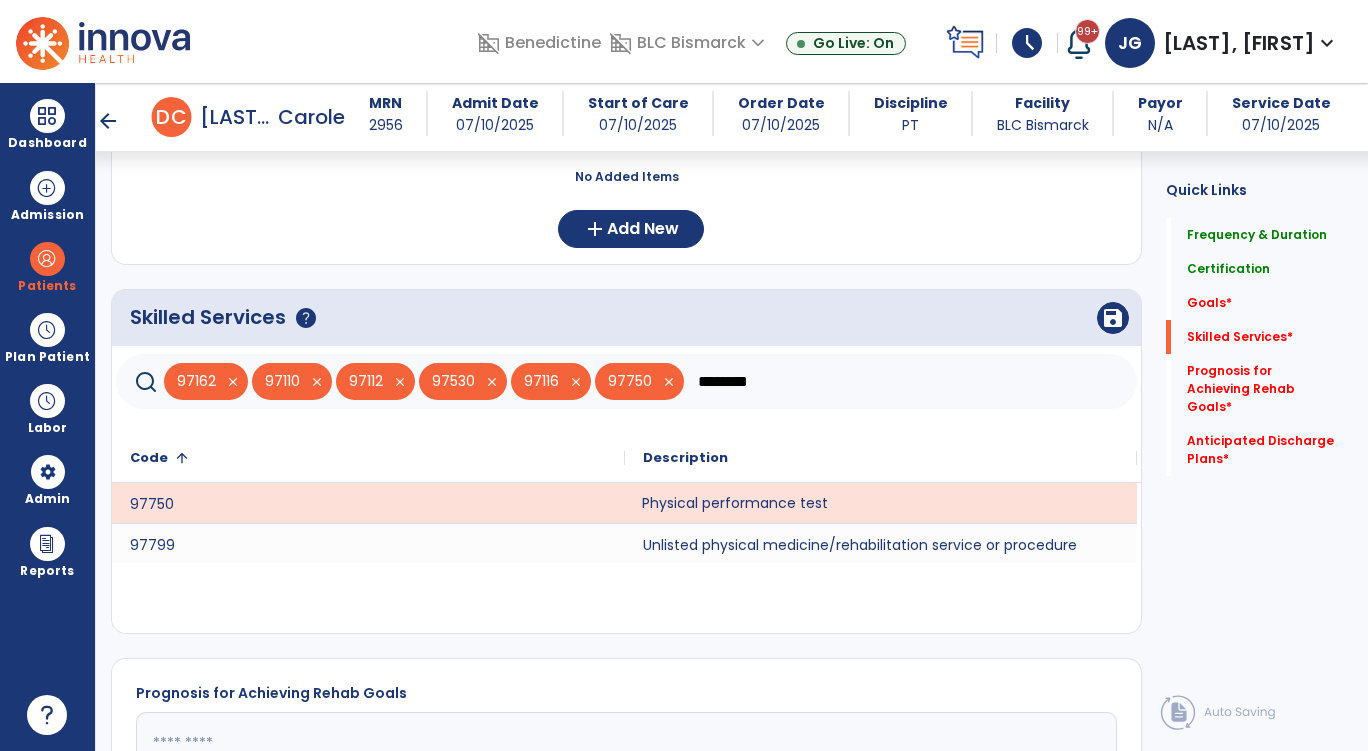 click on "********" 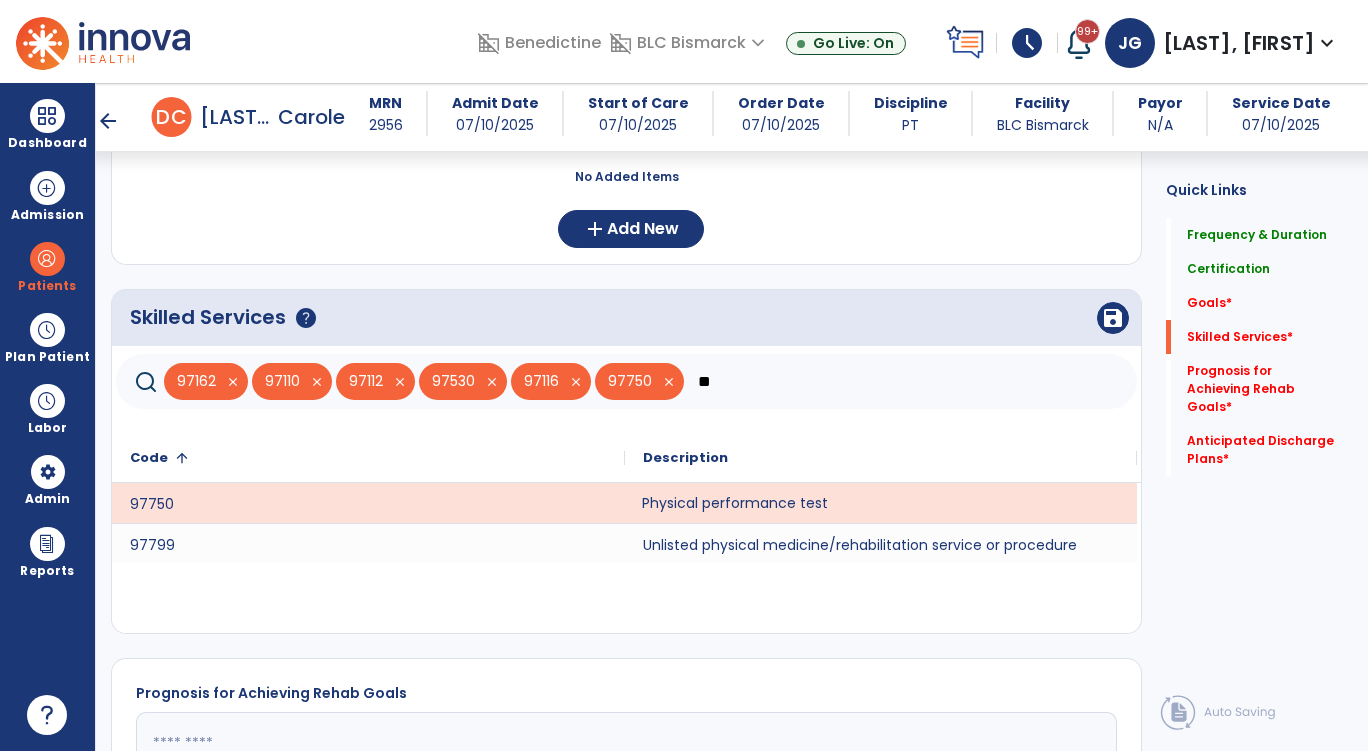type on "*" 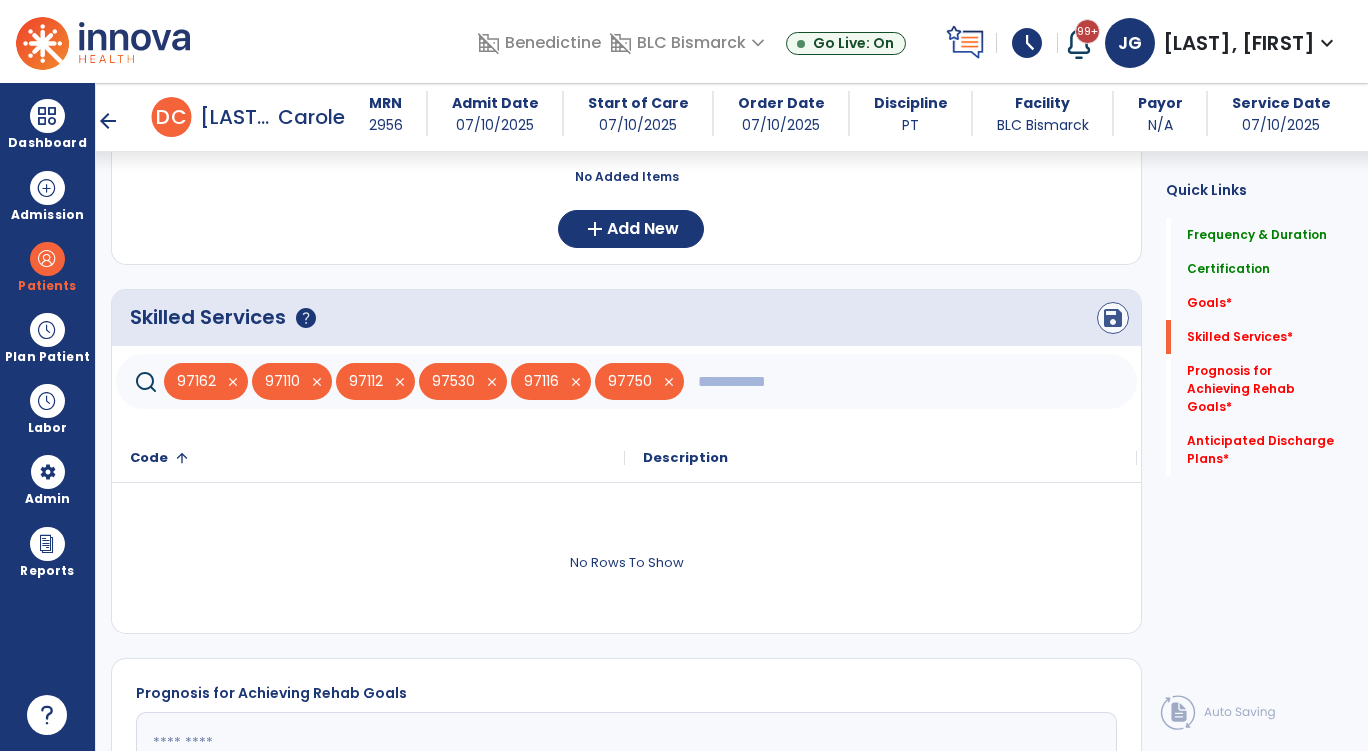 type 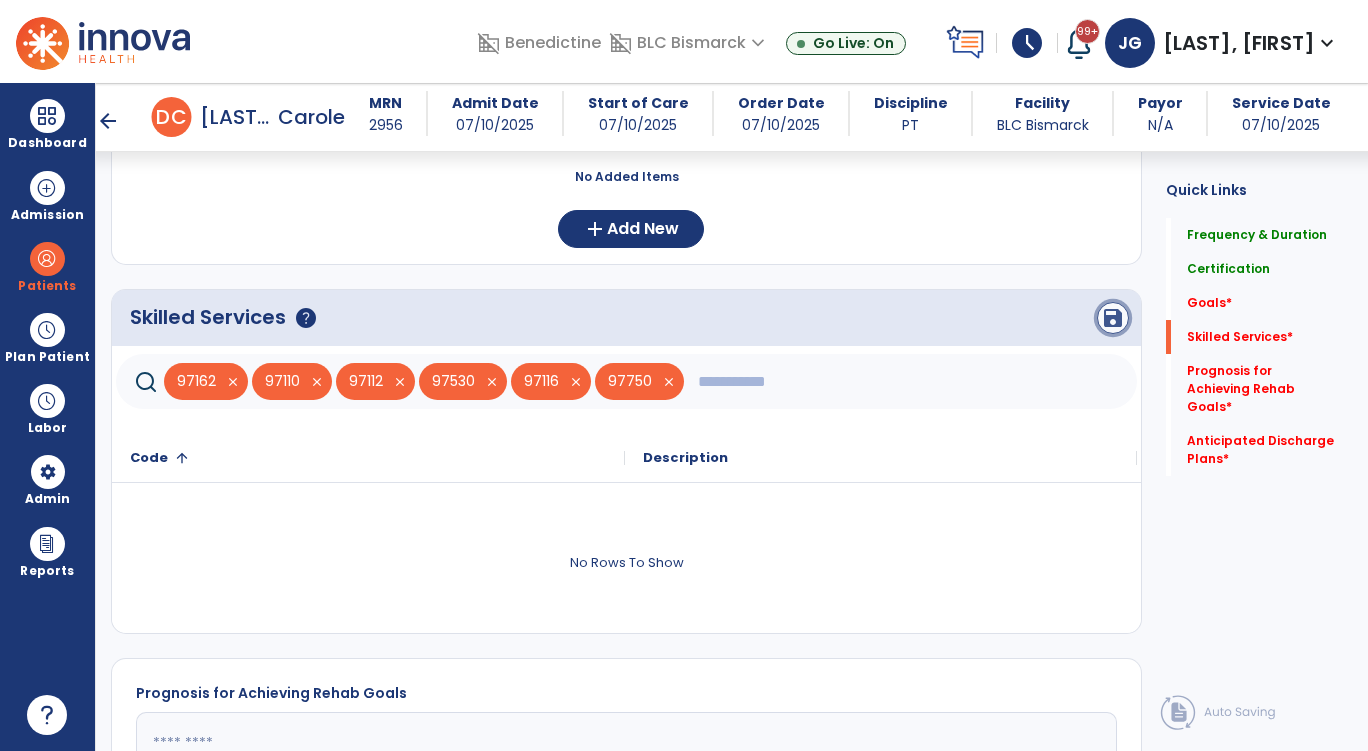 click on "save" 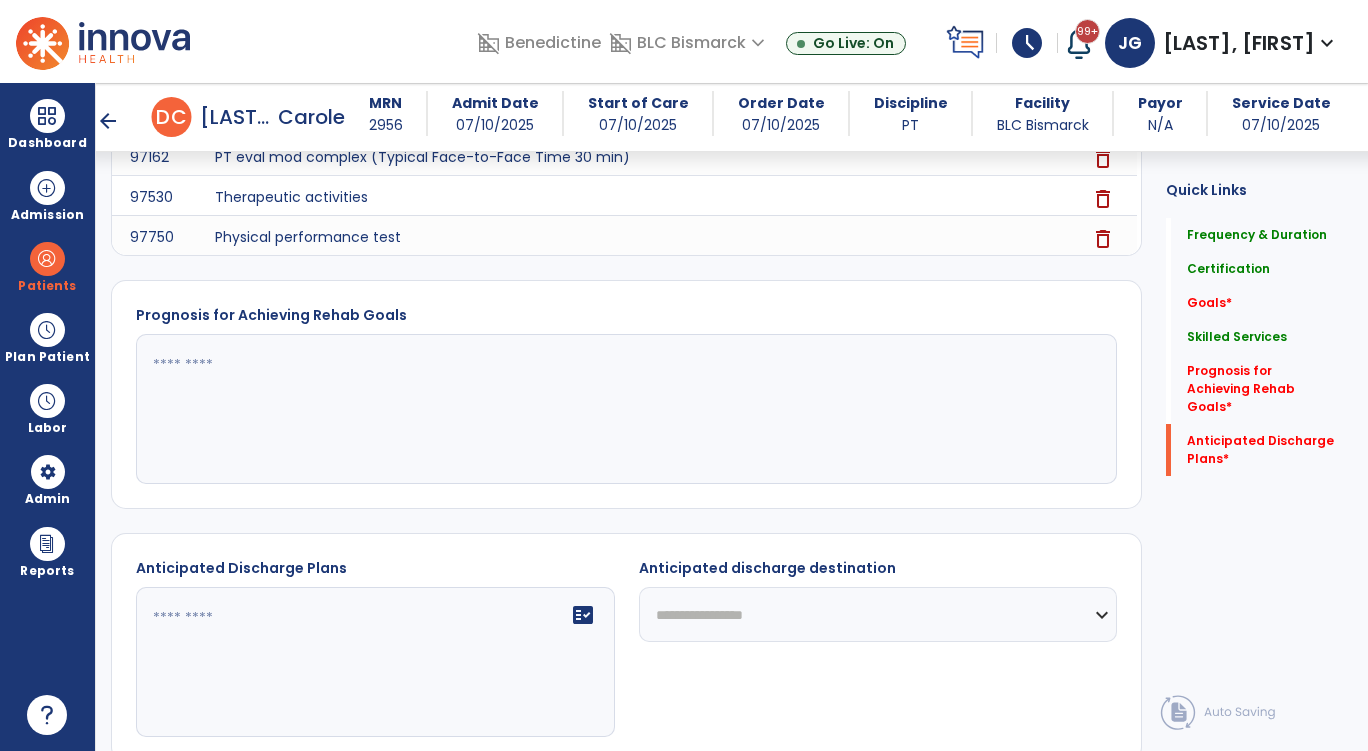 scroll, scrollTop: 919, scrollLeft: 0, axis: vertical 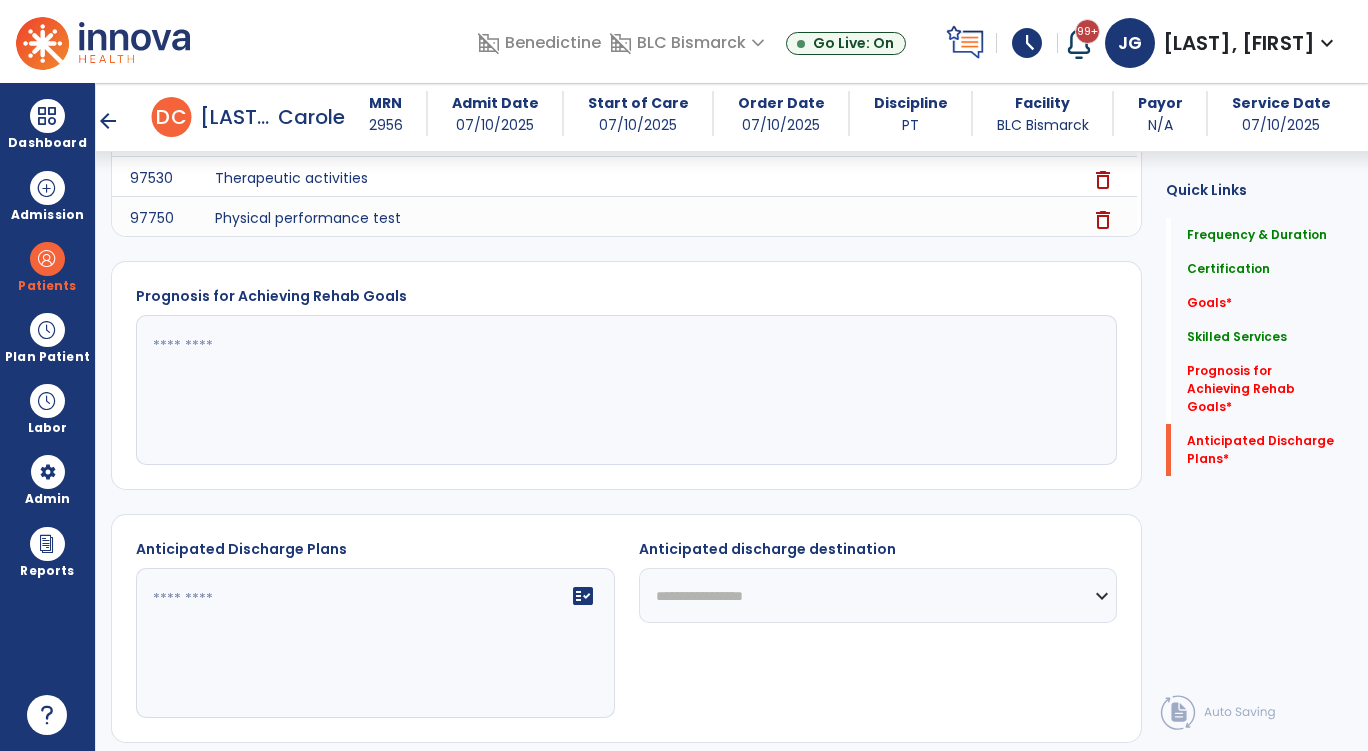 click 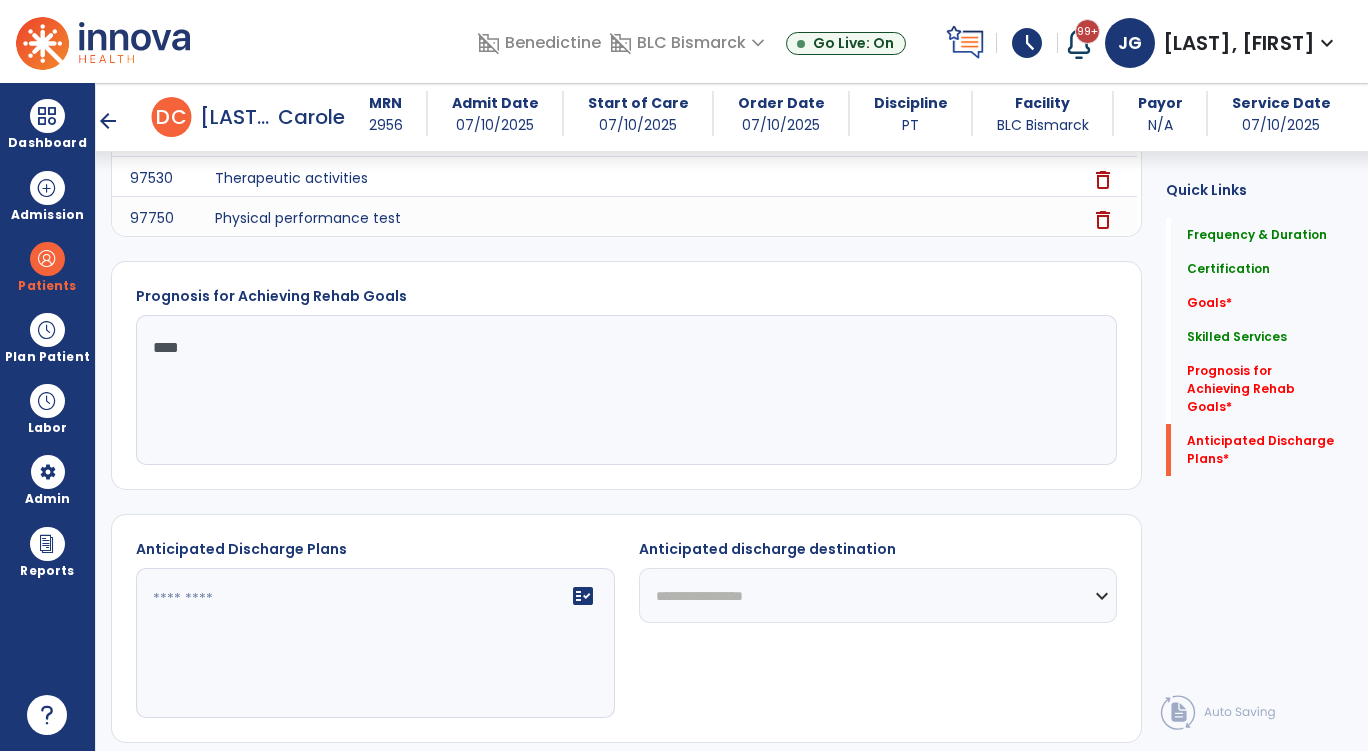 type on "****" 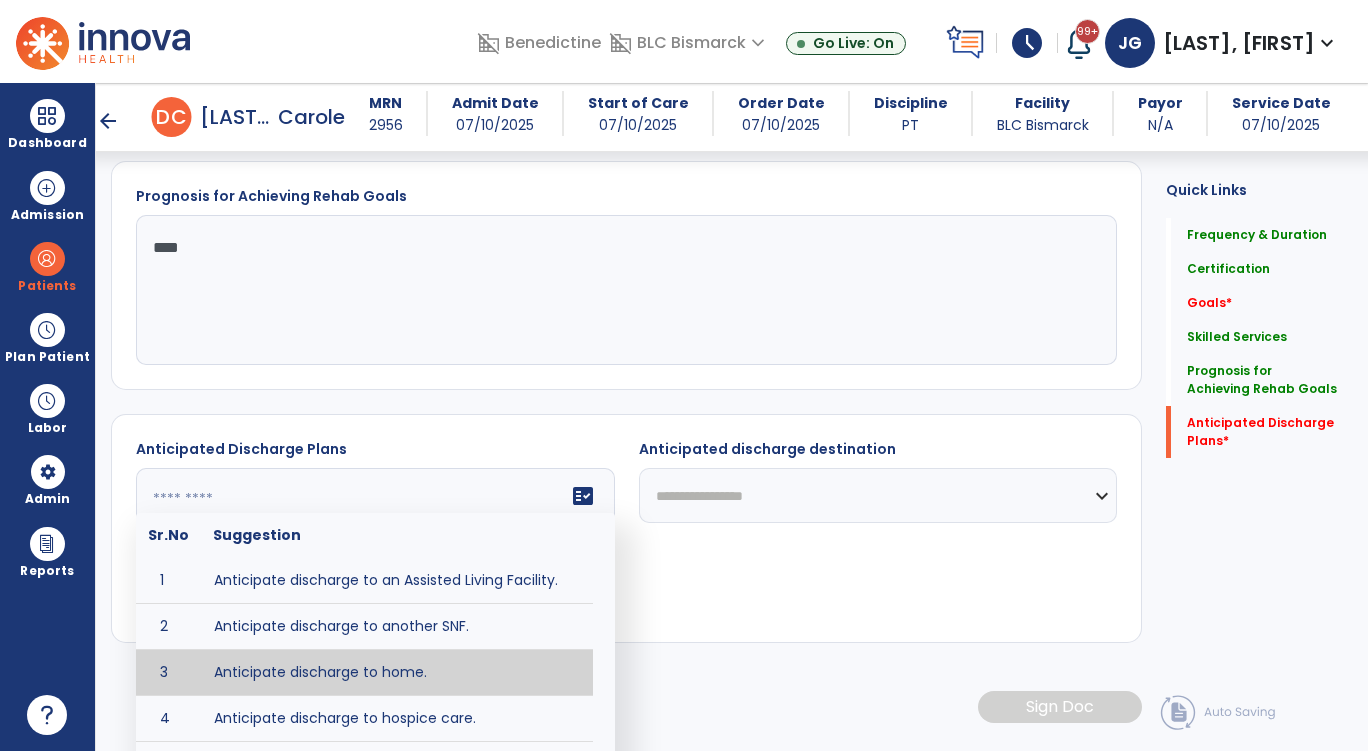 type on "**********" 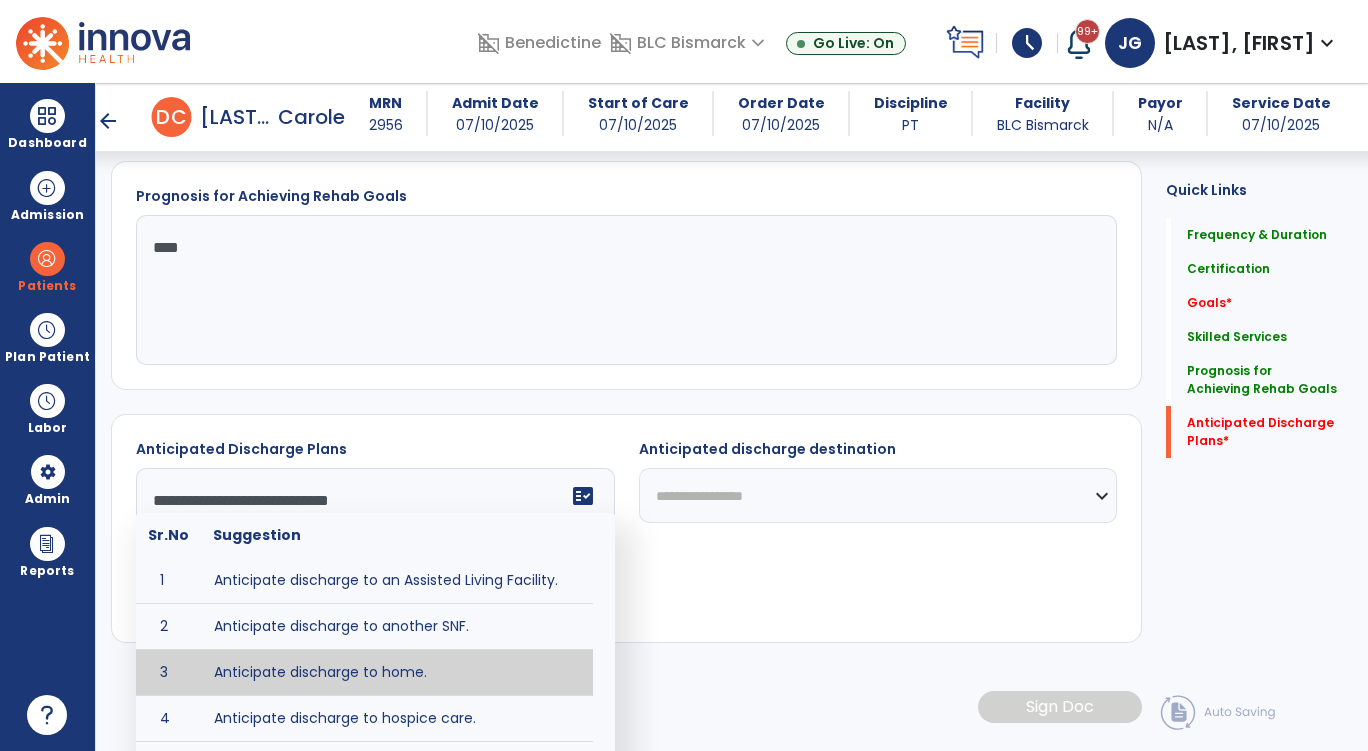 scroll, scrollTop: 1009, scrollLeft: 0, axis: vertical 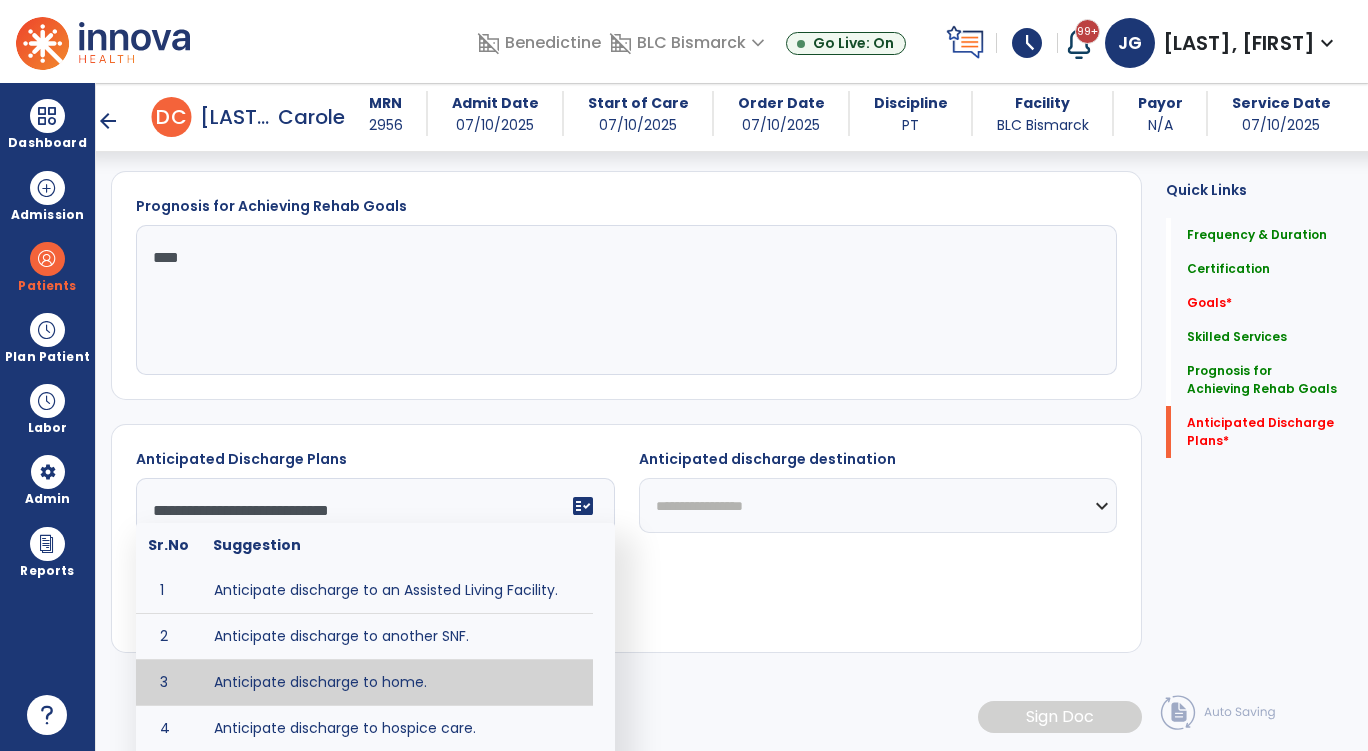 drag, startPoint x: 410, startPoint y: 664, endPoint x: 512, endPoint y: 620, distance: 111.085556 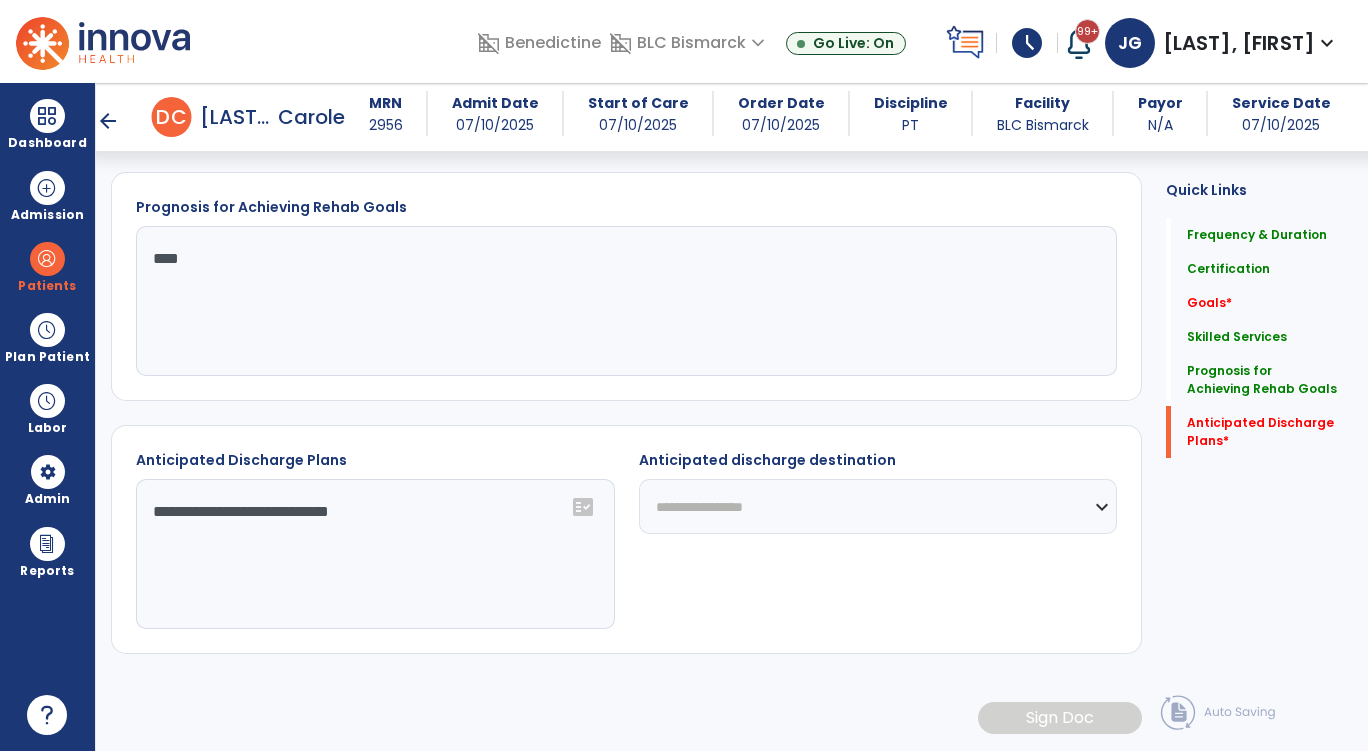 click on "**********" 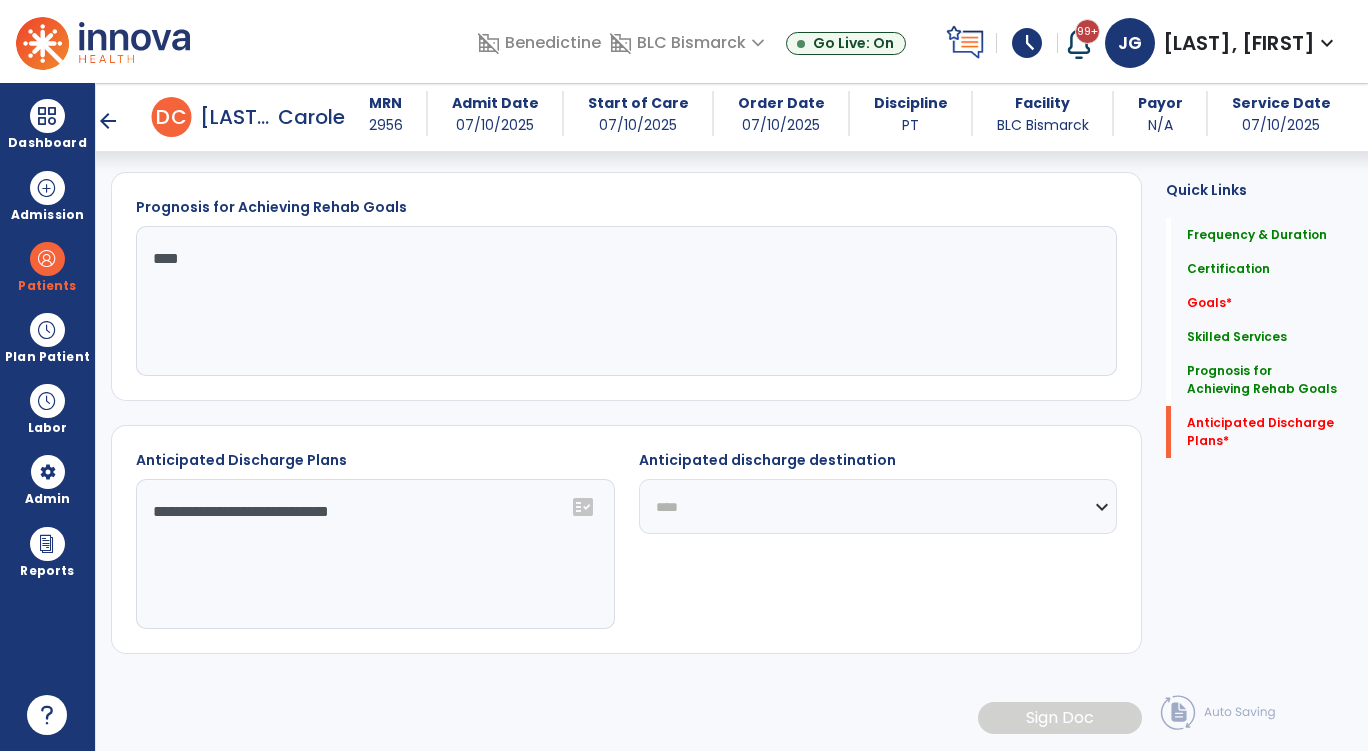 click on "**********" 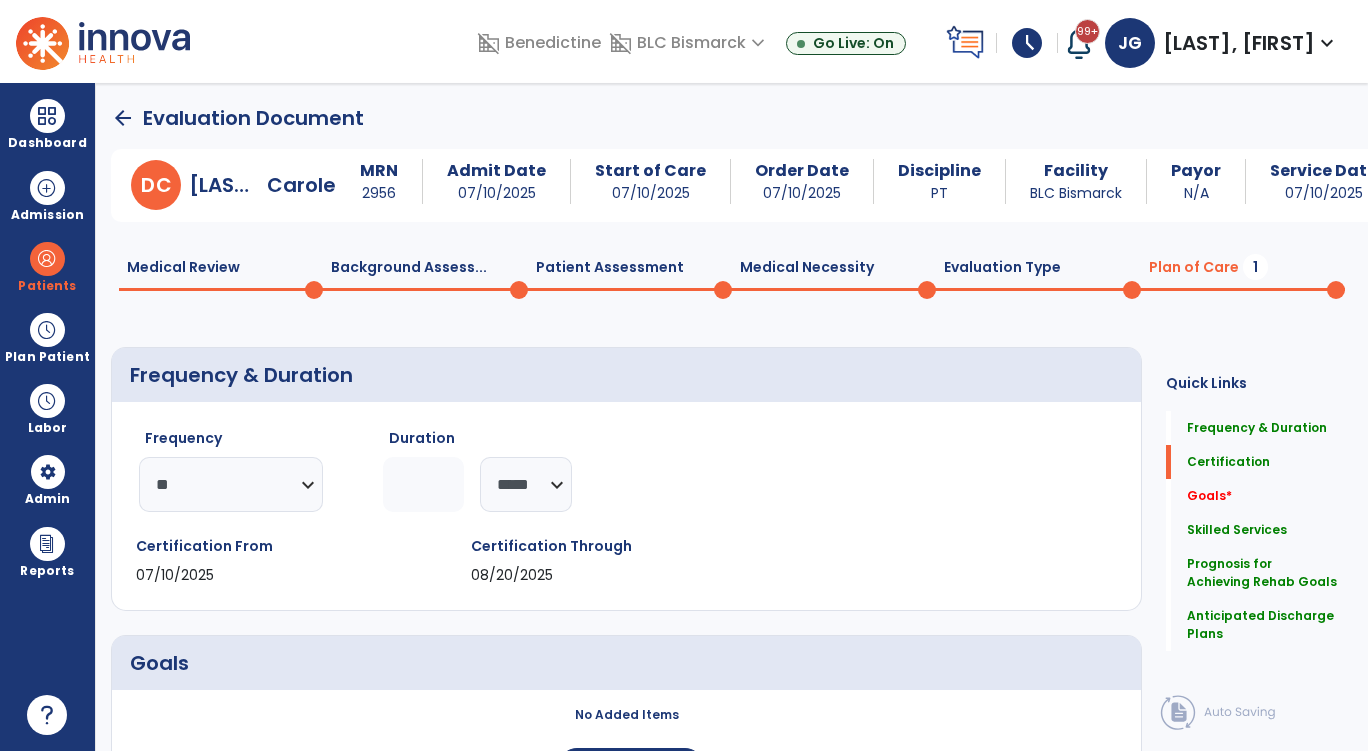 scroll, scrollTop: 500, scrollLeft: 0, axis: vertical 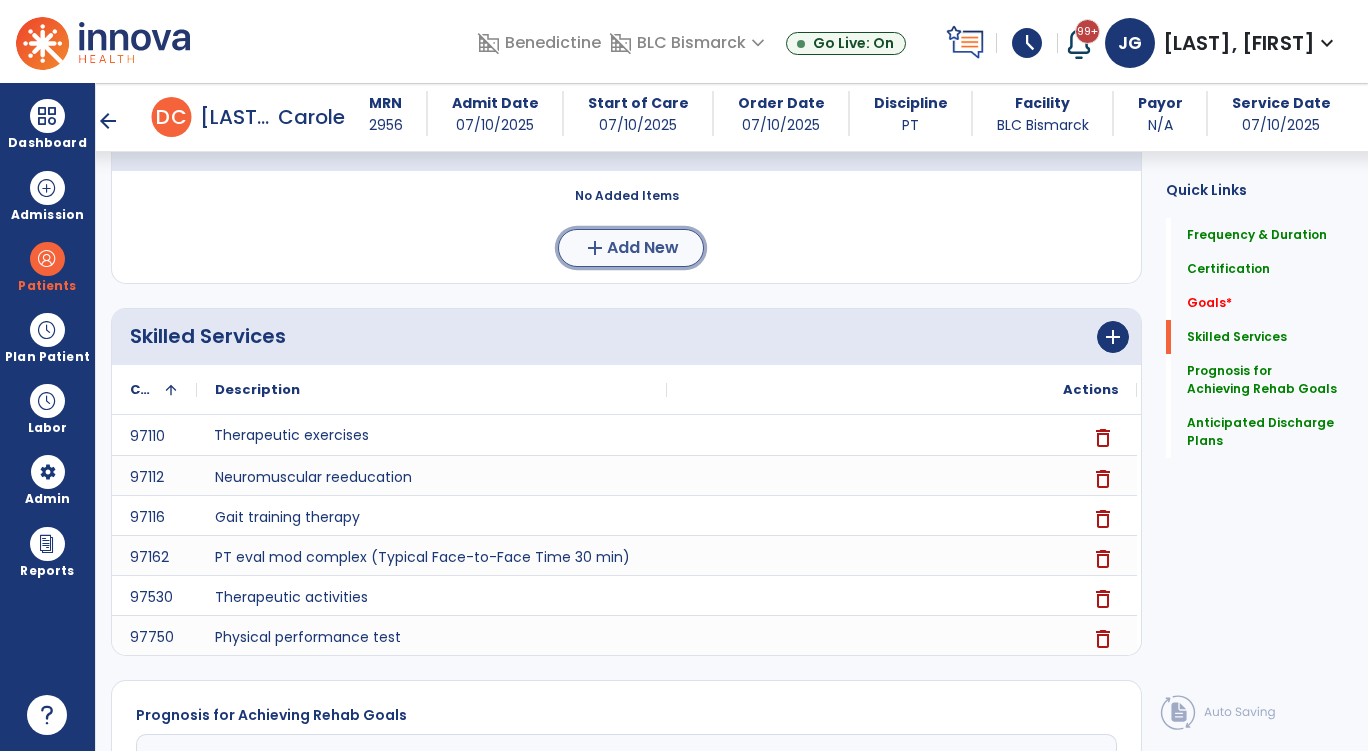 click on "add  Add New" at bounding box center (631, 248) 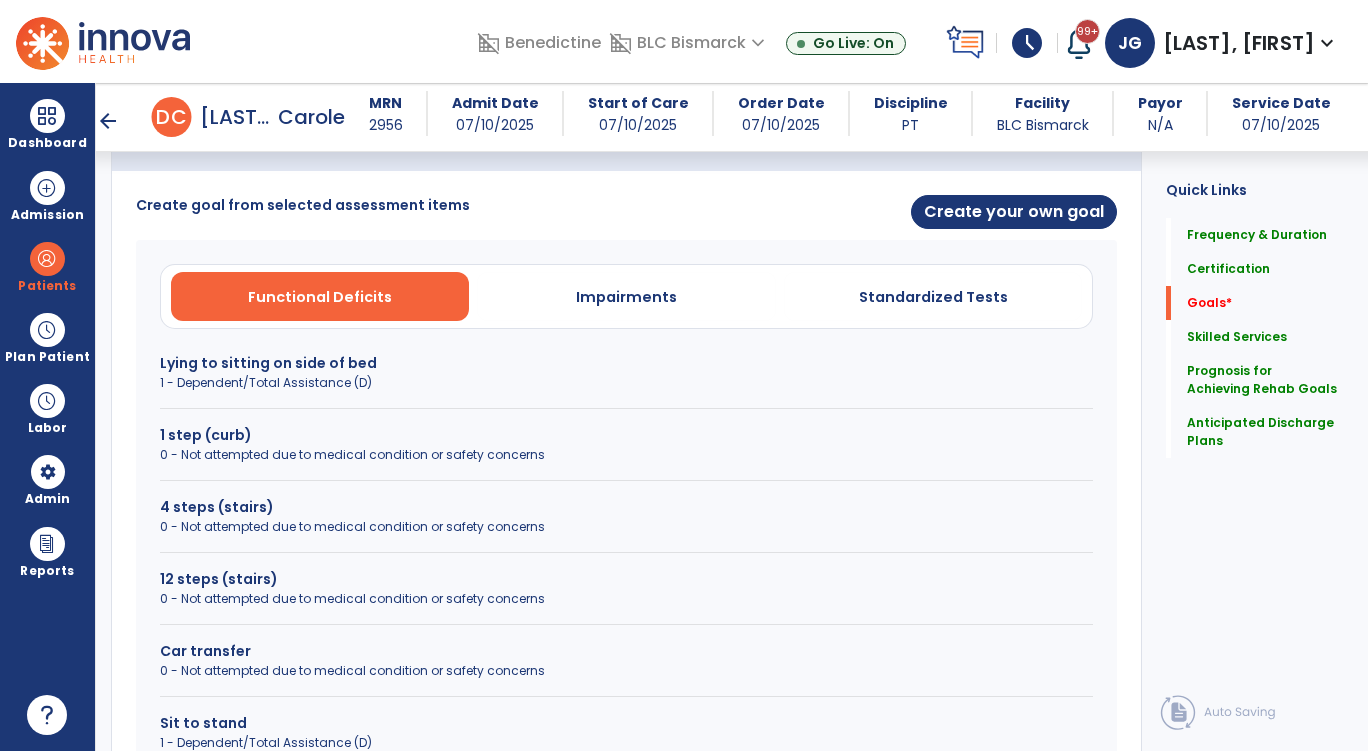 click on "1 - Dependent/Total Assistance (D)" at bounding box center (626, 383) 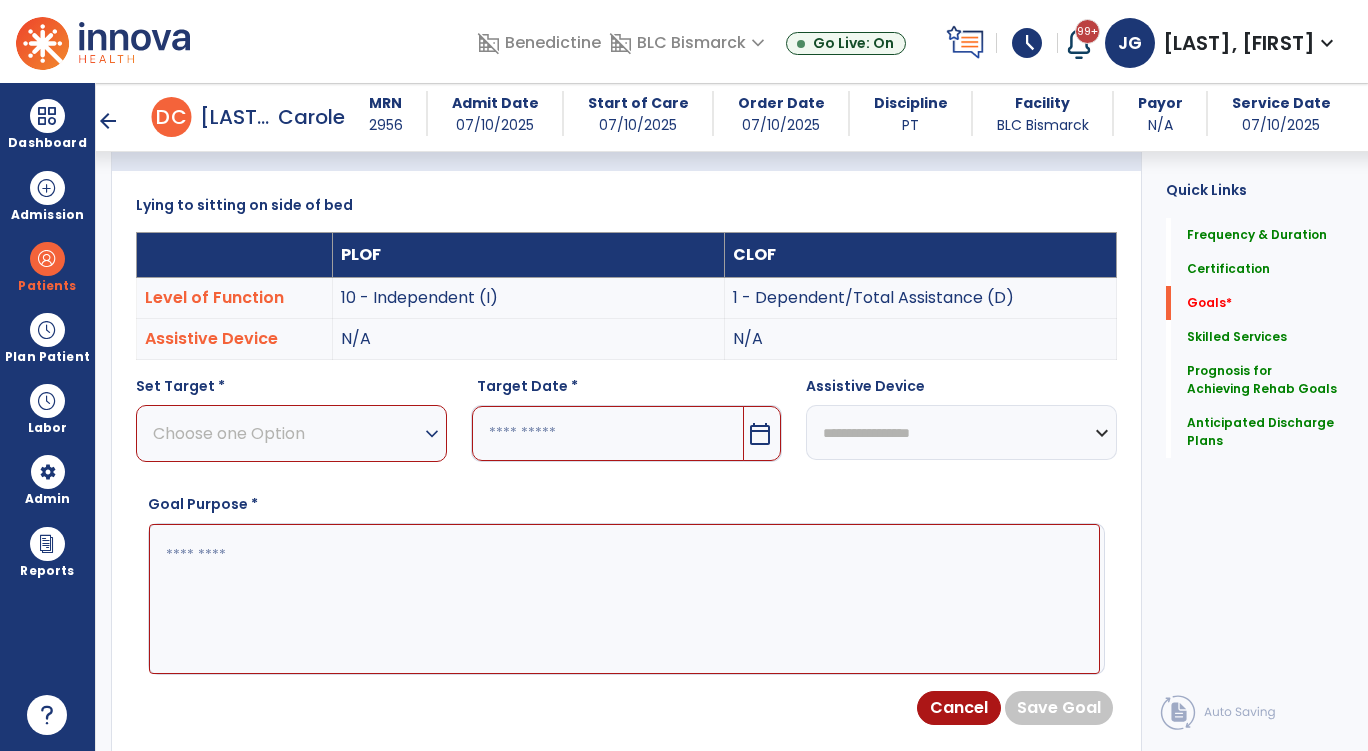 click on "Choose one Option" at bounding box center (286, 433) 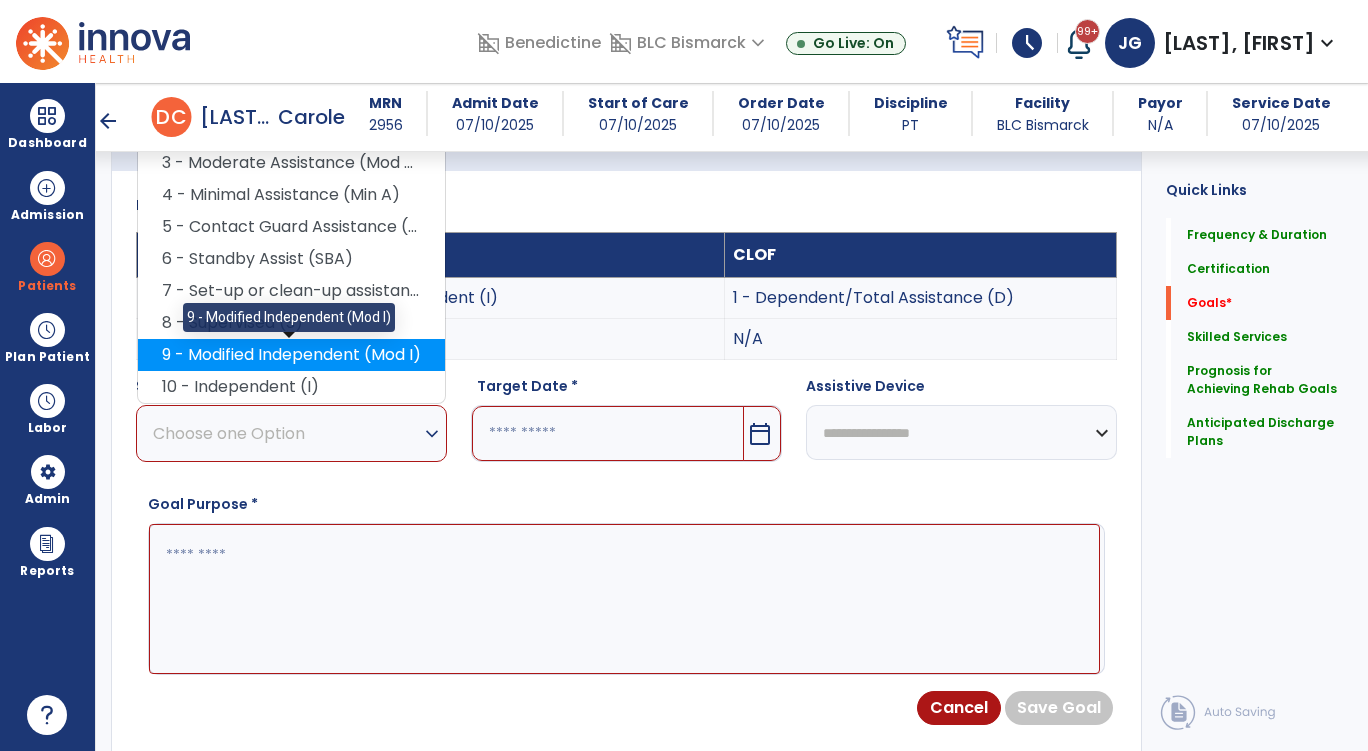 drag, startPoint x: 374, startPoint y: 373, endPoint x: 376, endPoint y: 361, distance: 12.165525 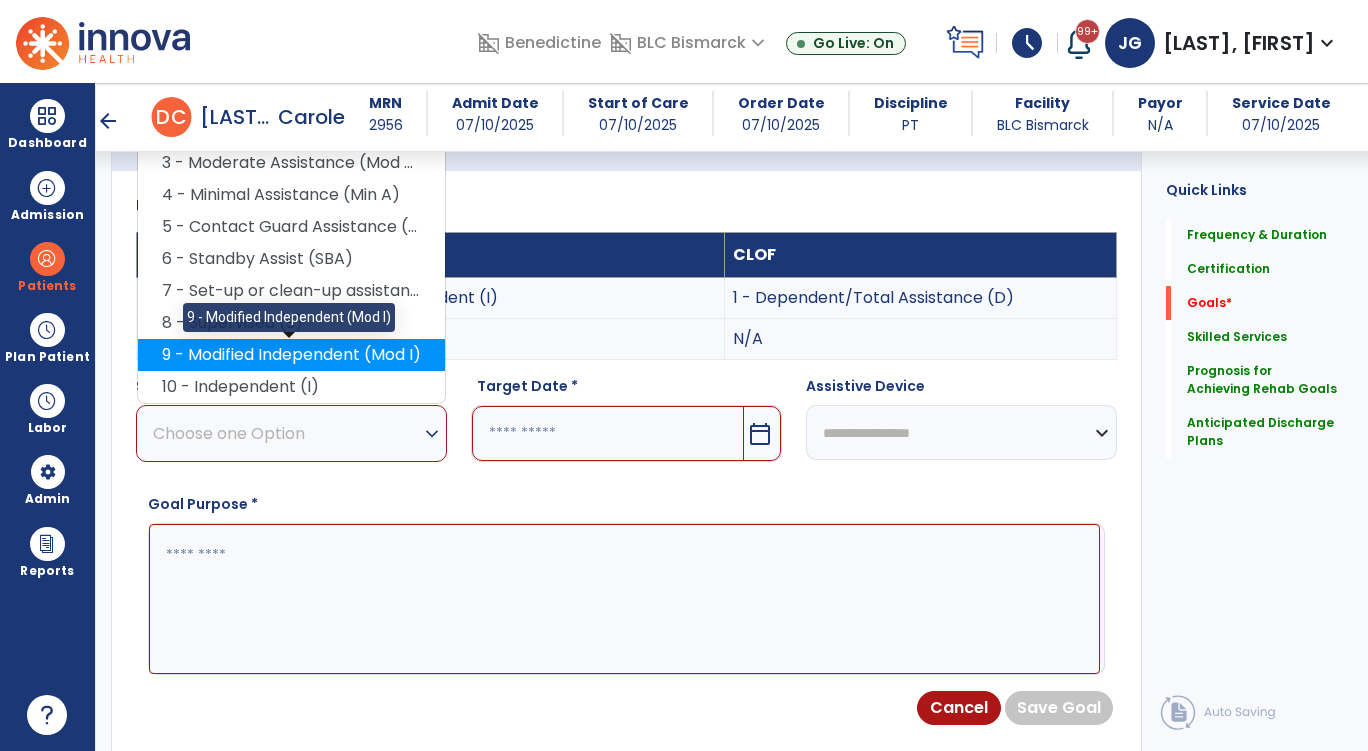 click on "2 - Maximal Assistance (Max A)   3 - Moderate Assistance (Mod A)   4 - Minimal Assistance (Min A)   5 - Contact Guard Assistance (CGA)   6 - Standby Assist (SBA)   7 - Set-up or clean-up assistance   8 - Supervised (S)   9 - Modified Independent (Mod I)  9 - Modified Independent (Mod I)  10 - Independent (I)" at bounding box center [291, 259] 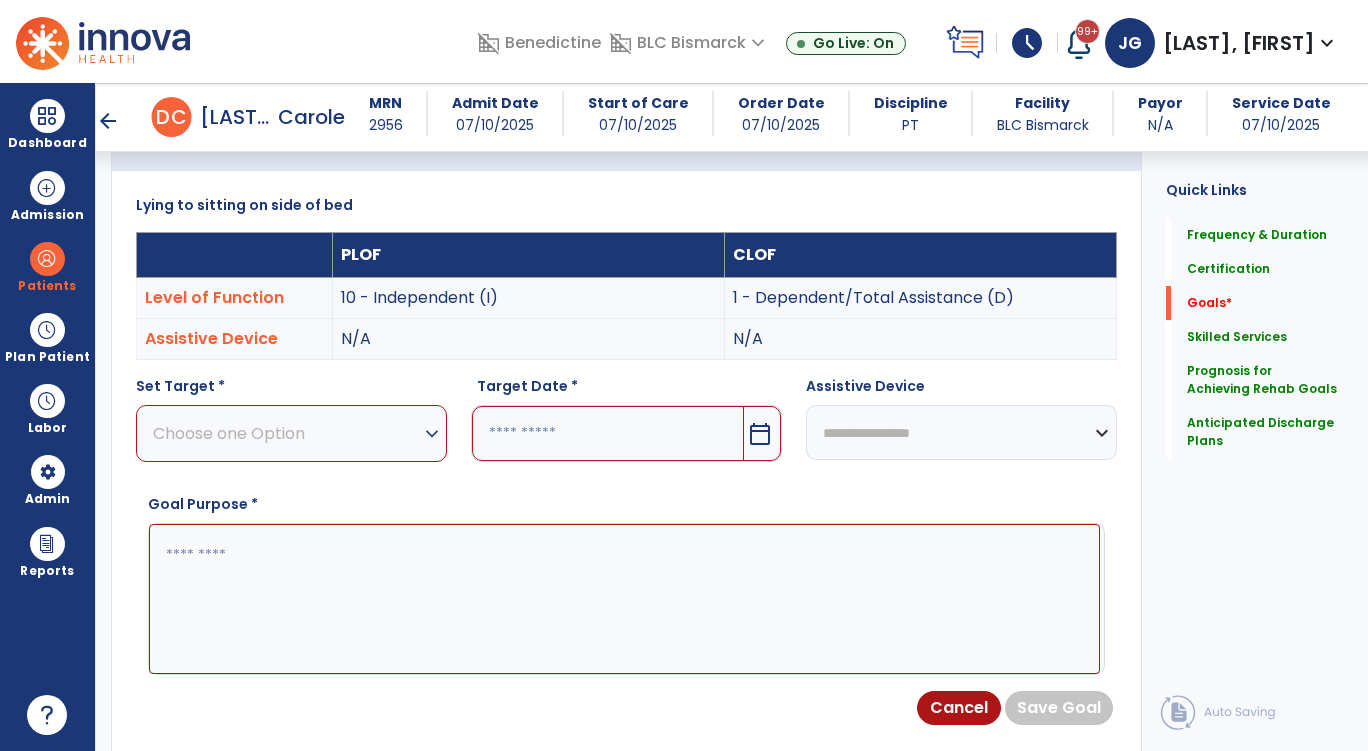 click on "Choose one Option" at bounding box center (286, 433) 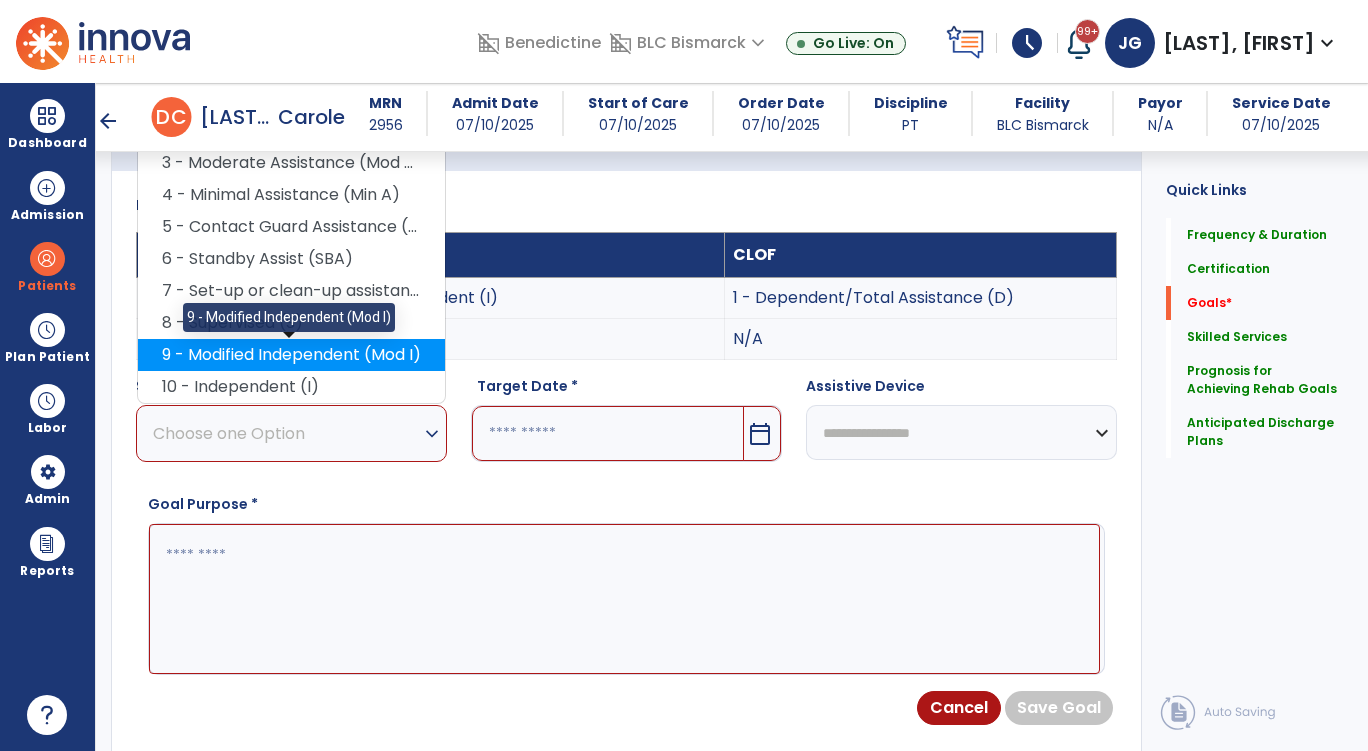 click on "9 - Modified Independent (Mod I)" at bounding box center [291, 355] 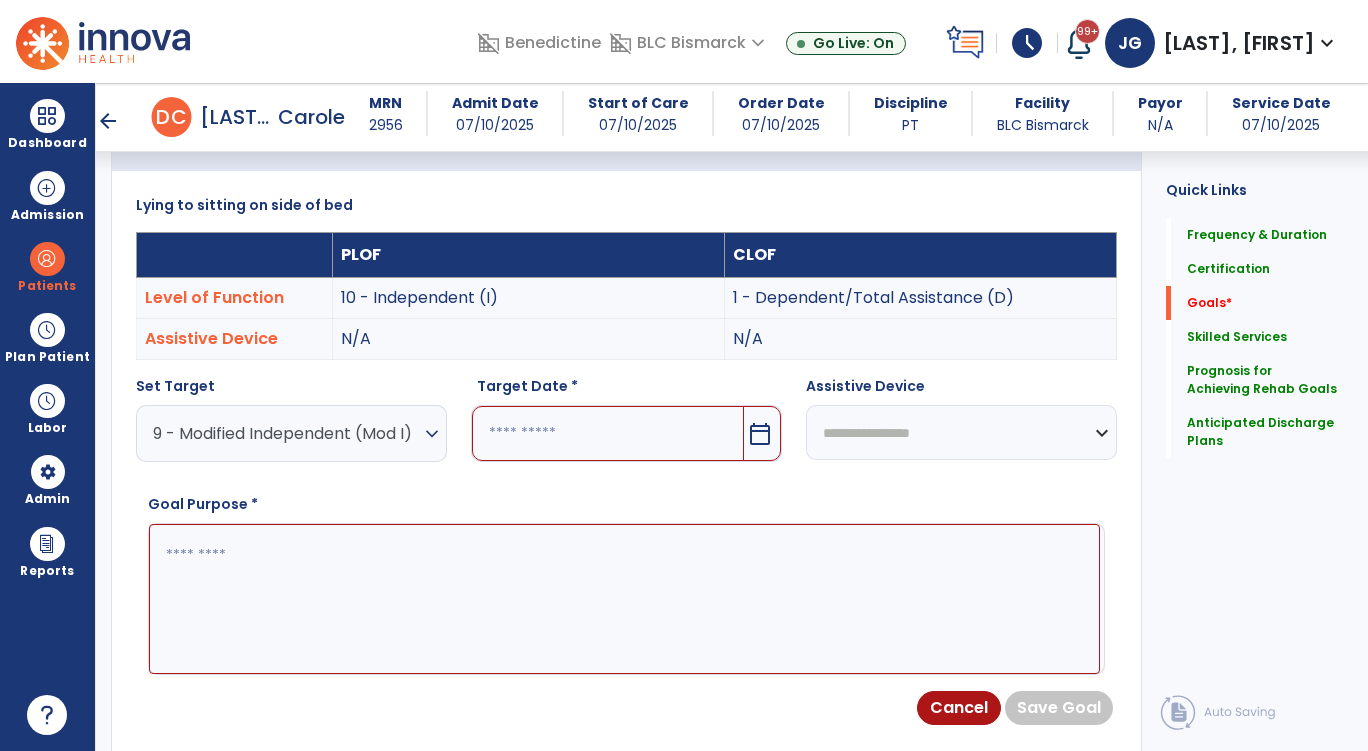 click at bounding box center (608, 433) 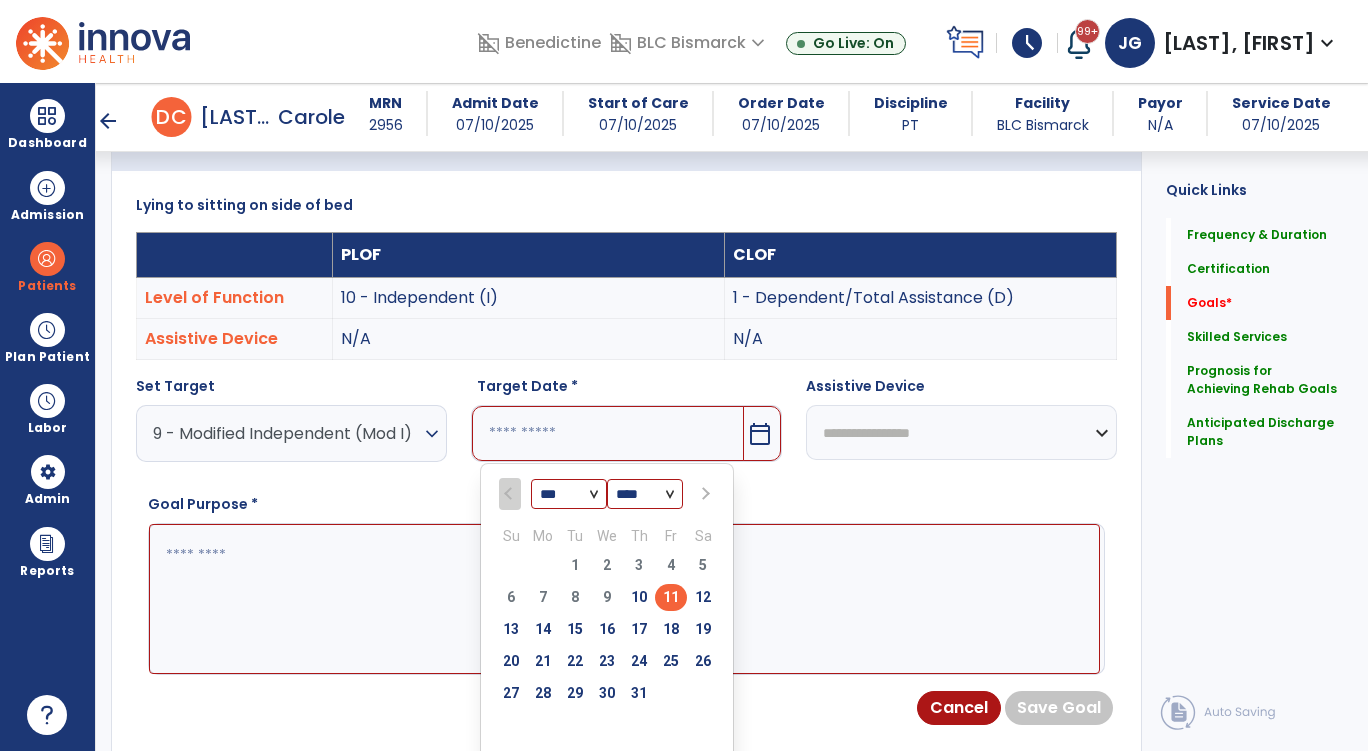 click on "*** ***" at bounding box center (569, 495) 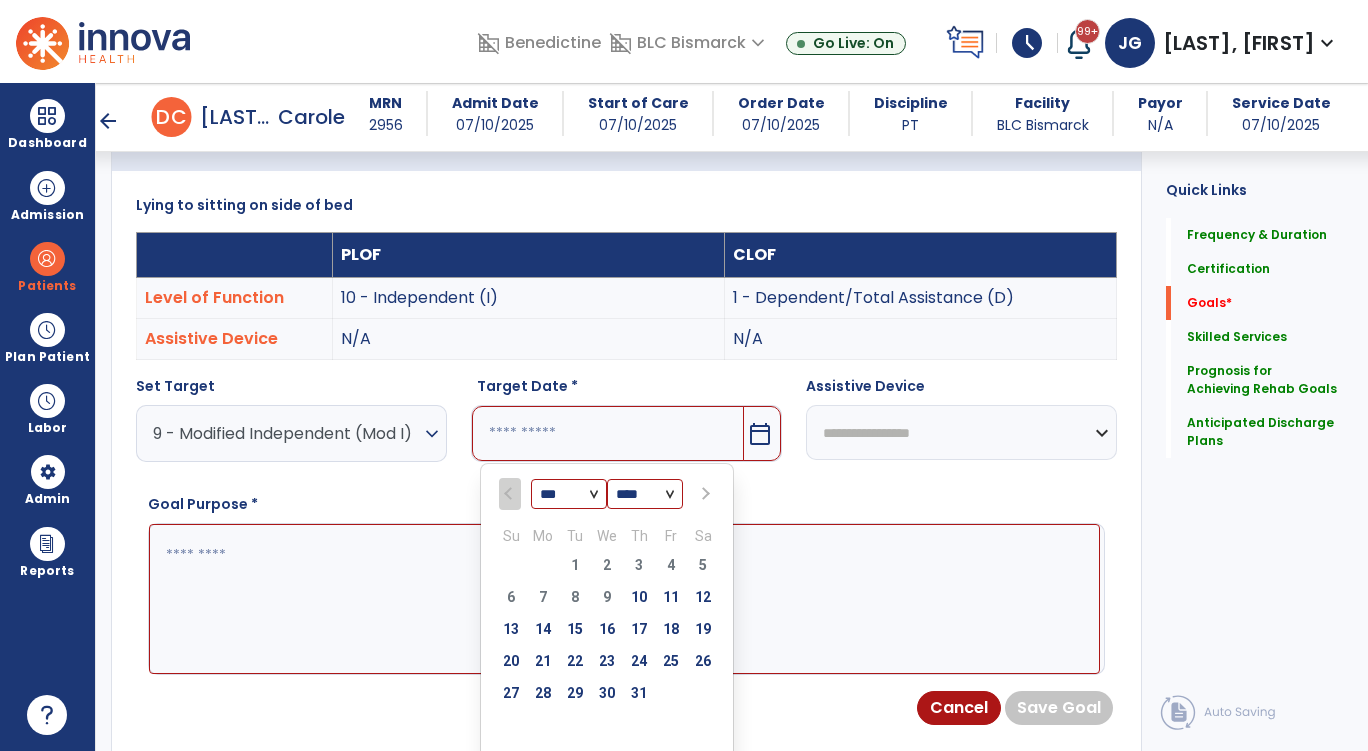 select on "*" 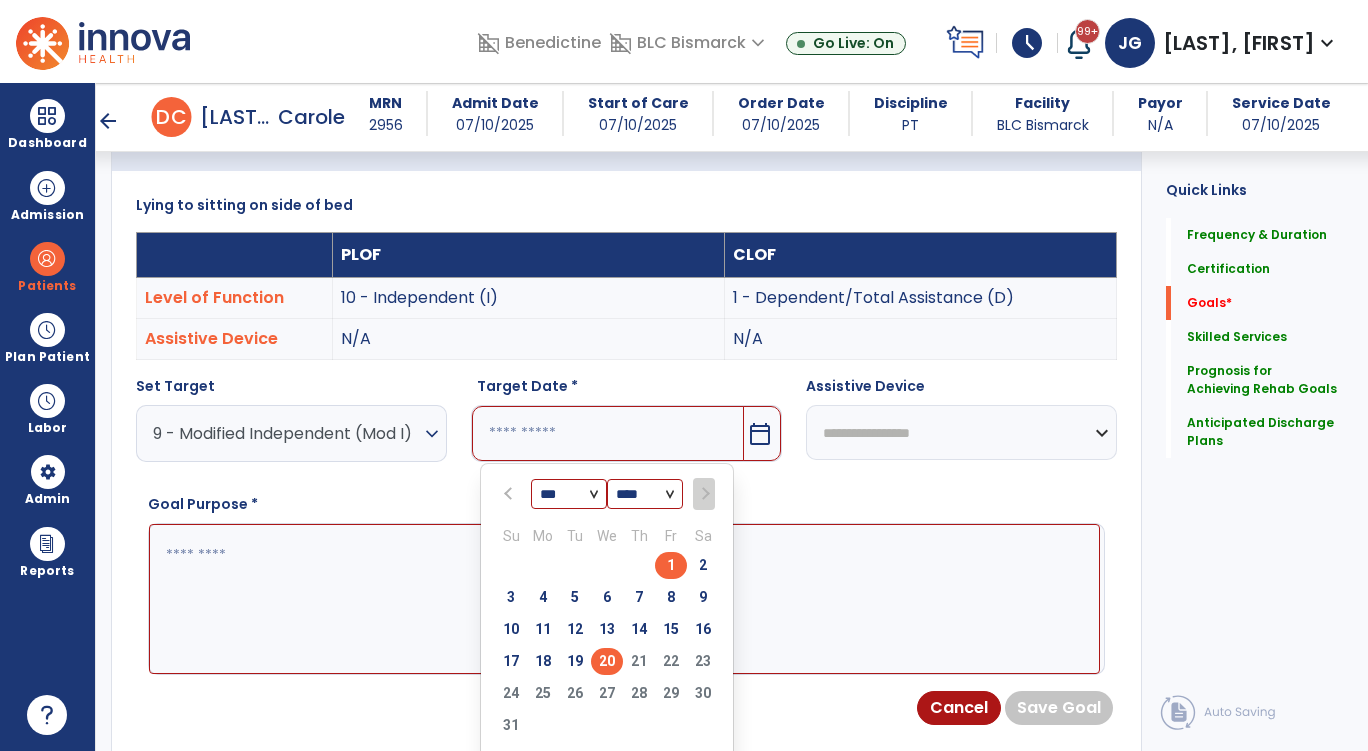 click on "20" at bounding box center (607, 661) 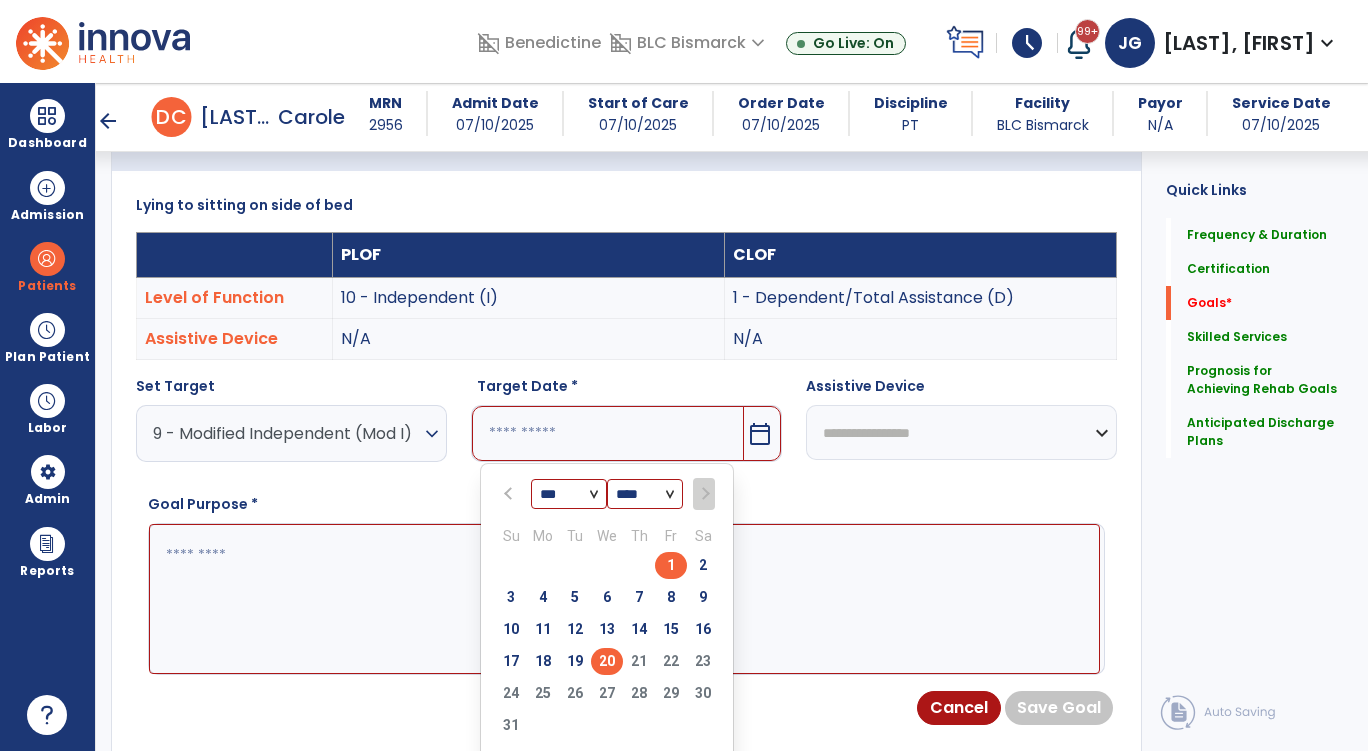 type on "*********" 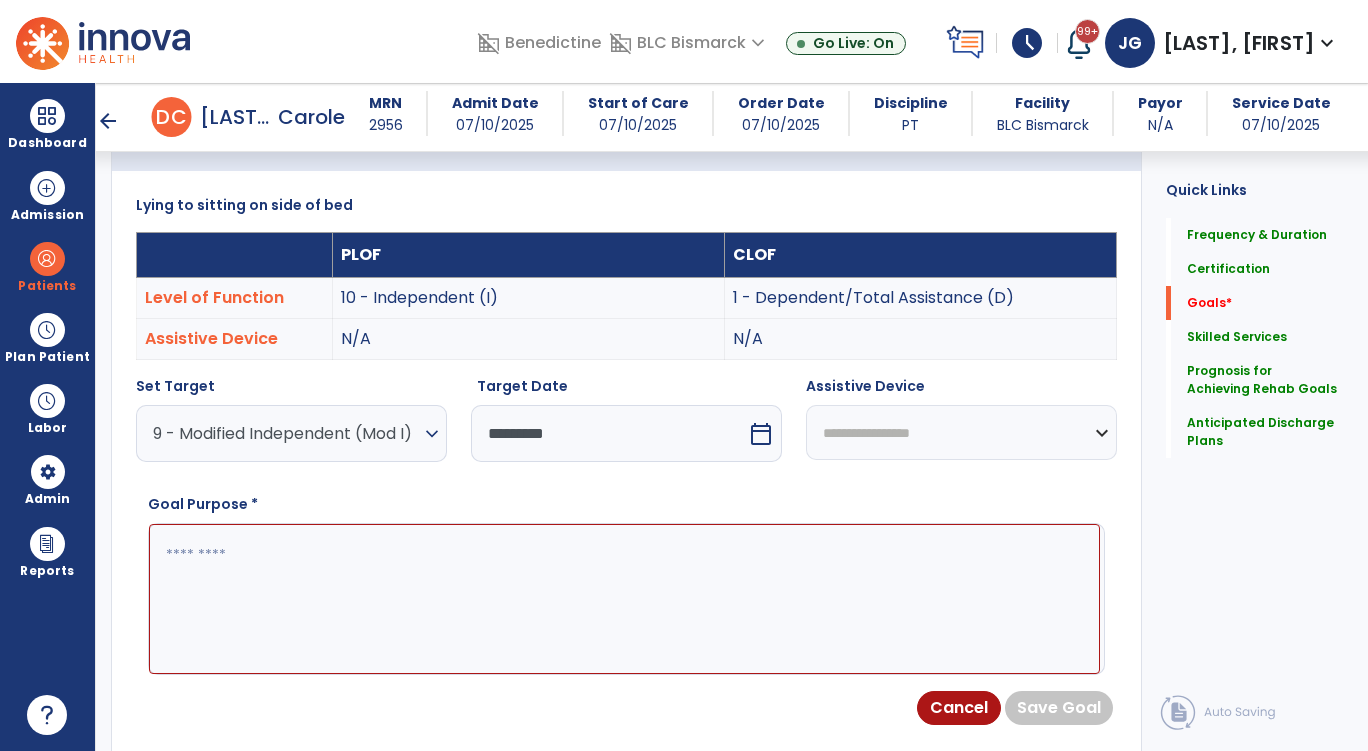 drag, startPoint x: 632, startPoint y: 589, endPoint x: 852, endPoint y: 541, distance: 225.17549 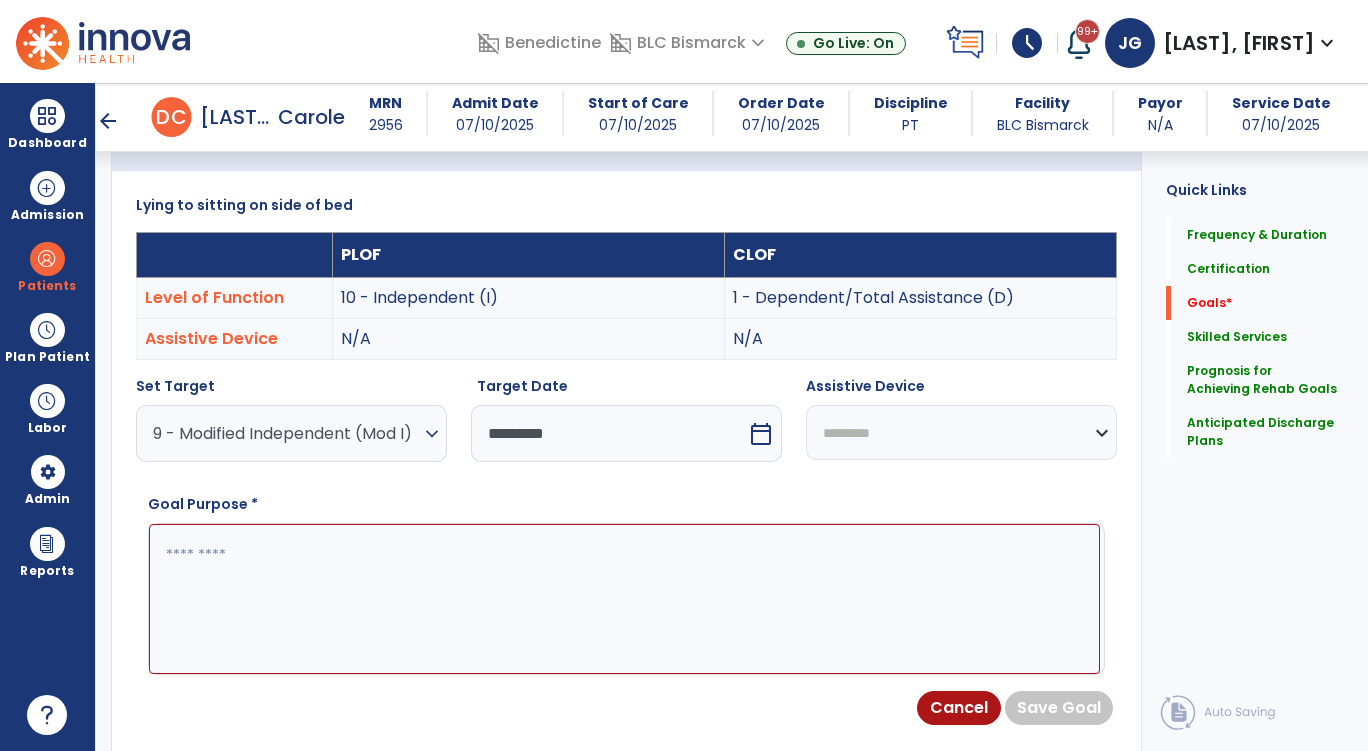 click on "**********" at bounding box center [961, 432] 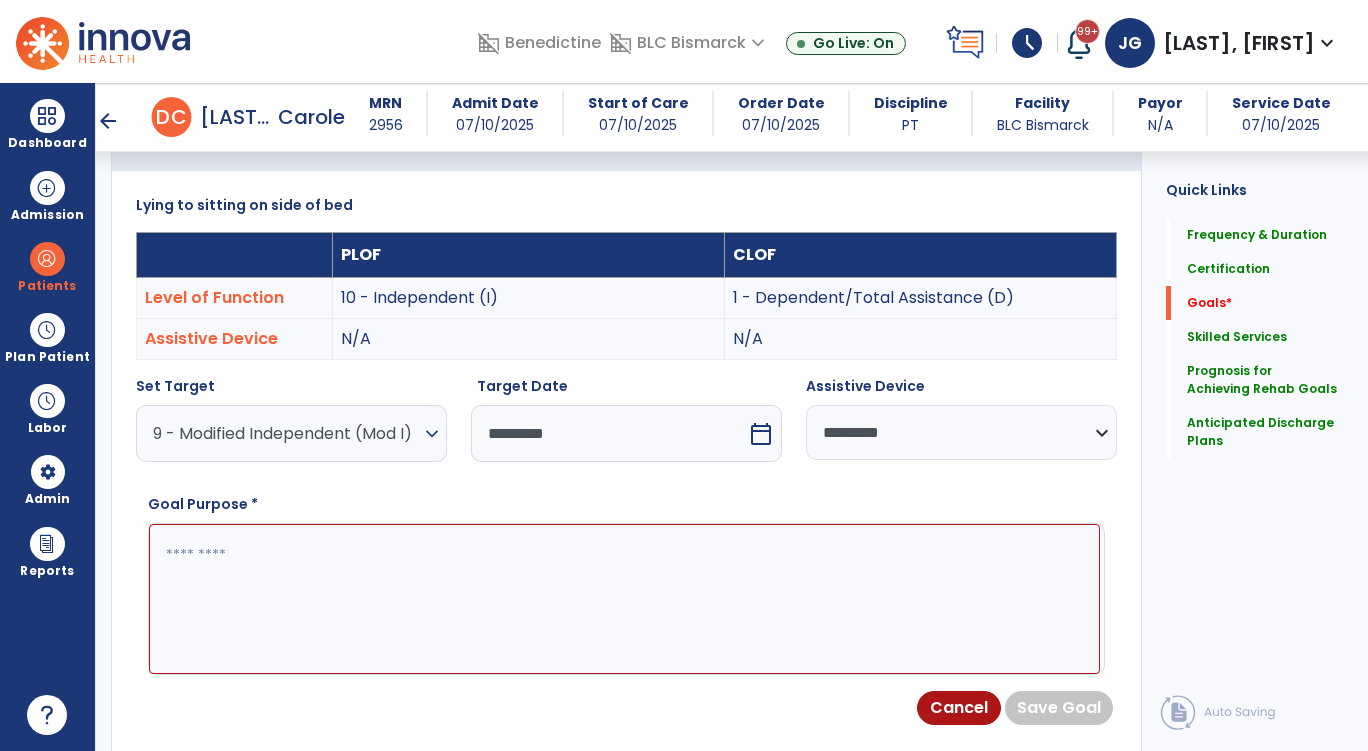 click at bounding box center [624, 599] 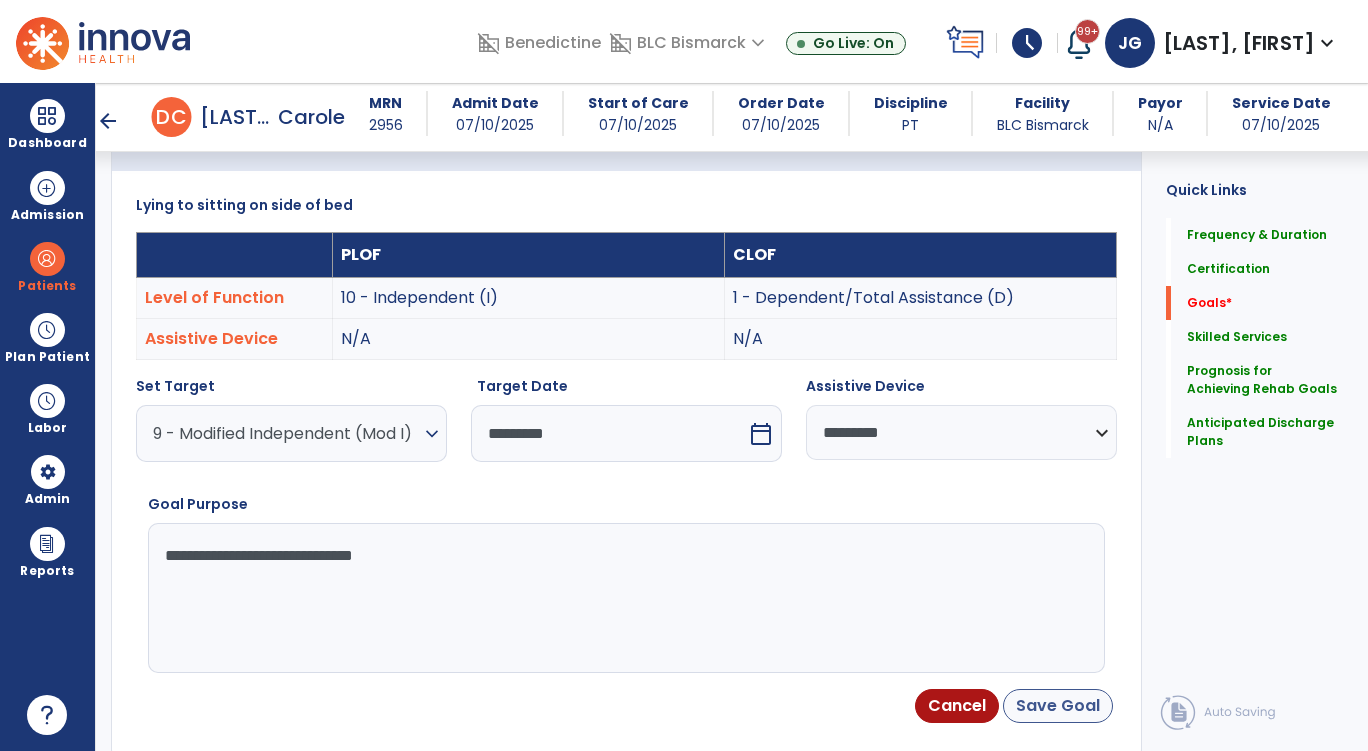 type on "**********" 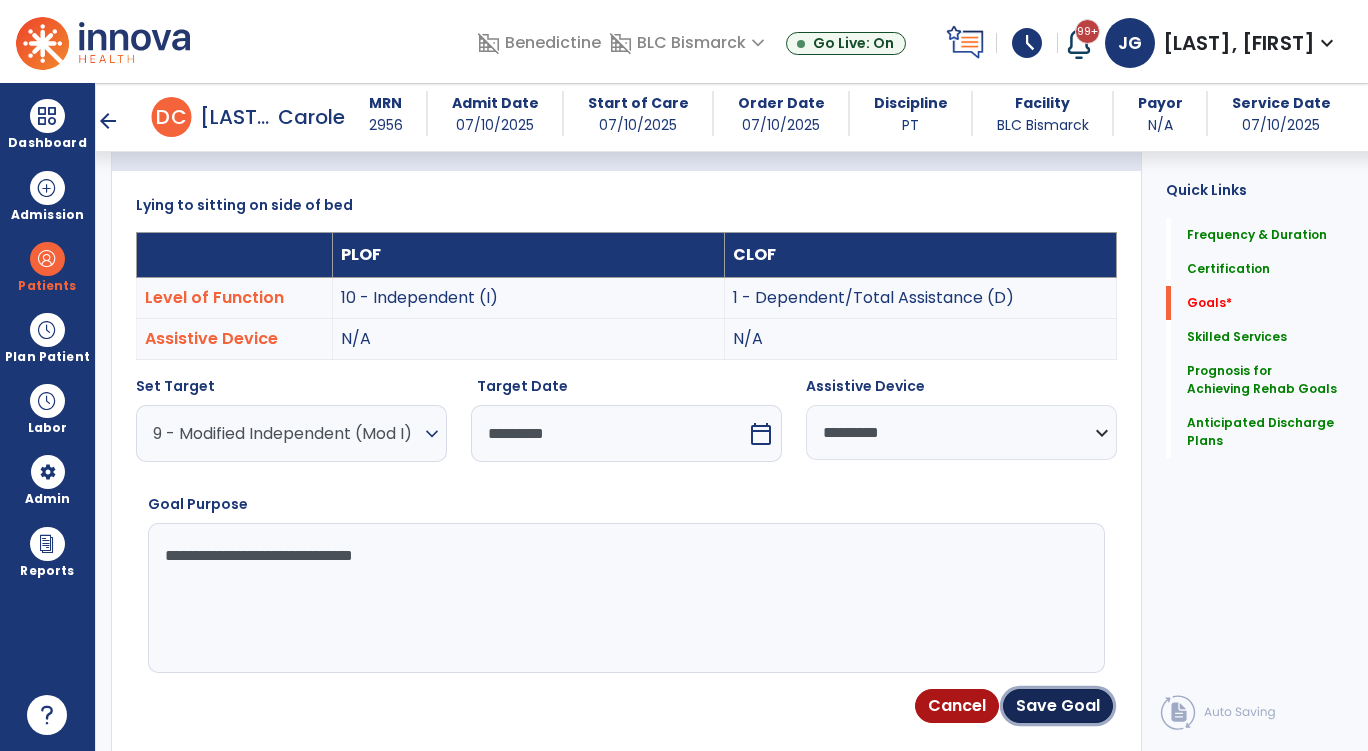 click on "Save Goal" at bounding box center (1058, 706) 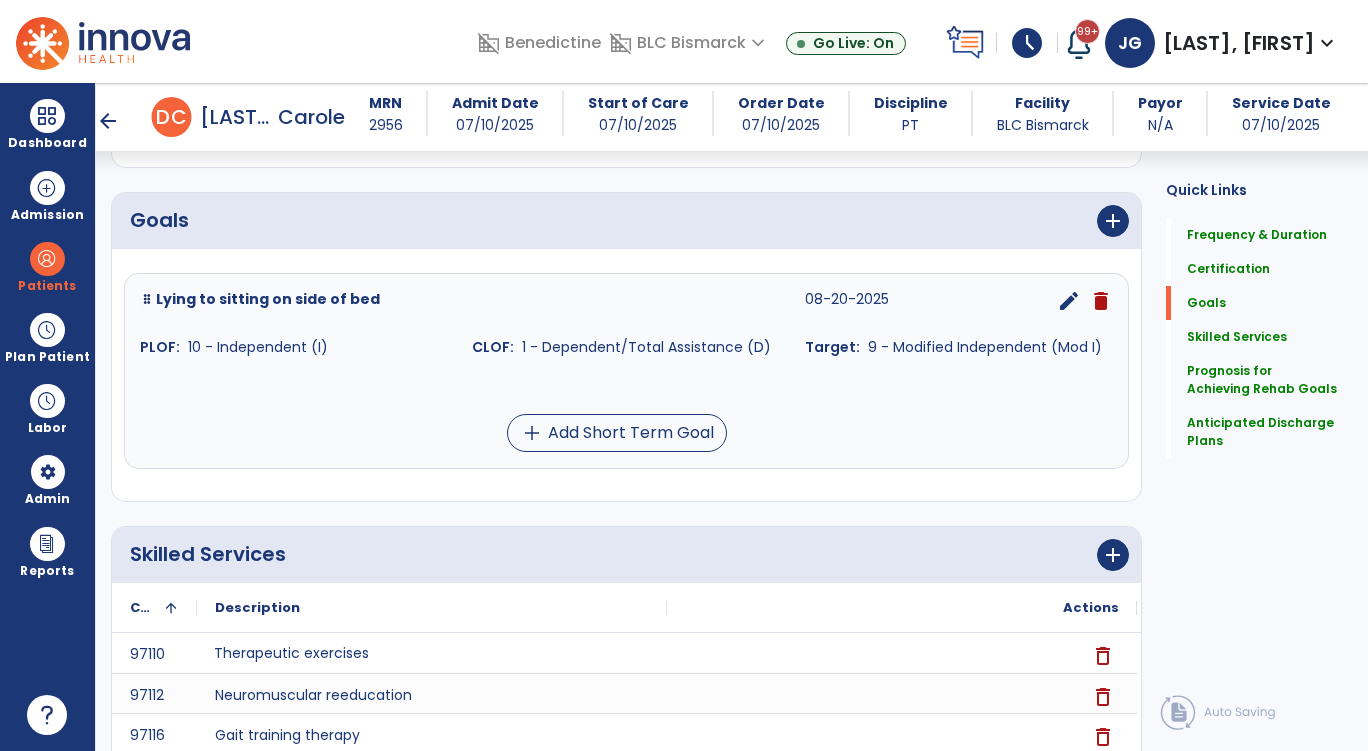scroll, scrollTop: 400, scrollLeft: 0, axis: vertical 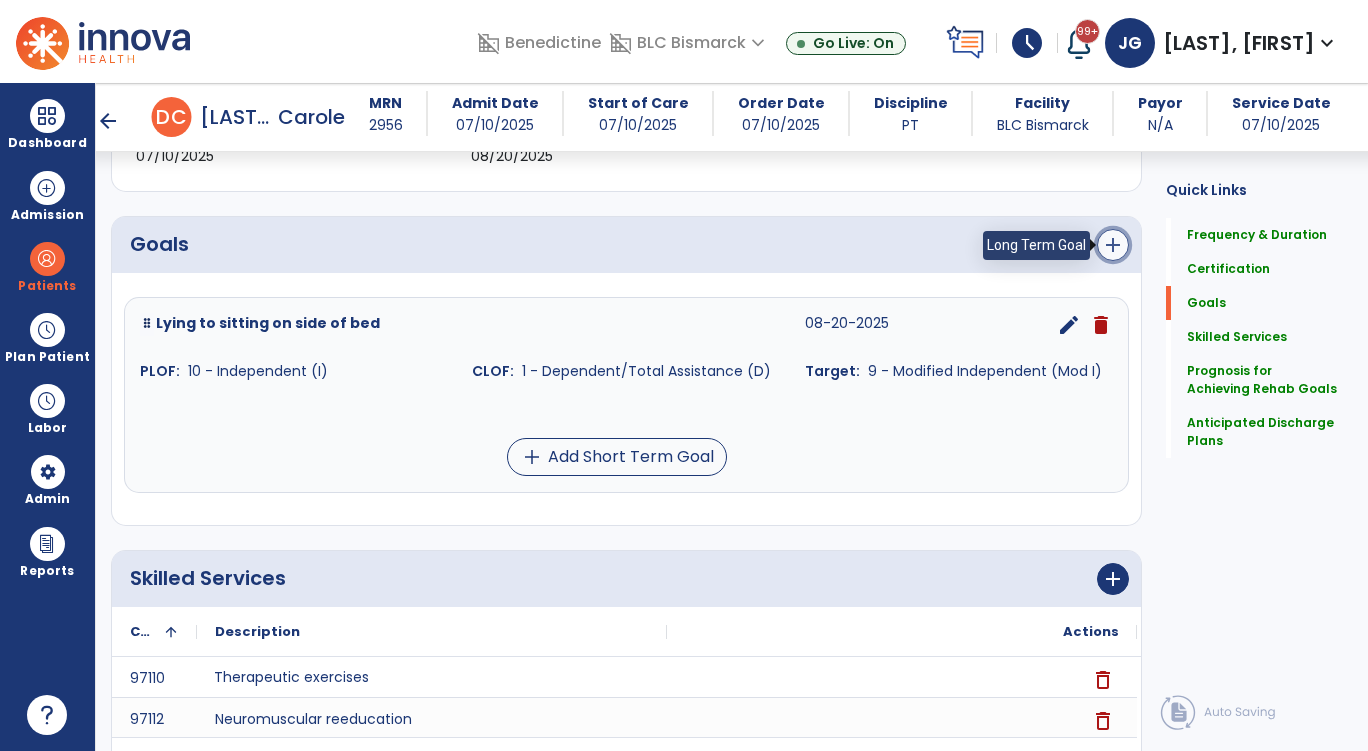 click on "add" at bounding box center [1113, 245] 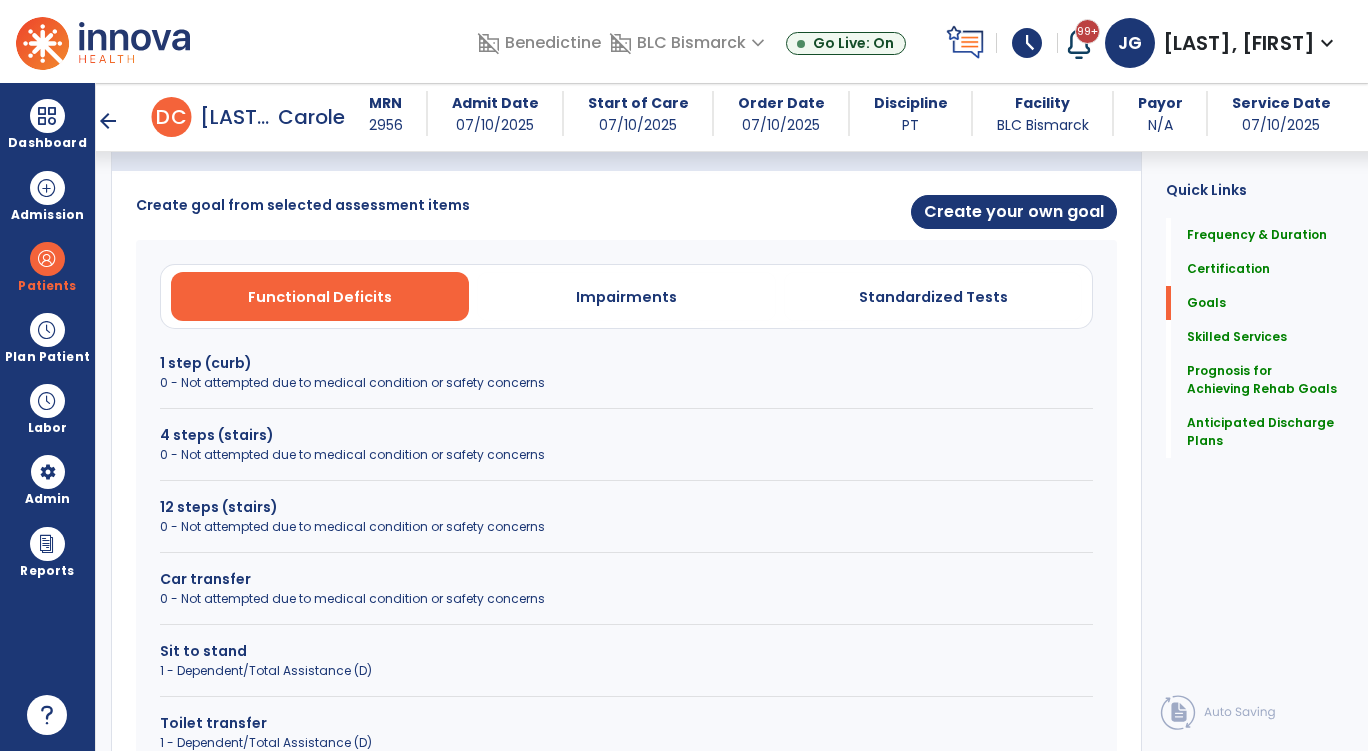 scroll, scrollTop: 600, scrollLeft: 0, axis: vertical 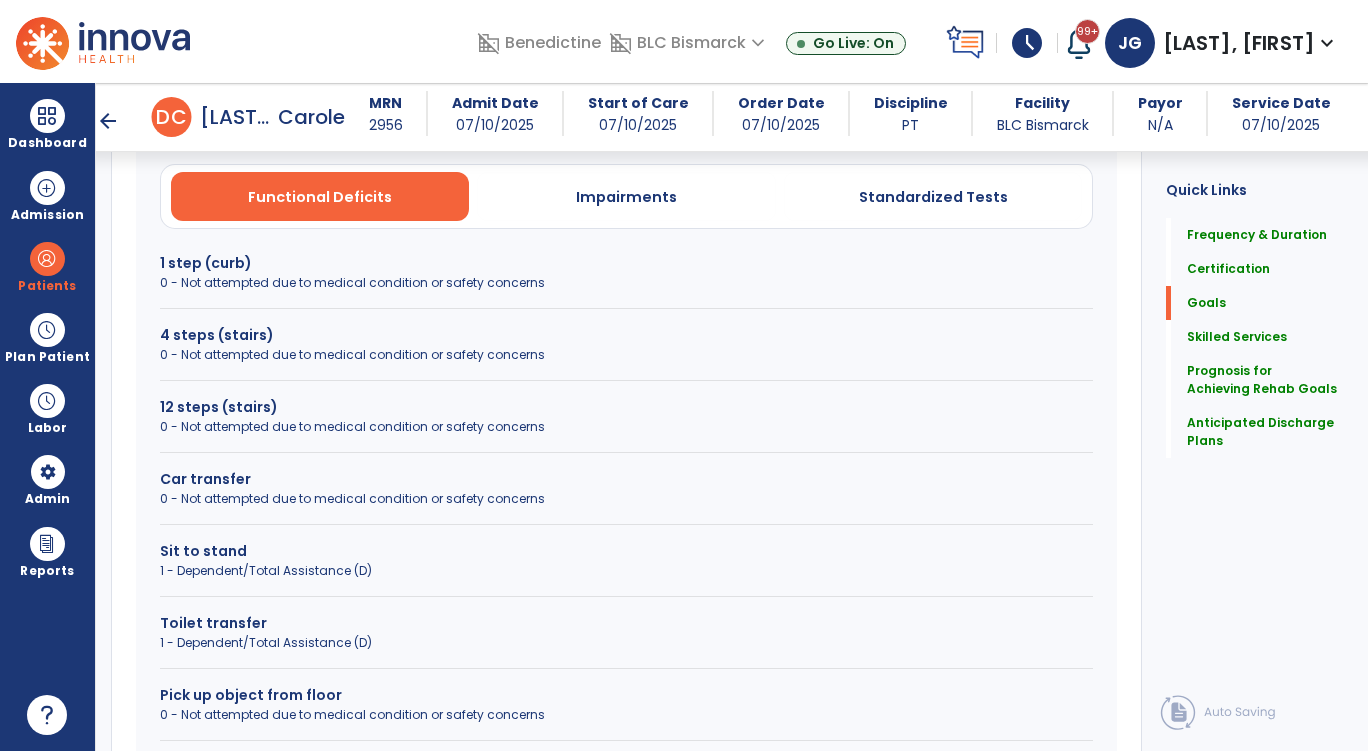 click on "0 - Not attempted due to medical condition or safety concerns" at bounding box center (626, 355) 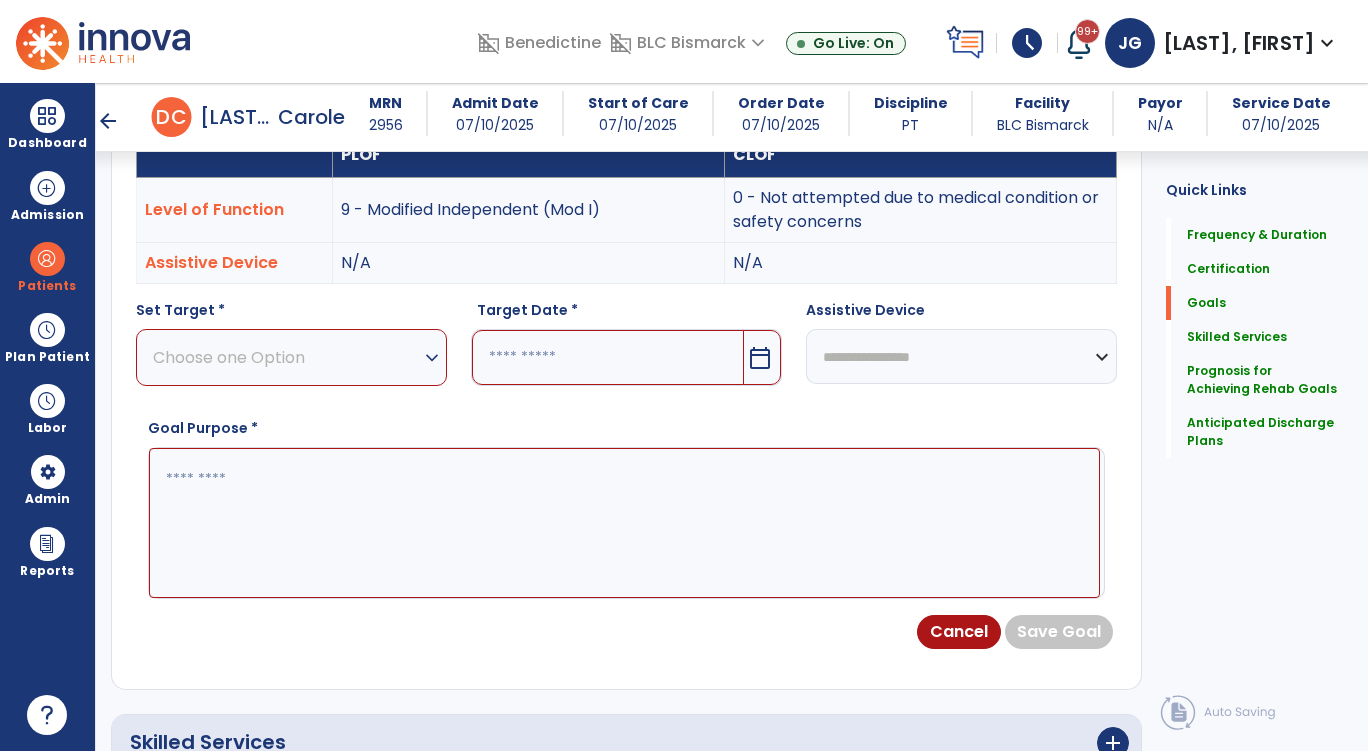 click on "Choose one Option   expand_more" at bounding box center (291, 357) 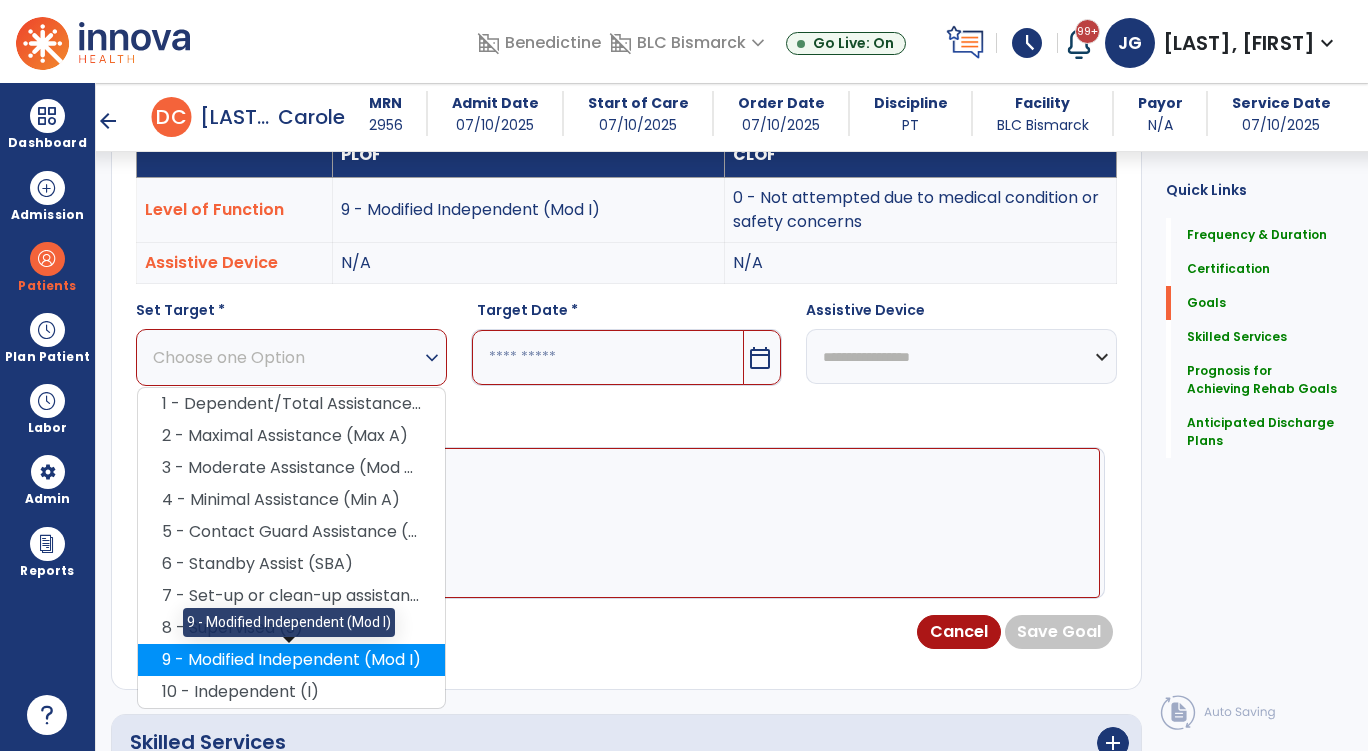 click on "9 - Modified Independent (Mod I)" at bounding box center (291, 660) 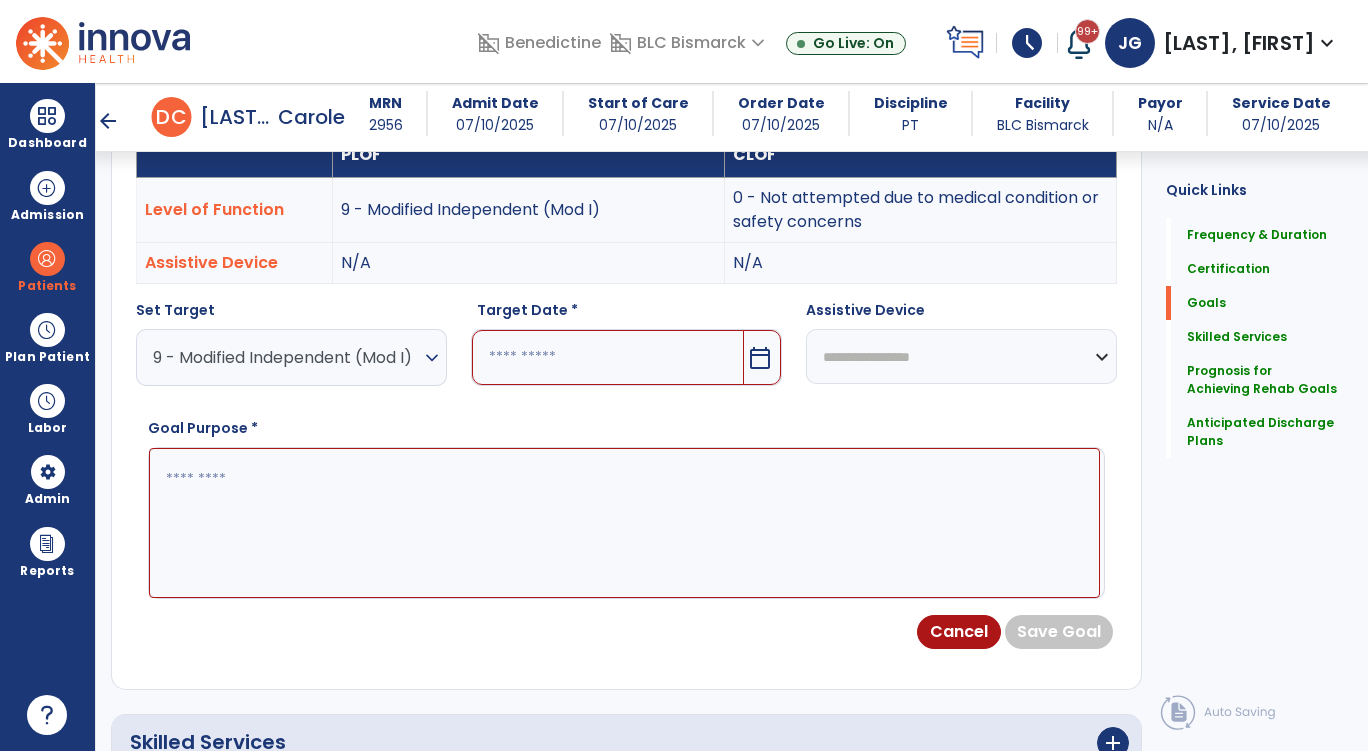 click on "calendar_today" at bounding box center (760, 358) 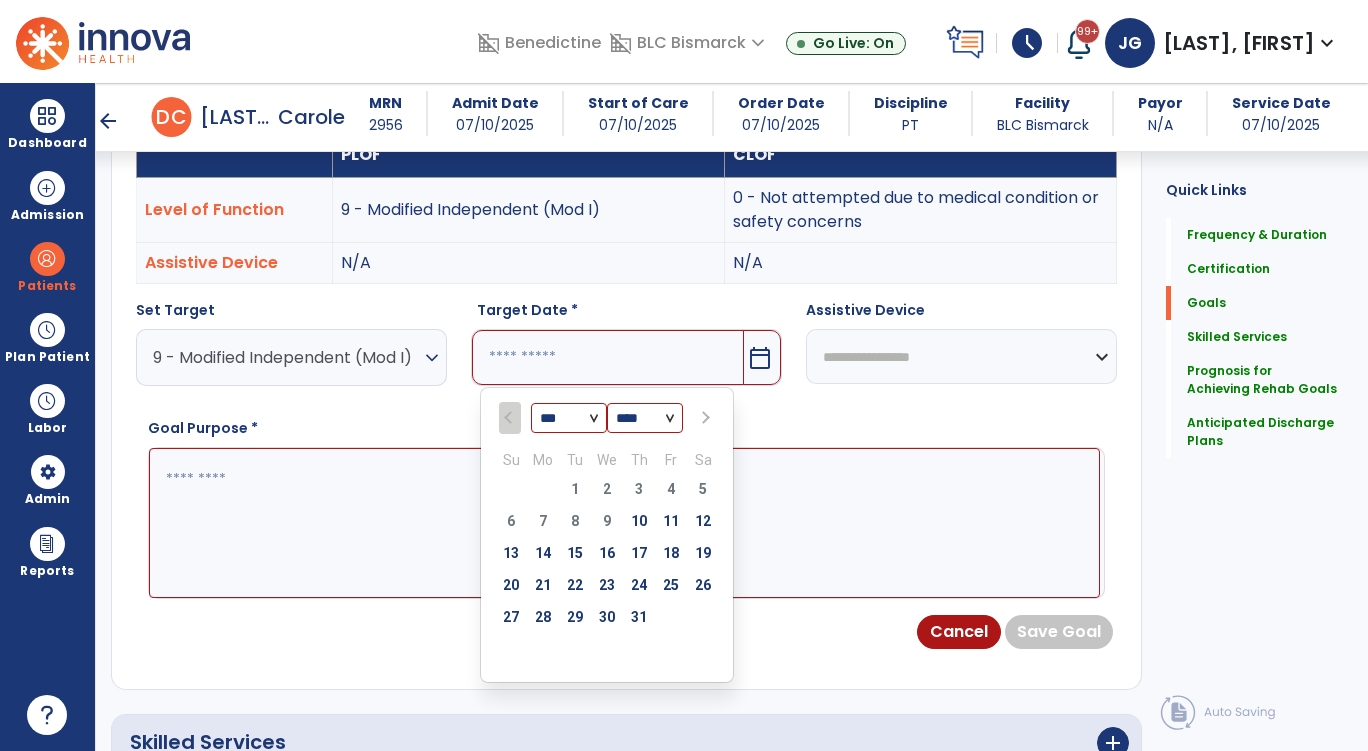click on "*** ***" at bounding box center [569, 419] 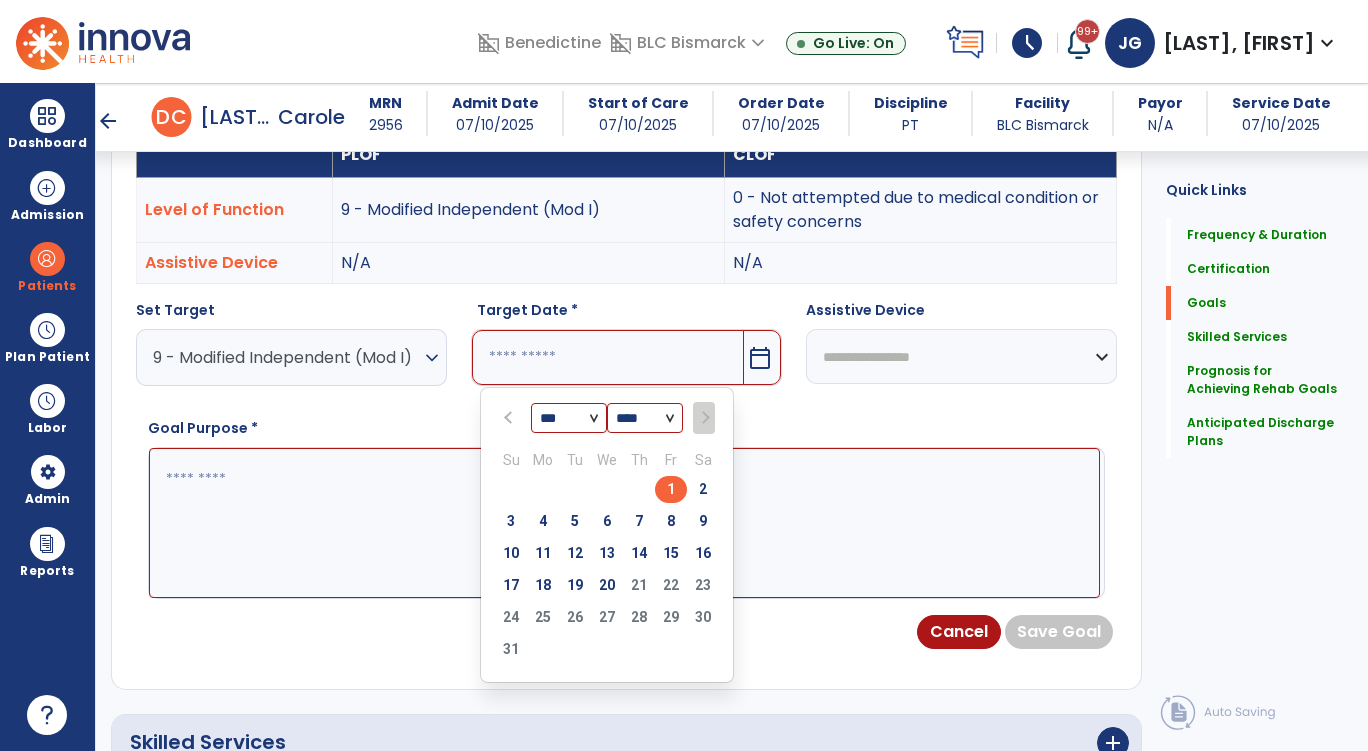 click on "20" at bounding box center (607, 585) 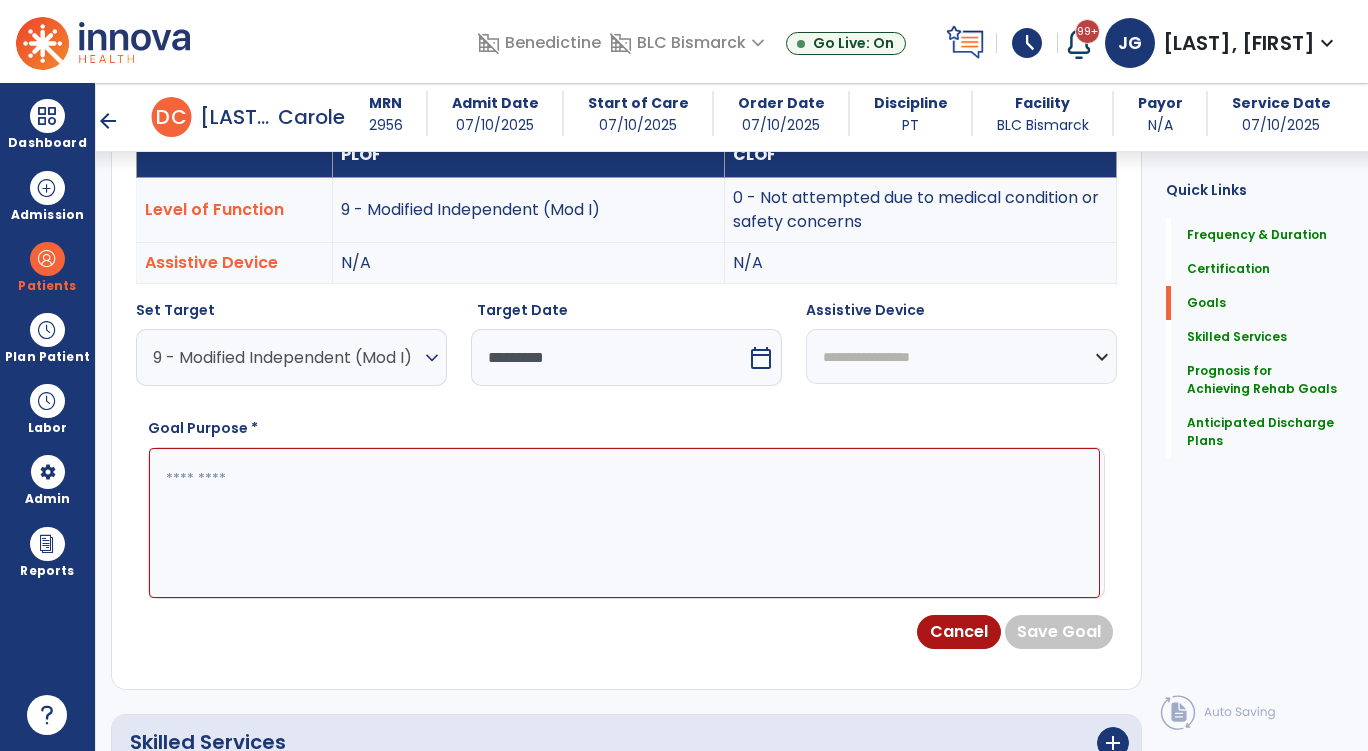 click on "**********" at bounding box center [961, 351] 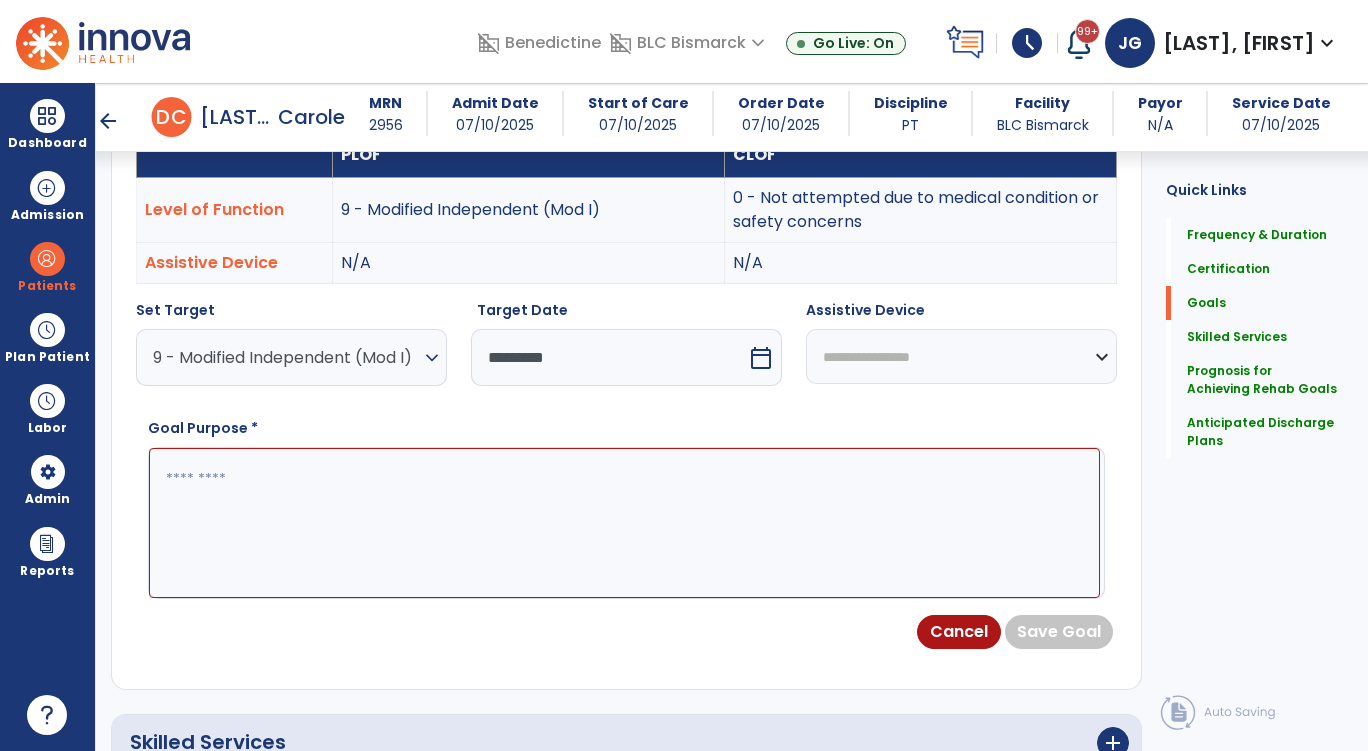 click on "Goal Purpose *" at bounding box center (626, 508) 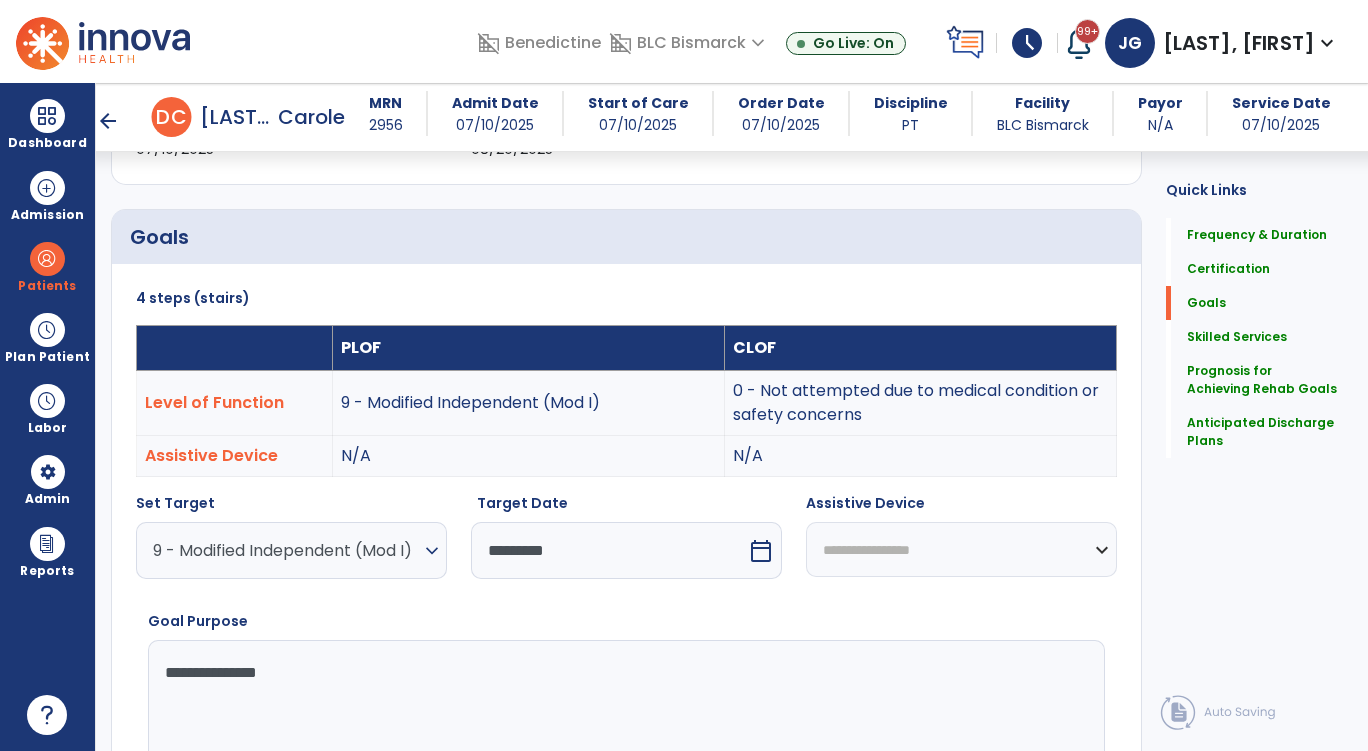 scroll, scrollTop: 500, scrollLeft: 0, axis: vertical 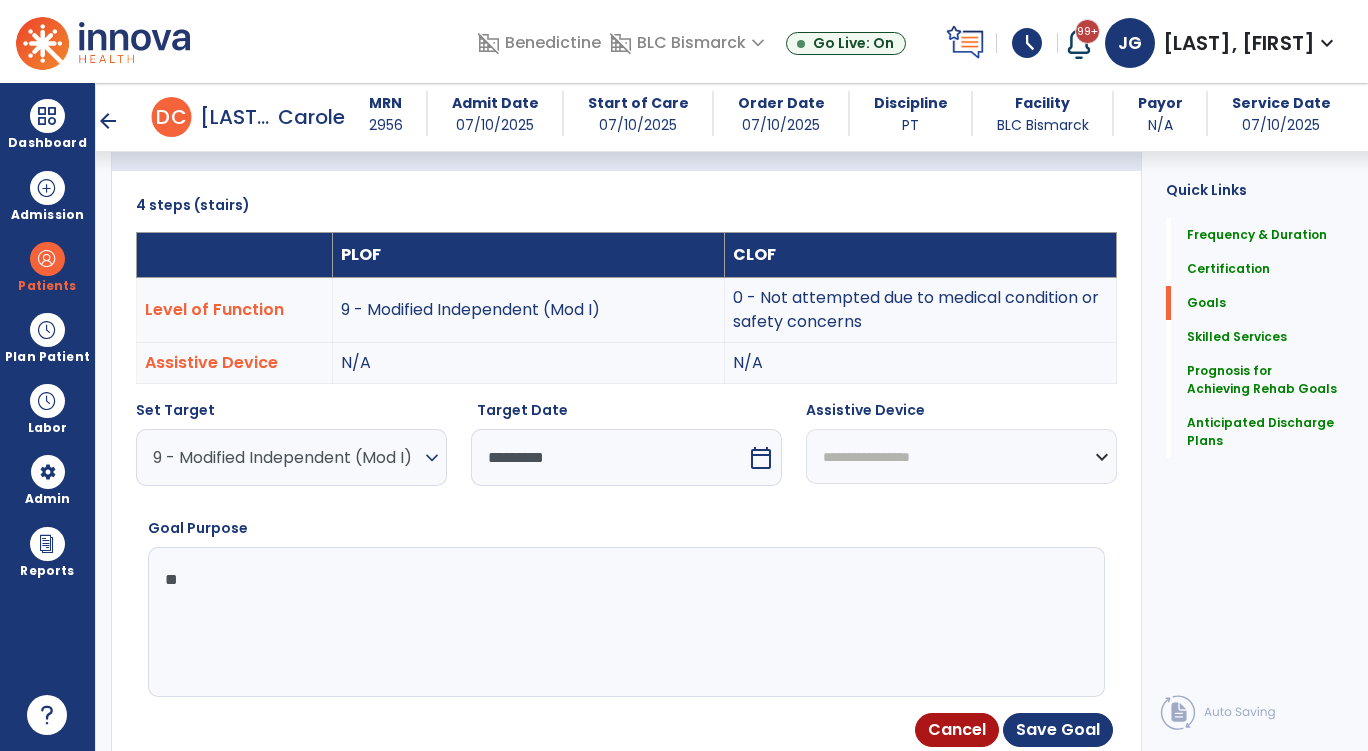 type on "*" 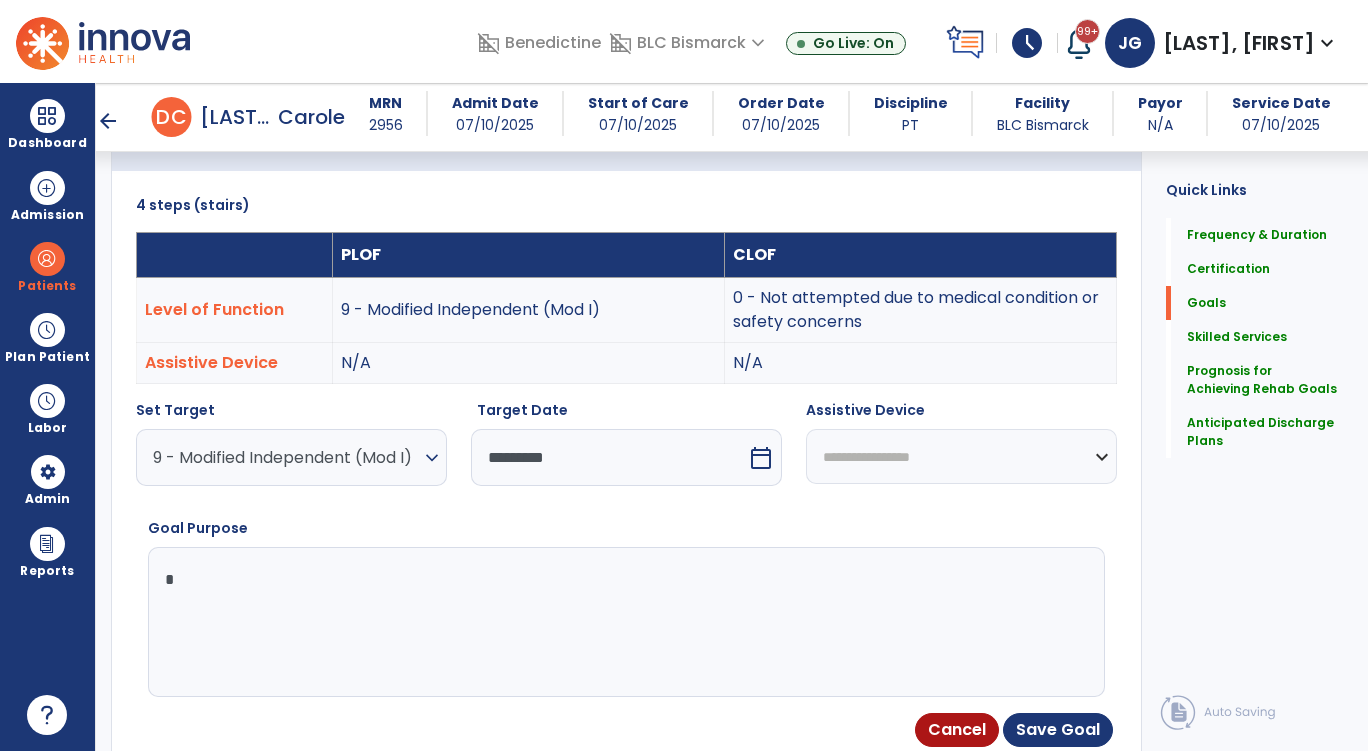 type 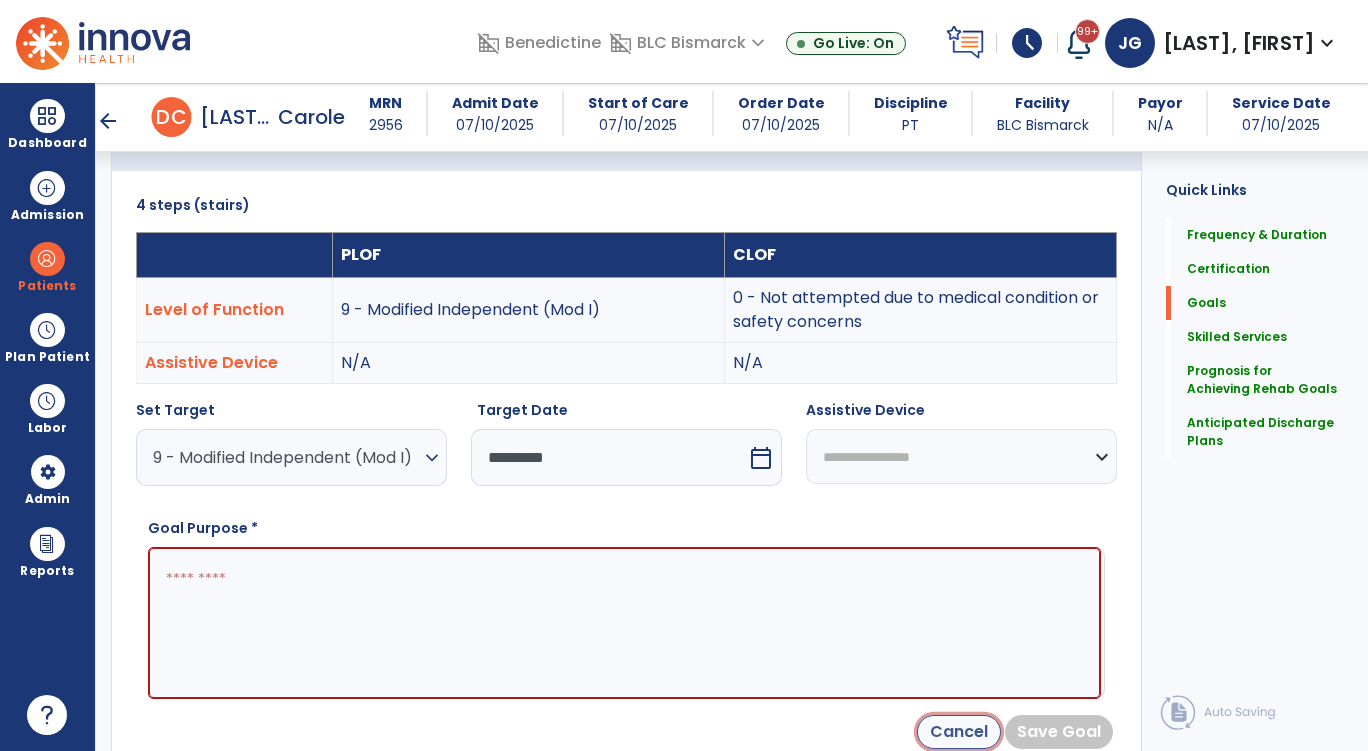 click on "Cancel" at bounding box center (959, 732) 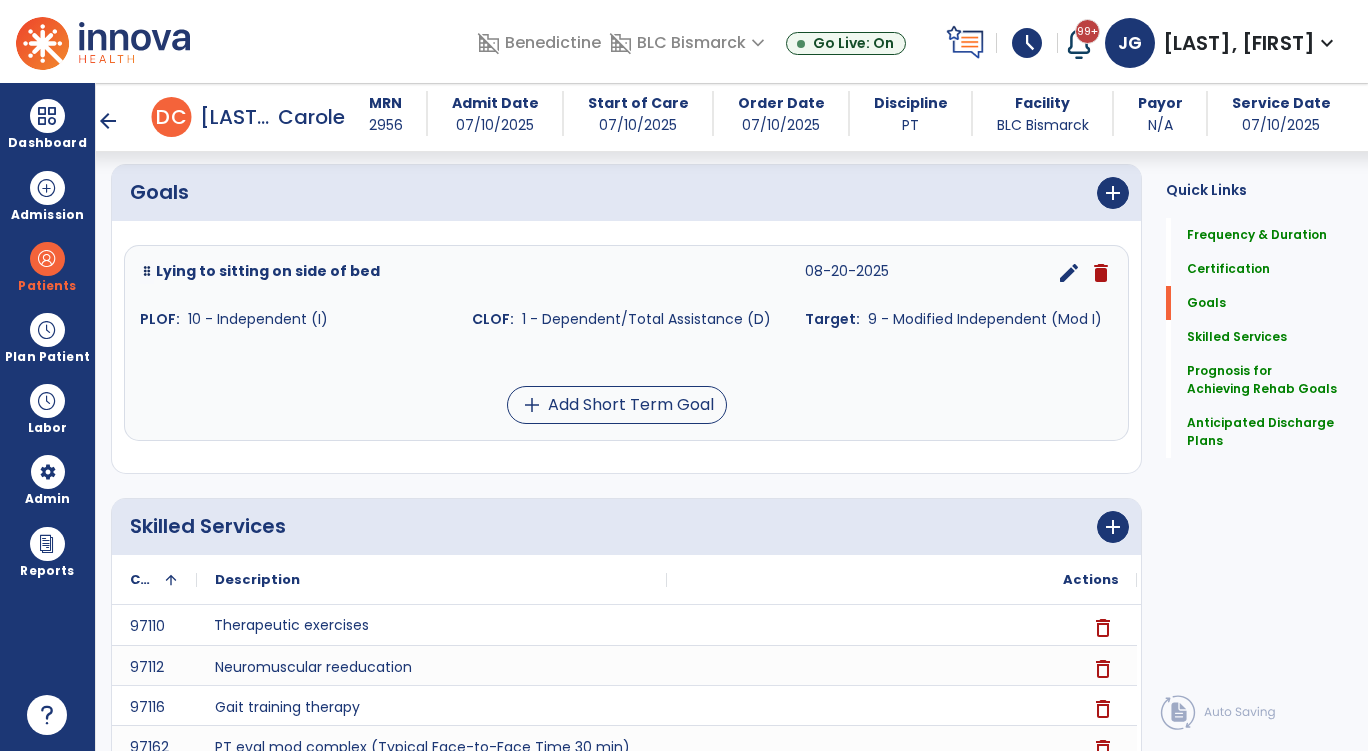 scroll, scrollTop: 400, scrollLeft: 0, axis: vertical 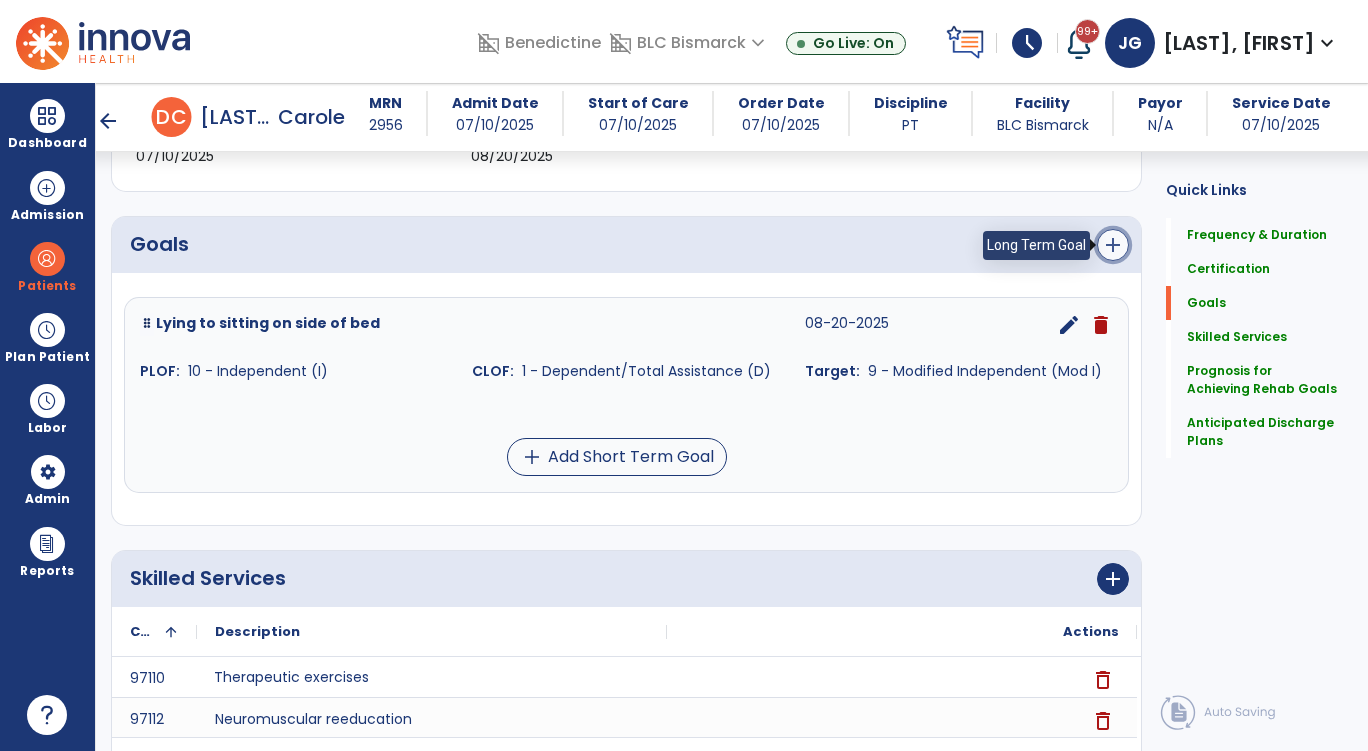 click on "add" at bounding box center [1113, 245] 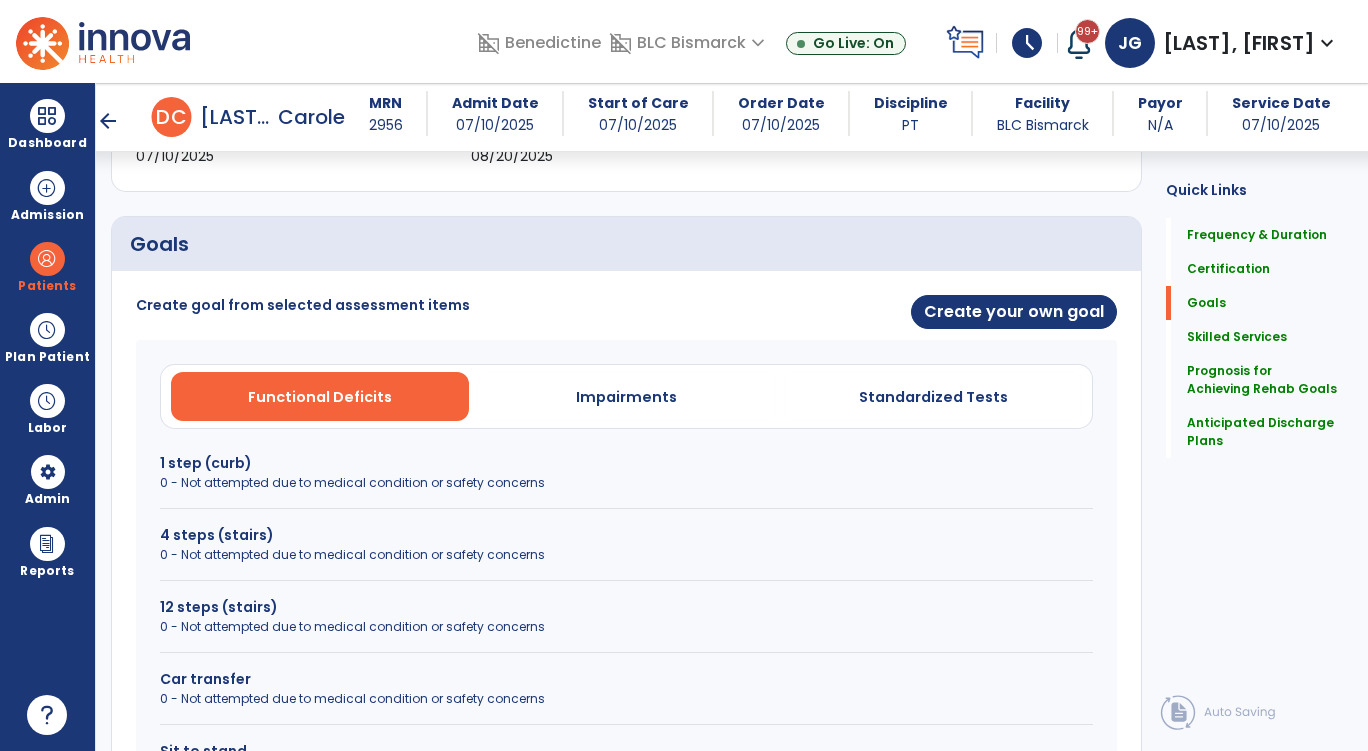 click on "1 step (curb)" at bounding box center [626, 463] 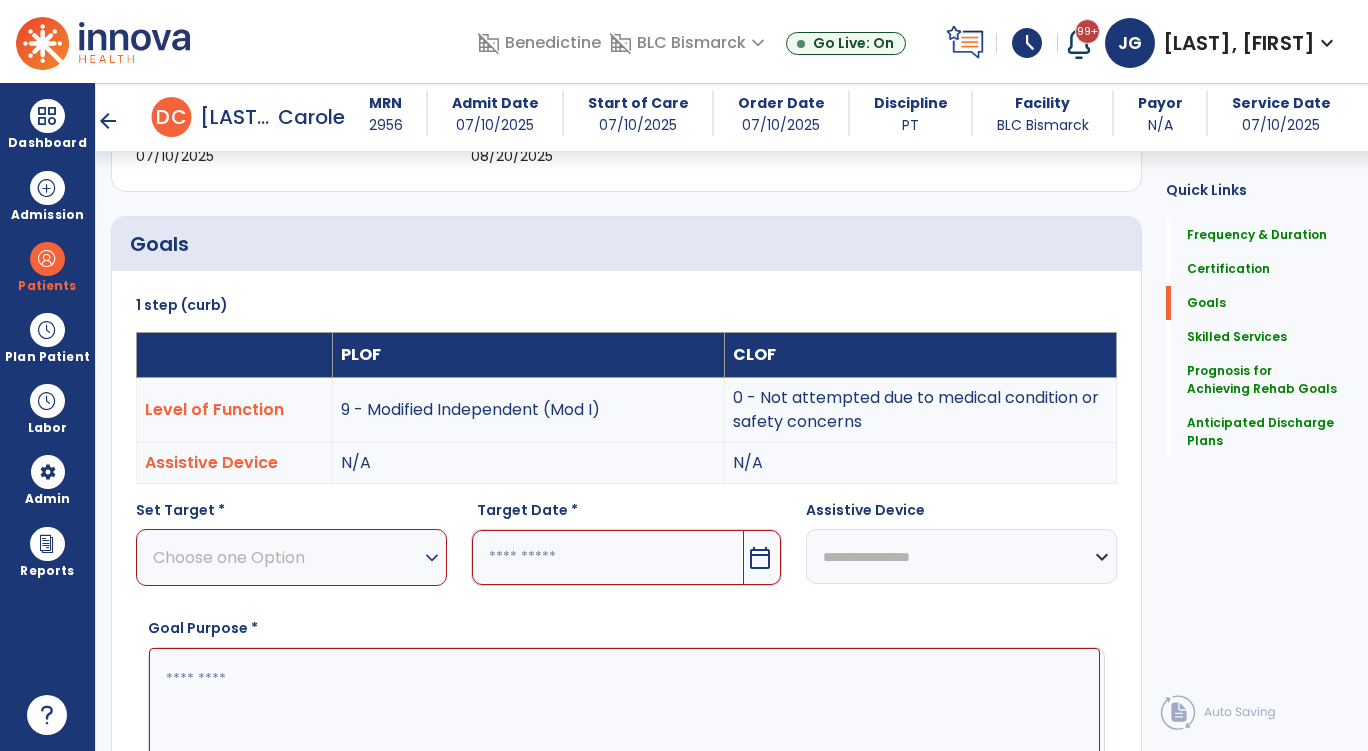 click on "Choose one Option" at bounding box center (286, 557) 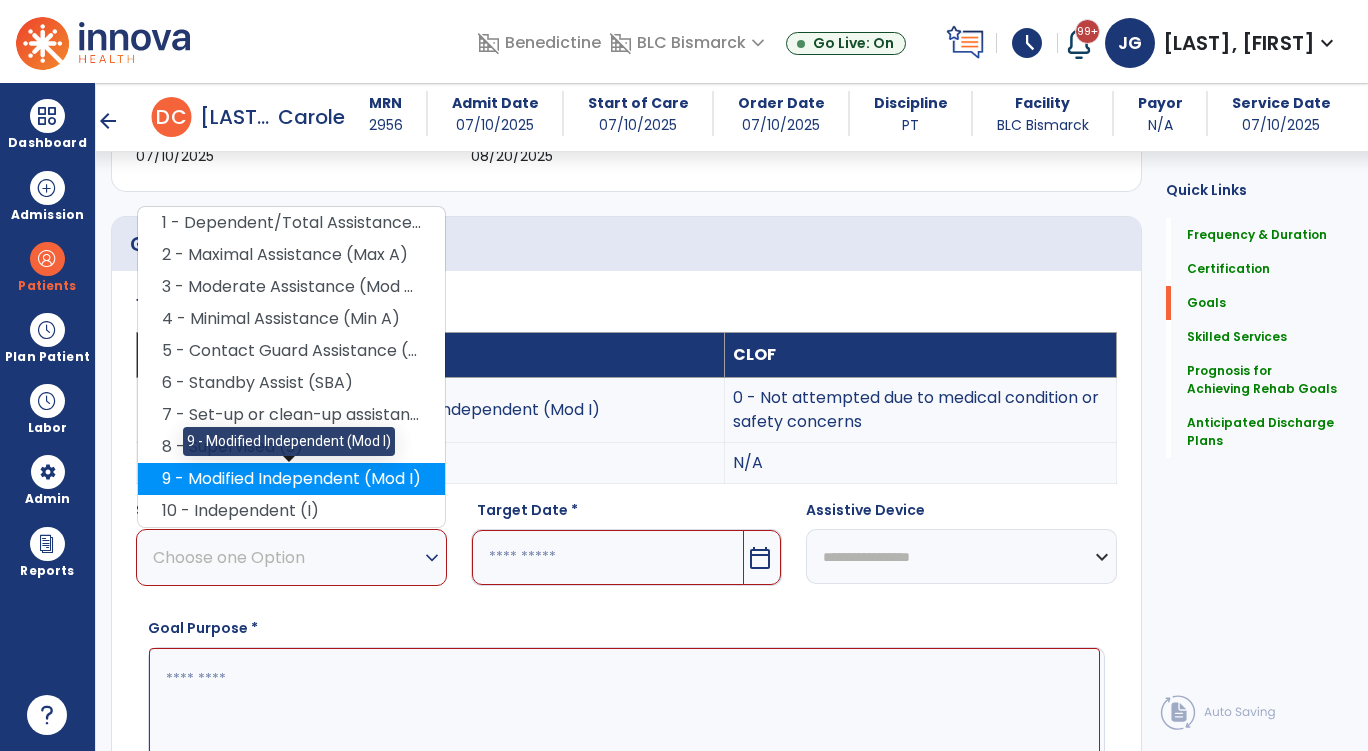 click on "9 - Modified Independent (Mod I)" at bounding box center (291, 479) 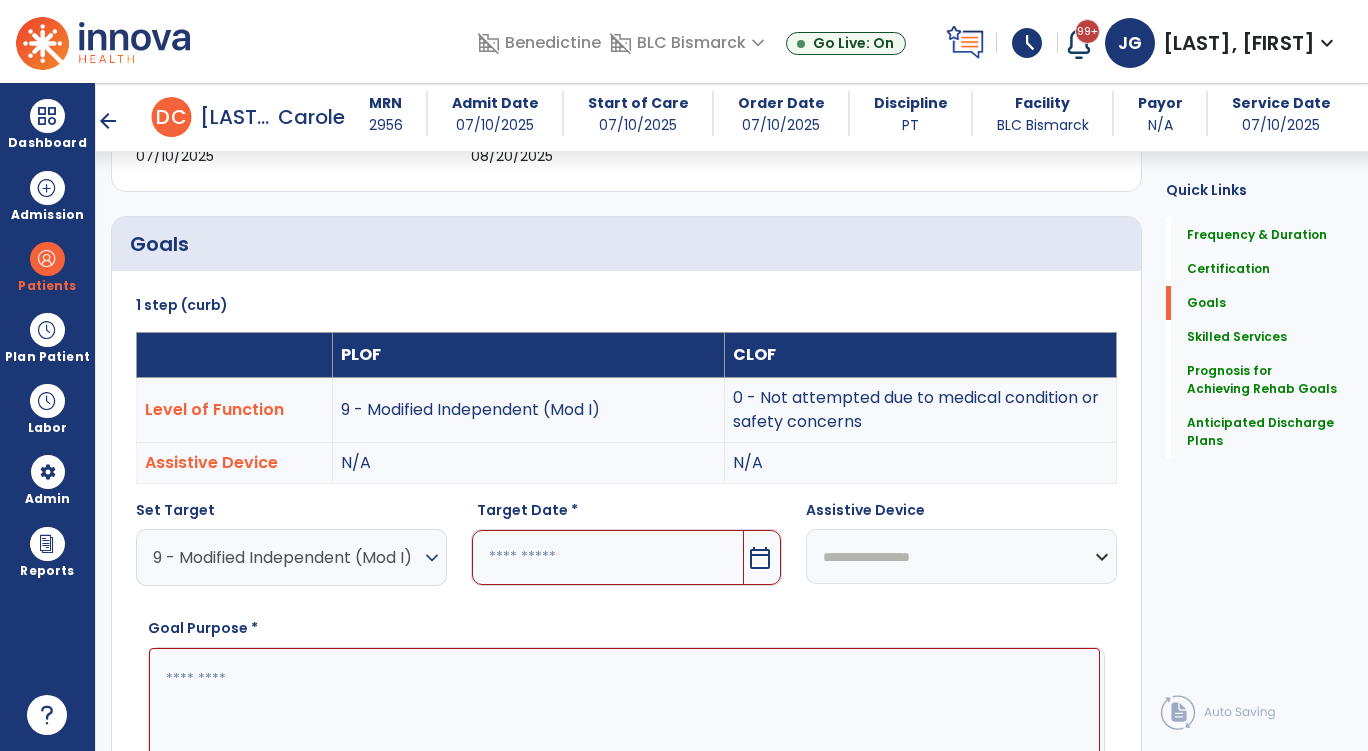 click at bounding box center (608, 557) 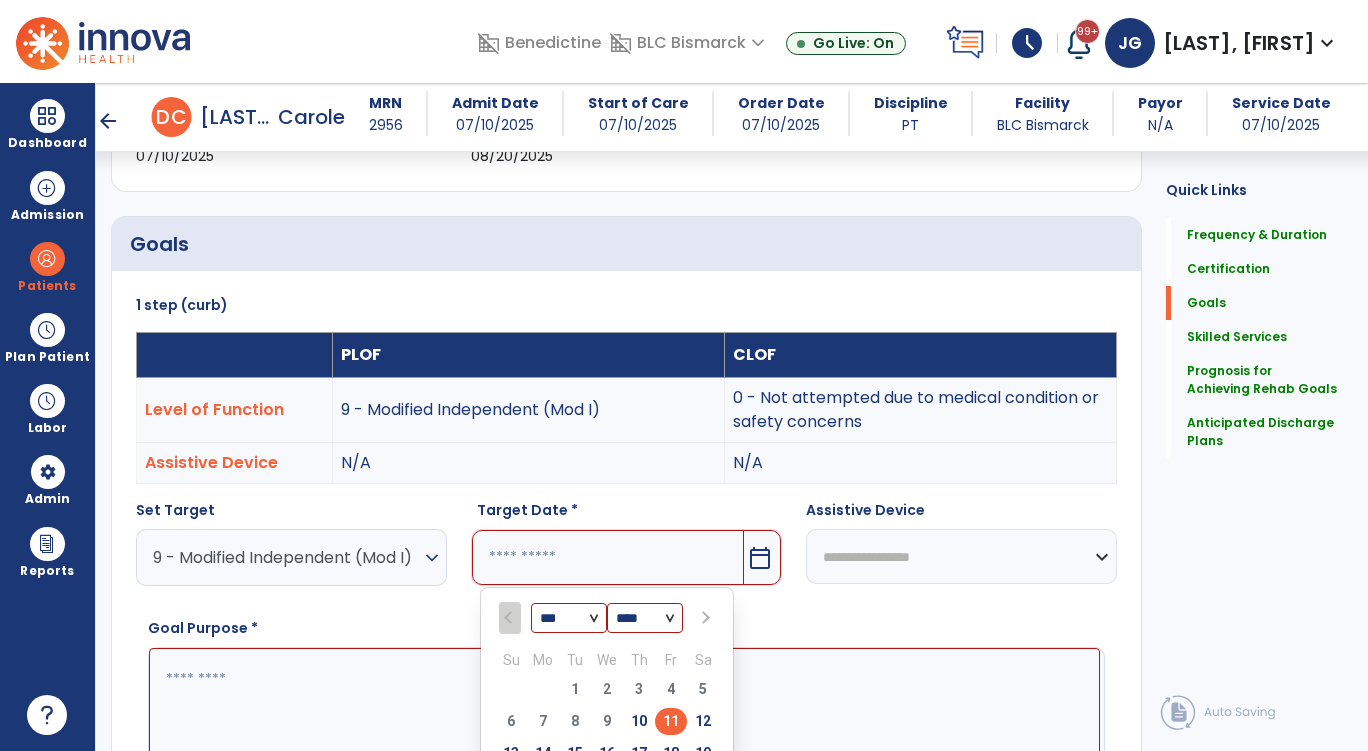 scroll, scrollTop: 600, scrollLeft: 0, axis: vertical 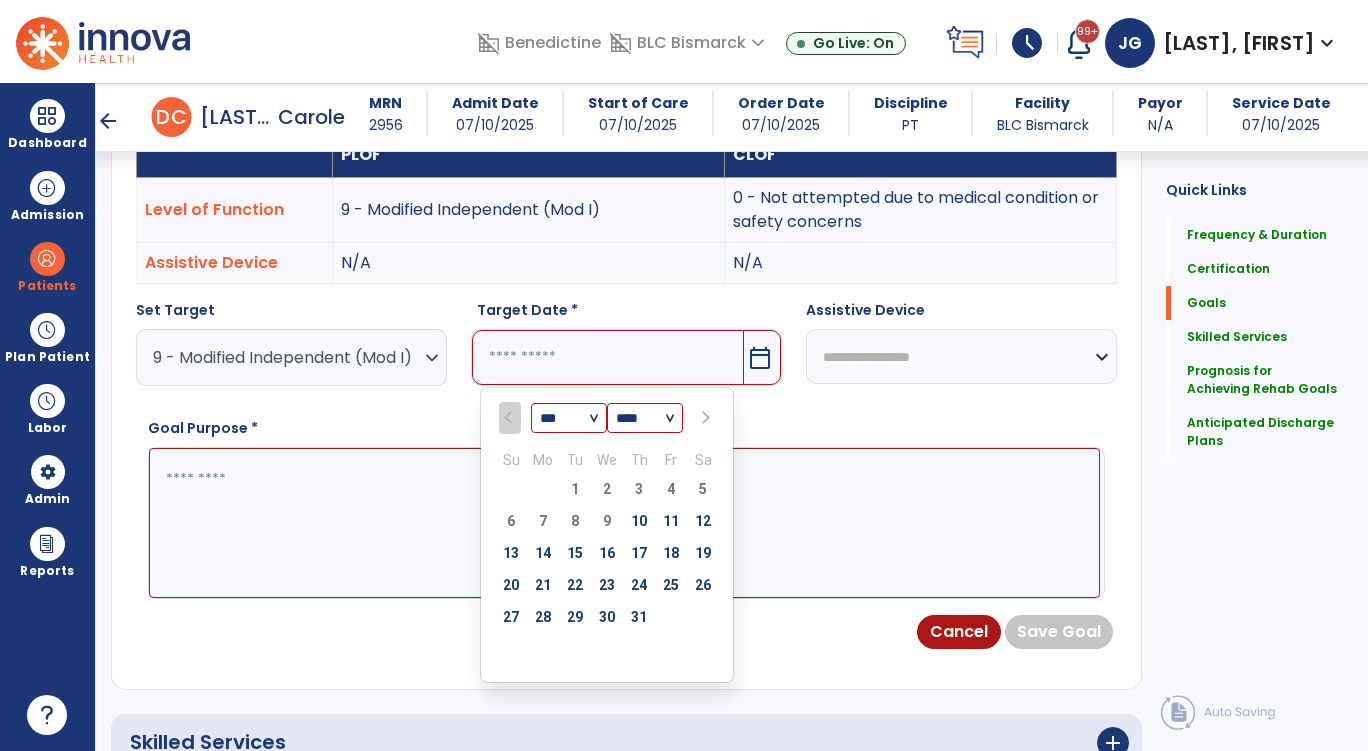 click on "*** ***" at bounding box center (569, 419) 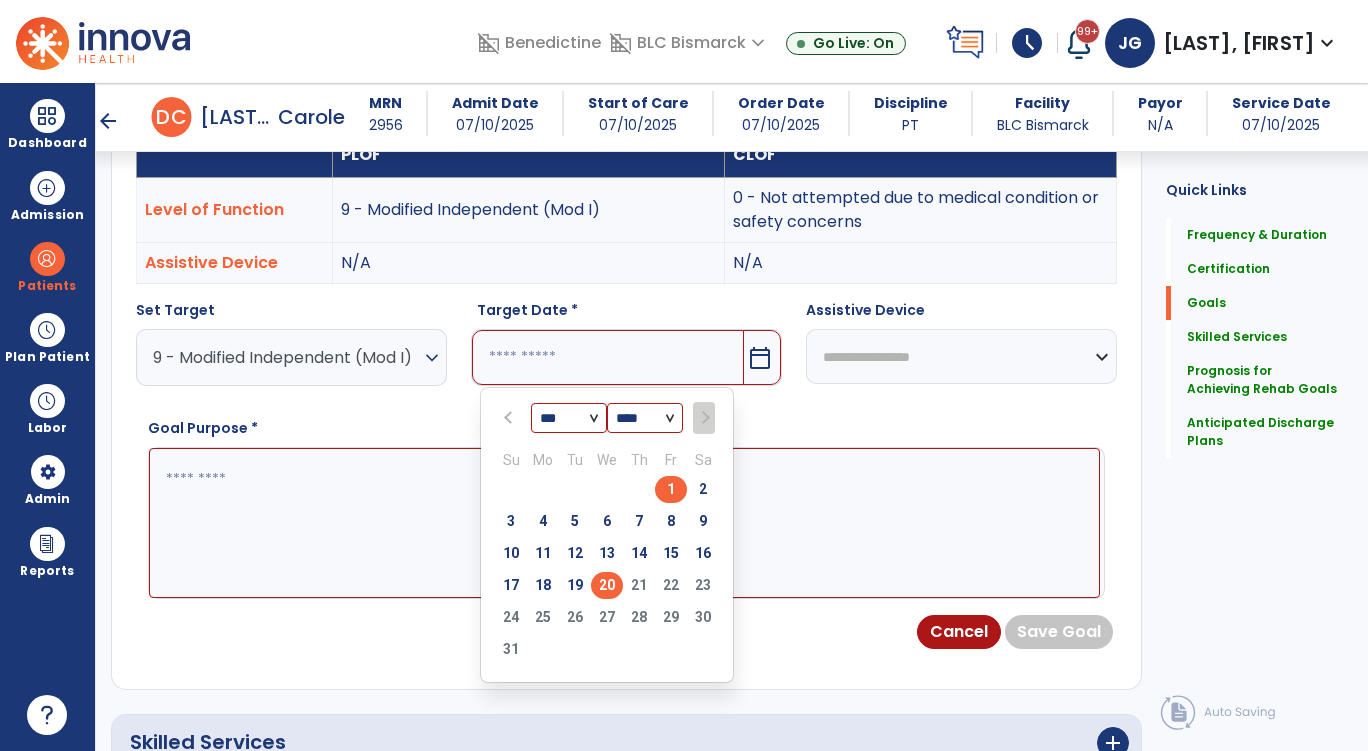click on "20" at bounding box center [607, 585] 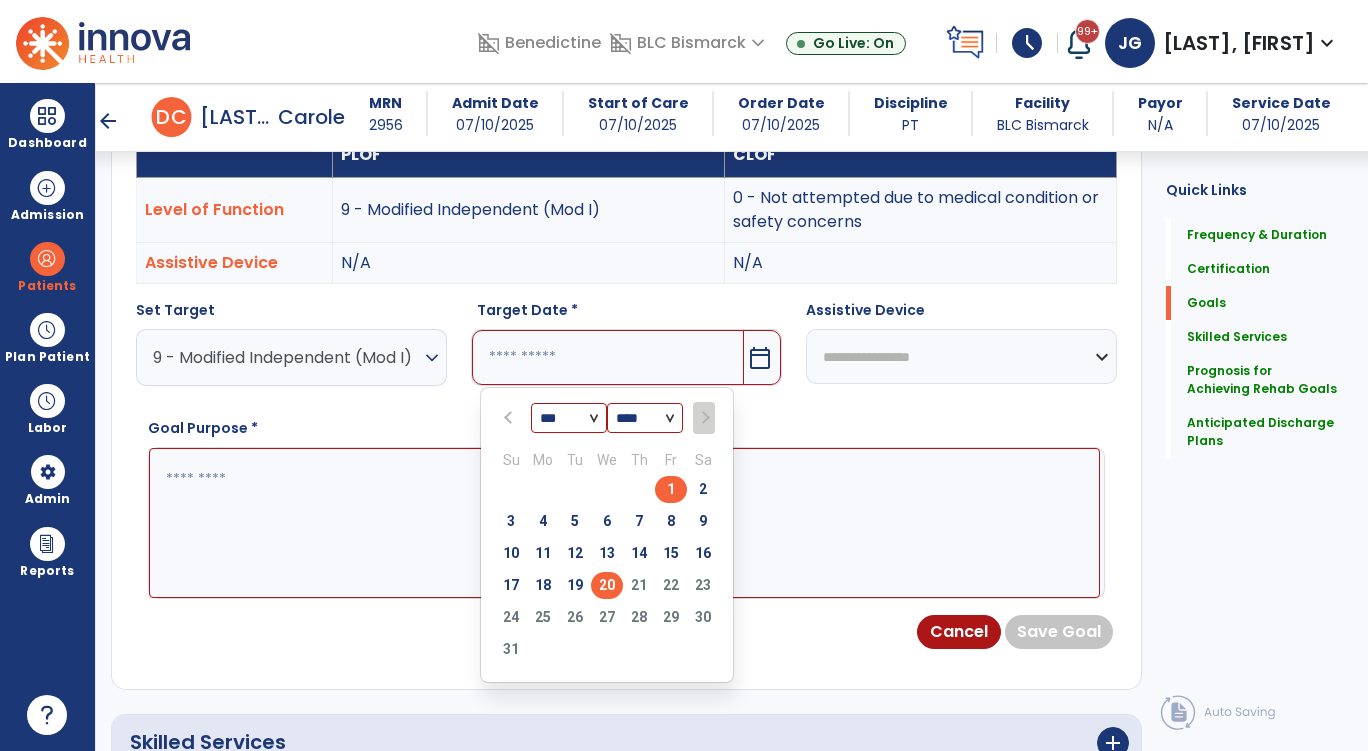 type on "*********" 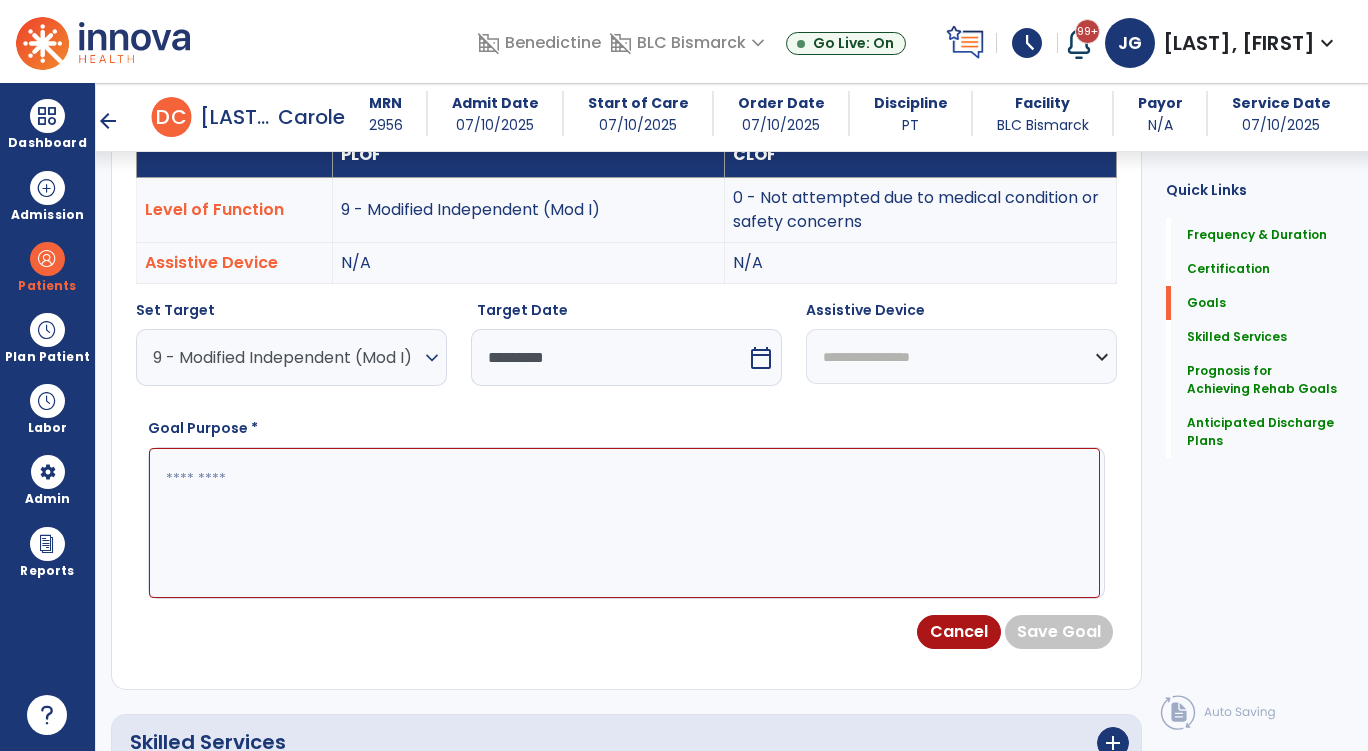 click at bounding box center [624, 523] 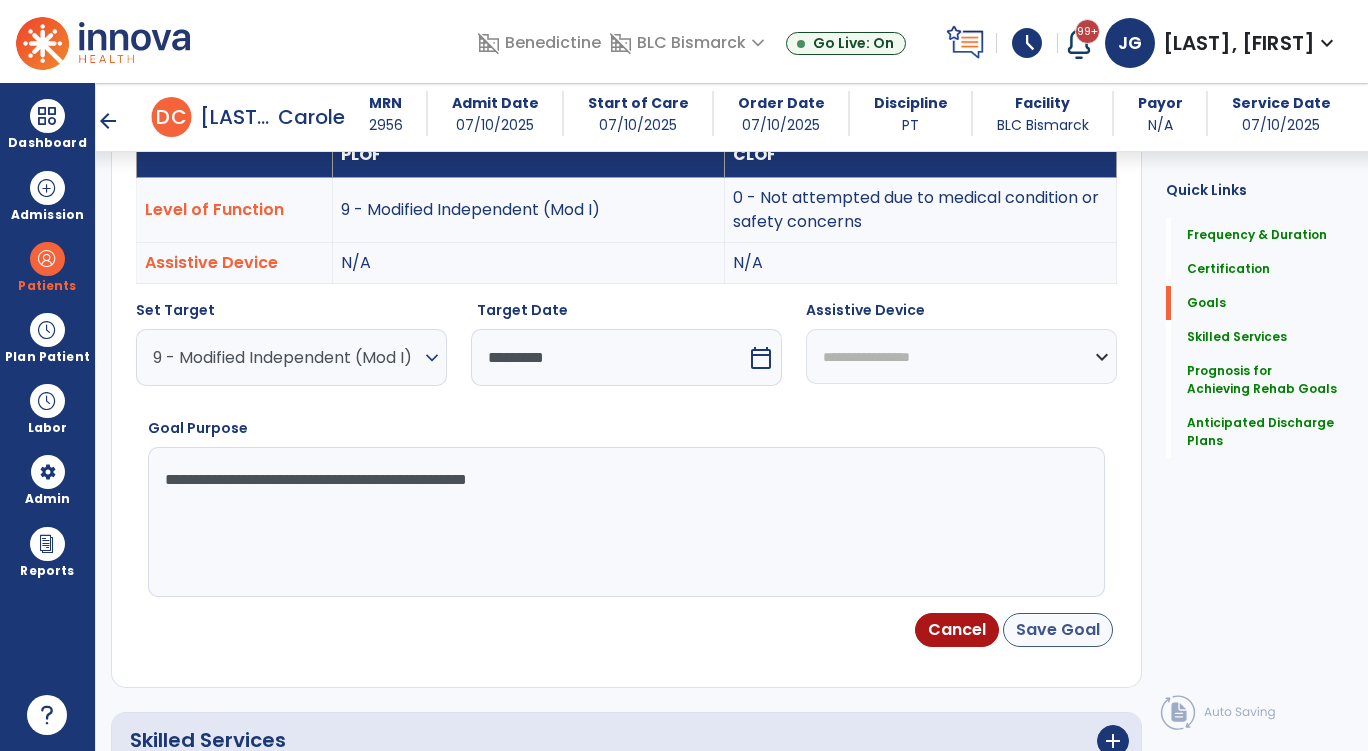 type on "**********" 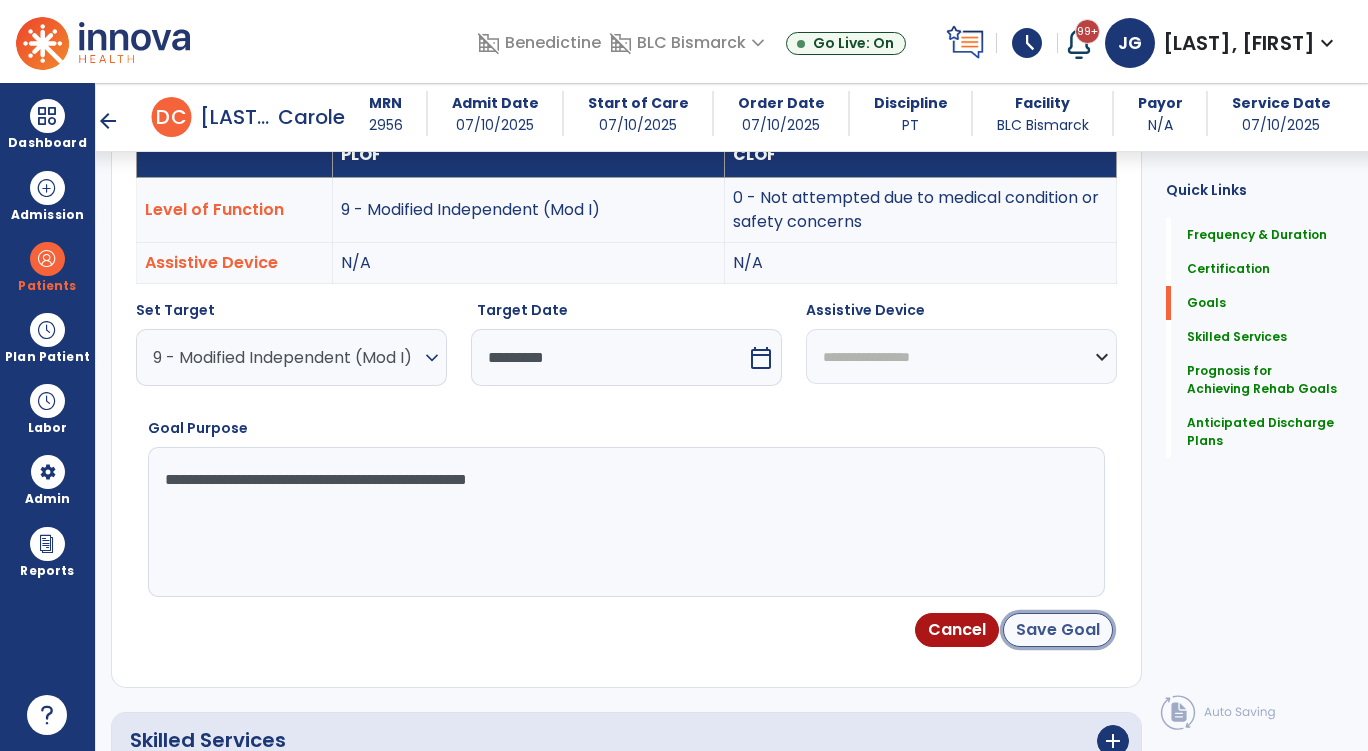 click on "Save Goal" at bounding box center [1058, 630] 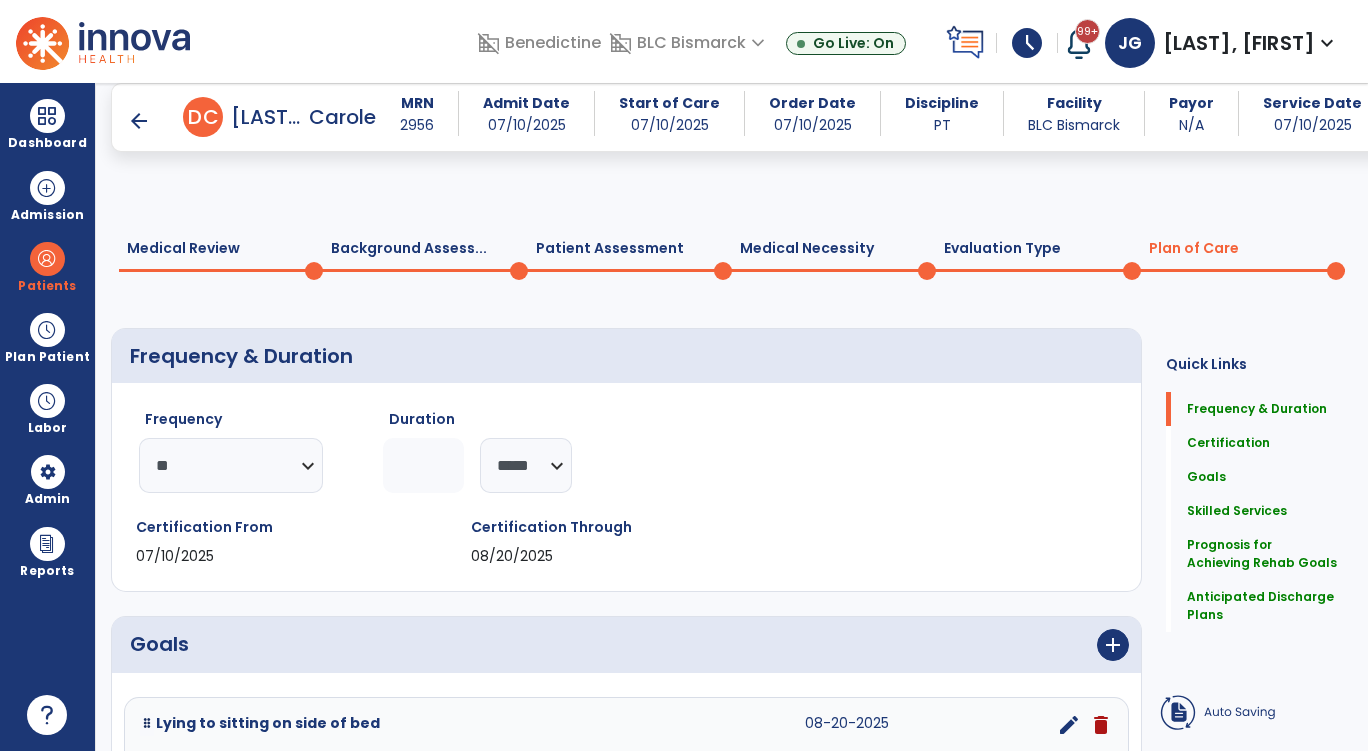 scroll, scrollTop: 400, scrollLeft: 0, axis: vertical 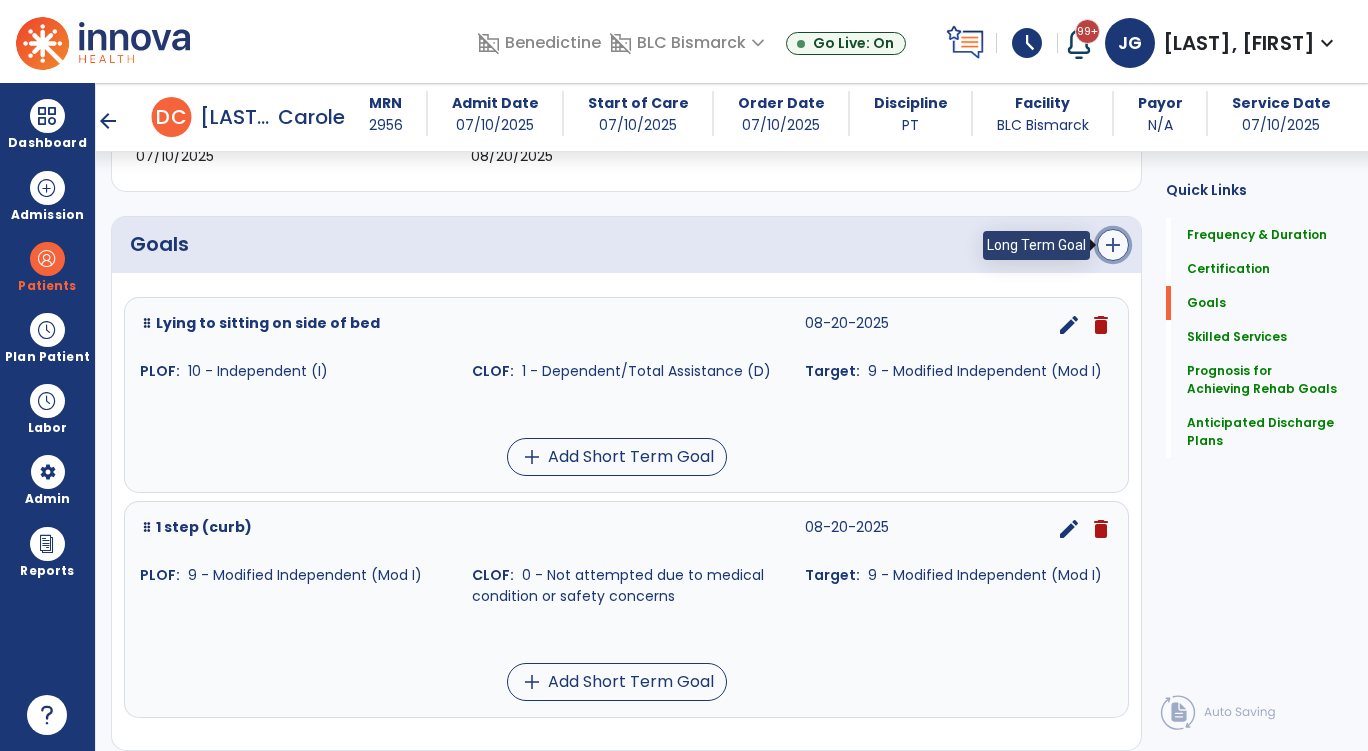 click on "add" at bounding box center (1113, 245) 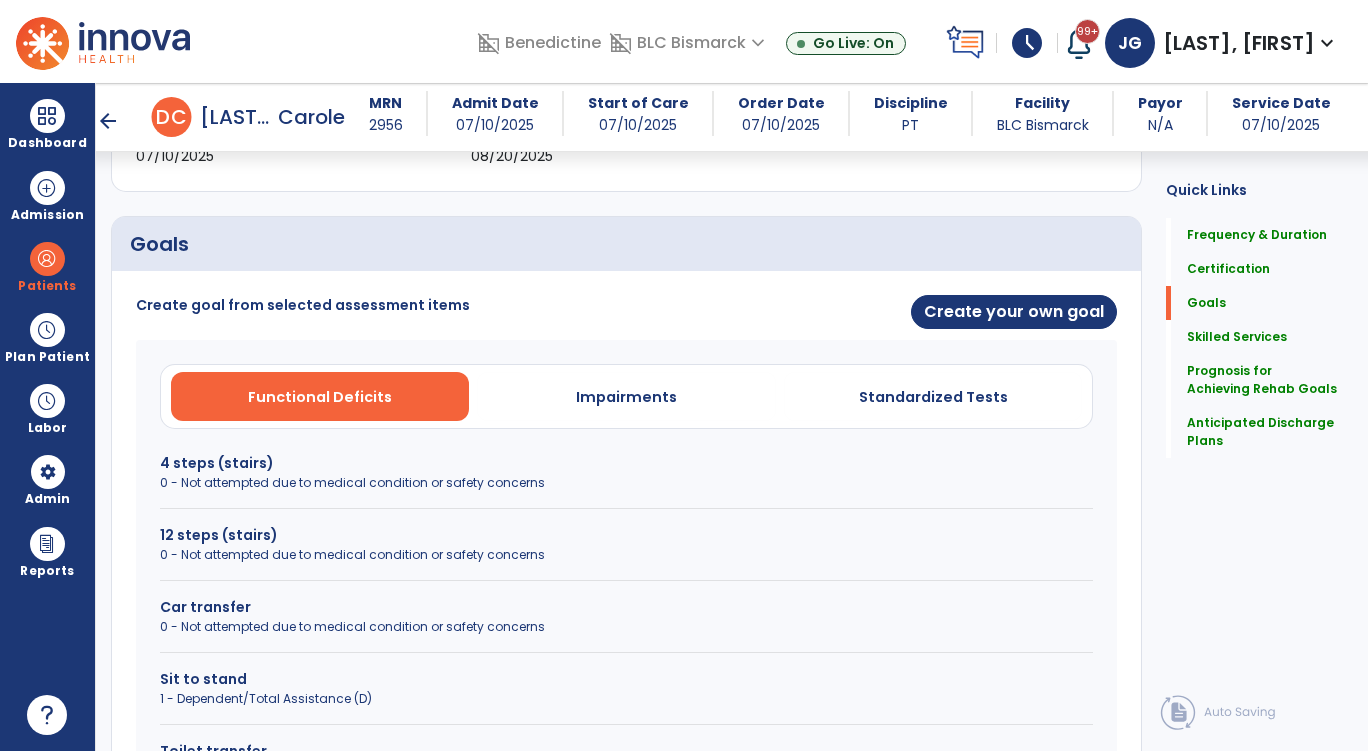 scroll, scrollTop: 600, scrollLeft: 0, axis: vertical 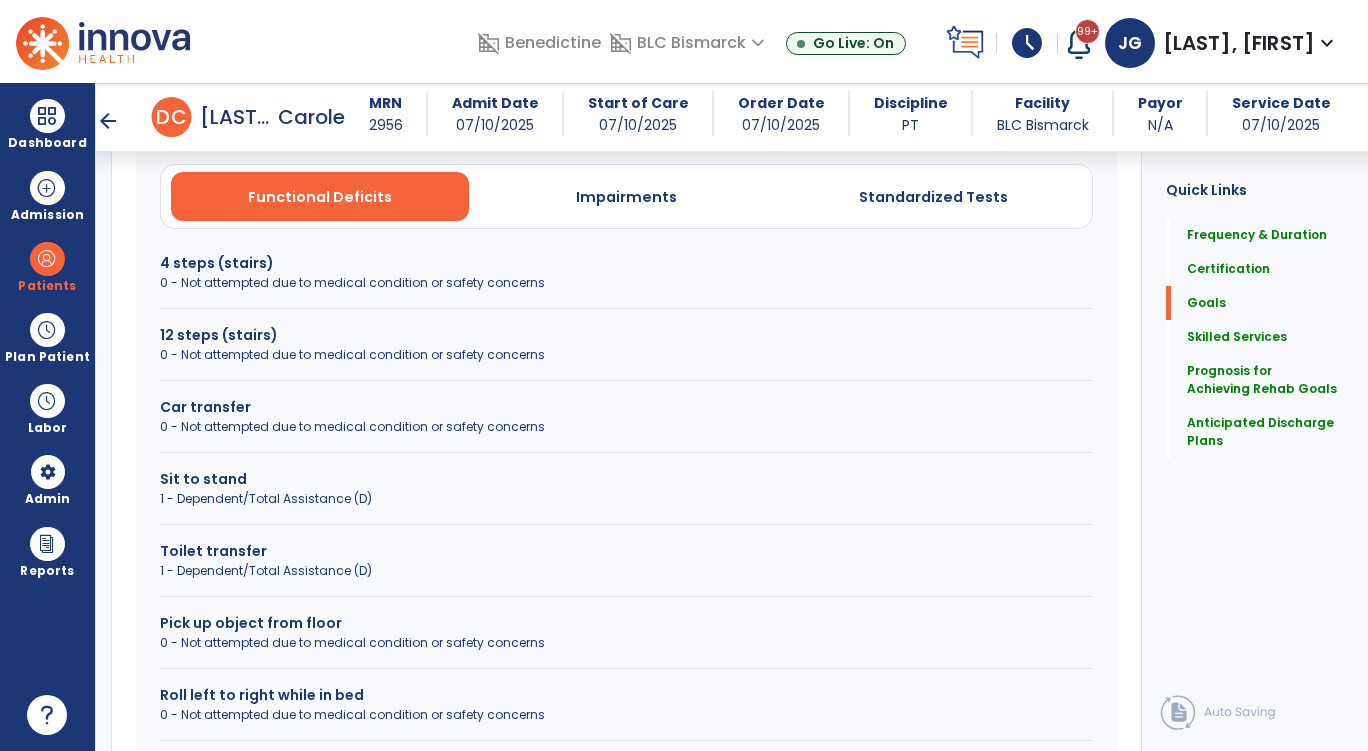 click on "0 - Not attempted due to medical condition or safety concerns" at bounding box center [626, 427] 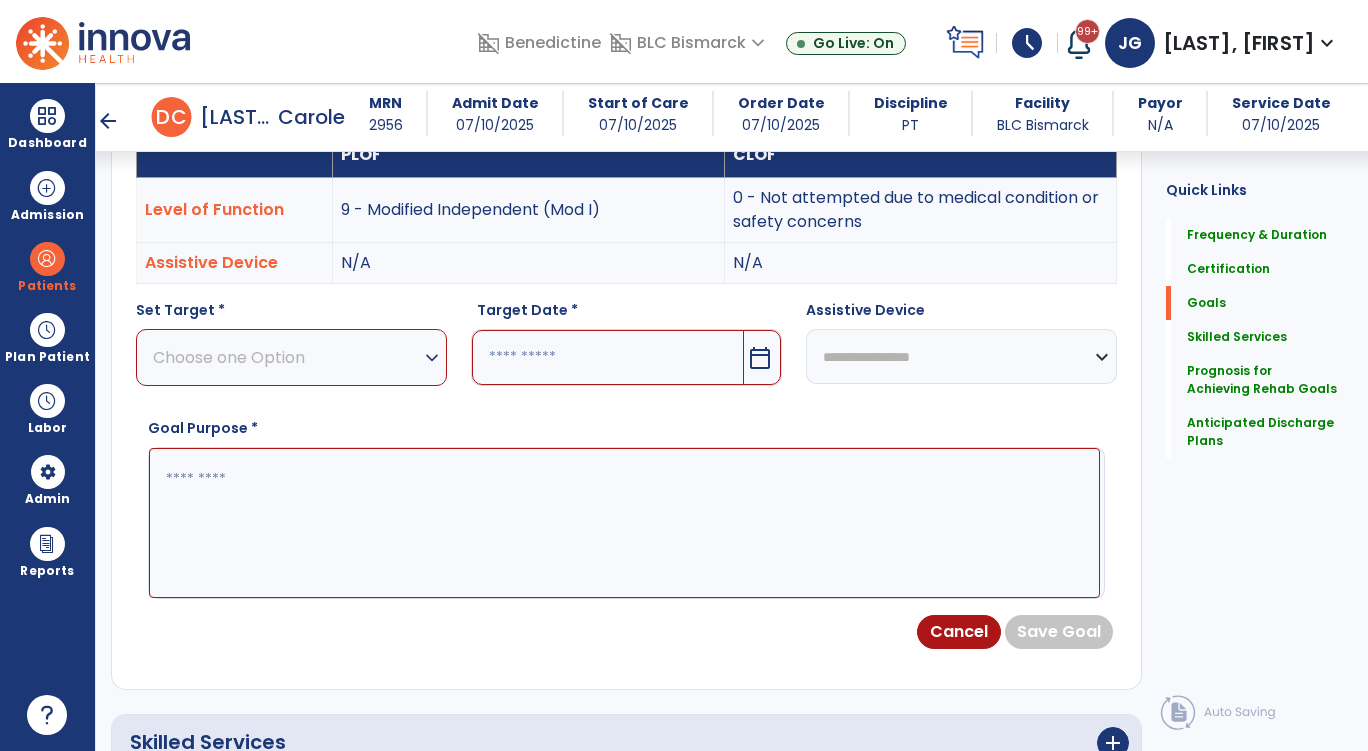 click on "Choose one Option   expand_more" at bounding box center (291, 357) 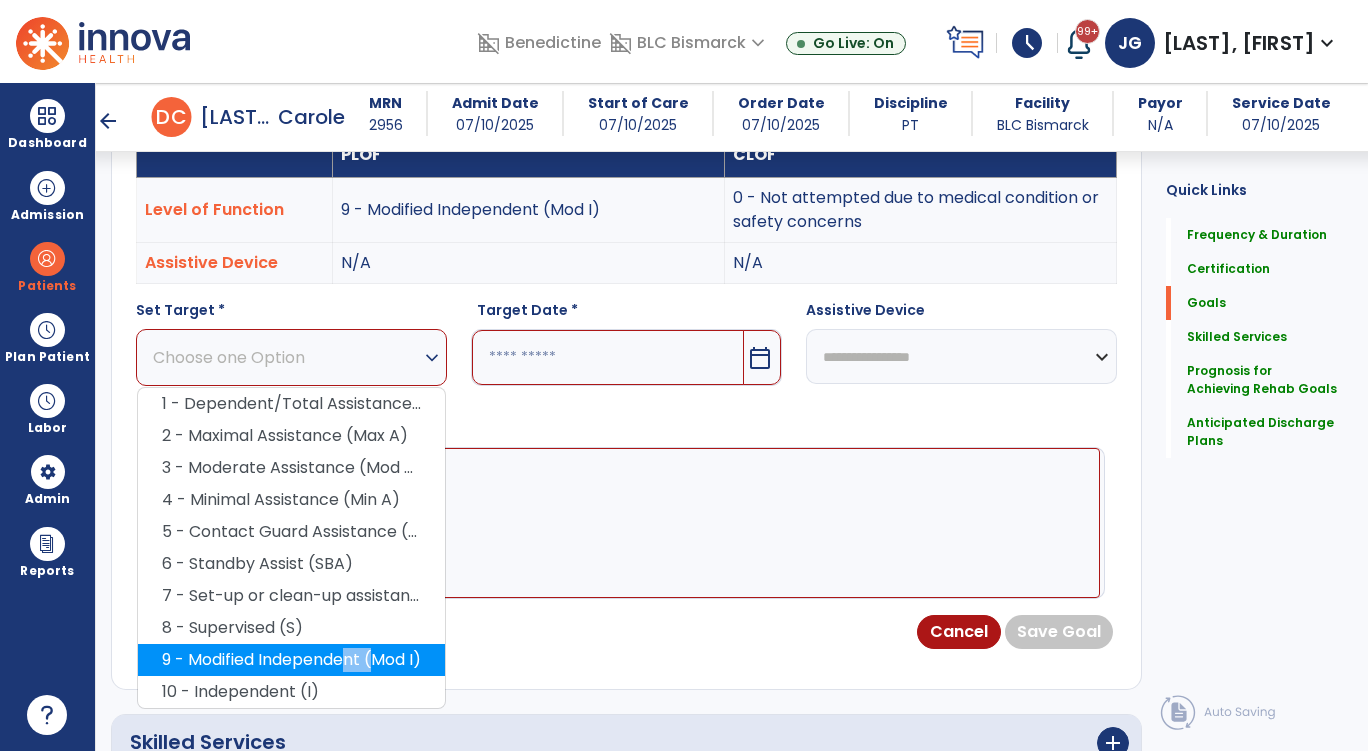 drag, startPoint x: 341, startPoint y: 658, endPoint x: 373, endPoint y: 656, distance: 32.06244 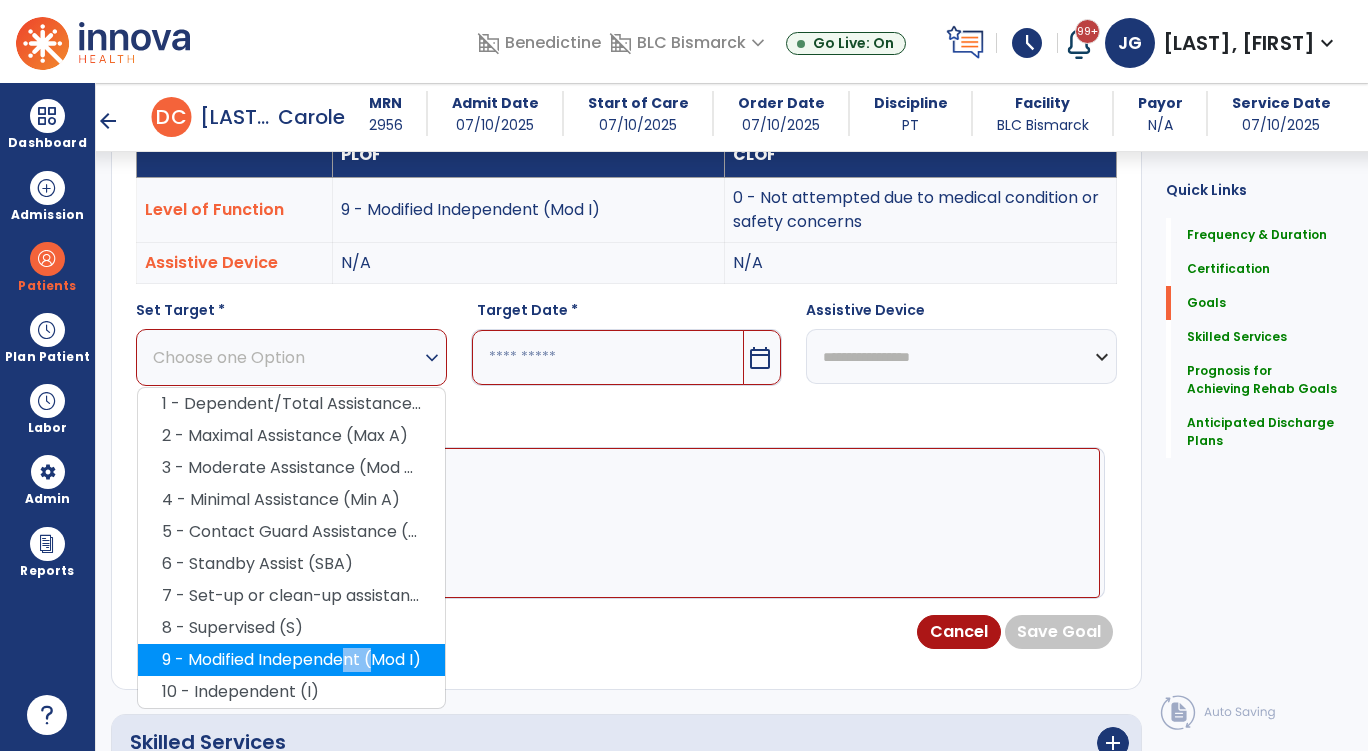 click on "9 - Modified Independent (Mod I)" at bounding box center (291, 660) 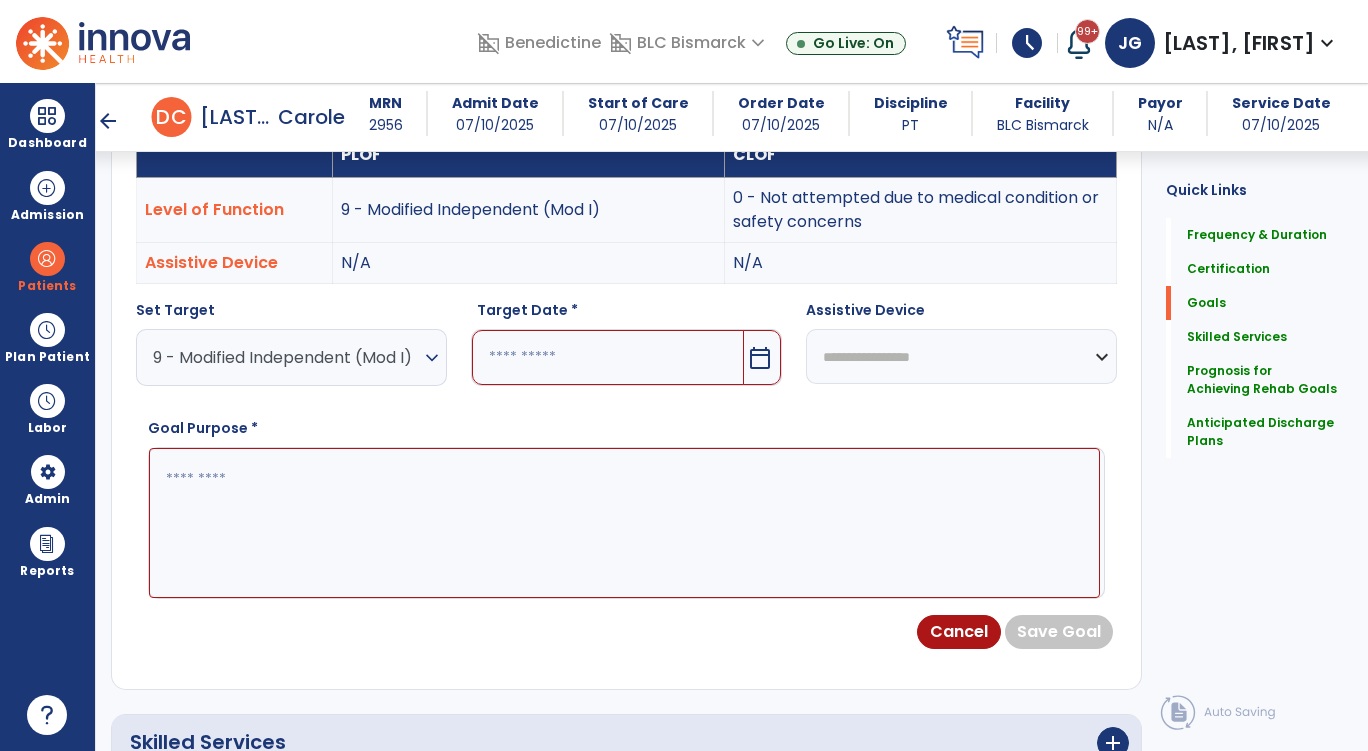 click on "9 - Modified Independent (Mod I)" at bounding box center [286, 357] 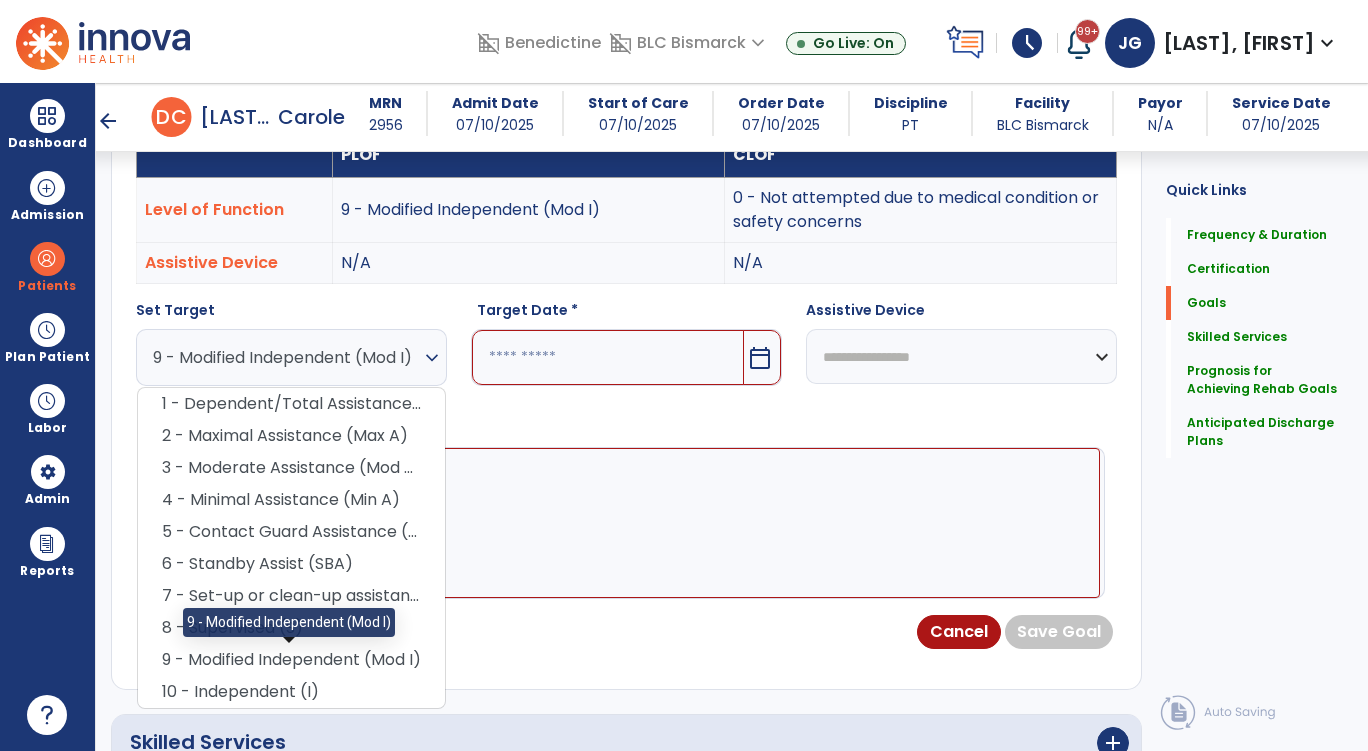 drag, startPoint x: 361, startPoint y: 656, endPoint x: 401, endPoint y: 598, distance: 70.45566 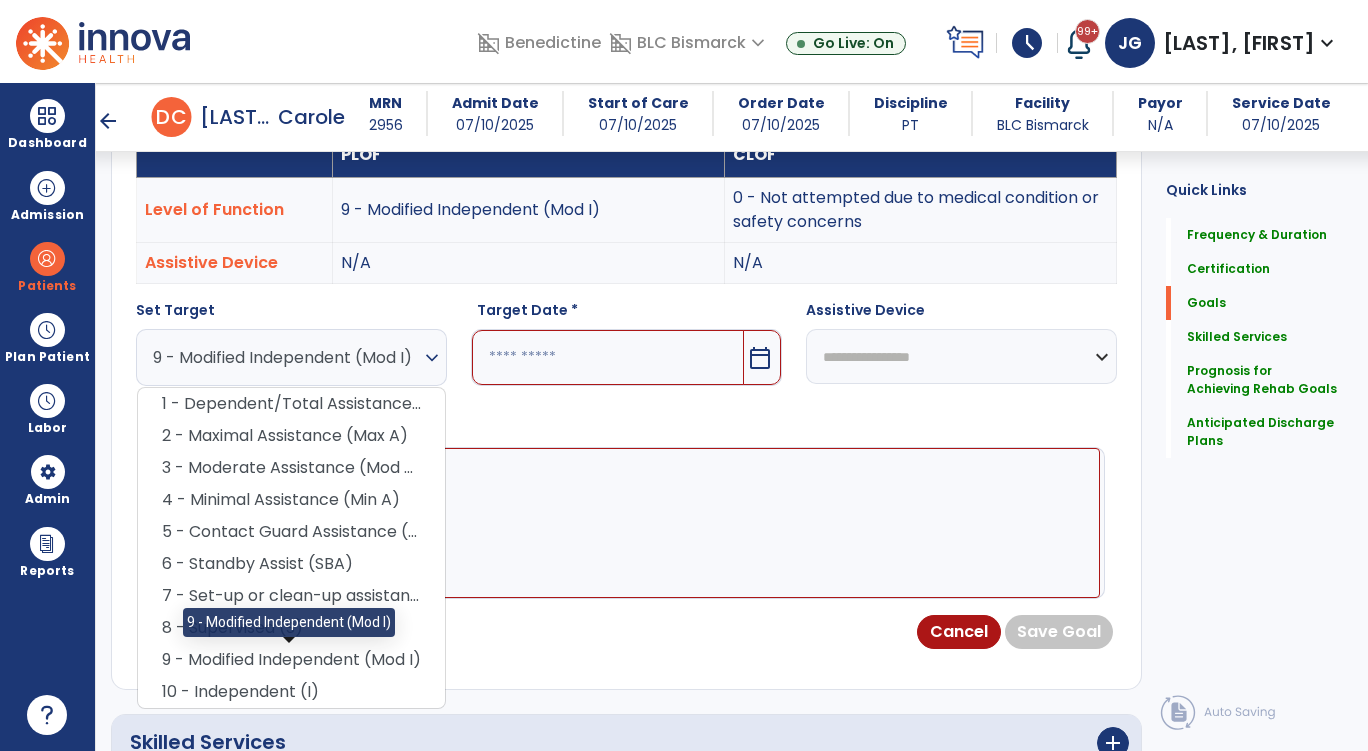 click on "9 - Modified Independent (Mod I)" at bounding box center (291, 660) 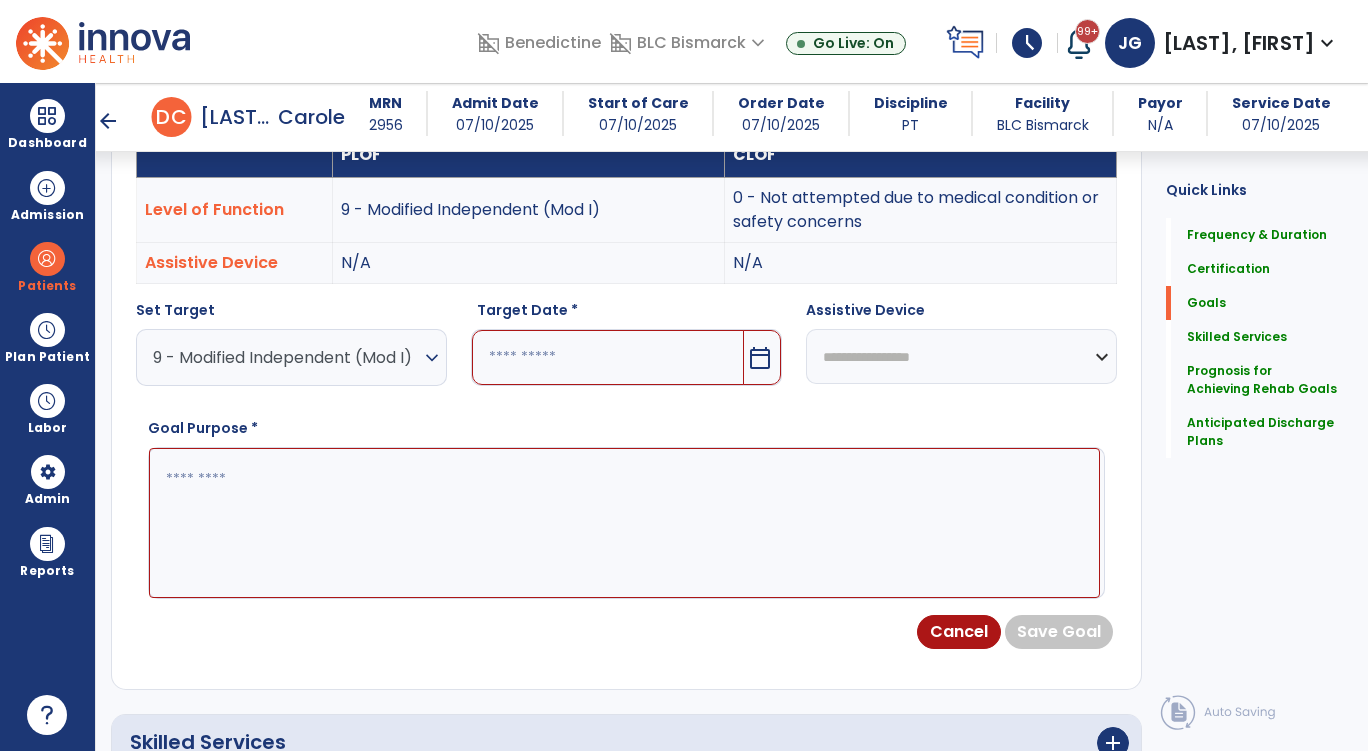 click at bounding box center (608, 357) 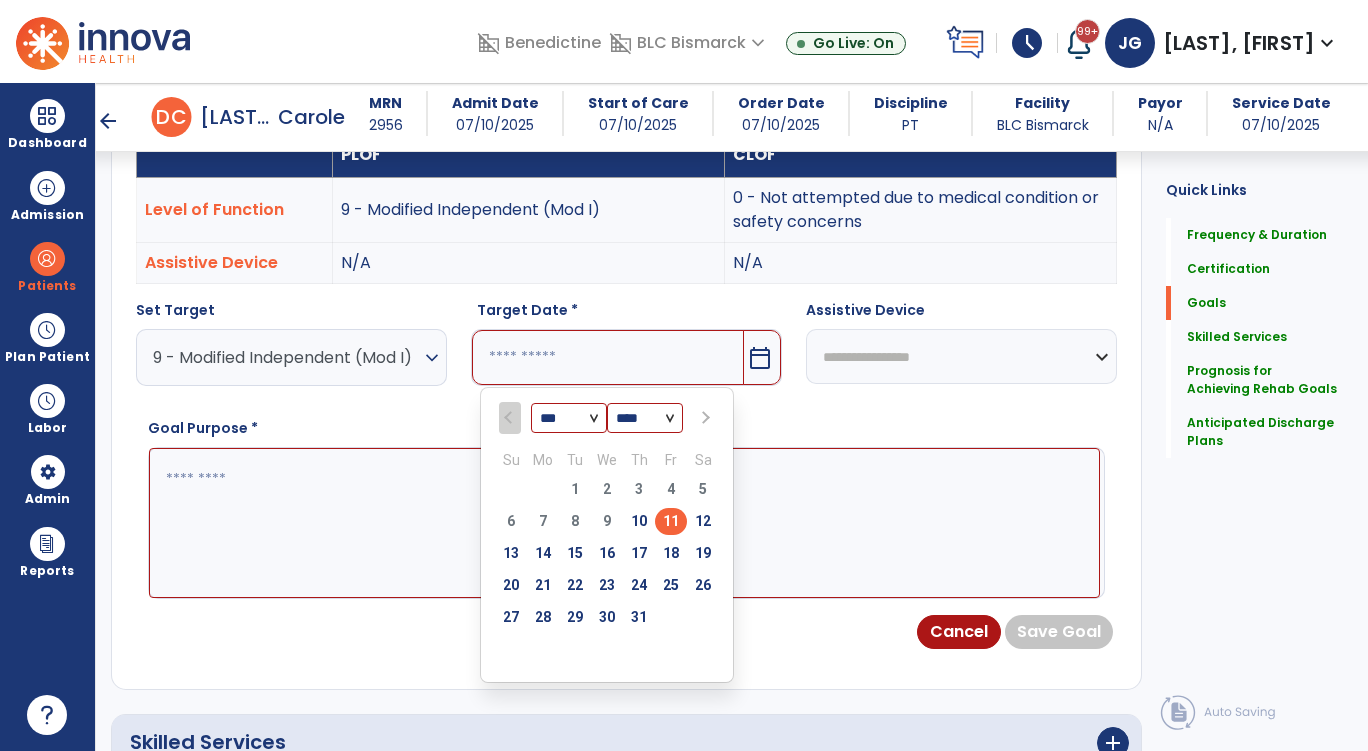 click on "*** ***" at bounding box center [569, 419] 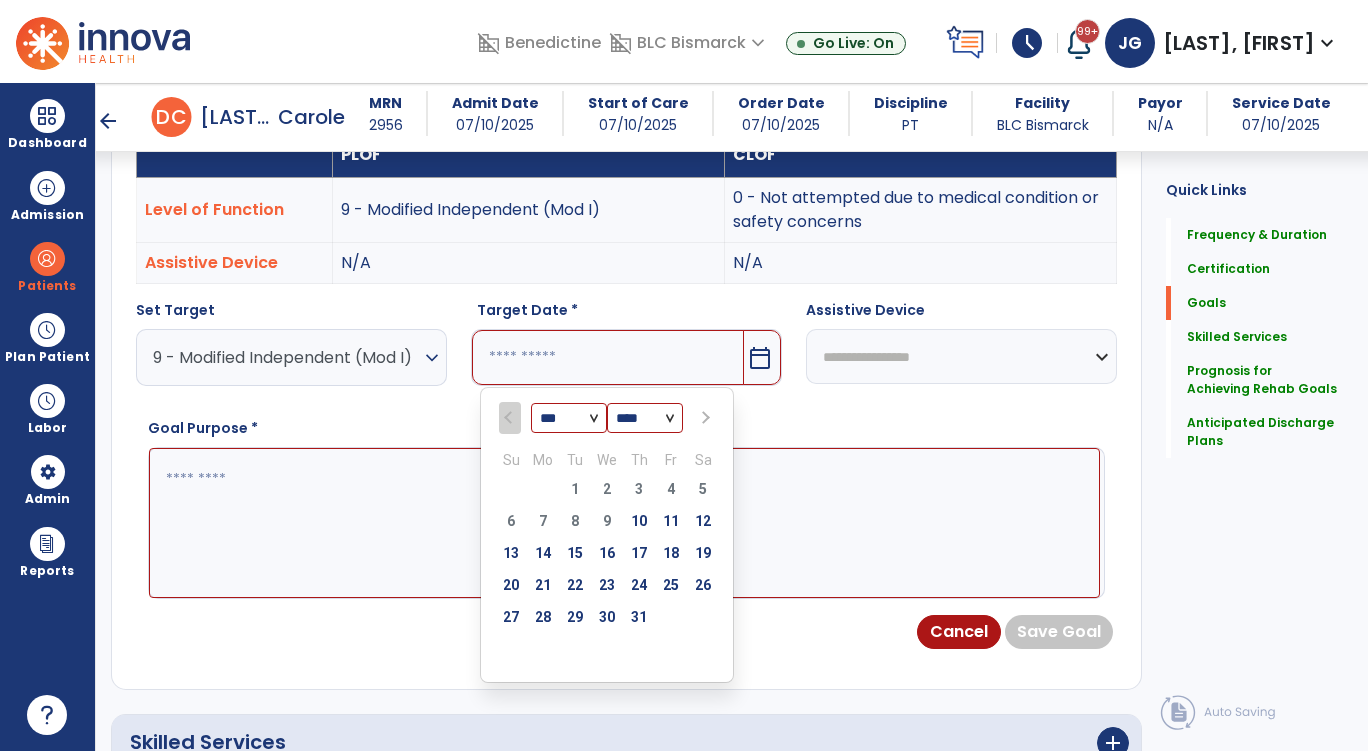 select on "*" 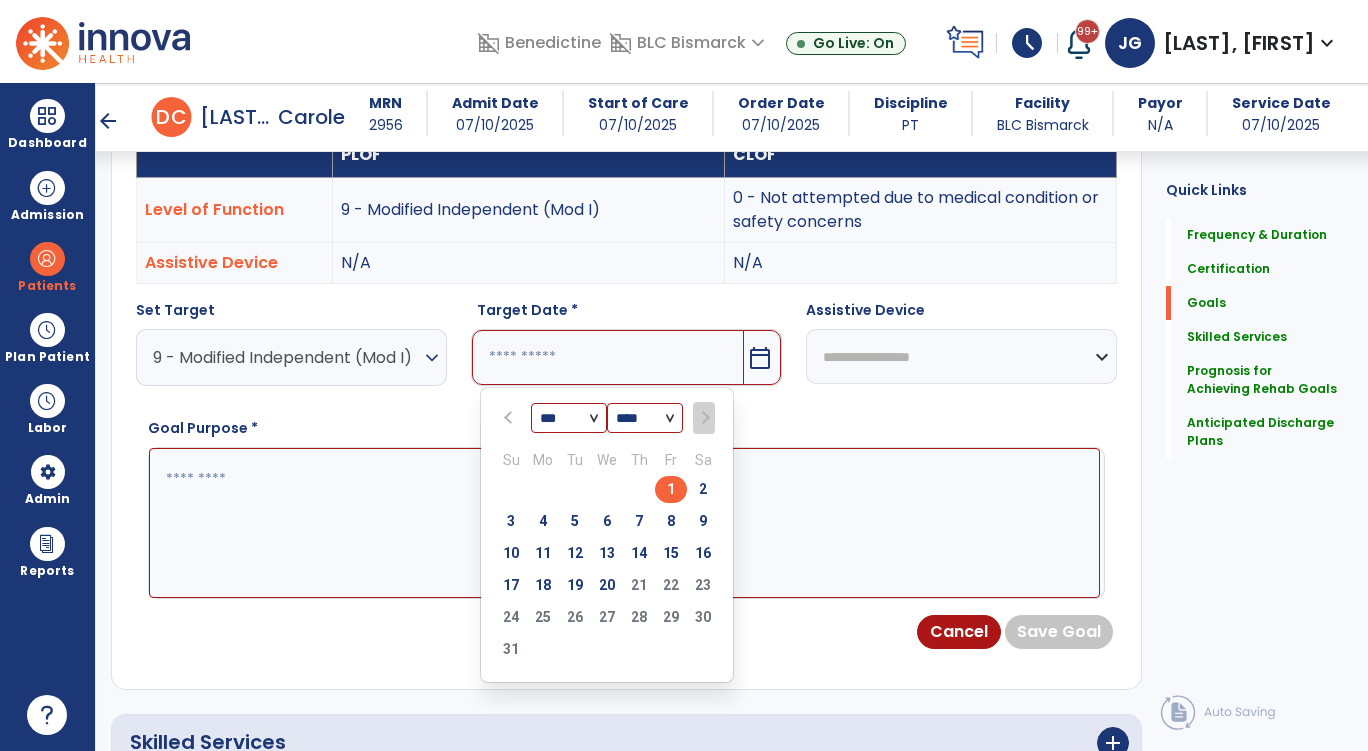 drag, startPoint x: 603, startPoint y: 596, endPoint x: 665, endPoint y: 527, distance: 92.76314 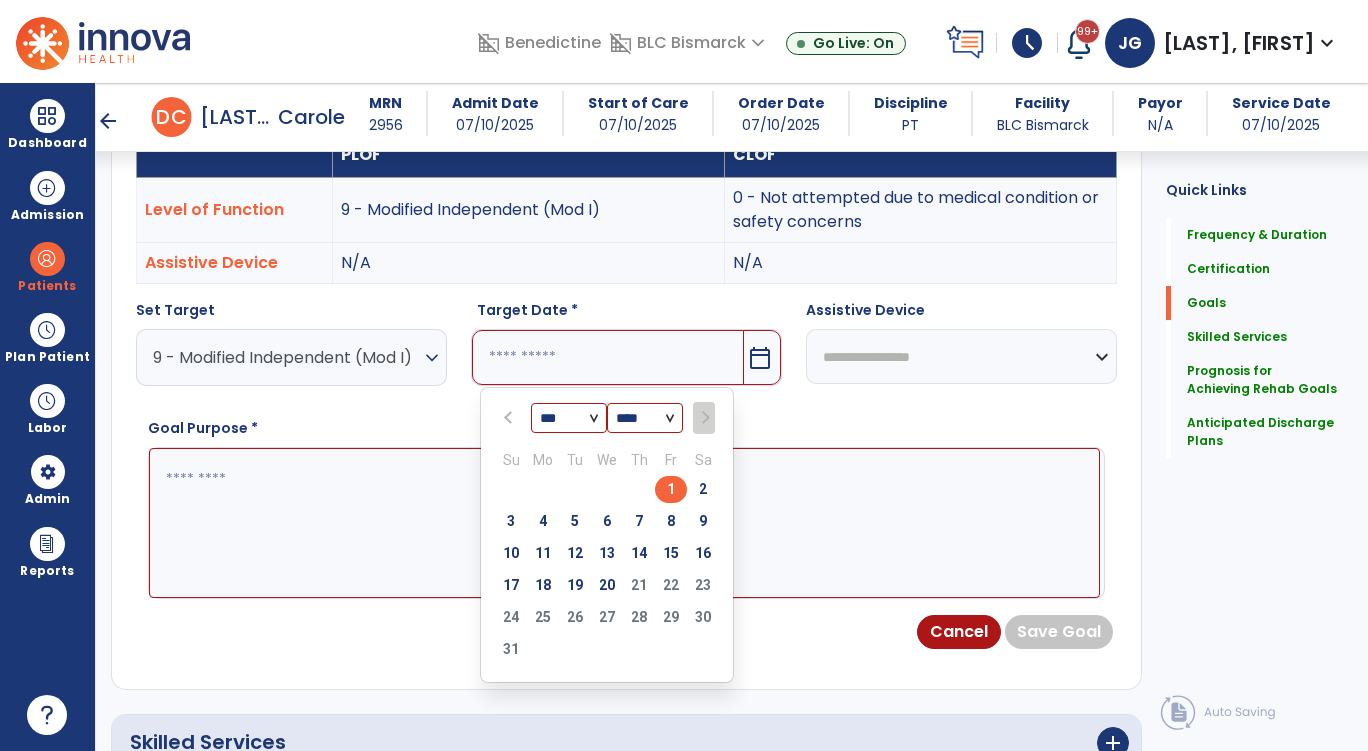 type on "*********" 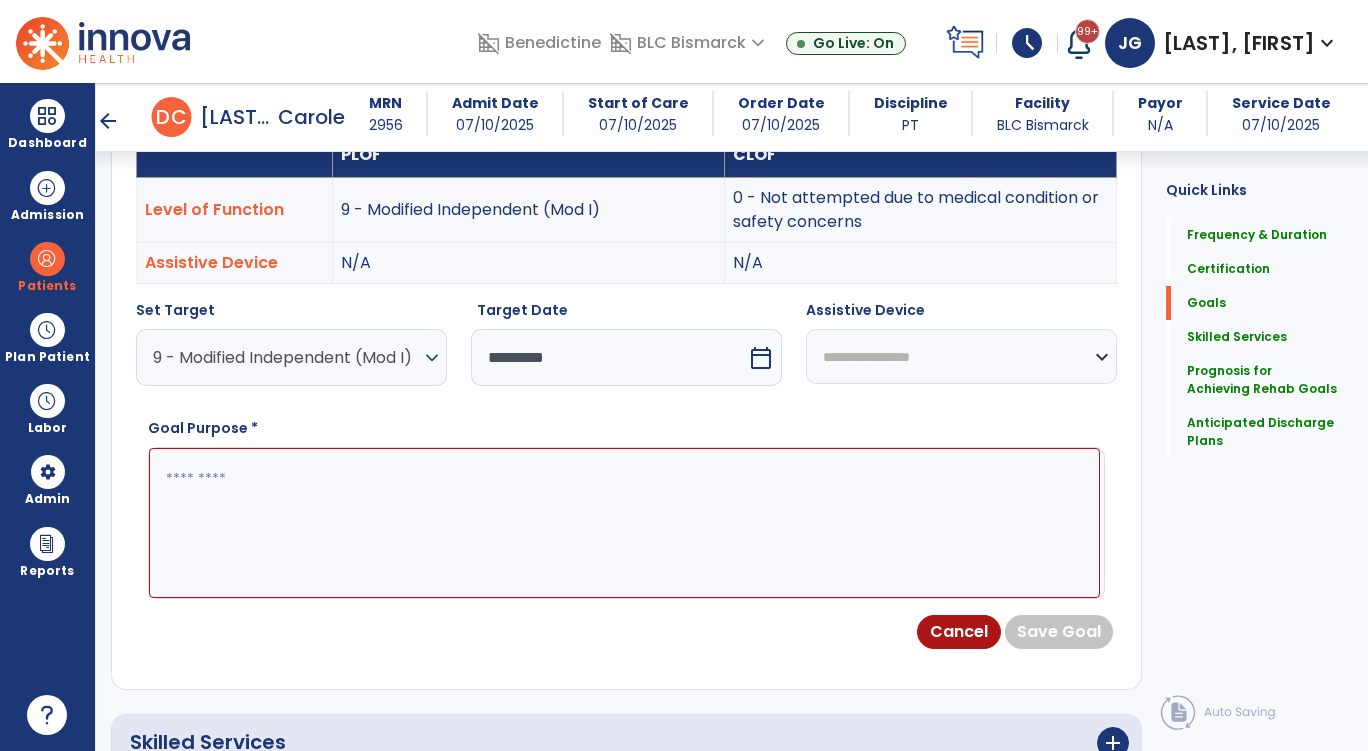 click at bounding box center [624, 523] 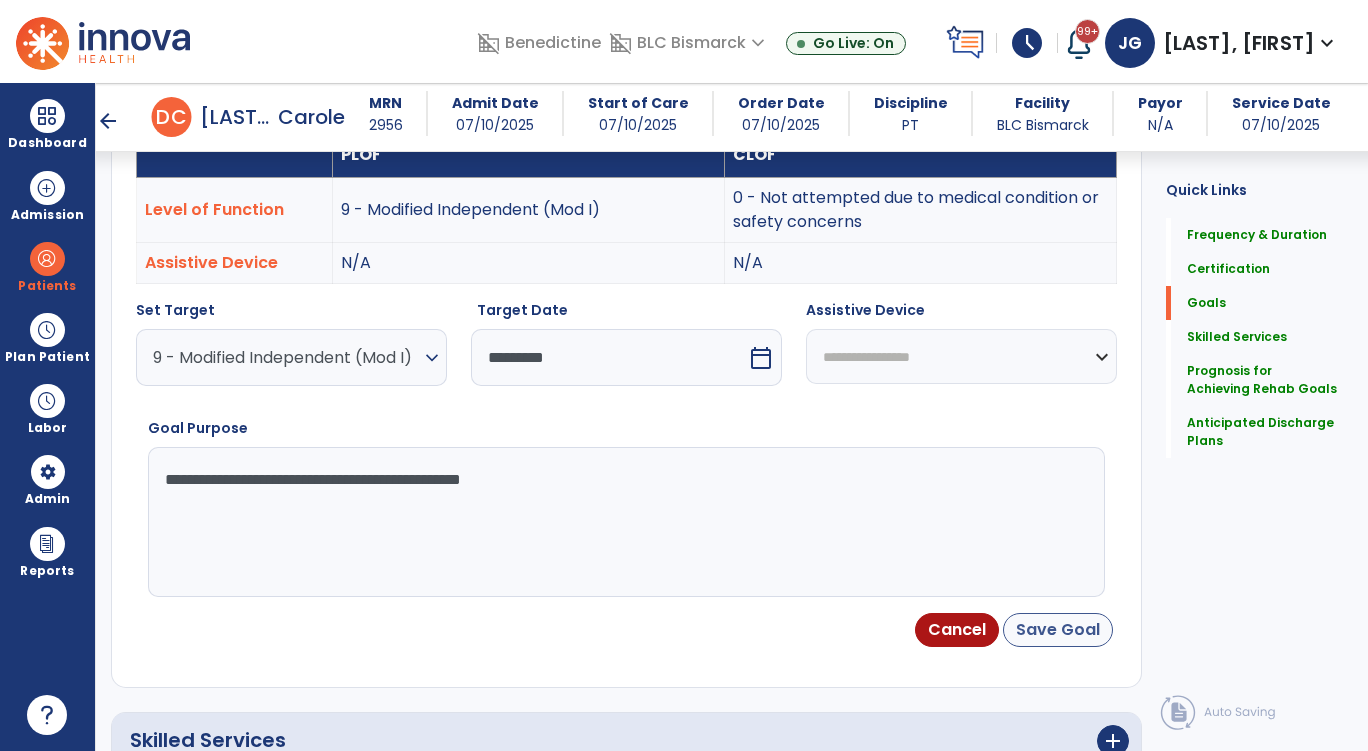 type on "**********" 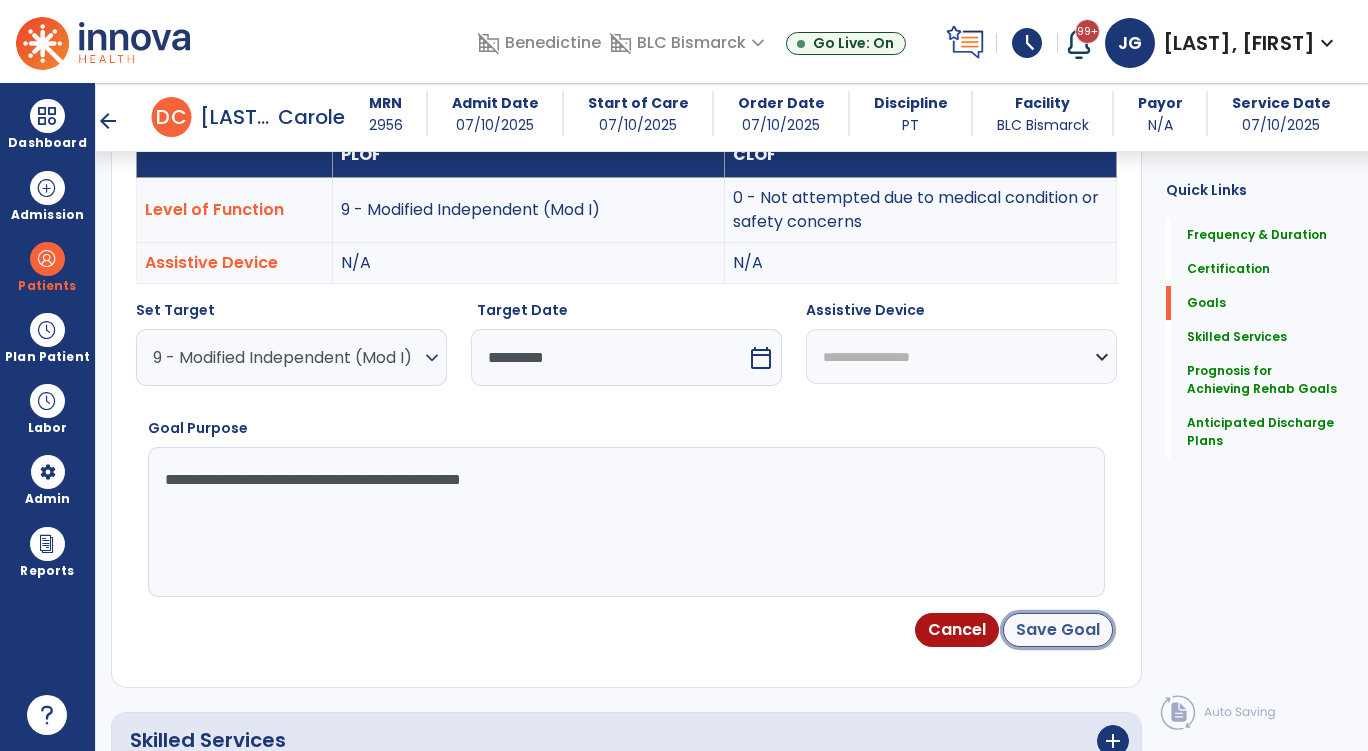 click on "Save Goal" at bounding box center [1058, 630] 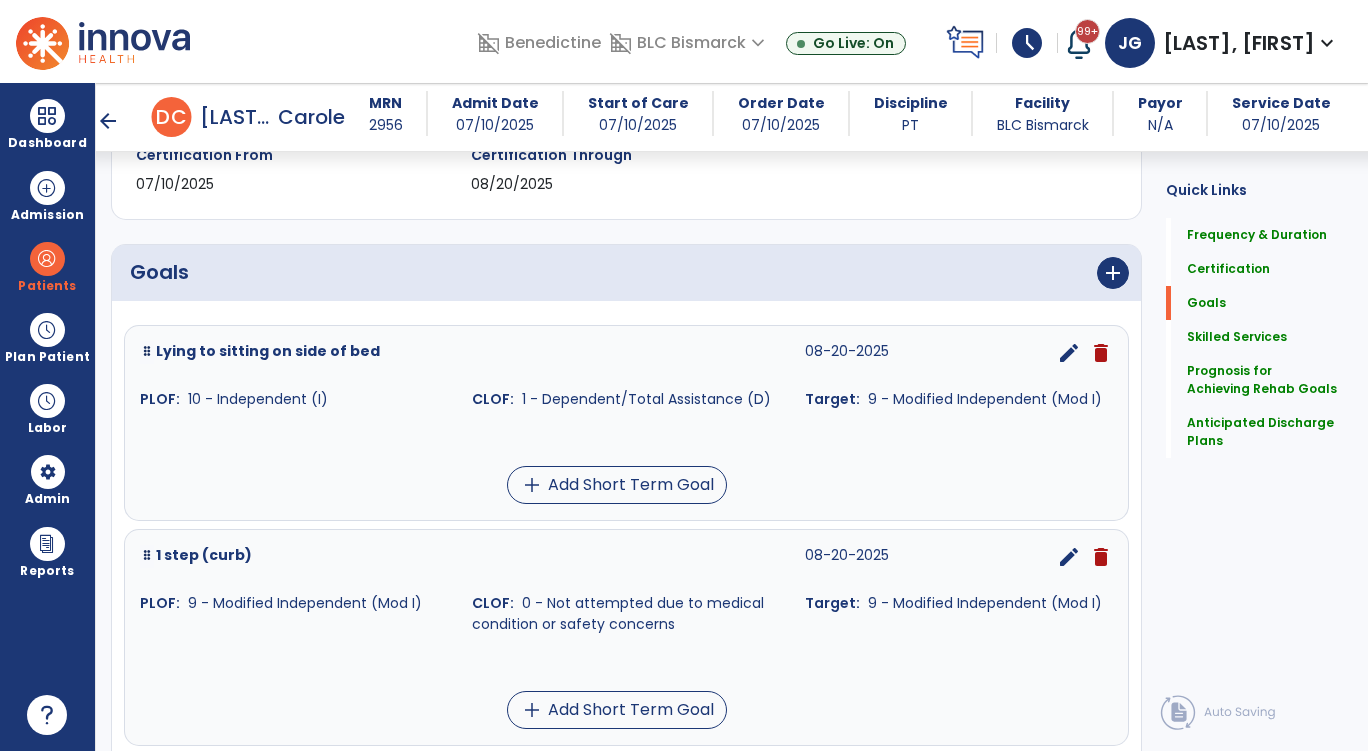 scroll, scrollTop: 300, scrollLeft: 0, axis: vertical 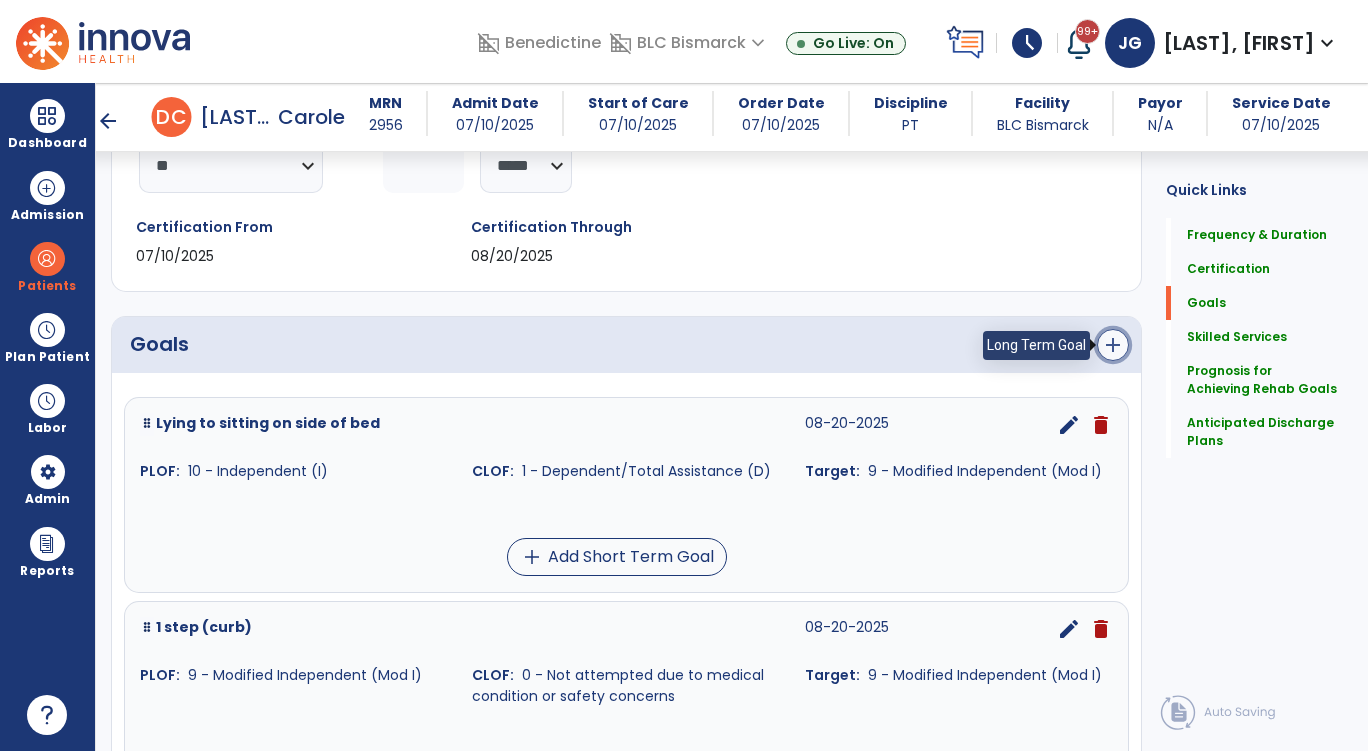 click on "add" at bounding box center [1113, 345] 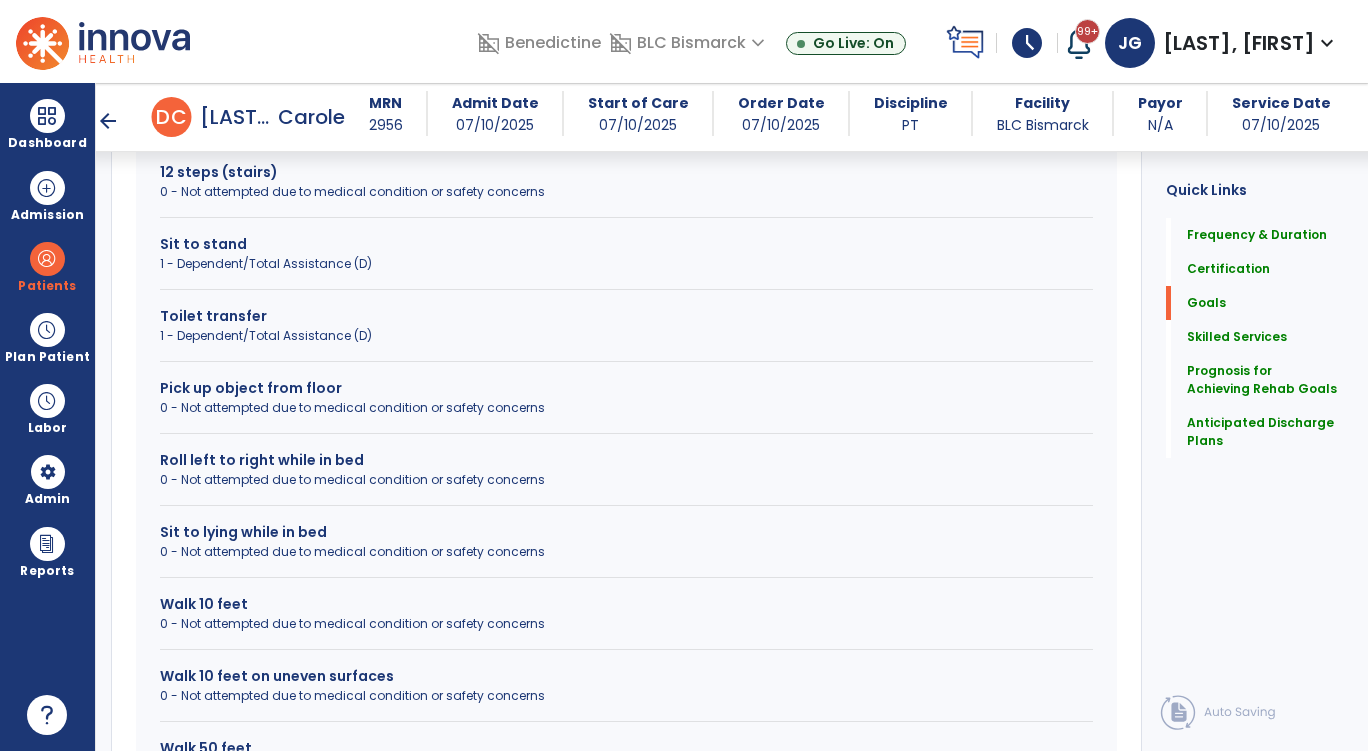 scroll, scrollTop: 800, scrollLeft: 0, axis: vertical 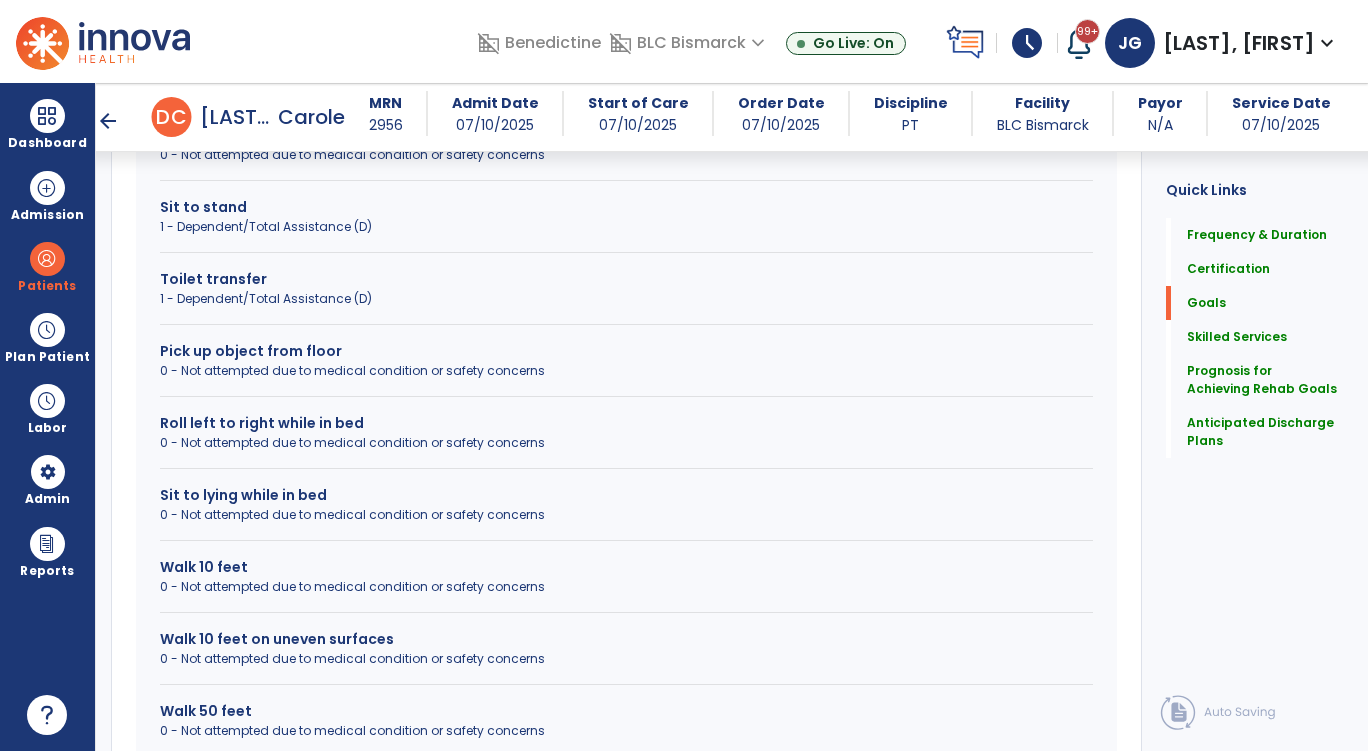 click on "0 - Not attempted due to medical condition or safety concerns" at bounding box center (626, 515) 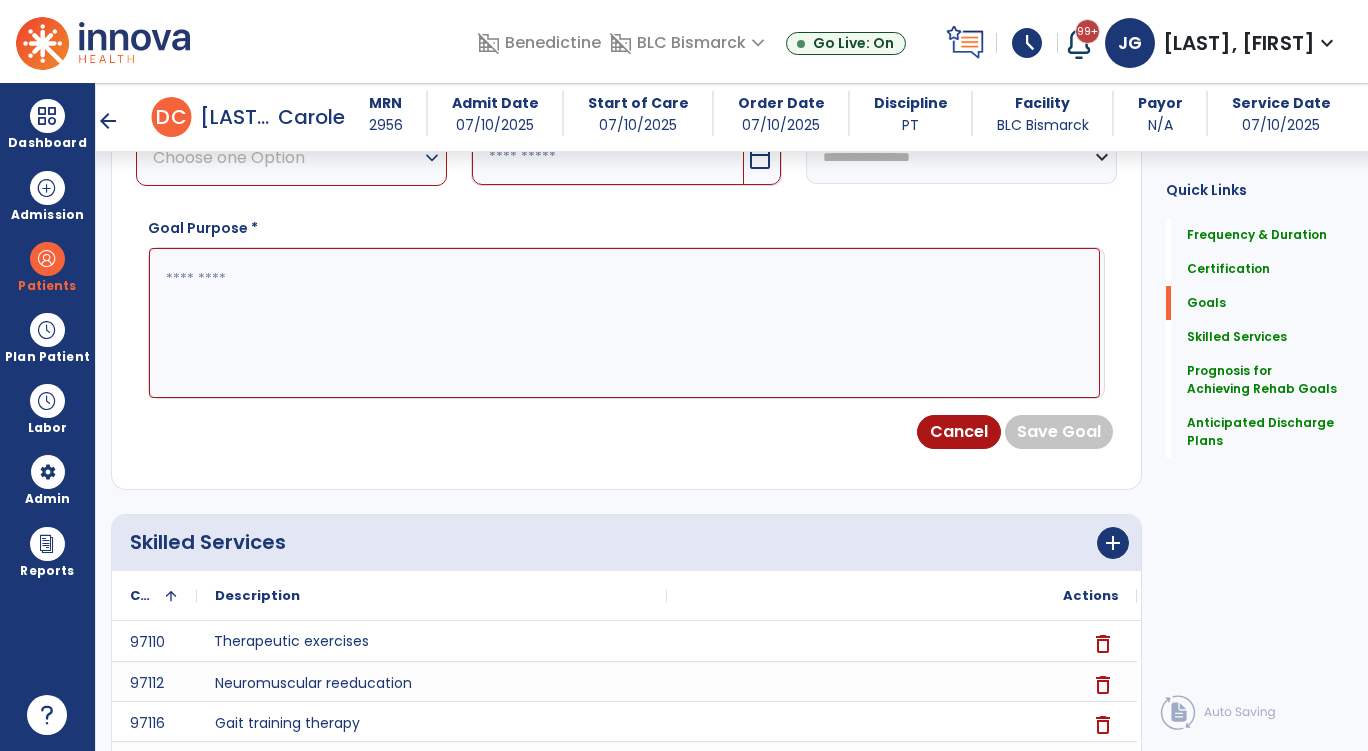 scroll, scrollTop: 700, scrollLeft: 0, axis: vertical 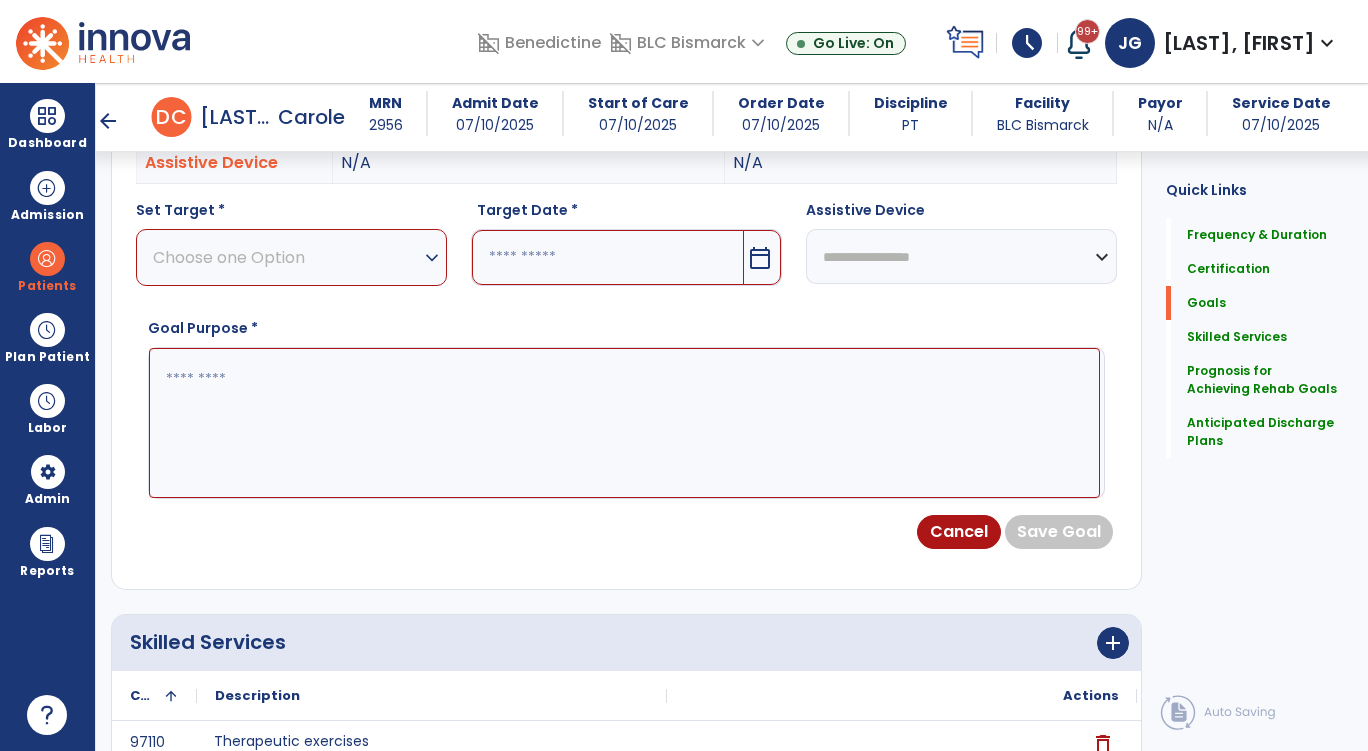click on "Choose one Option" at bounding box center [286, 257] 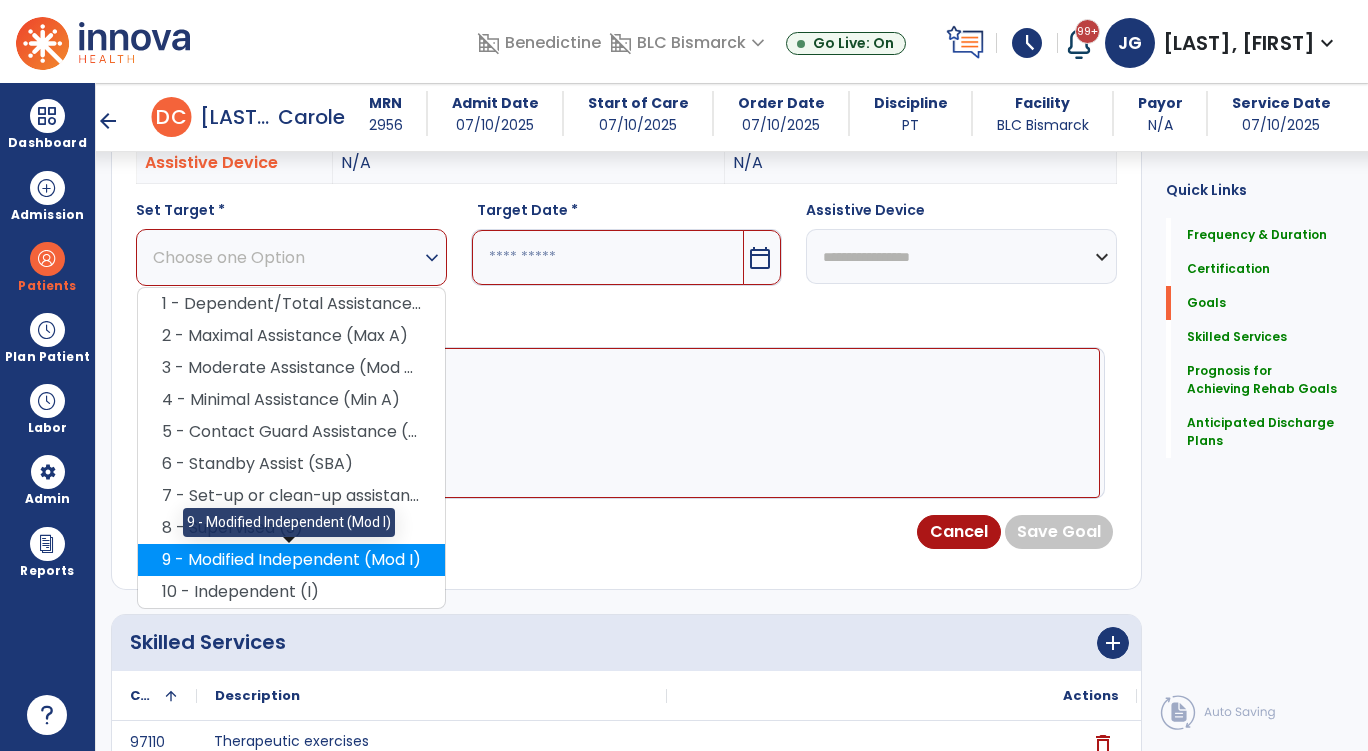 click on "9 - Modified Independent (Mod I)" at bounding box center (291, 560) 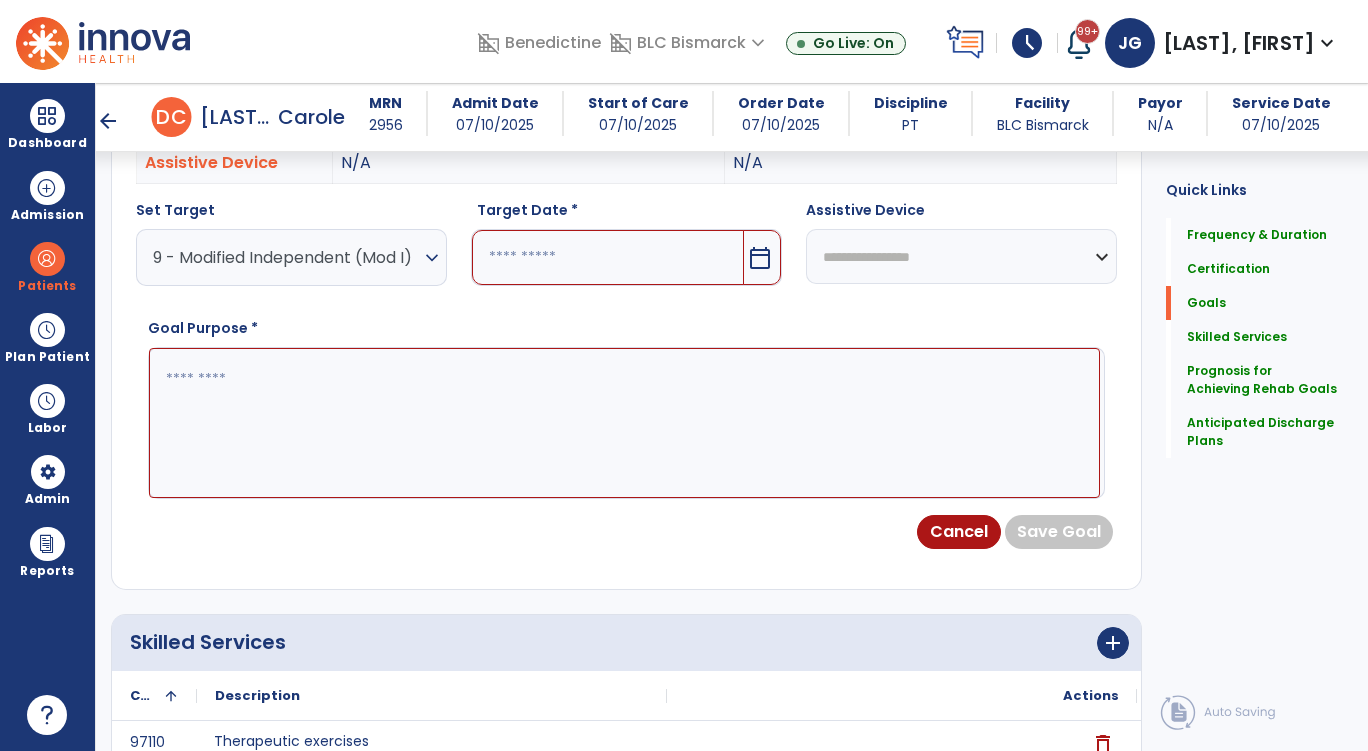 scroll, scrollTop: 500, scrollLeft: 0, axis: vertical 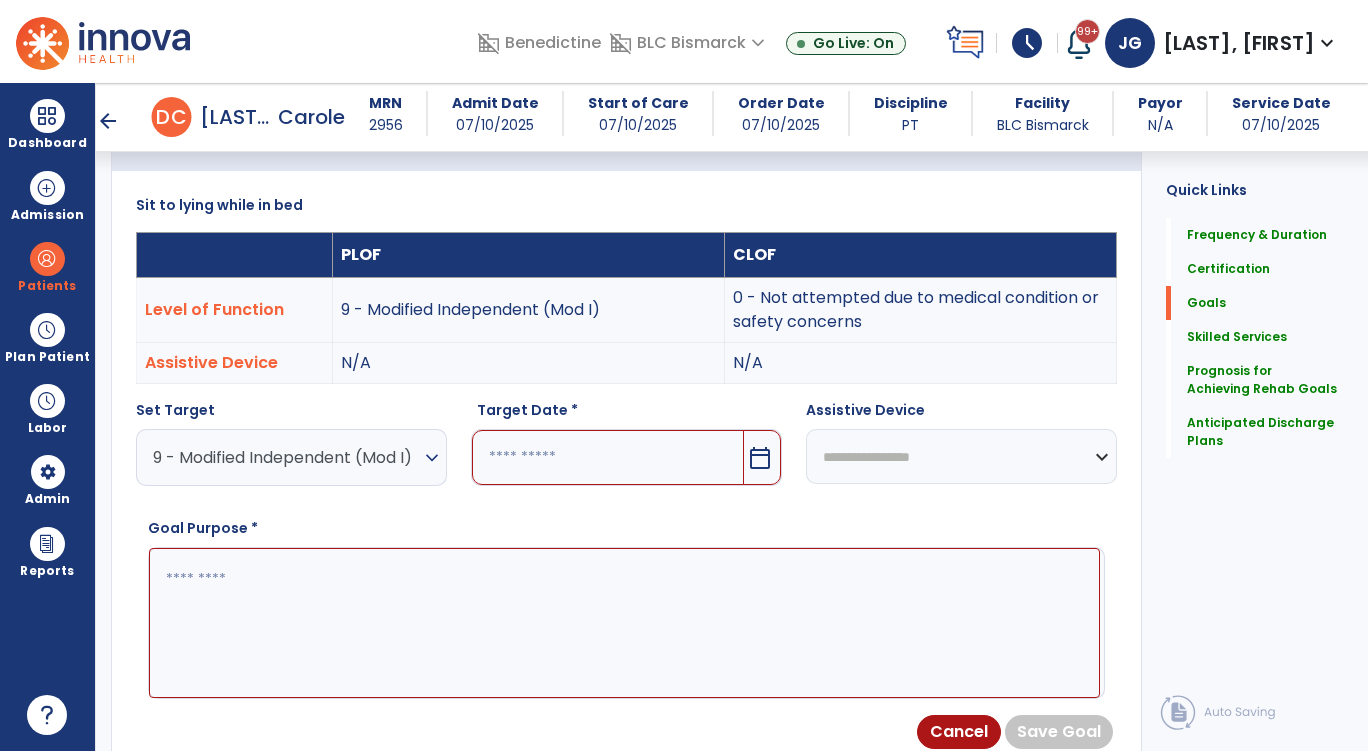 click on "**********" at bounding box center (961, 456) 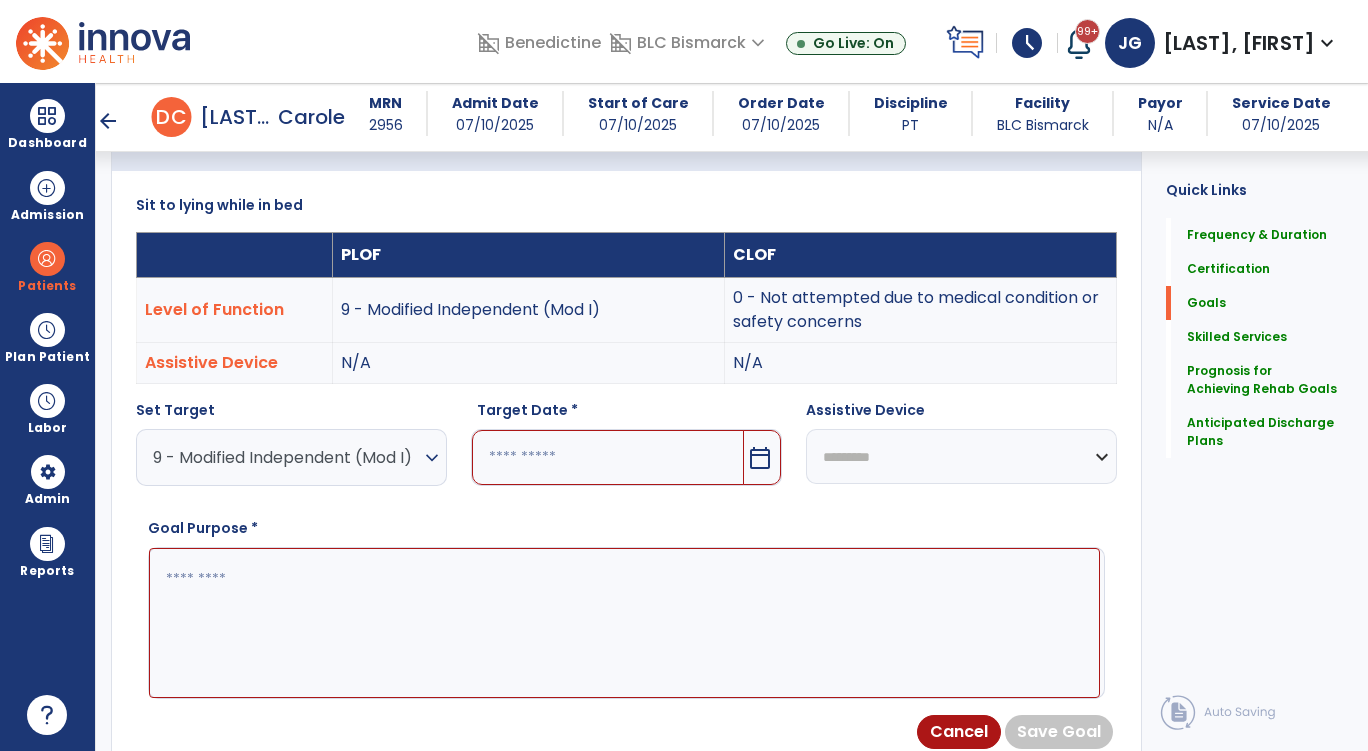 click on "**********" at bounding box center [961, 456] 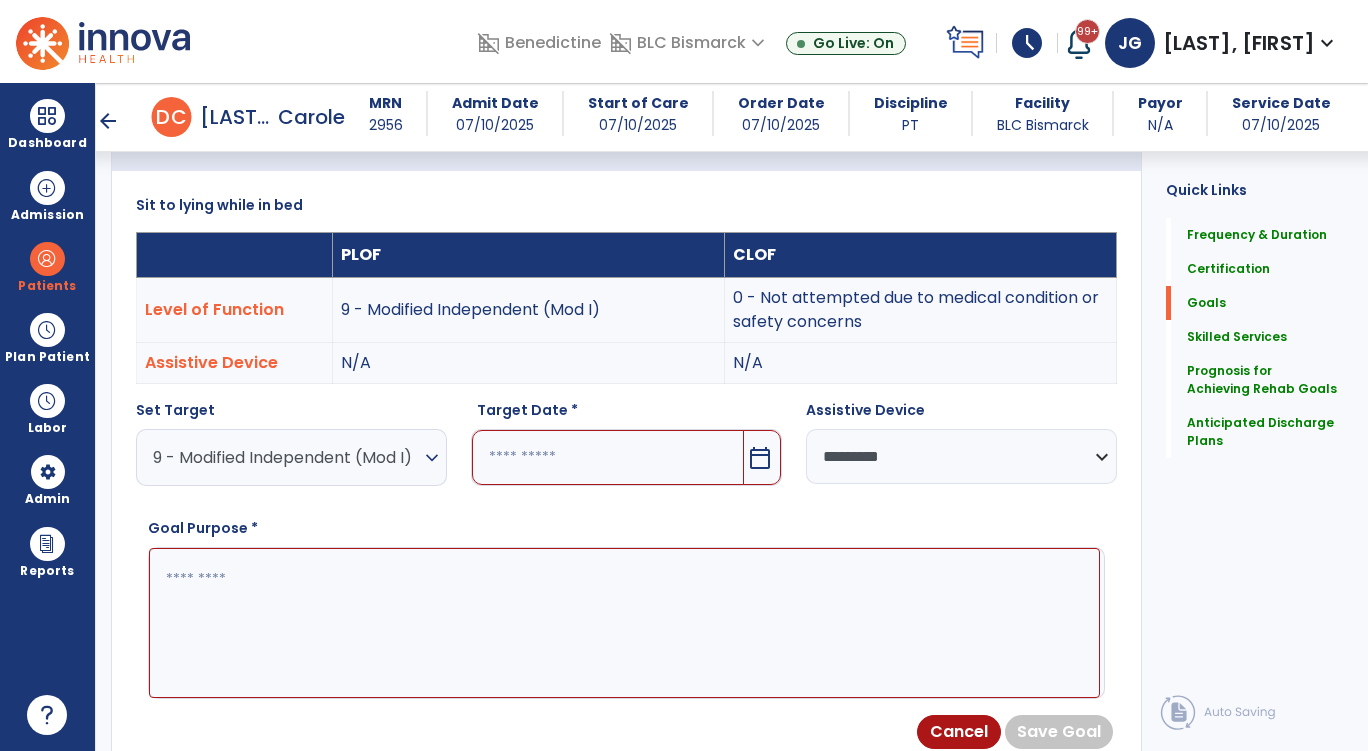 click at bounding box center (608, 457) 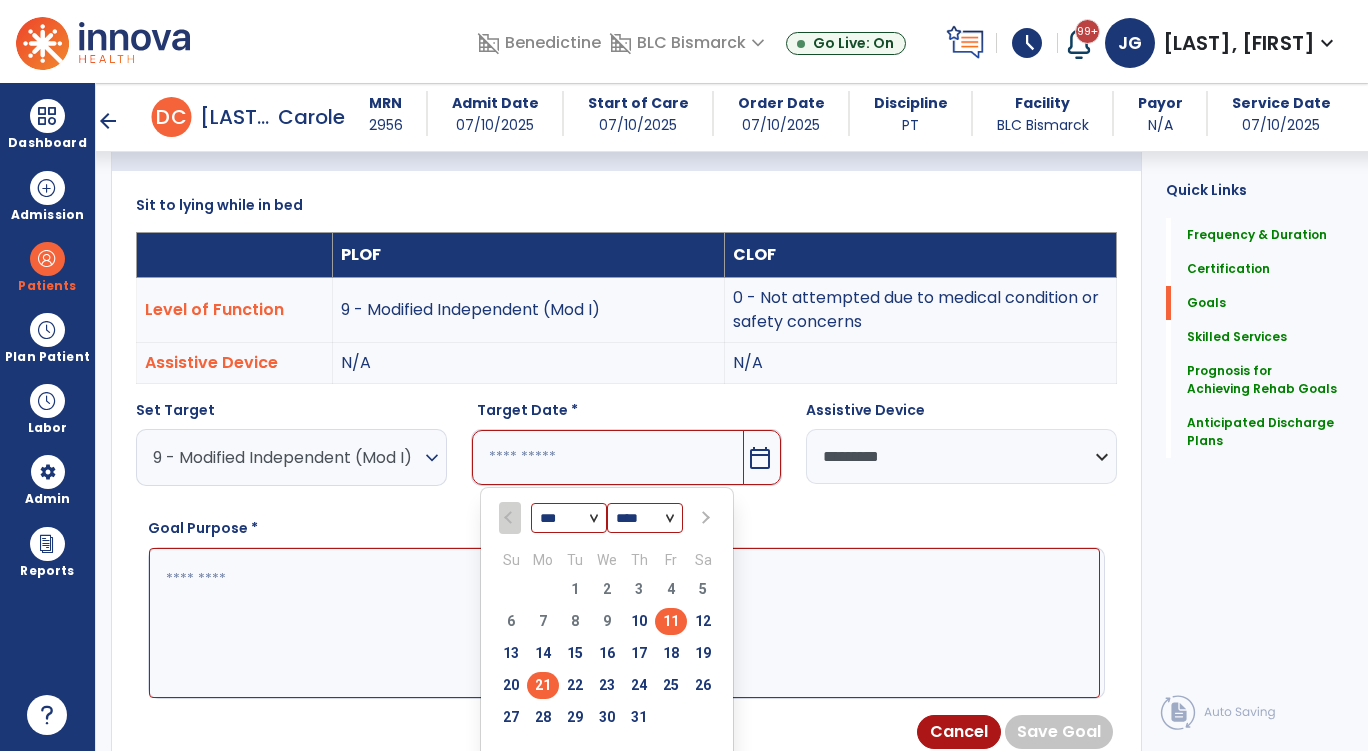 click on "21" at bounding box center (543, 685) 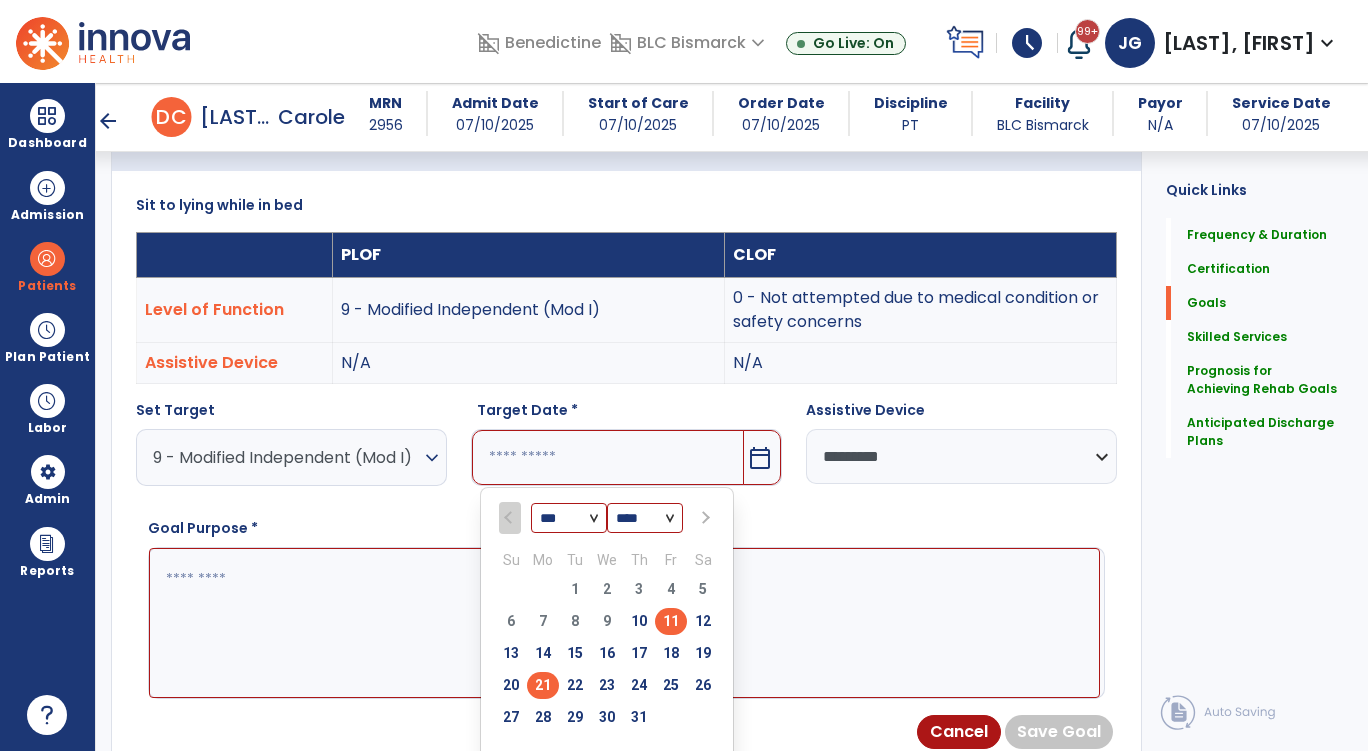 type on "*********" 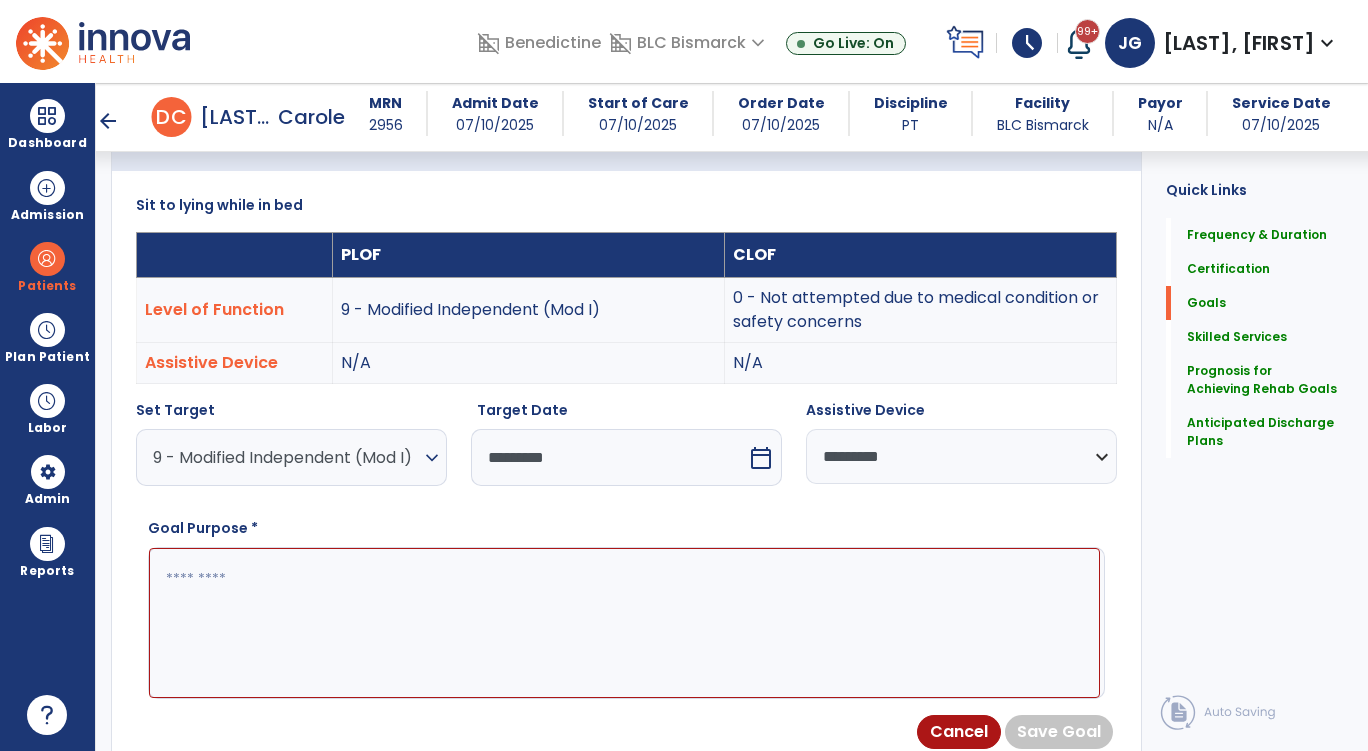click at bounding box center [624, 623] 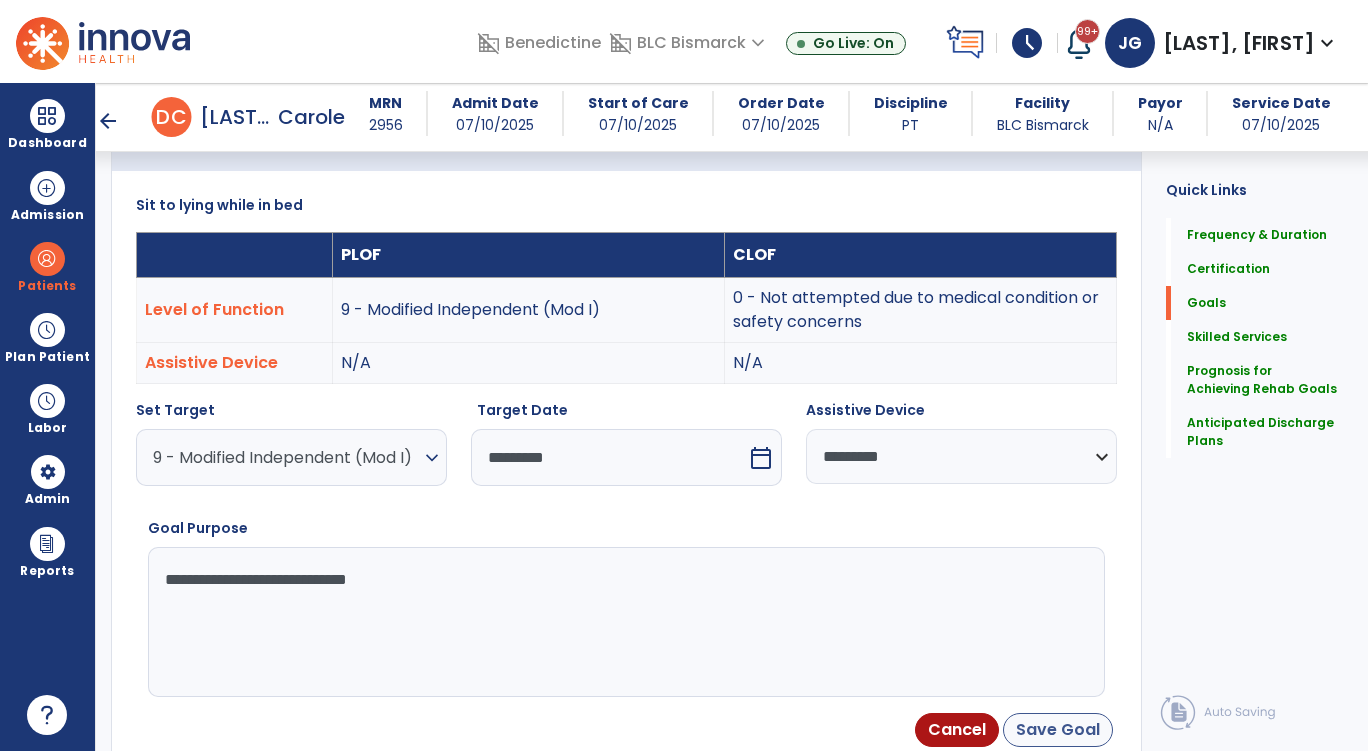 type on "**********" 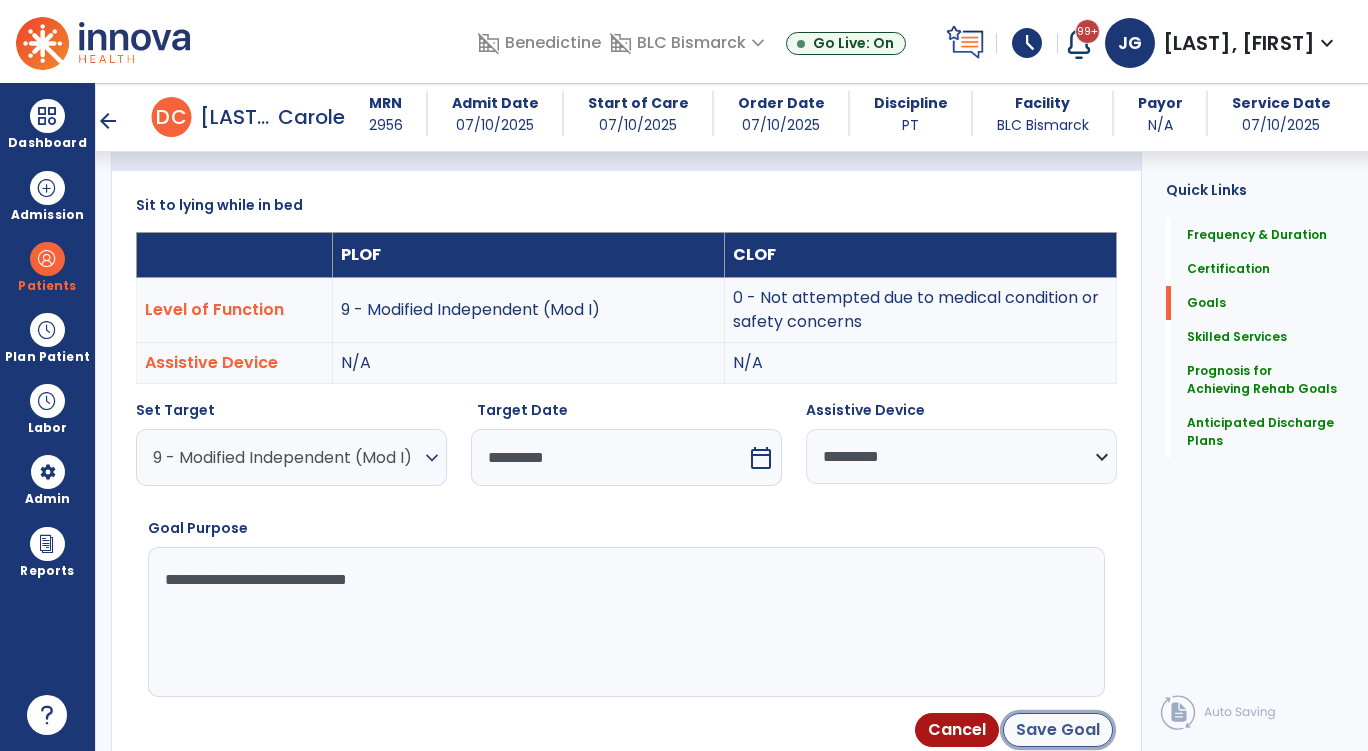 click on "Save Goal" at bounding box center [1058, 730] 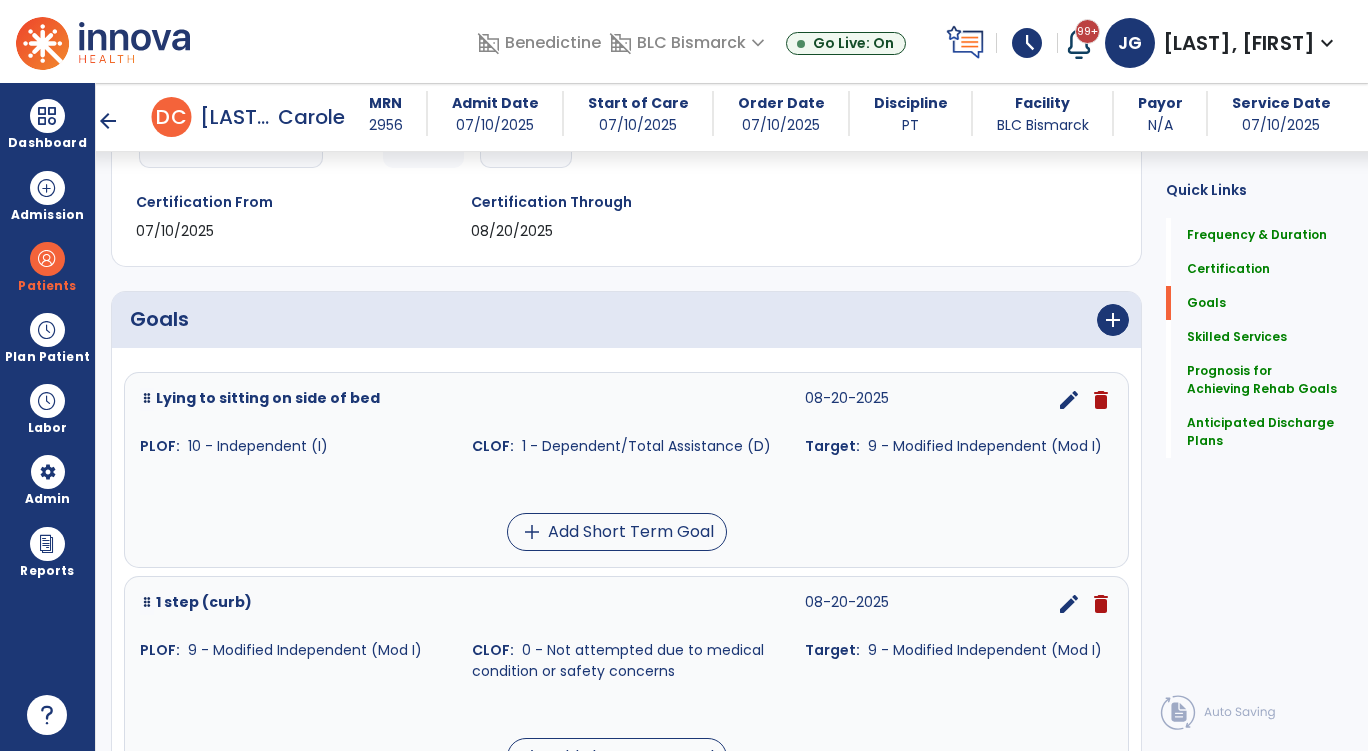 scroll, scrollTop: 300, scrollLeft: 0, axis: vertical 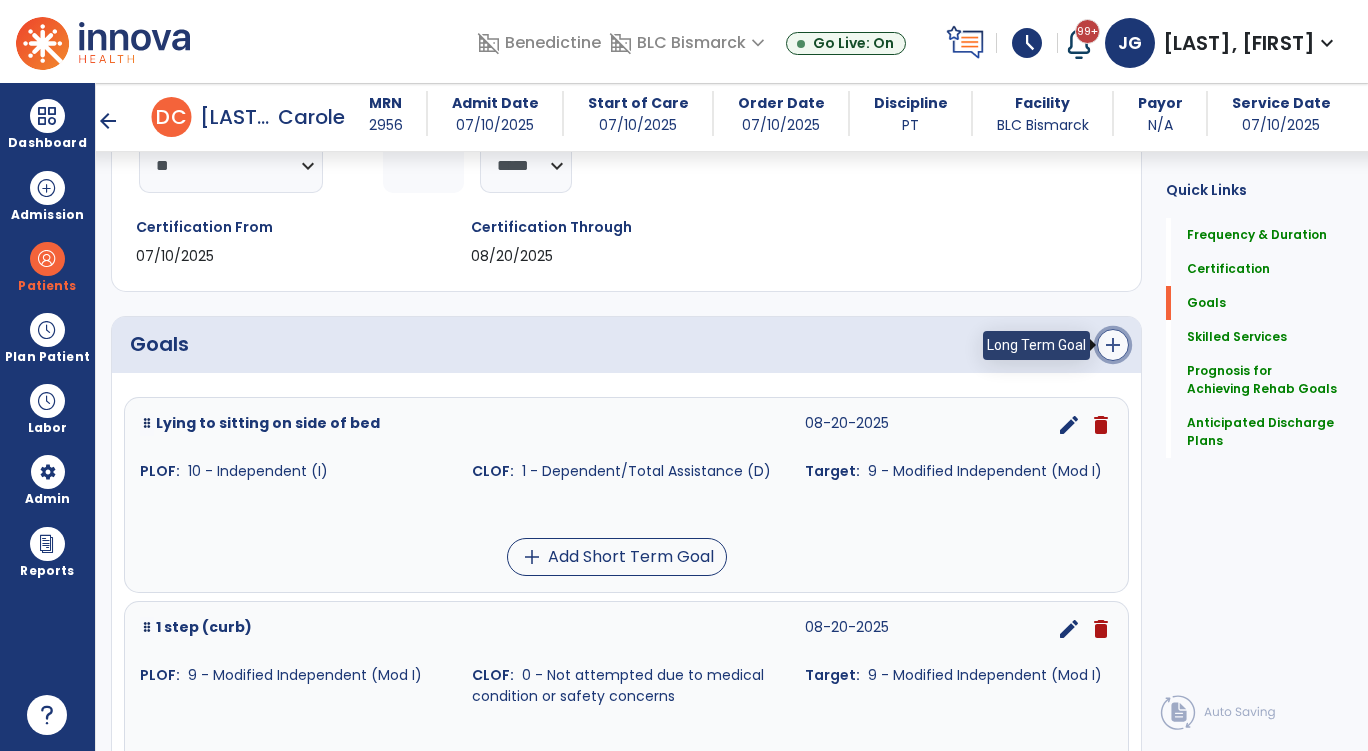 click on "add" at bounding box center (1113, 345) 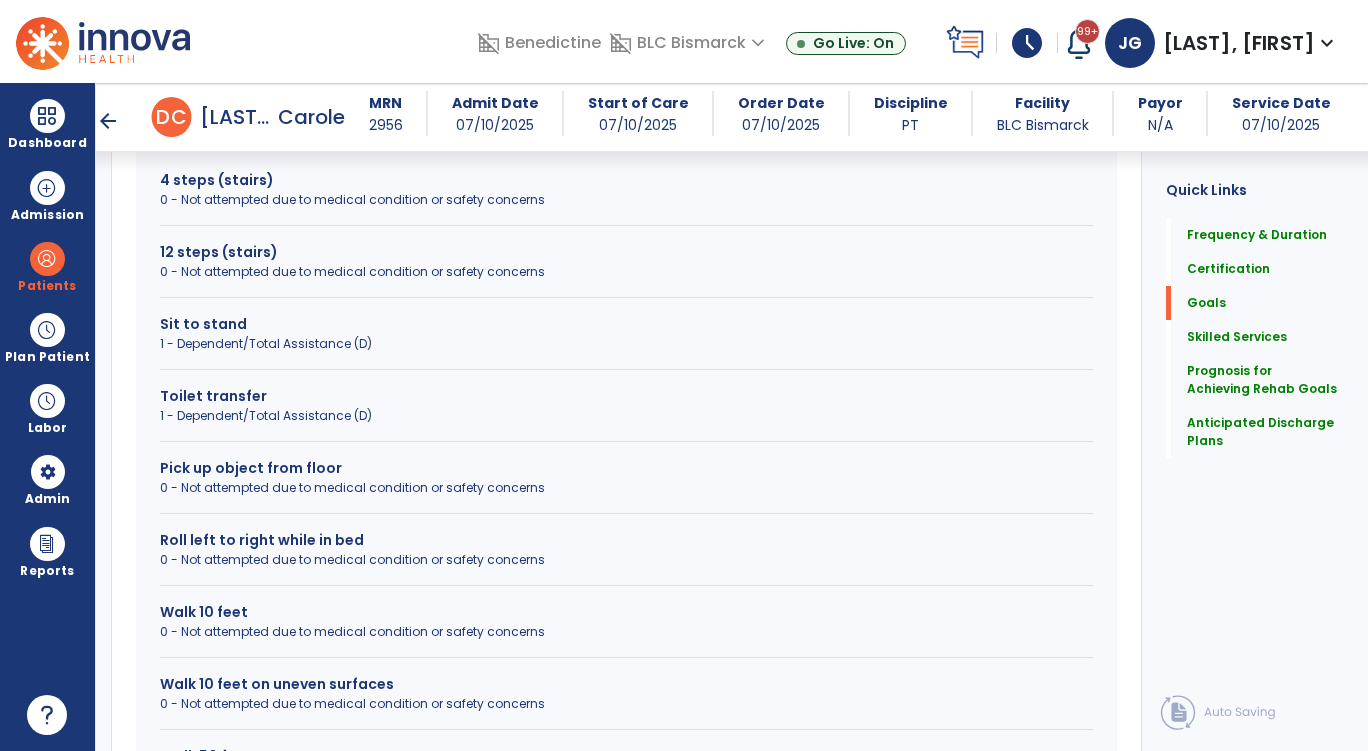 scroll, scrollTop: 700, scrollLeft: 0, axis: vertical 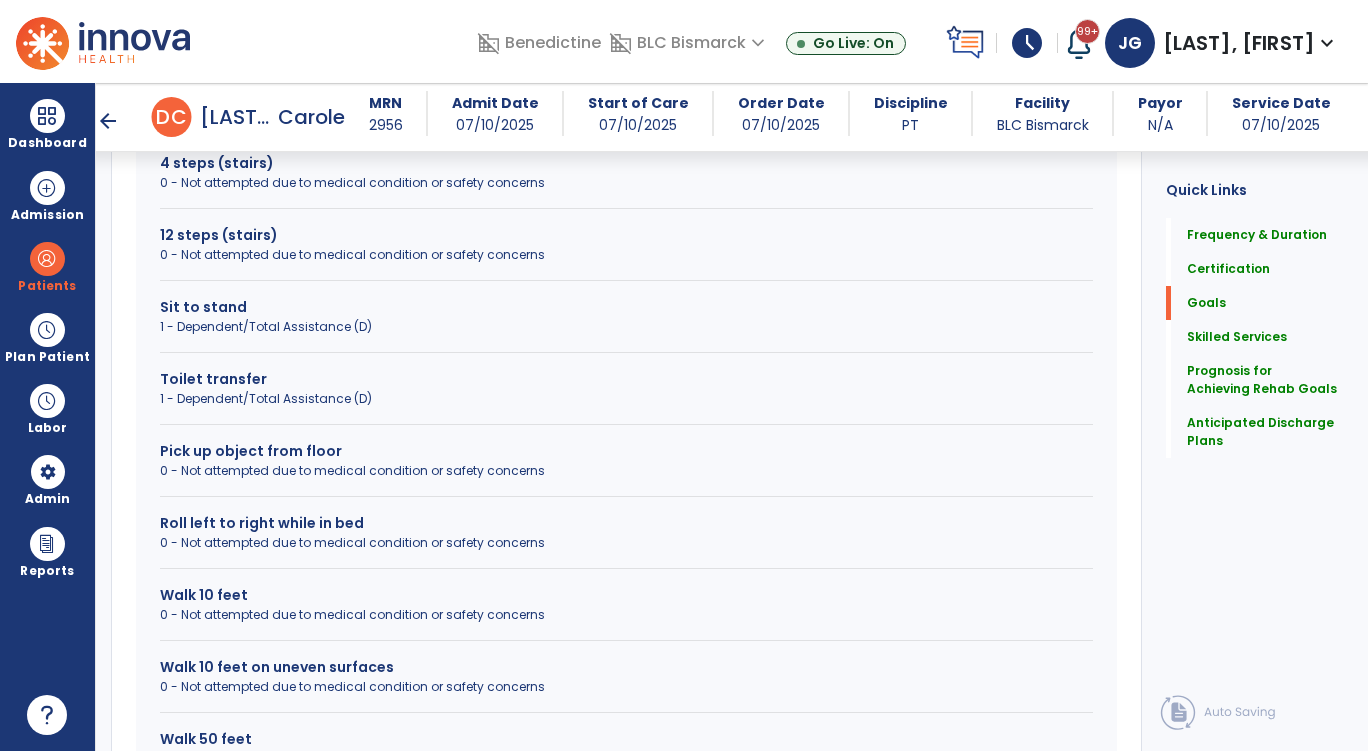 click on "1 - Dependent/Total Assistance (D)" at bounding box center (626, 399) 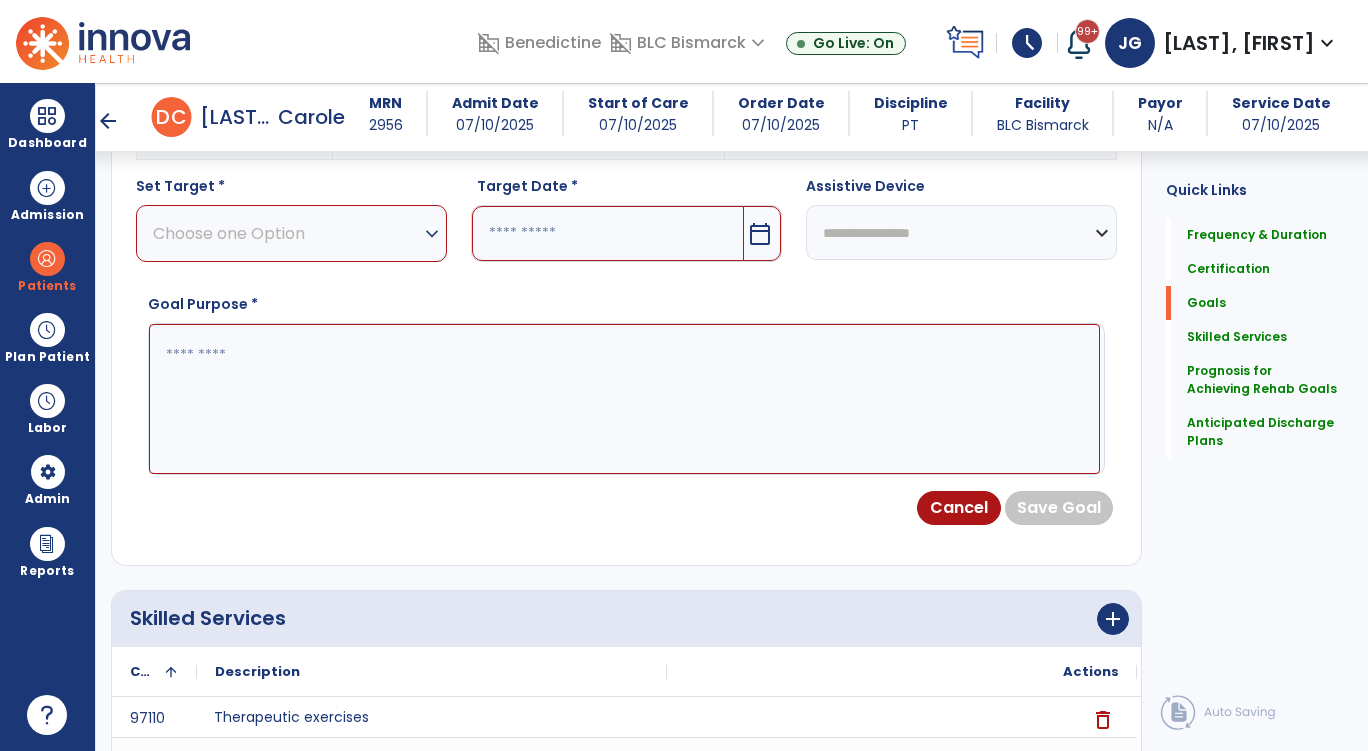 click on "Choose one Option   expand_more" at bounding box center (291, 233) 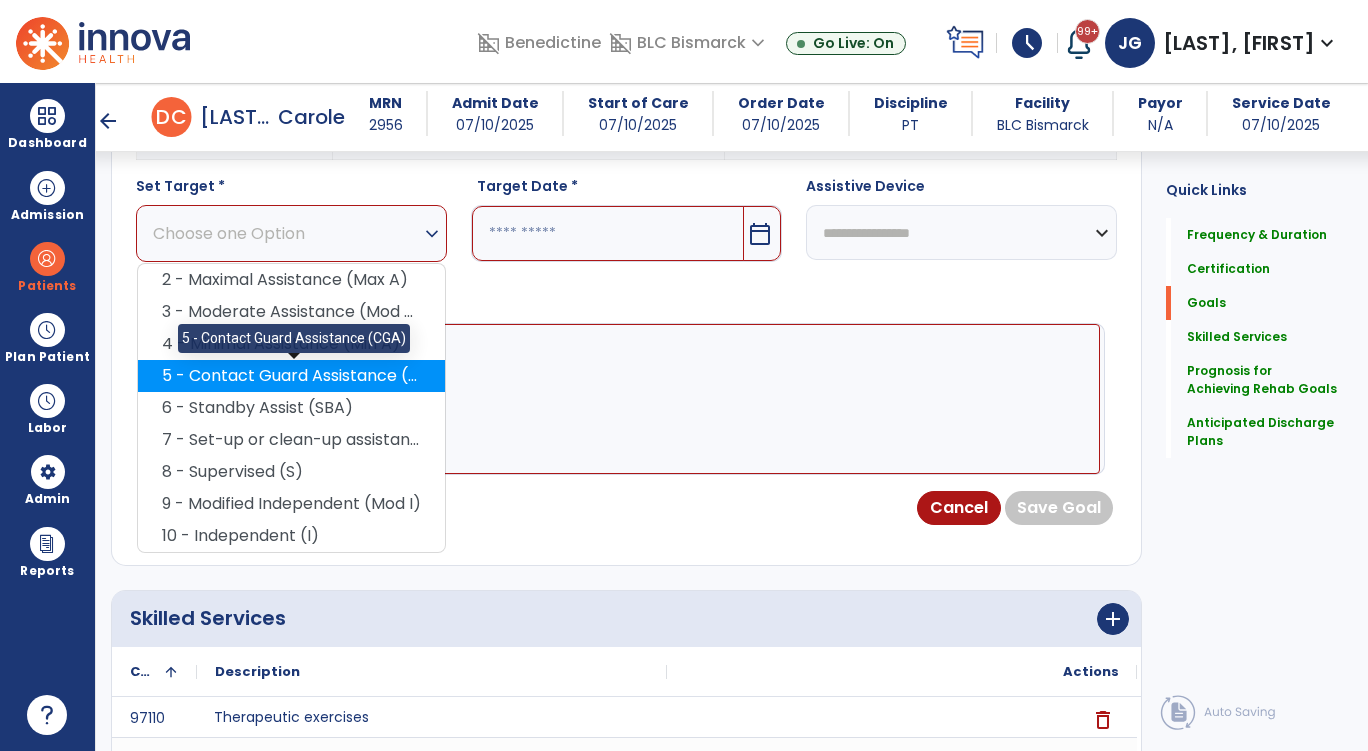 click on "5 - Contact Guard Assistance (CGA)" at bounding box center (291, 376) 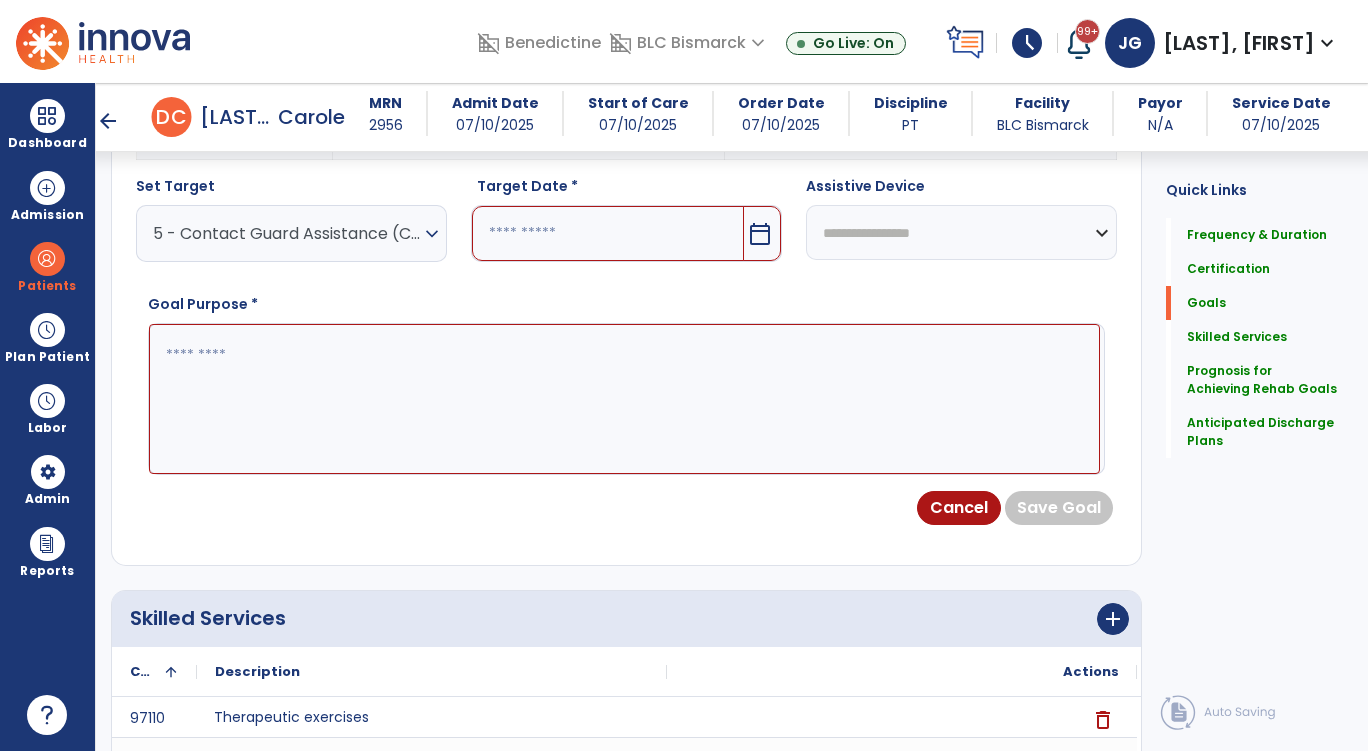 click on "calendar_today" at bounding box center (626, 233) 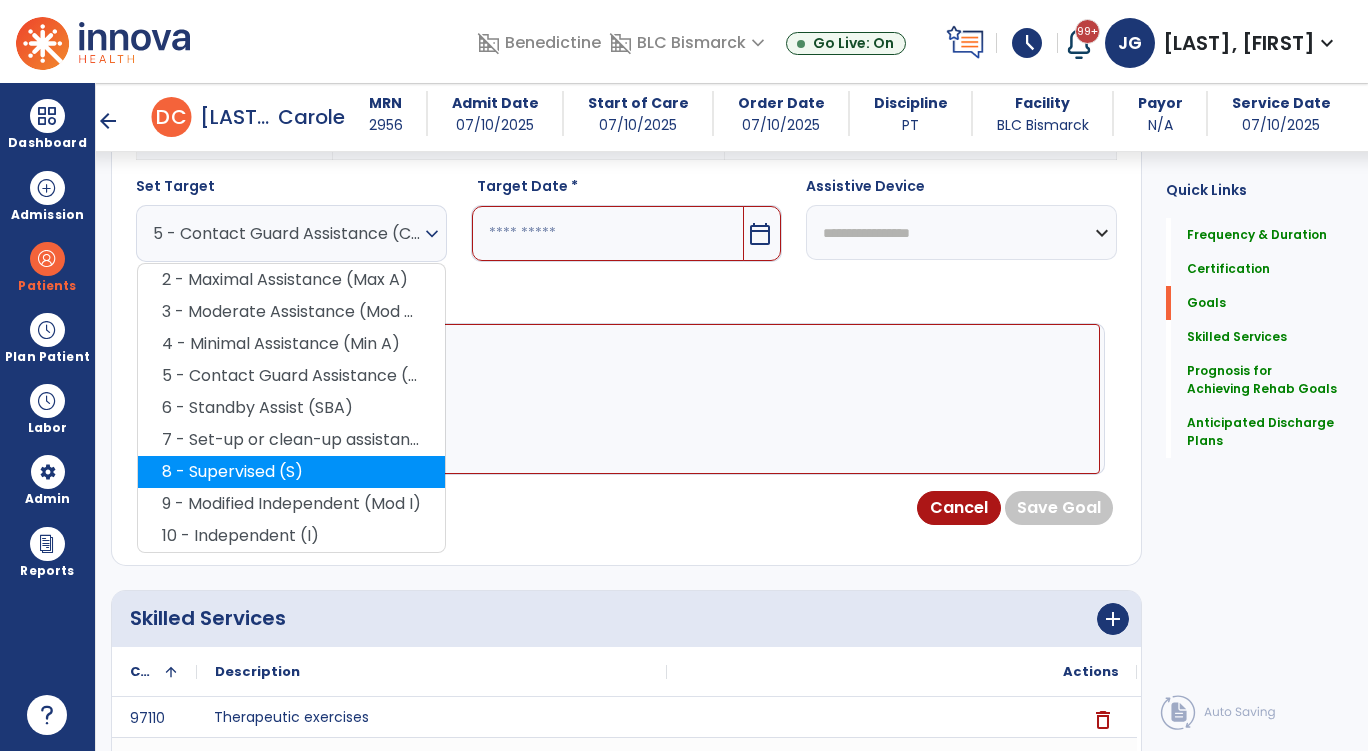 drag, startPoint x: 332, startPoint y: 414, endPoint x: 329, endPoint y: 469, distance: 55.081757 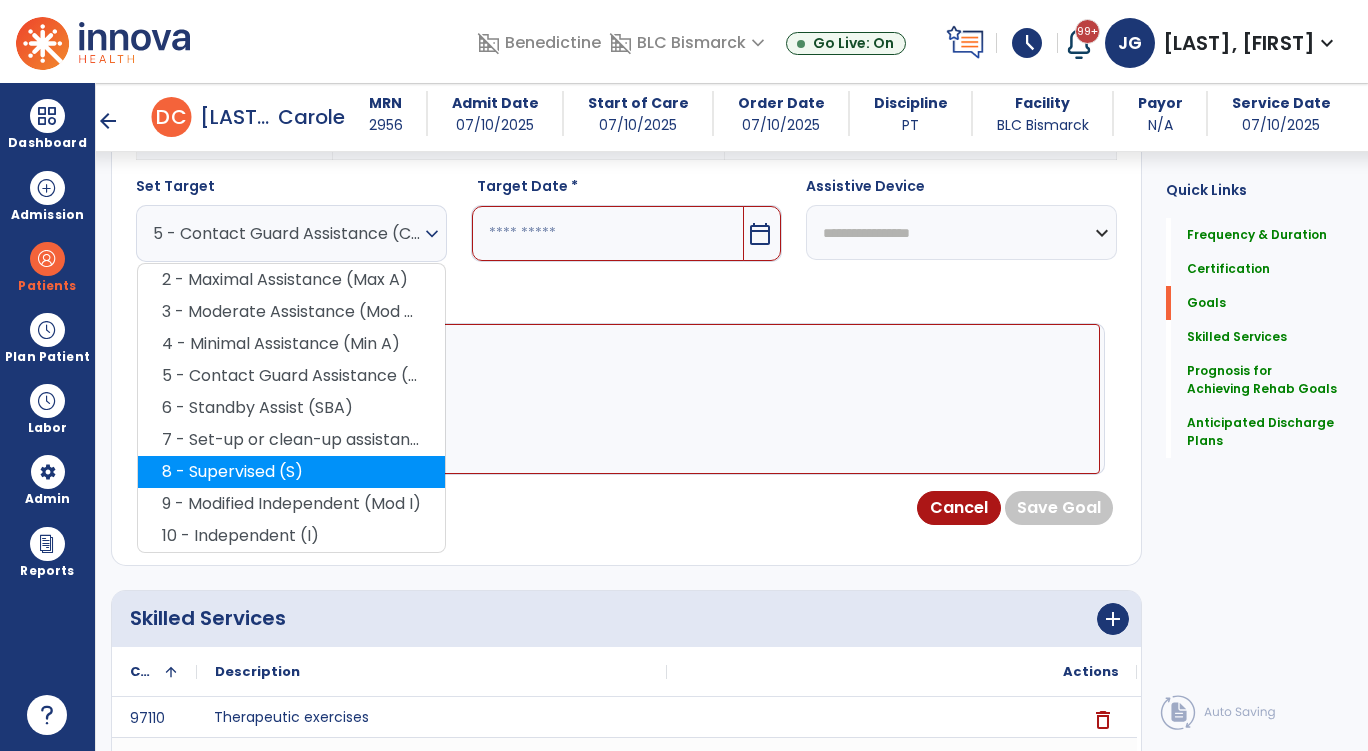 click on "2 - Maximal Assistance (Max A)   3 - Moderate Assistance (Mod A)   4 - Minimal Assistance (Min A)   5 - Contact Guard Assistance (CGA)   6 - Standby Assist (SBA)   7 - Set-up or clean-up assistance   8 - Supervised (S)   9 - Modified Independent (Mod I)   10 - Independent (I)" at bounding box center [291, 408] 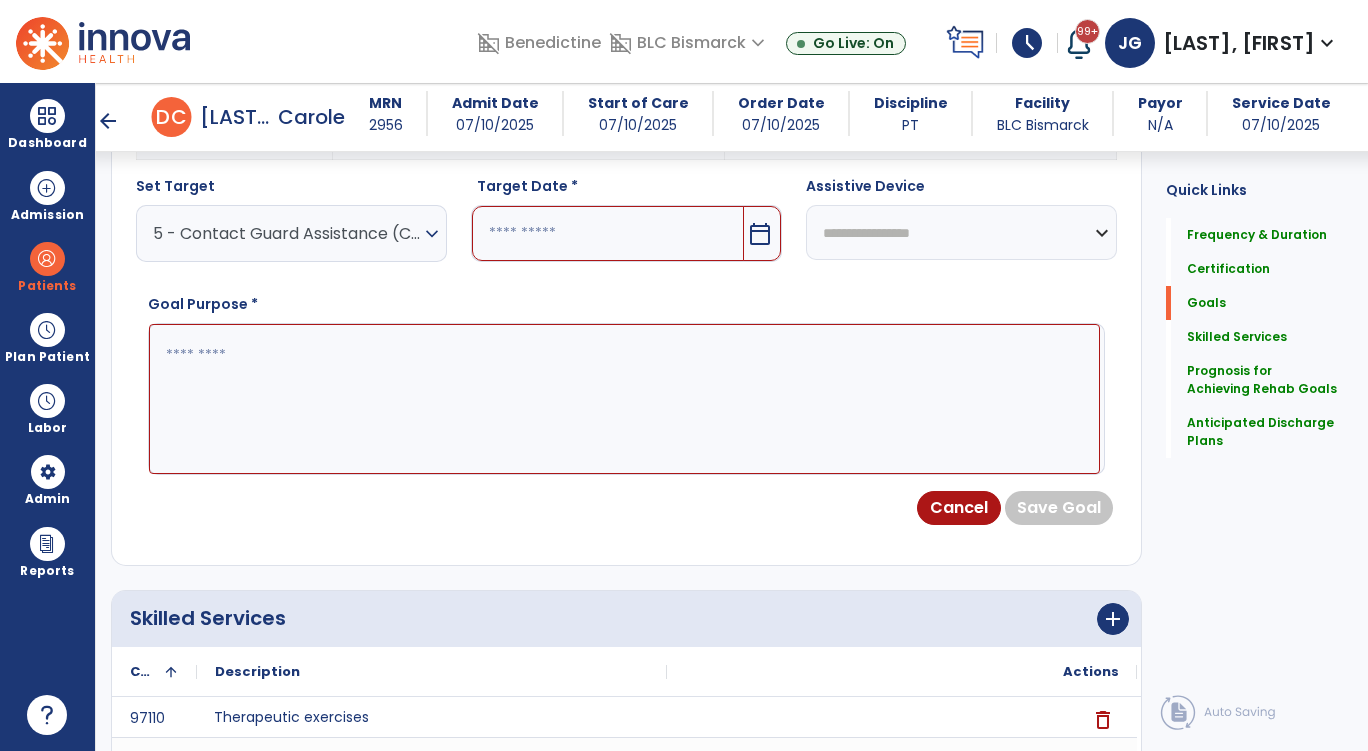 click on "5 - Contact Guard Assistance (CGA)" at bounding box center (286, 233) 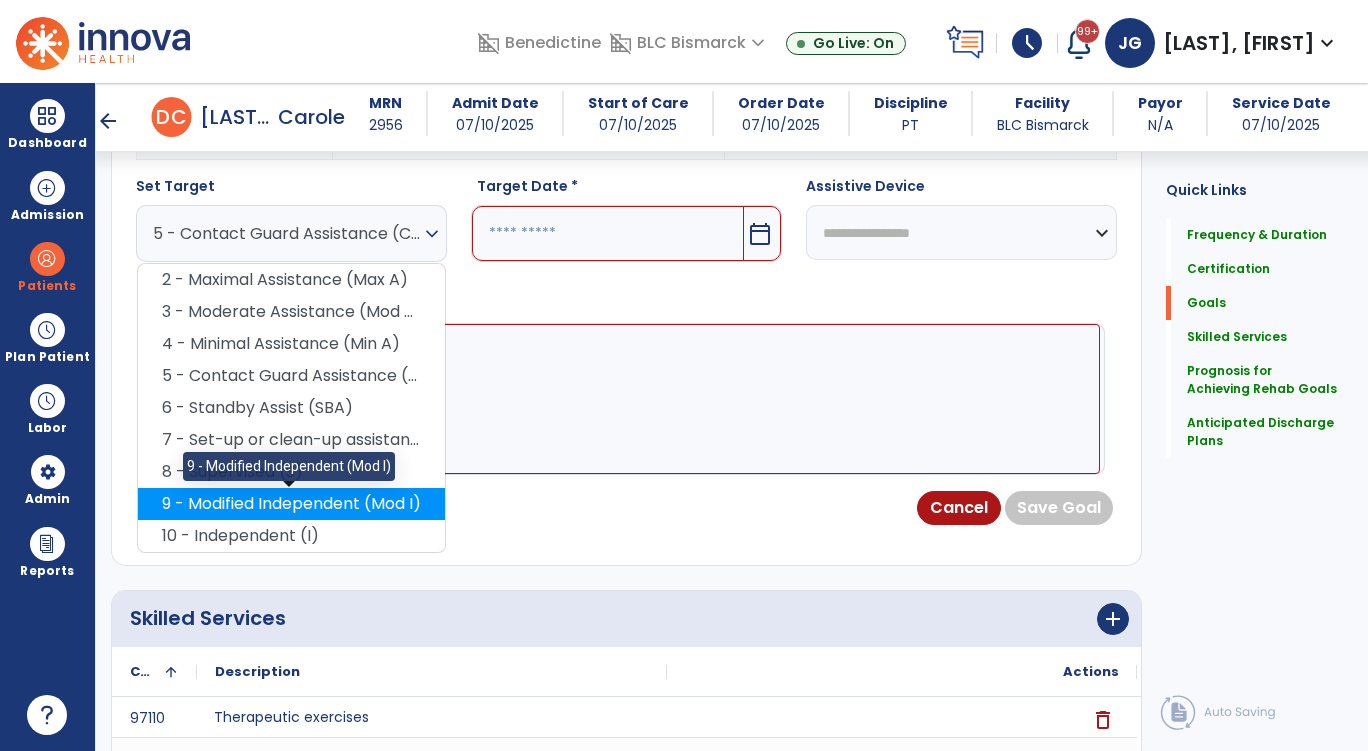 click on "9 - Modified Independent (Mod I)" at bounding box center [291, 504] 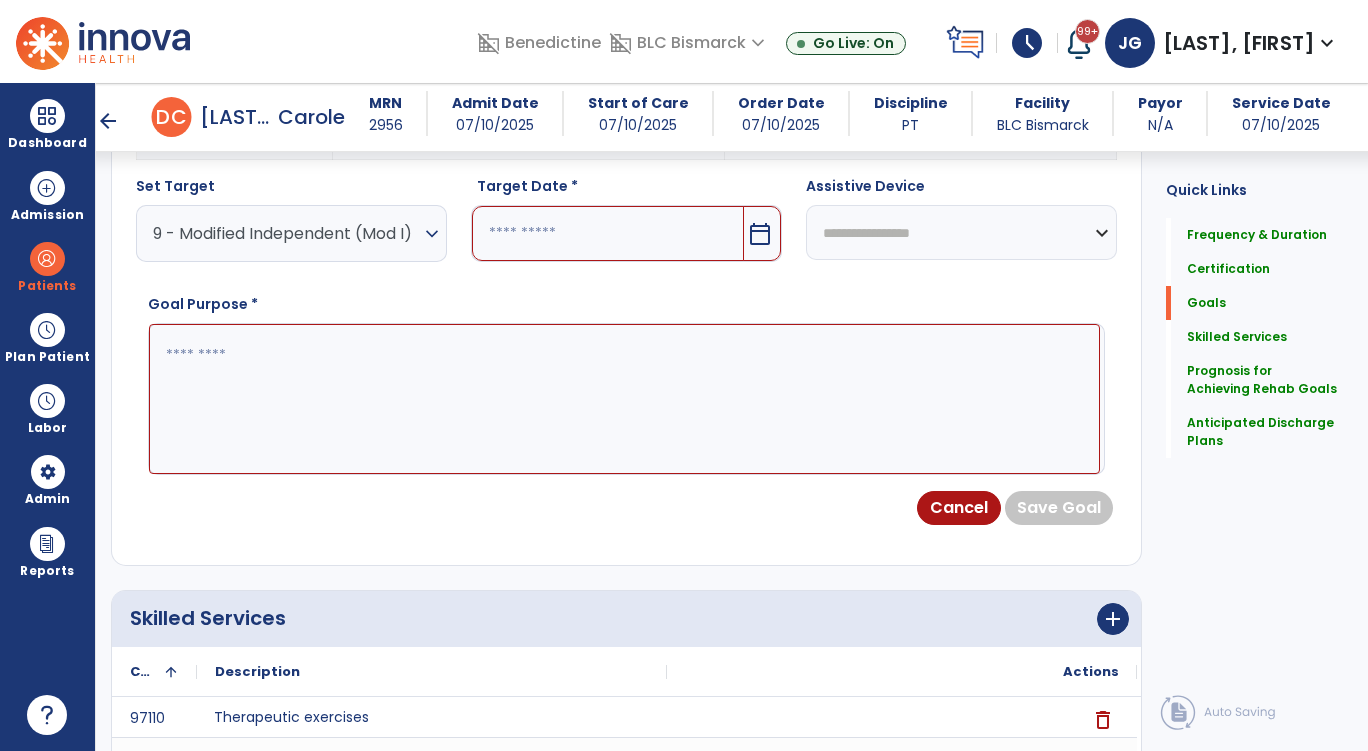 click at bounding box center (608, 233) 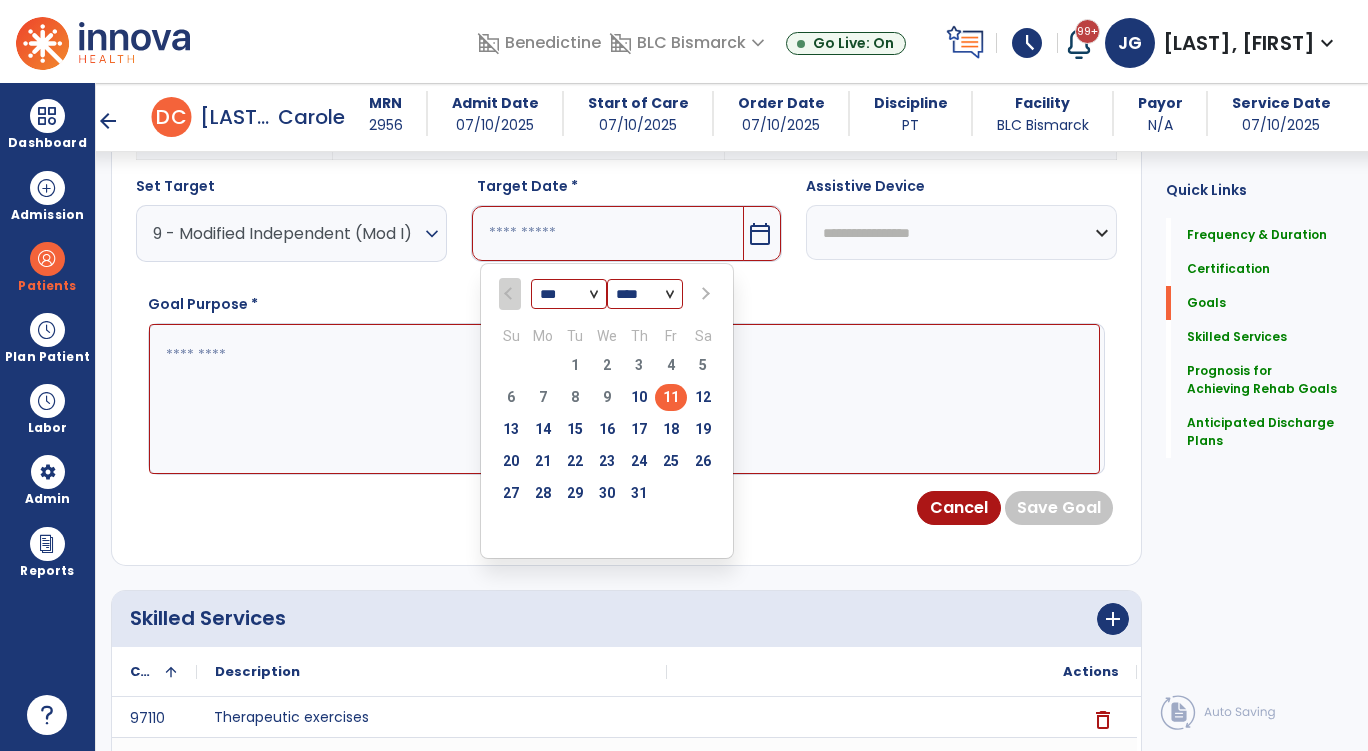 click on "*** ***" at bounding box center (569, 295) 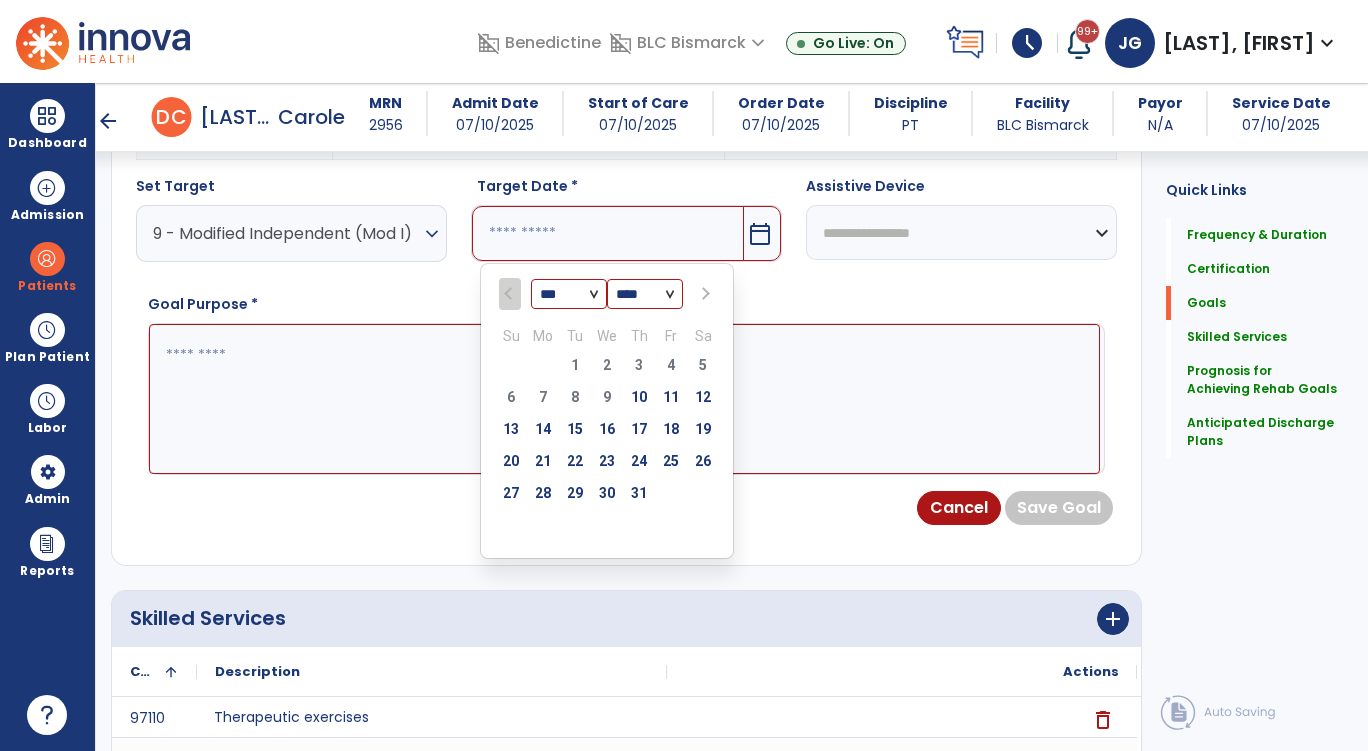 select on "*" 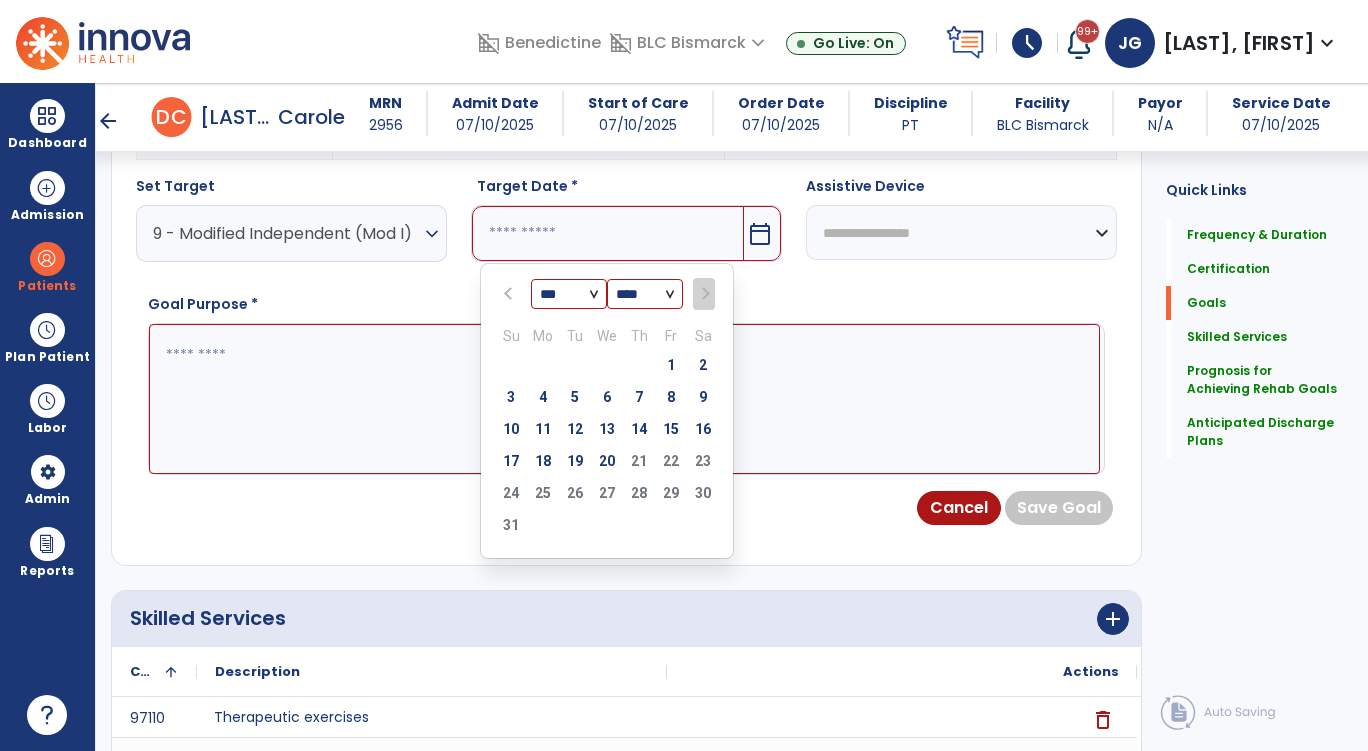 click on "**********" at bounding box center (961, 227) 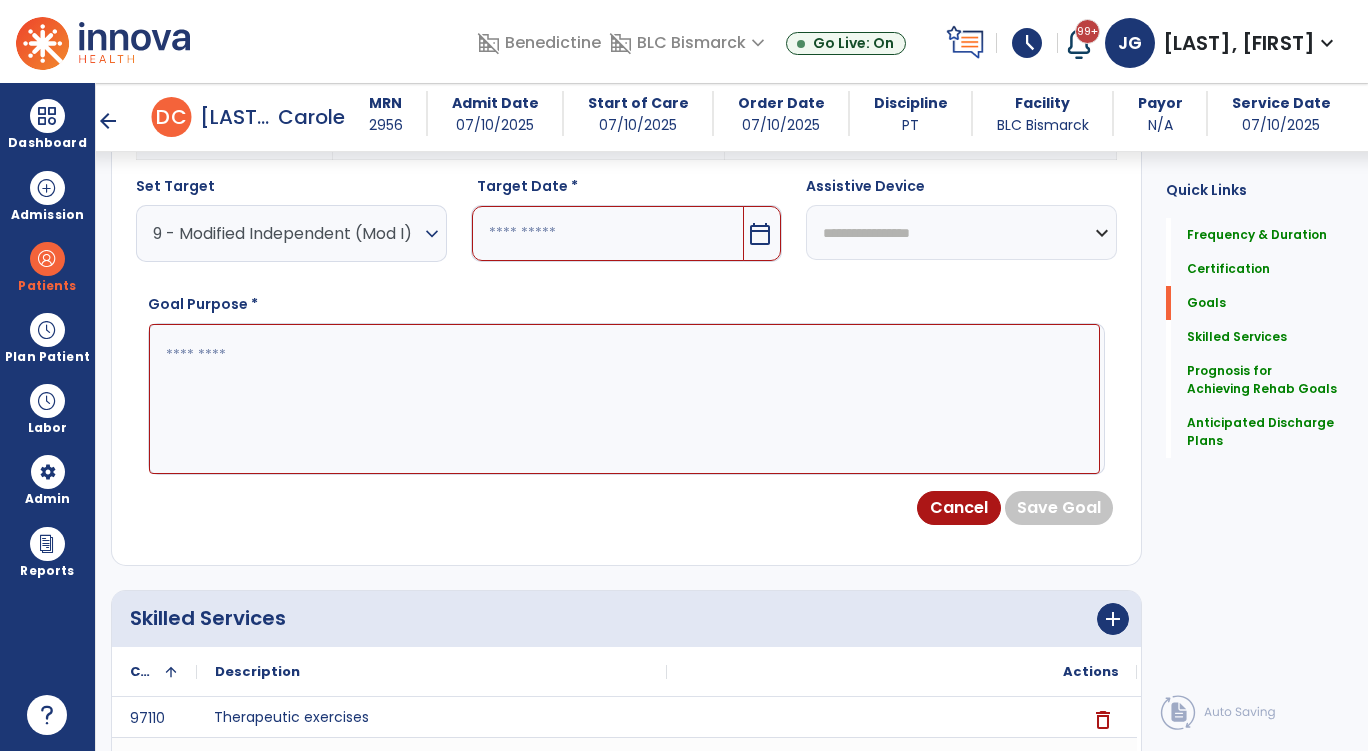 scroll, scrollTop: 600, scrollLeft: 0, axis: vertical 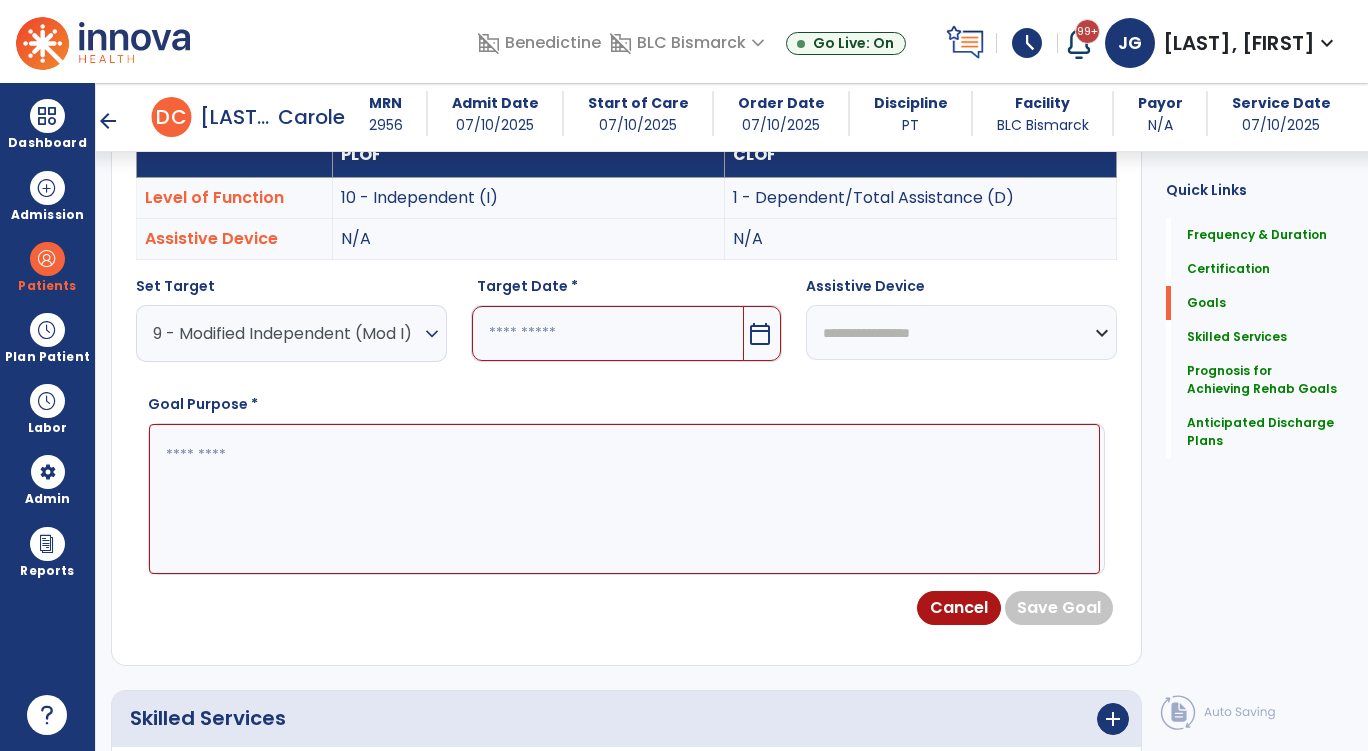 click at bounding box center [624, 499] 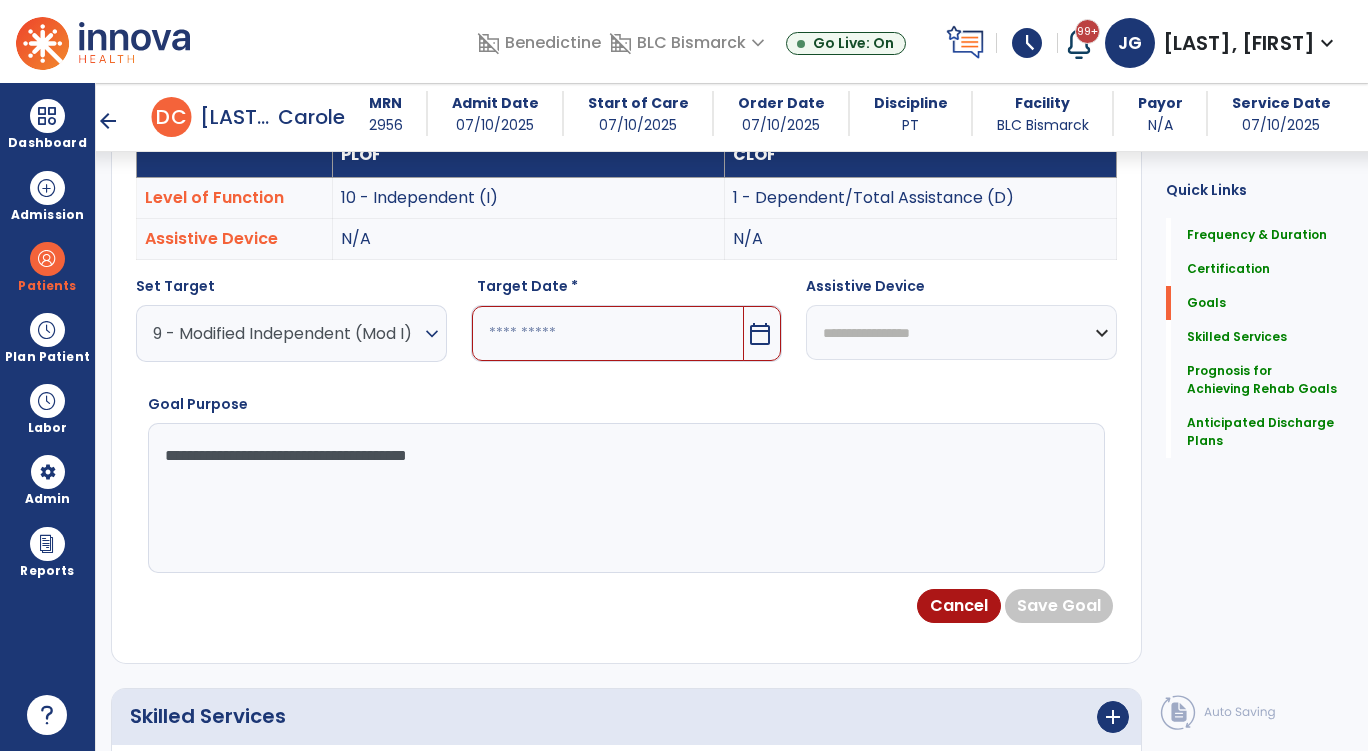 type on "**********" 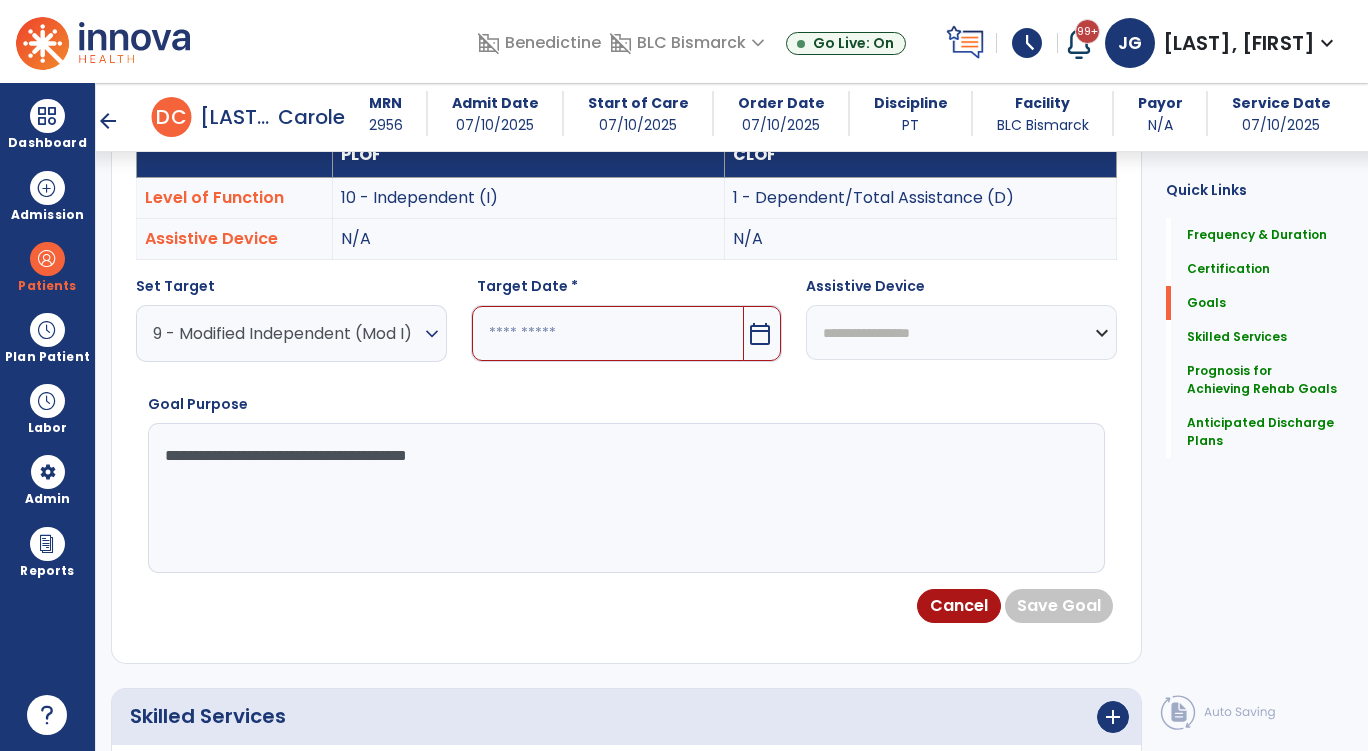 click on "calendar_today" at bounding box center (760, 334) 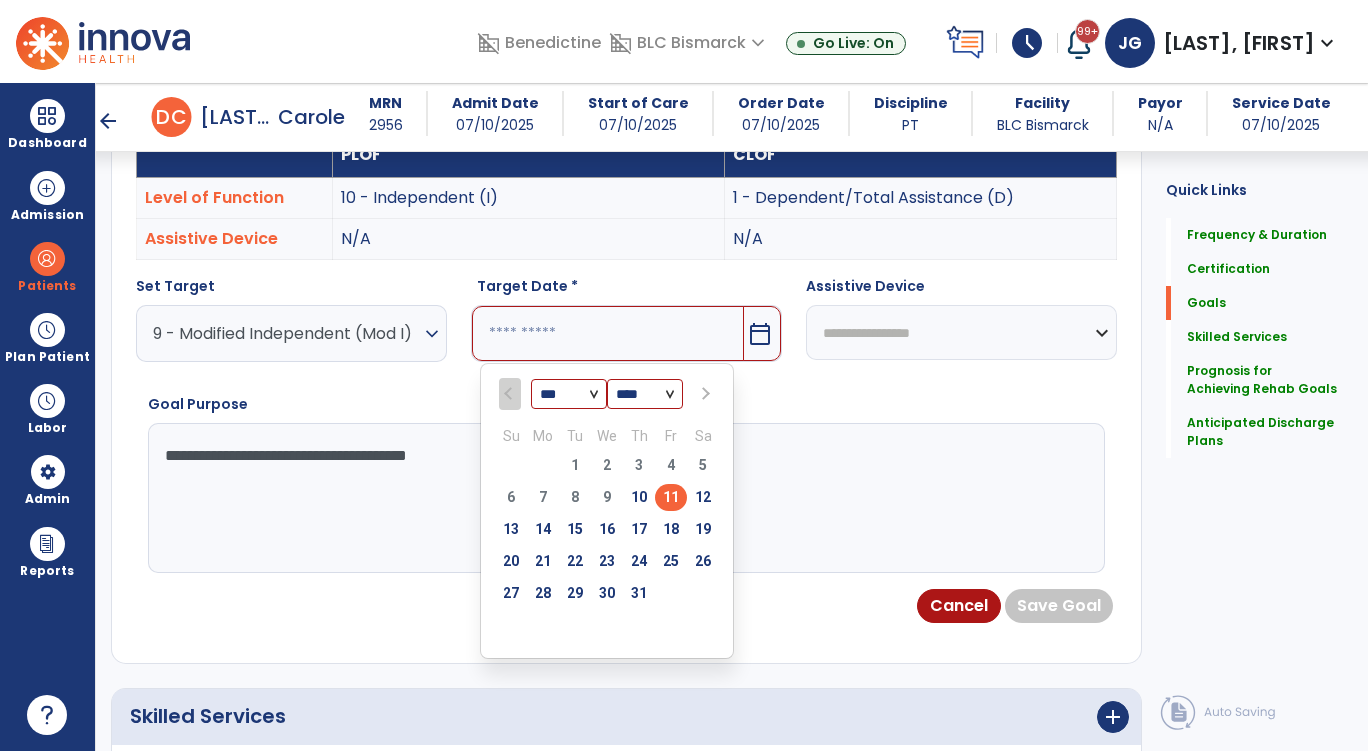click on "*** ***" at bounding box center [569, 395] 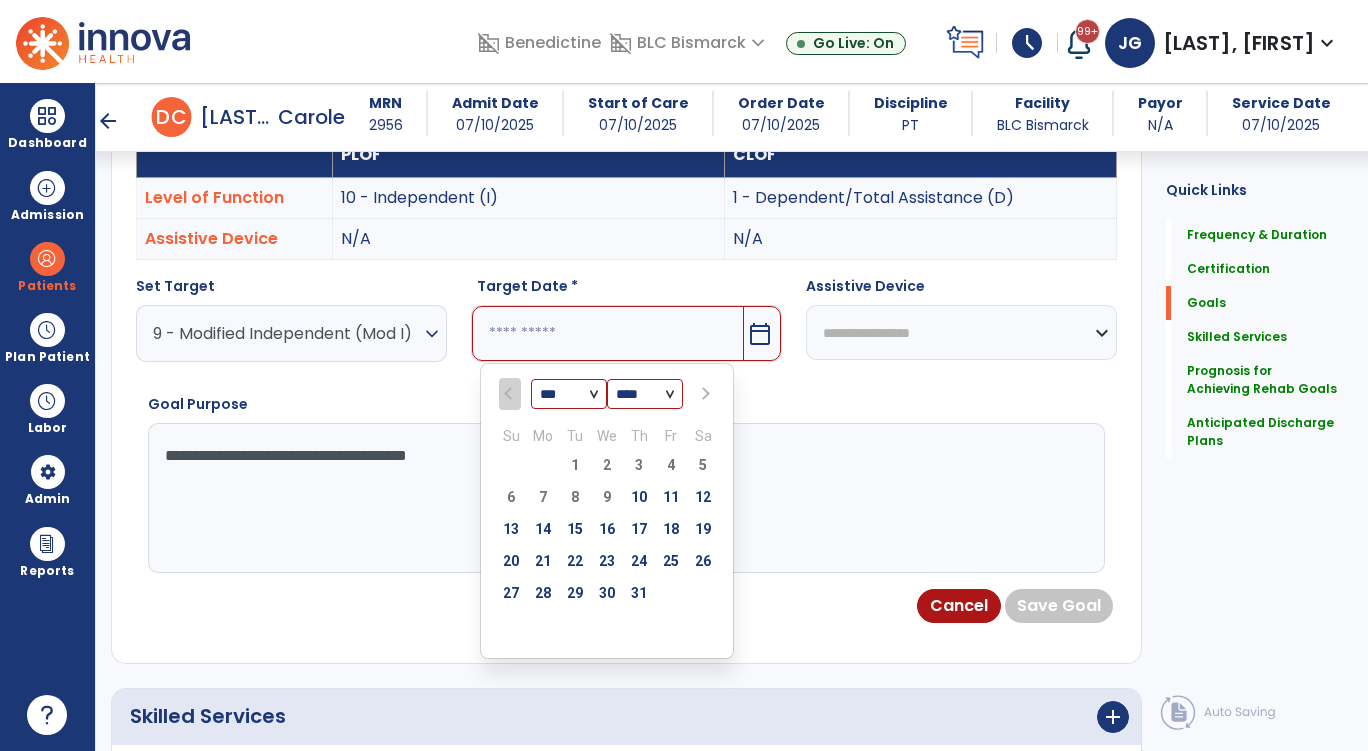 select on "*" 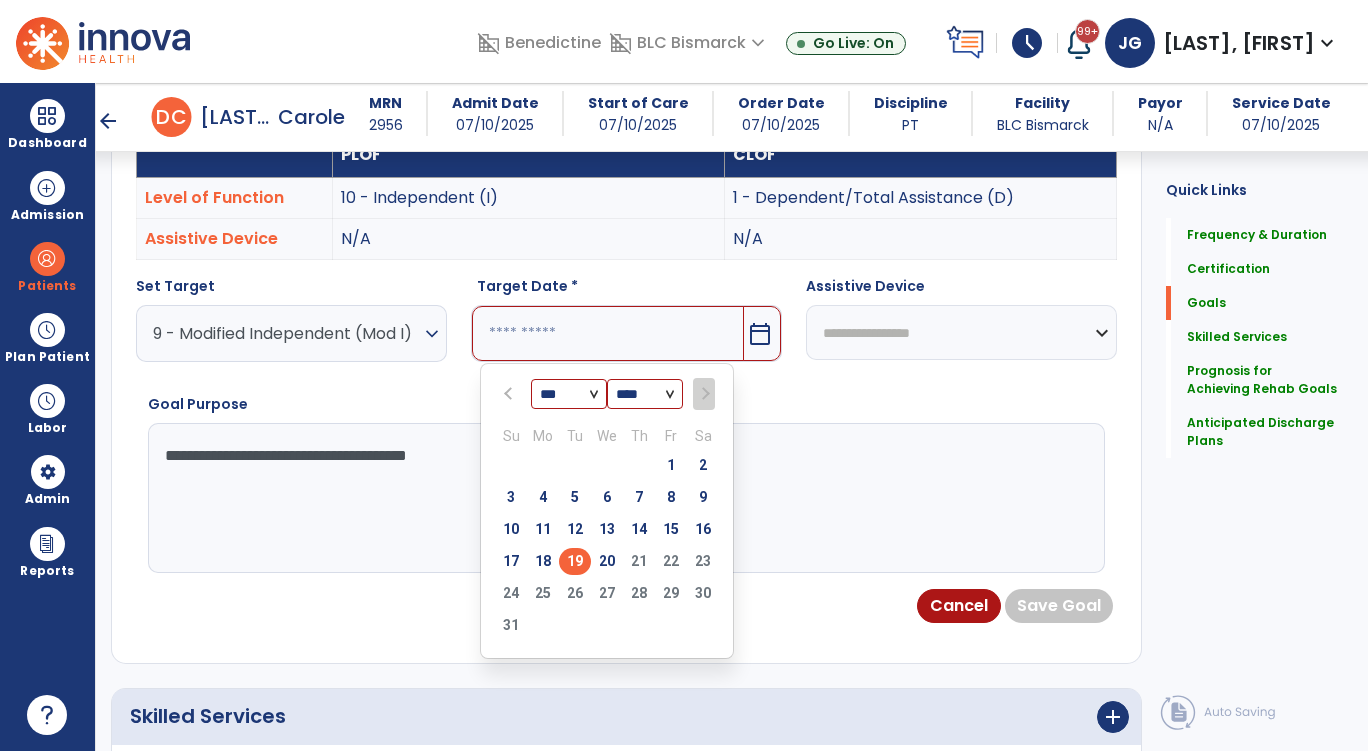 click on "19" at bounding box center (575, 561) 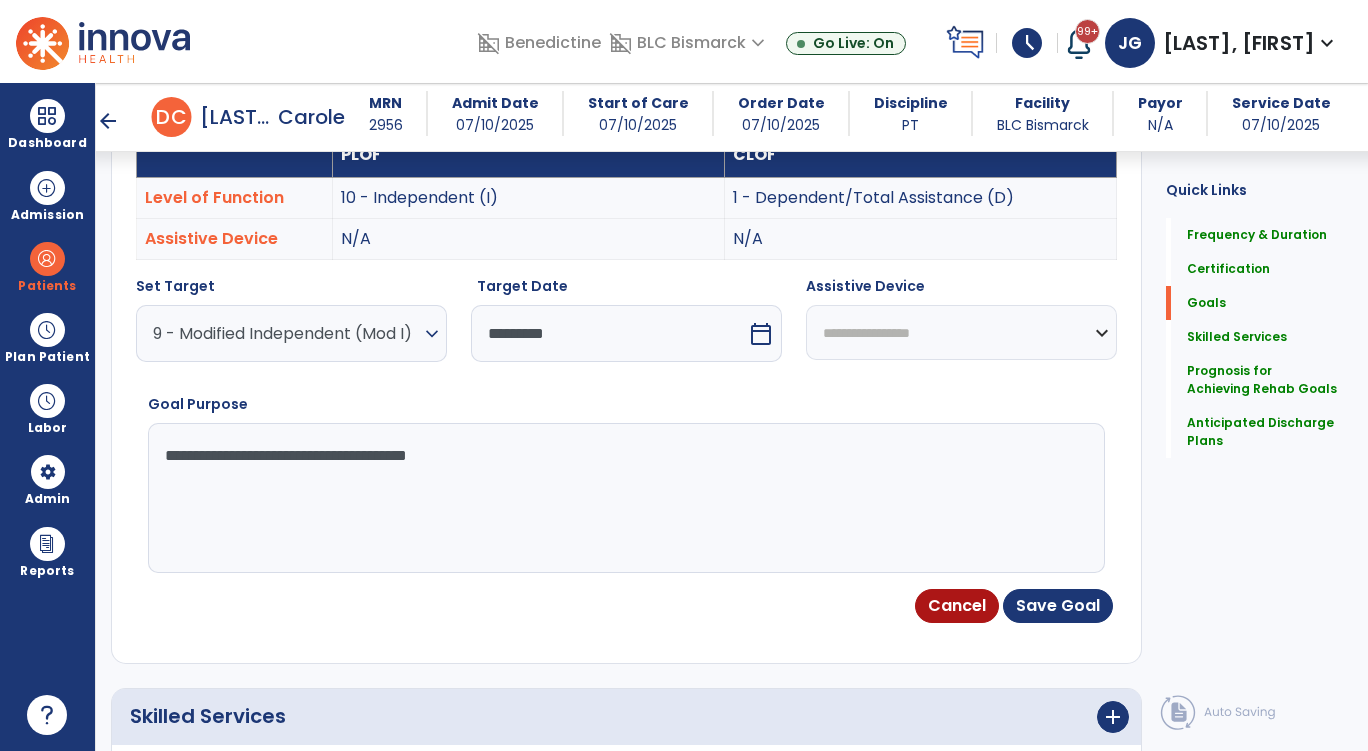 click on "calendar_today" at bounding box center (763, 333) 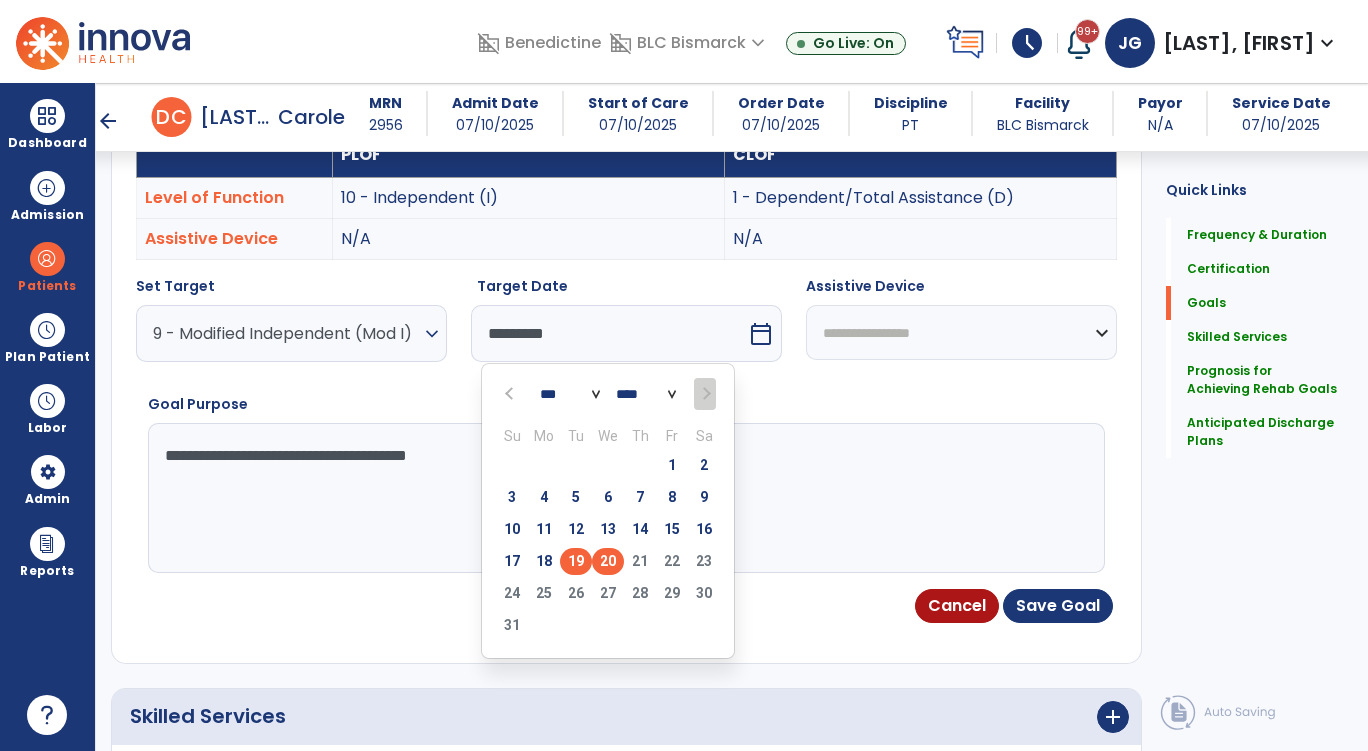 click on "20" at bounding box center [608, 561] 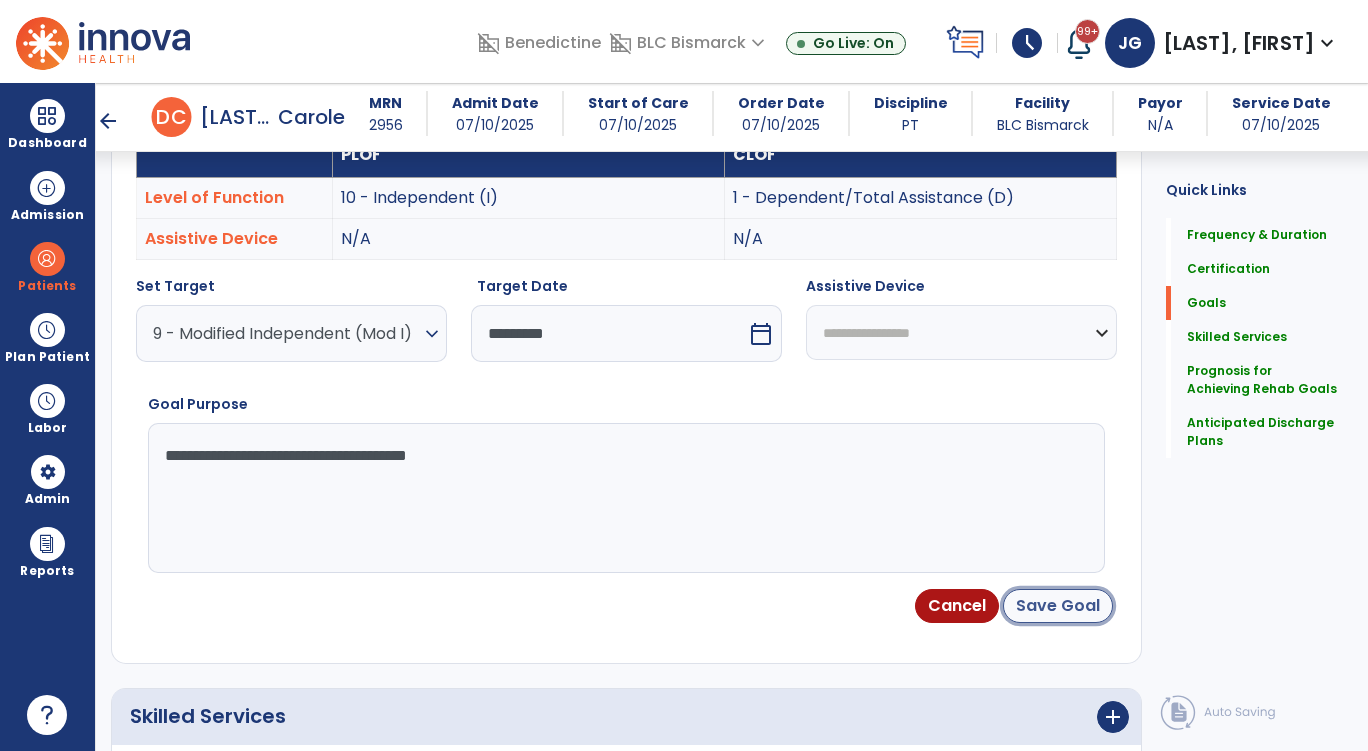 click on "Save Goal" at bounding box center [1058, 606] 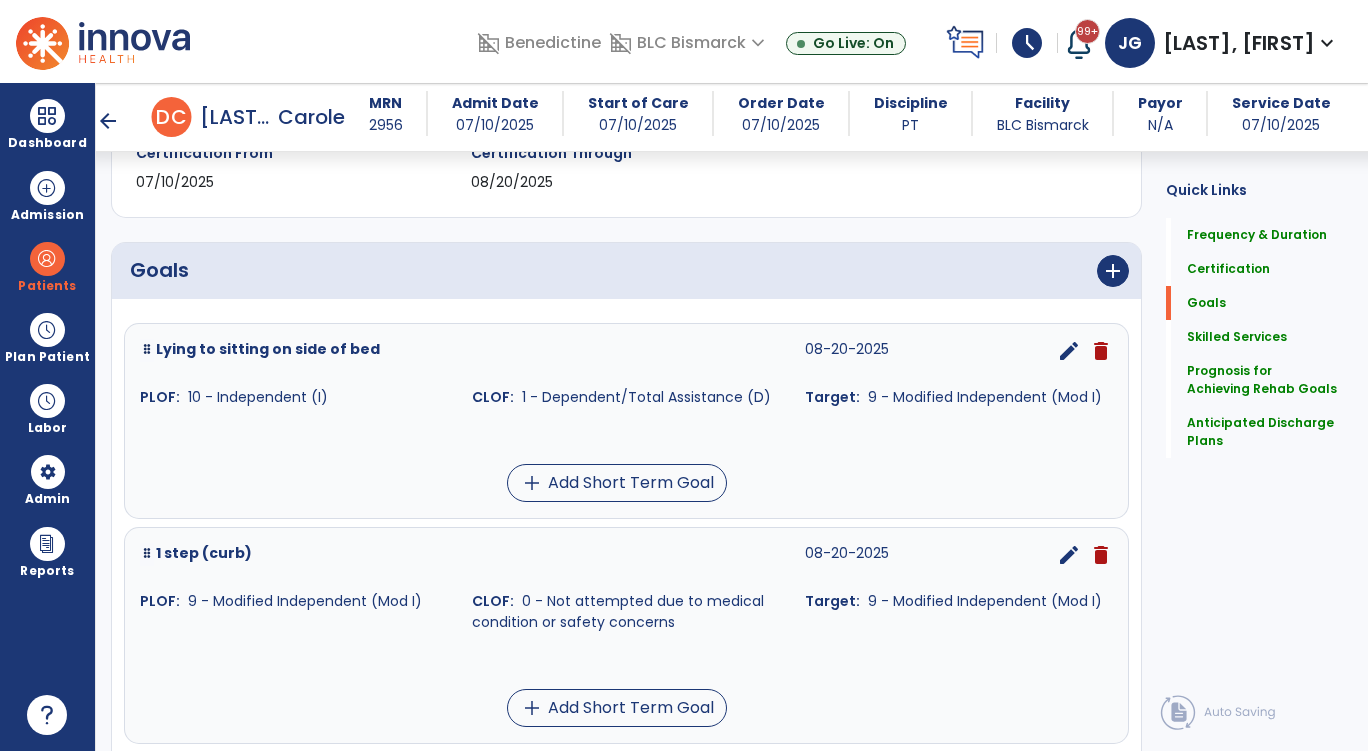 scroll, scrollTop: 310, scrollLeft: 0, axis: vertical 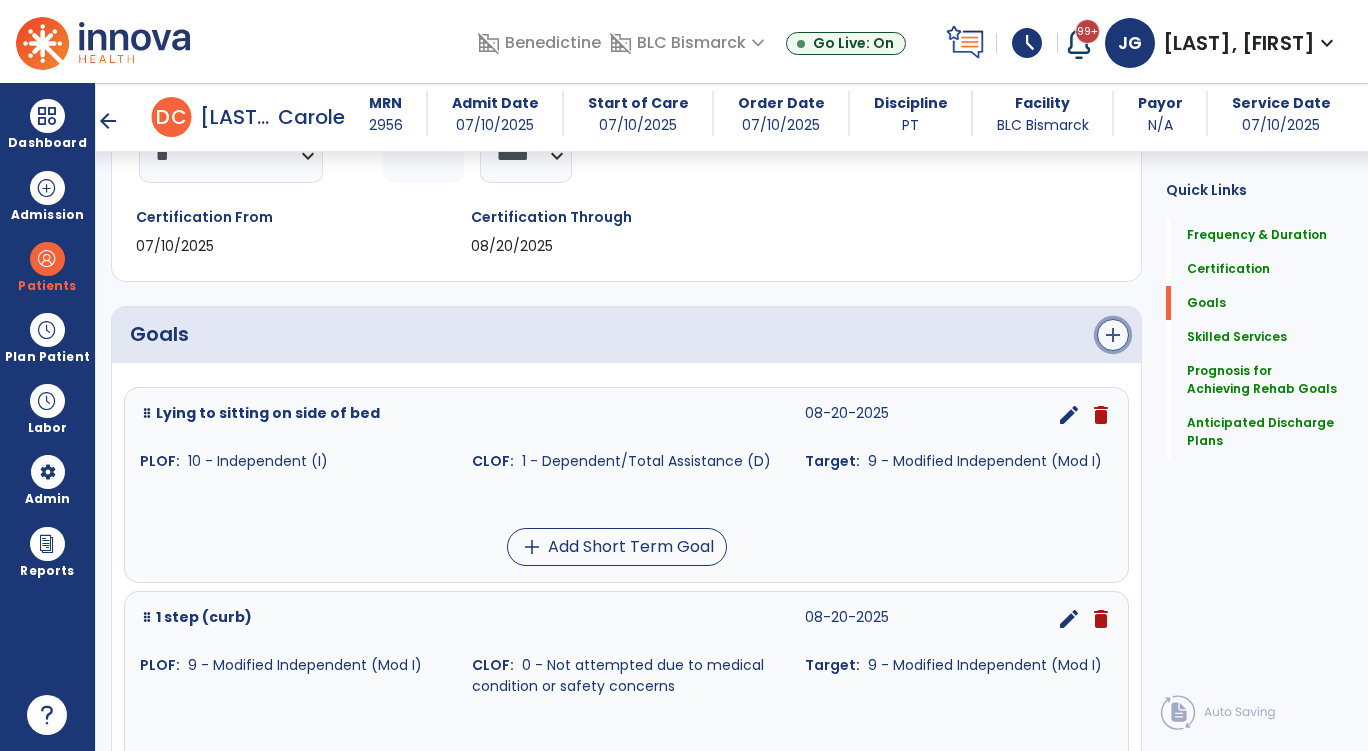 click on "add" at bounding box center [1113, 335] 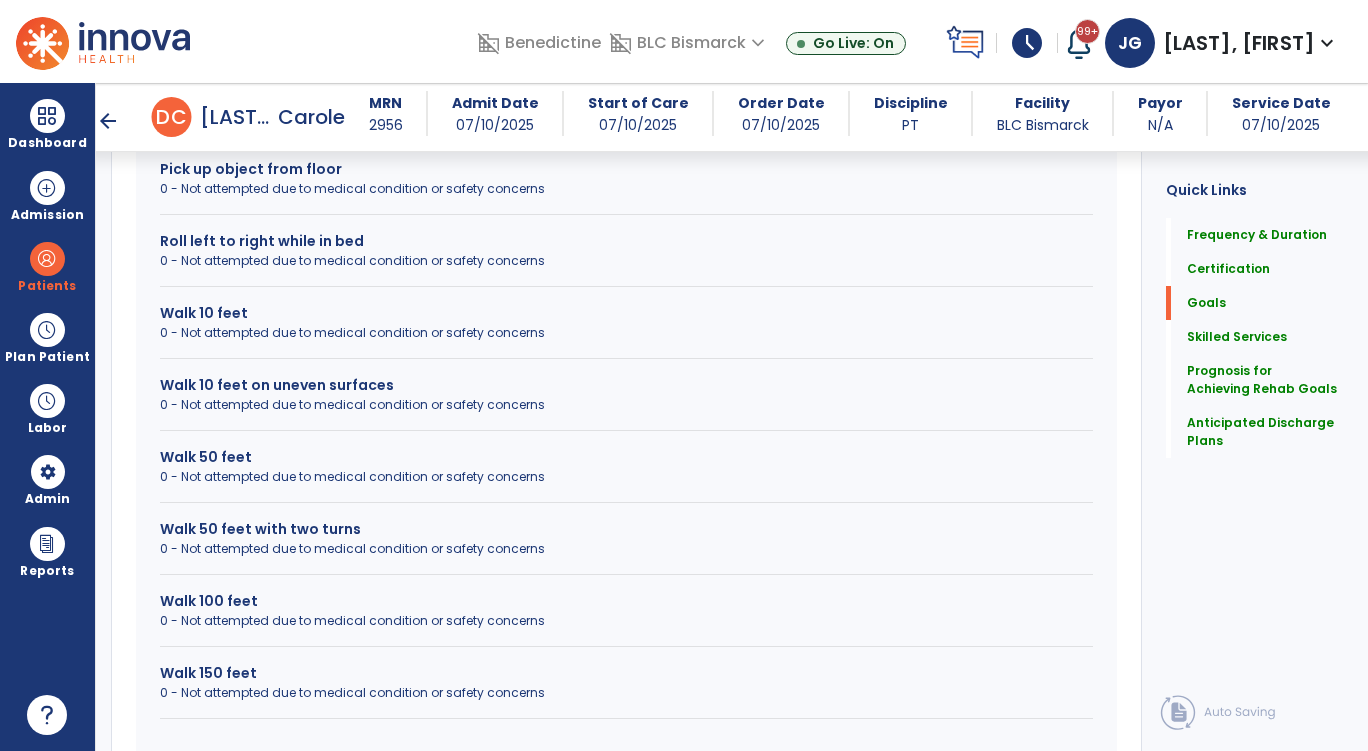 scroll, scrollTop: 1010, scrollLeft: 0, axis: vertical 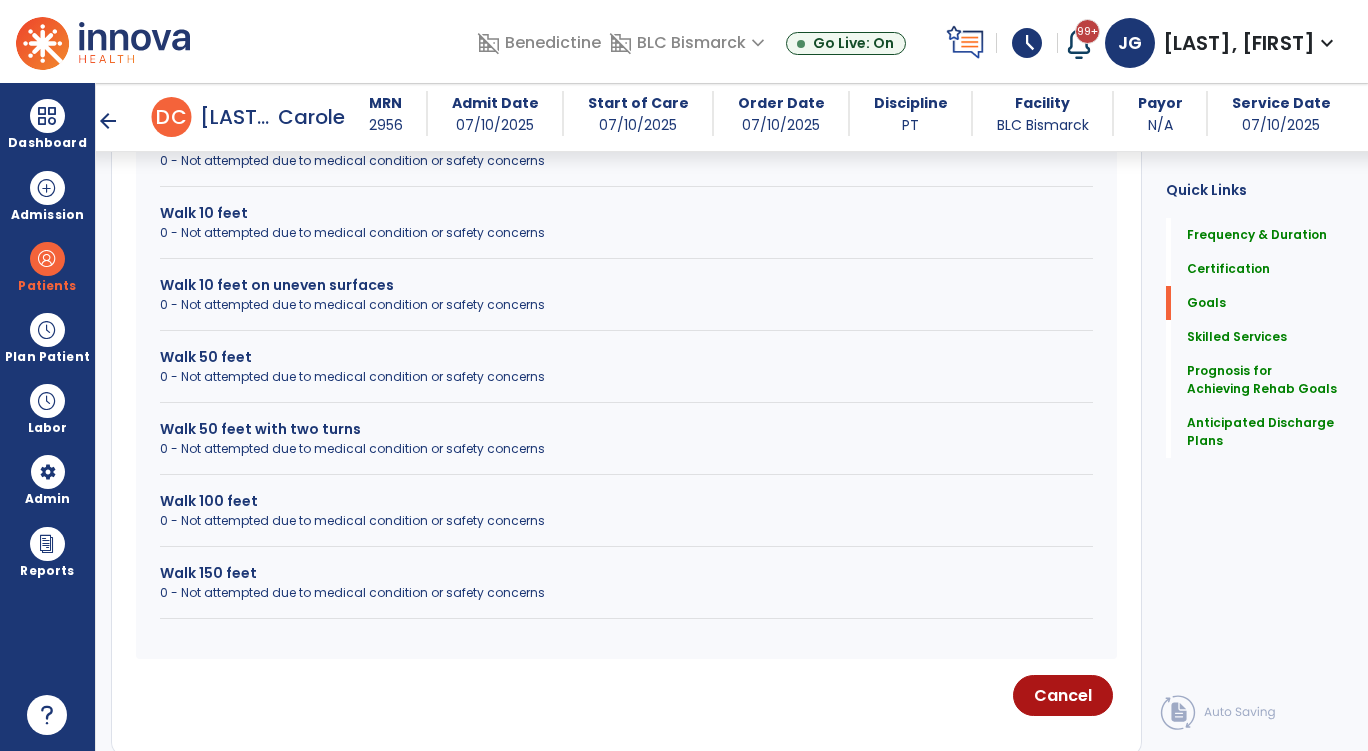 click on "Walk 150 feet" at bounding box center (626, 573) 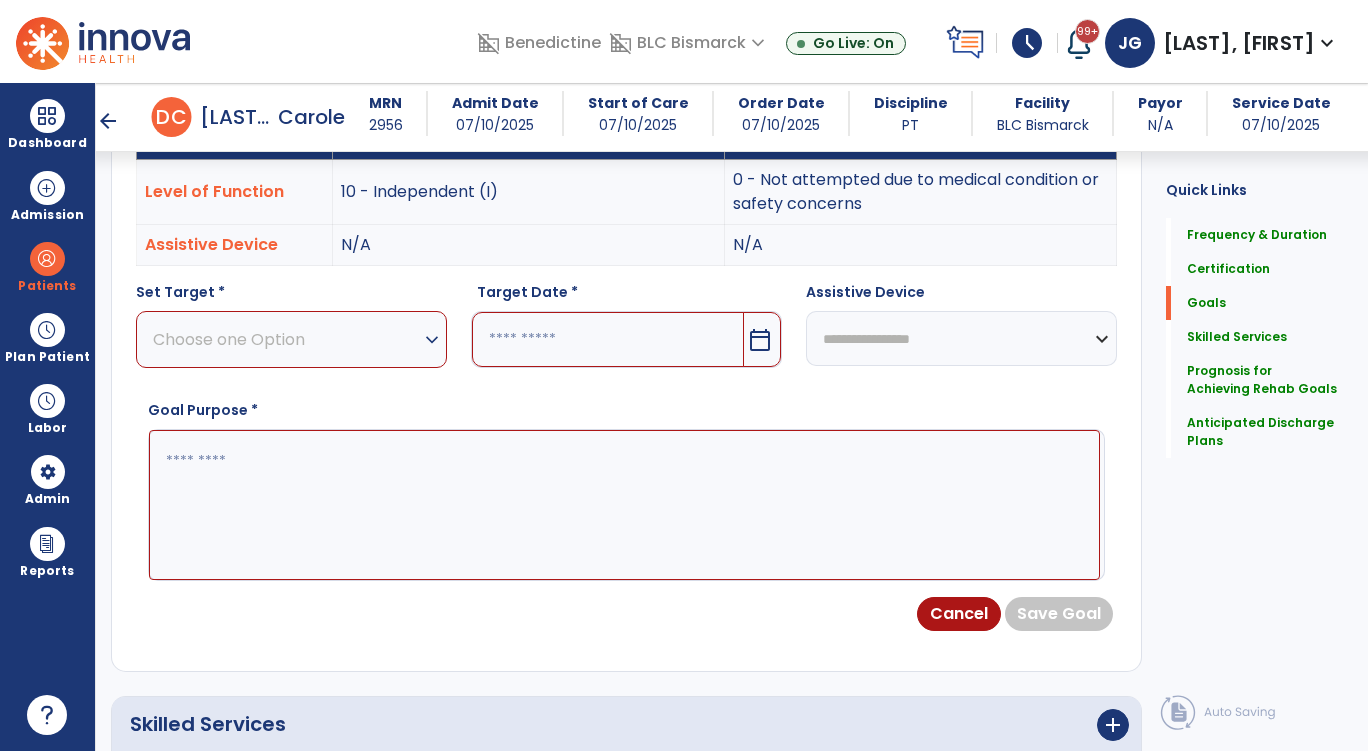 scroll, scrollTop: 510, scrollLeft: 0, axis: vertical 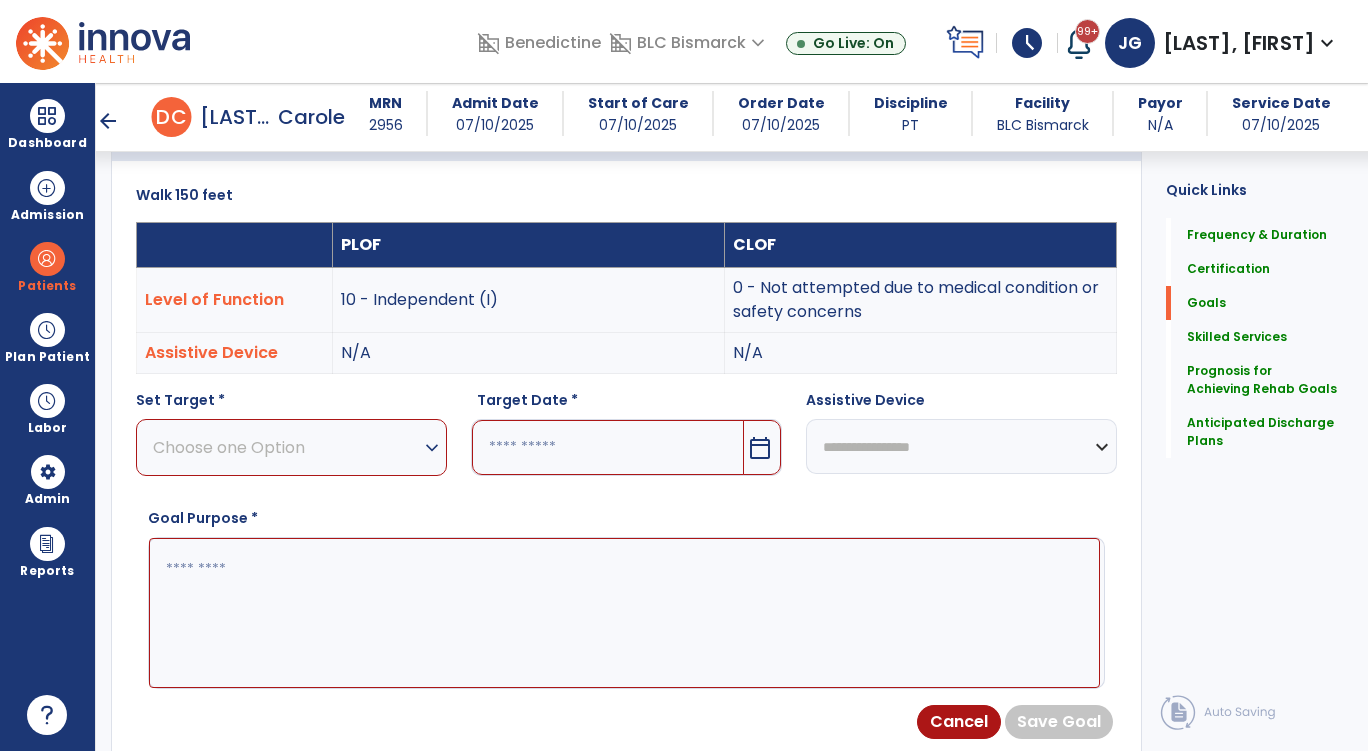 click on "Choose one Option" at bounding box center [286, 447] 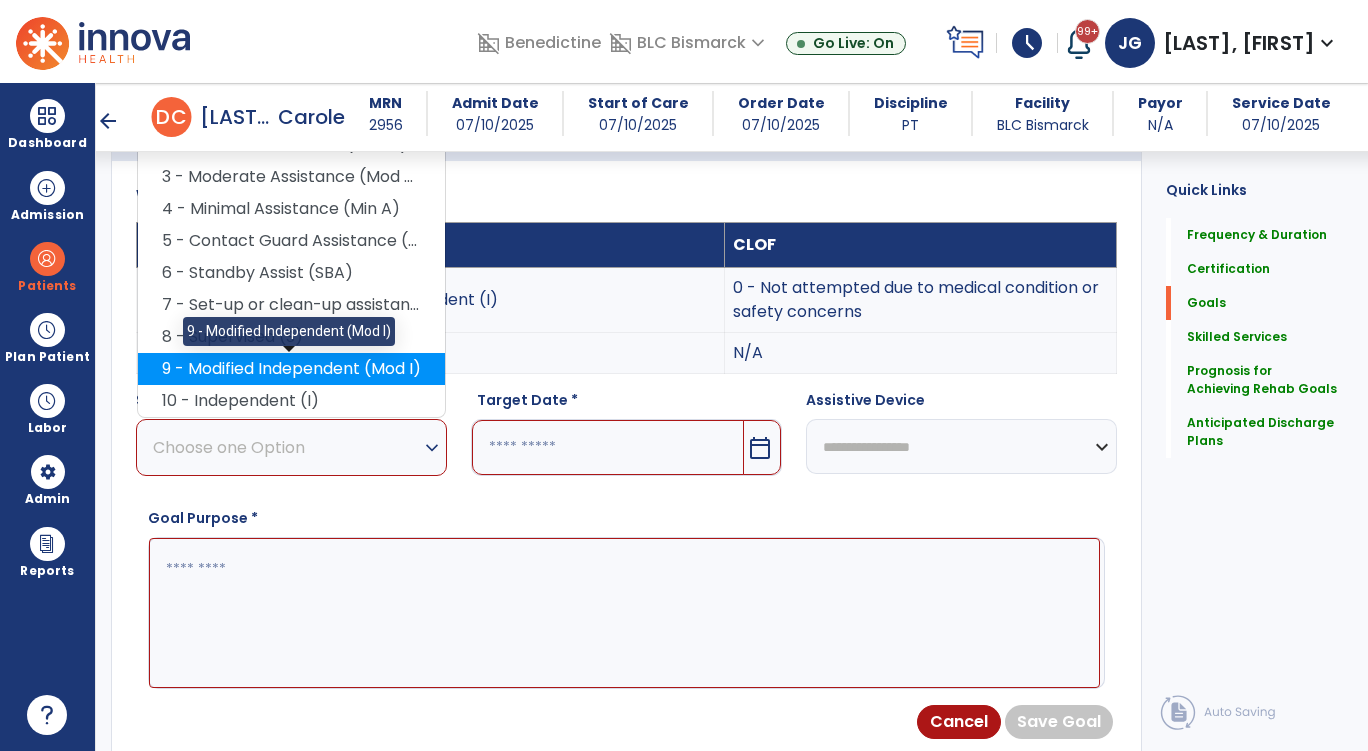 click on "9 - Modified Independent (Mod I)" at bounding box center (291, 369) 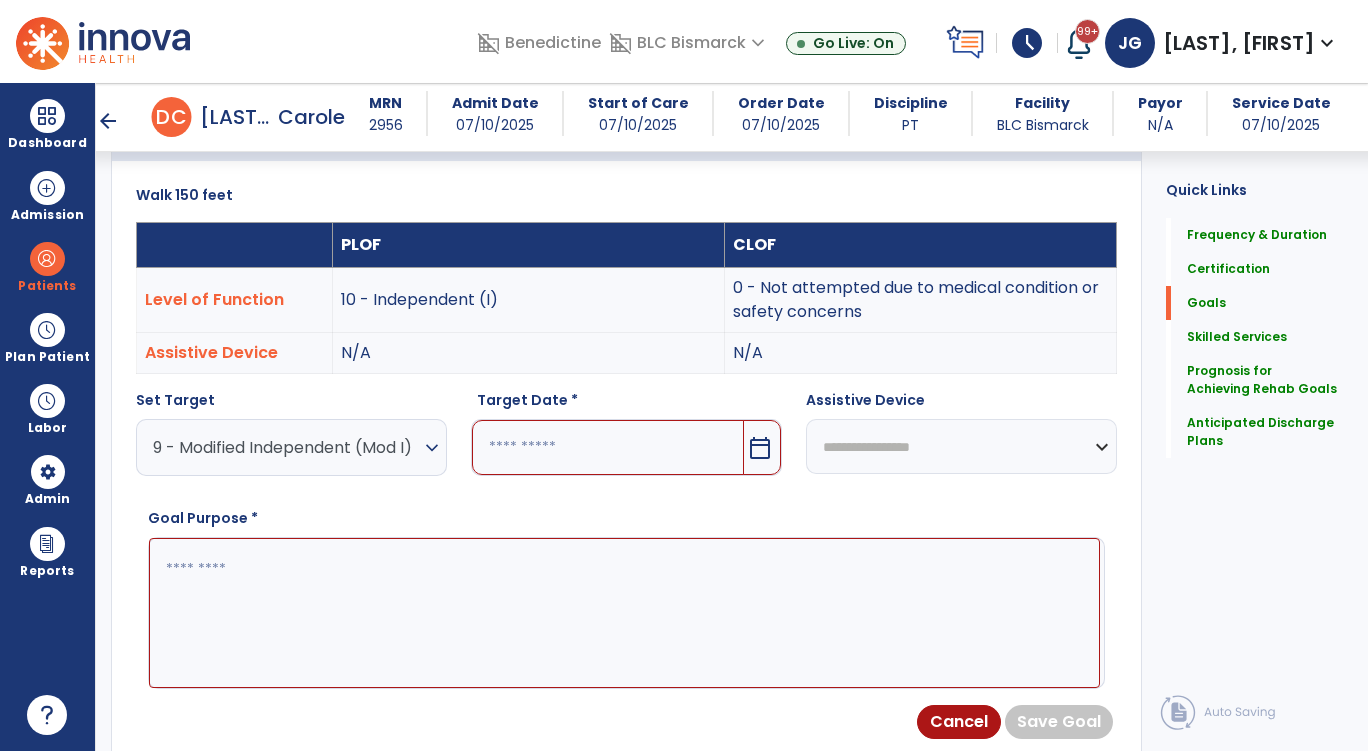 click at bounding box center (608, 447) 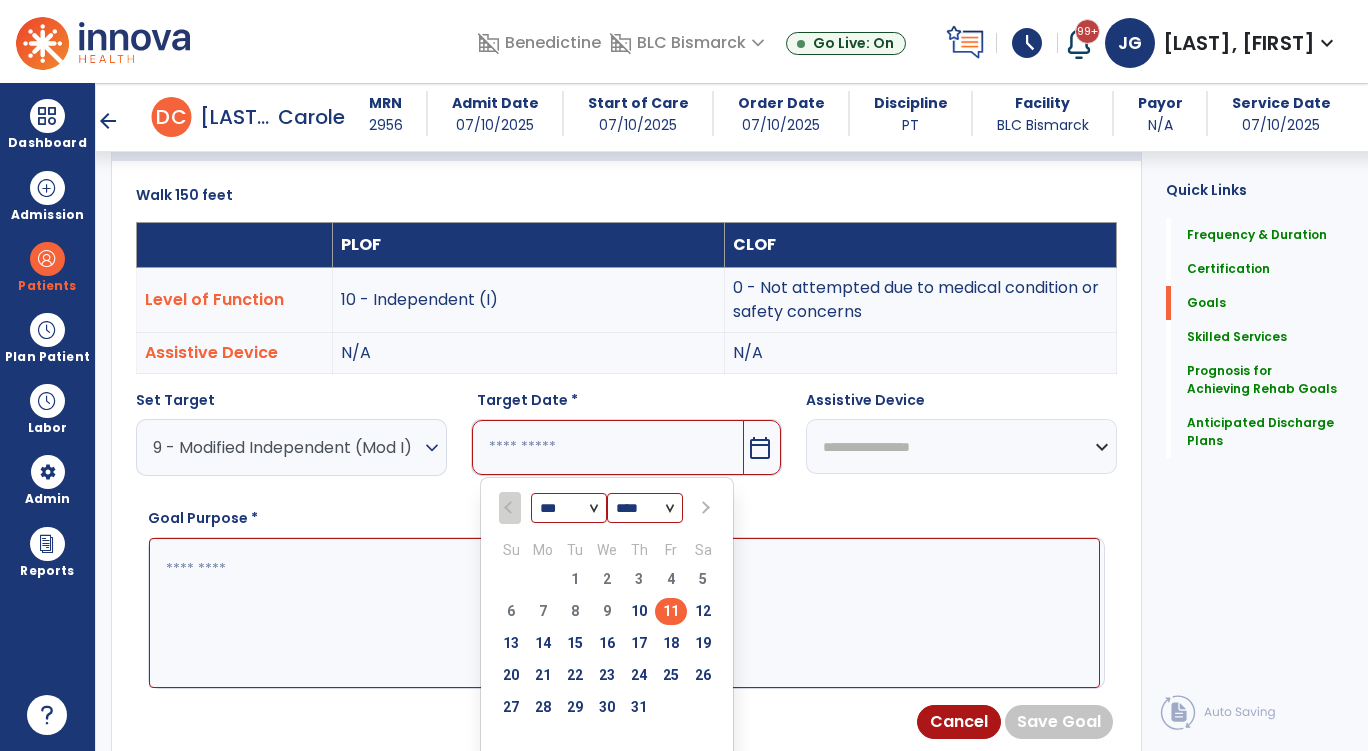 click on "*** ***" at bounding box center [569, 509] 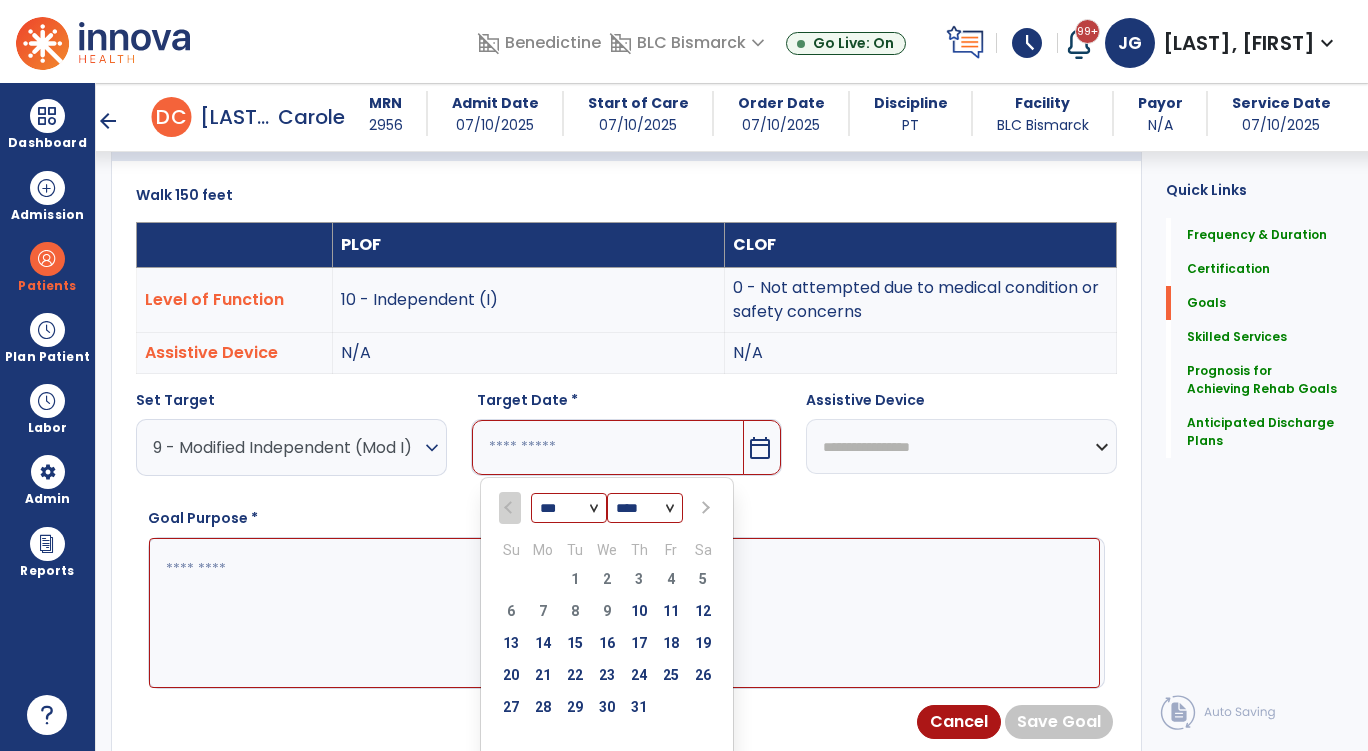 select on "*" 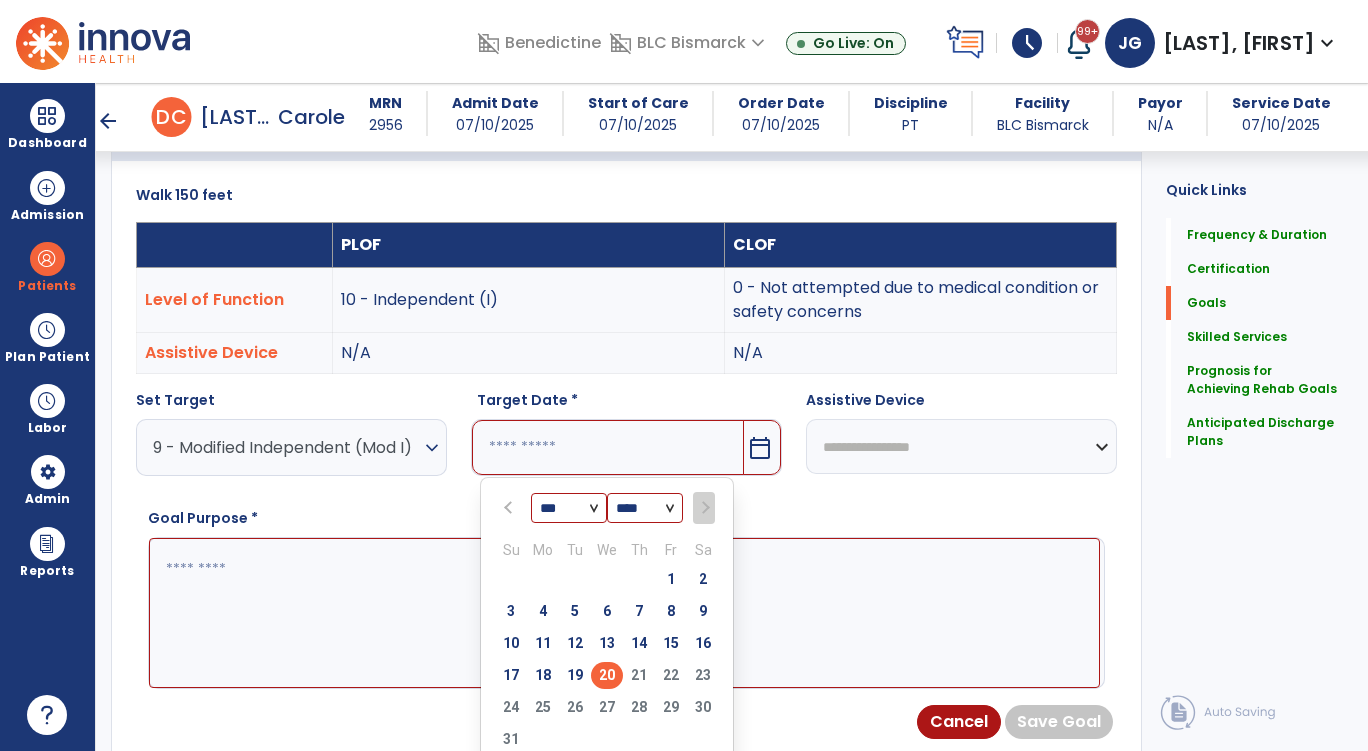 click on "20" at bounding box center [607, 675] 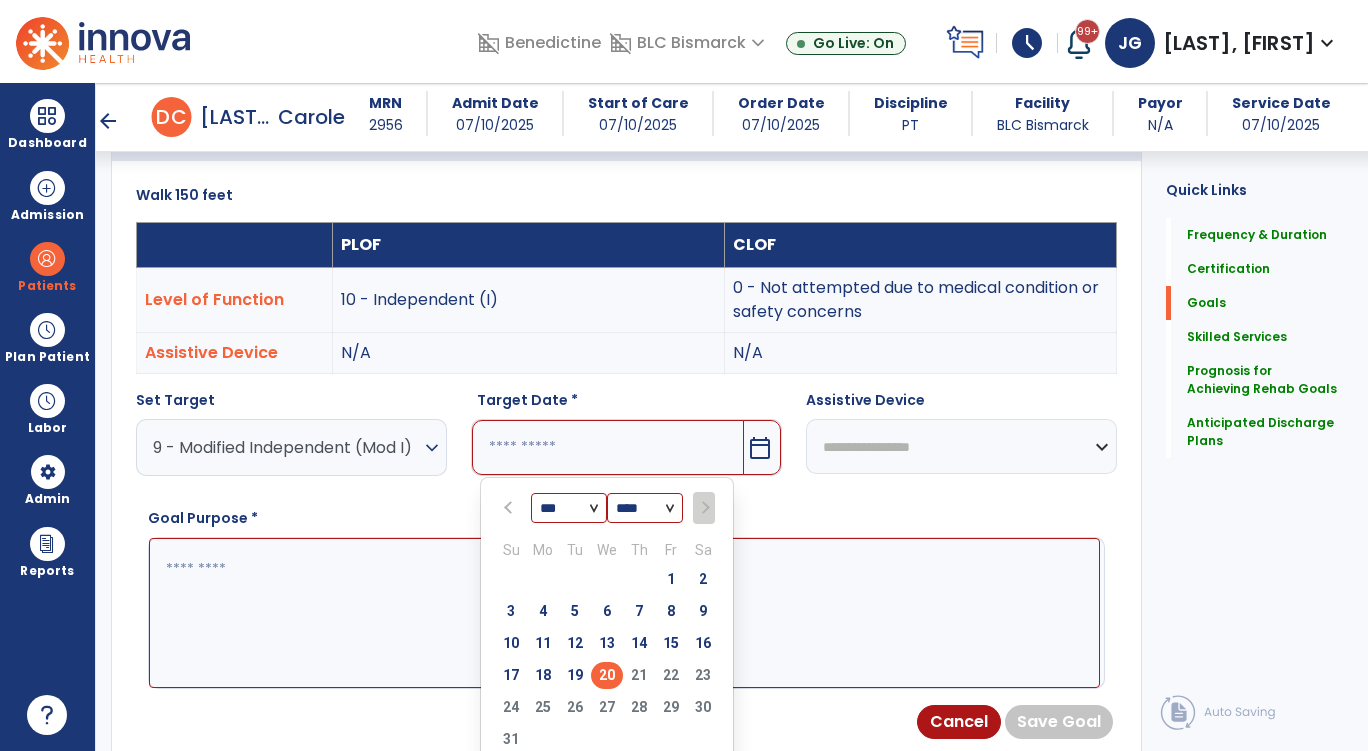 type on "*********" 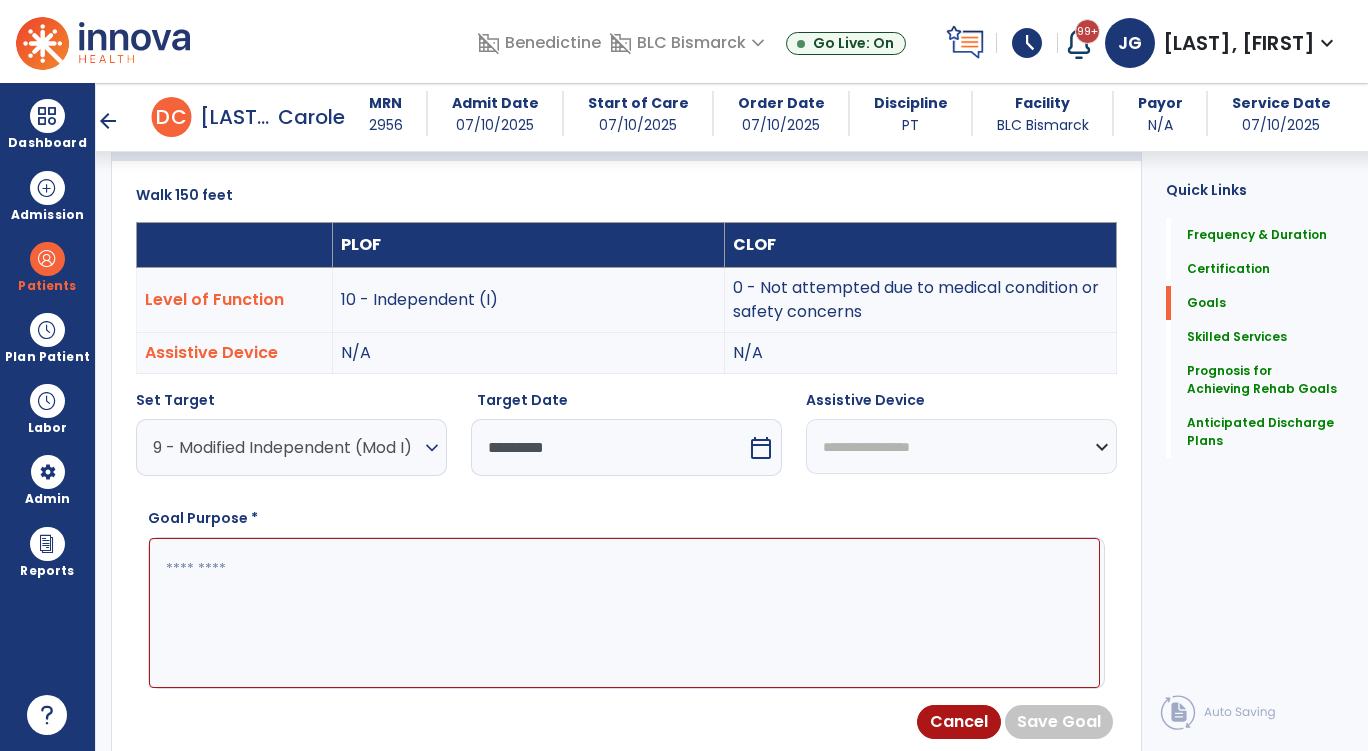 click at bounding box center (624, 613) 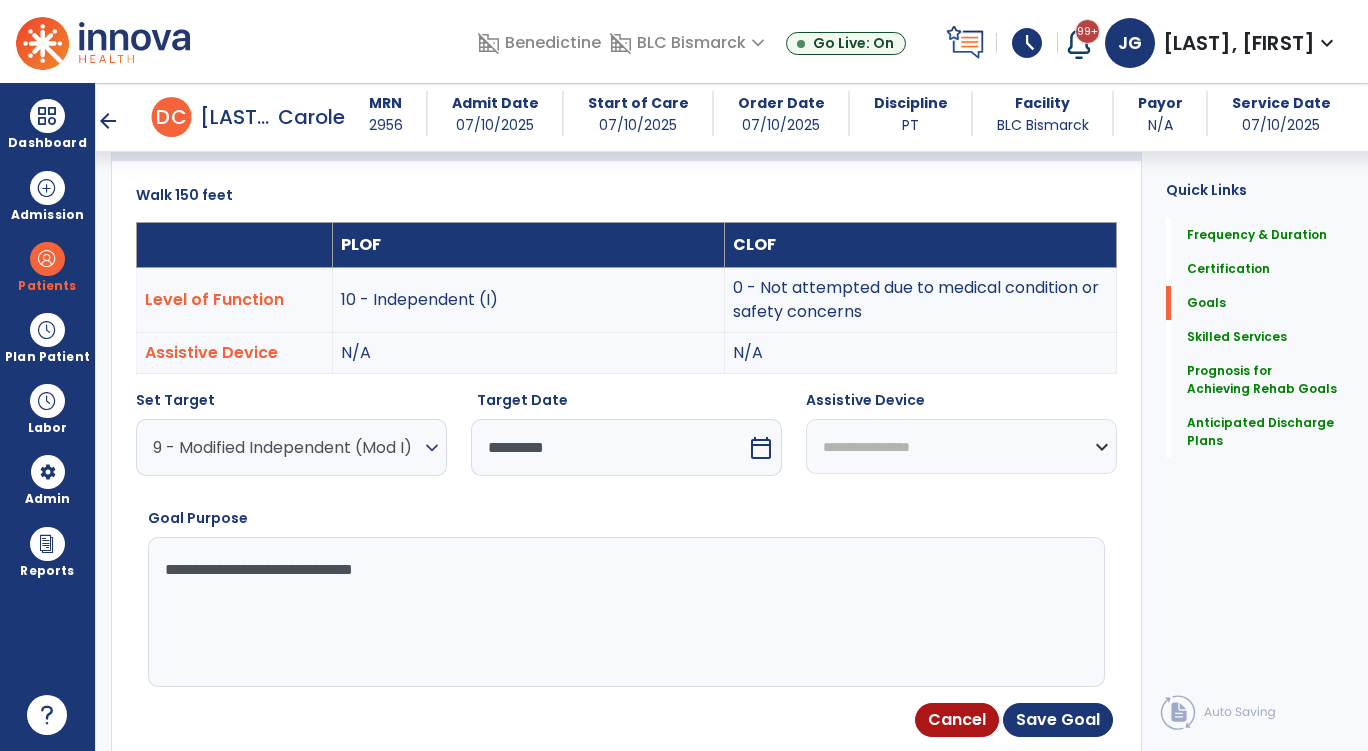 click on "**********" at bounding box center (961, 446) 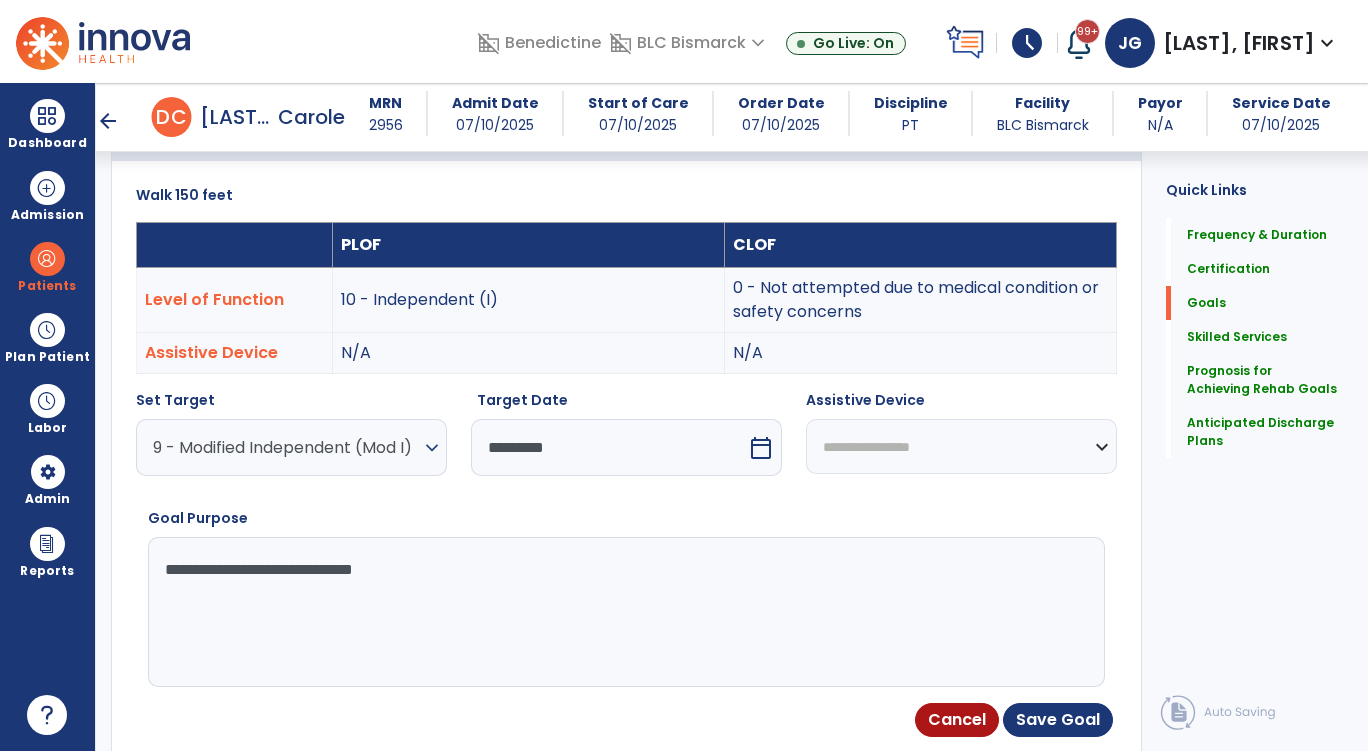 click on "**********" at bounding box center [626, 593] 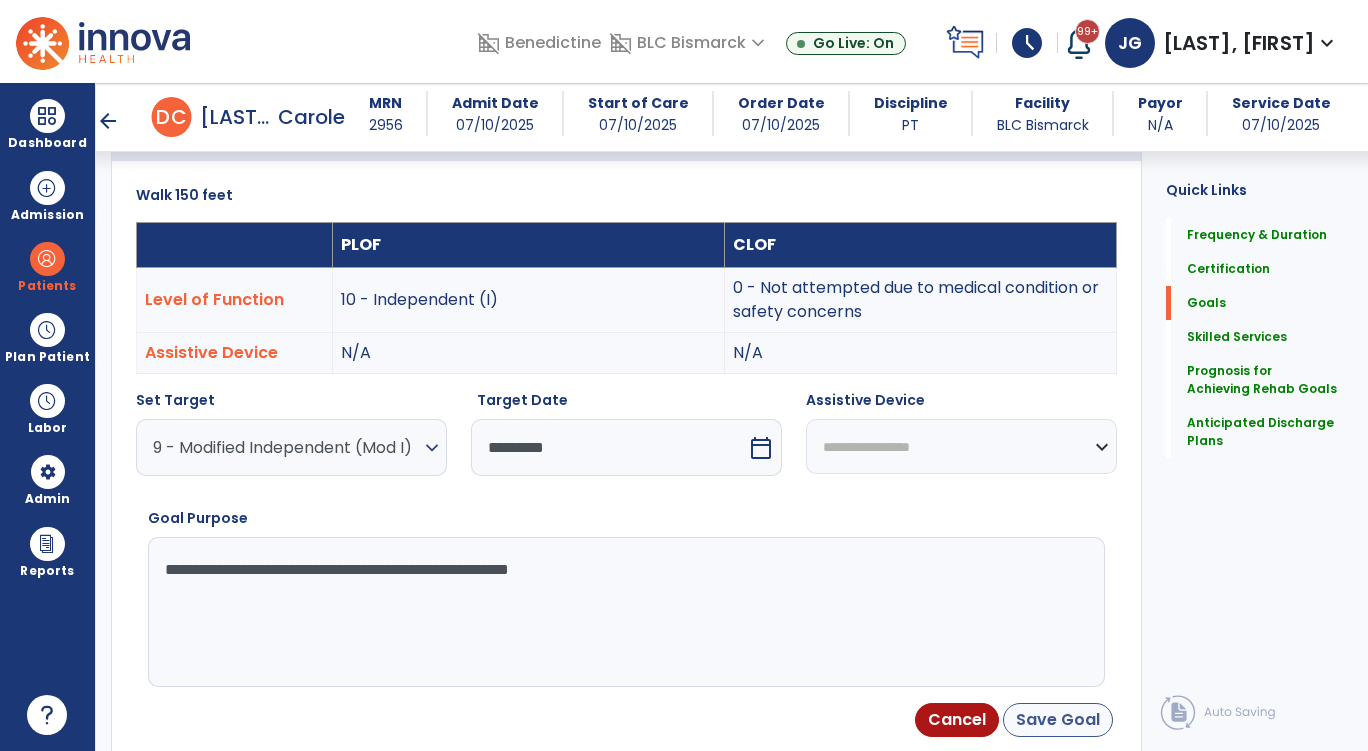 type on "**********" 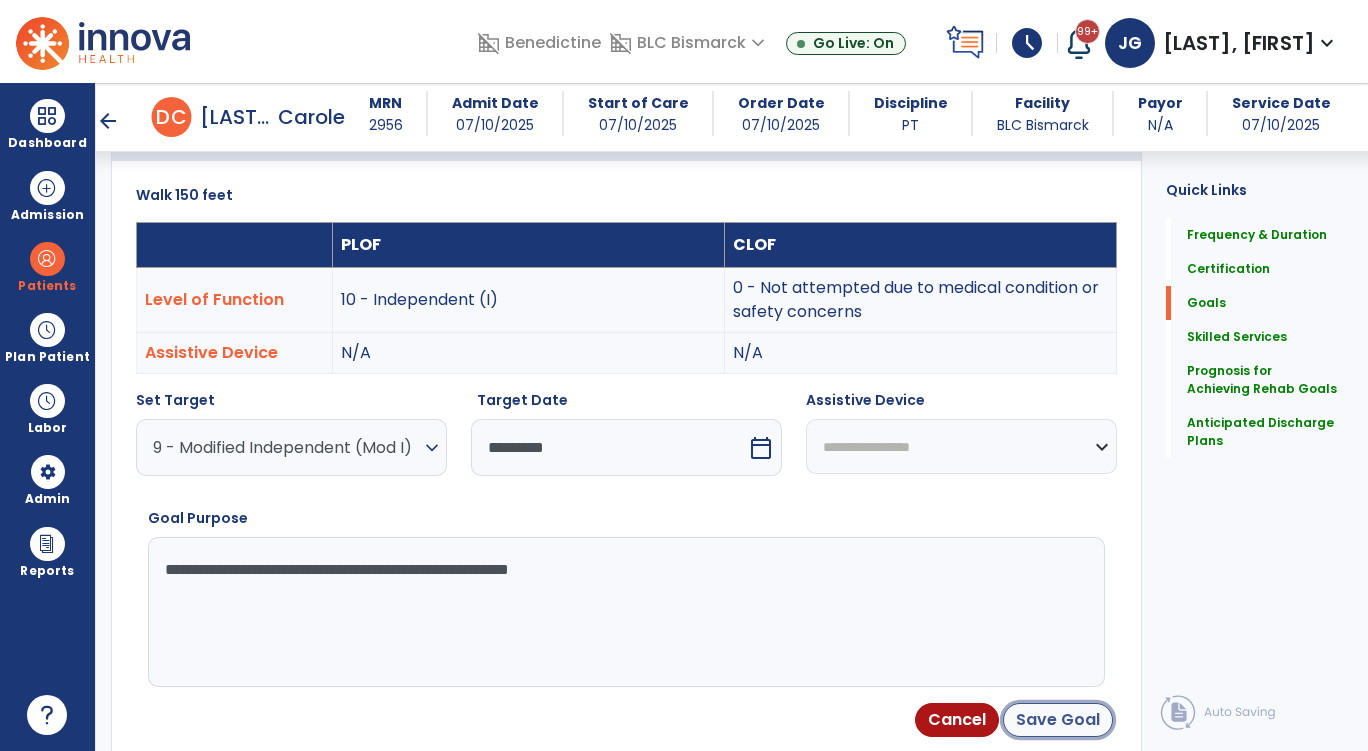 click on "Save Goal" at bounding box center [1058, 720] 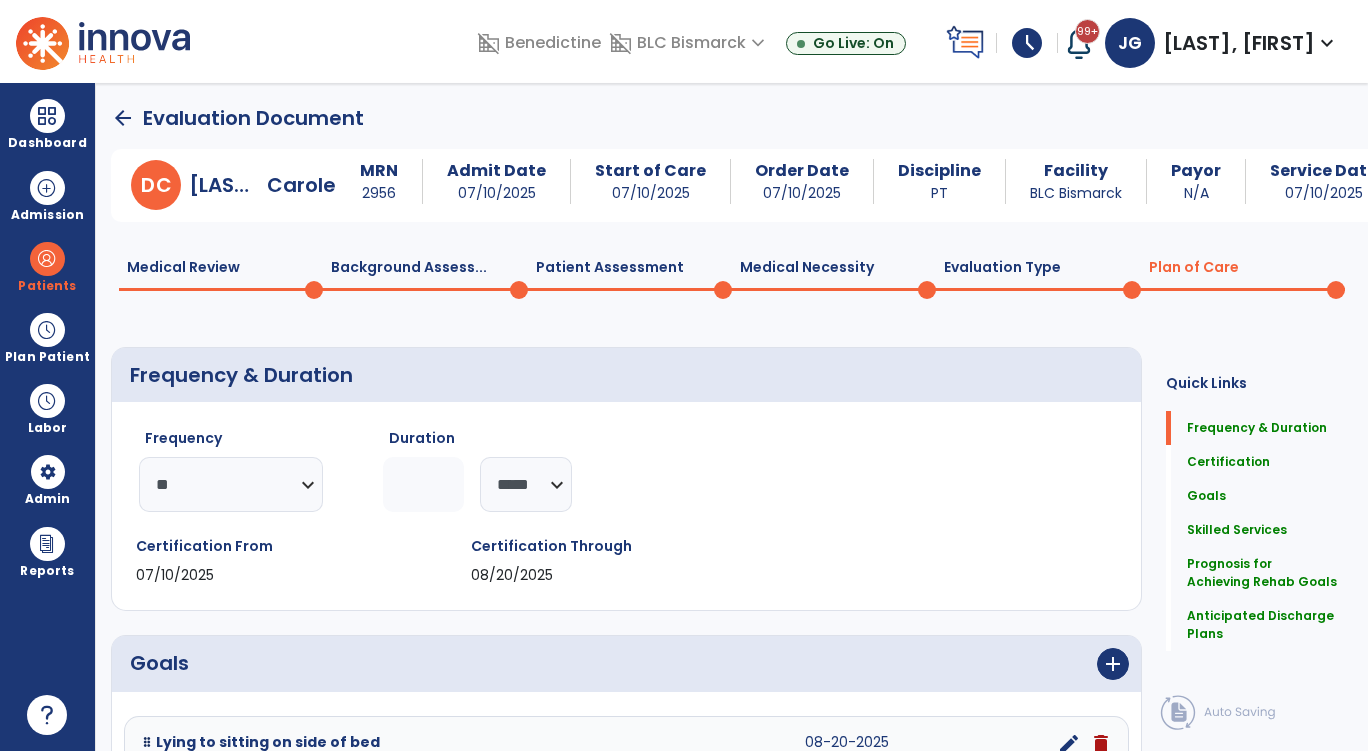 scroll, scrollTop: 0, scrollLeft: 0, axis: both 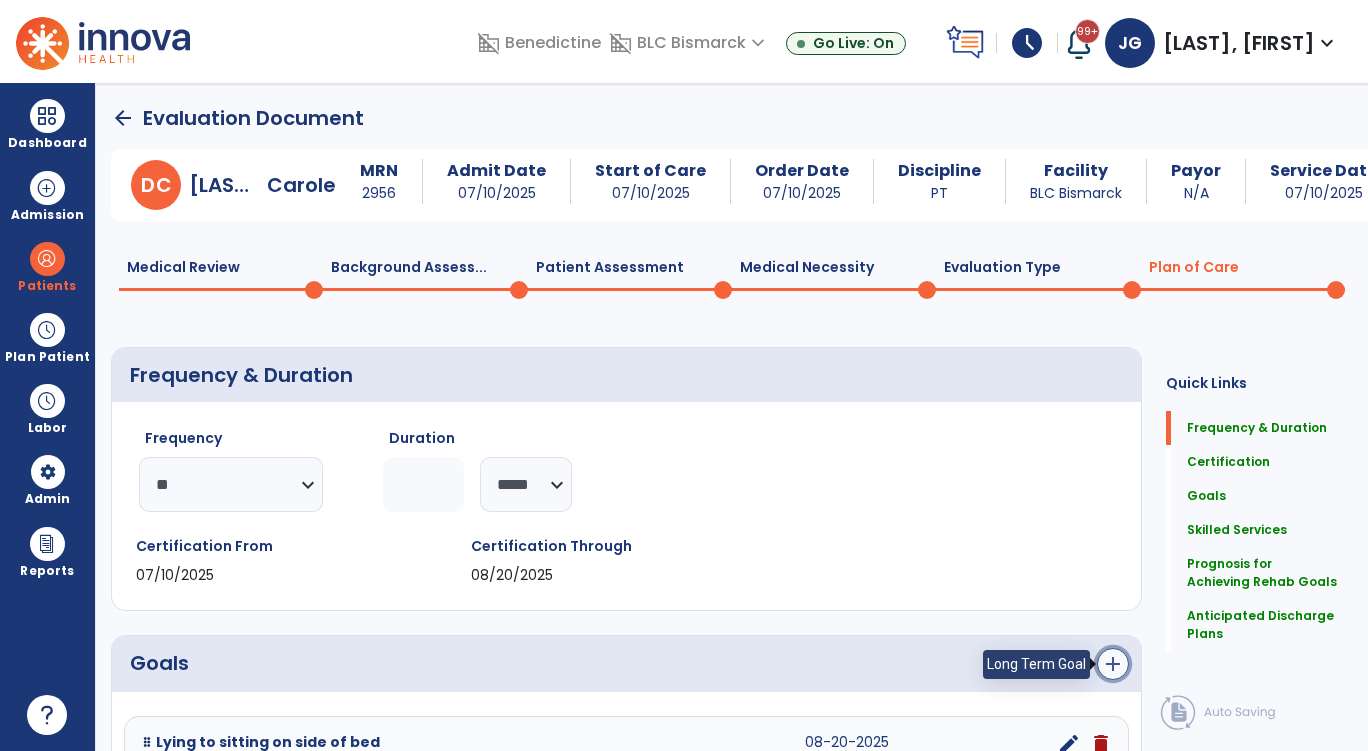 click on "add" at bounding box center [1113, 664] 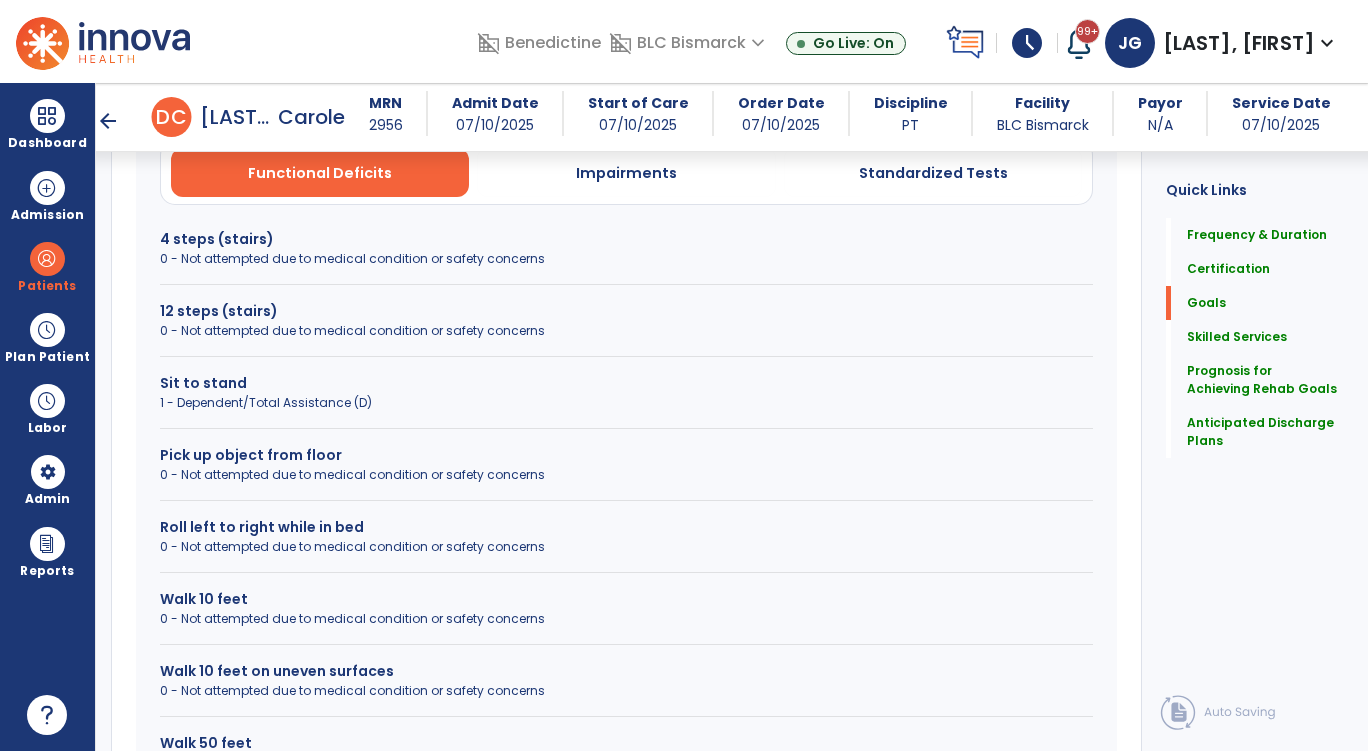 scroll, scrollTop: 600, scrollLeft: 0, axis: vertical 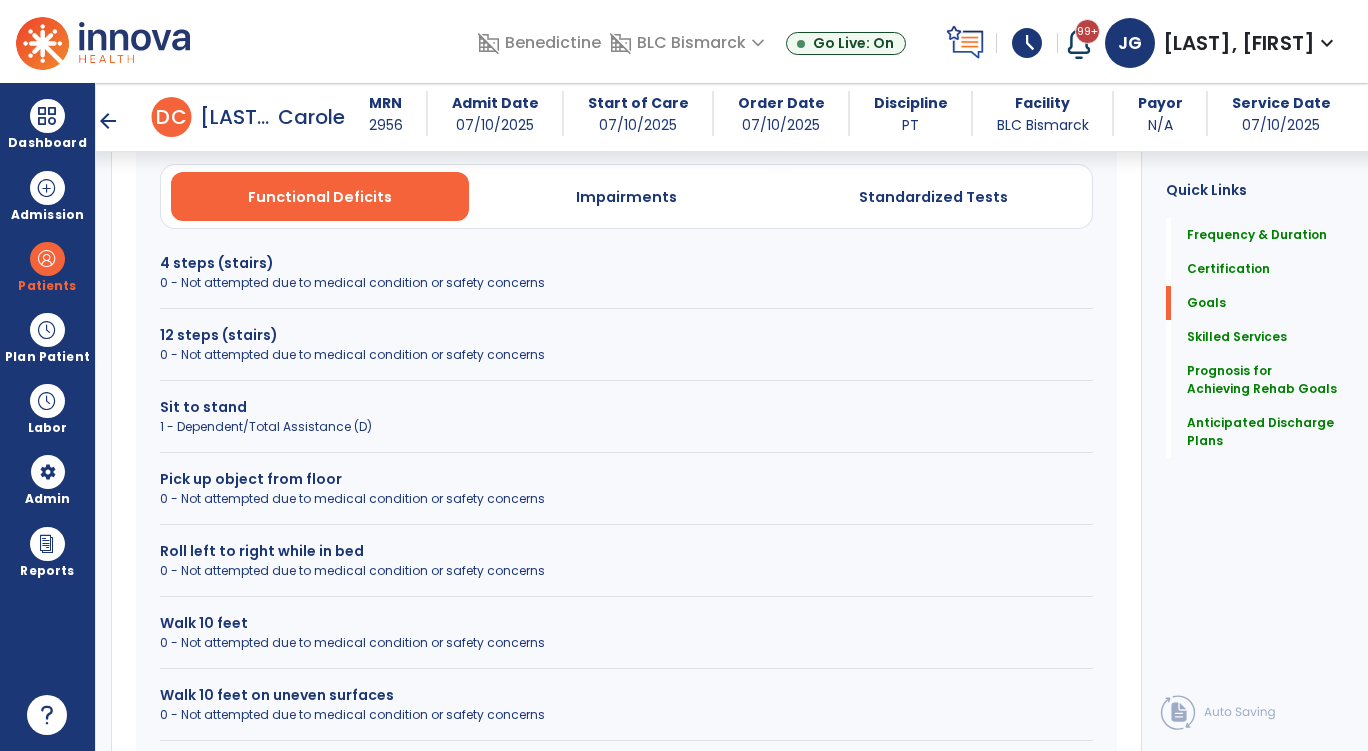 click on "1 - Dependent/Total Assistance (D)" at bounding box center (626, 427) 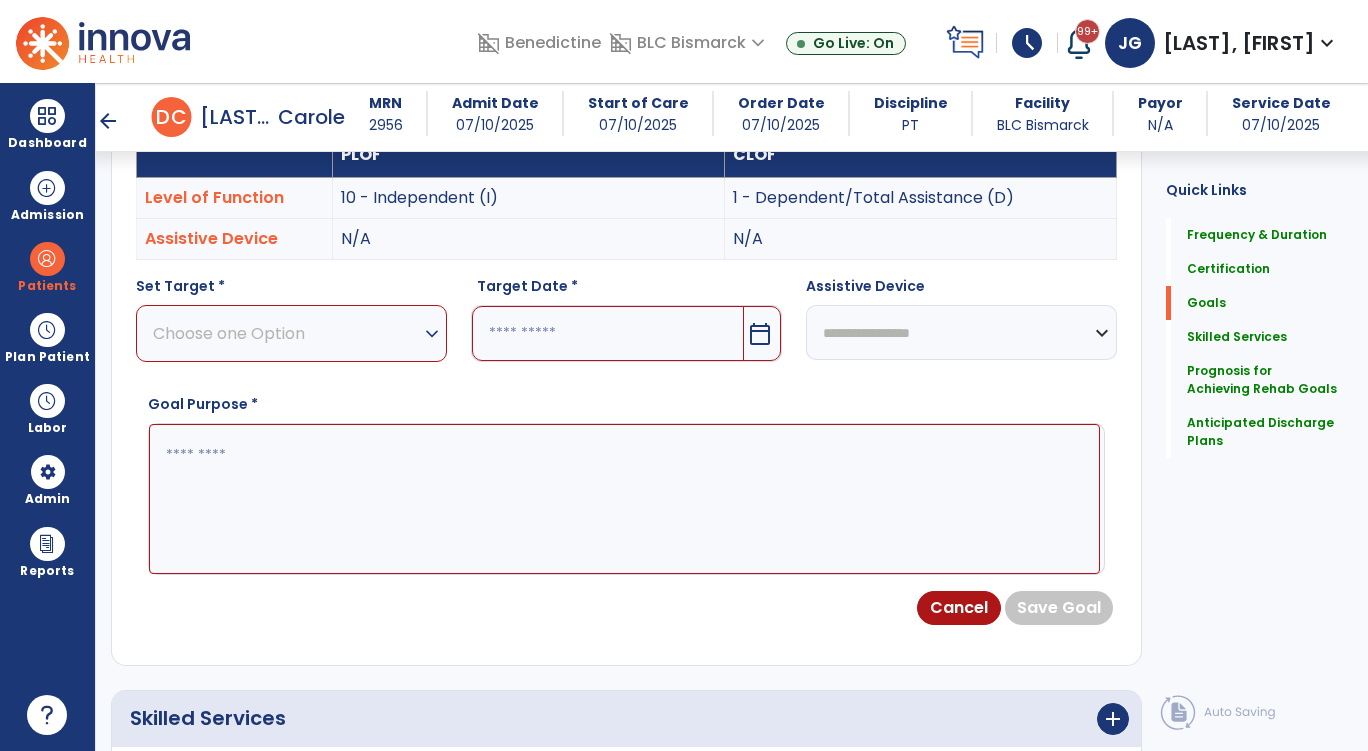 click on "Choose one Option" at bounding box center (286, 333) 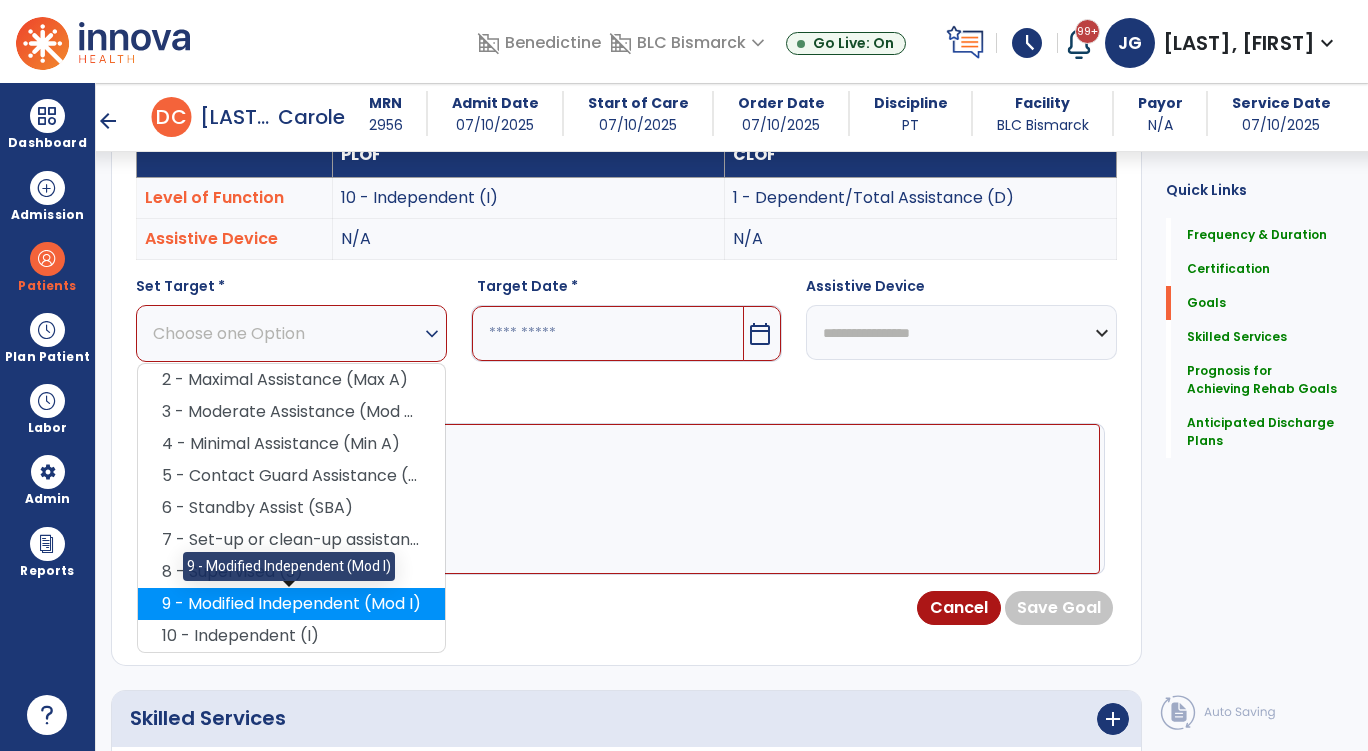click on "9 - Modified Independent (Mod I)" at bounding box center (291, 604) 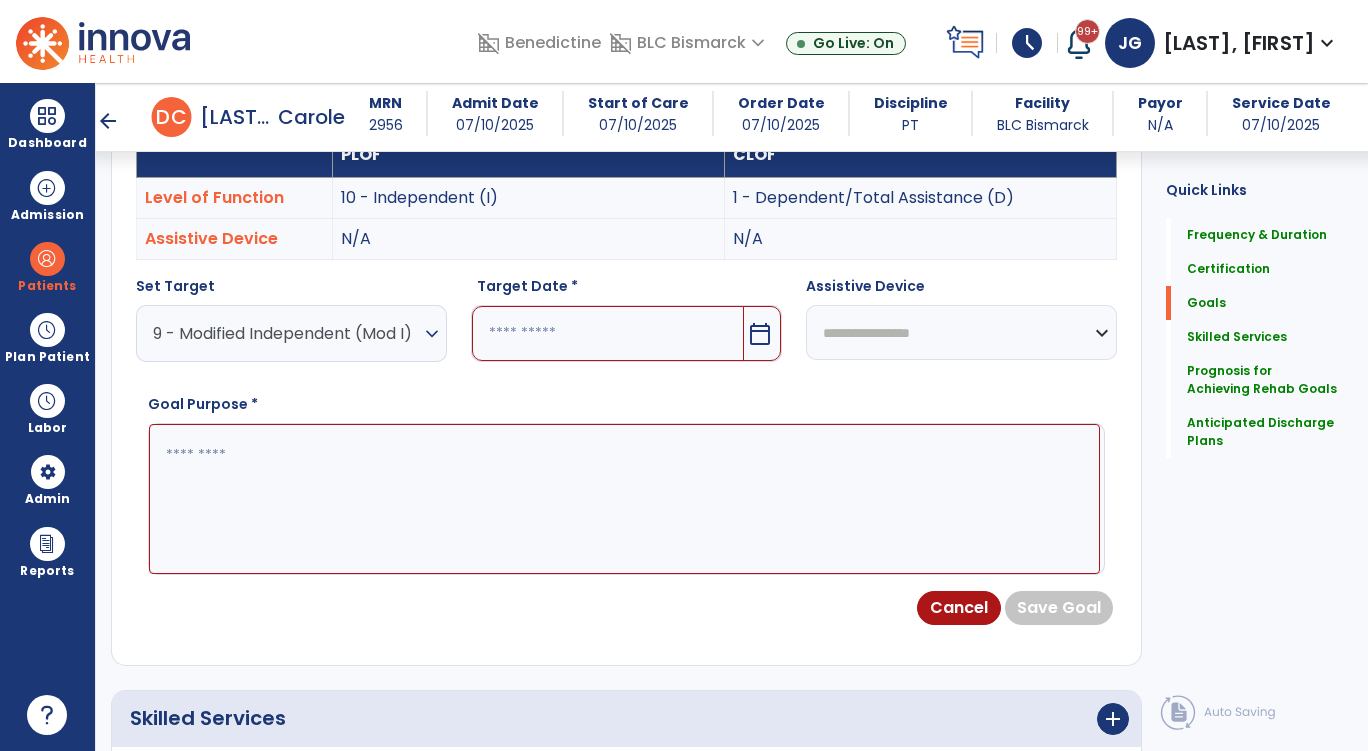 click at bounding box center (608, 333) 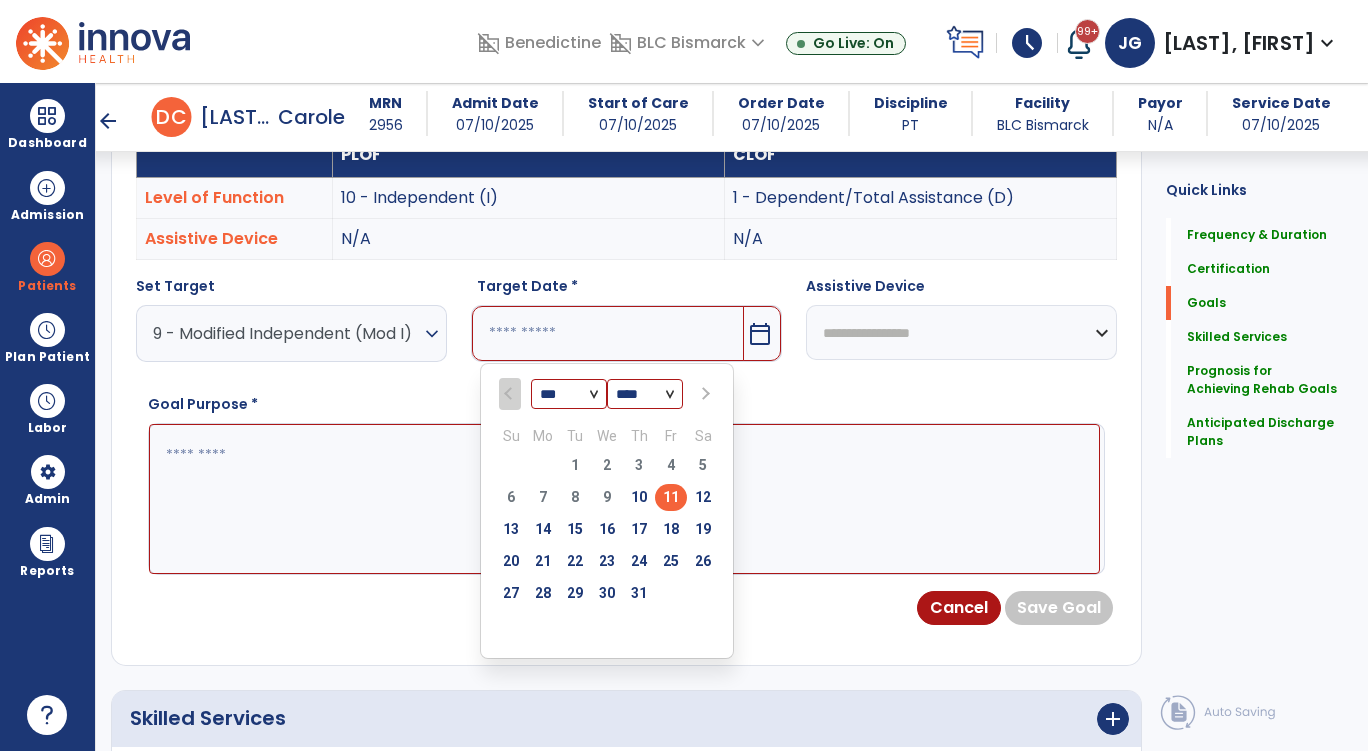 click on "*** ***" at bounding box center [569, 395] 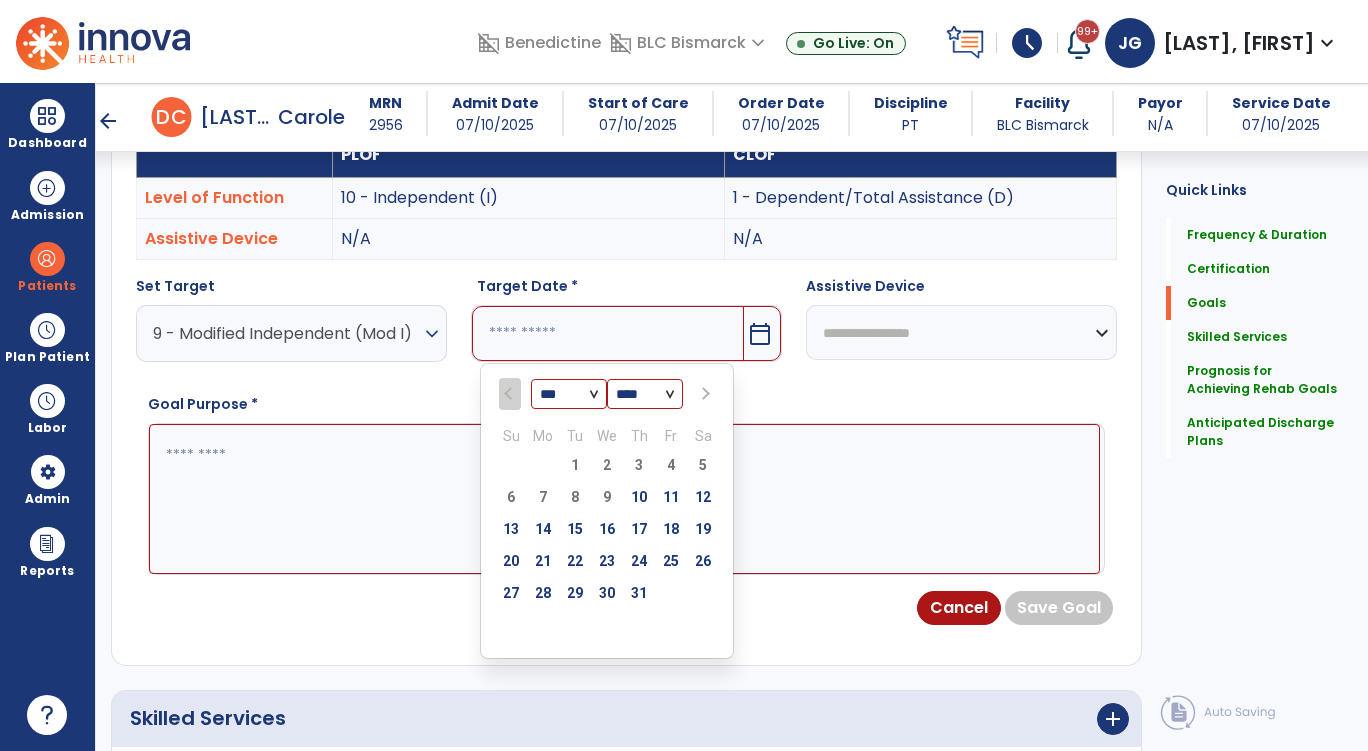 select on "*" 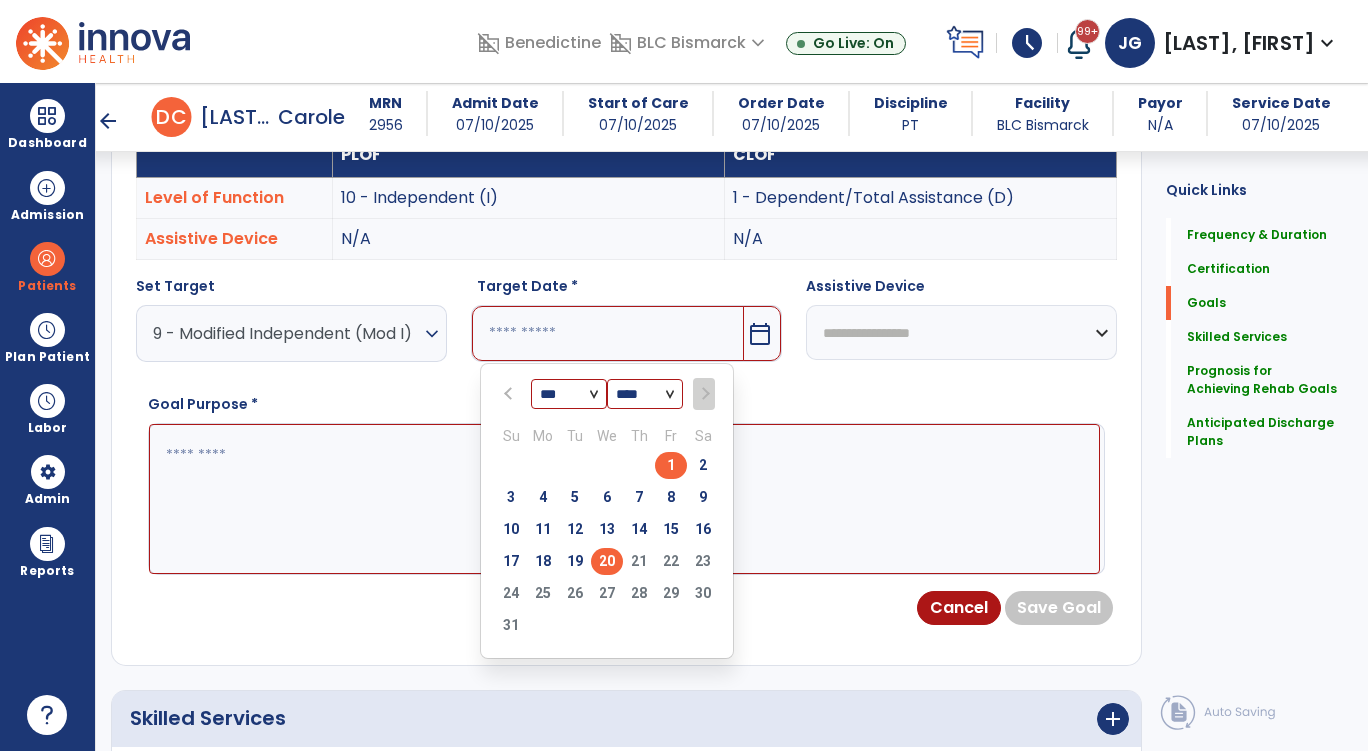 click on "20" at bounding box center (607, 561) 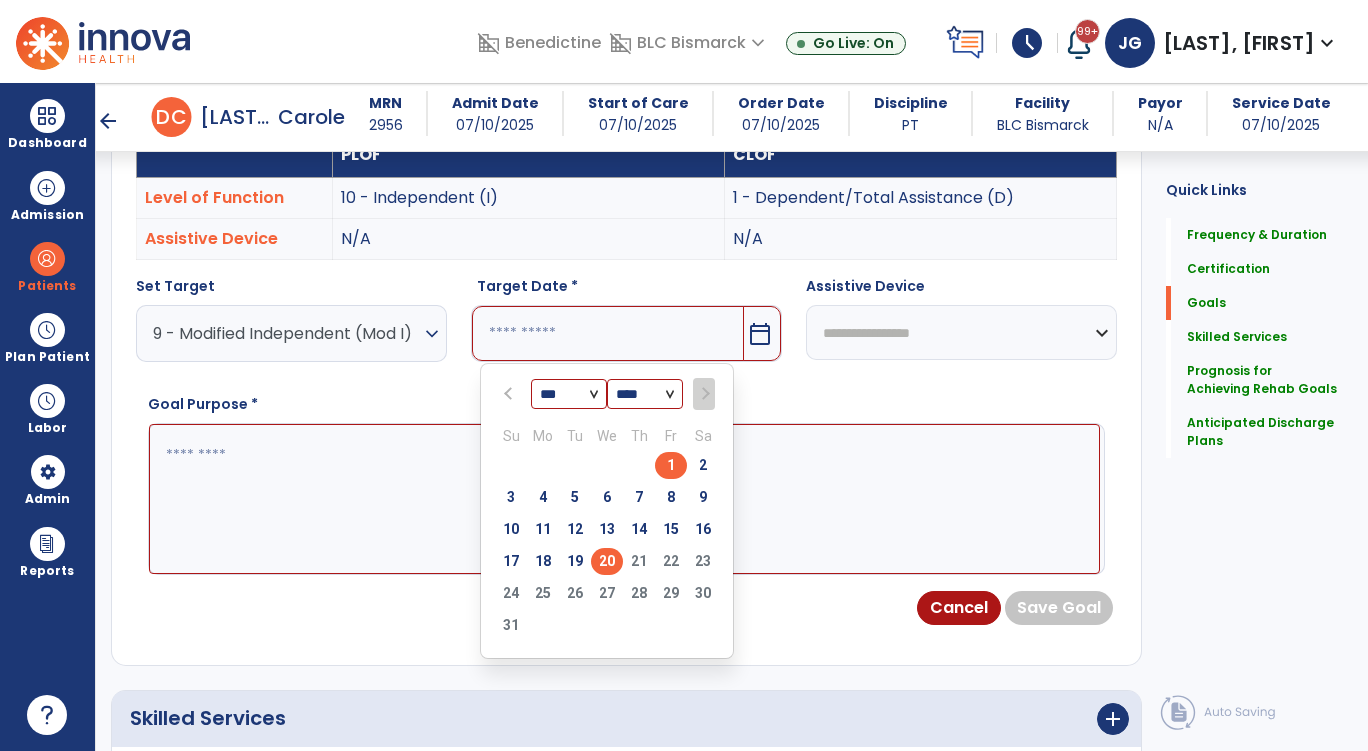 type on "*********" 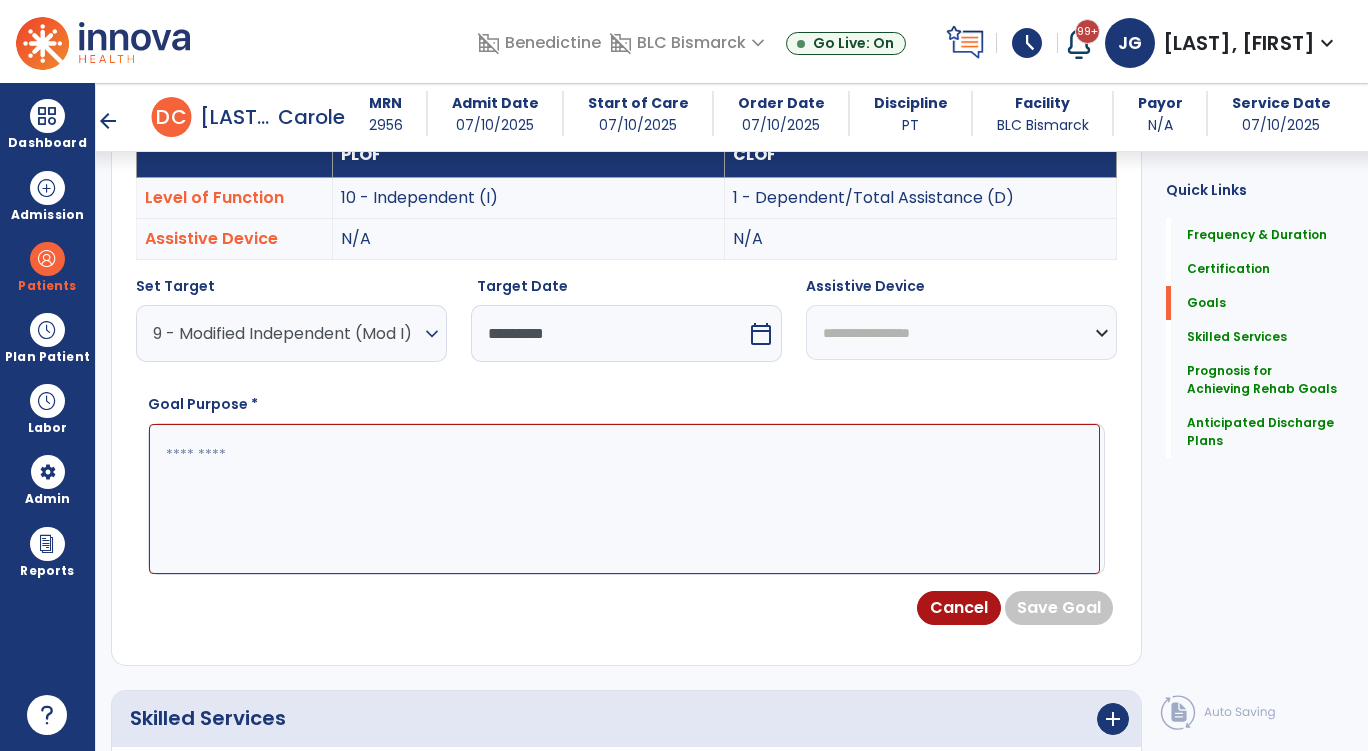 click at bounding box center [624, 499] 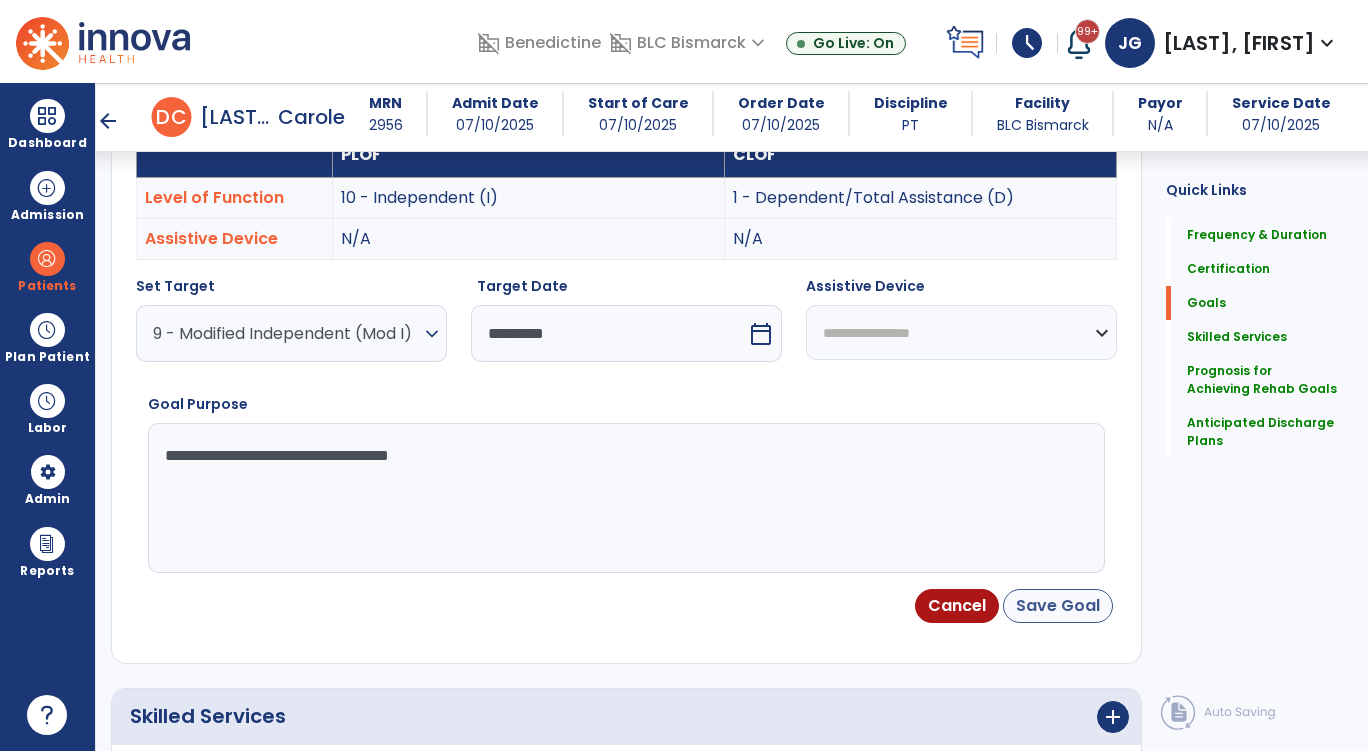 type on "**********" 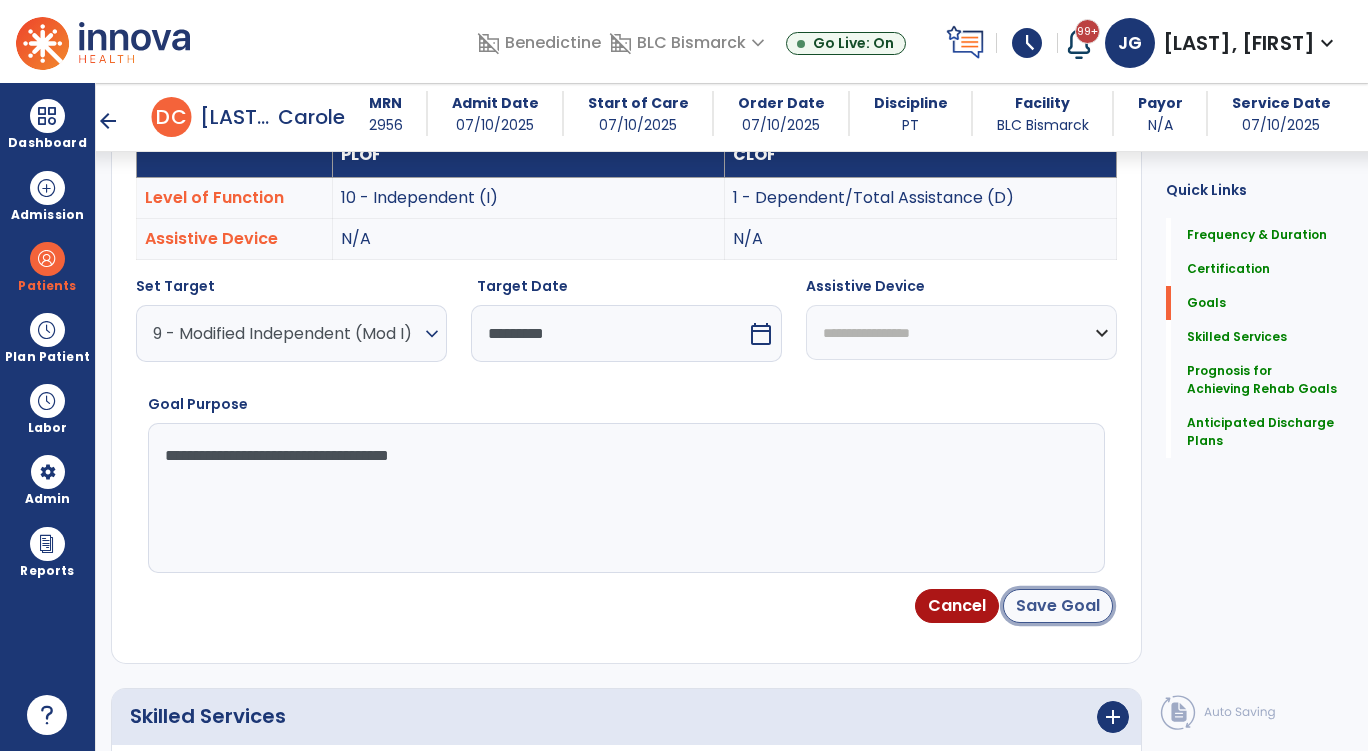 click on "Save Goal" at bounding box center (1058, 606) 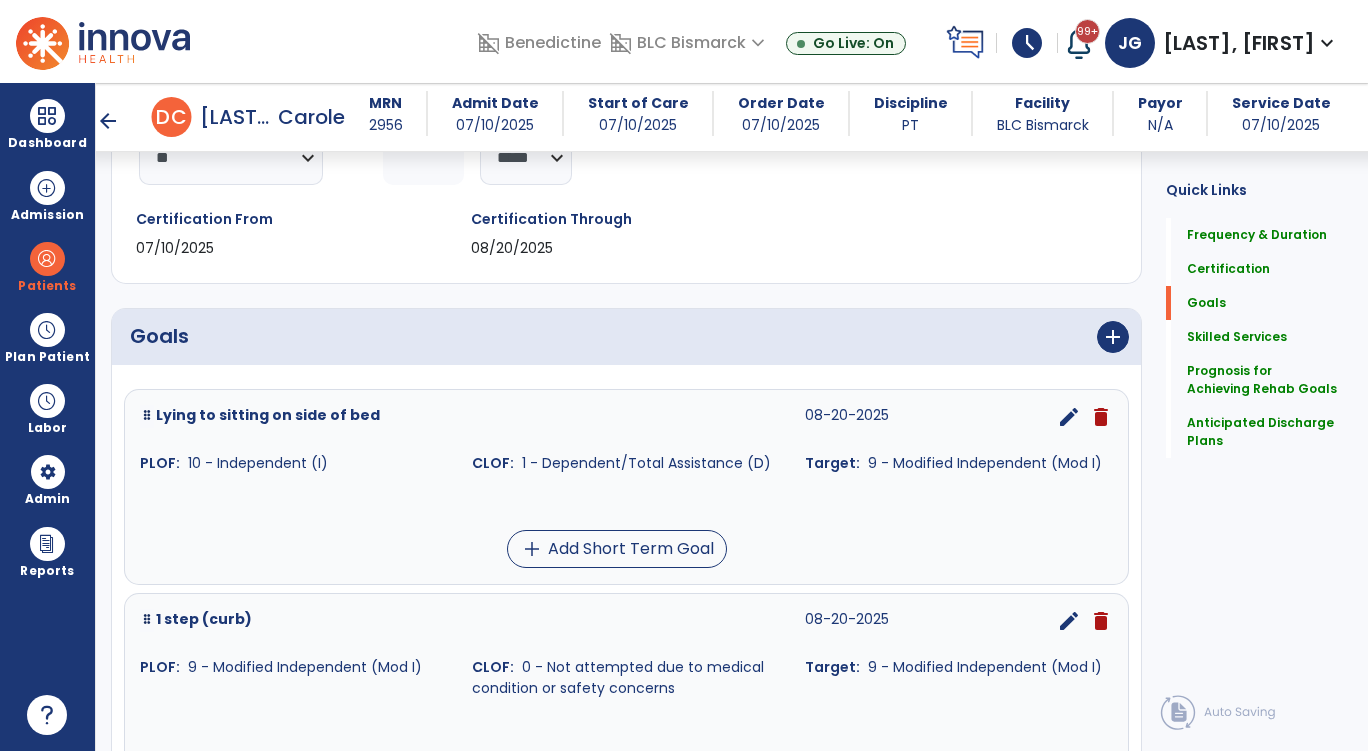 scroll, scrollTop: 310, scrollLeft: 0, axis: vertical 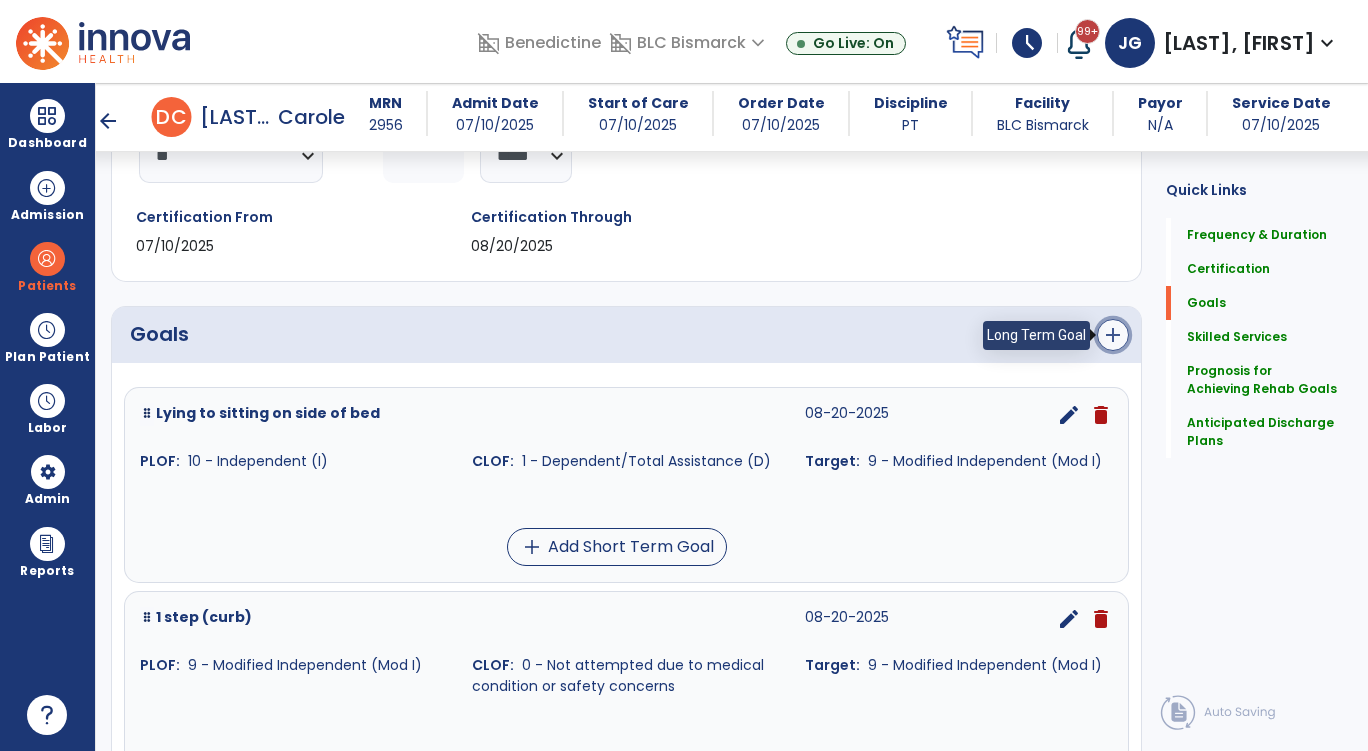 click on "add" at bounding box center (1113, 335) 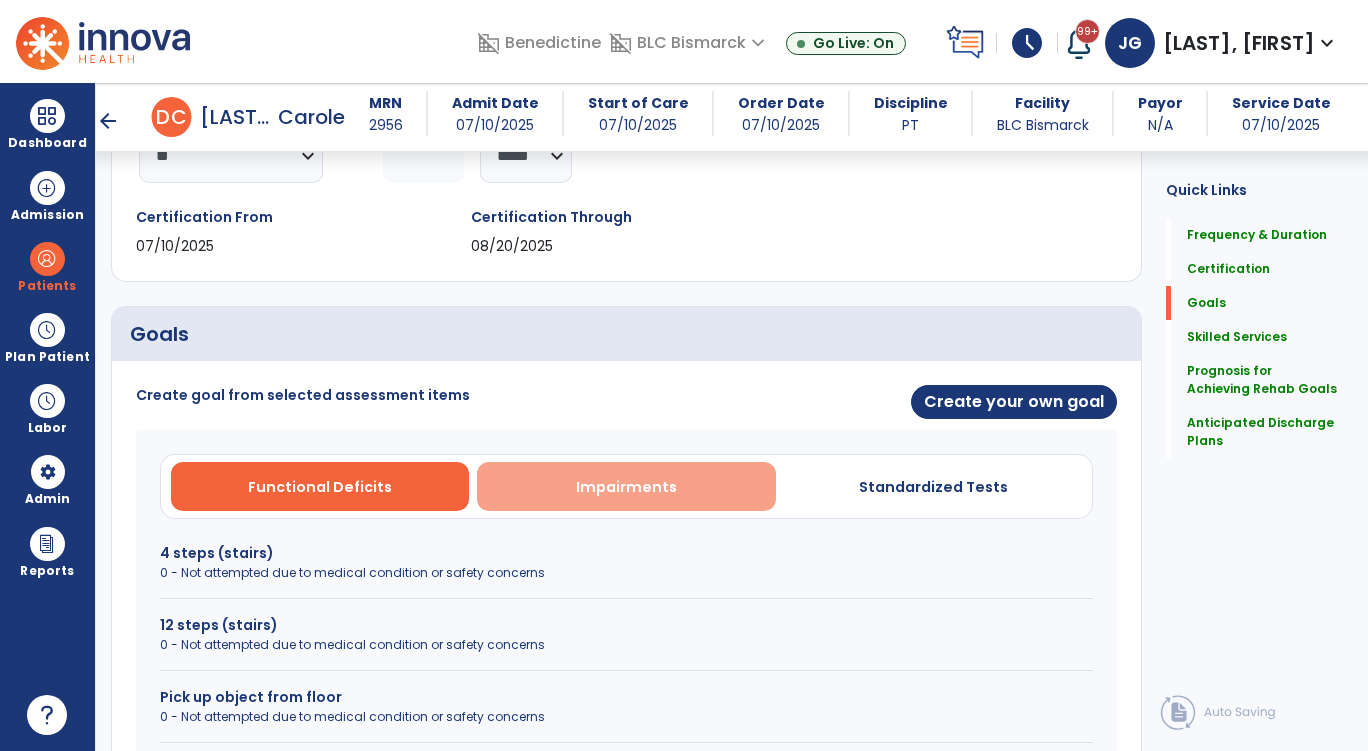 click on "Impairments" at bounding box center (626, 487) 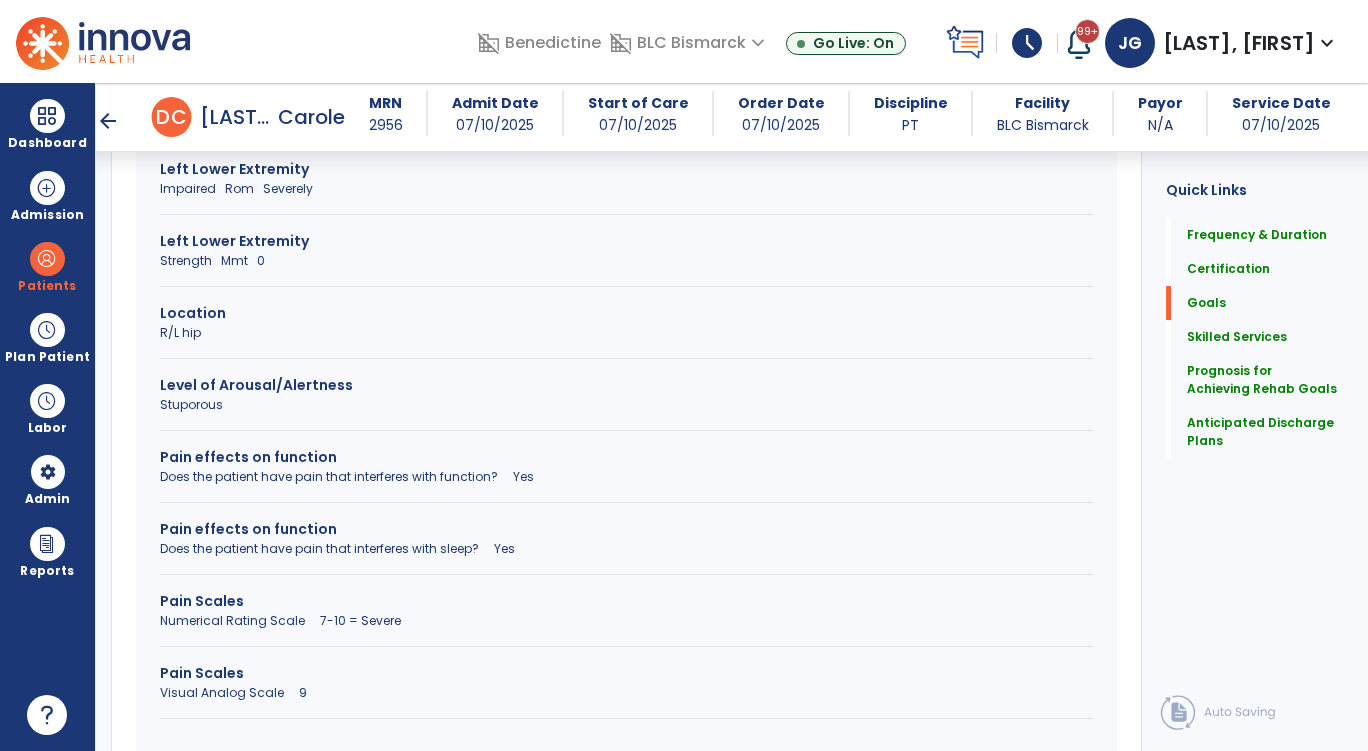 scroll, scrollTop: 910, scrollLeft: 0, axis: vertical 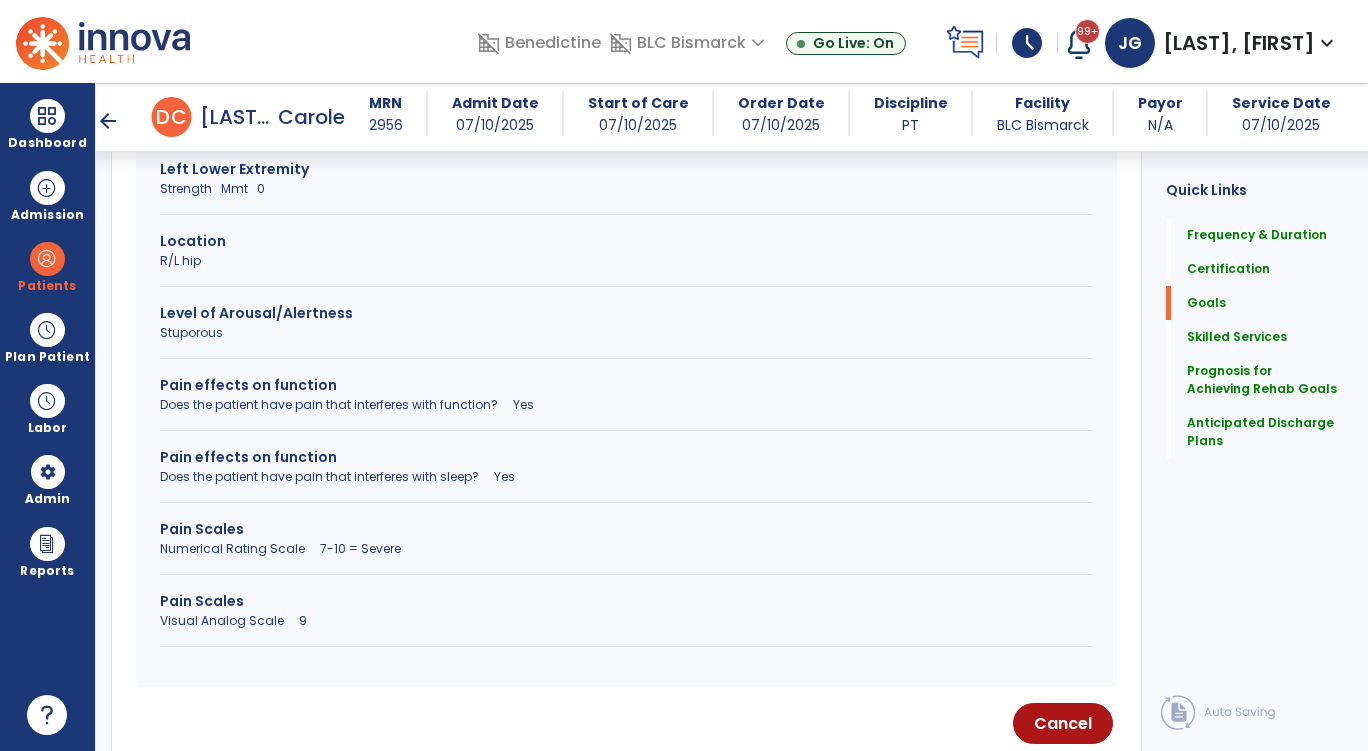 click on "Visual Analog Scale      9" at bounding box center (626, 621) 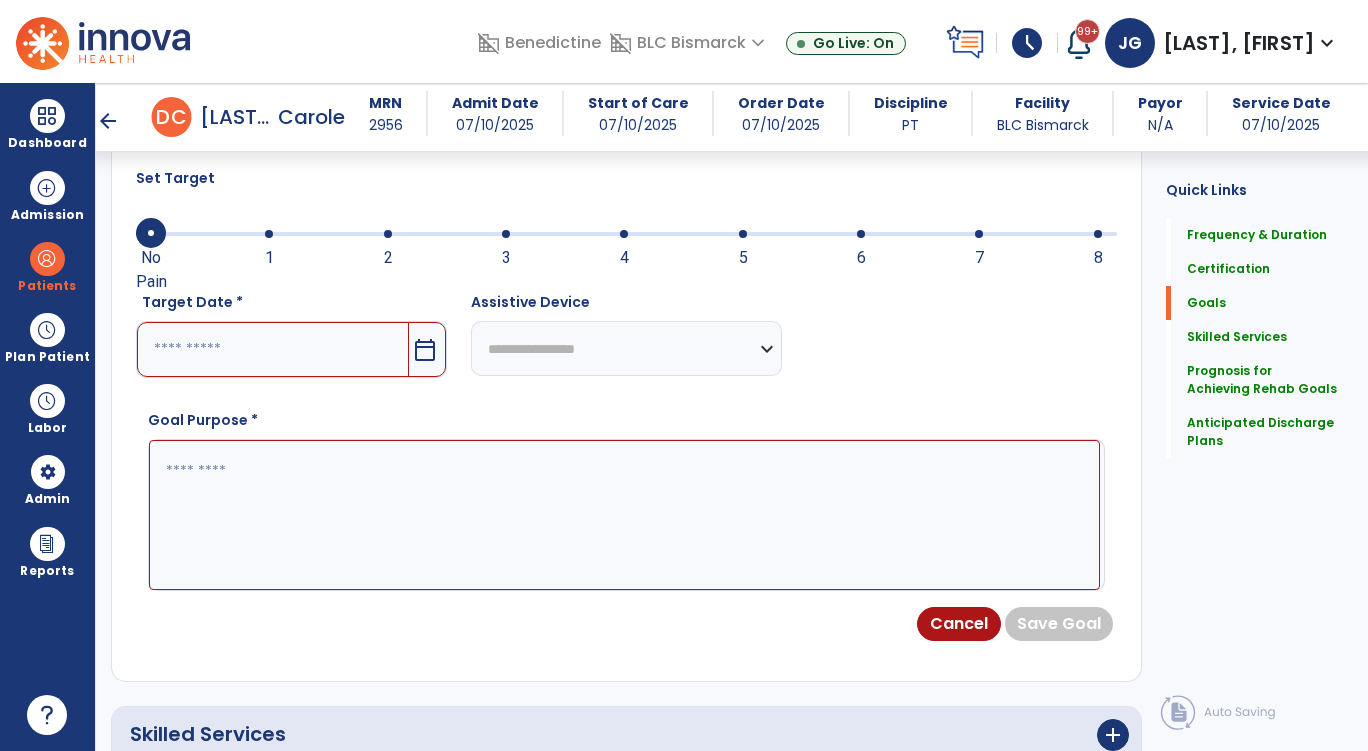 scroll, scrollTop: 510, scrollLeft: 0, axis: vertical 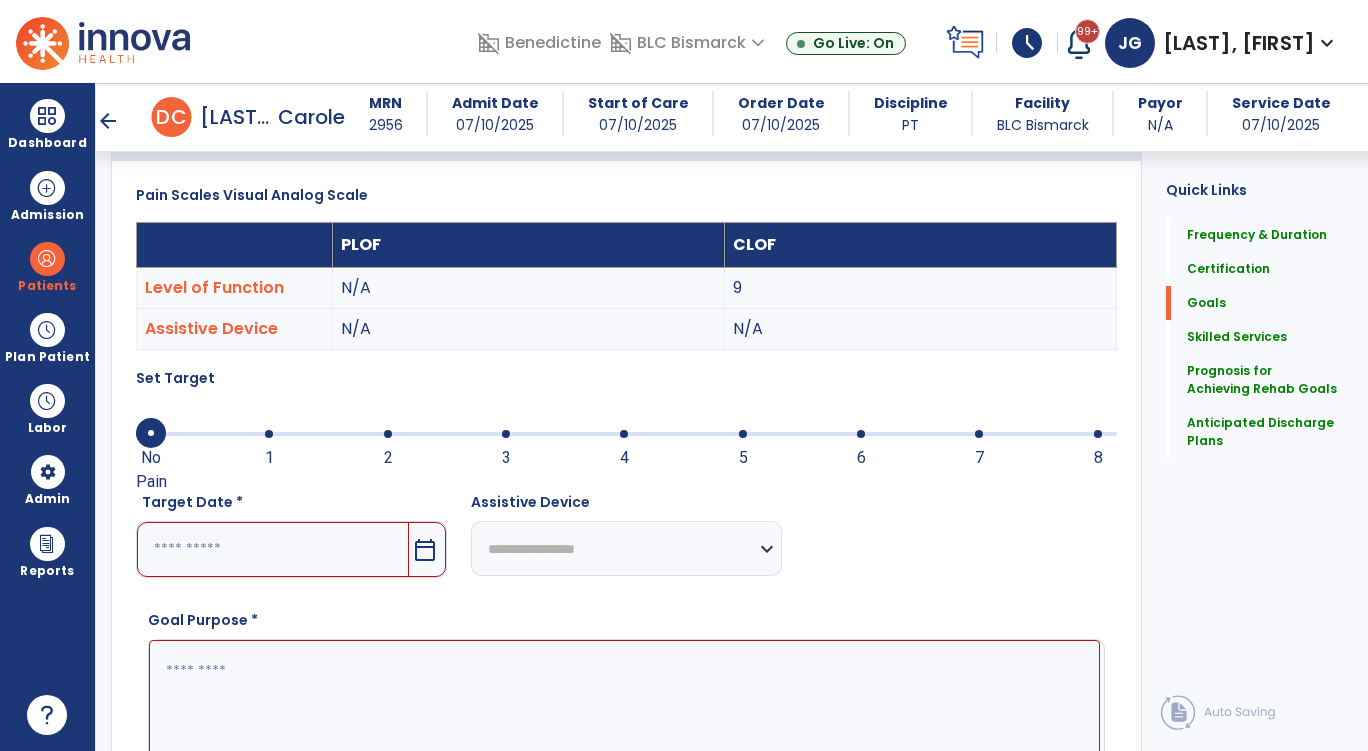 click at bounding box center [626, 432] 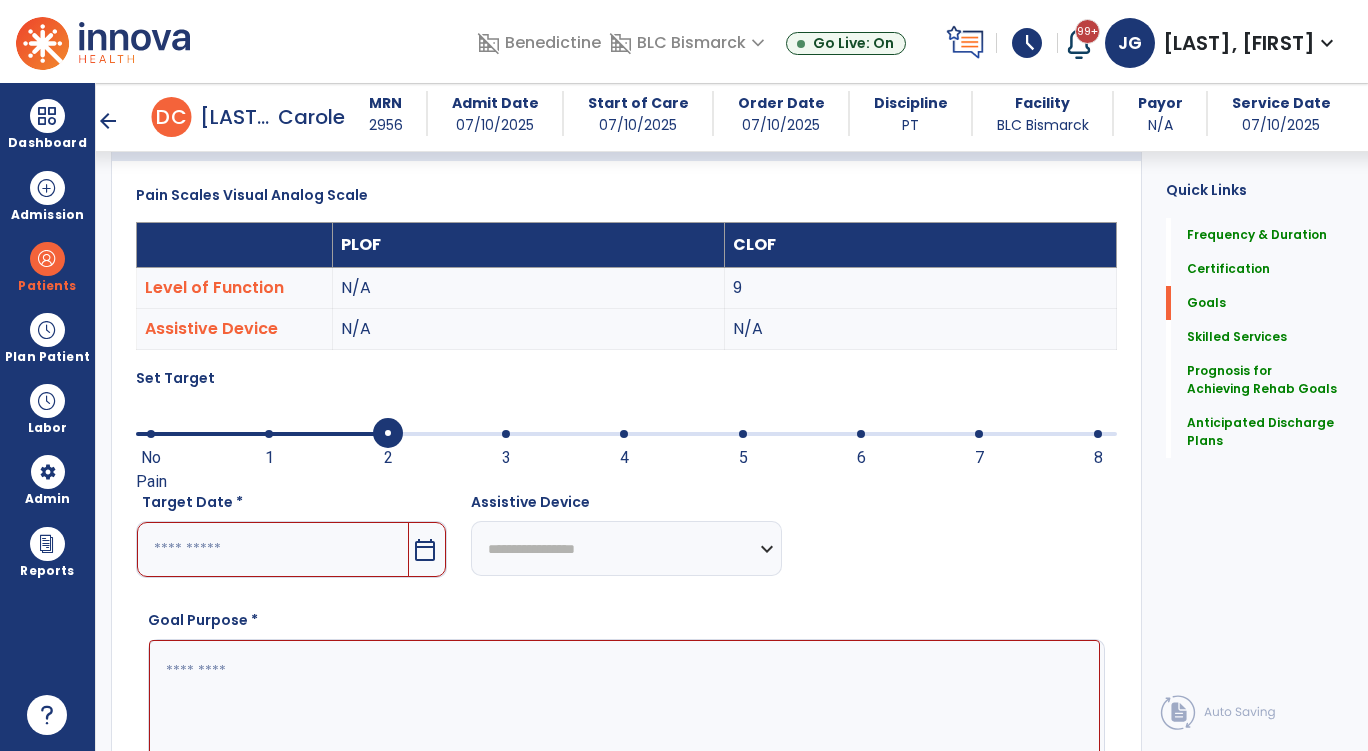 click on "calendar_today" at bounding box center [427, 549] 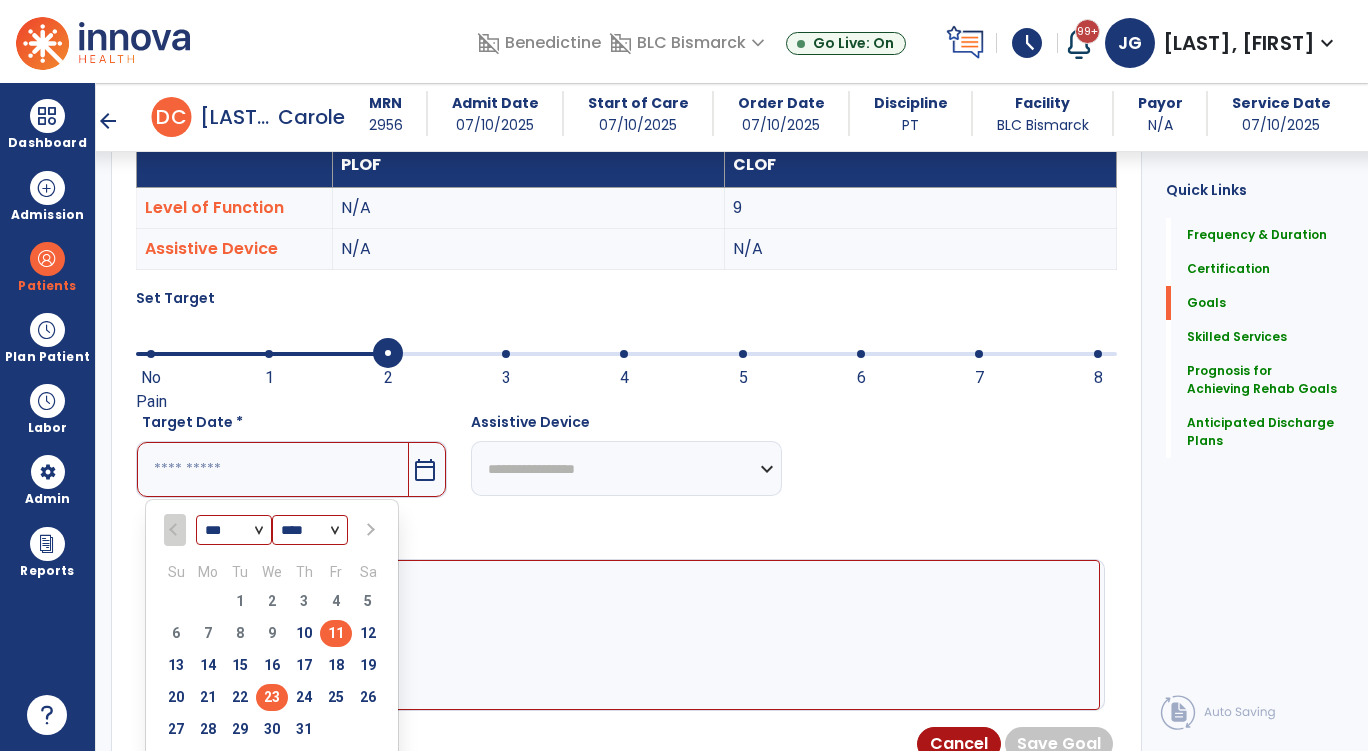 scroll, scrollTop: 610, scrollLeft: 0, axis: vertical 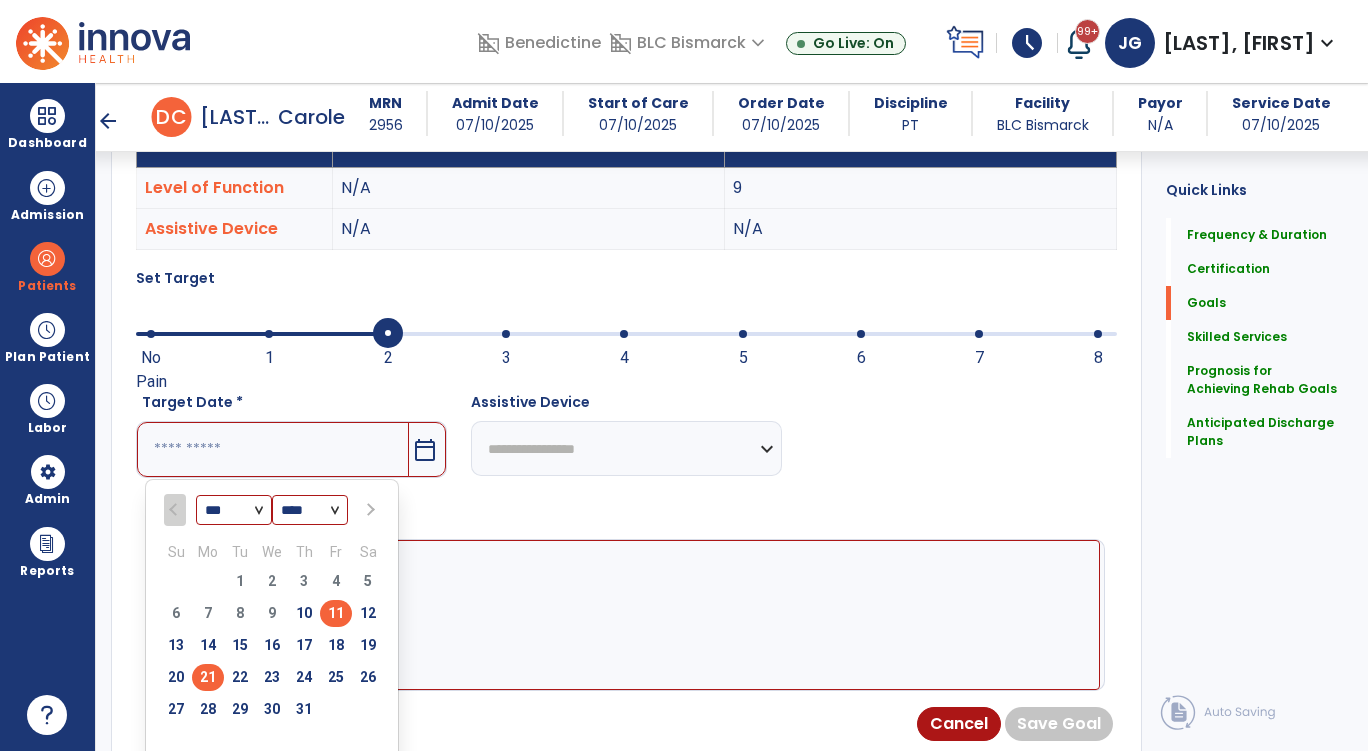 click on "21" at bounding box center [208, 677] 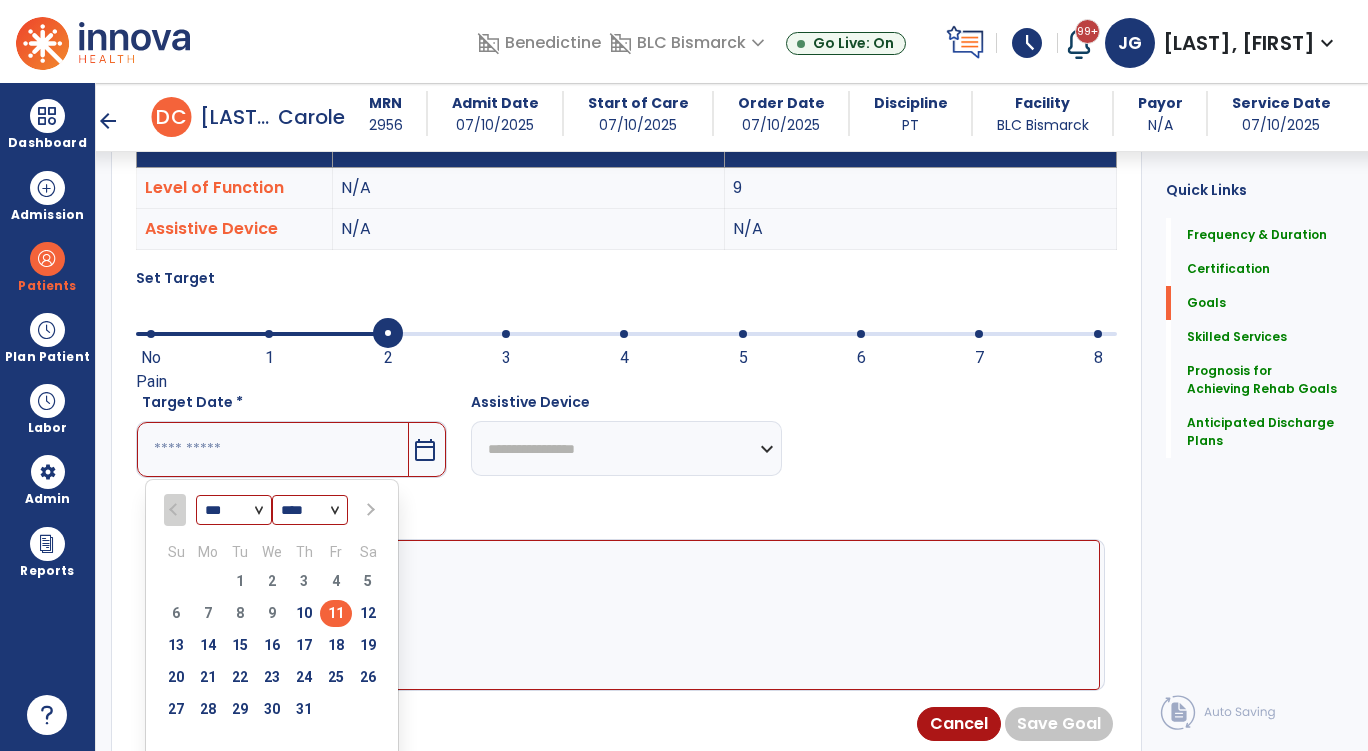 type on "*********" 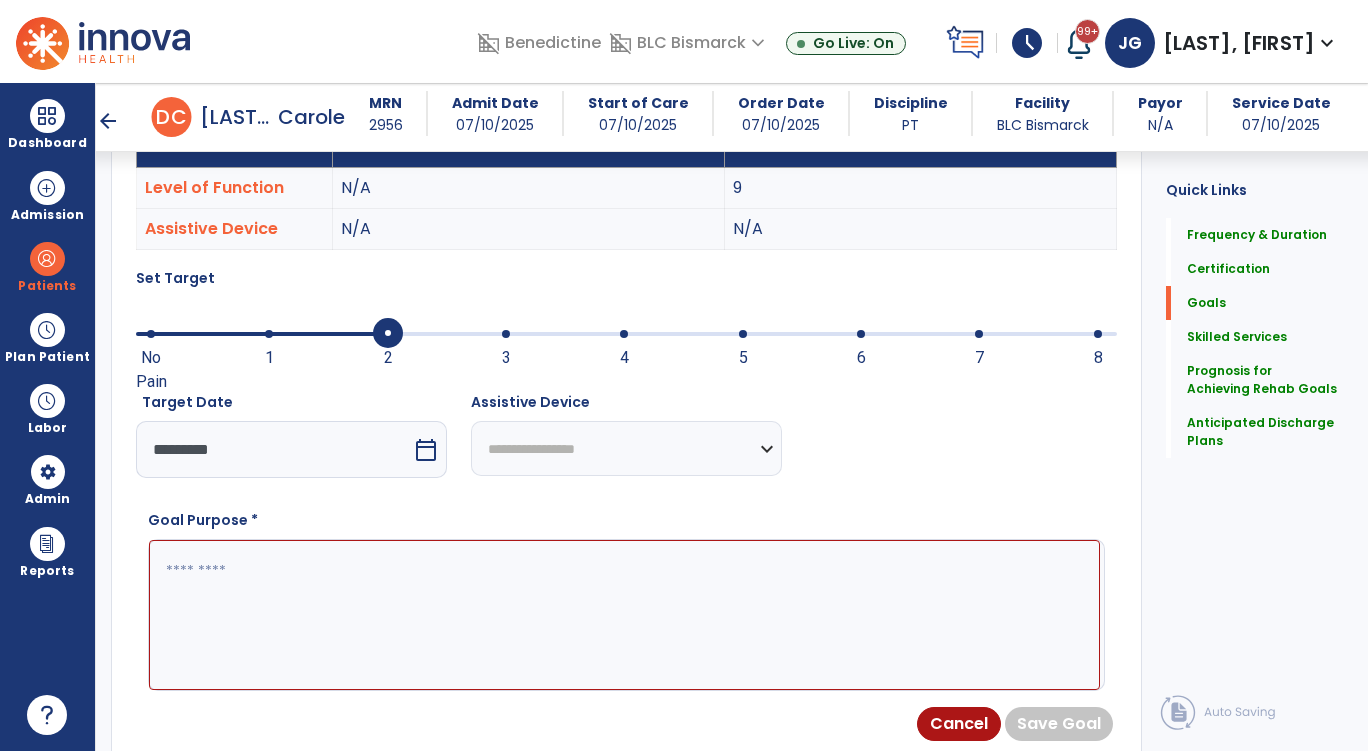 click at bounding box center [624, 615] 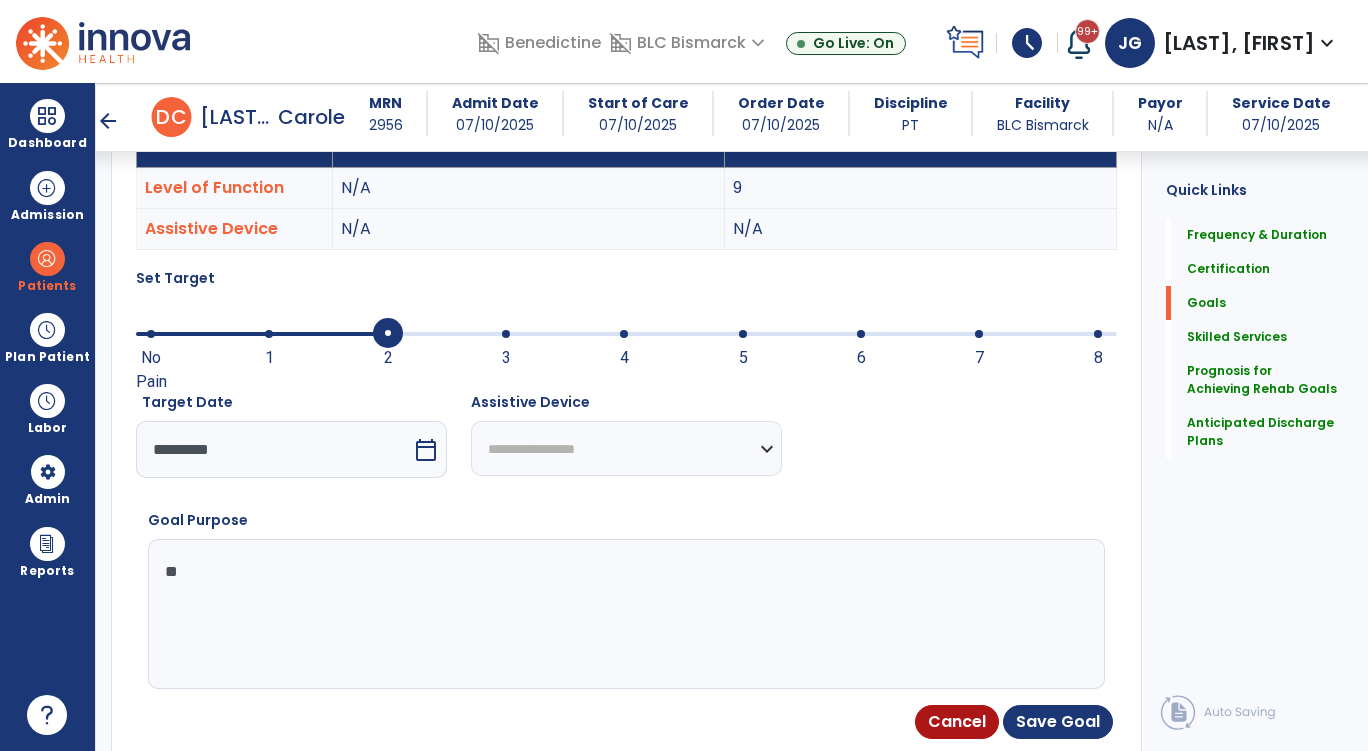 type on "*" 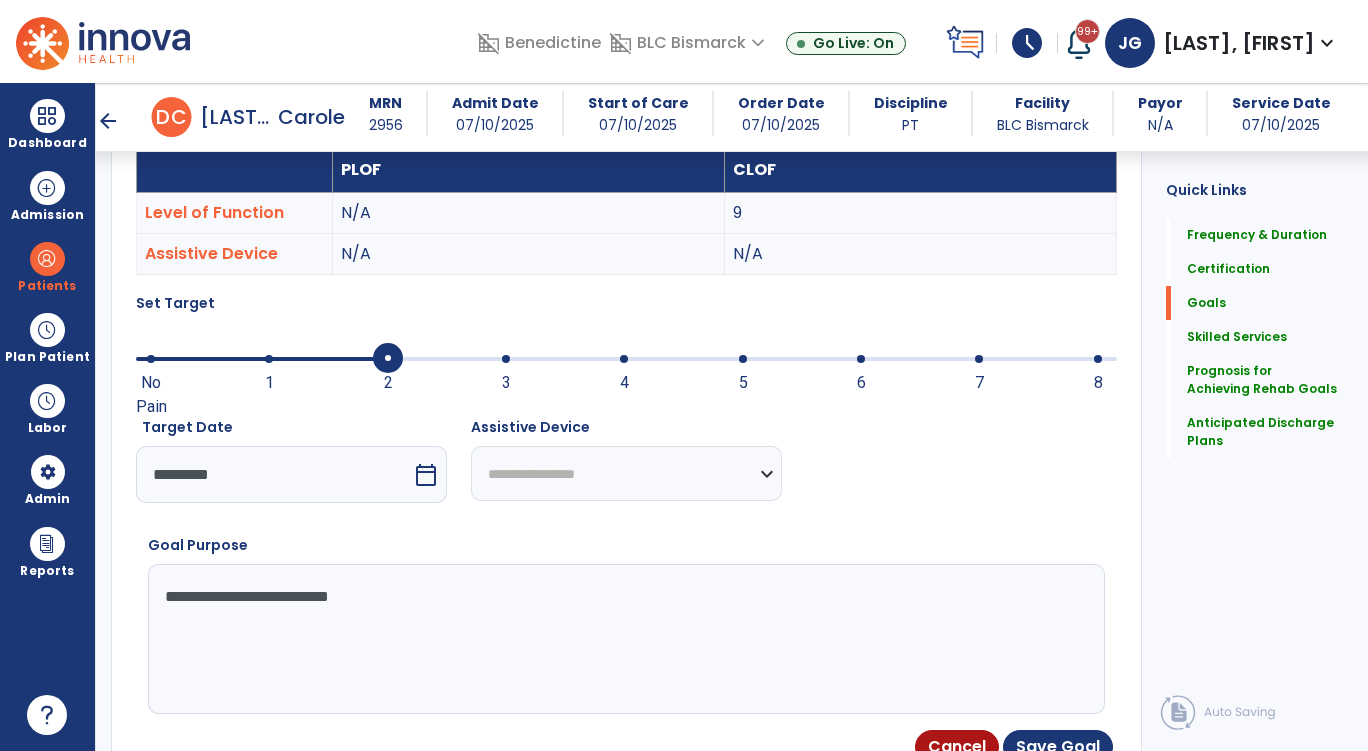 scroll, scrollTop: 610, scrollLeft: 0, axis: vertical 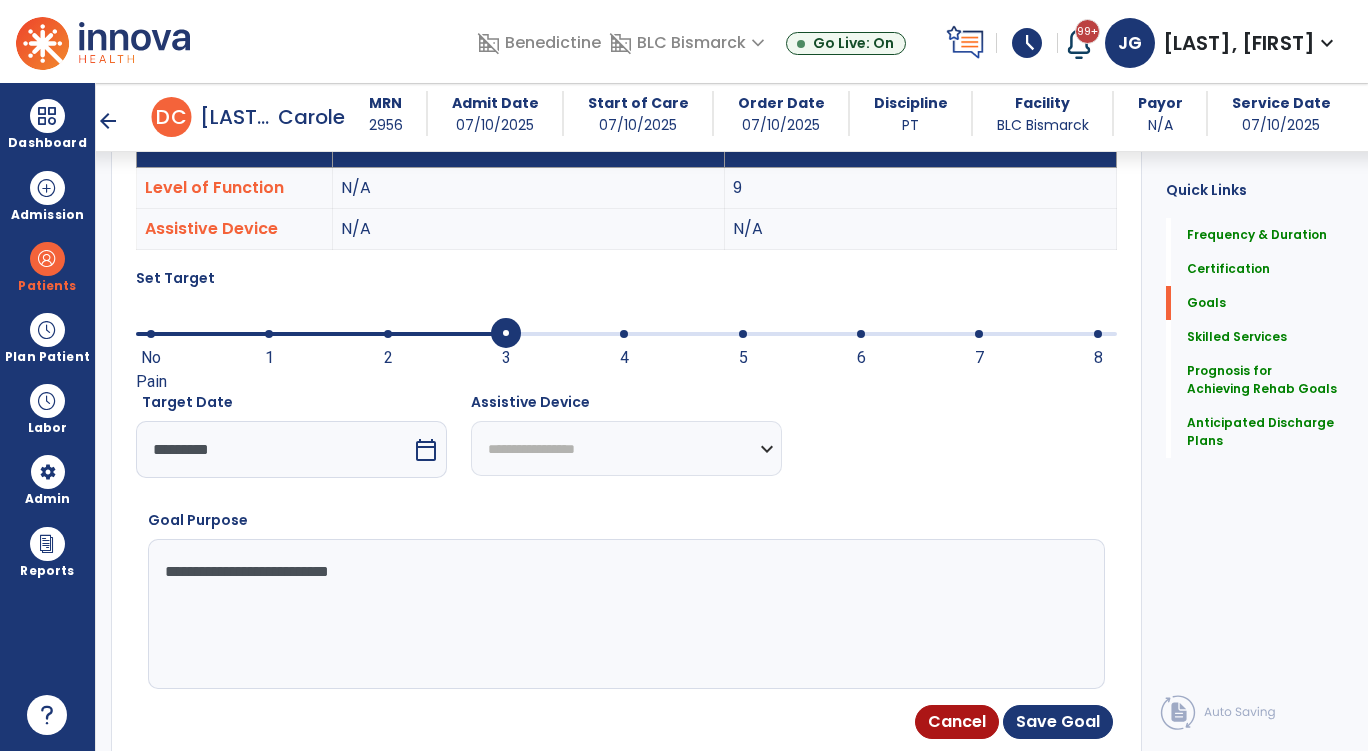 click at bounding box center [626, 332] 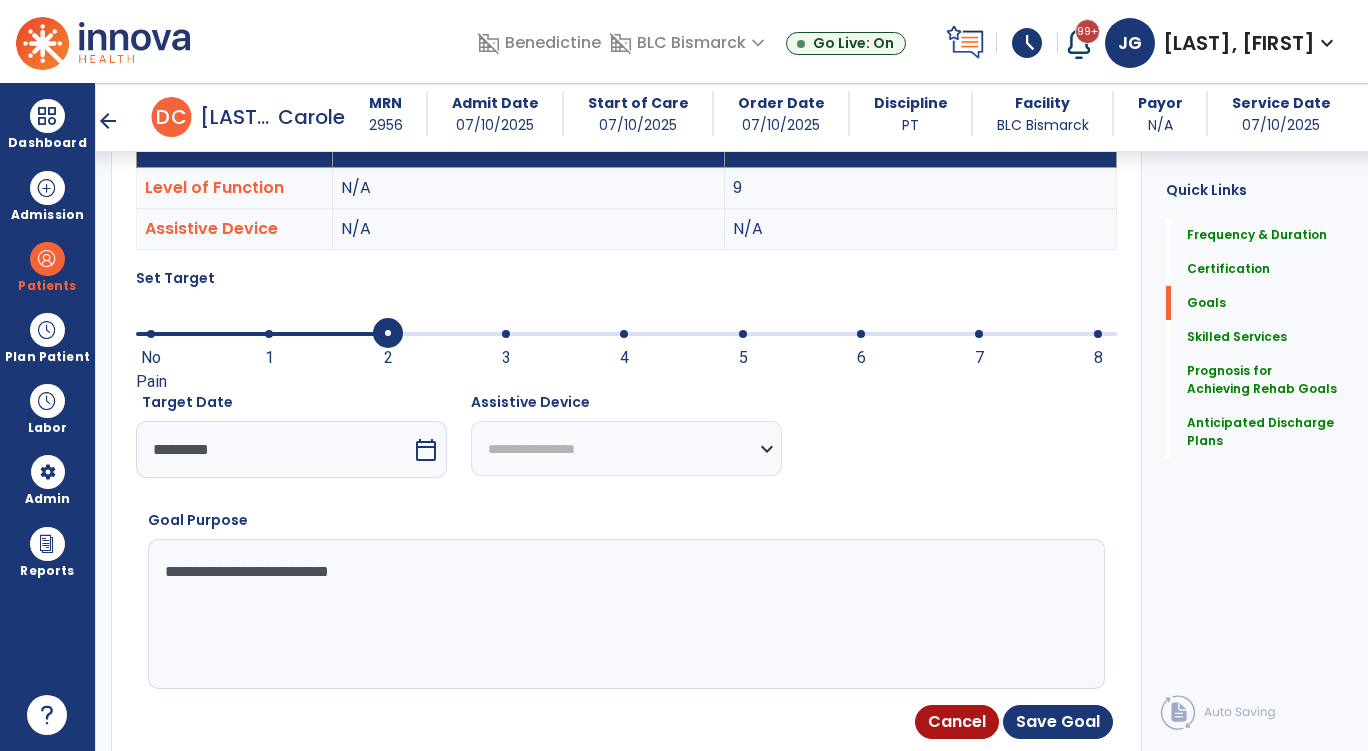 click on "**********" at bounding box center [624, 614] 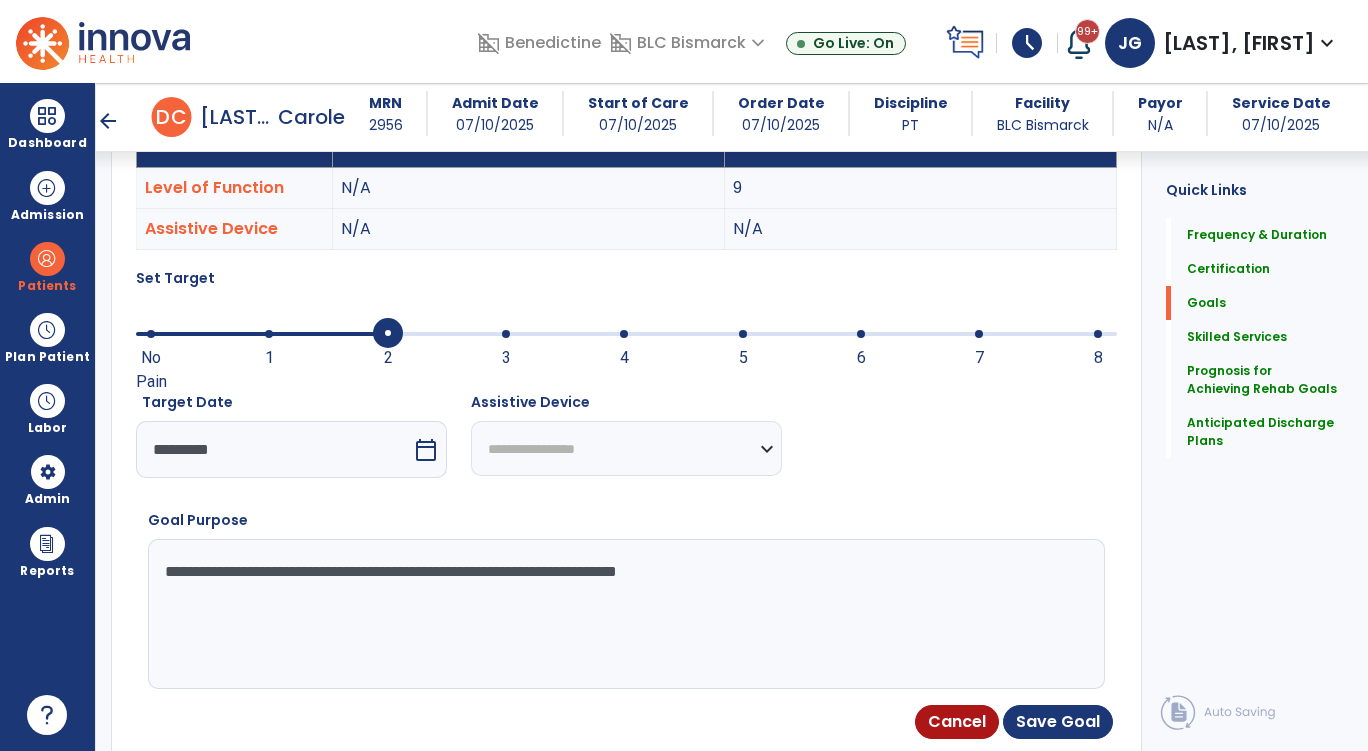drag, startPoint x: 432, startPoint y: 572, endPoint x: 415, endPoint y: 572, distance: 17 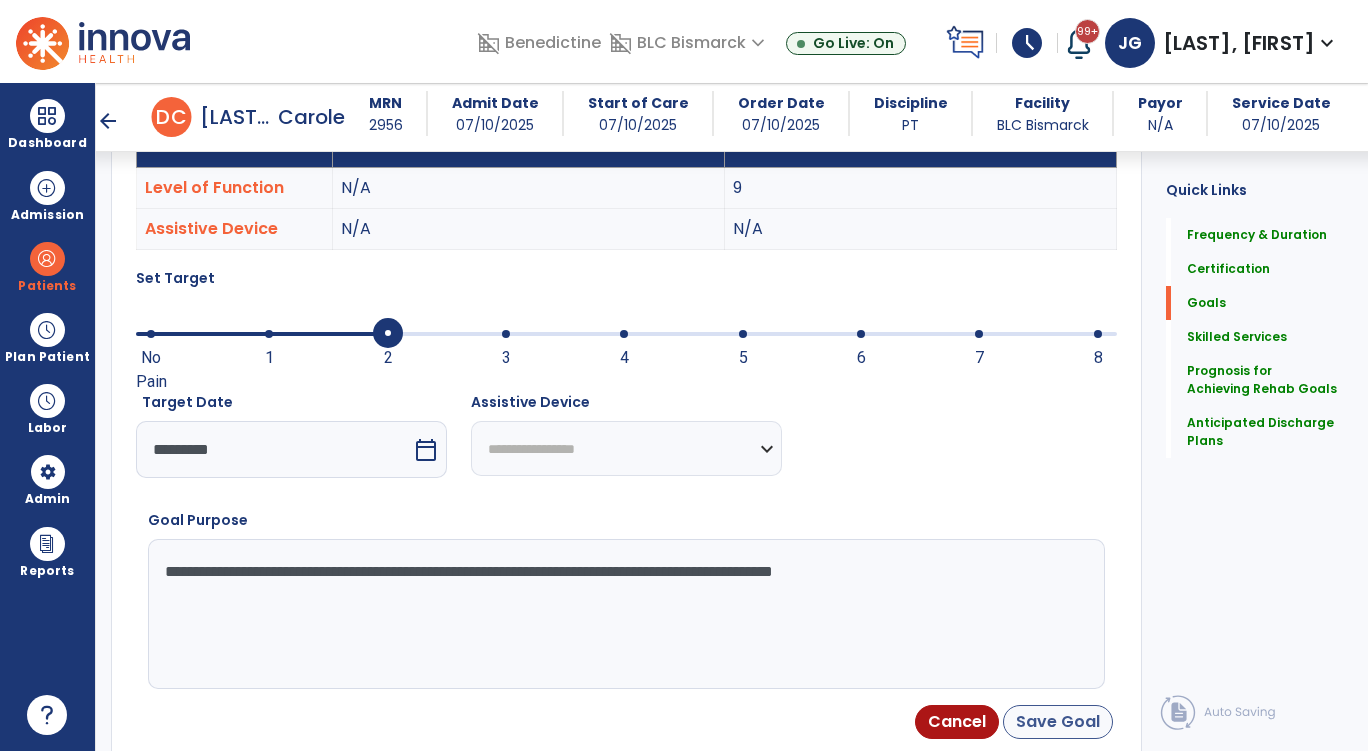 type on "**********" 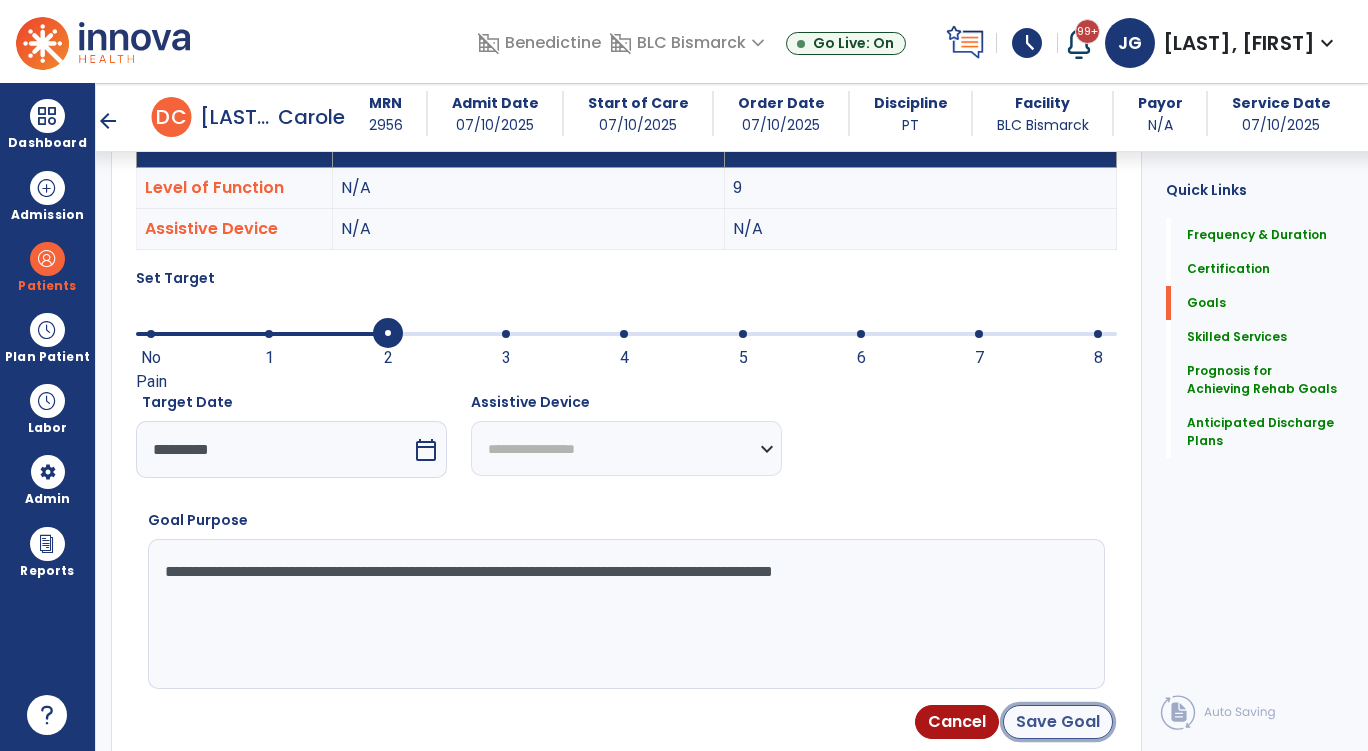 click on "Save Goal" at bounding box center (1058, 722) 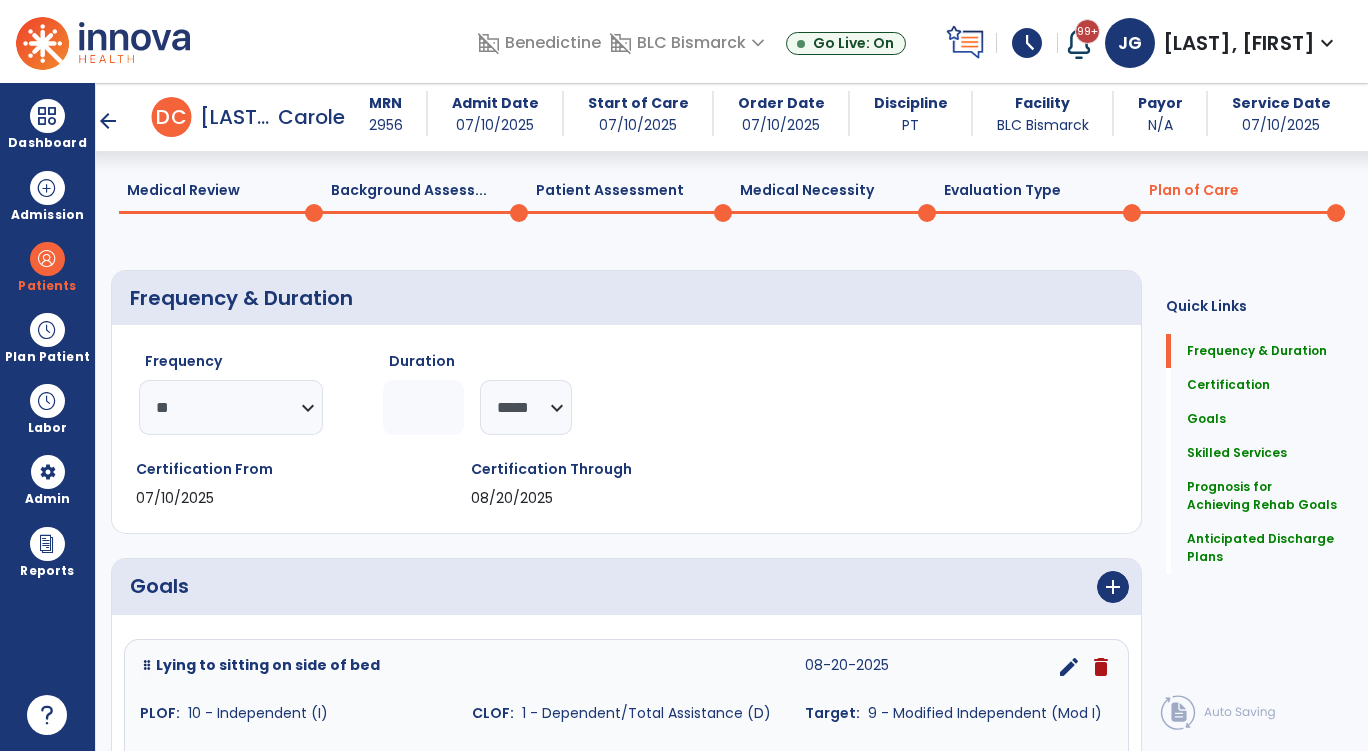 scroll, scrollTop: 0, scrollLeft: 0, axis: both 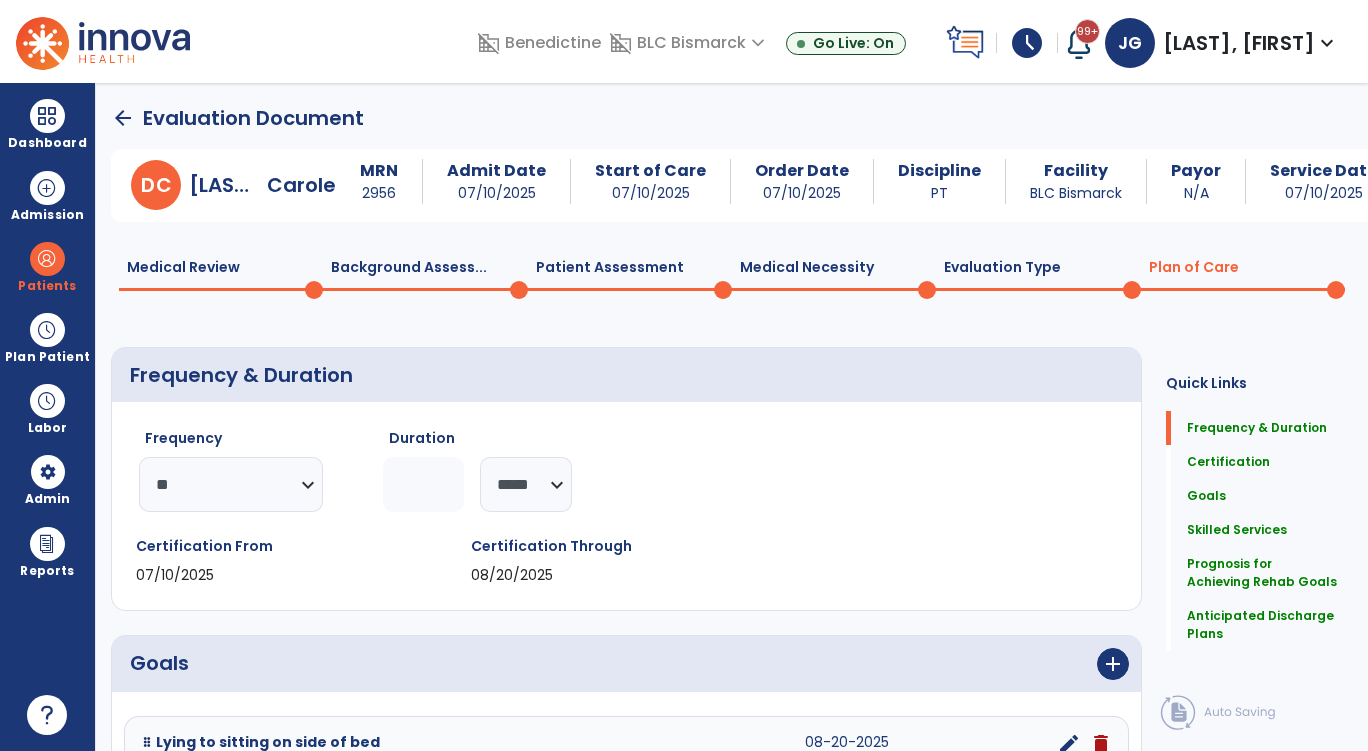 click on "Patient Assessment  0" 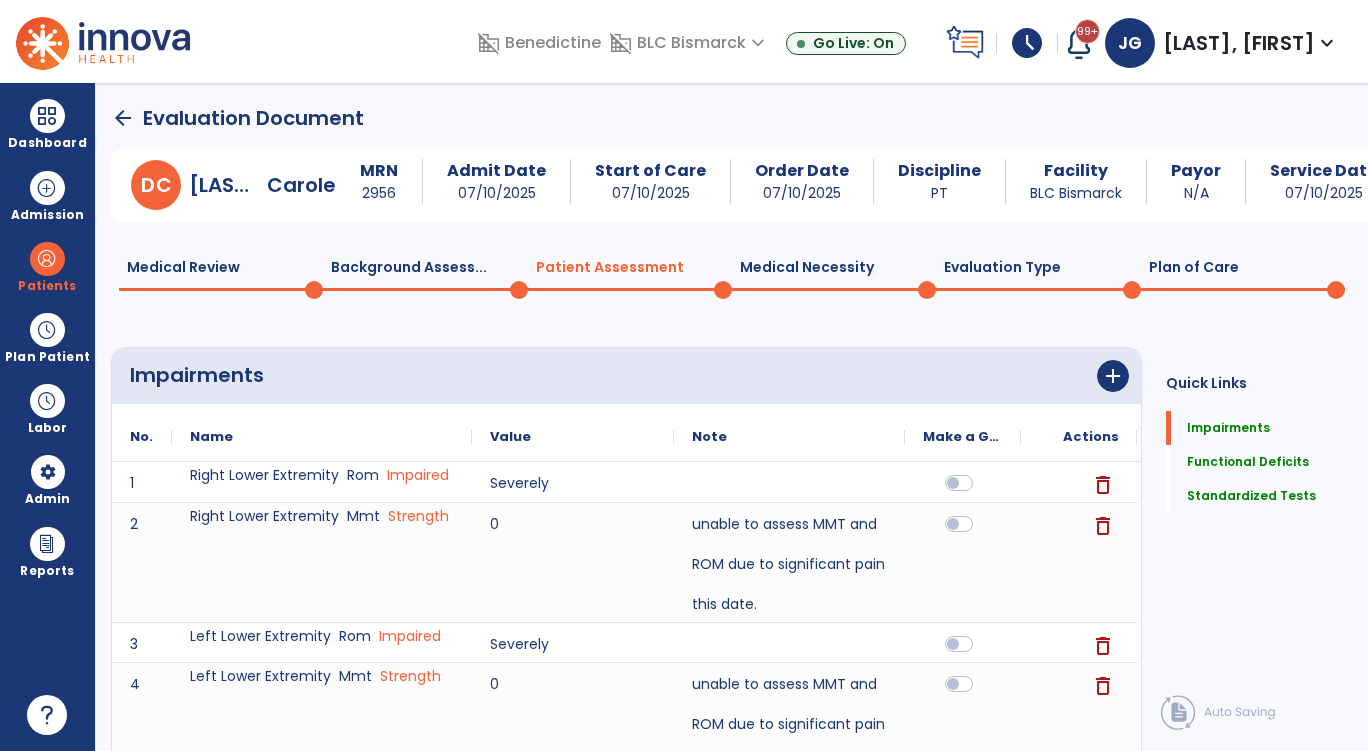 click on "add" 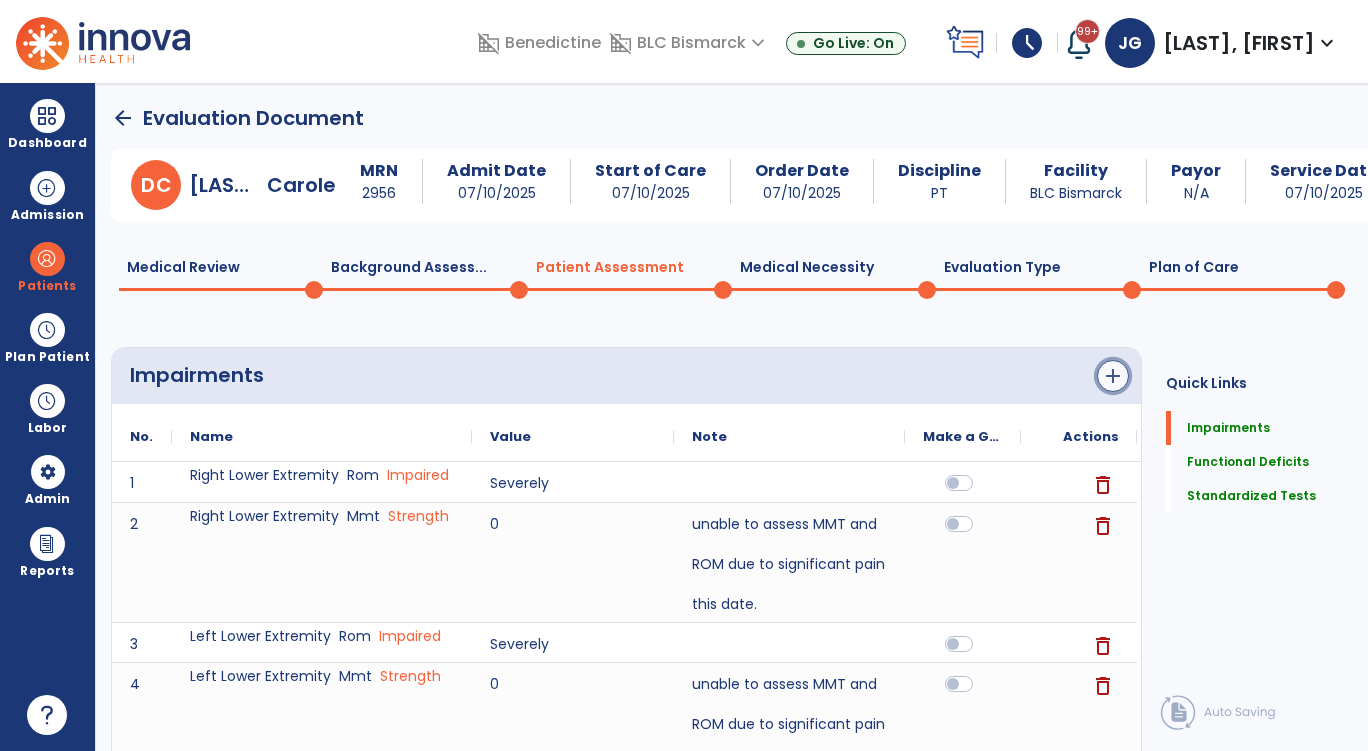 click on "add" 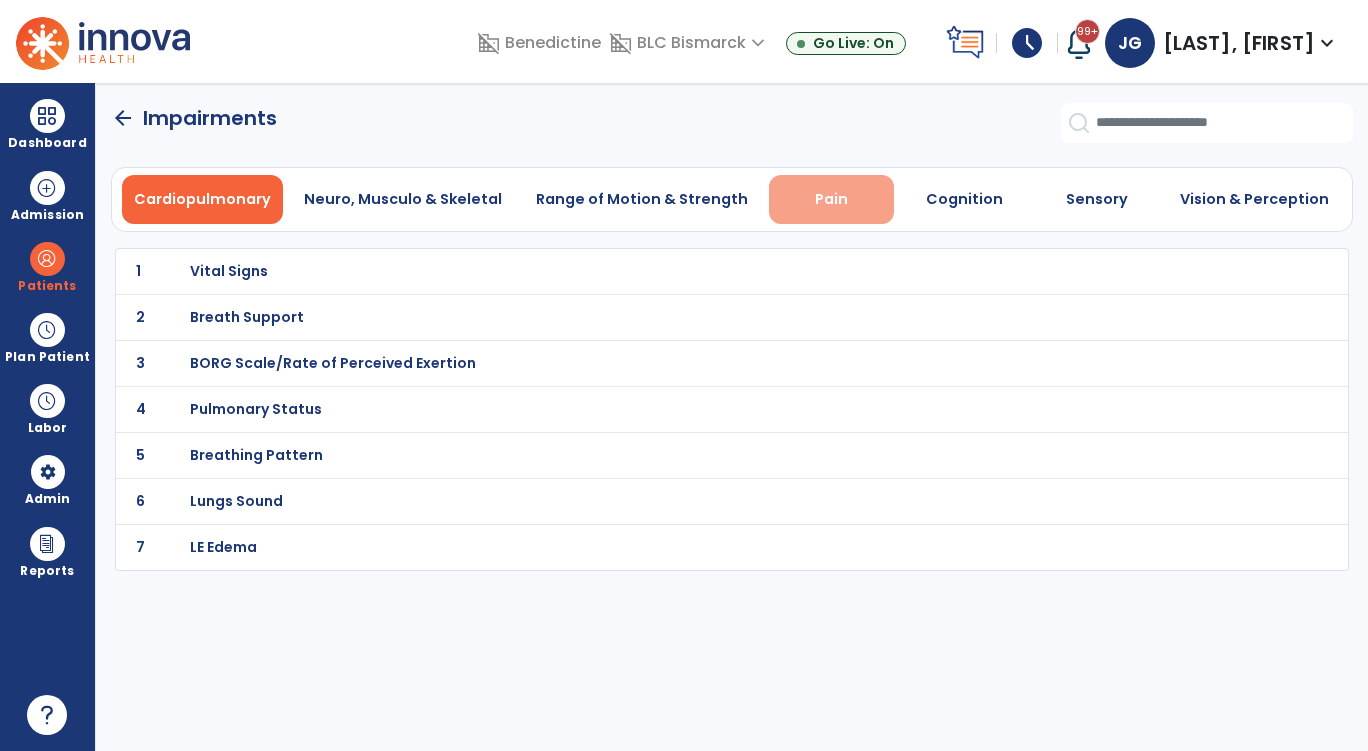 click on "Pain" at bounding box center (831, 199) 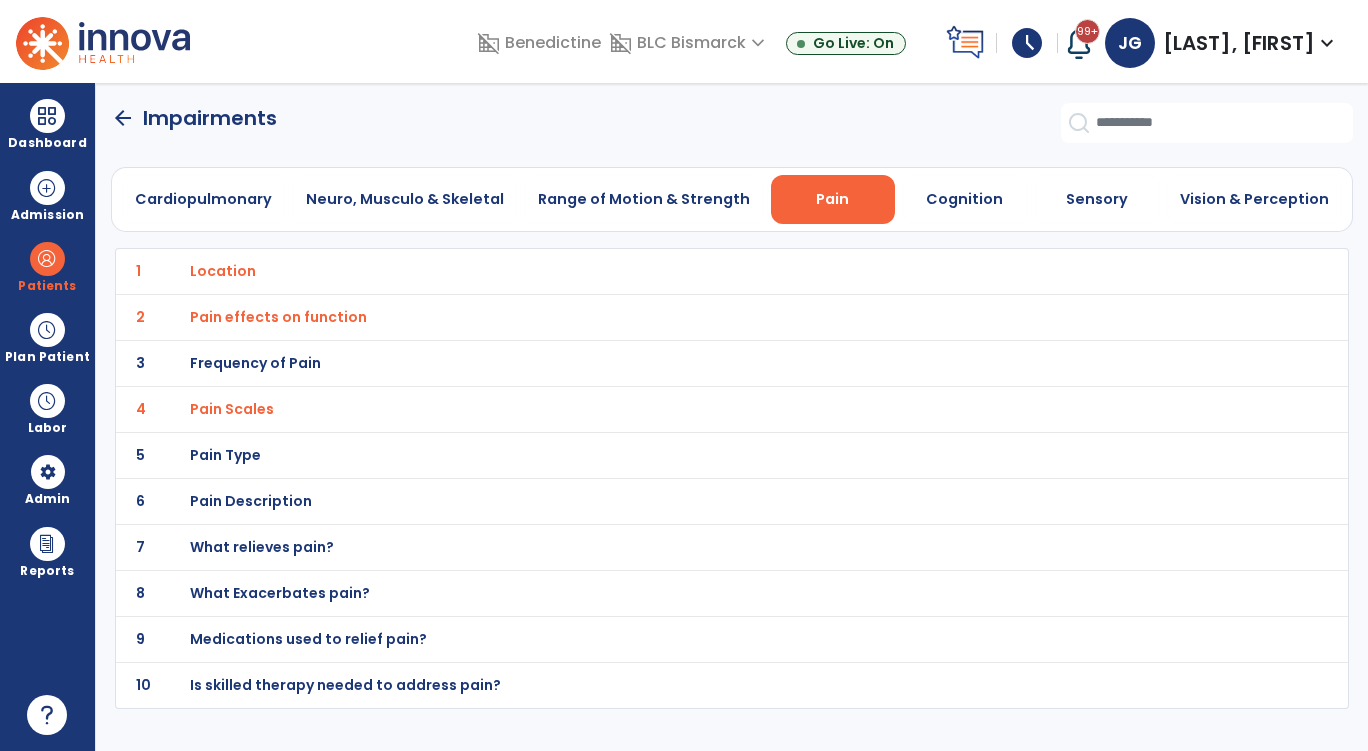 click on "Medications used to relief pain?" at bounding box center (223, 271) 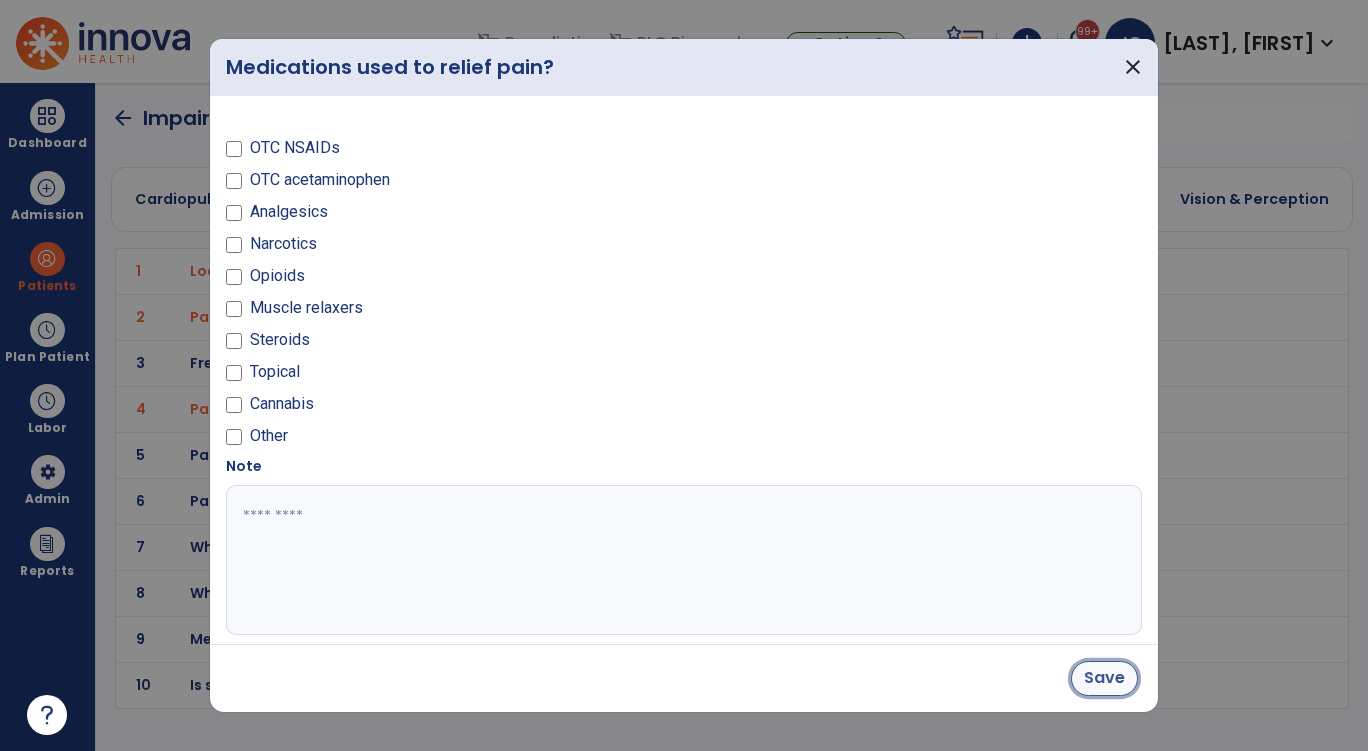 click on "Save" at bounding box center (1104, 678) 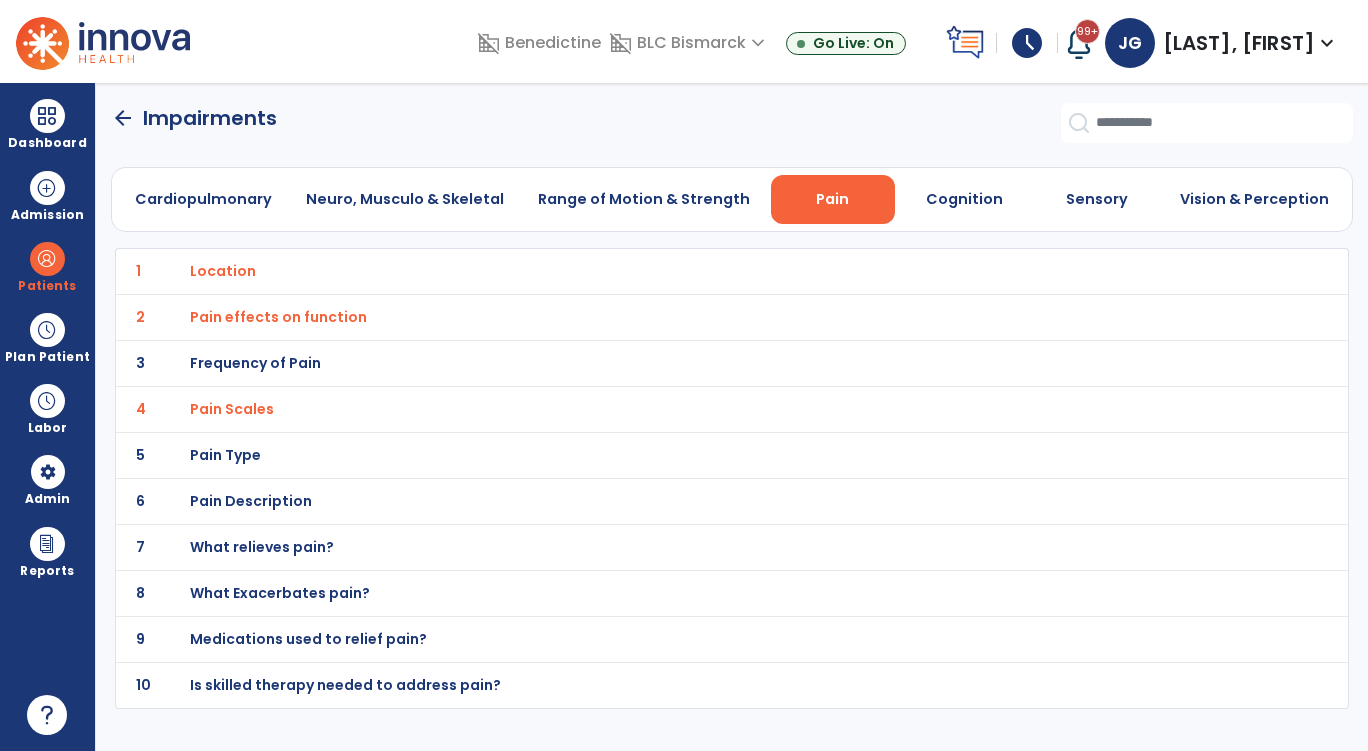 click on "Is skilled therapy needed to address pain?" at bounding box center [688, 271] 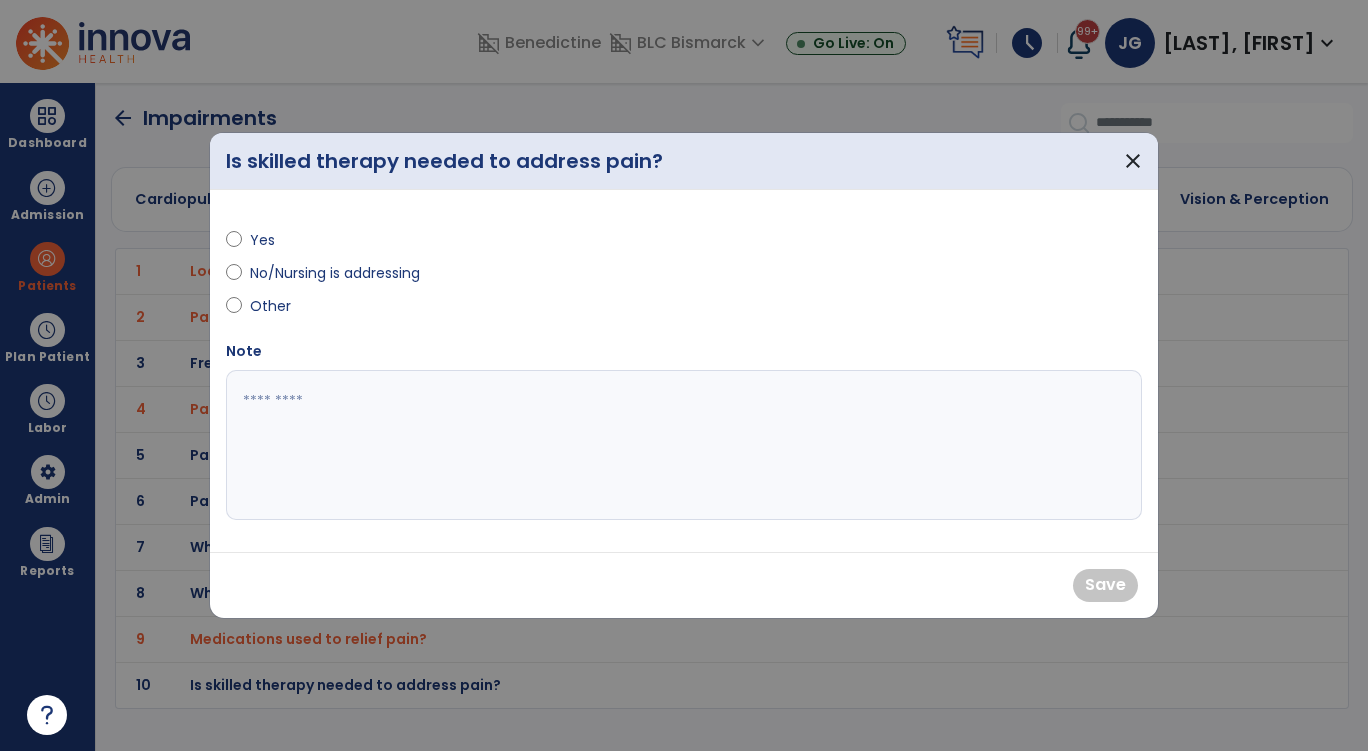 click on "Yes" at bounding box center (285, 240) 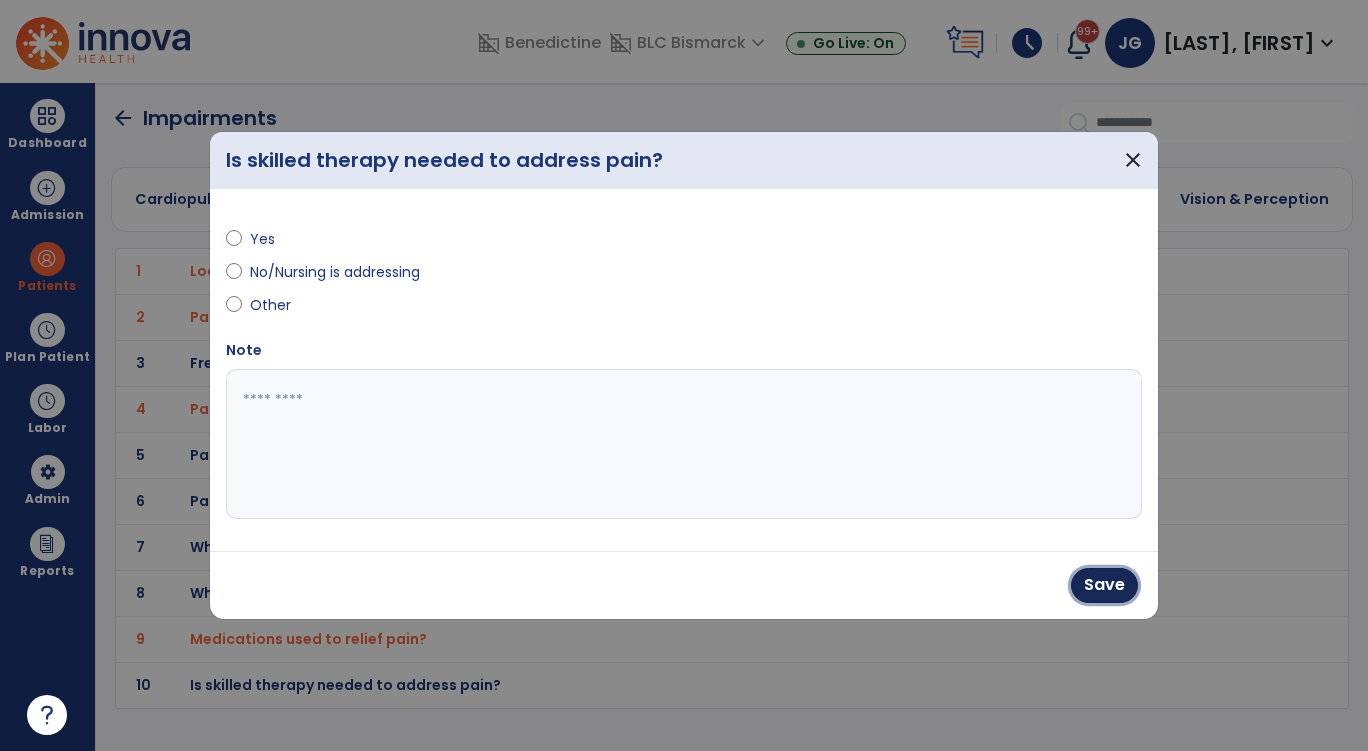 drag, startPoint x: 1124, startPoint y: 581, endPoint x: 810, endPoint y: 467, distance: 334.0539 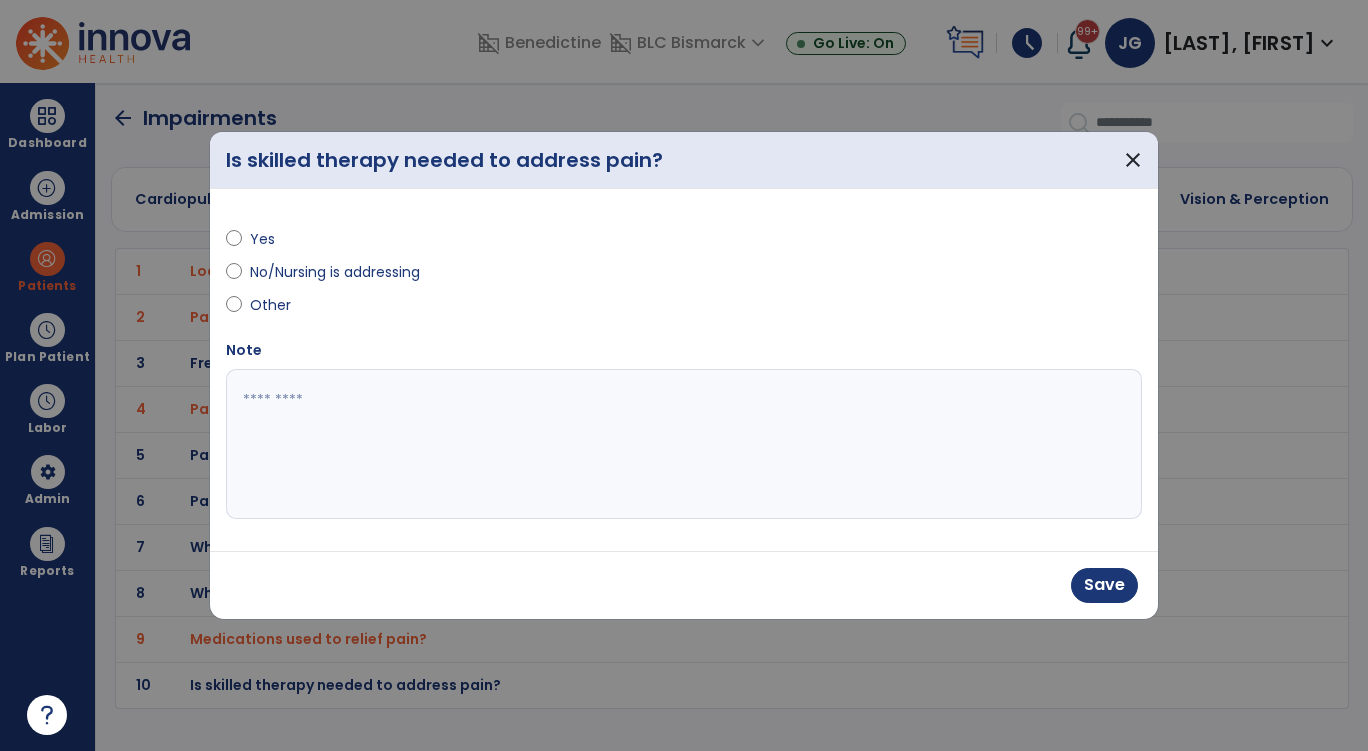 click at bounding box center [684, 444] 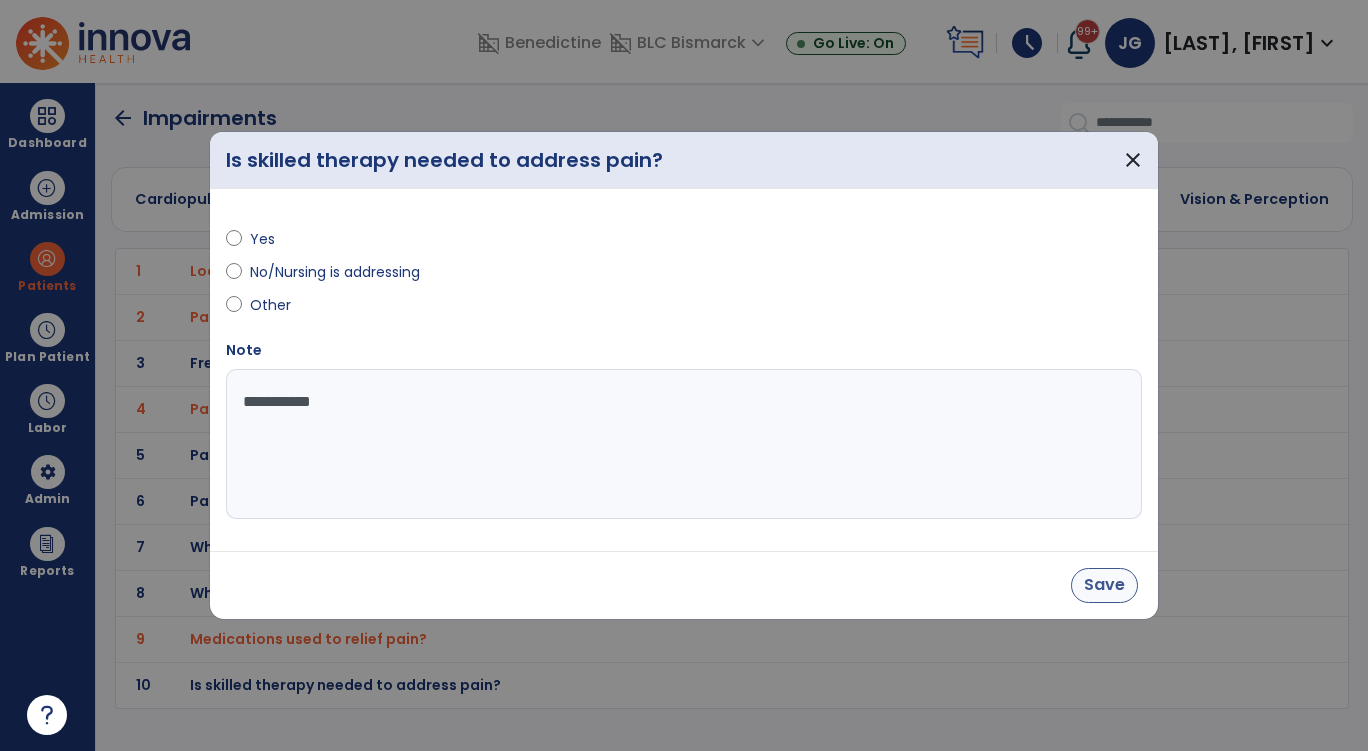 type on "**********" 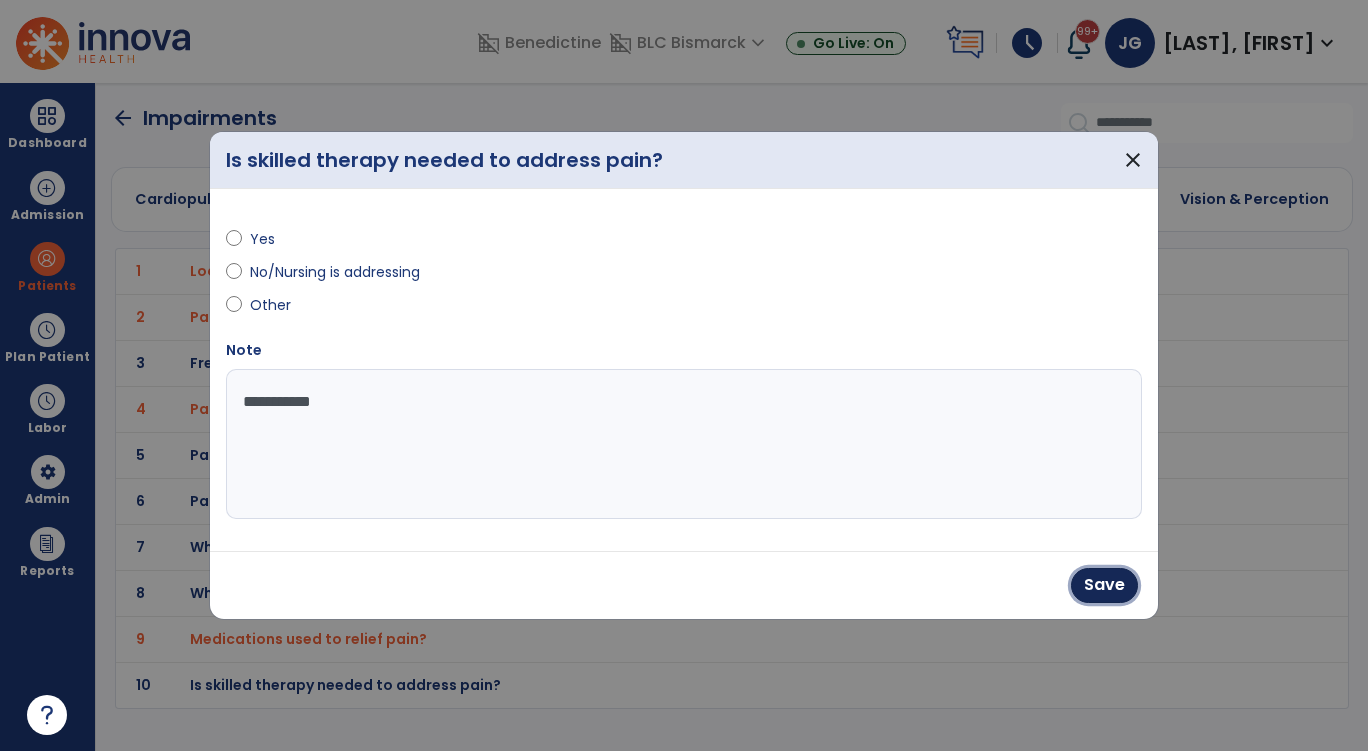 drag, startPoint x: 1120, startPoint y: 596, endPoint x: 1110, endPoint y: 592, distance: 10.770329 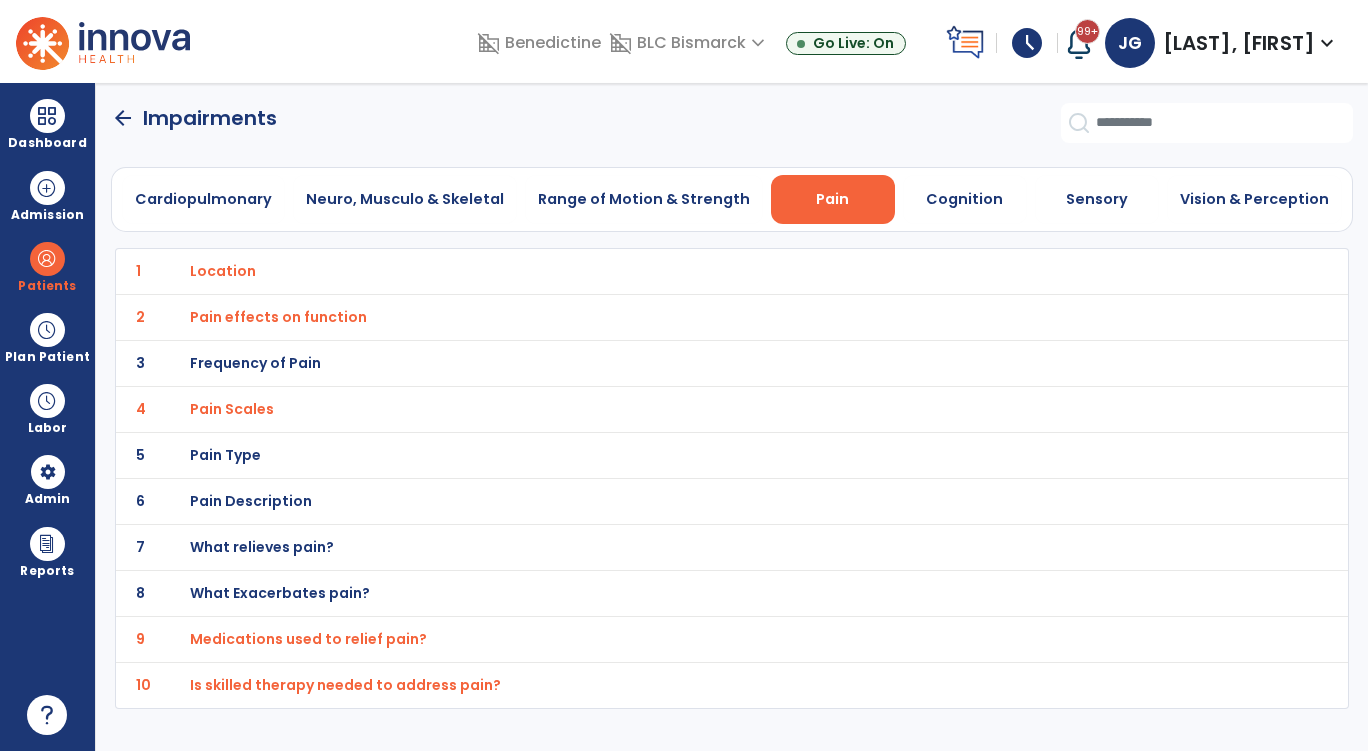 click on "arrow_back" 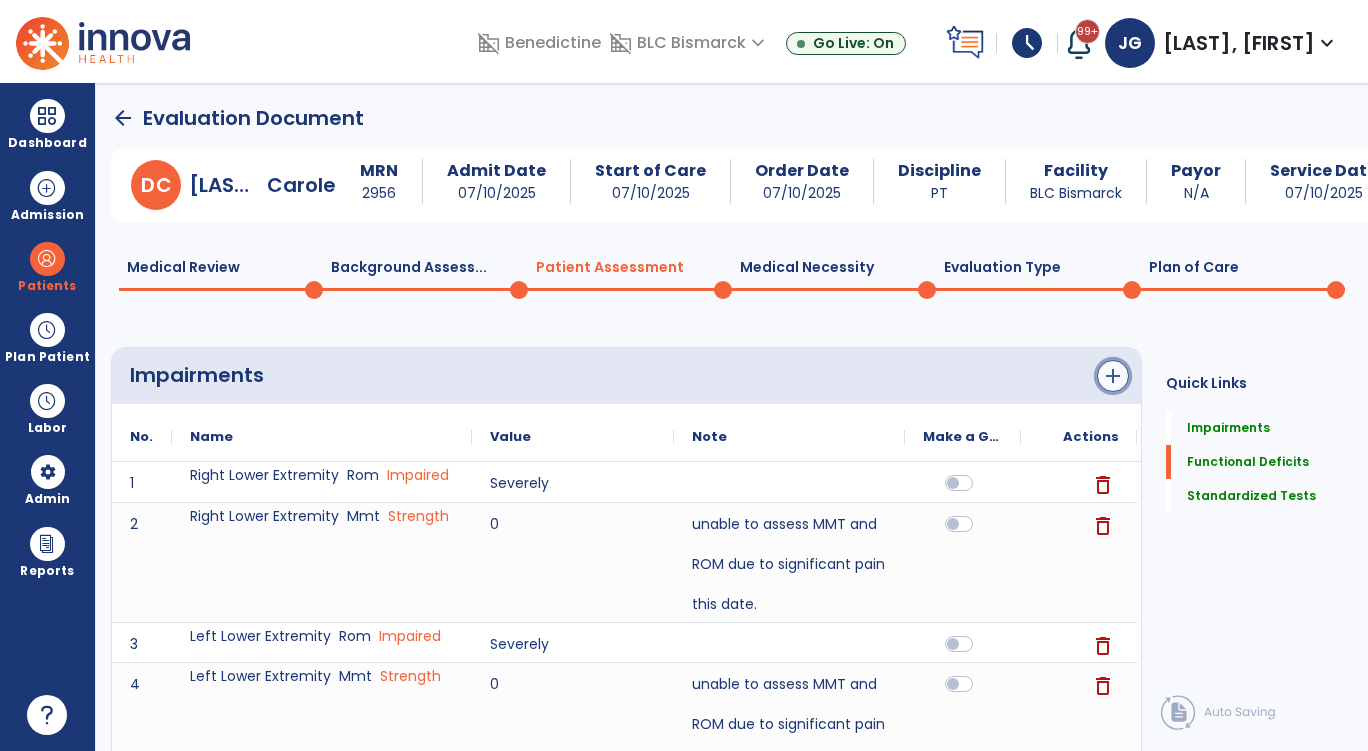 click on "add" 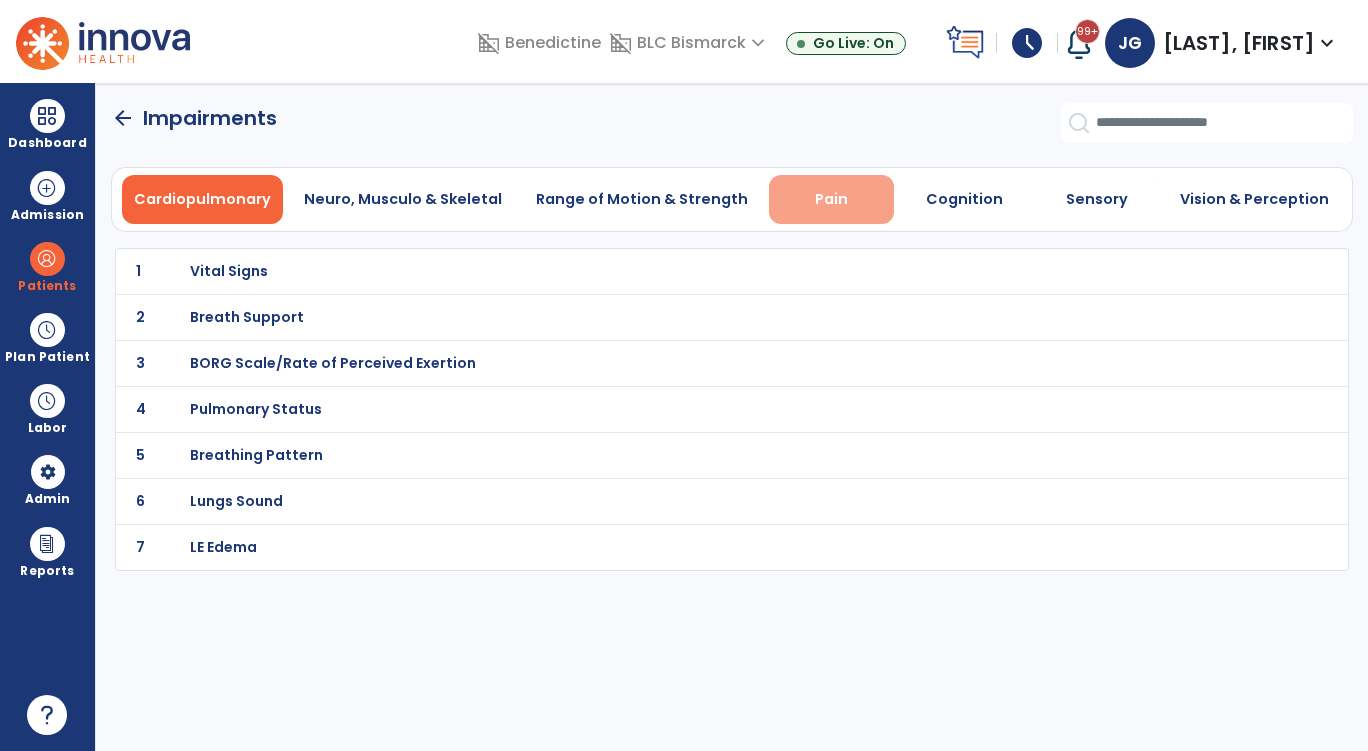 click on "Pain" at bounding box center (831, 199) 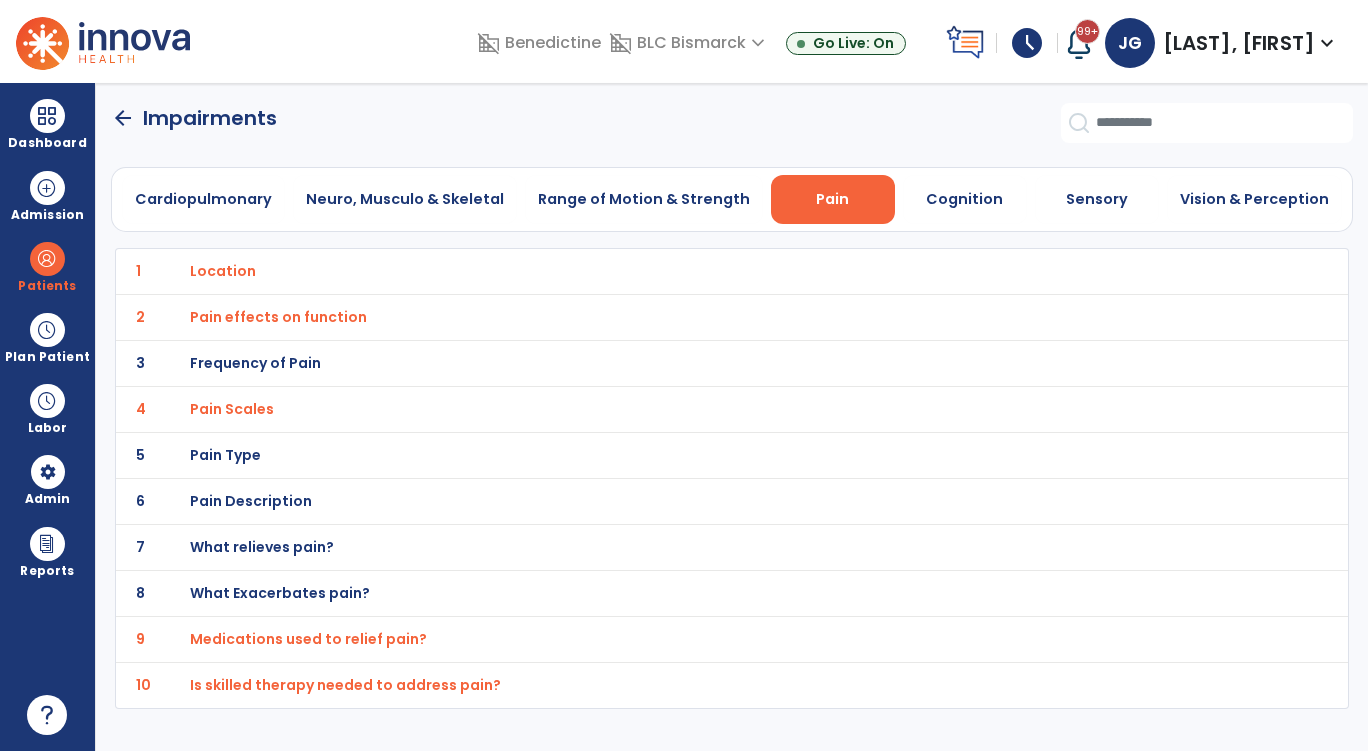 click on "Frequency of Pain" at bounding box center (223, 271) 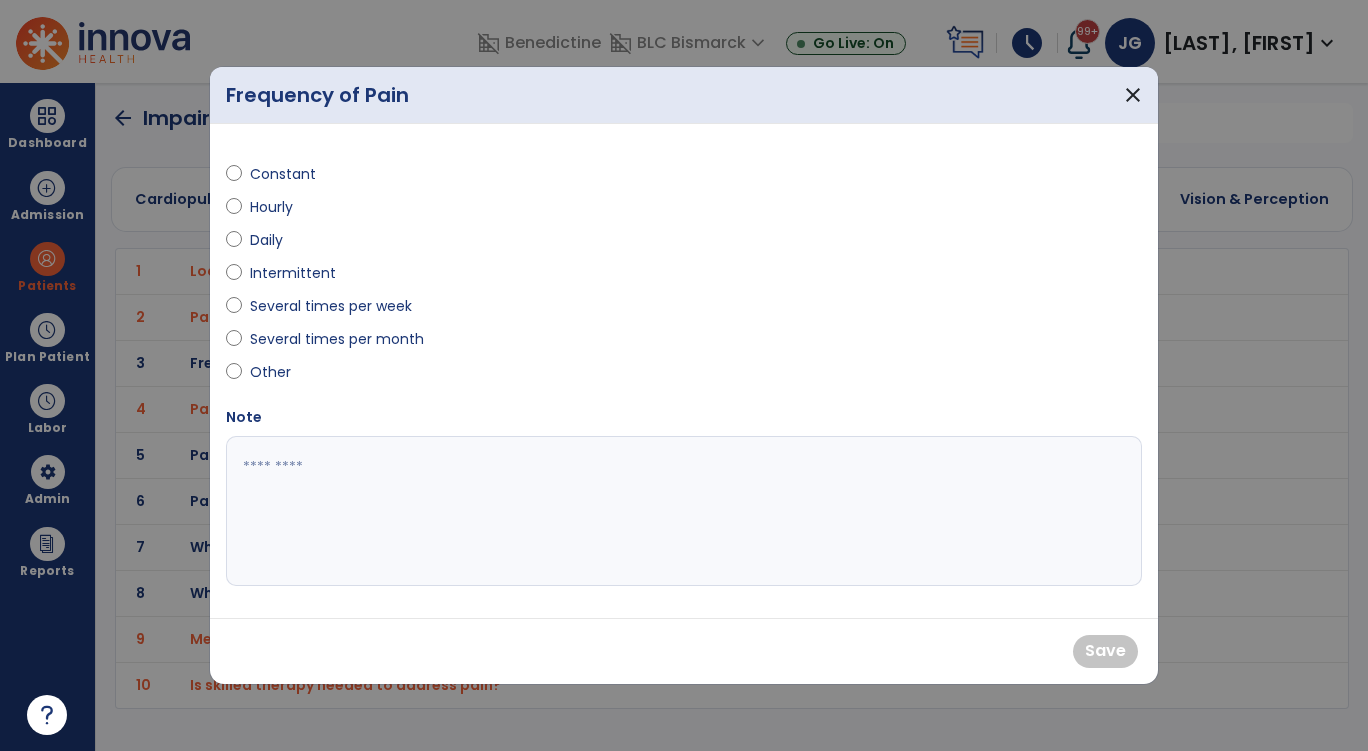 click on "Constant Hourly Daily Intermittent Several times per week Several times per month Other" at bounding box center [449, 265] 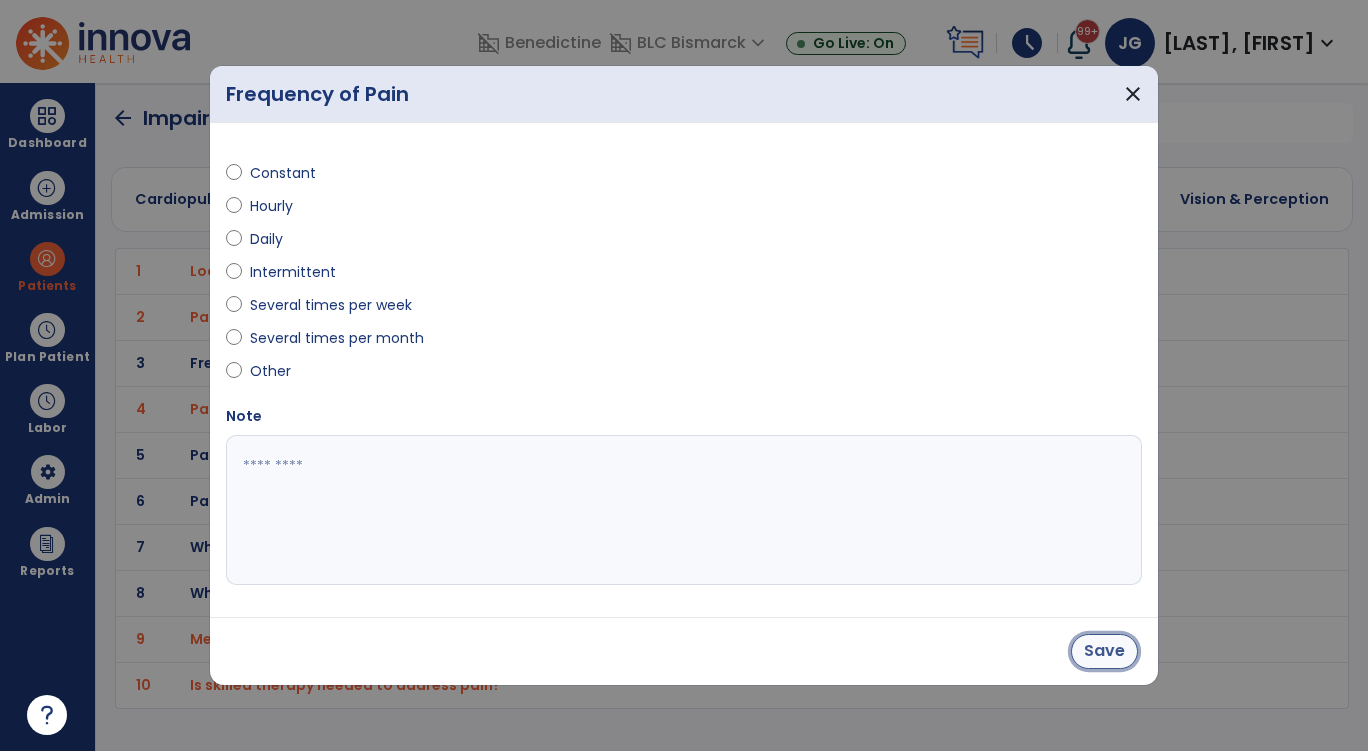 click on "Save" at bounding box center [1104, 651] 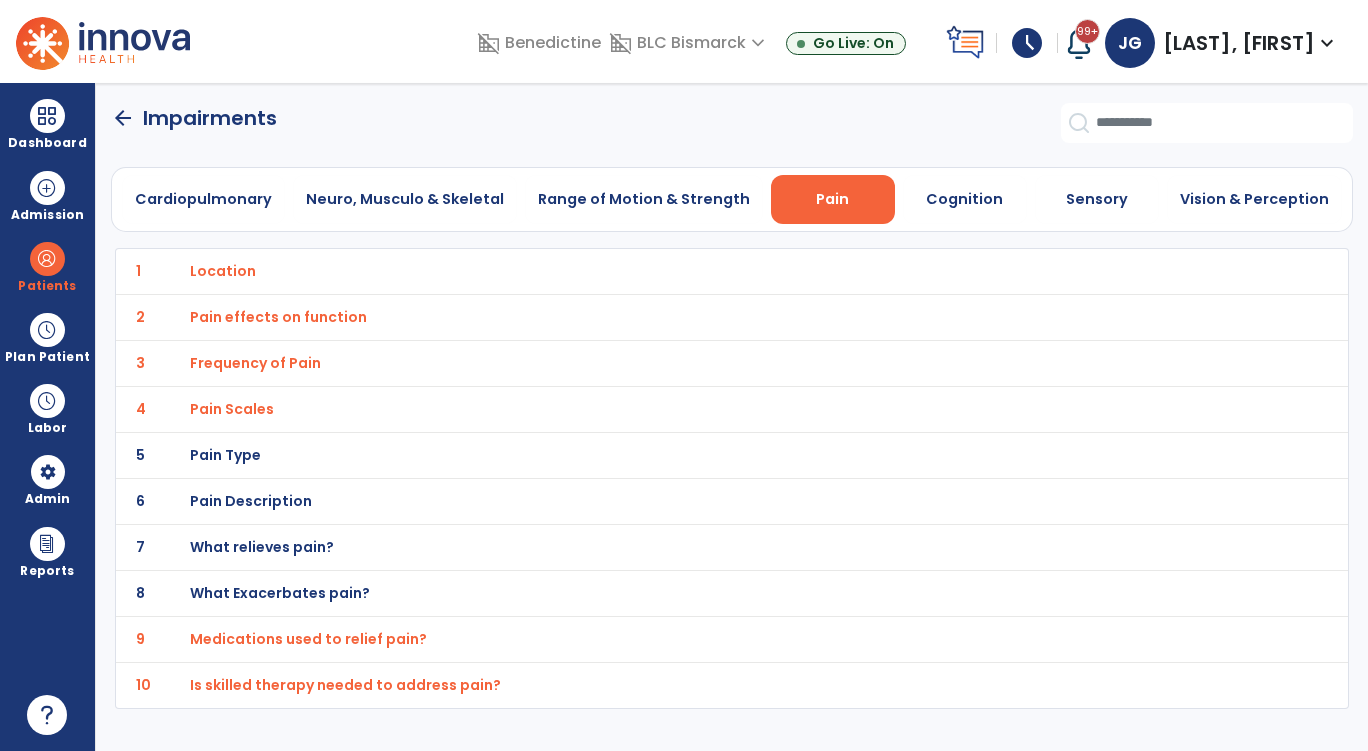 click on "arrow_back" 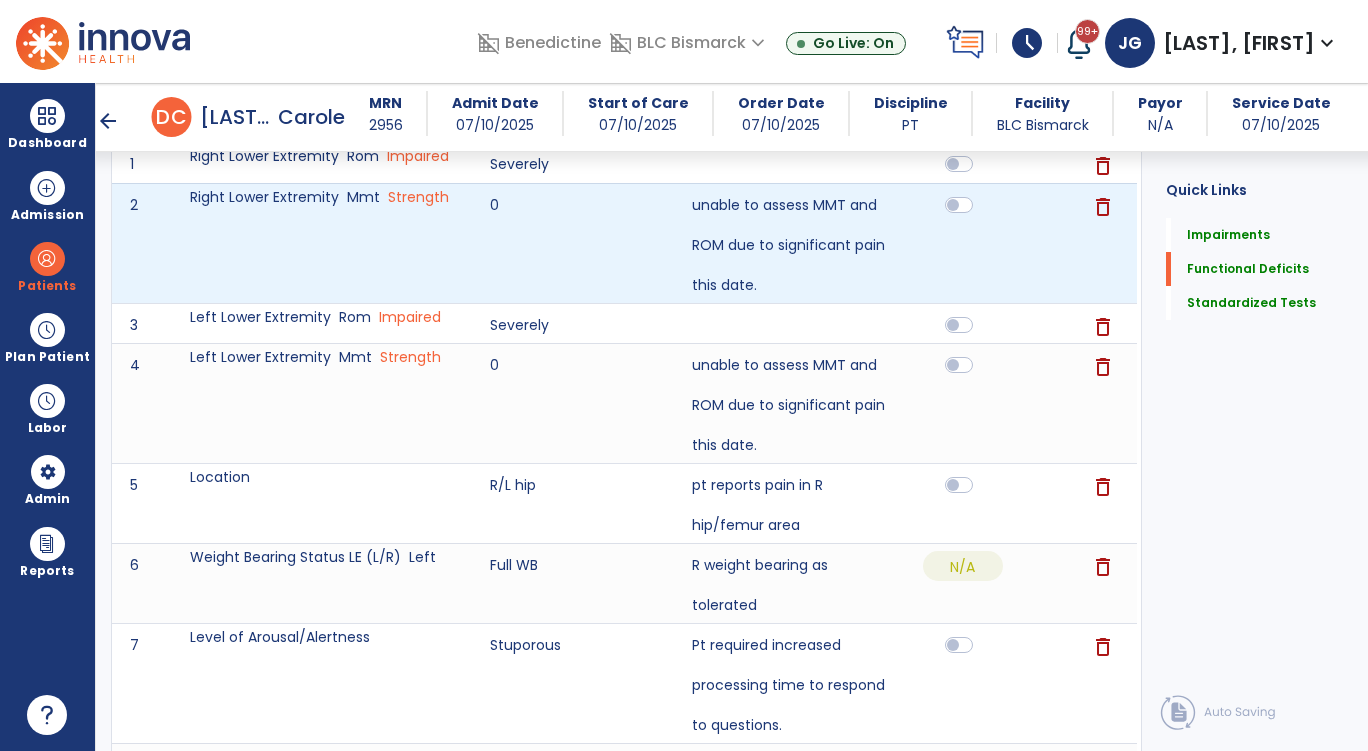scroll, scrollTop: 0, scrollLeft: 0, axis: both 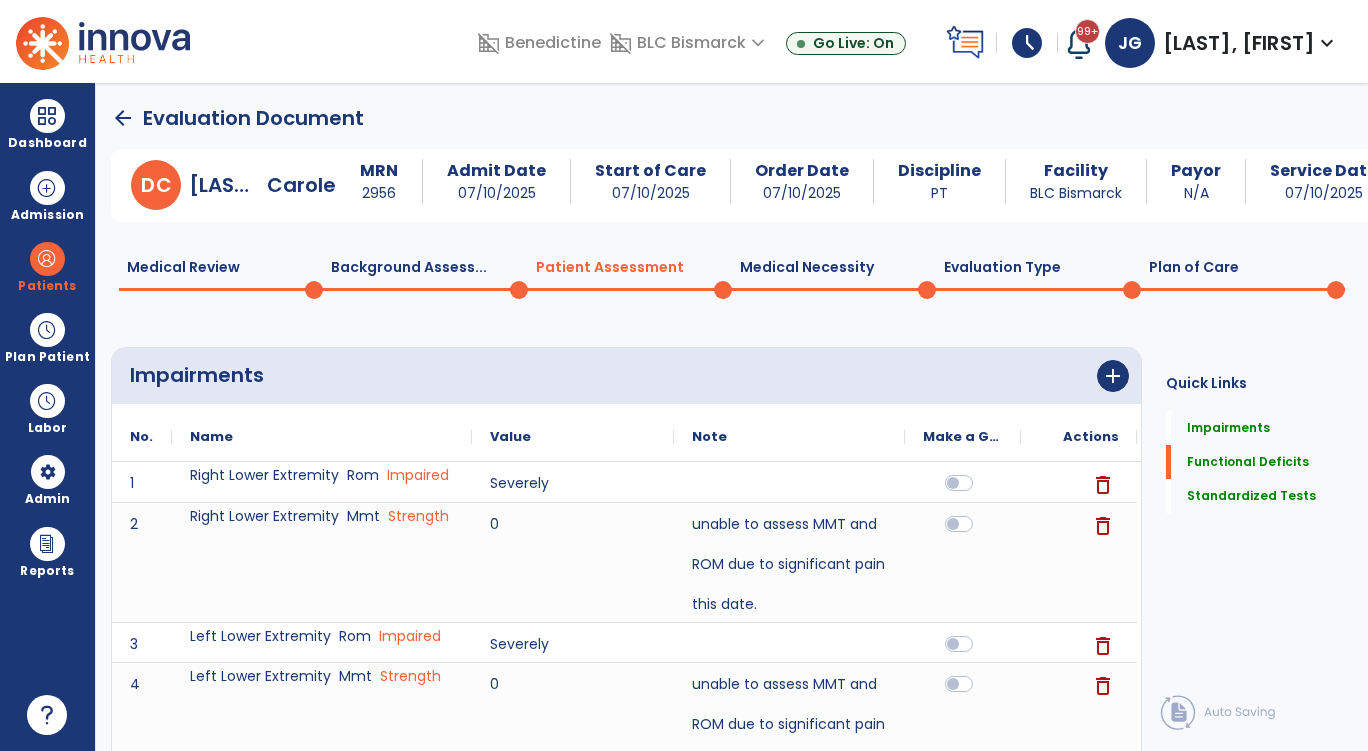 click on "Medical Necessity  0" 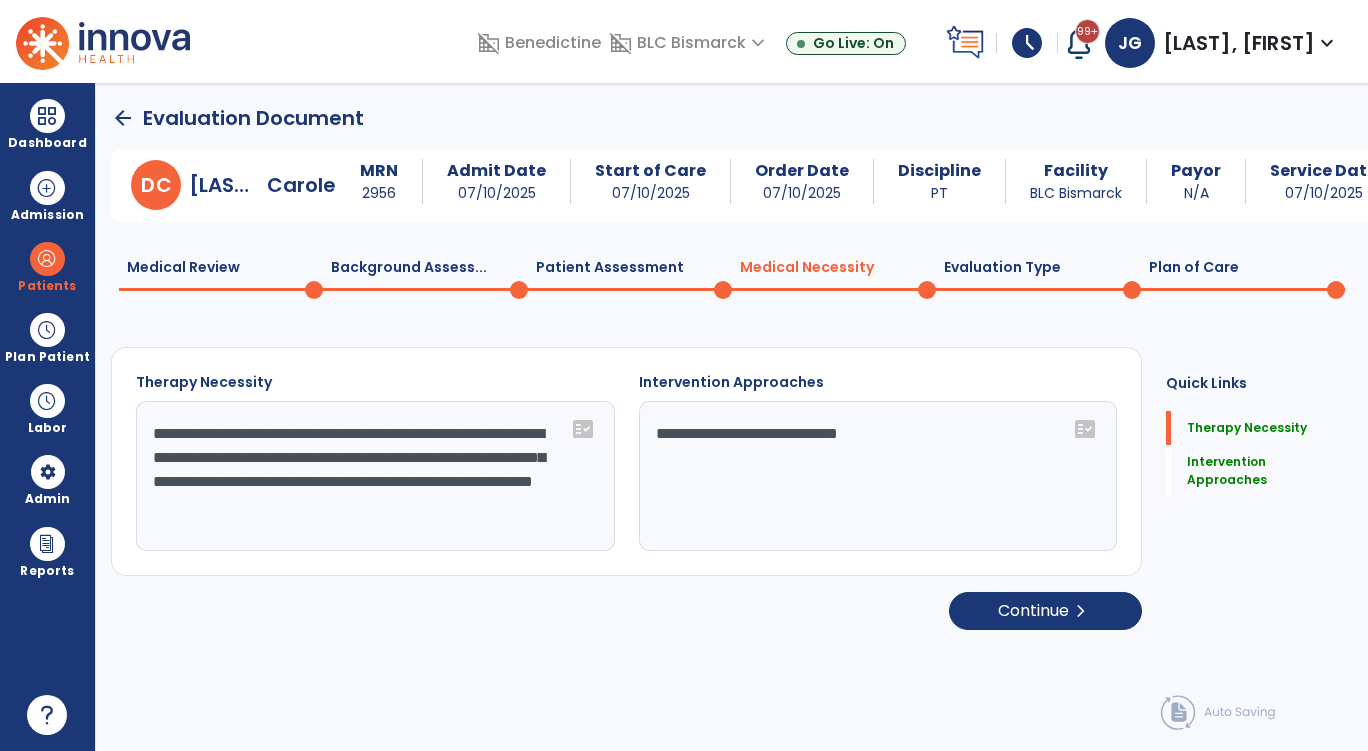 click on "Evaluation Type  0" 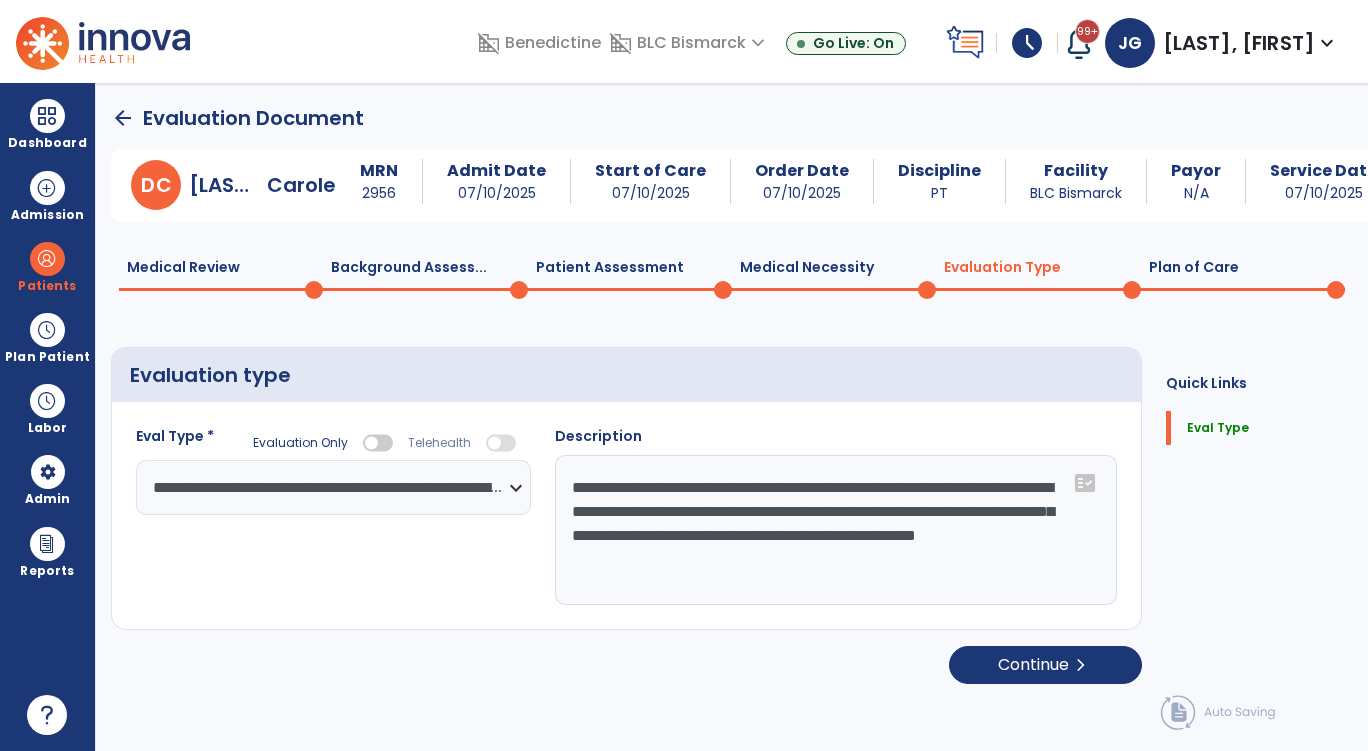 scroll, scrollTop: 1, scrollLeft: 0, axis: vertical 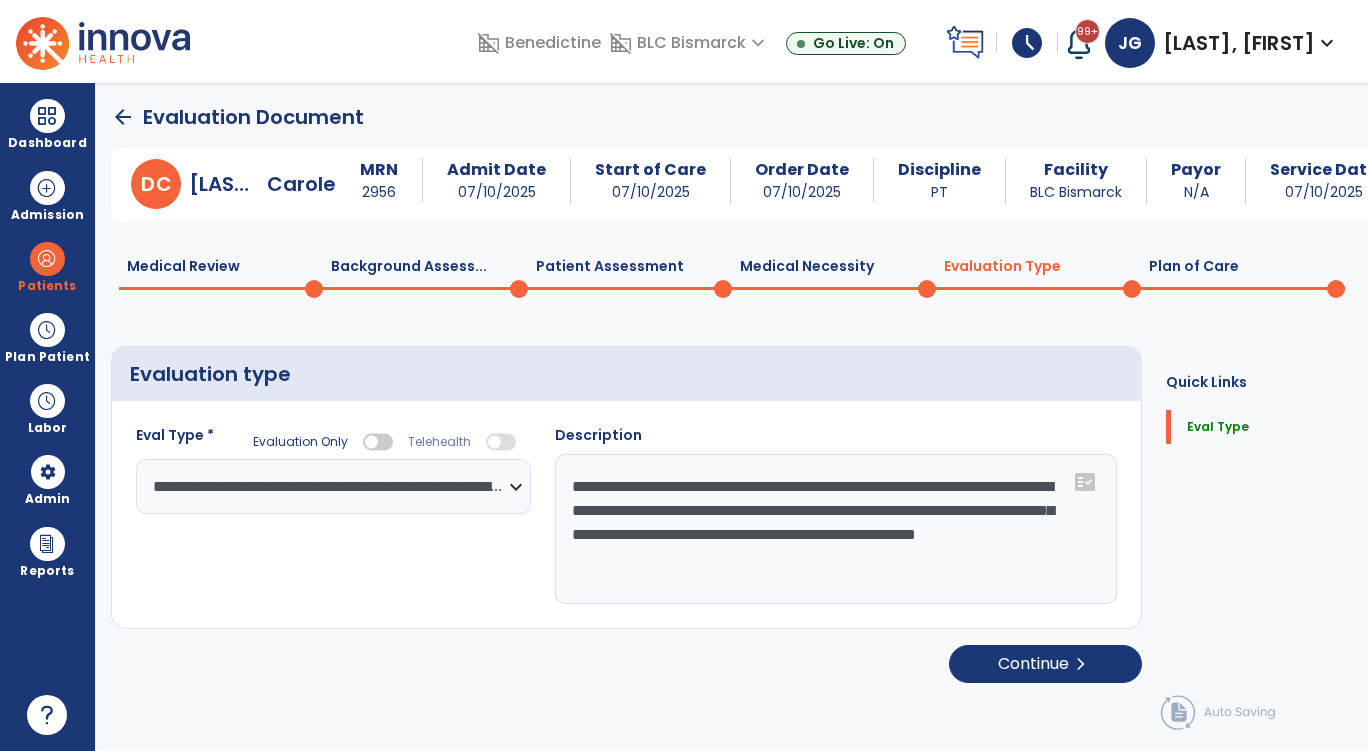 click on "**********" 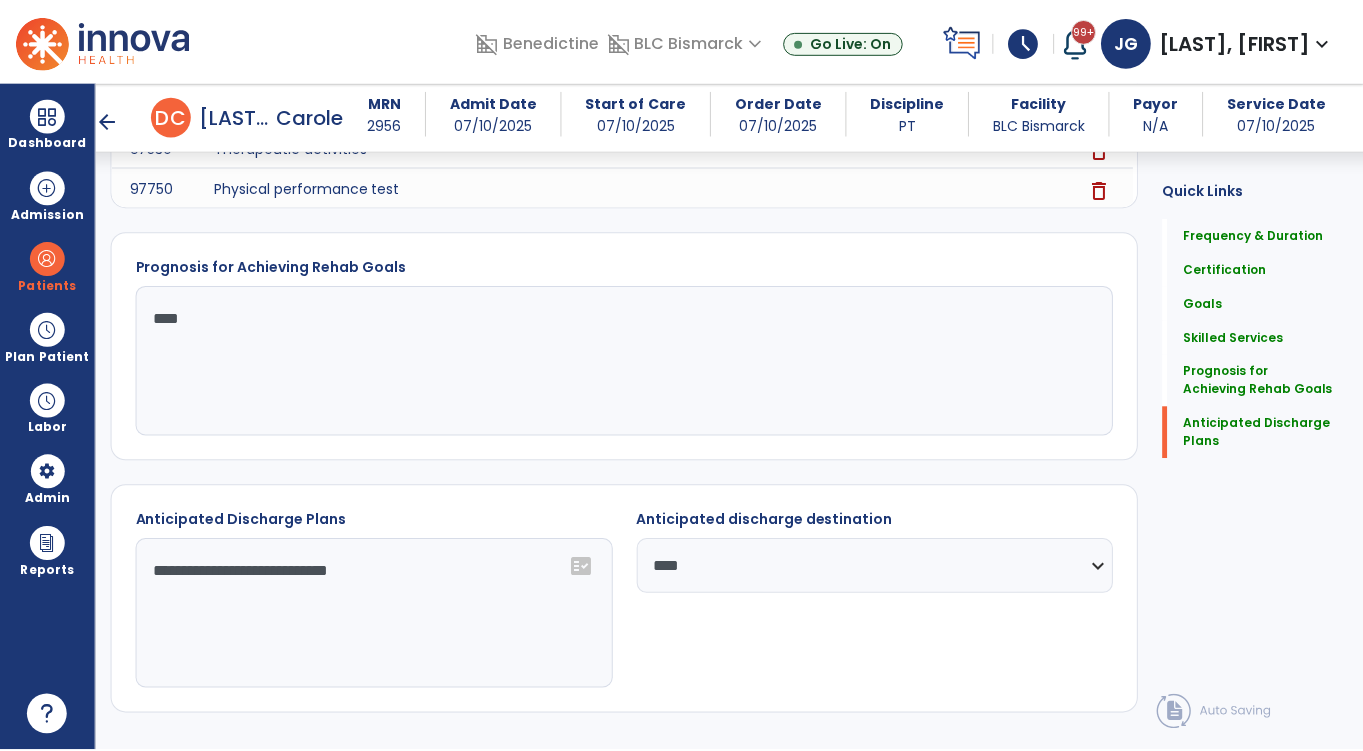 scroll, scrollTop: 2665, scrollLeft: 0, axis: vertical 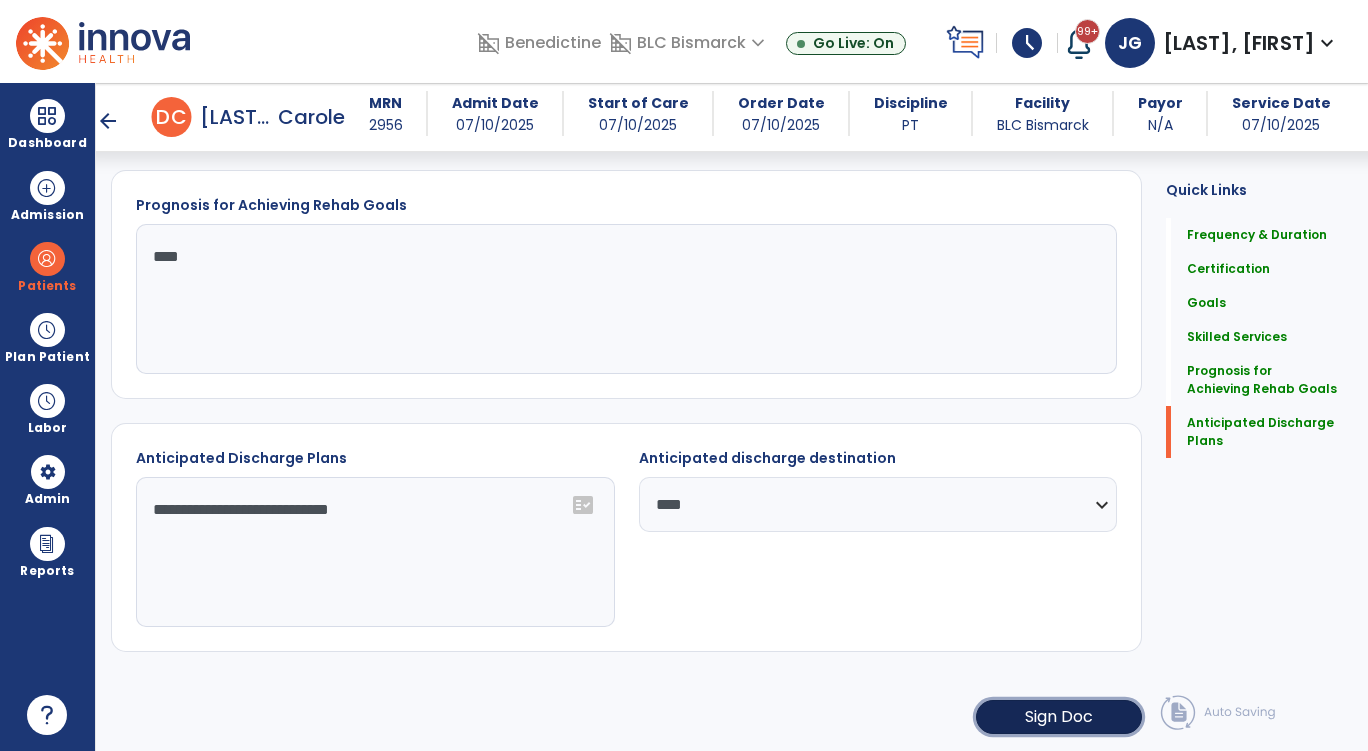 click on "Sign Doc" 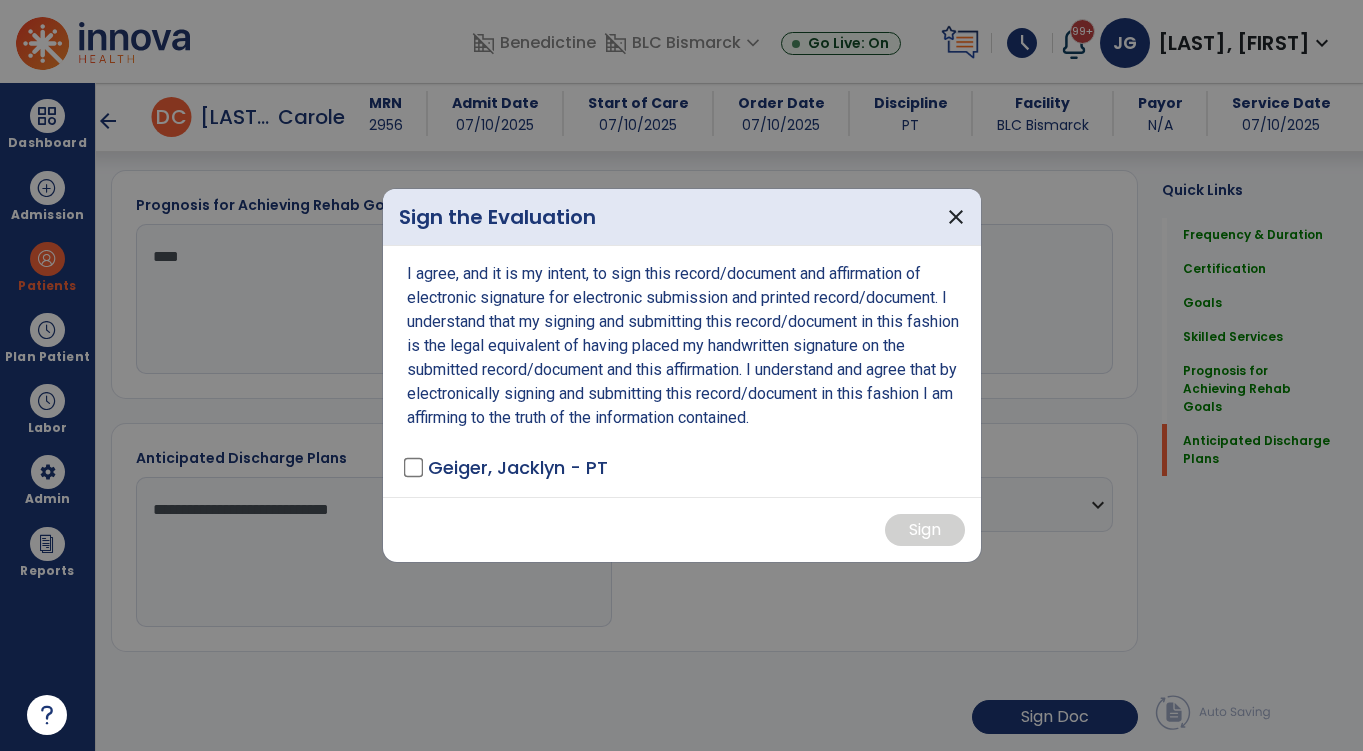 click on "Geiger, Jacklyn - PT" at bounding box center (507, 467) 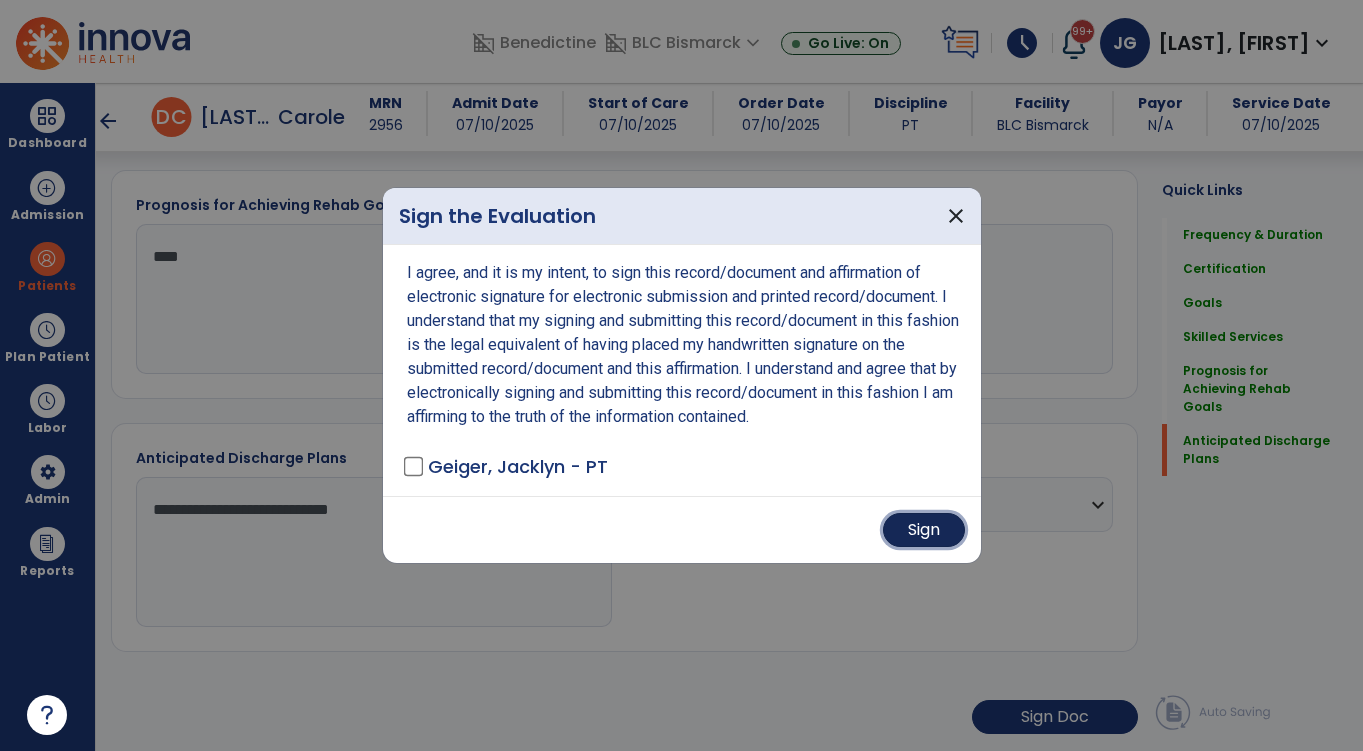 click on "Sign" at bounding box center (924, 530) 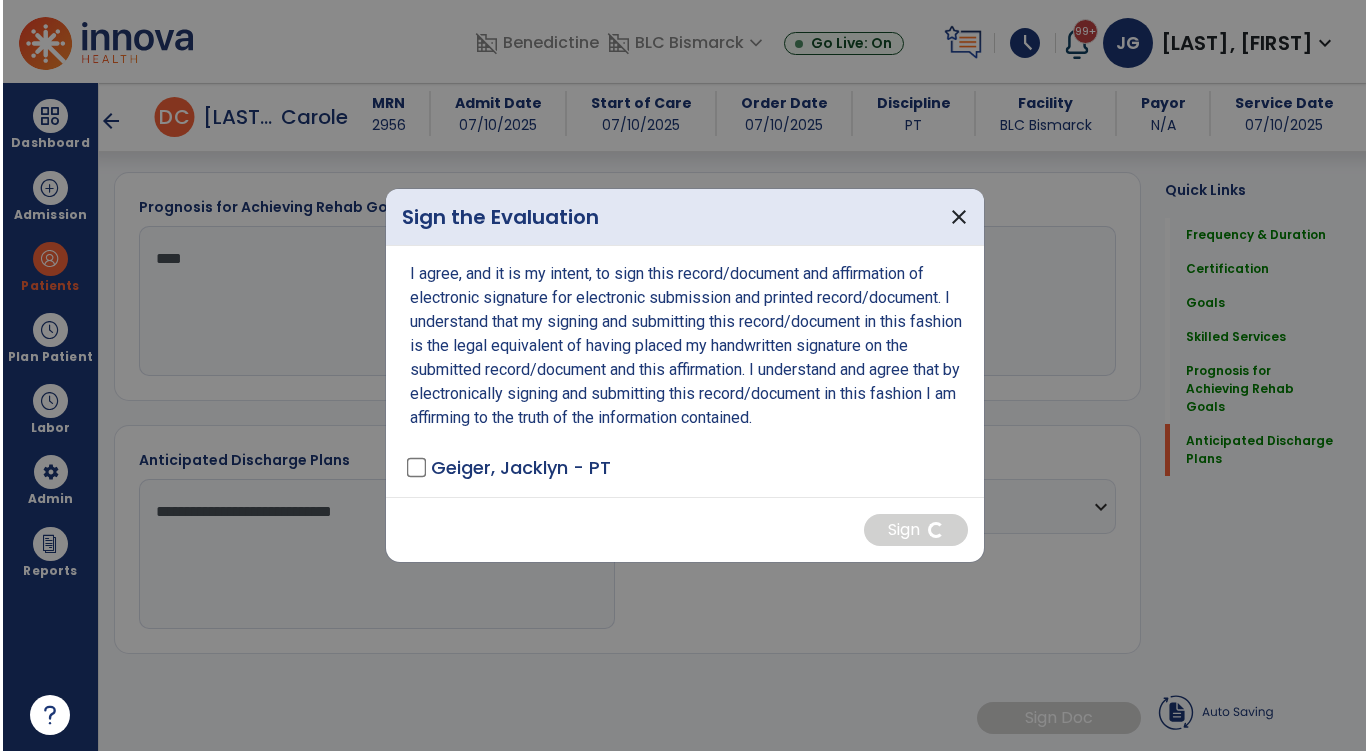 scroll, scrollTop: 2663, scrollLeft: 0, axis: vertical 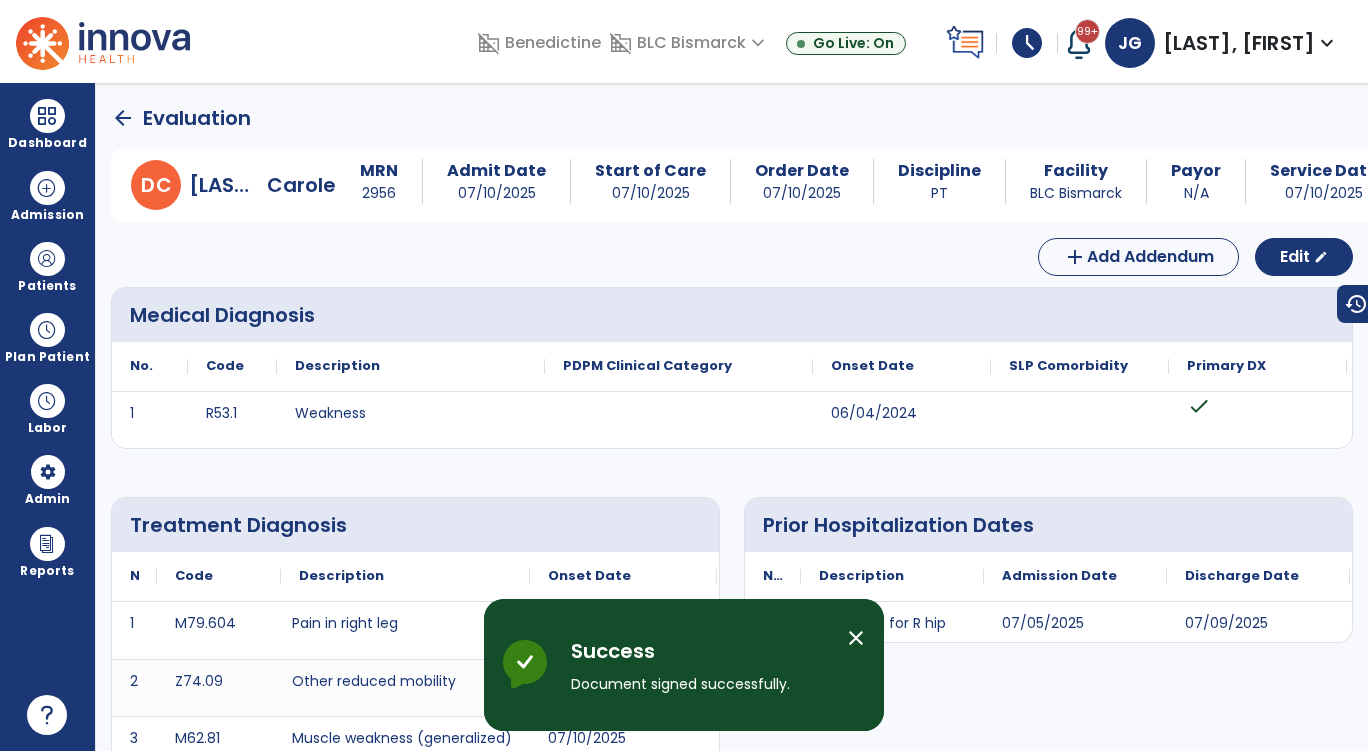 click on "arrow_back" 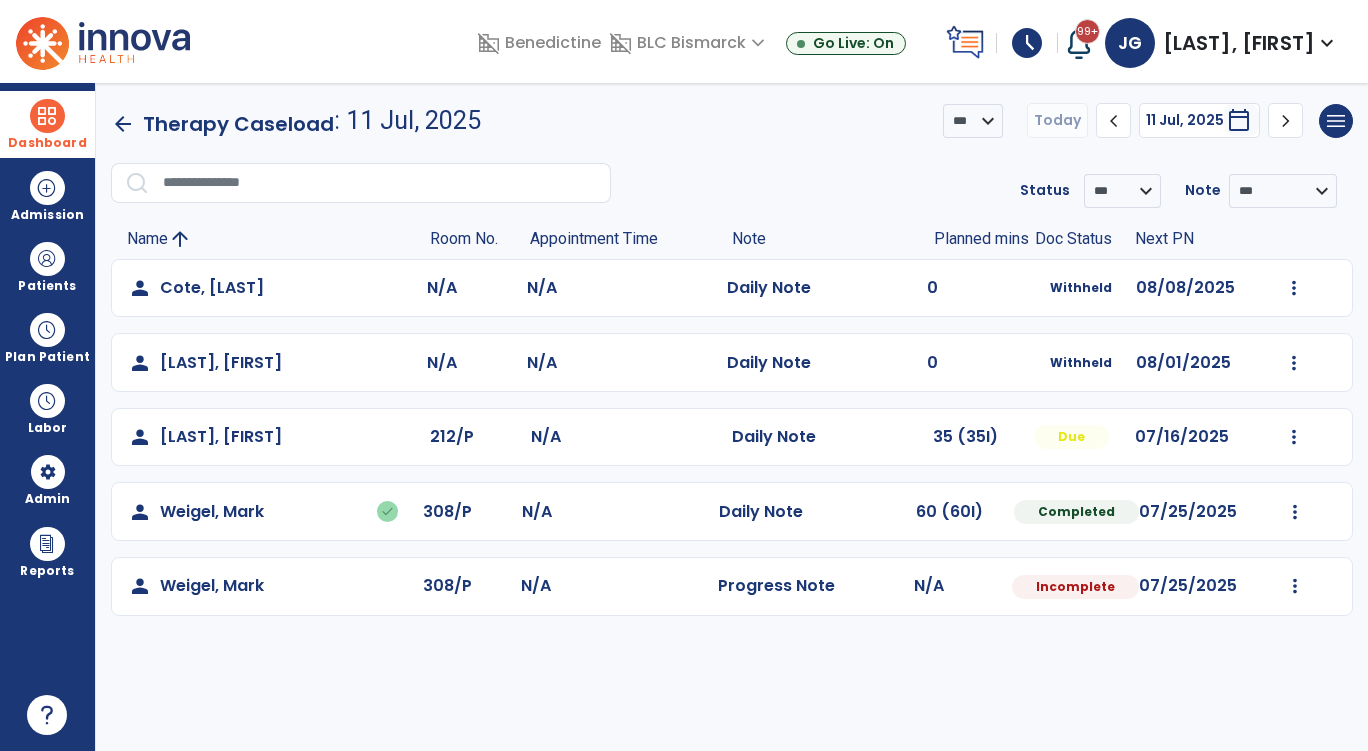 click on "Dashboard" at bounding box center (47, 124) 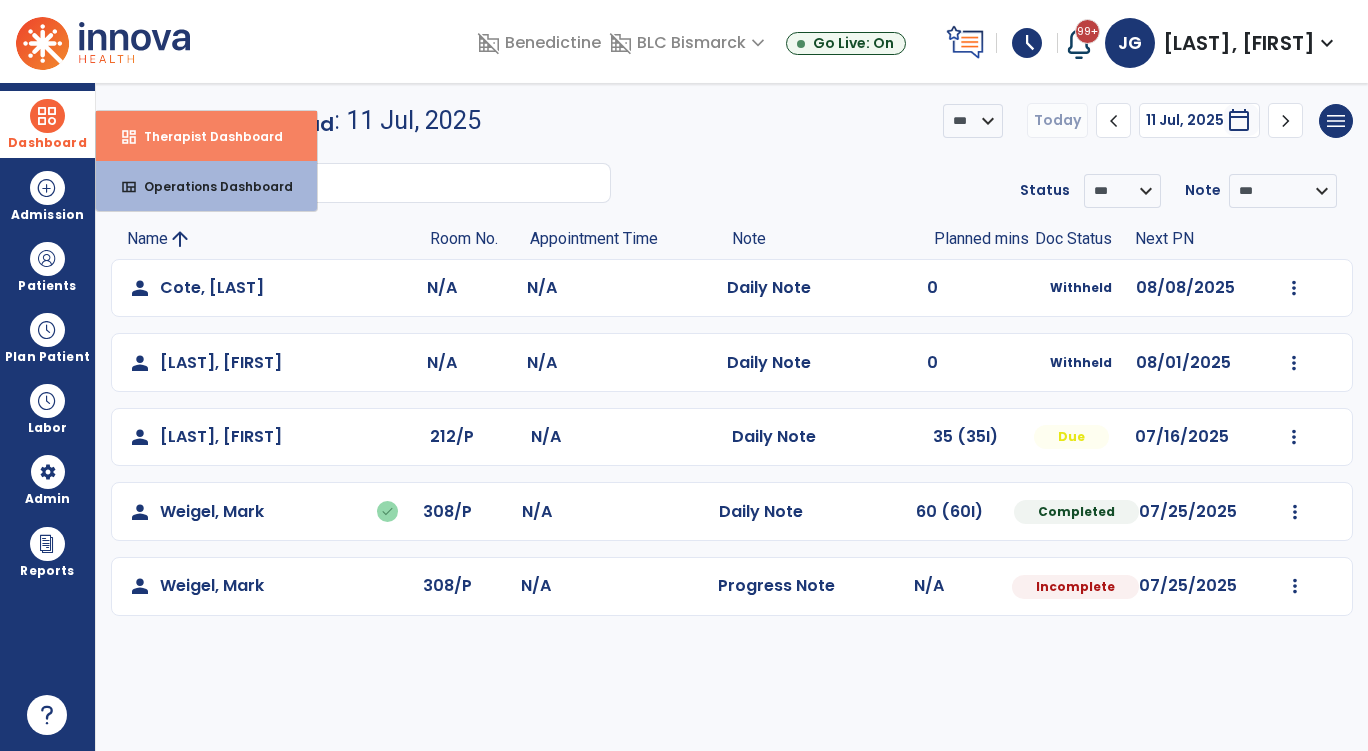 click on "dashboard  Therapist Dashboard" at bounding box center [206, 136] 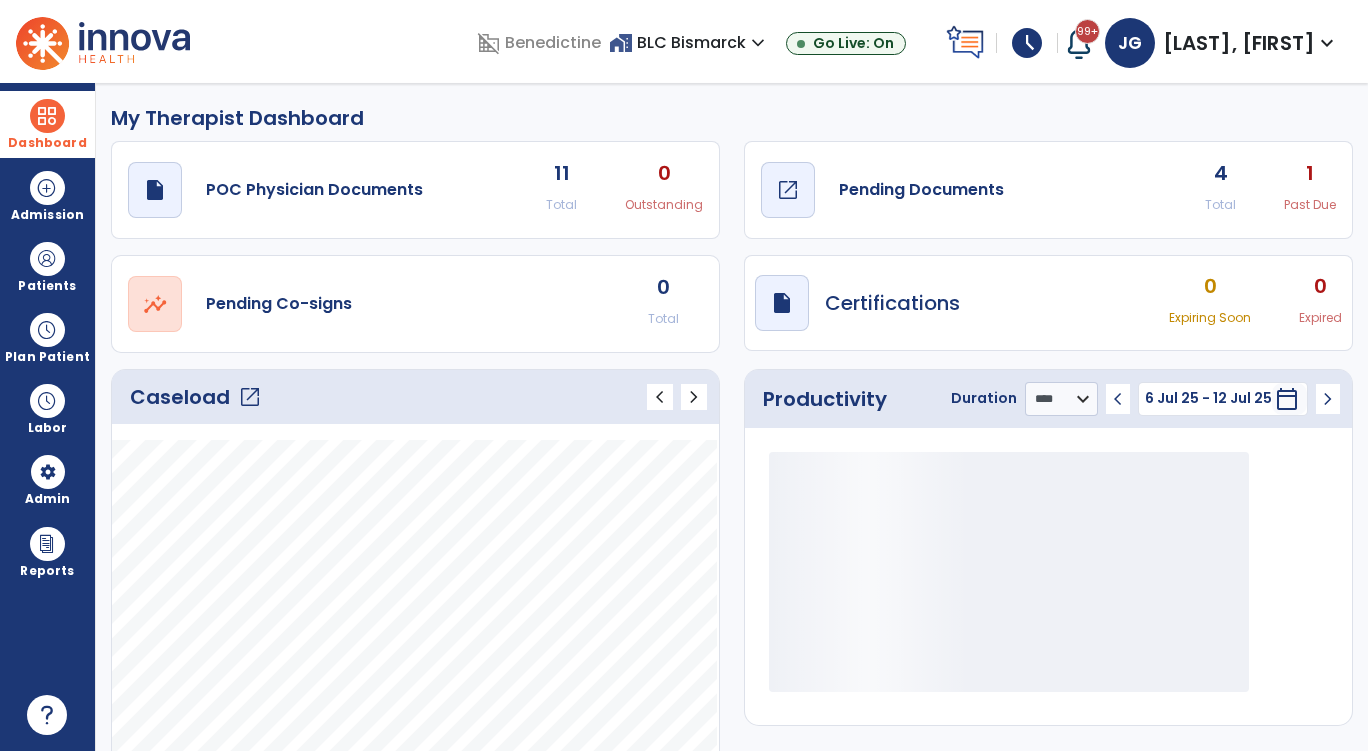 click on "open_in_new" 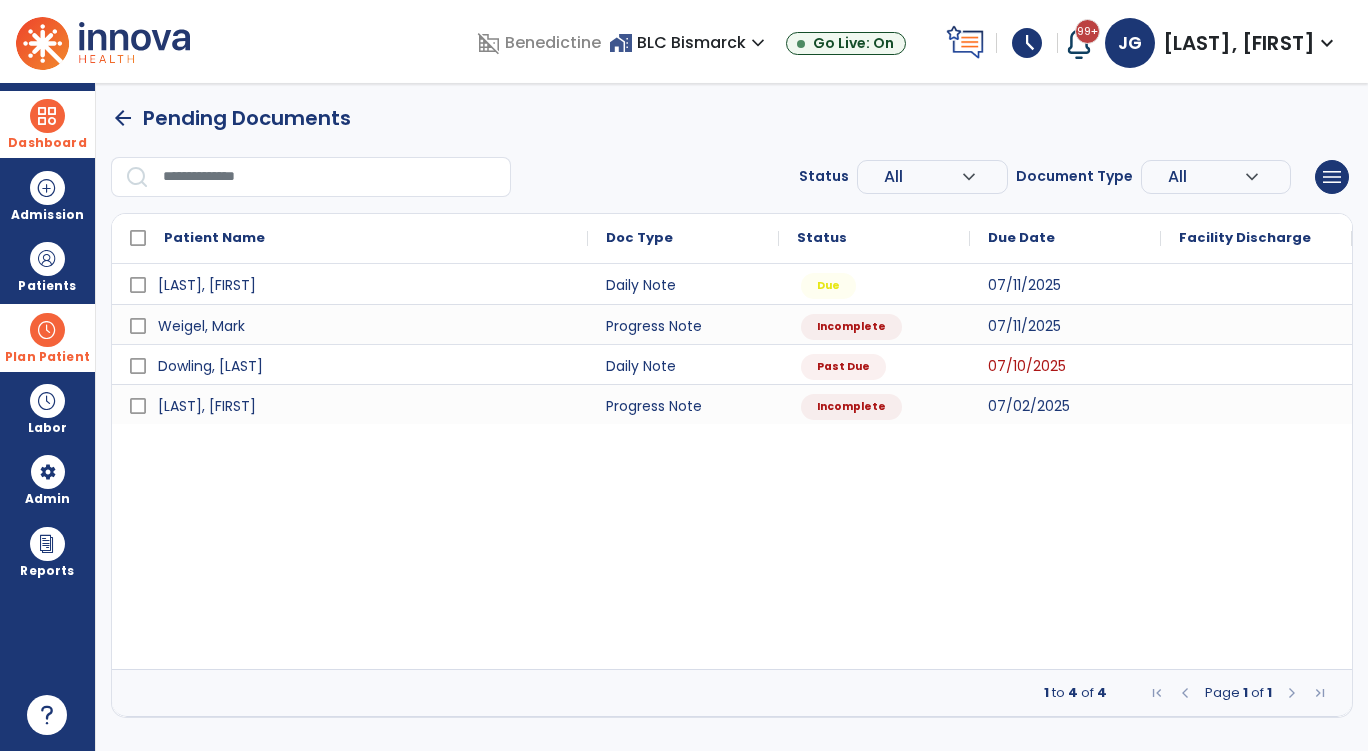 click on "Plan Patient" at bounding box center [47, 266] 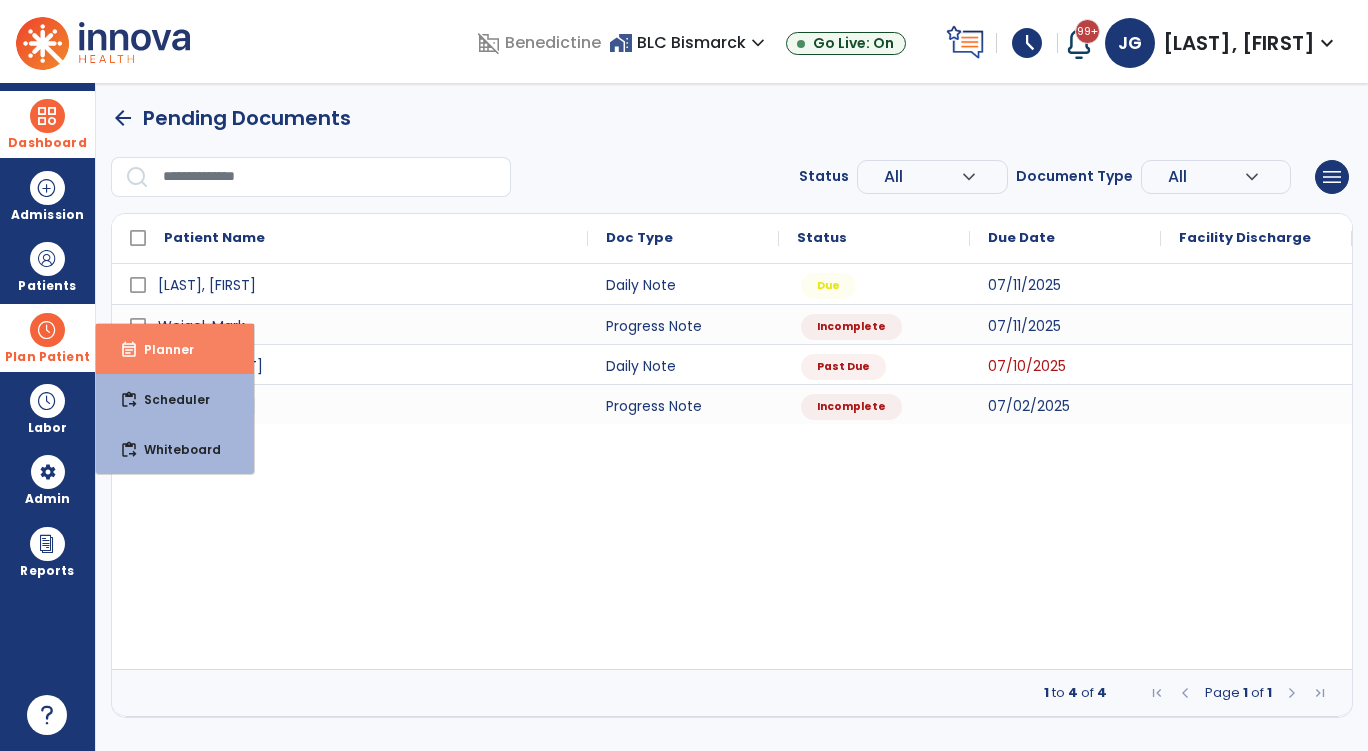 click on "event_note  Planner" at bounding box center (175, 349) 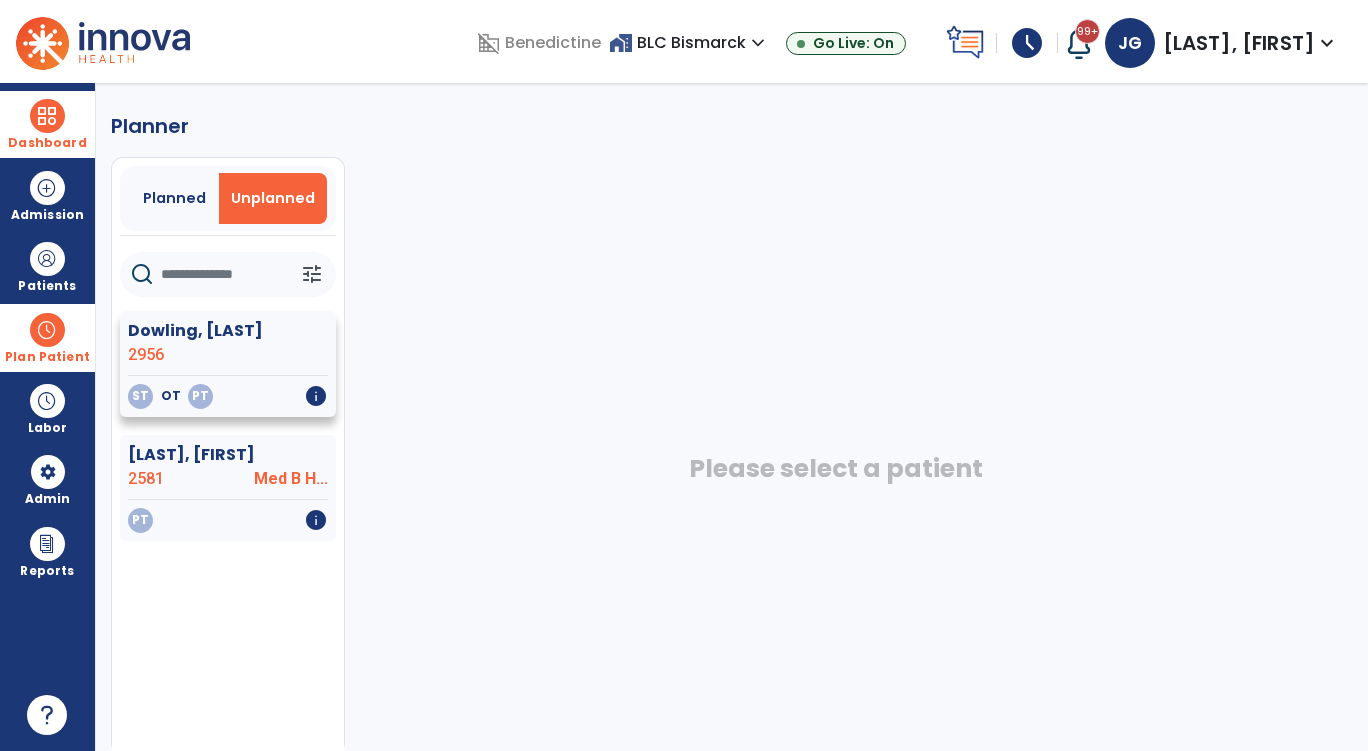 click 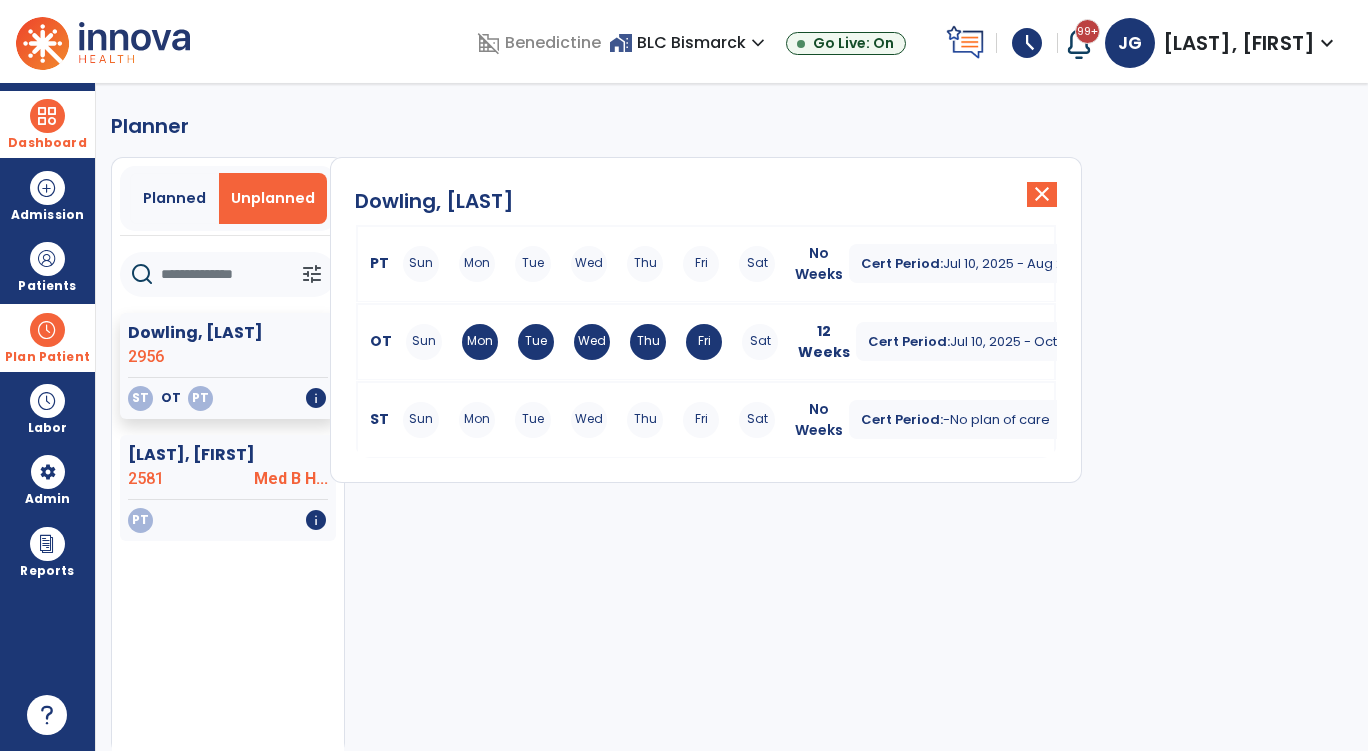 click on "Mon" at bounding box center [477, 264] 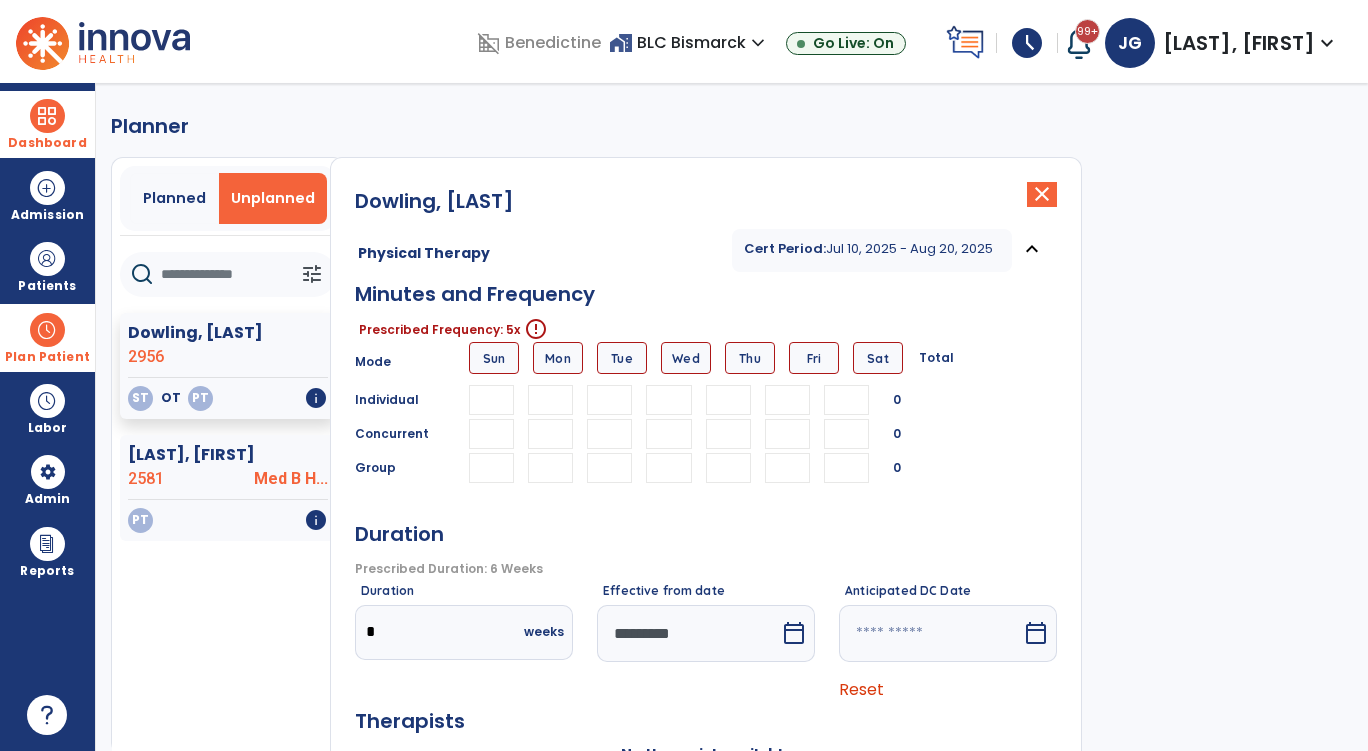click at bounding box center (550, 400) 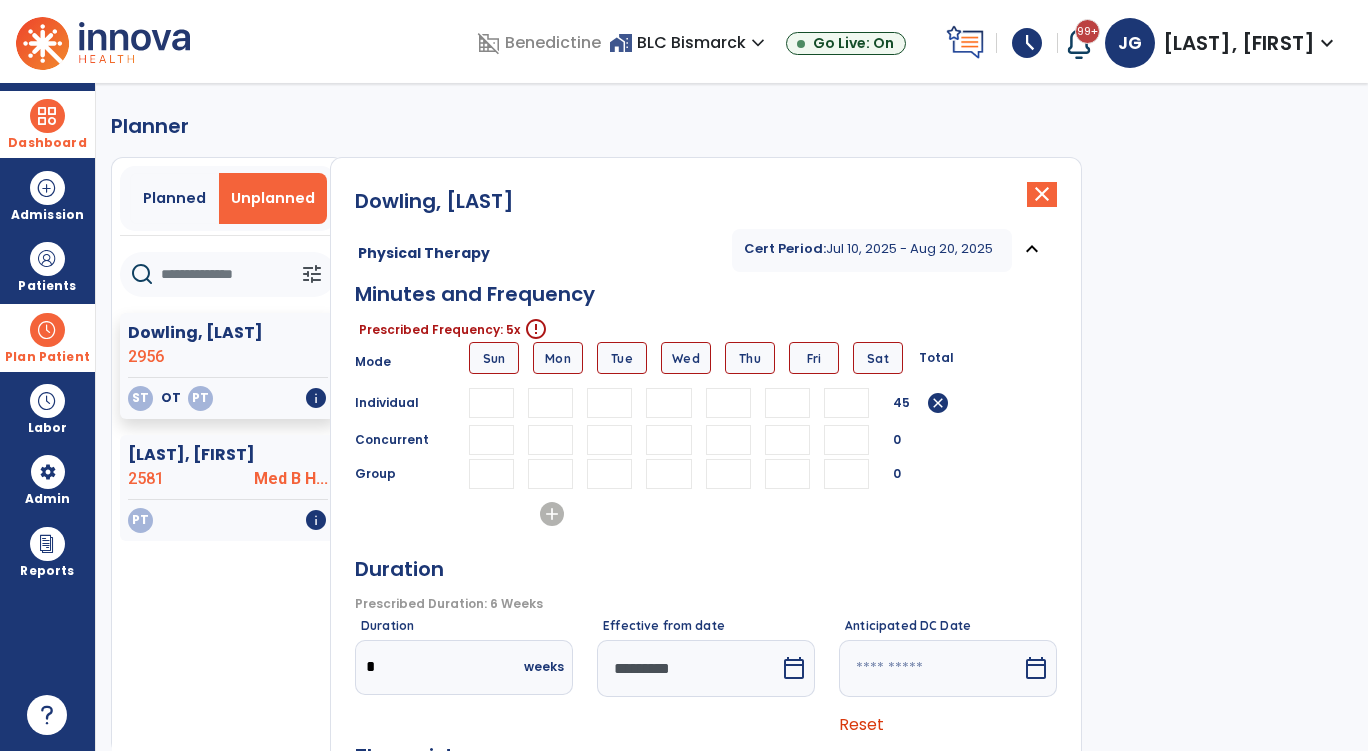 scroll, scrollTop: 0, scrollLeft: 1, axis: horizontal 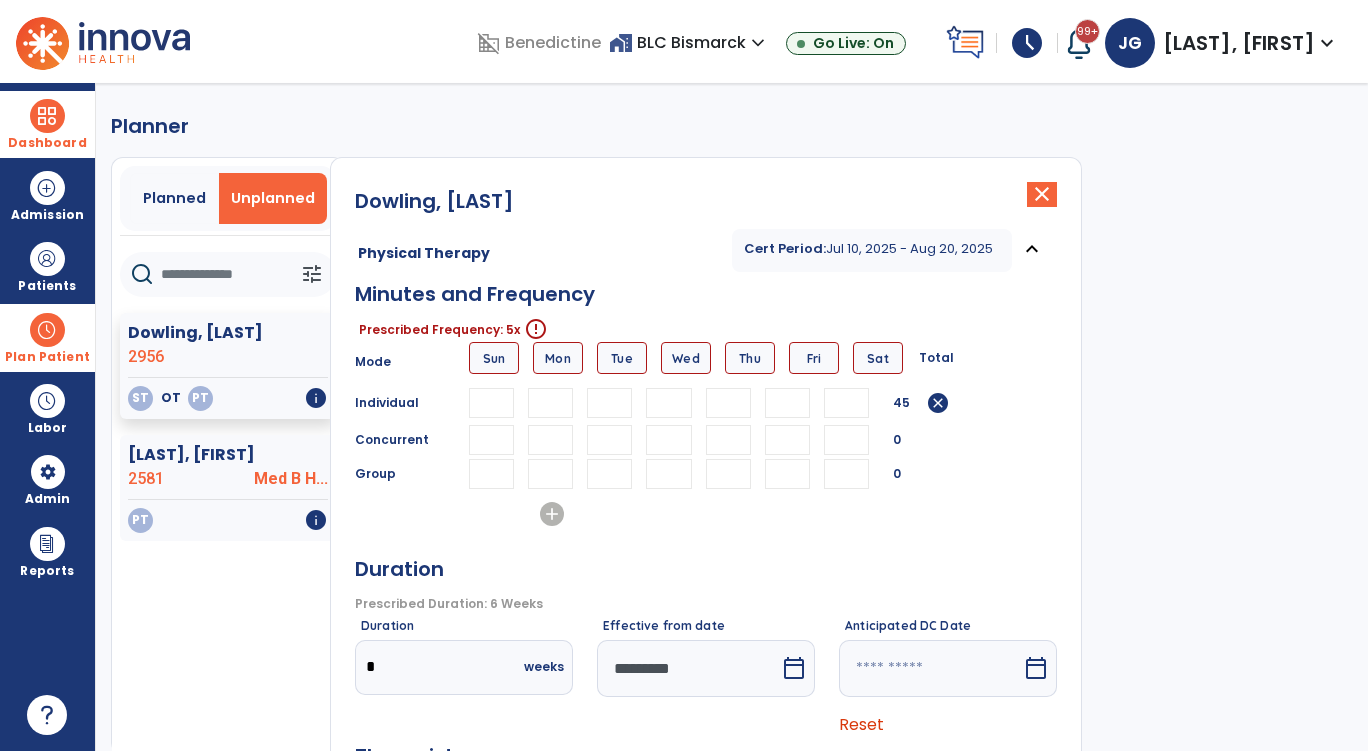 type on "**" 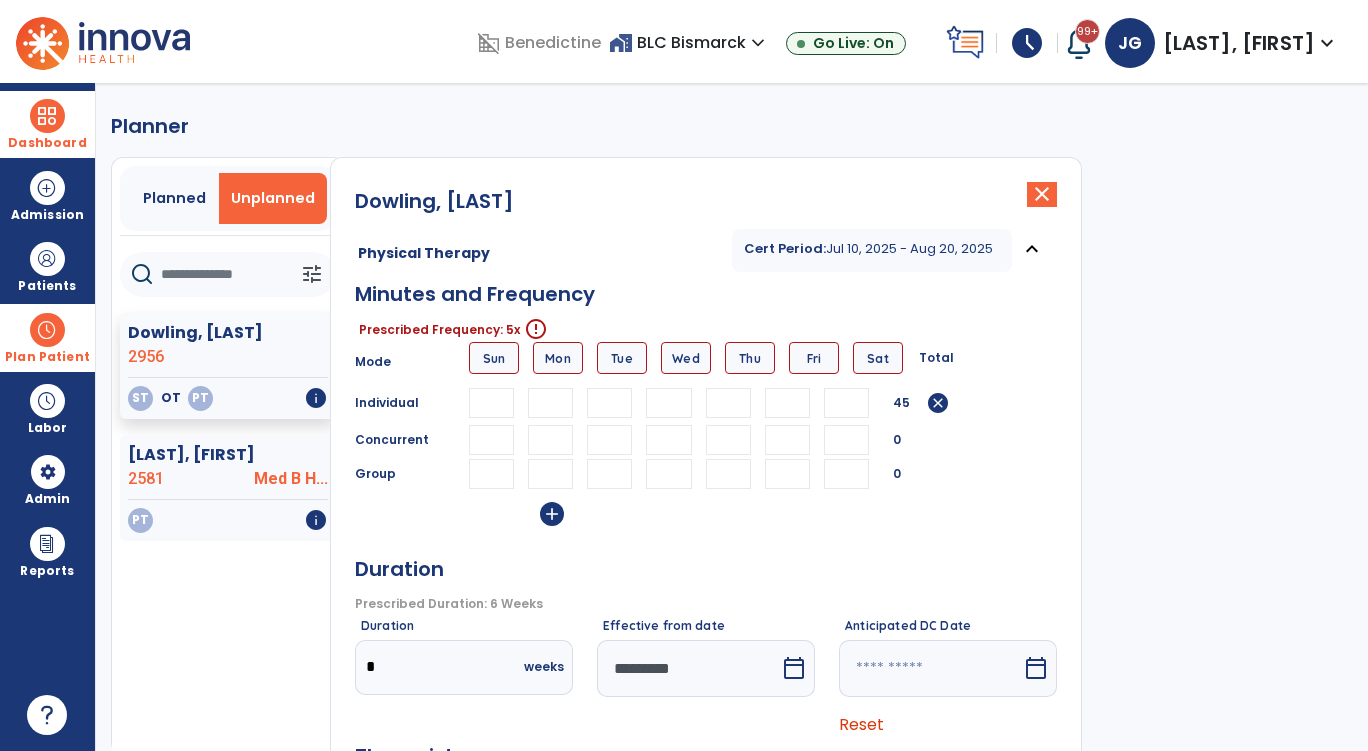 scroll, scrollTop: 0, scrollLeft: 0, axis: both 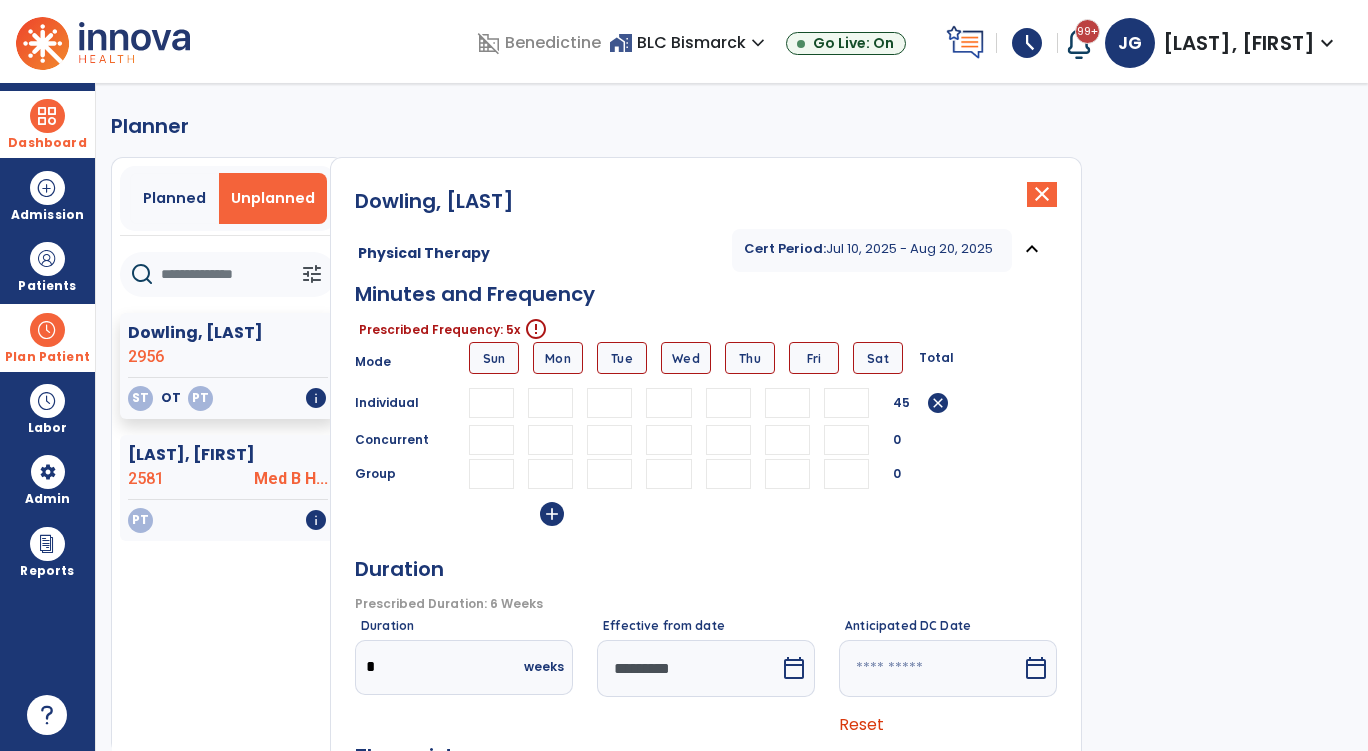 click at bounding box center [609, 403] 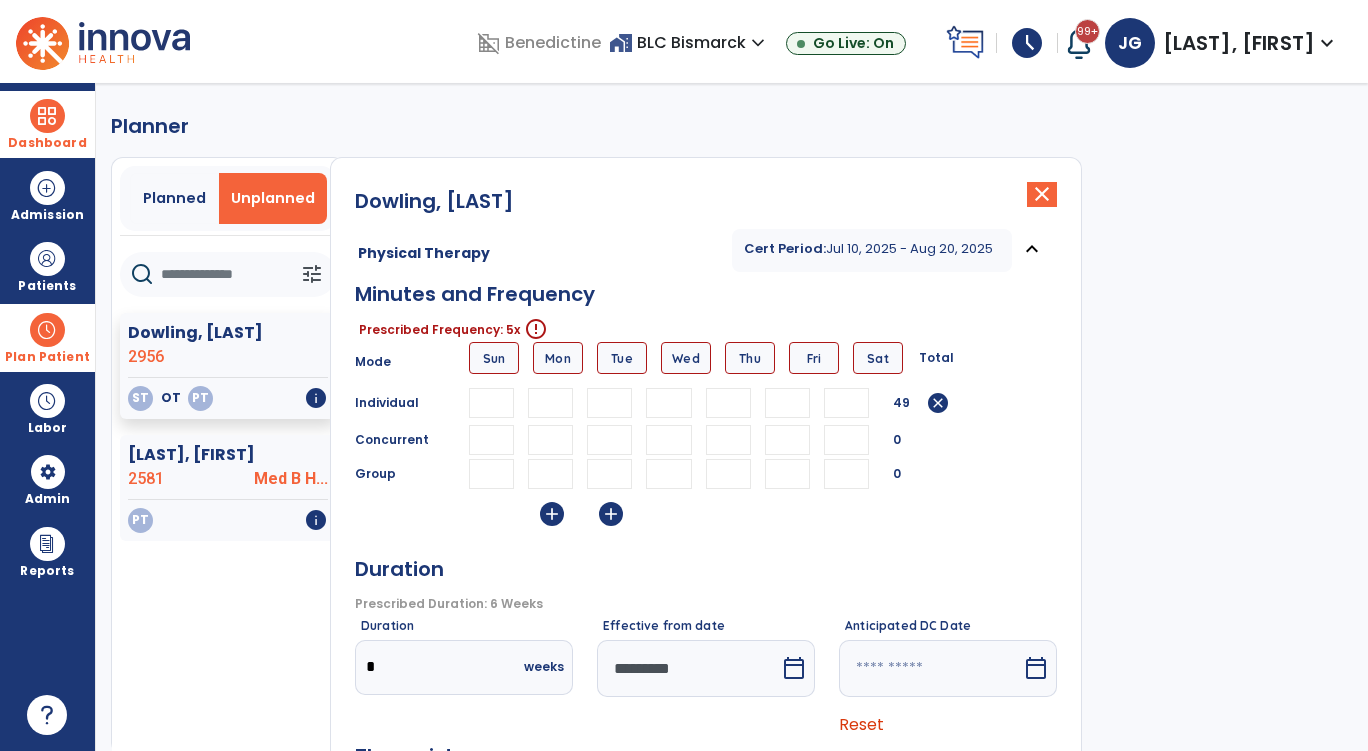 scroll, scrollTop: 0, scrollLeft: 1, axis: horizontal 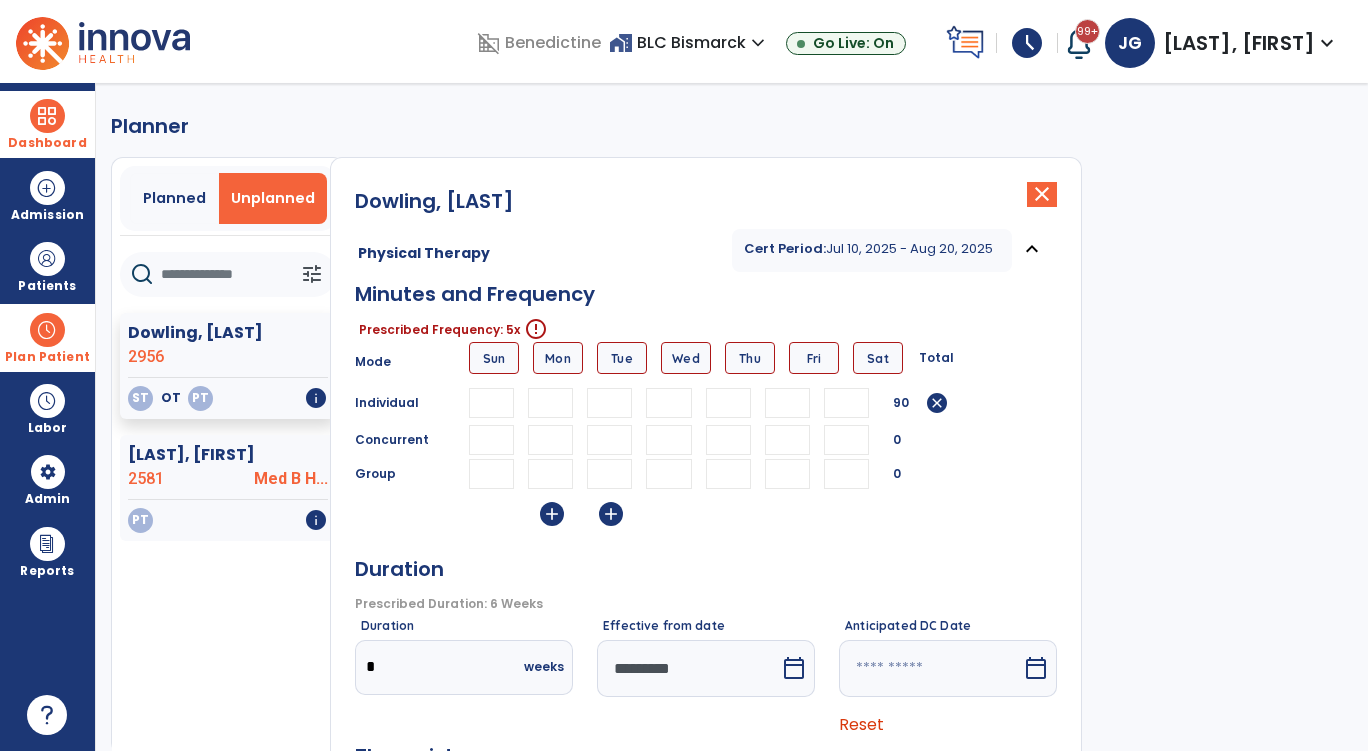 type on "**" 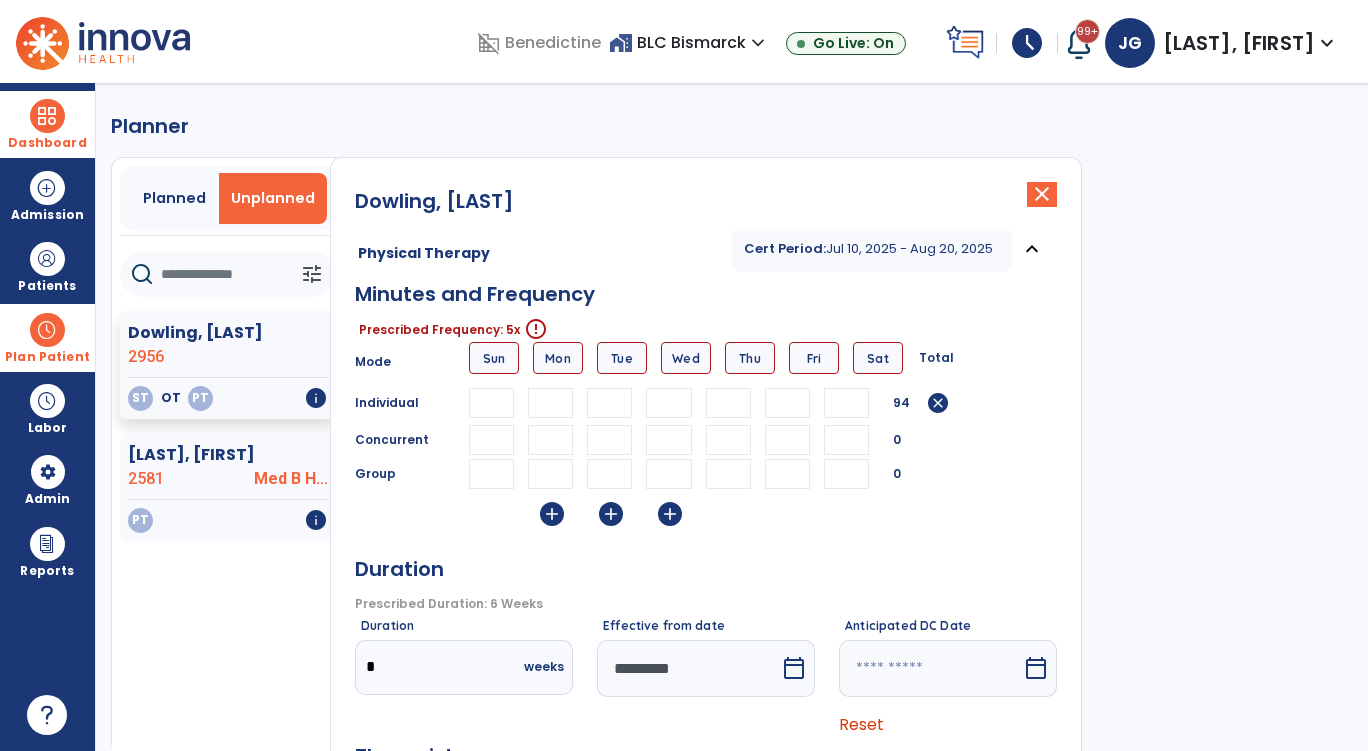 scroll, scrollTop: 0, scrollLeft: 1, axis: horizontal 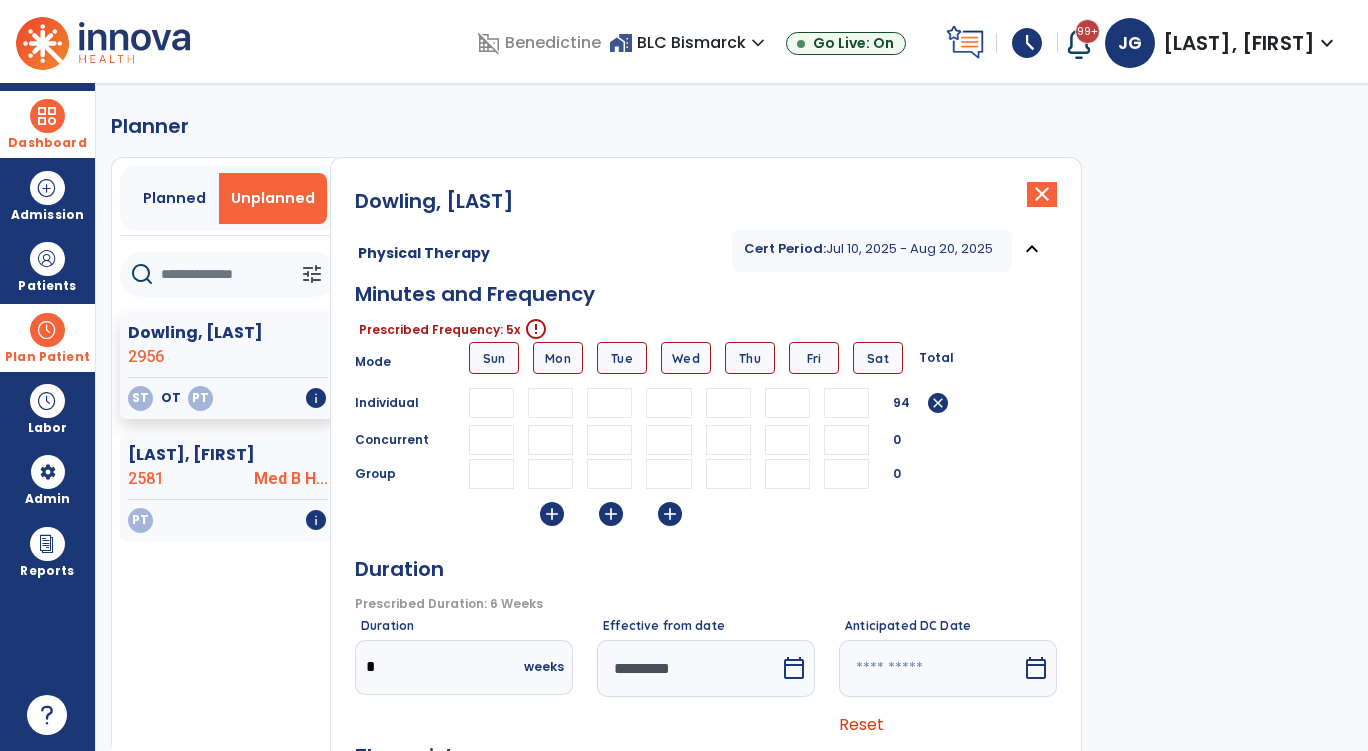 type on "**" 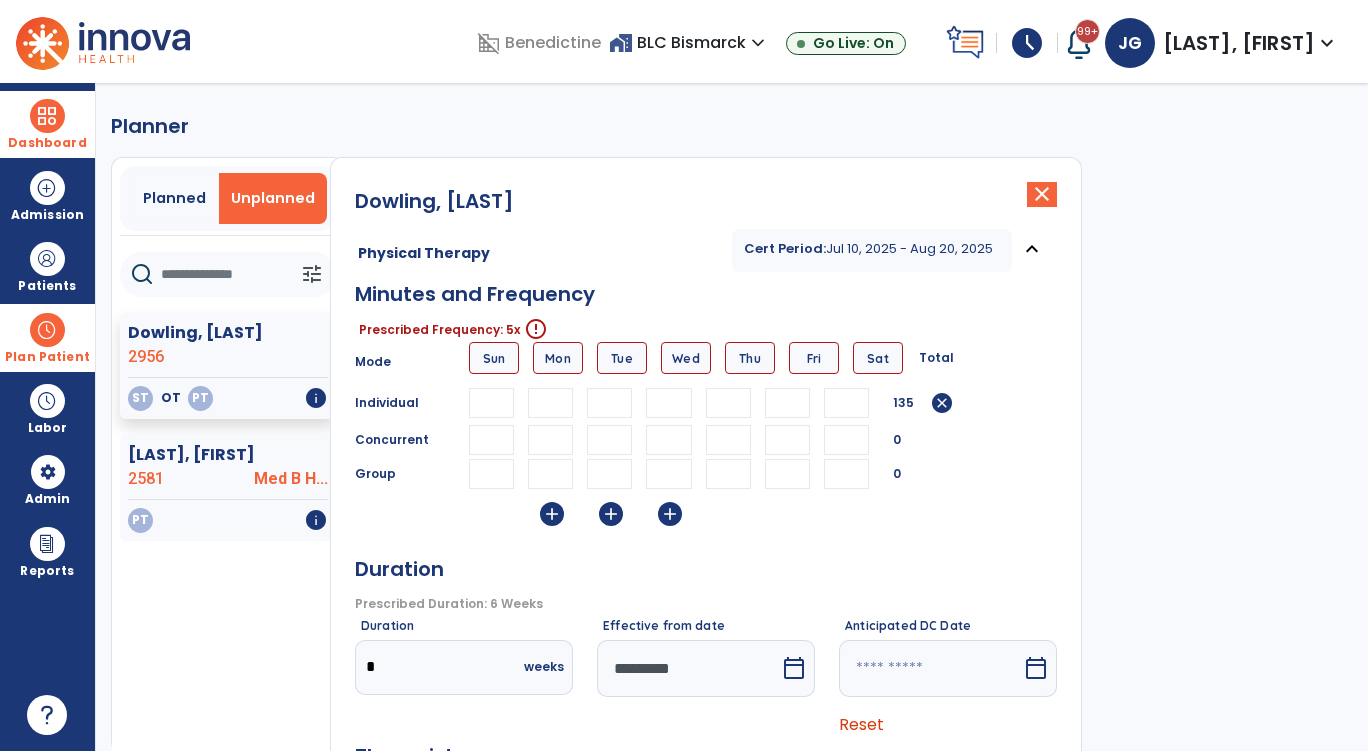 scroll, scrollTop: 0, scrollLeft: 0, axis: both 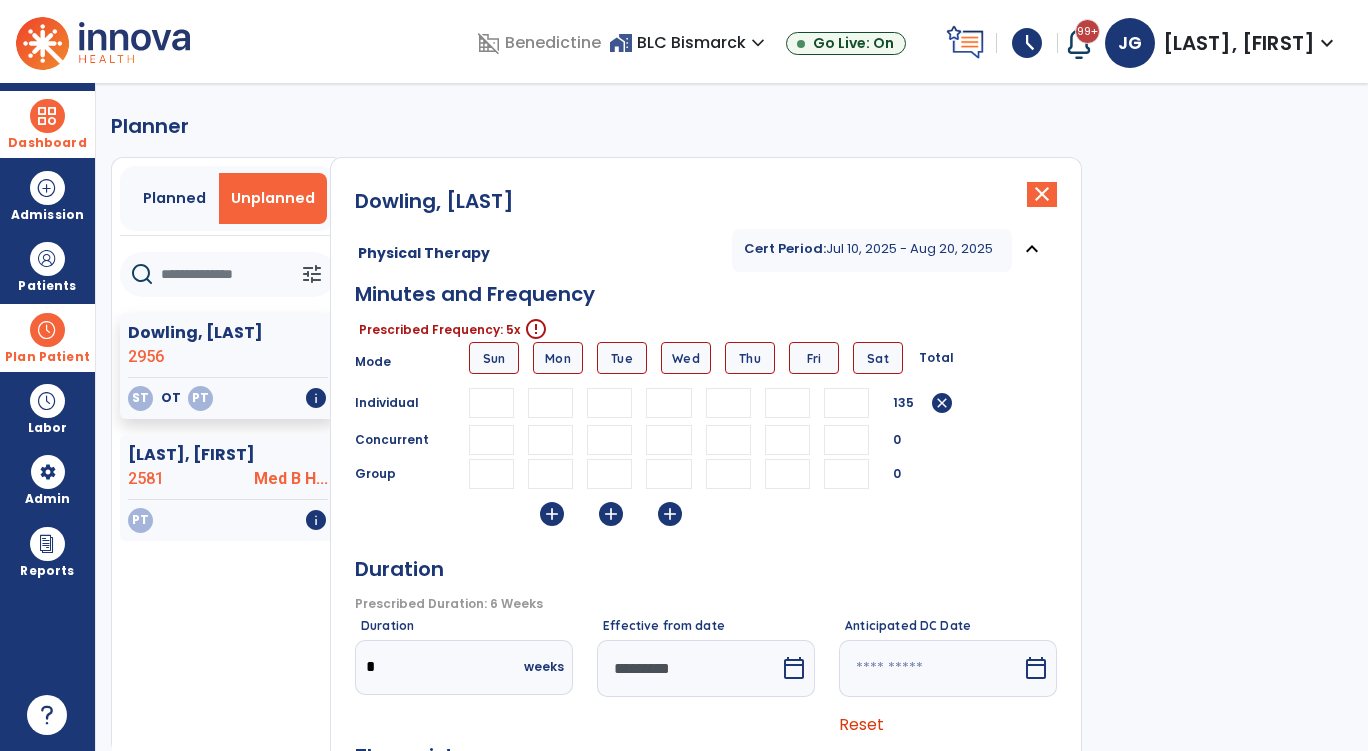 click at bounding box center (728, 403) 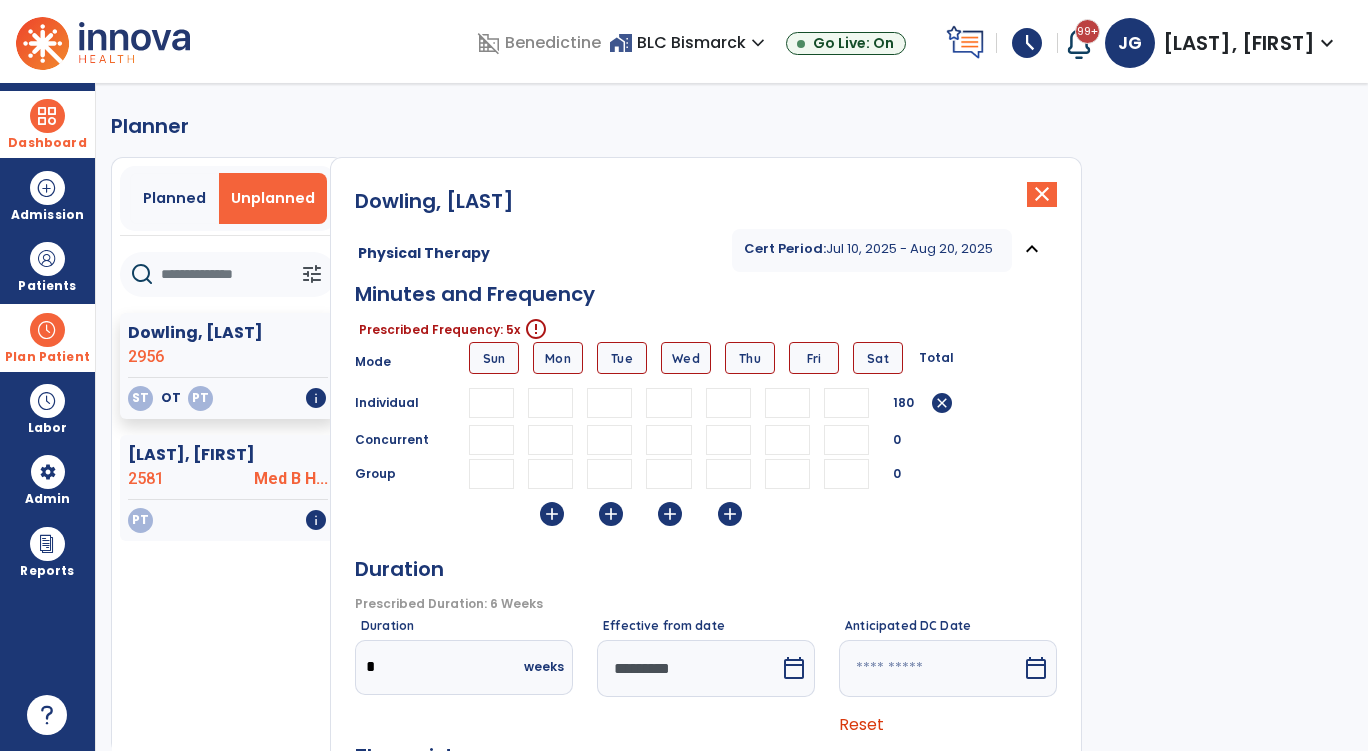 scroll, scrollTop: 0, scrollLeft: 1, axis: horizontal 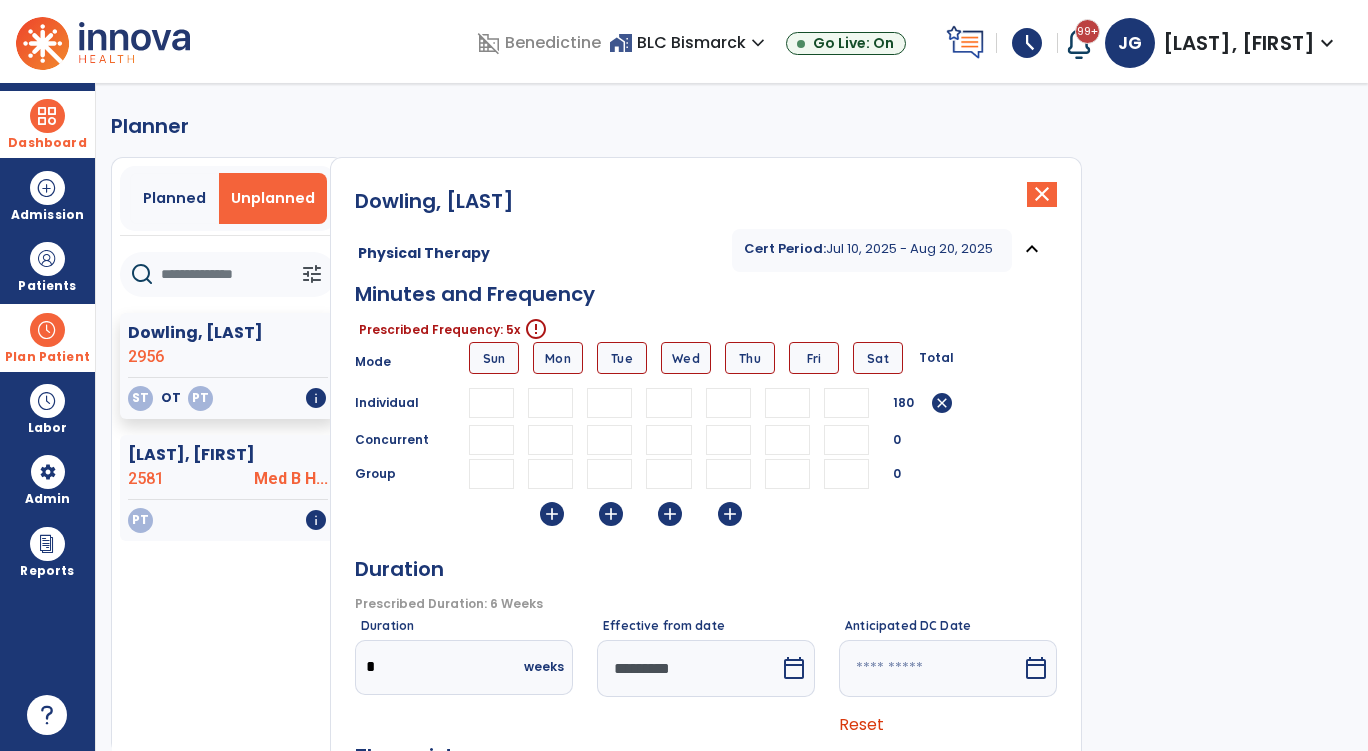 type on "**" 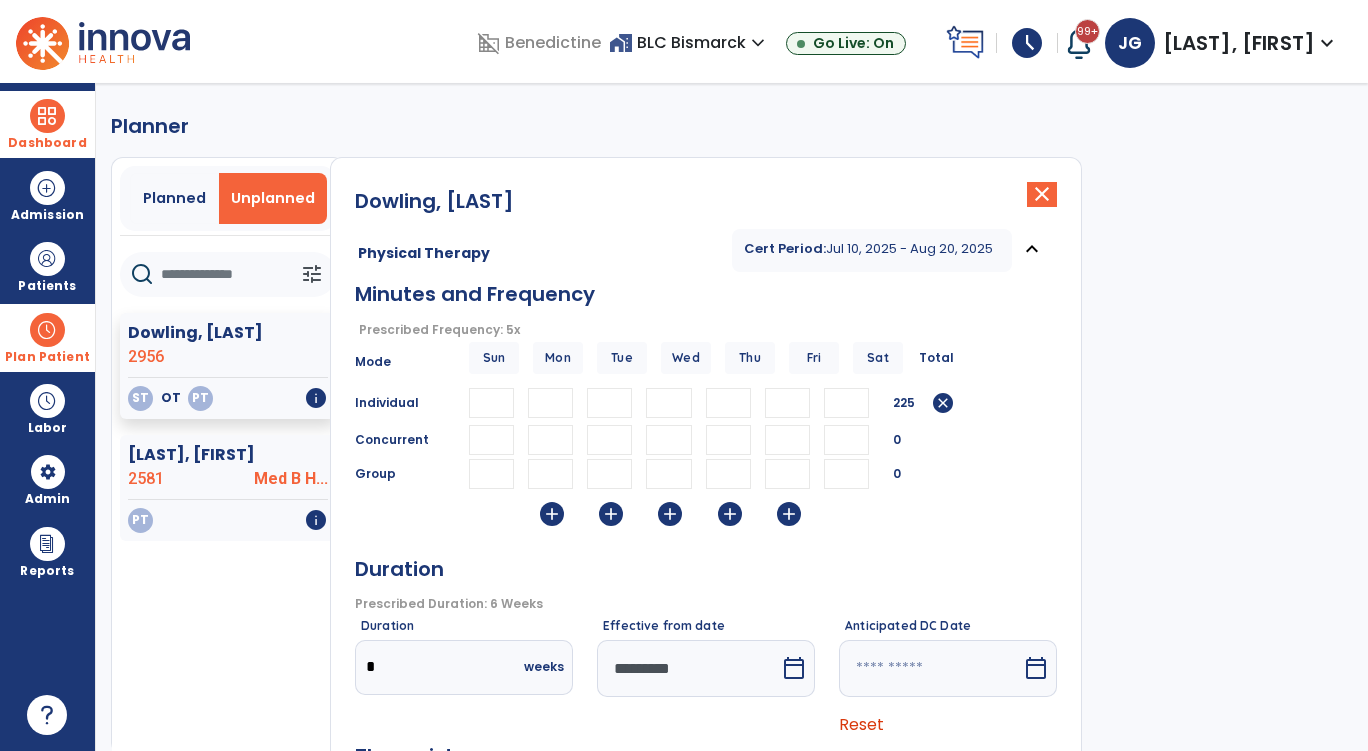 scroll, scrollTop: 0, scrollLeft: 1, axis: horizontal 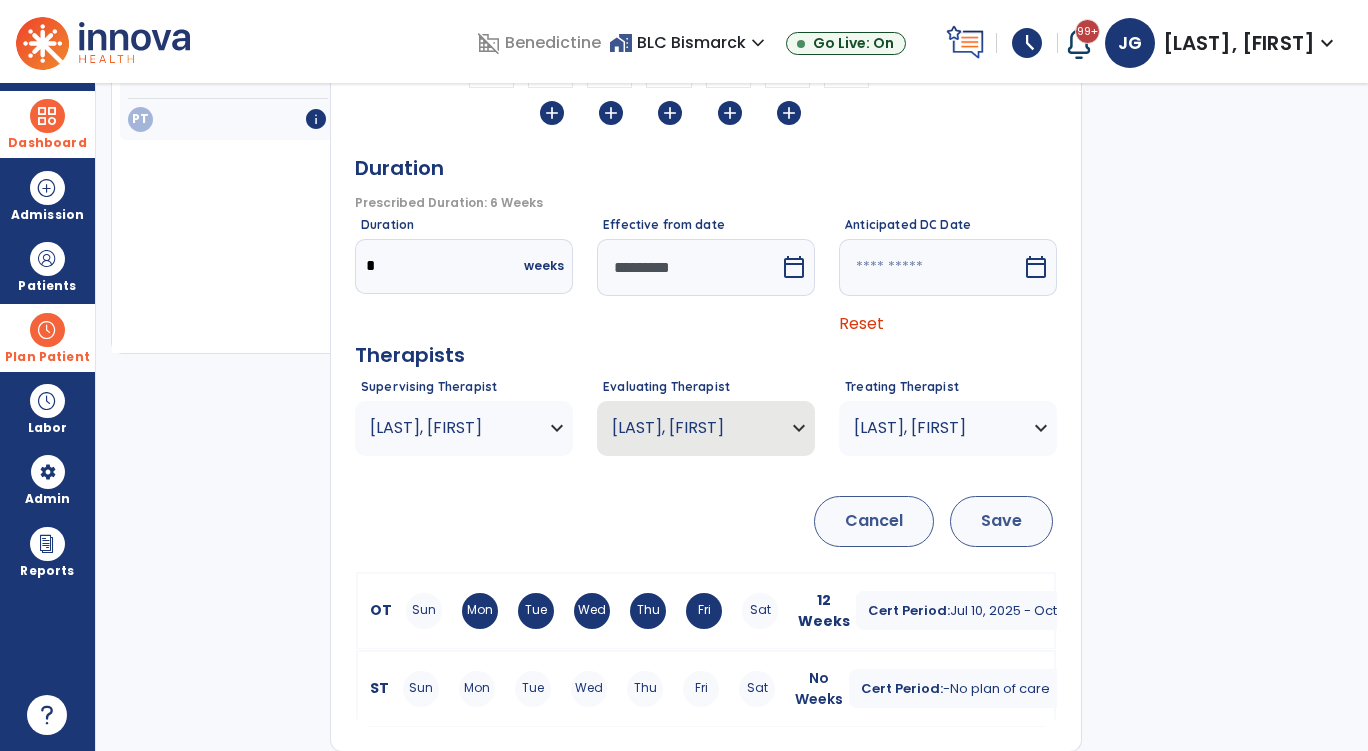 type on "**" 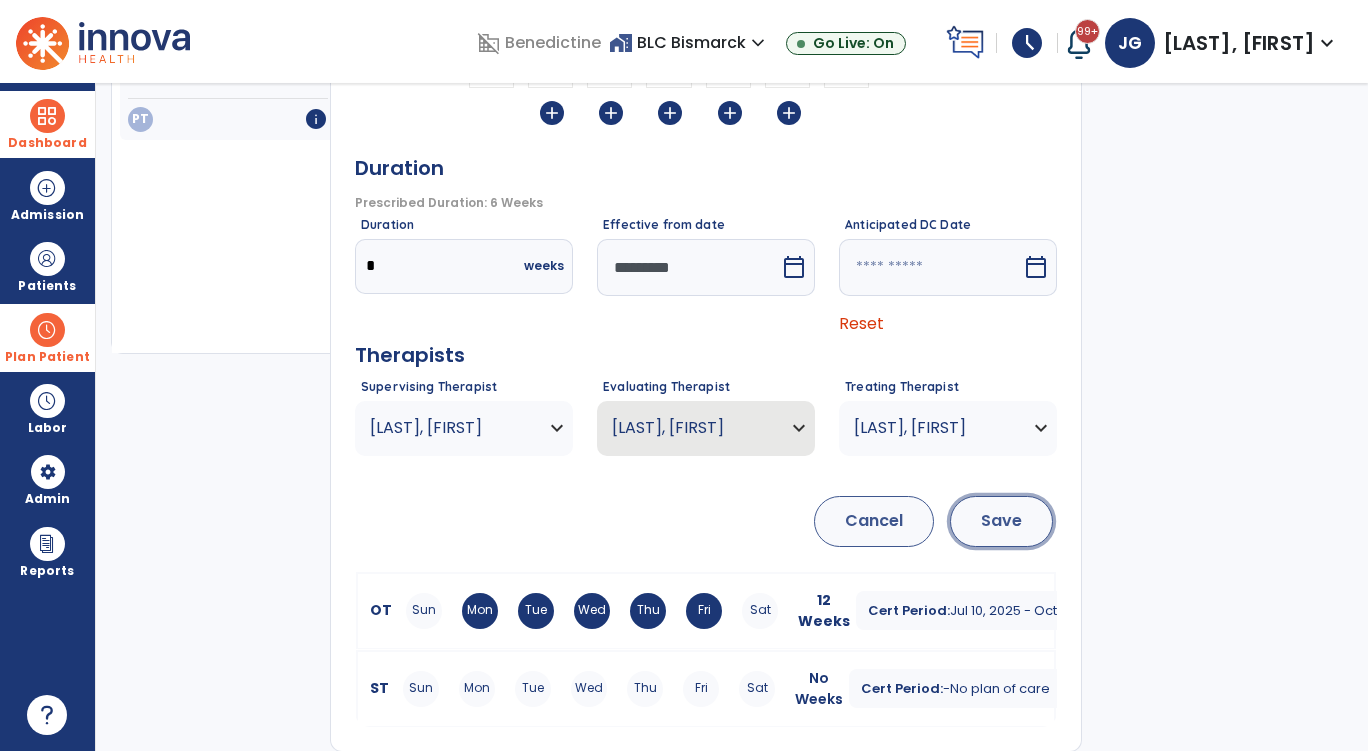 click on "Save" at bounding box center [1001, 521] 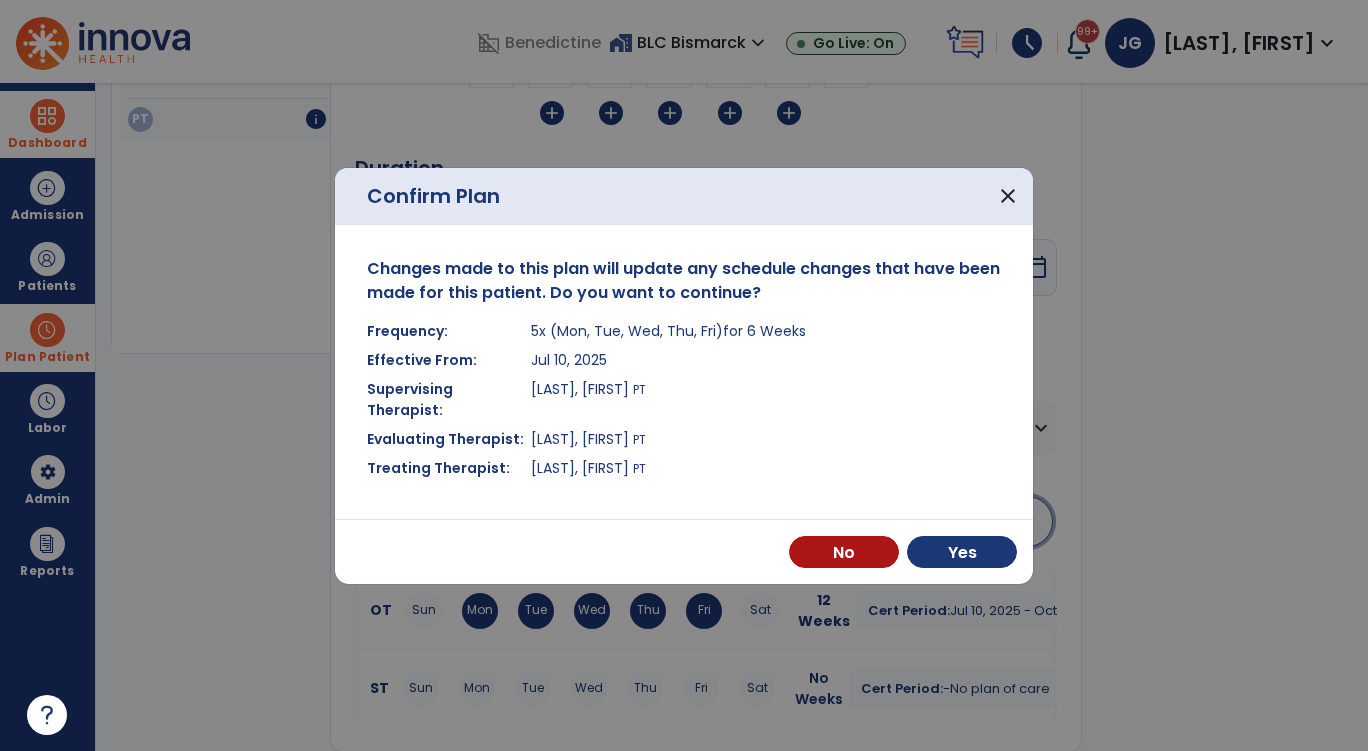 scroll, scrollTop: 0, scrollLeft: 0, axis: both 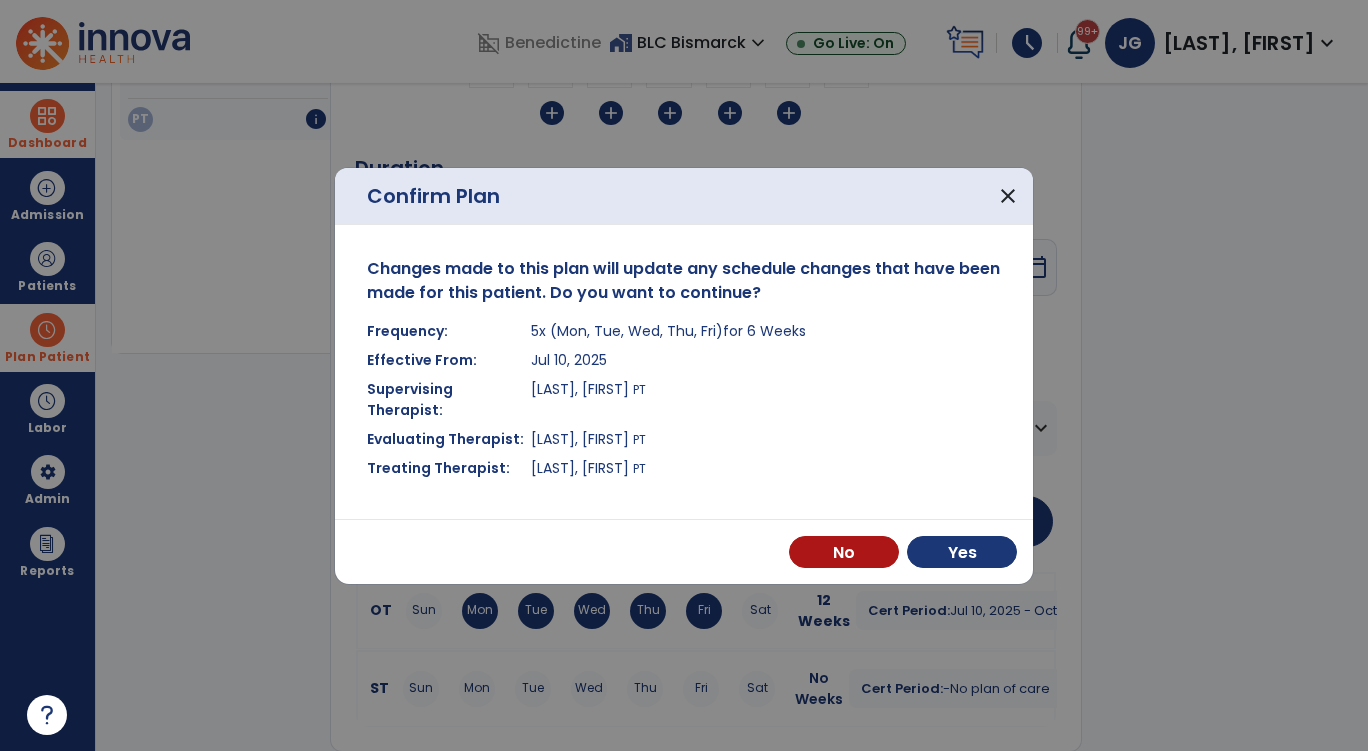 click on "No   Yes" at bounding box center (684, 551) 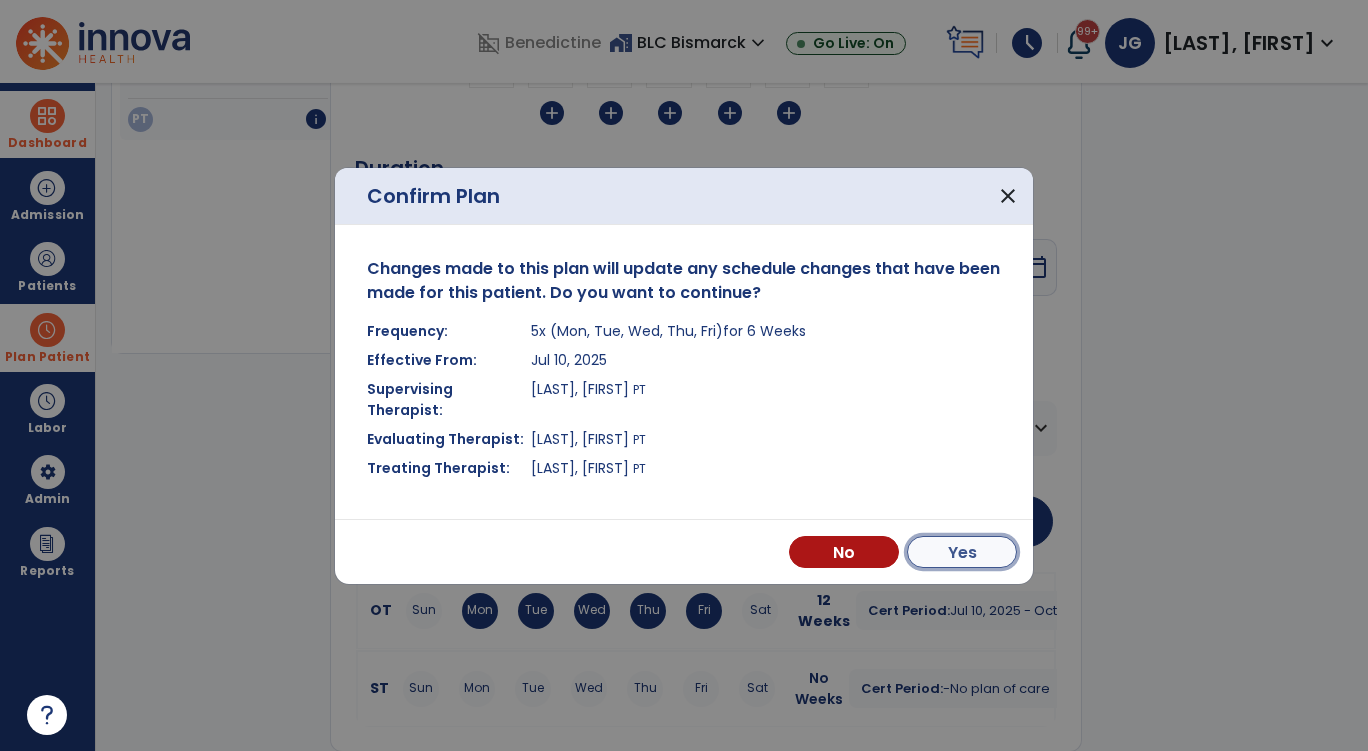 click on "Yes" at bounding box center [962, 552] 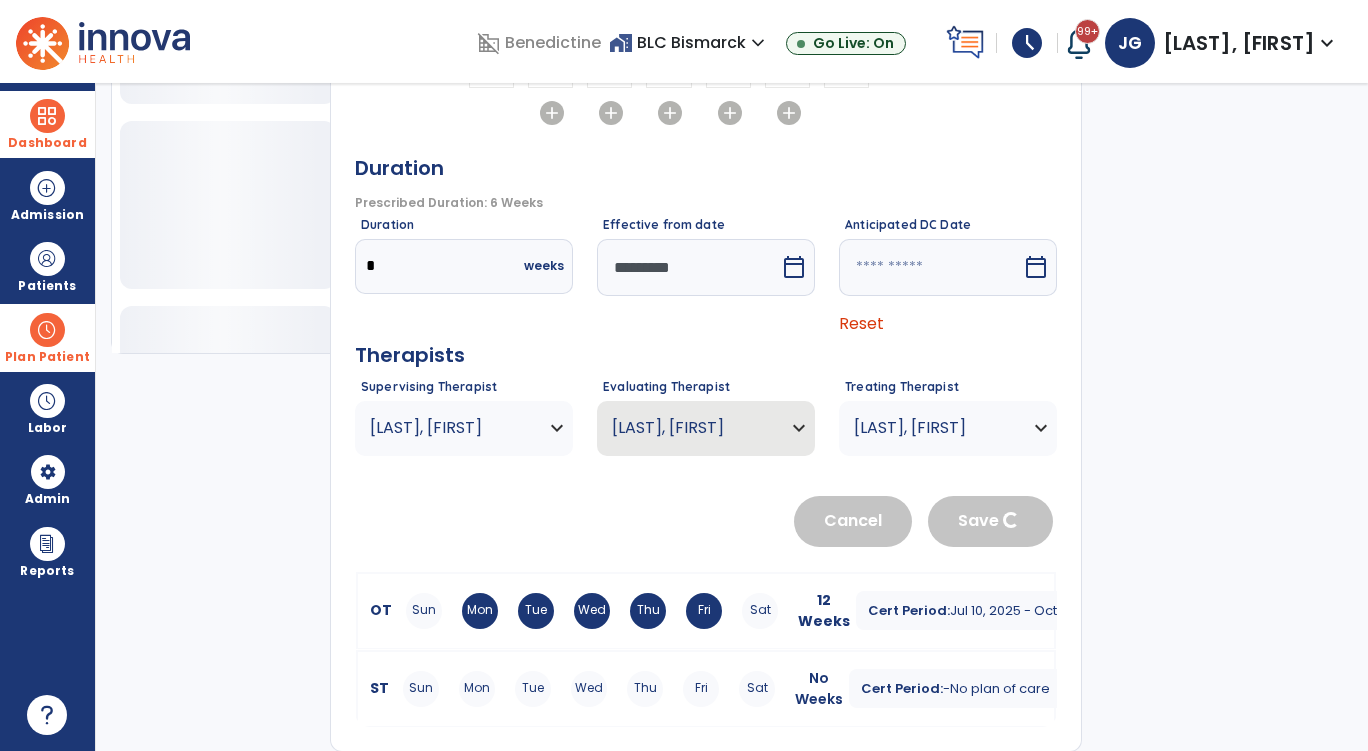 type 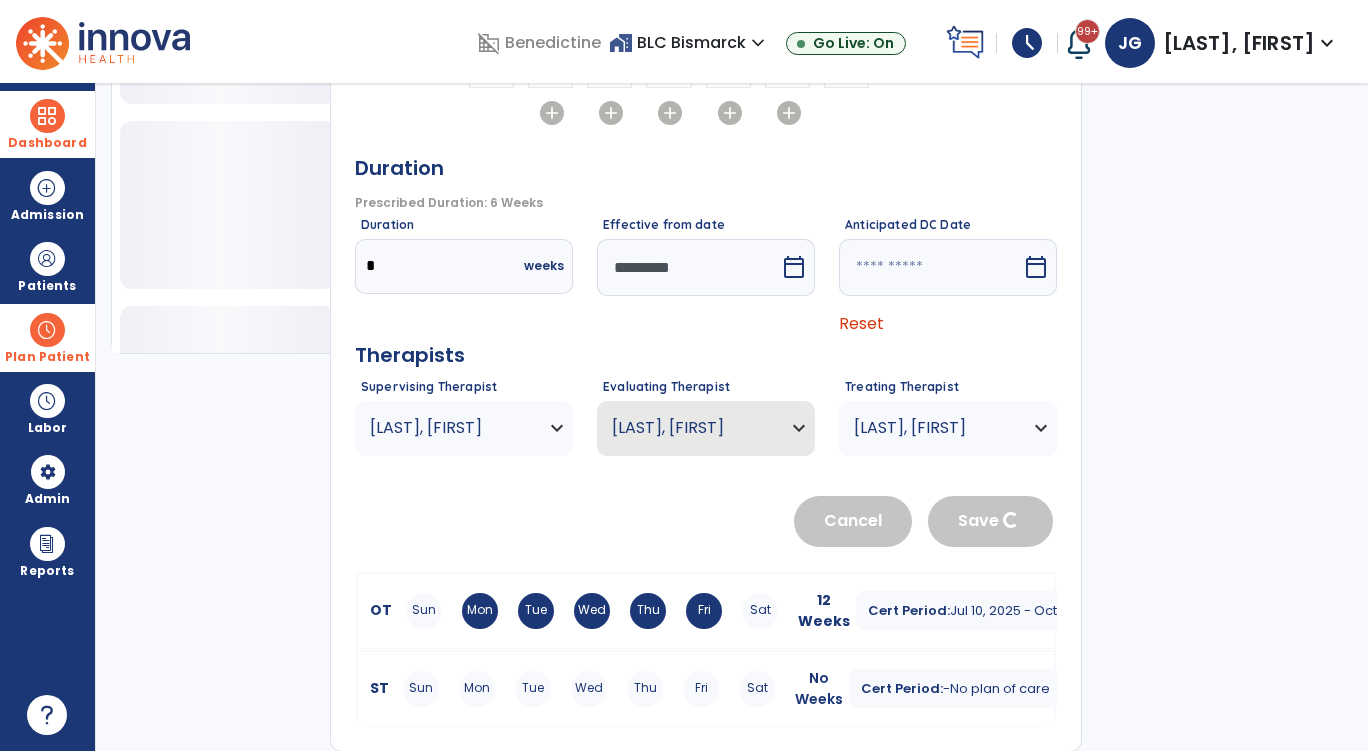 type 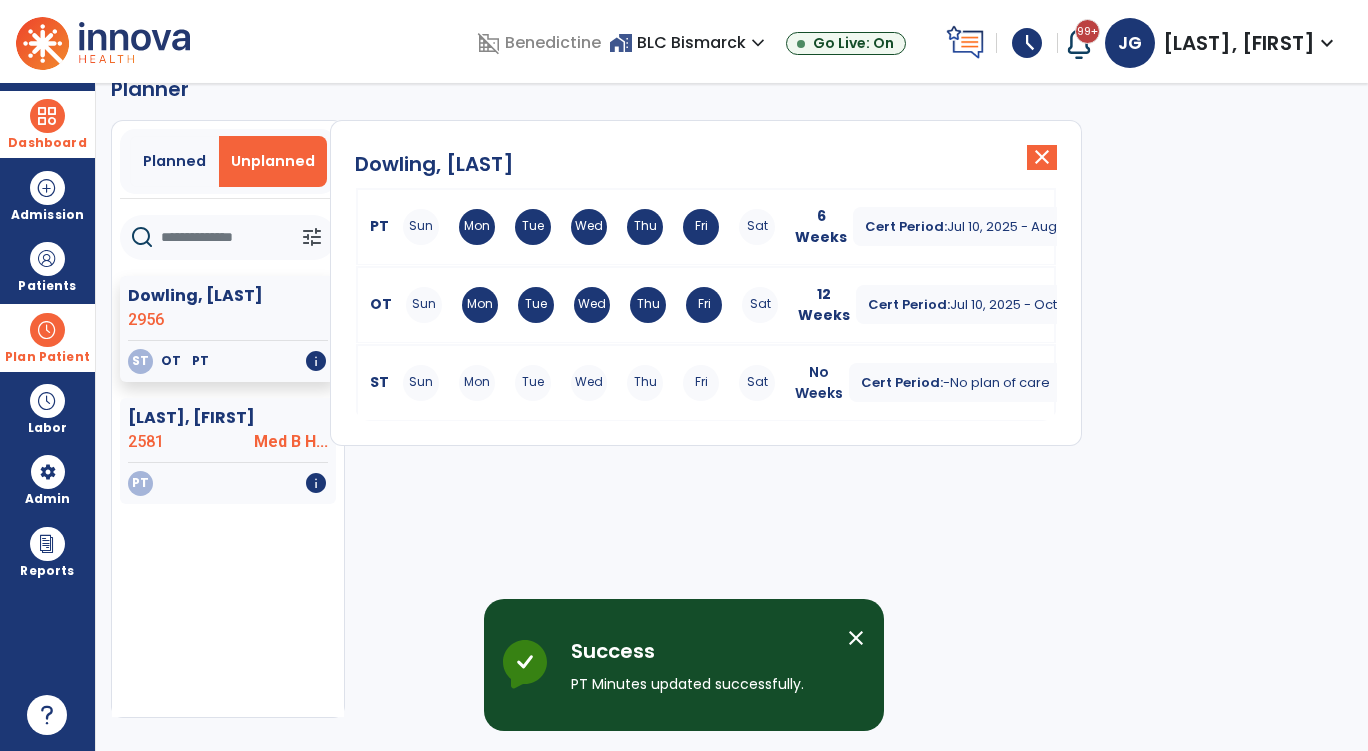 scroll, scrollTop: 37, scrollLeft: 0, axis: vertical 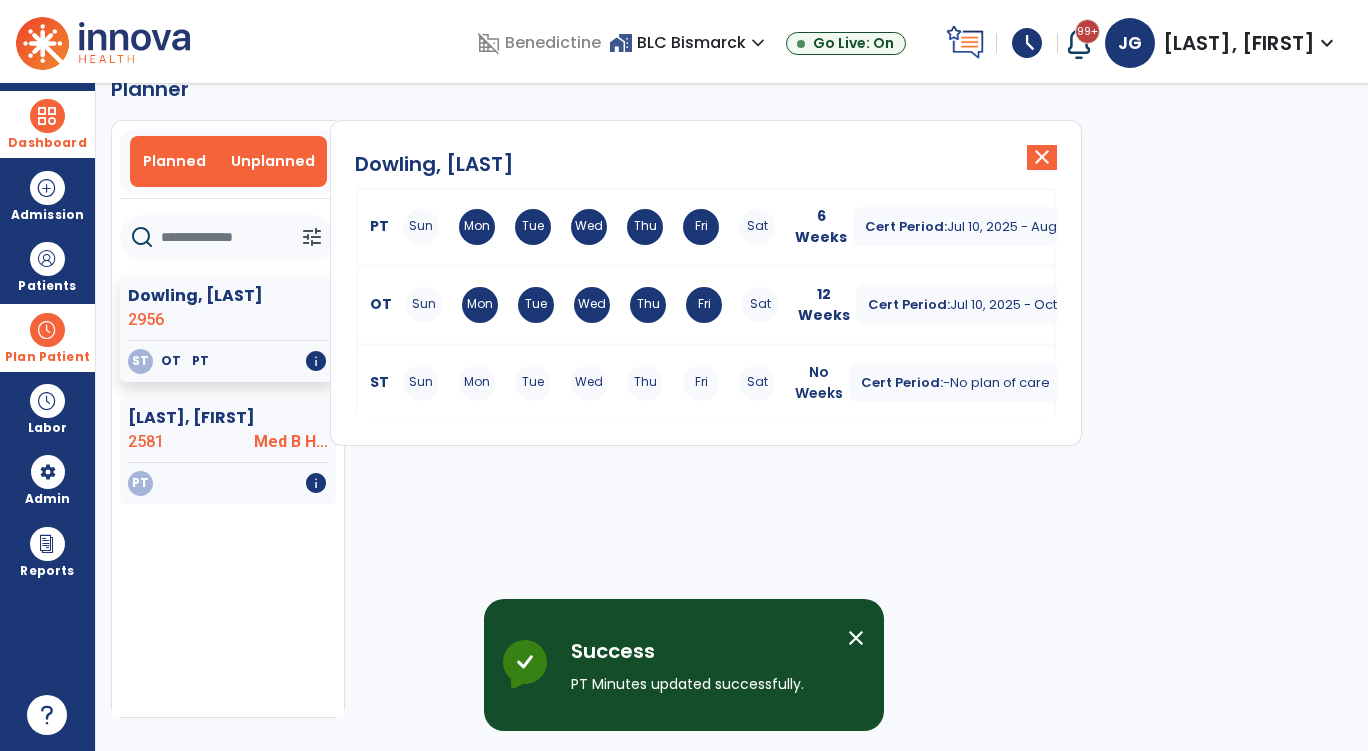 click on "Planned" at bounding box center (174, 161) 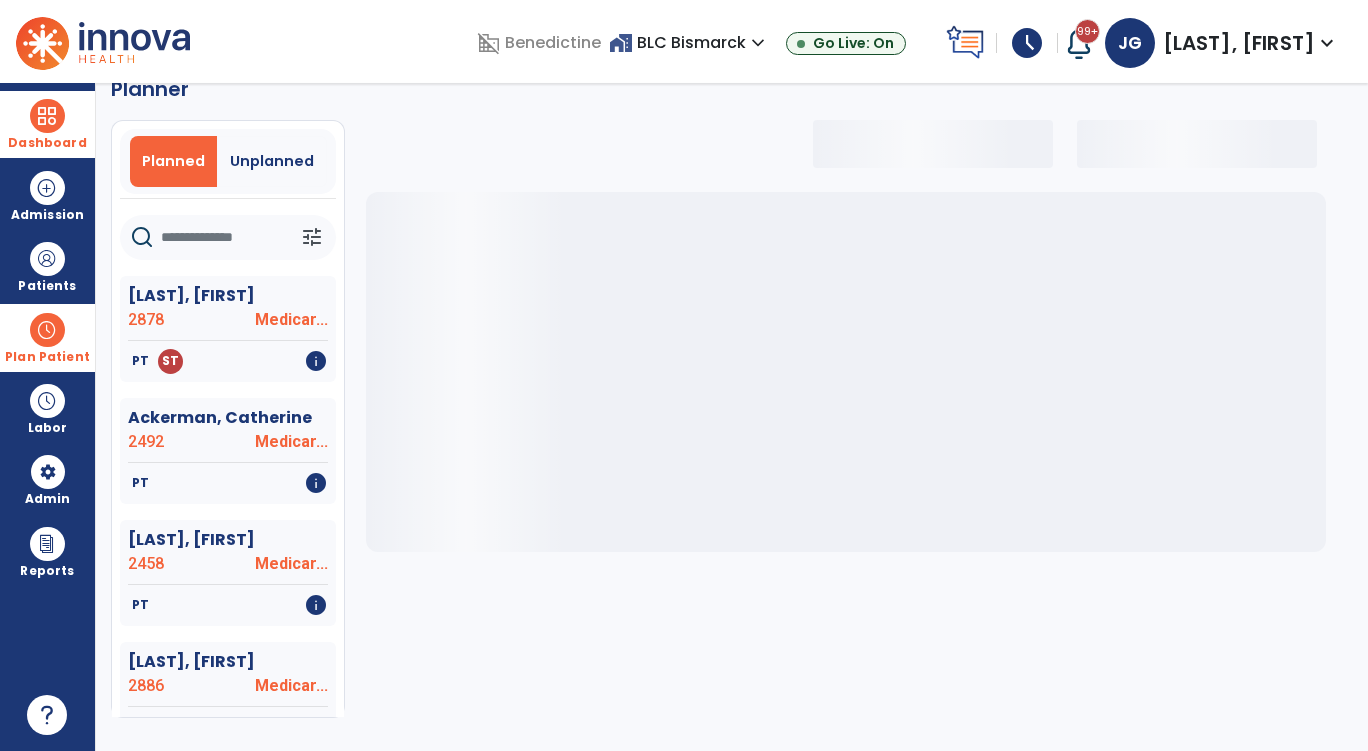 click at bounding box center [47, 116] 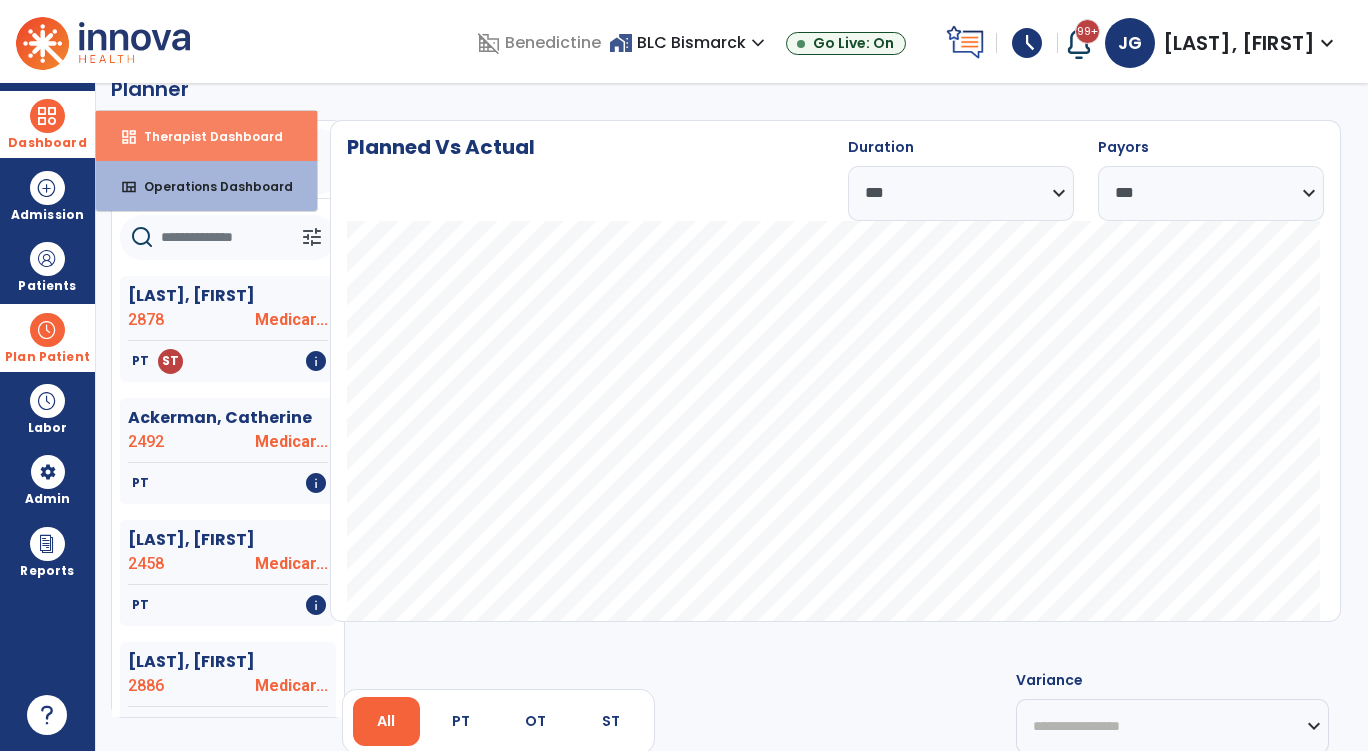 click on "dashboard" at bounding box center (129, 137) 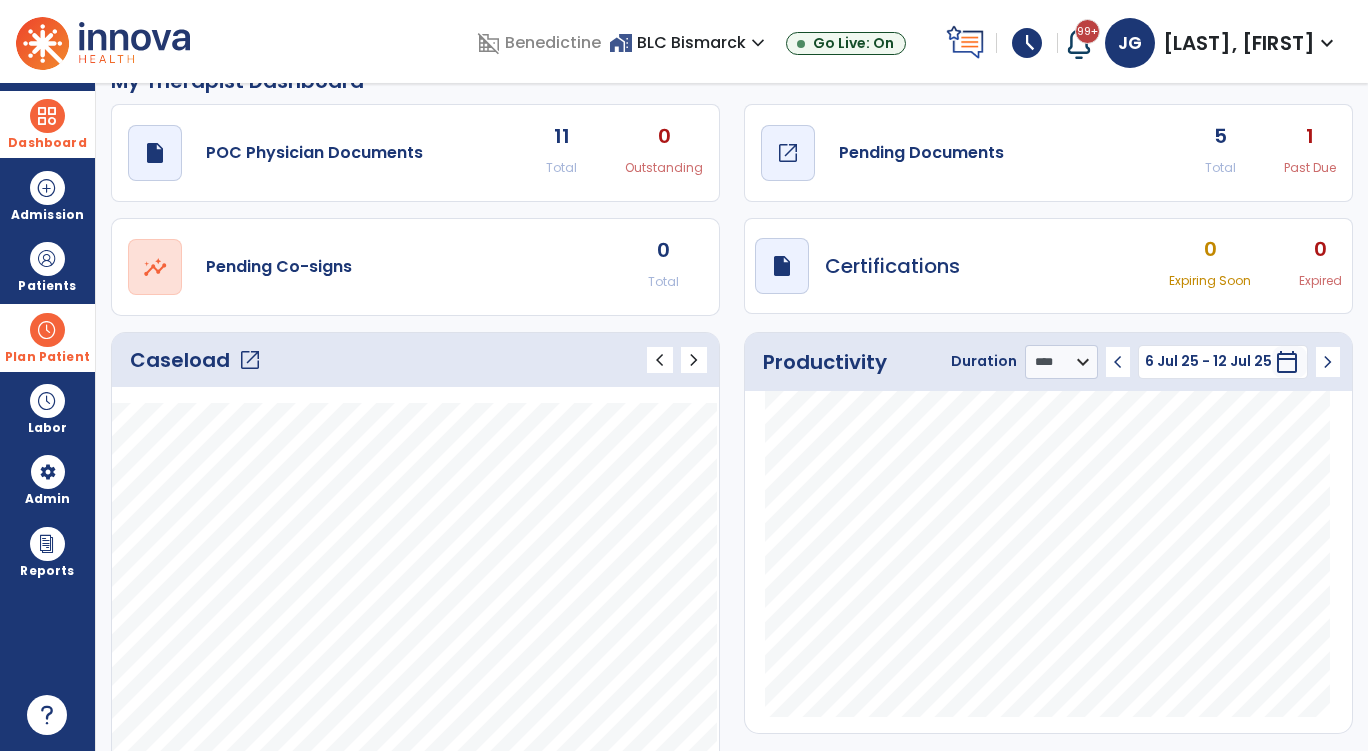 click on "draft   open_in_new" 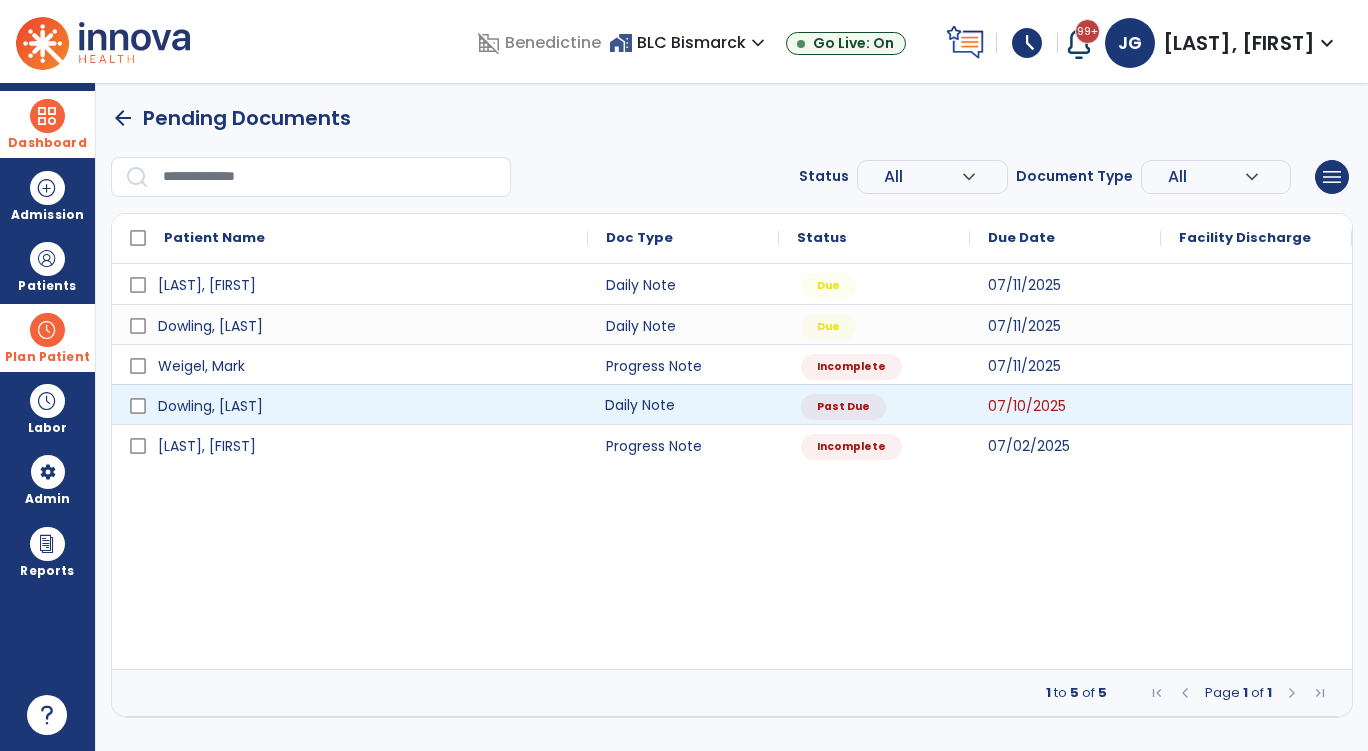 click on "Daily Note" at bounding box center [683, 404] 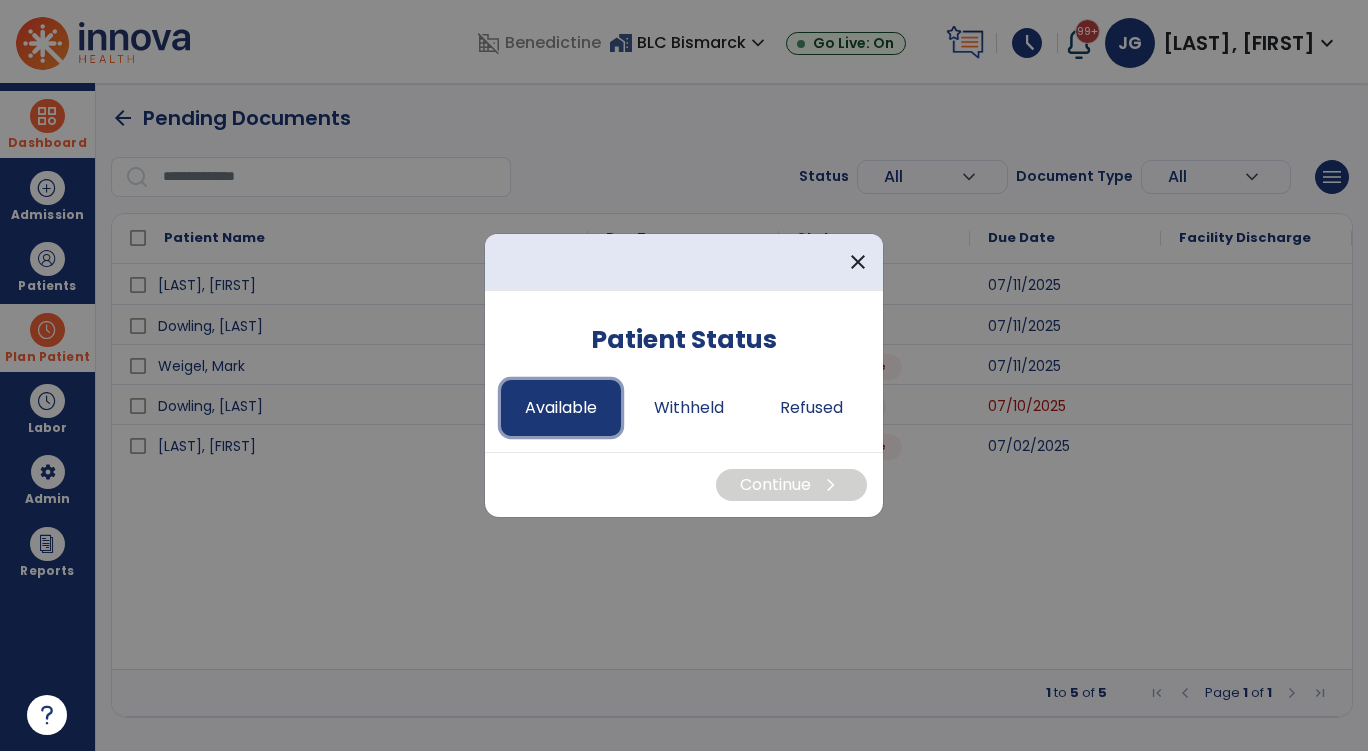 click on "Available" at bounding box center (561, 408) 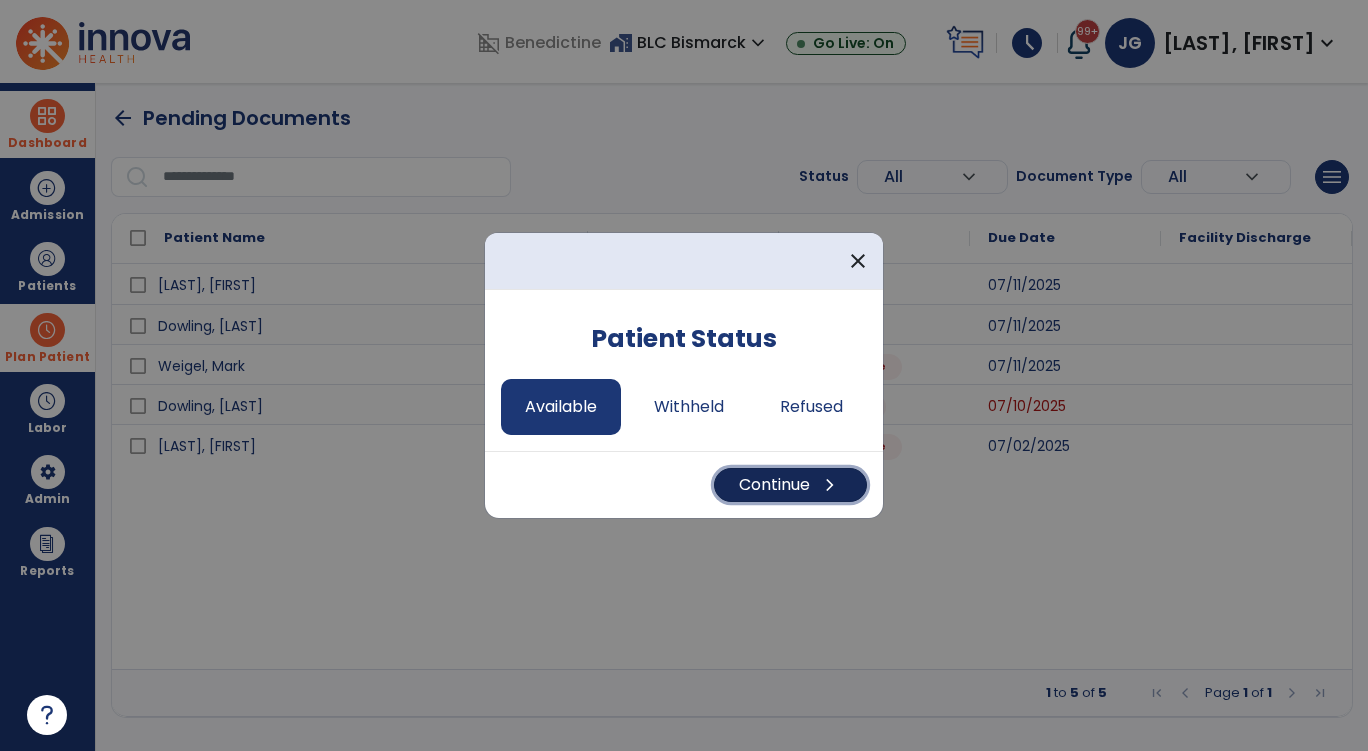 click on "Continue   chevron_right" at bounding box center (790, 485) 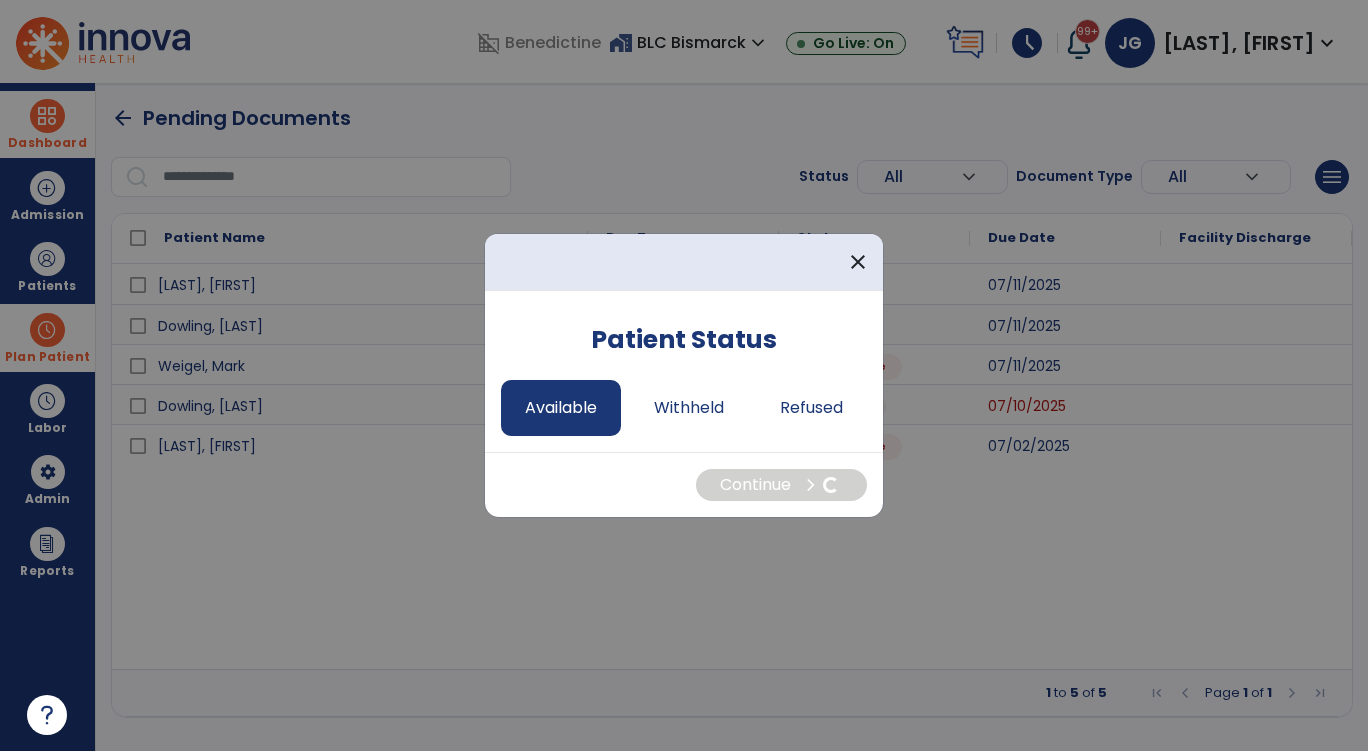 select on "*" 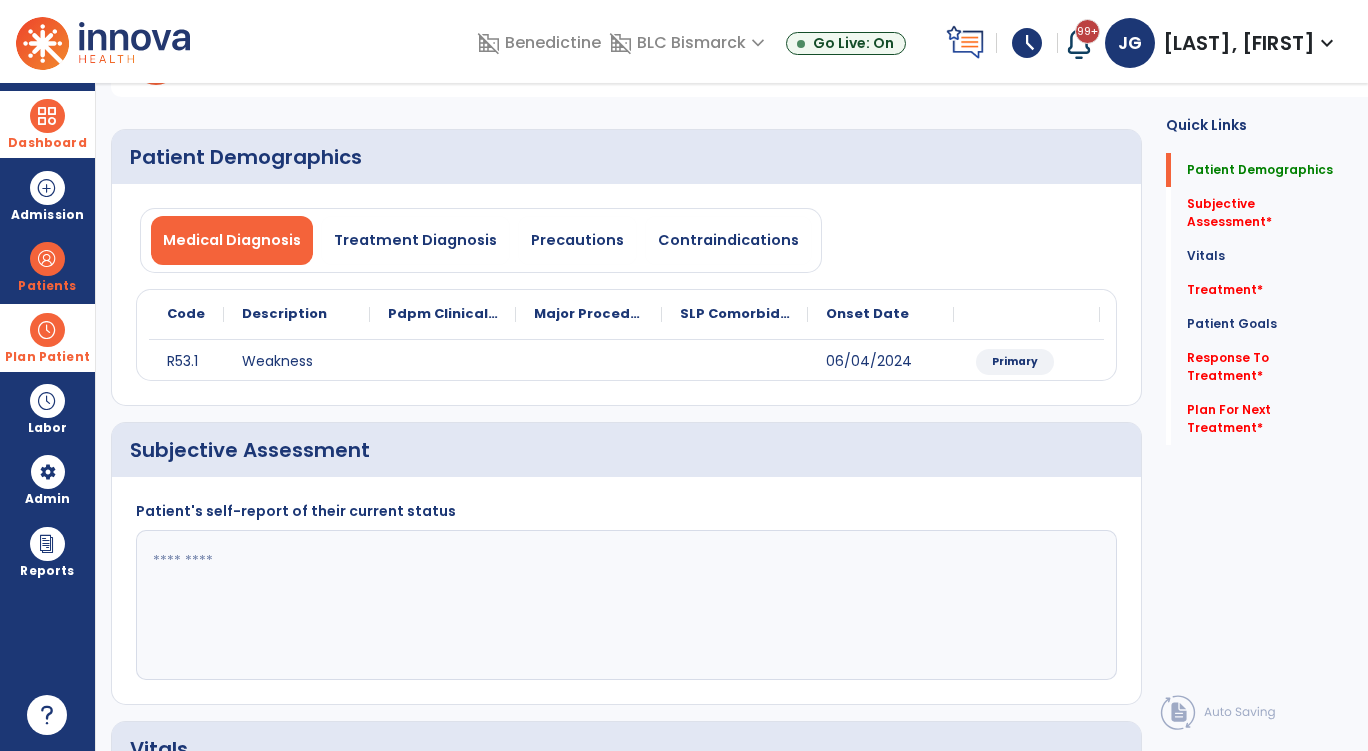 scroll, scrollTop: 200, scrollLeft: 0, axis: vertical 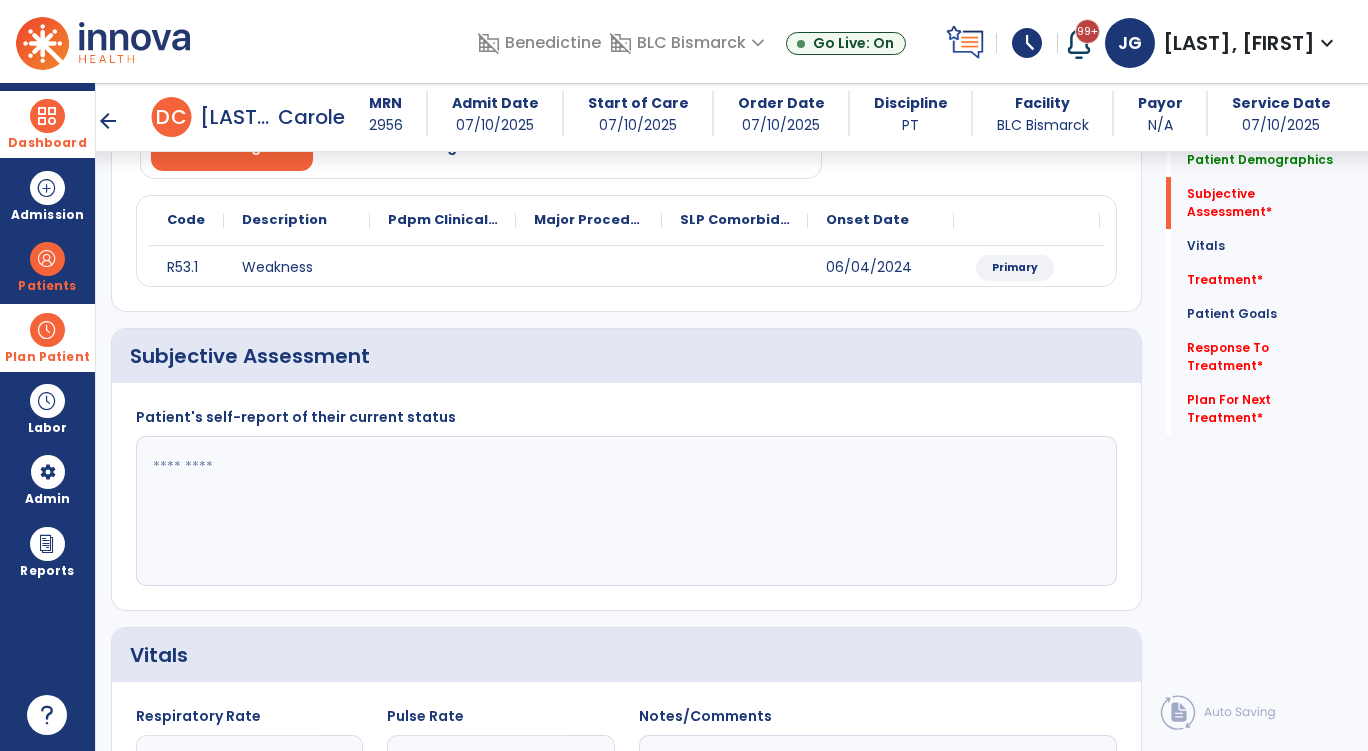 click 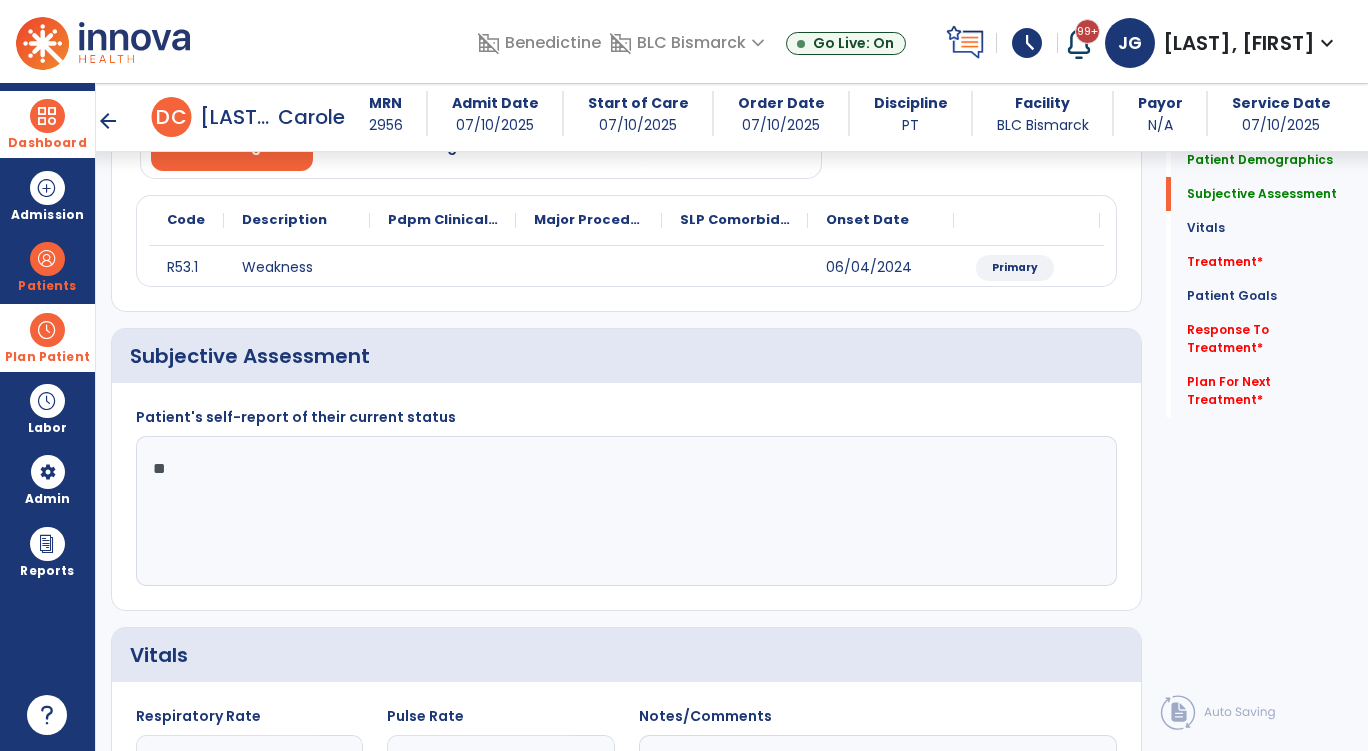 type on "*" 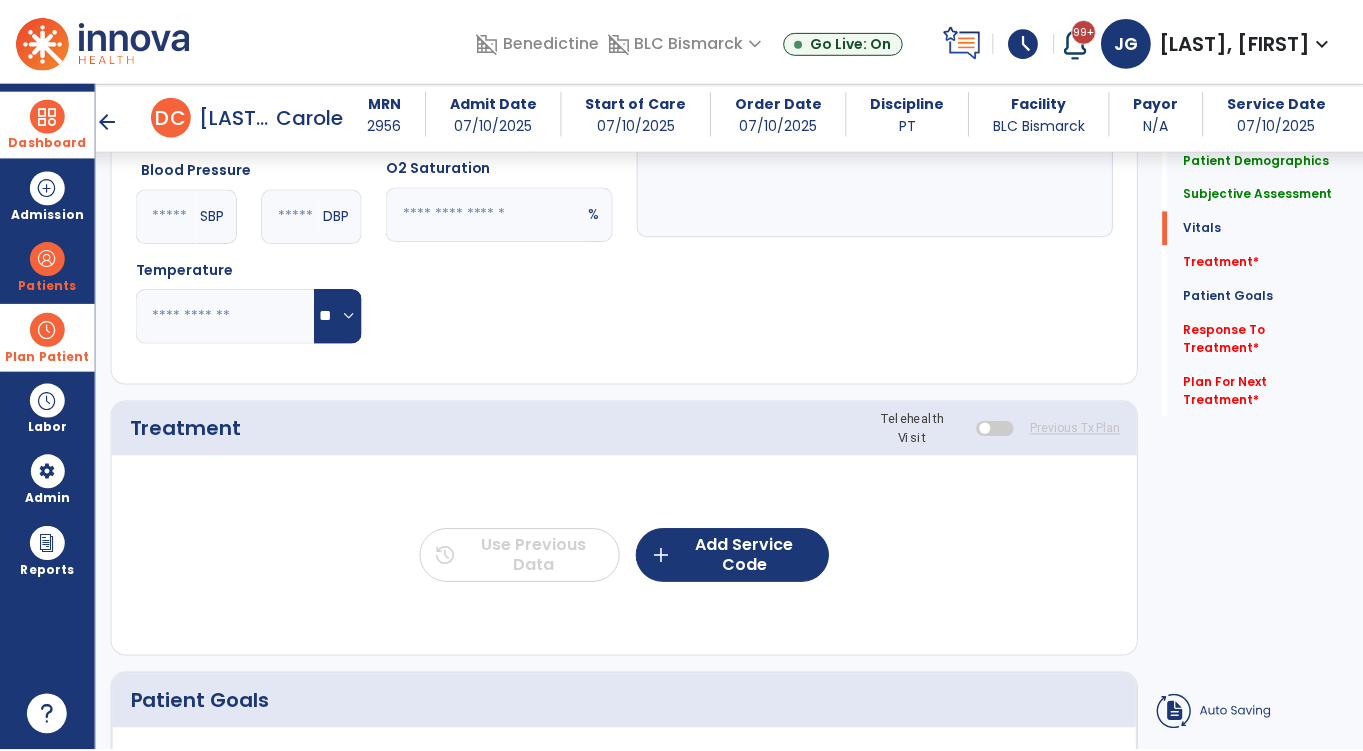 scroll, scrollTop: 1100, scrollLeft: 0, axis: vertical 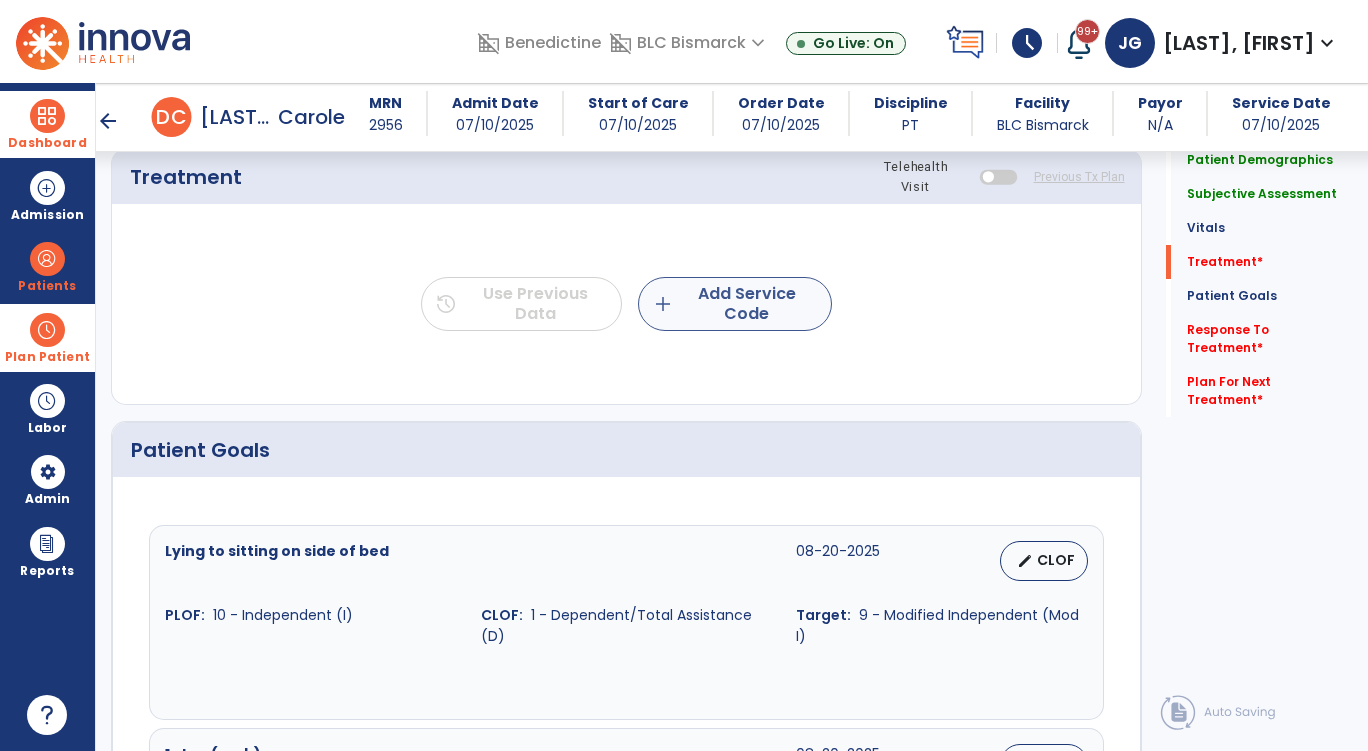 type on "**********" 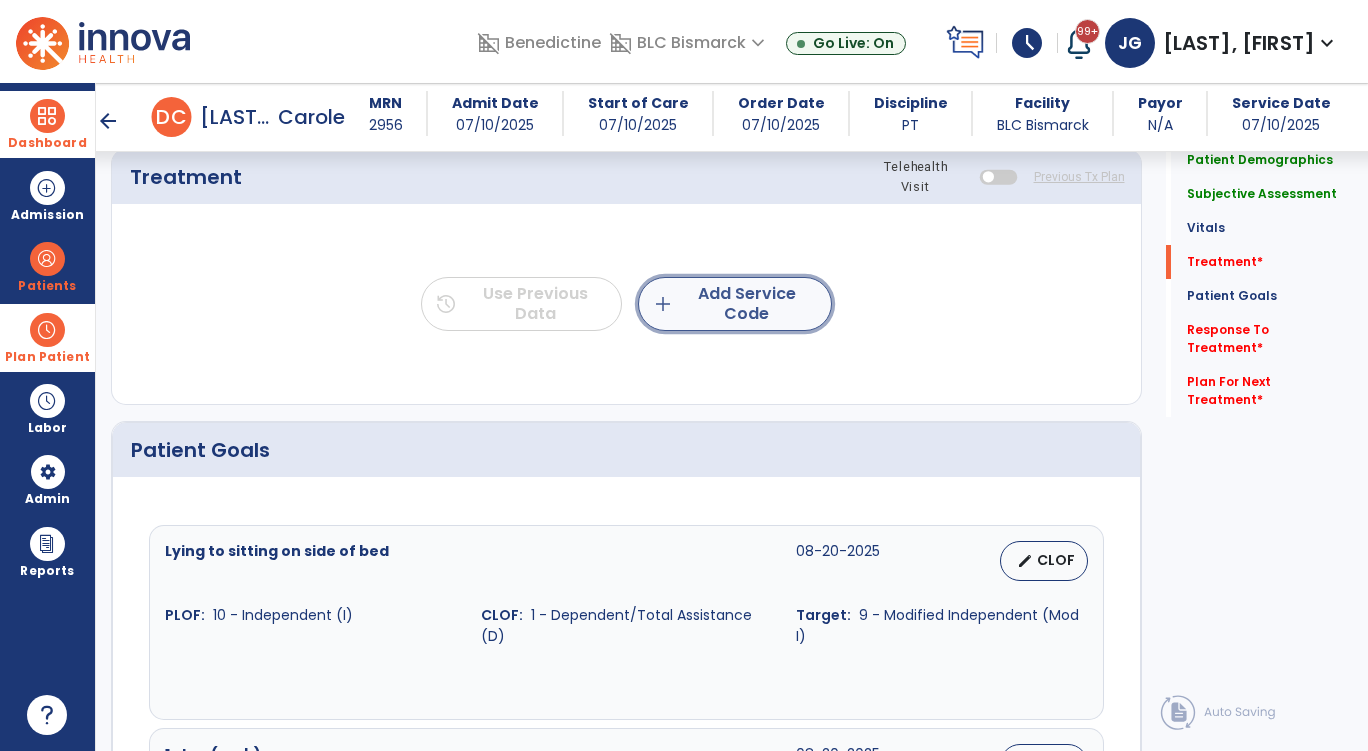 click on "add  Add Service Code" 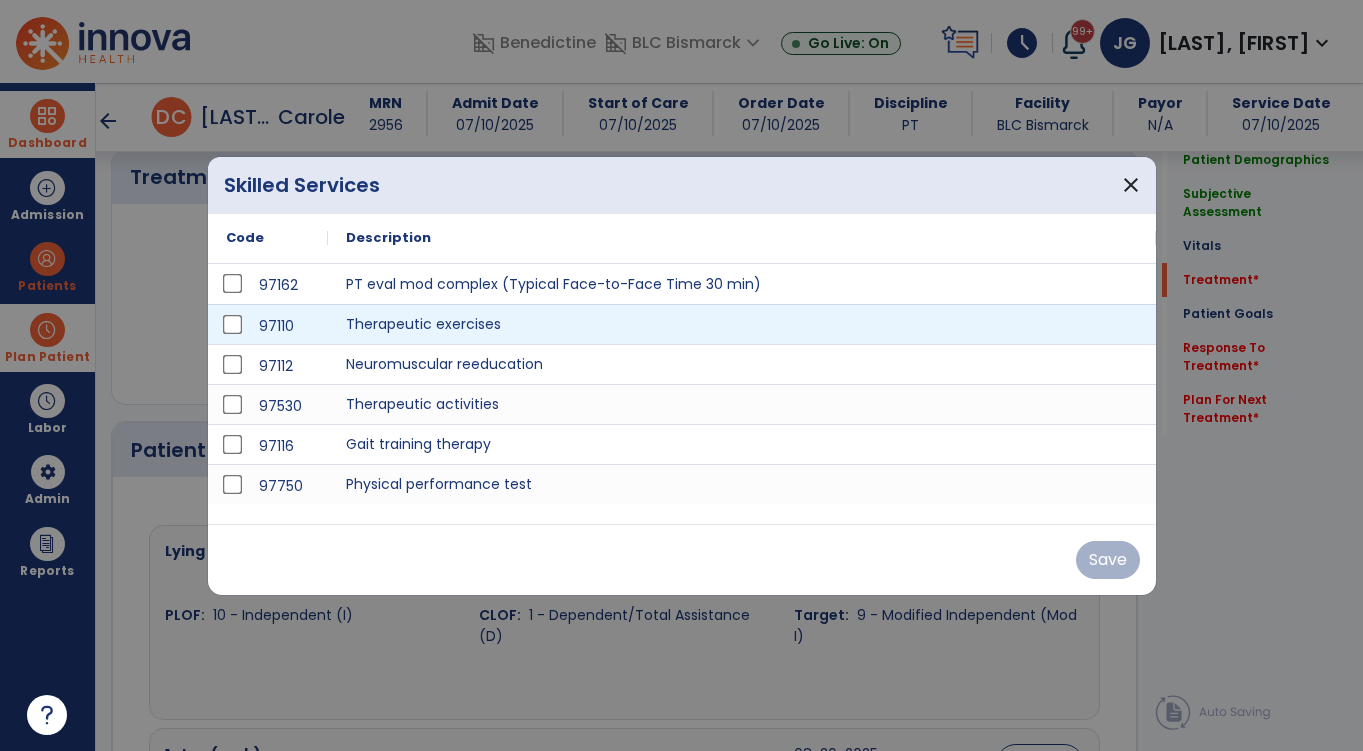 scroll, scrollTop: 1100, scrollLeft: 0, axis: vertical 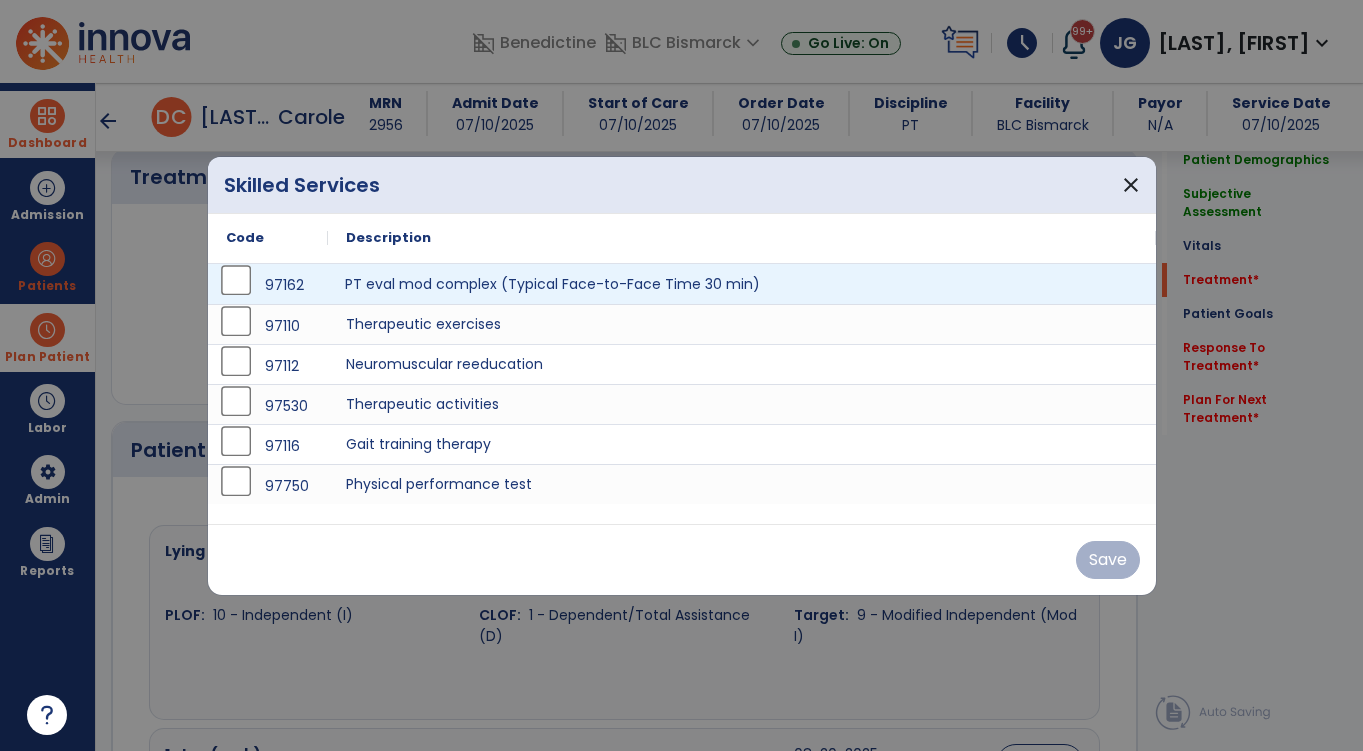 click on "PT eval mod complex (Typical Face-to-Face Time 30 min)" at bounding box center (742, 284) 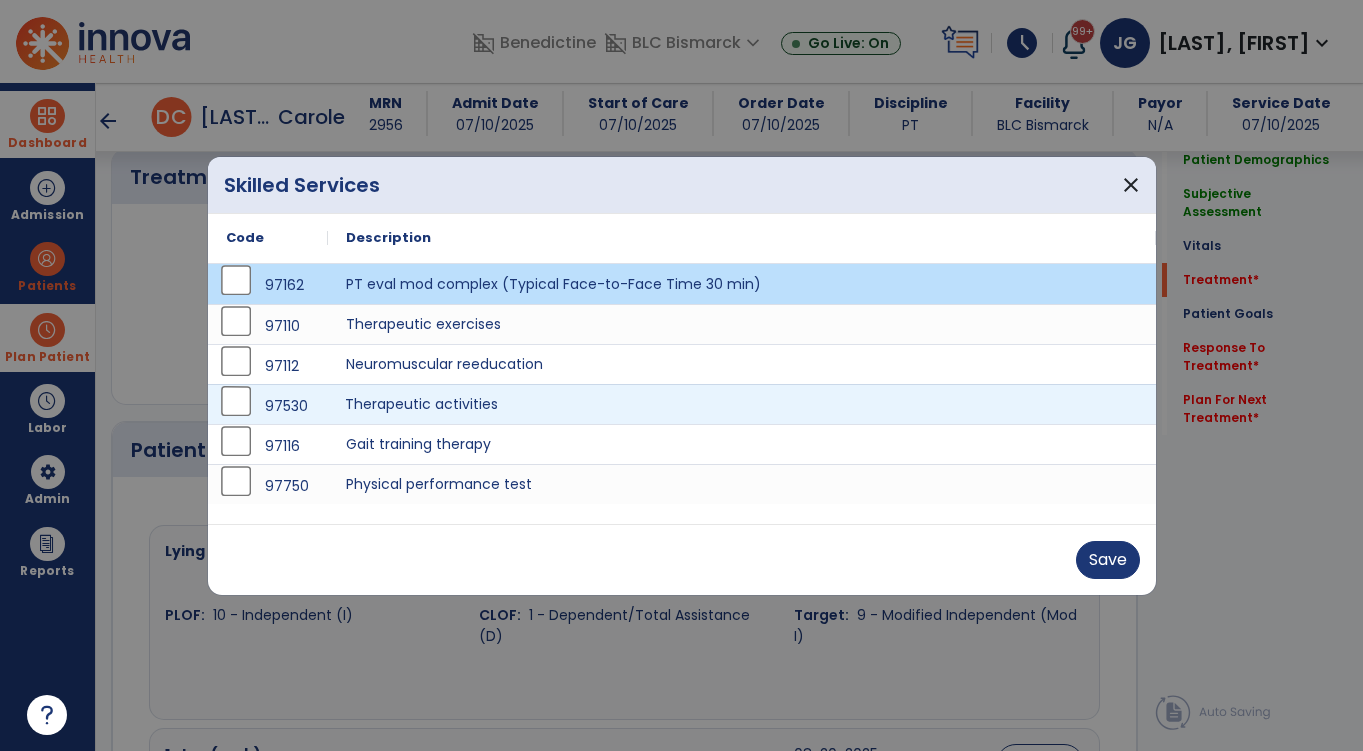 click on "Therapeutic activities" at bounding box center (742, 404) 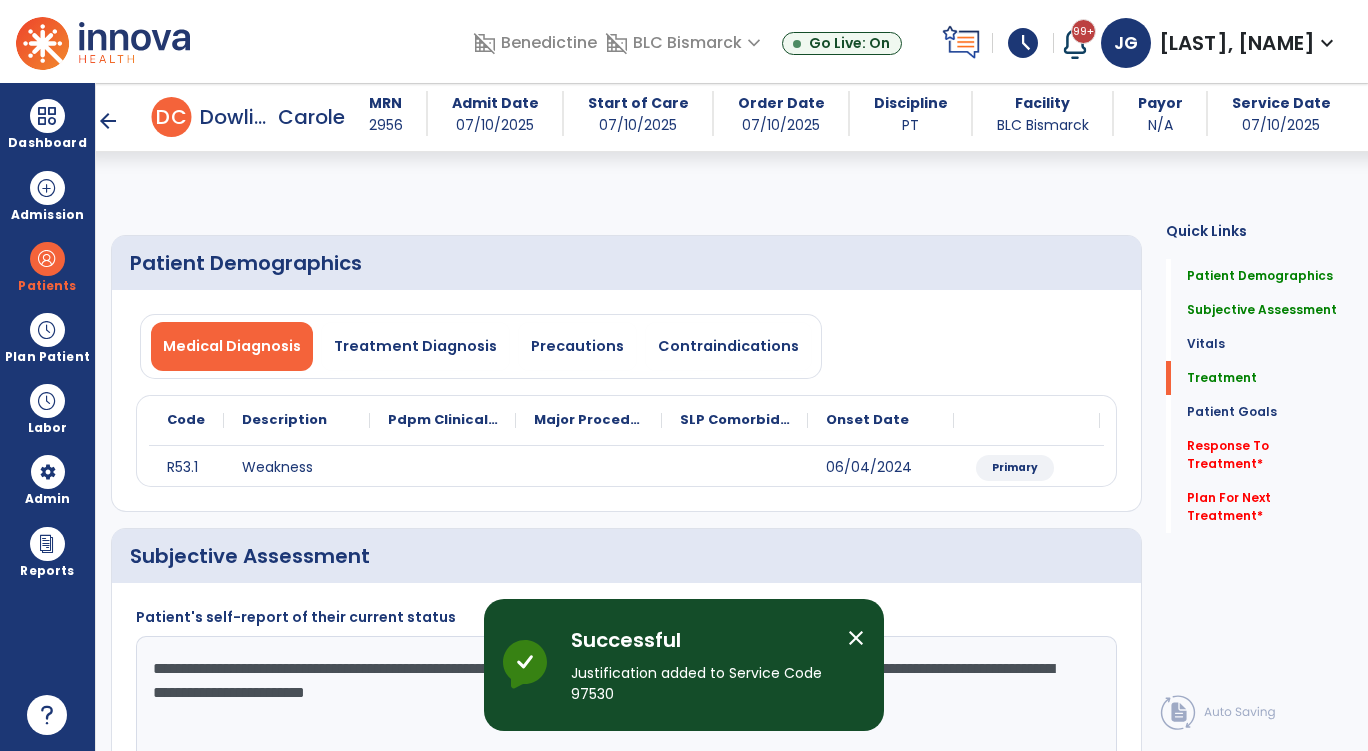 select on "*" 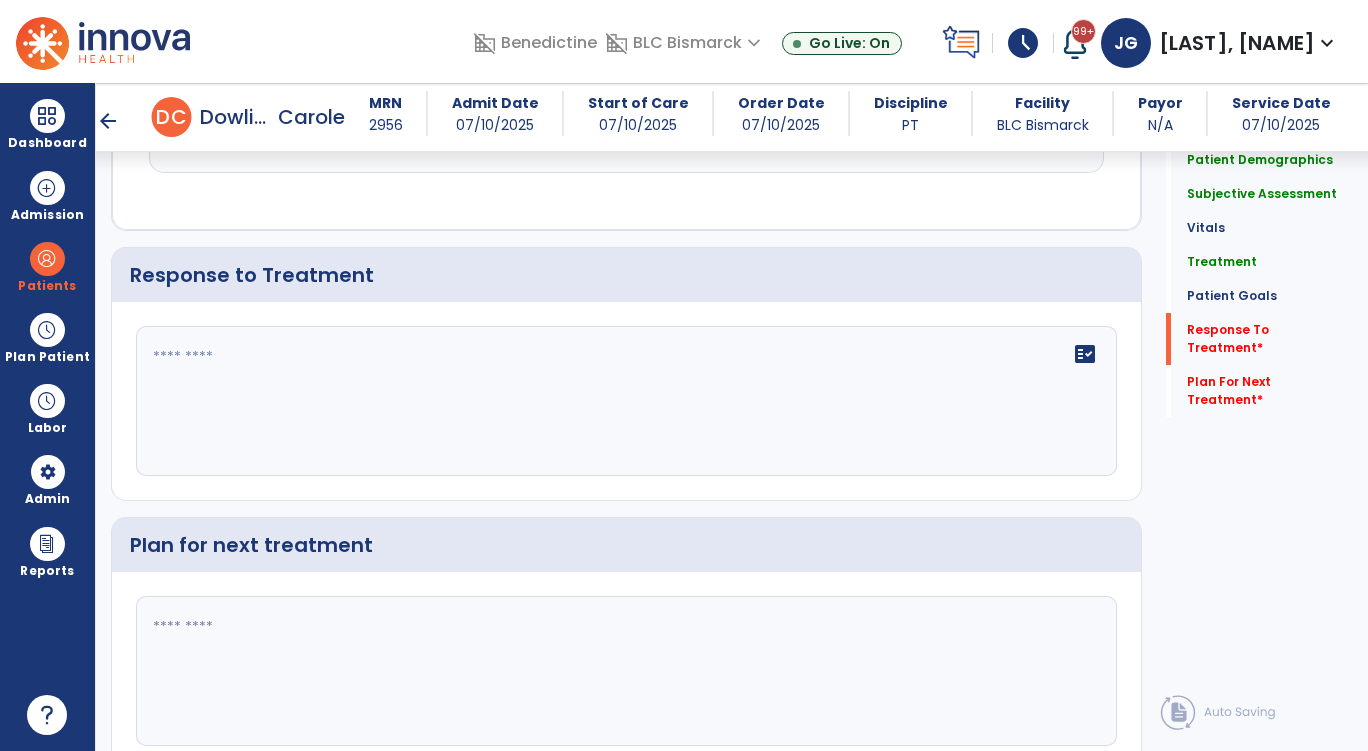 scroll, scrollTop: 3297, scrollLeft: 0, axis: vertical 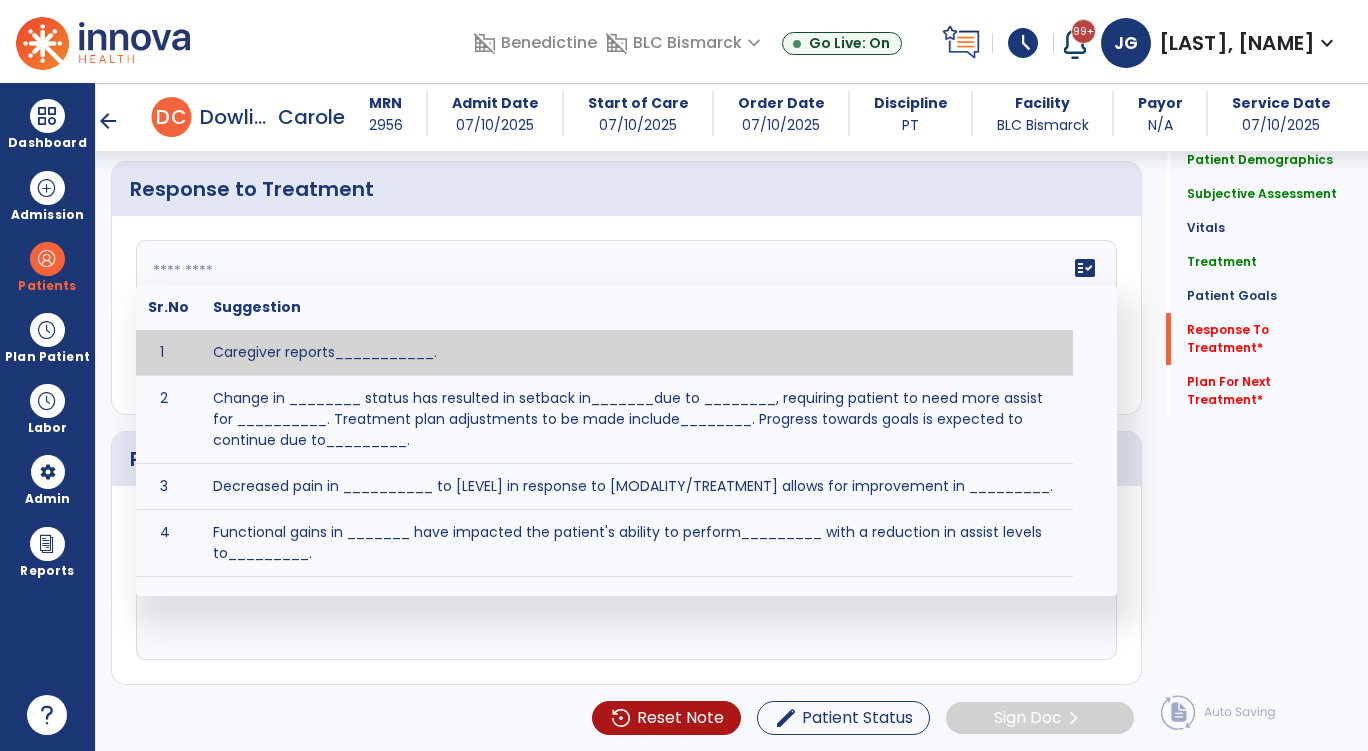 click on "fact_check  Sr.No Suggestion 1 Caregiver reports___________. 2 Change in ________ status has resulted in setback in_______due to ________, requiring patient to need more assist for __________.   Treatment plan adjustments to be made include________.  Progress towards goals is expected to continue due to_________. 3 Decreased pain in __________ to [LEVEL] in response to [MODALITY/TREATMENT] allows for improvement in _________. 4 Functional gains in _______ have impacted the patient's ability to perform_________ with a reduction in assist levels to_________. 5 Functional progress this week has been significant due to__________. 6 Gains in ________ have improved the patient's ability to perform ______with decreased levels of assist to___________. 7 Improvement in ________allows patient to tolerate higher levels of challenges in_________. 8 Pain in [AREA] has decreased to [LEVEL] in response to [TREATMENT/MODALITY], allowing fore ease in completing__________. 9 10 11 12 13 14 15 16 17 18 19 20 21" 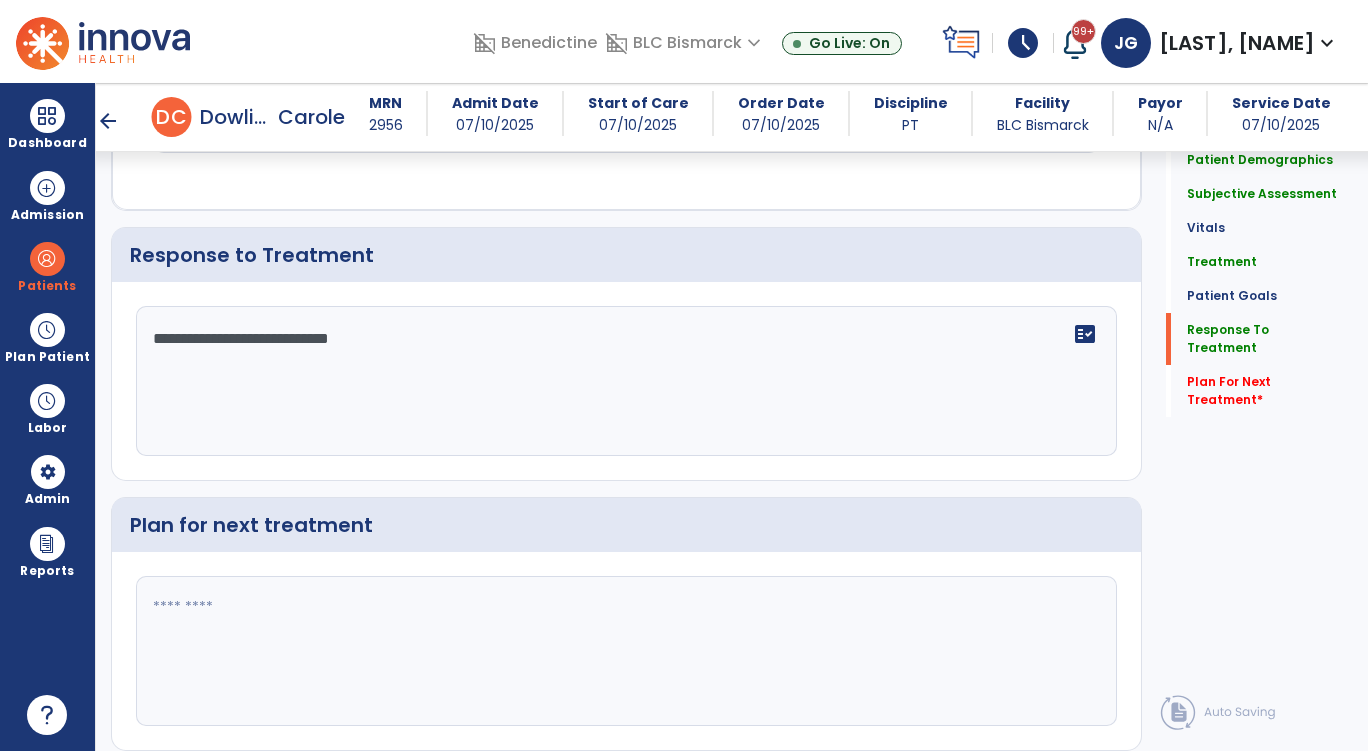 scroll, scrollTop: 3297, scrollLeft: 0, axis: vertical 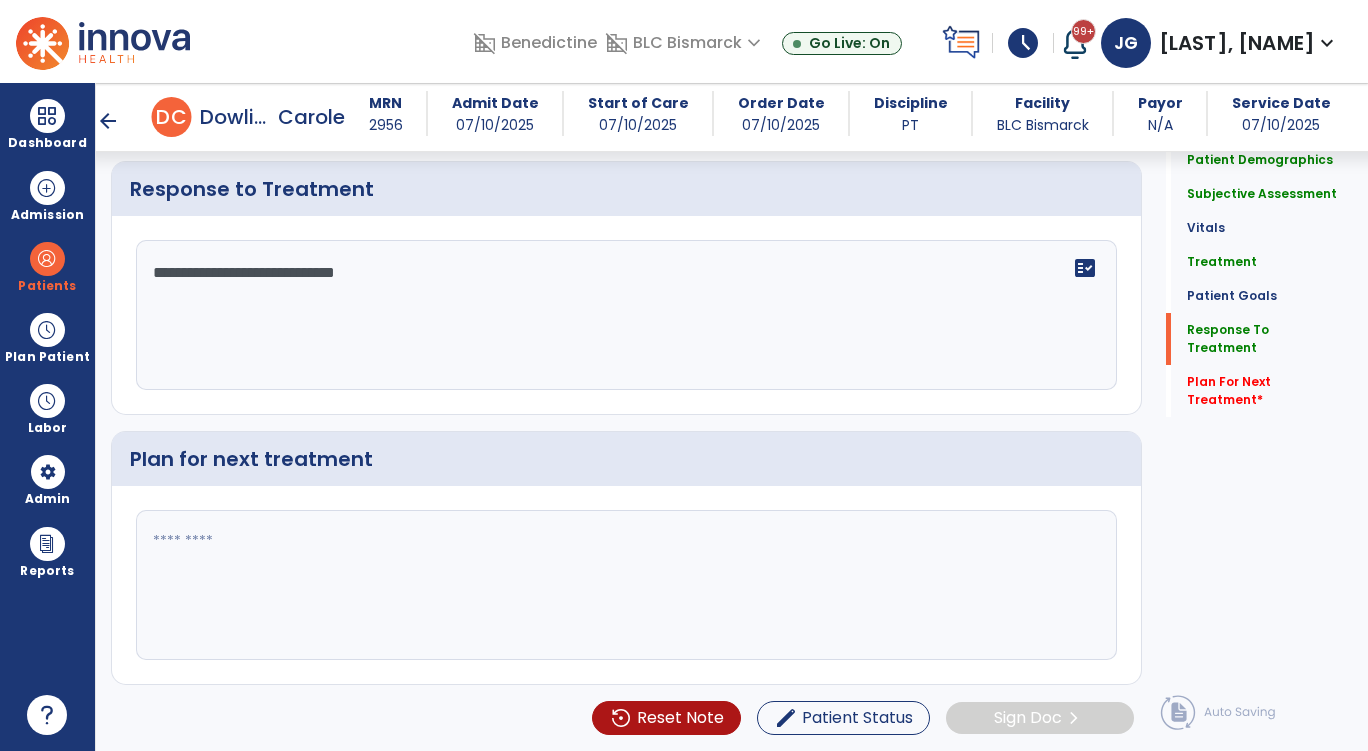 drag, startPoint x: 209, startPoint y: 272, endPoint x: 181, endPoint y: 272, distance: 28 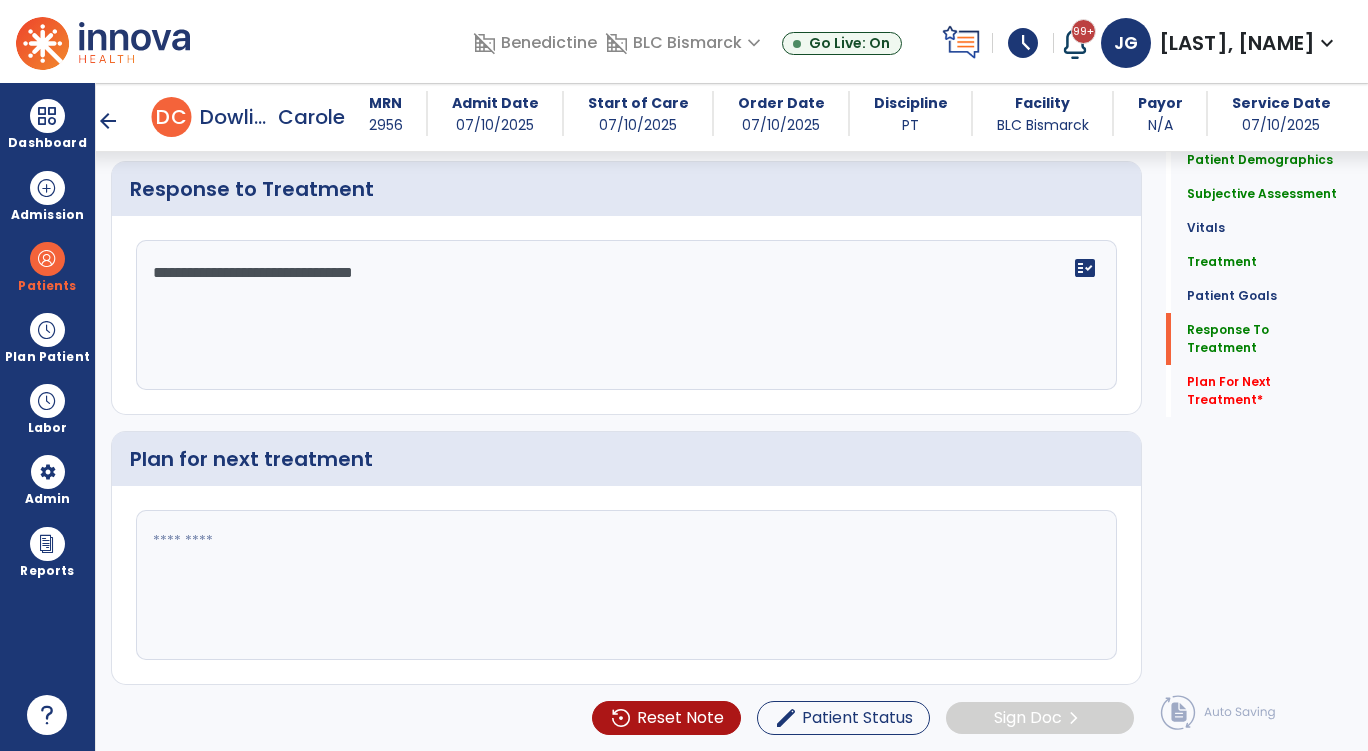 click on "**********" 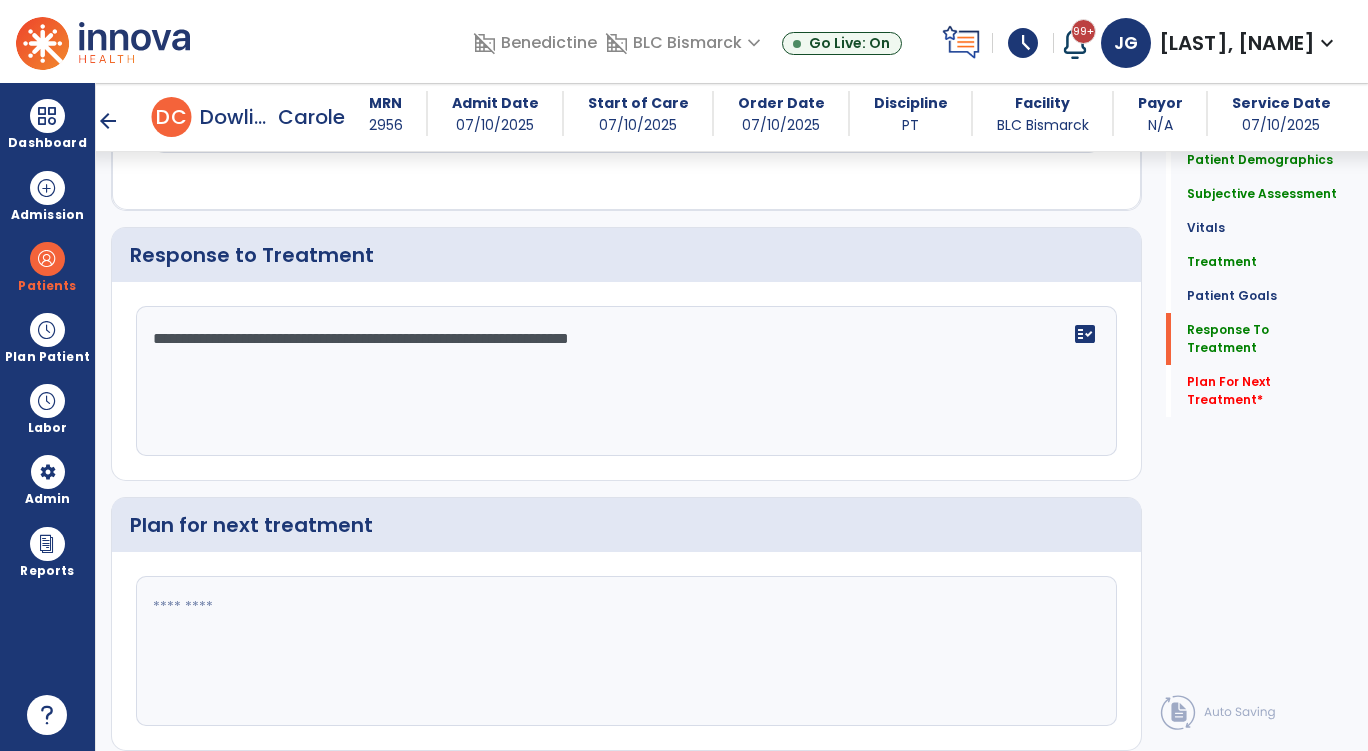 scroll, scrollTop: 3297, scrollLeft: 0, axis: vertical 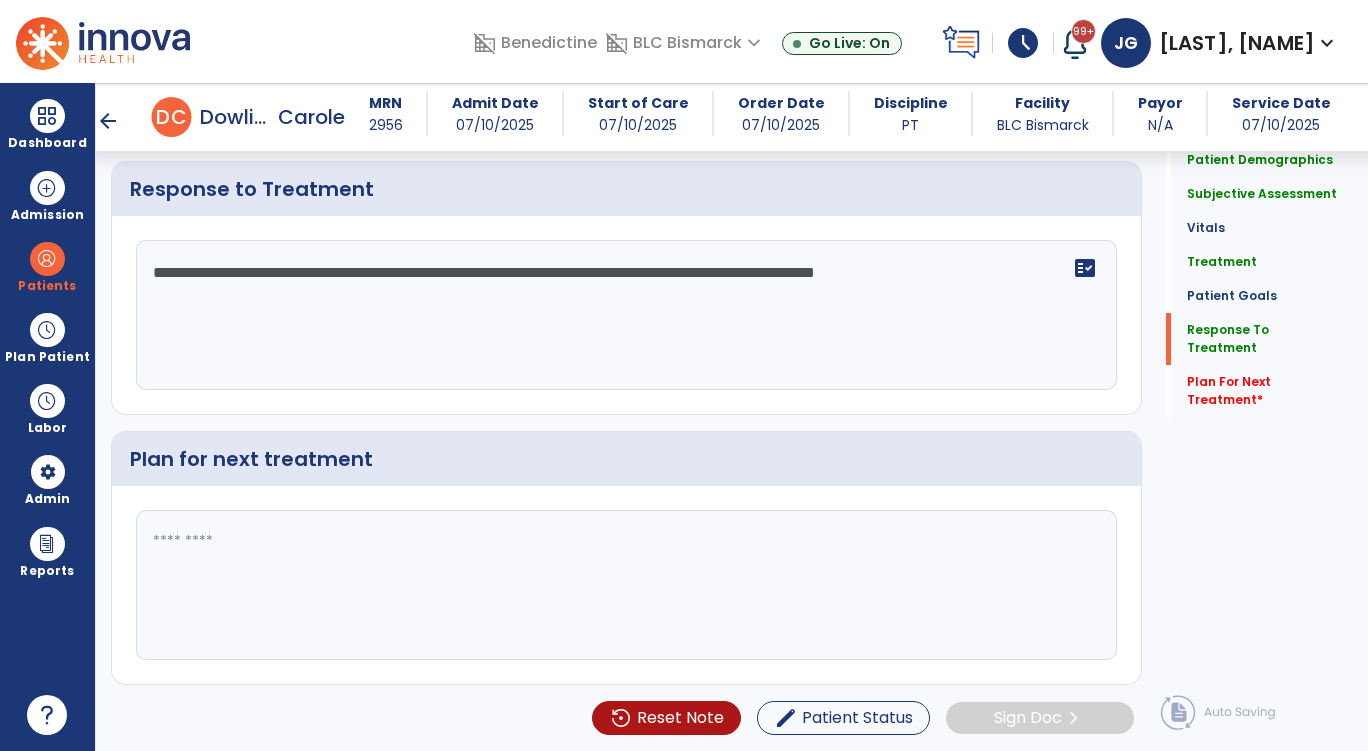 type on "**********" 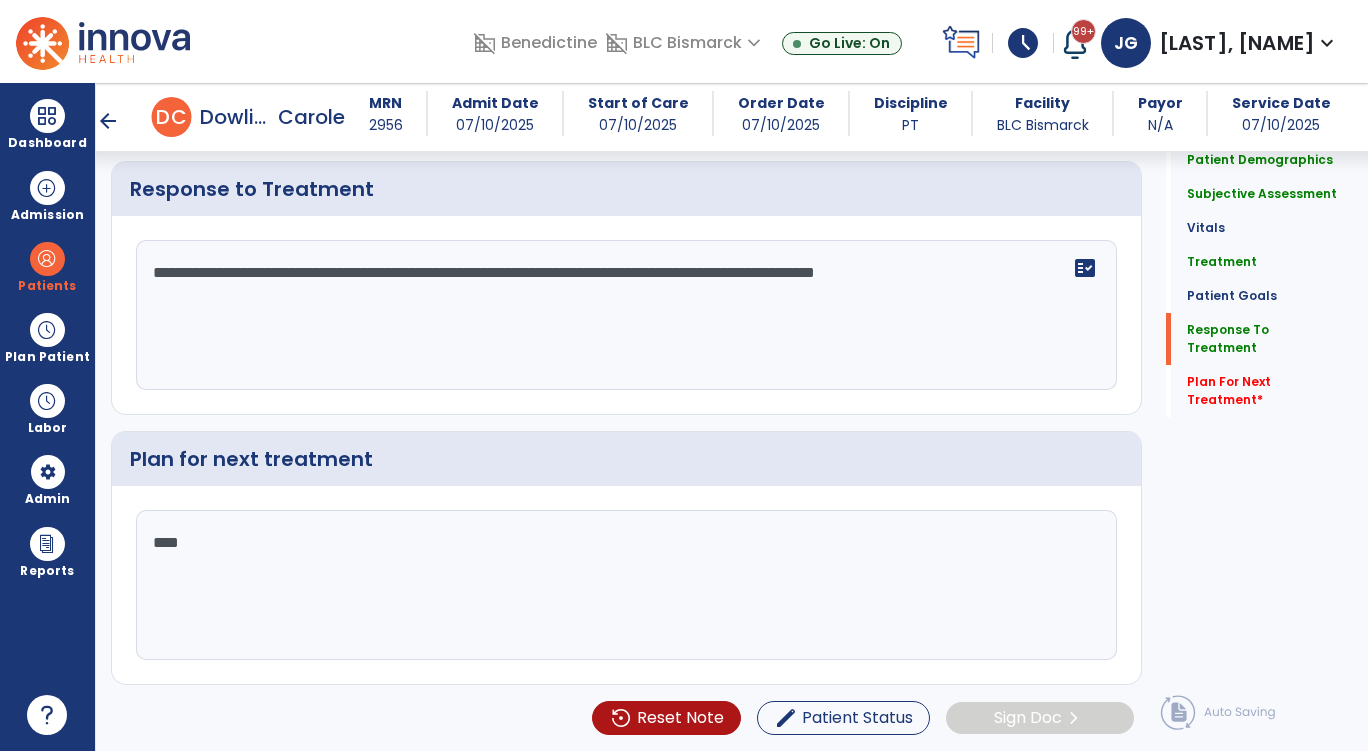 scroll, scrollTop: 3297, scrollLeft: 0, axis: vertical 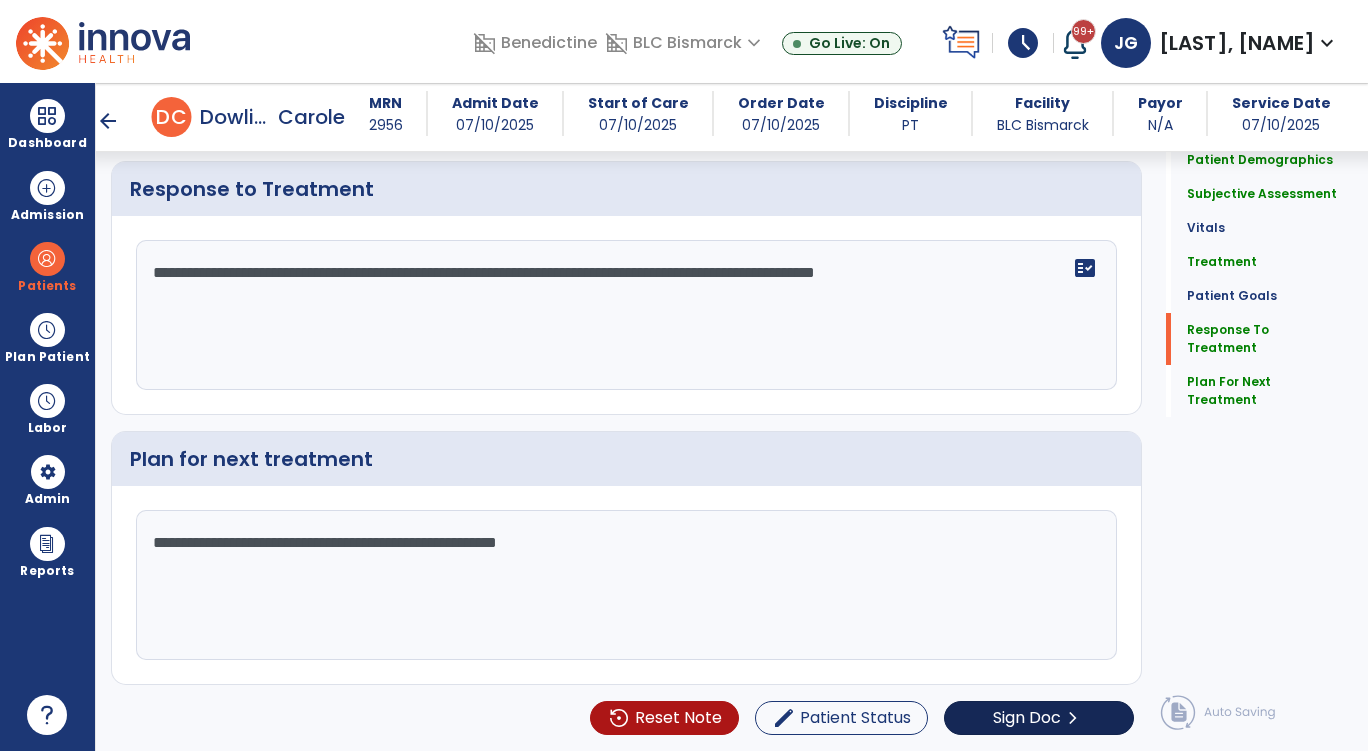 type on "**********" 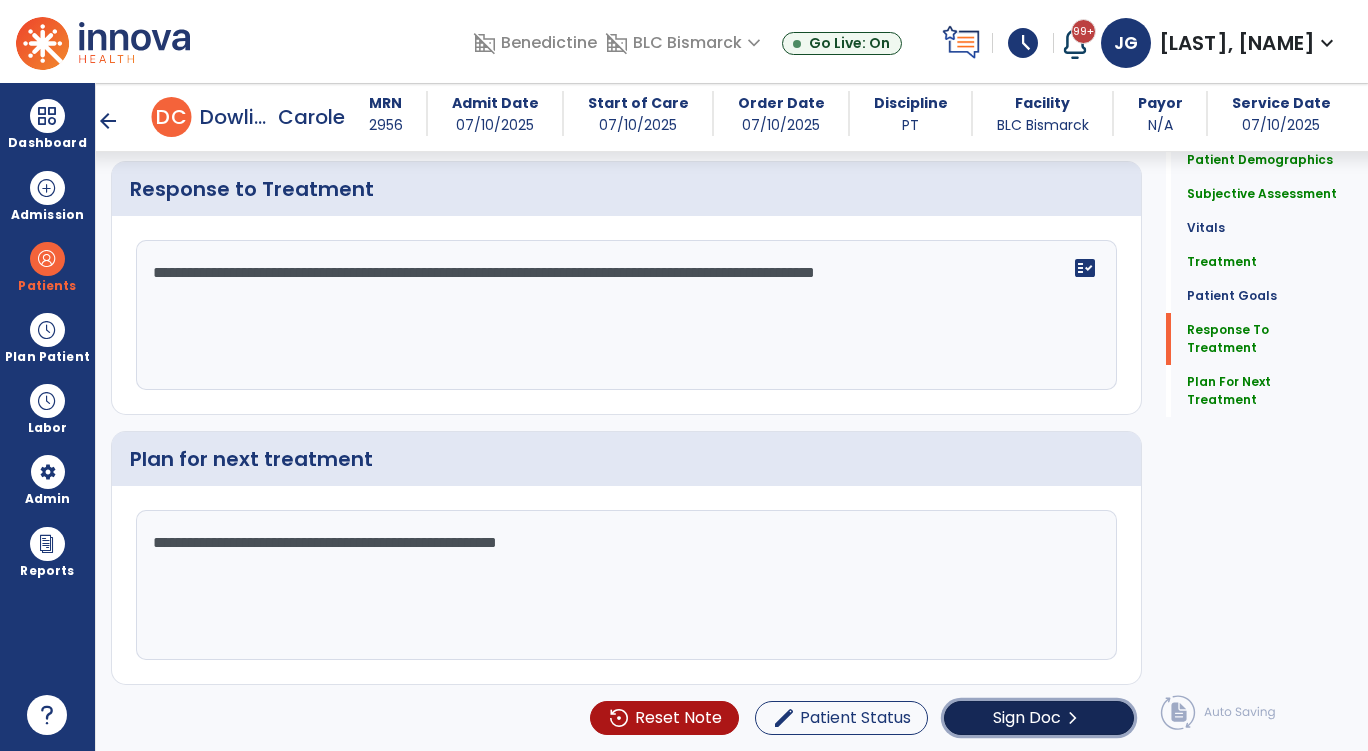 click on "Sign Doc" 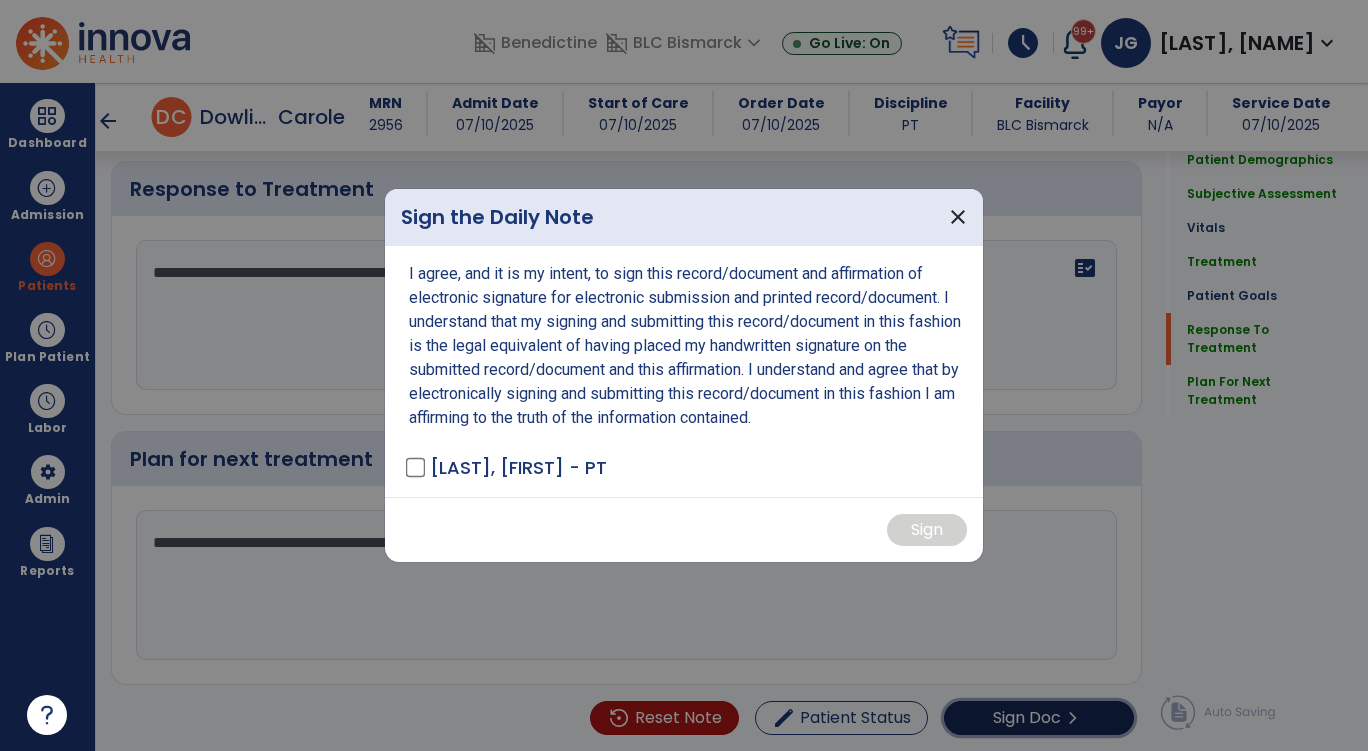 scroll, scrollTop: 3297, scrollLeft: 0, axis: vertical 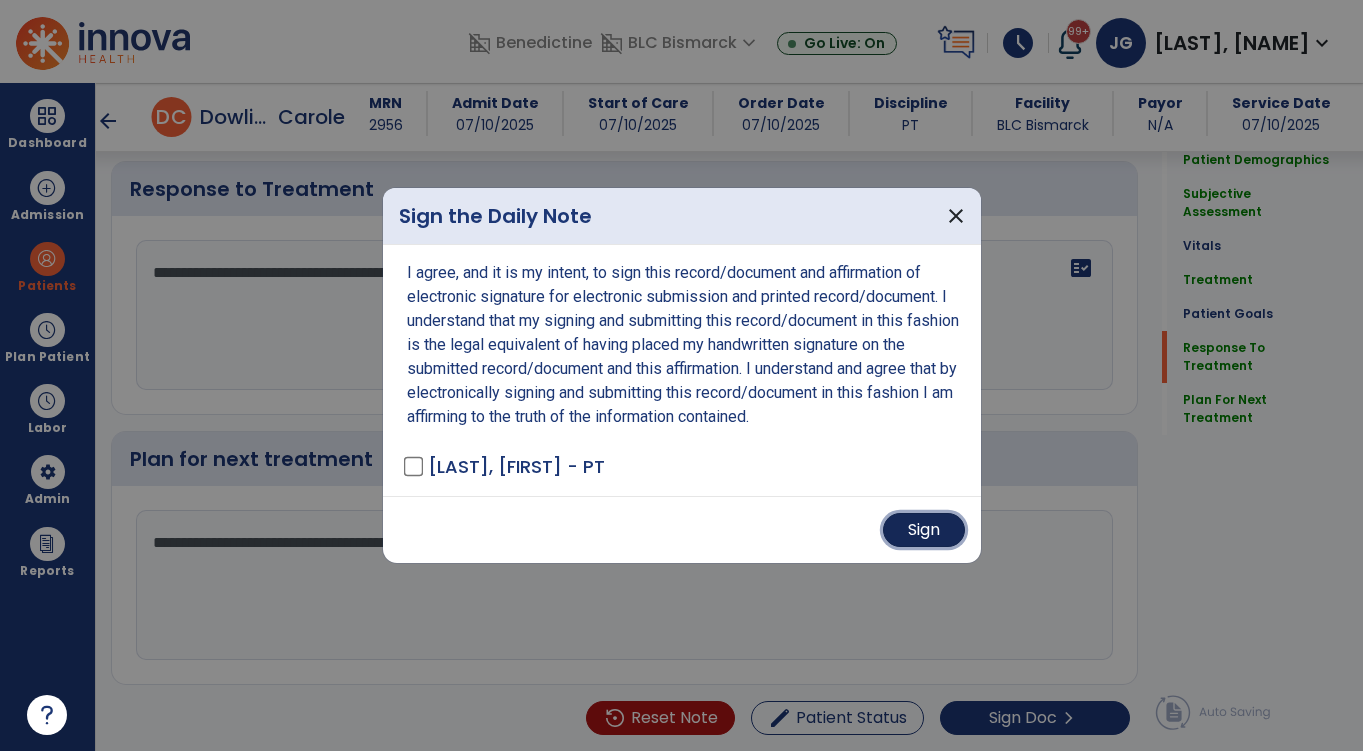 click on "Sign" at bounding box center [924, 530] 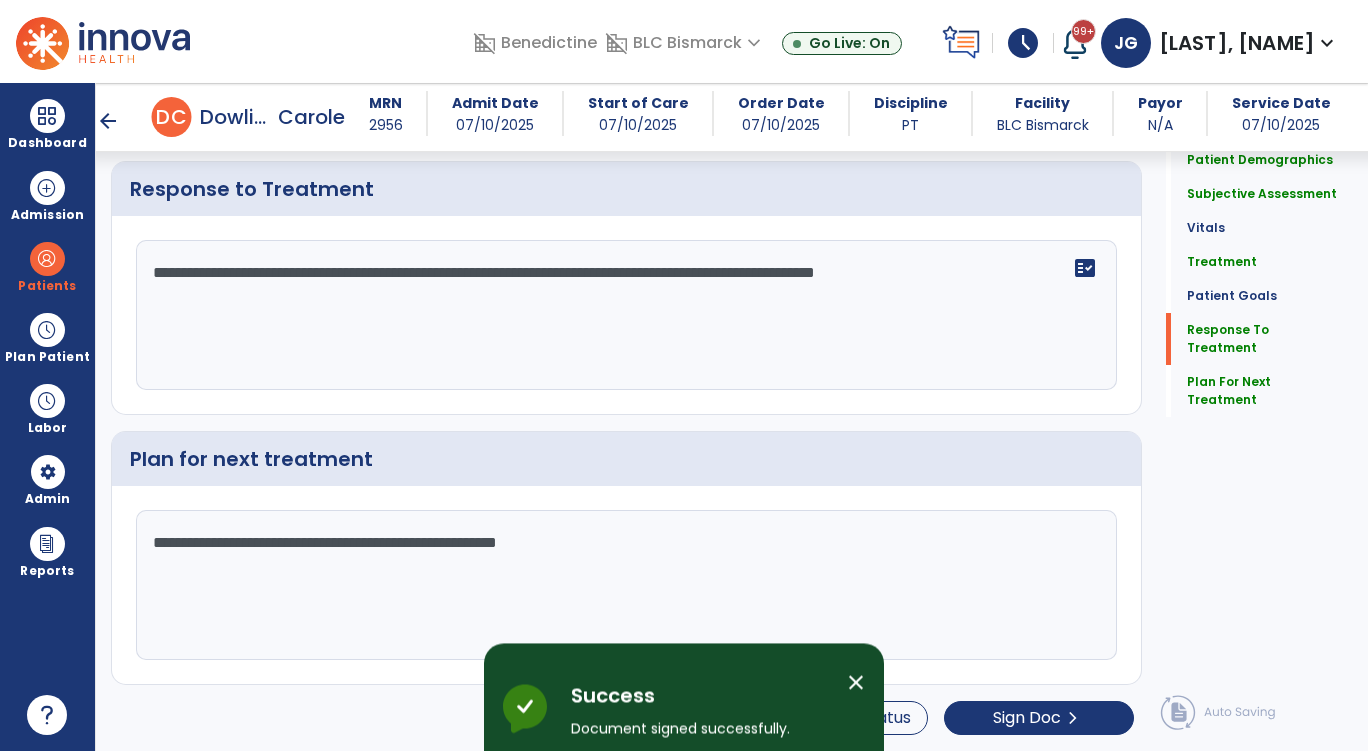 scroll, scrollTop: 0, scrollLeft: 0, axis: both 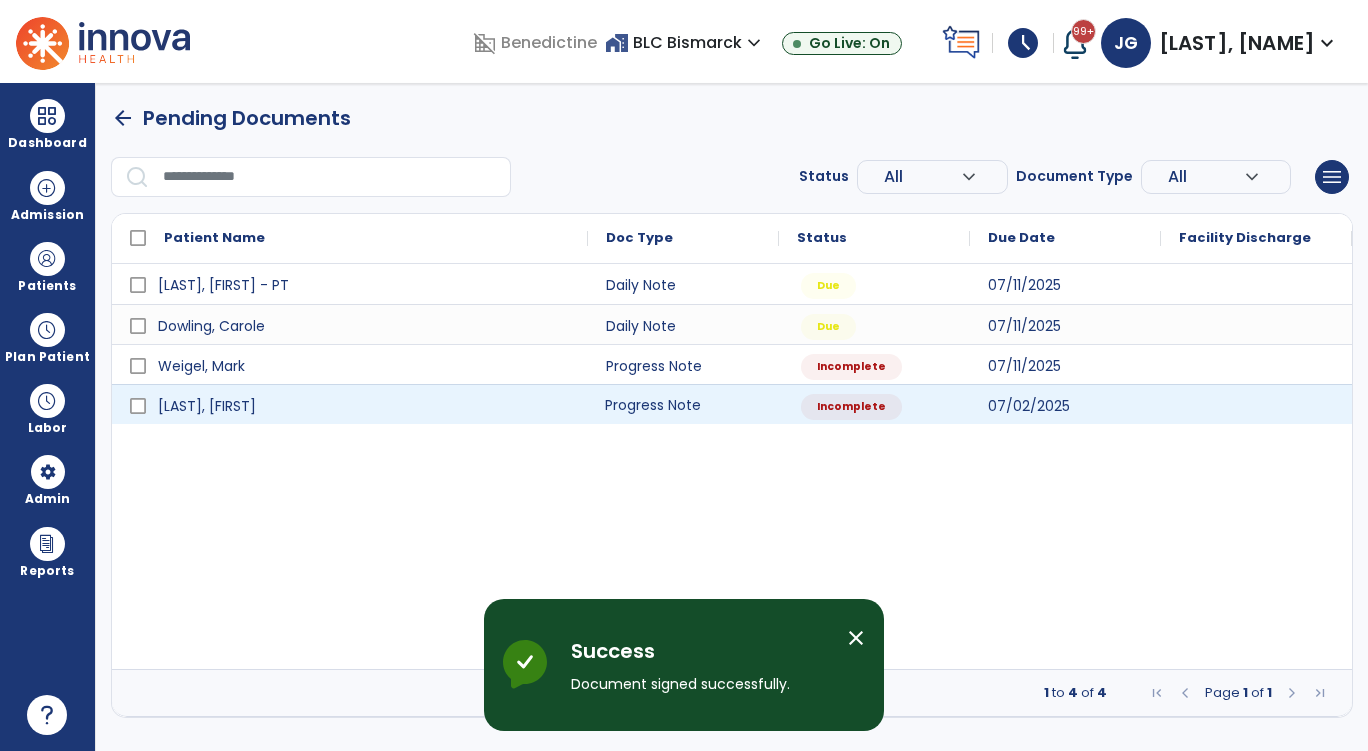 click on "Progress Note" at bounding box center [683, 404] 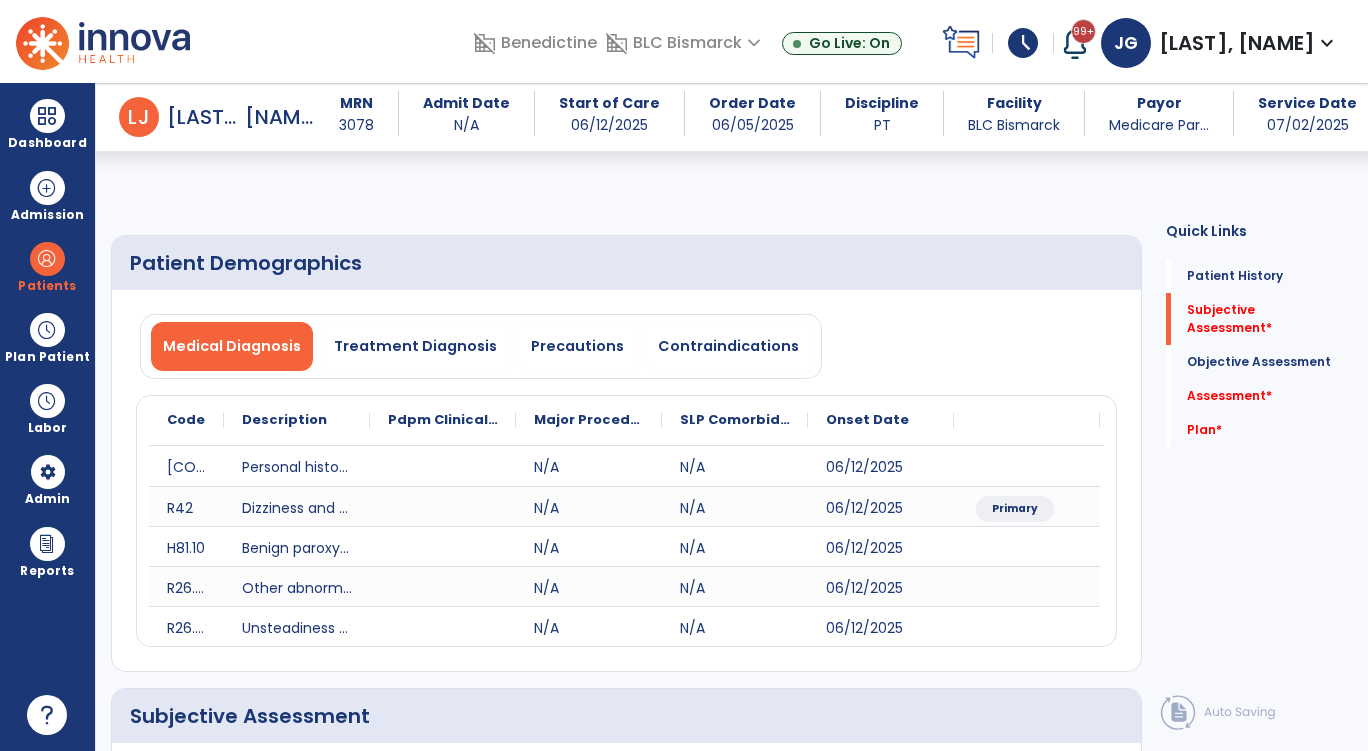 scroll, scrollTop: 400, scrollLeft: 0, axis: vertical 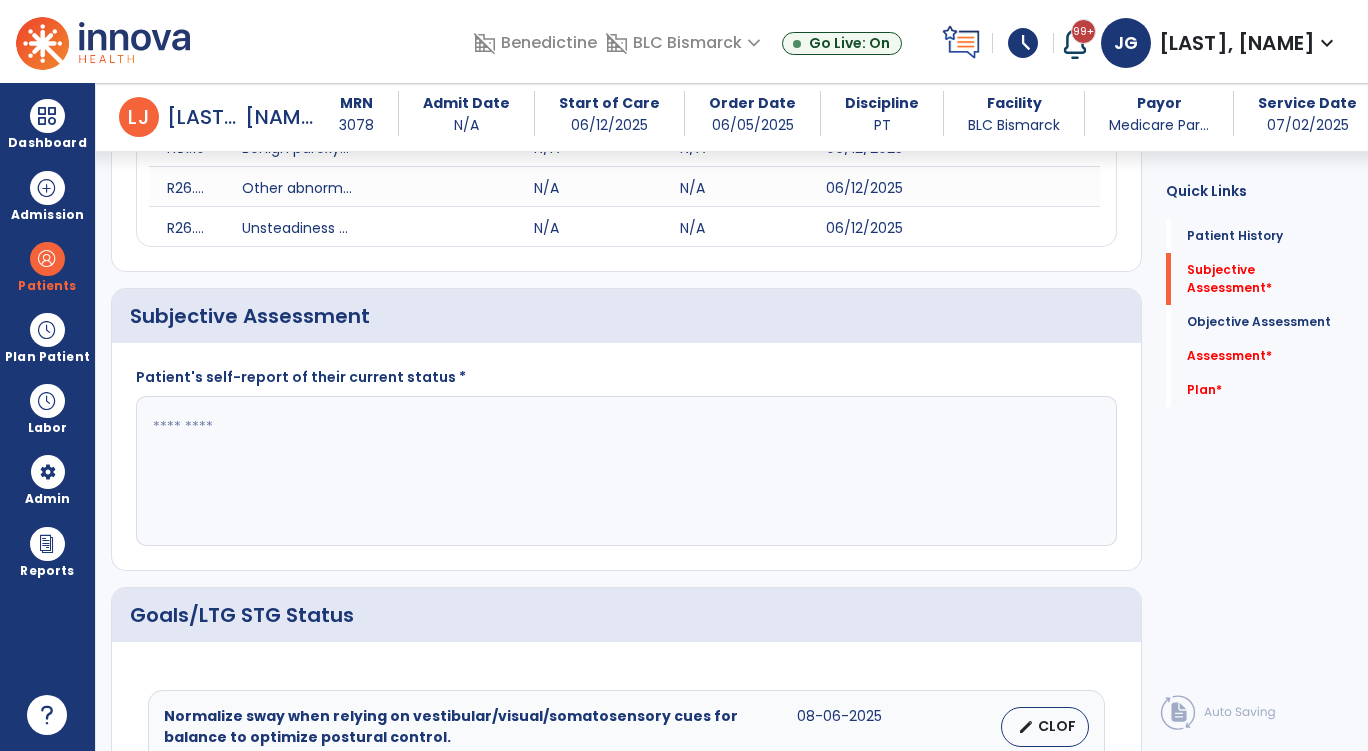 click 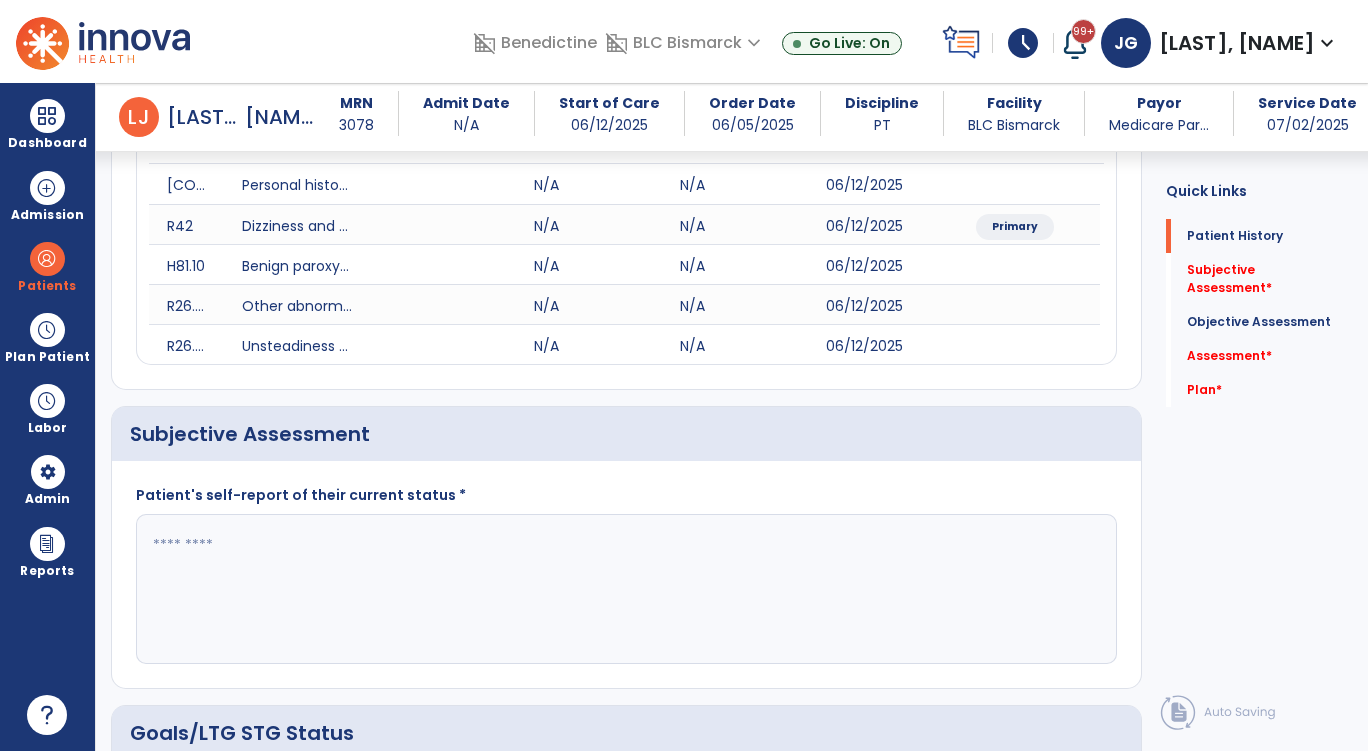 scroll, scrollTop: 0, scrollLeft: 0, axis: both 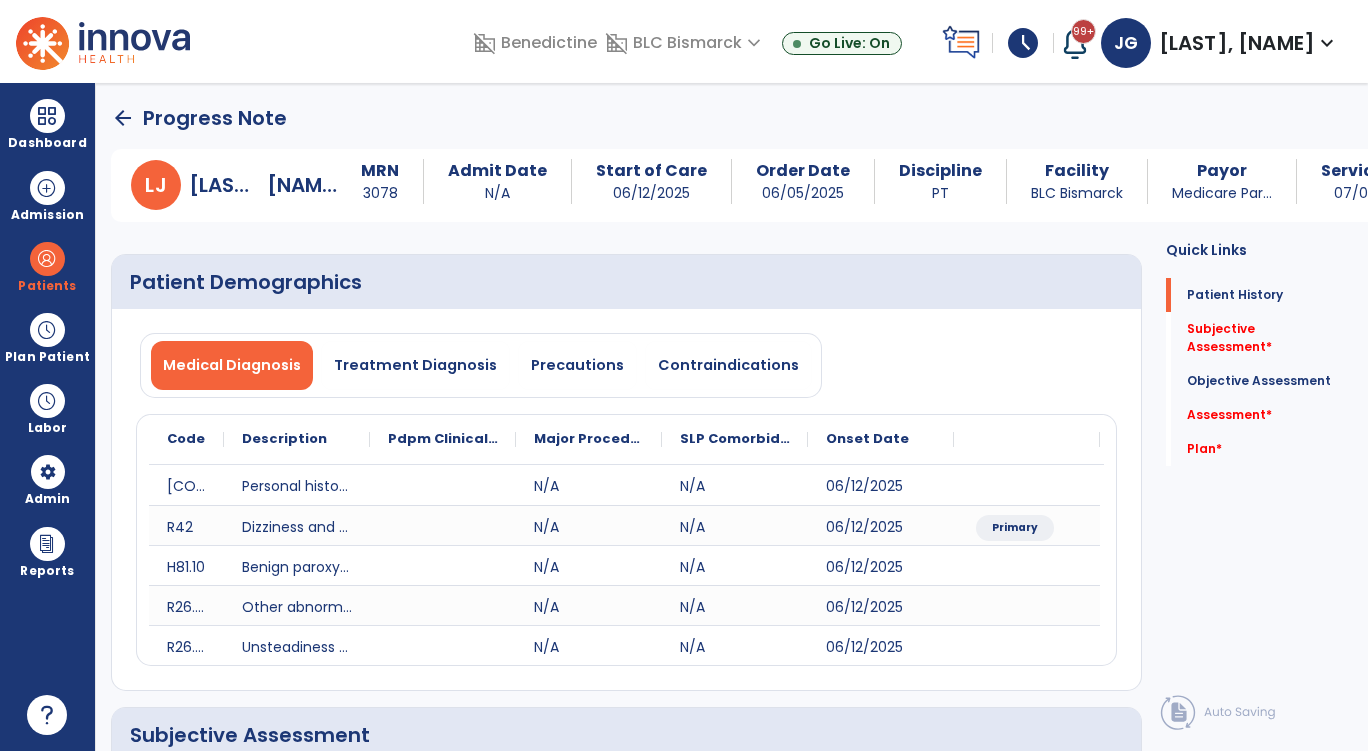 click on "arrow_back" 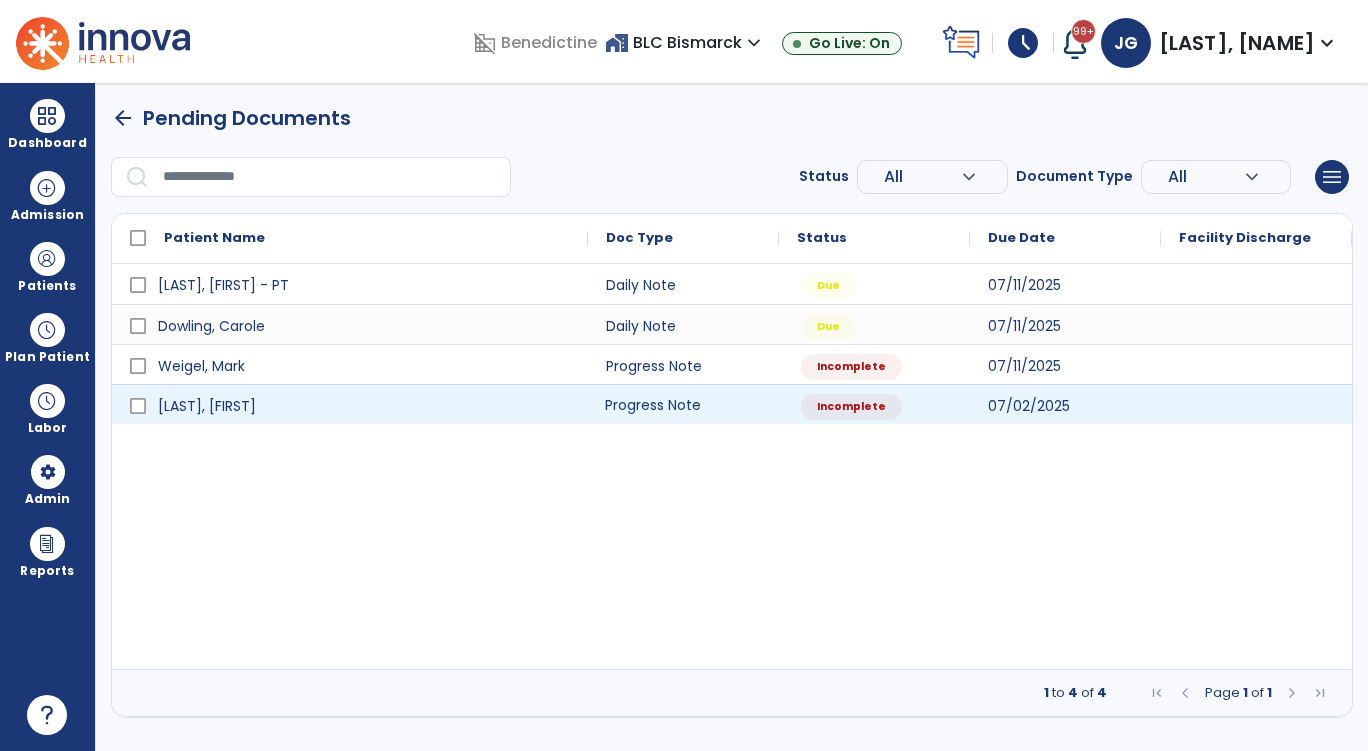 click on "Progress Note" at bounding box center (683, 404) 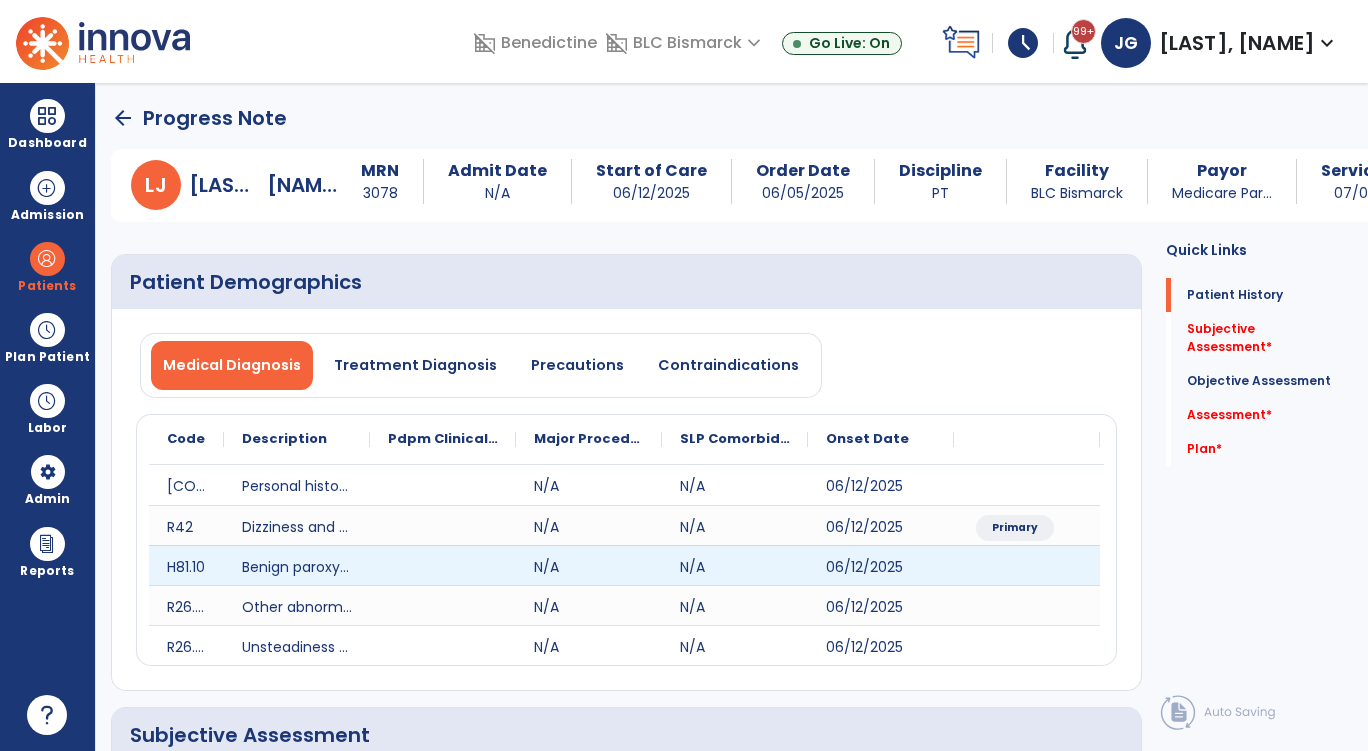 scroll, scrollTop: 200, scrollLeft: 0, axis: vertical 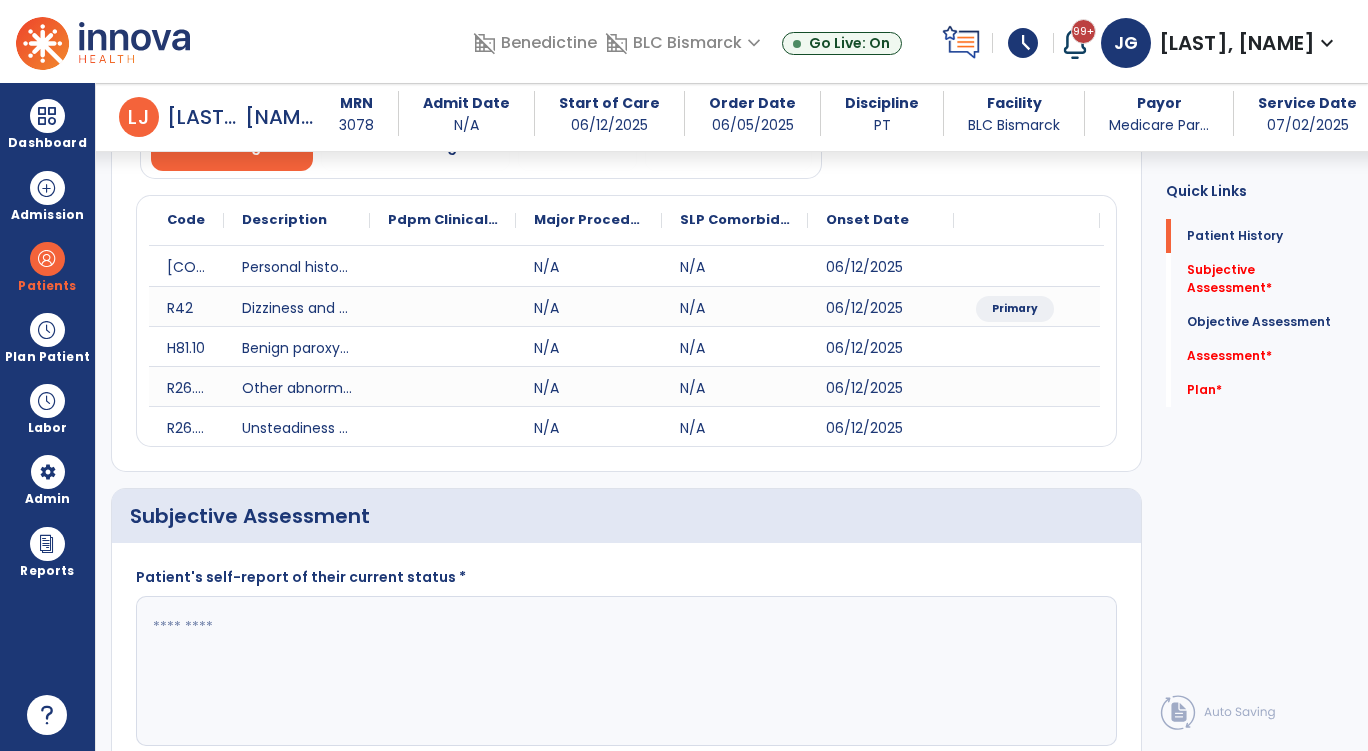 drag, startPoint x: 657, startPoint y: 653, endPoint x: 619, endPoint y: 632, distance: 43.416588 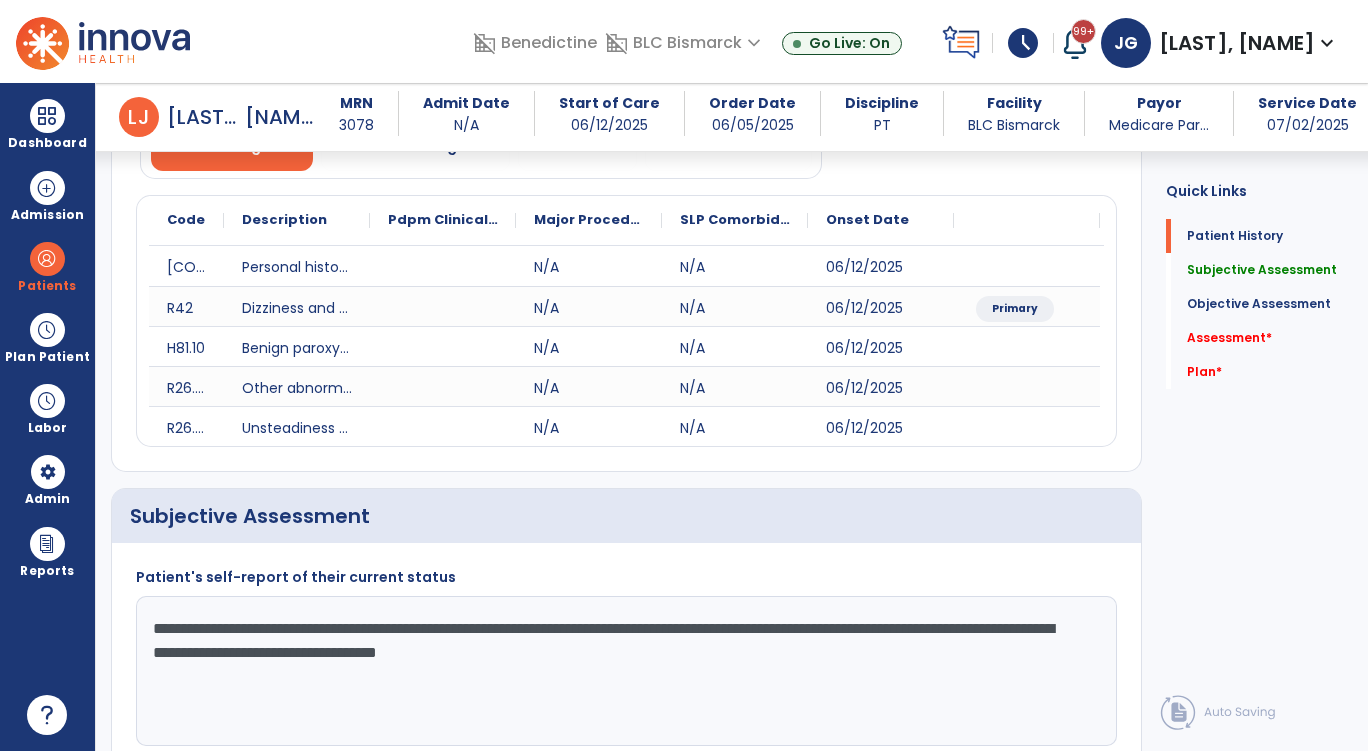 type on "**********" 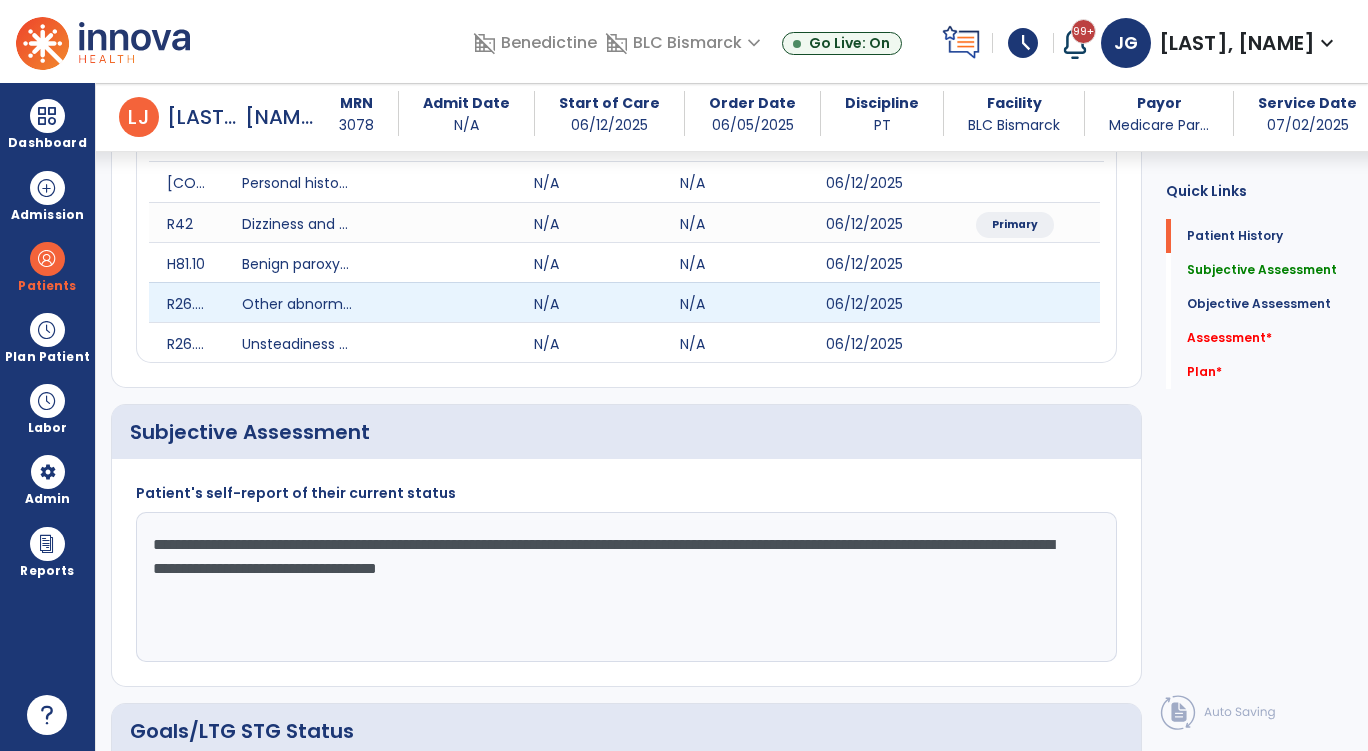 scroll, scrollTop: 300, scrollLeft: 0, axis: vertical 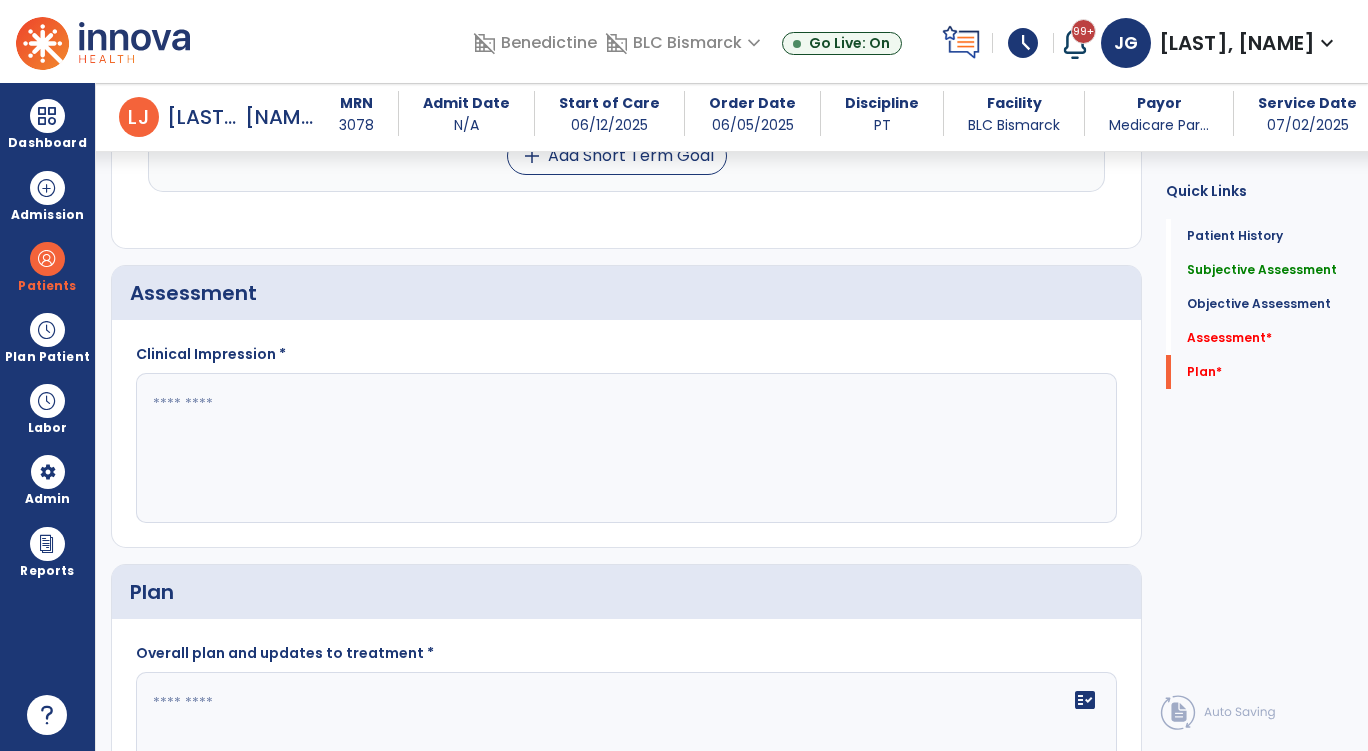 click 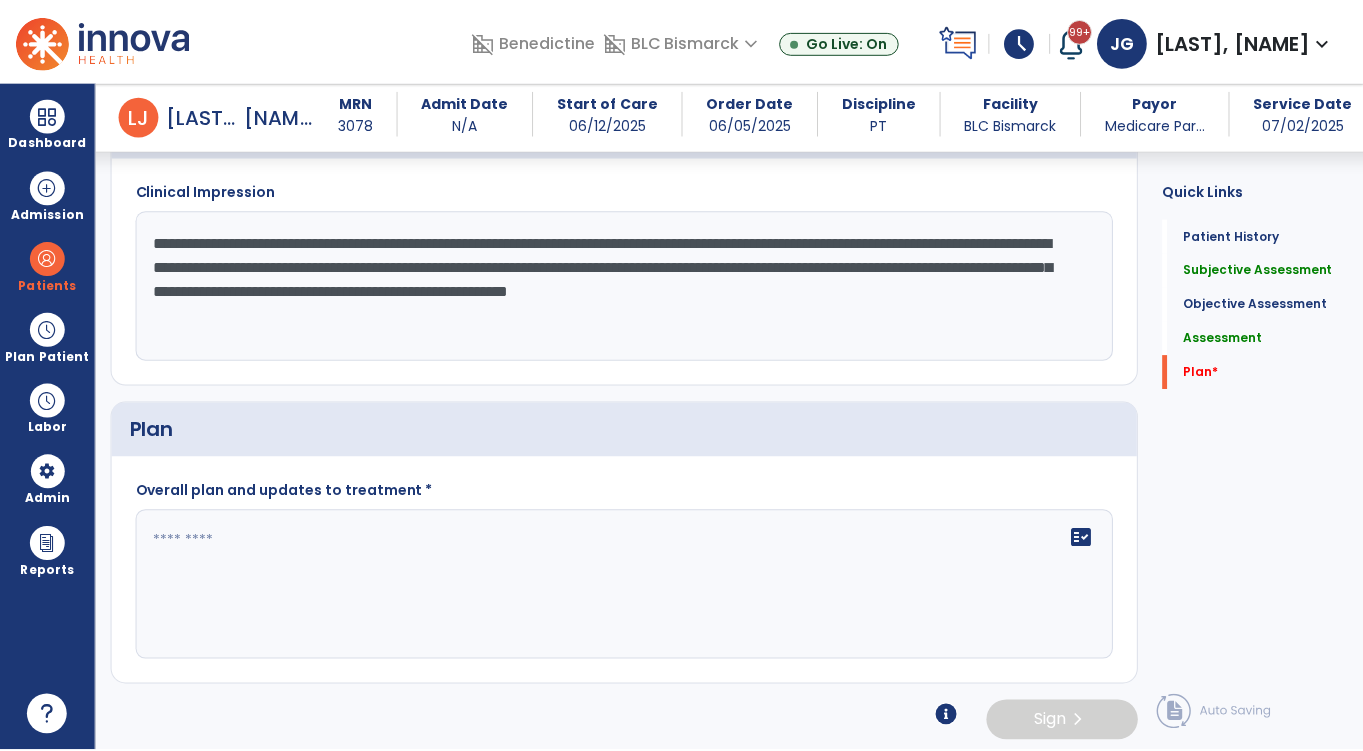 scroll, scrollTop: 2168, scrollLeft: 0, axis: vertical 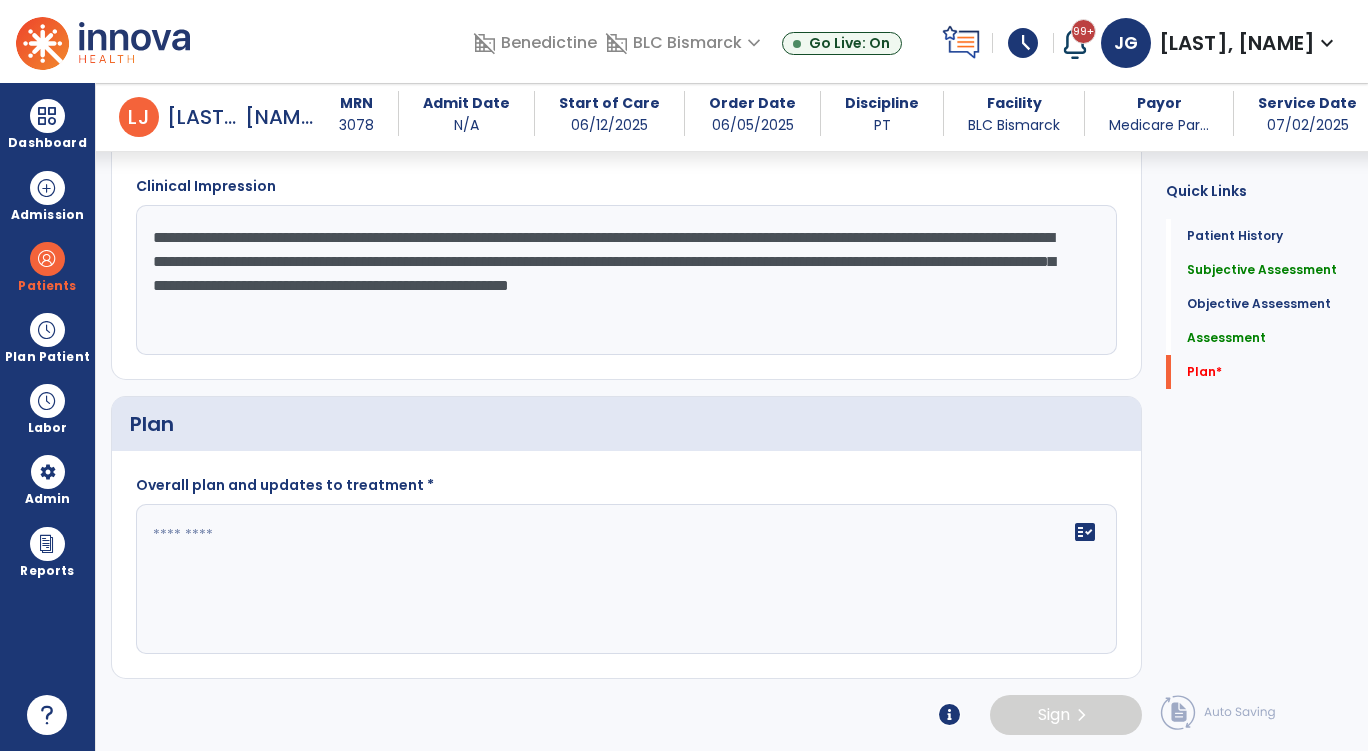 type on "**********" 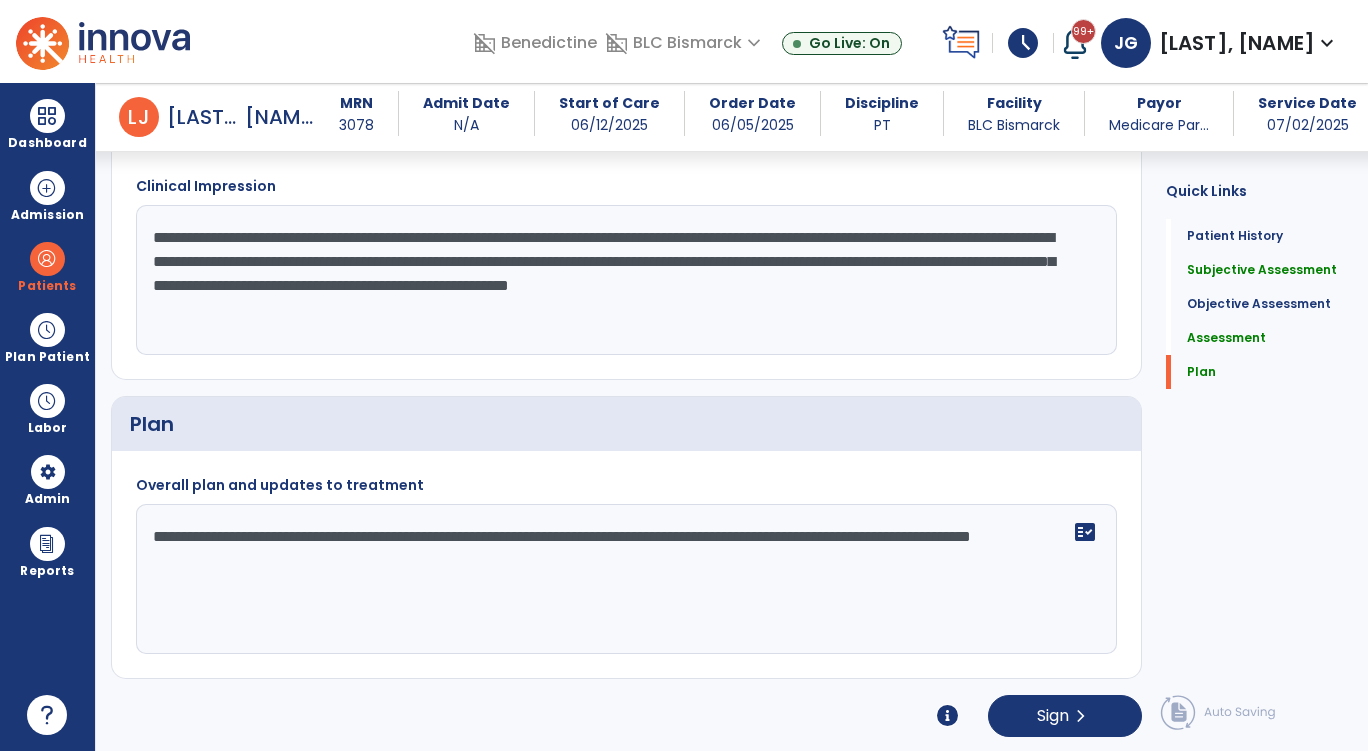 click on "**********" 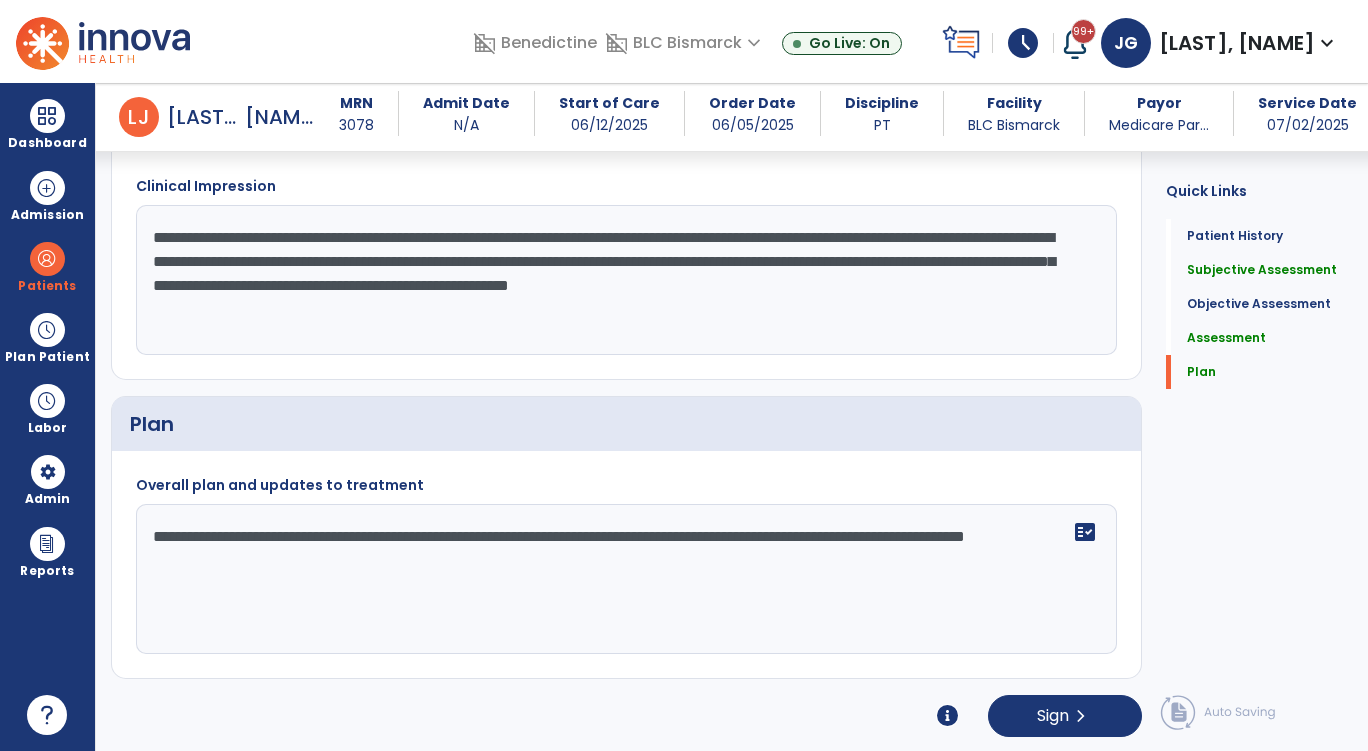 drag, startPoint x: 319, startPoint y: 574, endPoint x: 175, endPoint y: 560, distance: 144.67896 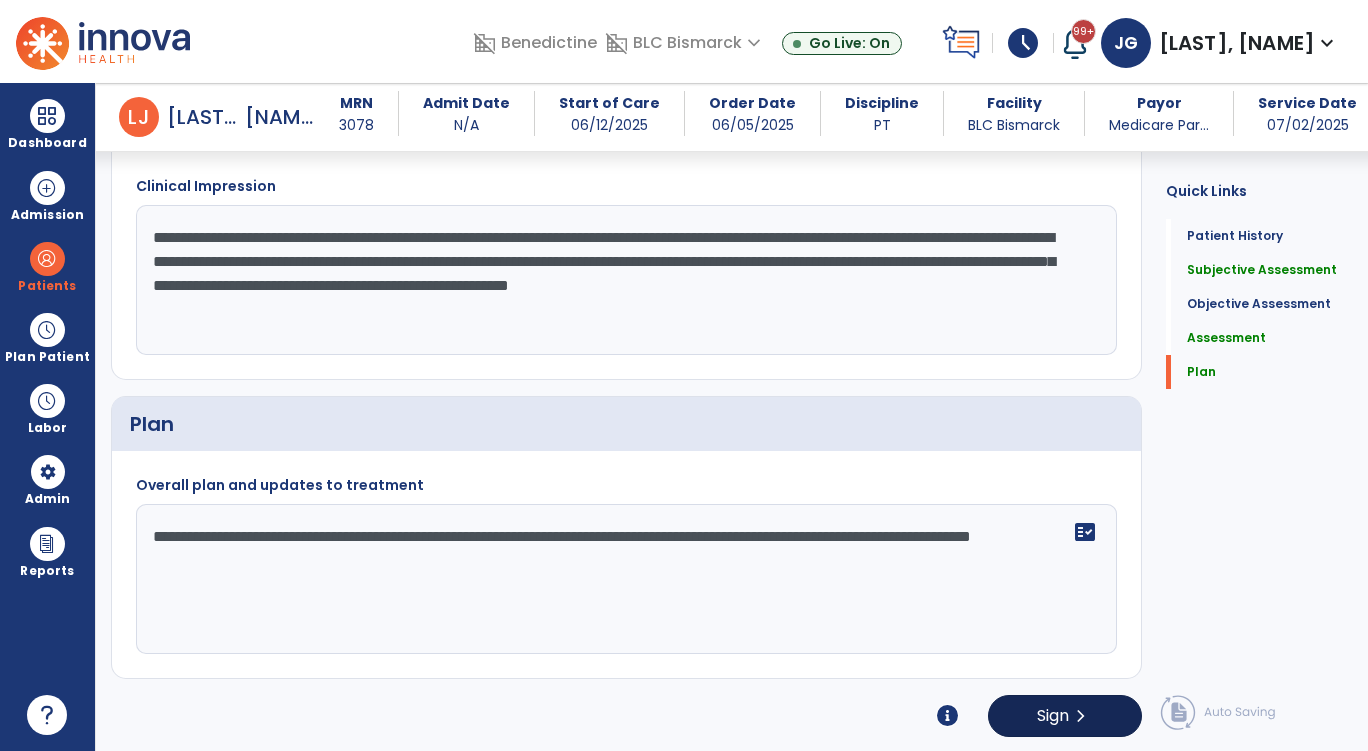 type on "**********" 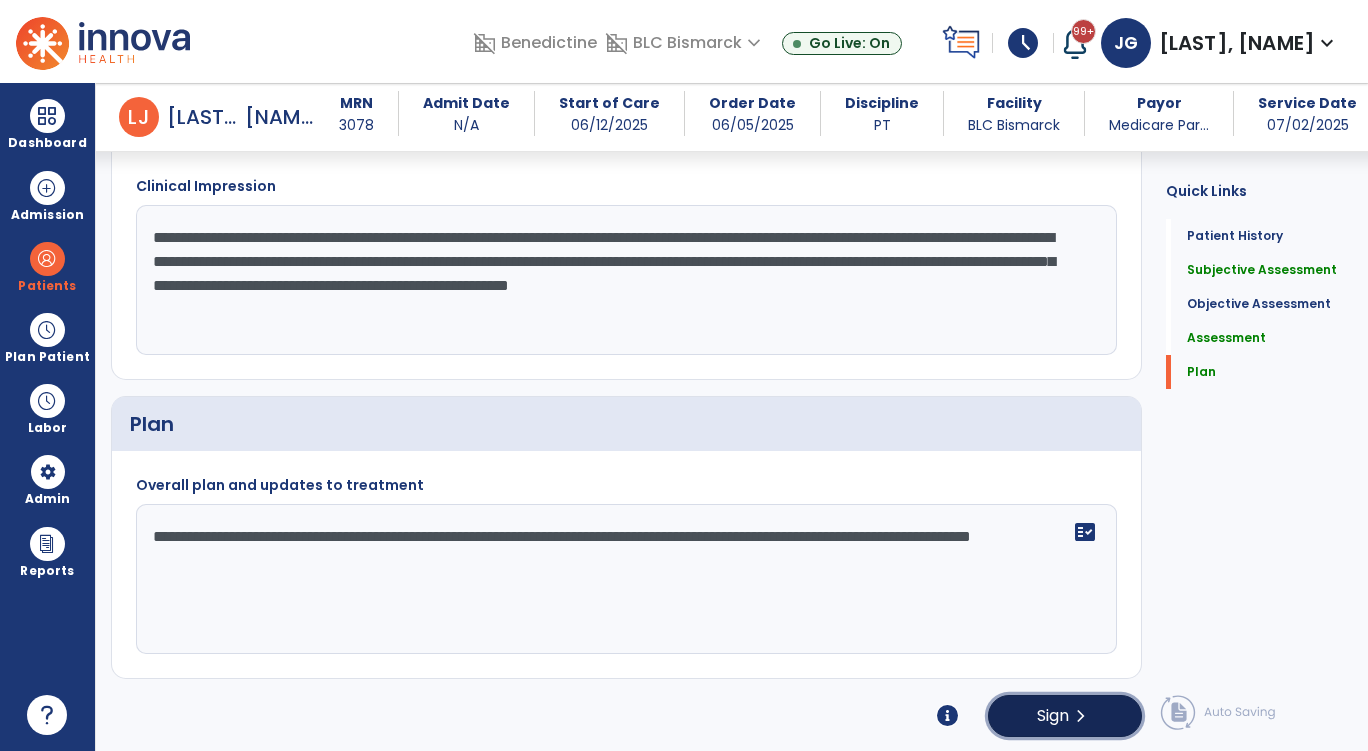 click on "Sign" 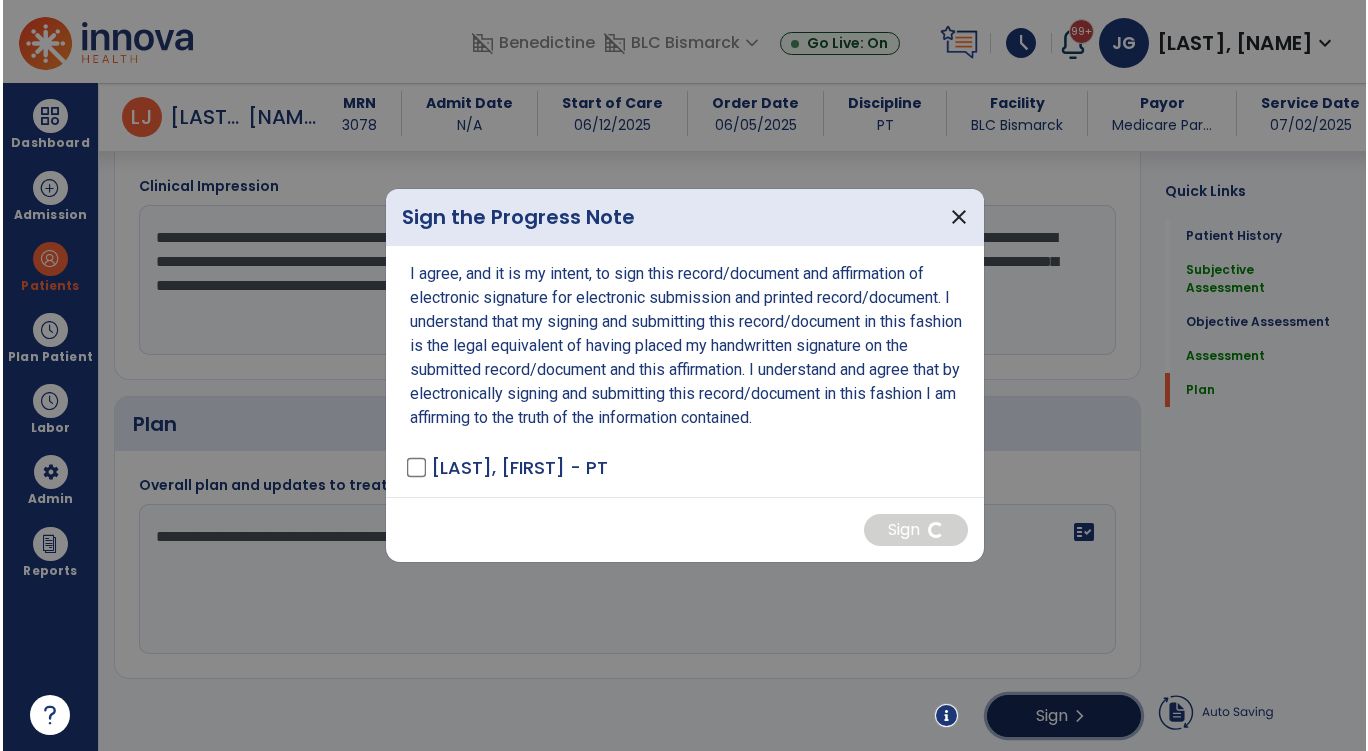 scroll, scrollTop: 2168, scrollLeft: 0, axis: vertical 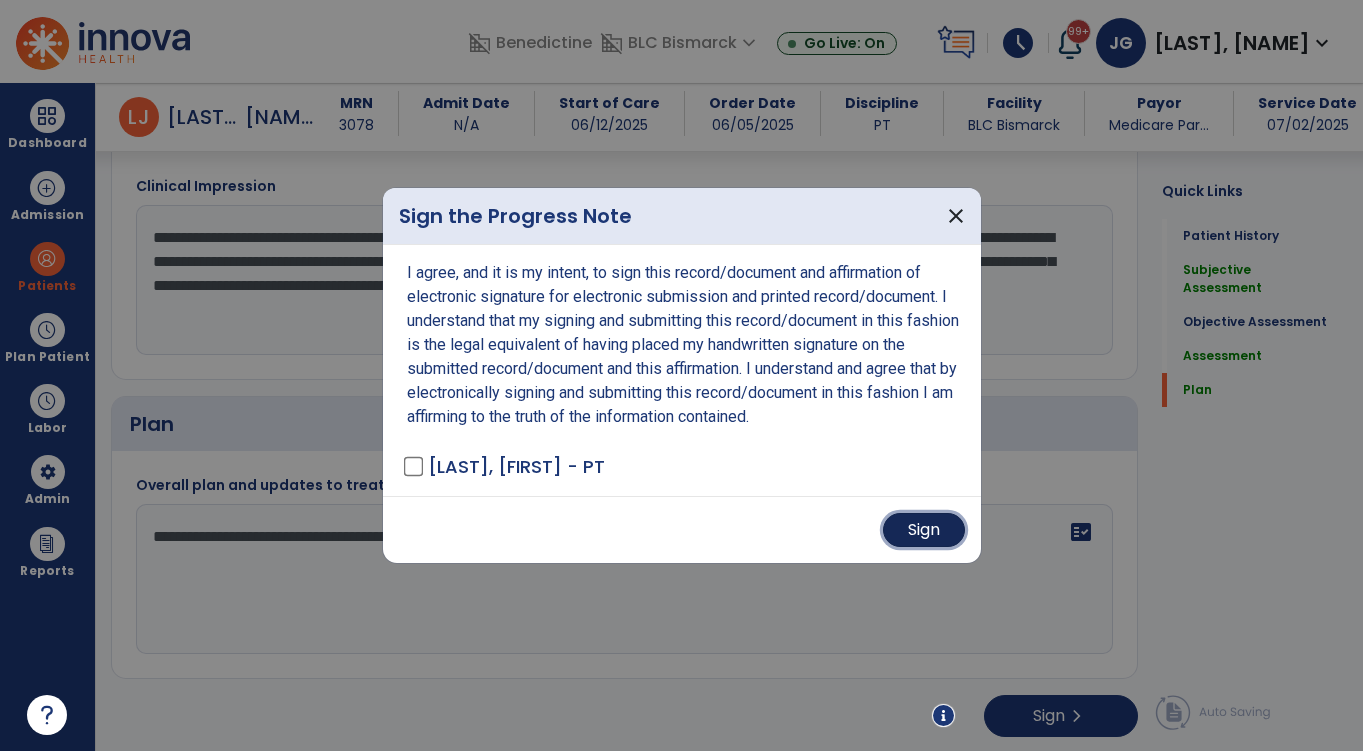 click on "Sign" at bounding box center [924, 530] 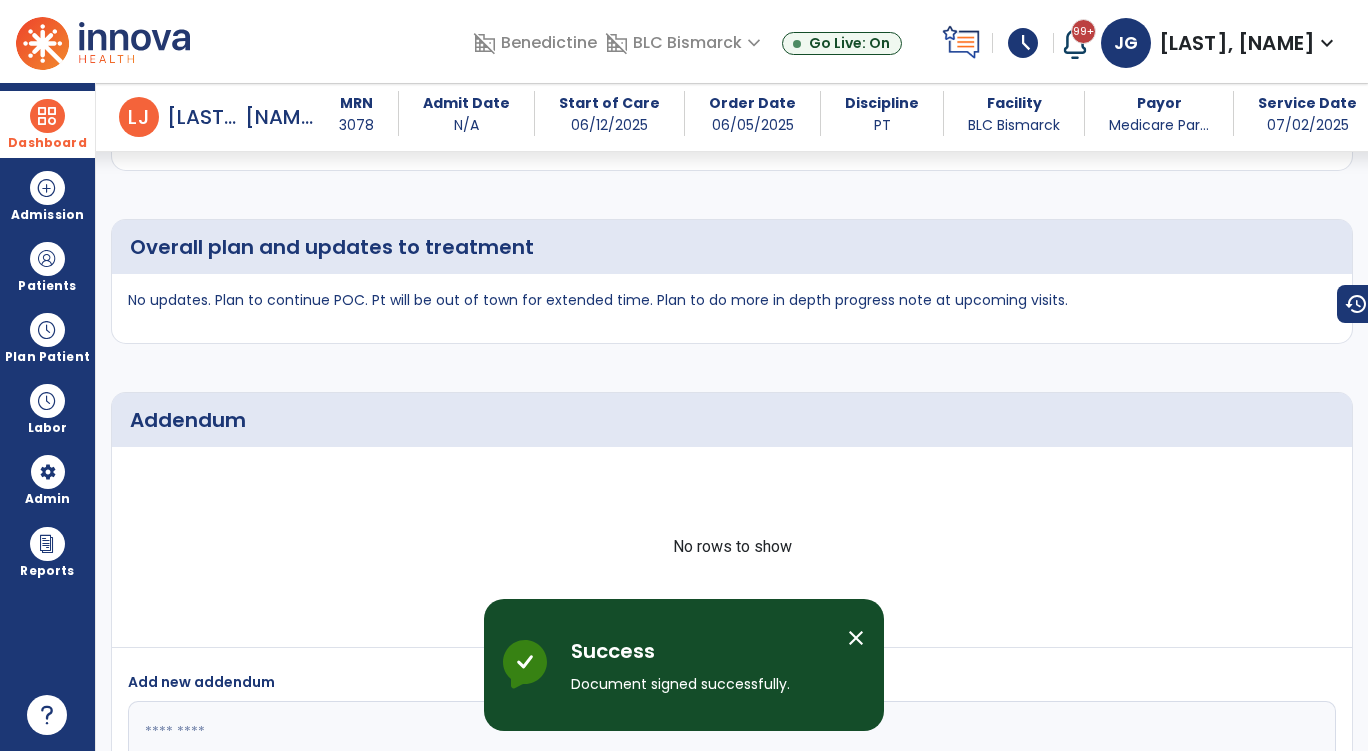 scroll, scrollTop: 2149, scrollLeft: 0, axis: vertical 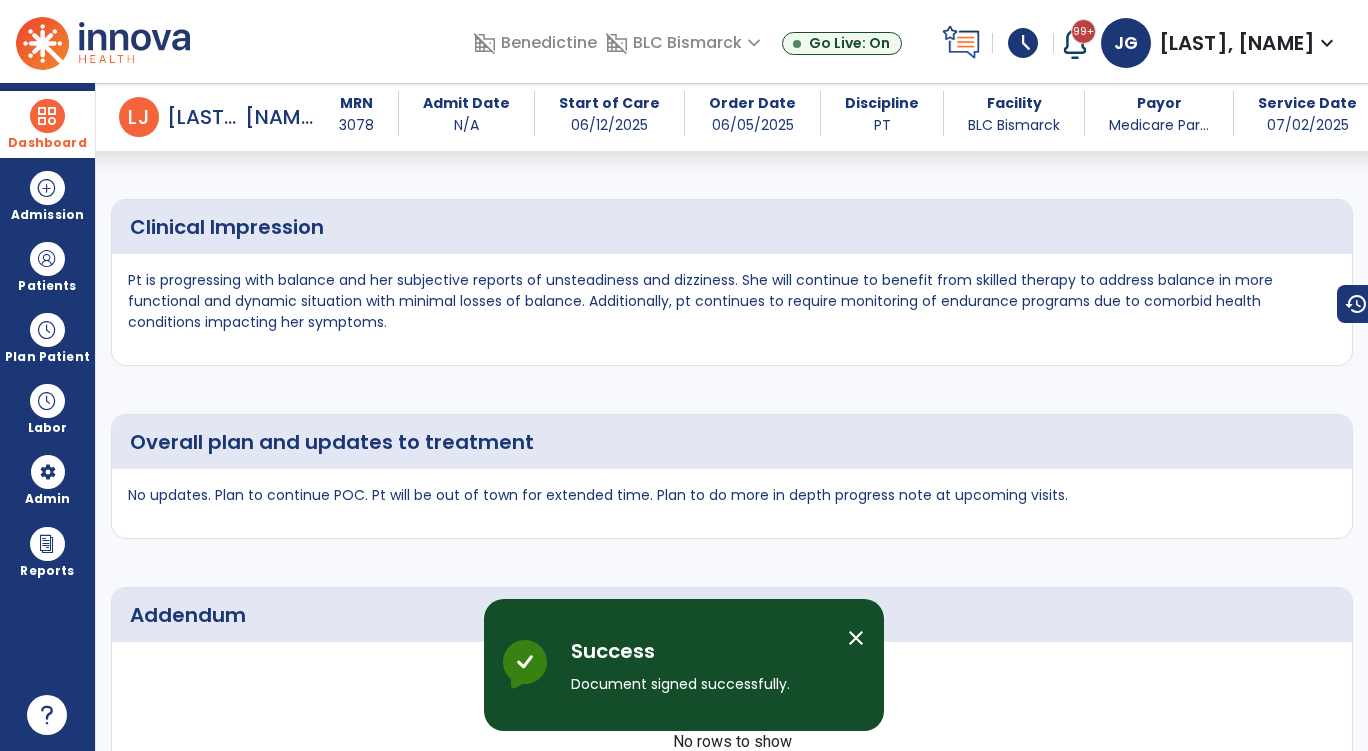 click on "Dashboard" at bounding box center [47, 124] 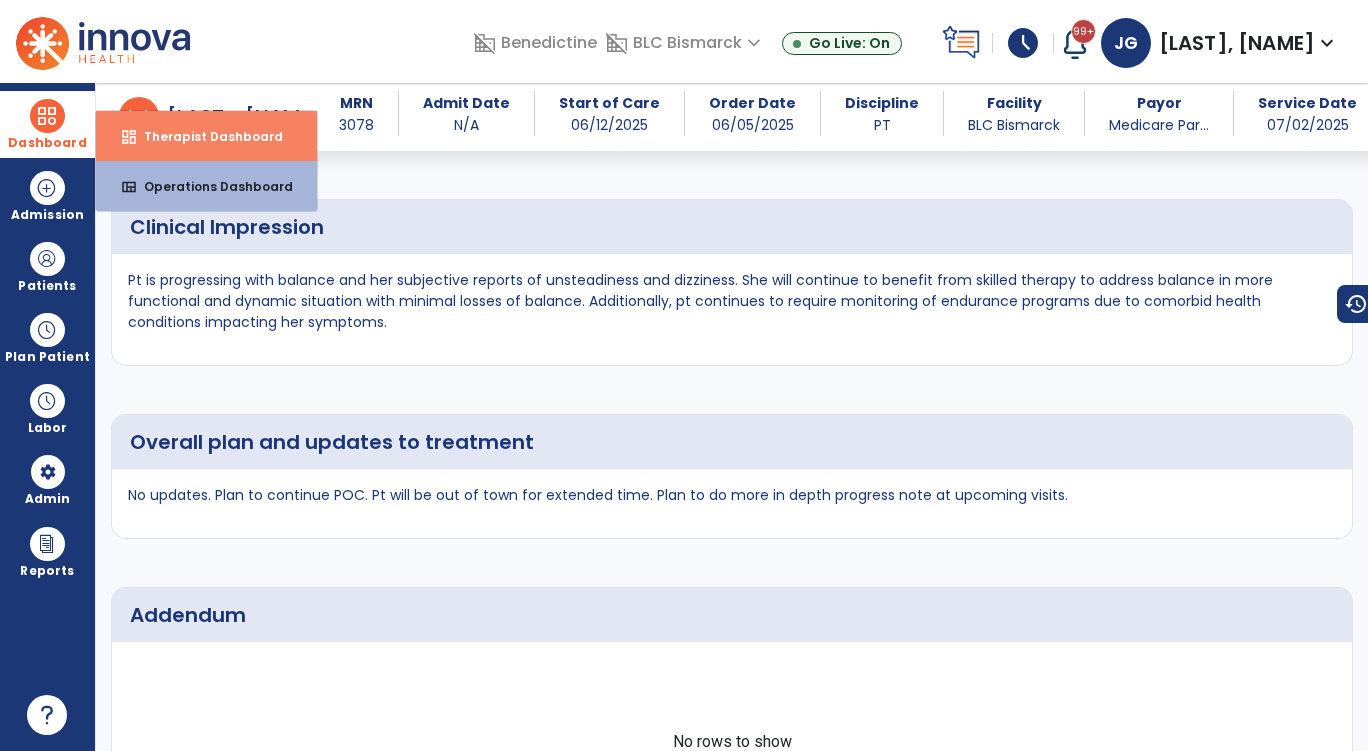 click on "dashboard  Therapist Dashboard" at bounding box center (206, 136) 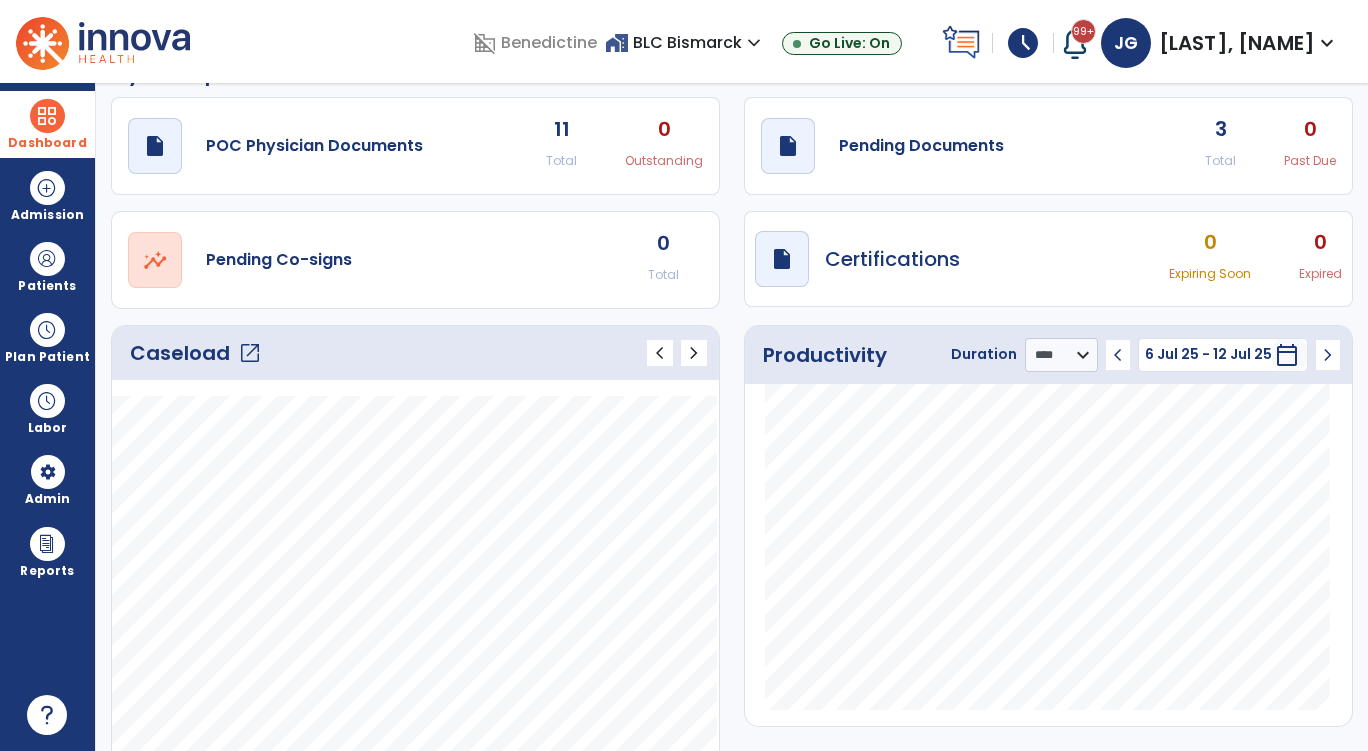 scroll, scrollTop: 0, scrollLeft: 0, axis: both 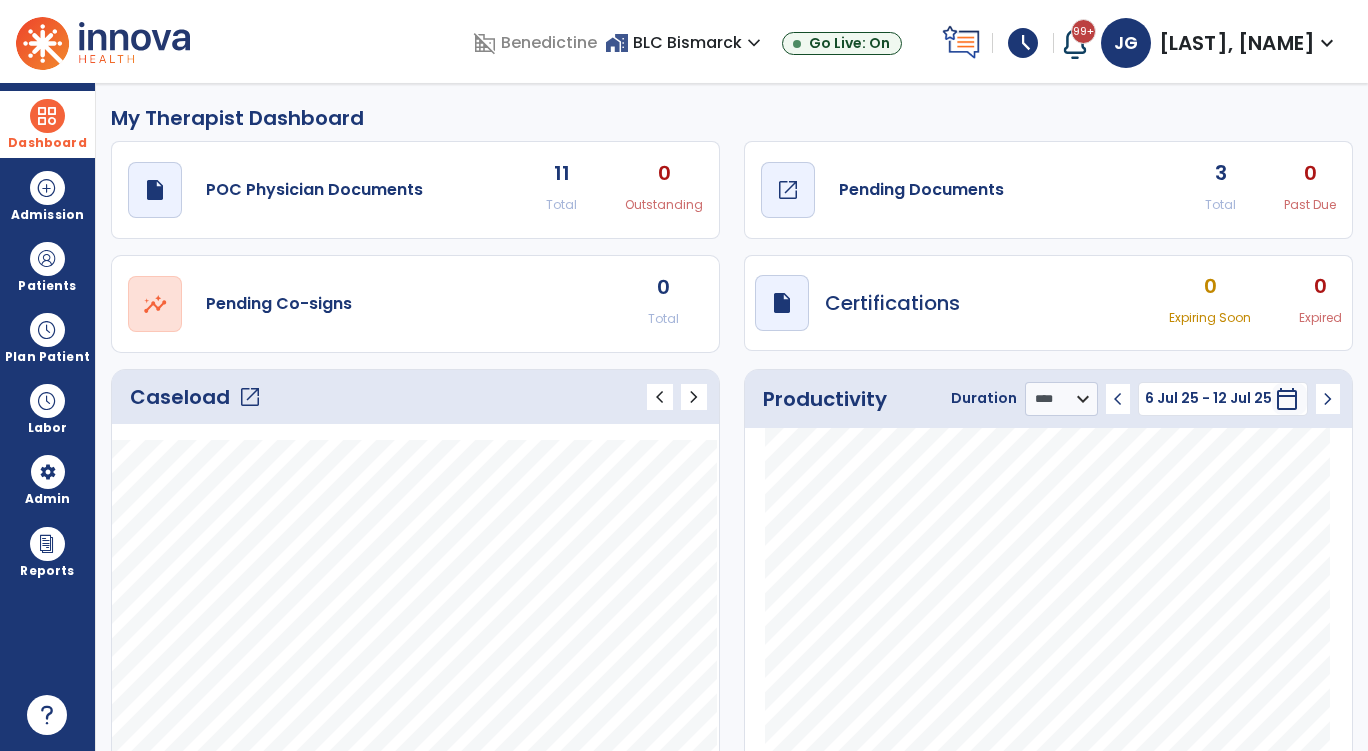 click on "open_in_new" 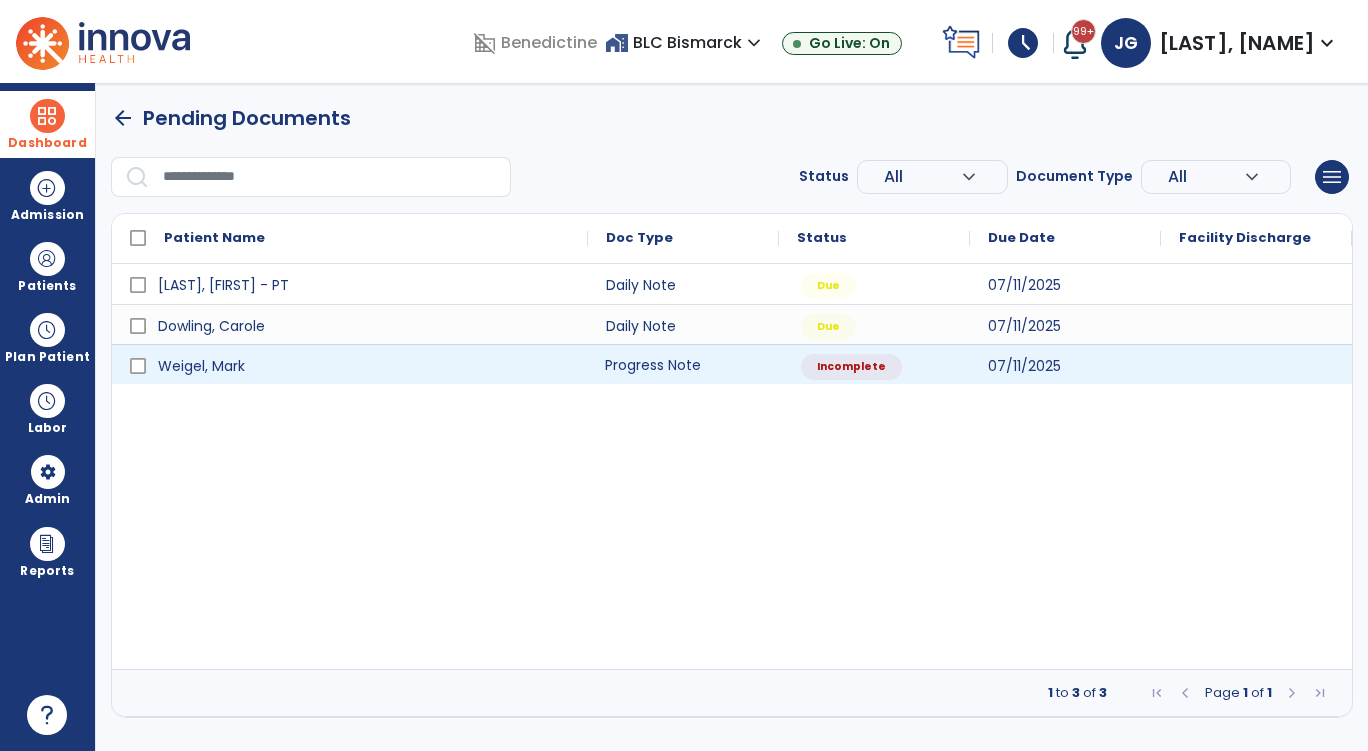 click on "Progress Note" at bounding box center [683, 364] 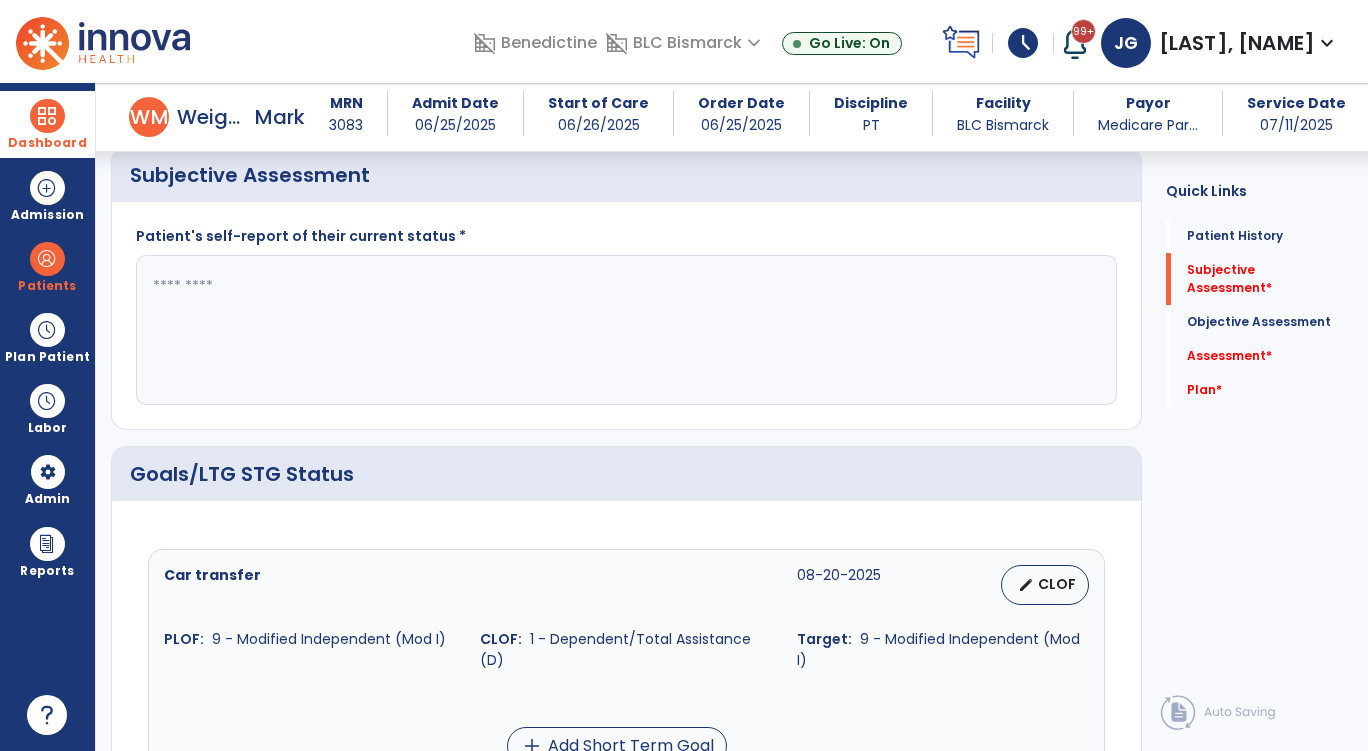 scroll, scrollTop: 500, scrollLeft: 0, axis: vertical 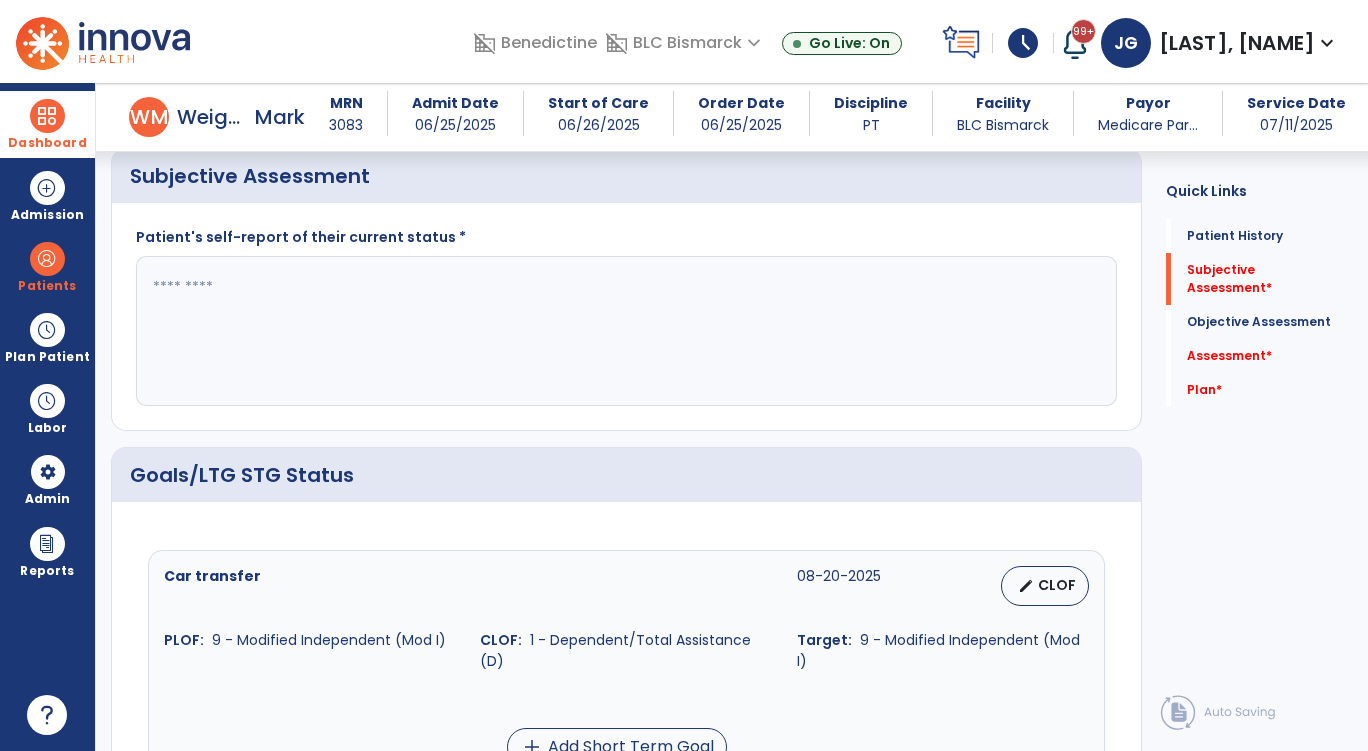 click 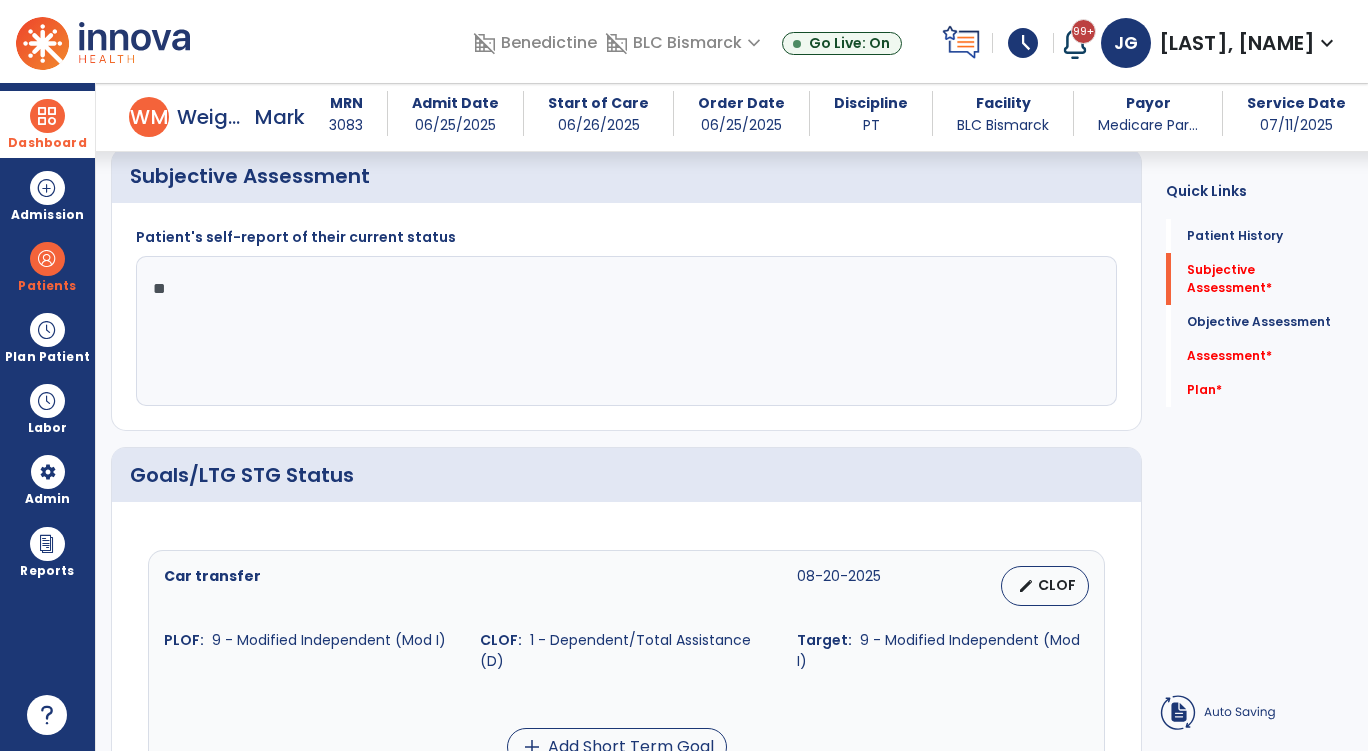 type on "*" 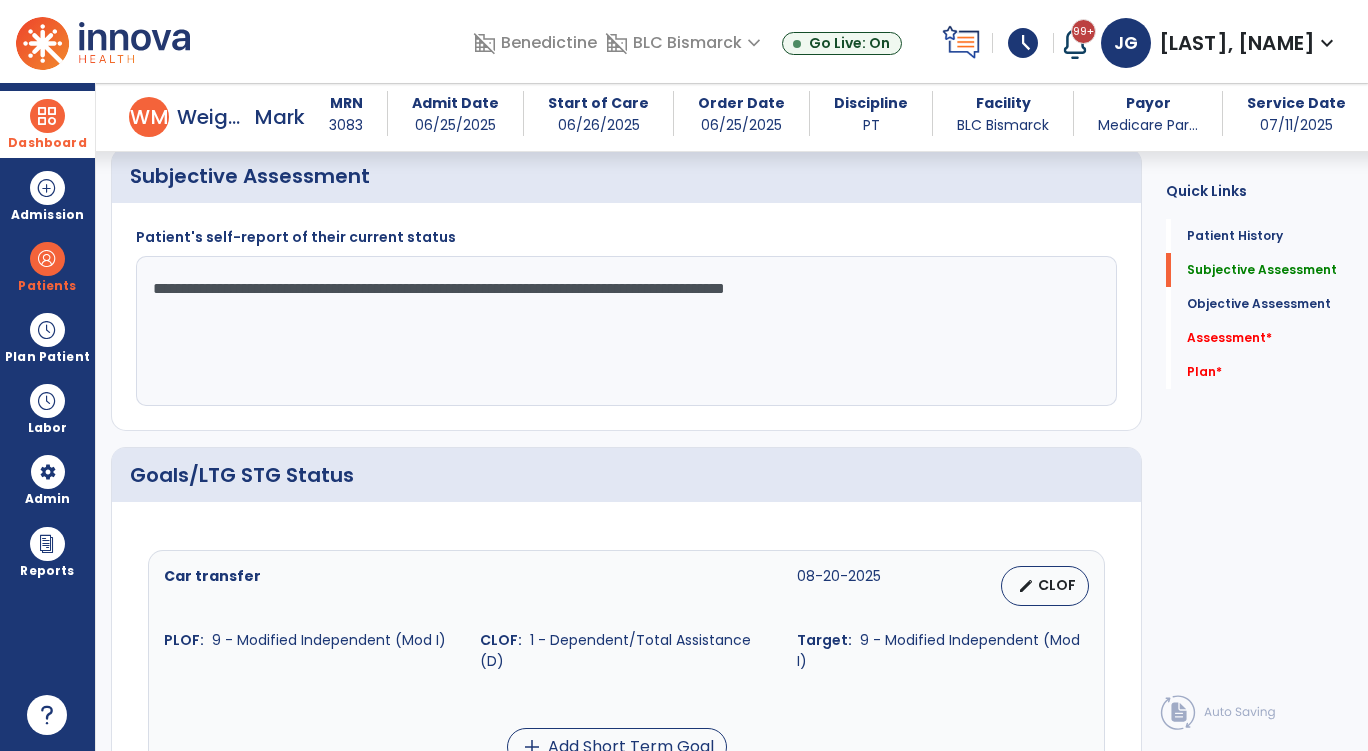 drag, startPoint x: 971, startPoint y: 310, endPoint x: 176, endPoint y: 263, distance: 796.3881 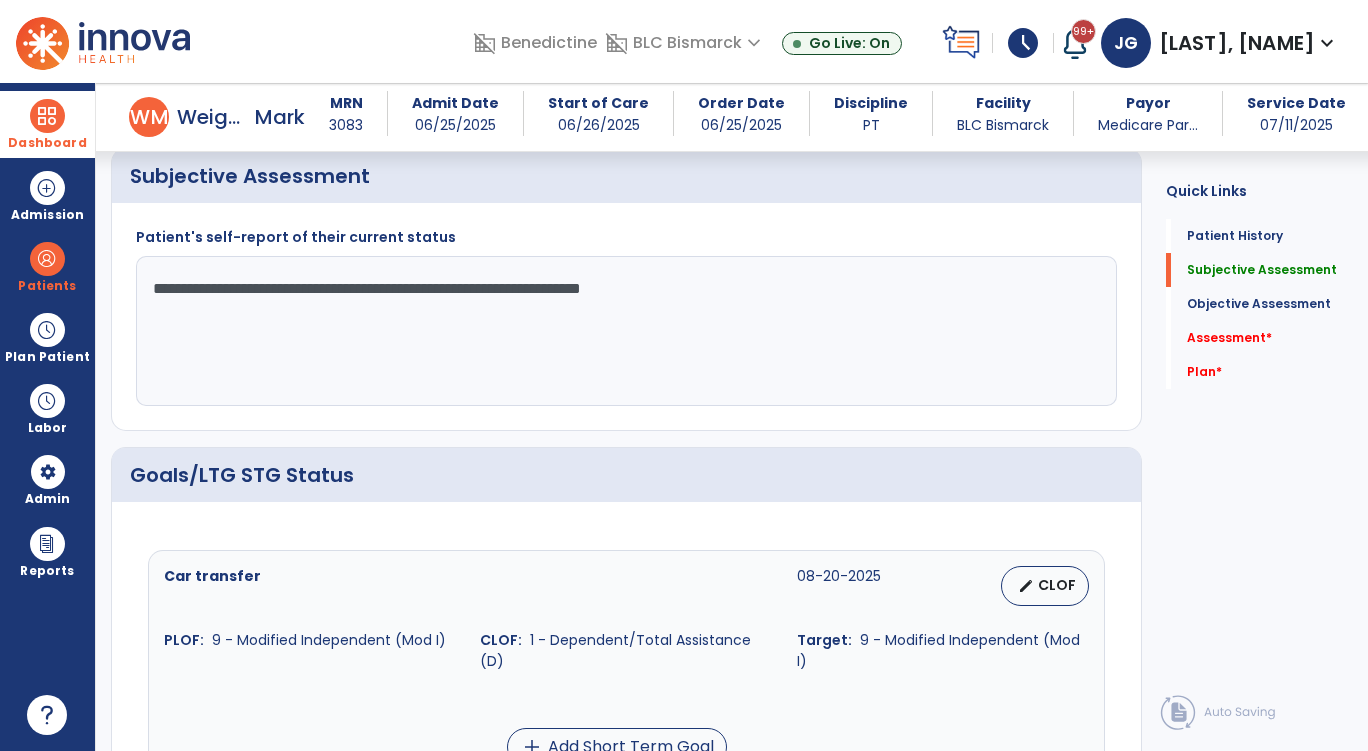 type on "**********" 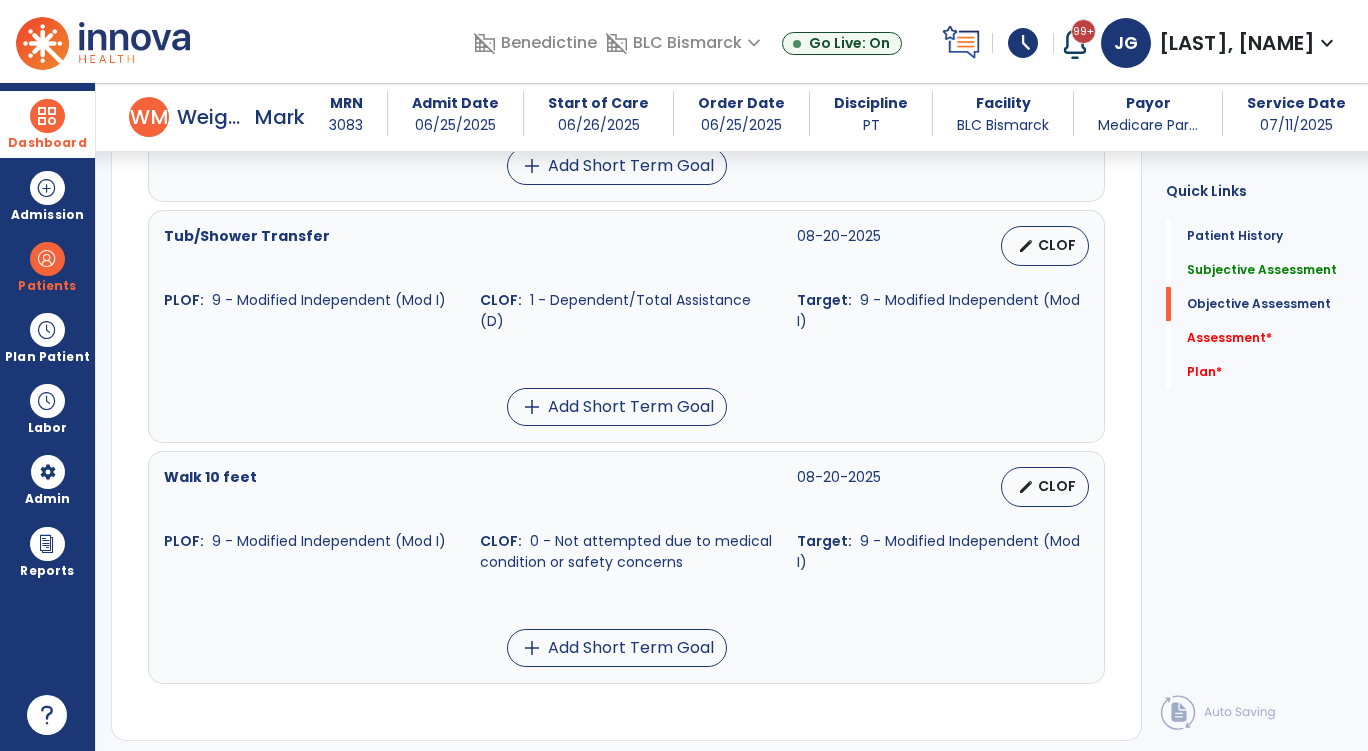 scroll, scrollTop: 4400, scrollLeft: 0, axis: vertical 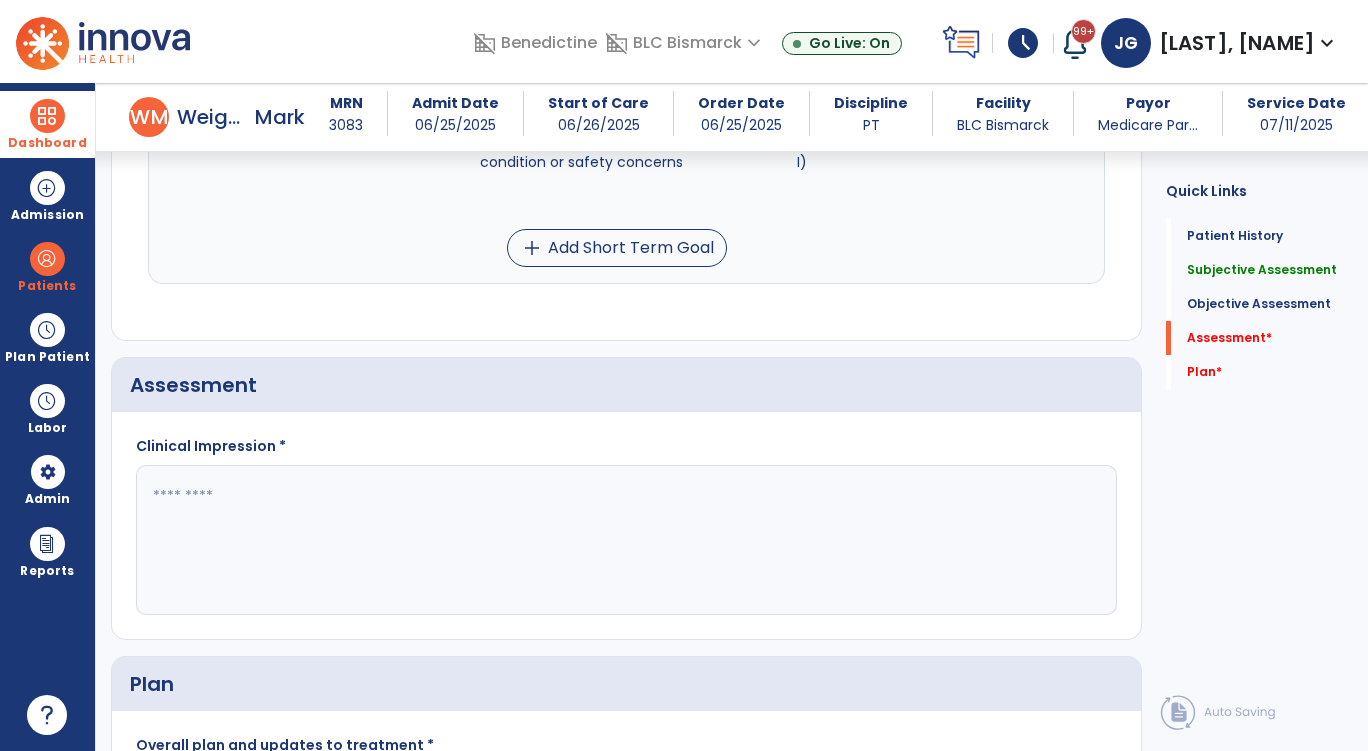 click 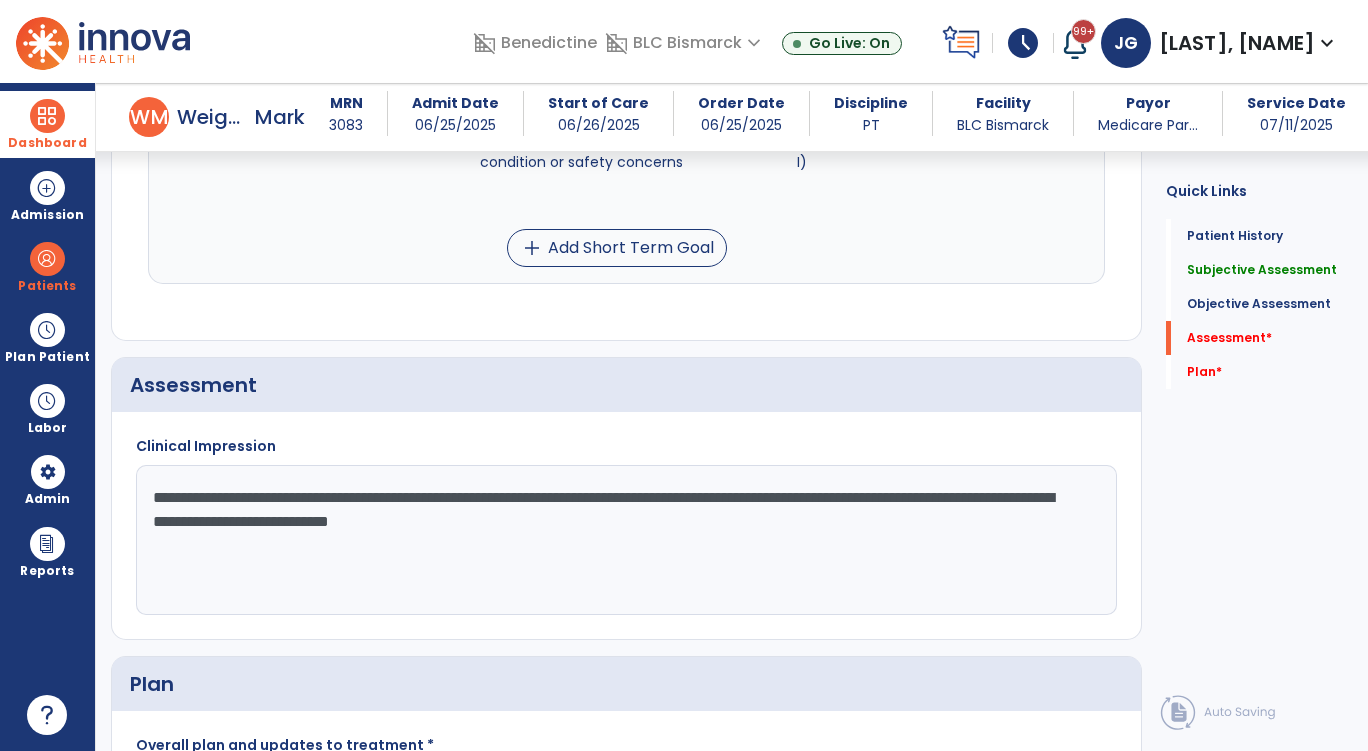 click on "**********" 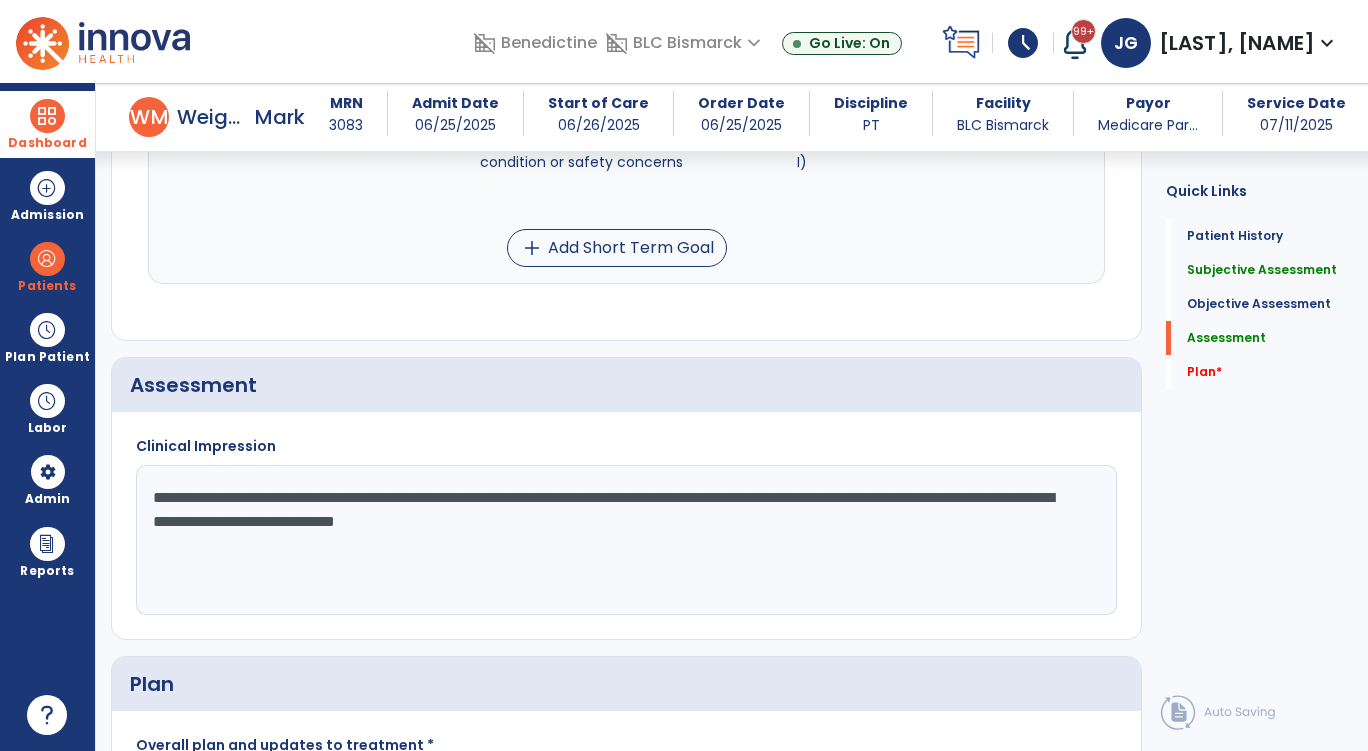 click on "**********" 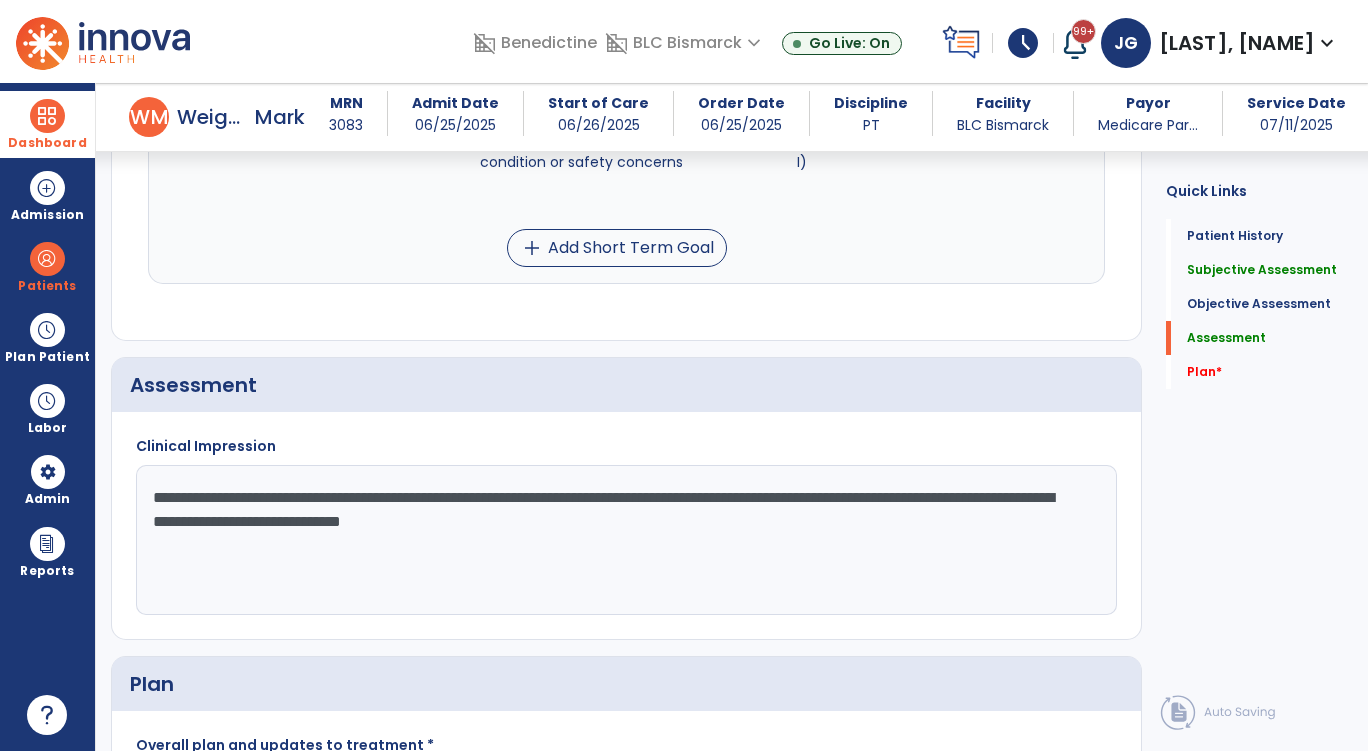 click on "**********" 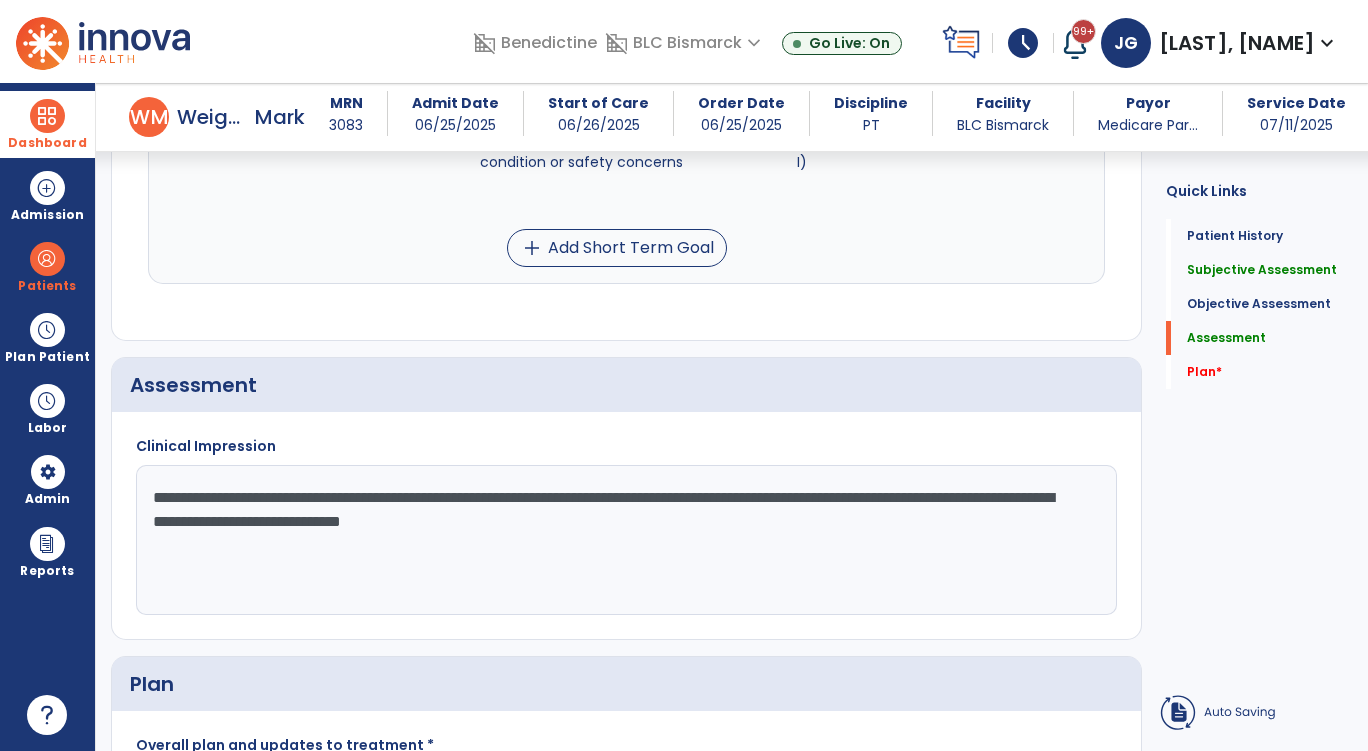 click on "**********" 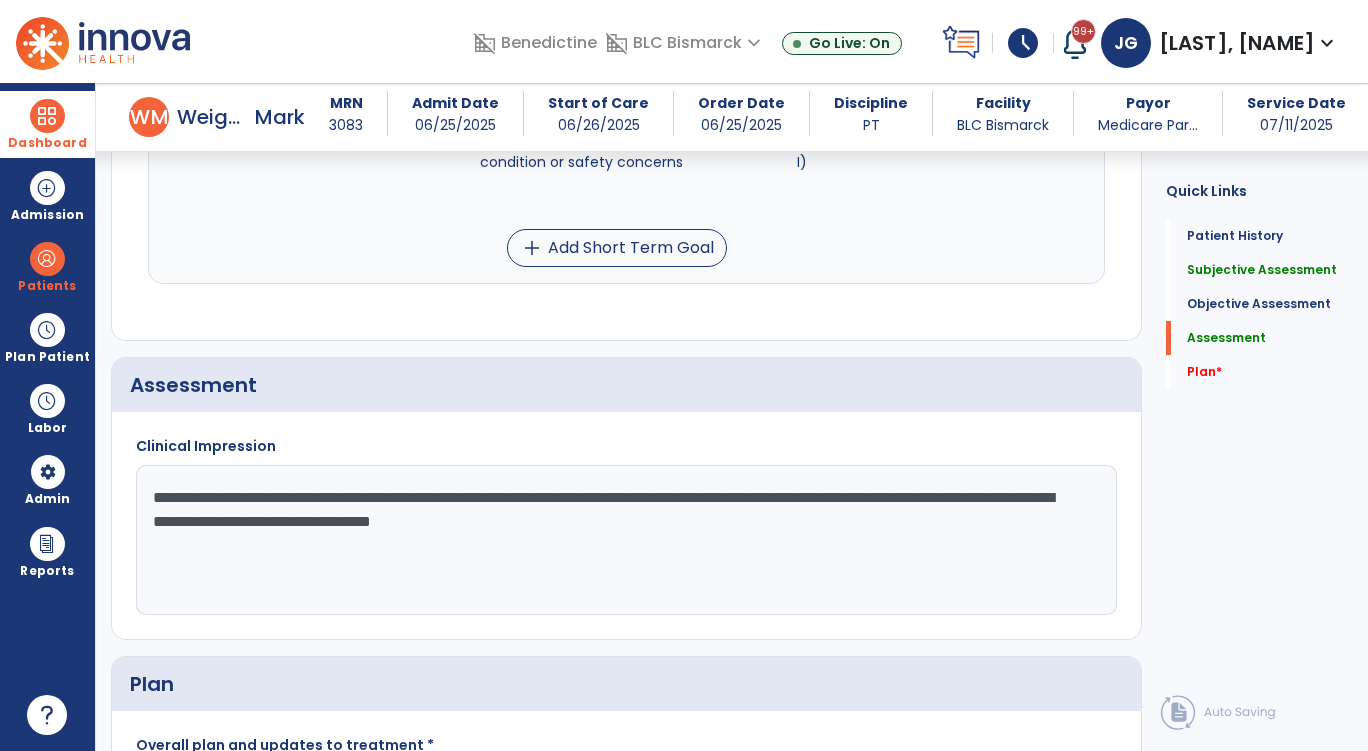 click on "**********" 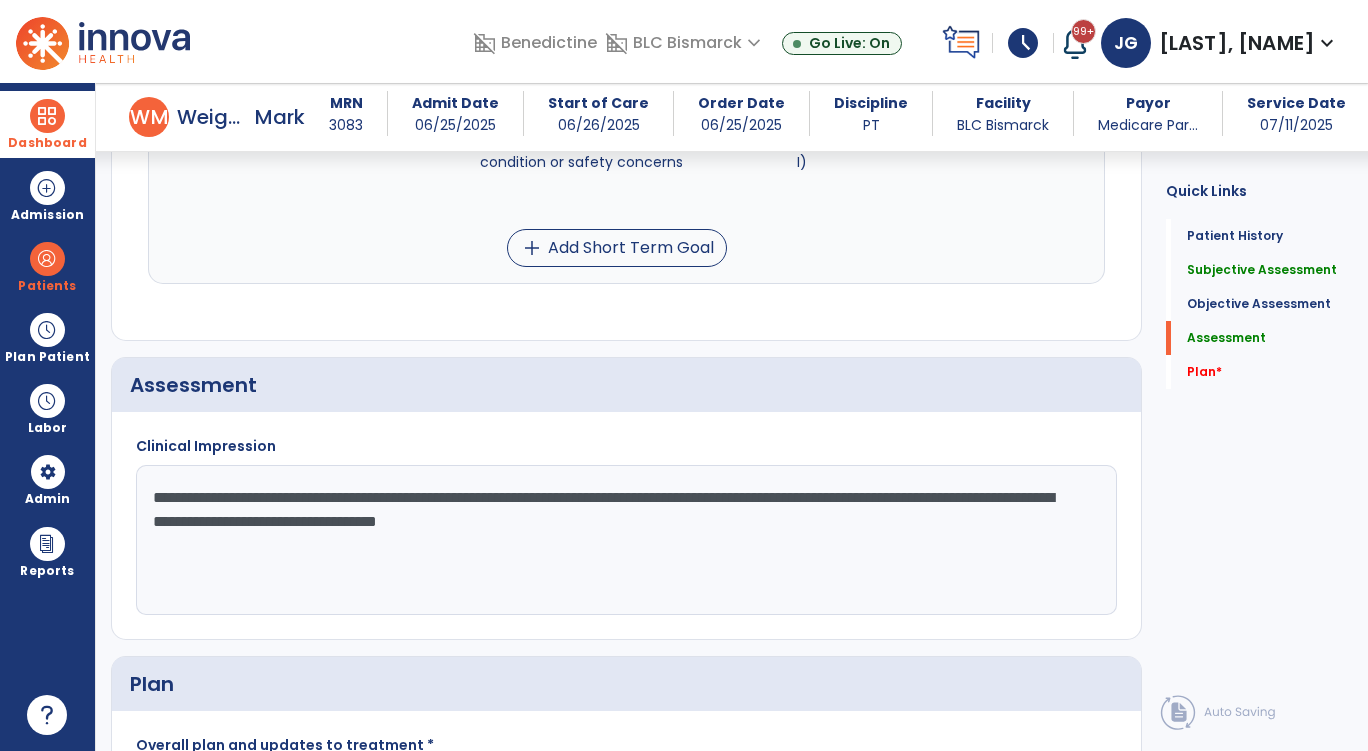 click on "**********" 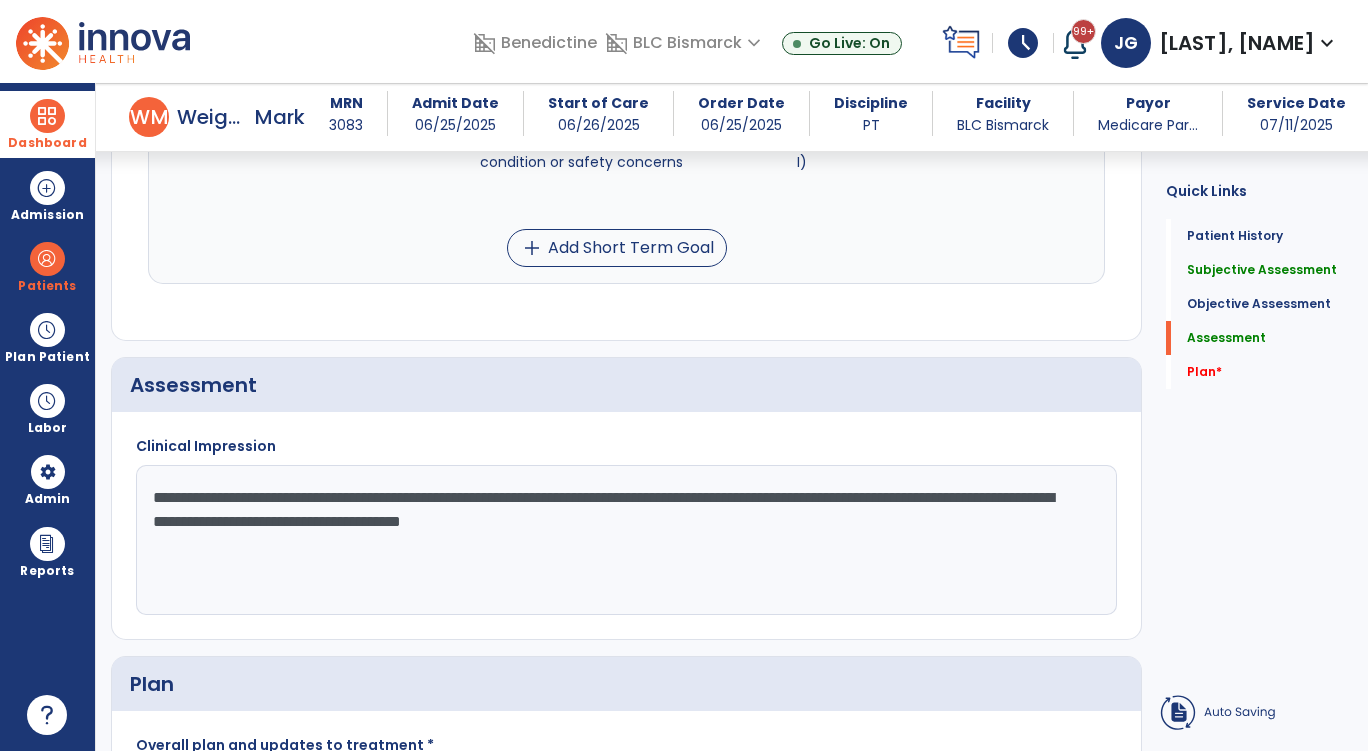 click on "**********" 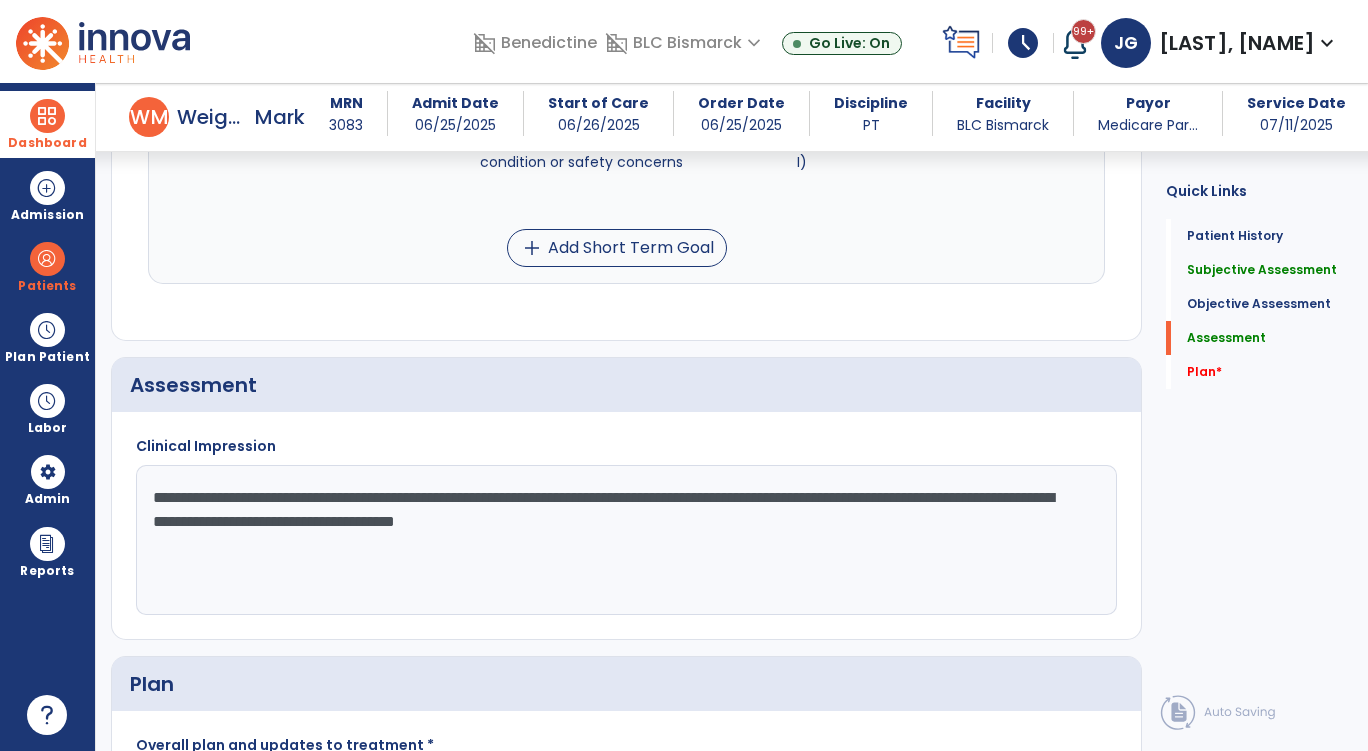 drag, startPoint x: 833, startPoint y: 474, endPoint x: 907, endPoint y: 477, distance: 74.06078 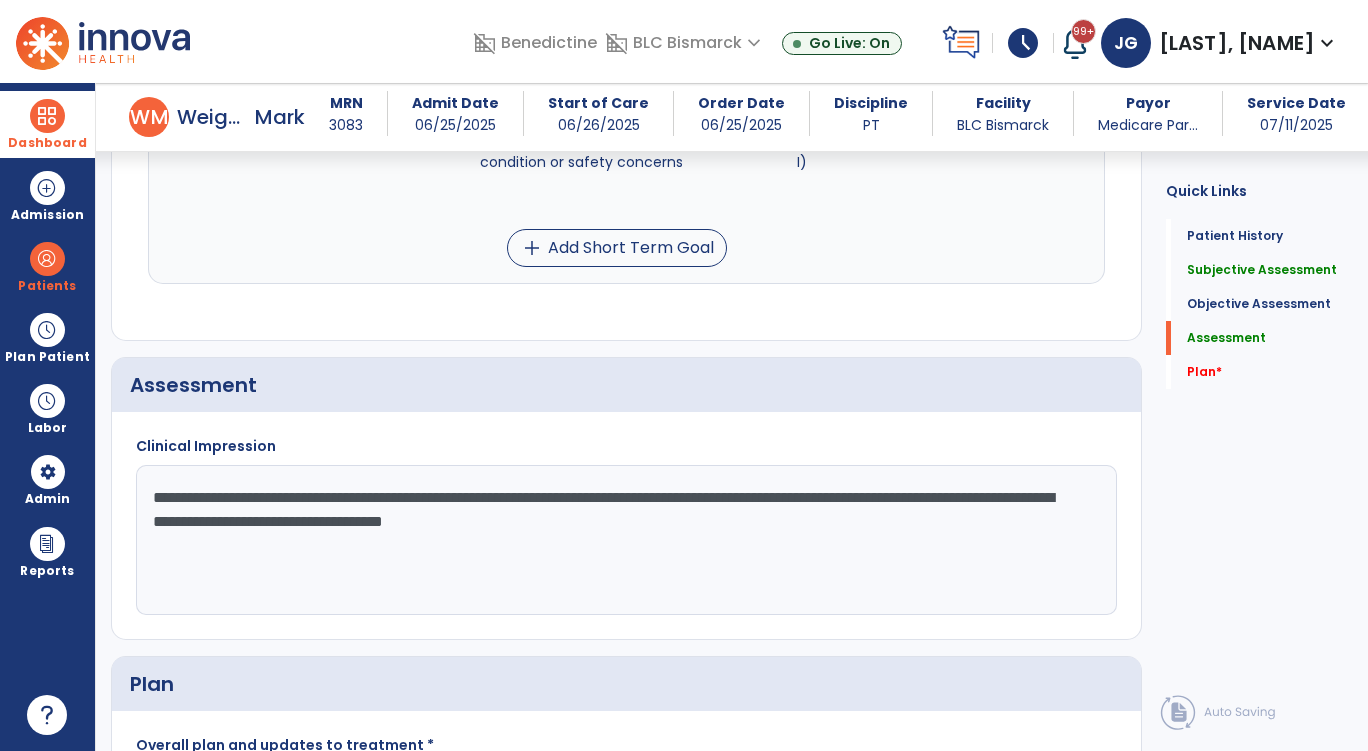 click on "**********" 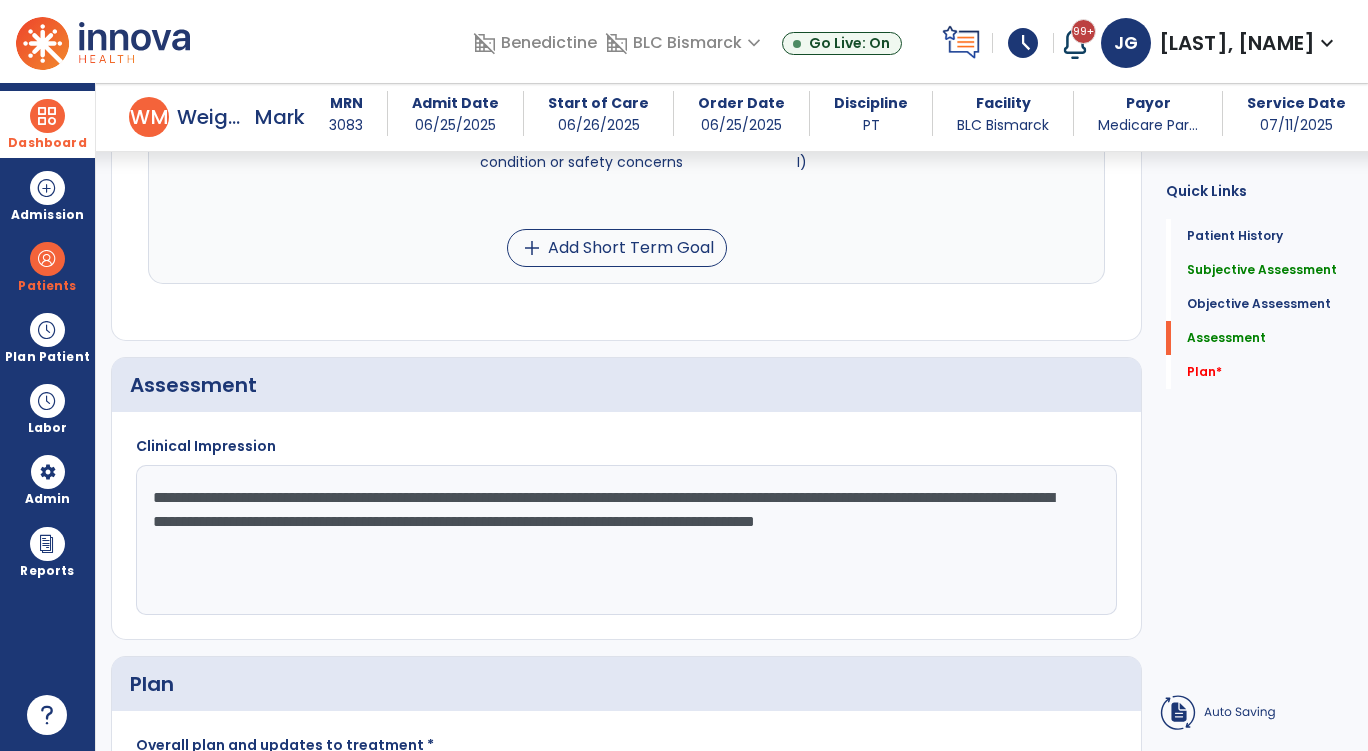 click on "**********" 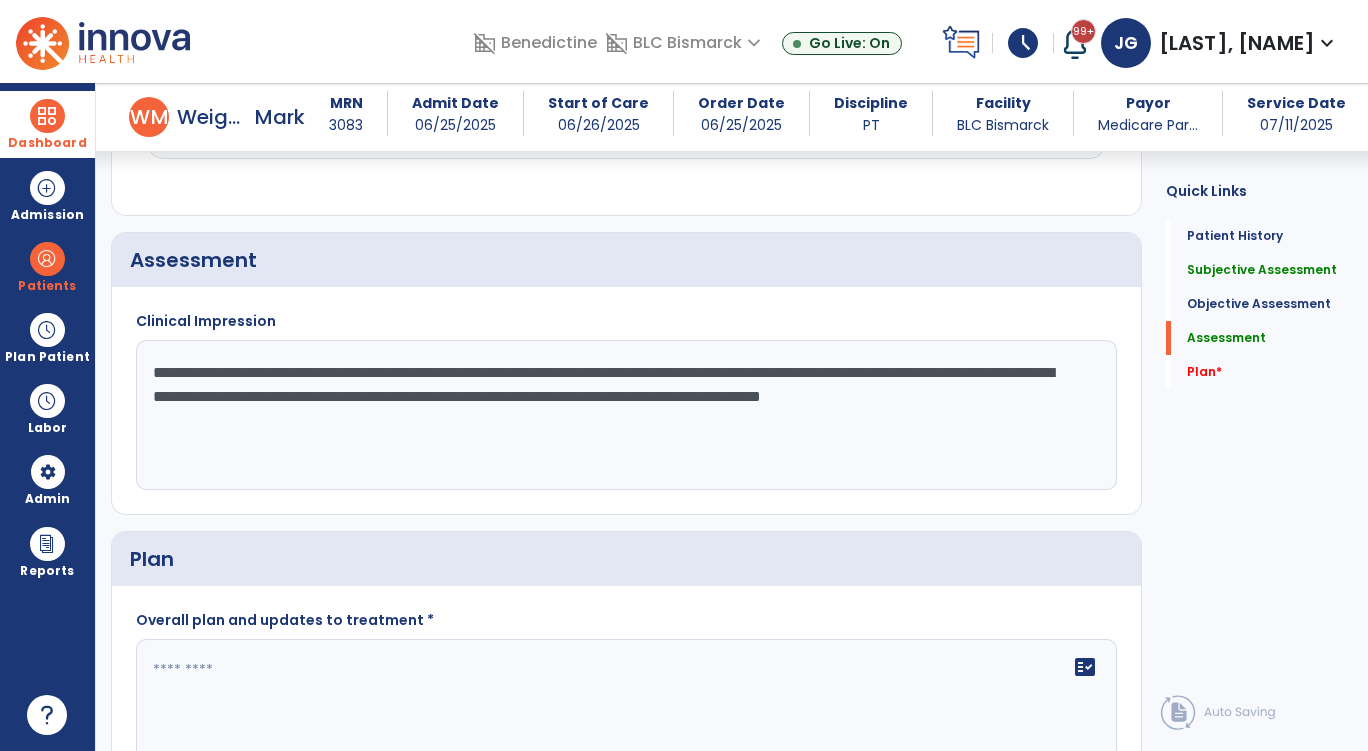 scroll, scrollTop: 4600, scrollLeft: 0, axis: vertical 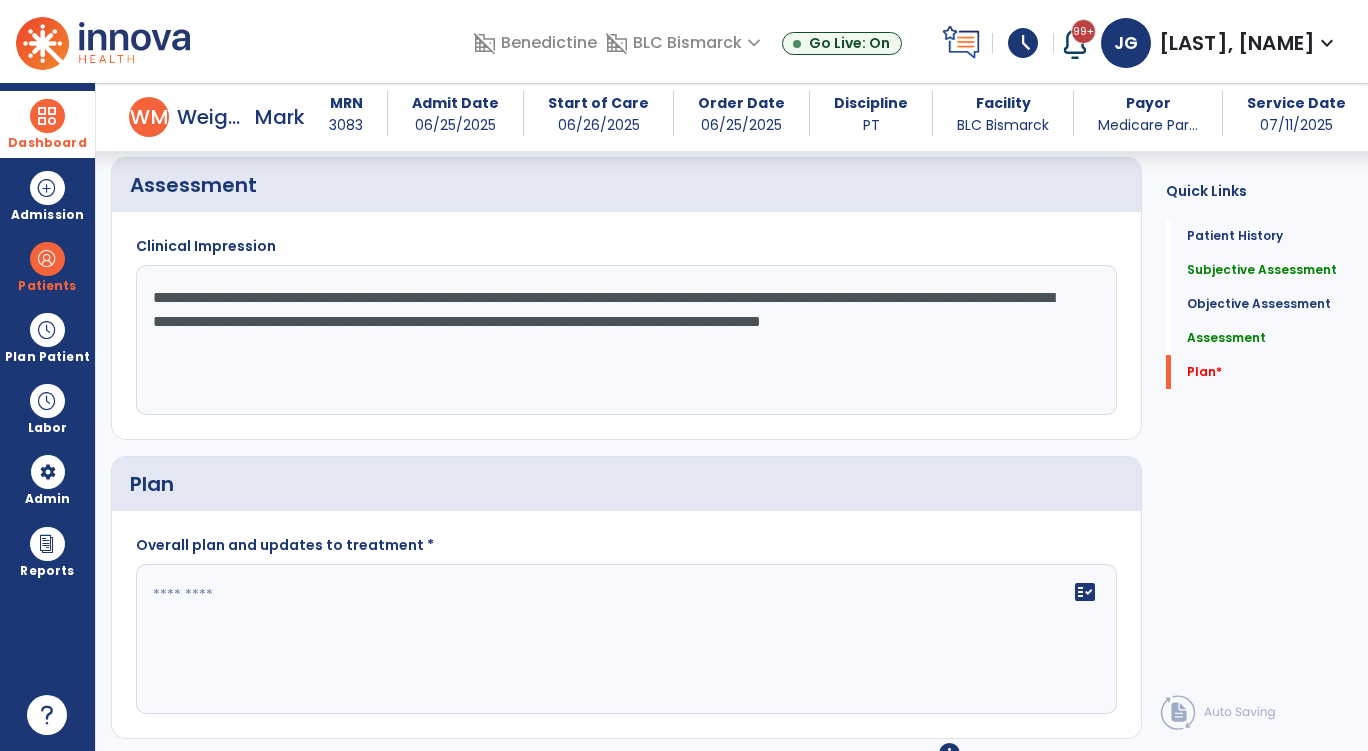 type on "**********" 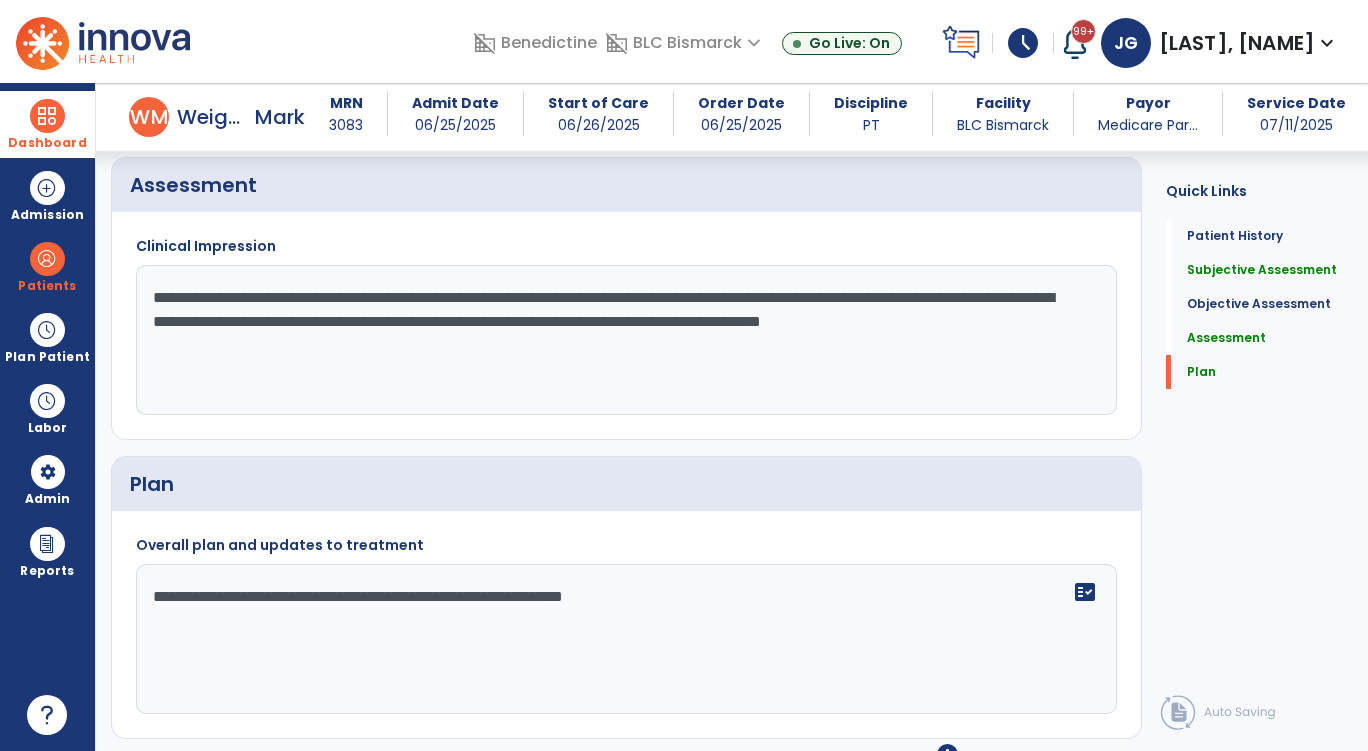 type on "**********" 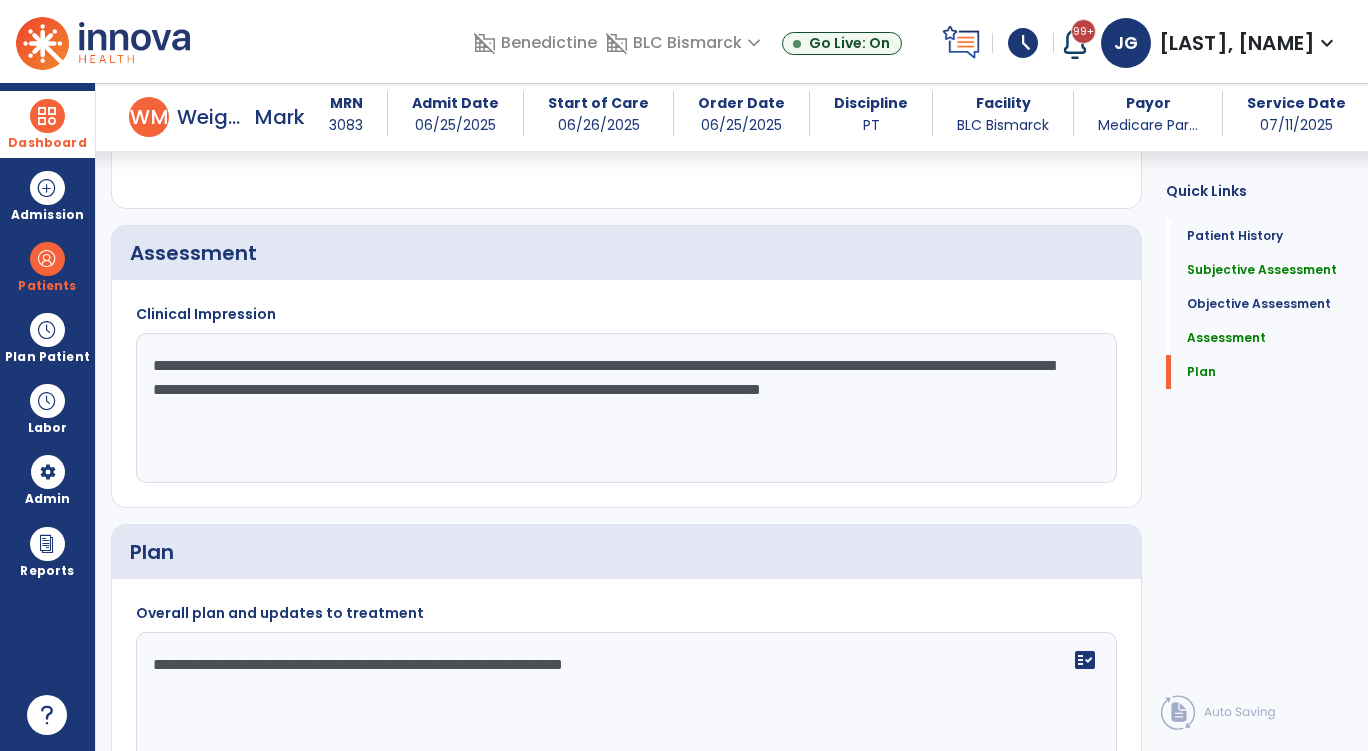 scroll, scrollTop: 4500, scrollLeft: 0, axis: vertical 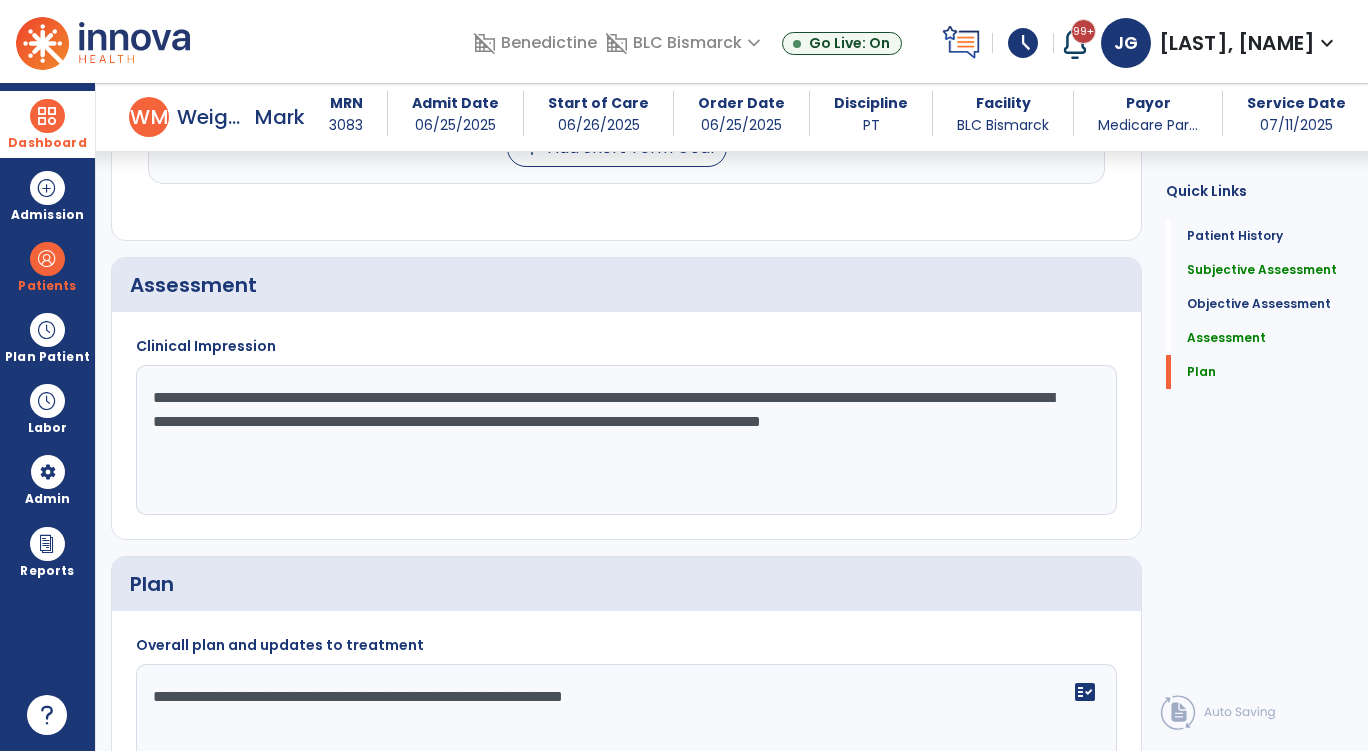 drag, startPoint x: 671, startPoint y: 408, endPoint x: 682, endPoint y: 409, distance: 11.045361 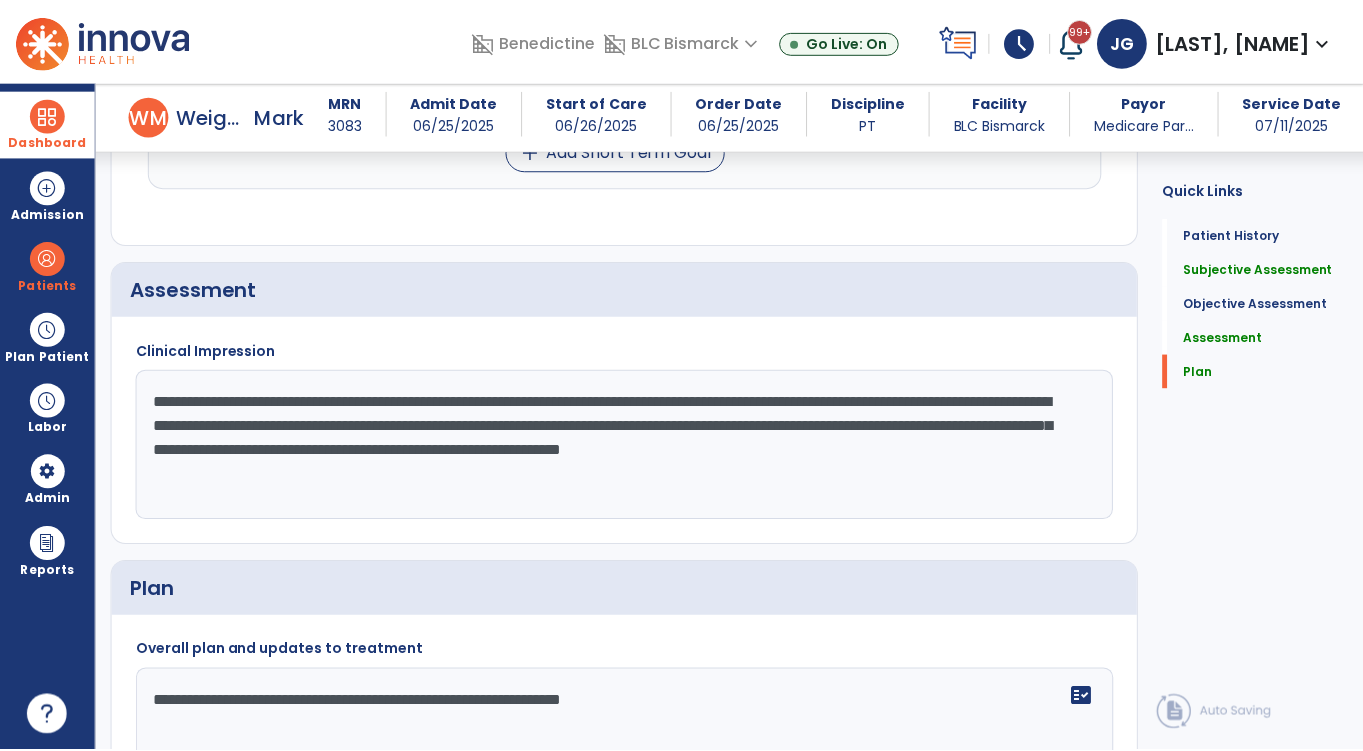 scroll, scrollTop: 4641, scrollLeft: 0, axis: vertical 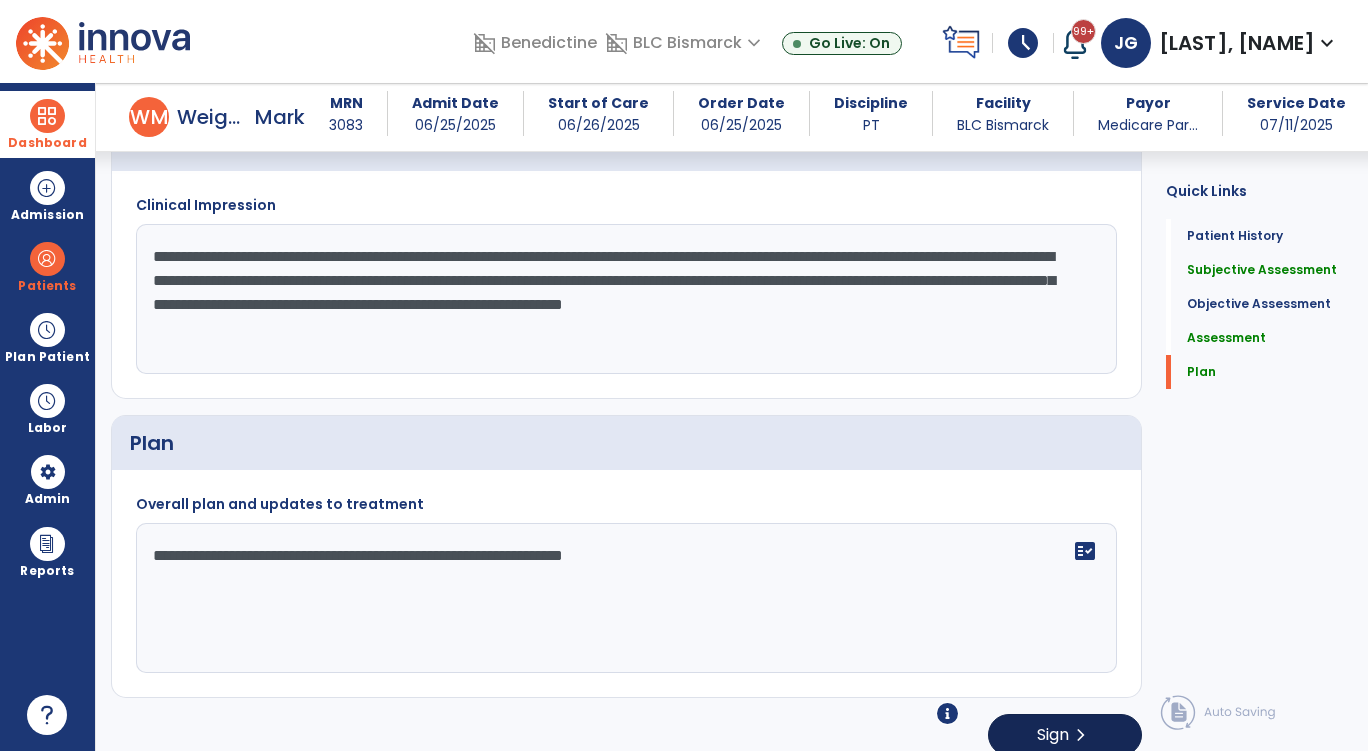 type on "**********" 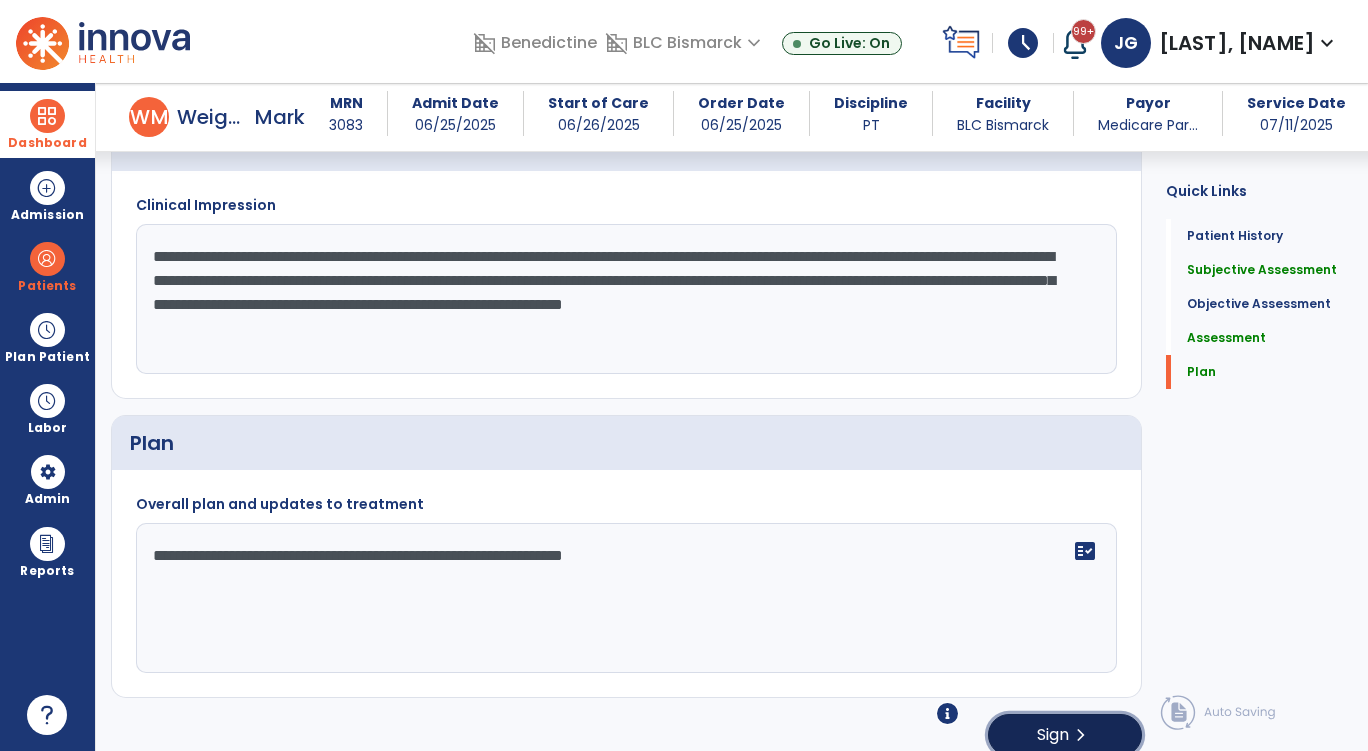 click on "Sign  chevron_right" 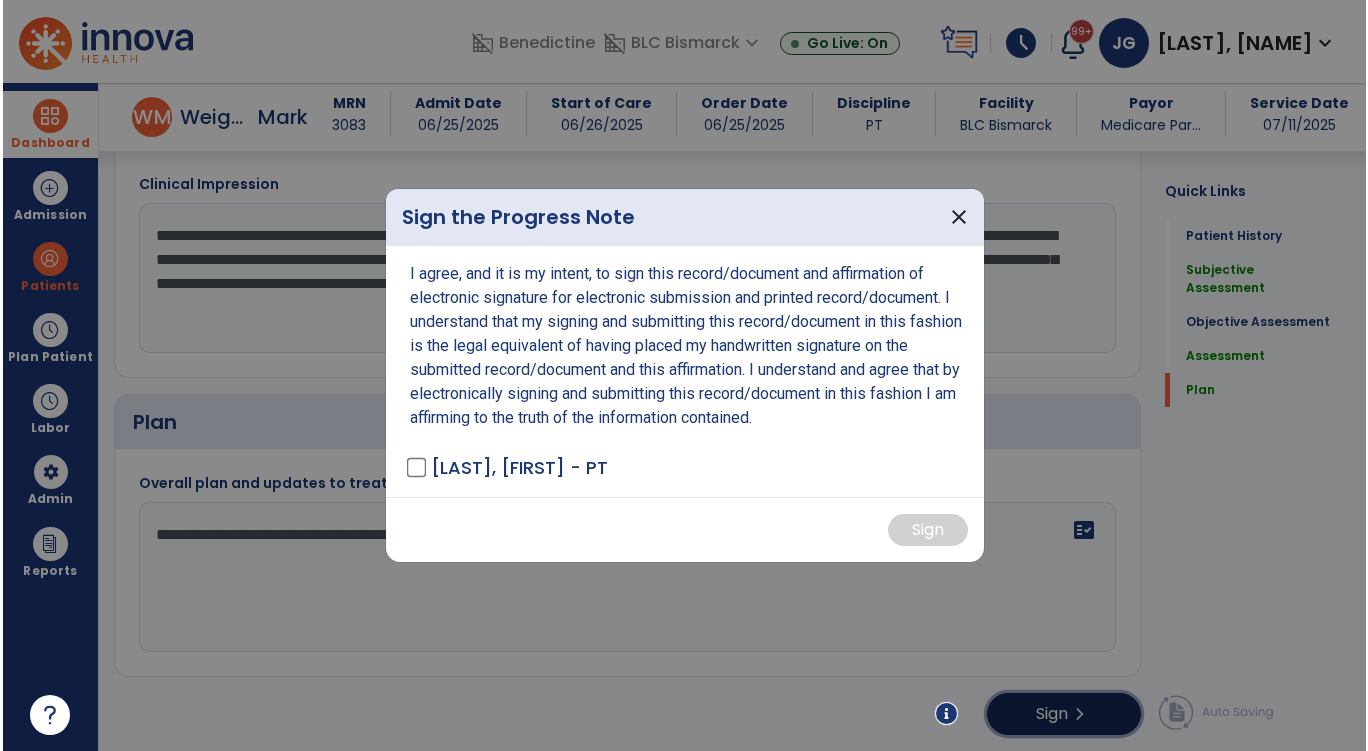 scroll, scrollTop: 4662, scrollLeft: 0, axis: vertical 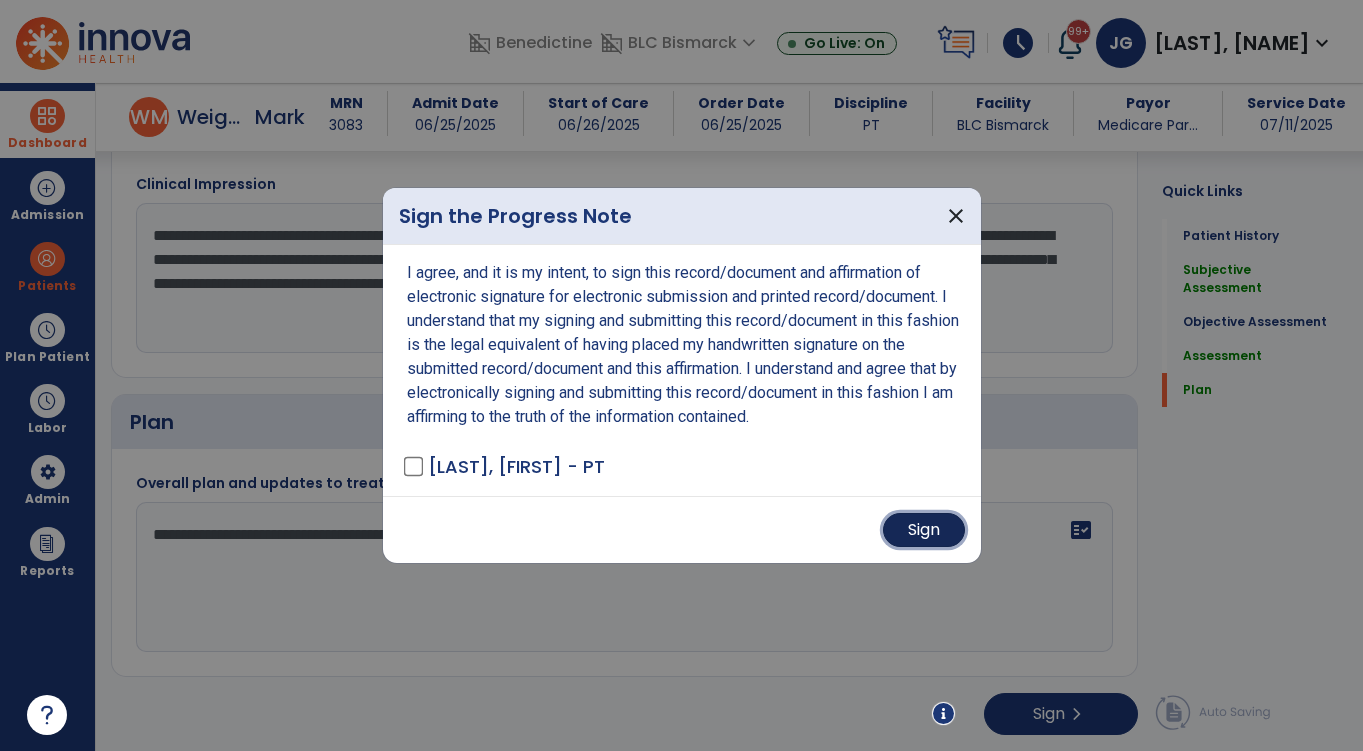 click on "Sign" at bounding box center (924, 530) 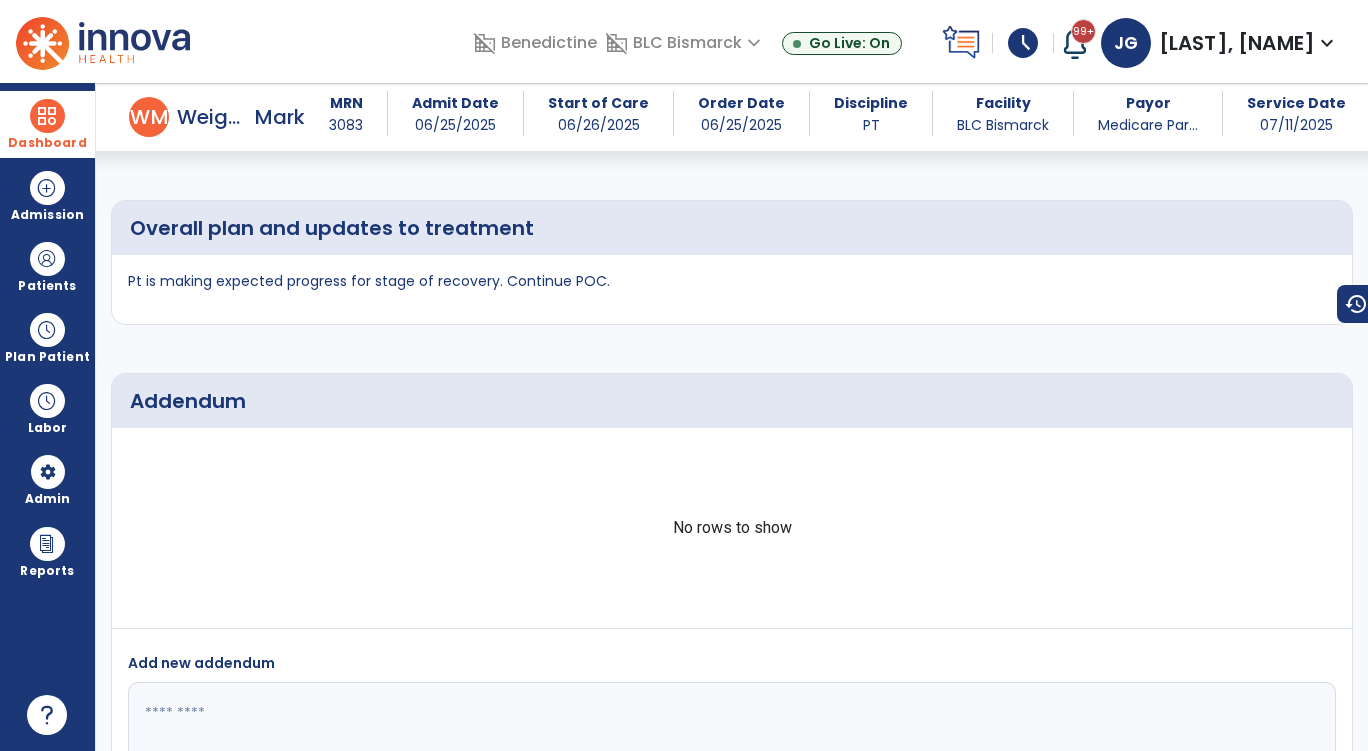 scroll, scrollTop: 5334, scrollLeft: 0, axis: vertical 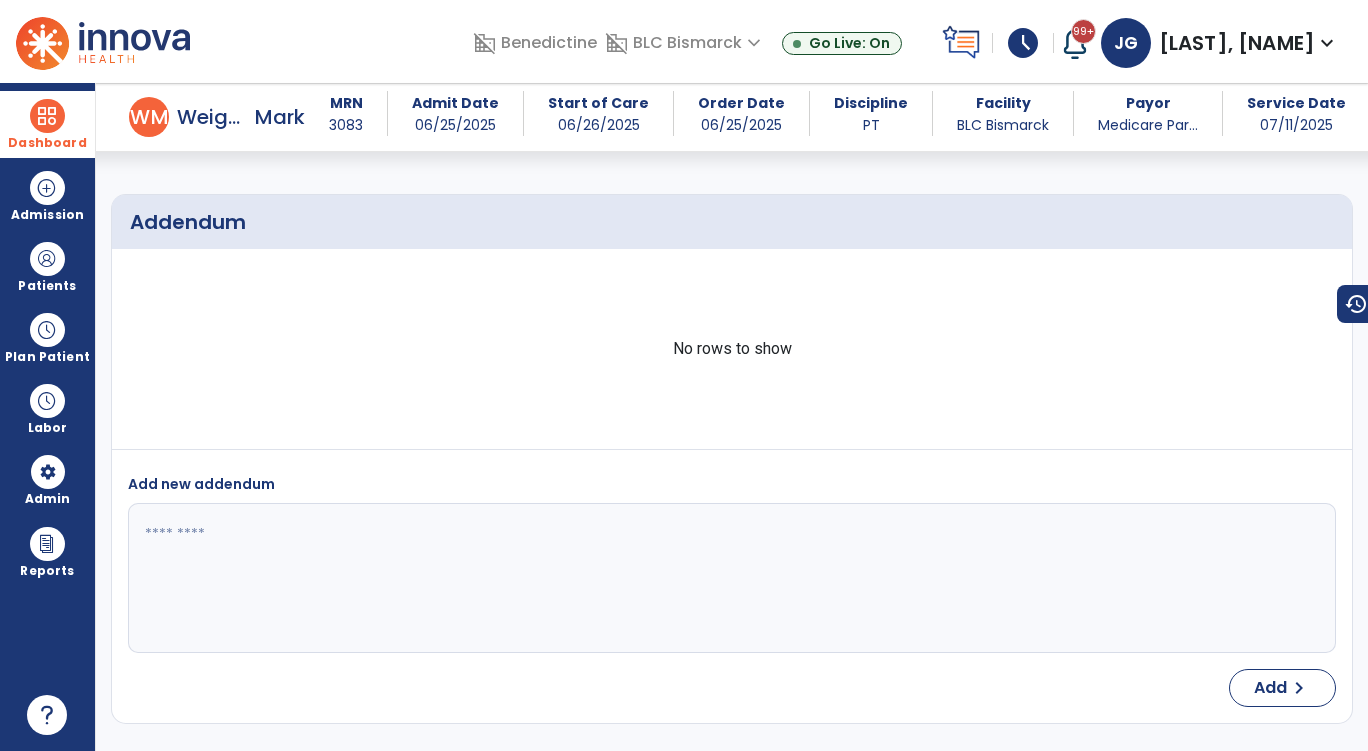 click at bounding box center (47, 116) 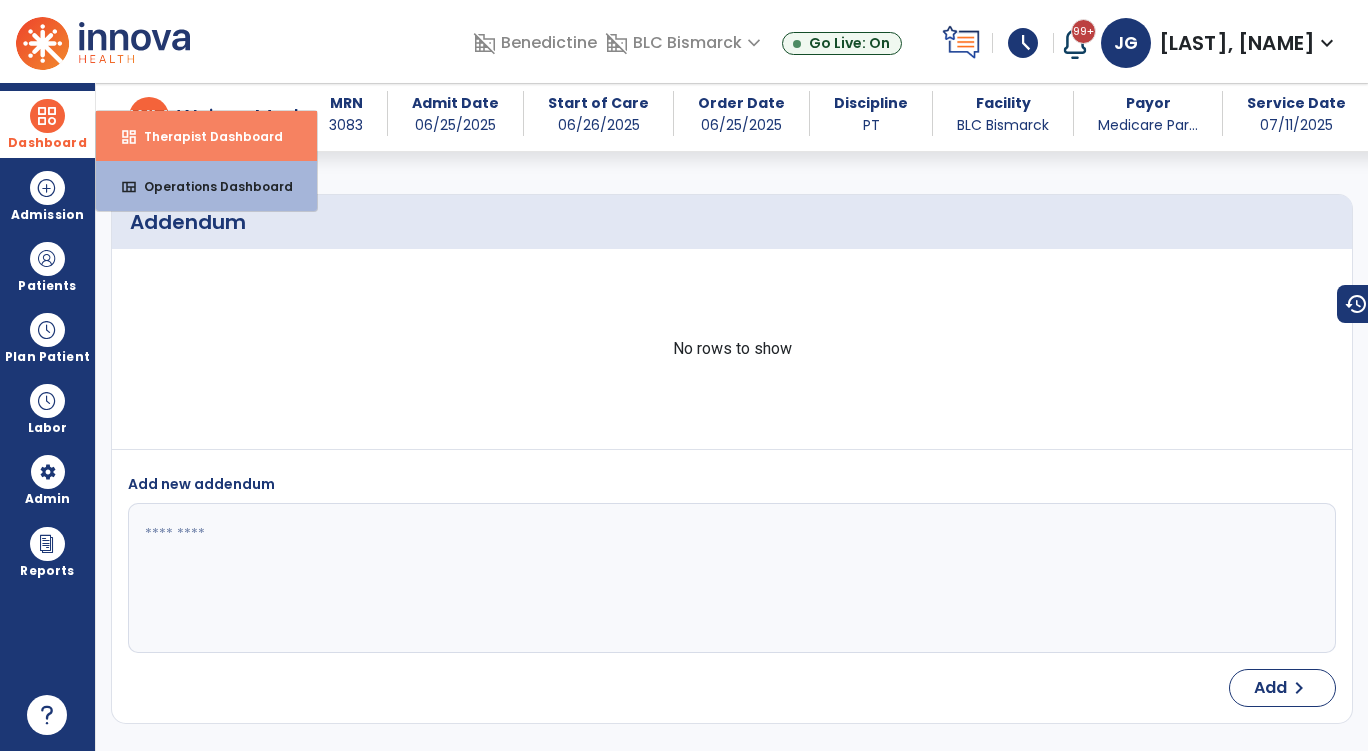 click on "Therapist Dashboard" at bounding box center (205, 136) 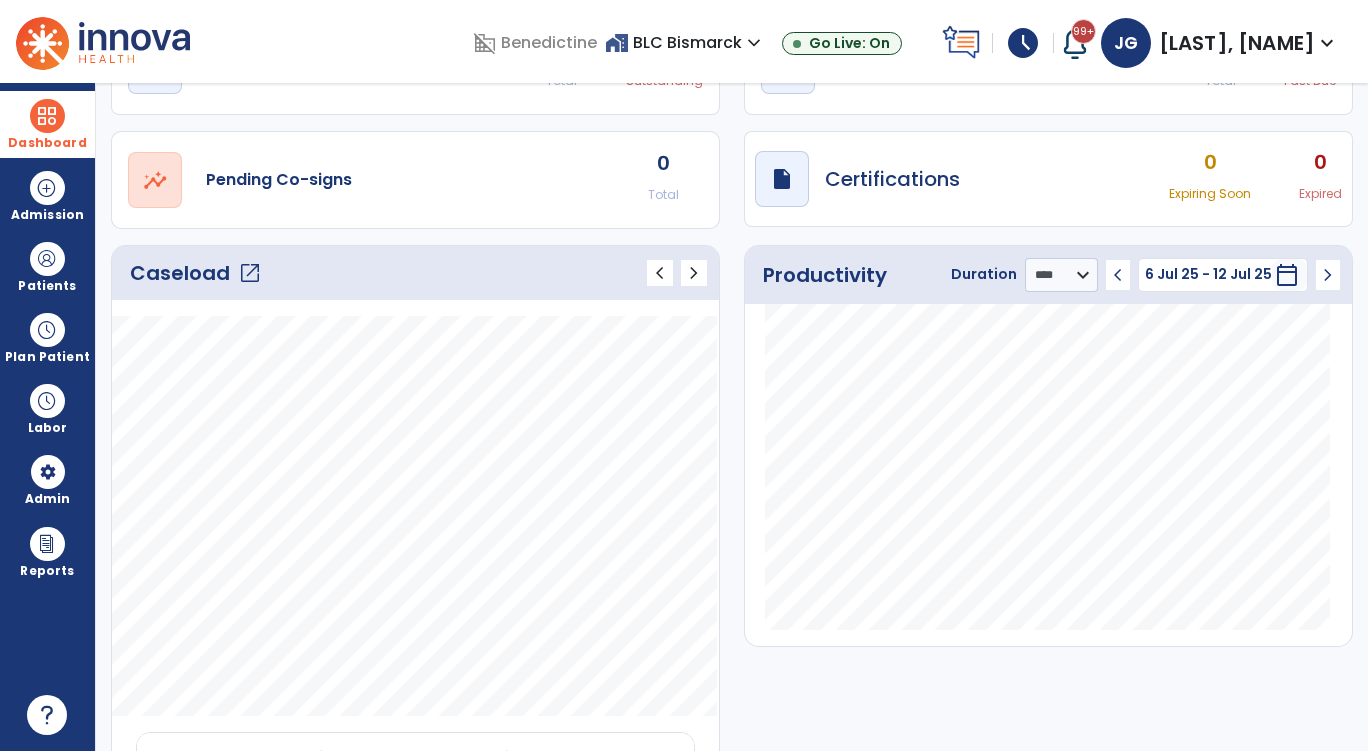scroll, scrollTop: 0, scrollLeft: 0, axis: both 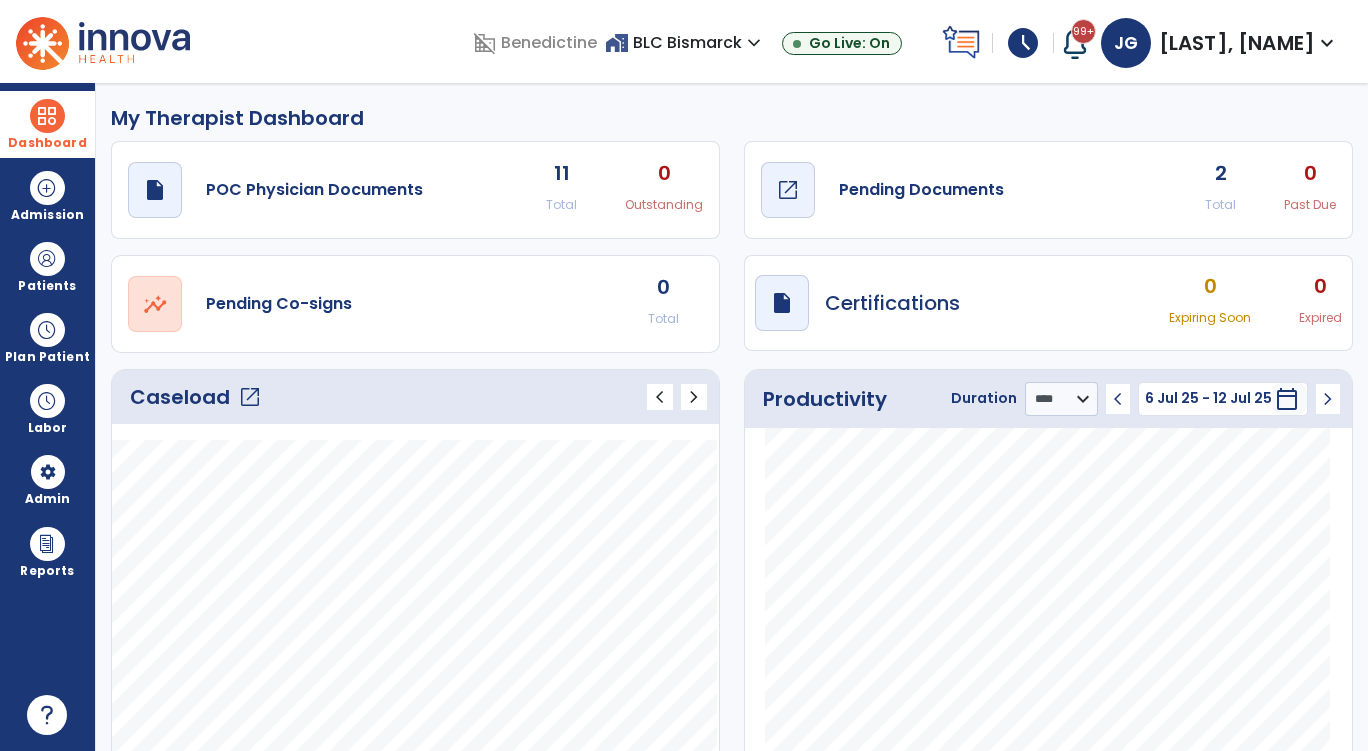 click on "draft   open_in_new" 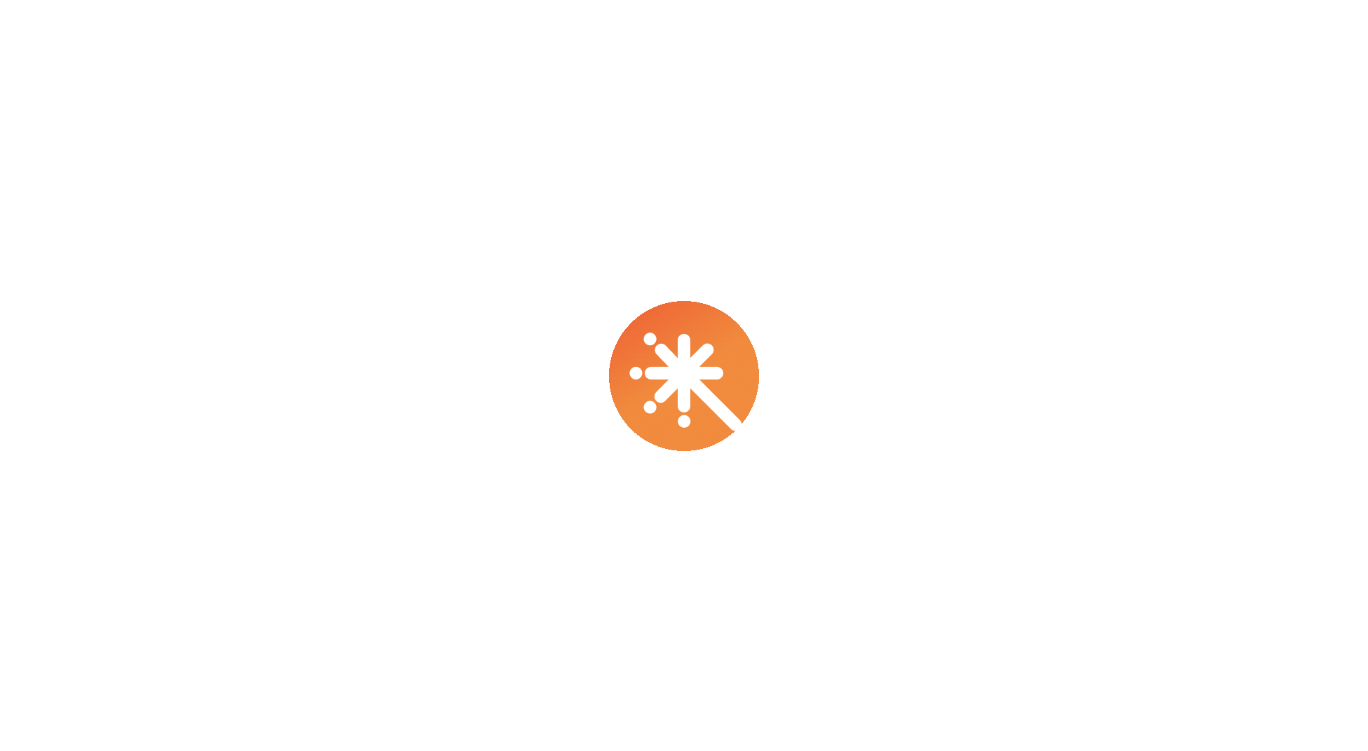 scroll, scrollTop: 0, scrollLeft: 0, axis: both 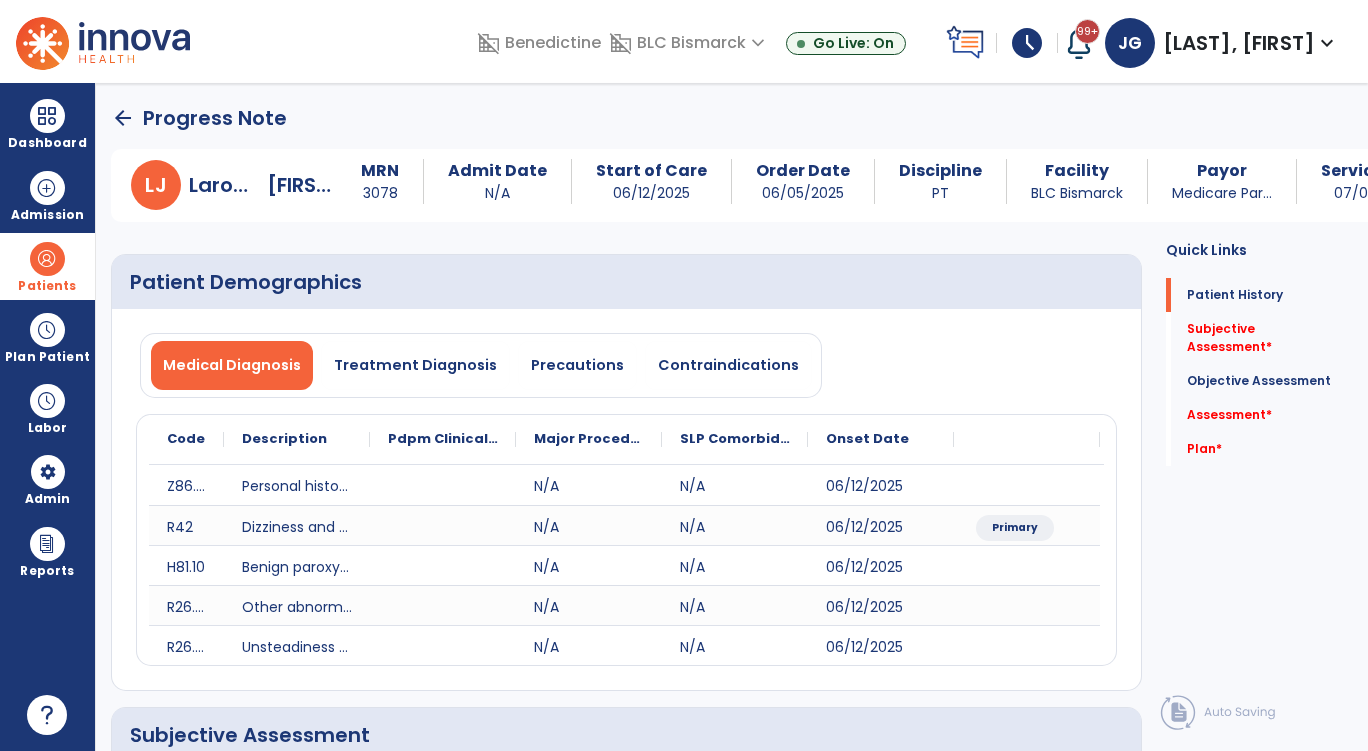 click at bounding box center [47, 259] 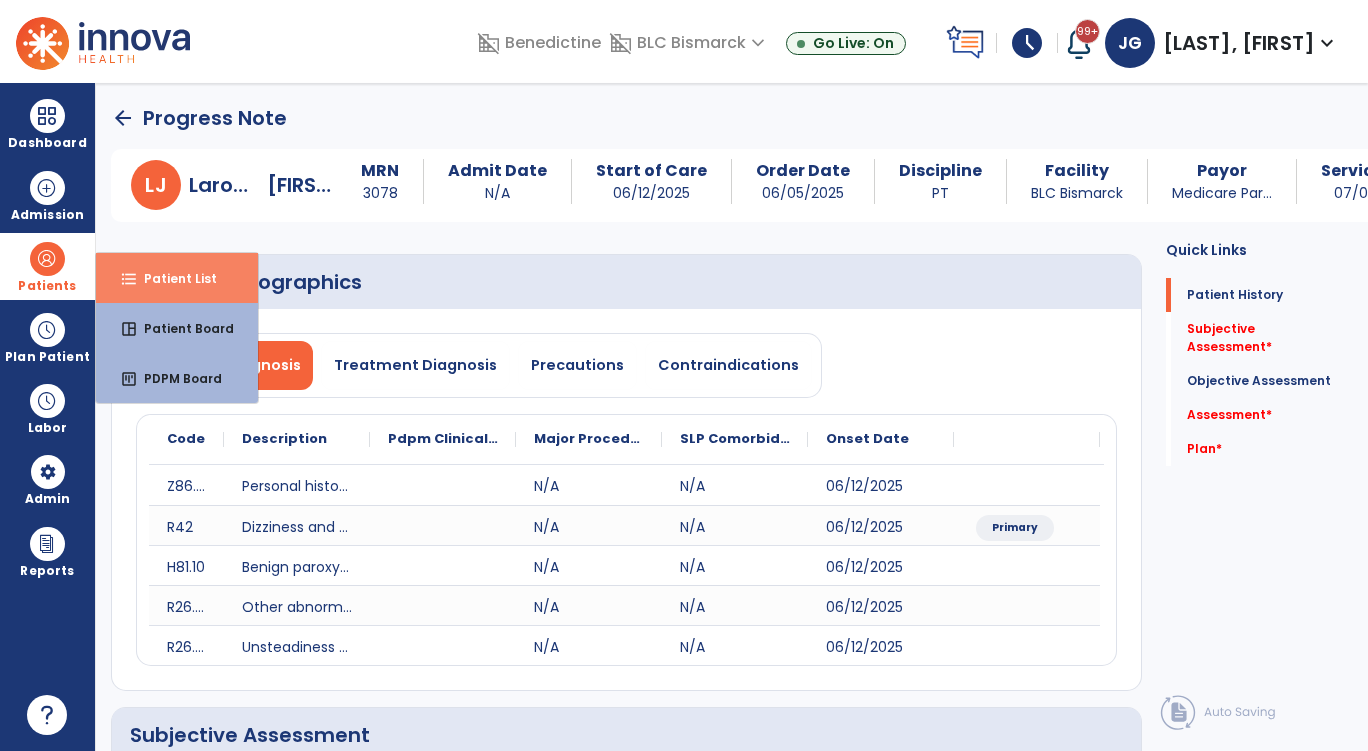 click on "Patient List" at bounding box center [172, 278] 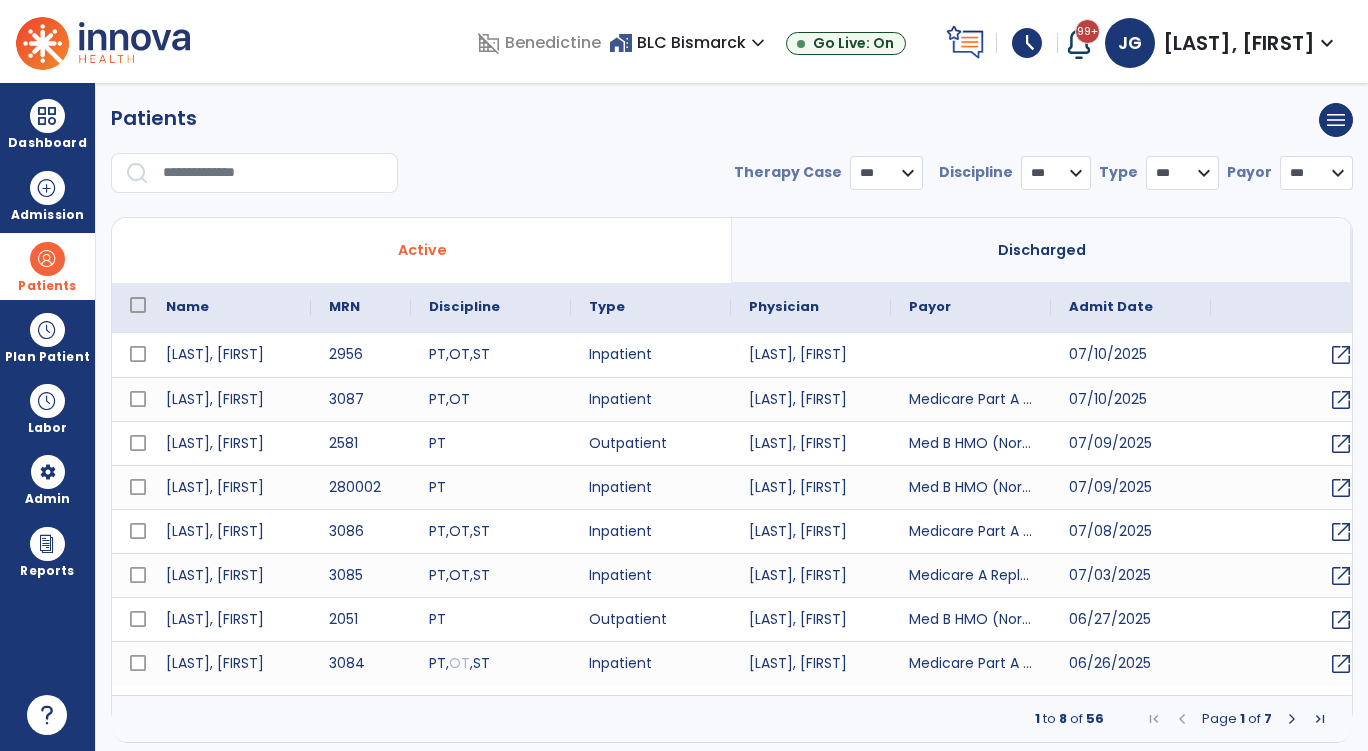 select on "***" 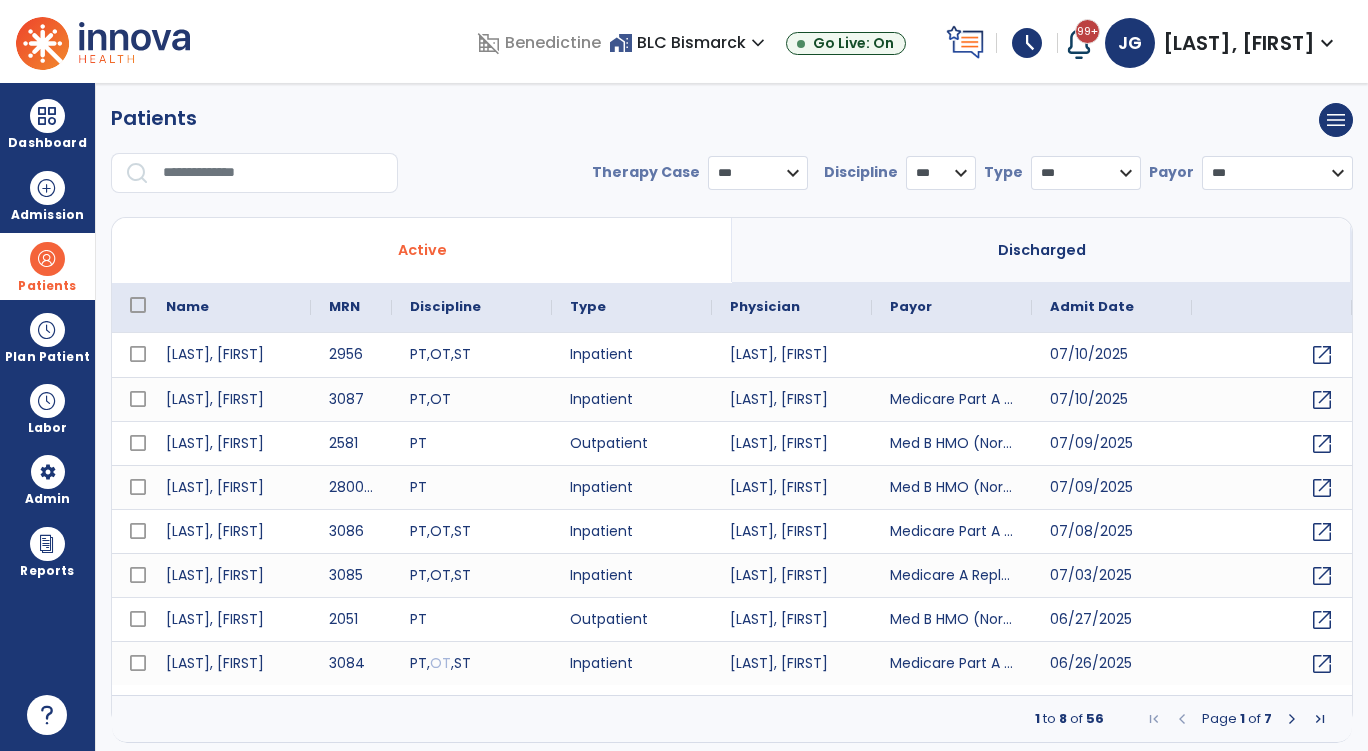click at bounding box center [273, 173] 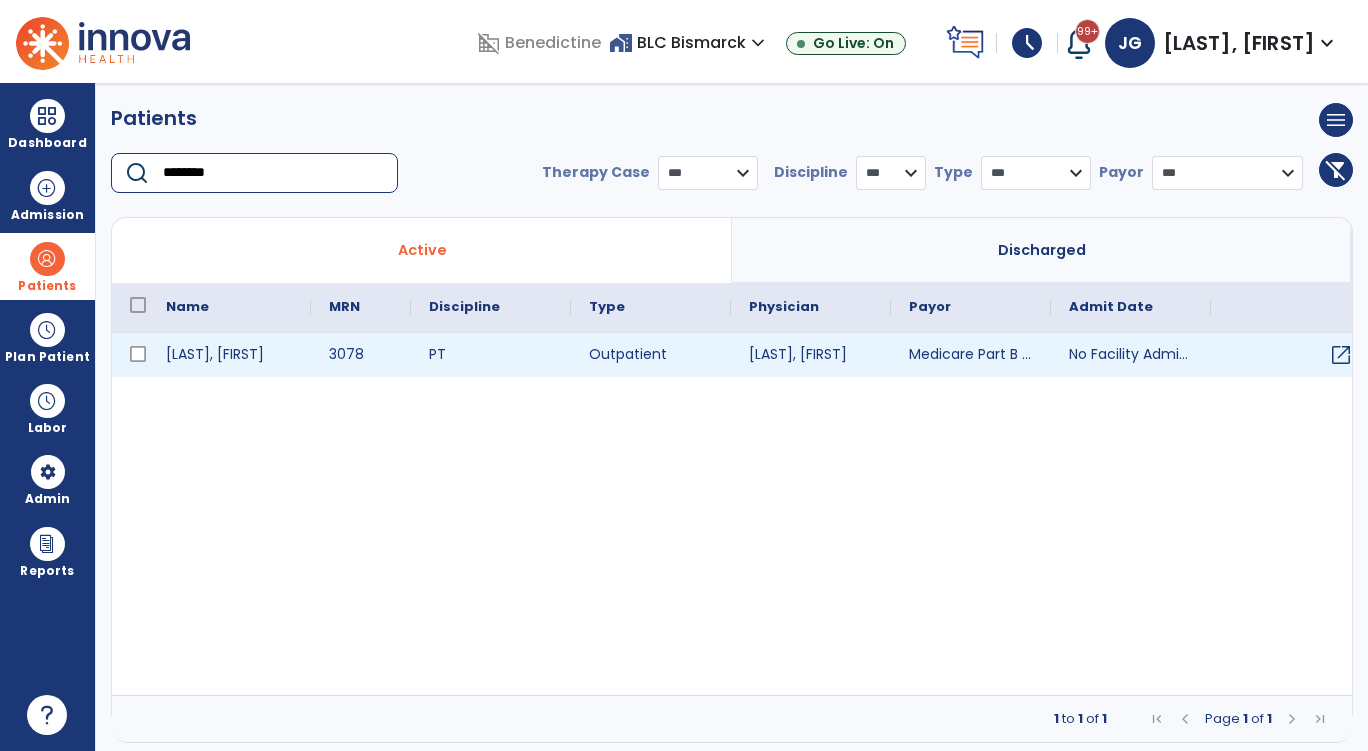 type on "********" 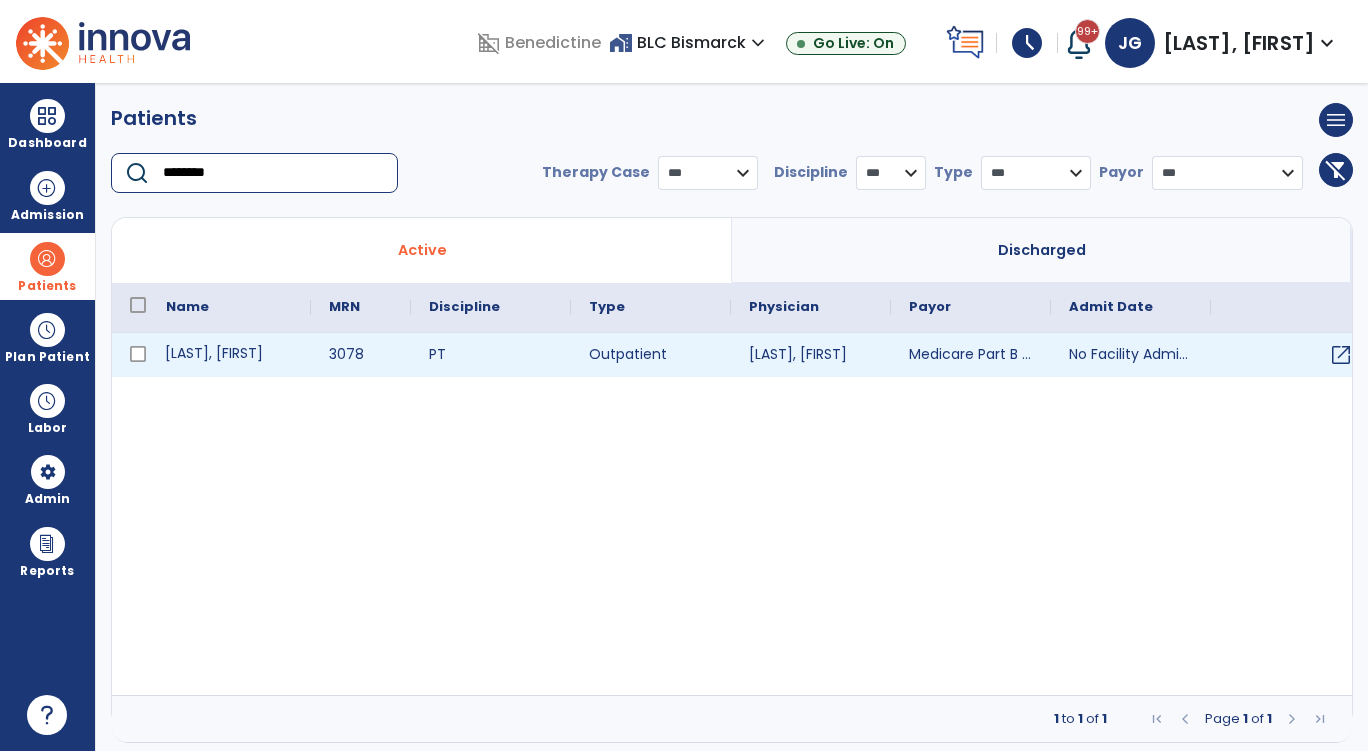 click on "[LAST], [FIRST]" at bounding box center (229, 355) 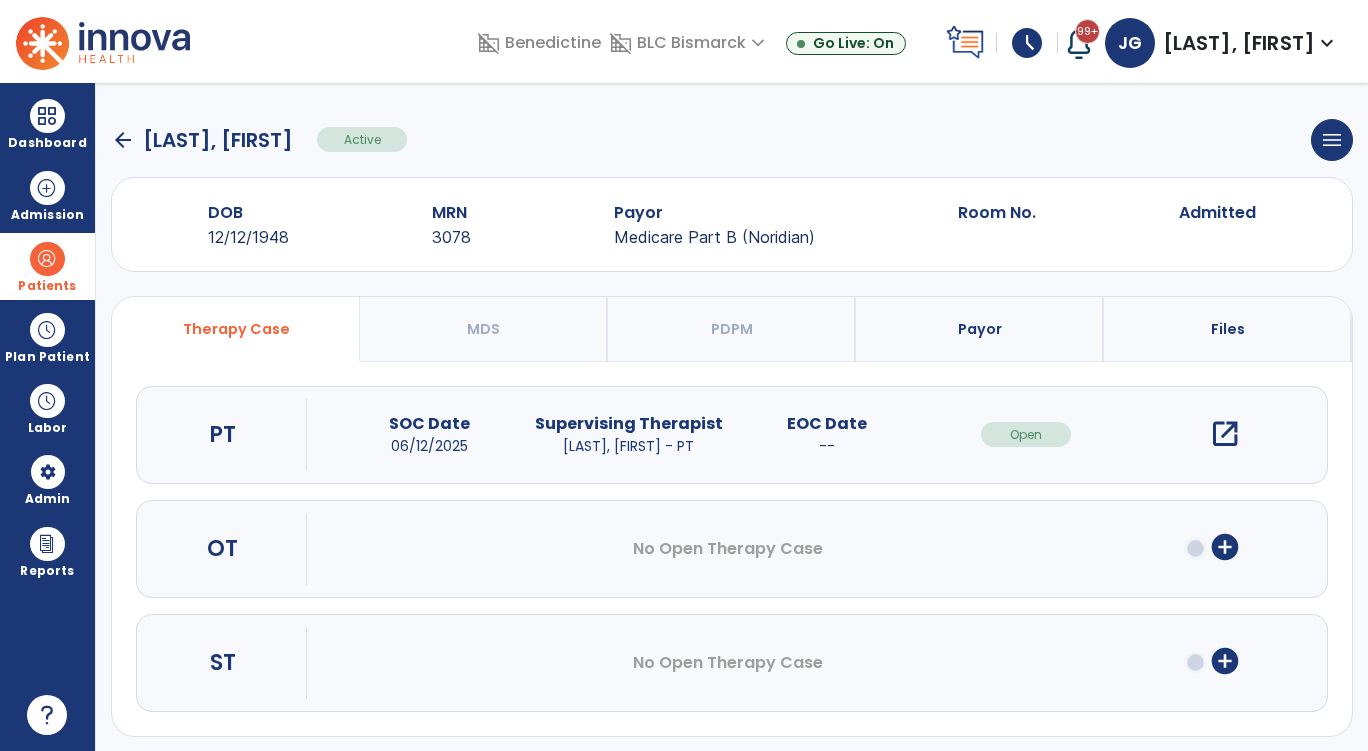 click on "open_in_new" at bounding box center (1225, 434) 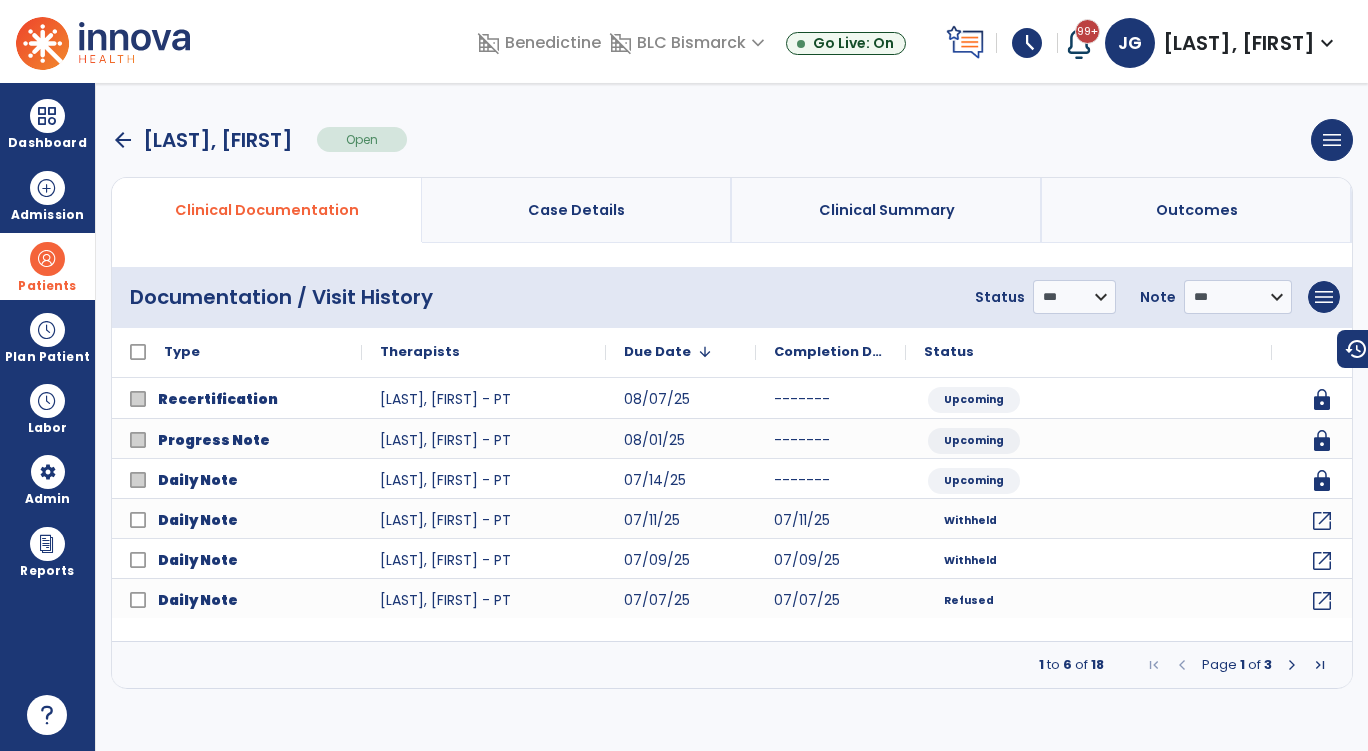 click at bounding box center (1292, 665) 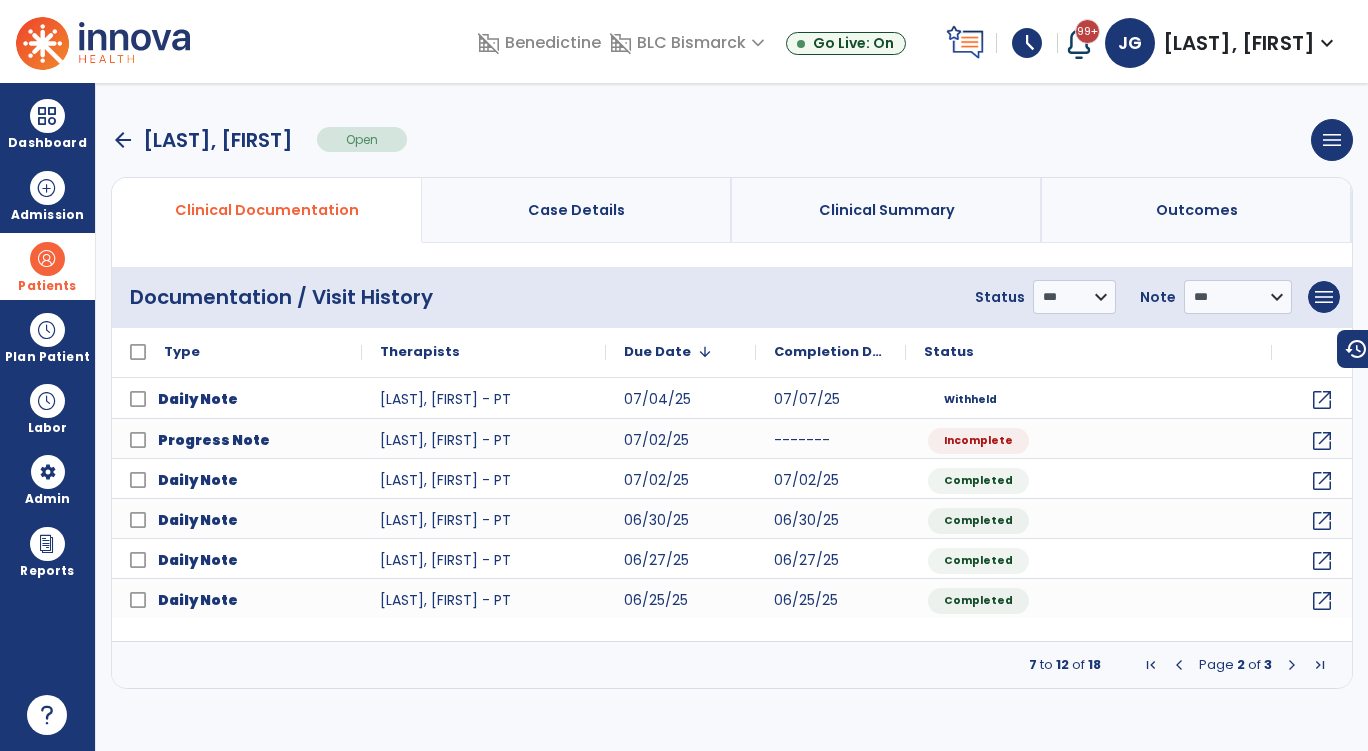 click at bounding box center [1179, 665] 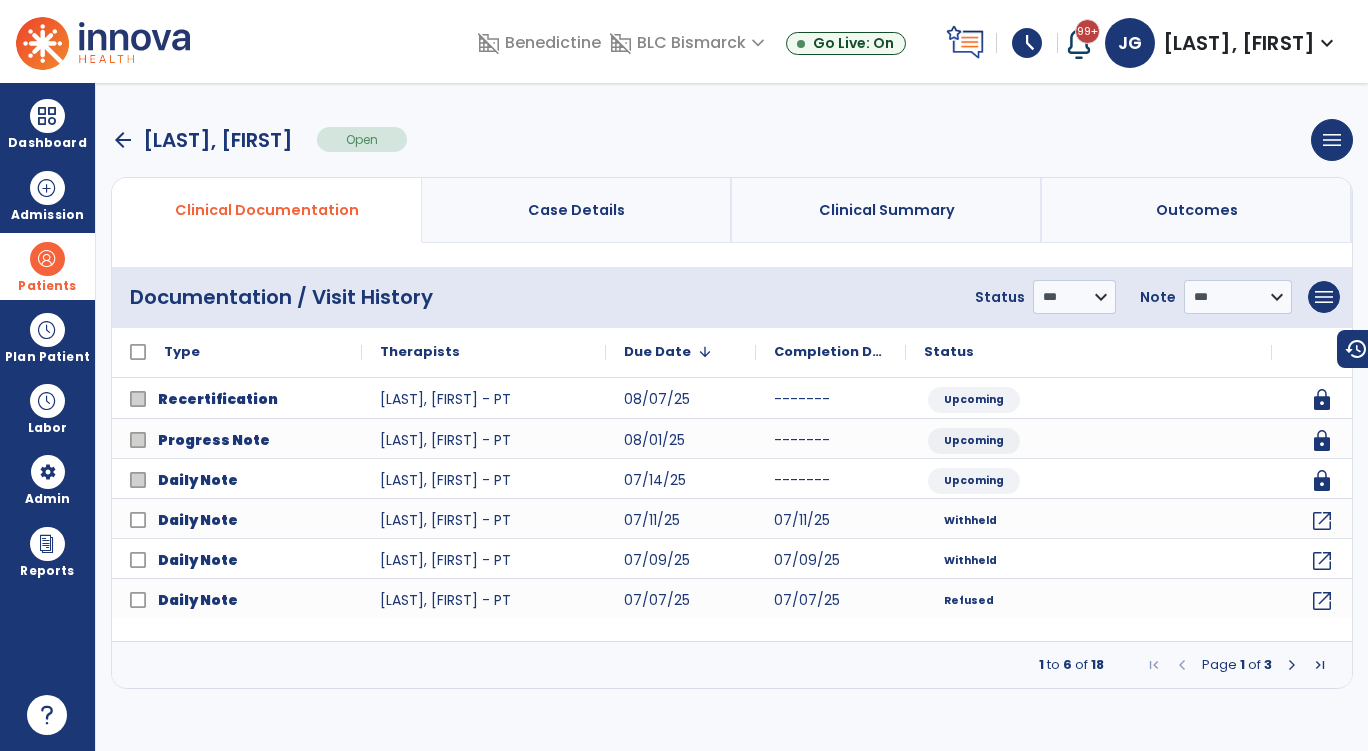 click at bounding box center [1292, 665] 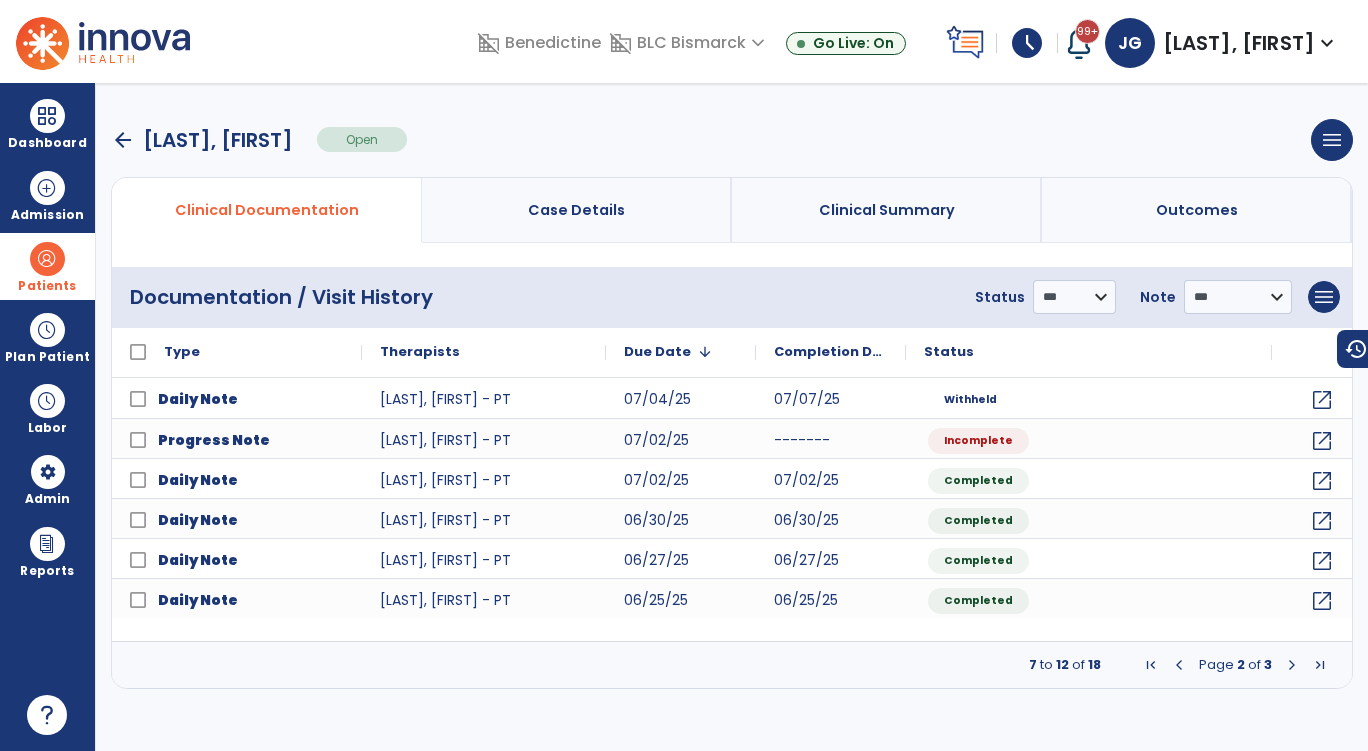 click 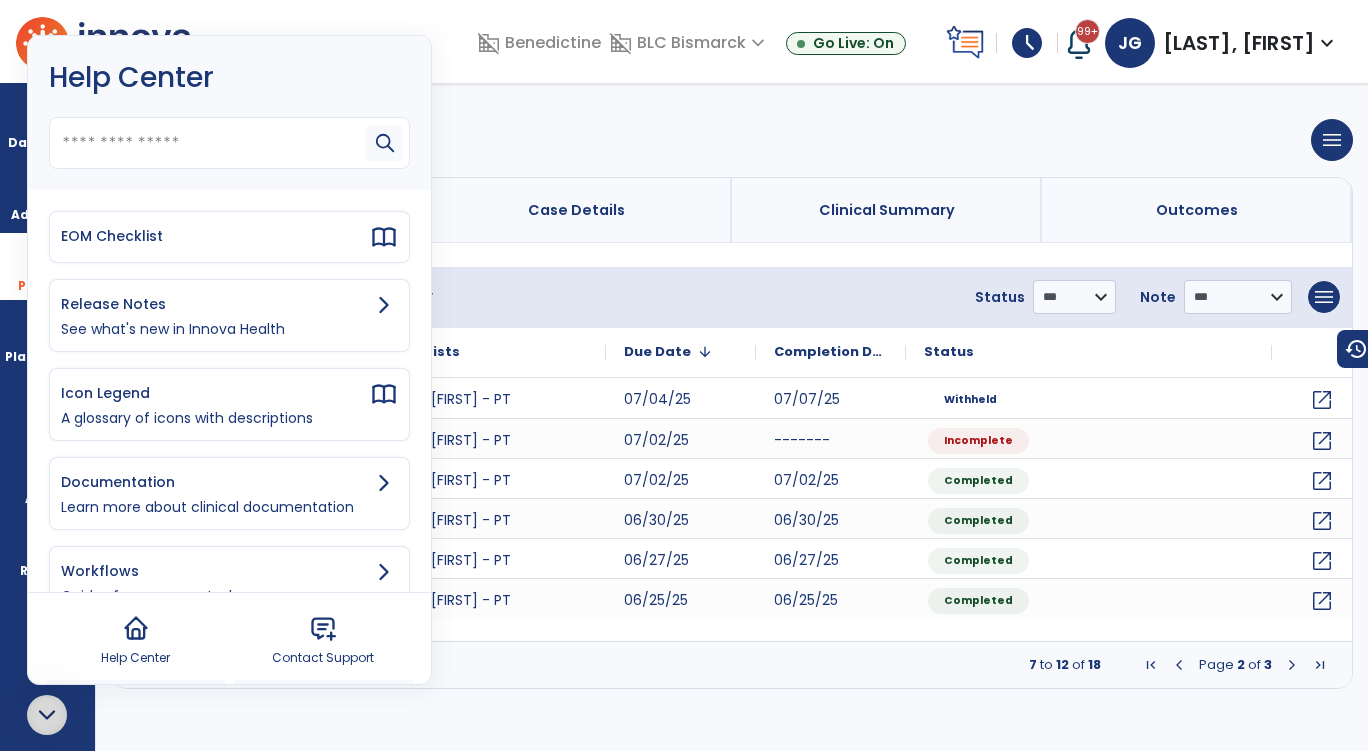 click 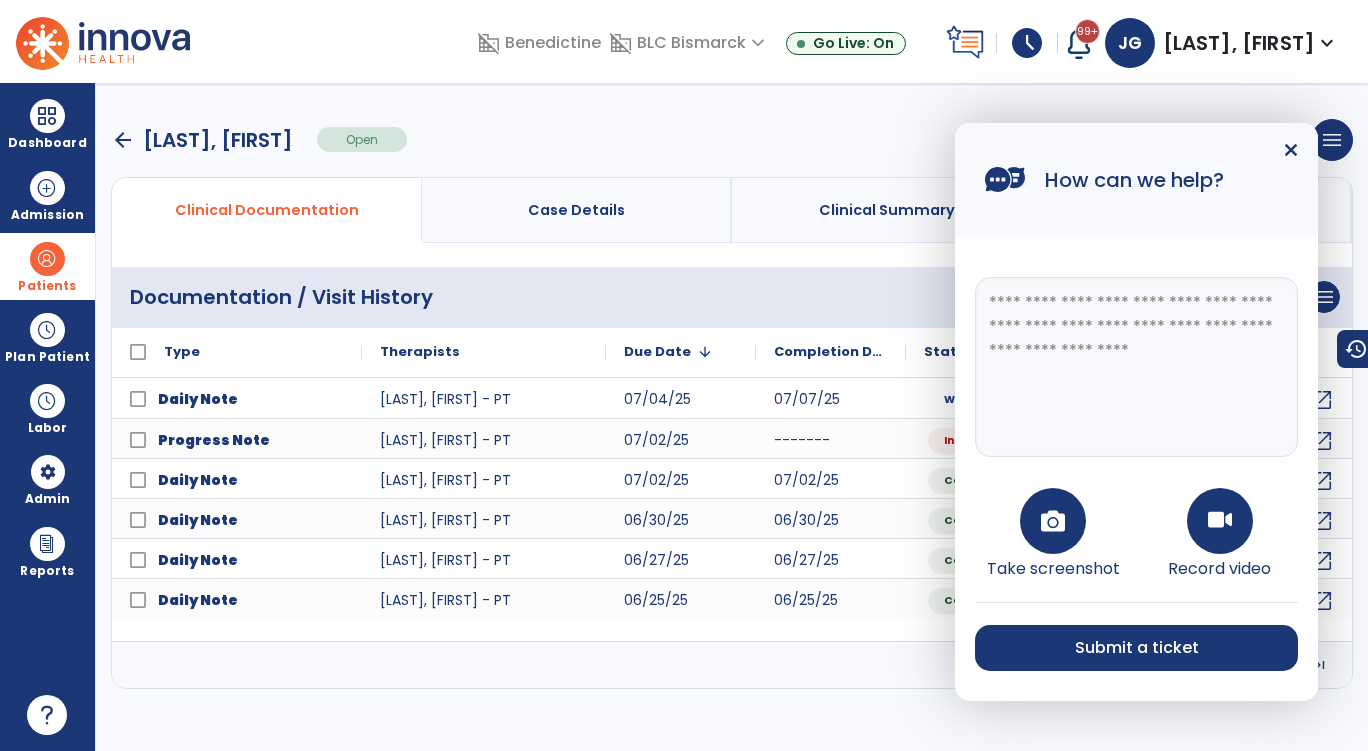 click at bounding box center (1136, 367) 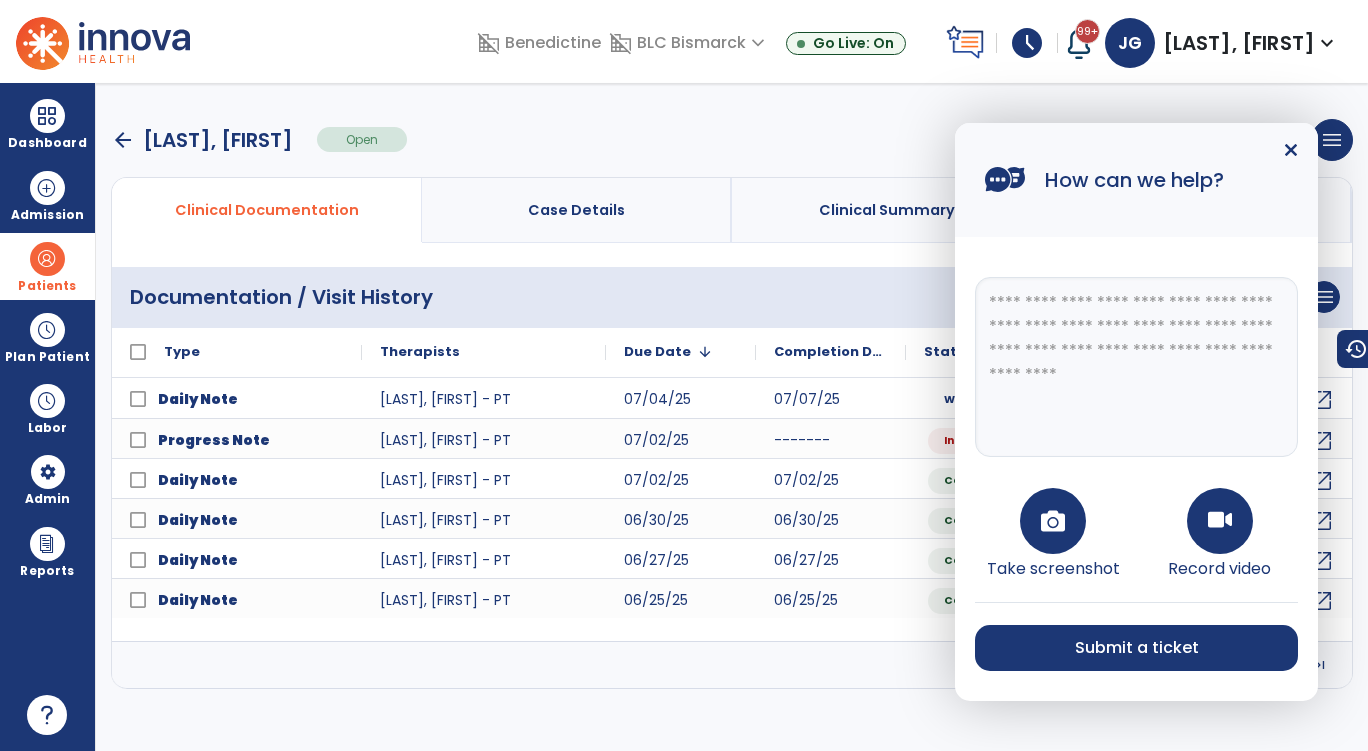 click on "**********" at bounding box center (1136, 367) 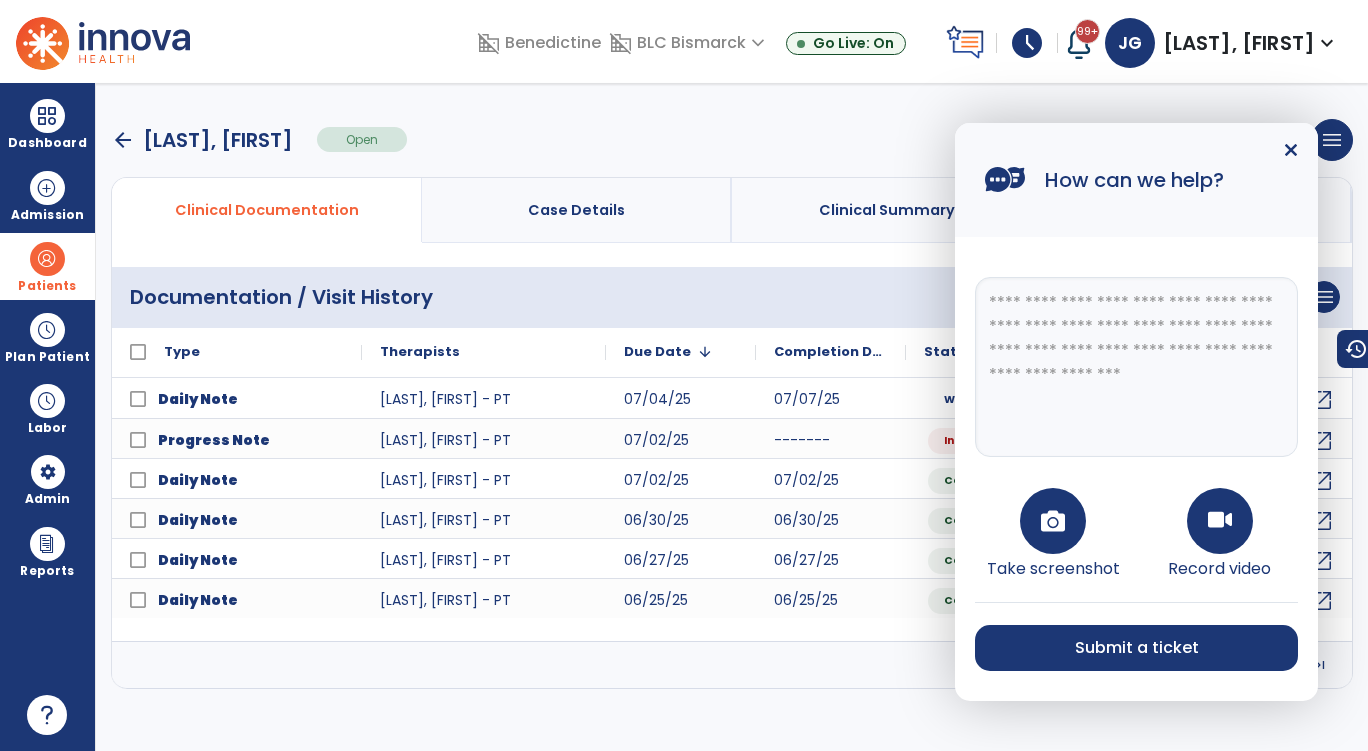 drag, startPoint x: 1169, startPoint y: 328, endPoint x: 1114, endPoint y: 328, distance: 55 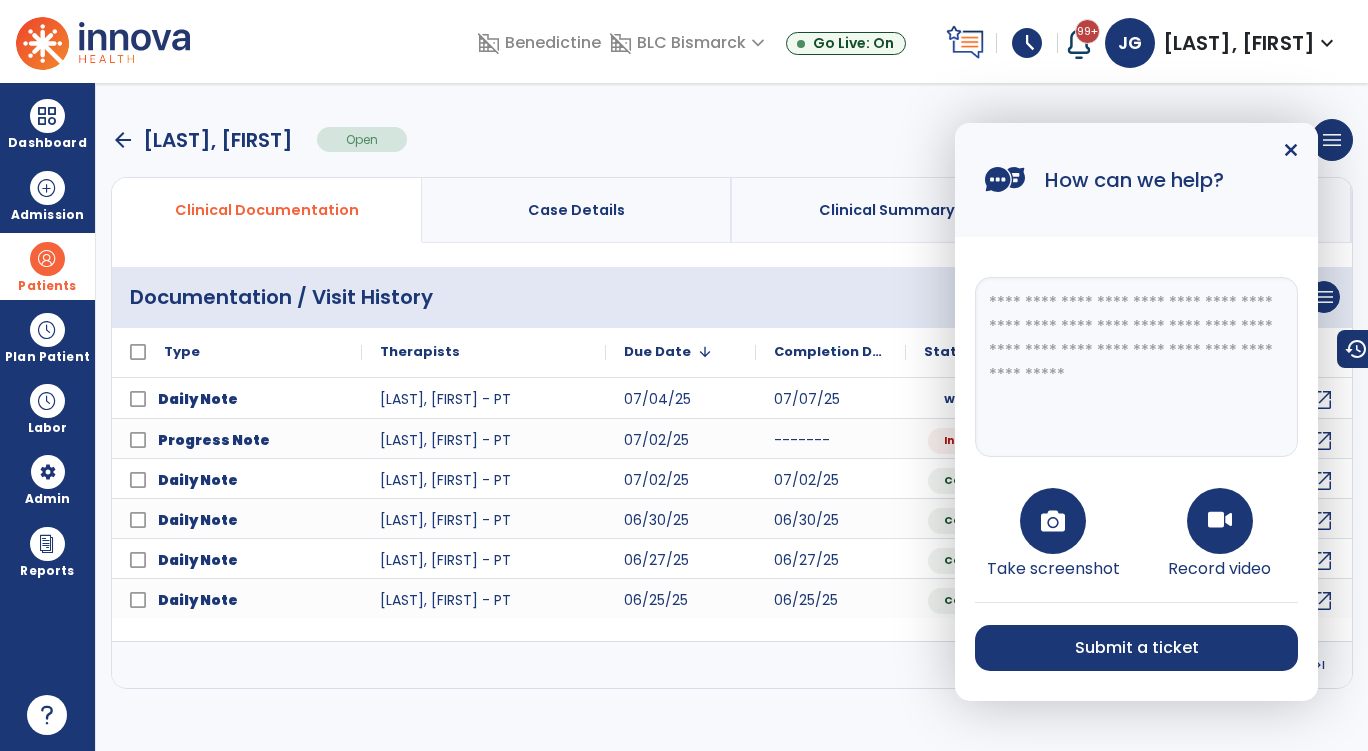 click on "**********" at bounding box center (1136, 367) 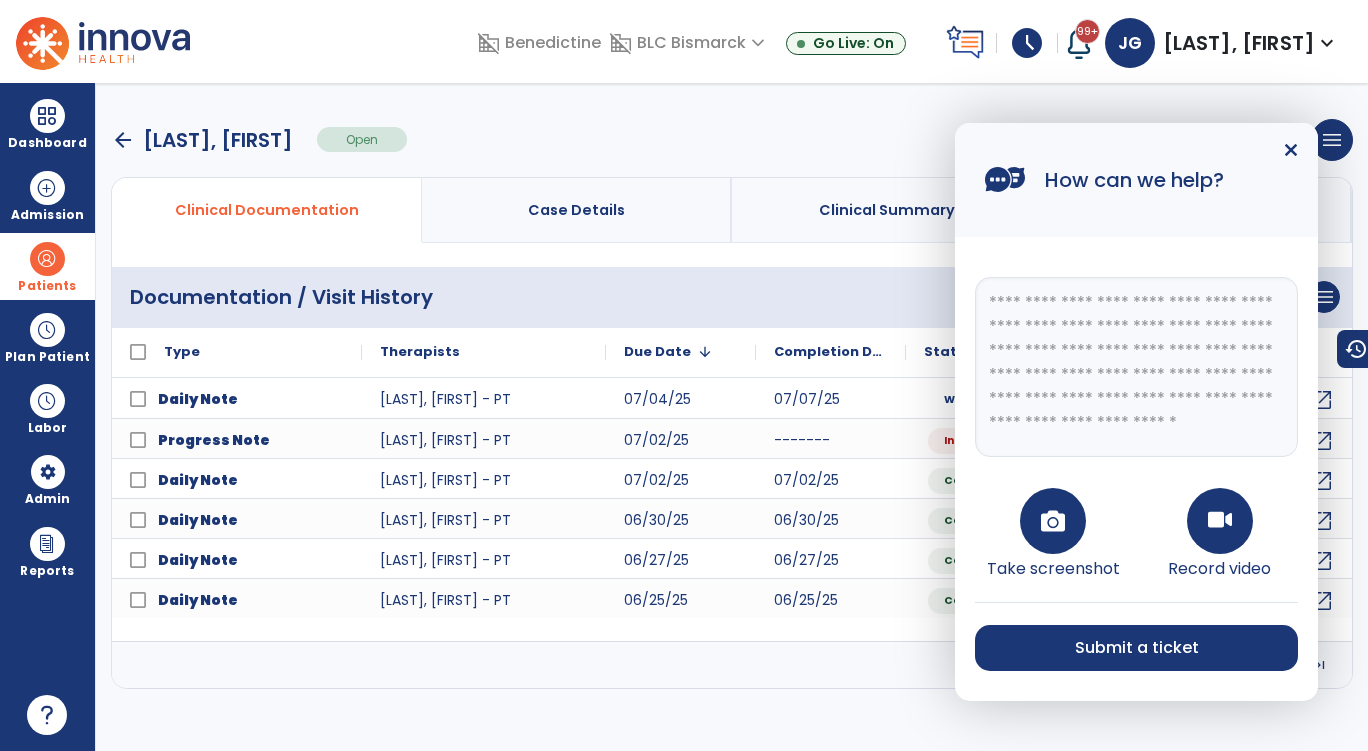 scroll, scrollTop: 26, scrollLeft: 0, axis: vertical 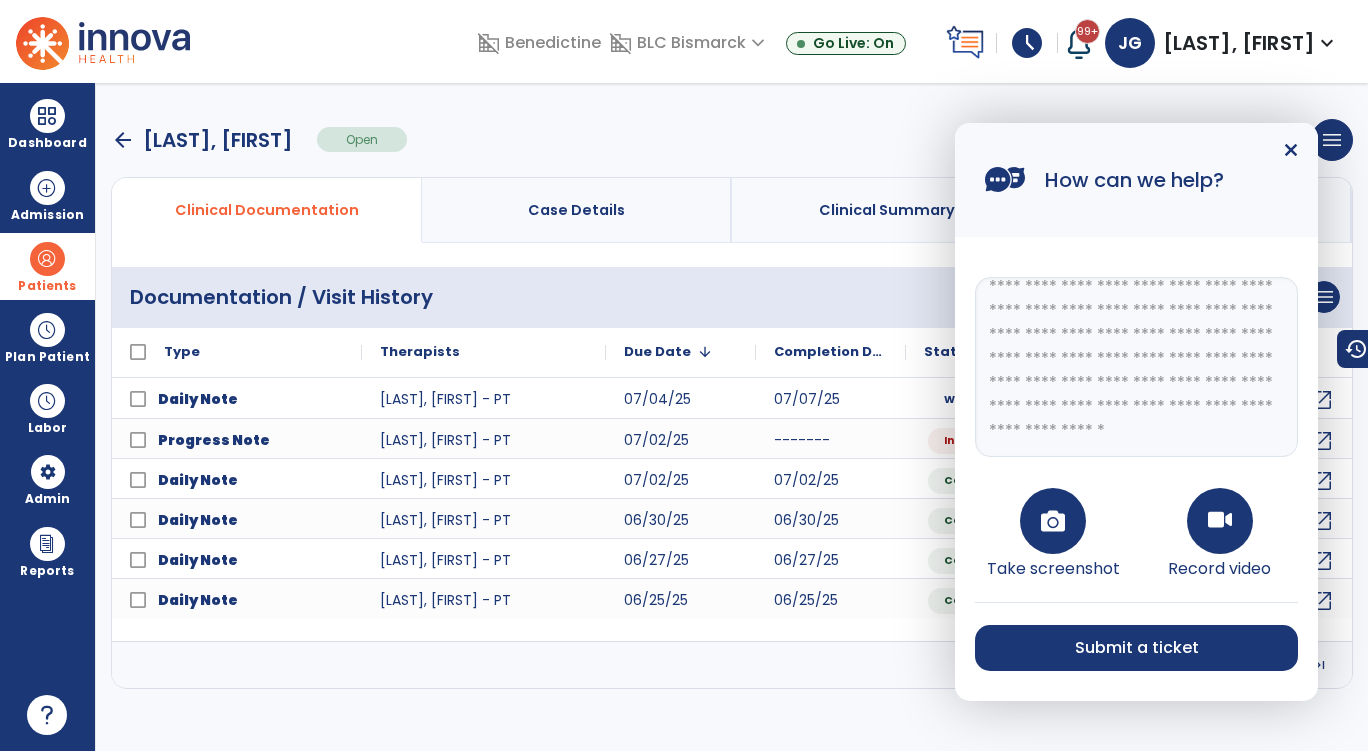type on "**********" 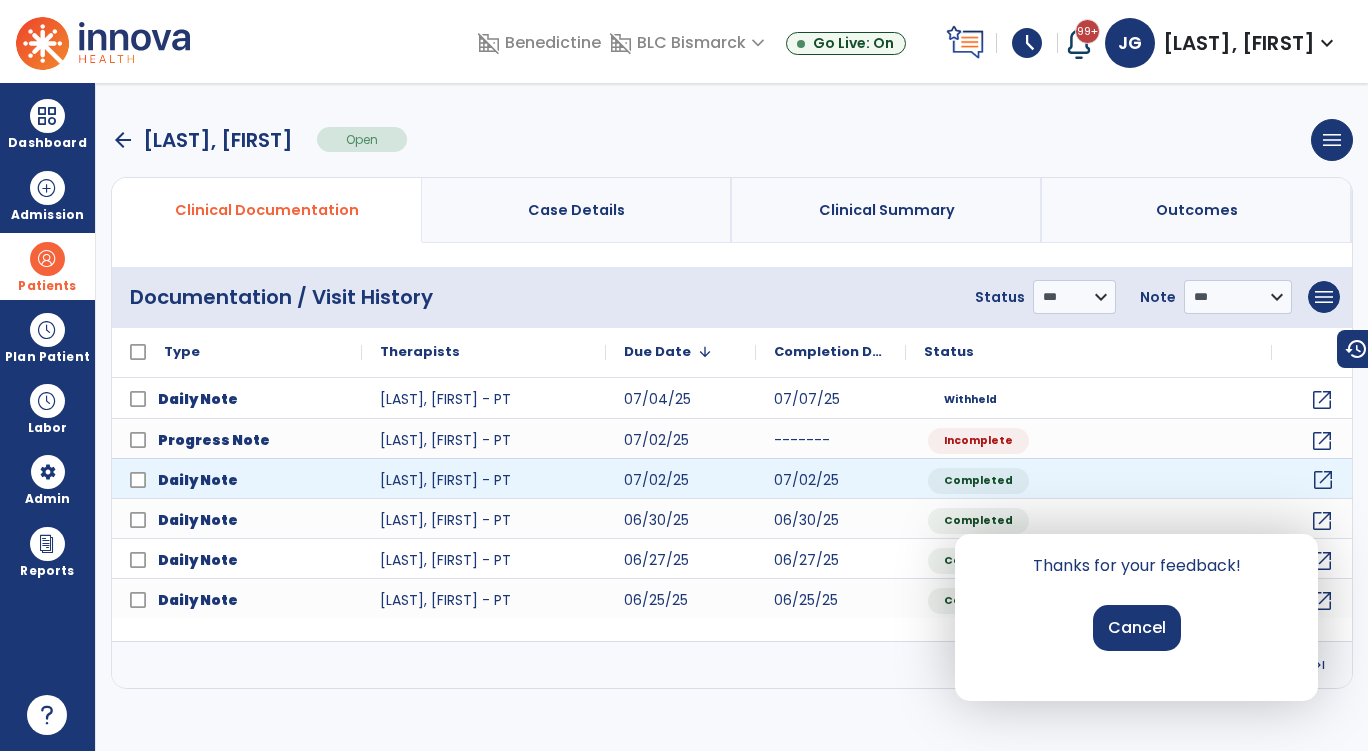 click on "open_in_new" 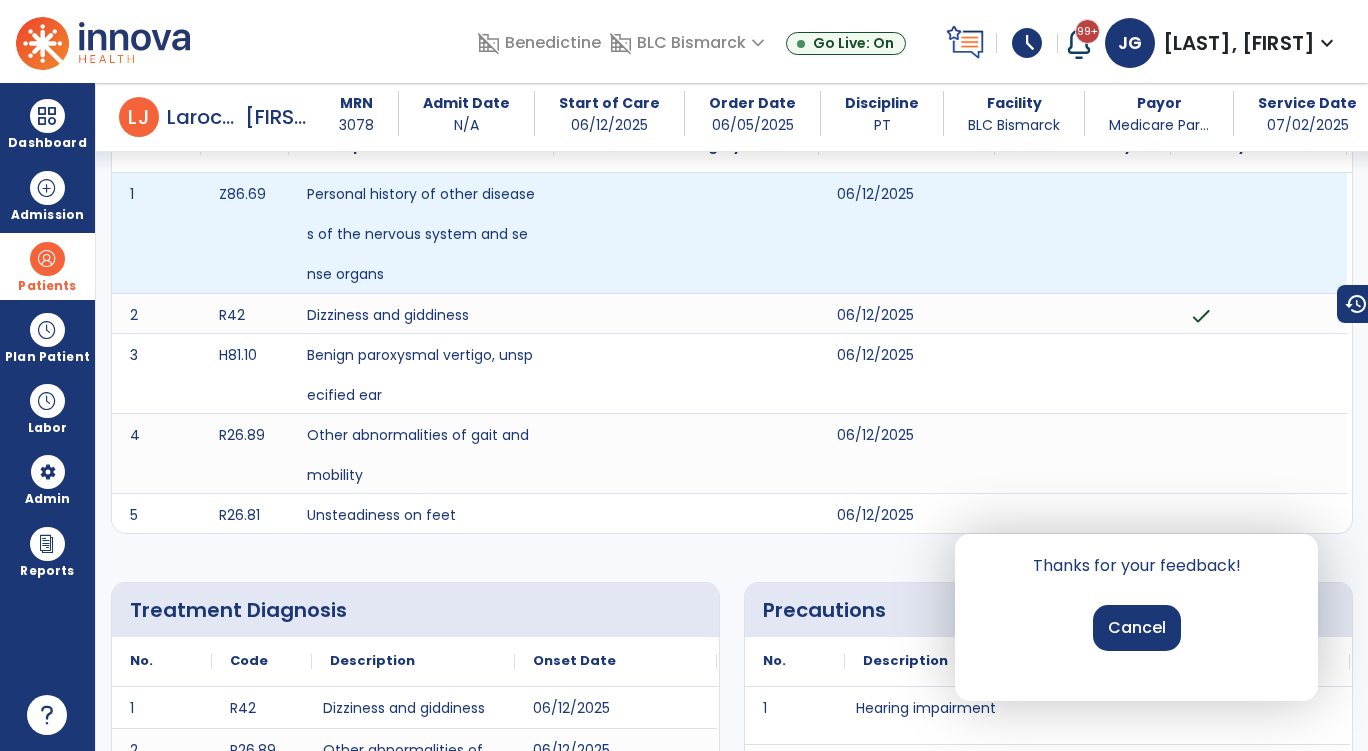scroll, scrollTop: 0, scrollLeft: 0, axis: both 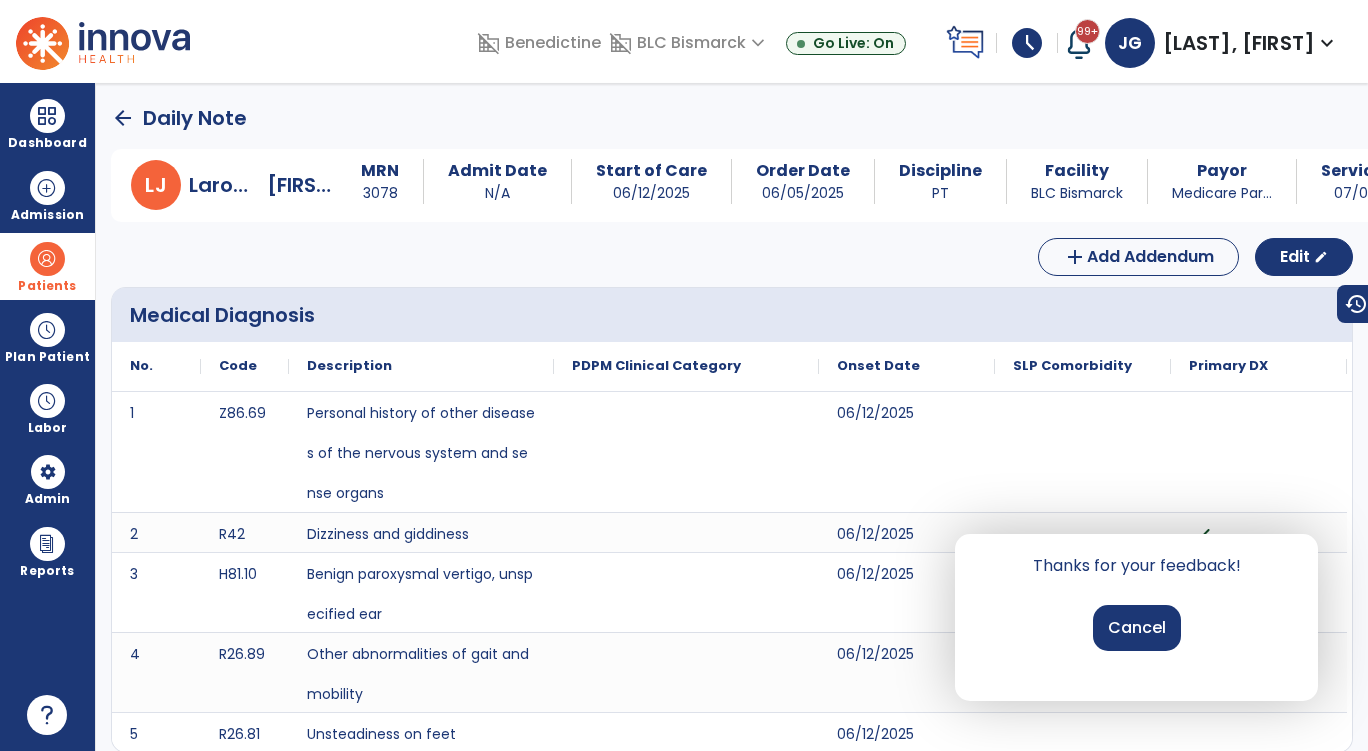 click on "arrow_back" 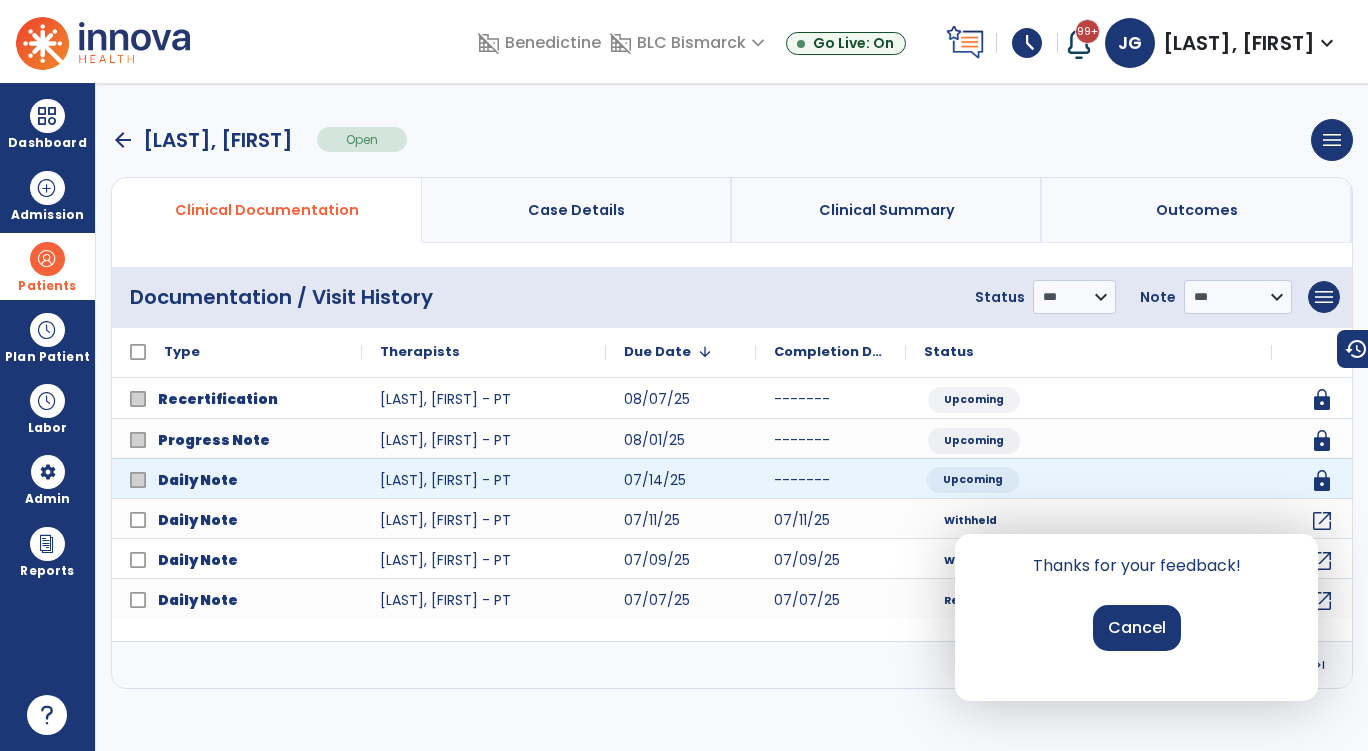 drag, startPoint x: 1170, startPoint y: 464, endPoint x: 1164, endPoint y: 478, distance: 15.231546 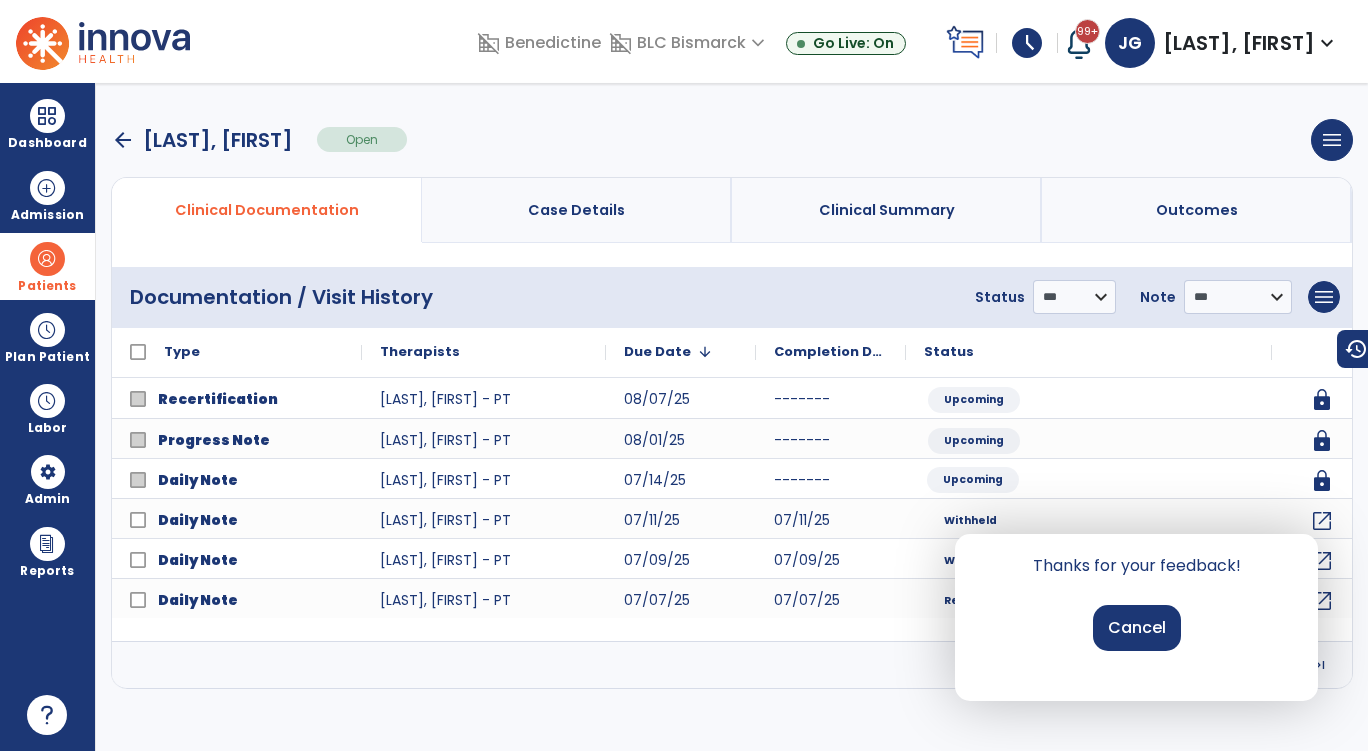 click on "Cancel" at bounding box center [1137, 628] 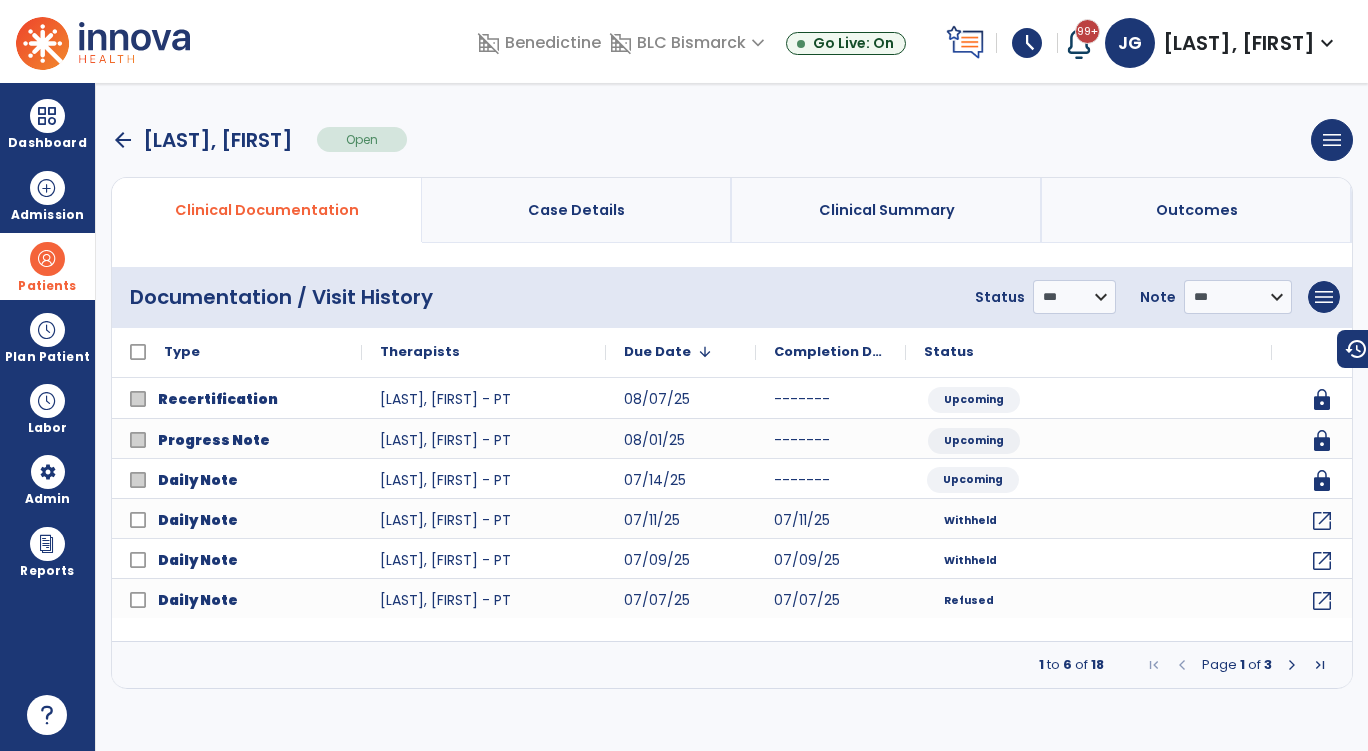 click at bounding box center [1292, 665] 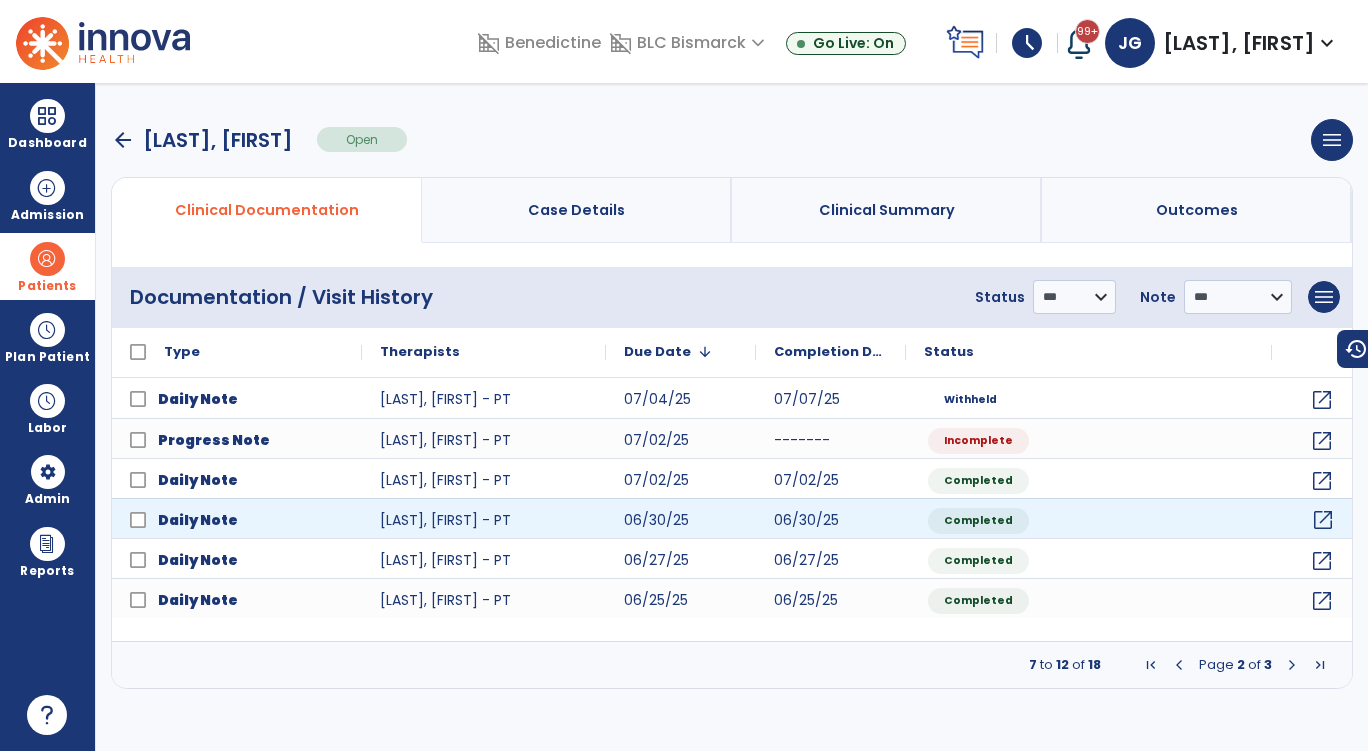 click on "open_in_new" 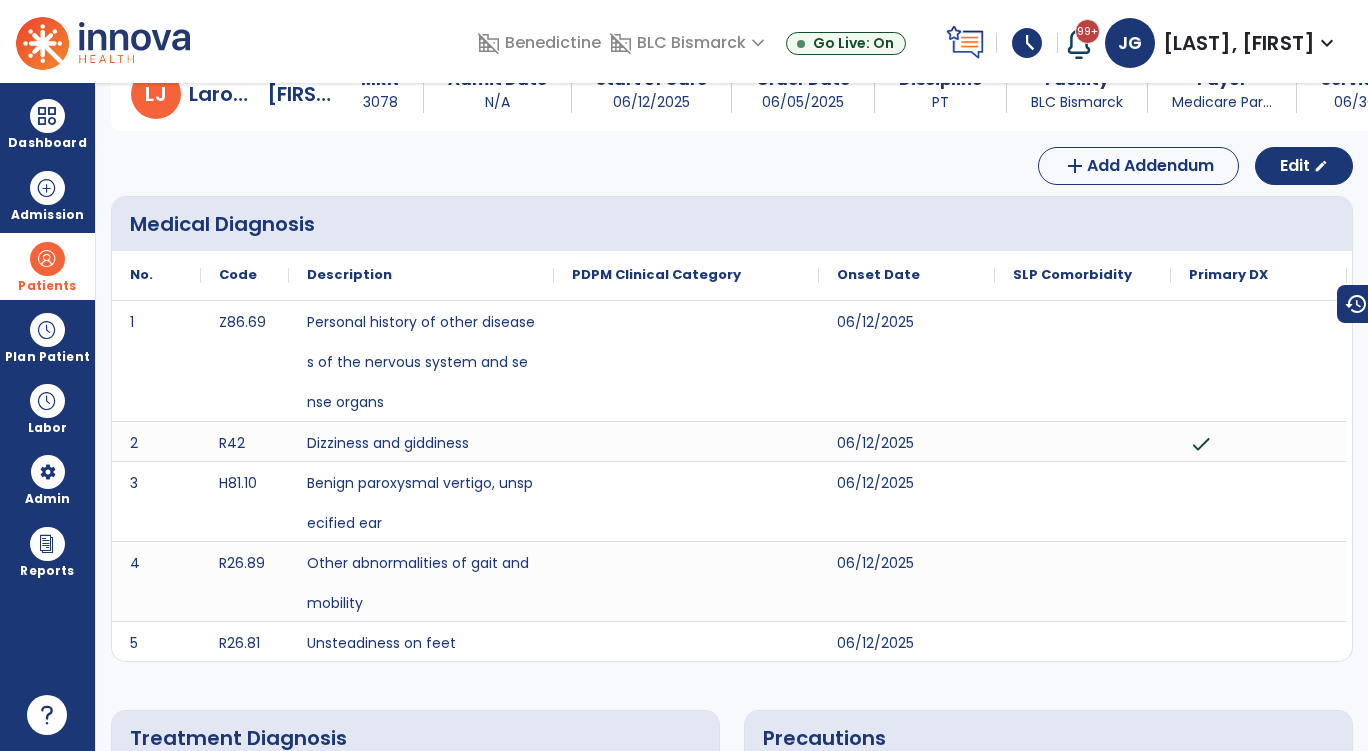 scroll, scrollTop: 0, scrollLeft: 0, axis: both 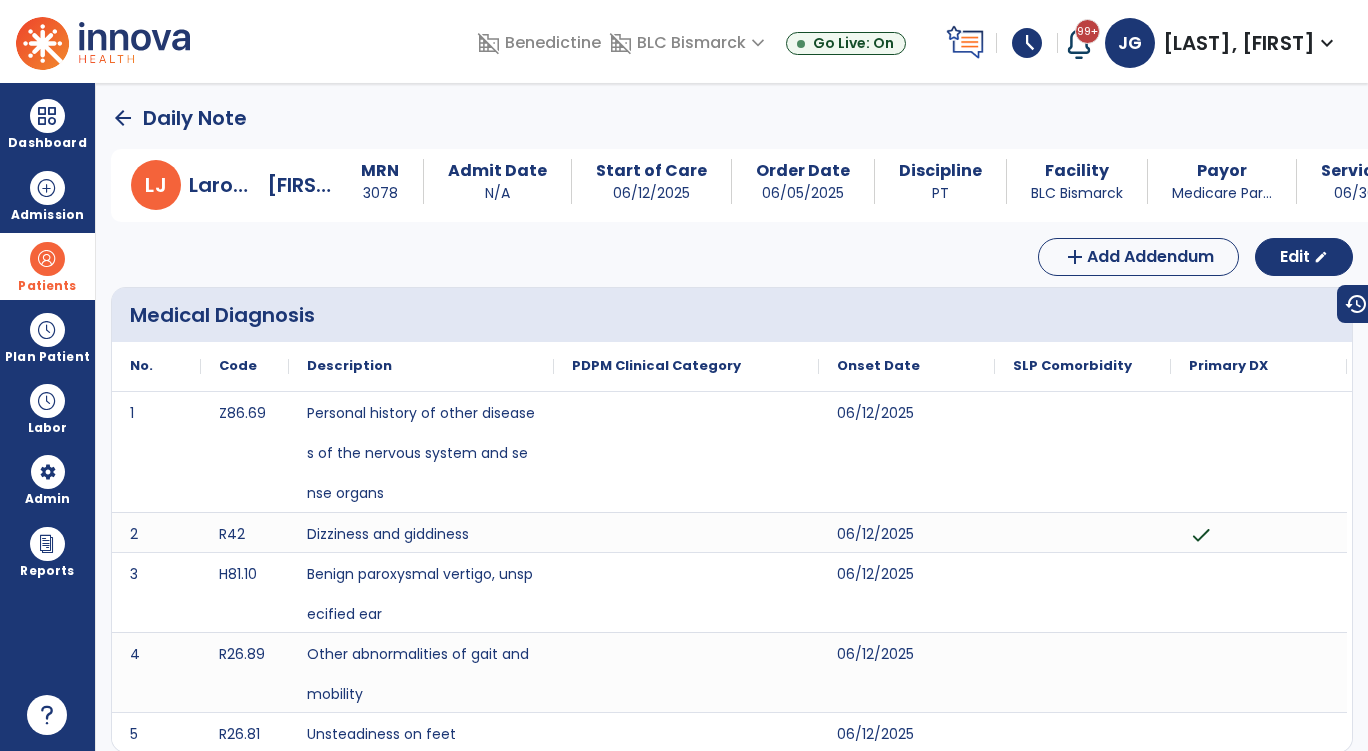 click on "arrow_back" 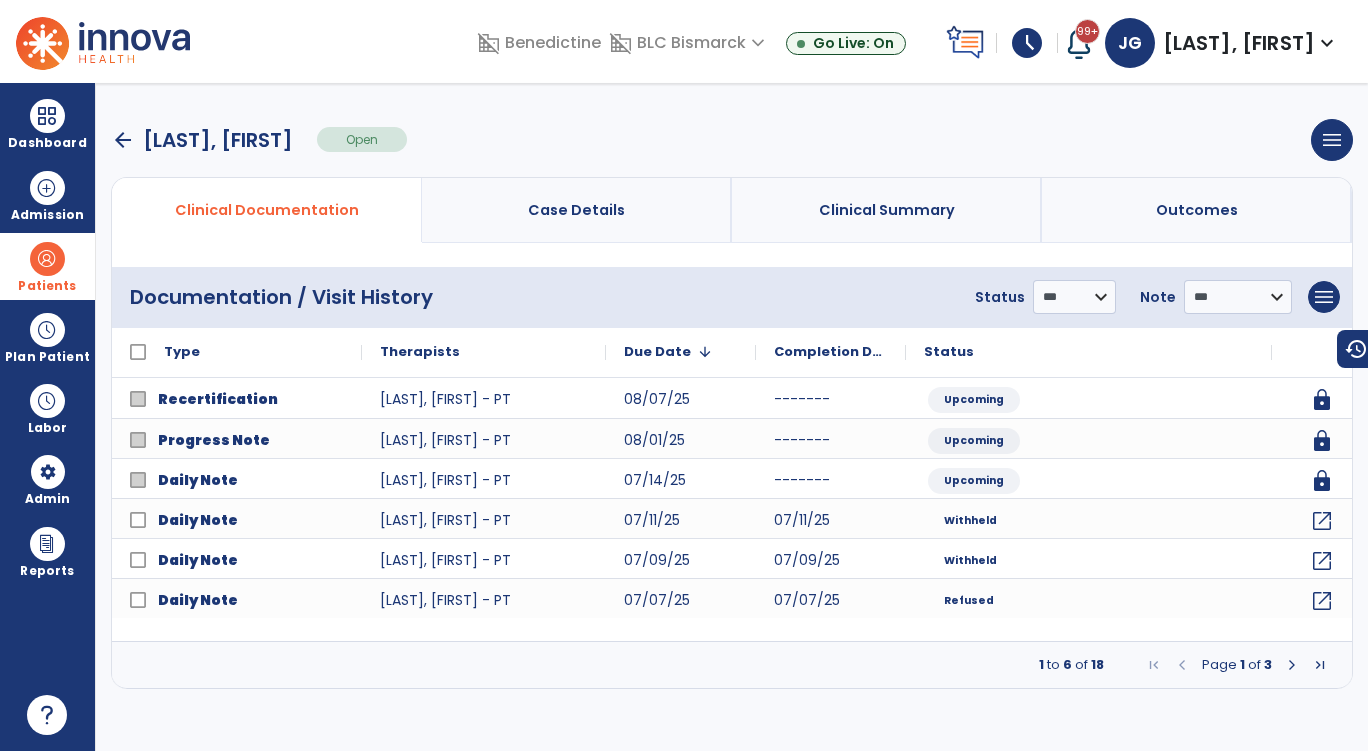 click at bounding box center [1292, 665] 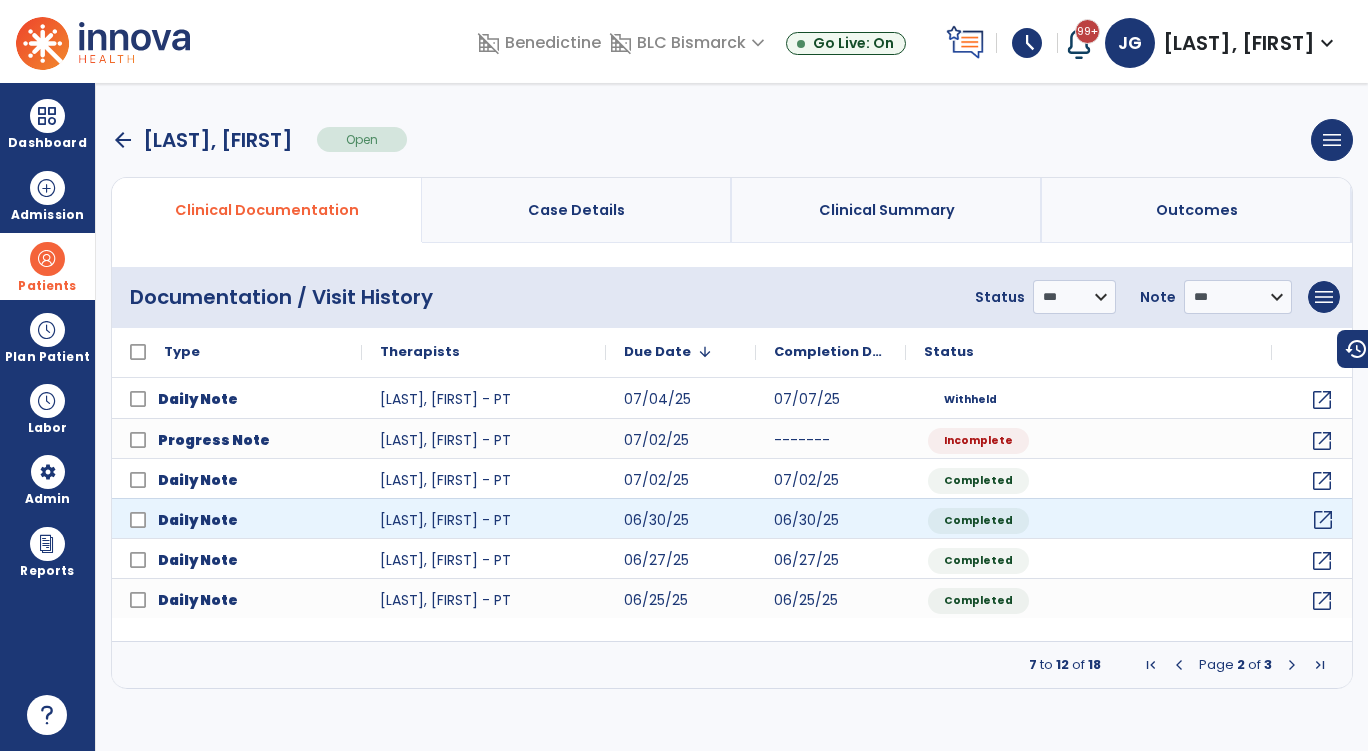 click on "open_in_new" 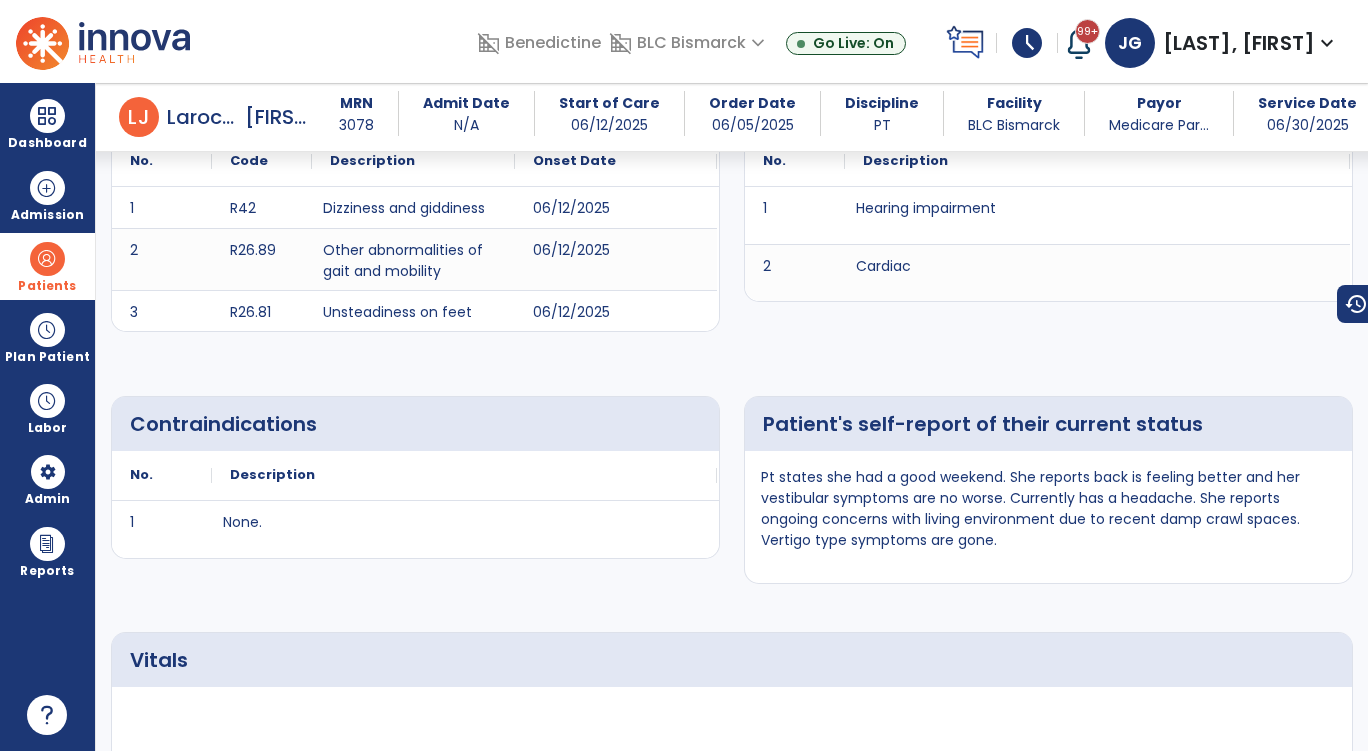 scroll, scrollTop: 800, scrollLeft: 0, axis: vertical 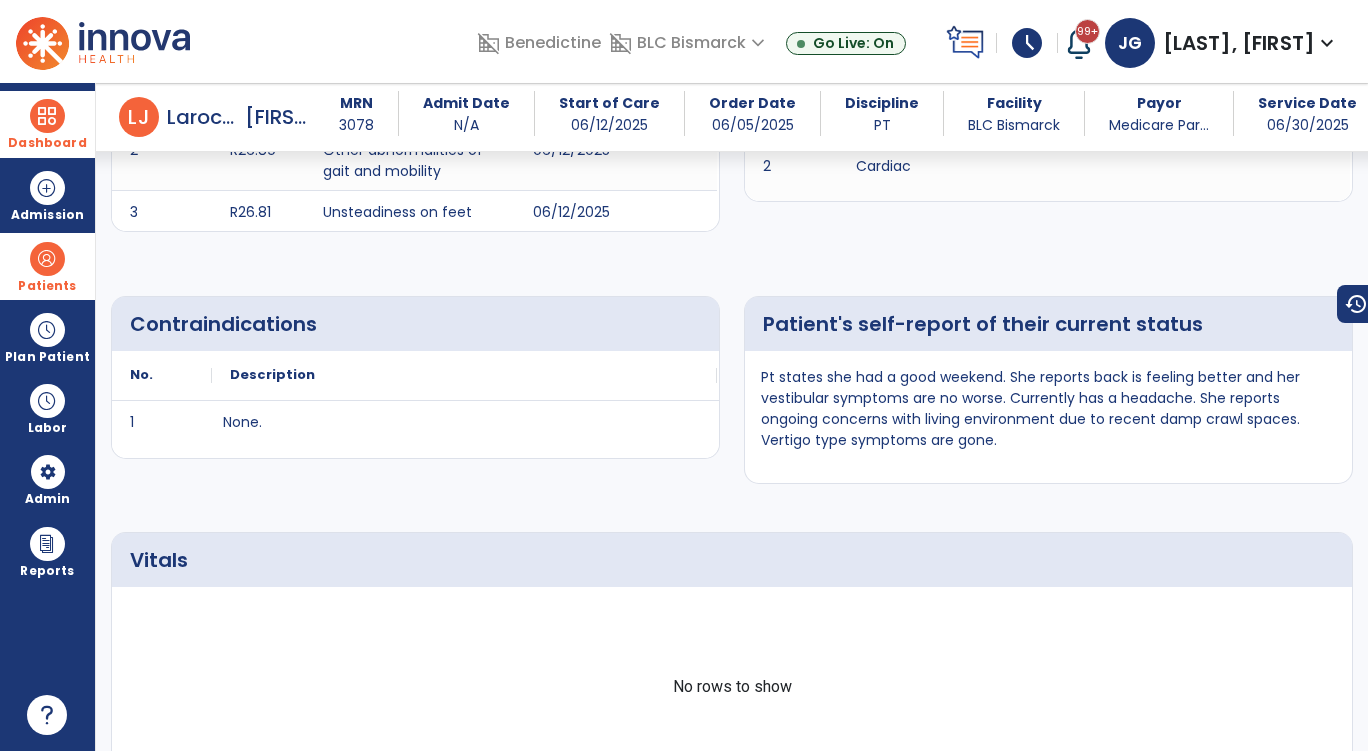 click at bounding box center [47, 116] 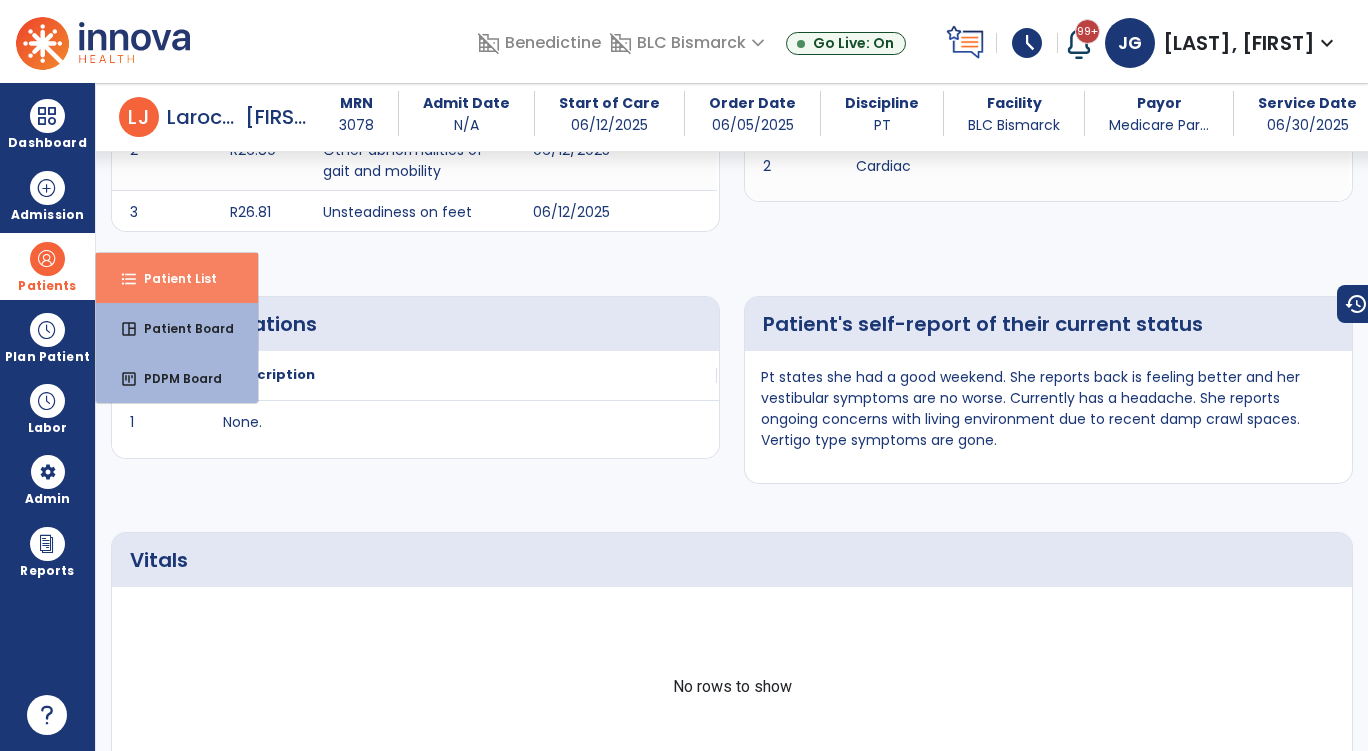 click on "format_list_bulleted  Patient List" at bounding box center [177, 278] 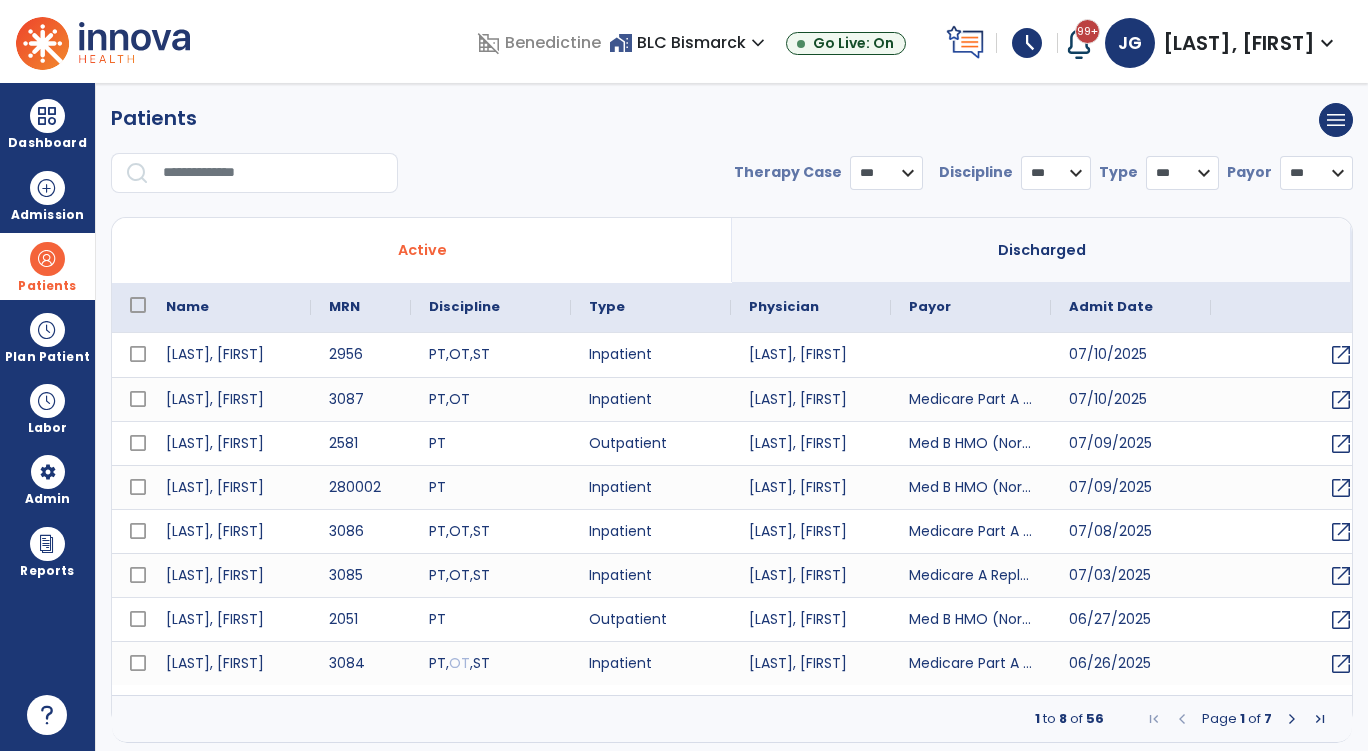 select on "***" 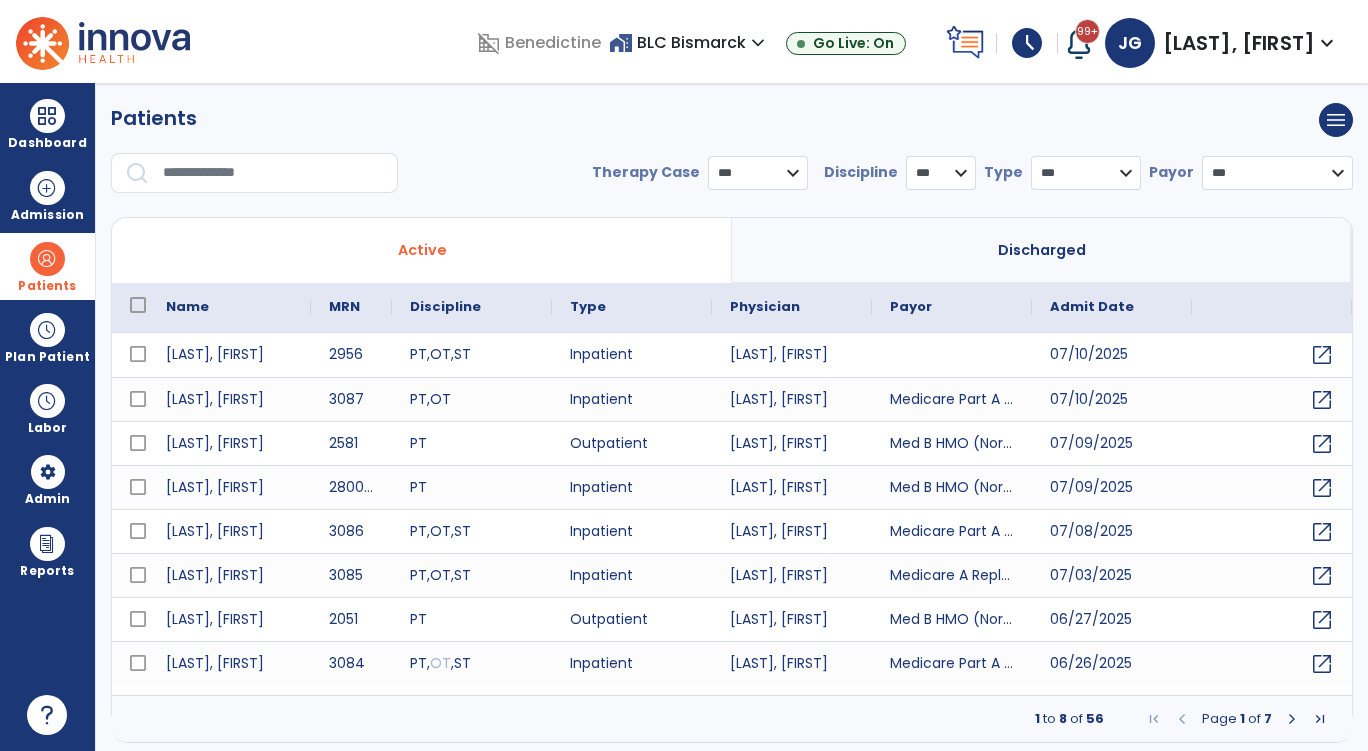 click at bounding box center [273, 173] 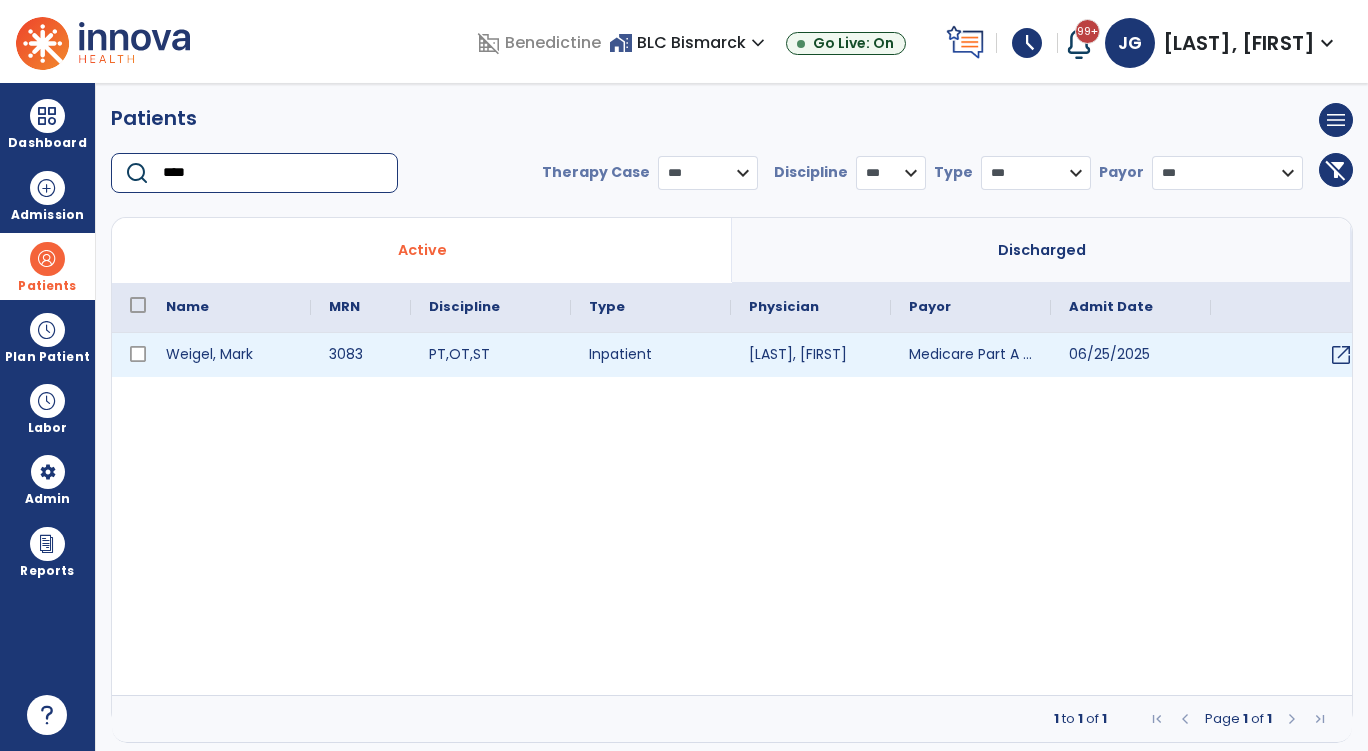 type on "****" 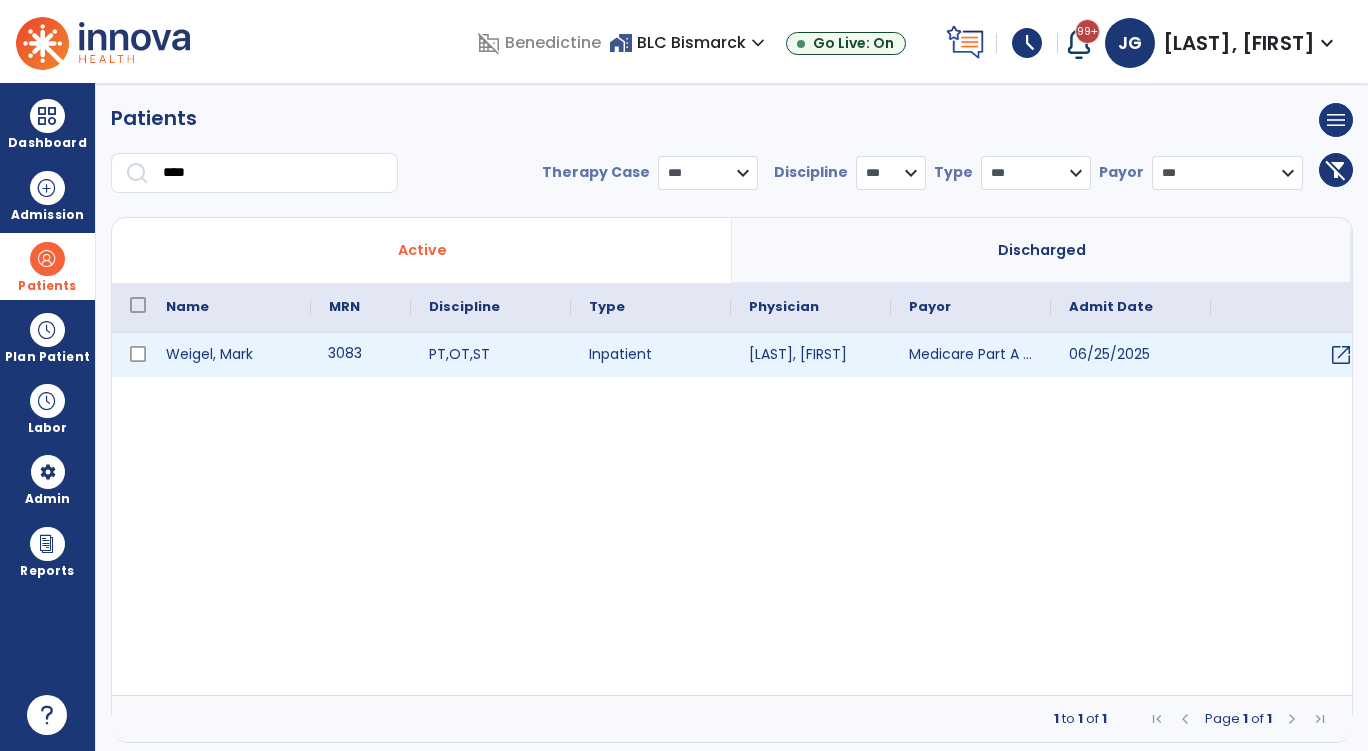 click on "3083" at bounding box center [361, 355] 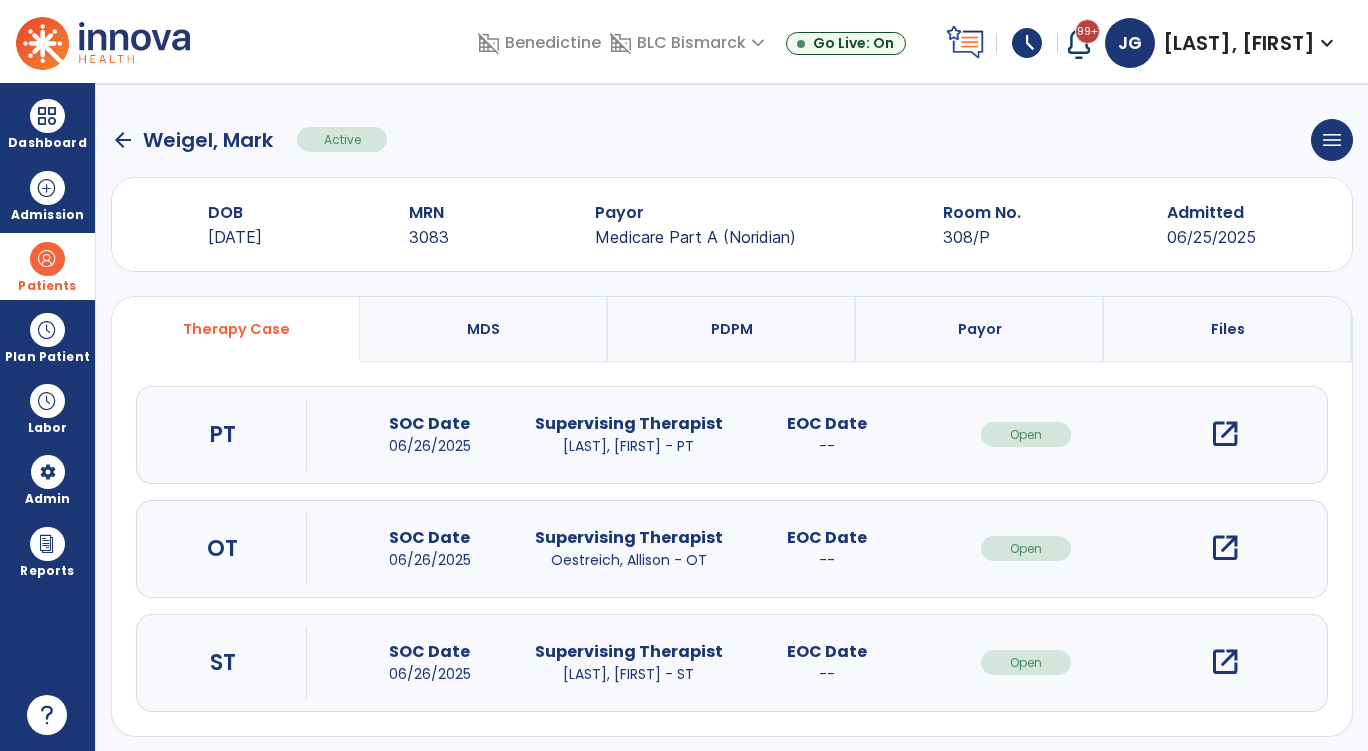 click on "open_in_new" at bounding box center (1225, 548) 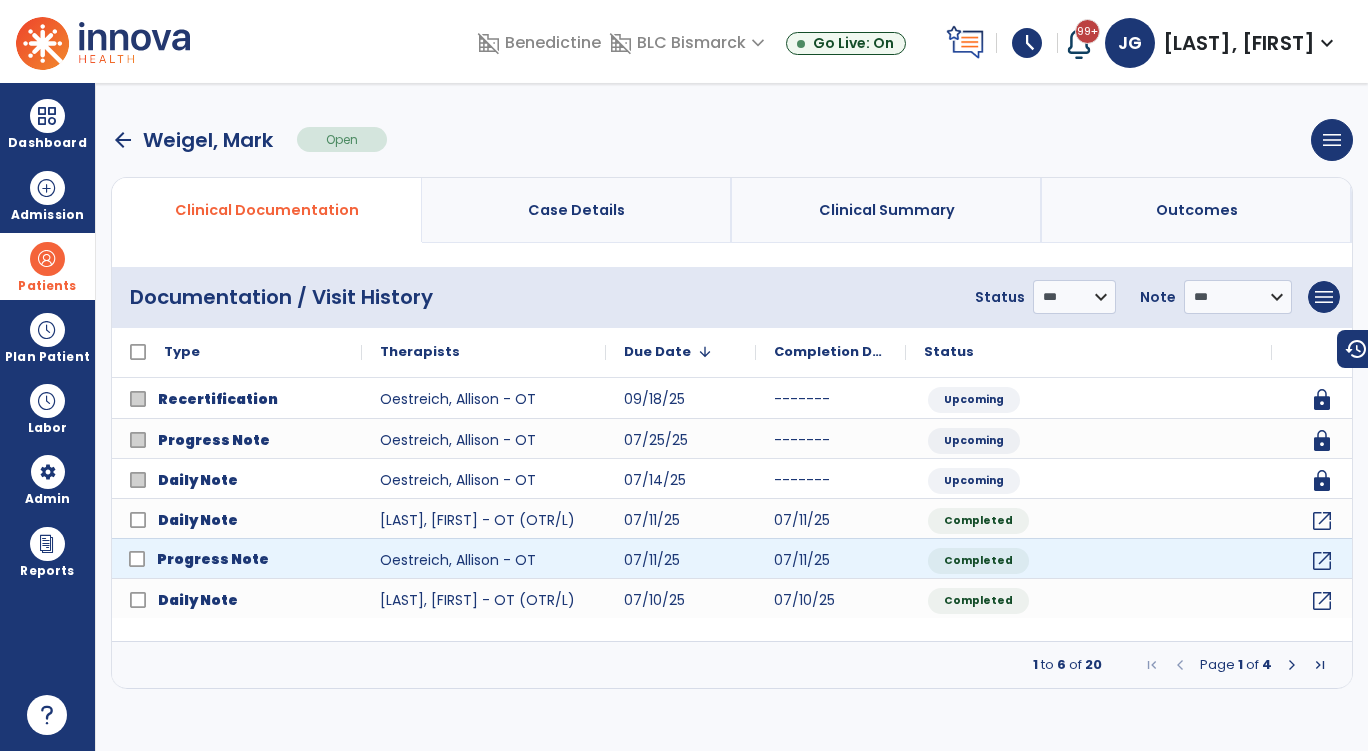 click on "Progress Note" at bounding box center [213, 559] 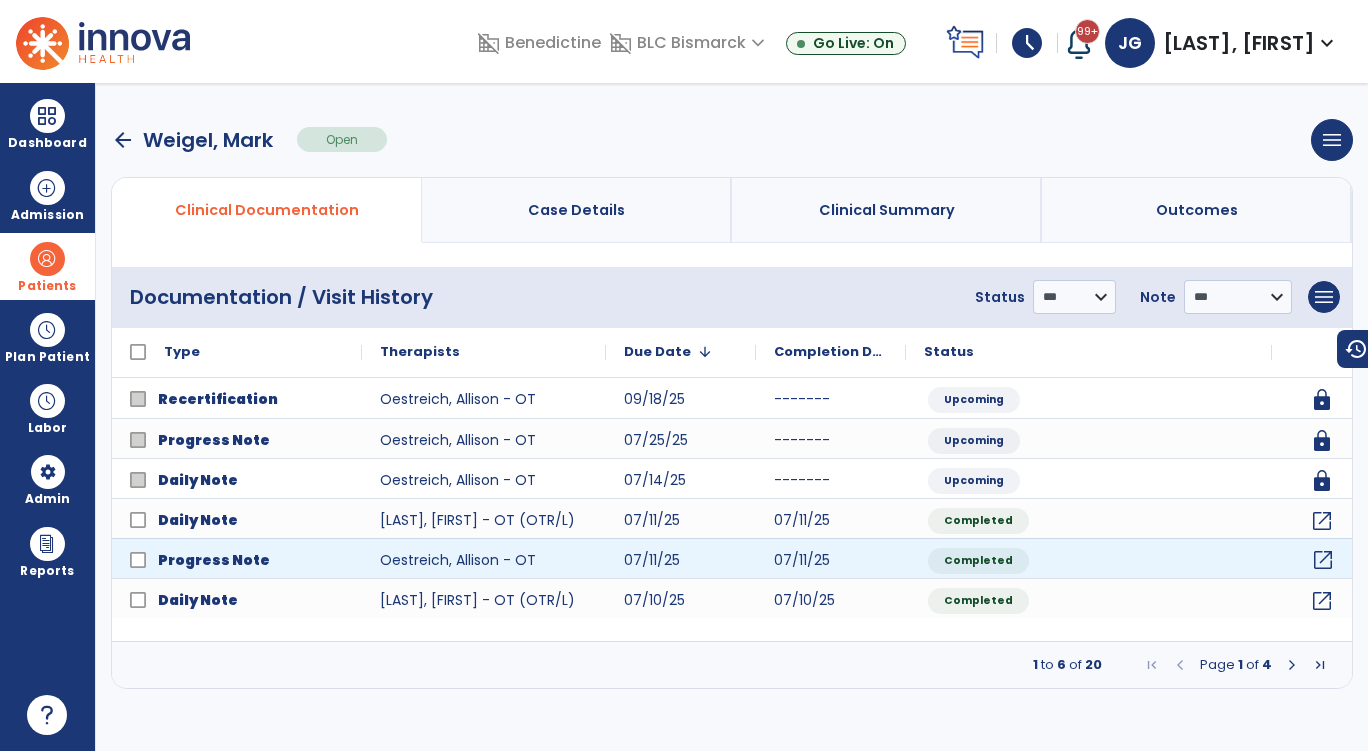 click on "open_in_new" 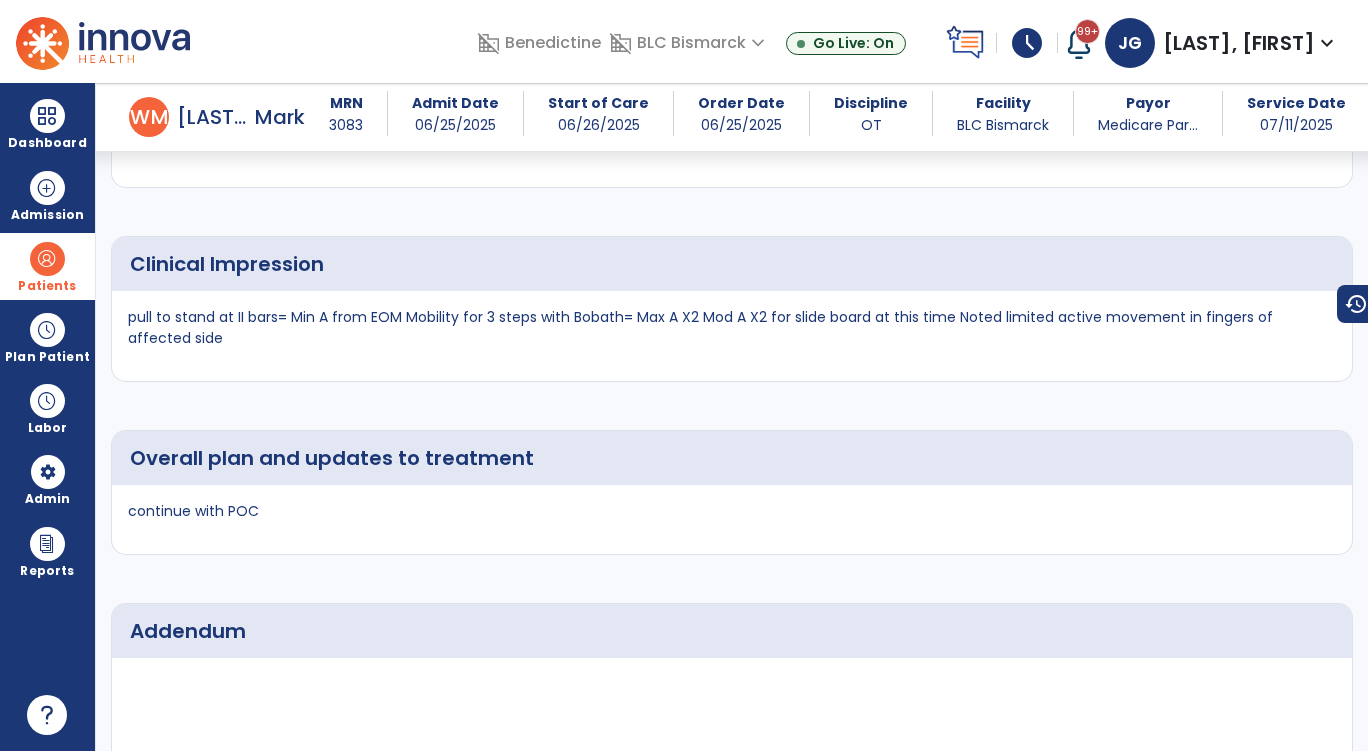 scroll, scrollTop: 2400, scrollLeft: 0, axis: vertical 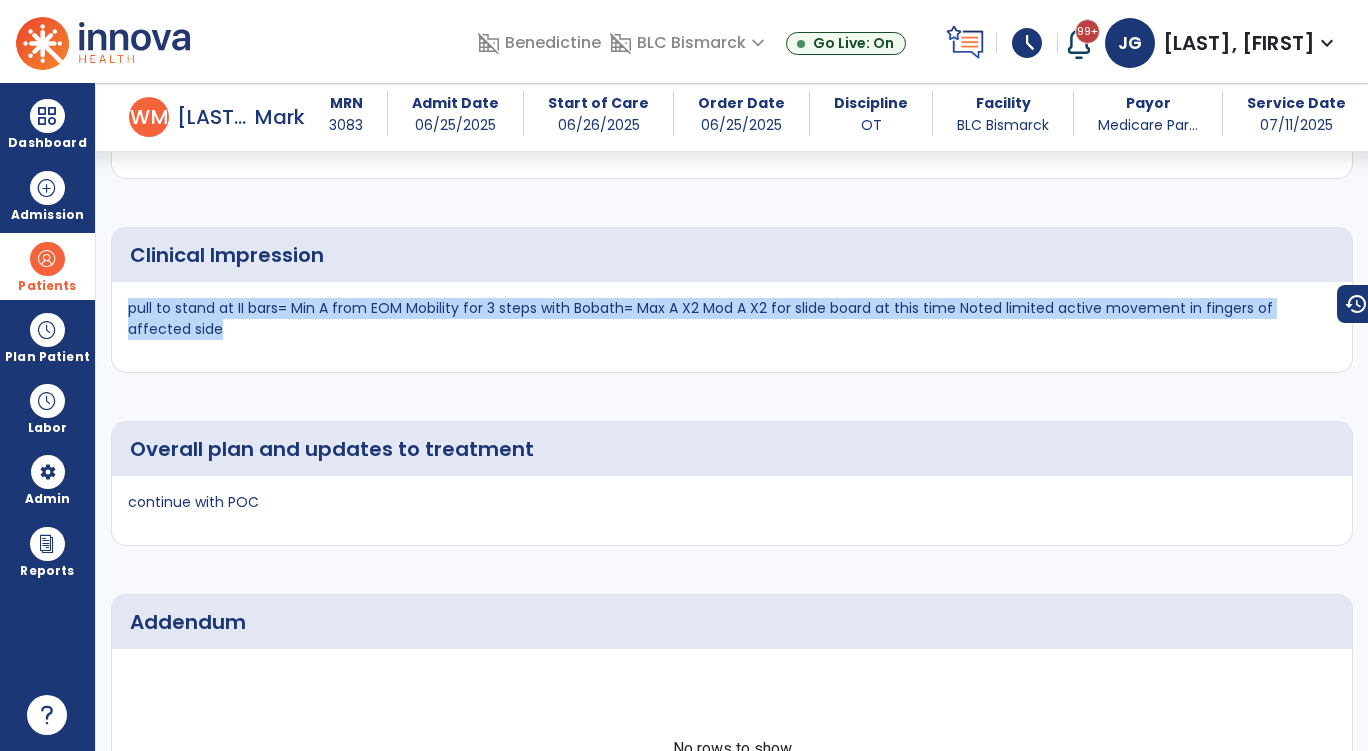 drag, startPoint x: 179, startPoint y: 346, endPoint x: 111, endPoint y: 317, distance: 73.92564 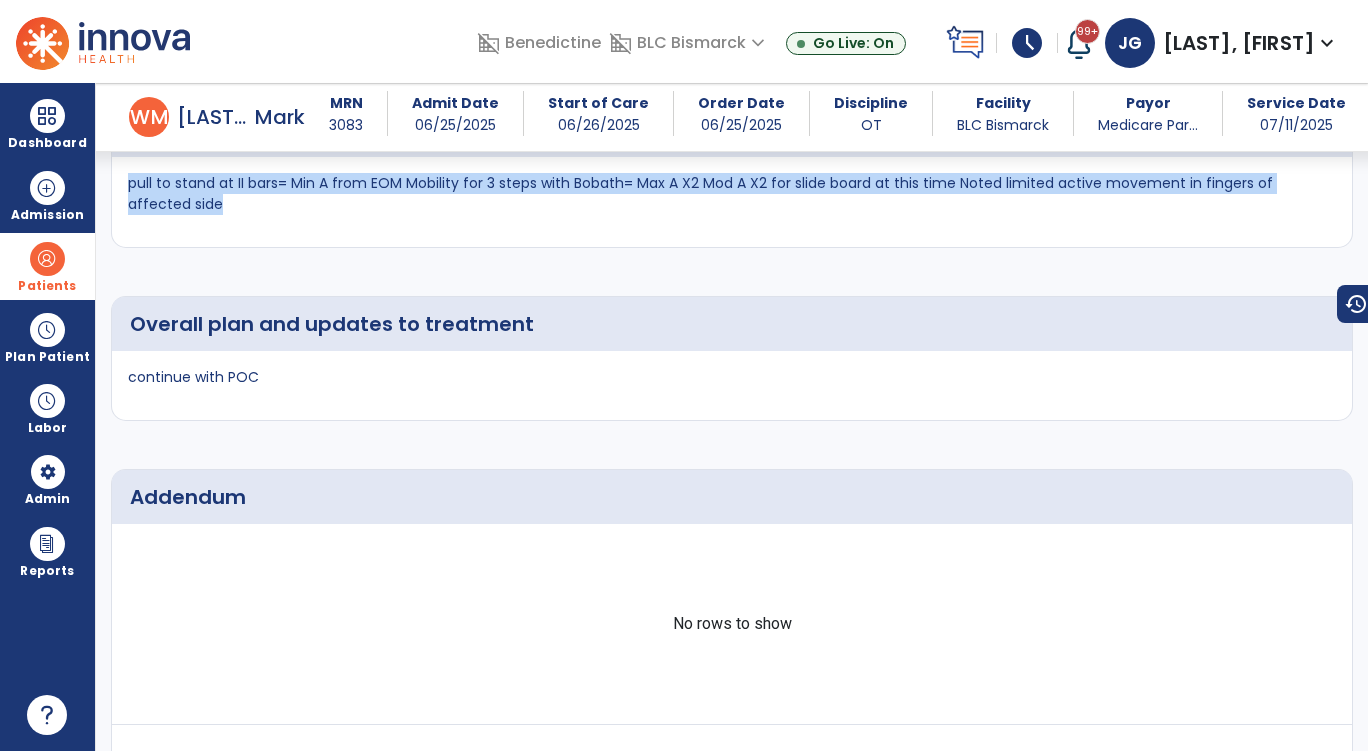 scroll, scrollTop: 2600, scrollLeft: 0, axis: vertical 